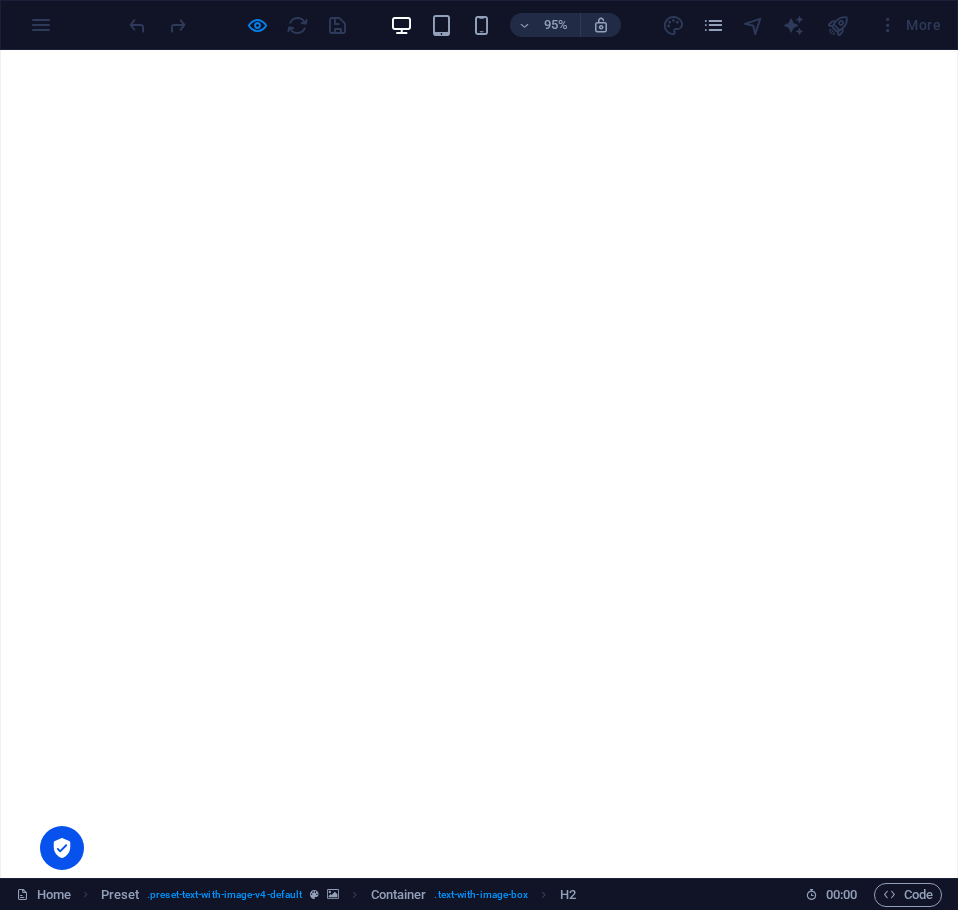 scroll, scrollTop: 0, scrollLeft: 0, axis: both 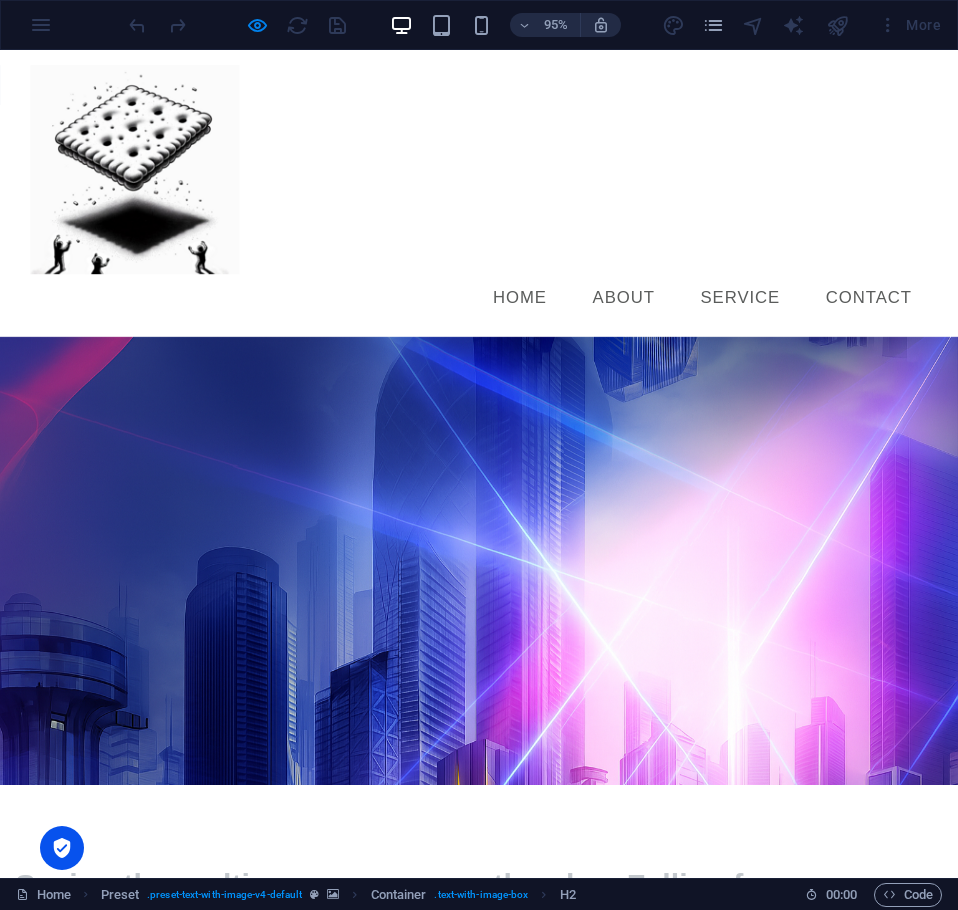 click on "Lorem ipsum dolor sit amet, consectetuer adipiscing elit. Aenean commodo ligula eget dolor. Lorem ipsum dolor sit amet, consectetuer adipiscing elit leget dolor. Lorem ipsum dolor sit amet, consectetuer adipiscing elit. Aenean commodo ligula eget dolor. Lorem ipsum dolor sit amet, consectetuer adipiscing elit dolor consectetuer adipiscing elit leget dolor. Lorem elit saget ipsum dolor sit amet, consectetuer." at bounding box center (488, 1048) 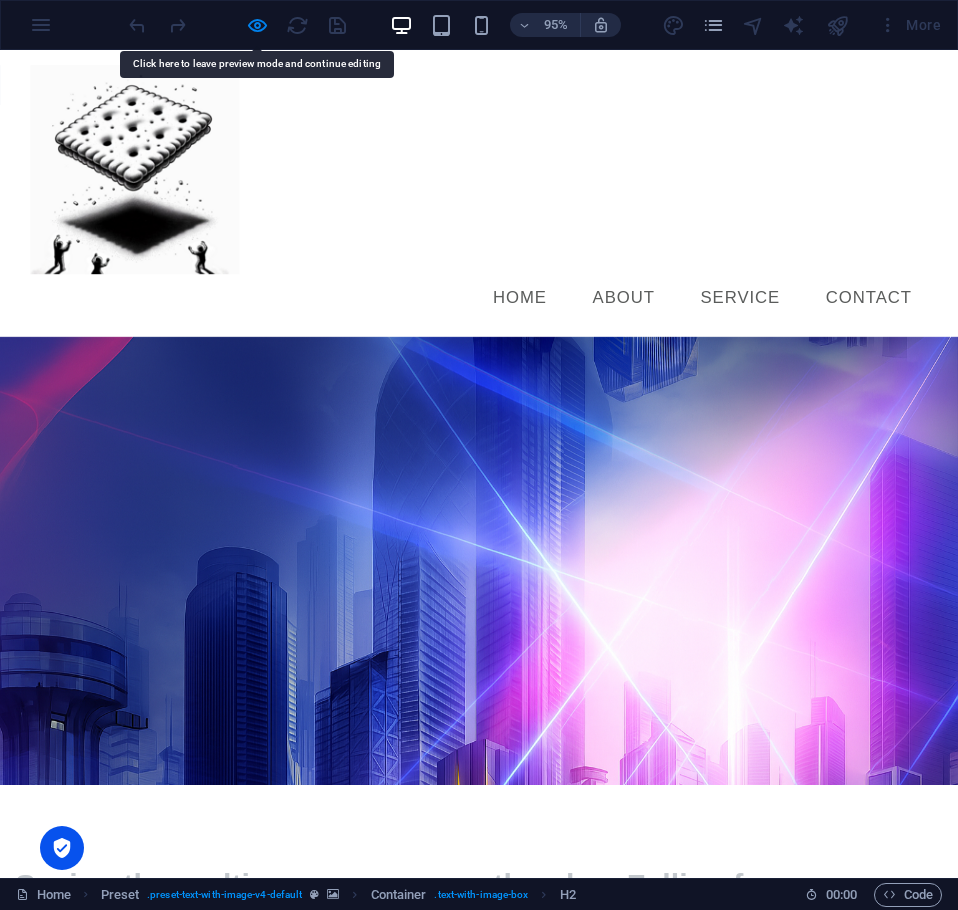 click on "Lorem ipsum dolor sit amet, consectetuer adipiscing elit. Aenean commodo ligula eget dolor. Lorem ipsum dolor sit amet, consectetuer adipiscing elit leget dolor. Lorem ipsum dolor sit amet, consectetuer adipiscing elit. Aenean commodo ligula eget dolor. Lorem ipsum dolor sit amet, consectetuer adipiscing elit dolor consectetuer adipiscing elit leget dolor. Lorem elit saget ipsum dolor sit amet, consectetuer." at bounding box center (488, 1048) 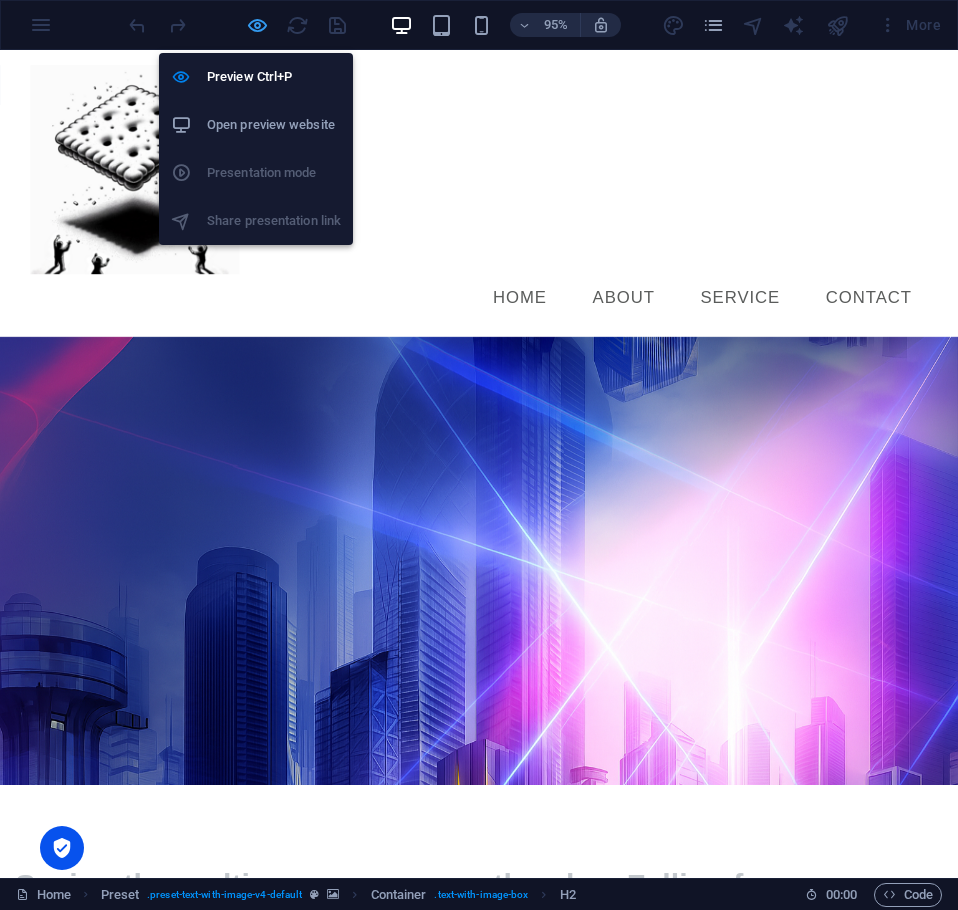 click at bounding box center [257, 25] 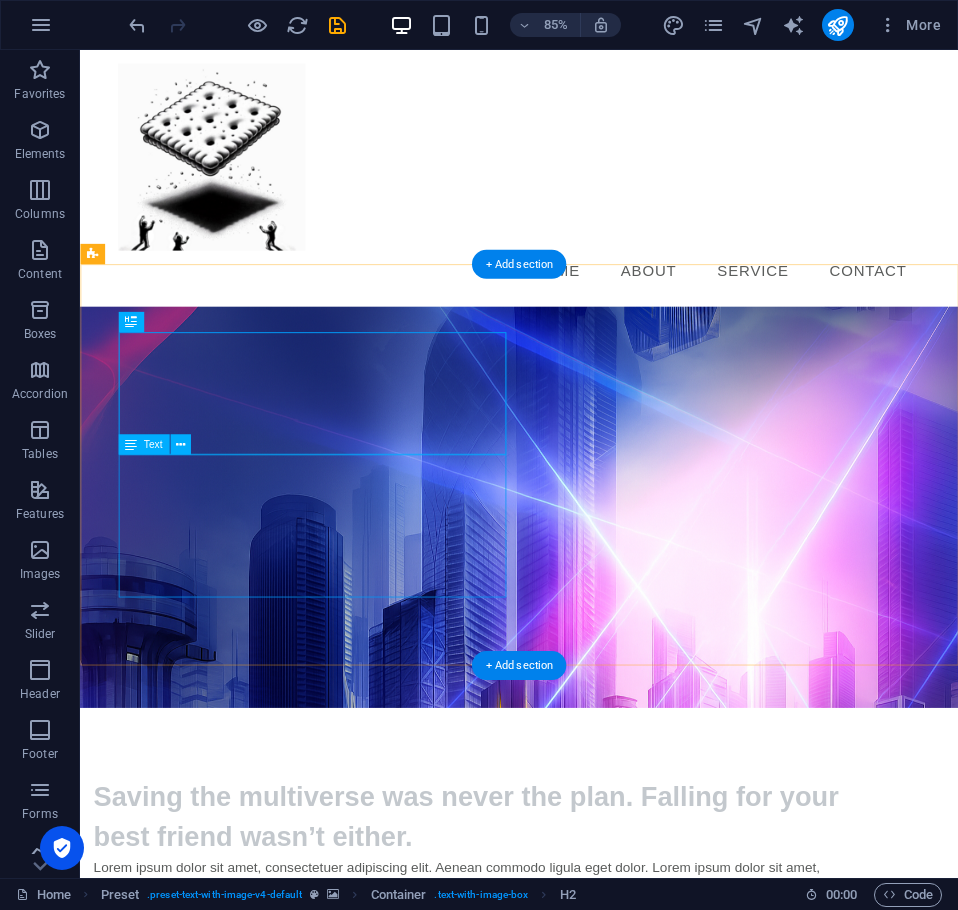 click on "Lorem ipsum dolor sit amet, consectetuer adipiscing elit. Aenean commodo ligula eget dolor. Lorem ipsum dolor sit amet, consectetuer adipiscing elit leget dolor. Lorem ipsum dolor sit amet, consectetuer adipiscing elit. Aenean commodo ligula eget dolor. Lorem ipsum dolor sit amet, consectetuer adipiscing elit dolor consectetuer adipiscing elit leget dolor. Lorem elit saget ipsum dolor sit amet, consectetuer." at bounding box center (568, 1048) 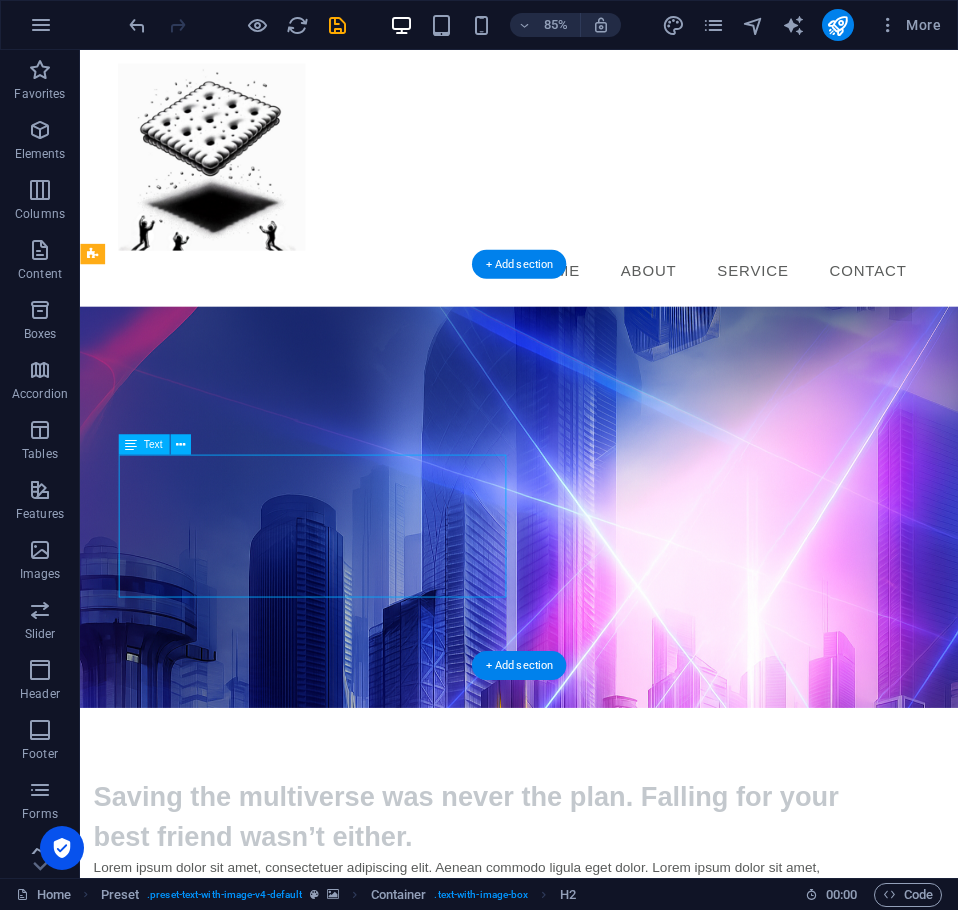 click on "Lorem ipsum dolor sit amet, consectetuer adipiscing elit. Aenean commodo ligula eget dolor. Lorem ipsum dolor sit amet, consectetuer adipiscing elit leget dolor. Lorem ipsum dolor sit amet, consectetuer adipiscing elit. Aenean commodo ligula eget dolor. Lorem ipsum dolor sit amet, consectetuer adipiscing elit dolor consectetuer adipiscing elit leget dolor. Lorem elit saget ipsum dolor sit amet, consectetuer." at bounding box center (568, 1048) 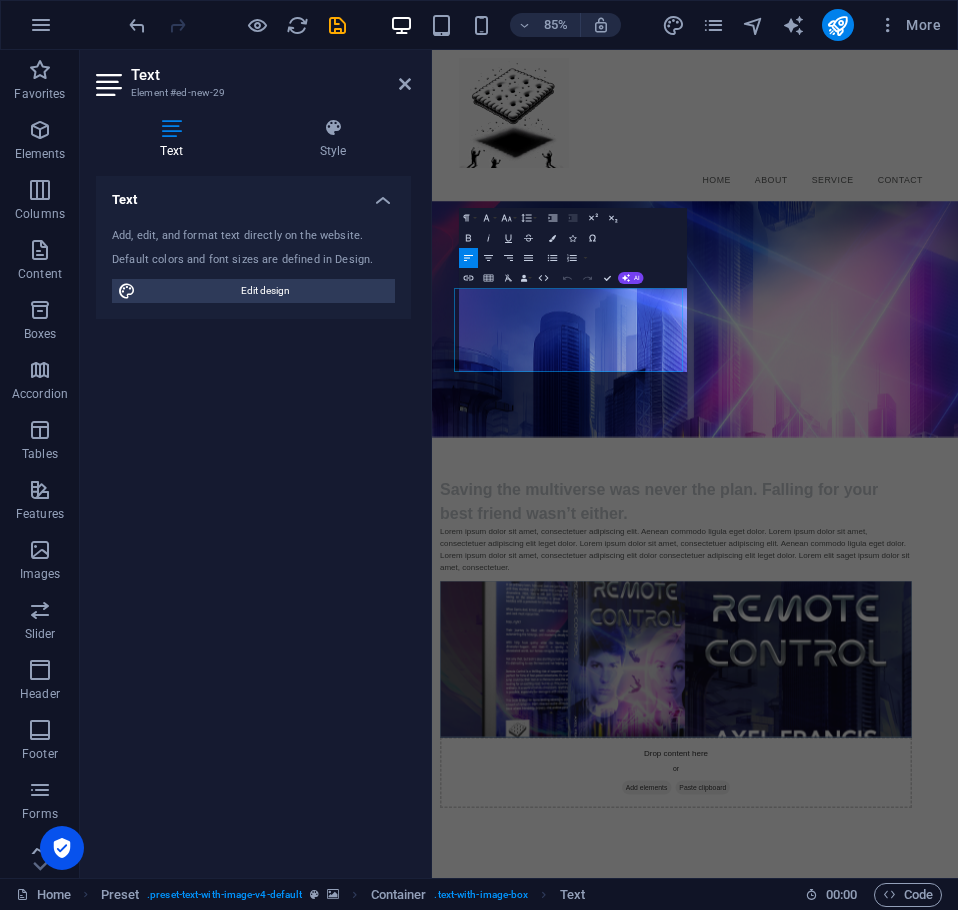 click on "Text Add, edit, and format text directly on the website. Default colors and font sizes are defined in Design. Edit design Alignment Left aligned Centered Right aligned" at bounding box center [253, 519] 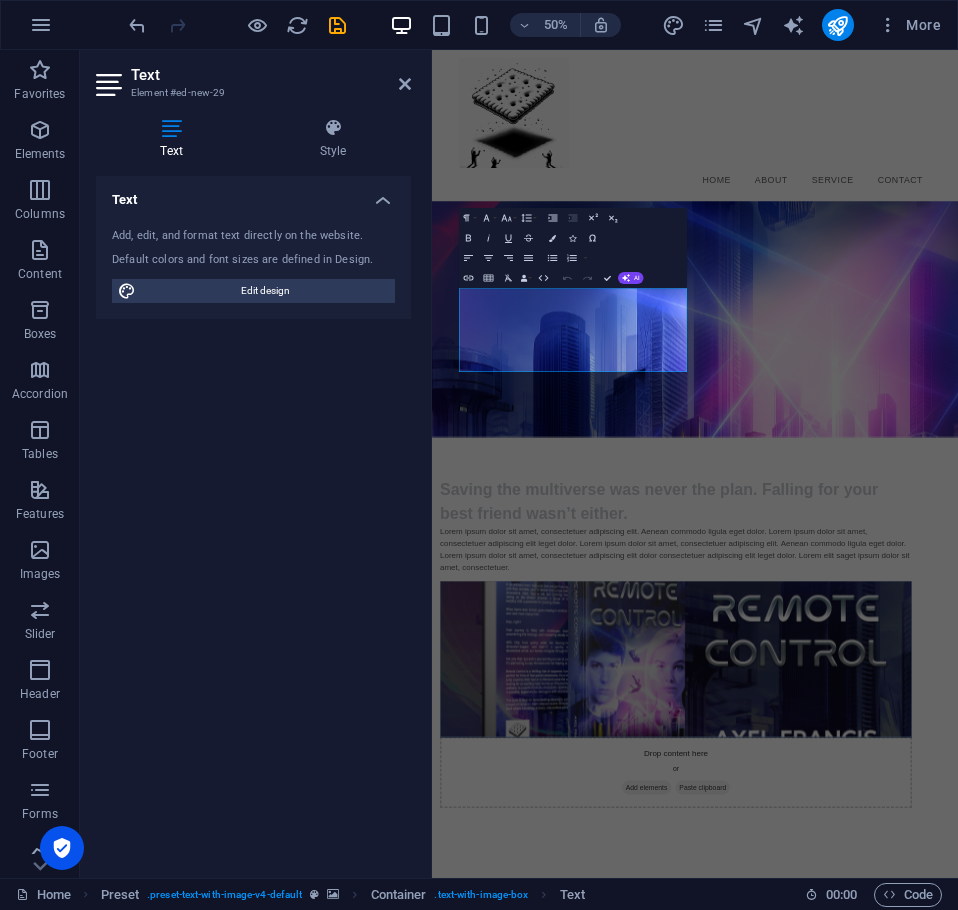 click on "Add, edit, and format text directly on the website. Default colors and font sizes are defined in Design. Edit design" at bounding box center (253, 265) 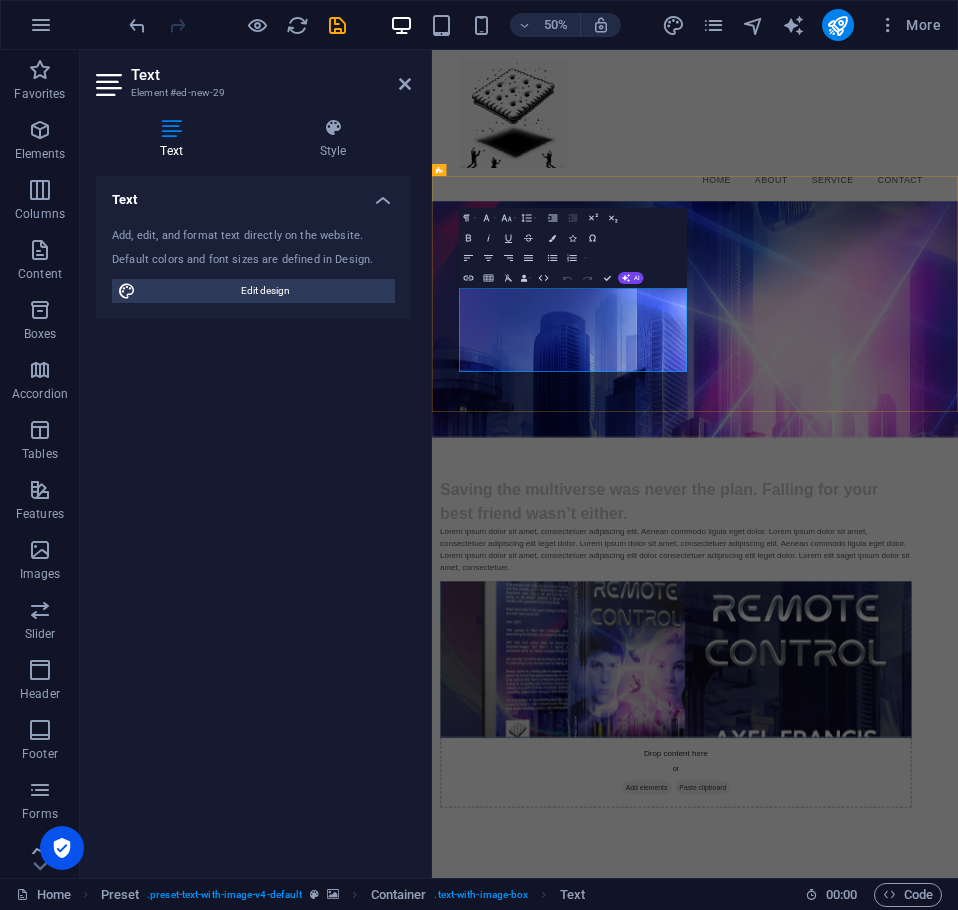 click on "Lorem ipsum dolor sit amet, consectetuer adipiscing elit. Aenean commodo ligula eget dolor. Lorem ipsum dolor sit amet, consectetuer adipiscing elit leget dolor. Lorem ipsum dolor sit amet, consectetuer adipiscing elit. Aenean commodo ligula eget dolor. Lorem ipsum dolor sit amet, consectetuer adipiscing elit dolor consectetuer adipiscing elit leget dolor. Lorem elit saget ipsum dolor sit amet, consectetuer." at bounding box center (920, 1048) 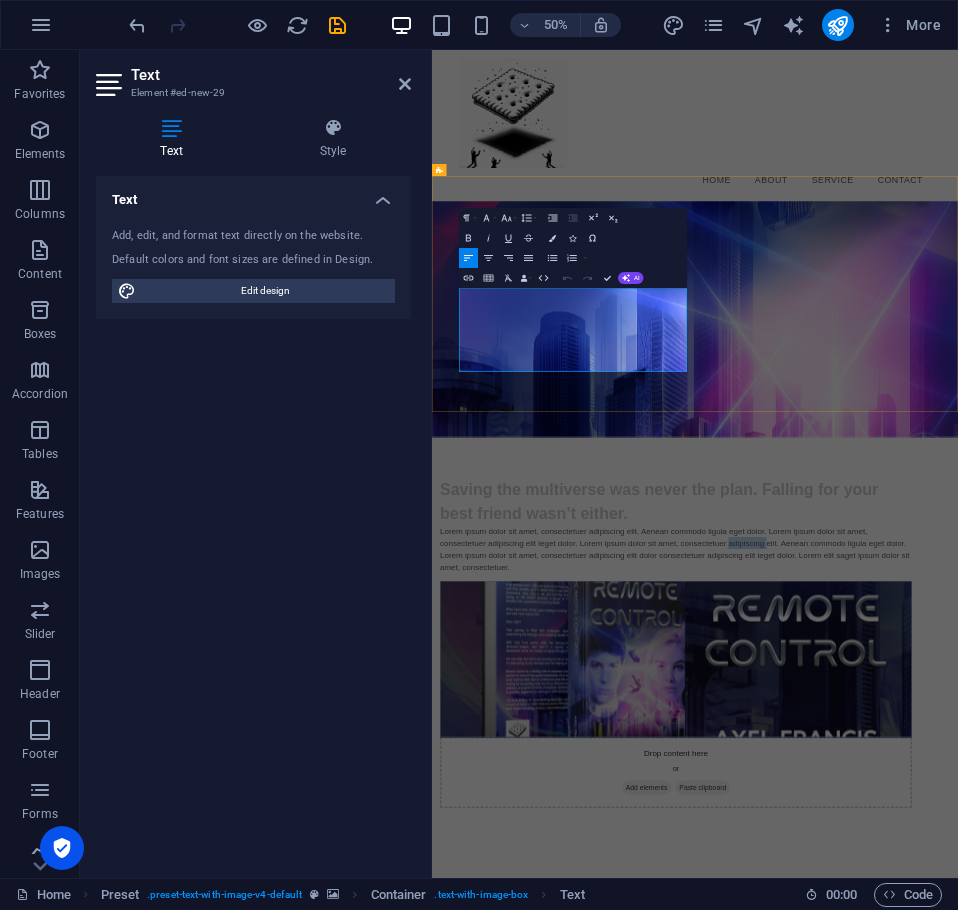 click on "Lorem ipsum dolor sit amet, consectetuer adipiscing elit. Aenean commodo ligula eget dolor. Lorem ipsum dolor sit amet, consectetuer adipiscing elit leget dolor. Lorem ipsum dolor sit amet, consectetuer adipiscing elit. Aenean commodo ligula eget dolor. Lorem ipsum dolor sit amet, consectetuer adipiscing elit dolor consectetuer adipiscing elit leget dolor. Lorem elit saget ipsum dolor sit amet, consectetuer." at bounding box center (920, 1048) 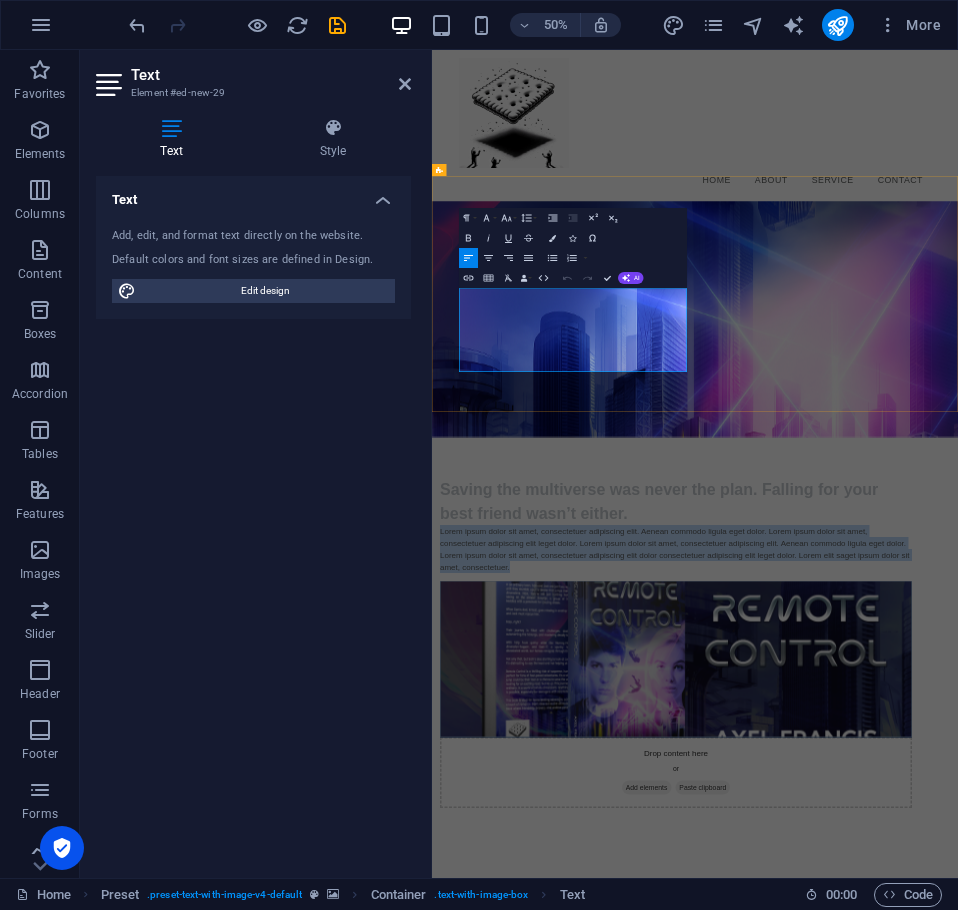 click on "Lorem ipsum dolor sit amet, consectetuer adipiscing elit. Aenean commodo ligula eget dolor. Lorem ipsum dolor sit amet, consectetuer adipiscing elit leget dolor. Lorem ipsum dolor sit amet, consectetuer adipiscing elit. Aenean commodo ligula eget dolor. Lorem ipsum dolor sit amet, consectetuer adipiscing elit dolor consectetuer adipiscing elit leget dolor. Lorem elit saget ipsum dolor sit amet, consectetuer." at bounding box center (920, 1048) 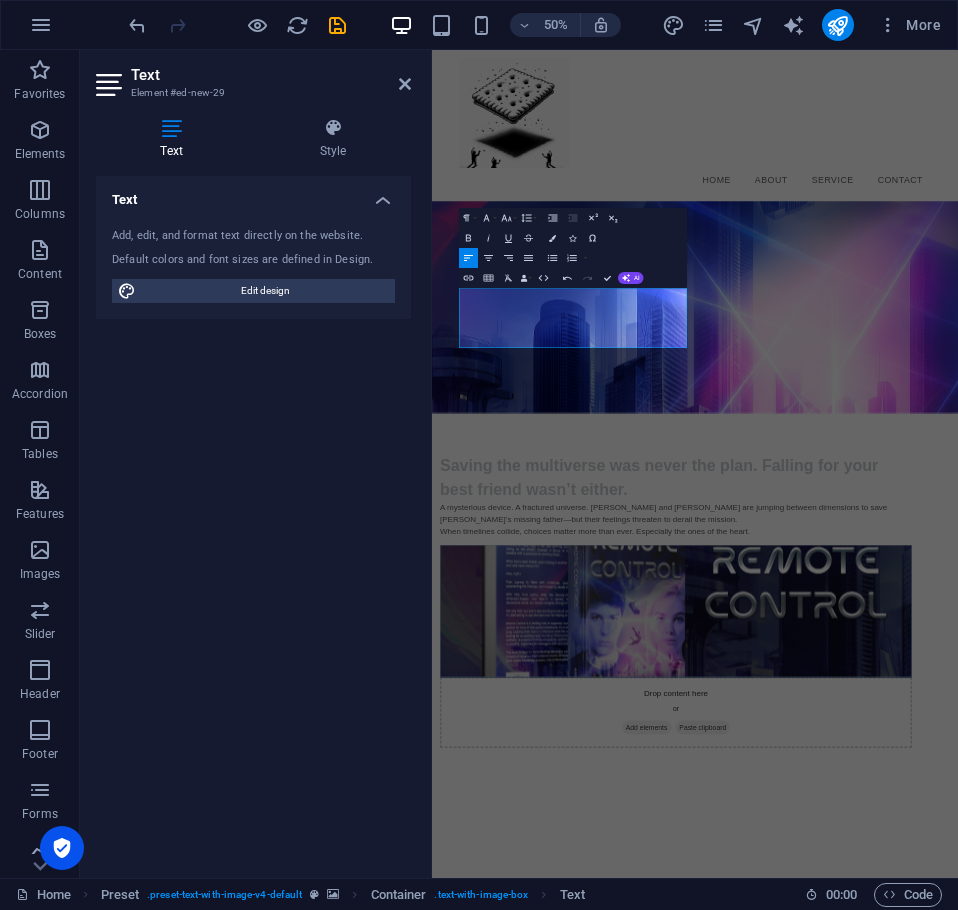 drag, startPoint x: 738, startPoint y: 630, endPoint x: 446, endPoint y: 520, distance: 312.03204 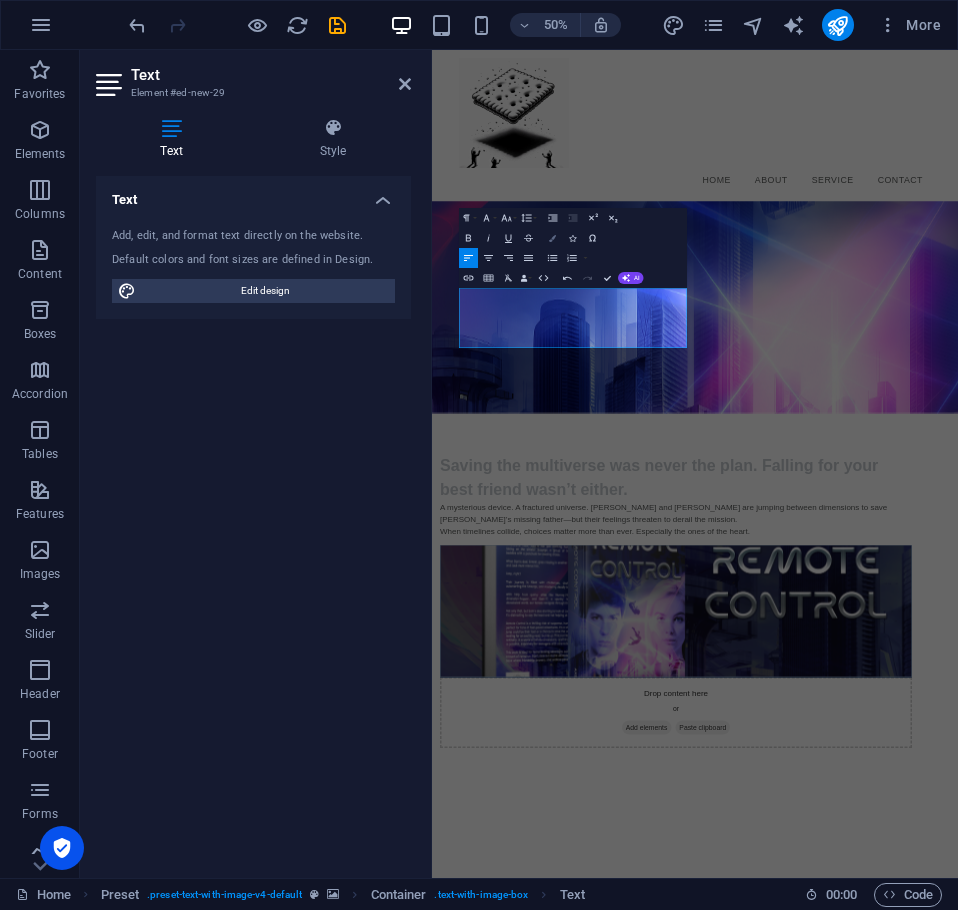 click at bounding box center (552, 238) 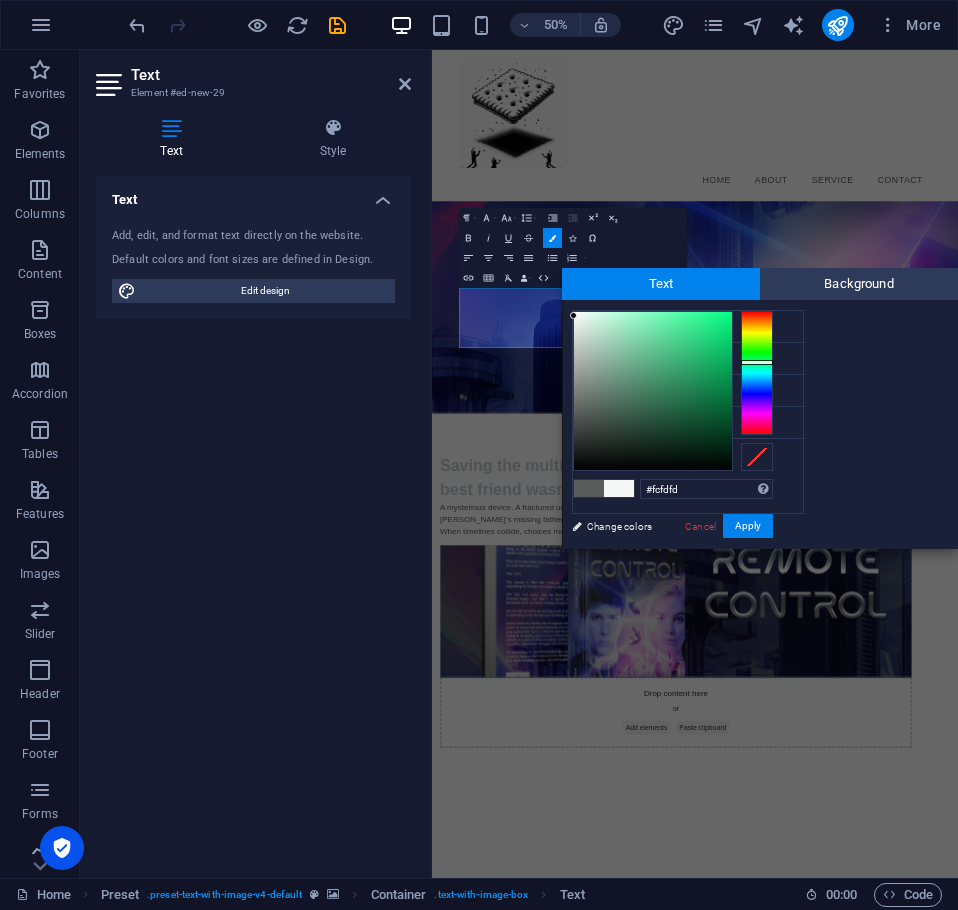 type on "#fdfffe" 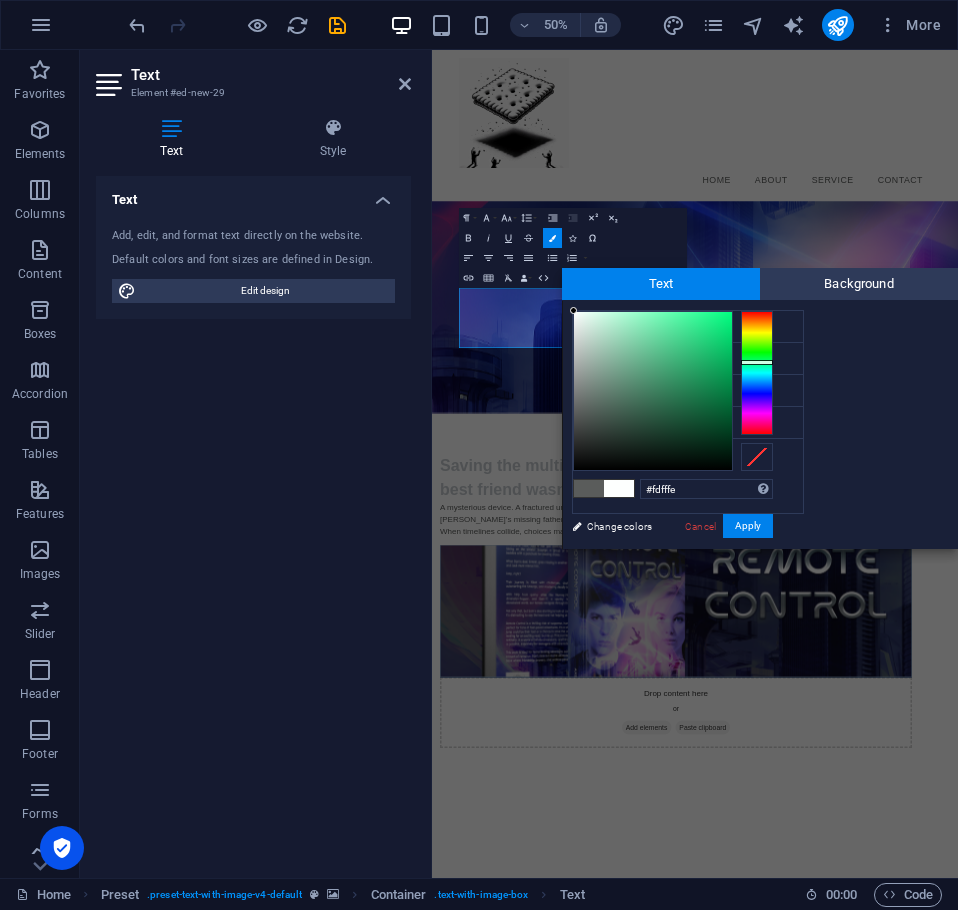 drag, startPoint x: 576, startPoint y: 377, endPoint x: 574, endPoint y: 308, distance: 69.02898 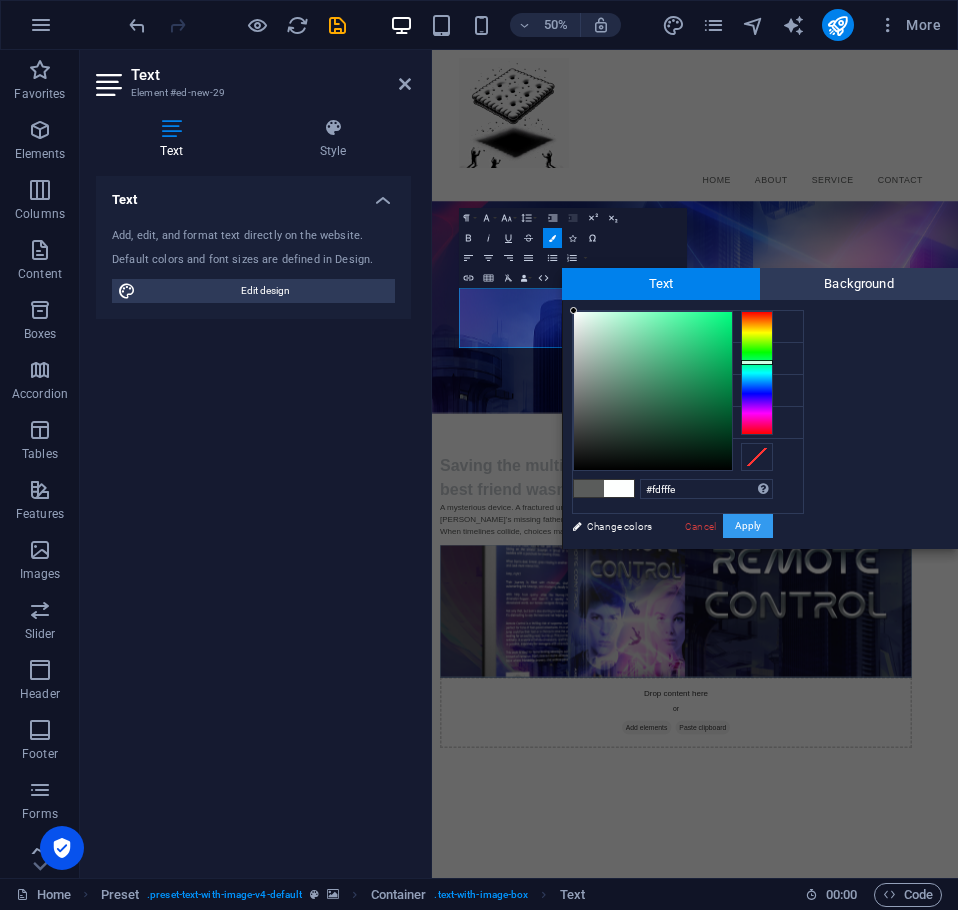 click on "Apply" at bounding box center [748, 526] 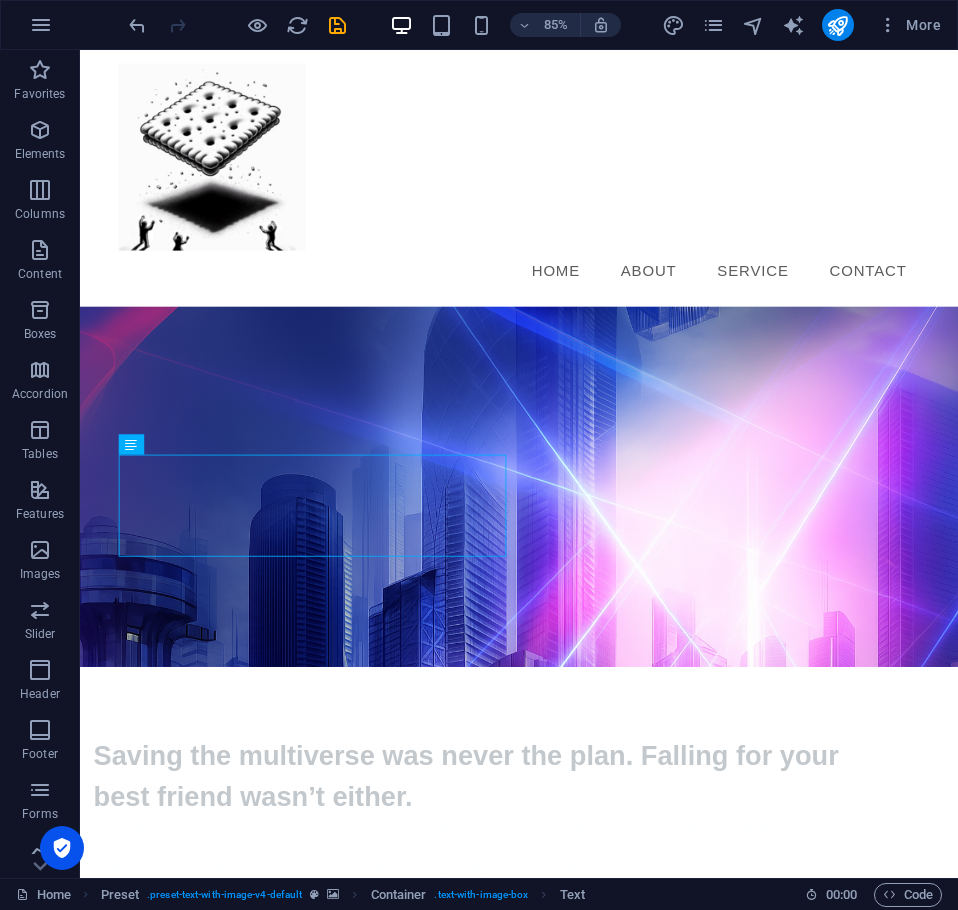 click on "Skip to main content
Menu Home About Service Contact Saving the multiverse was never the plan. Falling for your best friend wasn’t either. A mysterious device. A fractured universe. Sam and Jack are jumping between dimensions to save Sam’s missing father—but their feelings threaten to derail the mission.  When timelines collide, choices matter more than ever. Especially the ones of the heart. Drop content here or  Add elements  Paste clipboard" at bounding box center [596, 788] 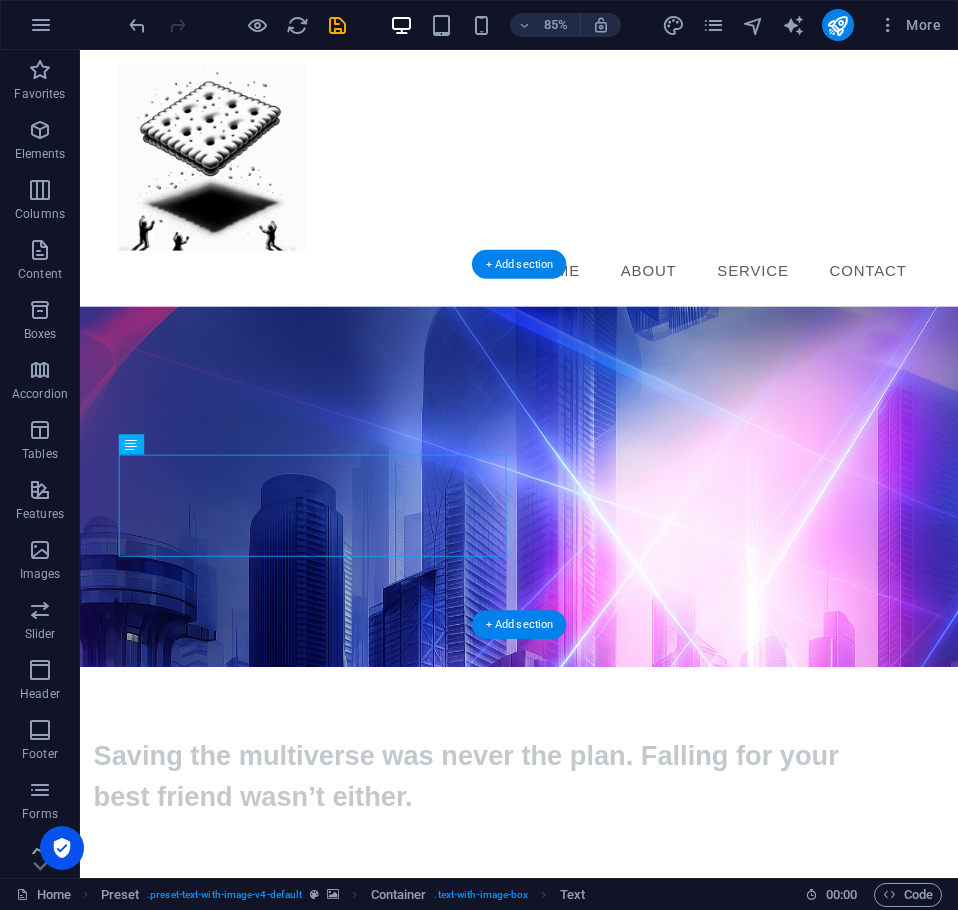click at bounding box center (596, 564) 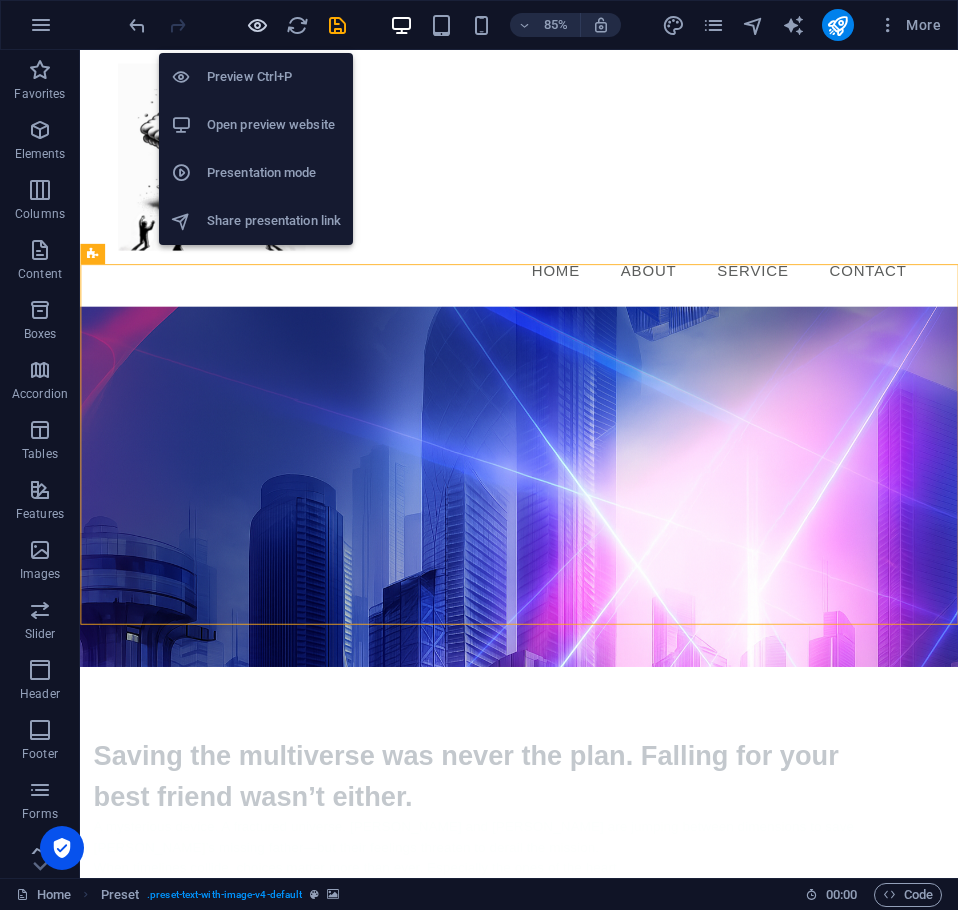 click at bounding box center [257, 25] 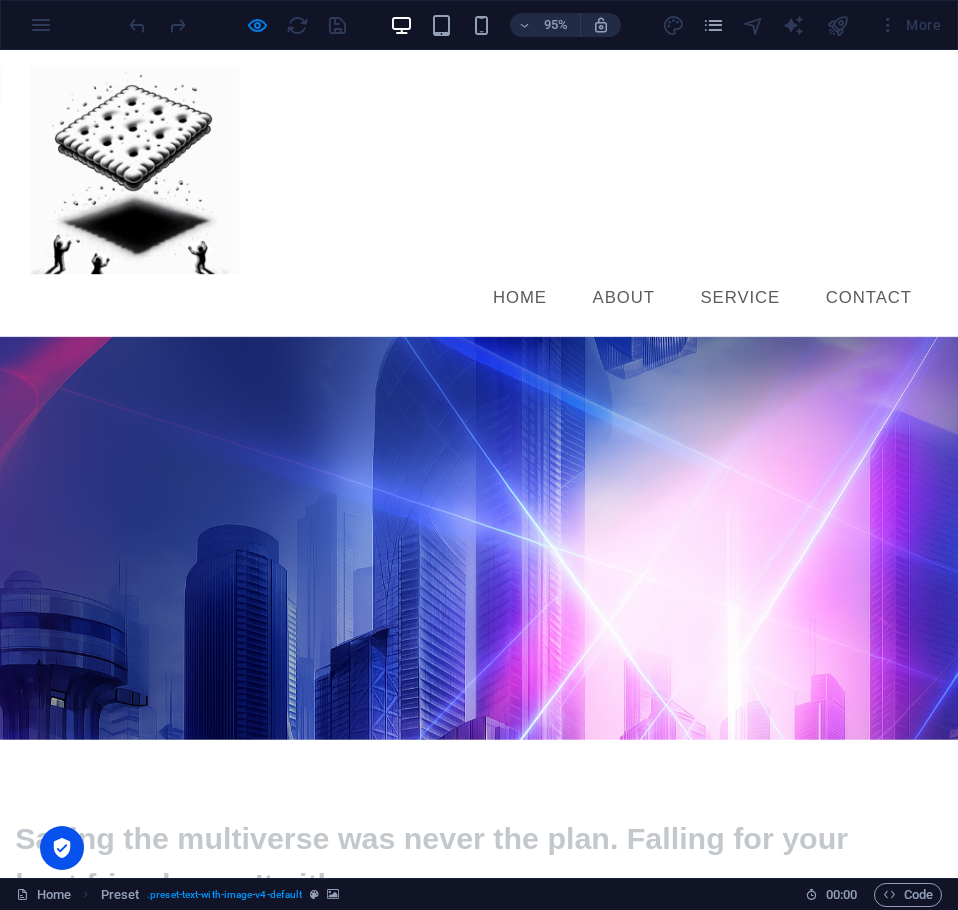 click on "Saving the multiverse was never the plan. Falling for your best friend wasn’t either." at bounding box center [454, 904] 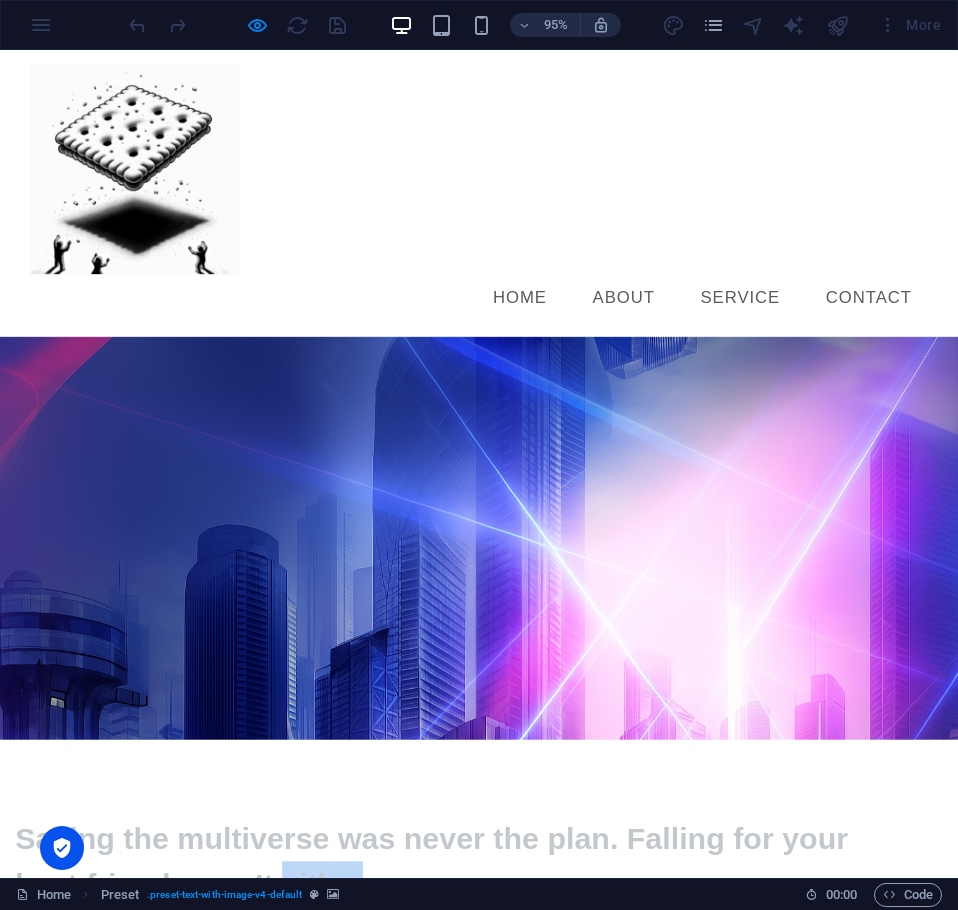 click on "Saving the multiverse was never the plan. Falling for your best friend wasn’t either." at bounding box center [454, 904] 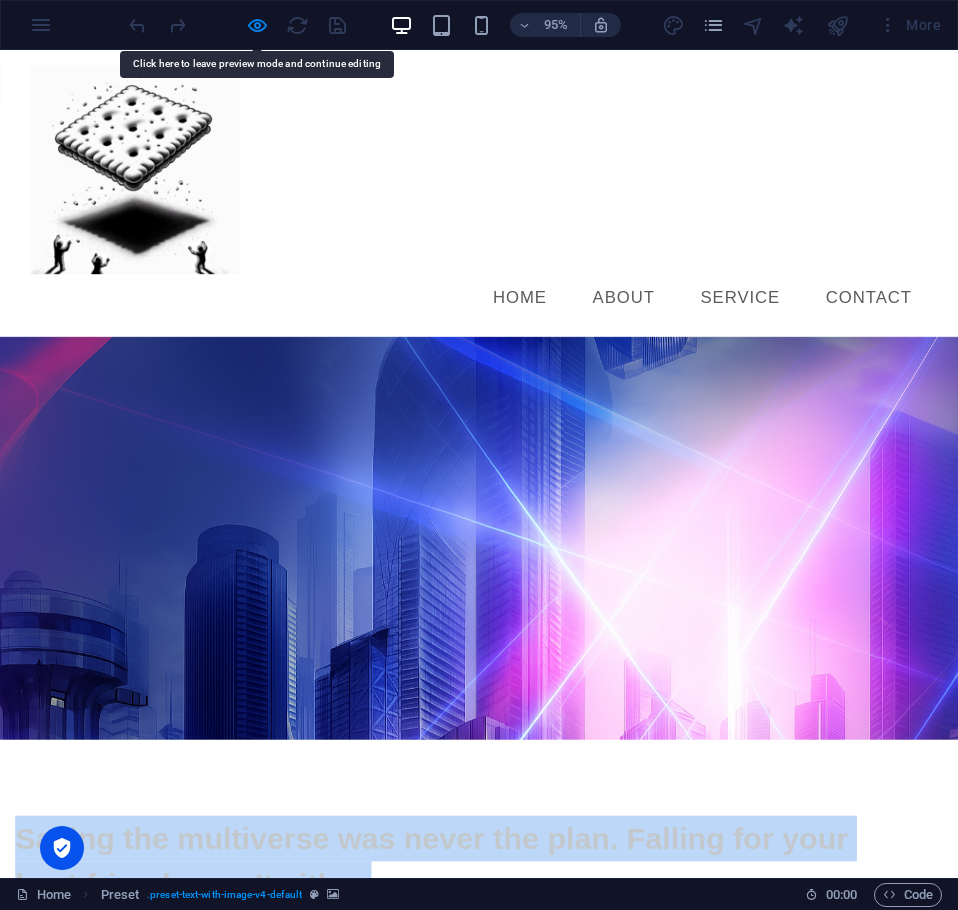 click on "Saving the multiverse was never the plan. Falling for your best friend wasn’t either." at bounding box center [454, 904] 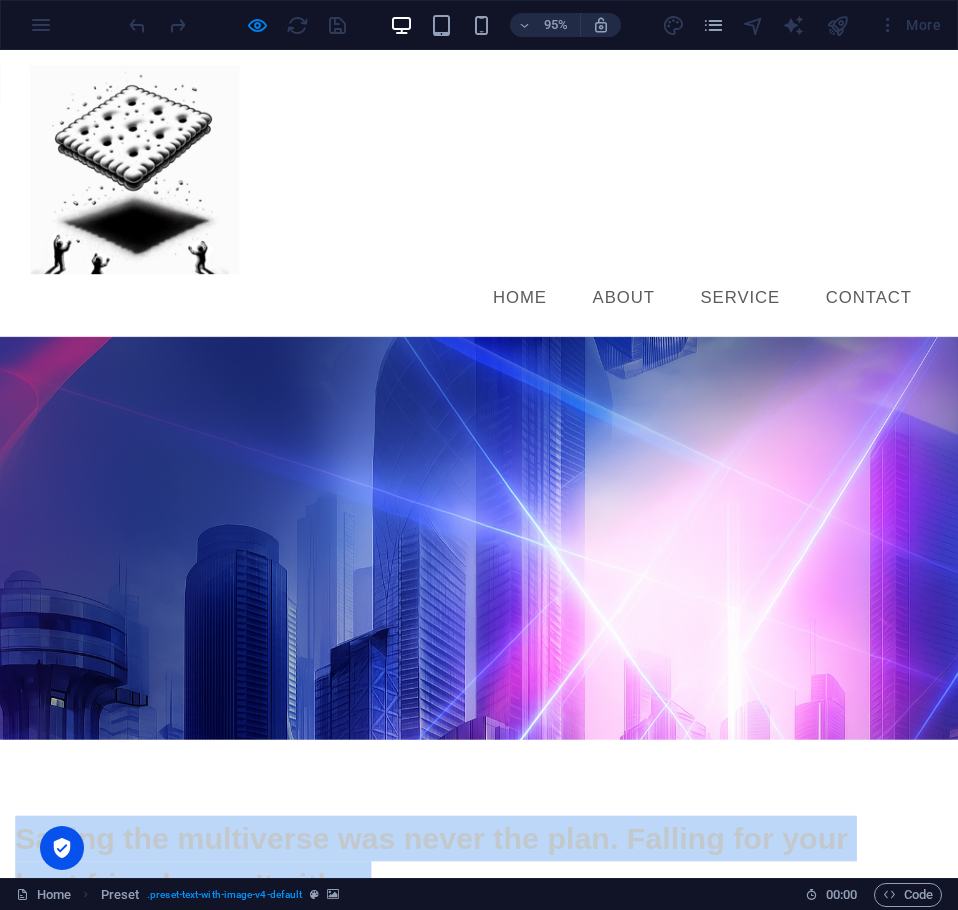 click on "Saving the multiverse was never the plan. Falling for your best friend wasn’t either." at bounding box center (454, 904) 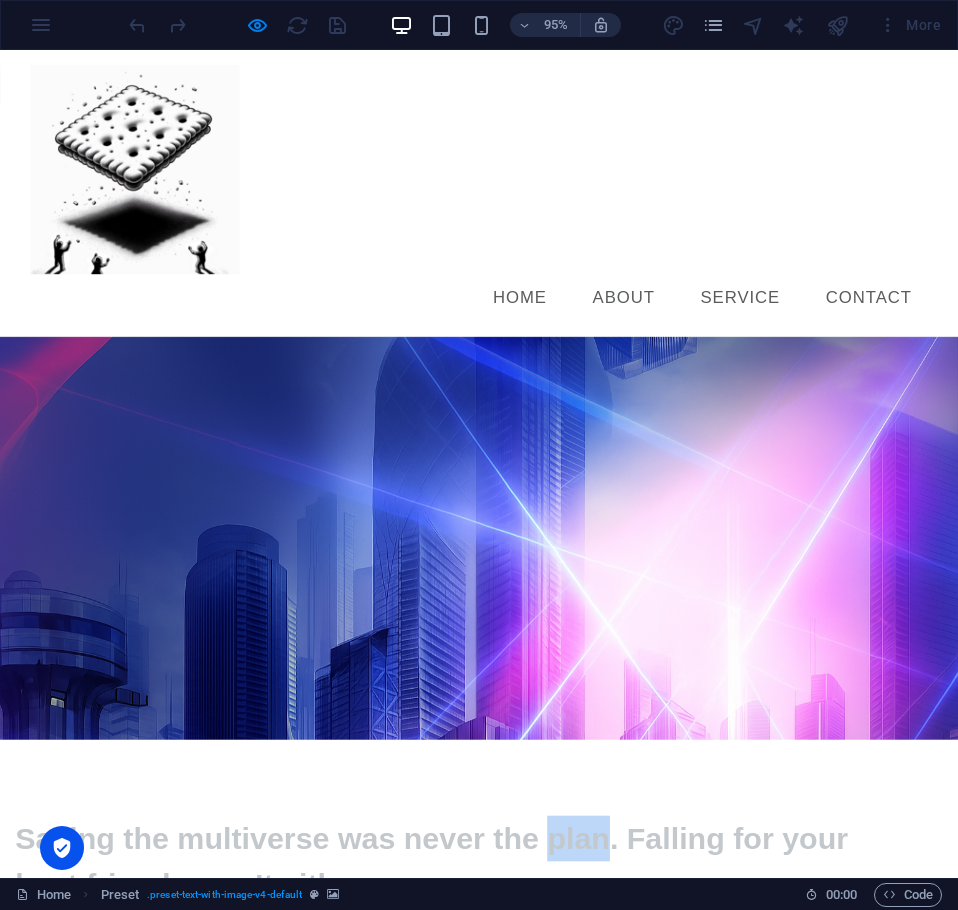 click on "Saving the multiverse was never the plan. Falling for your best friend wasn’t either." at bounding box center (454, 904) 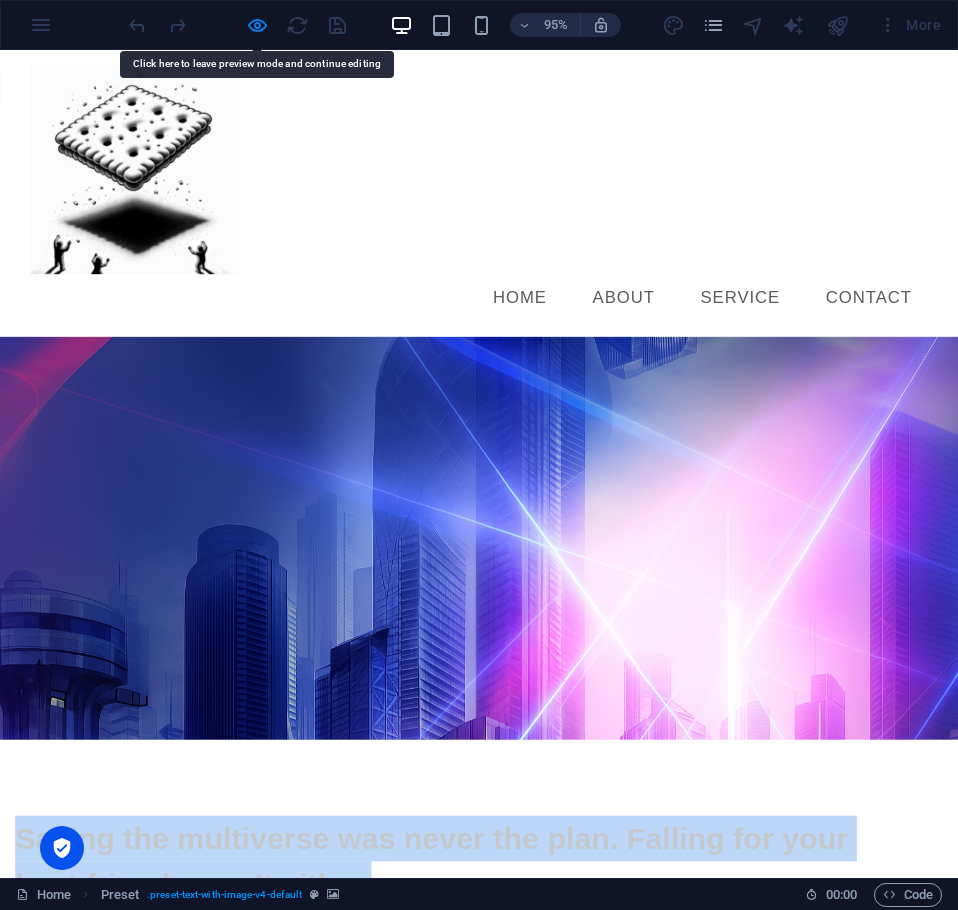 click on "Saving the multiverse was never the plan. Falling for your best friend wasn’t either." at bounding box center [454, 904] 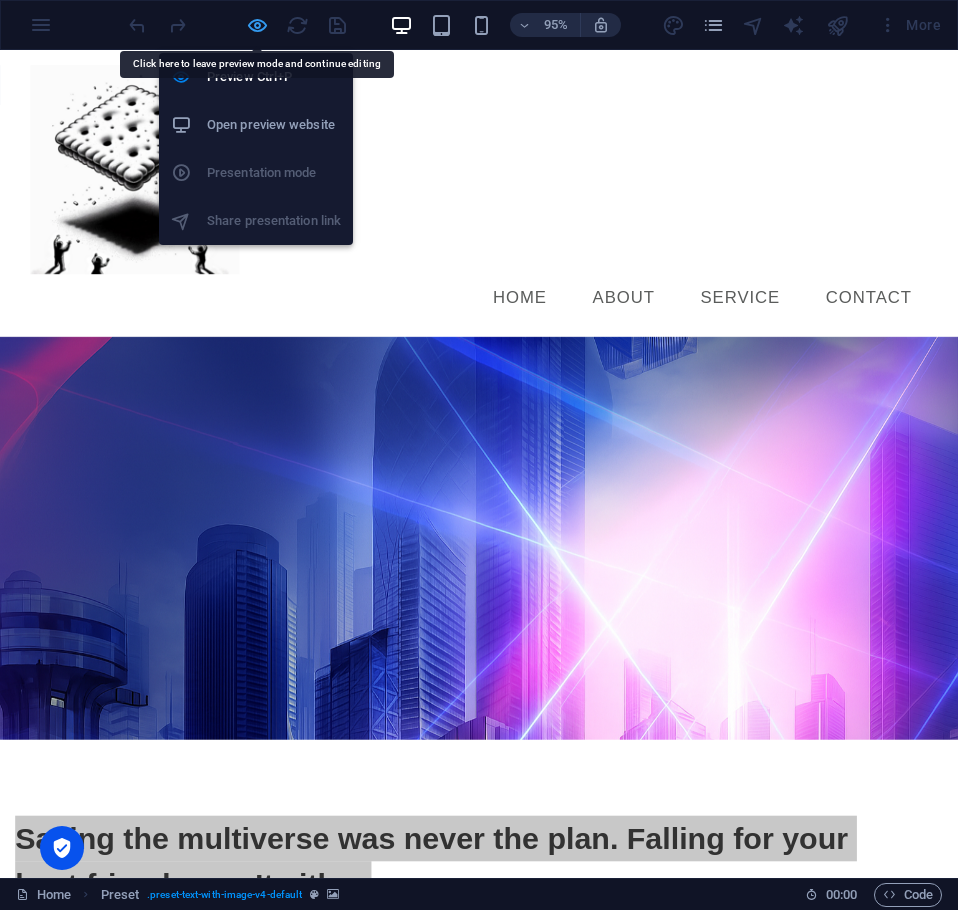 click at bounding box center [257, 25] 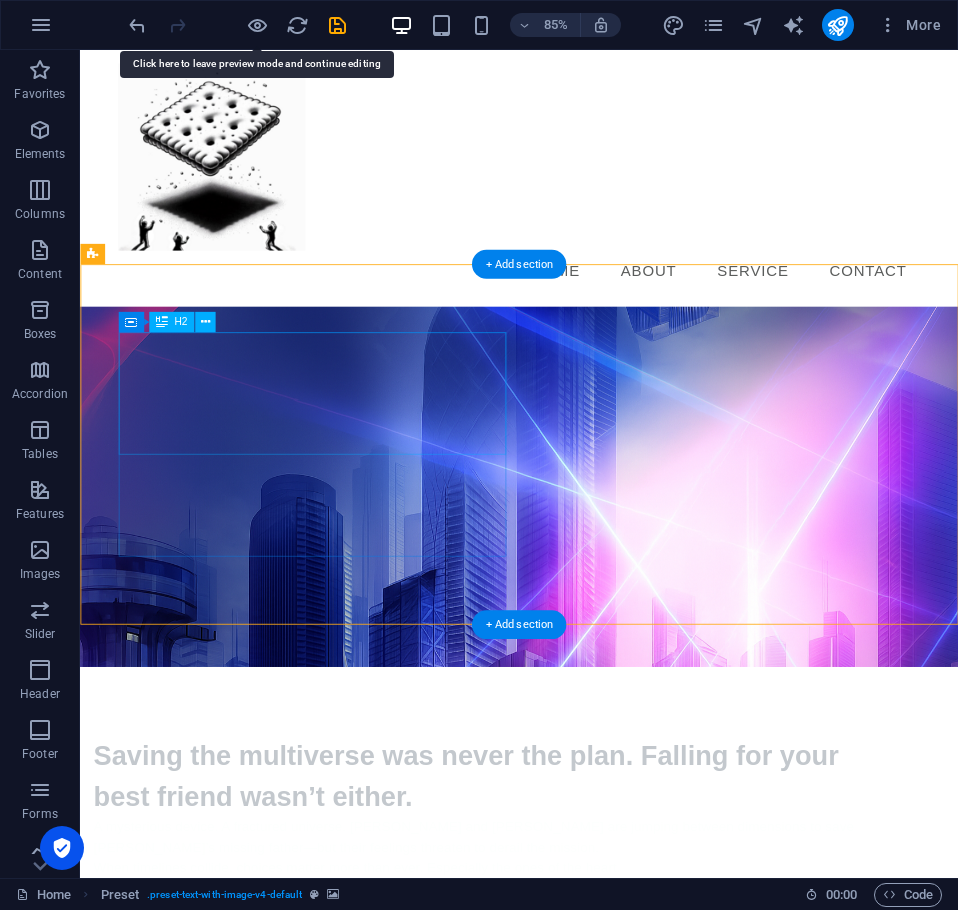 click on "Saving the multiverse was never the plan. Falling for your best friend wasn’t either." at bounding box center [568, 904] 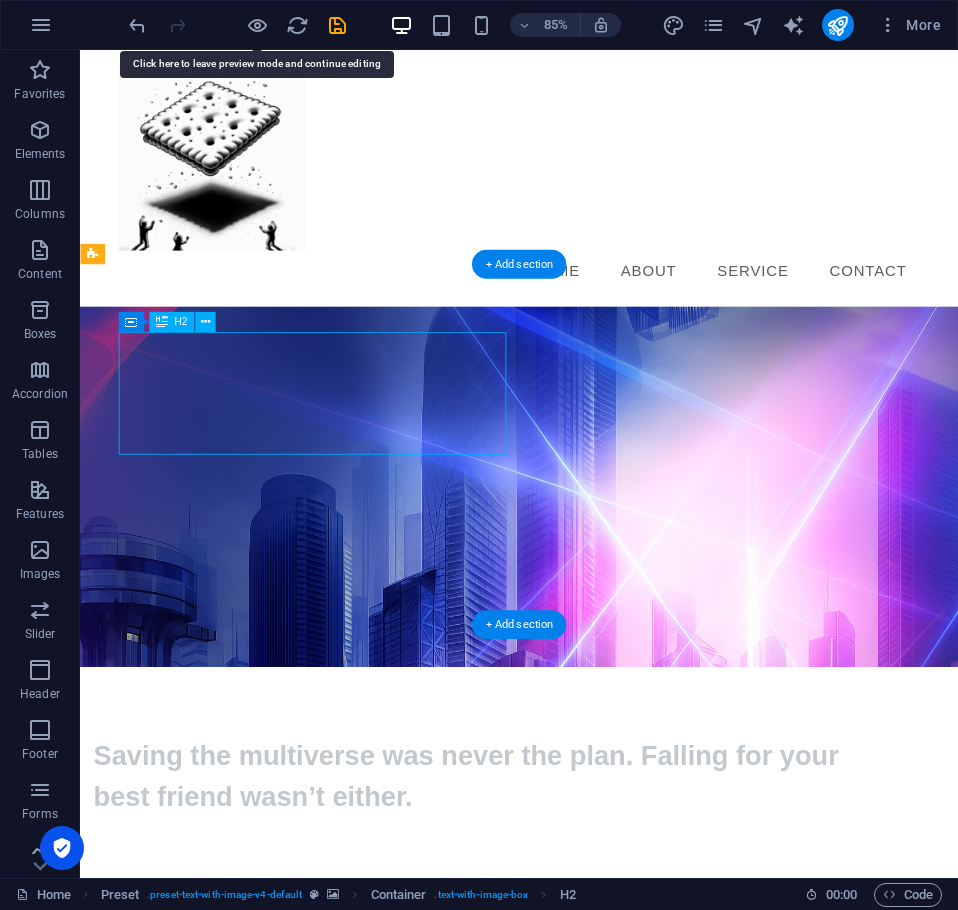 click on "Saving the multiverse was never the plan. Falling for your best friend wasn’t either." at bounding box center (568, 904) 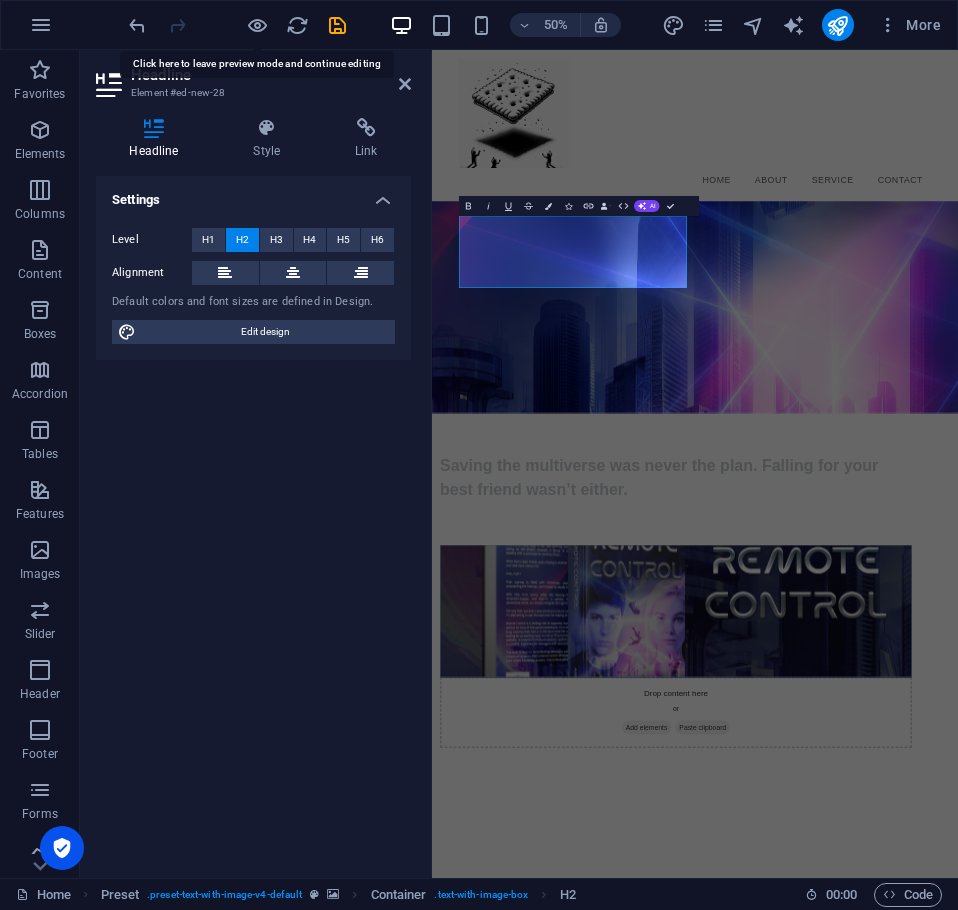 click on "Settings Level H1 H2 H3 H4 H5 H6 Alignment Default colors and font sizes are defined in Design. Edit design" at bounding box center [253, 519] 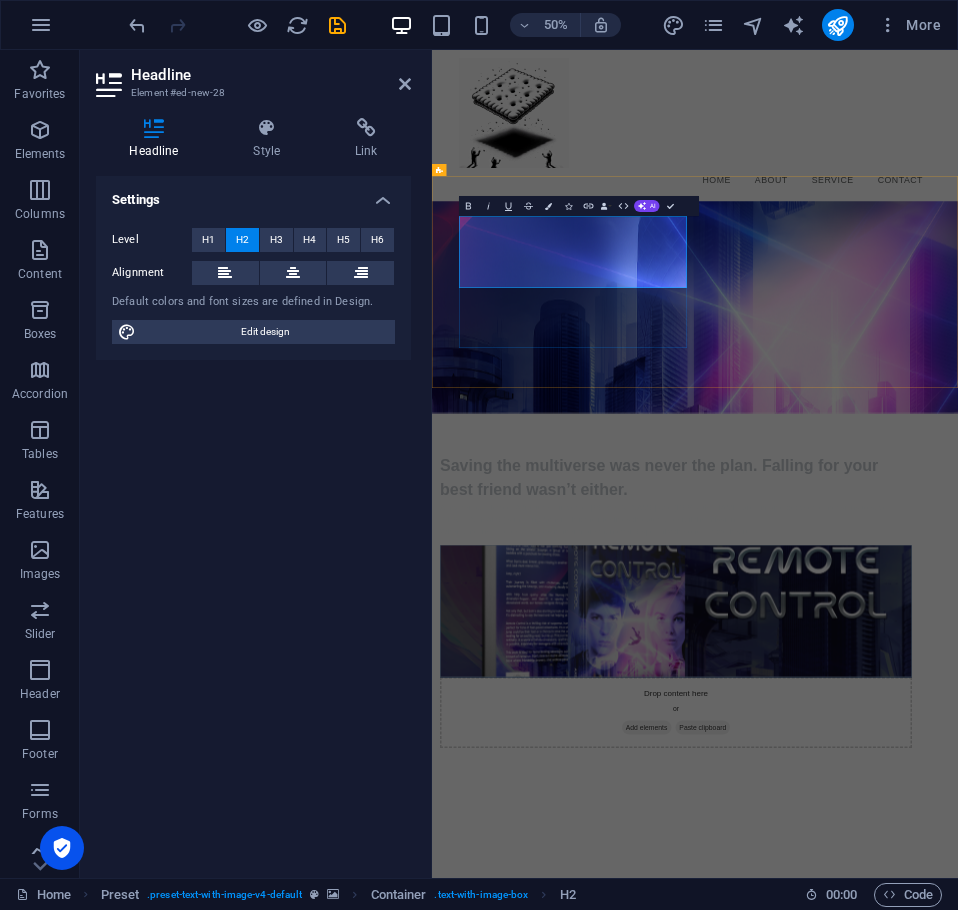 click on "Saving the multiverse was never the plan. Falling for your best friend wasn’t either." at bounding box center [886, 904] 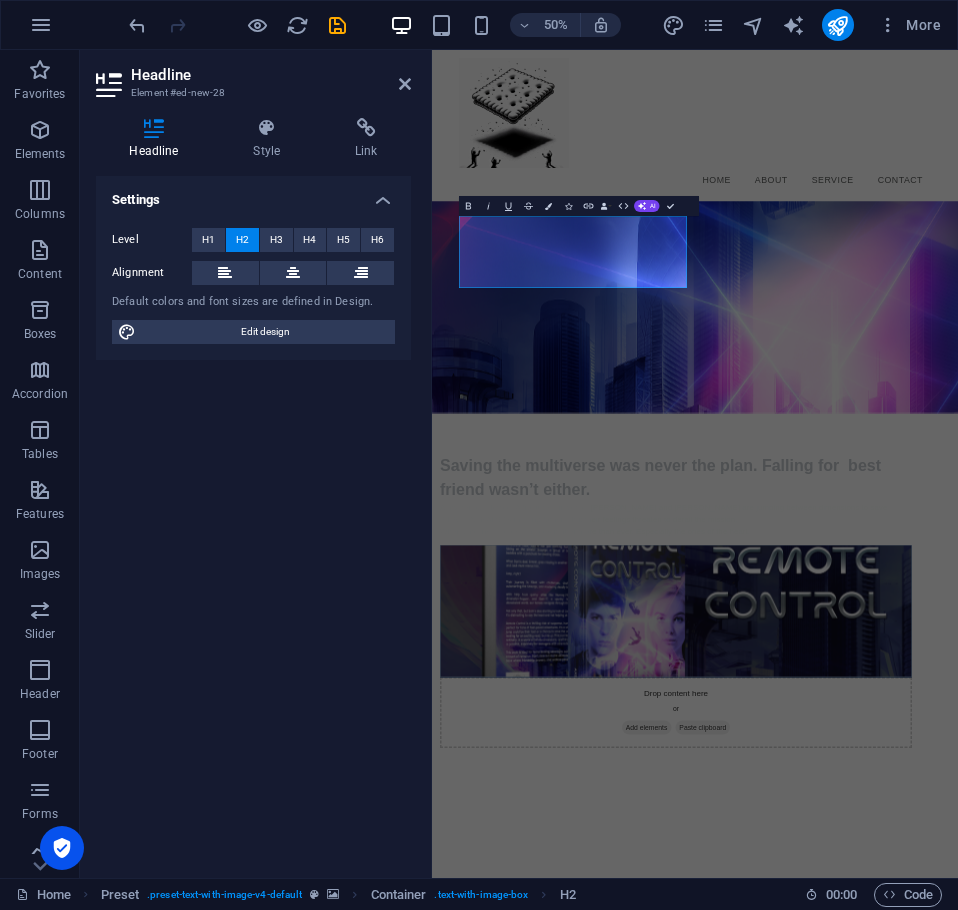 type 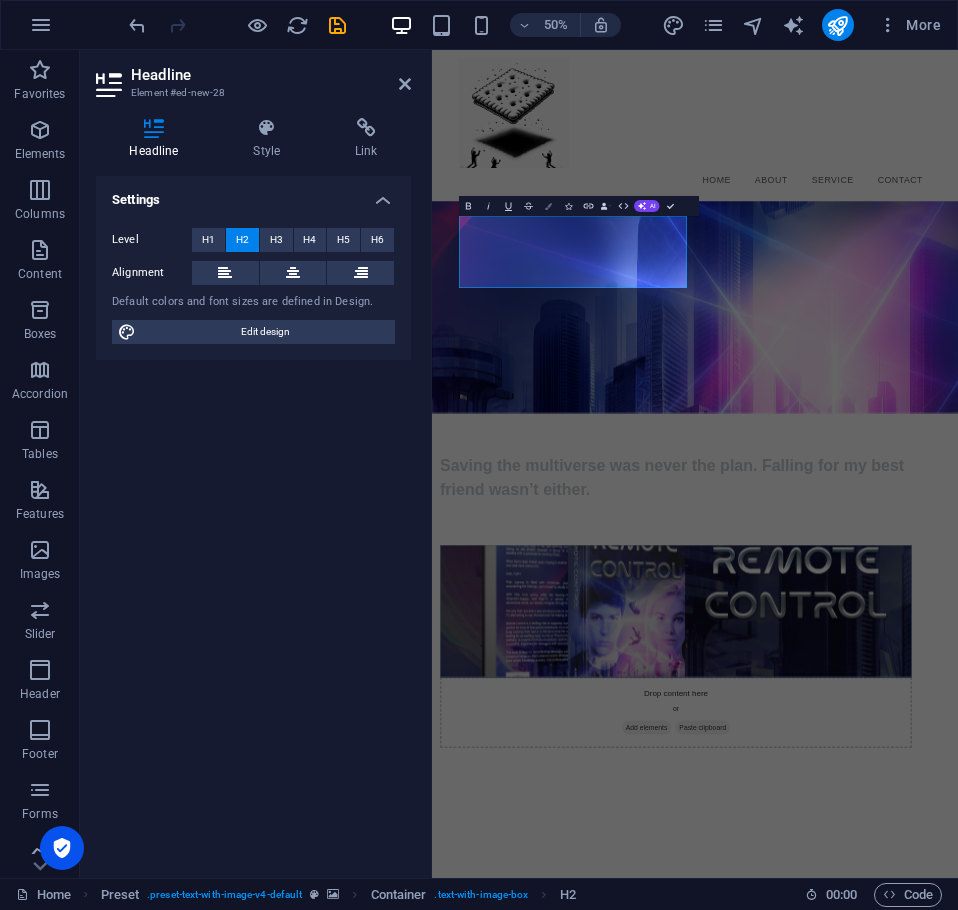 click at bounding box center (548, 206) 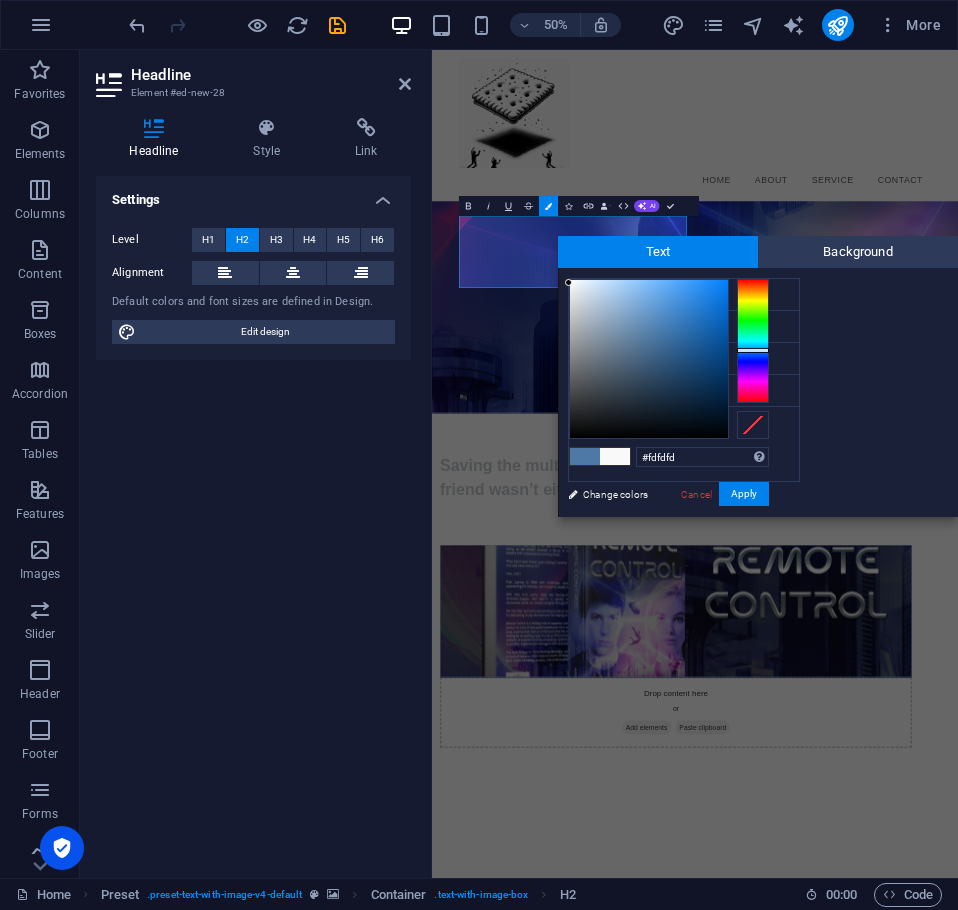type on "#ffffff" 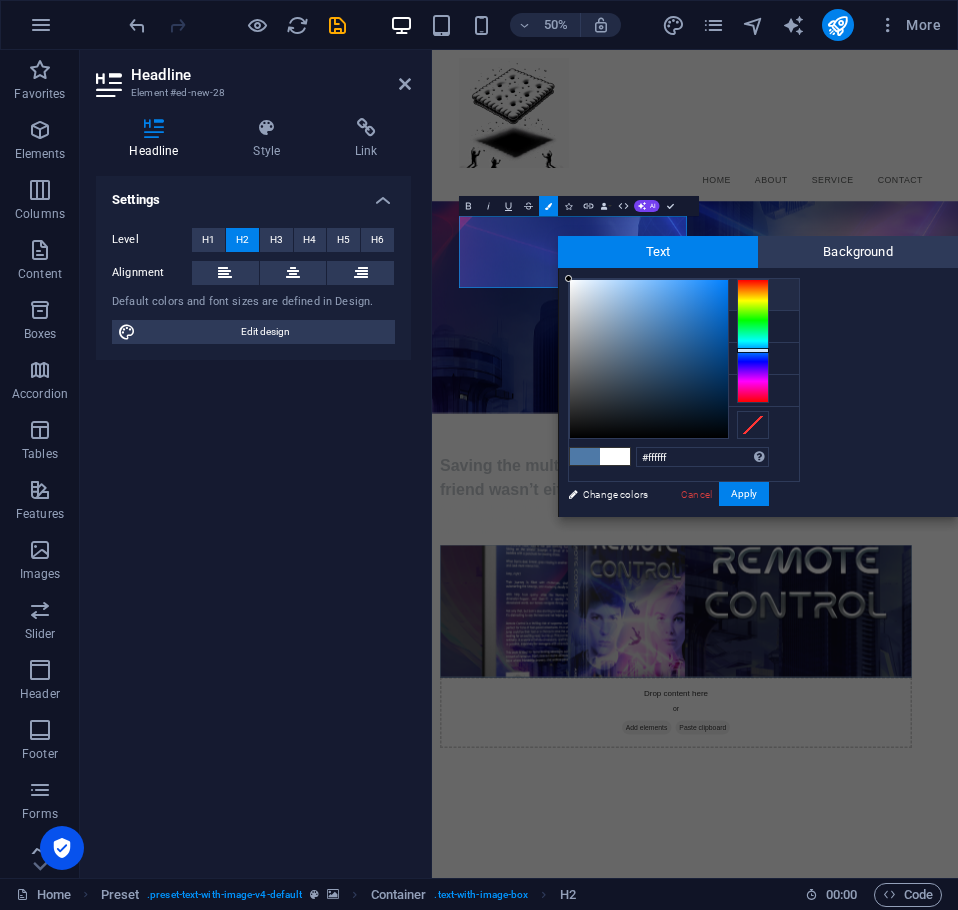 drag, startPoint x: 575, startPoint y: 309, endPoint x: 557, endPoint y: 263, distance: 49.396355 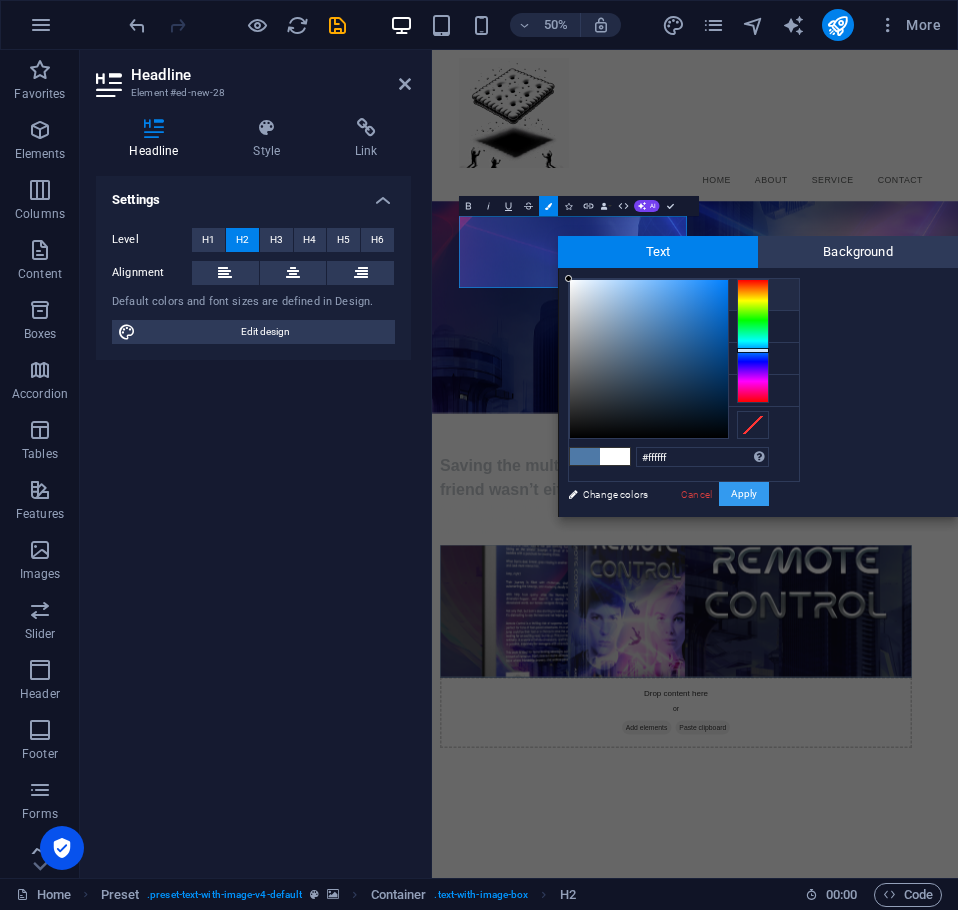 click on "Apply" at bounding box center (744, 494) 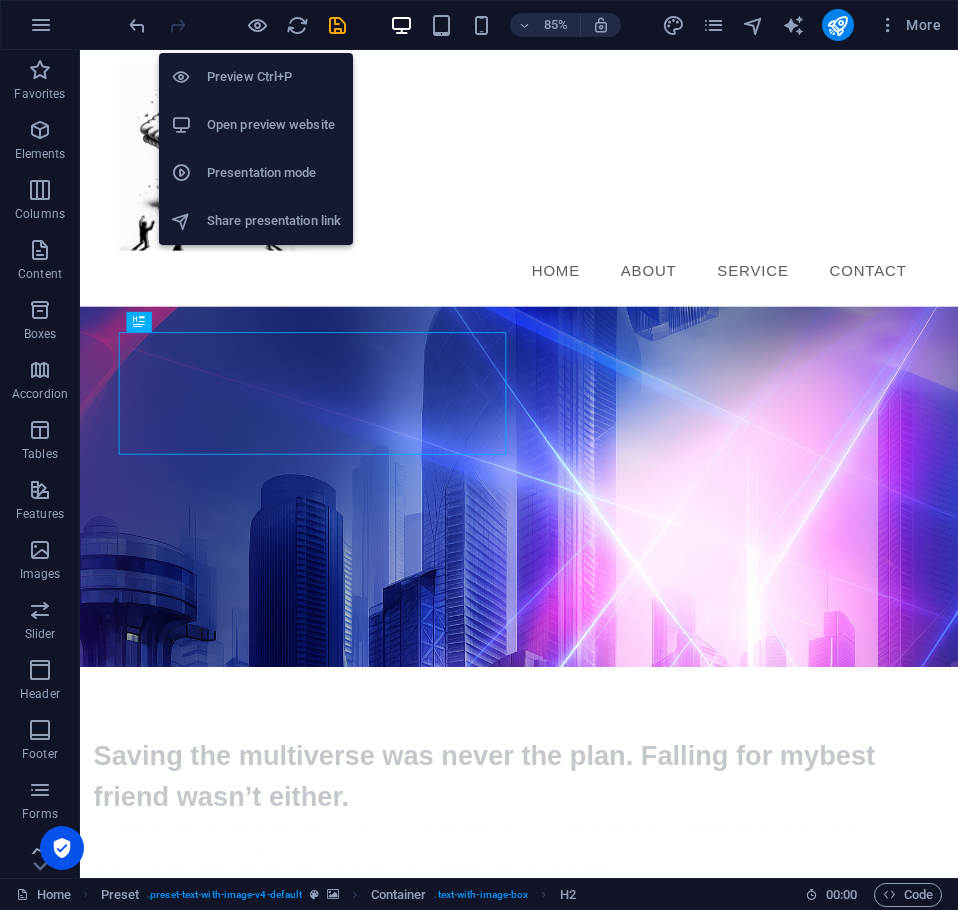click on "Open preview website" at bounding box center [274, 125] 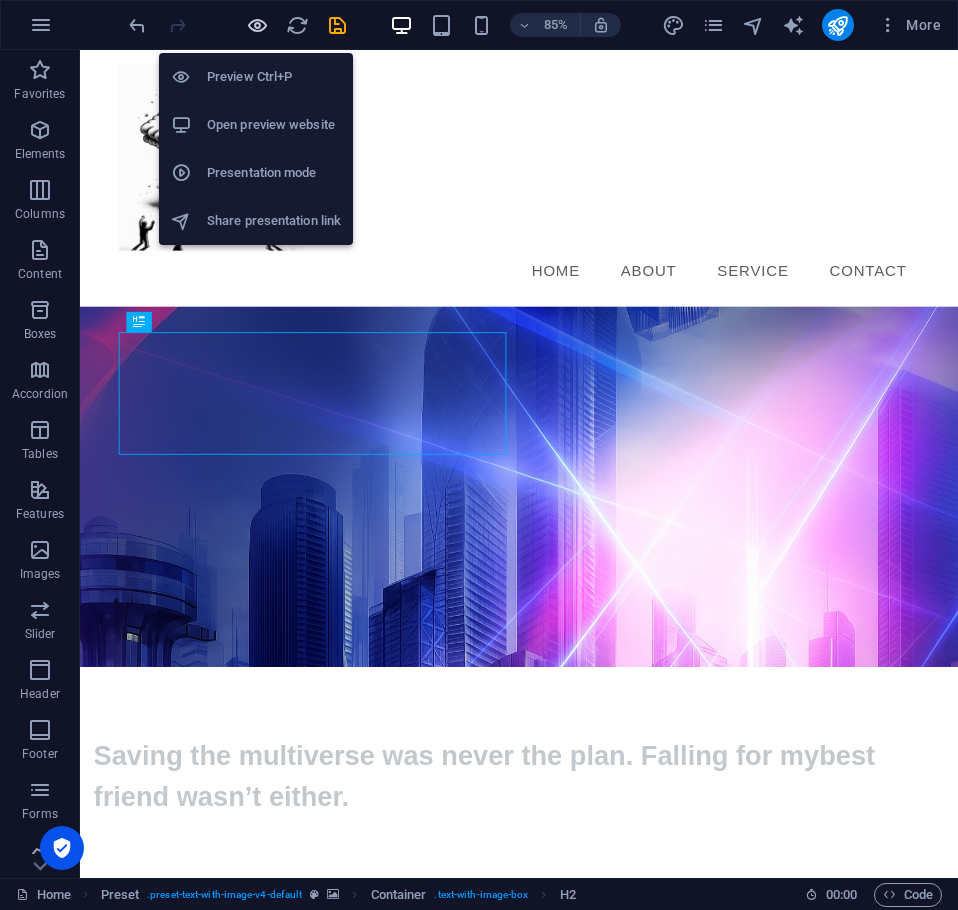 click at bounding box center [257, 25] 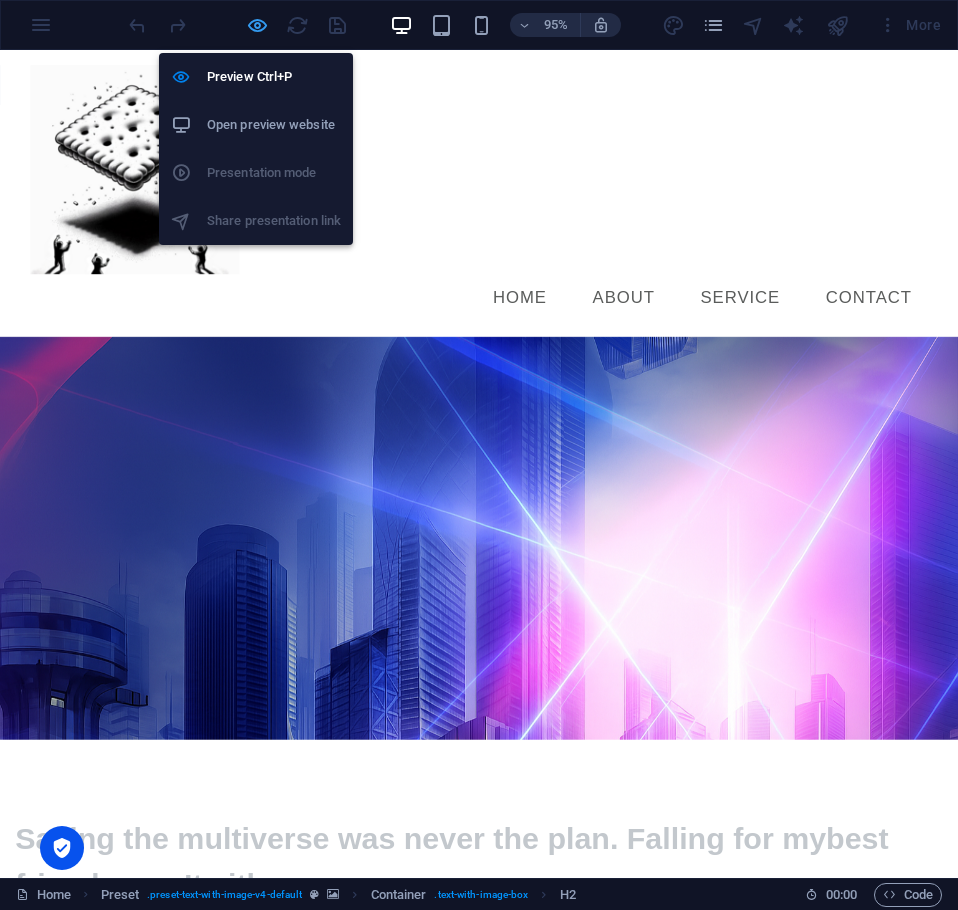 click at bounding box center (257, 25) 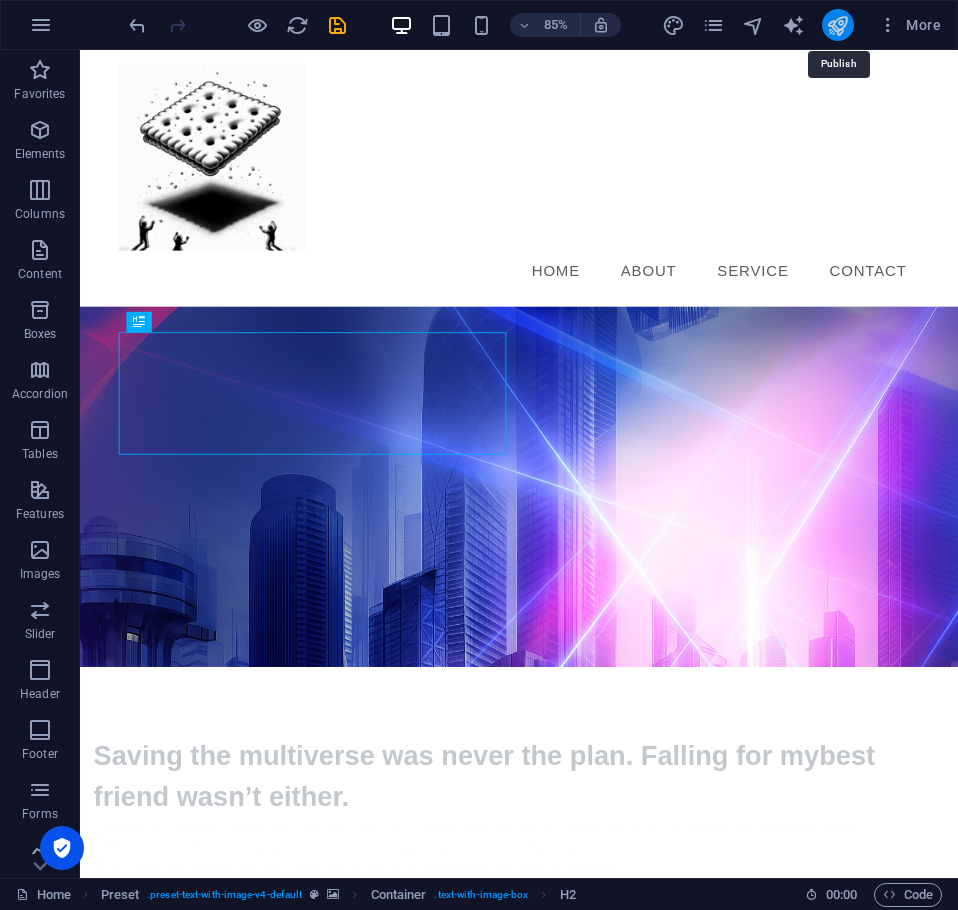 click at bounding box center (837, 25) 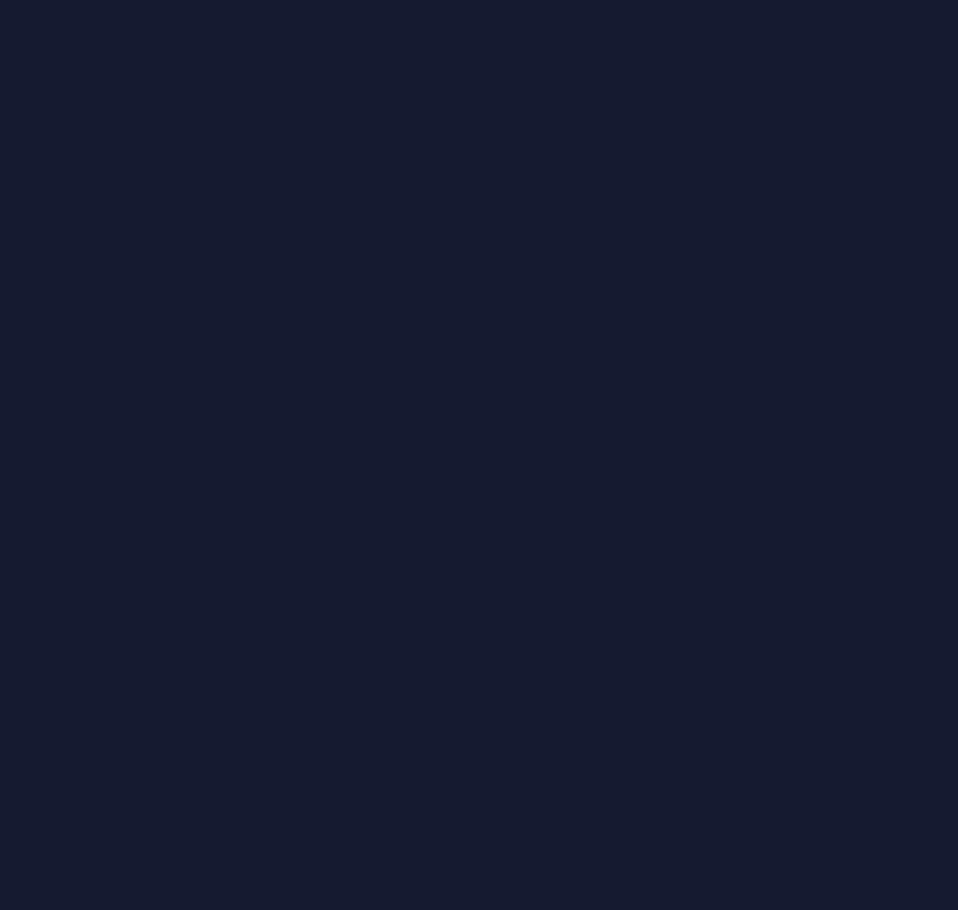 scroll, scrollTop: 0, scrollLeft: 0, axis: both 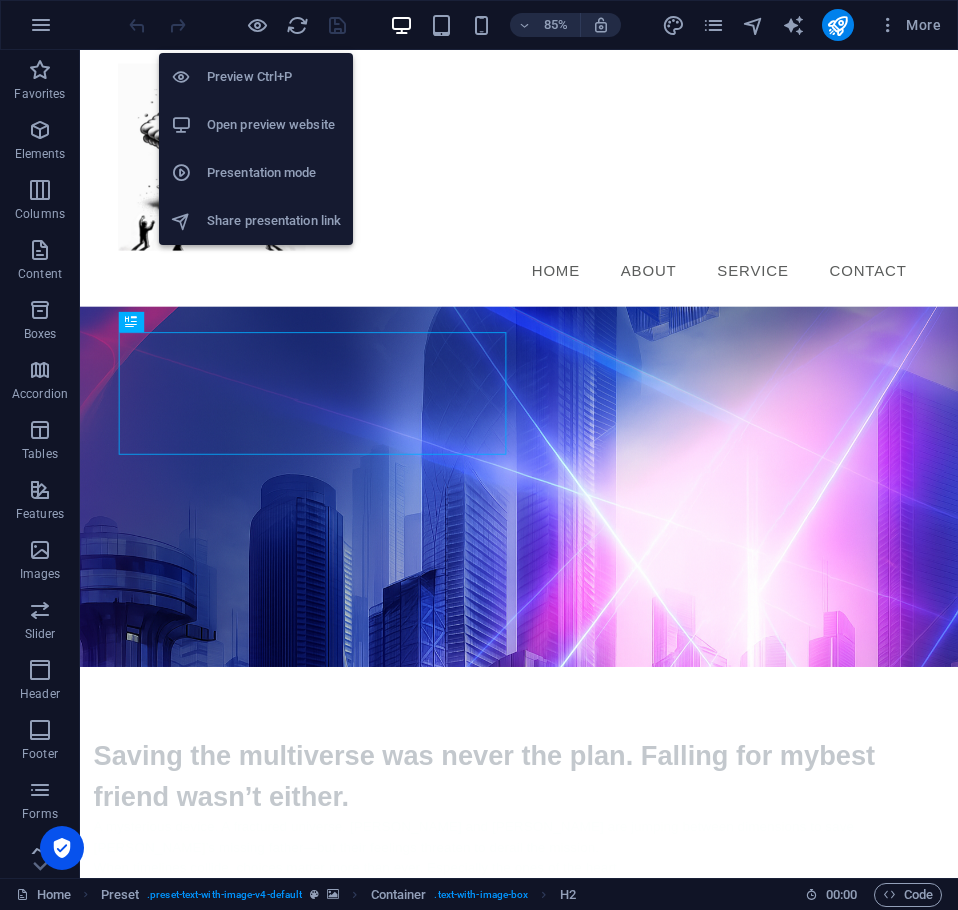 click on "Open preview website" at bounding box center (274, 125) 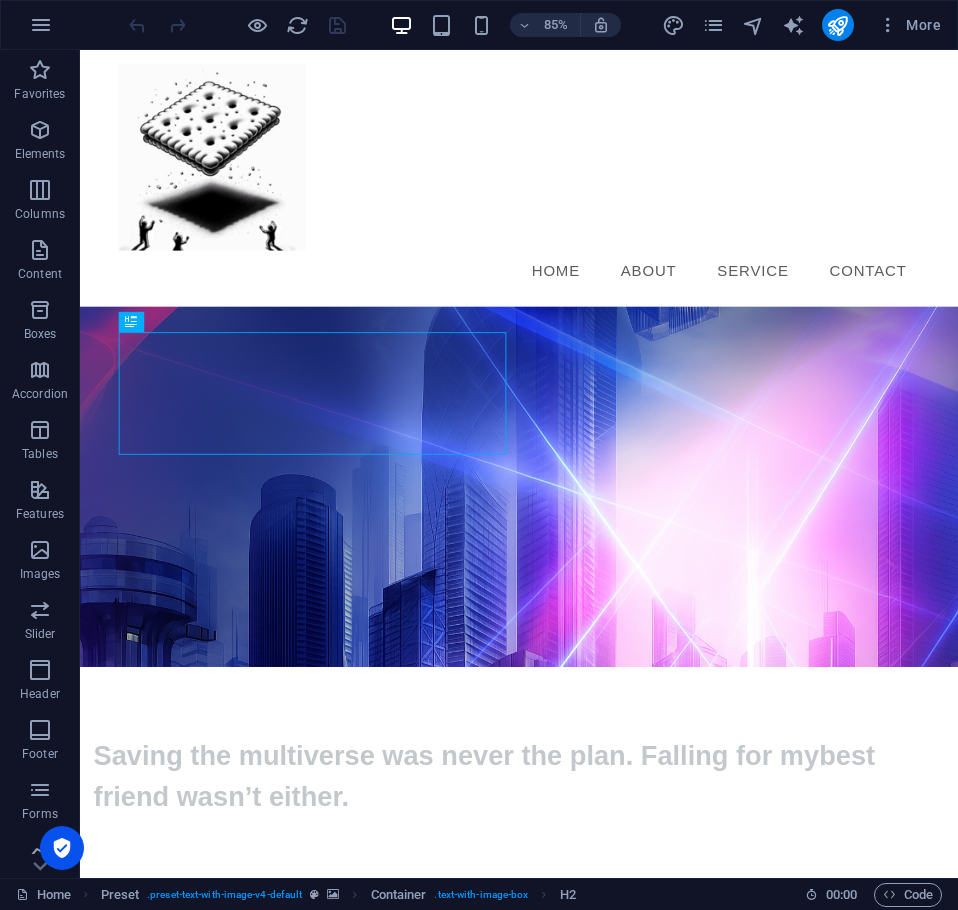 click on "Skip to main content
Menu Home About Service Contact Saving the multiverse was never the plan. Falling for my  best friend wasn’t either. A mysterious device. A fractured universe. Sam and Jack are jumping between dimensions to save Sam’s missing father—but their feelings threaten to derail the mission.  When timelines collide, choices matter more than ever. Especially the ones of the heart. Drop content here or  Add elements  Paste clipboard" at bounding box center [596, 788] 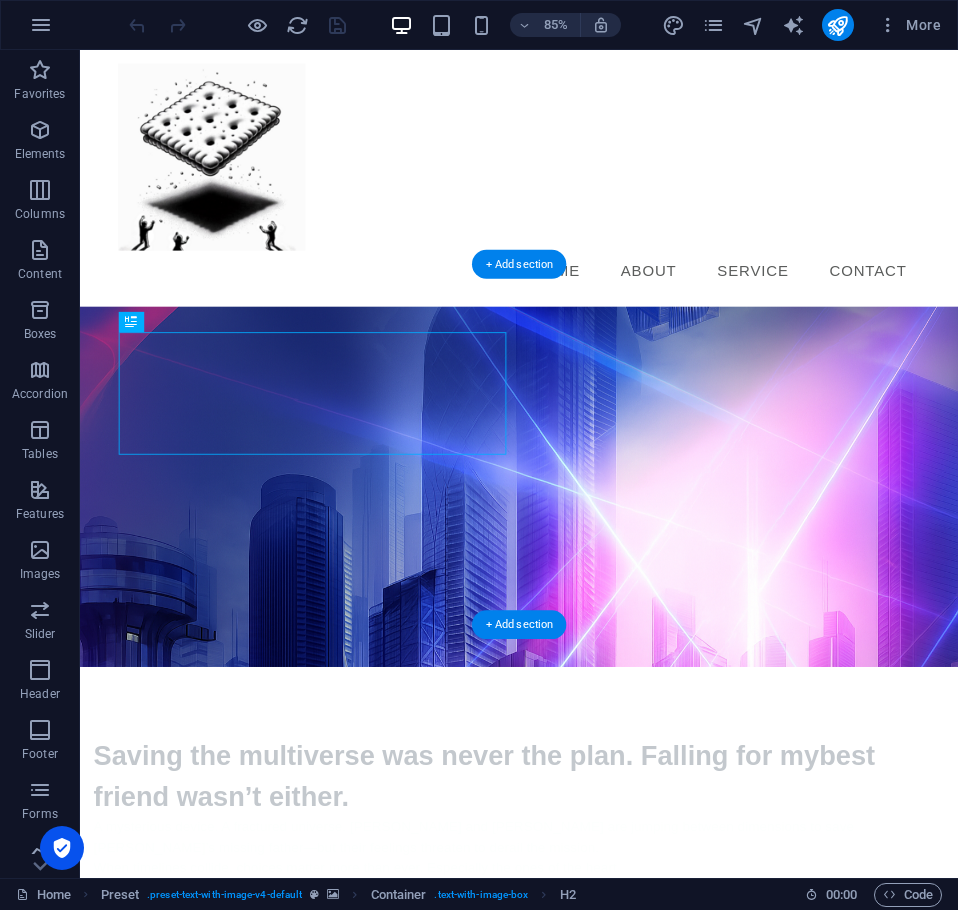 click at bounding box center (568, 1172) 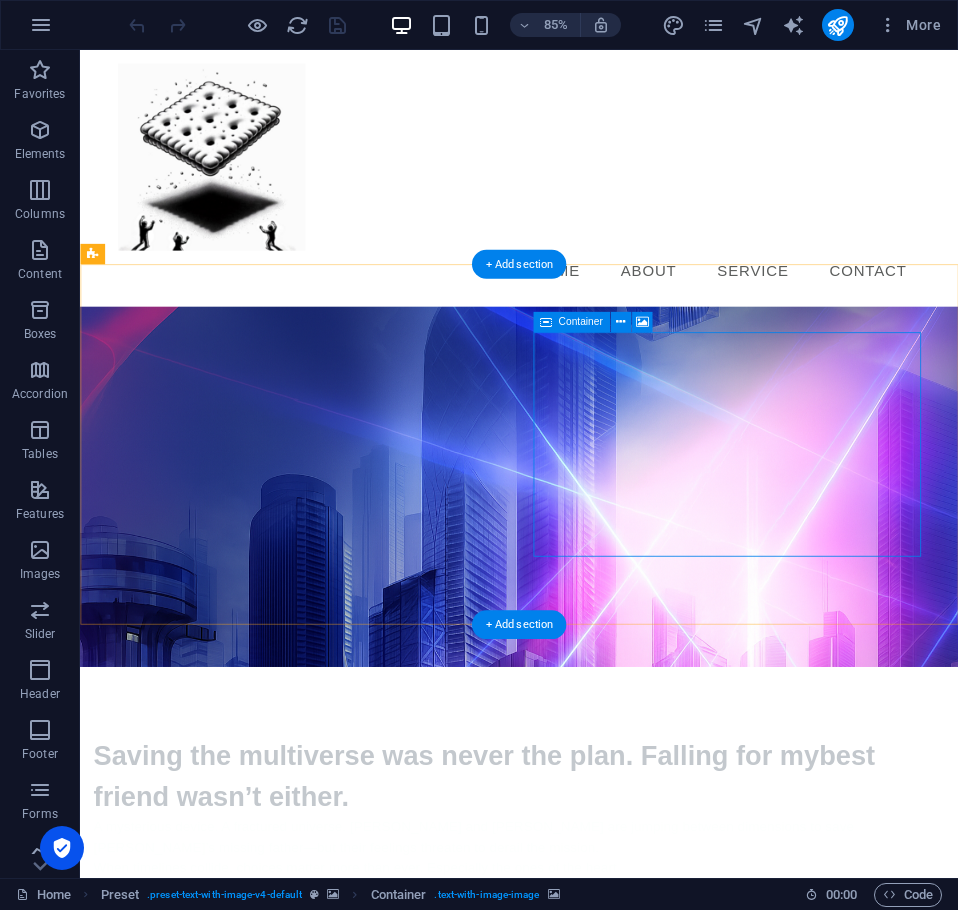 click on "Add elements" at bounding box center (509, 1405) 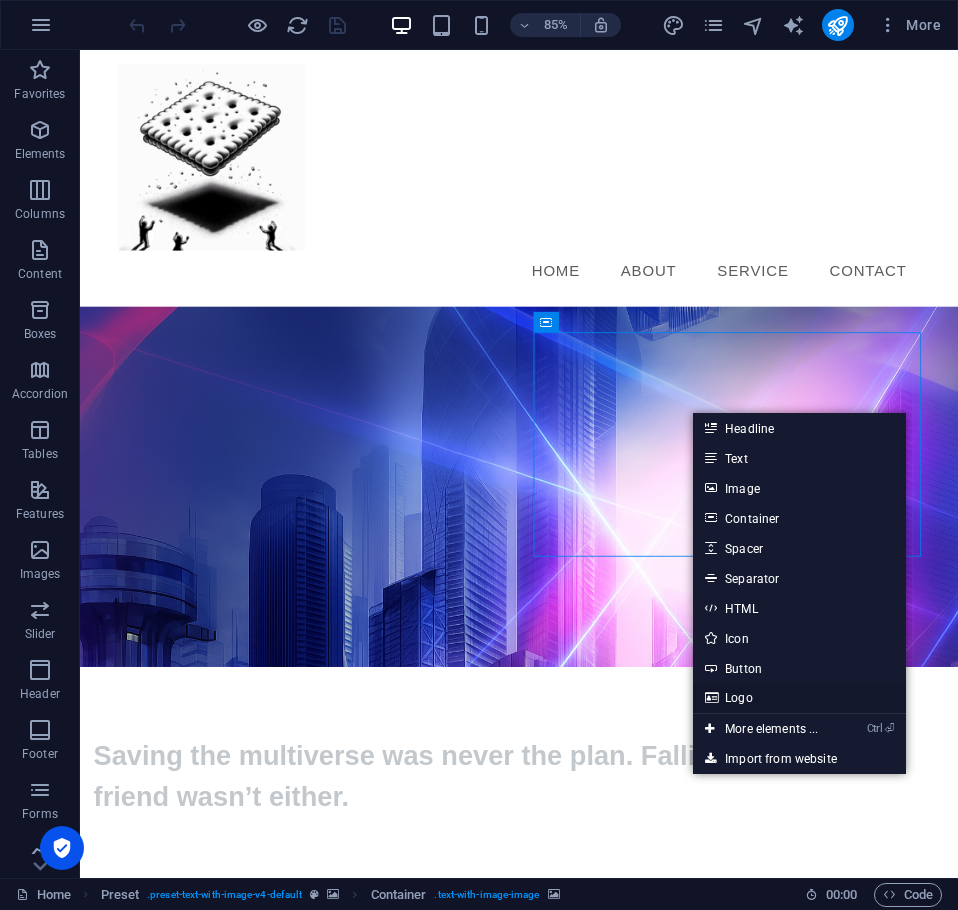 click on "Logo" at bounding box center (799, 698) 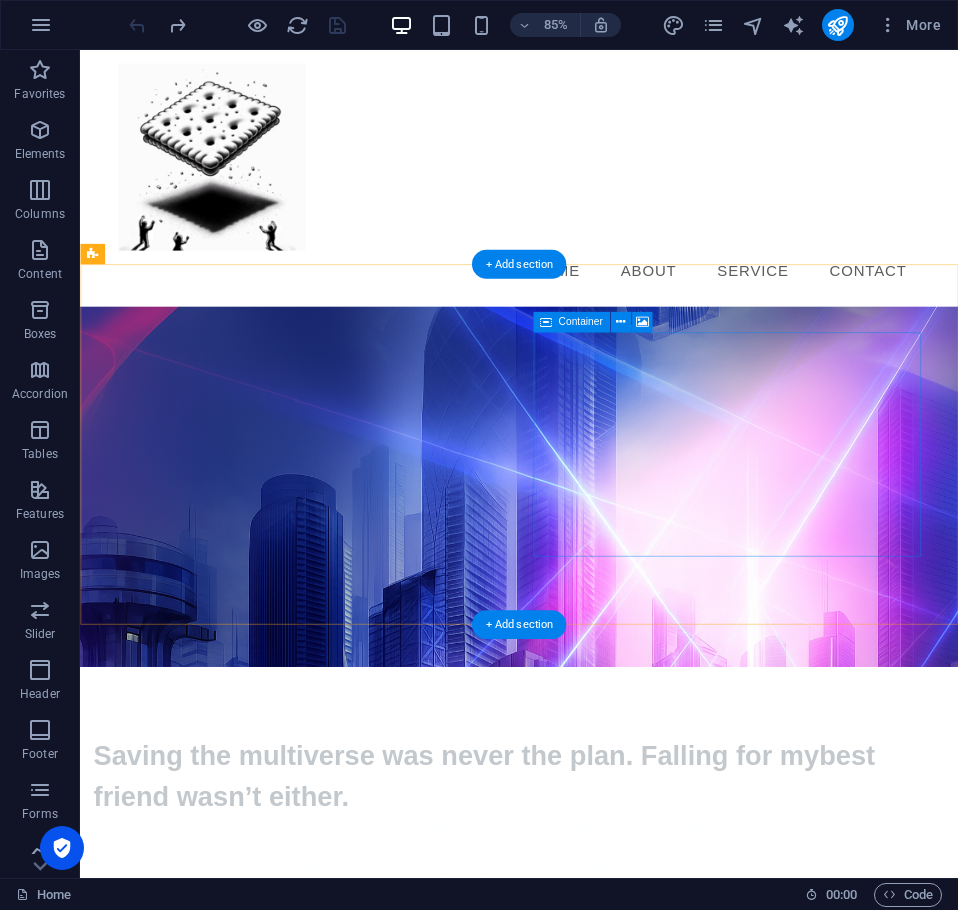 click on "Drop content here or  Add elements  Paste clipboard" at bounding box center [568, 1375] 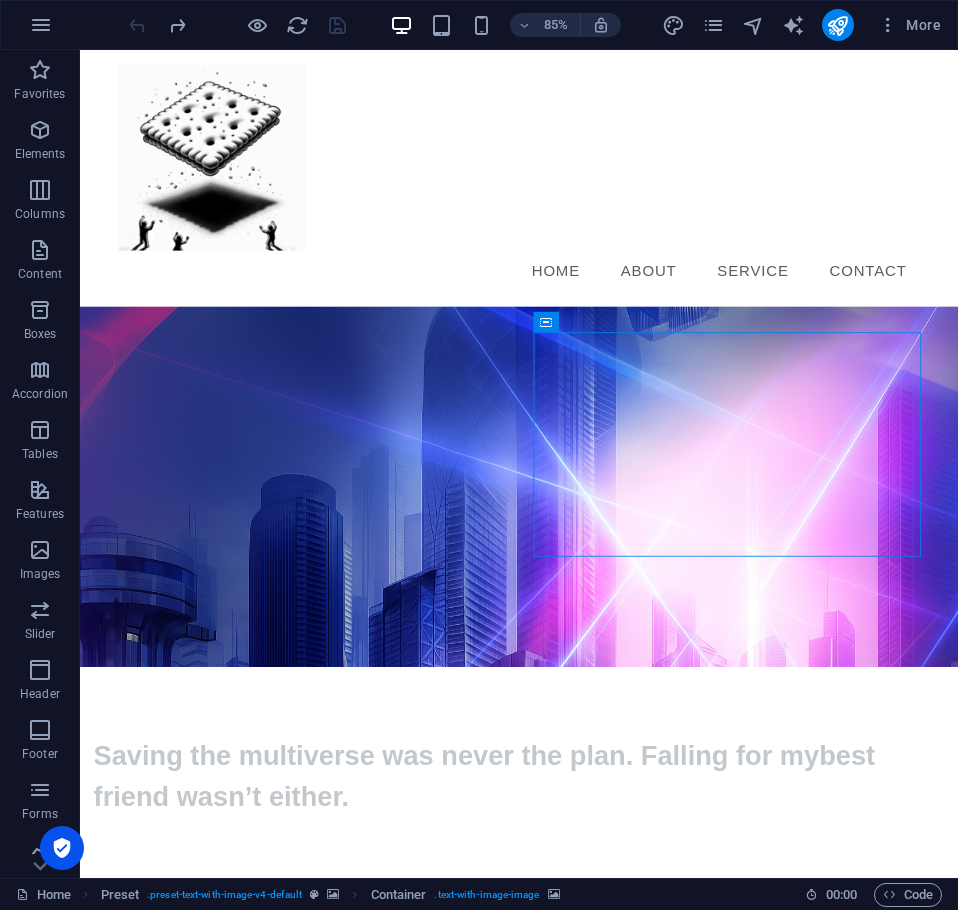 click on "Skip to main content
Menu Home About Service Contact Saving the multiverse was never the plan. Falling for my  best friend wasn’t either. A mysterious device. A fractured universe. Sam and Jack are jumping between dimensions to save Sam’s missing father—but their feelings threaten to derail the mission.  When timelines collide, choices matter more than ever. Especially the ones of the heart. Drop content here or  Add elements  Paste clipboard" at bounding box center (596, 788) 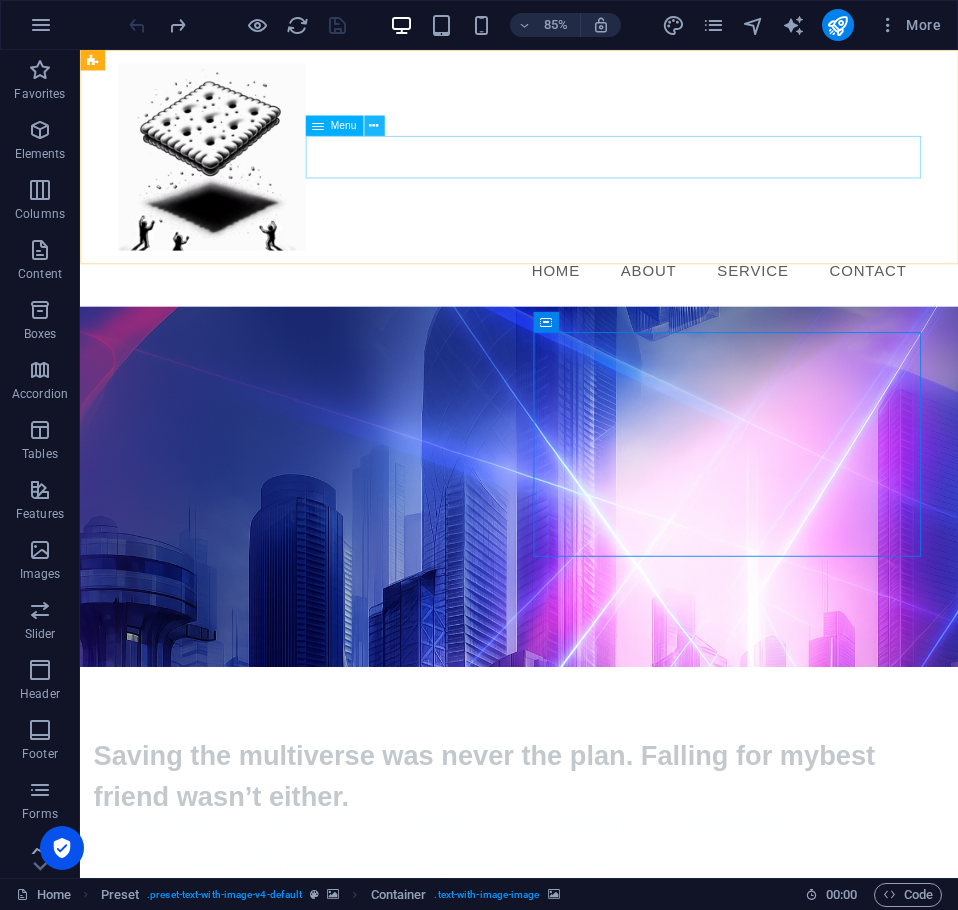 click at bounding box center [373, 126] 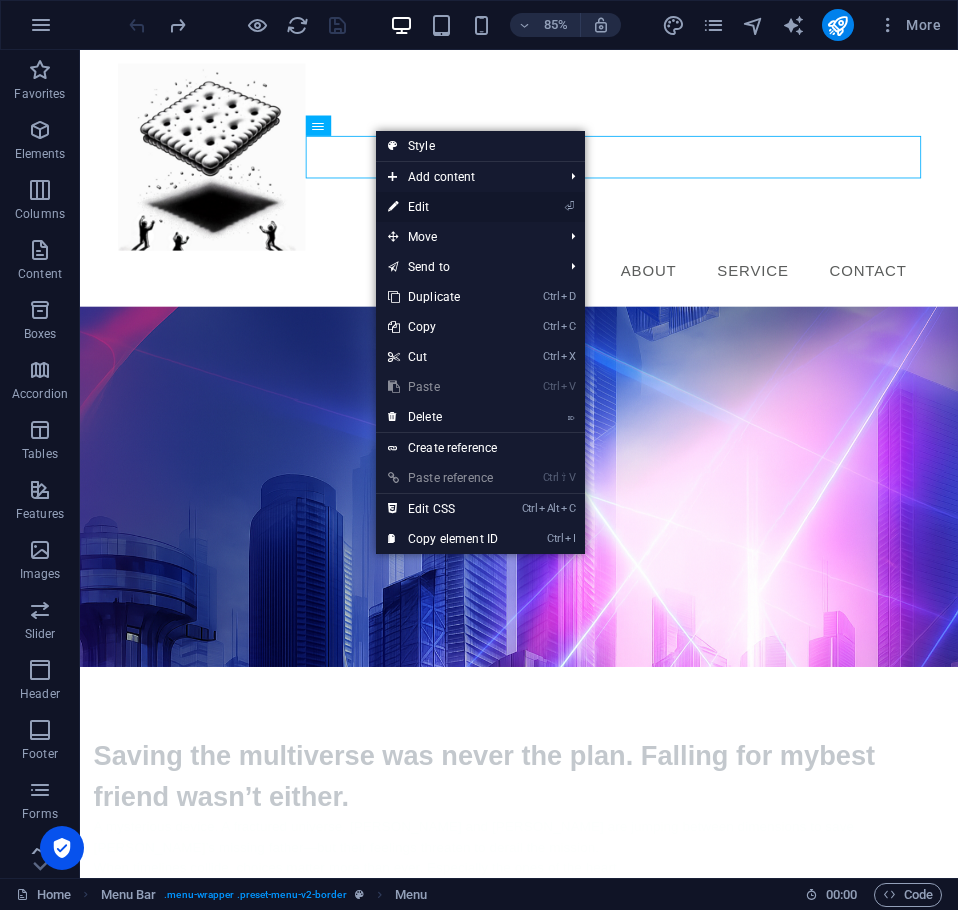 click on "⏎  Edit" at bounding box center [443, 207] 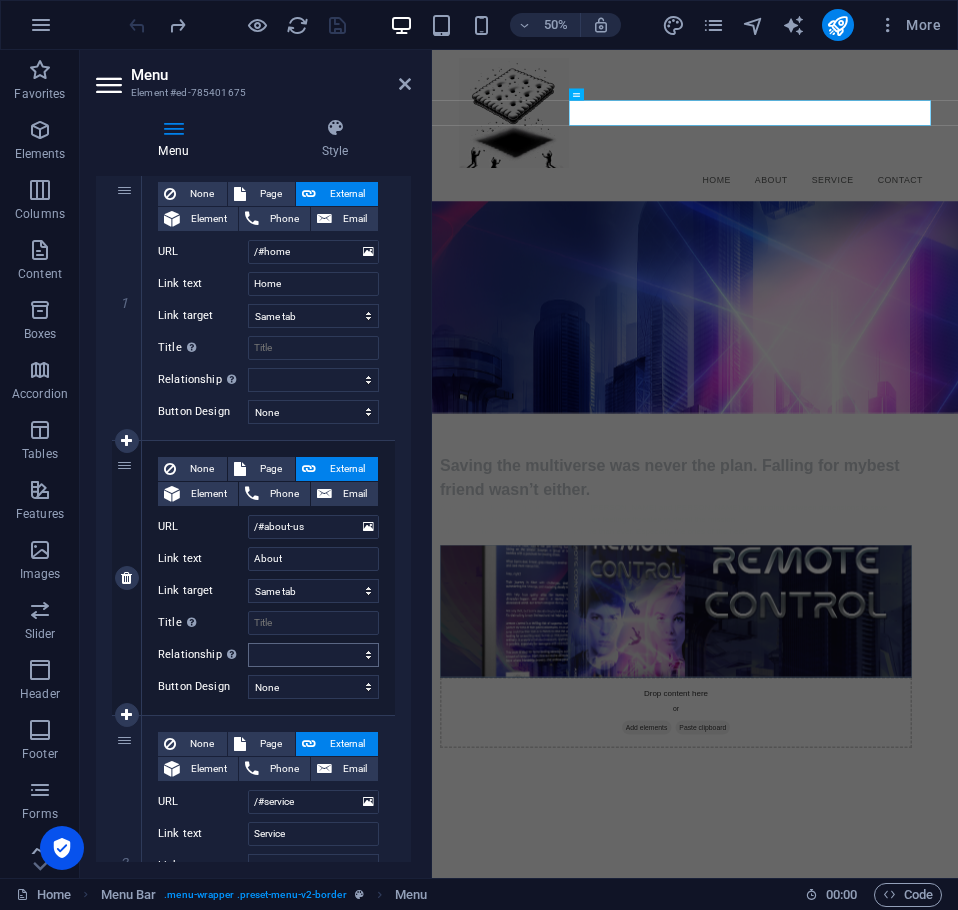 scroll, scrollTop: 100, scrollLeft: 0, axis: vertical 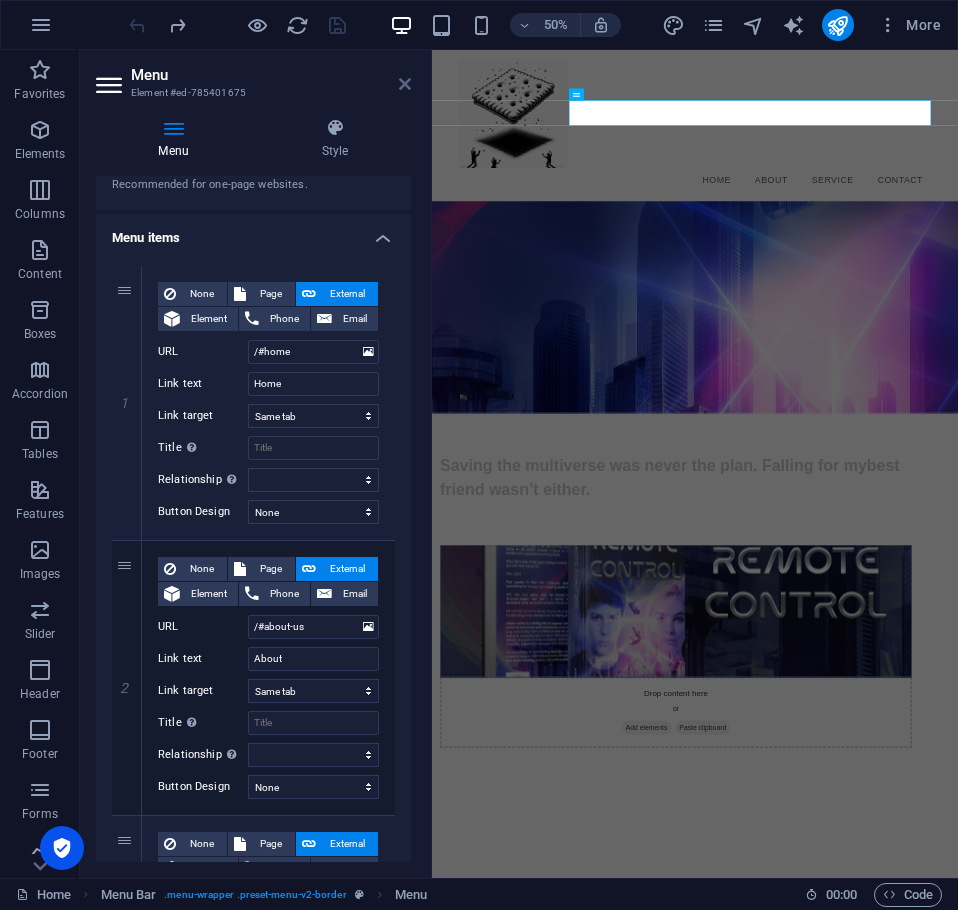 click at bounding box center (405, 84) 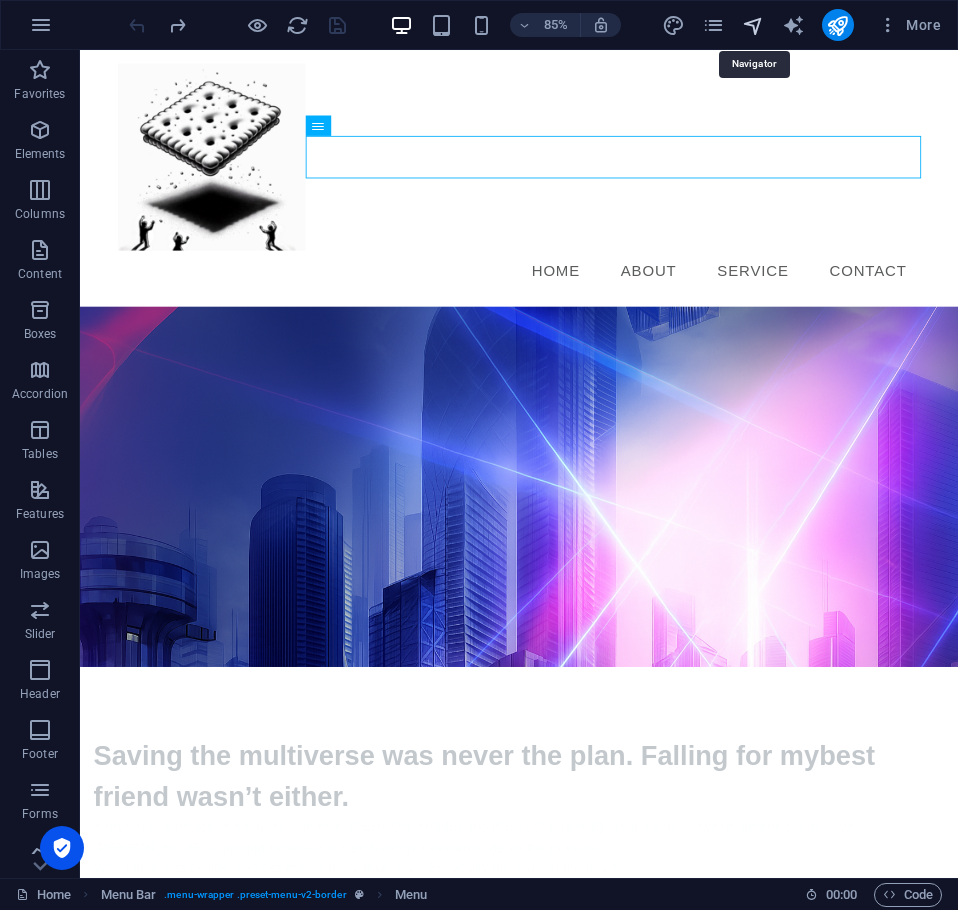 click at bounding box center (753, 25) 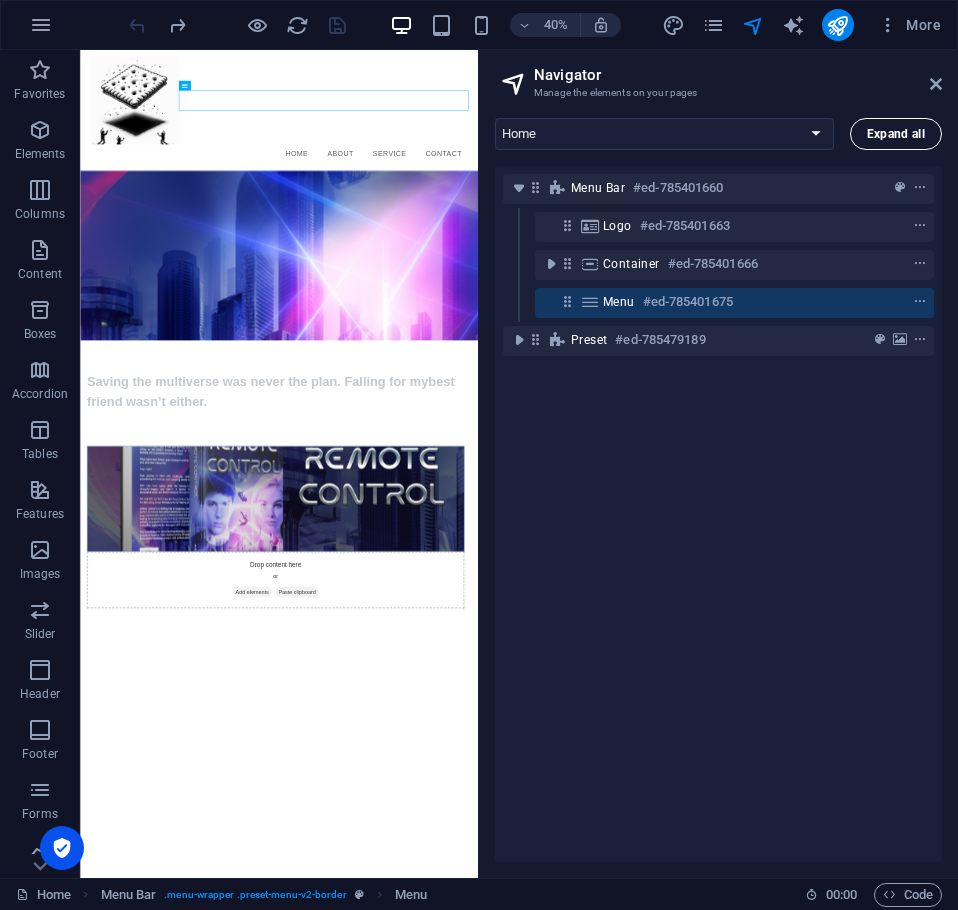 click on "Expand all" at bounding box center (896, 134) 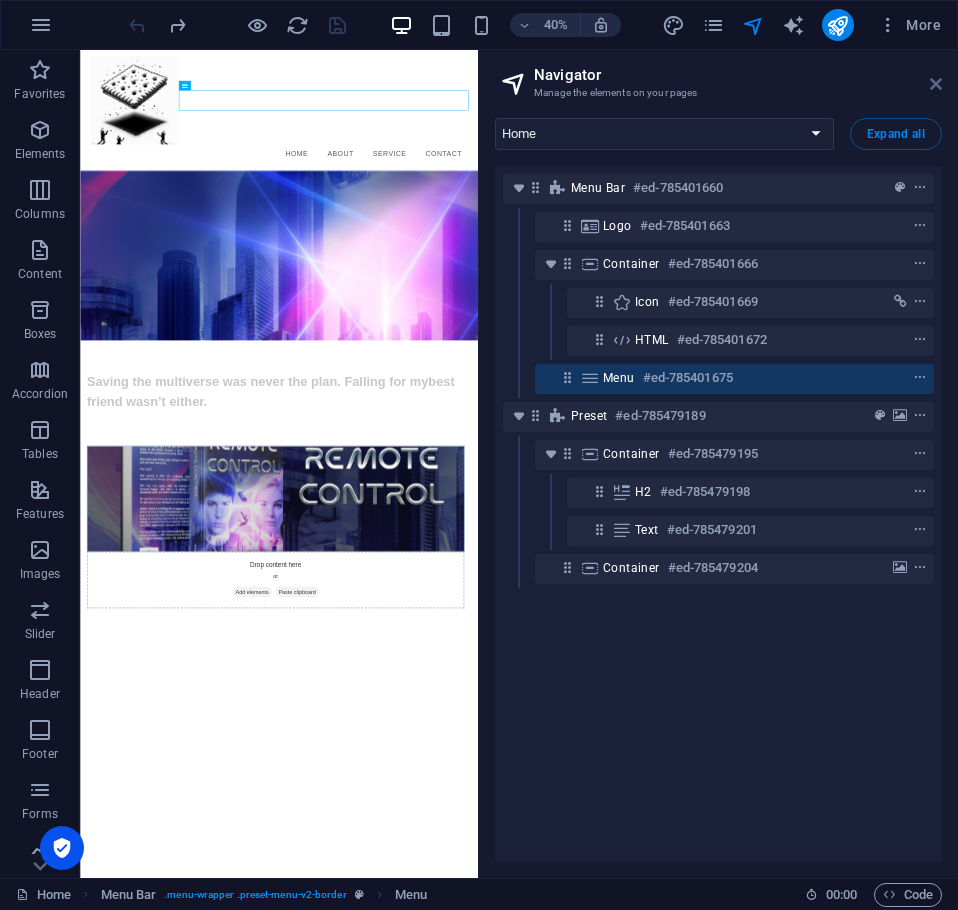 click at bounding box center [936, 84] 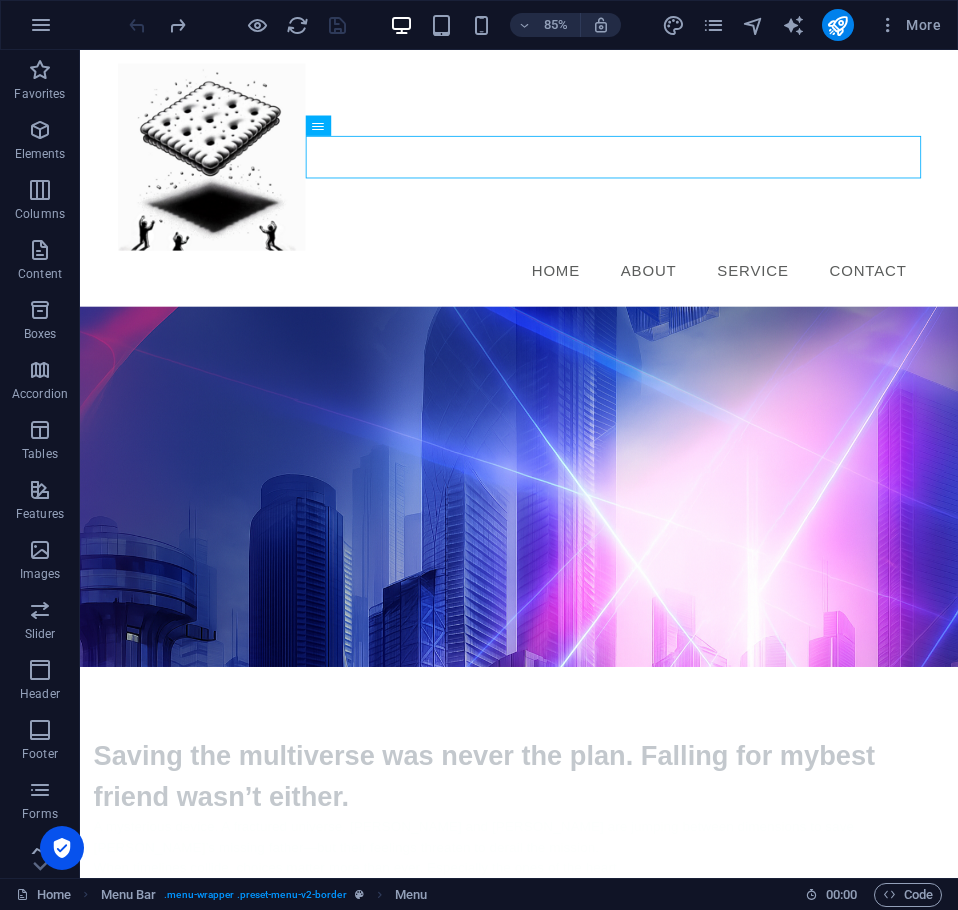 click on "Skip to main content
Menu Home About Service Contact Saving the multiverse was never the plan. Falling for my  best friend wasn’t either. A mysterious device. A fractured universe. Sam and Jack are jumping between dimensions to save Sam’s missing father—but their feelings threaten to derail the mission.  When timelines collide, choices matter more than ever. Especially the ones of the heart. Drop content here or  Add elements  Paste clipboard" at bounding box center (596, 788) 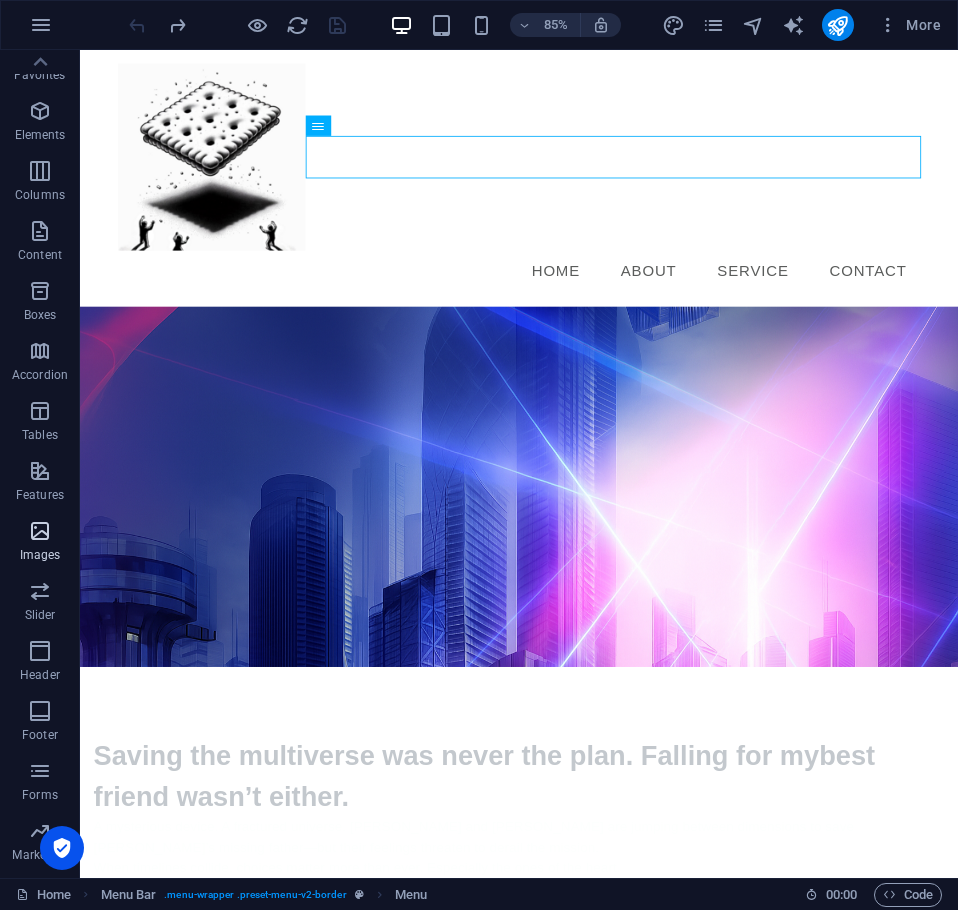 scroll, scrollTop: 0, scrollLeft: 0, axis: both 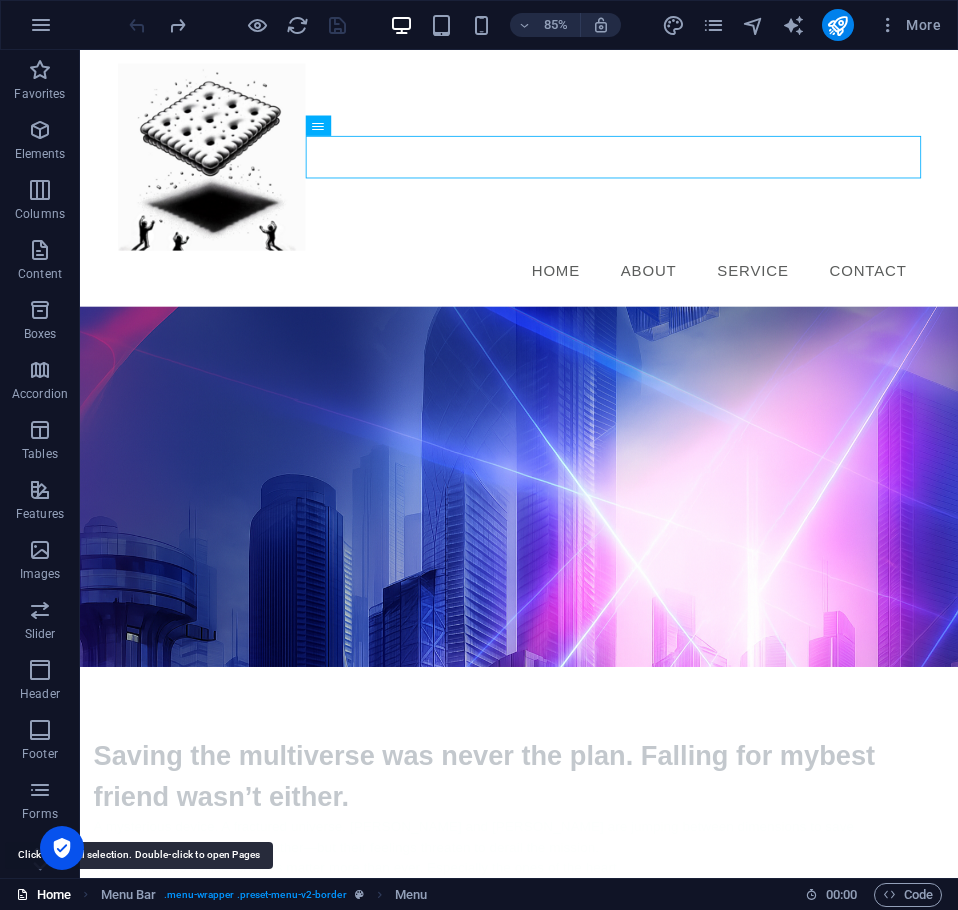 click on "Home" at bounding box center [43, 895] 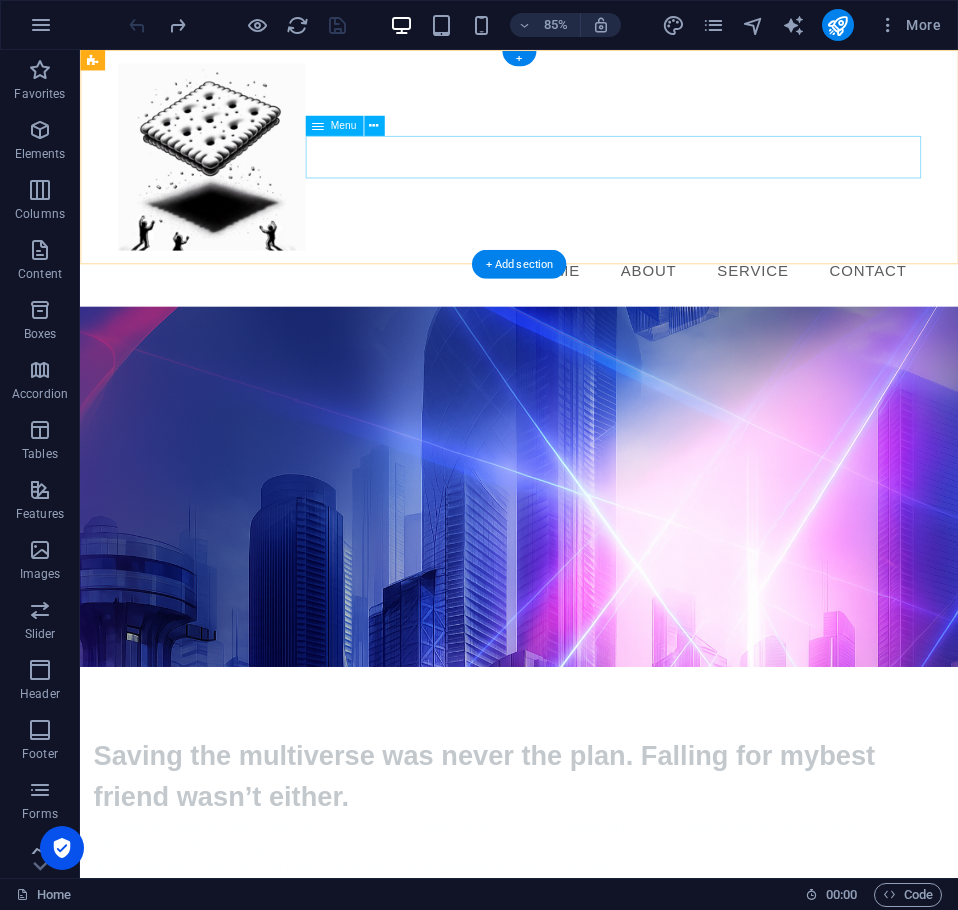 click on "Home About Service Contact" at bounding box center (597, 311) 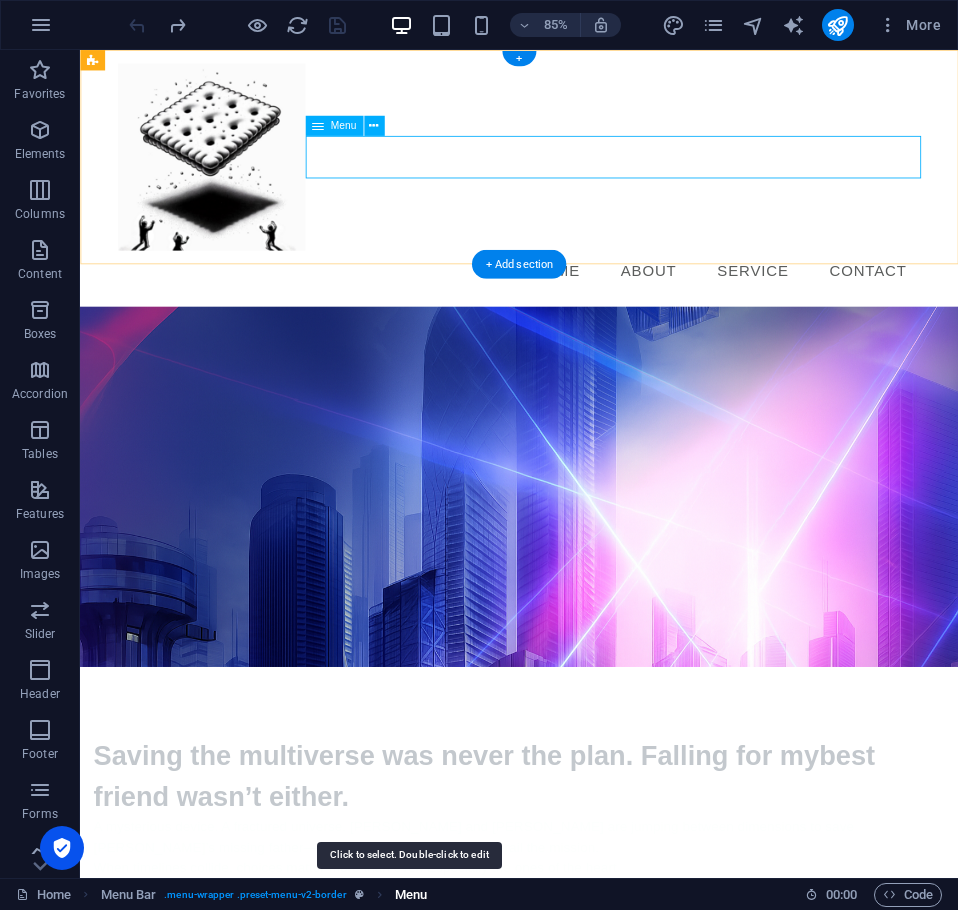 click on "Menu" at bounding box center [411, 895] 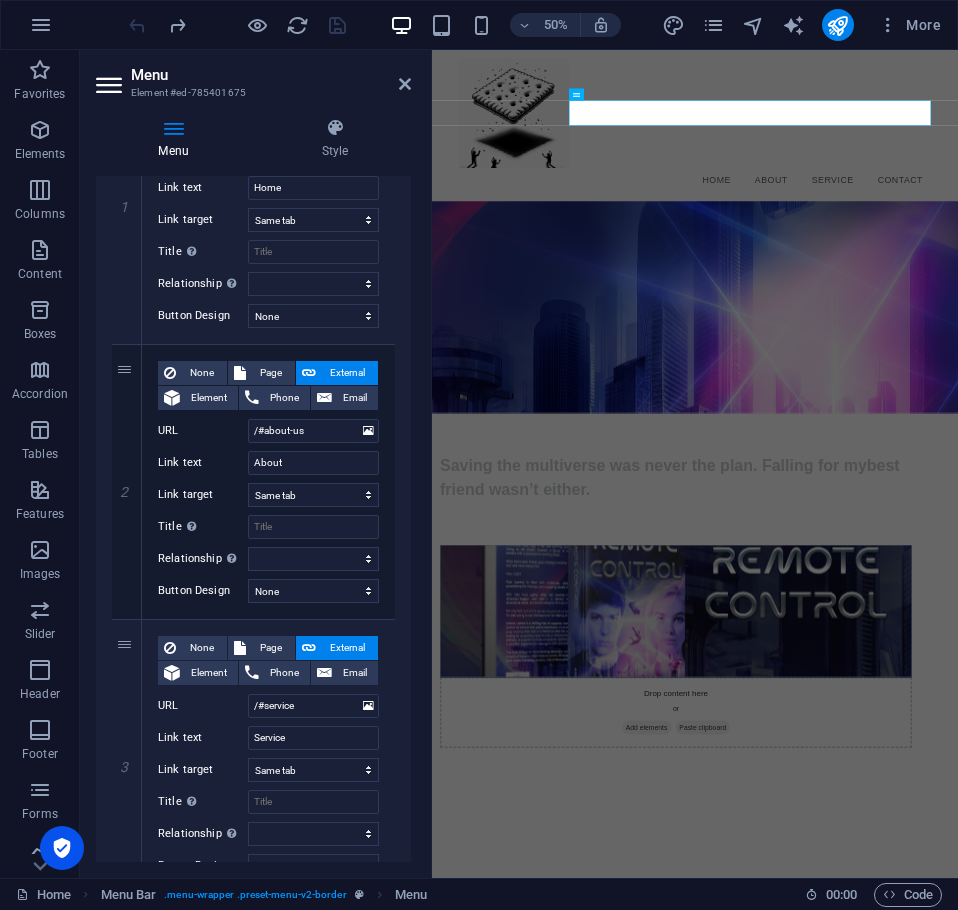 scroll, scrollTop: 300, scrollLeft: 0, axis: vertical 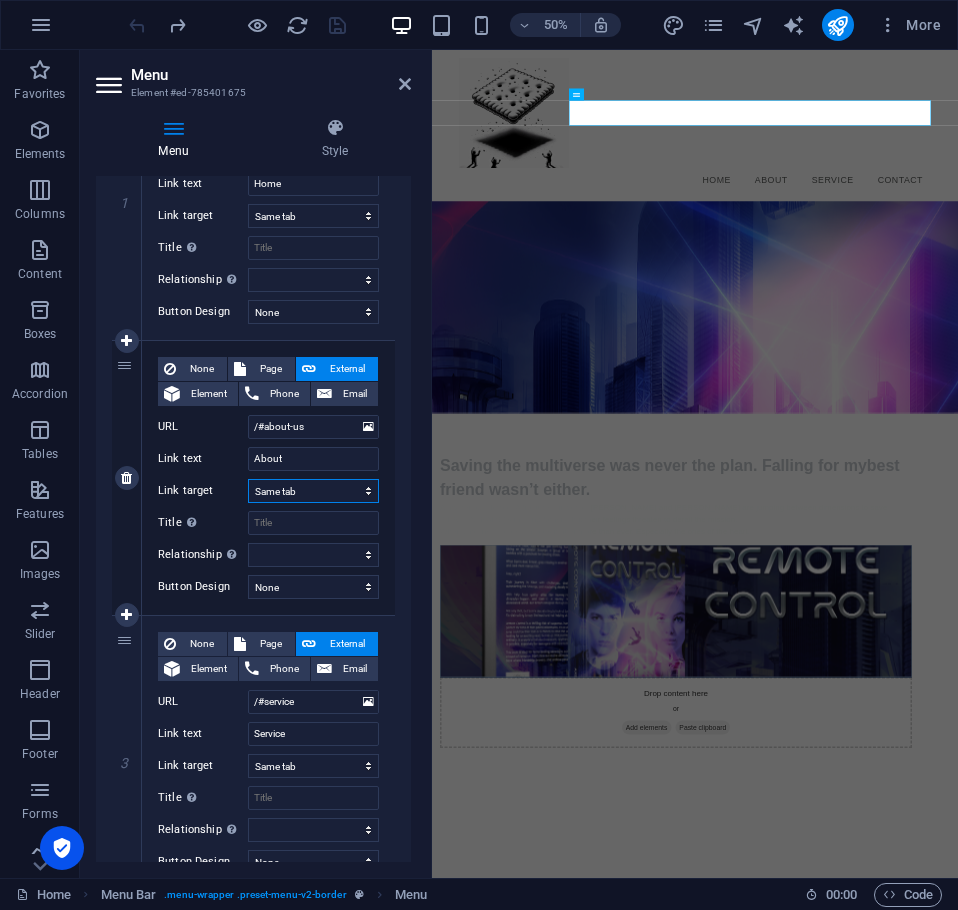 click on "New tab Same tab Overlay" at bounding box center [313, 491] 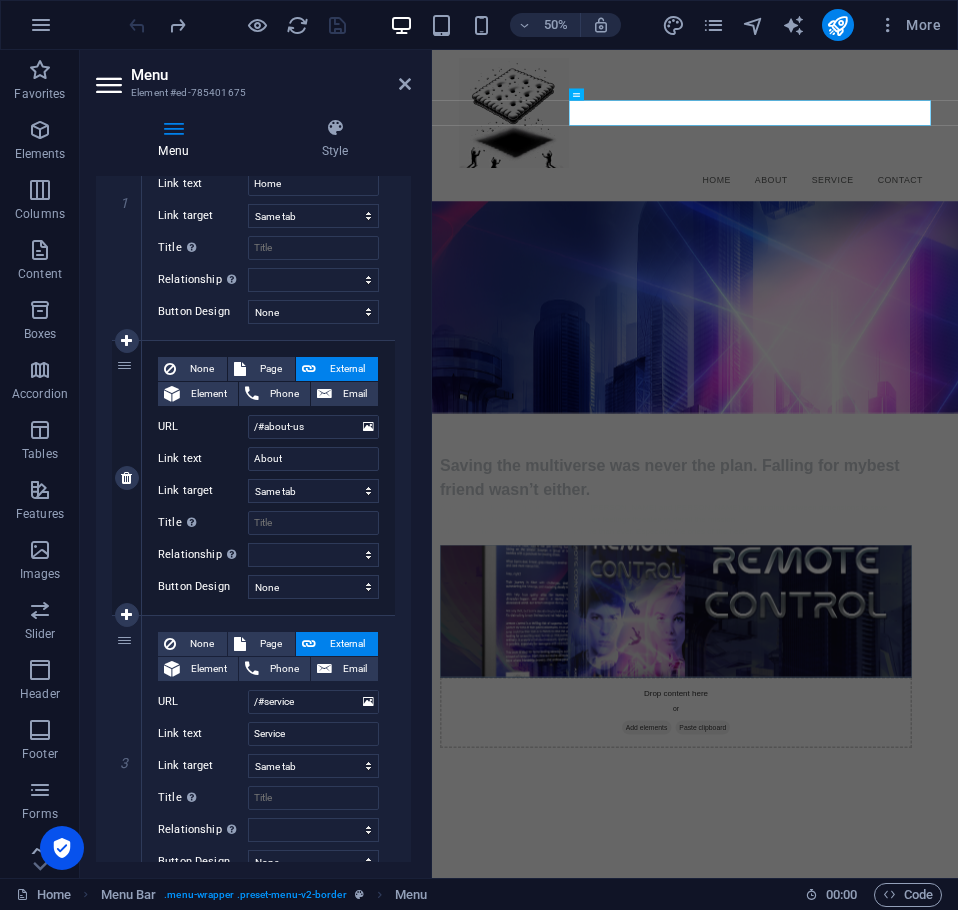 click on "None Page External Element Phone Email Page Home Legal Notice Privacy Element
URL /#about-us Phone Email Link text About Link target New tab Same tab Overlay Title Additional link description, should not be the same as the link text. The title is most often shown as a tooltip text when the mouse moves over the element. Leave empty if uncertain. Relationship Sets the  relationship of this link to the link target . For example, the value "nofollow" instructs search engines not to follow the link. Can be left empty. alternate author bookmark external help license next nofollow noreferrer noopener prev search tag Button Design None Default Primary Secondary" at bounding box center [268, 478] 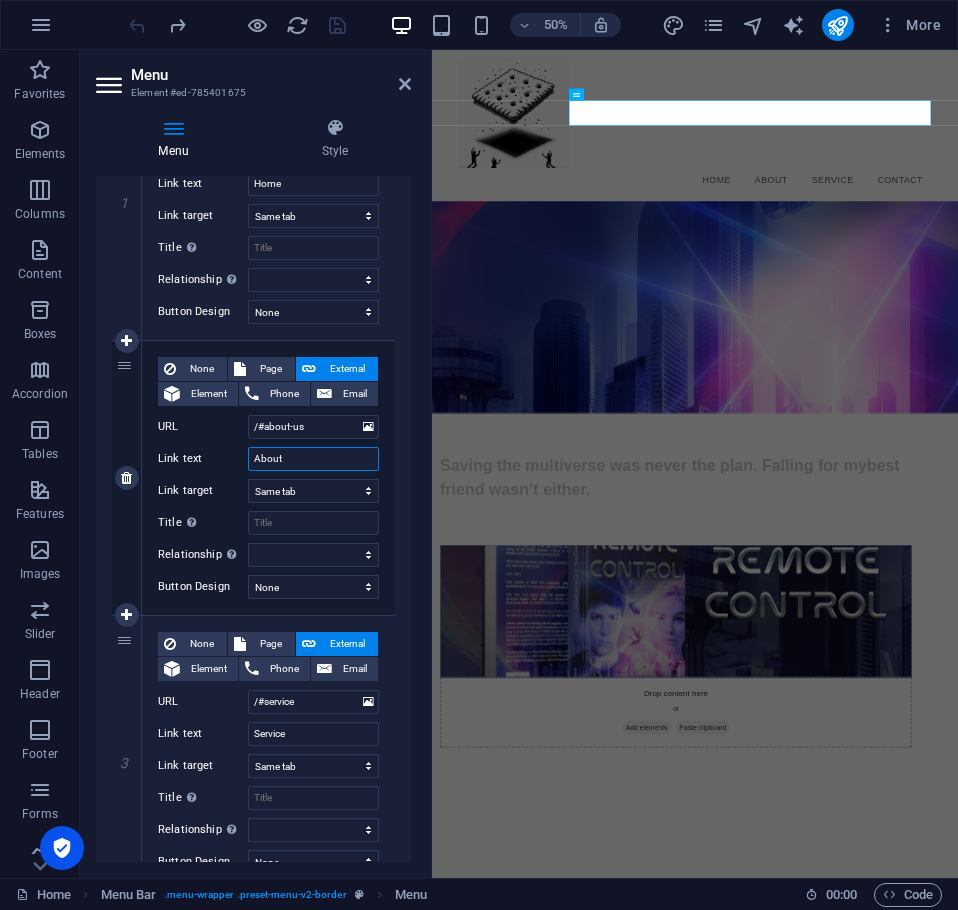 click on "About" at bounding box center [313, 459] 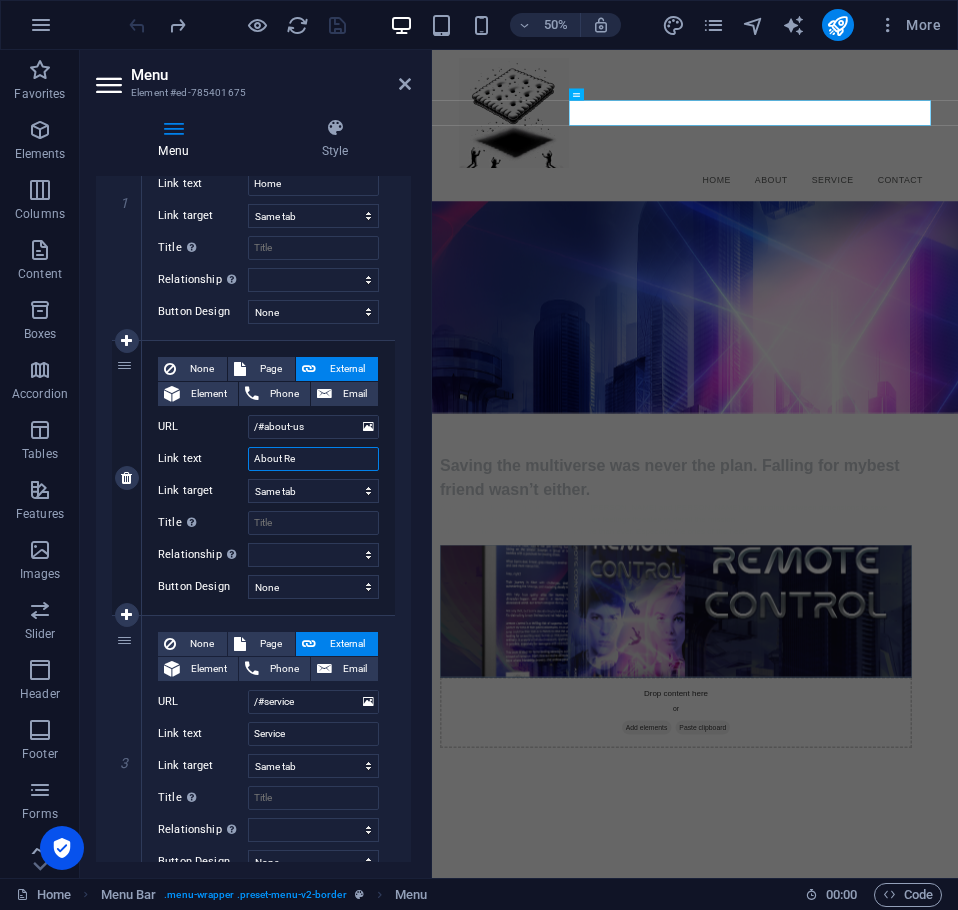 type on "About Rem" 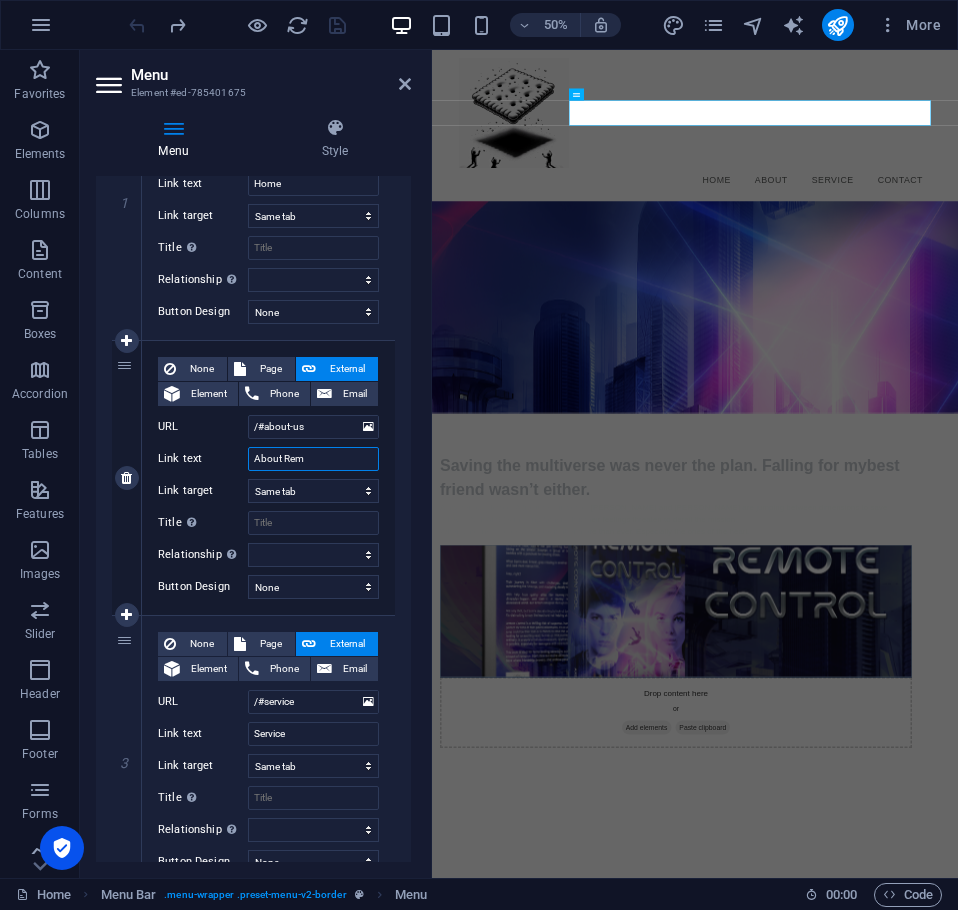 select 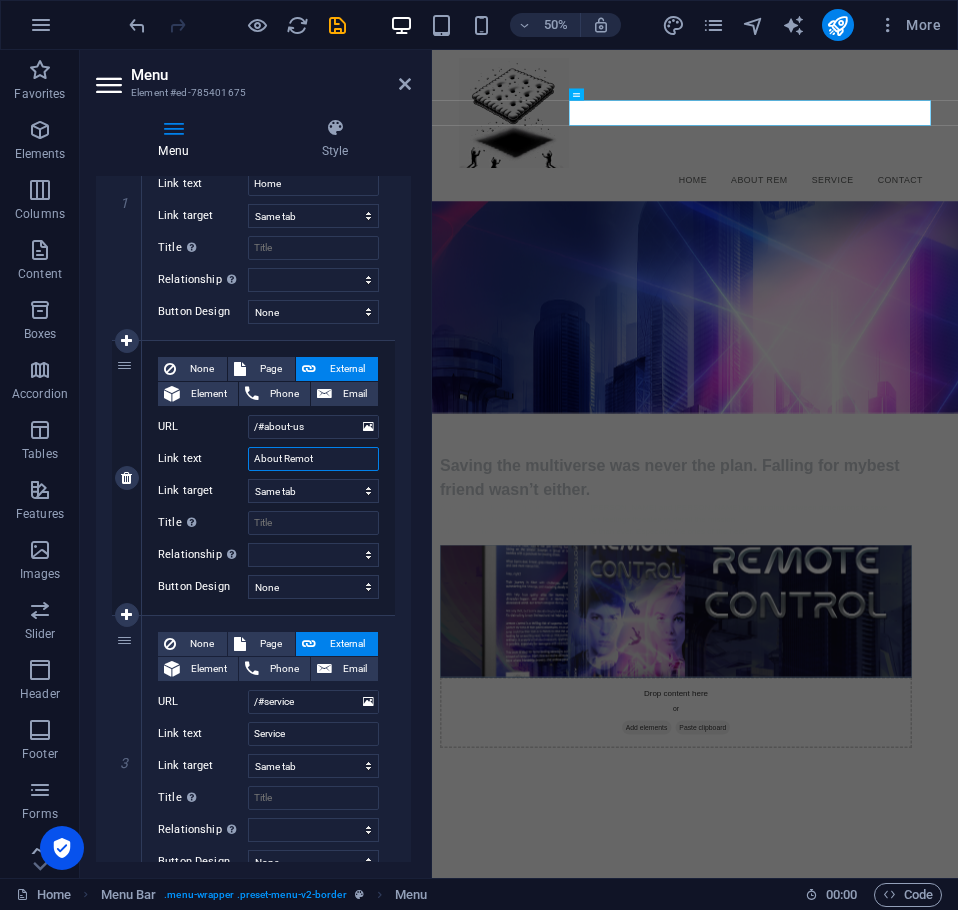 type on "About Remote" 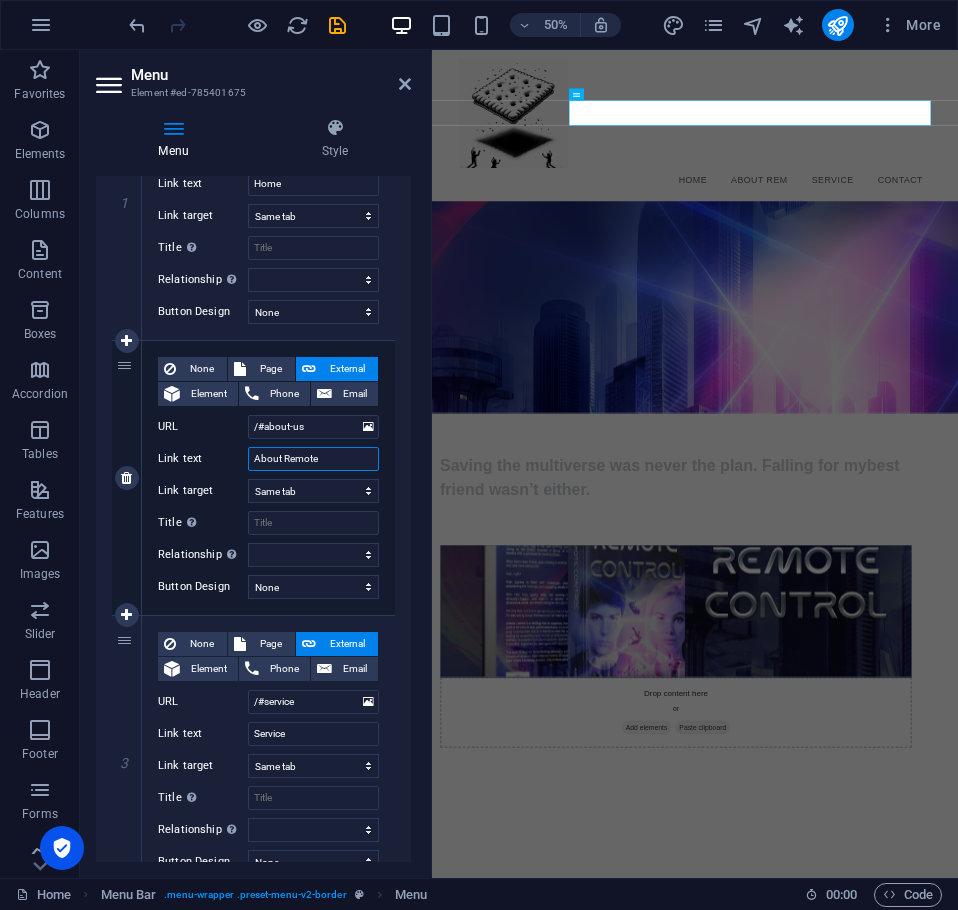select 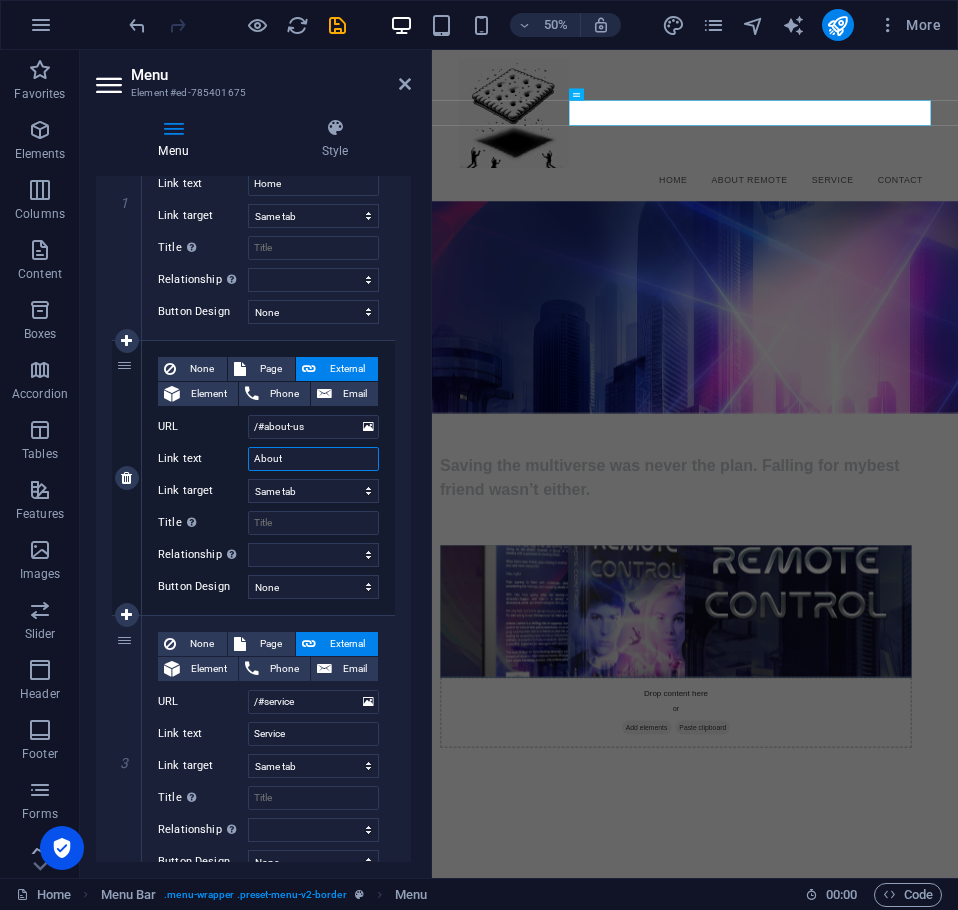 type on "About" 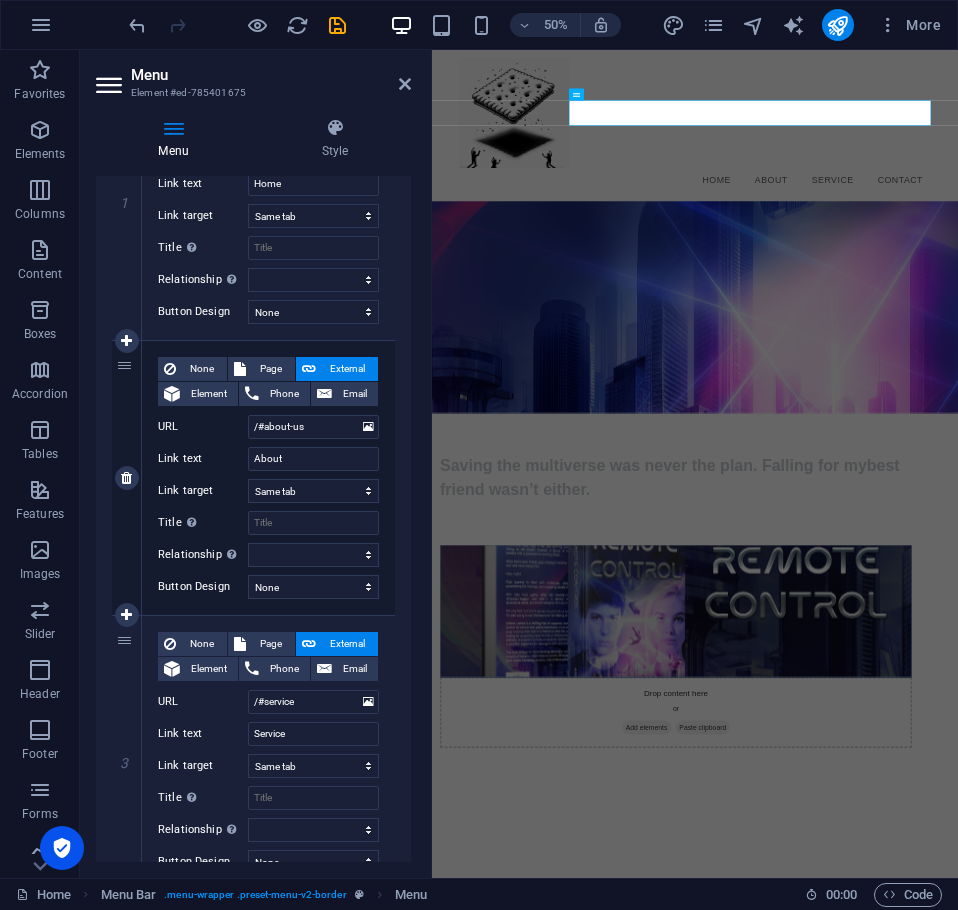 click on "None Page External Element Phone Email Page Home Legal Notice Privacy Element
URL /#about-us Phone Email Link text About Link target New tab Same tab Overlay Title Additional link description, should not be the same as the link text. The title is most often shown as a tooltip text when the mouse moves over the element. Leave empty if uncertain. Relationship Sets the  relationship of this link to the link target . For example, the value "nofollow" instructs search engines not to follow the link. Can be left empty. alternate author bookmark external help license next nofollow noreferrer noopener prev search tag Button Design None Default Primary Secondary" at bounding box center [268, 478] 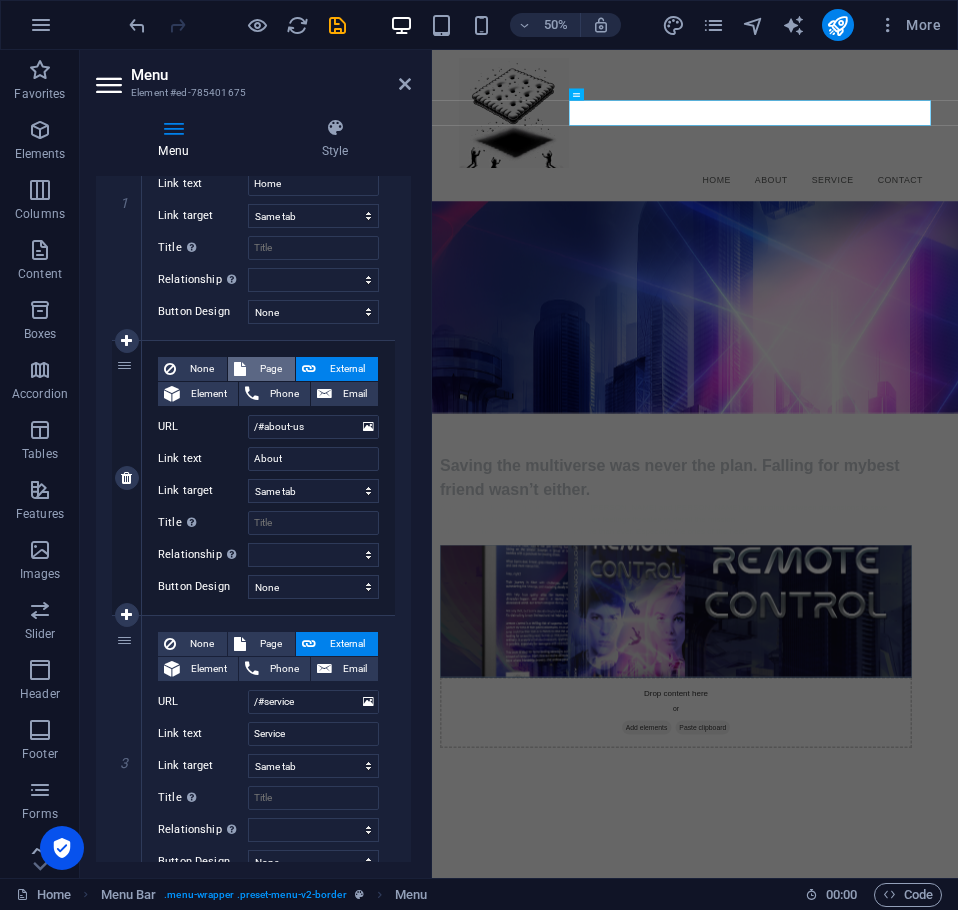 click on "Page" at bounding box center [270, 369] 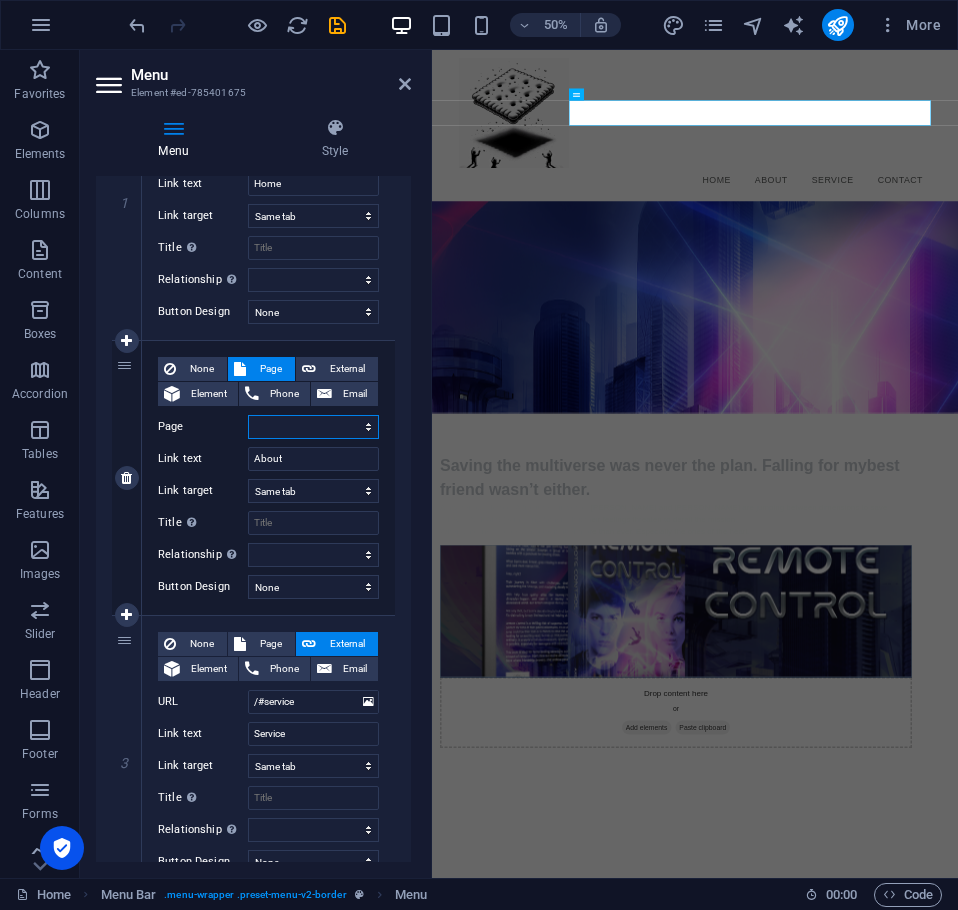 click on "Home Legal Notice Privacy" at bounding box center (313, 427) 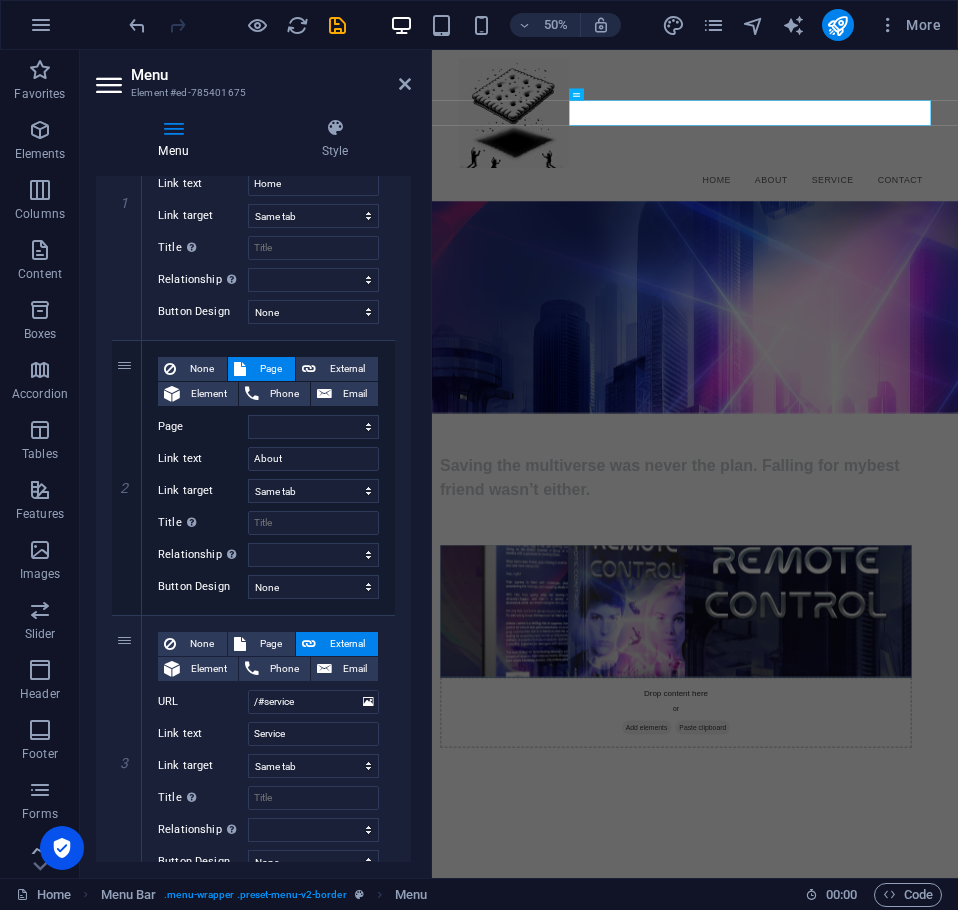 click on "Menu Style Menu Auto Custom Create custom menu items for this menu. Recommended for one-page websites. Manage pages Menu items 1 None Page External Element Phone Email Page Home Legal Notice Privacy Element
URL /#home Phone Email Link text Home Link target New tab Same tab Overlay Title Additional link description, should not be the same as the link text. The title is most often shown as a tooltip text when the mouse moves over the element. Leave empty if uncertain. Relationship Sets the  relationship of this link to the link target . For example, the value "nofollow" instructs search engines not to follow the link. Can be left empty. alternate author bookmark external help license next nofollow noreferrer noopener prev search tag Button Design None Default Primary Secondary 2 None Page External Element Phone Email Page Home Legal Notice Privacy Element
URL /#about-us Phone Email Link text About Link target New tab Same tab Overlay Title Relationship Sets the  3" at bounding box center (253, 490) 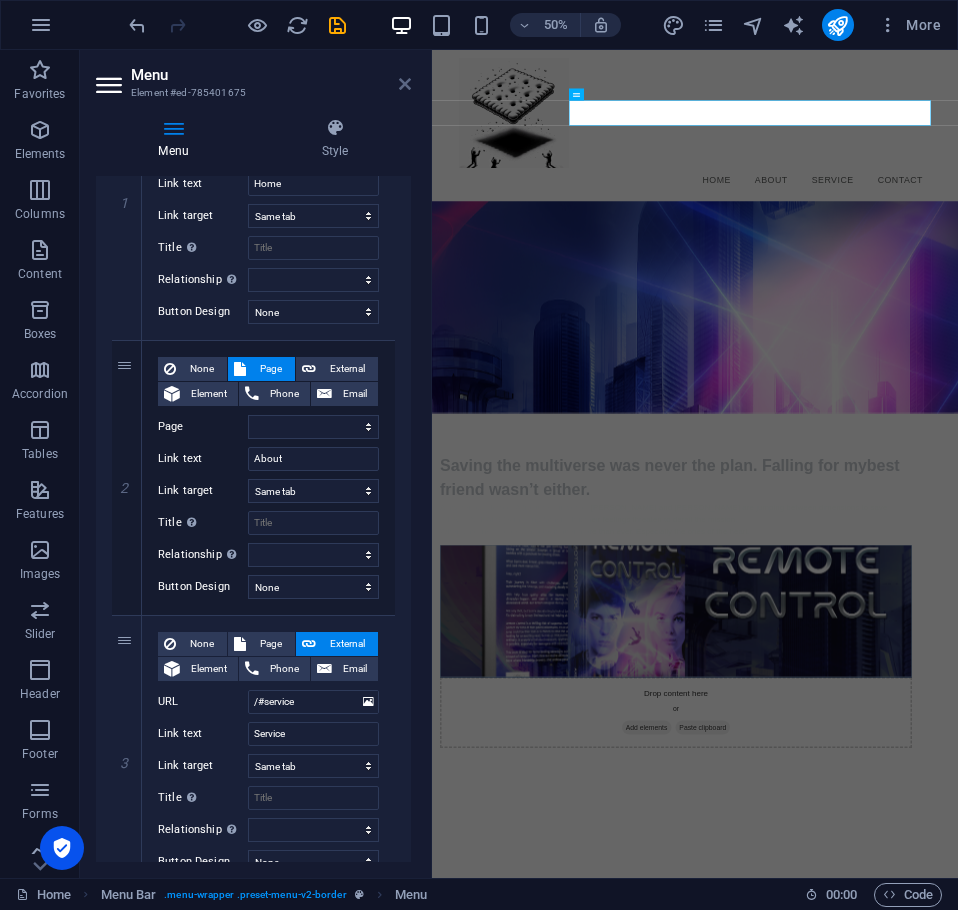 click at bounding box center (405, 84) 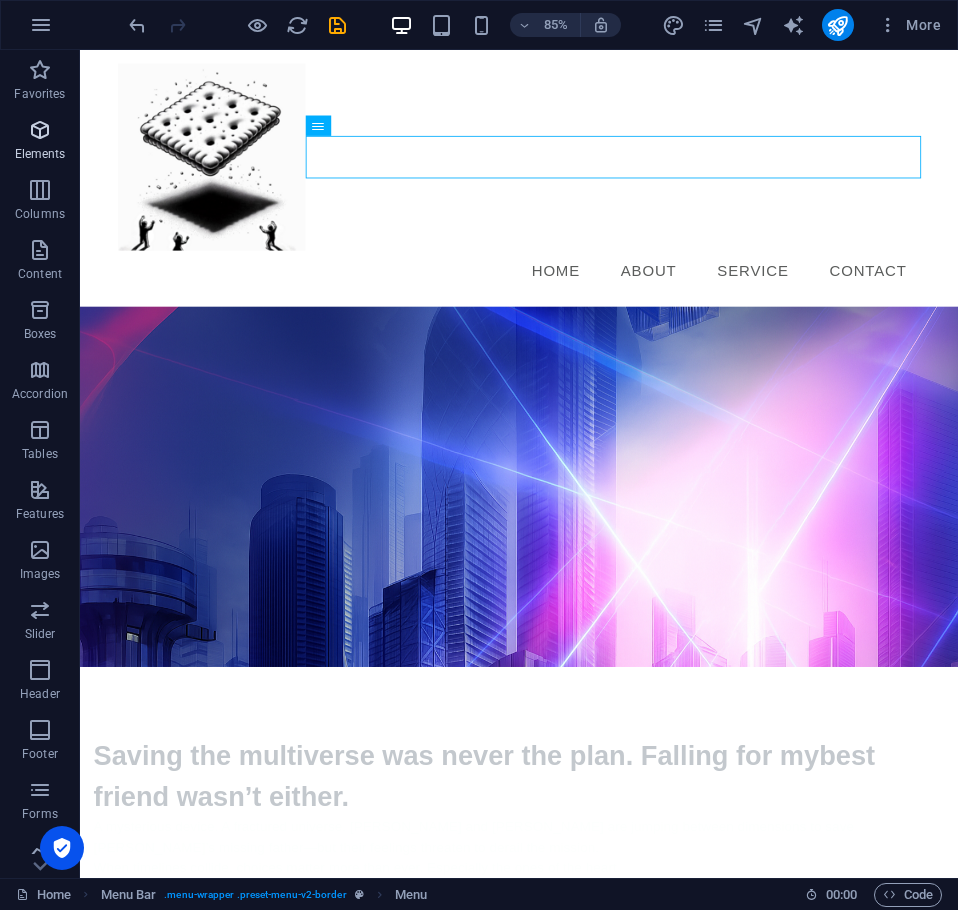 click at bounding box center (40, 130) 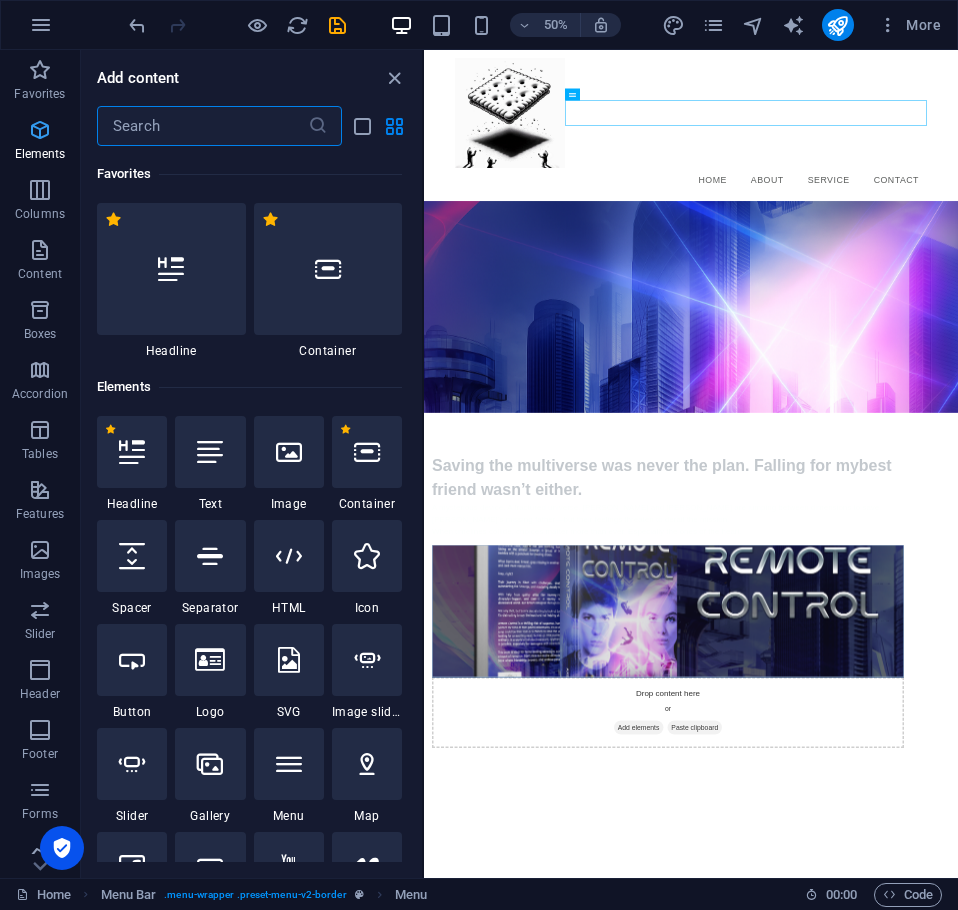 scroll, scrollTop: 213, scrollLeft: 0, axis: vertical 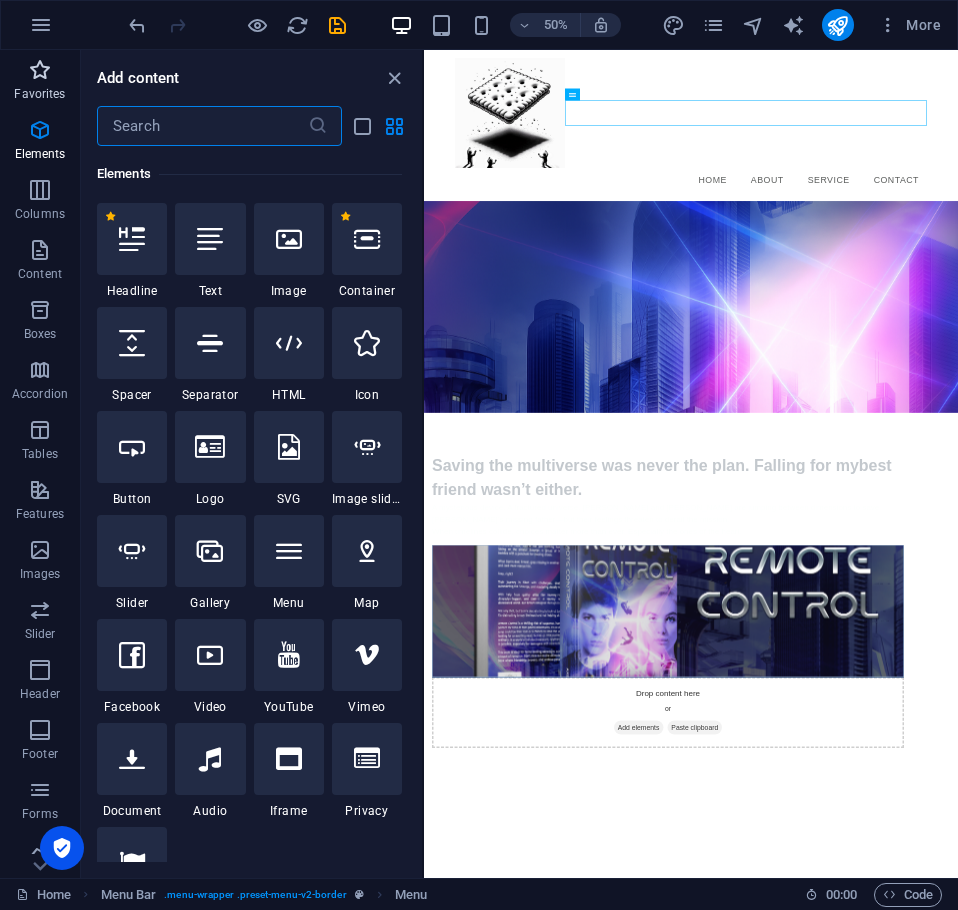 click at bounding box center [40, 70] 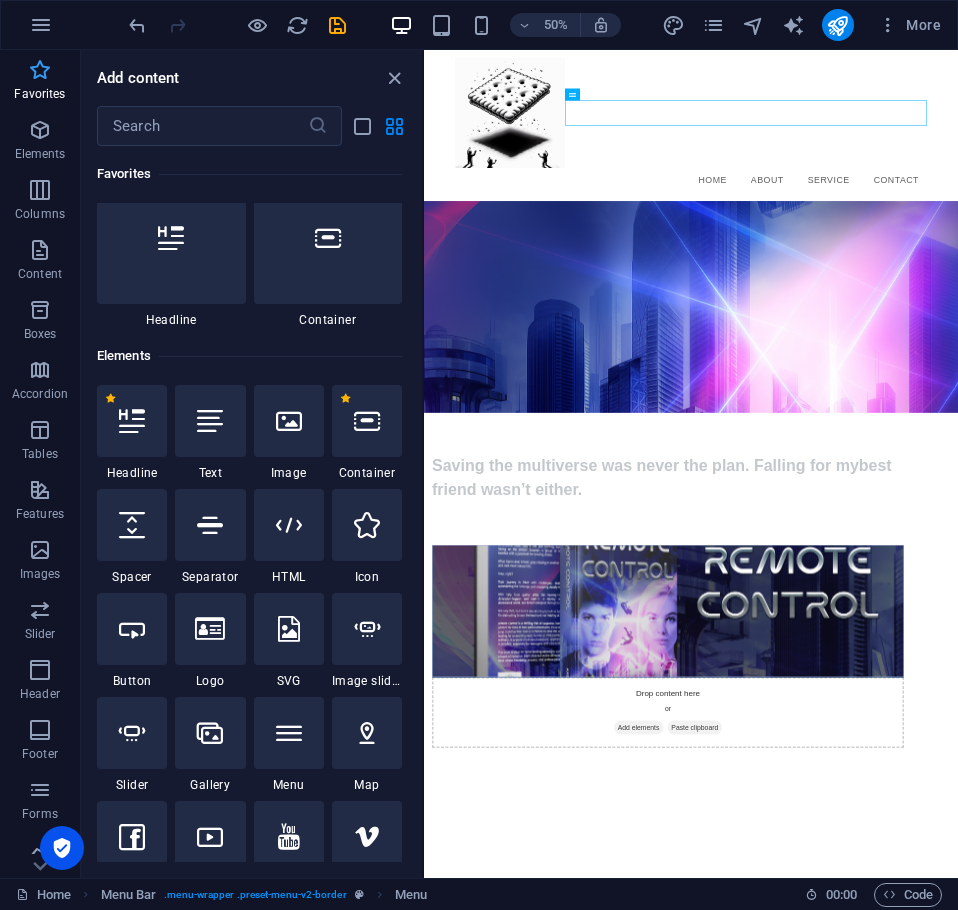 scroll, scrollTop: 0, scrollLeft: 0, axis: both 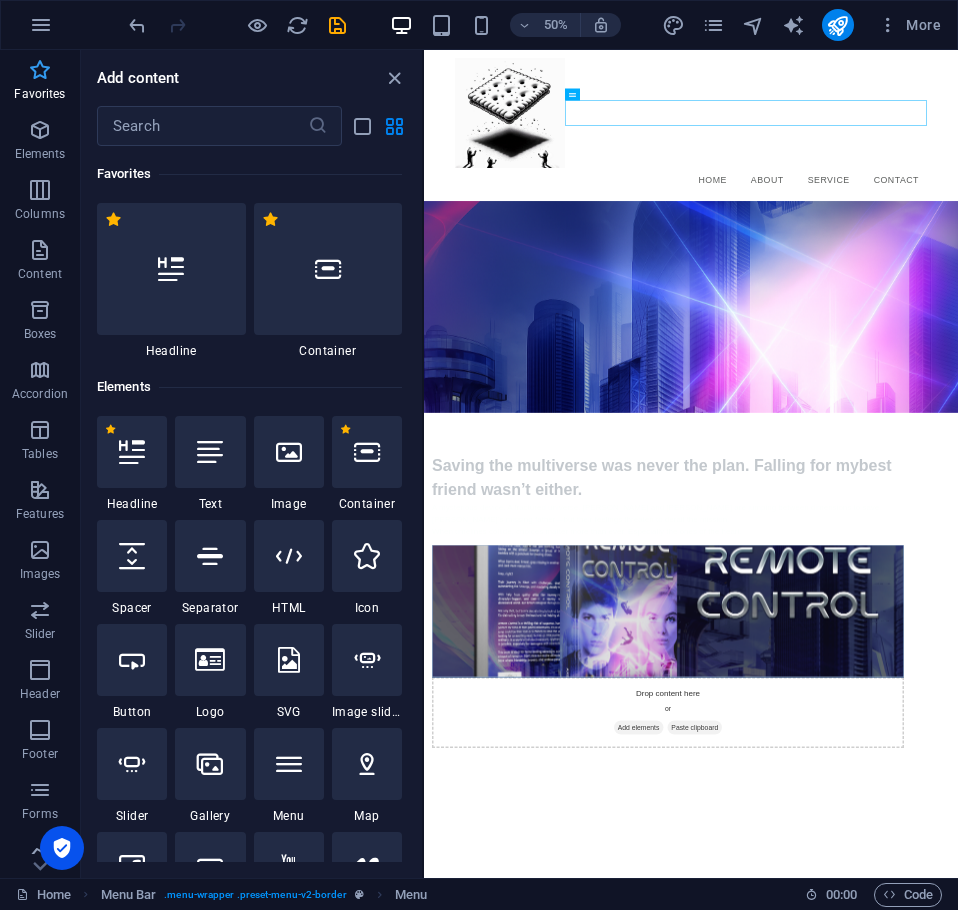 click at bounding box center [40, 70] 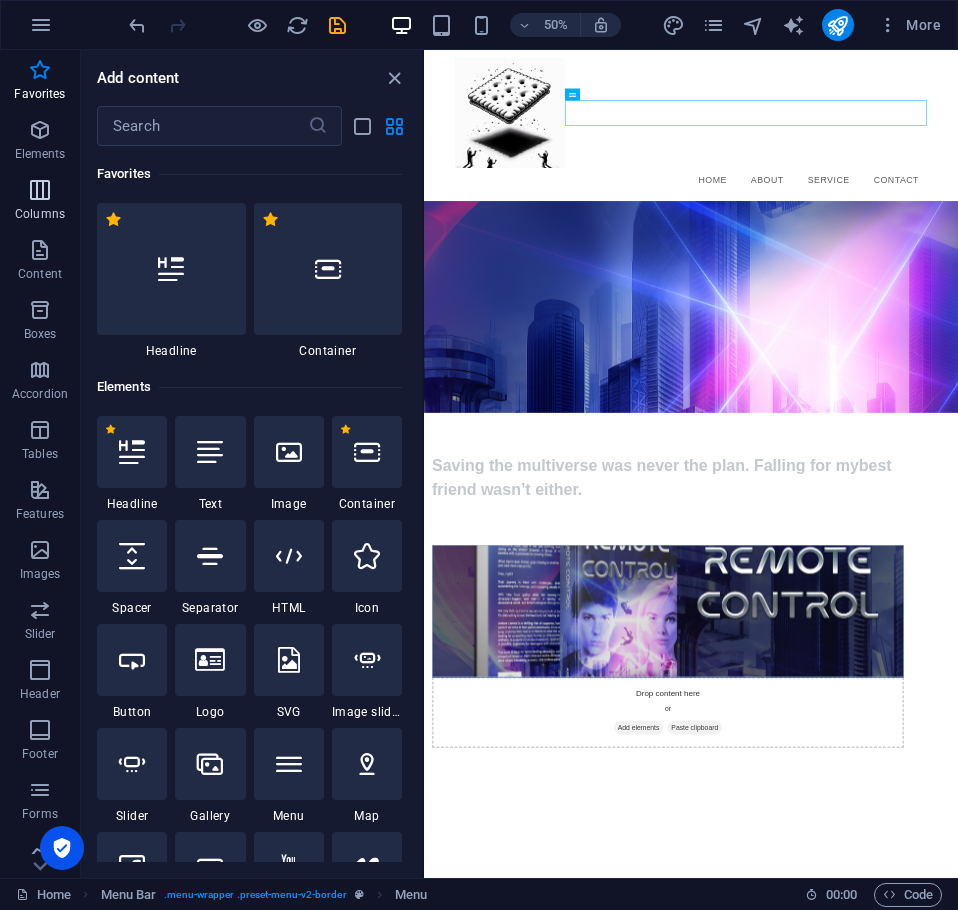click at bounding box center [40, 190] 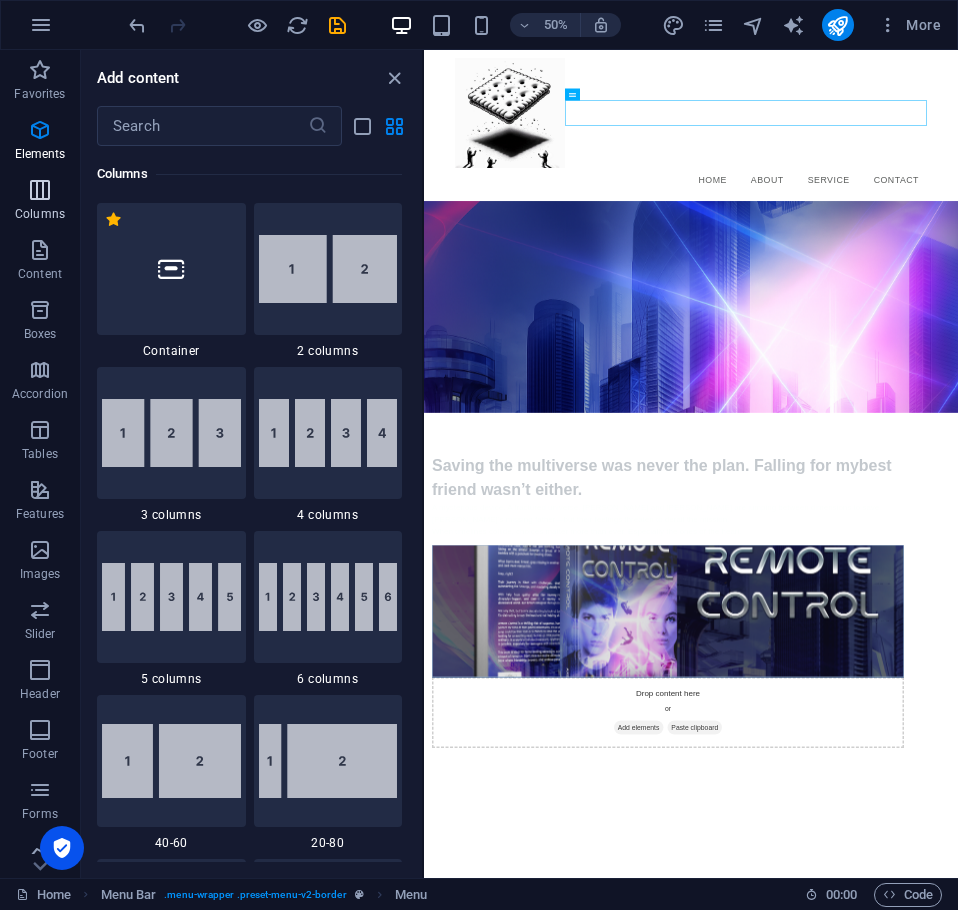scroll, scrollTop: 990, scrollLeft: 0, axis: vertical 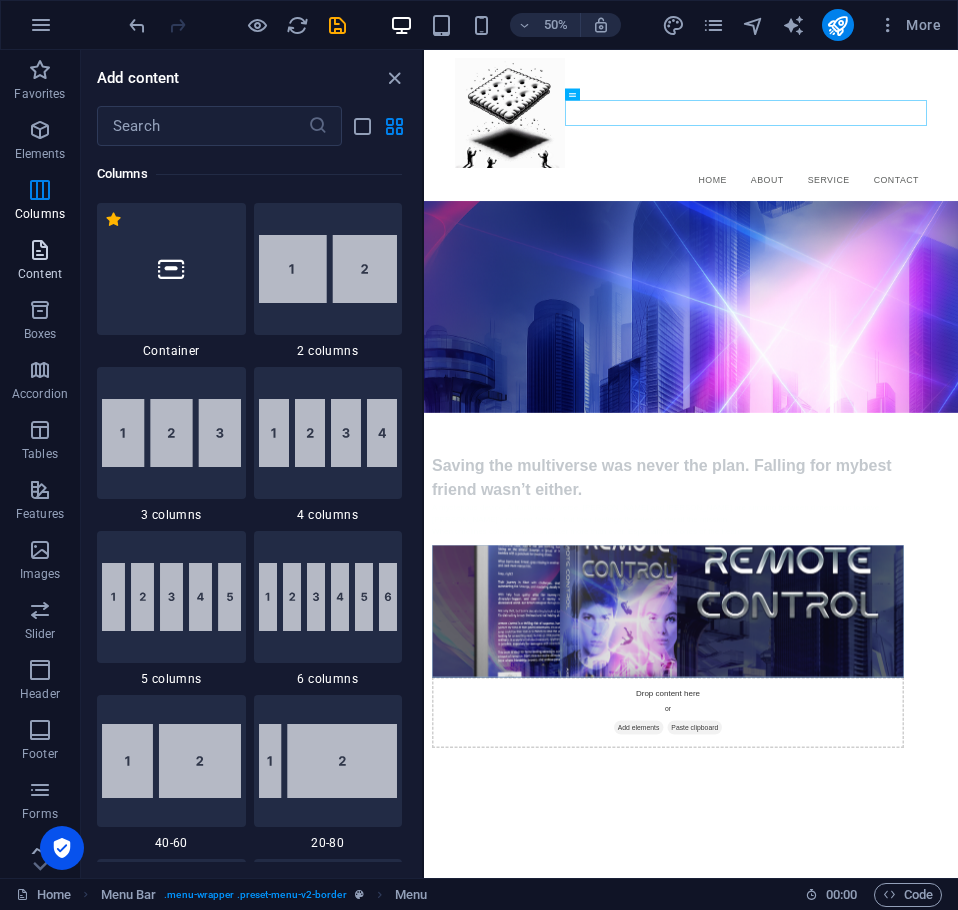 click at bounding box center [40, 250] 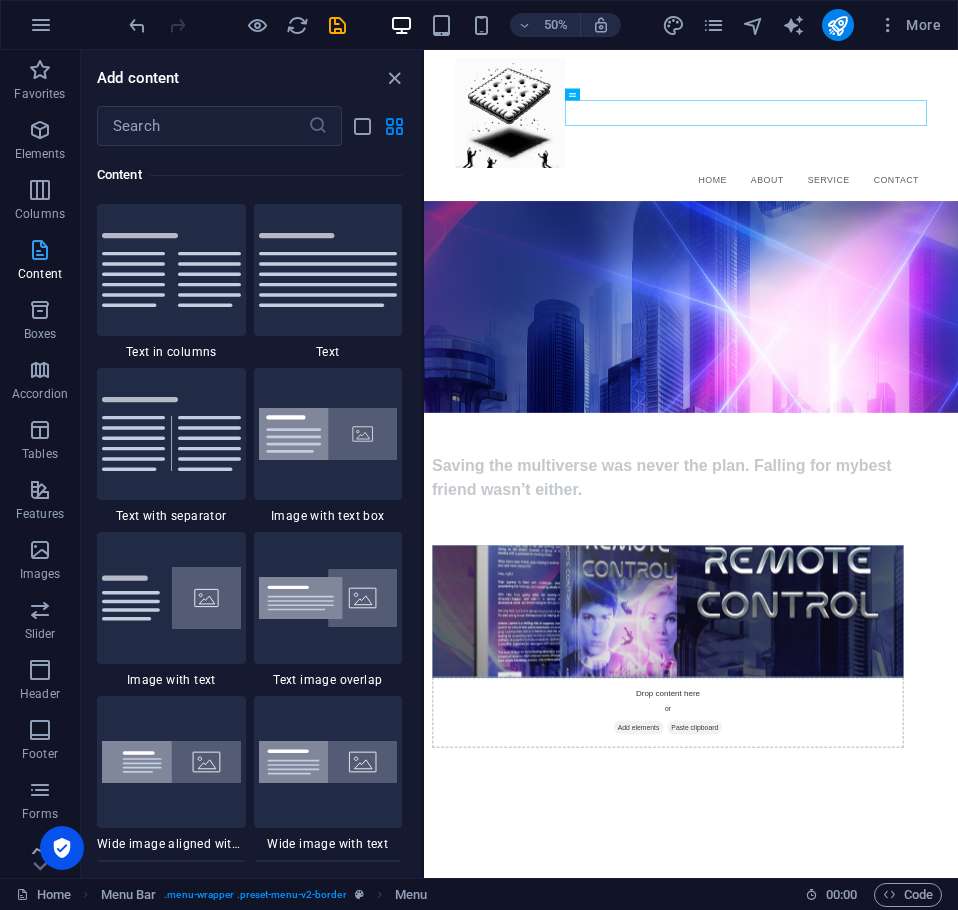 scroll, scrollTop: 3499, scrollLeft: 0, axis: vertical 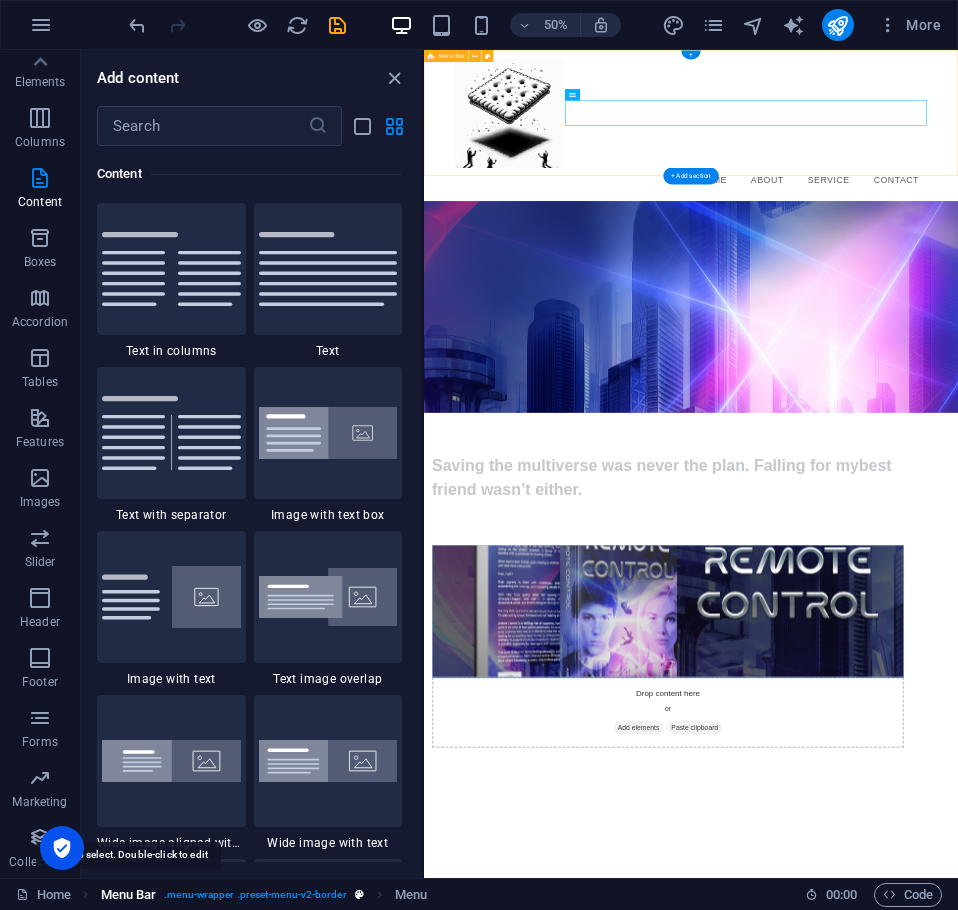 click on "Menu Bar" at bounding box center (129, 895) 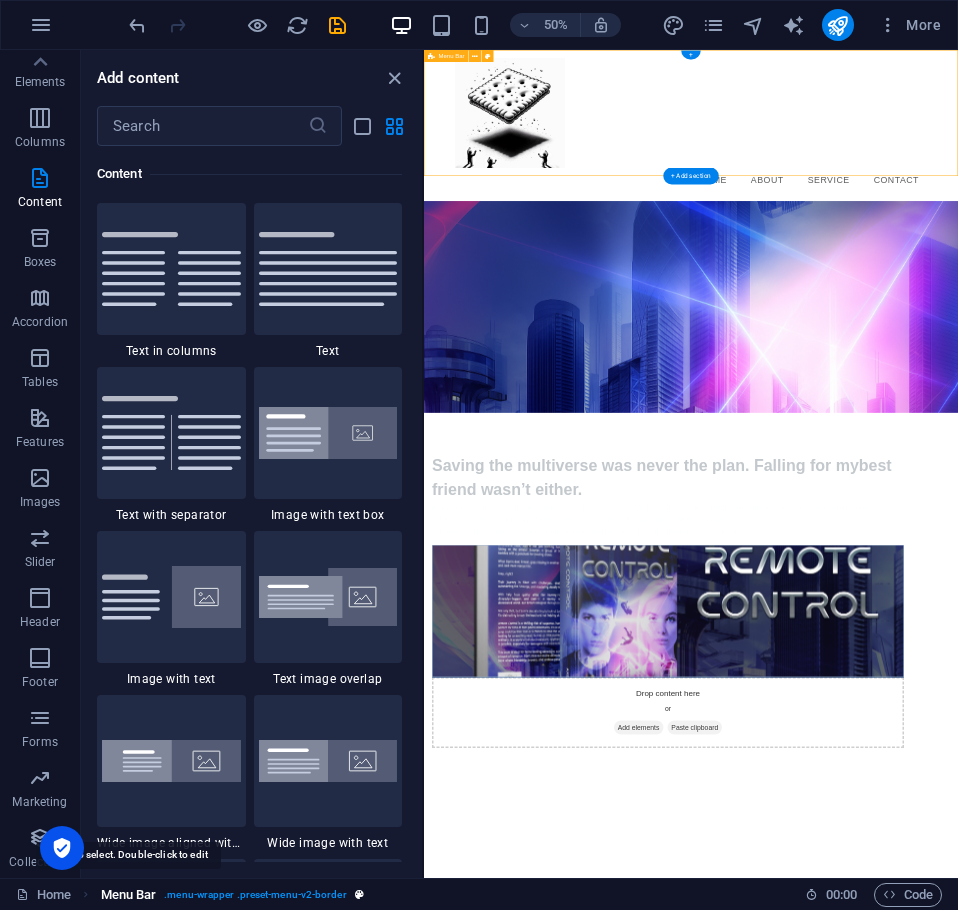 click on "Menu Bar" at bounding box center (129, 895) 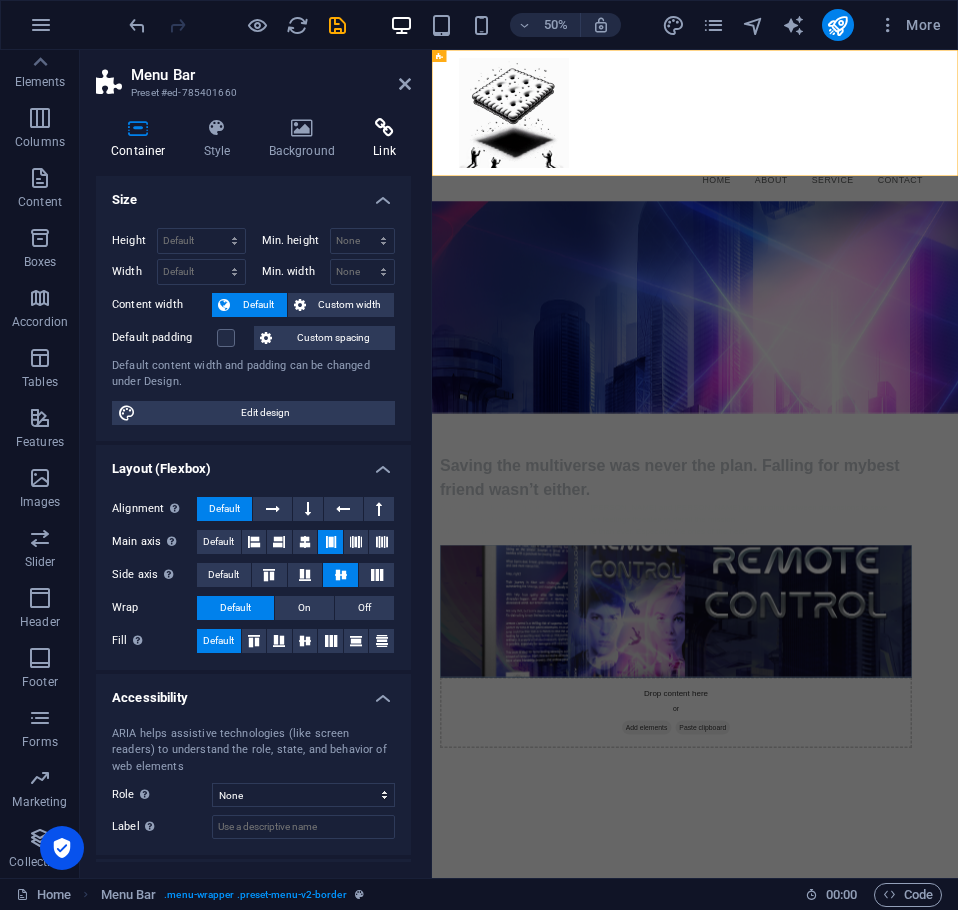 click at bounding box center [384, 128] 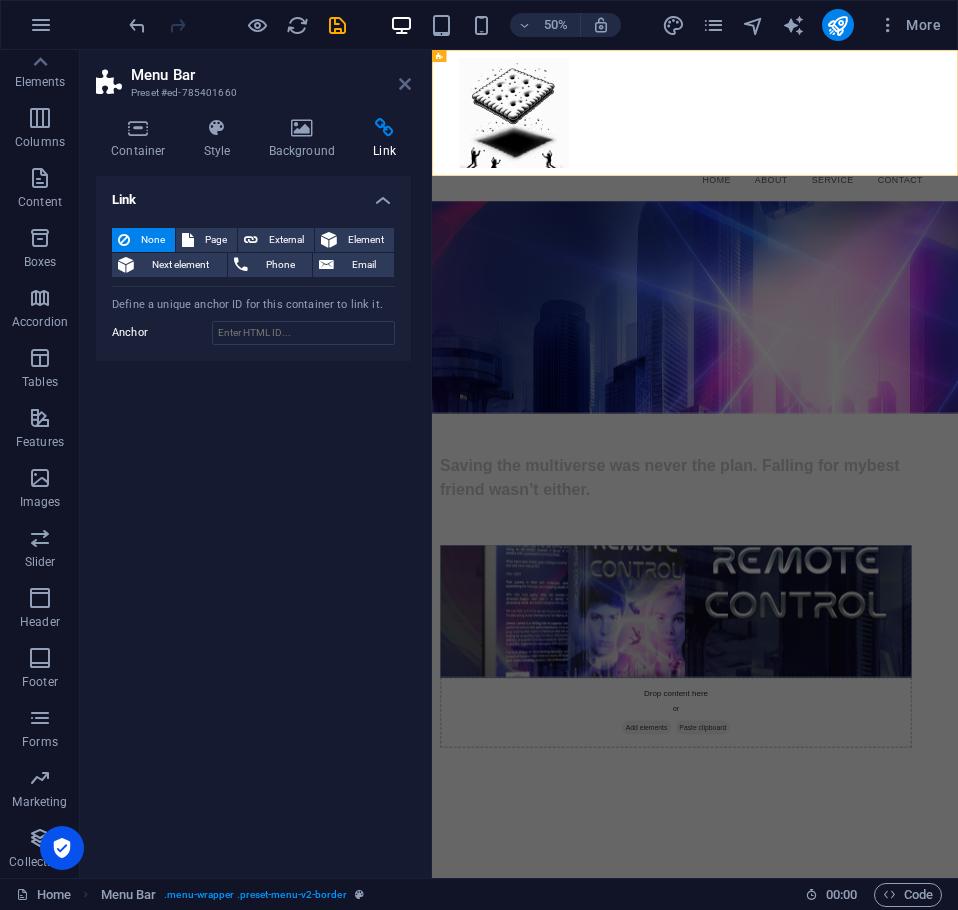 click at bounding box center (405, 84) 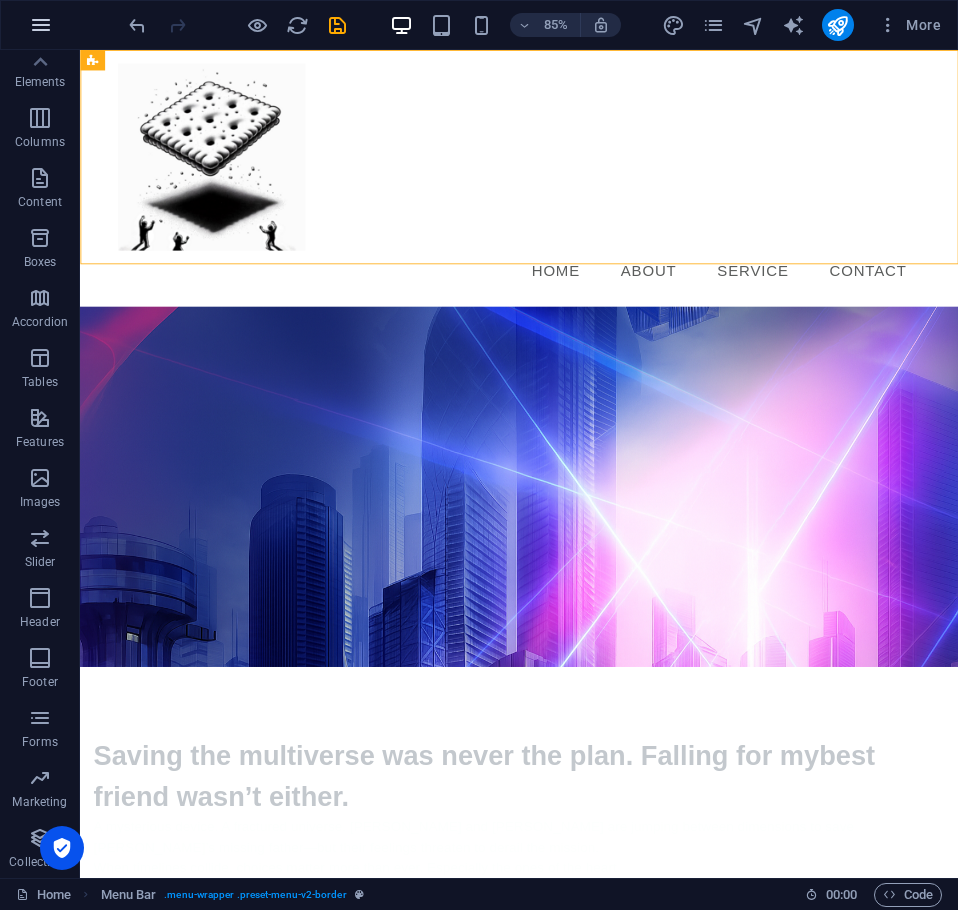 click at bounding box center [41, 25] 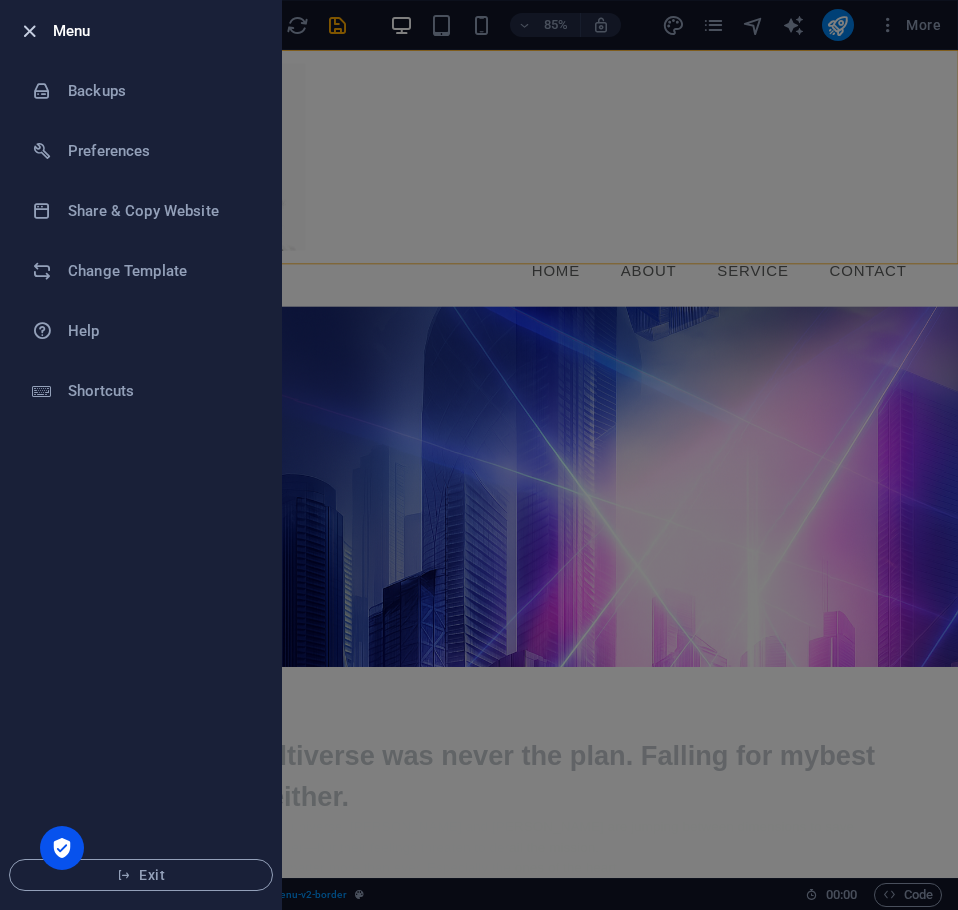 click at bounding box center [29, 31] 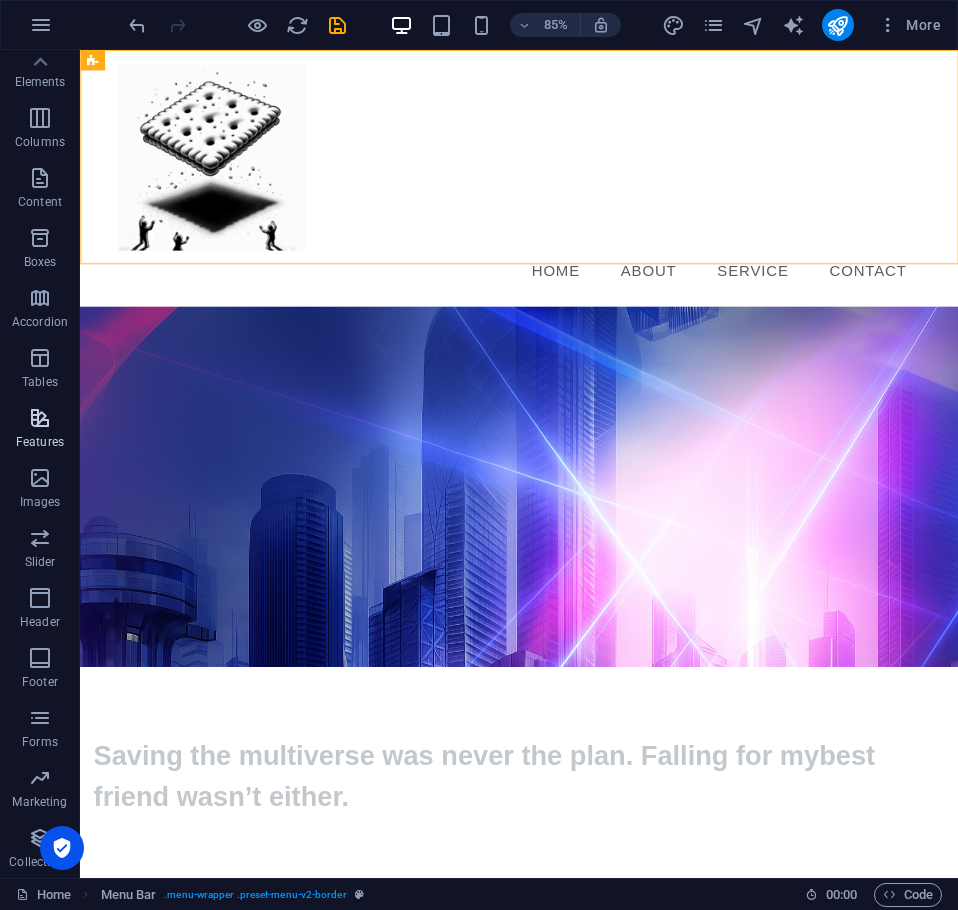 scroll, scrollTop: 0, scrollLeft: 0, axis: both 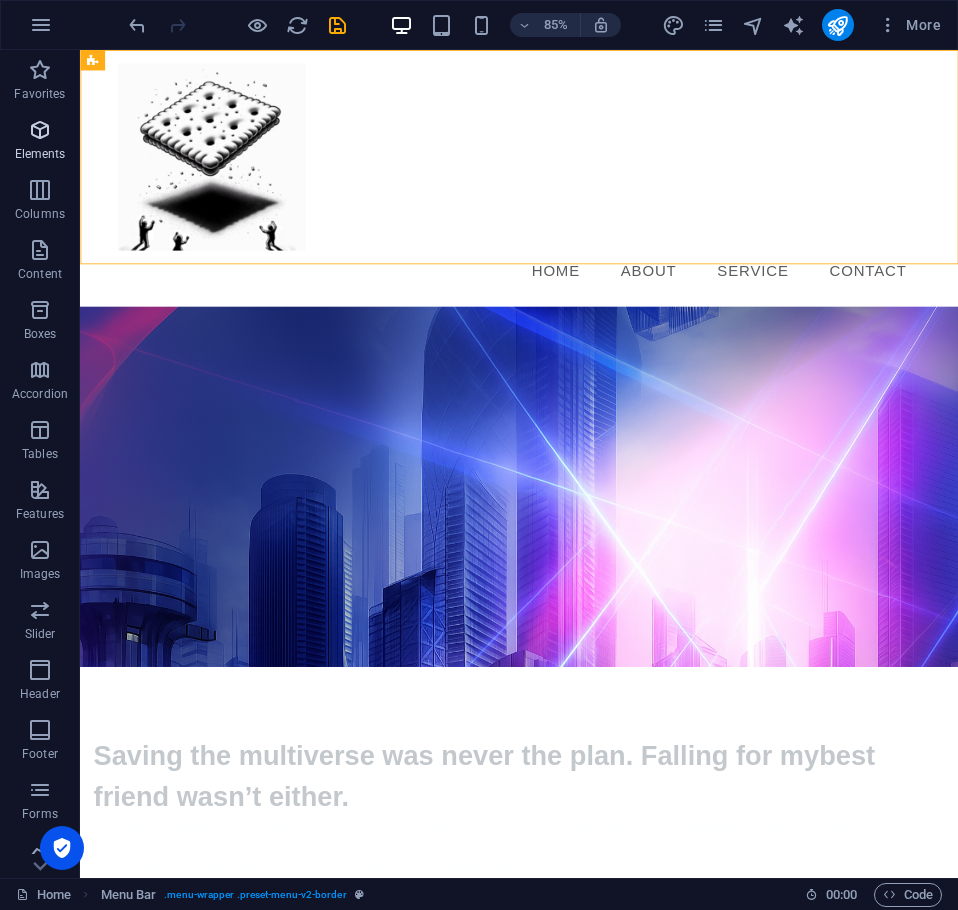 click at bounding box center (40, 130) 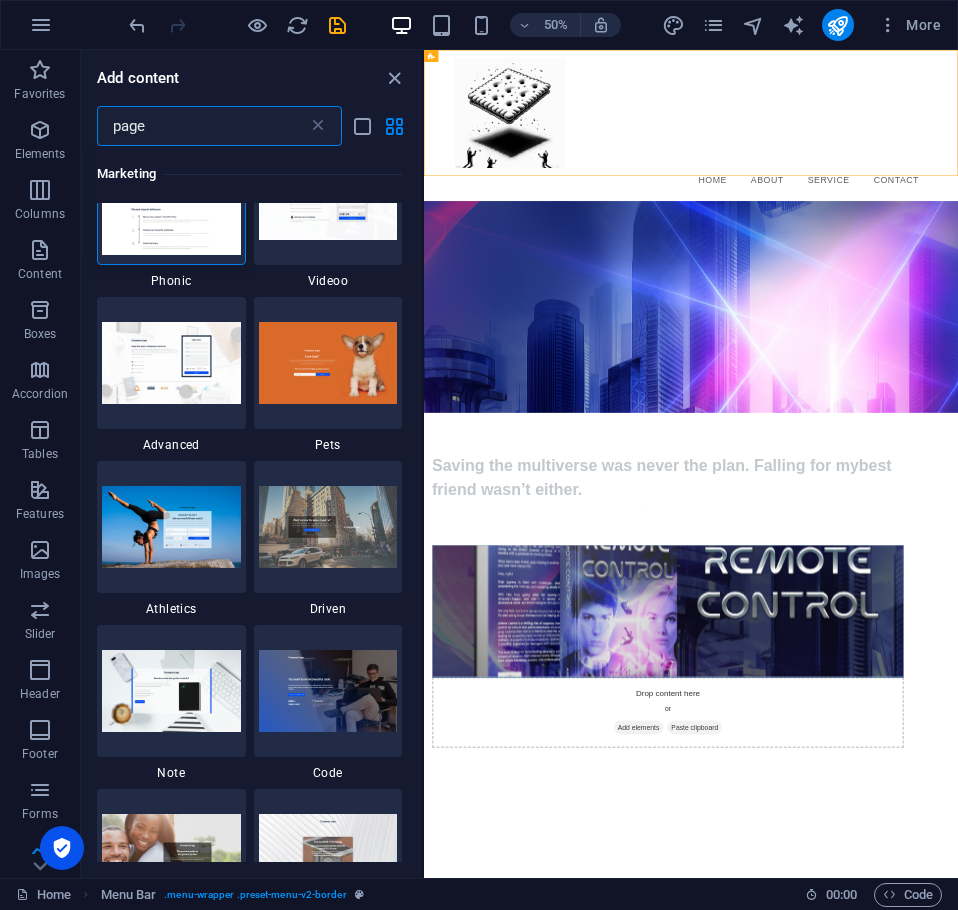 scroll, scrollTop: 0, scrollLeft: 0, axis: both 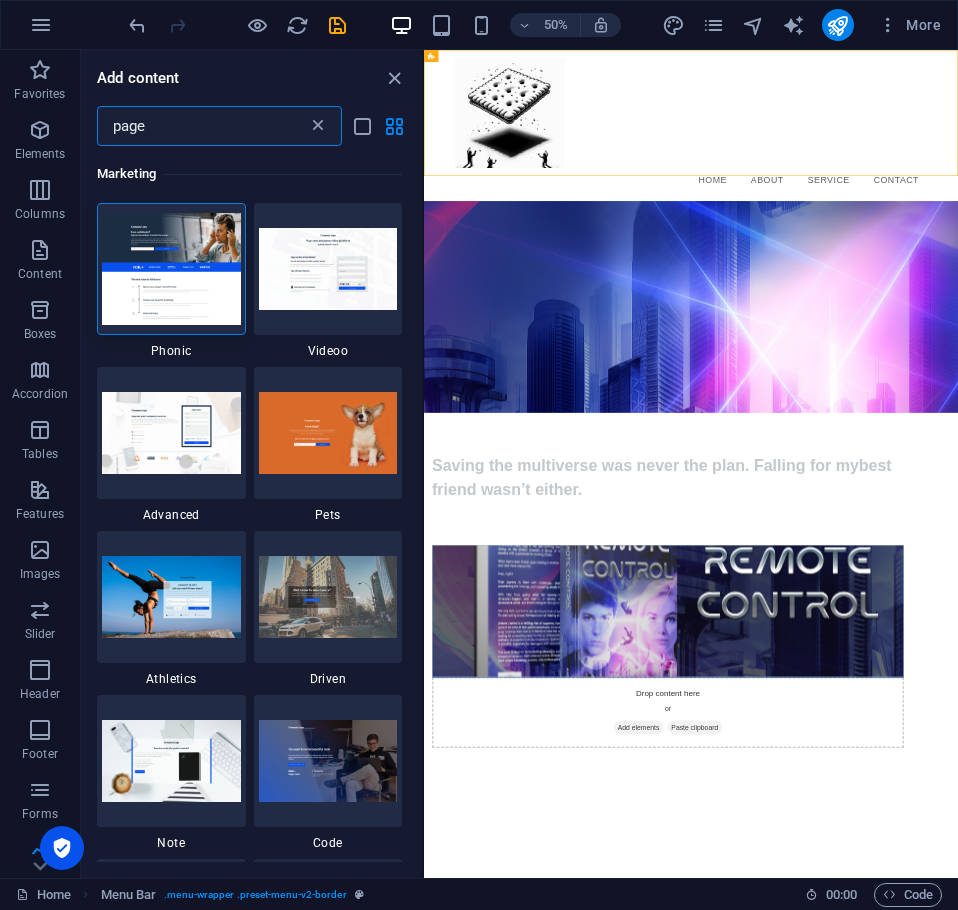 type on "page" 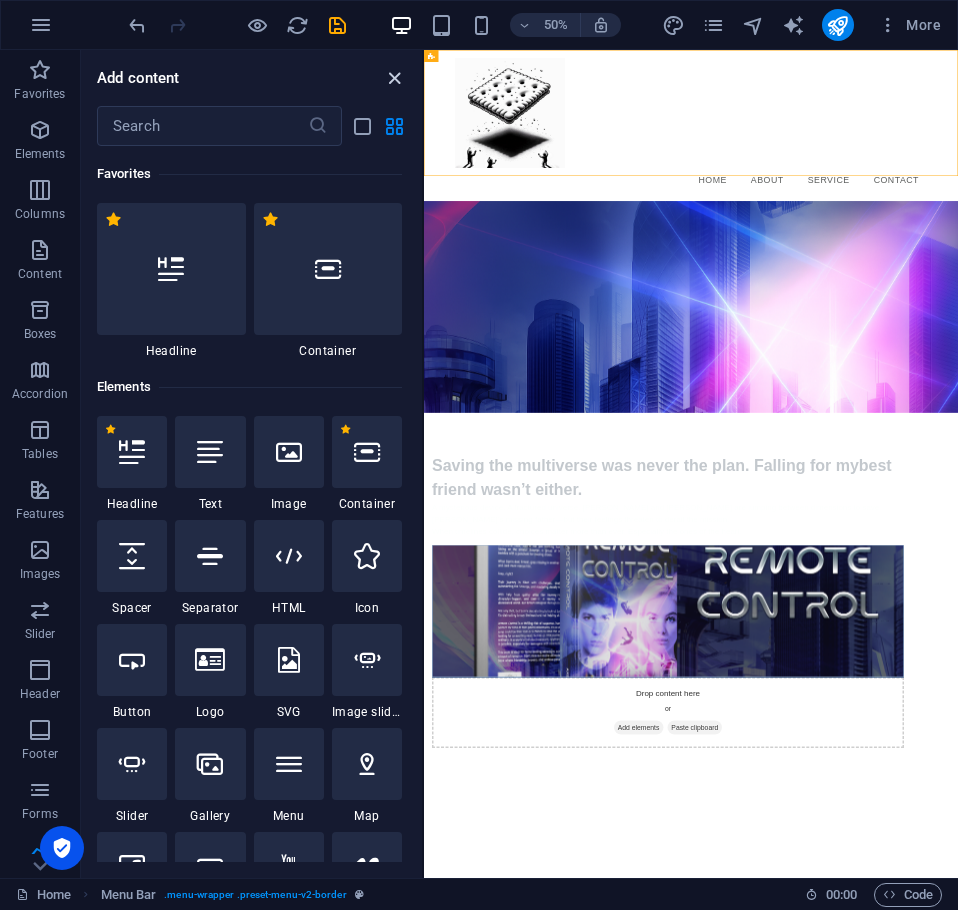 click at bounding box center (394, 78) 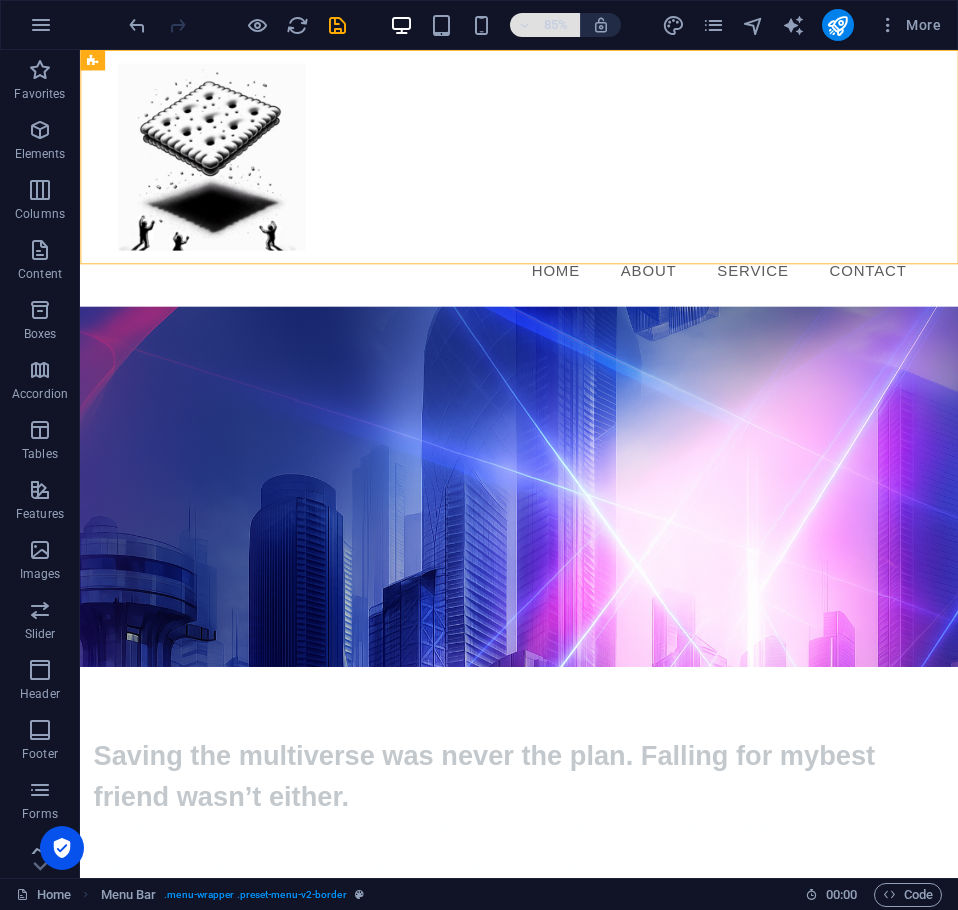 click at bounding box center [525, 25] 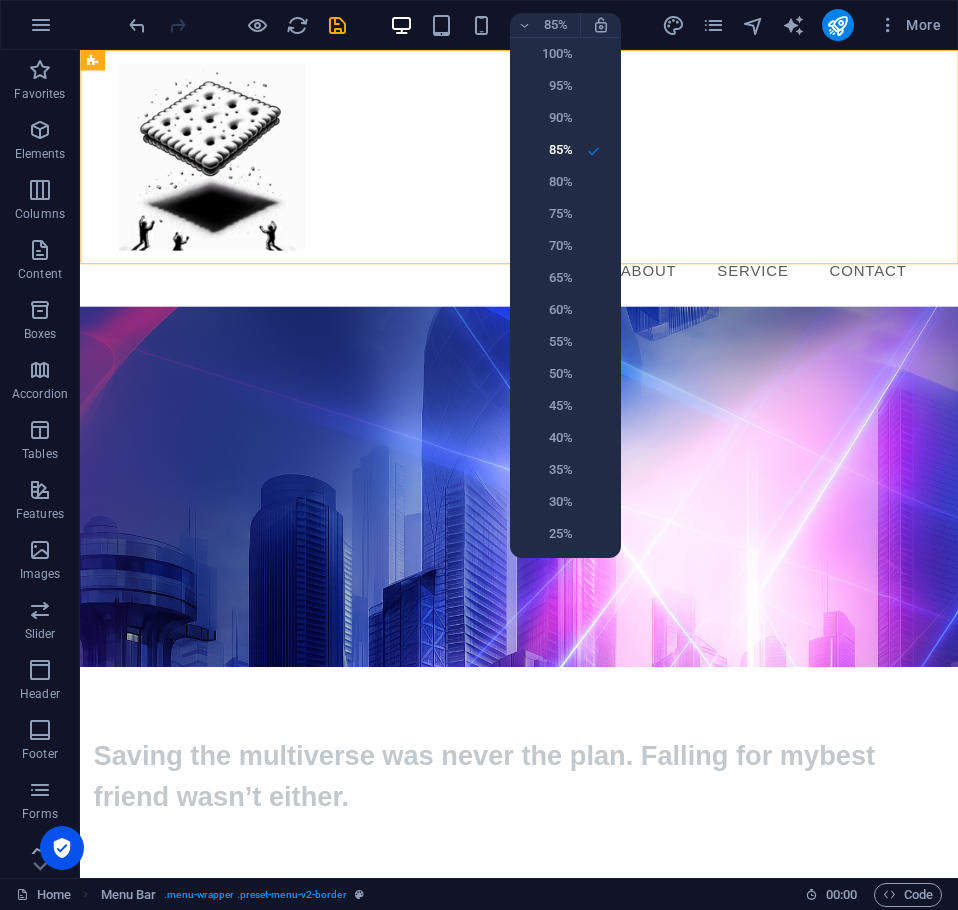 click at bounding box center (479, 455) 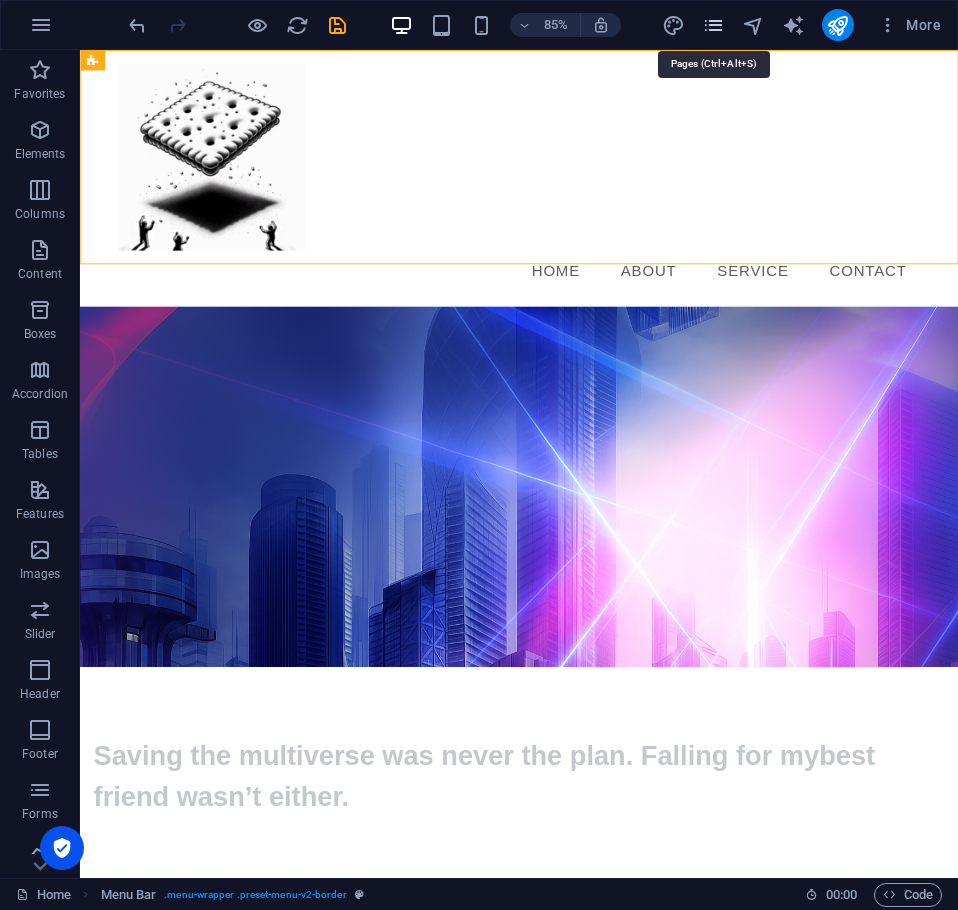click at bounding box center [713, 25] 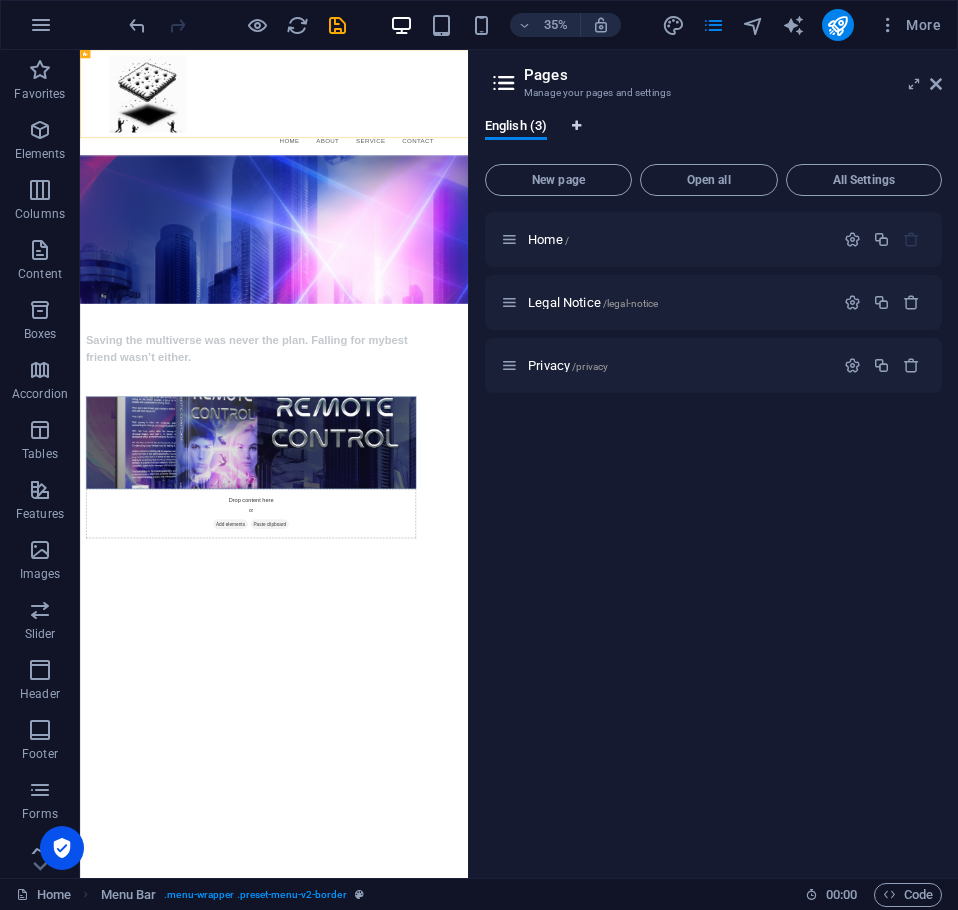 click at bounding box center [576, 126] 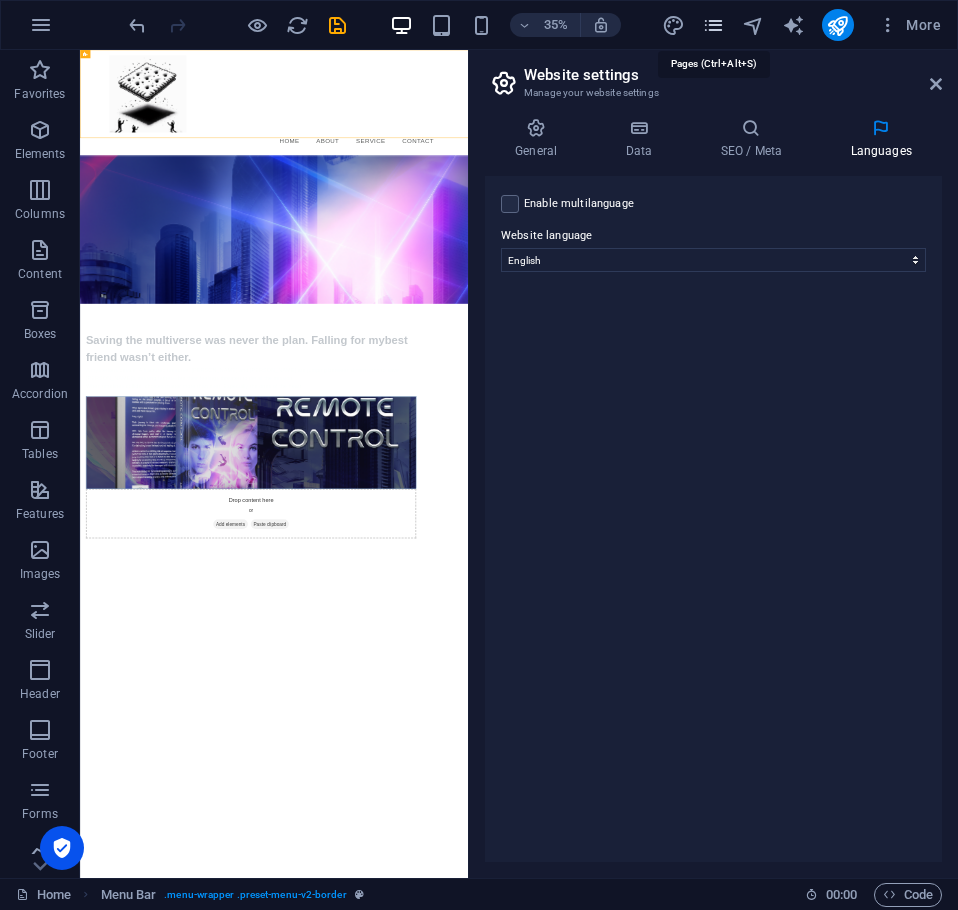 click at bounding box center (713, 25) 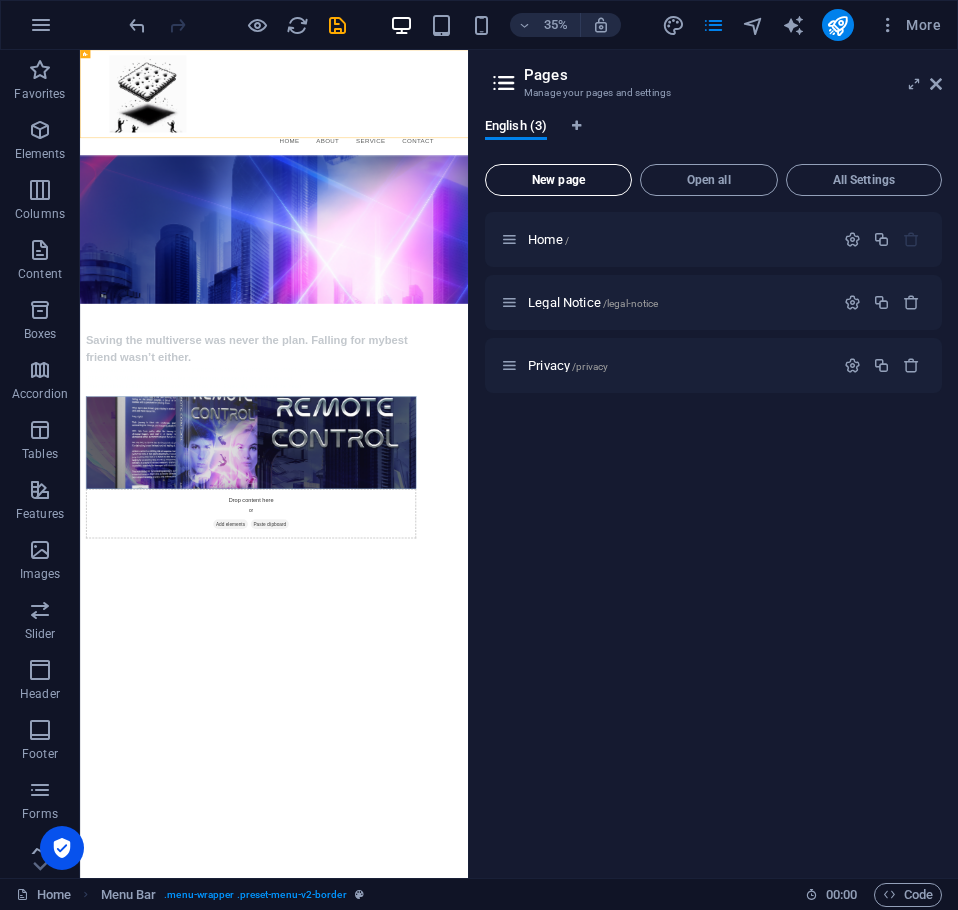 click on "New page" at bounding box center [558, 180] 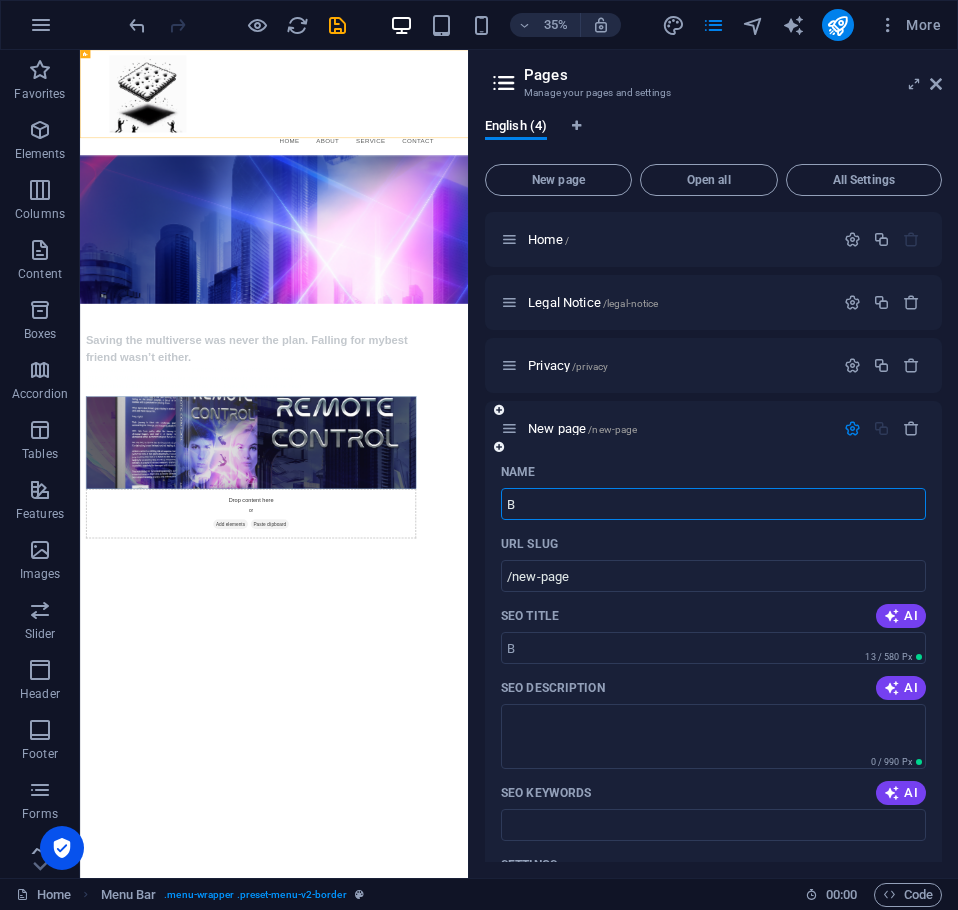 type on "B" 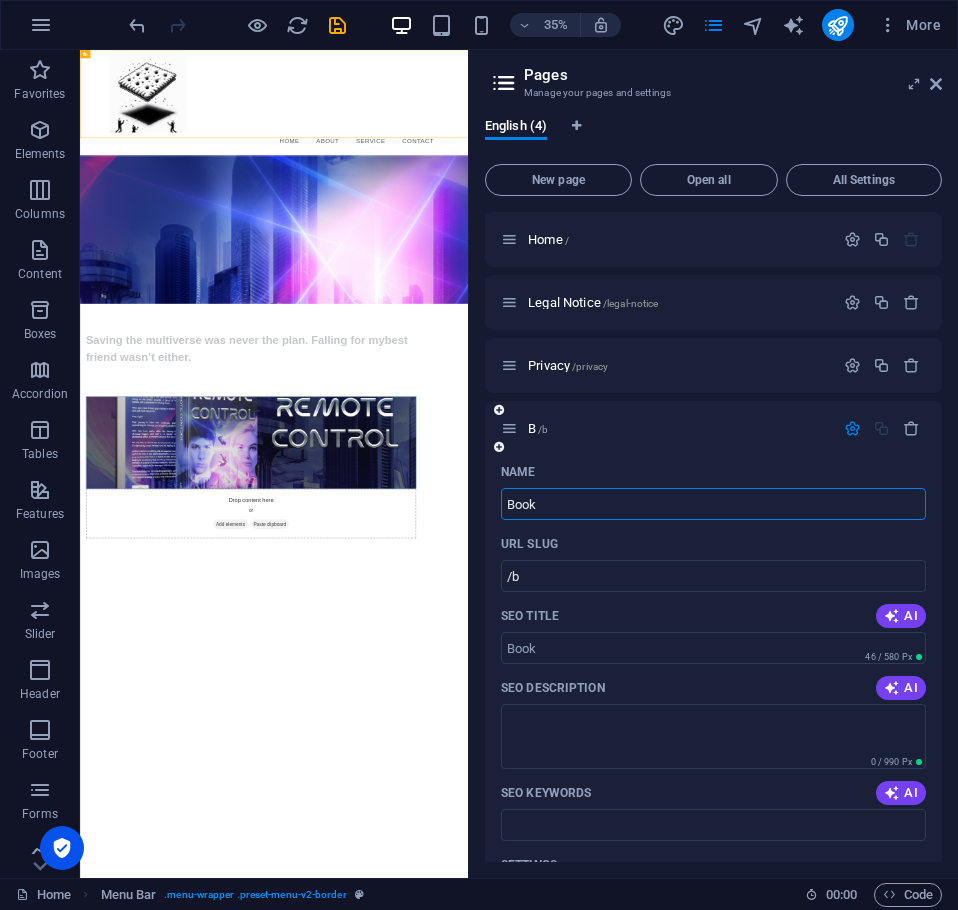 type on "Book" 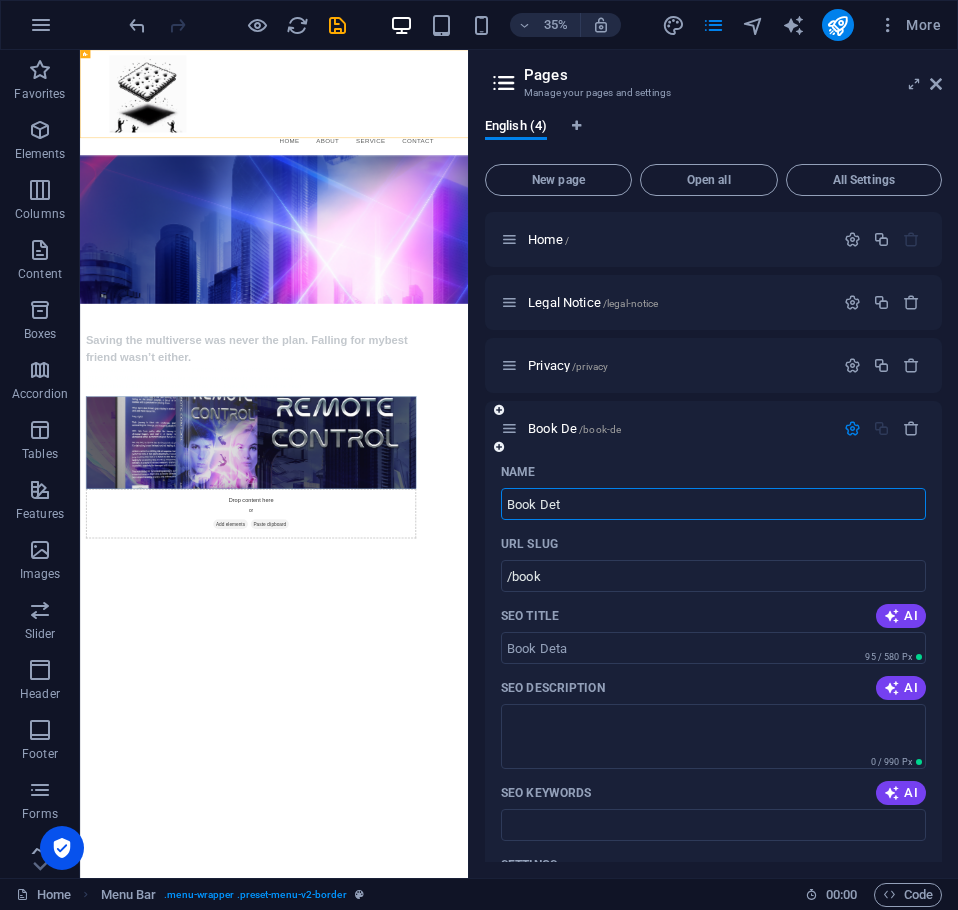 type on "Book Deta" 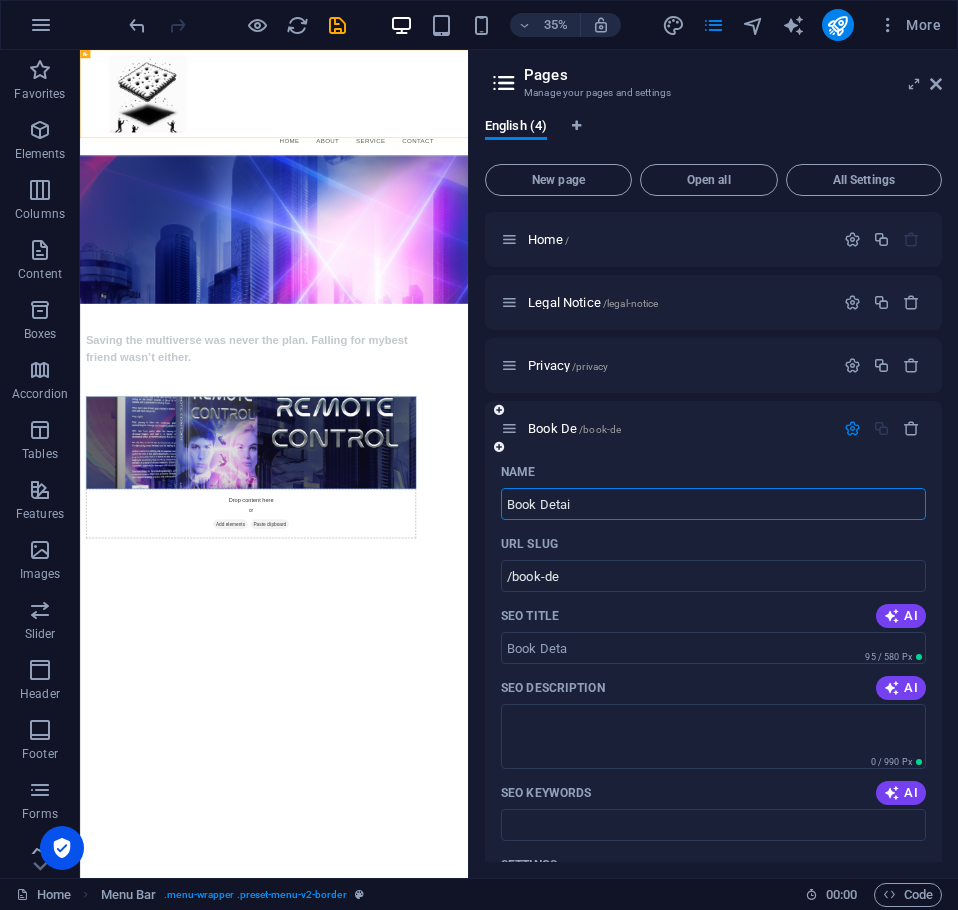 type on "Book Detail" 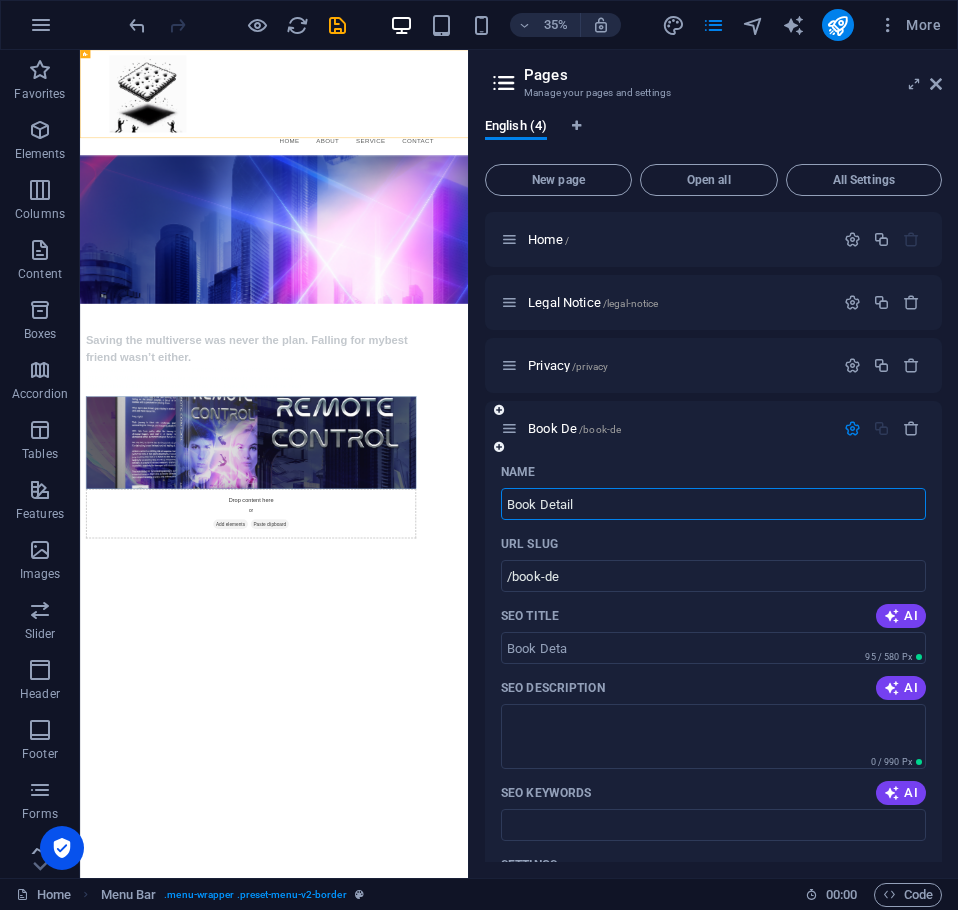 type on "/book-deta" 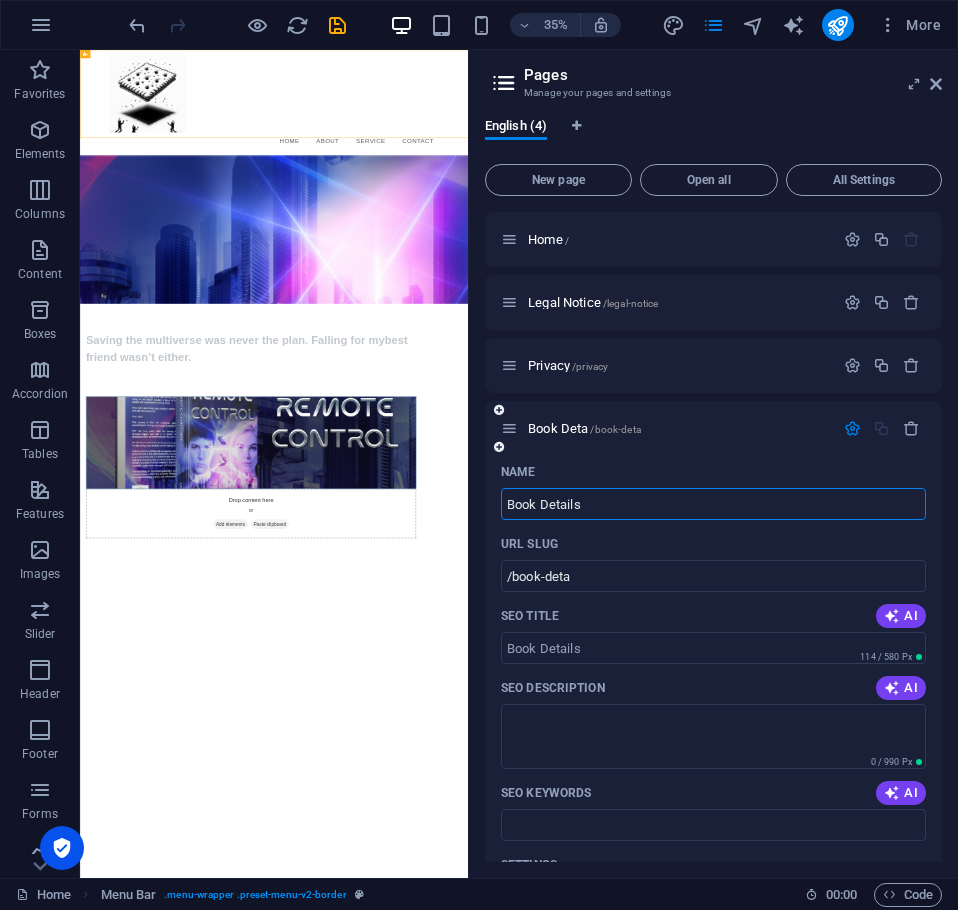 type on "Book Details" 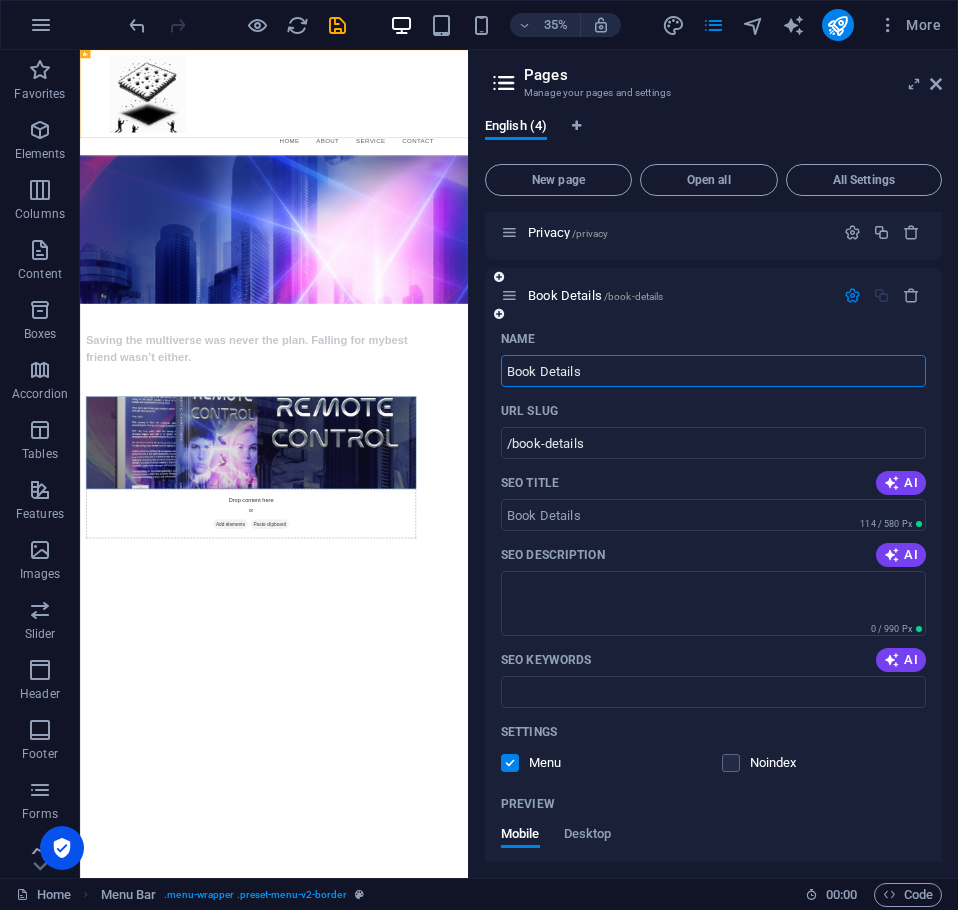 scroll, scrollTop: 99, scrollLeft: 0, axis: vertical 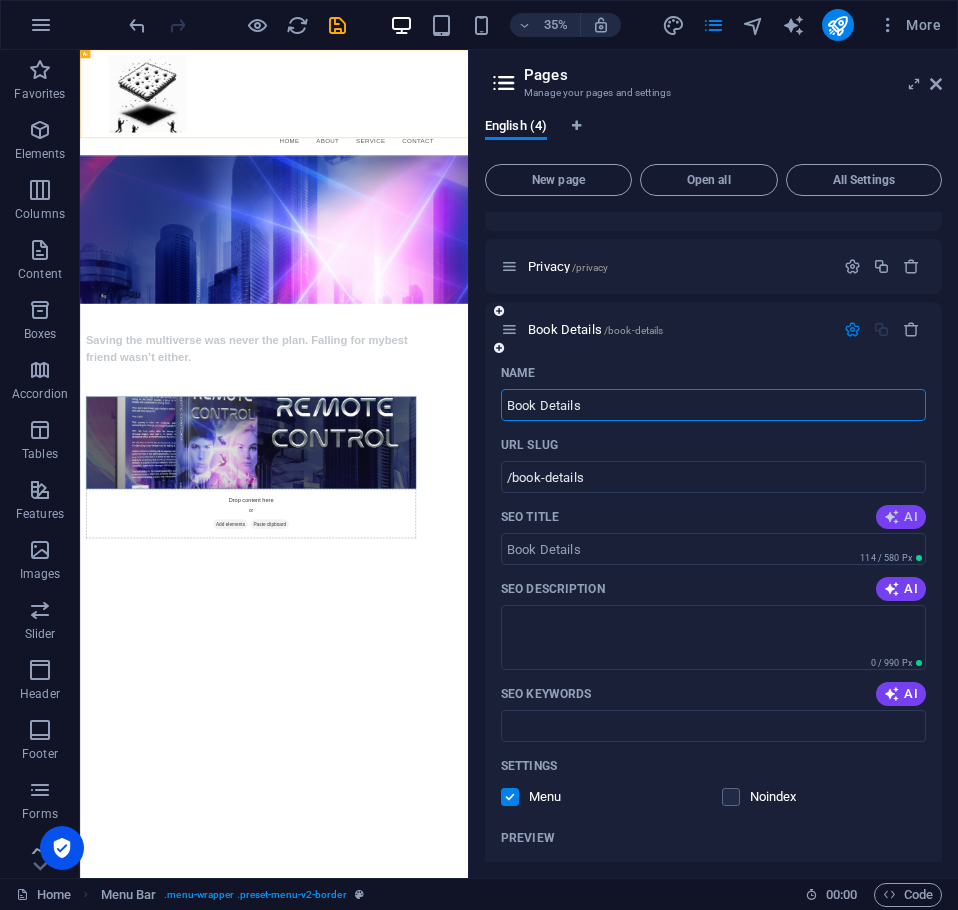 type on "Book Details" 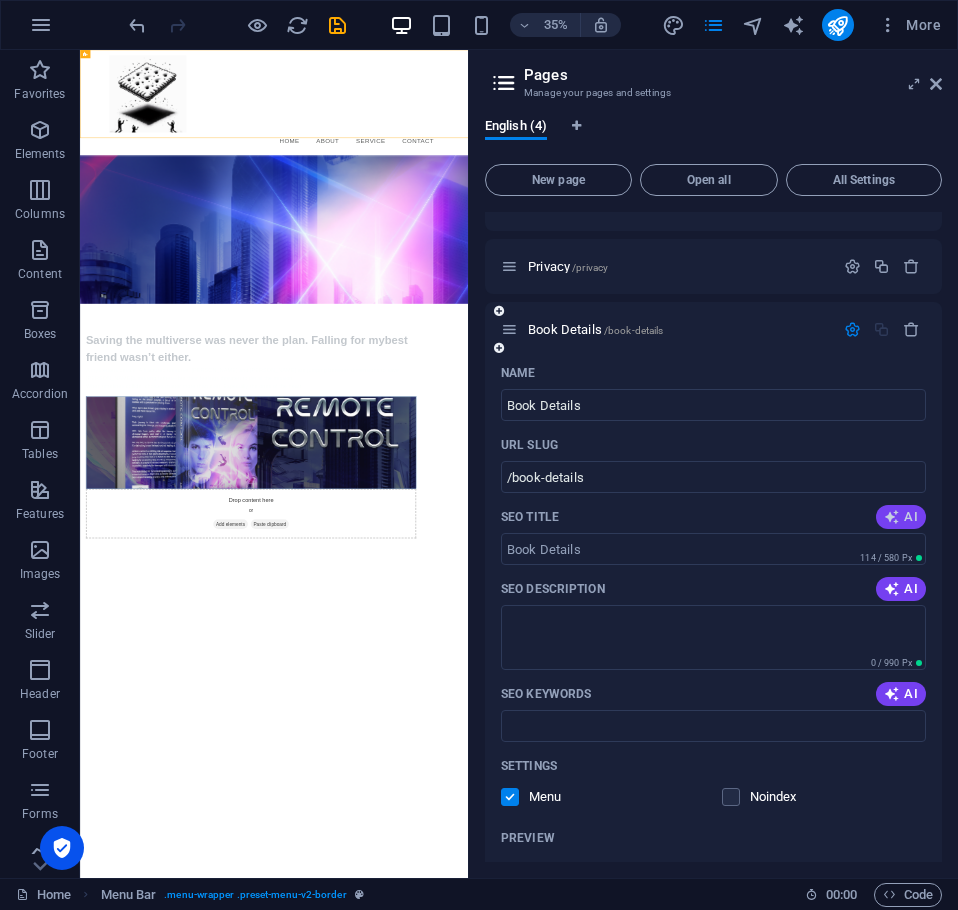click at bounding box center [892, 517] 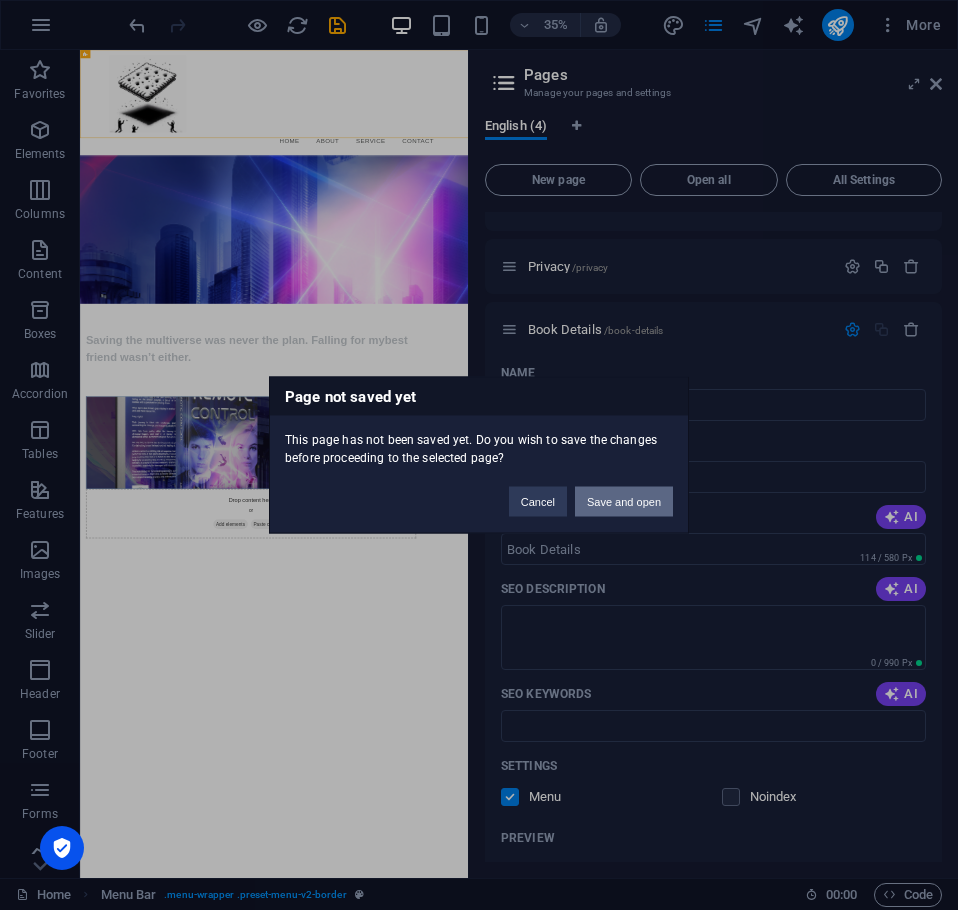 click on "Save and open" at bounding box center [624, 502] 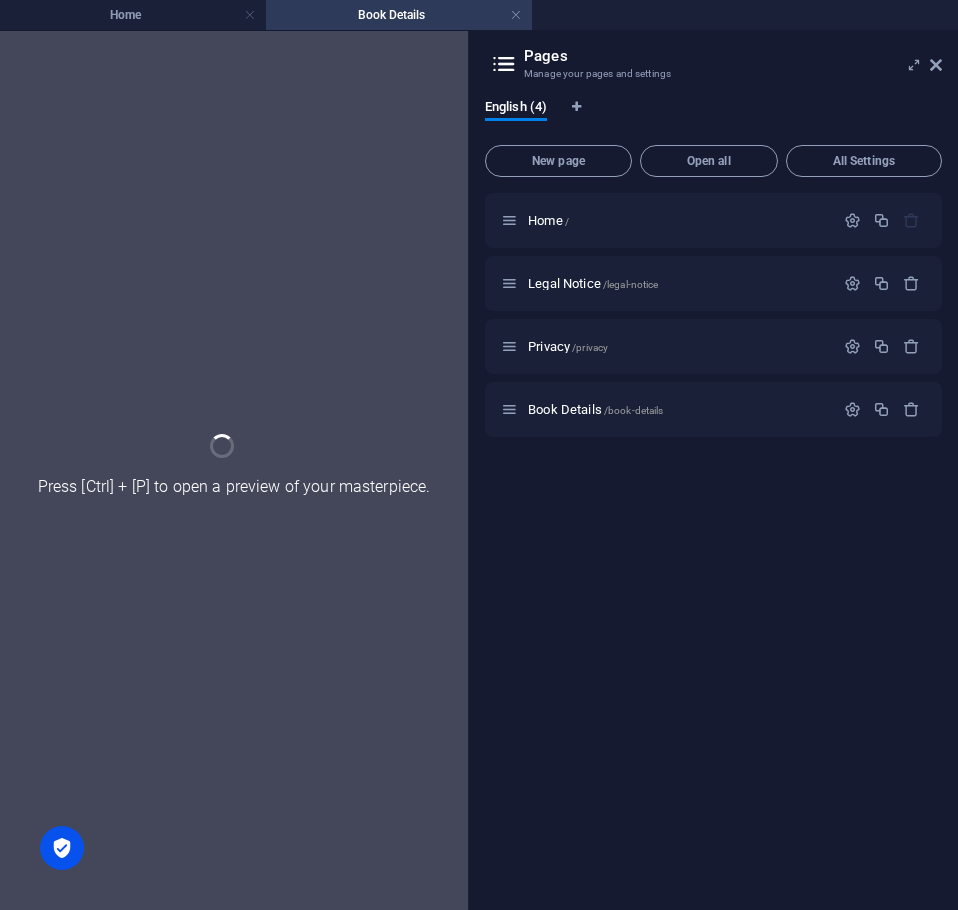 scroll, scrollTop: 0, scrollLeft: 0, axis: both 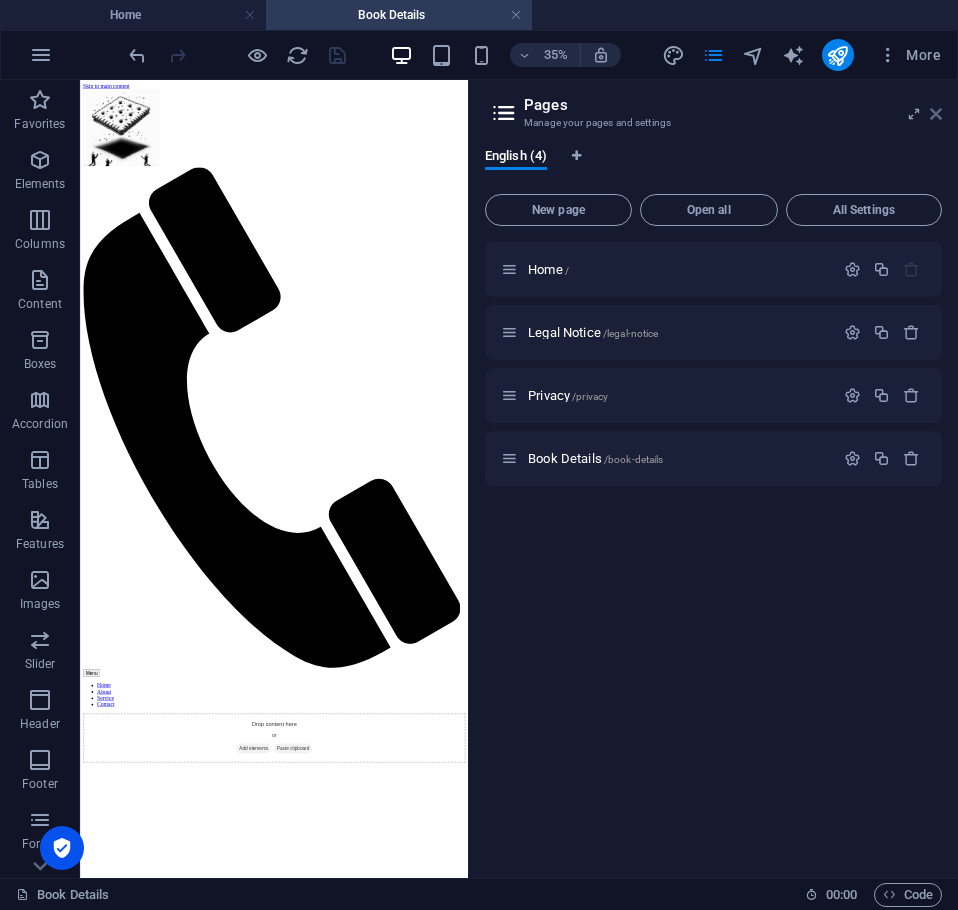 click at bounding box center [936, 114] 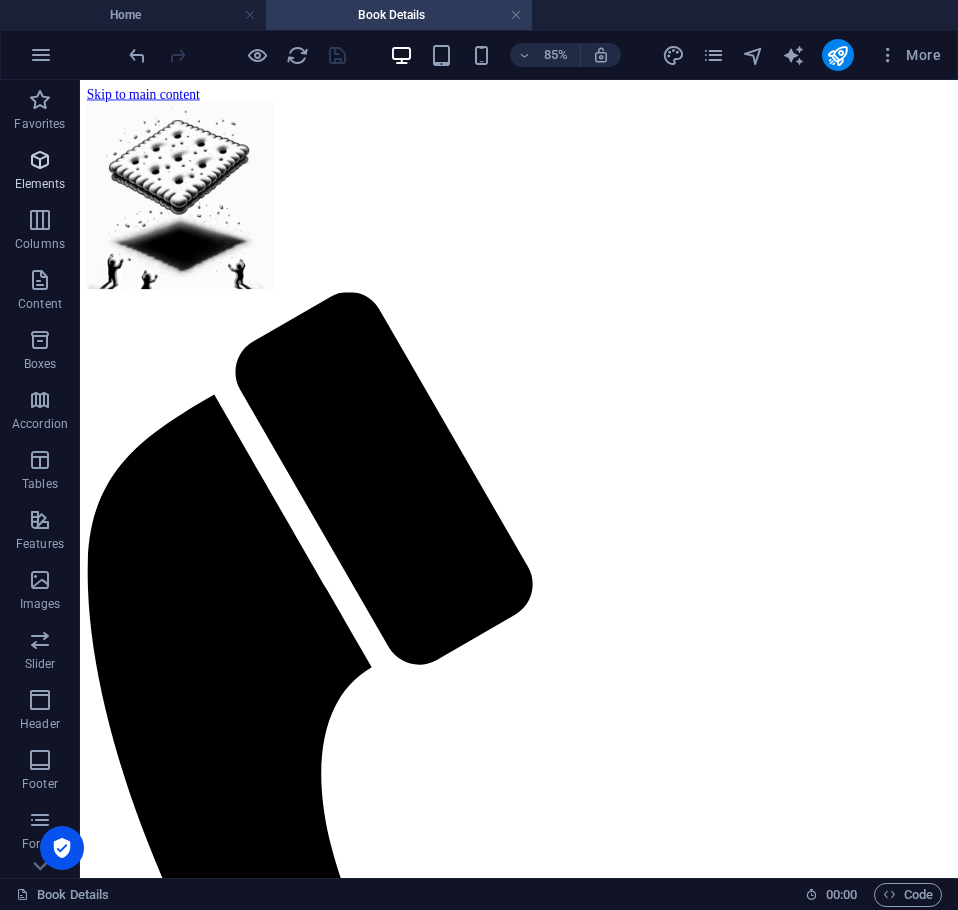 click at bounding box center (40, 160) 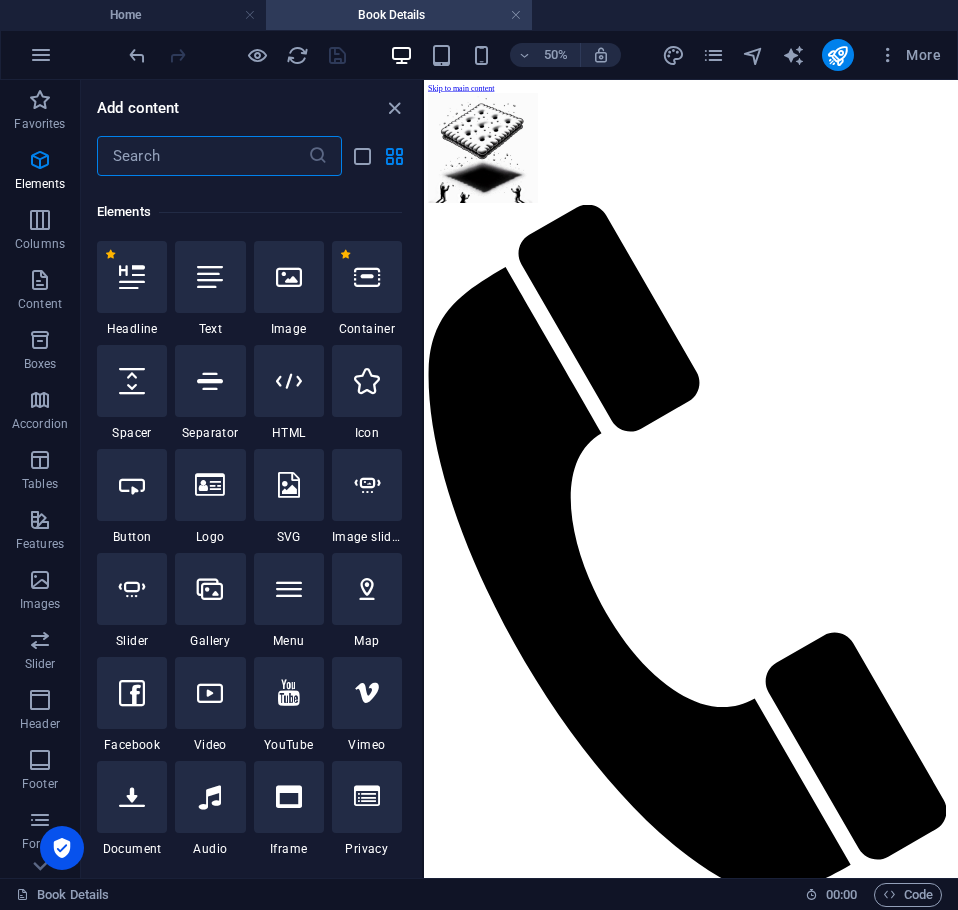 scroll, scrollTop: 213, scrollLeft: 0, axis: vertical 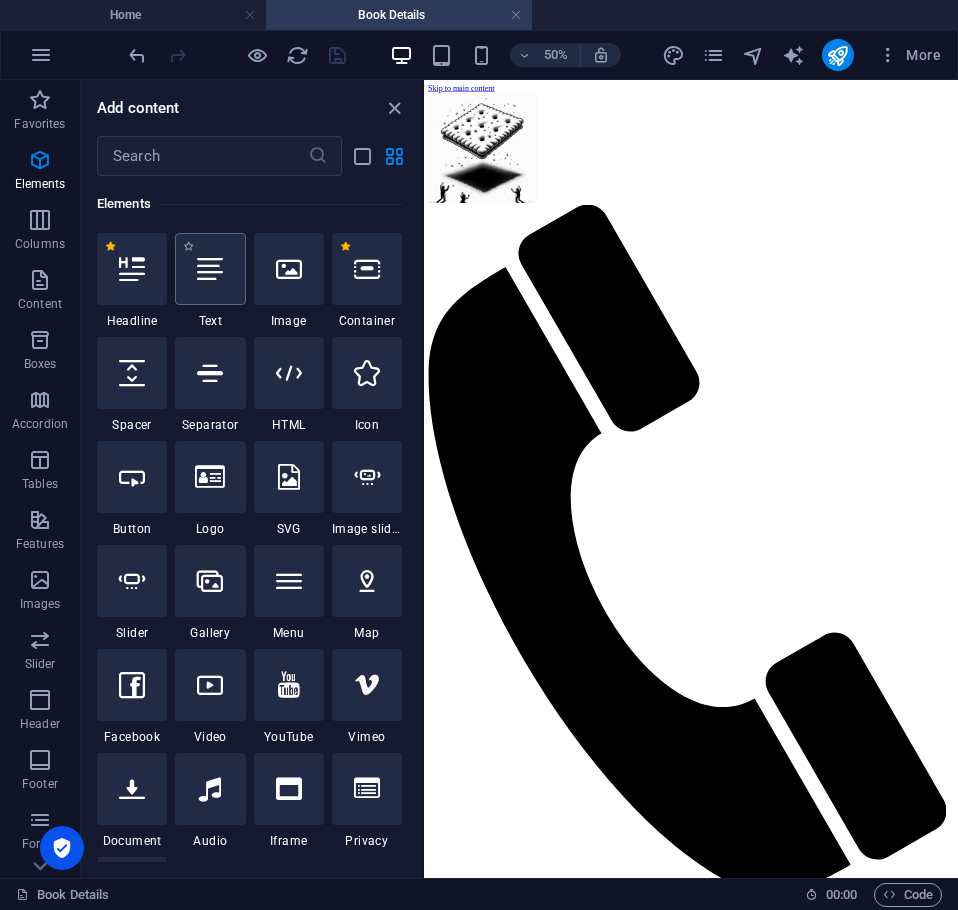 click at bounding box center (210, 269) 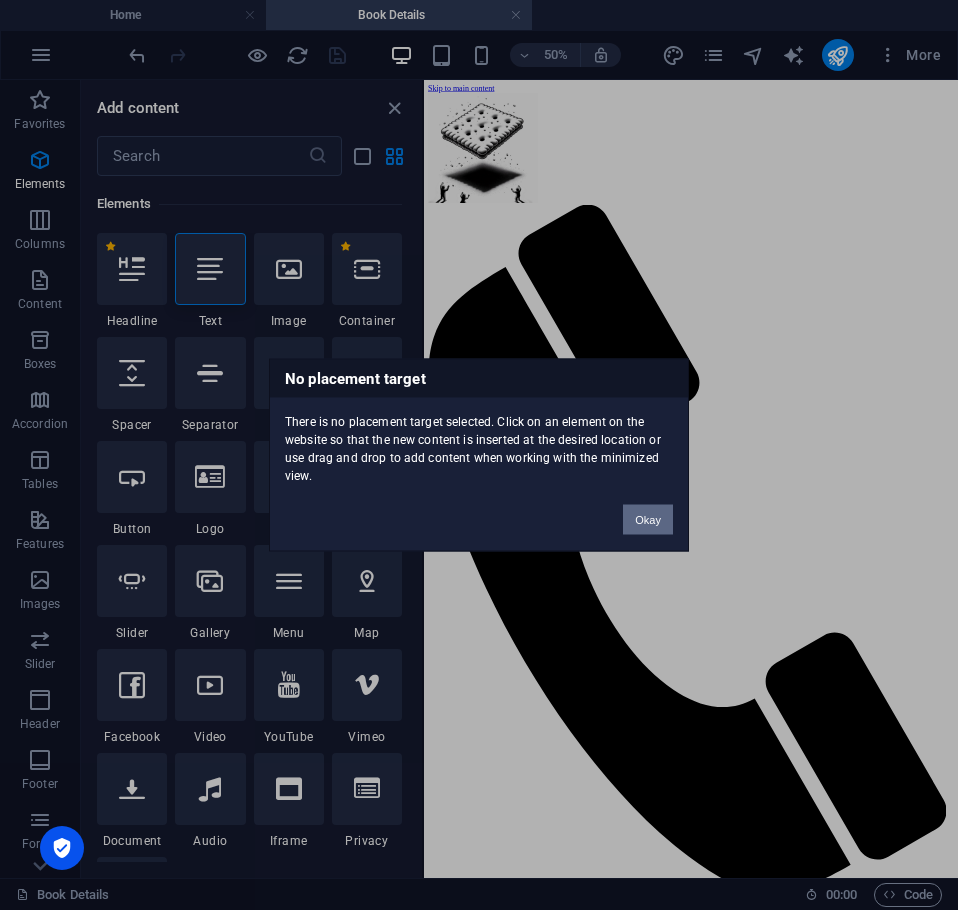 click on "Okay" at bounding box center [648, 520] 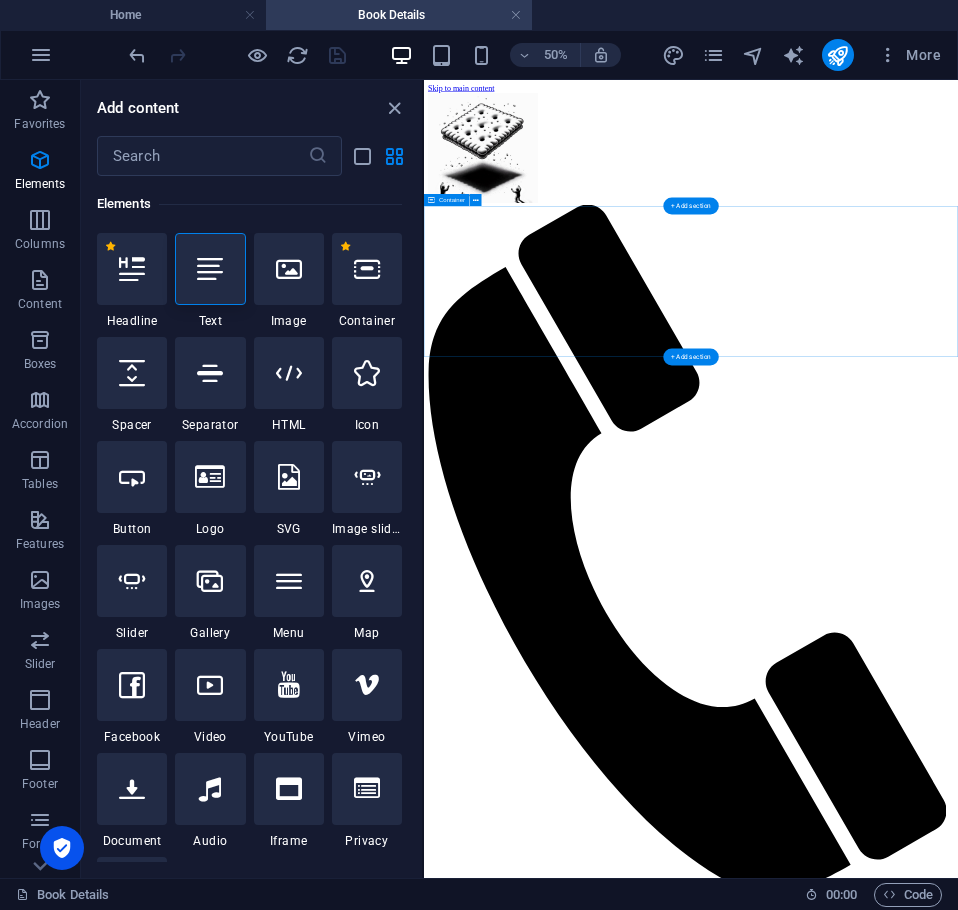 click on "Drop content here or  Add elements  Paste clipboard" at bounding box center [958, 1906] 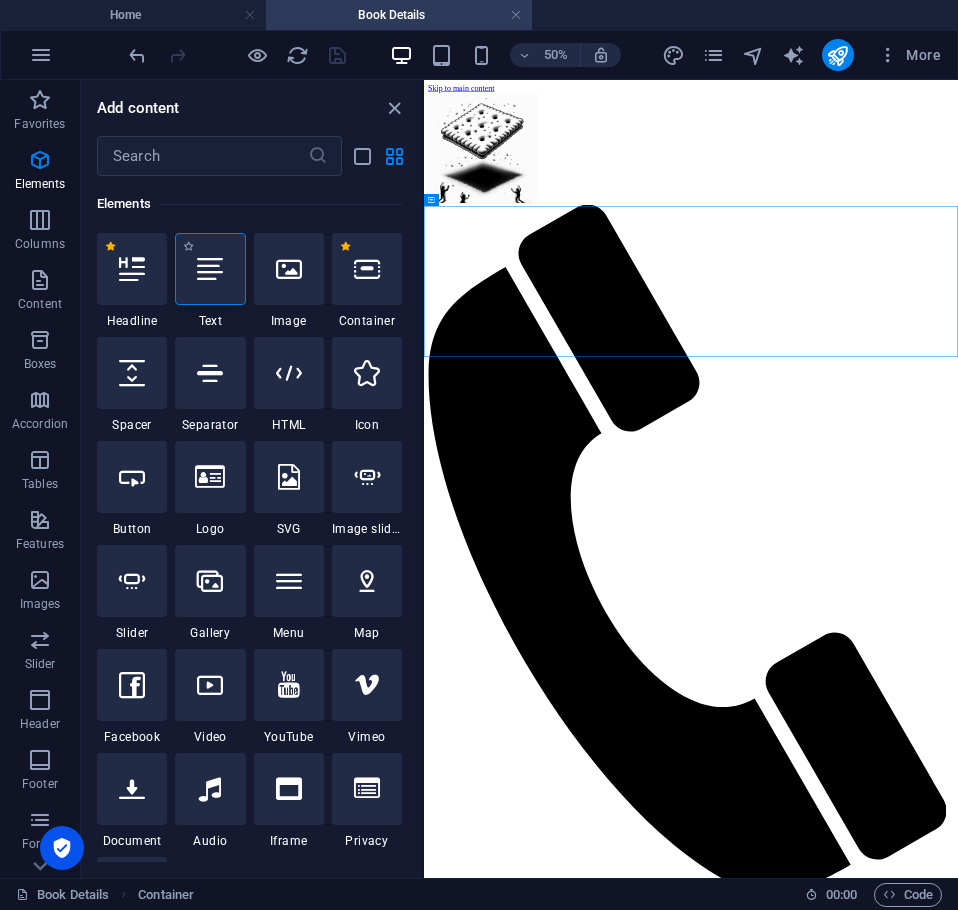 click at bounding box center [210, 269] 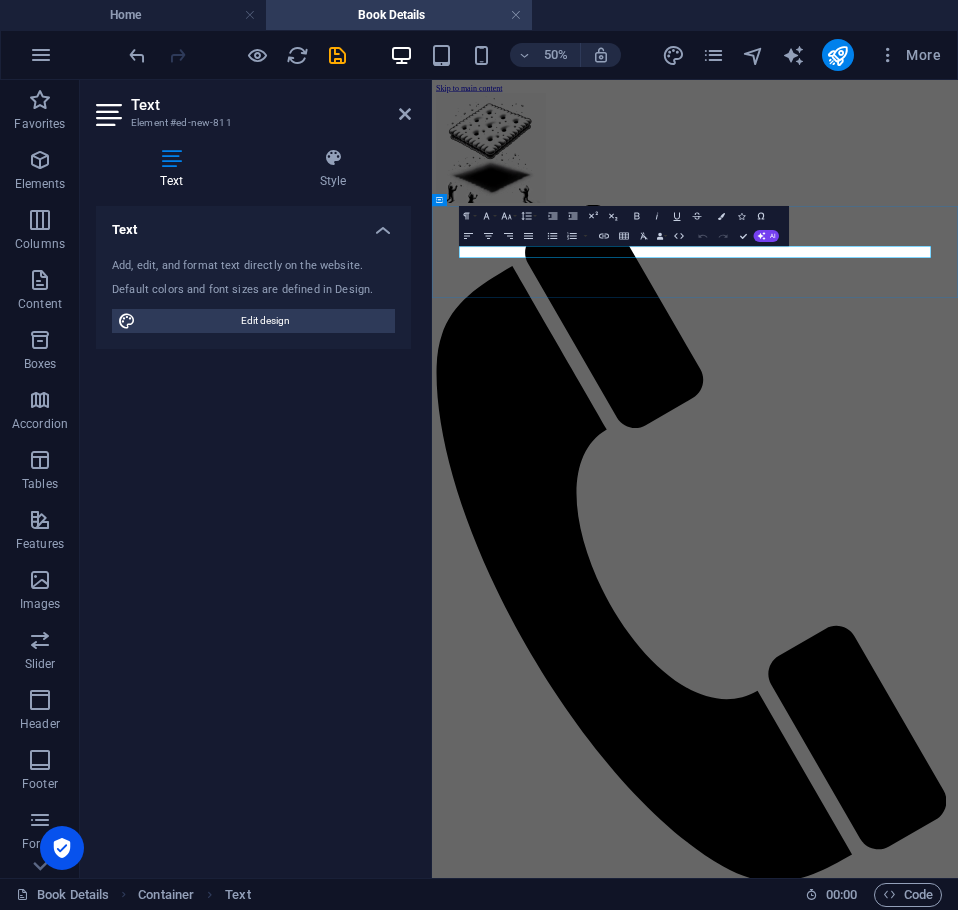click on "New text element" at bounding box center (958, 1822) 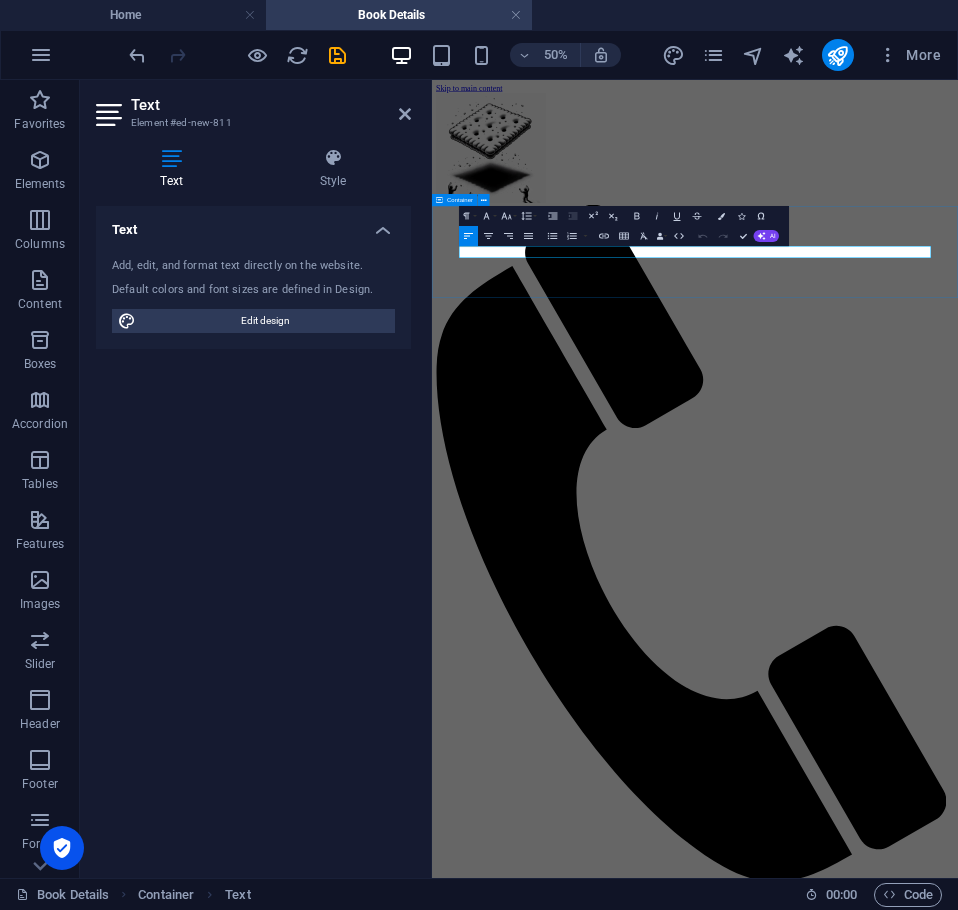 drag, startPoint x: 618, startPoint y: 420, endPoint x: 446, endPoint y: 416, distance: 172.04651 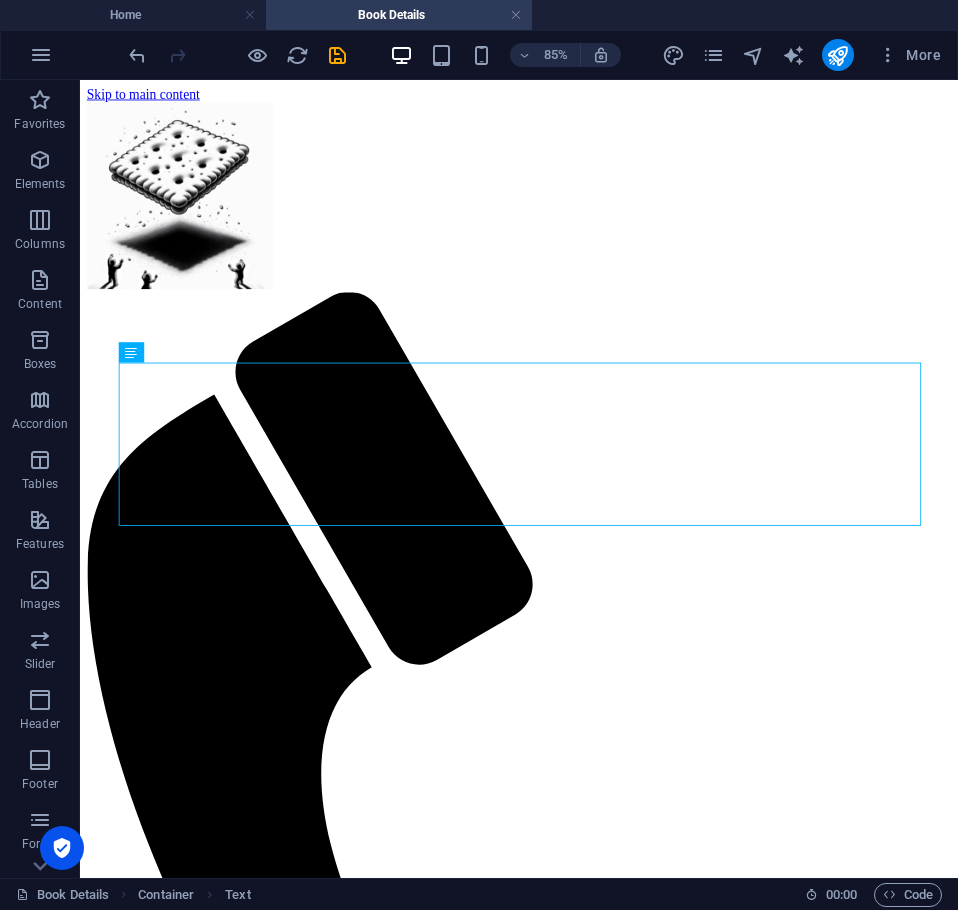 click on "Skip to main content
Menu Home About Service Contact 🪐 About the Book Sam and Jack are just two ordinary teens—until a strange device launches them across alternate dimensions and straight into chaos. One moment they’re dodging homework; the next, they’re facing interdimensional villains, mastering dangerous tech, and tracking down Sam’s missing father. But saving the multiverse isn’t their only problem. As timelines fracture and identities blur, something unexpected is happening between them—and it’s messing with everything. Remote Control: The Scourge Chronicles  is a YA sci-fi adventure packed with suspense, friendship, and a spark of romance. Think: fractured realities, snarky allies, and an emotional core that will keep you turning pages." at bounding box center [596, 1038] 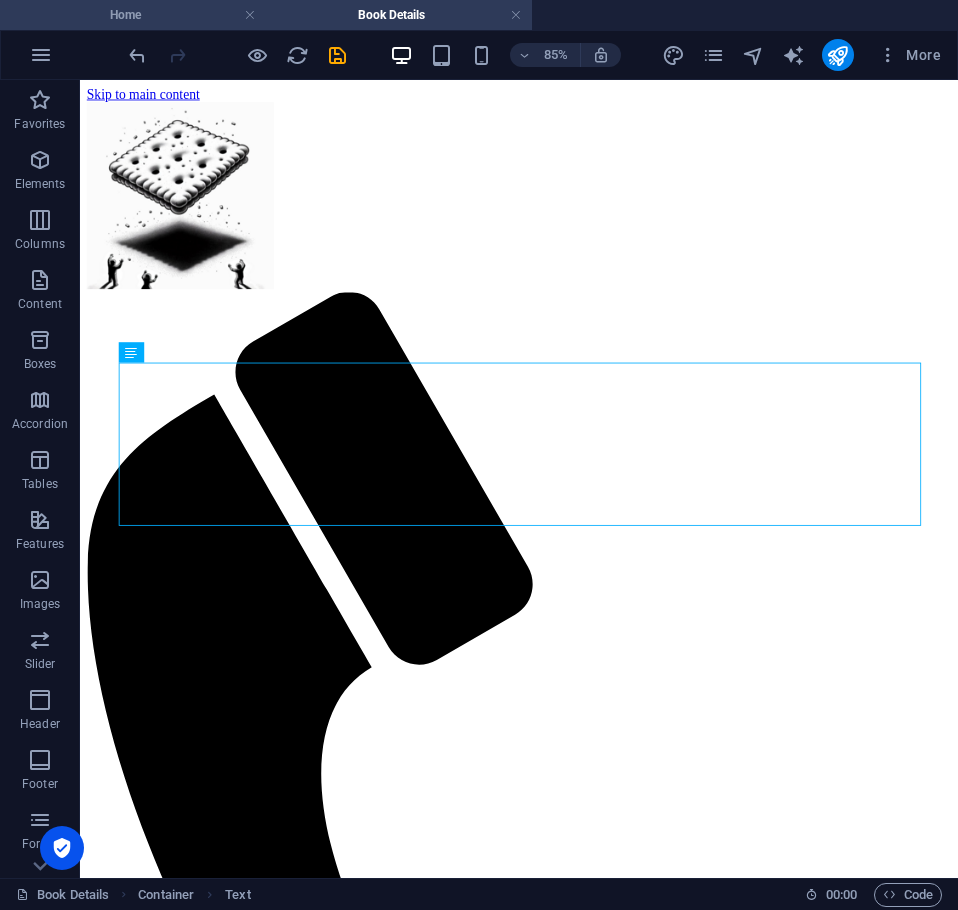 click on "Home" at bounding box center [133, 15] 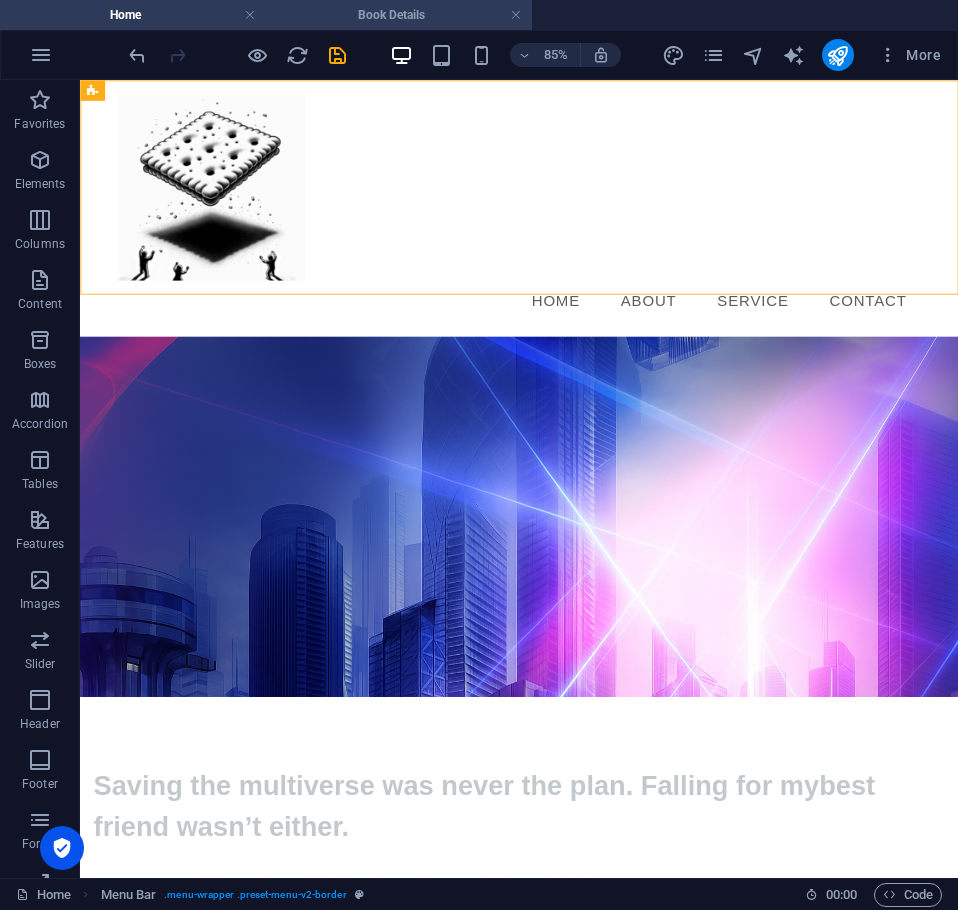 click on "Book Details" at bounding box center (399, 15) 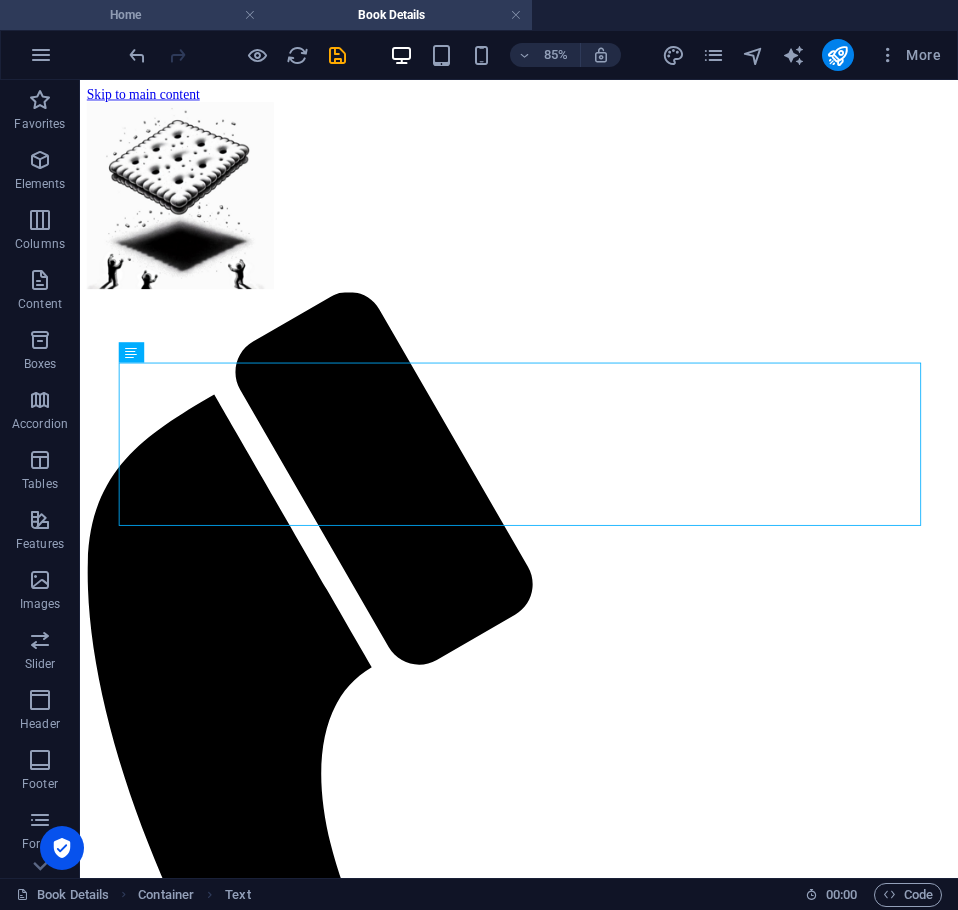 click on "Home" at bounding box center [133, 15] 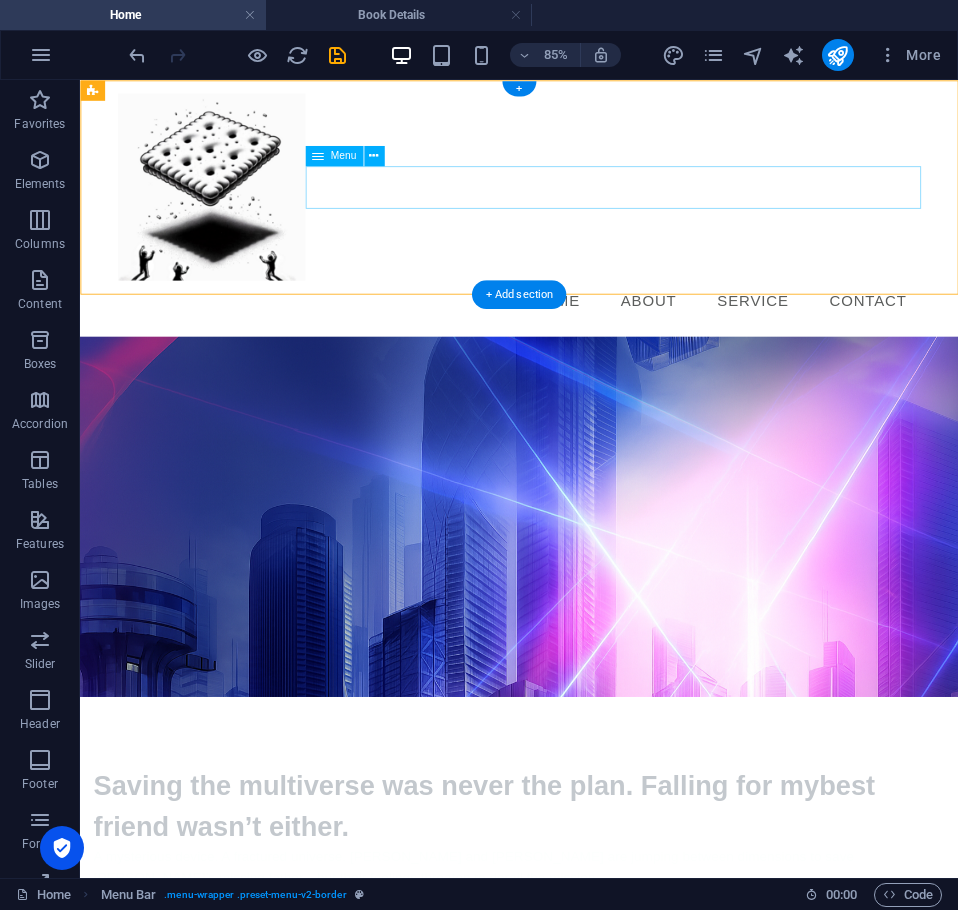 click on "Home About Service Contact" at bounding box center (597, 341) 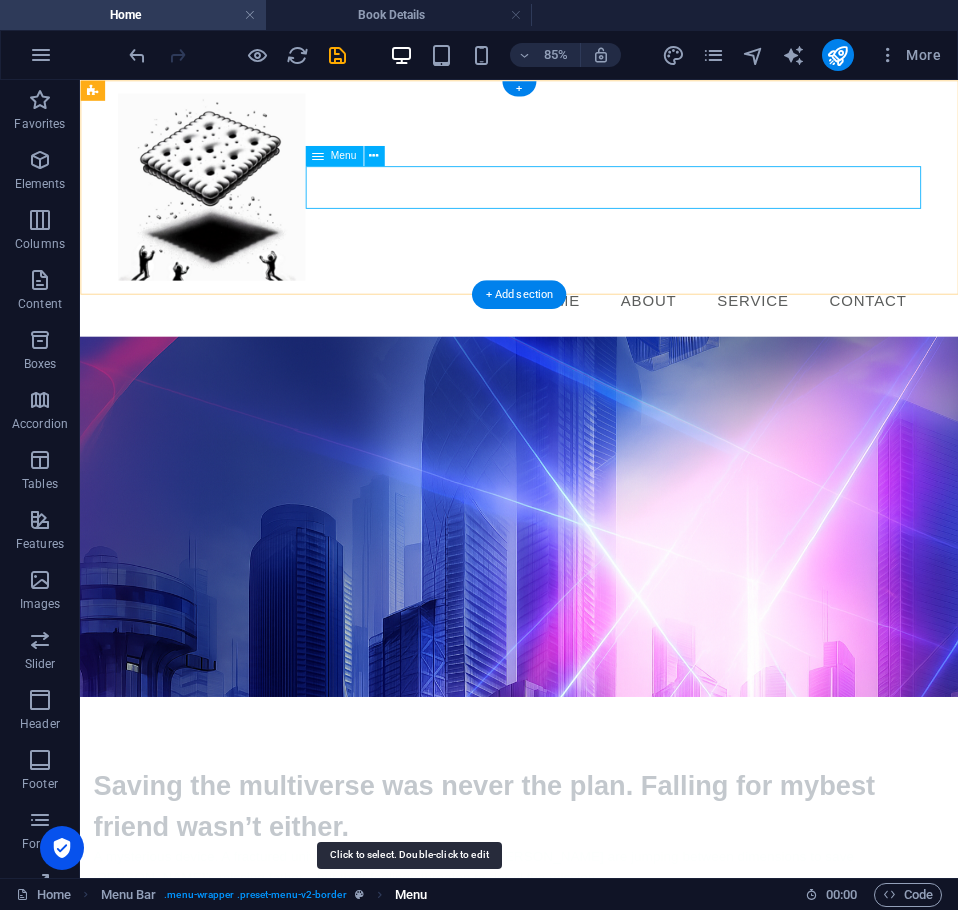 click on "Menu" at bounding box center (411, 895) 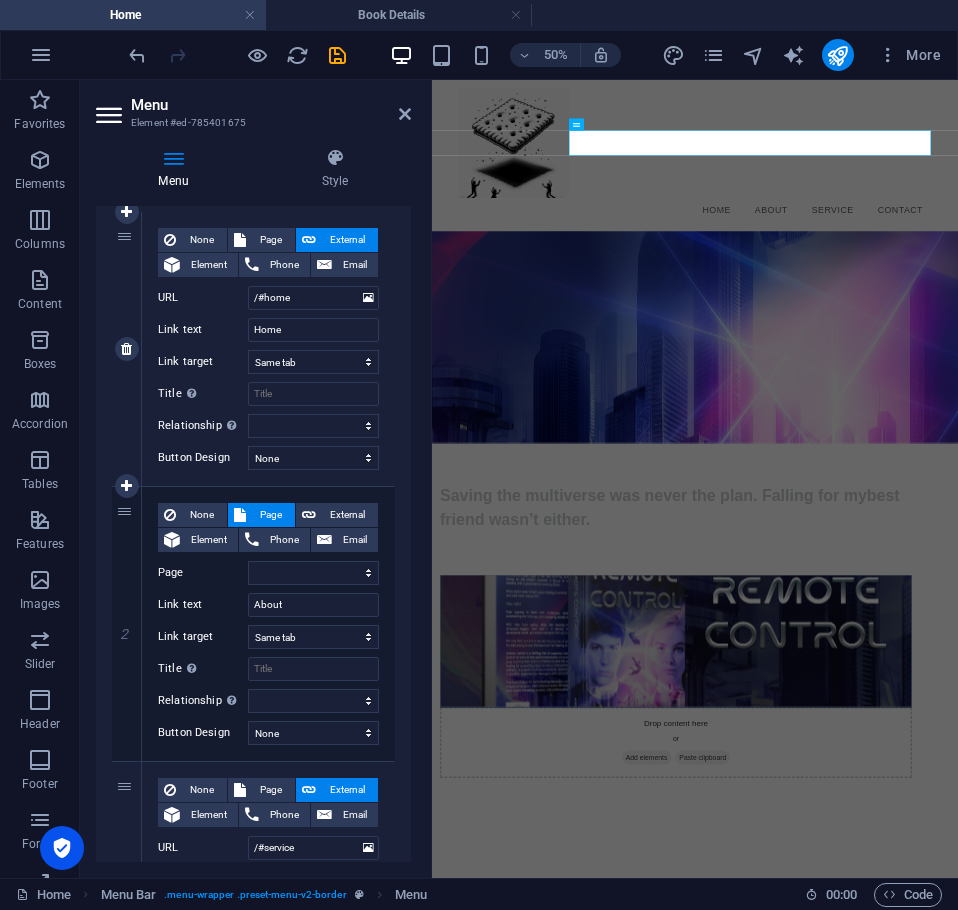 scroll, scrollTop: 200, scrollLeft: 0, axis: vertical 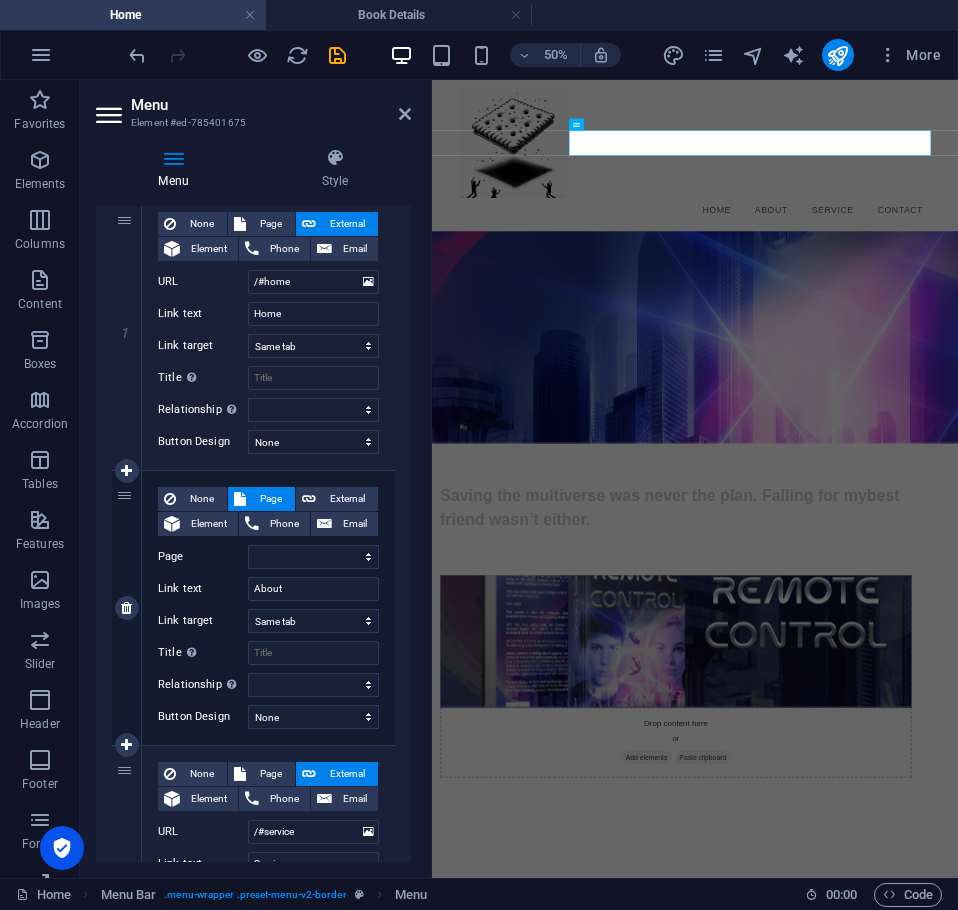 click on "Page" at bounding box center (270, 499) 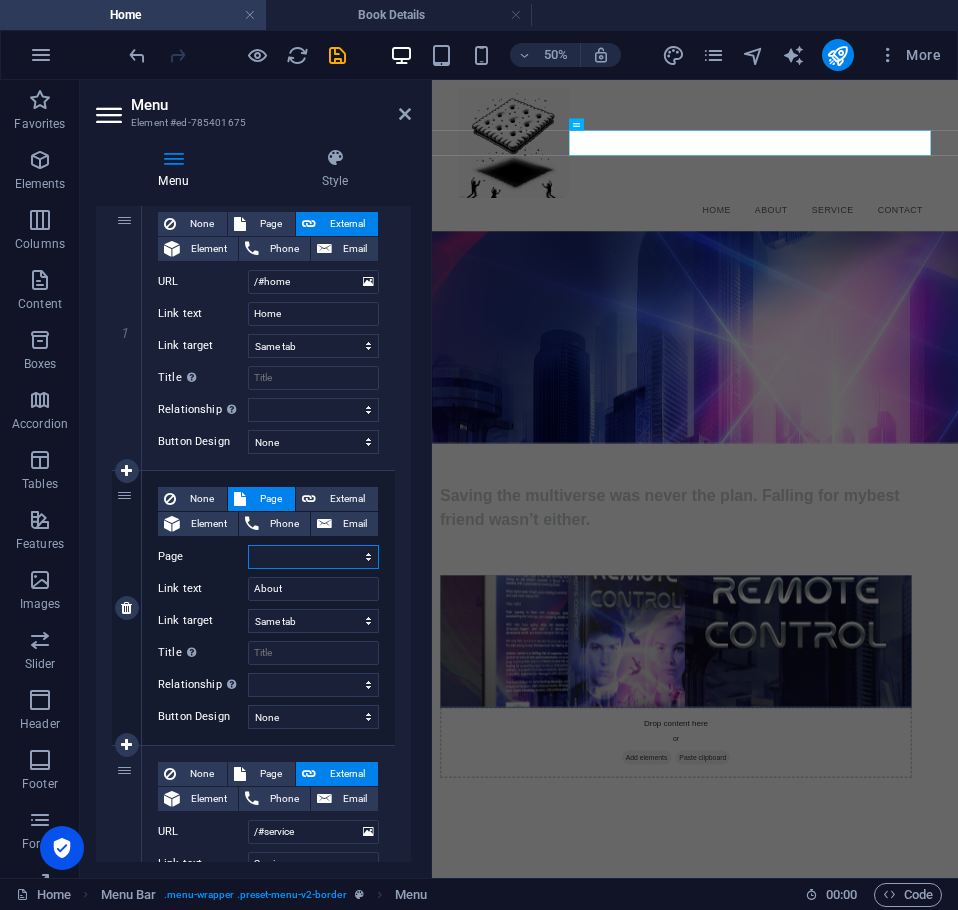 click on "Home Legal Notice Privacy Book Details" at bounding box center (313, 557) 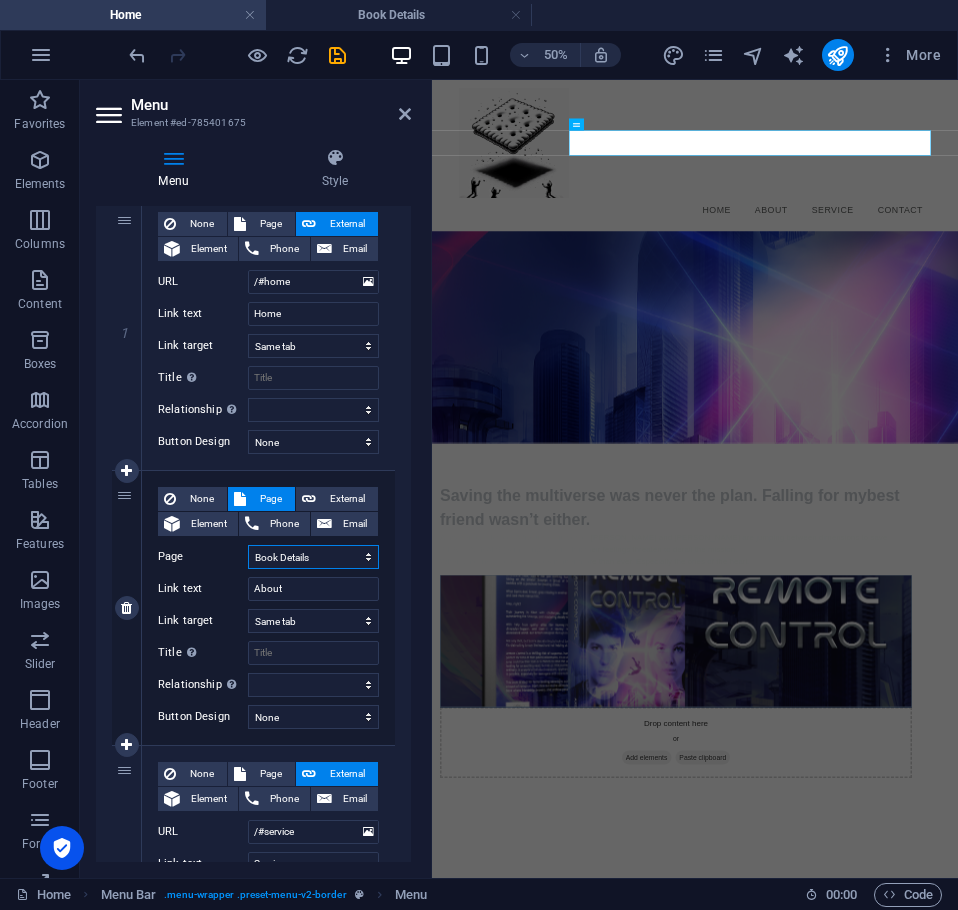 click on "Home Legal Notice Privacy Book Details" at bounding box center [313, 557] 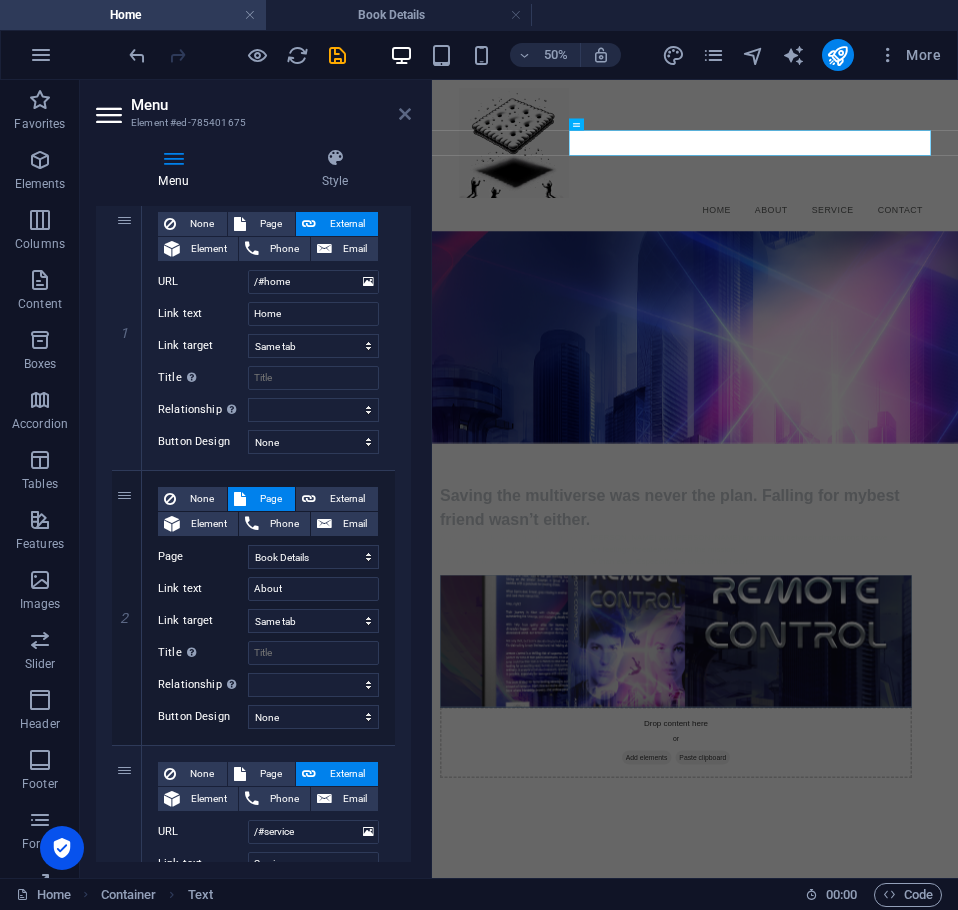 click at bounding box center (405, 114) 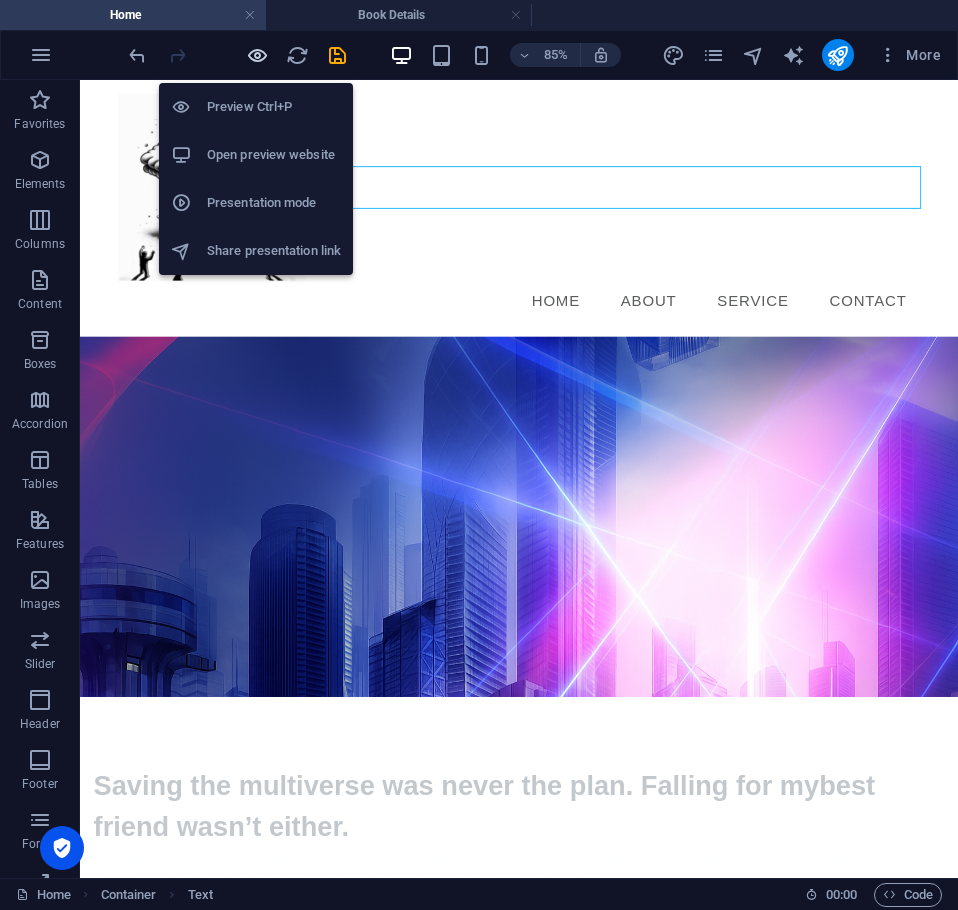 click at bounding box center (257, 55) 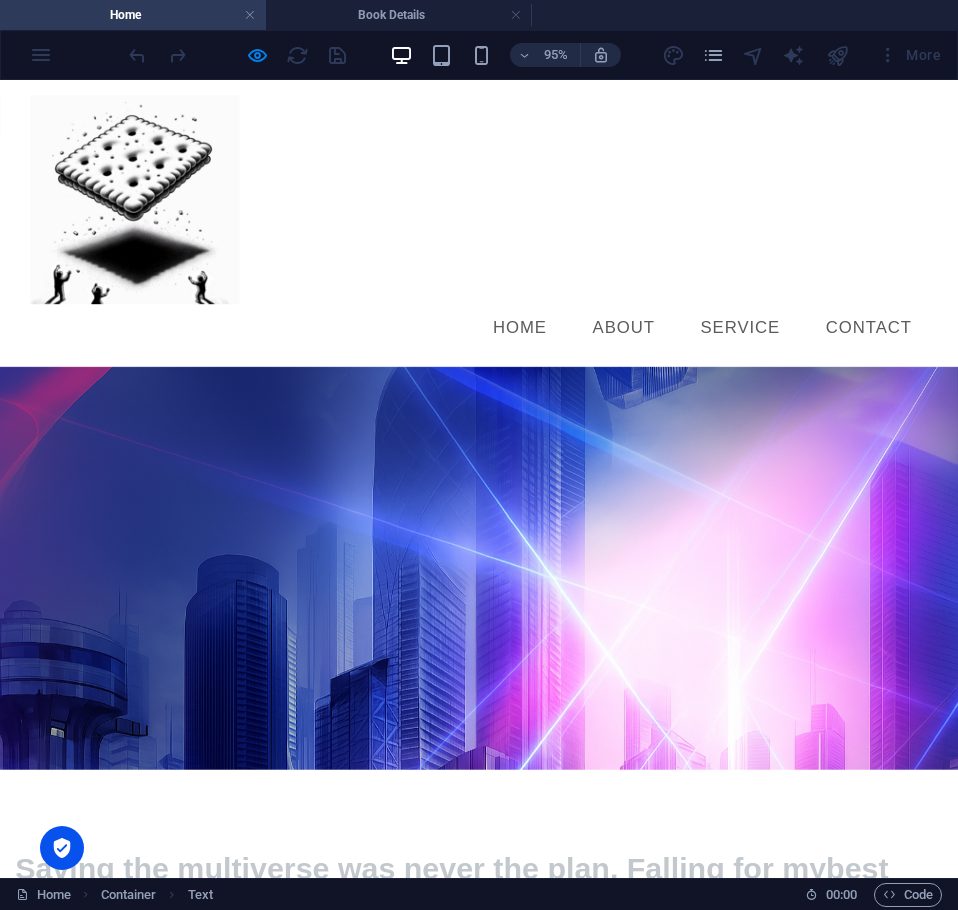 click on "About" at bounding box center [657, 341] 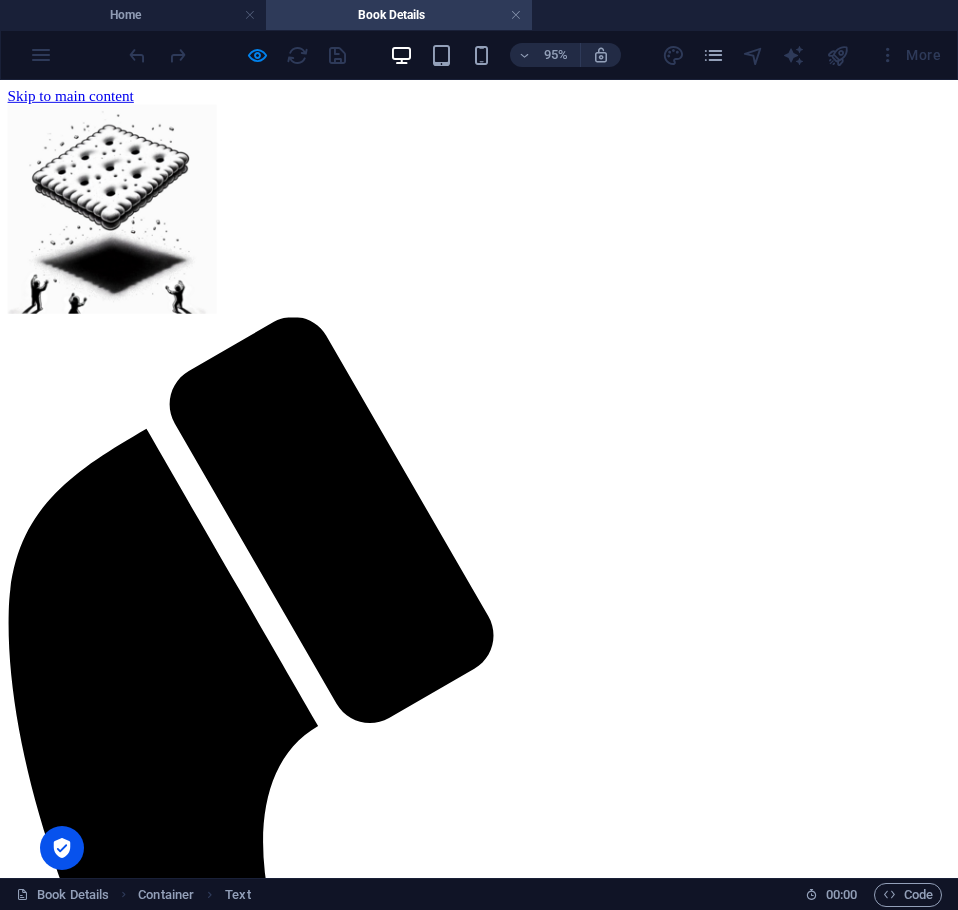 click on "Home" at bounding box center [67, 1675] 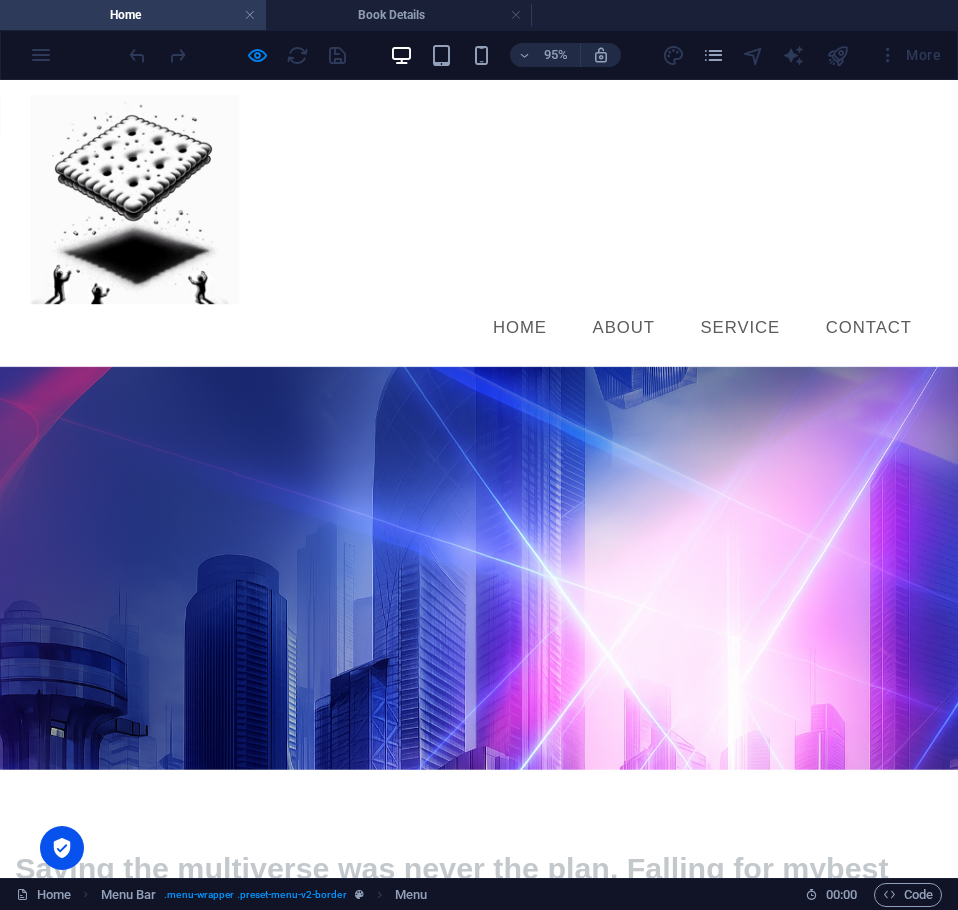 click on "About" at bounding box center [657, 341] 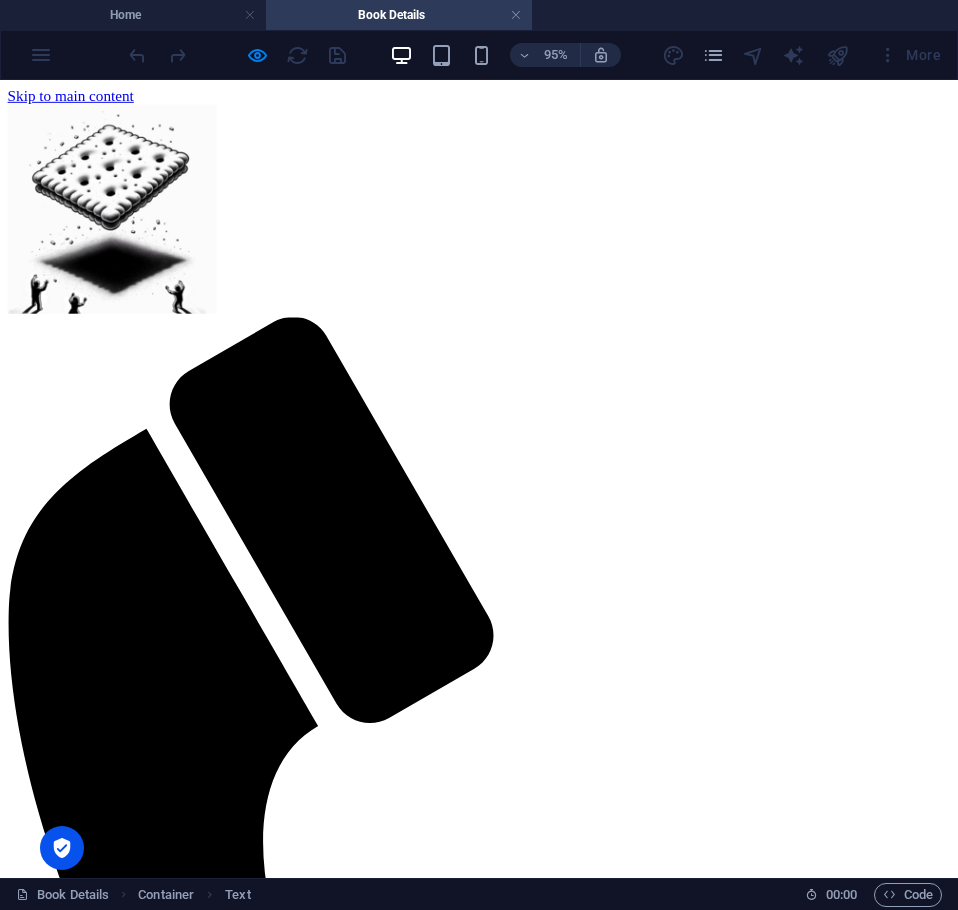 click on "Home" at bounding box center [67, 1675] 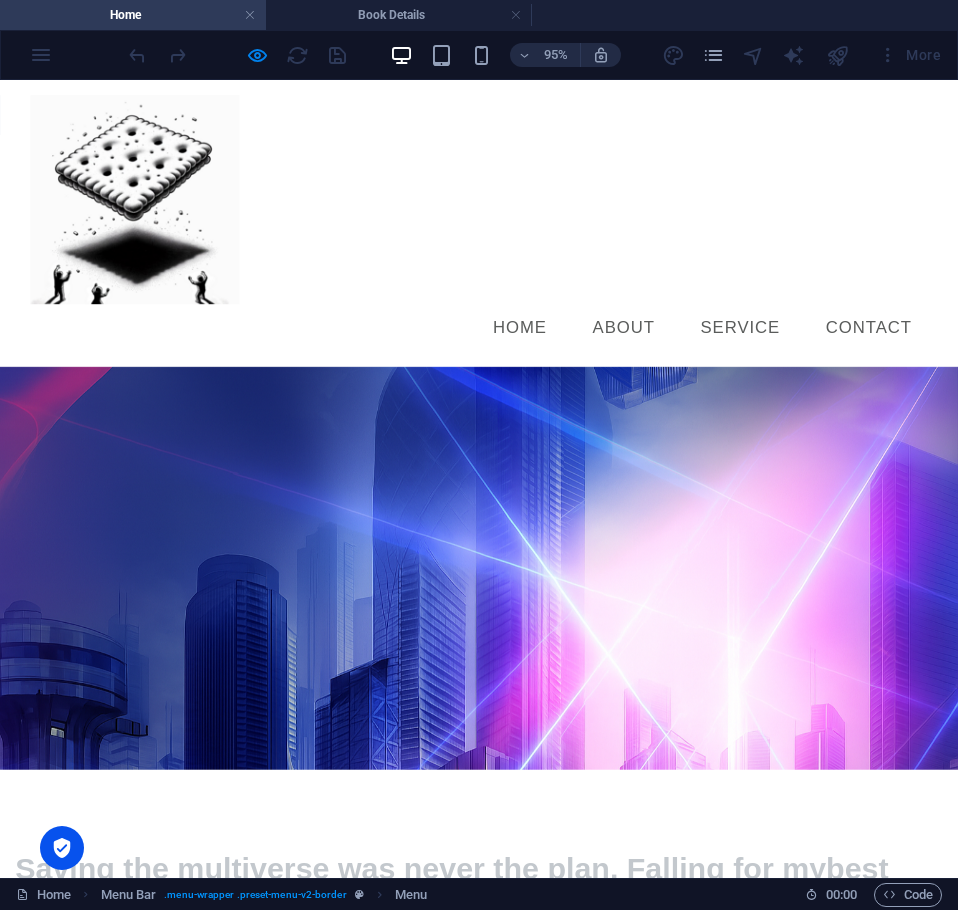 click on "About" at bounding box center (657, 341) 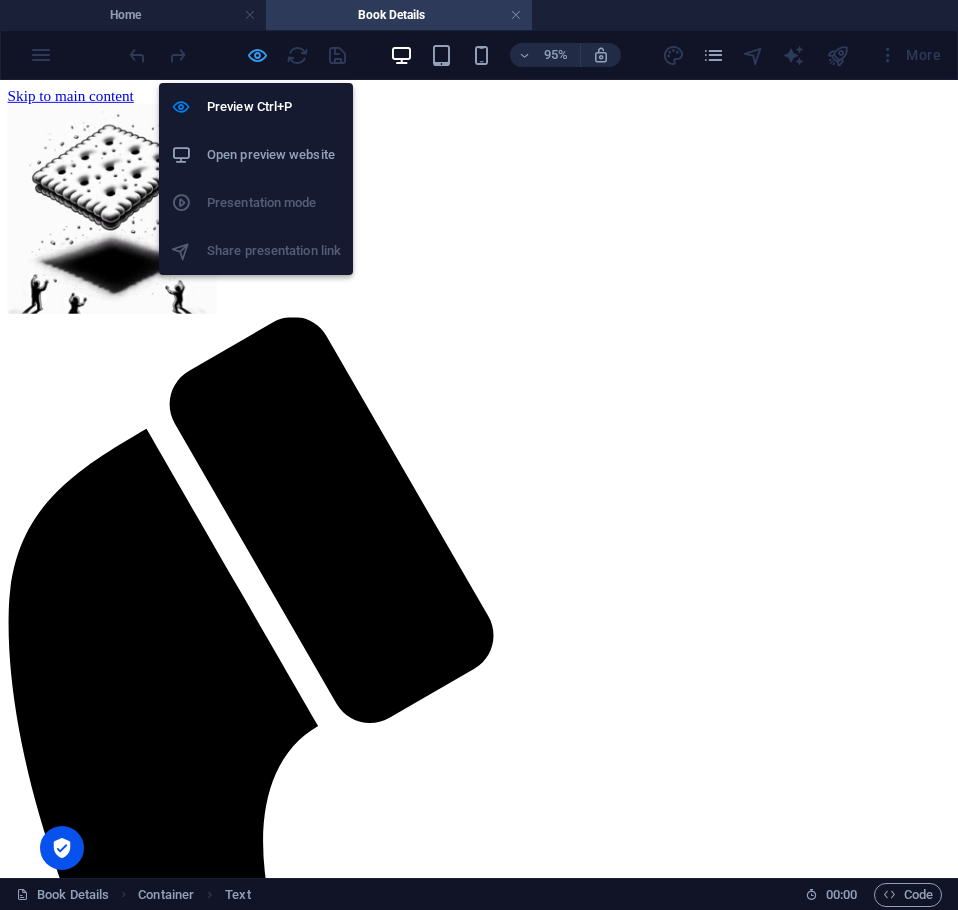 click at bounding box center [257, 55] 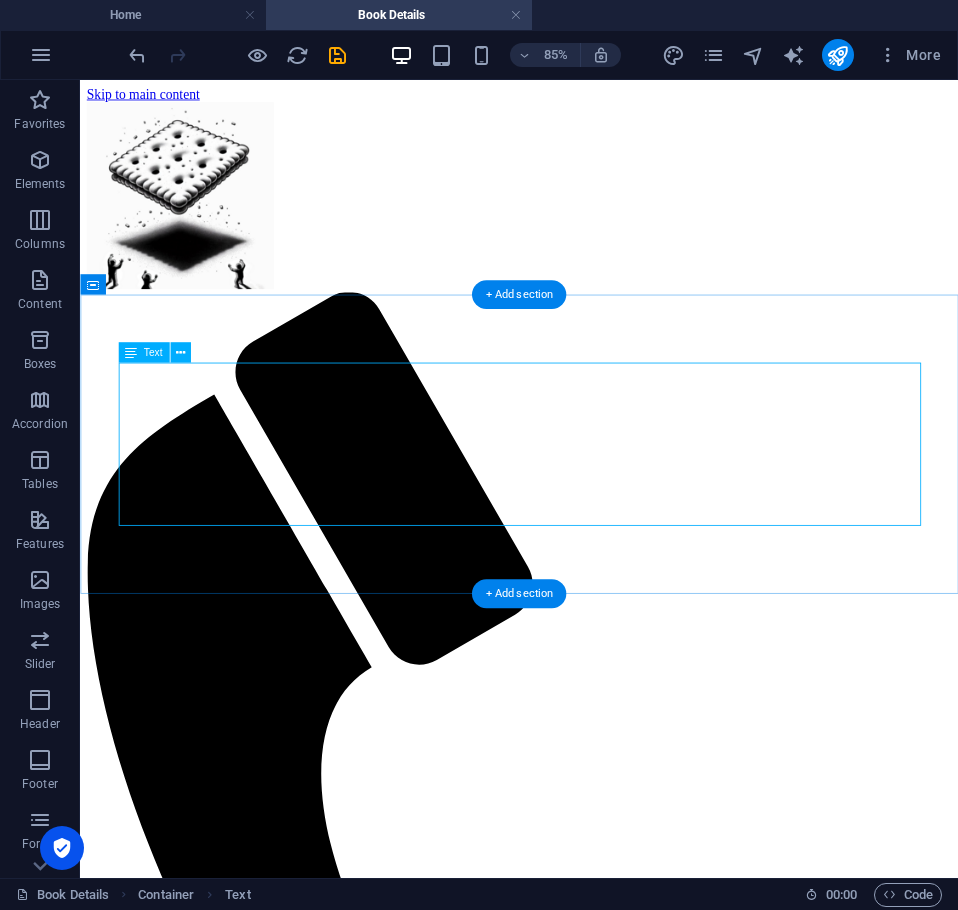 click on "🪐 About the Book Sam and Jack are just two ordinary teens—until a strange device launches them across alternate dimensions and straight into chaos. One moment they’re dodging homework; the next, they’re facing interdimensional villains, mastering dangerous tech, and tracking down Sam’s missing father. But saving the multiverse isn’t their only problem. As timelines fracture and identities blur, something unexpected is happening between them—and it’s messing with everything. Remote Control: The Scourge Chronicles  is a YA sci-fi adventure packed with suspense, friendship, and a spark of romance. Think: fractured realities, snarky allies, and an emotional core that will keep you turning pages." at bounding box center [596, 1884] 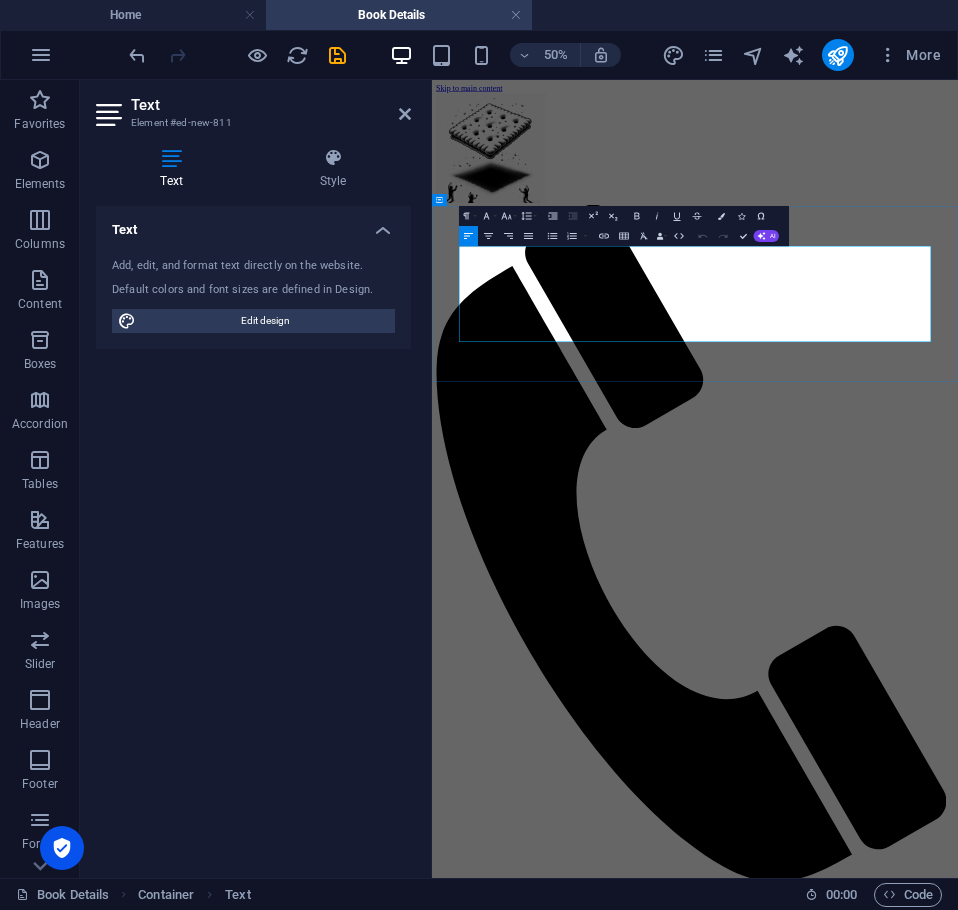 click on "🪐 About the Book" at bounding box center [958, 1822] 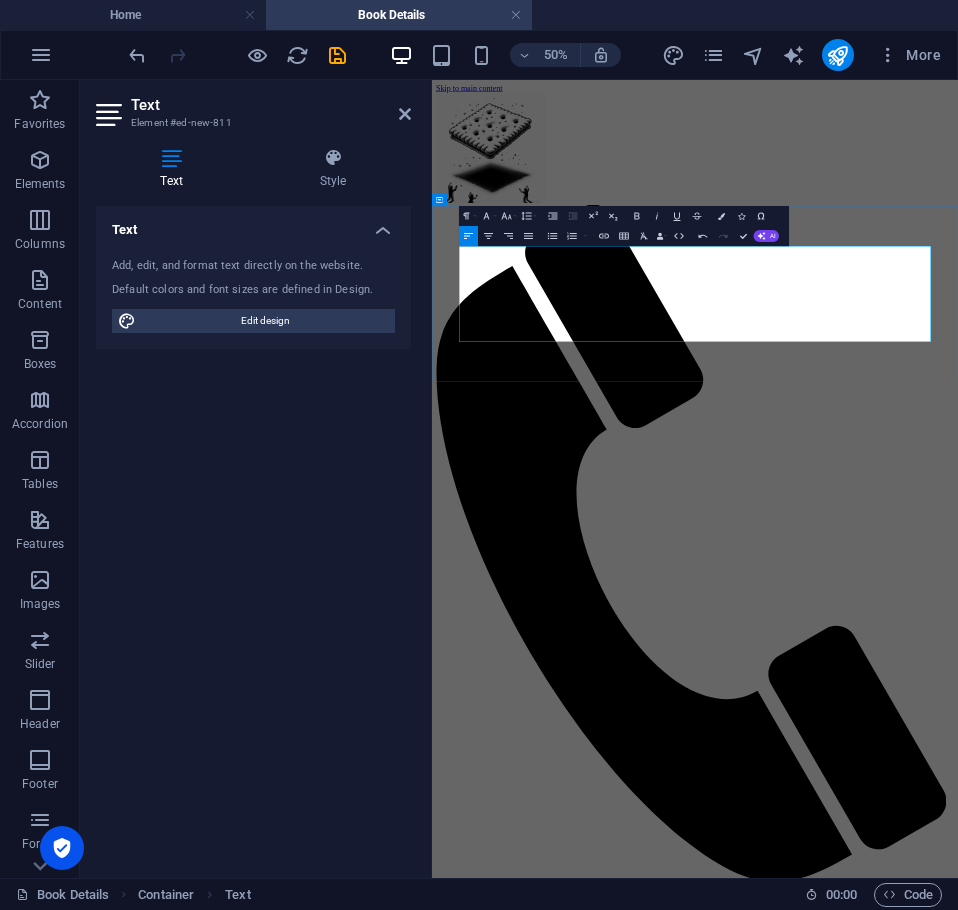 type 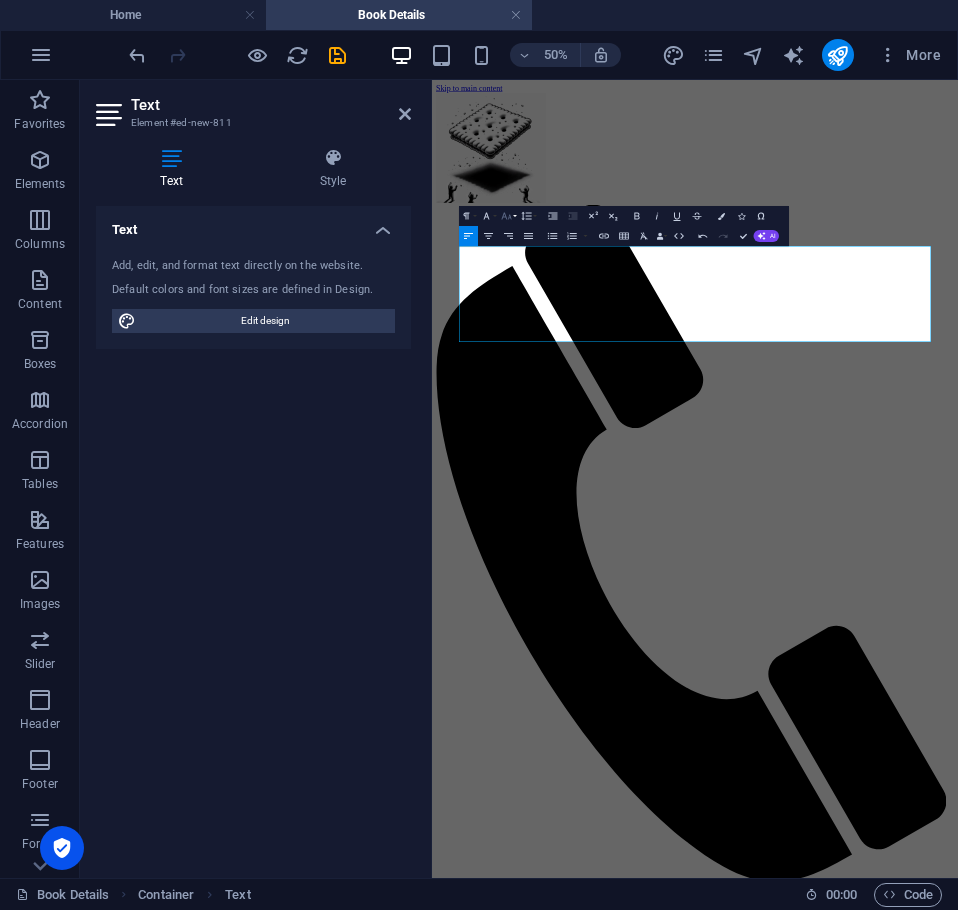 click 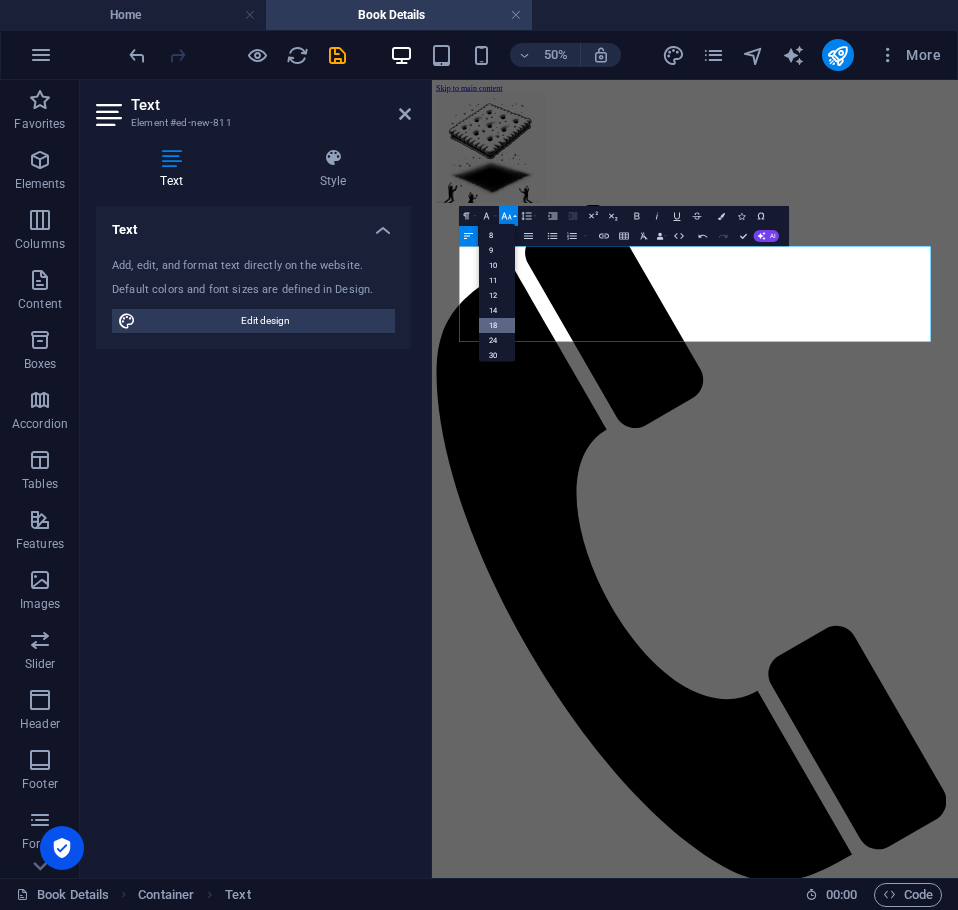 click on "18" at bounding box center (497, 325) 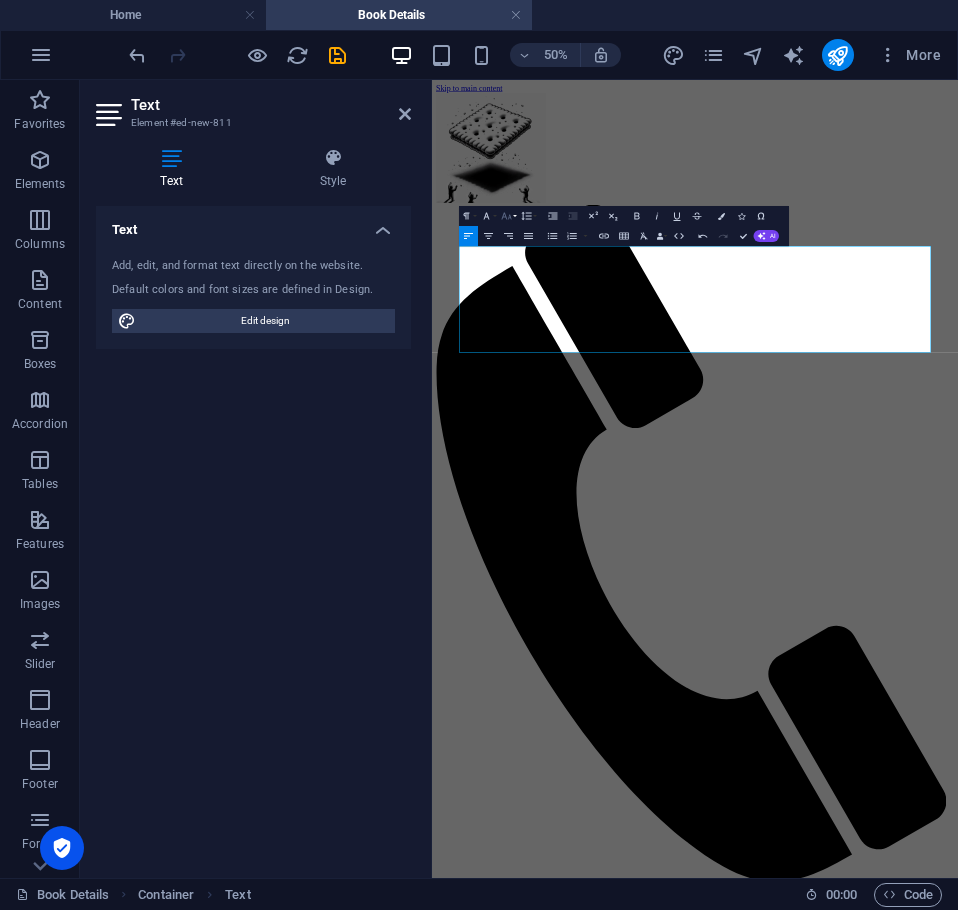 click 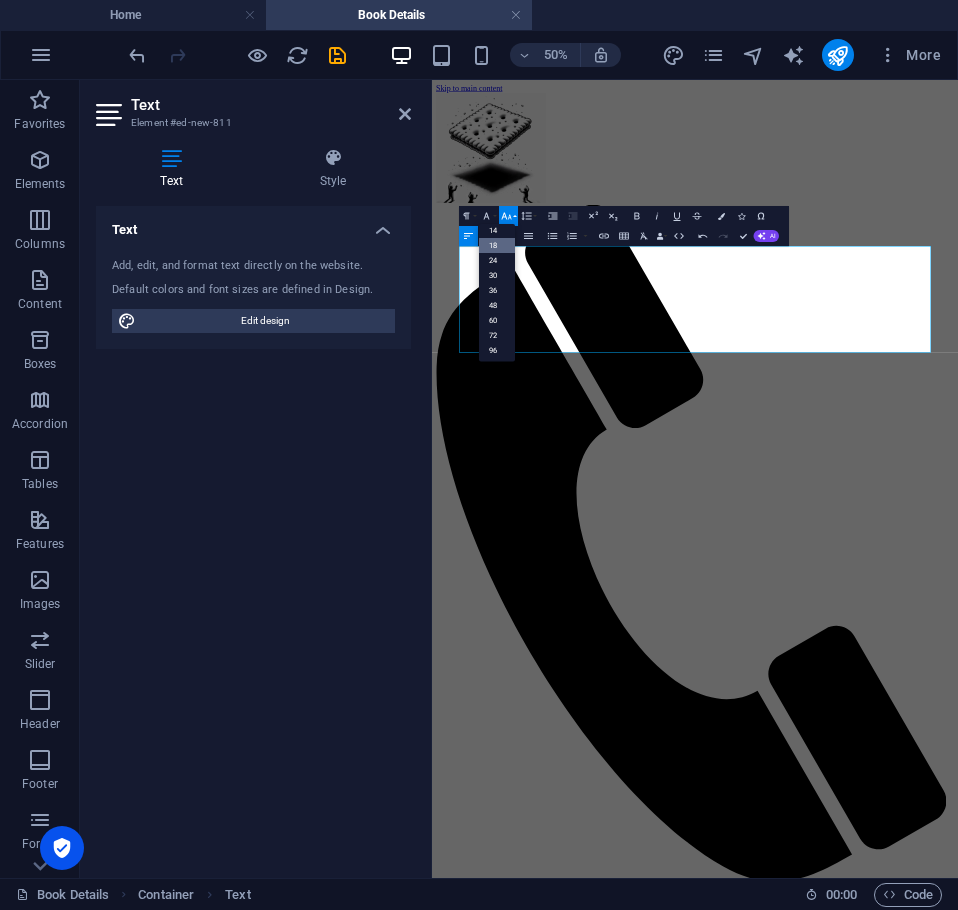 scroll, scrollTop: 161, scrollLeft: 0, axis: vertical 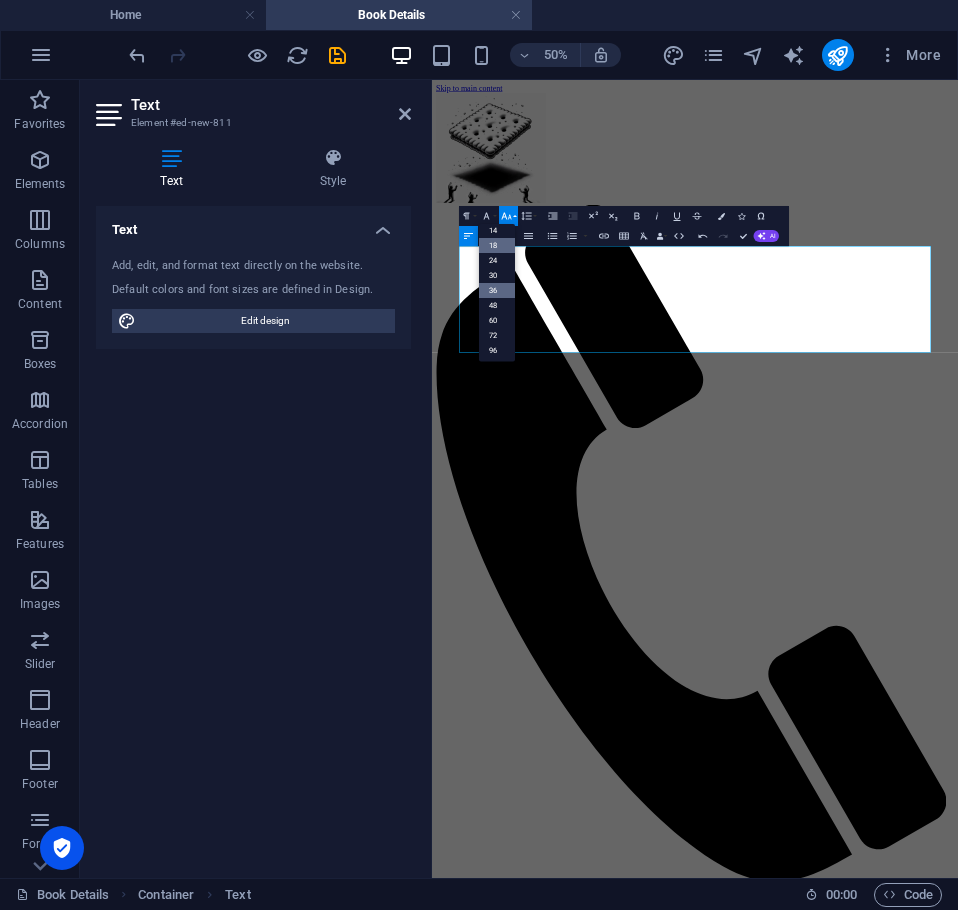 click on "36" at bounding box center [497, 290] 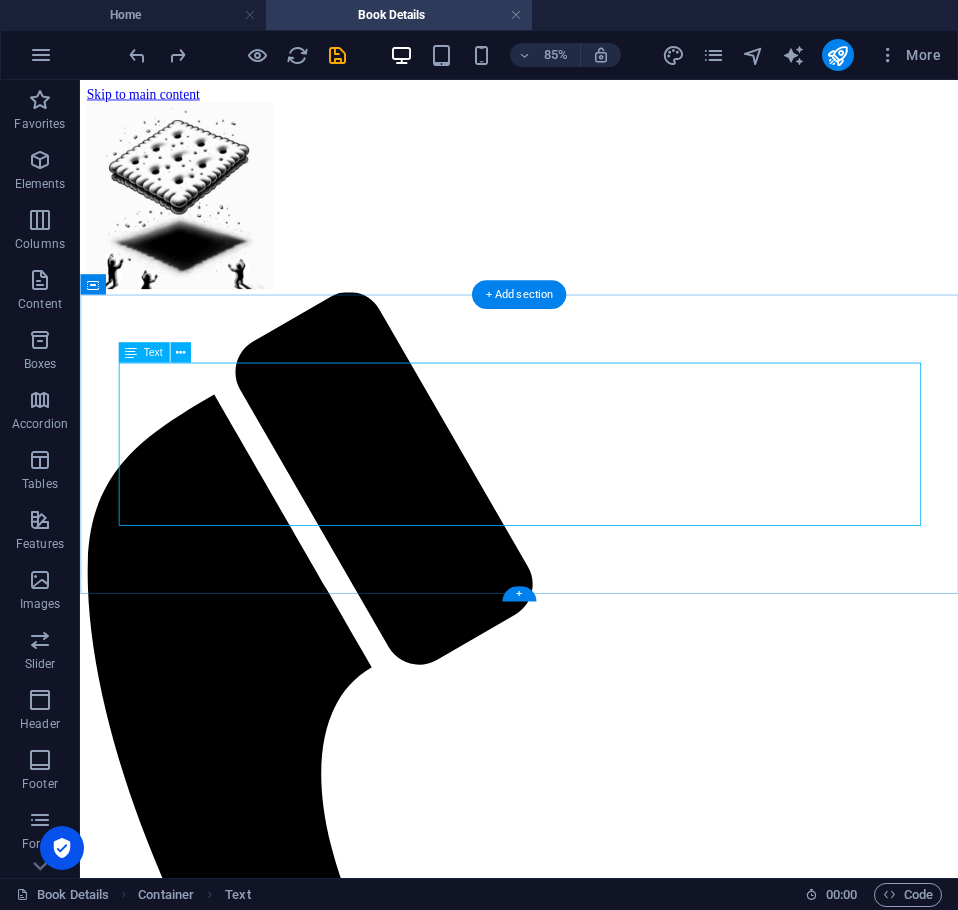 click on "🪐 About the Book Sam and Jack are just two ordinary teens—until a strange device launches them across alternate dimensions and straight into chaos. One moment they’re dodging homework; the next, they’re facing interdimensional villains, mastering dangerous tech, and tracking down Sam’s missing father. But saving the multiverse isn’t their only problem. As timelines fracture and identities blur, something unexpected is happening between them—and it’s messing with everything. Remote Control: The Scourge Chronicles  is a YA sci-fi adventure packed with suspense, friendship, and a spark of romance. Think: fractured realities, snarky allies, and an emotional core that will keep you turning pages." at bounding box center (596, 1884) 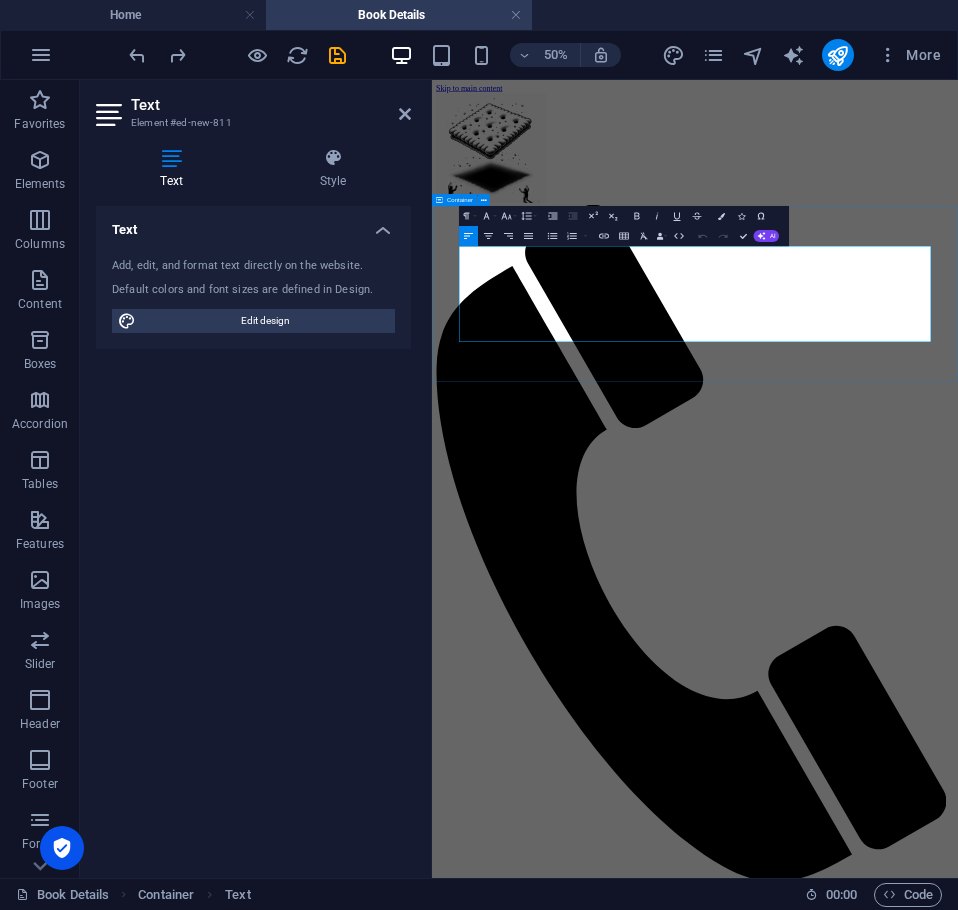drag, startPoint x: 1122, startPoint y: 600, endPoint x: 438, endPoint y: 416, distance: 708.3163 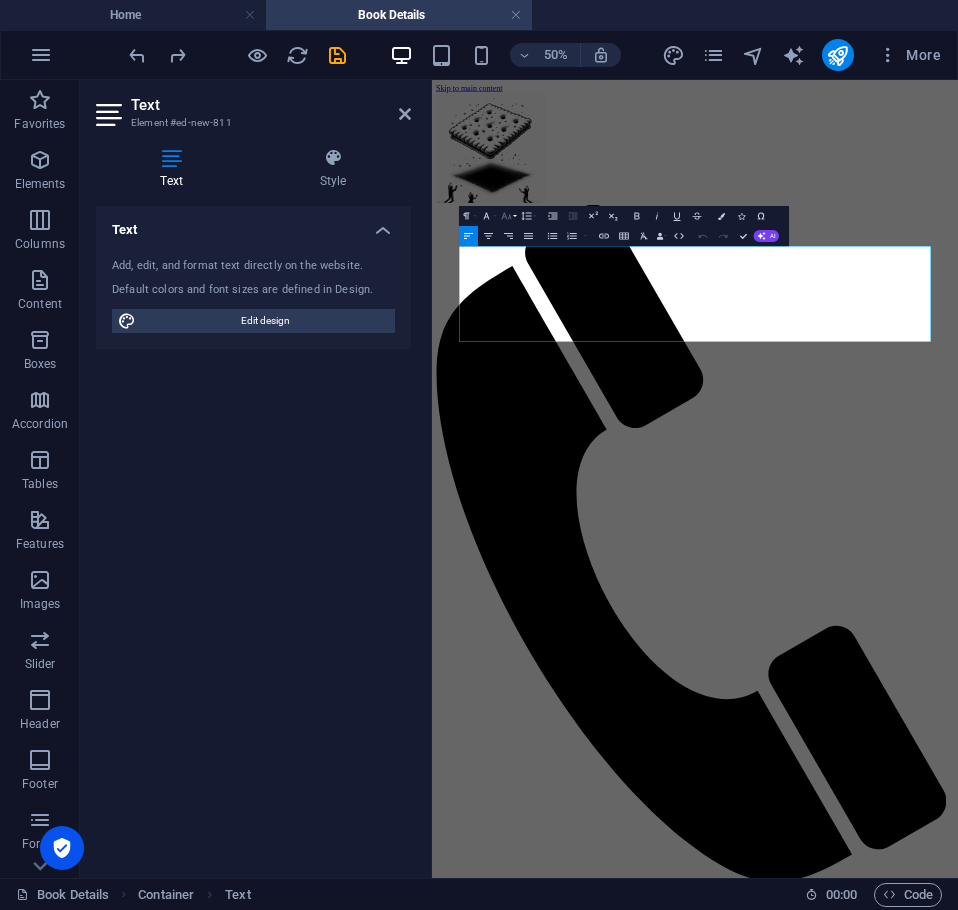 click 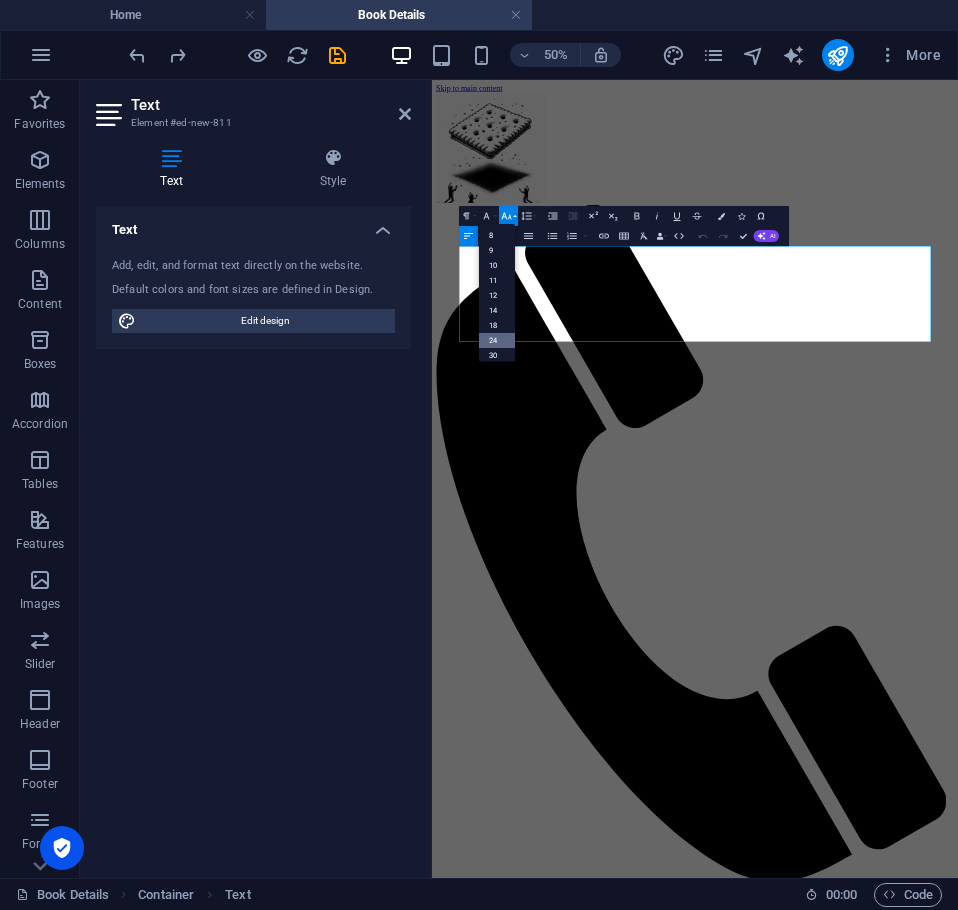click on "24" at bounding box center [497, 340] 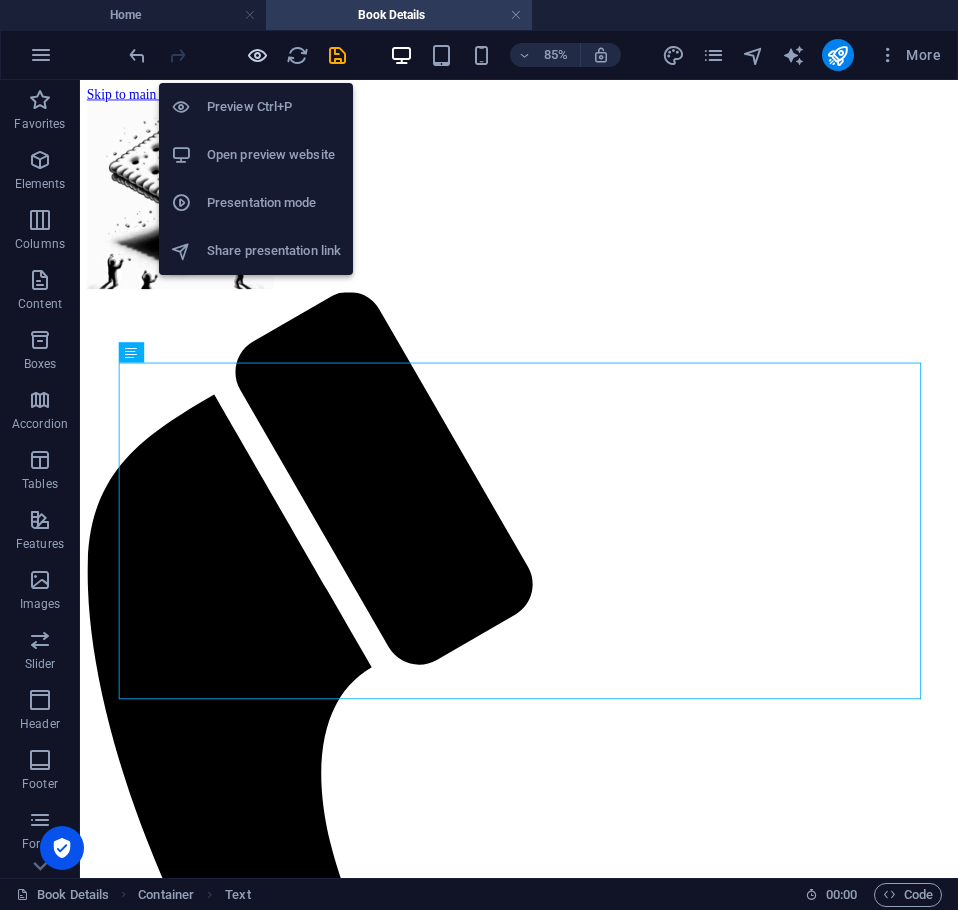 click at bounding box center [257, 55] 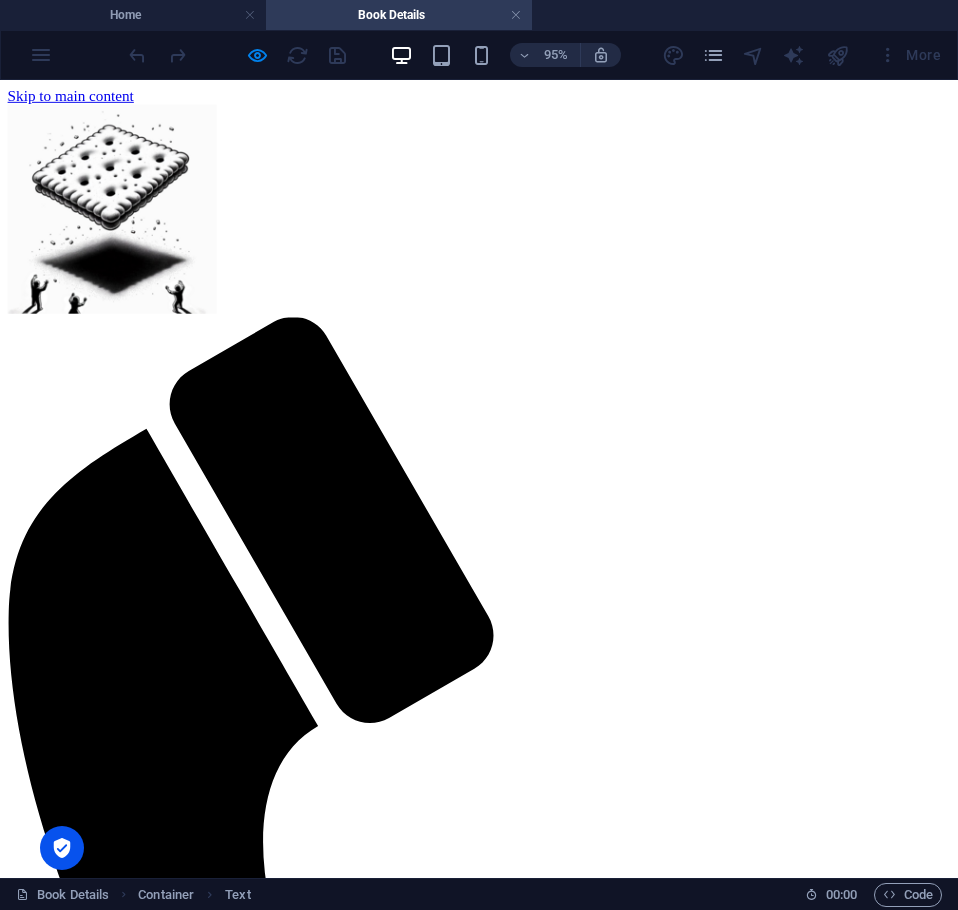 click on "Remote Control: The Scourge Chronicles" at bounding box center (206, 2006) 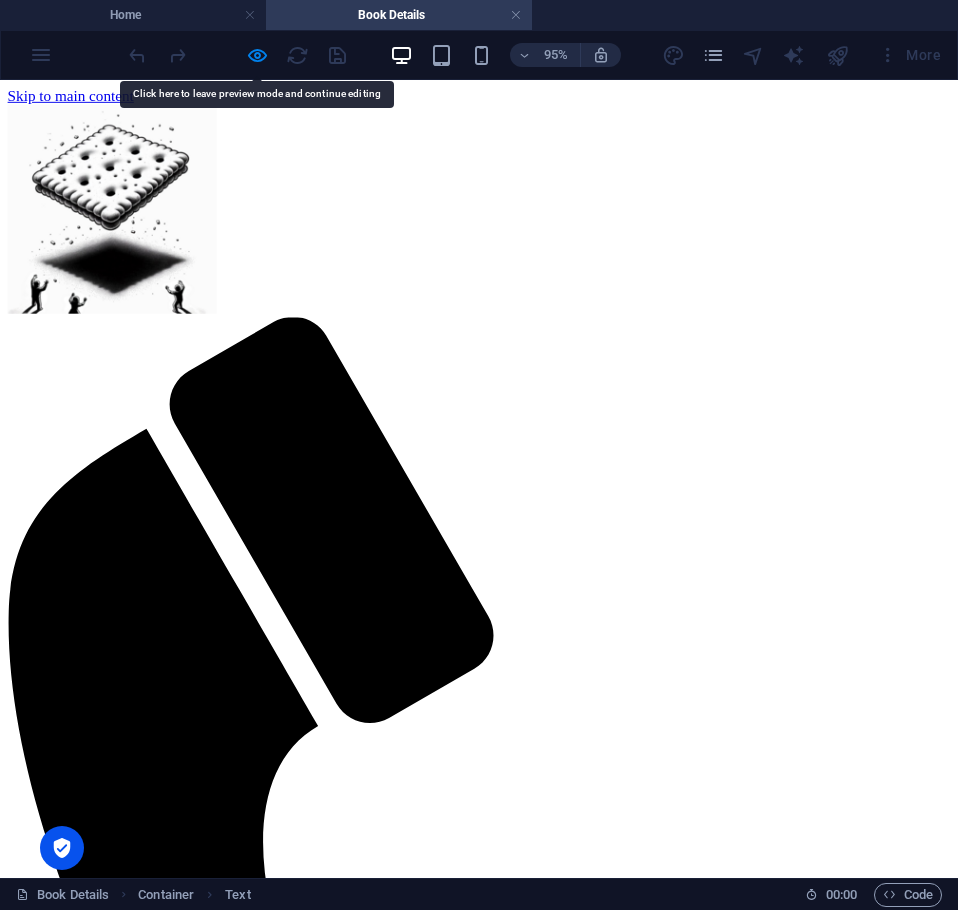 click on "But saving the multiverse isn’t their only problem. As timelines fracture and identities blur, something unexpected is happening between them—and it’s messing with everything." at bounding box center (498, 1949) 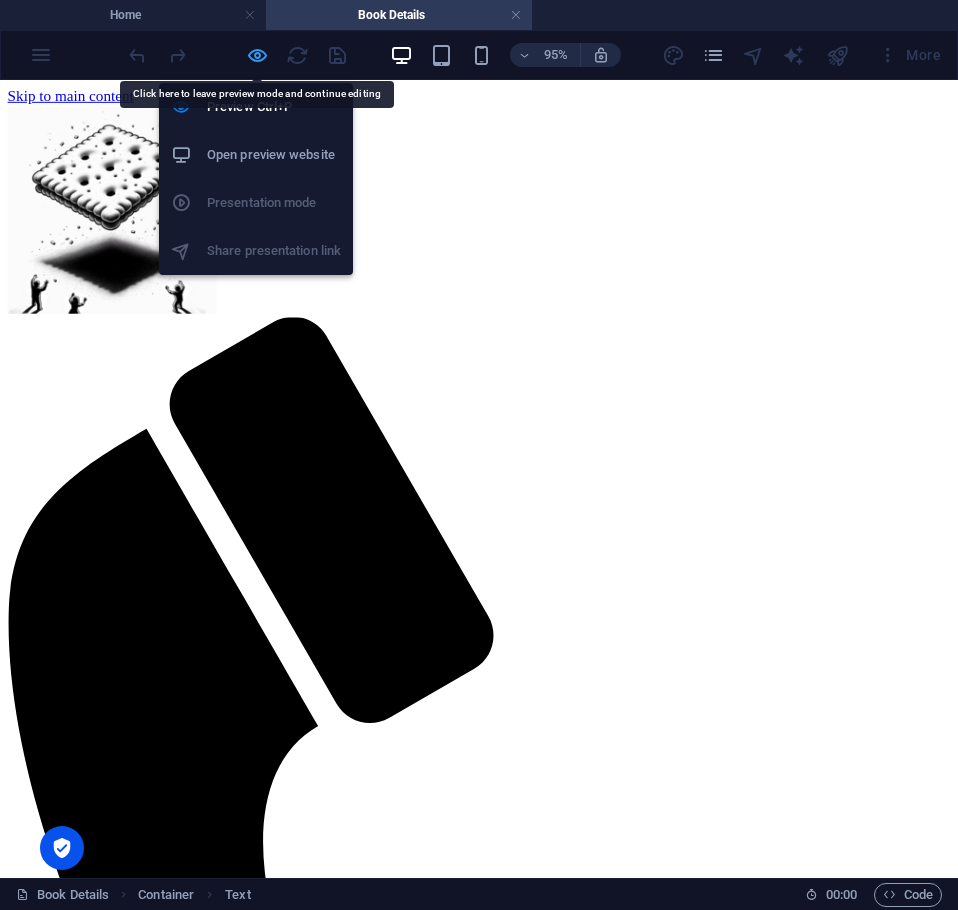 click at bounding box center [257, 55] 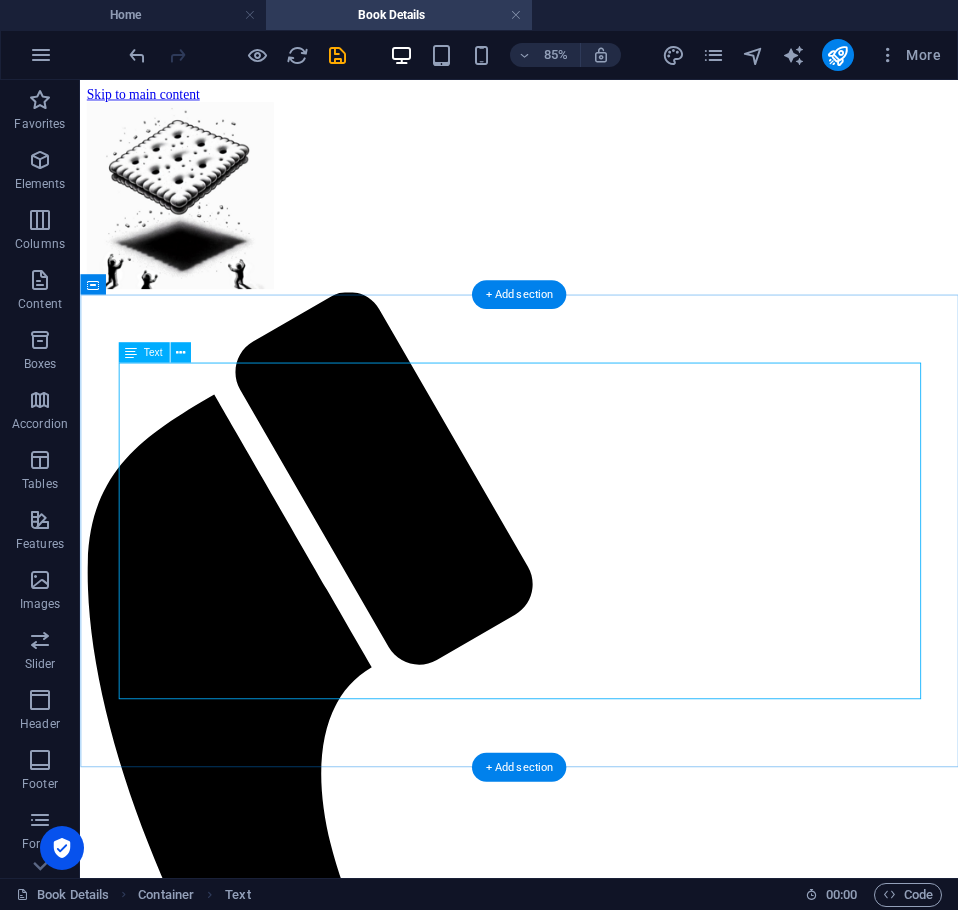 click on "🪐 About the Book Sam and Jack are just two ordinary teens—until a strange device launches them across alternate dimensions and straight into chaos. One moment they’re dodging homework; the next, they’re facing interdimensional villains, mastering dangerous tech, and tracking down Sam’s missing father. But saving the multiverse isn’t their only problem. As timelines fracture and identities blur, something unexpected is happening between them—and it’s messing with everything. Remote Control: The Scourge Chronicles  is a YA sci-fi adventure packed with suspense, friendship, and a spark of romance. Think: fractured realities, snarky allies, and an emotional core that will keep you turning pages." at bounding box center (596, 1947) 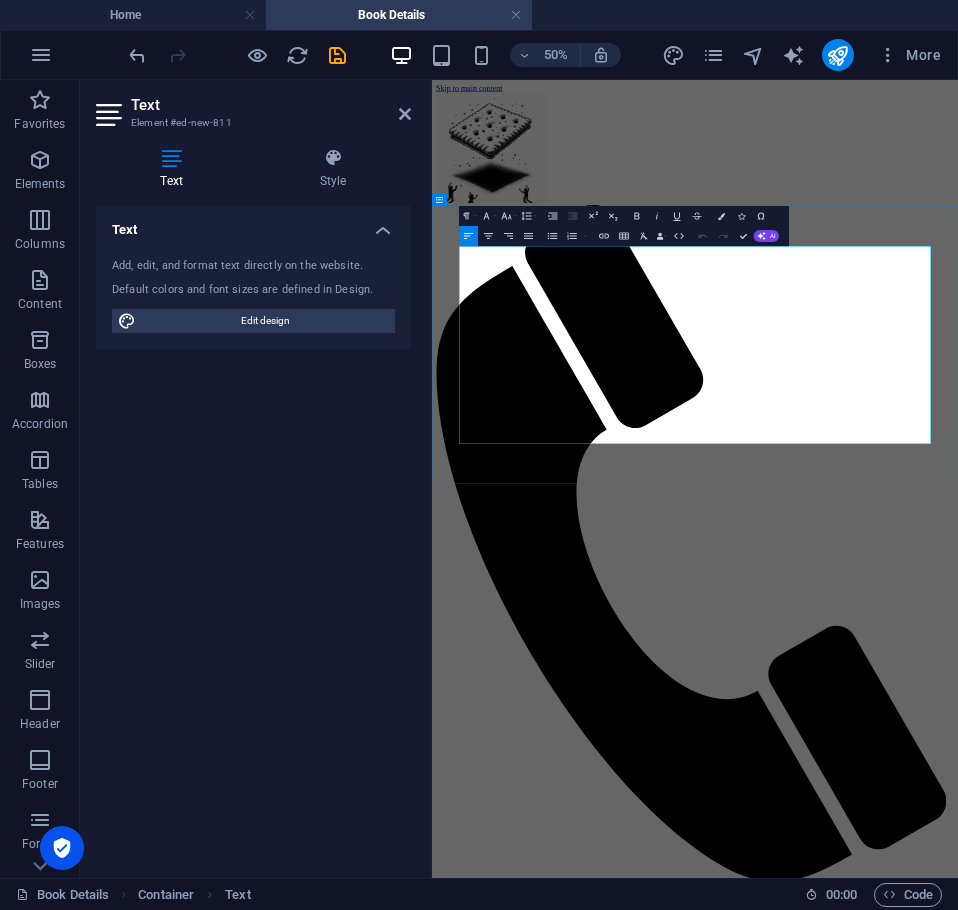 drag, startPoint x: 672, startPoint y: 716, endPoint x: 920, endPoint y: 708, distance: 248.129 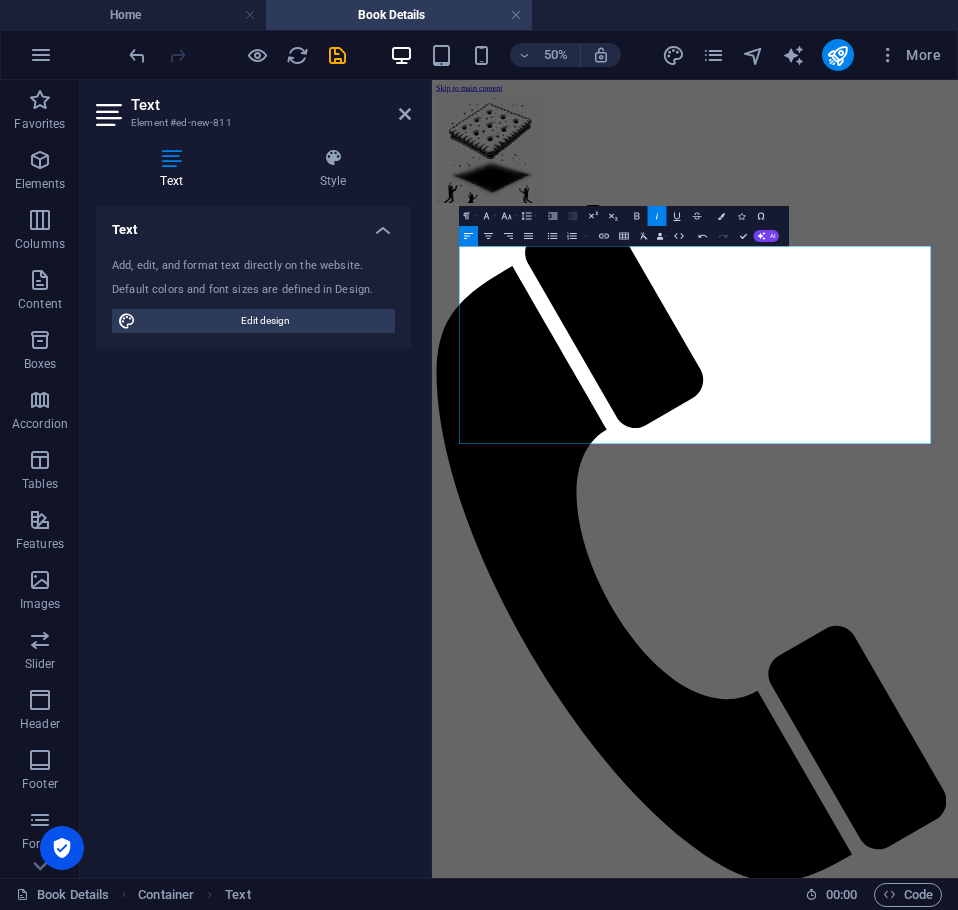 type 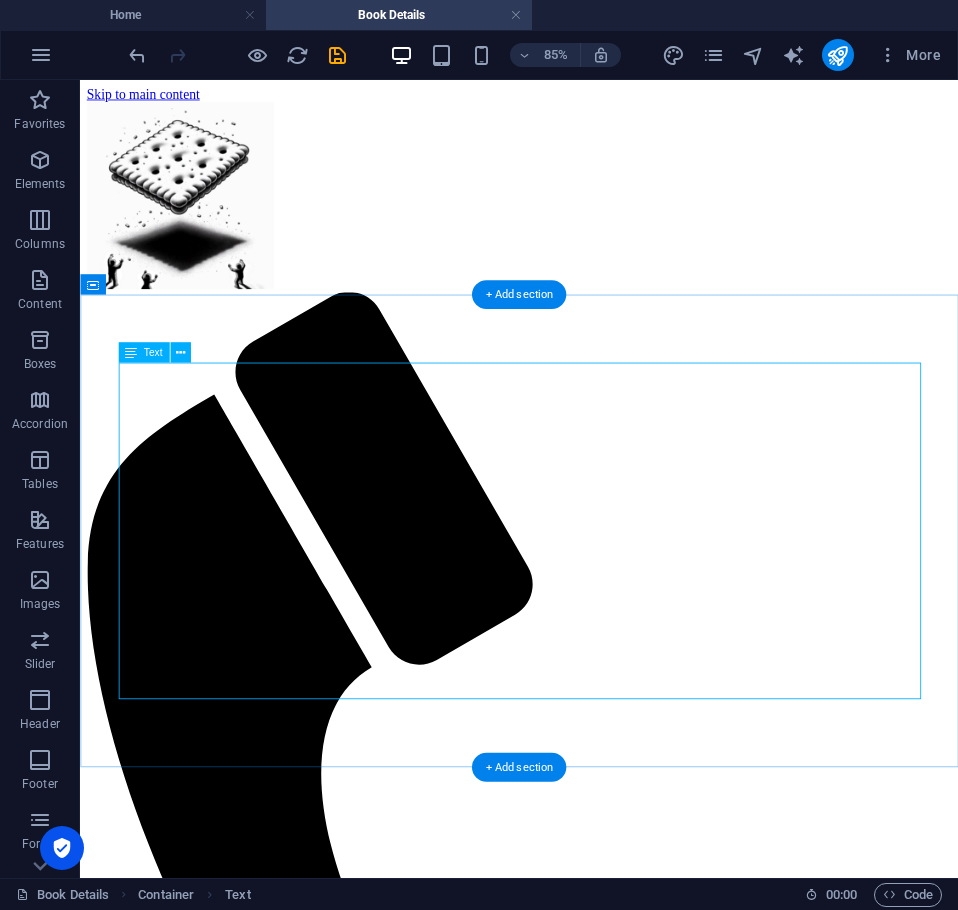 click on "🪐 About the Book Sam and Jack are just two ordinary teens—until a strange device launches them across alternate dimensions and straight into chaos. One moment they’re dodging homework; the next, they’re facing interdimensional villains, mastering dangerous tech, and tracking down Sam’s missing father. But saving the multiverse isn’t their only problem. As timelines fracture and identities blur, something unexpected is happening between them—and it’s messing with everything. Remote Control: Part one of the Total Control Series,  is a YA sci-fi adventure packed with suspense, friendship, and a spark of romance. Think: fractured realities, snarky allies, and an emotional core that will keep you turning pages." at bounding box center [596, 1947] 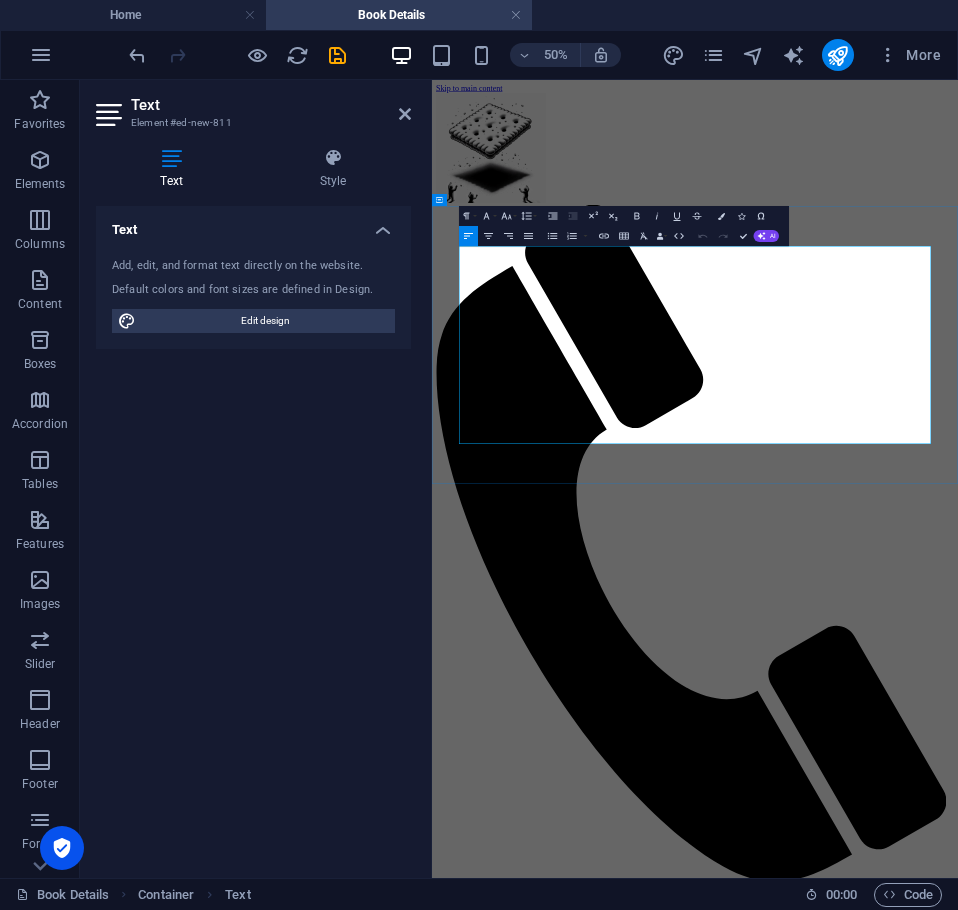click on "🪐 About the Book" at bounding box center (534, 1827) 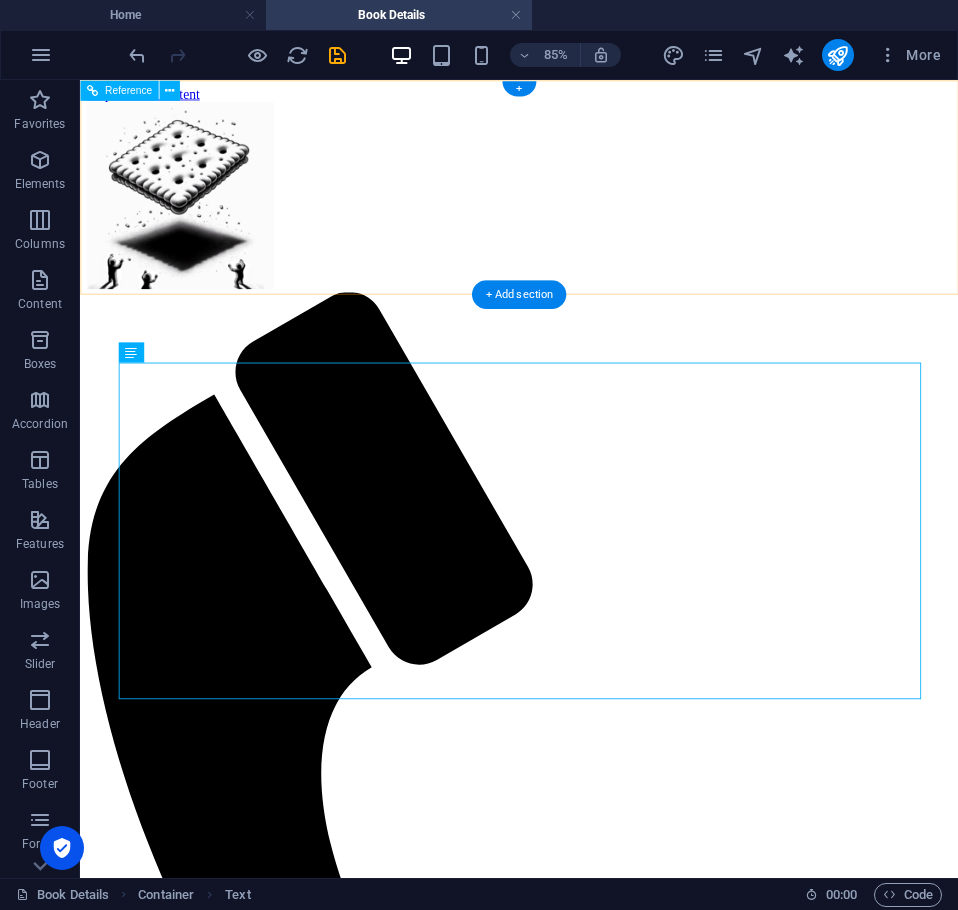 click on "Home About Service Contact" at bounding box center (596, 1736) 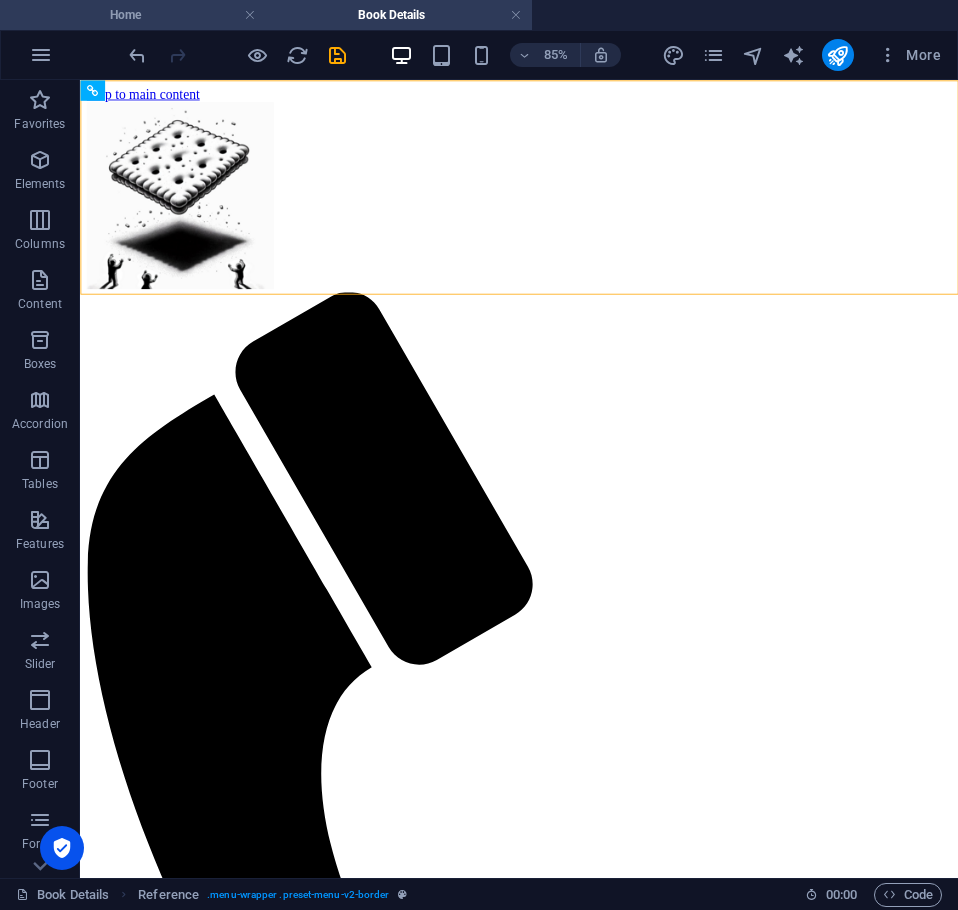 click on "Home" at bounding box center (133, 15) 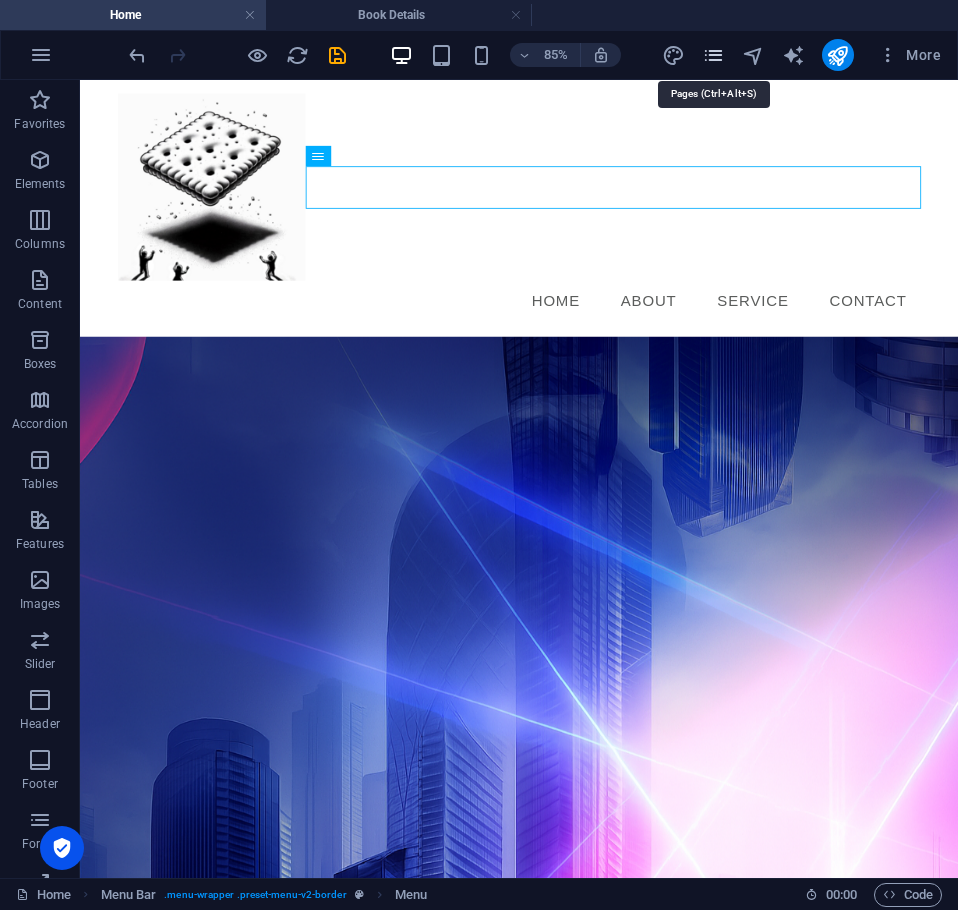 click at bounding box center [713, 55] 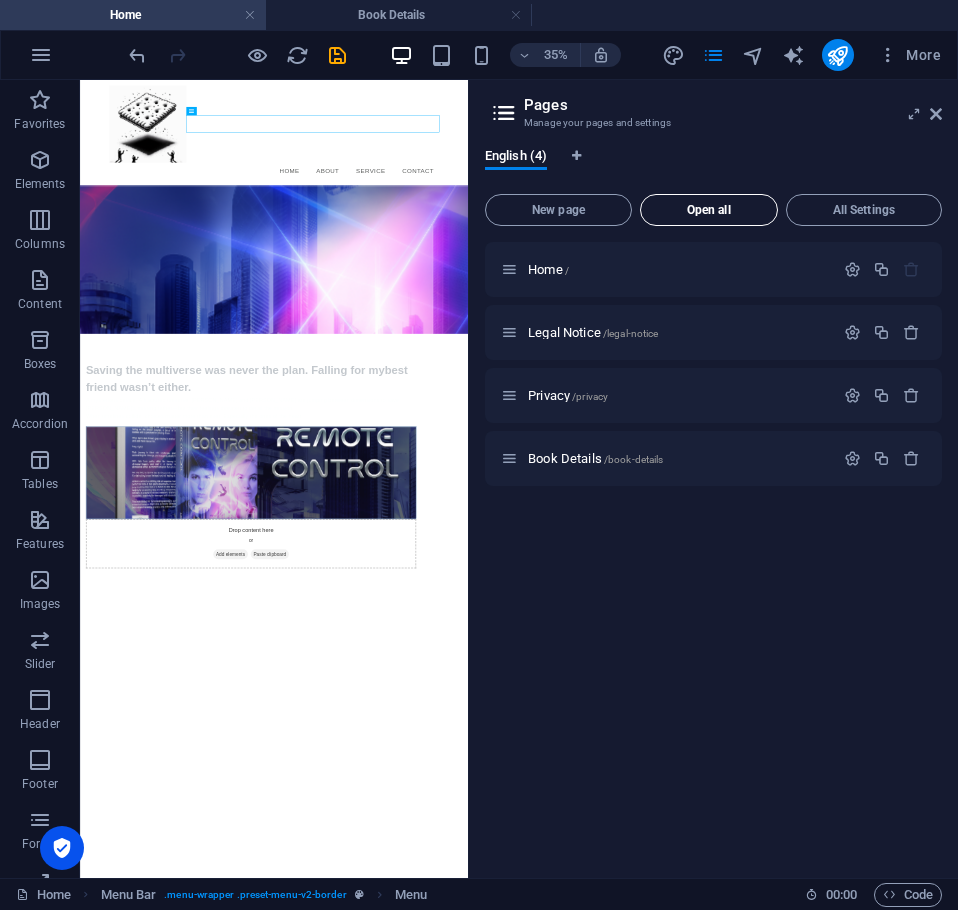 click on "Open all" at bounding box center (709, 210) 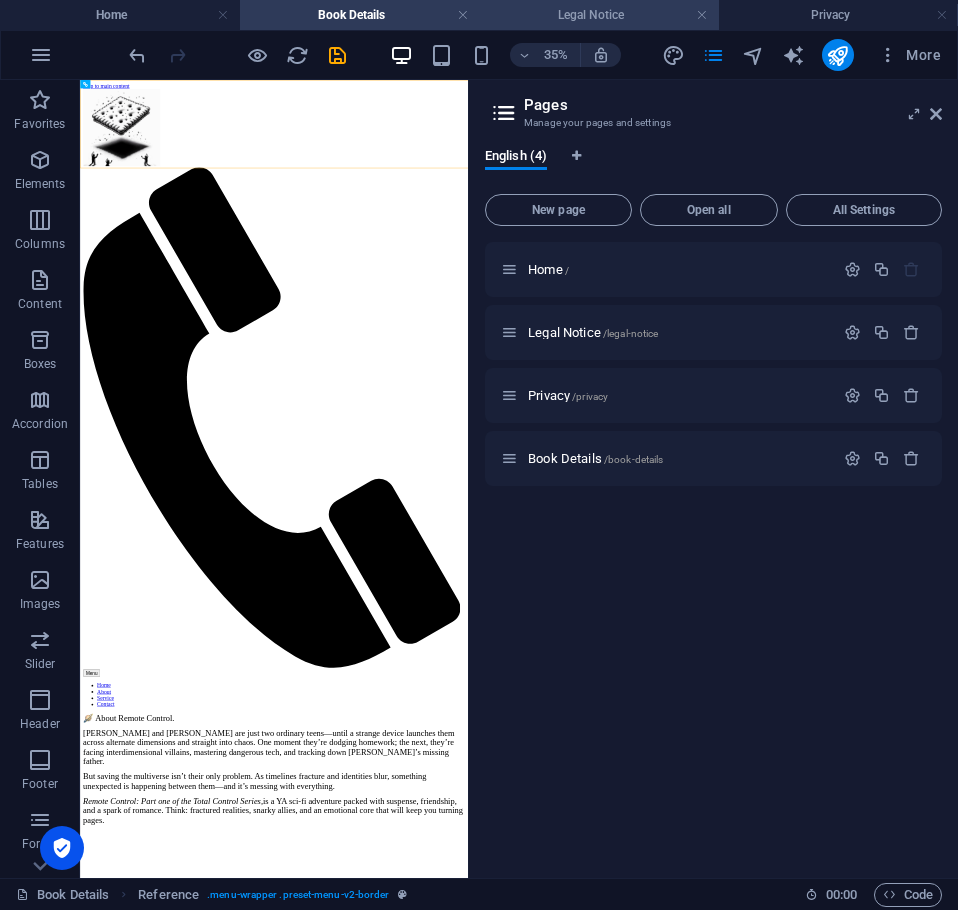 click on "Legal Notice" at bounding box center [599, 15] 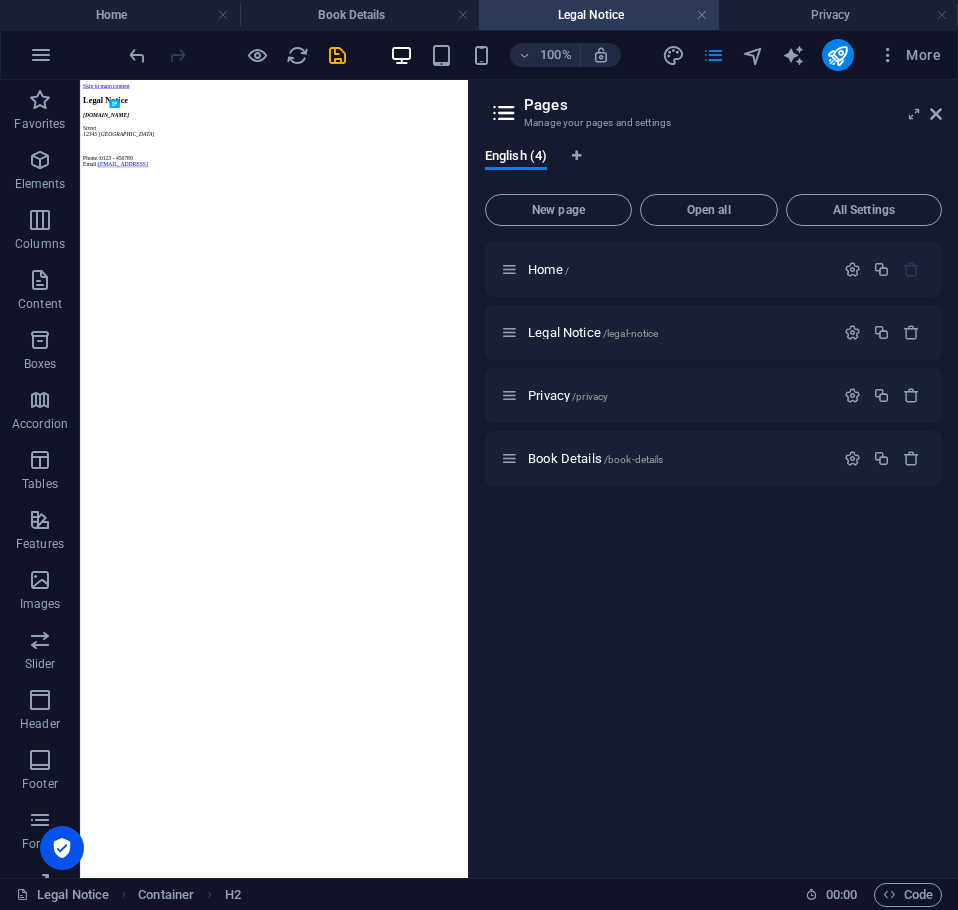 scroll, scrollTop: 0, scrollLeft: 0, axis: both 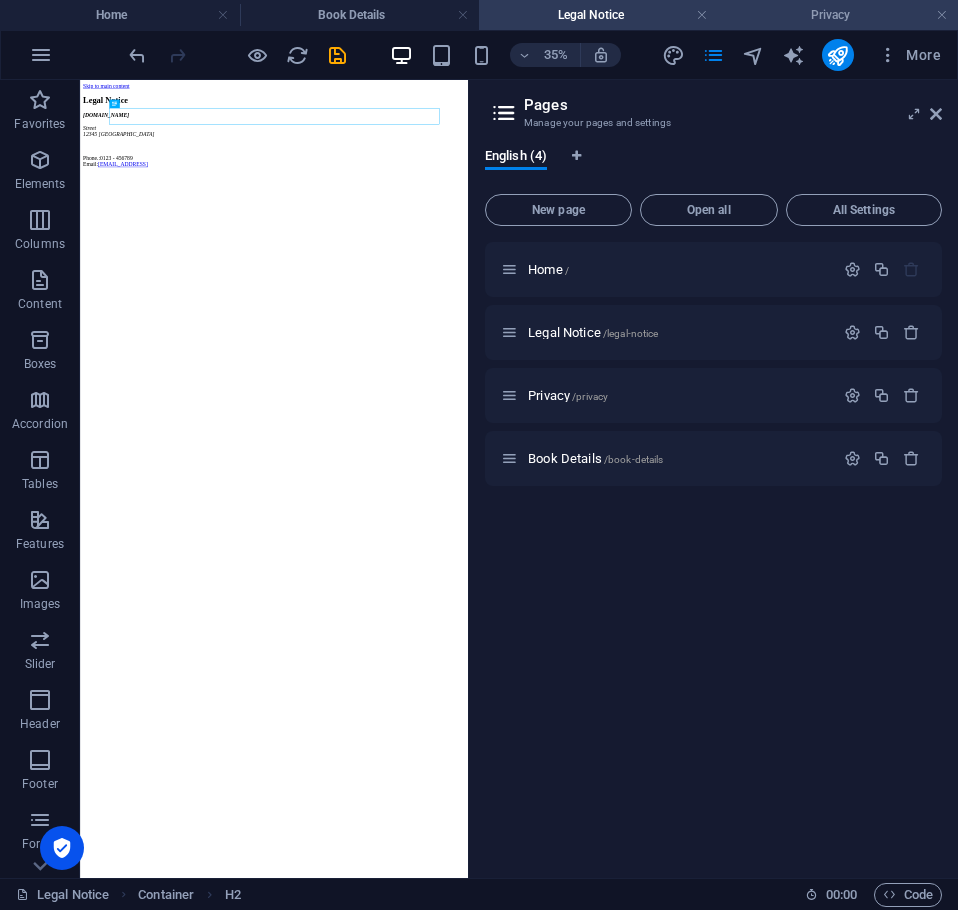click on "Privacy" at bounding box center (839, 15) 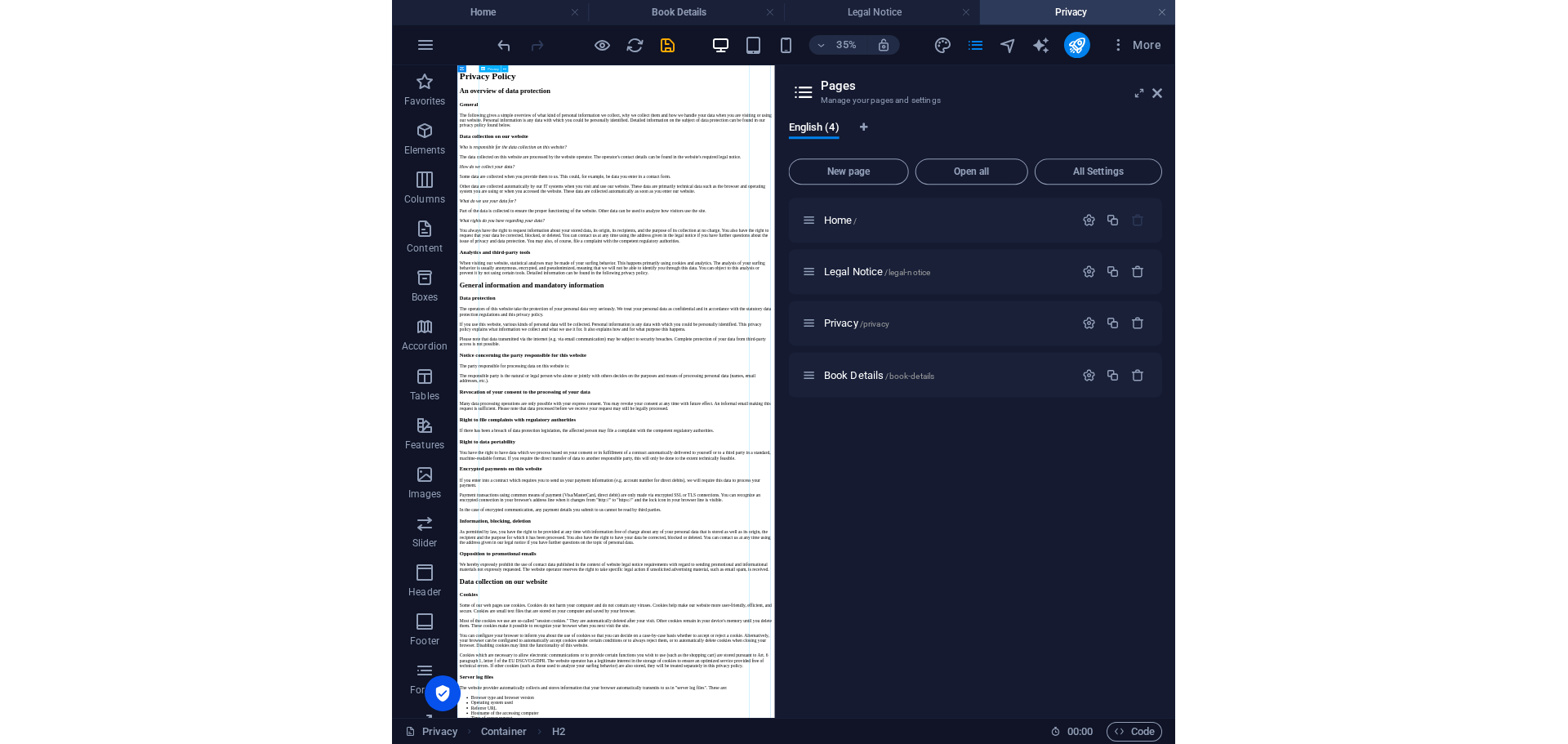 scroll, scrollTop: 0, scrollLeft: 0, axis: both 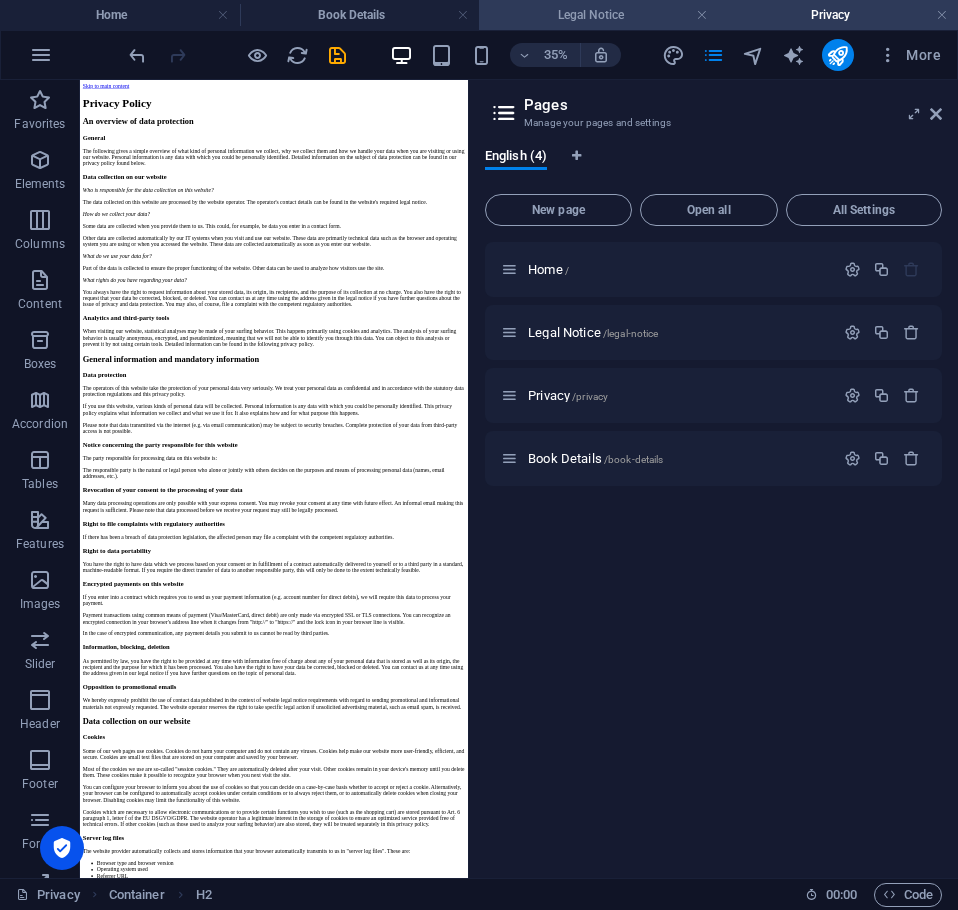 click on "Legal Notice" at bounding box center [599, 15] 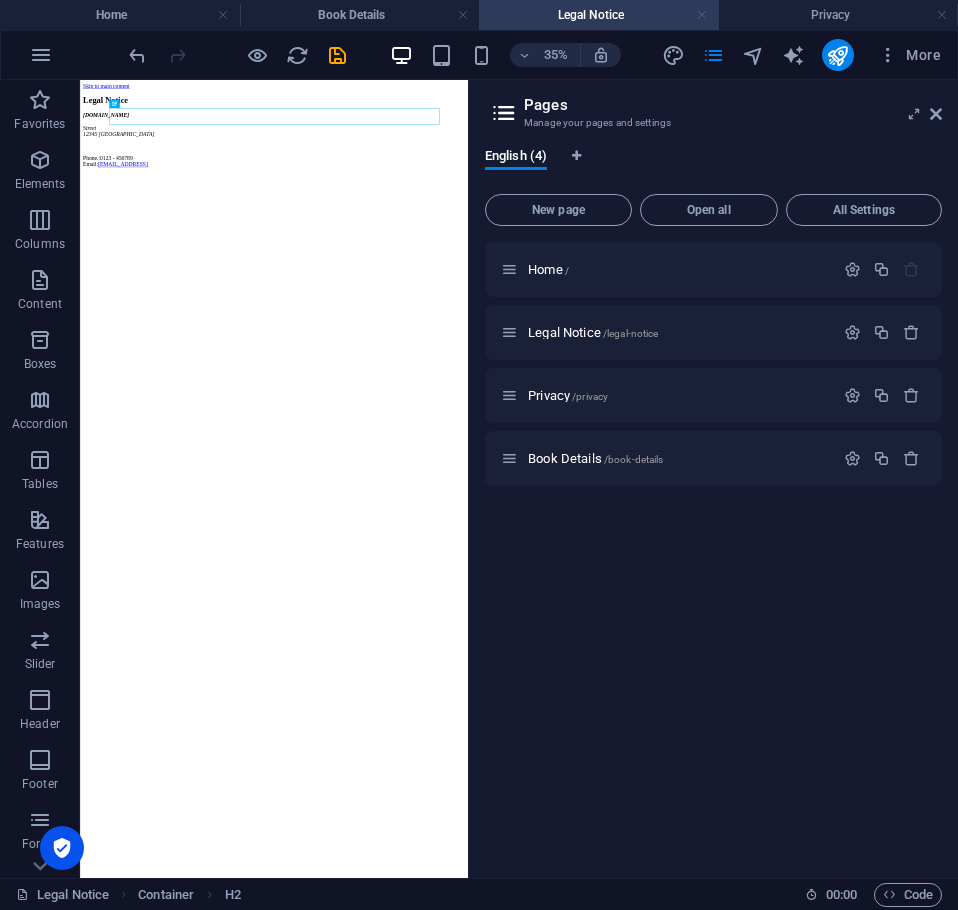 click at bounding box center (702, 15) 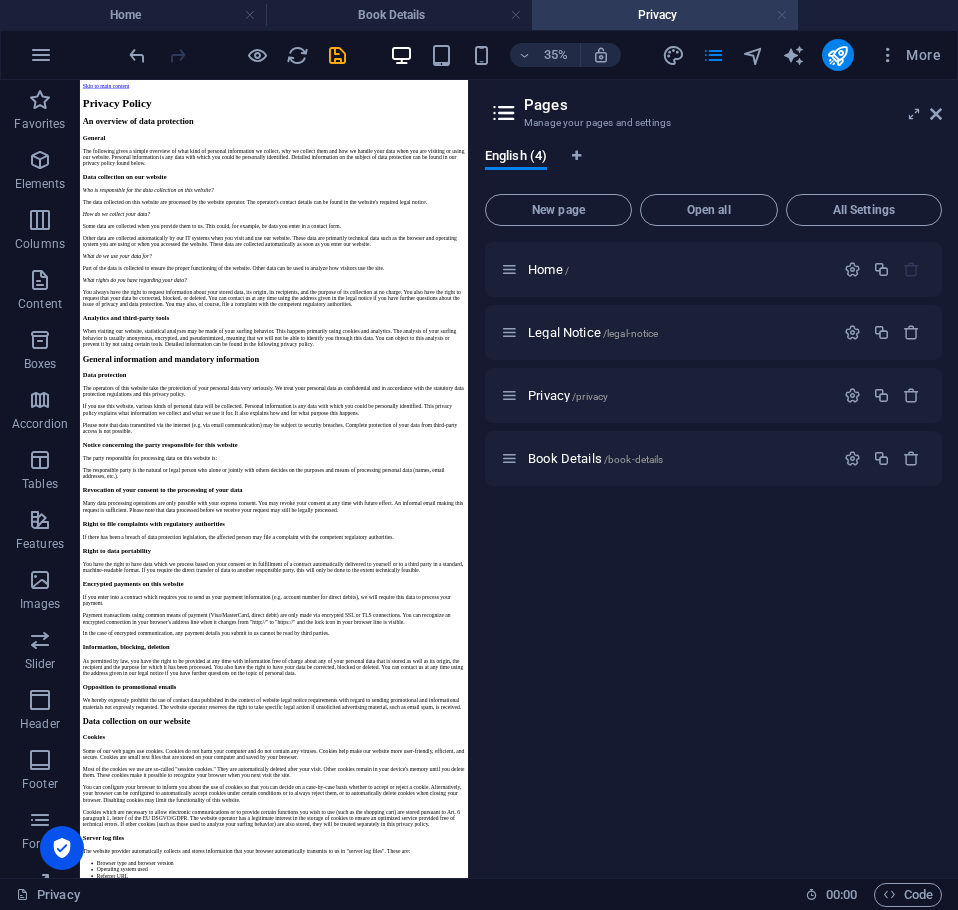 click at bounding box center (782, 15) 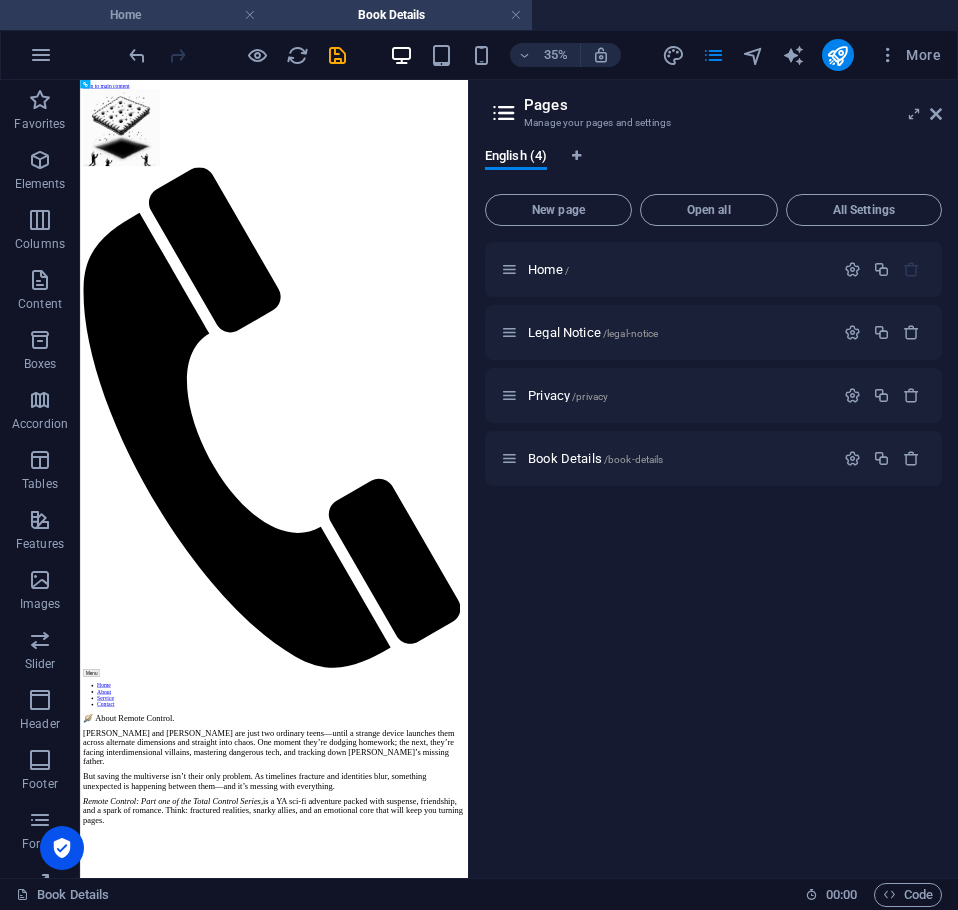 click on "Home" at bounding box center (133, 15) 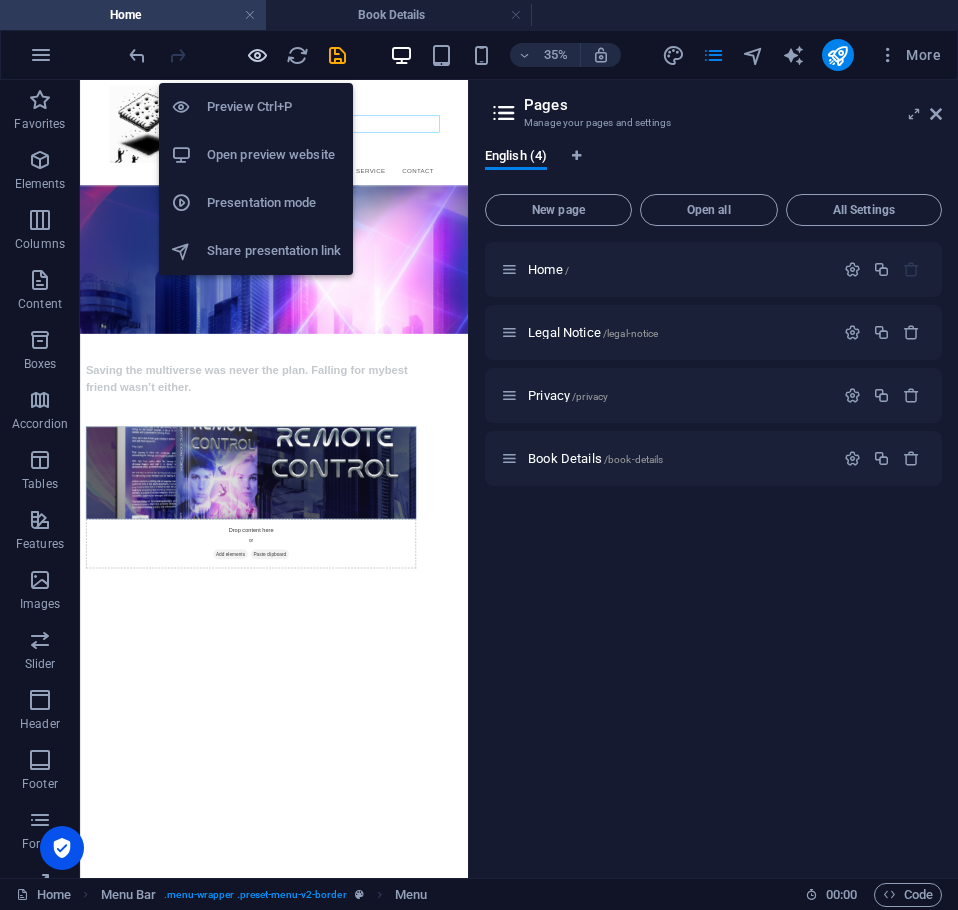 click at bounding box center (257, 55) 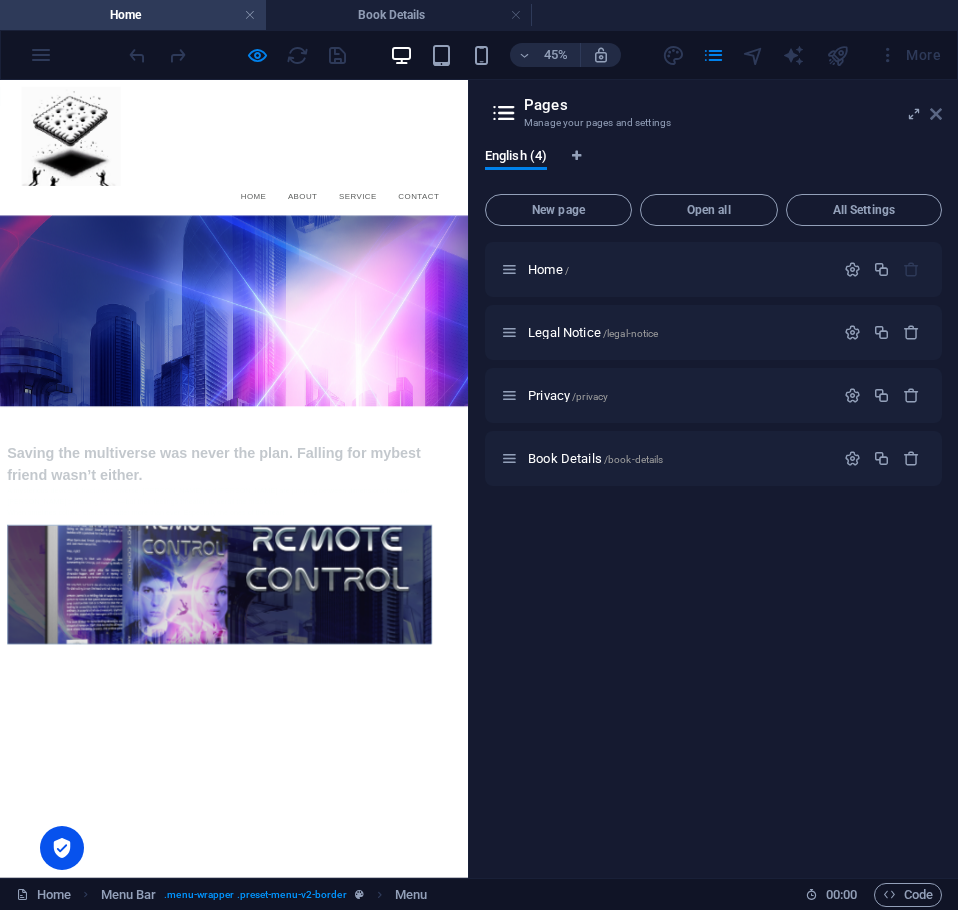 click at bounding box center (936, 114) 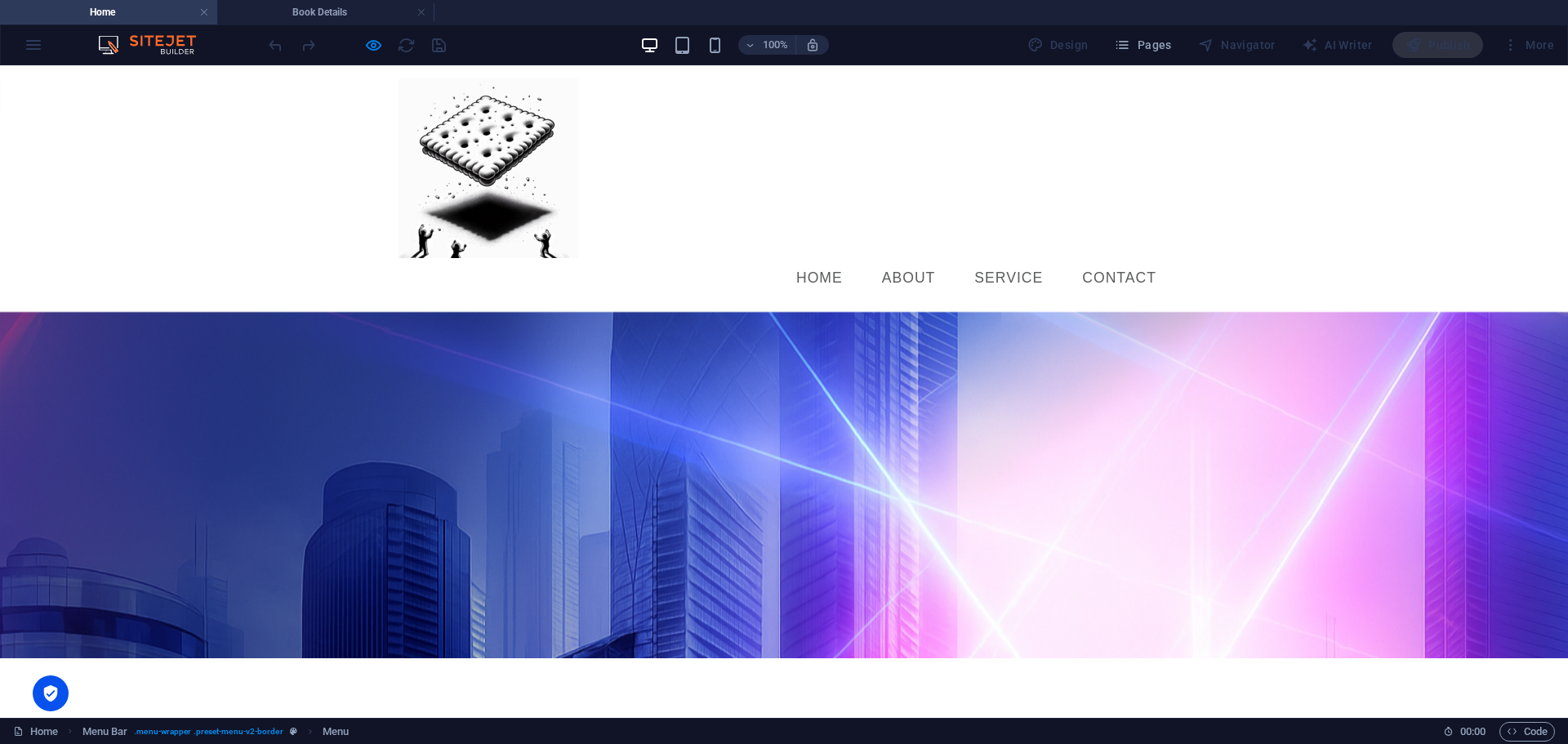 click on "Home" at bounding box center [819, 278] 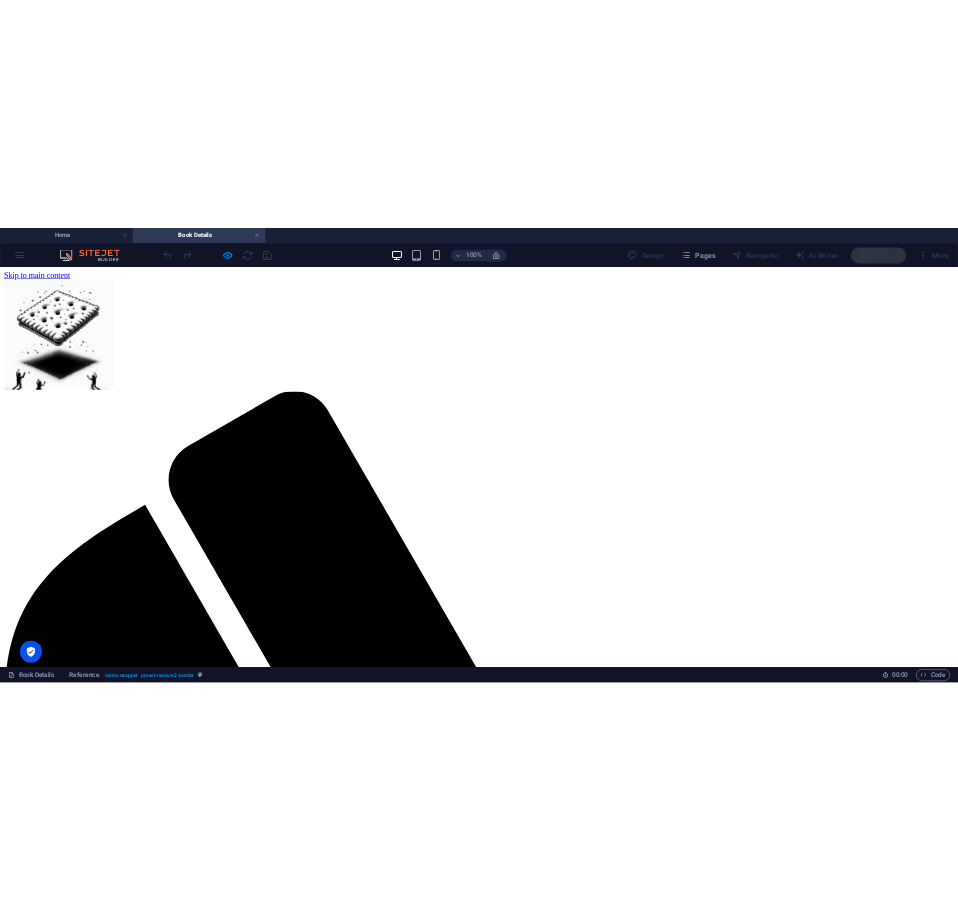 scroll, scrollTop: 0, scrollLeft: 0, axis: both 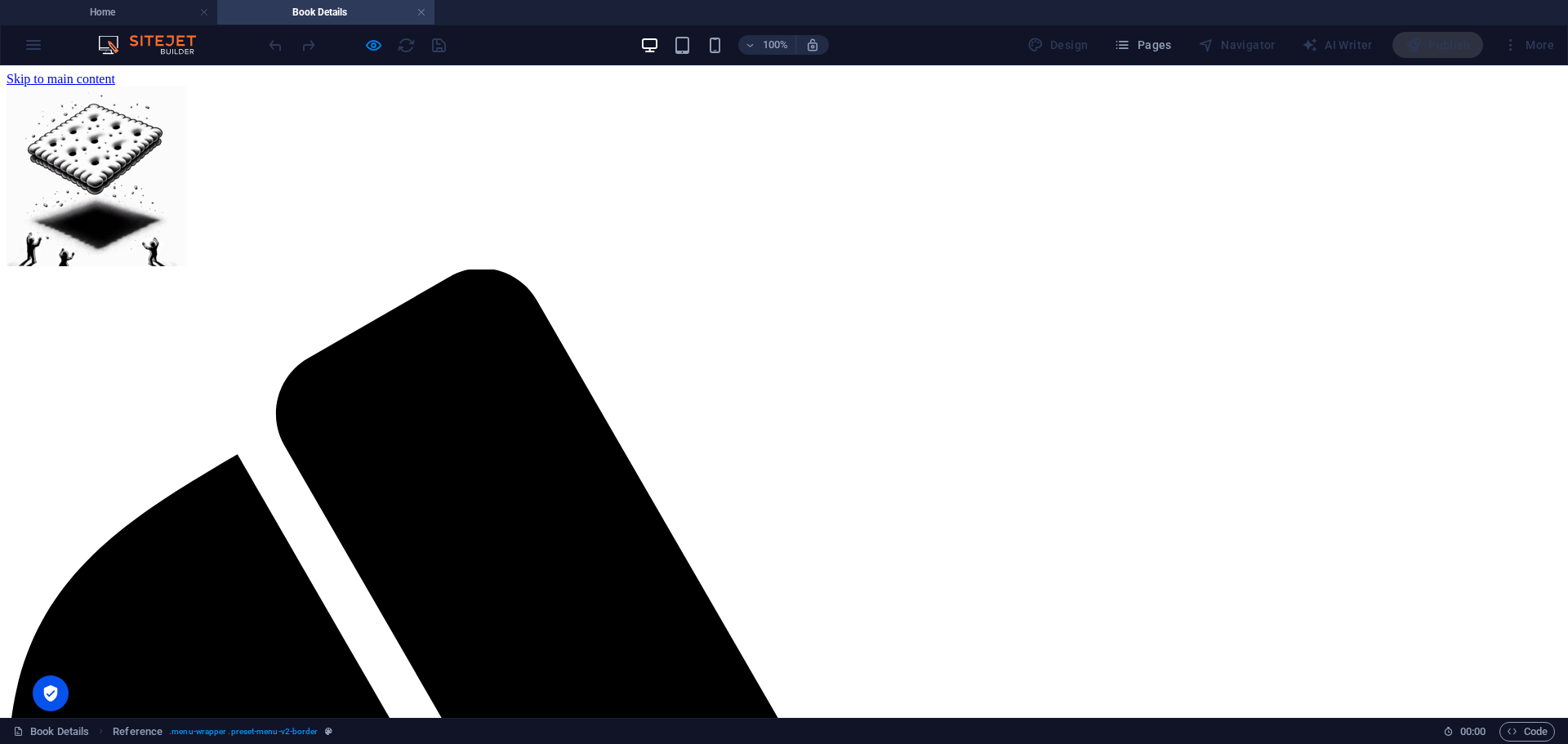 click on "Service" at bounding box center [59, 2386] 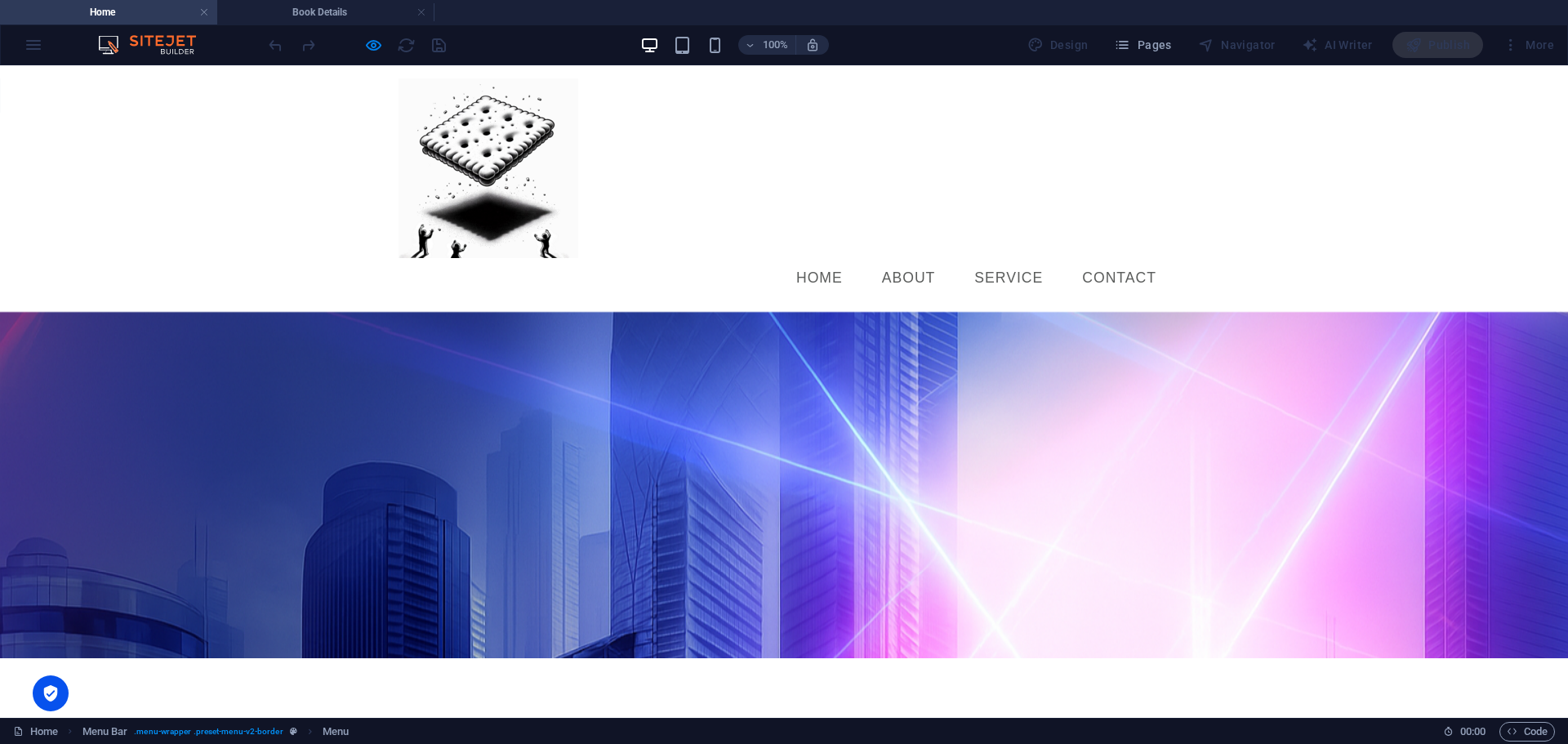 click on "Contact" at bounding box center (1119, 278) 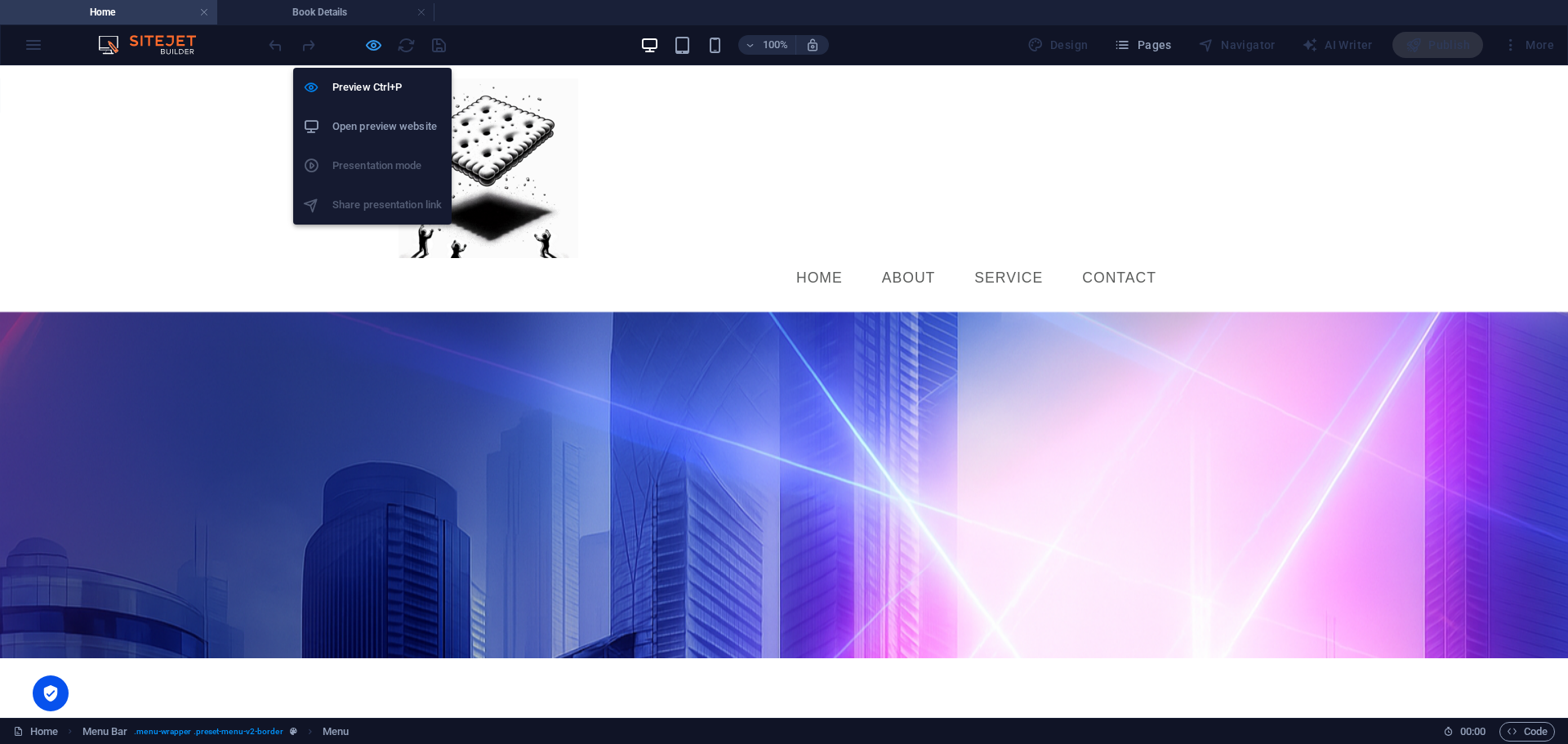 click at bounding box center [373, 45] 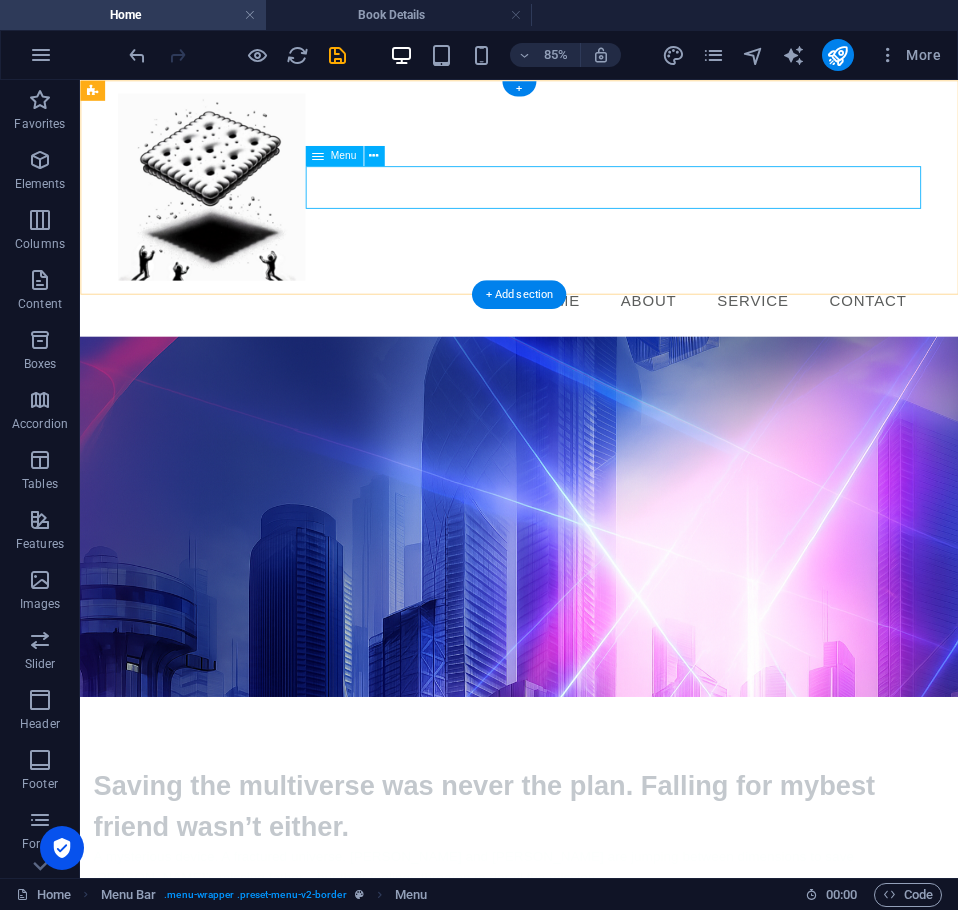 click on "Home About Service Contact" at bounding box center [597, 341] 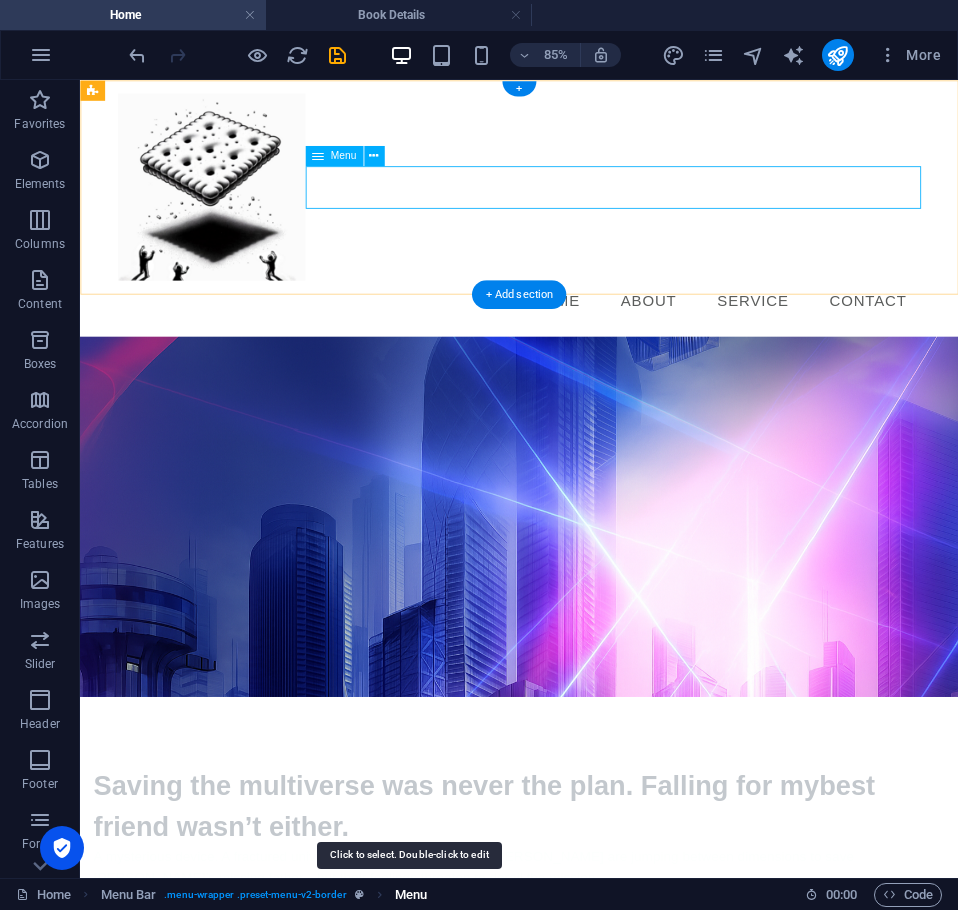 click on "Menu" at bounding box center [411, 895] 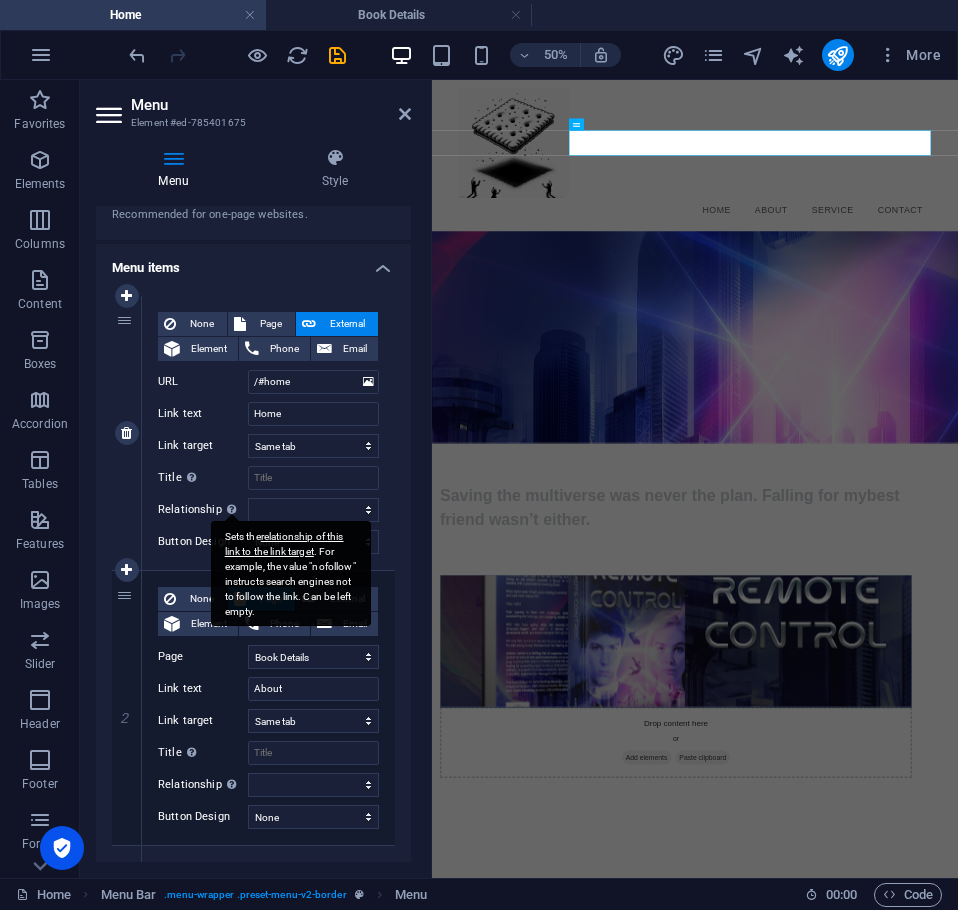 scroll, scrollTop: 200, scrollLeft: 0, axis: vertical 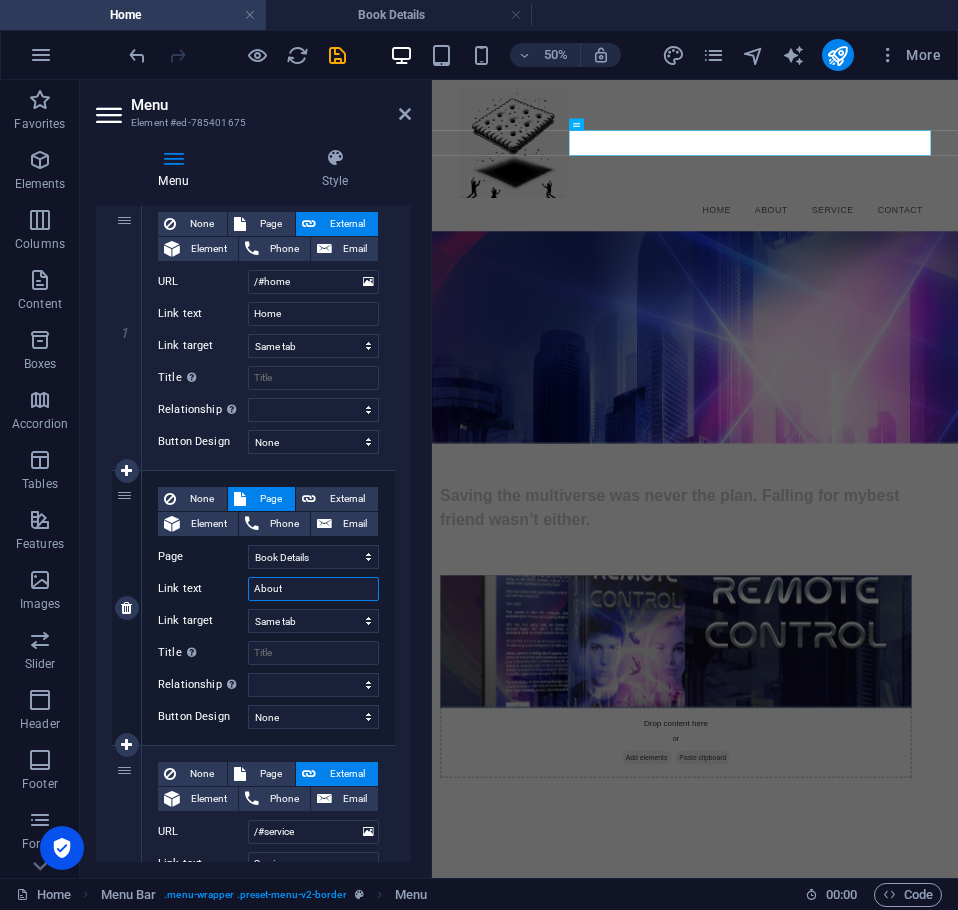 click on "About" at bounding box center (313, 589) 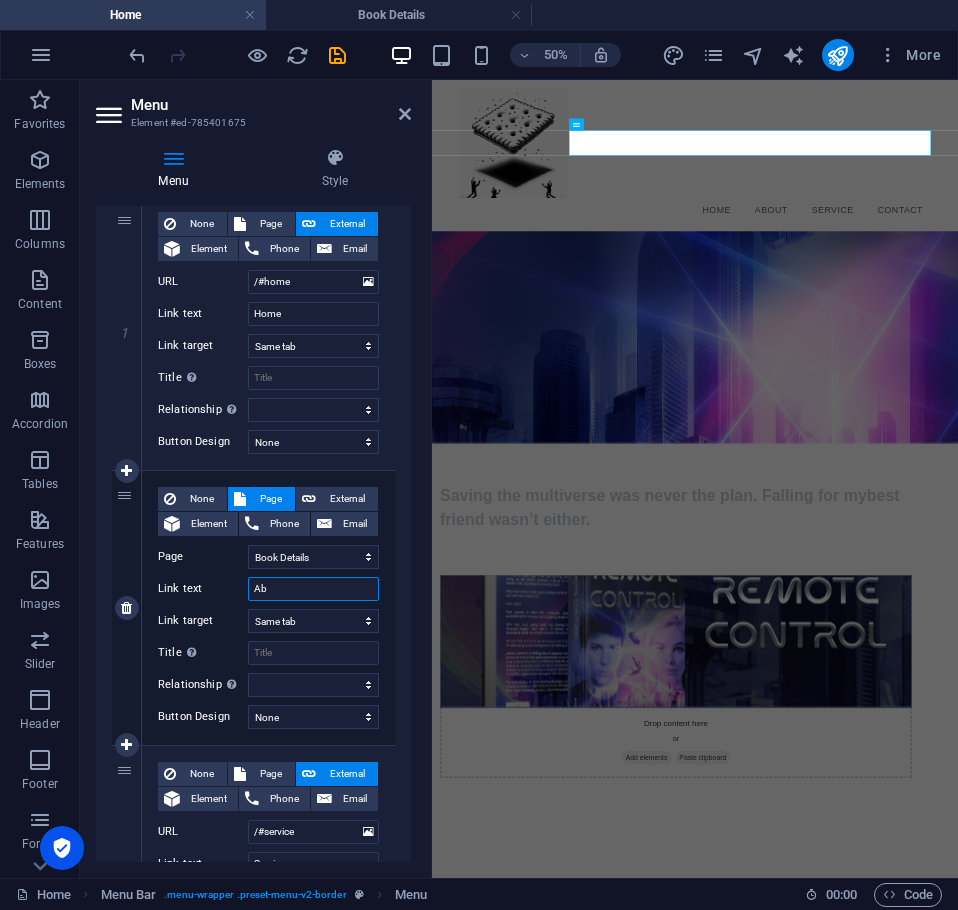 type on "A" 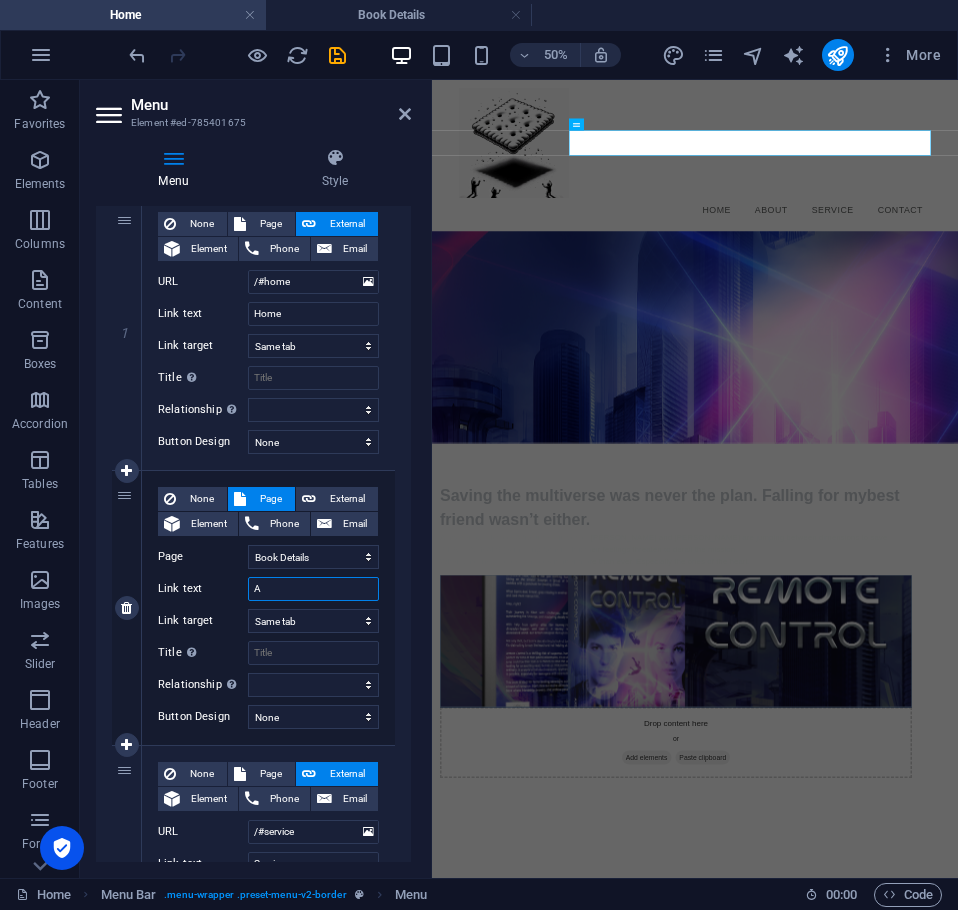 type 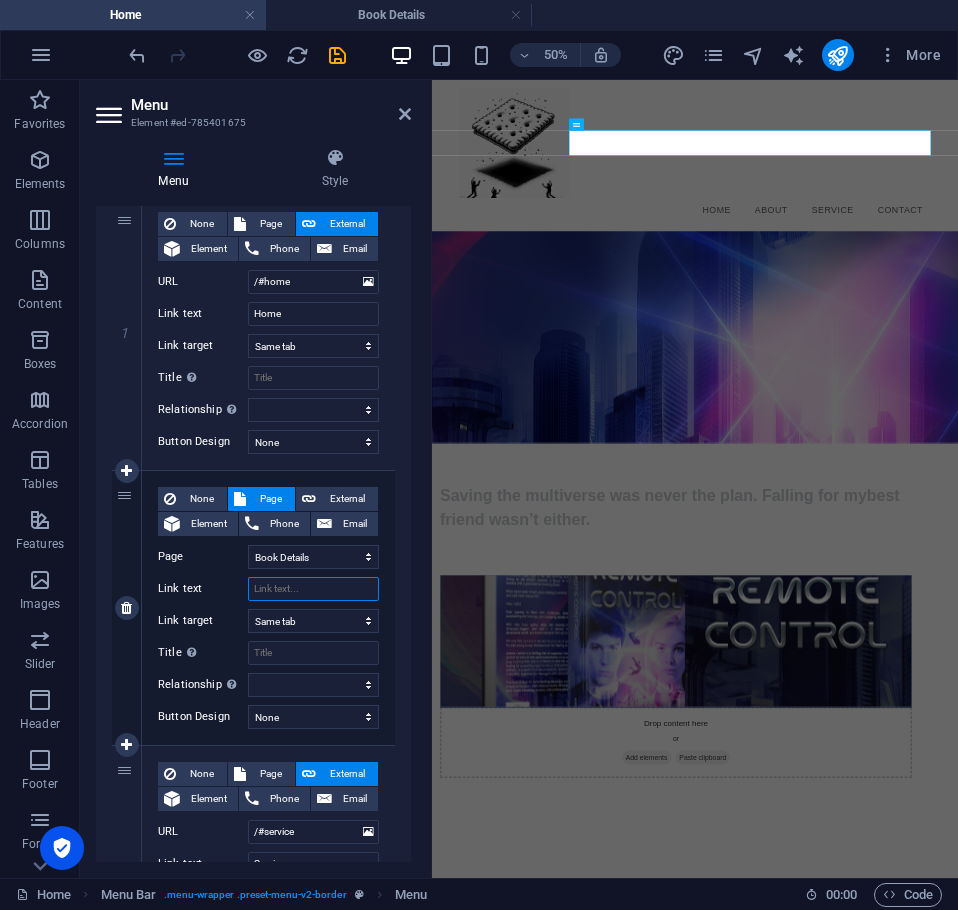 select 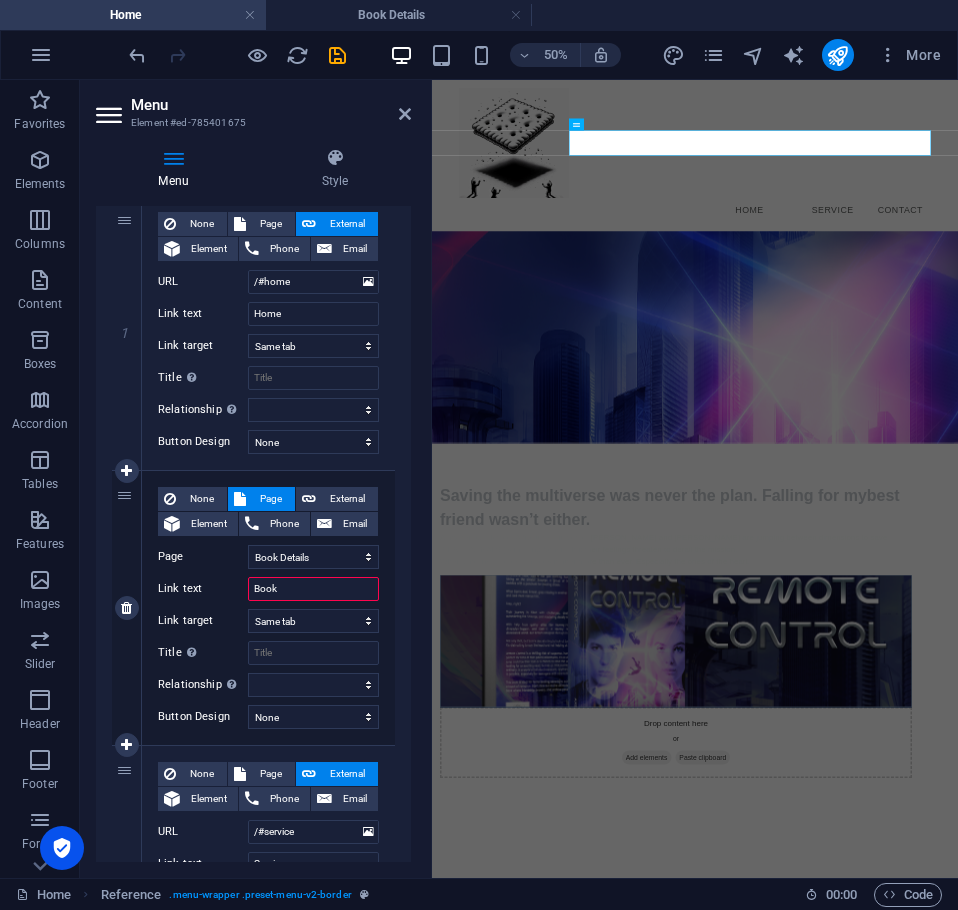 type on "Books" 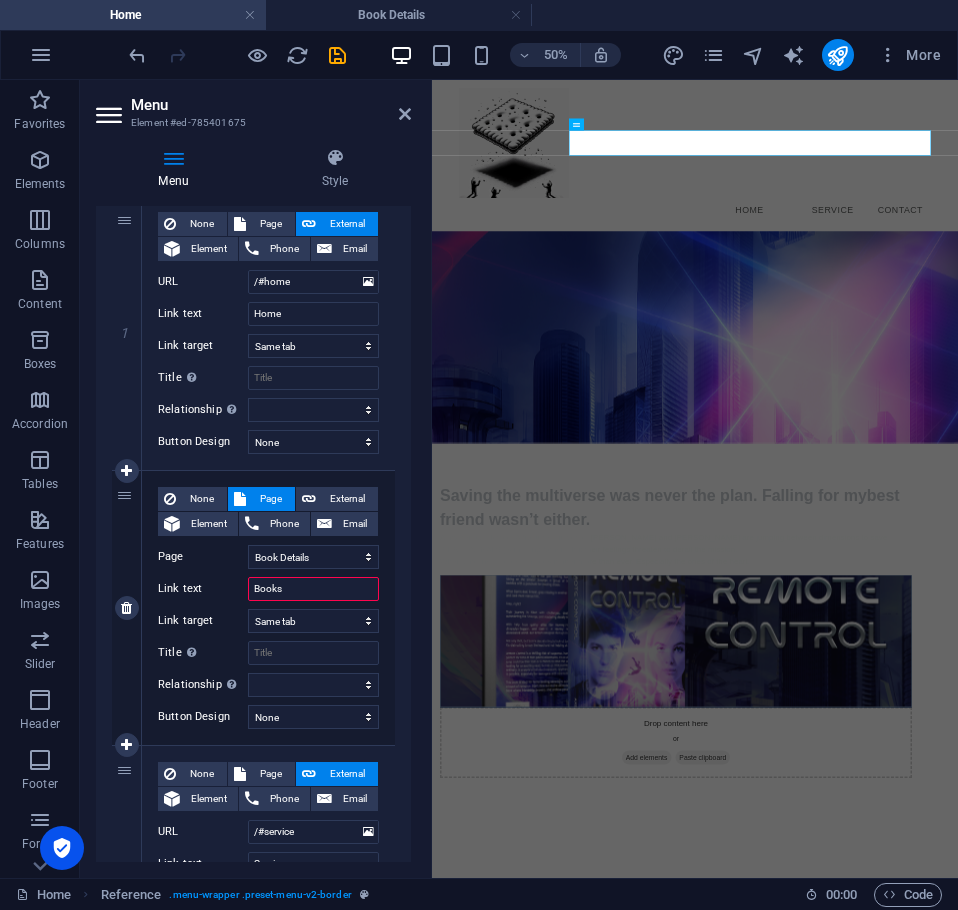 select 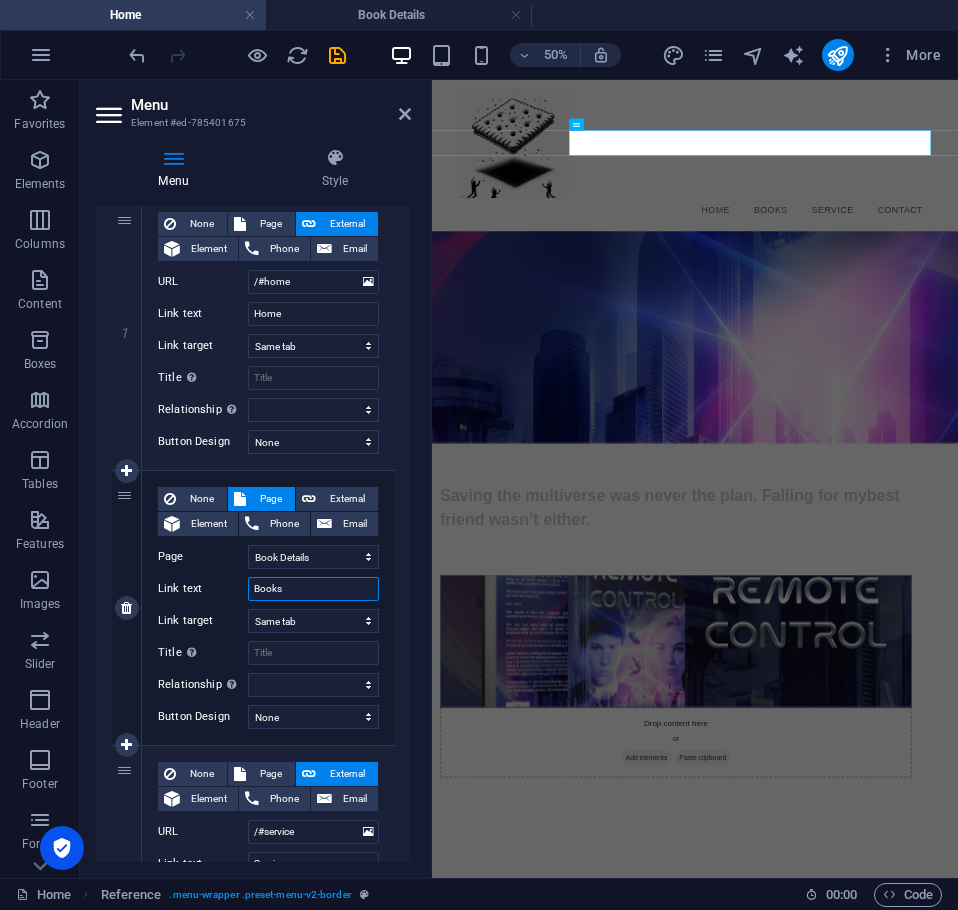 type on "Books" 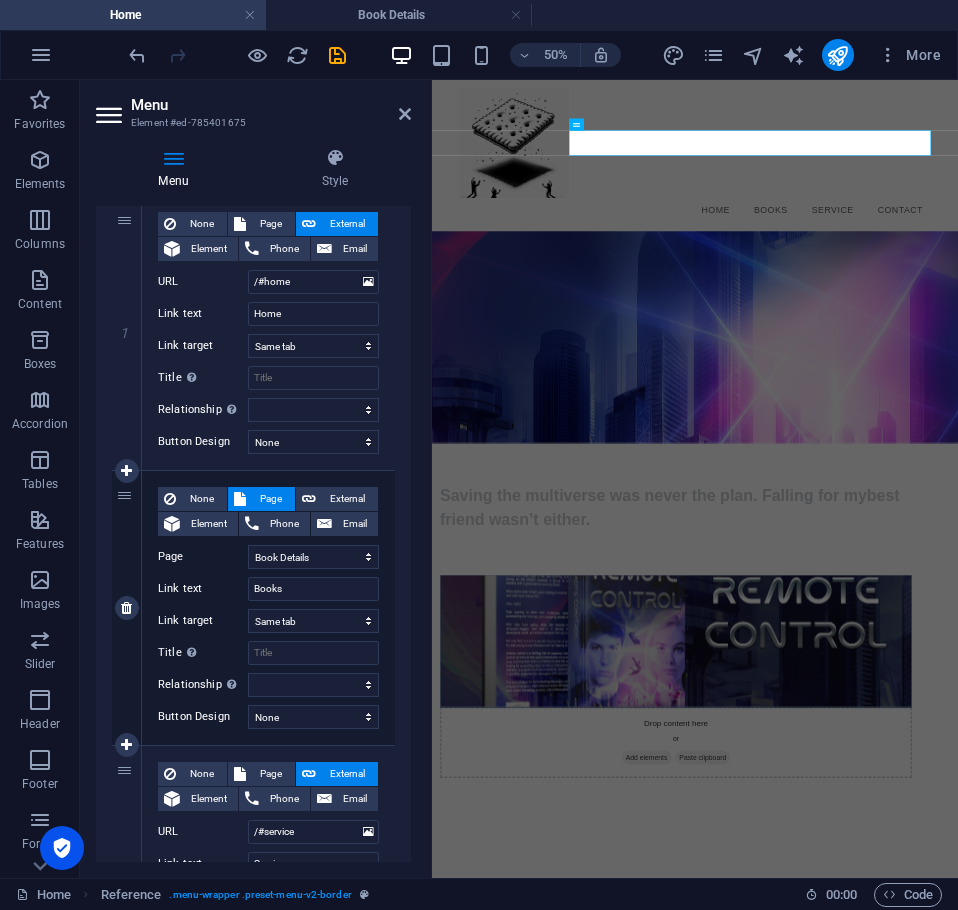 click on "Page" at bounding box center (203, 557) 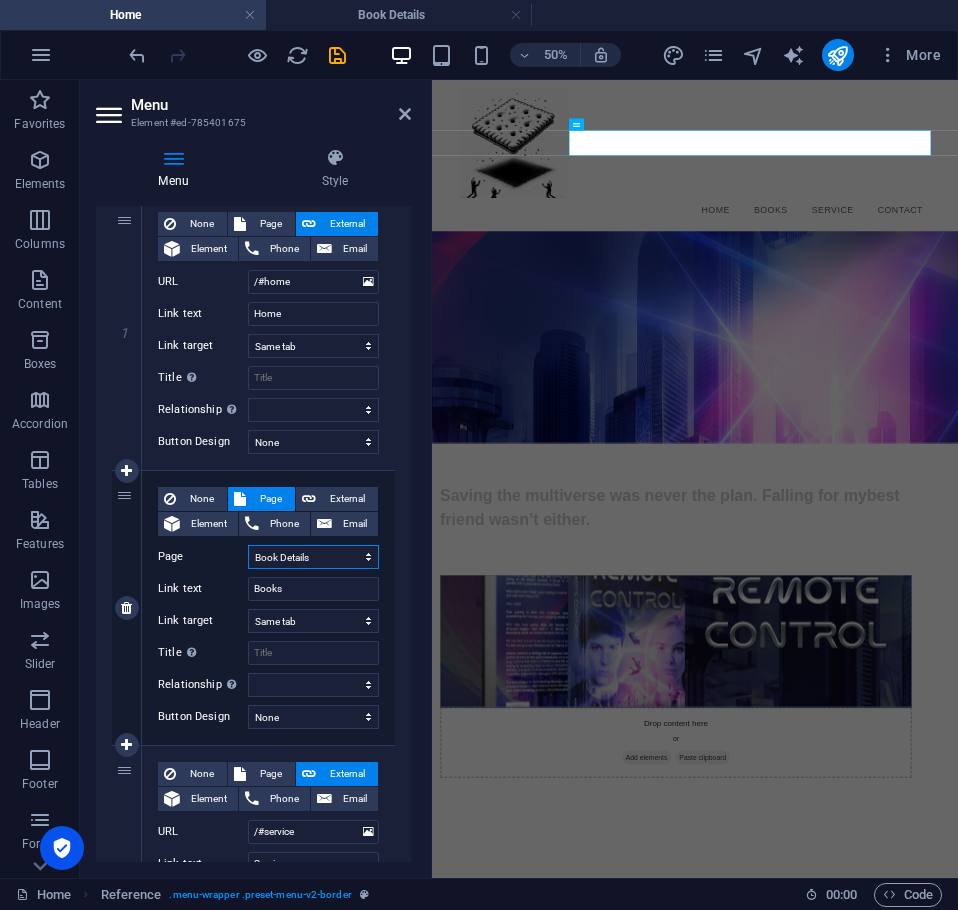 click on "Home Legal Notice Privacy Book Details" at bounding box center (313, 557) 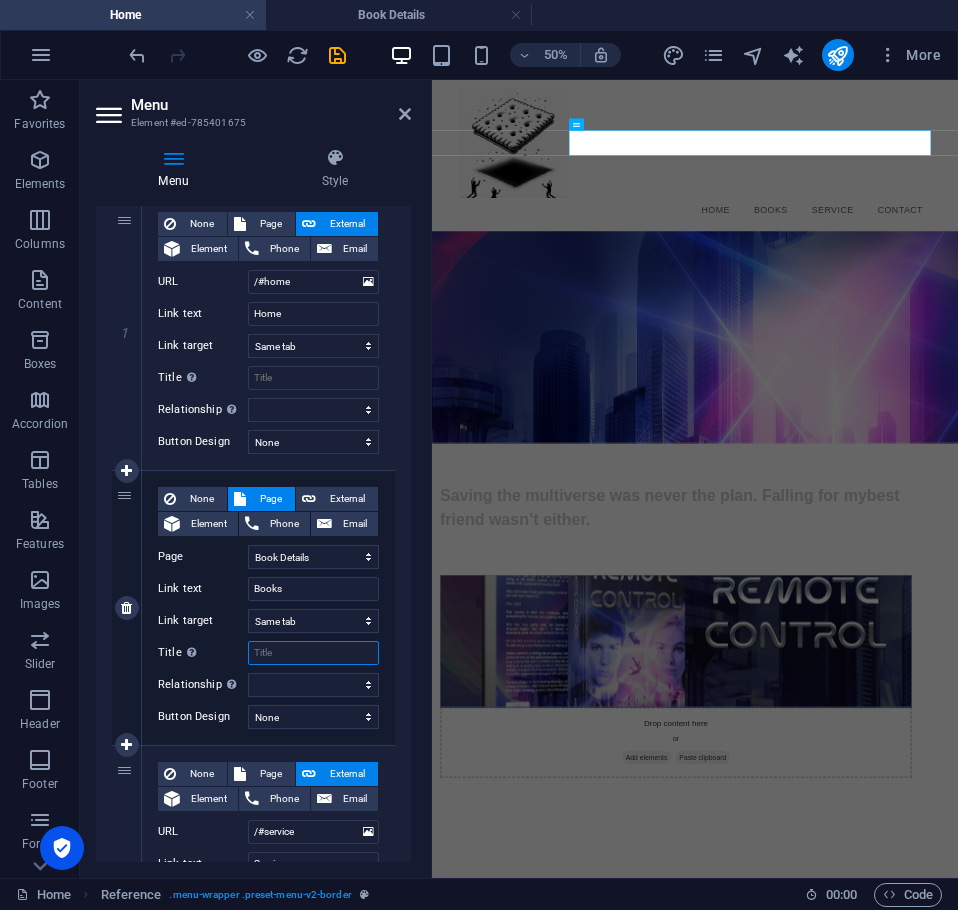 click on "Title Additional link description, should not be the same as the link text. The title is most often shown as a tooltip text when the mouse moves over the element. Leave empty if uncertain." at bounding box center [313, 653] 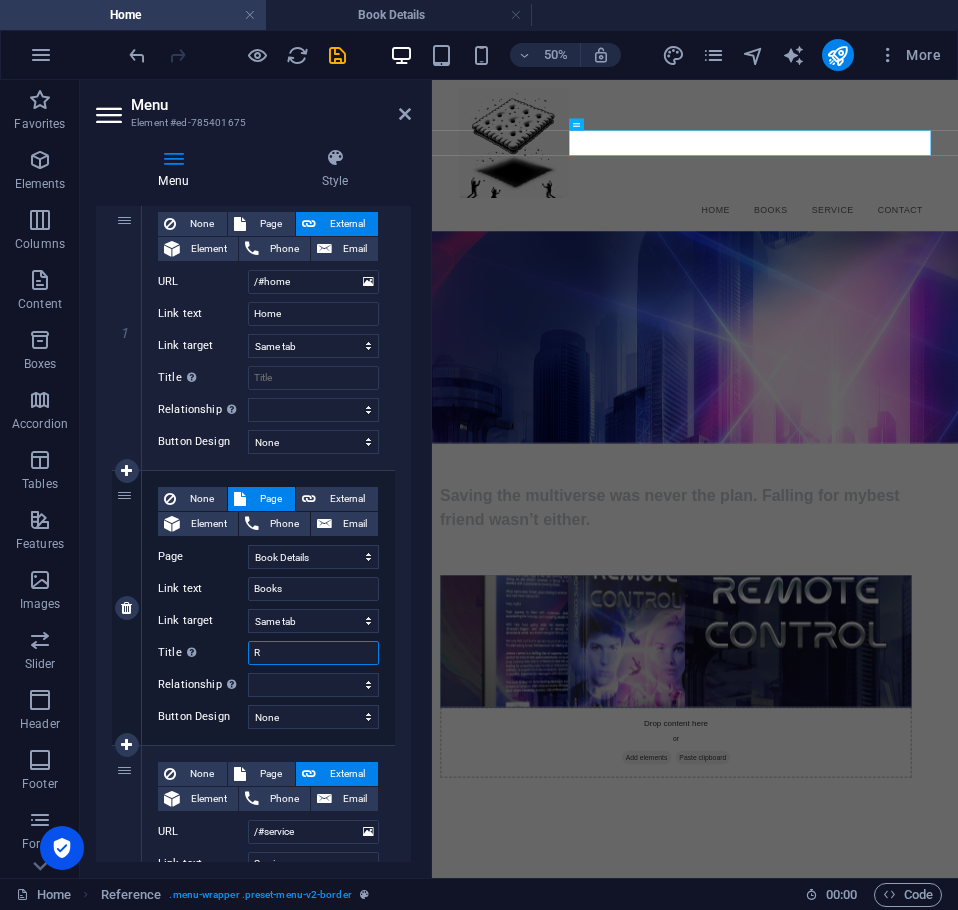 type on "RE" 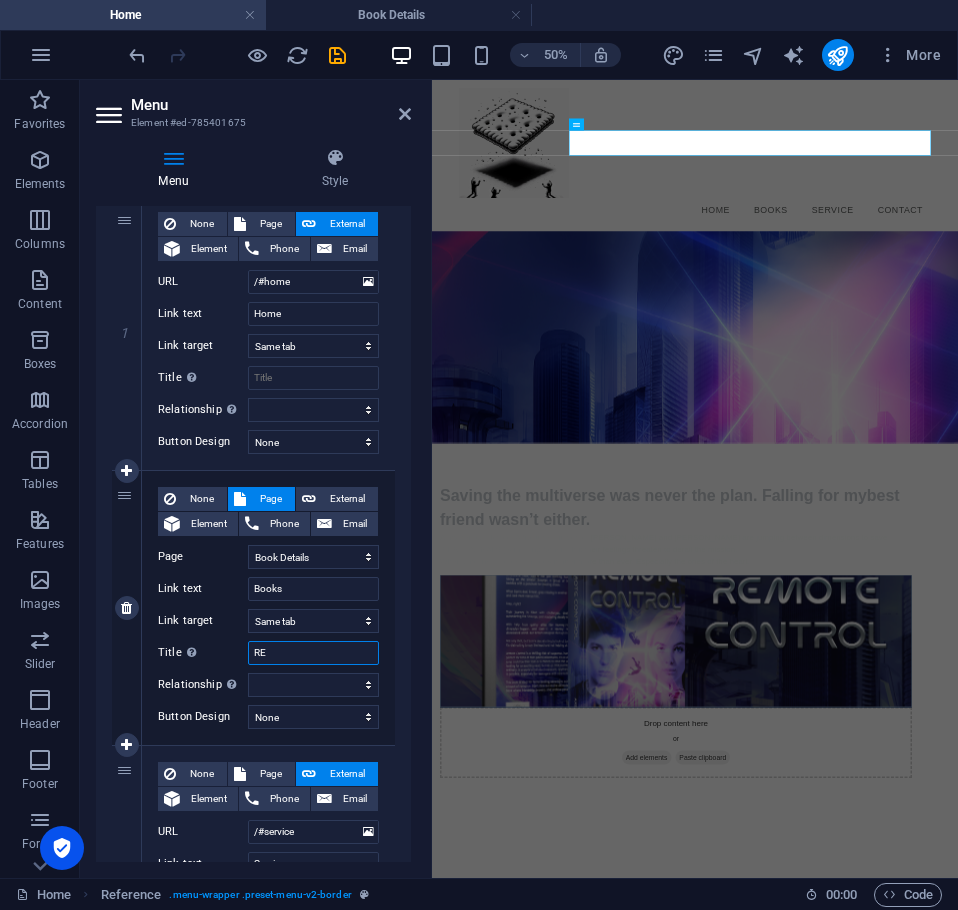 select 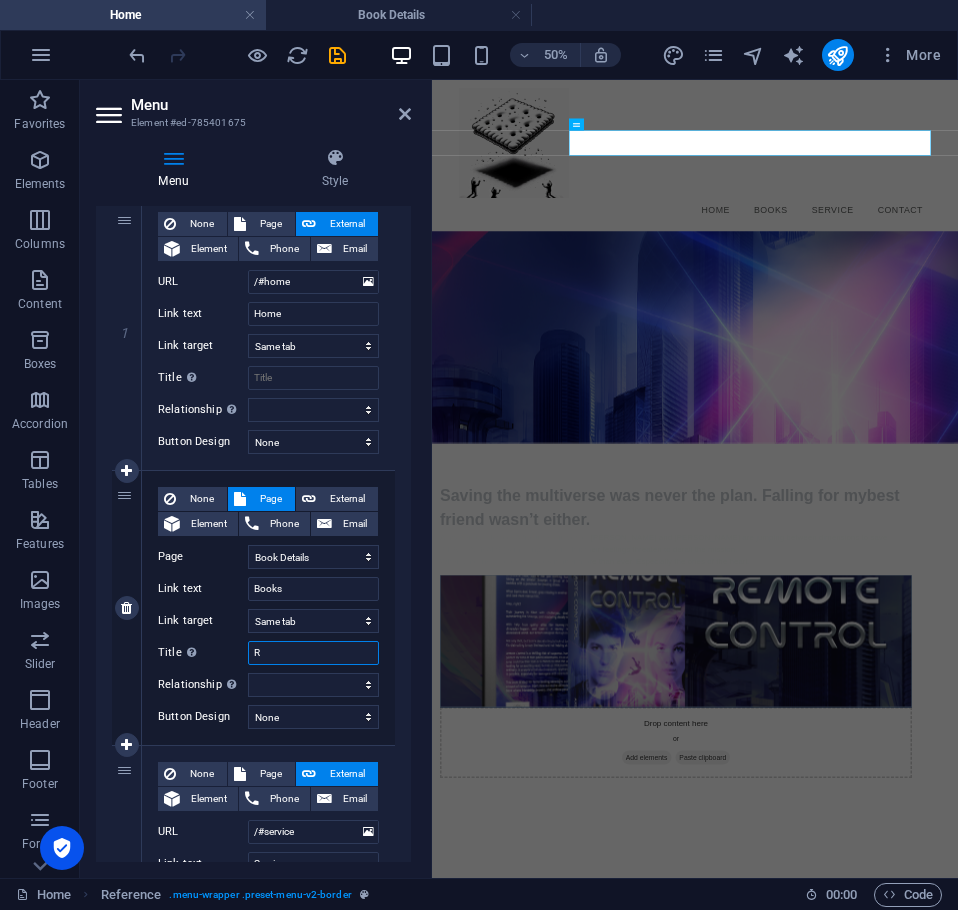 type on "Re" 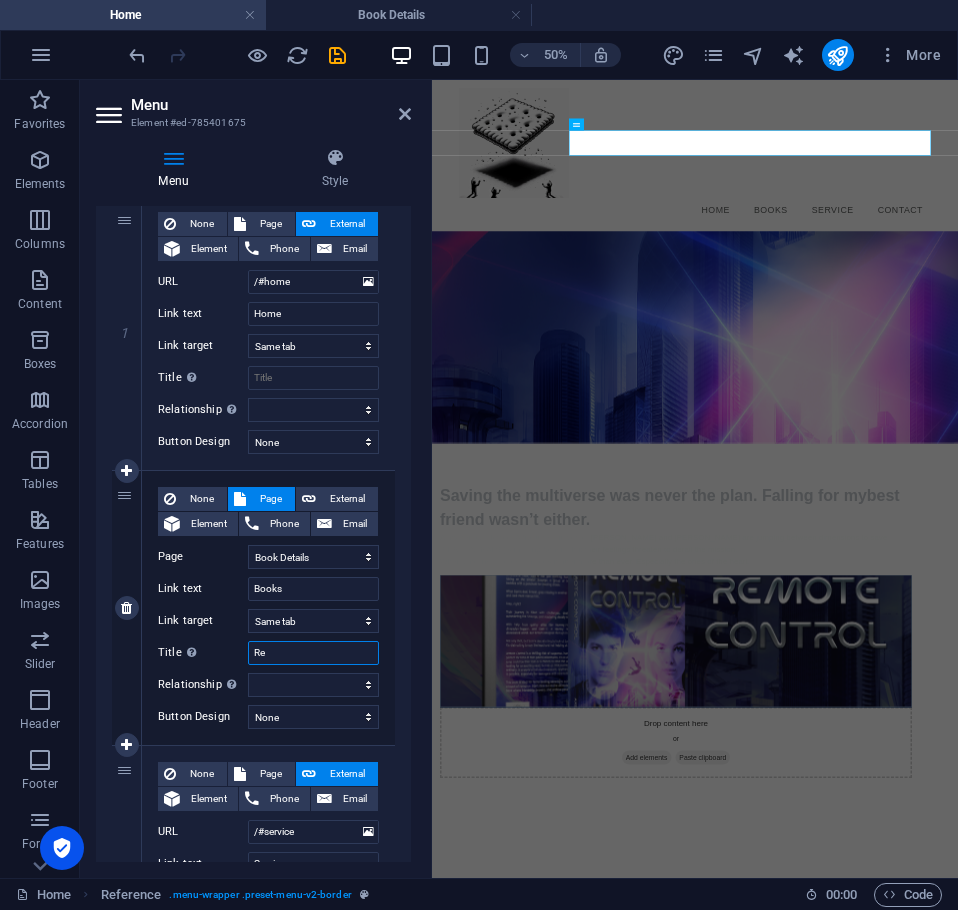 select 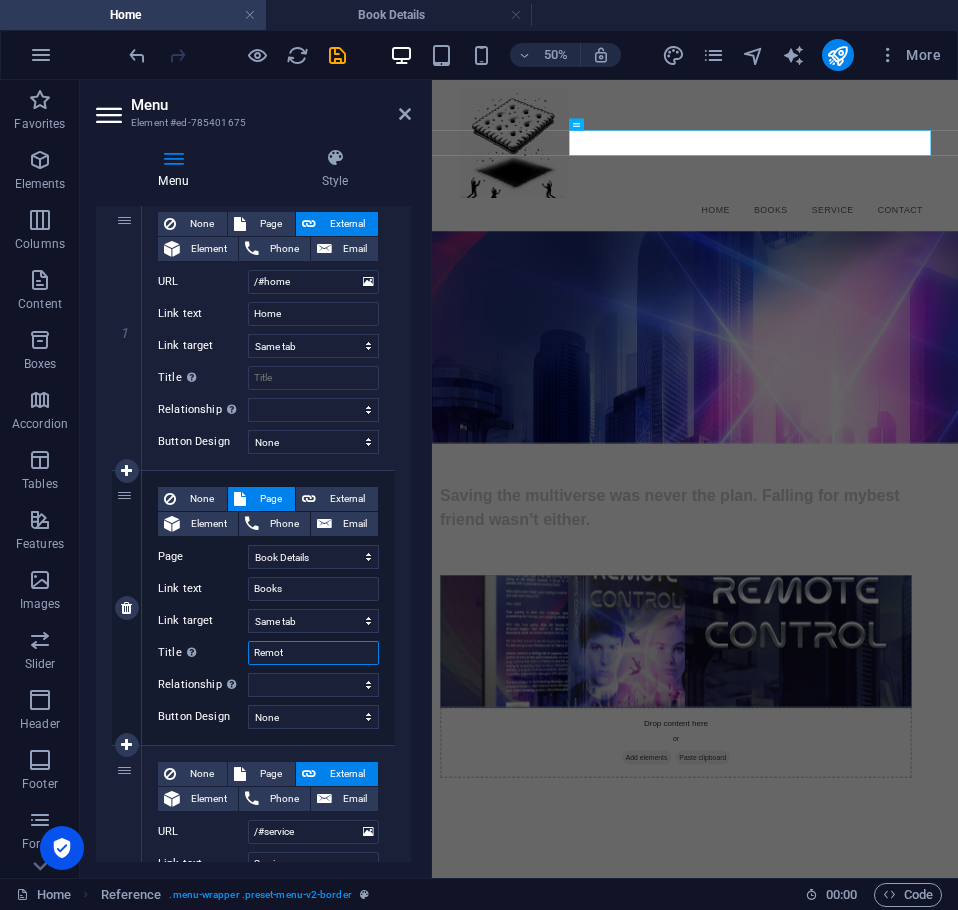 type on "Remote" 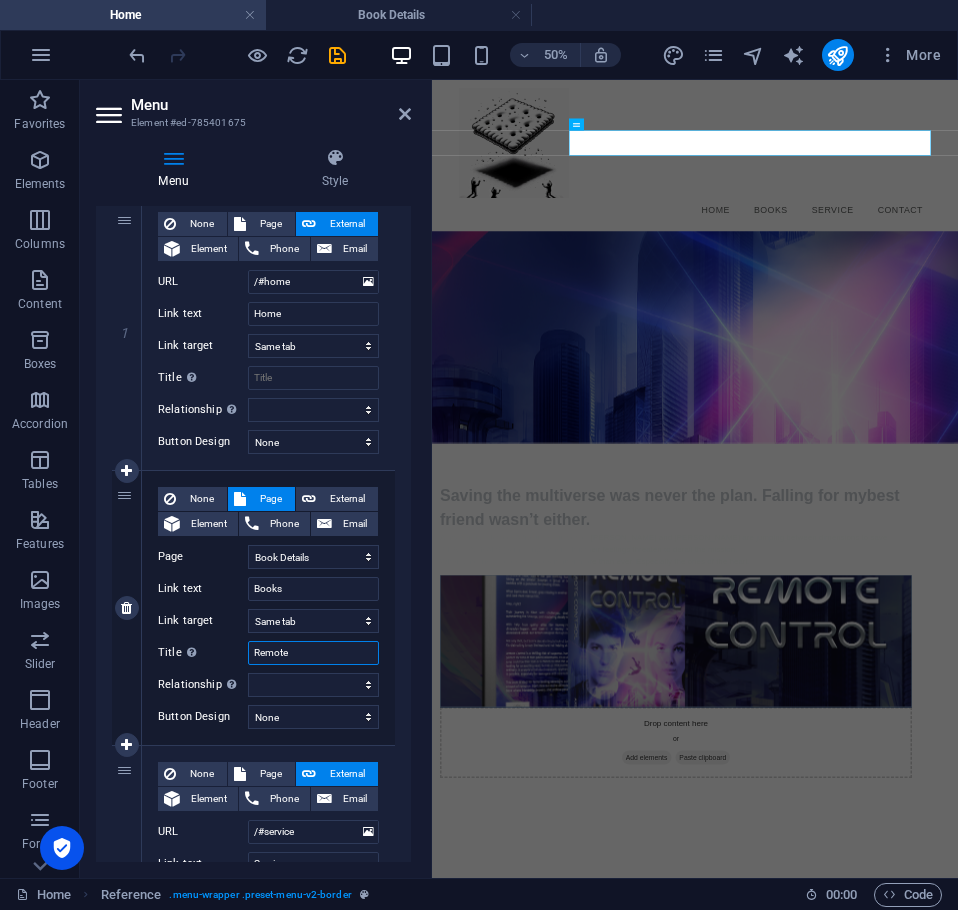select 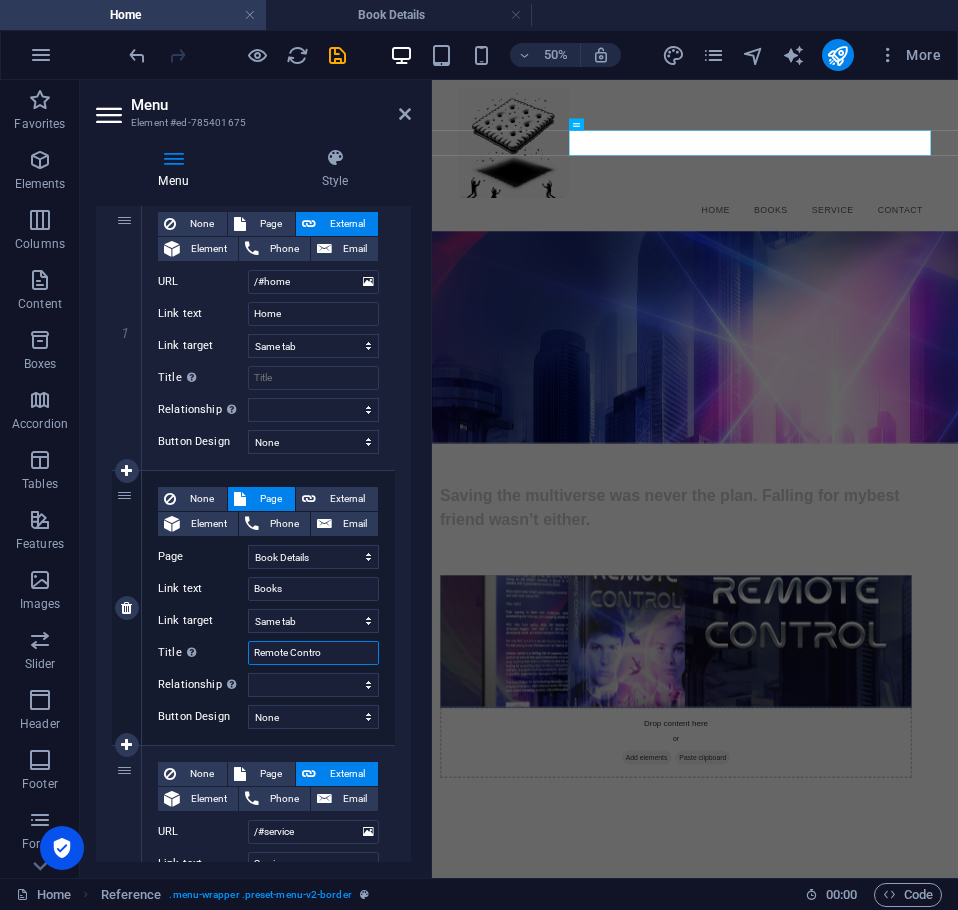 type on "Remote Control" 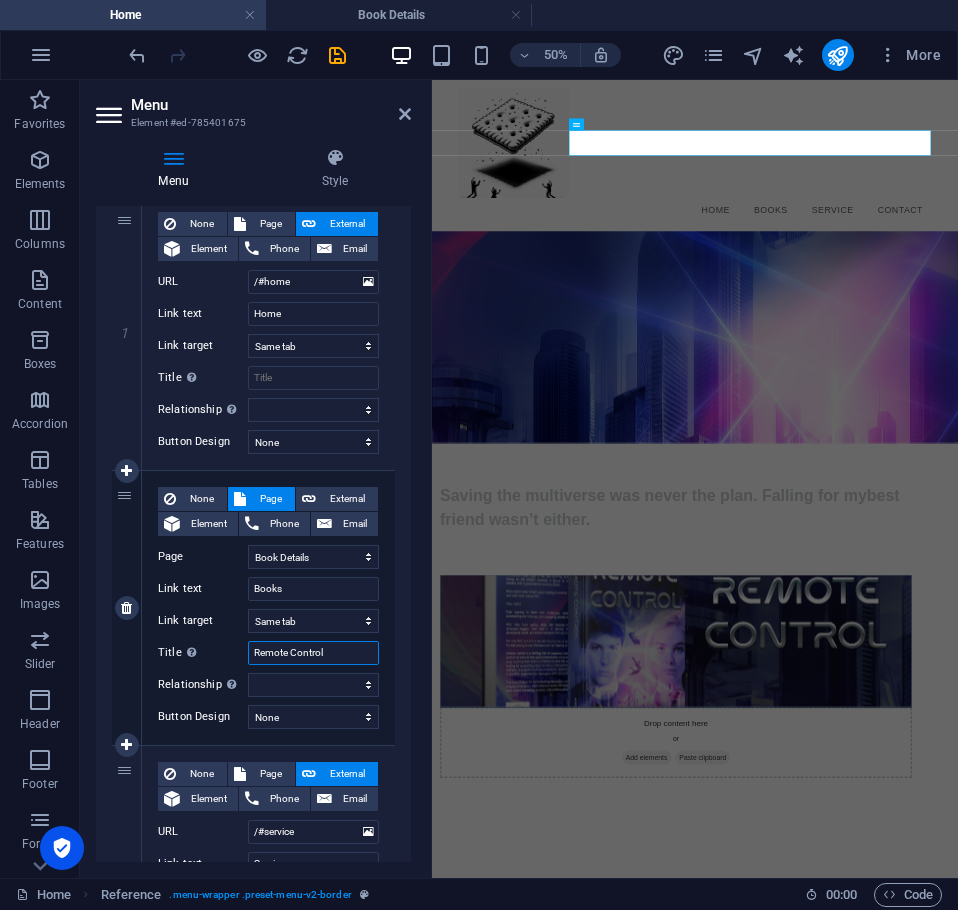 select 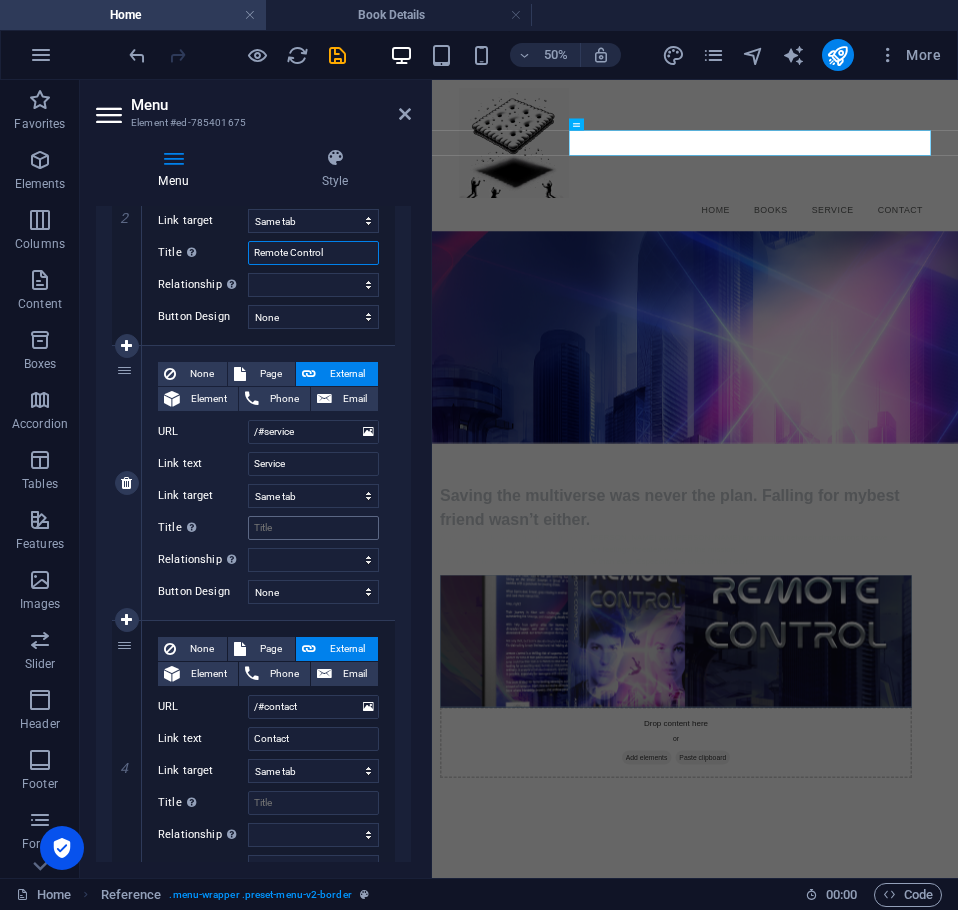 scroll, scrollTop: 500, scrollLeft: 0, axis: vertical 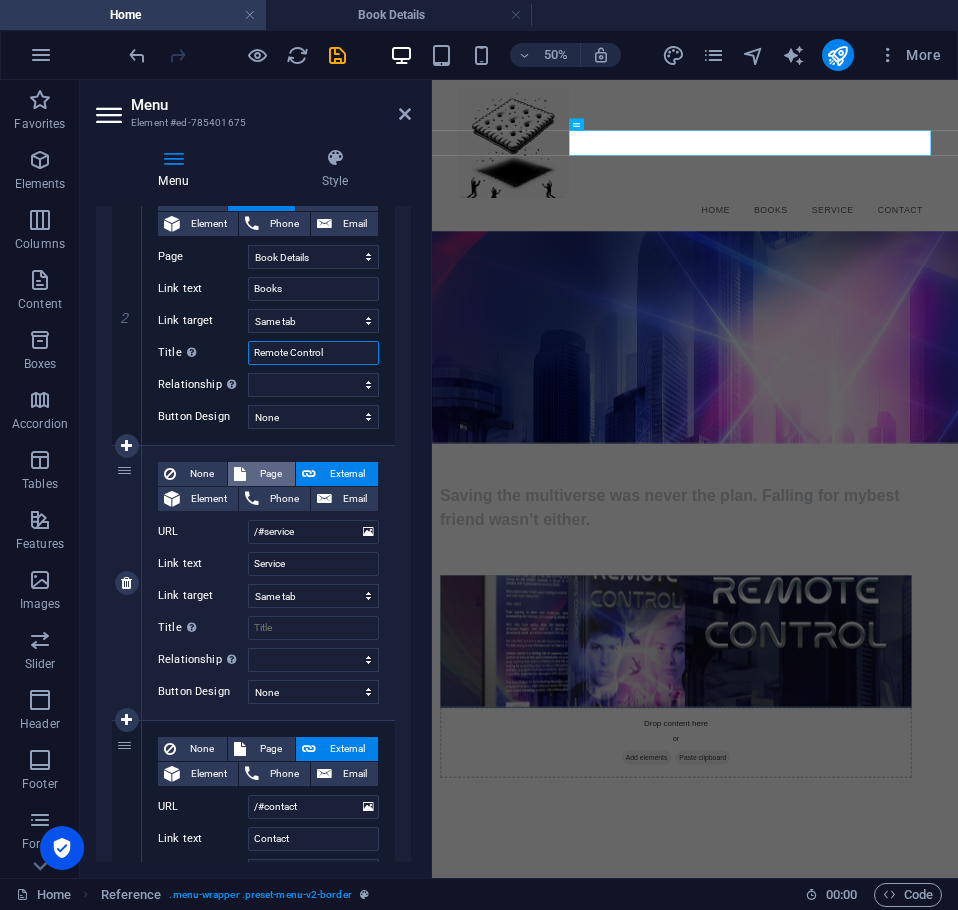 type on "Remote Control" 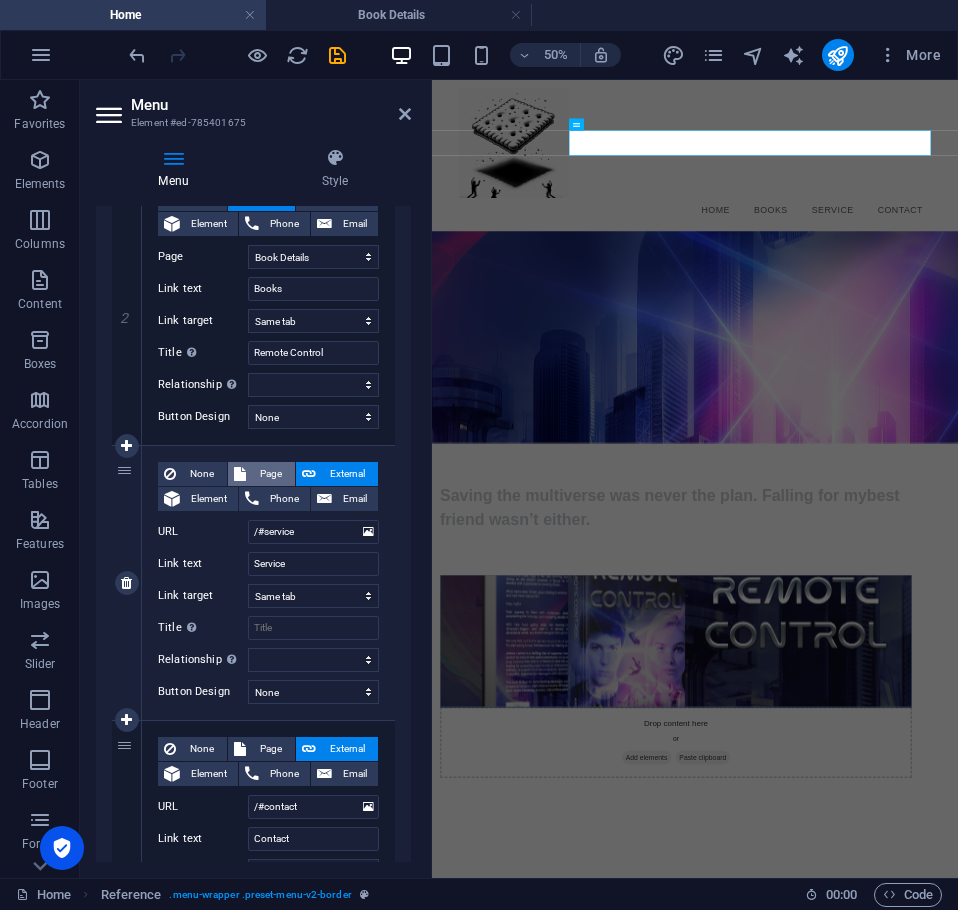 click on "Page" at bounding box center (270, 474) 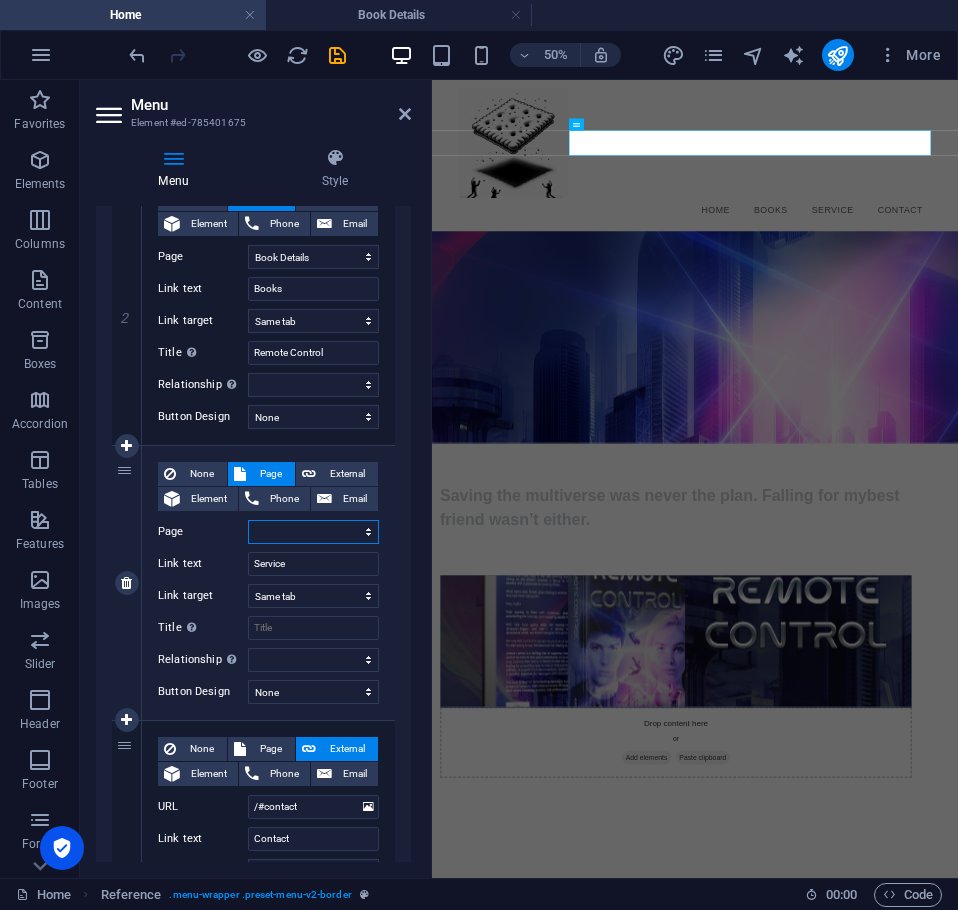 click on "Home Legal Notice Privacy Book Details" at bounding box center (313, 532) 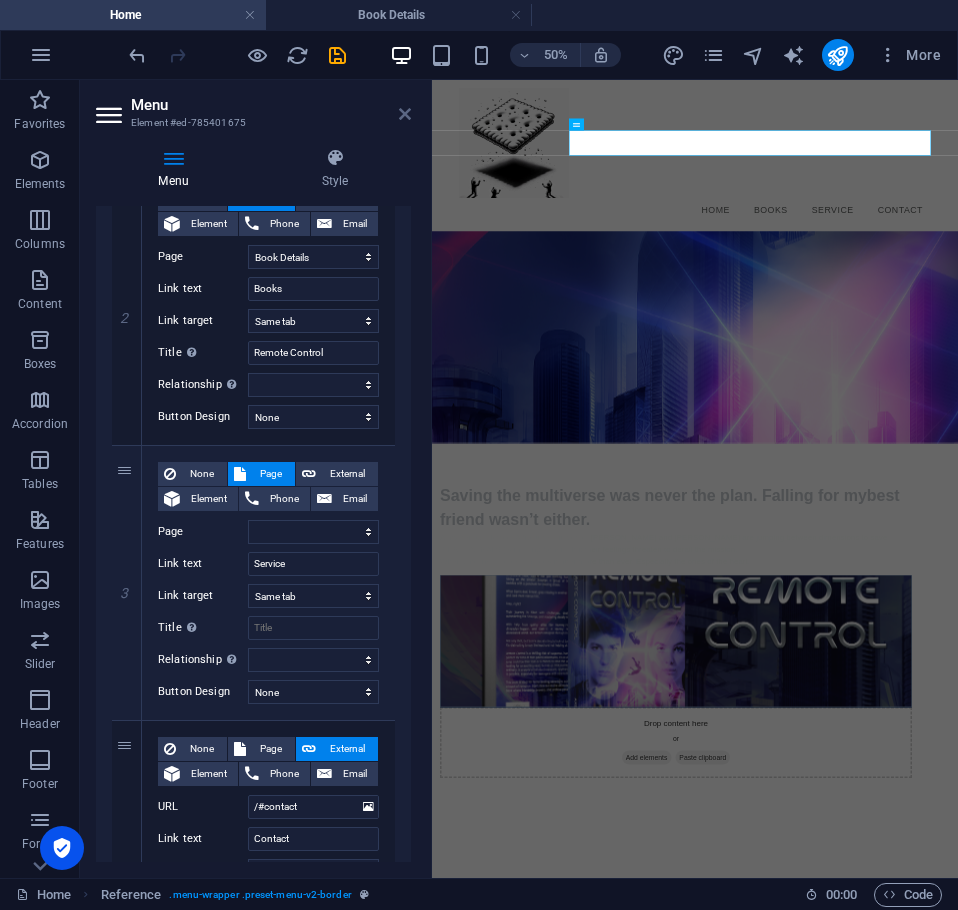 click at bounding box center (405, 114) 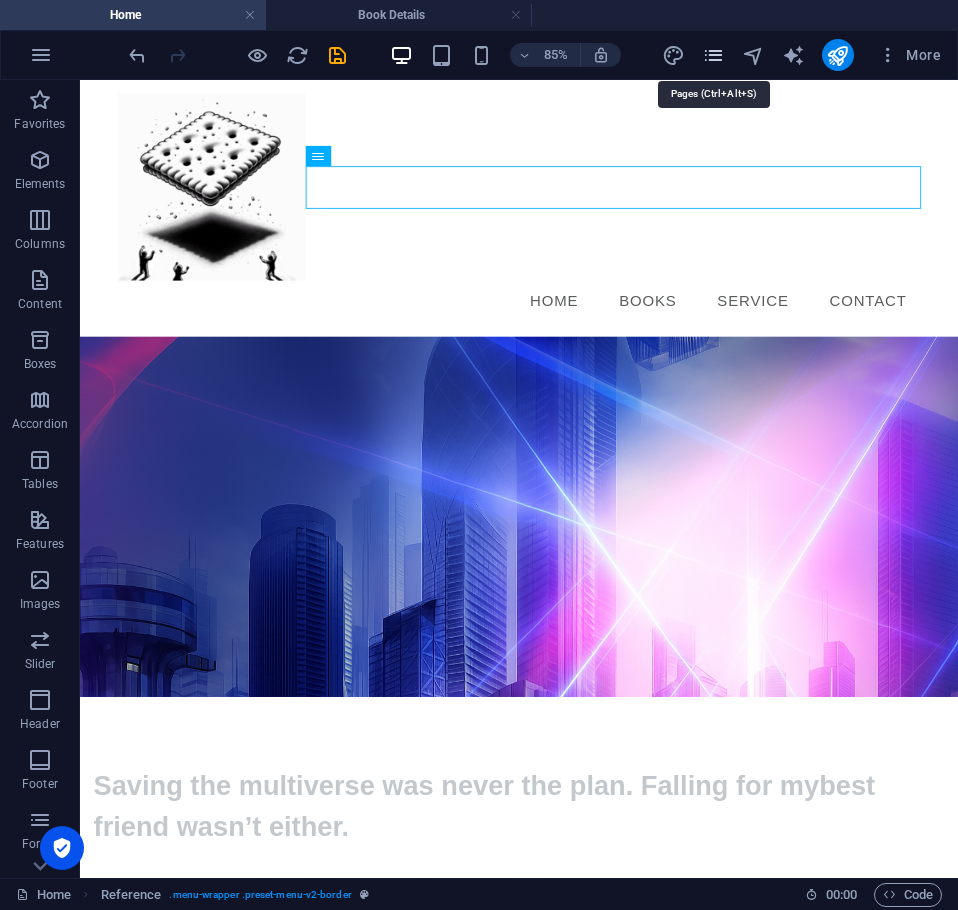 click at bounding box center (713, 55) 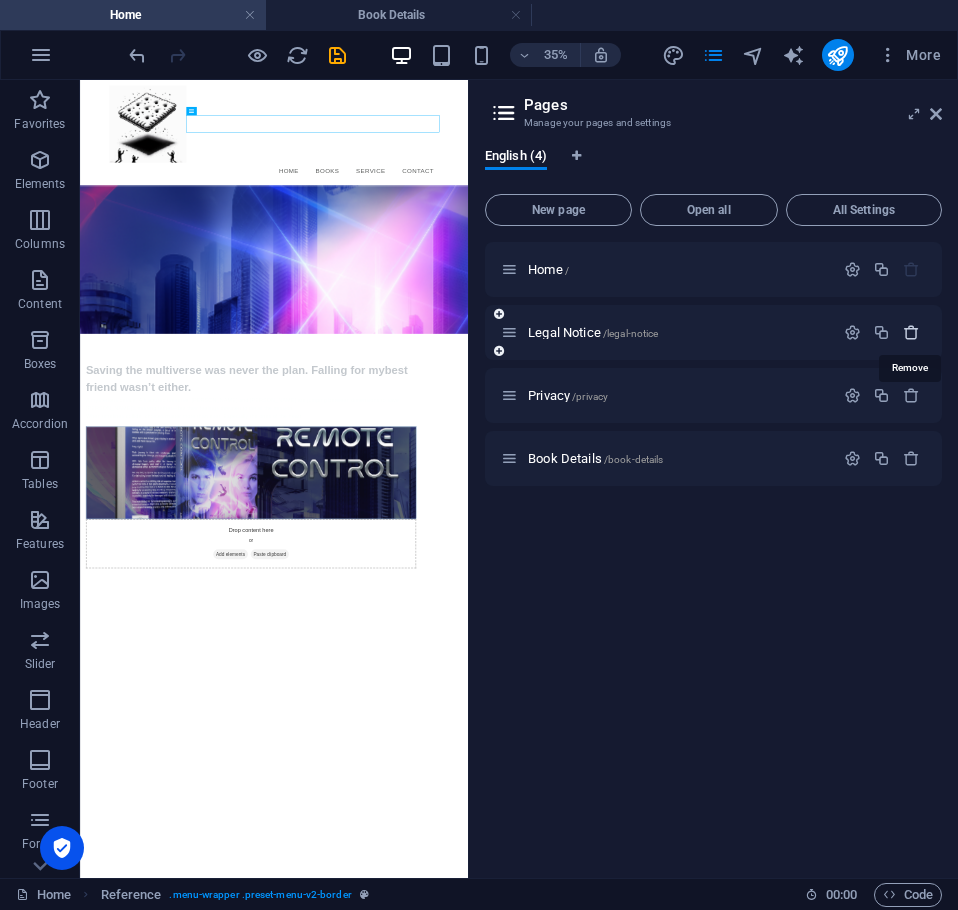 click at bounding box center [911, 332] 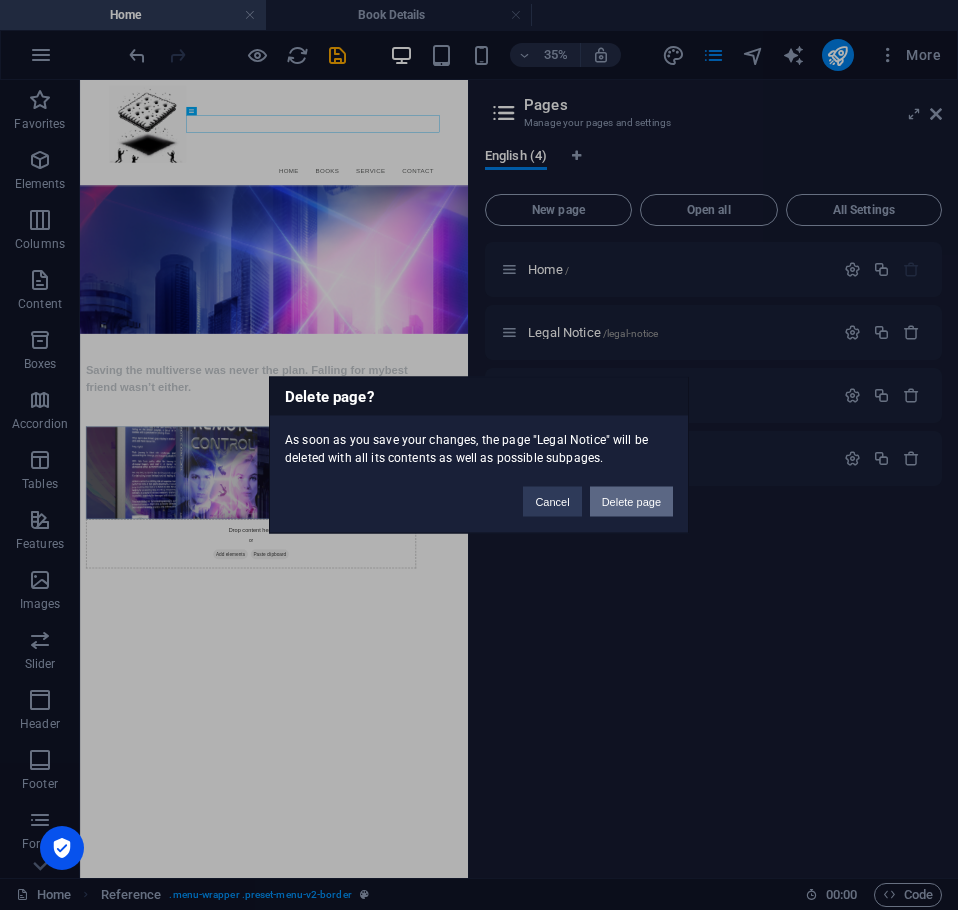 click on "Delete page" at bounding box center (631, 502) 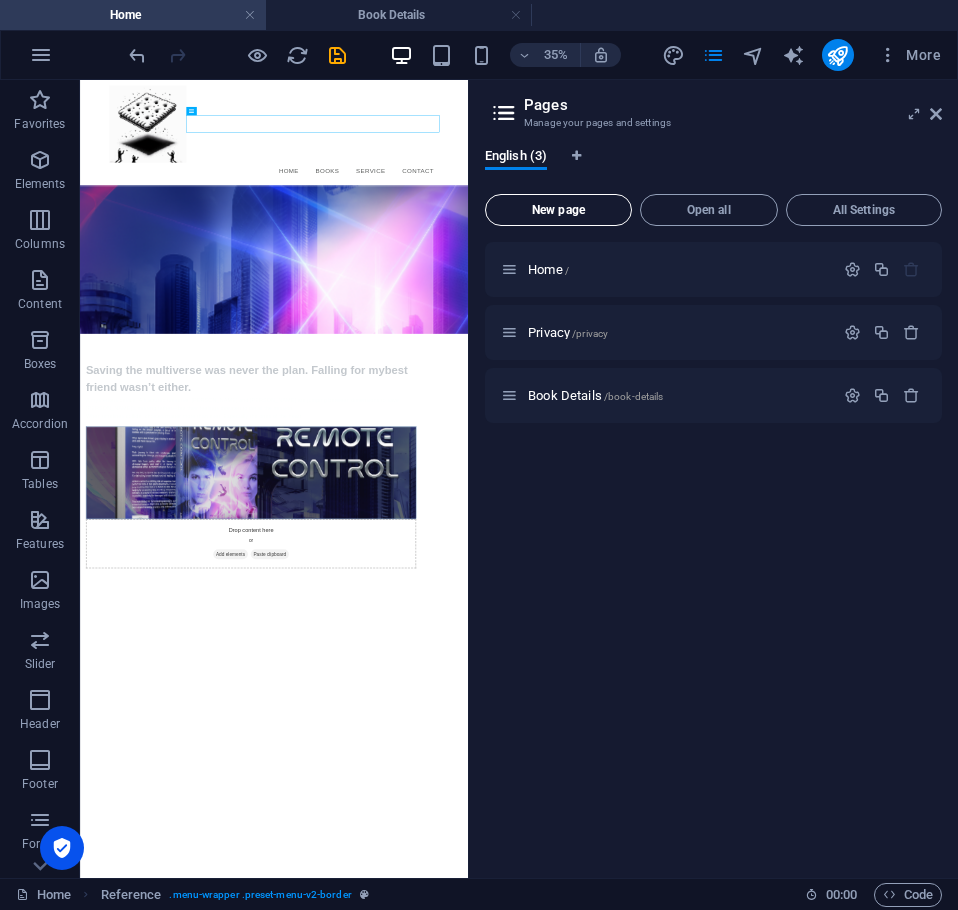 click on "New page" at bounding box center (558, 210) 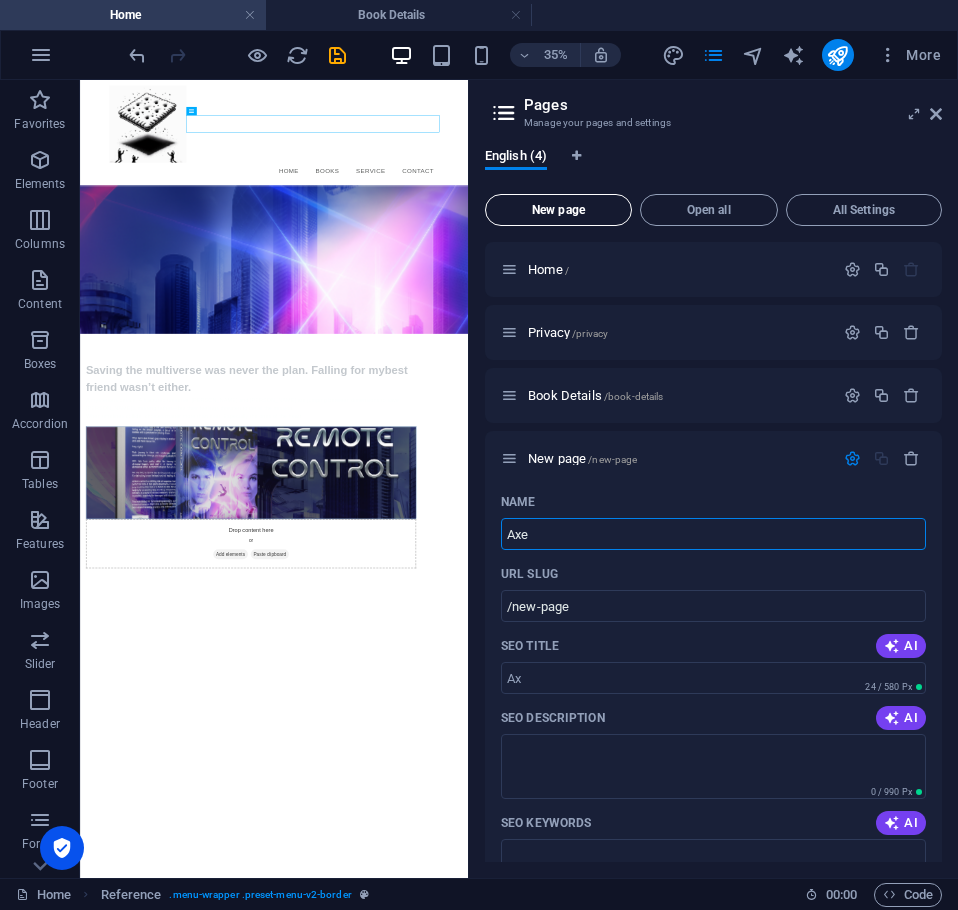 type on "[PERSON_NAME]" 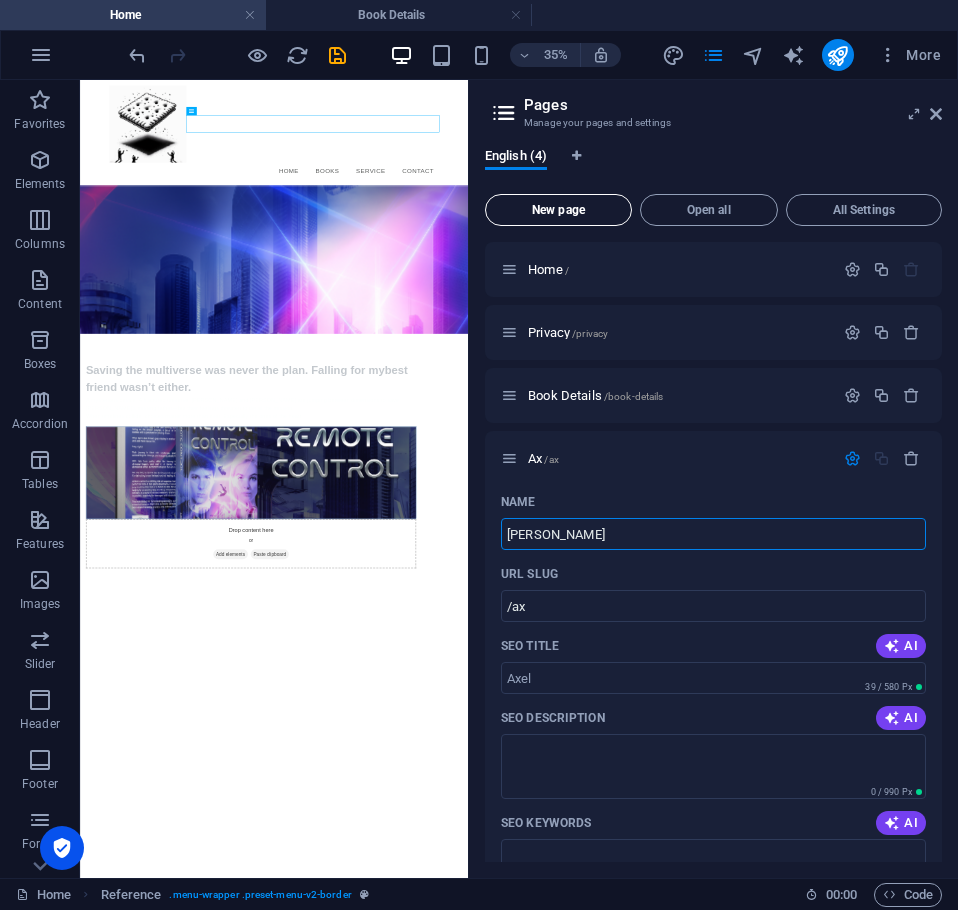 type on "/ax" 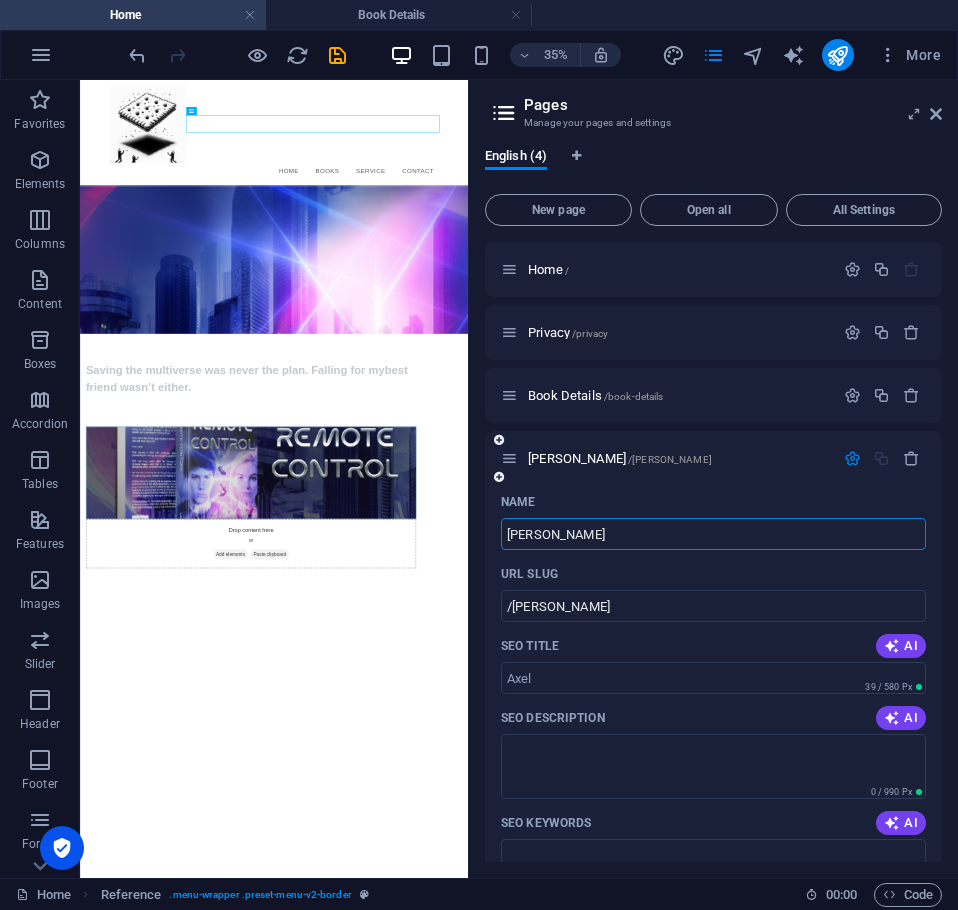 type on "[PERSON_NAME]" 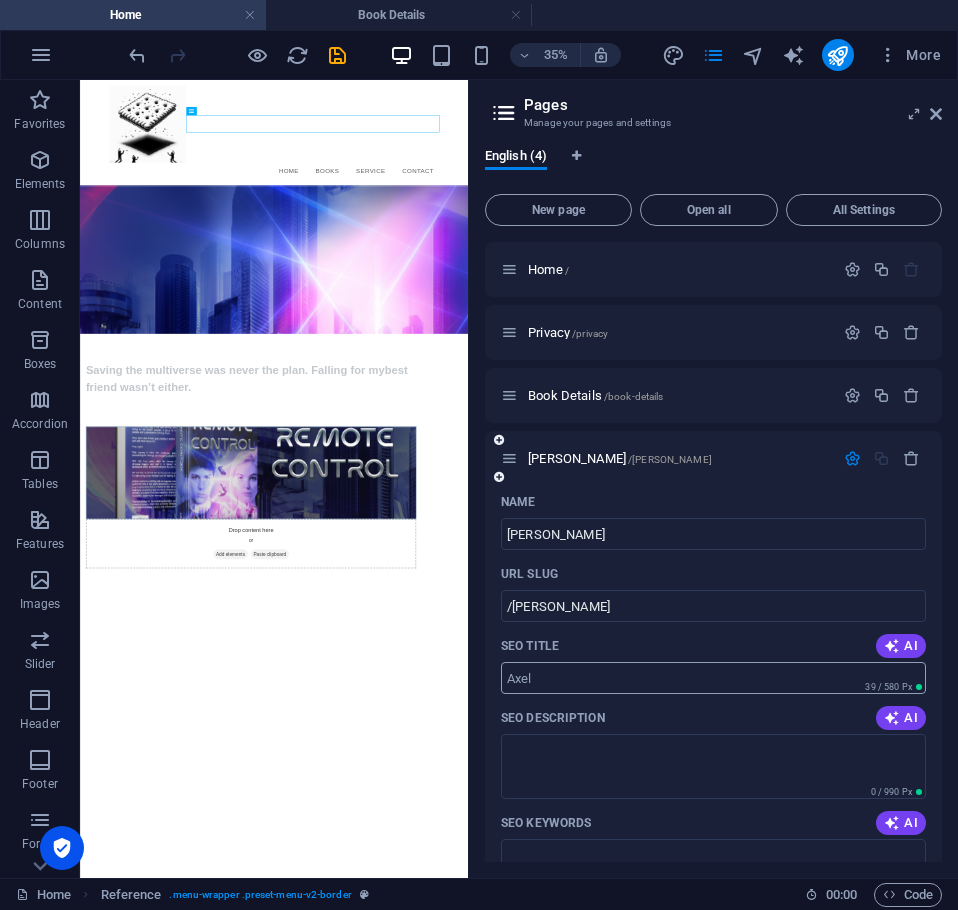 click on "SEO Title" at bounding box center (713, 678) 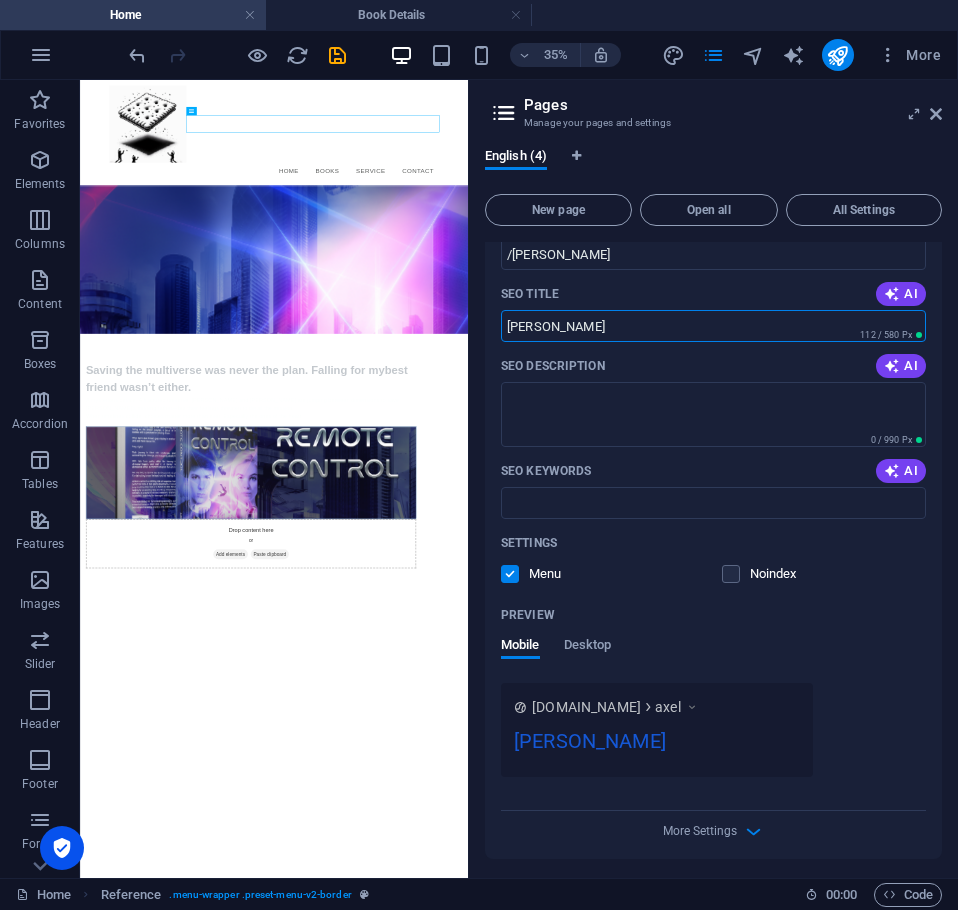 scroll, scrollTop: 357, scrollLeft: 0, axis: vertical 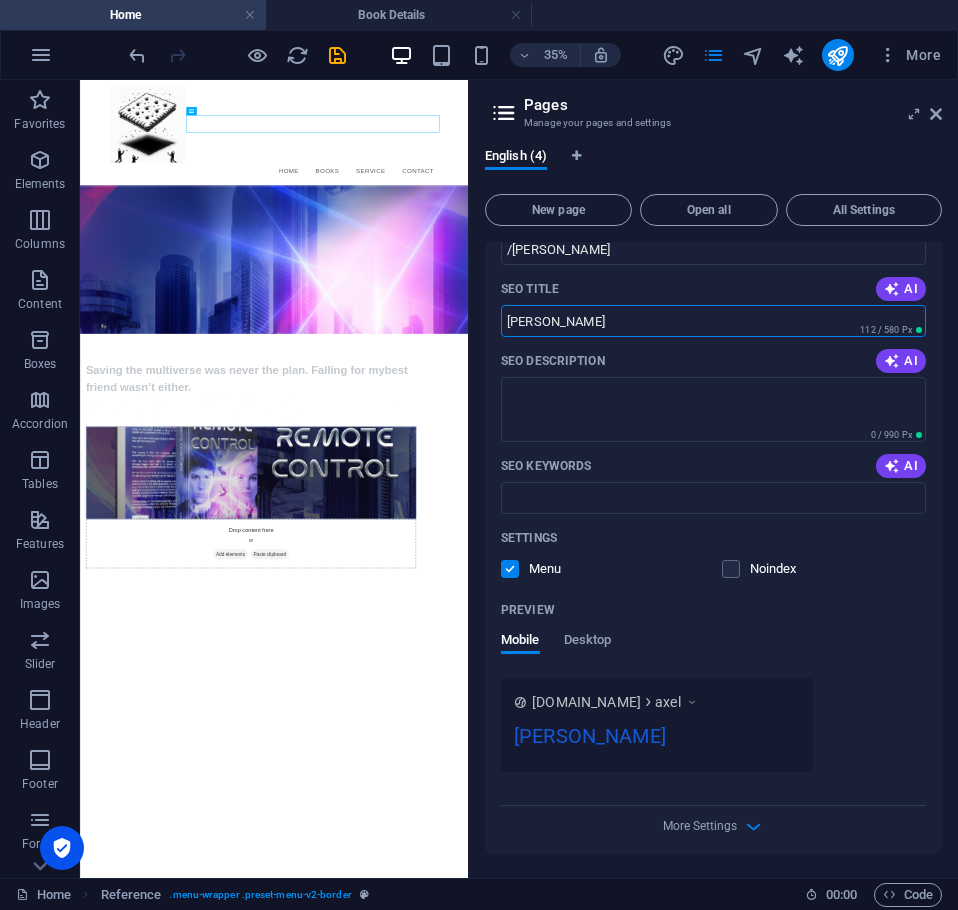 type on "Axel Francis" 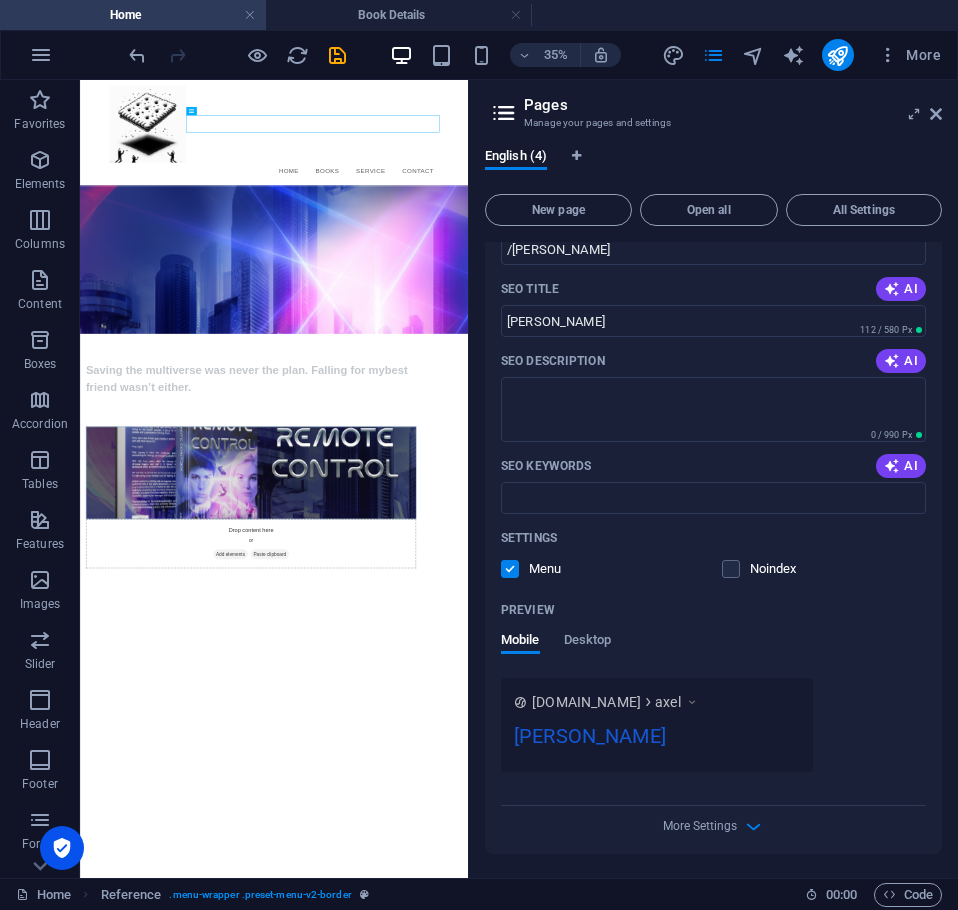 click on "Name Axel ​ URL SLUG /axel ​ SEO Title AI Axel Francis ​ 112 / 580 Px SEO Description AI ​ 0 / 990 Px SEO Keywords AI ​ Settings Menu Noindex Preview Mobile Desktop www.example.com axel Axel Francis Meta tags ​ Preview Image (Open Graph) Drag files here, click to choose files or select files from Files or our free stock photos & videos More Settings" at bounding box center [713, 491] 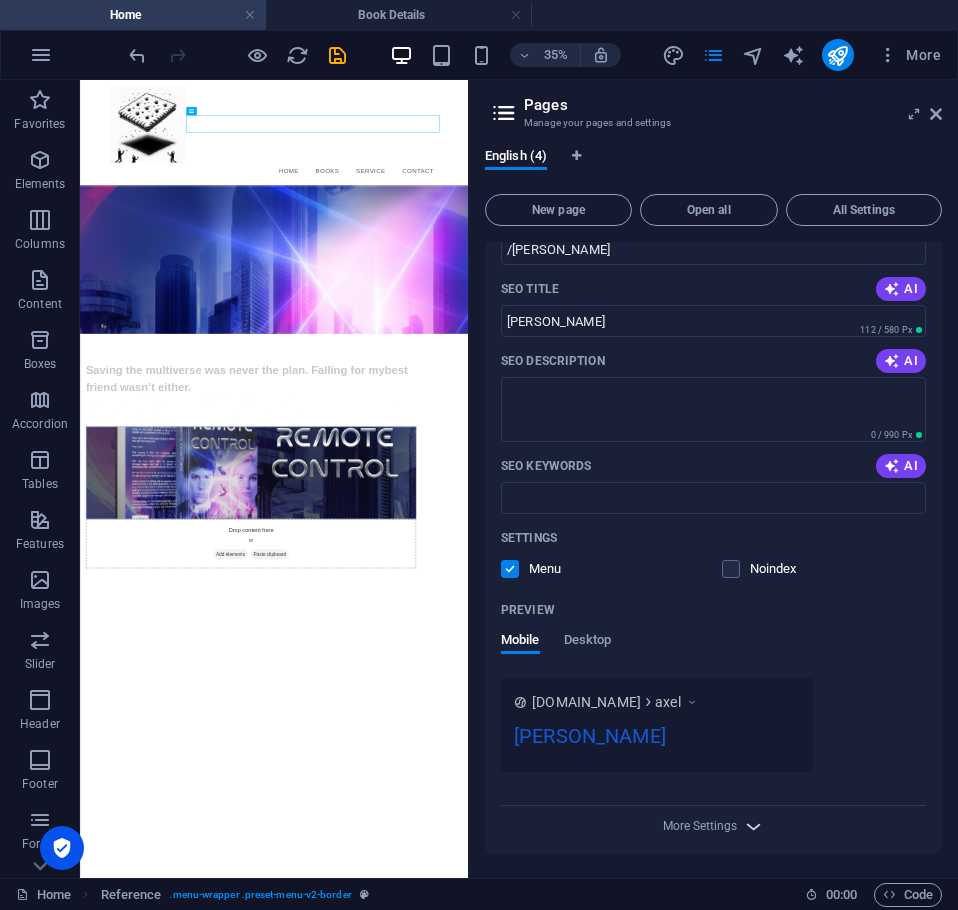 click at bounding box center [753, 826] 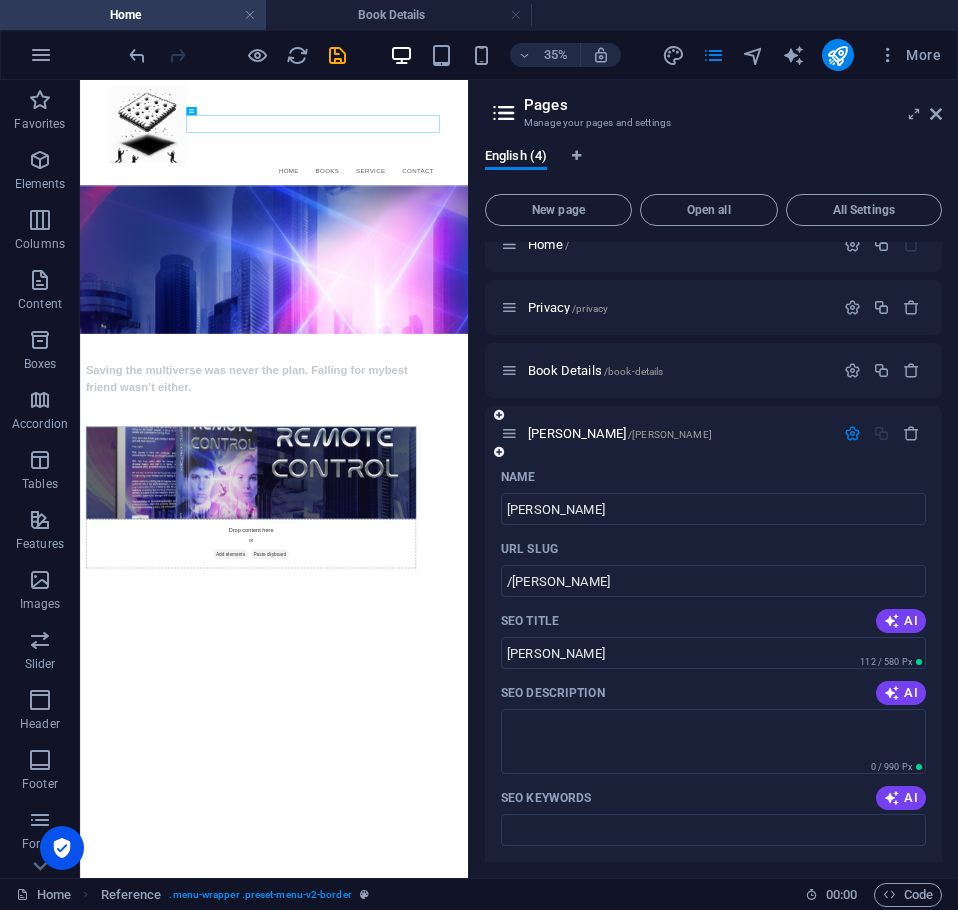 scroll, scrollTop: 0, scrollLeft: 0, axis: both 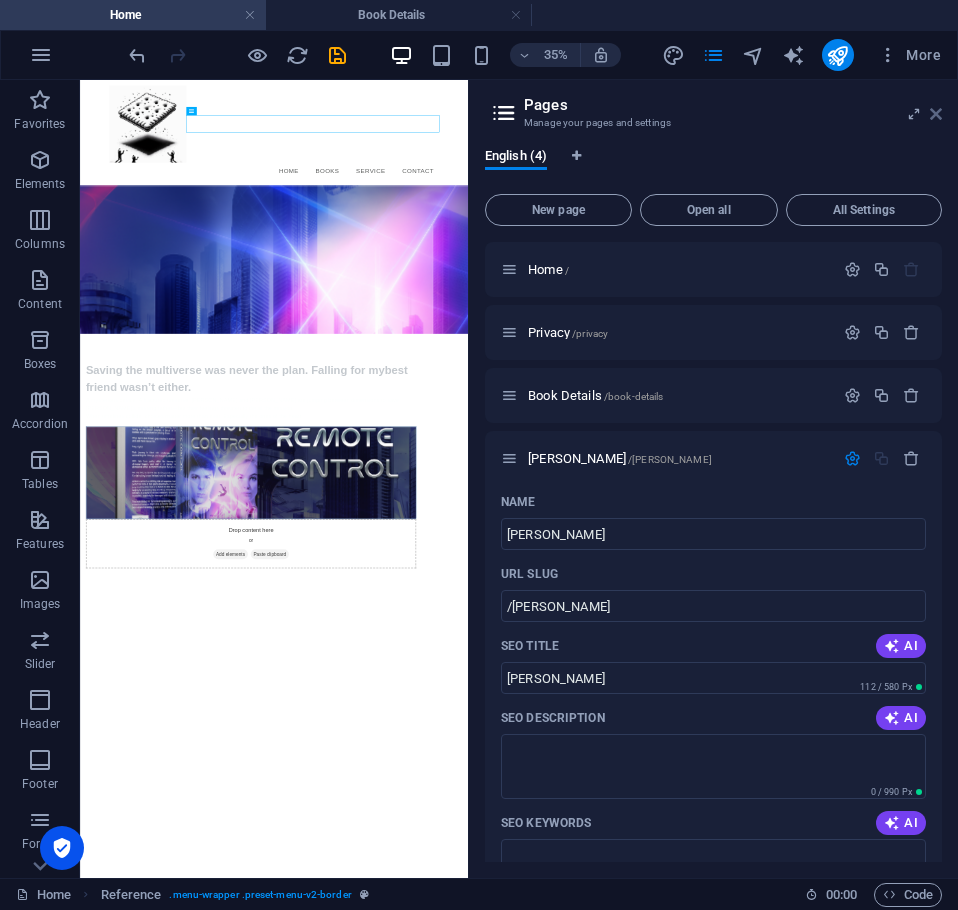 click at bounding box center (936, 114) 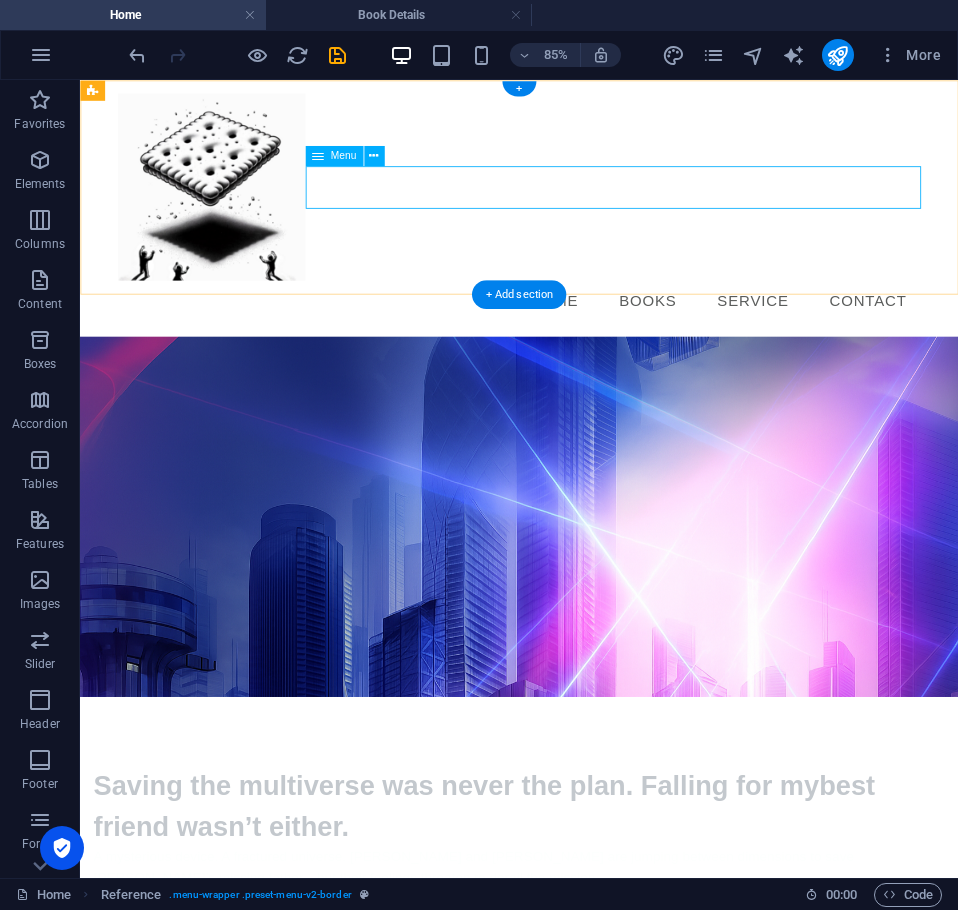 click on "Home Books Service Contact" at bounding box center [597, 341] 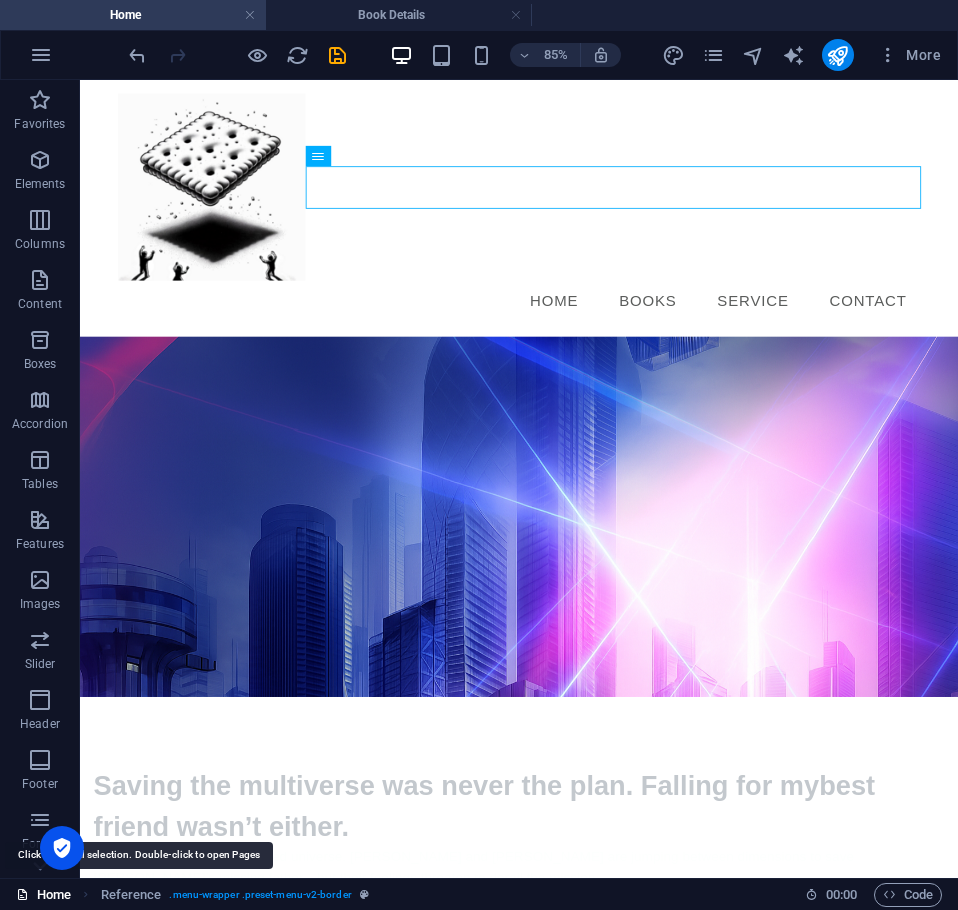 click on "Home" at bounding box center (43, 895) 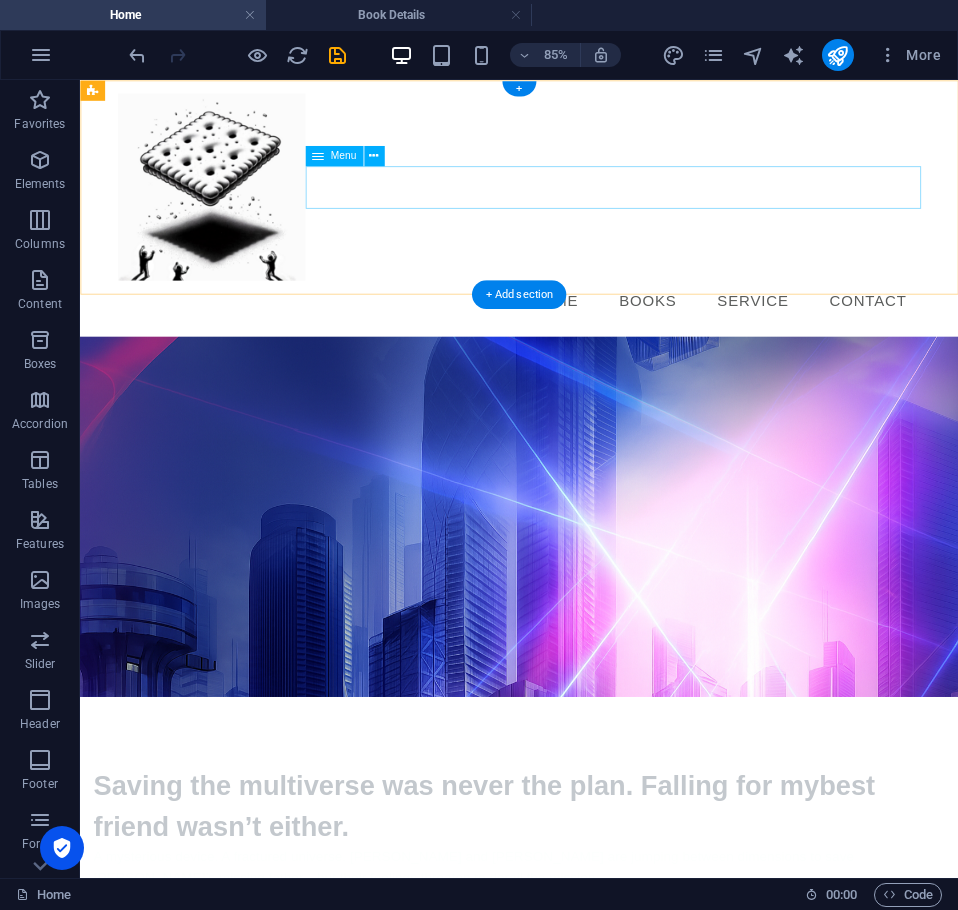 click on "Home Books Service Contact" at bounding box center [597, 341] 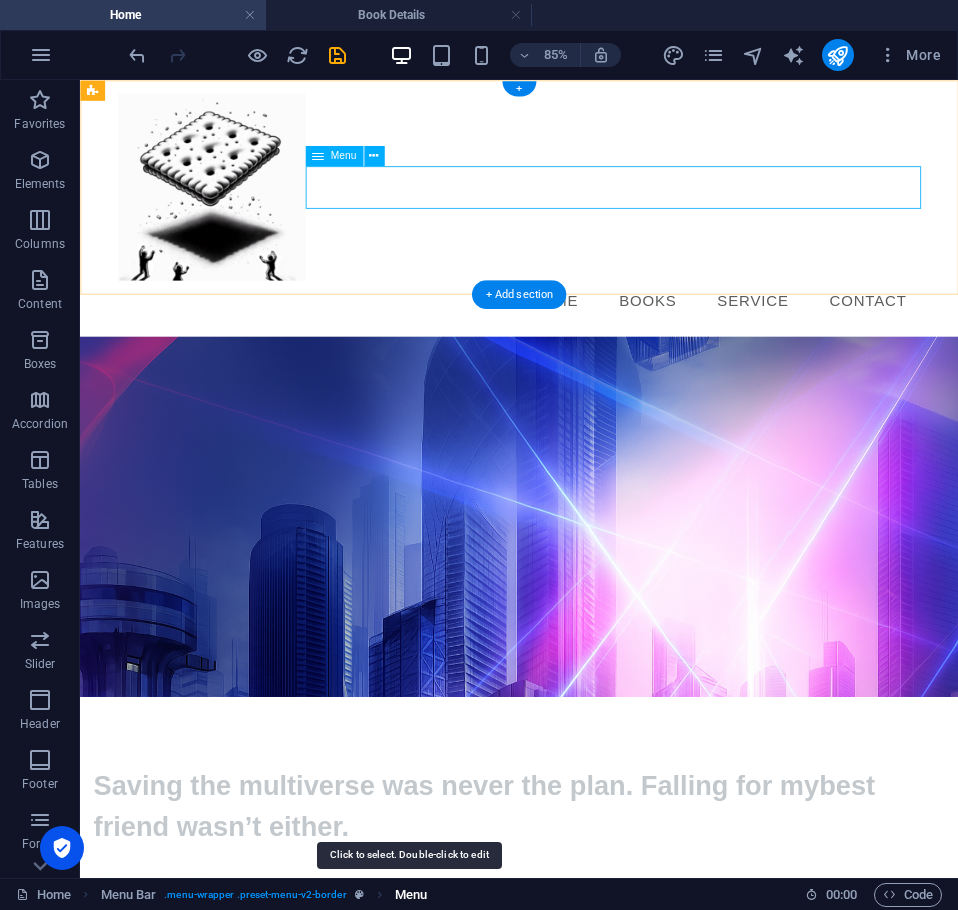 click on "Menu" at bounding box center [411, 895] 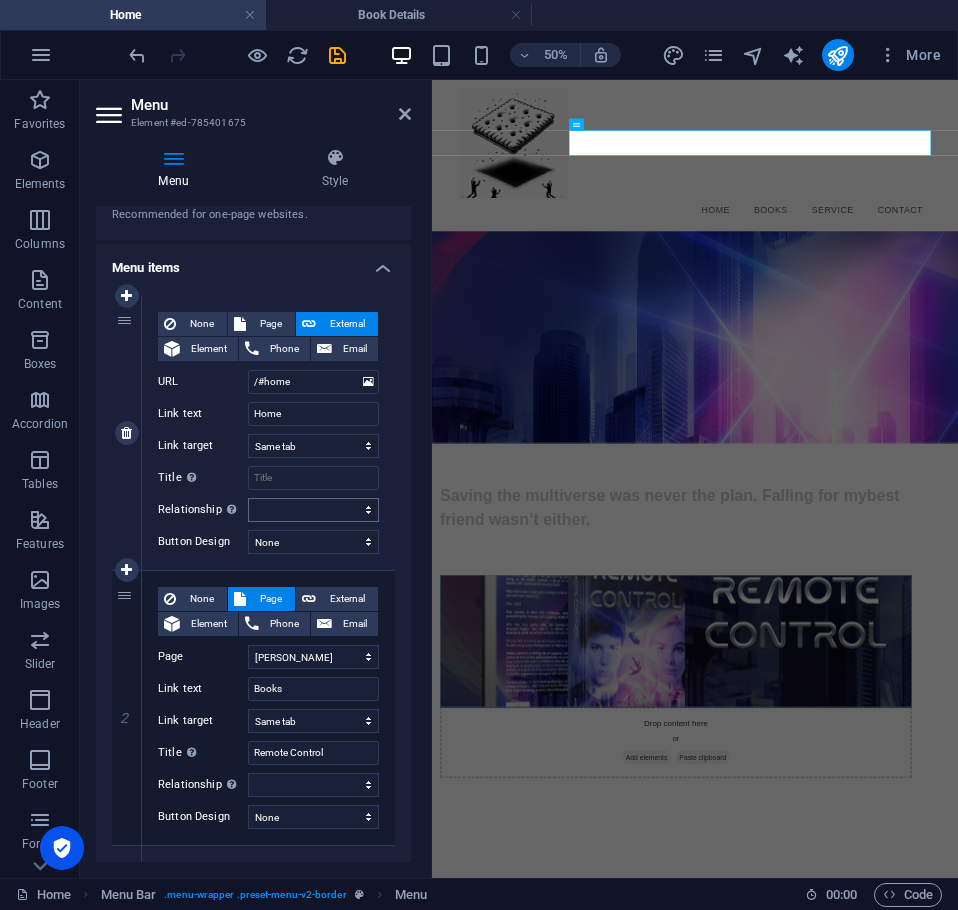 scroll, scrollTop: 200, scrollLeft: 0, axis: vertical 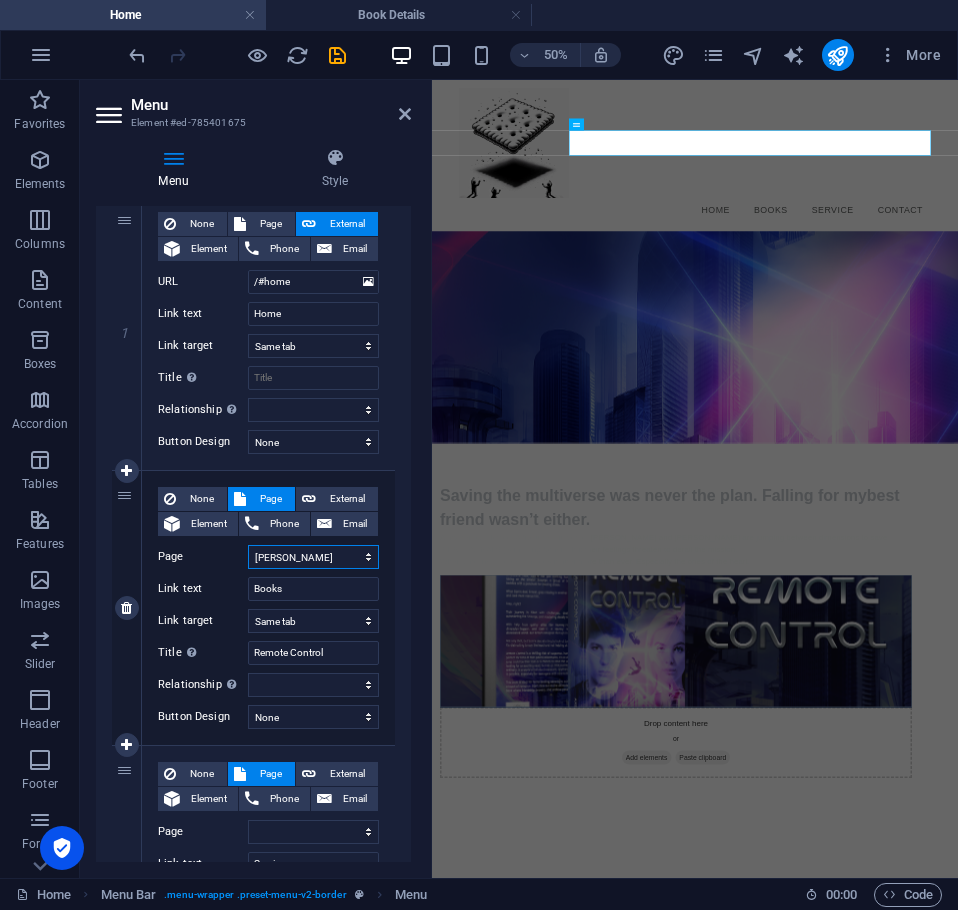 click on "Home Privacy Book Details Axel" at bounding box center [313, 557] 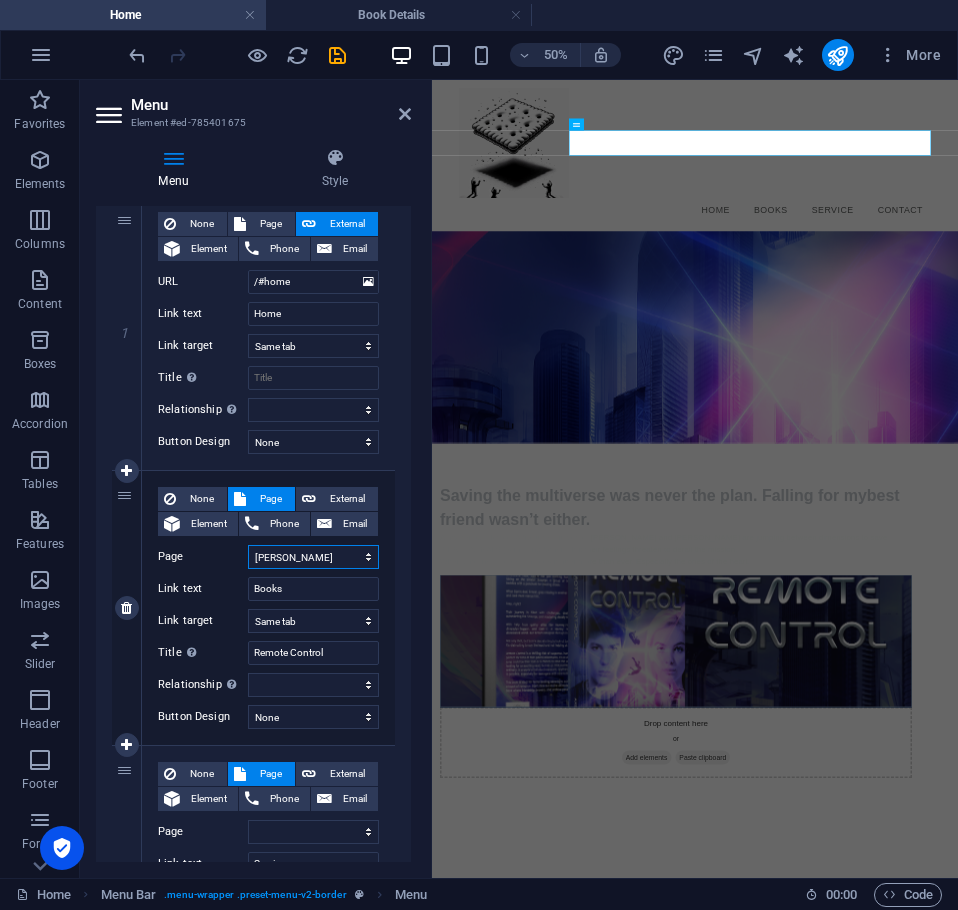 select on "2" 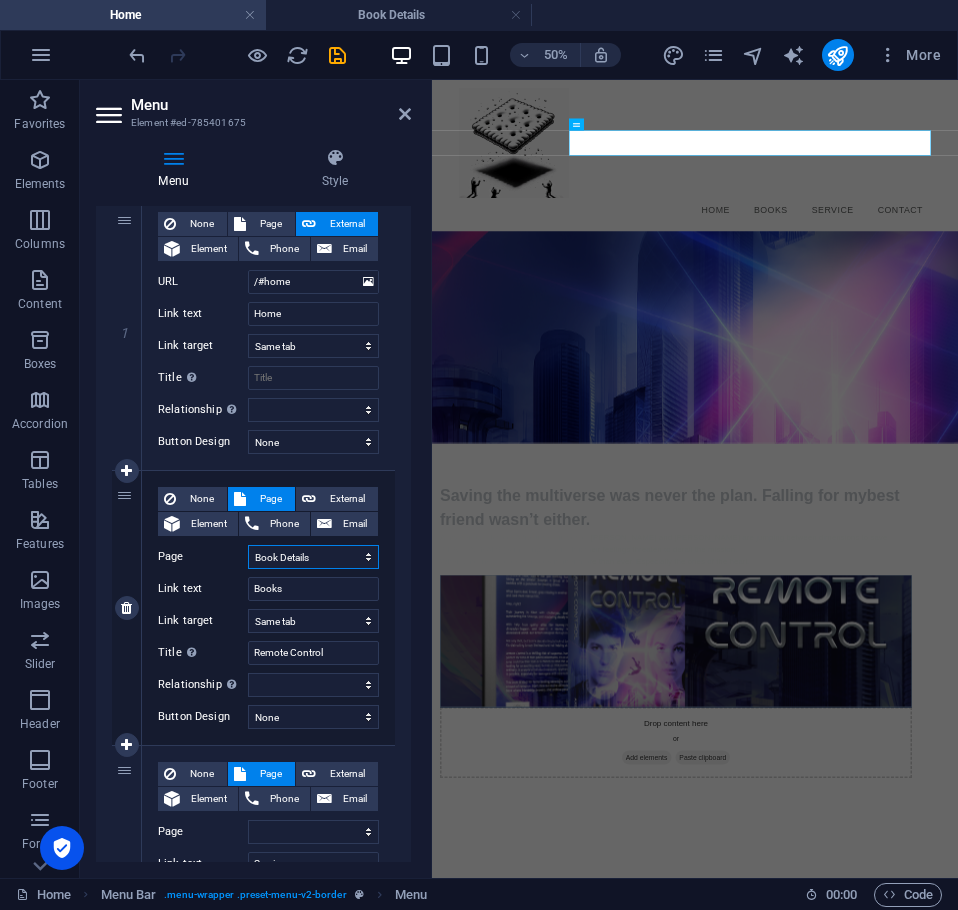 click on "Home Privacy Book Details Axel" at bounding box center [313, 557] 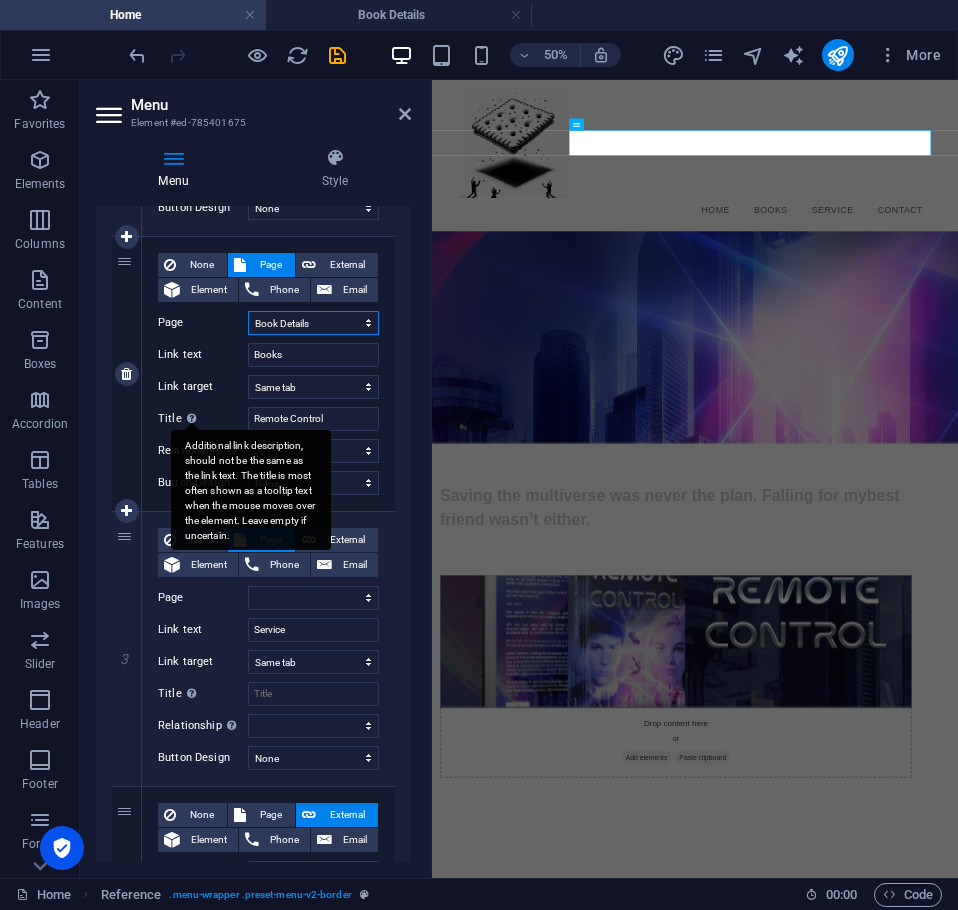 scroll, scrollTop: 500, scrollLeft: 0, axis: vertical 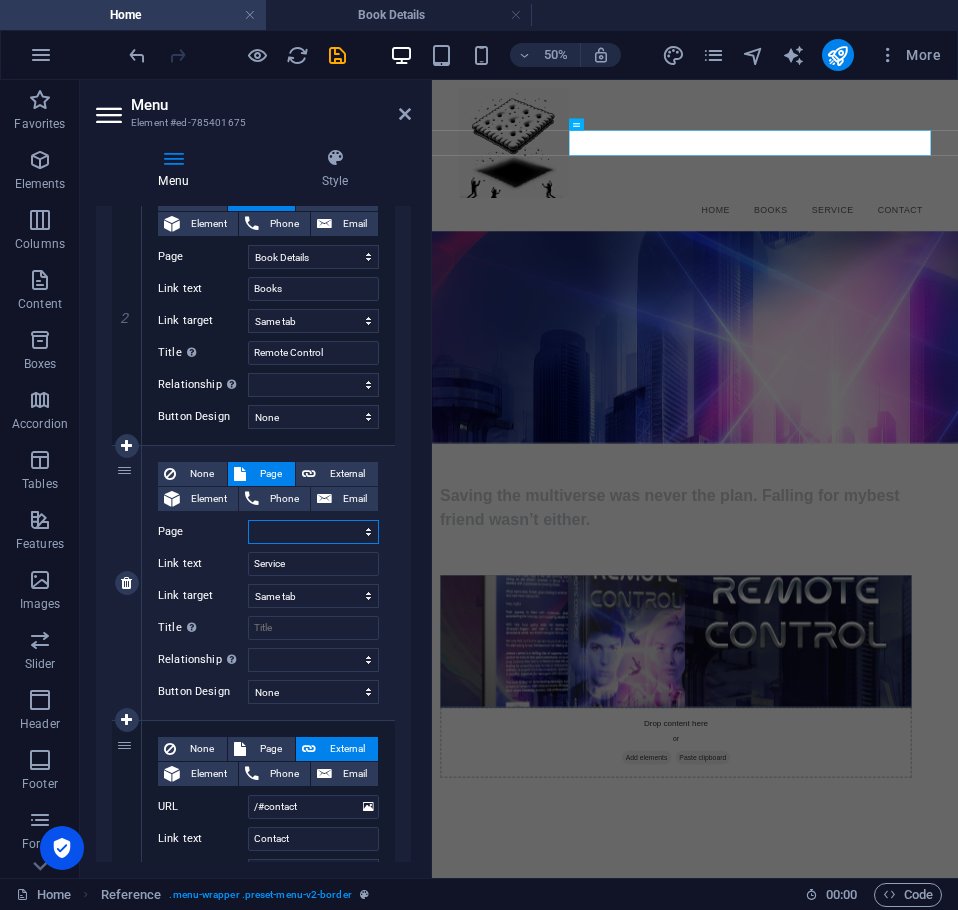 click on "Home Privacy Book Details Axel" at bounding box center (313, 532) 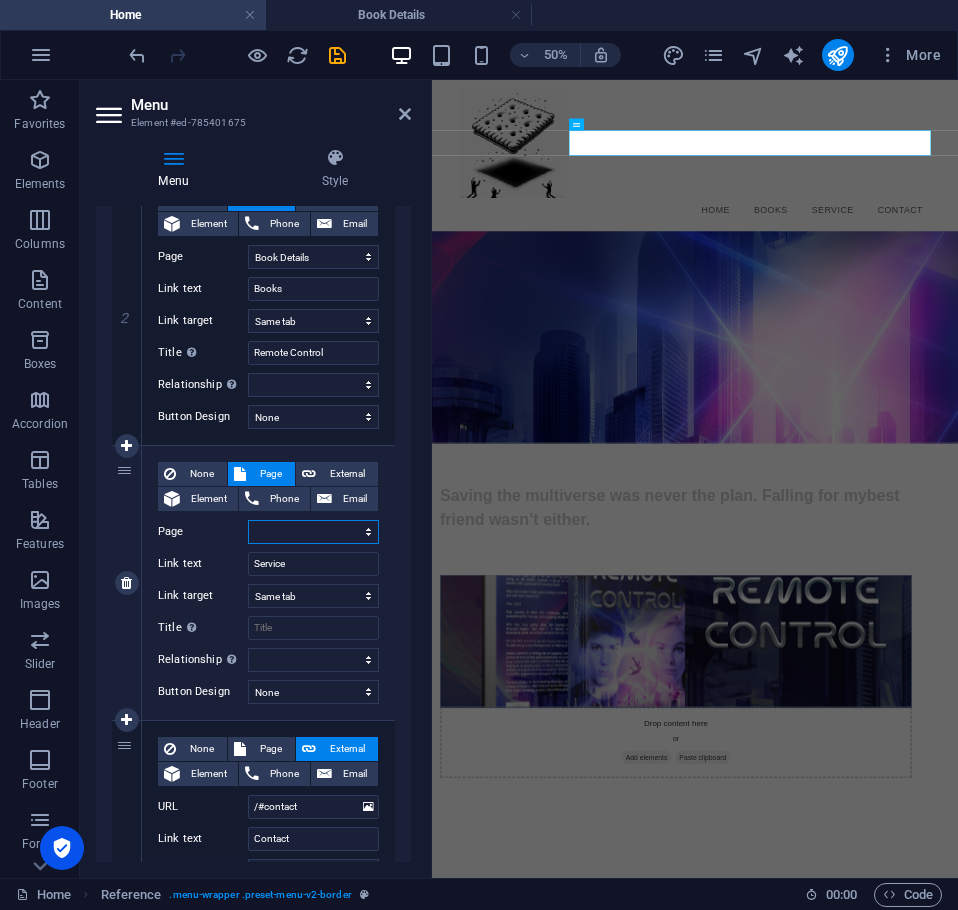 select on "3" 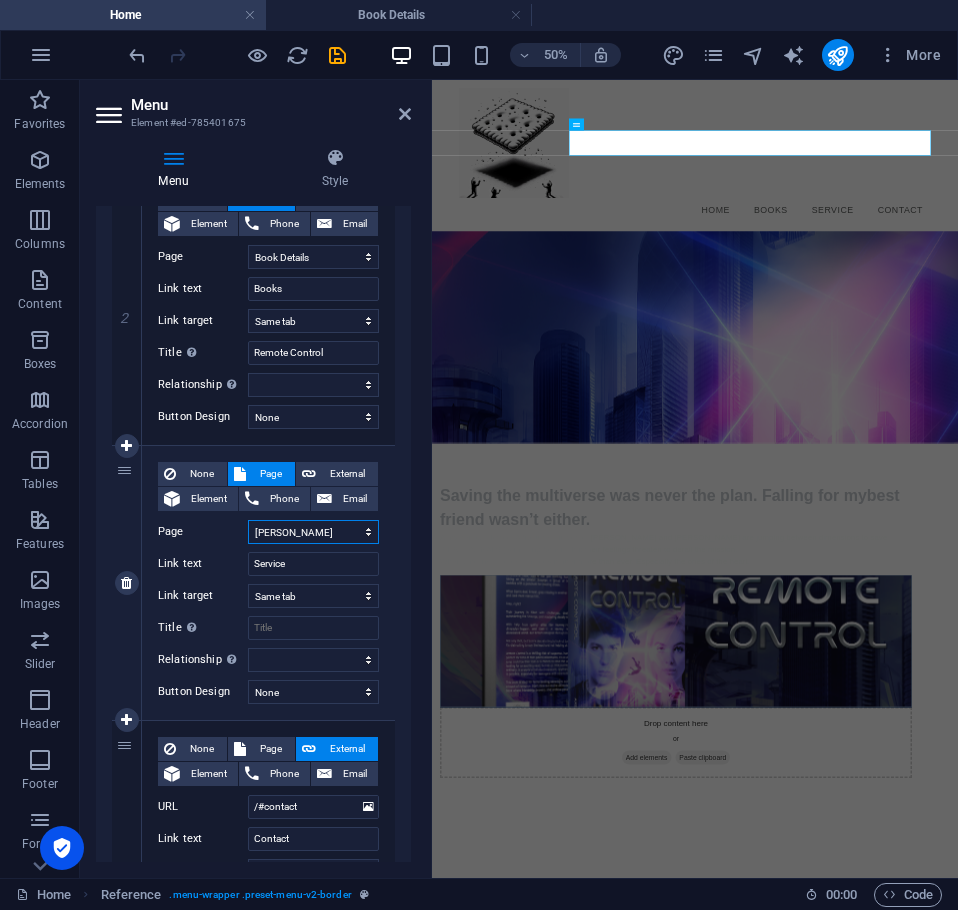 click on "Home Privacy Book Details Axel" at bounding box center [313, 532] 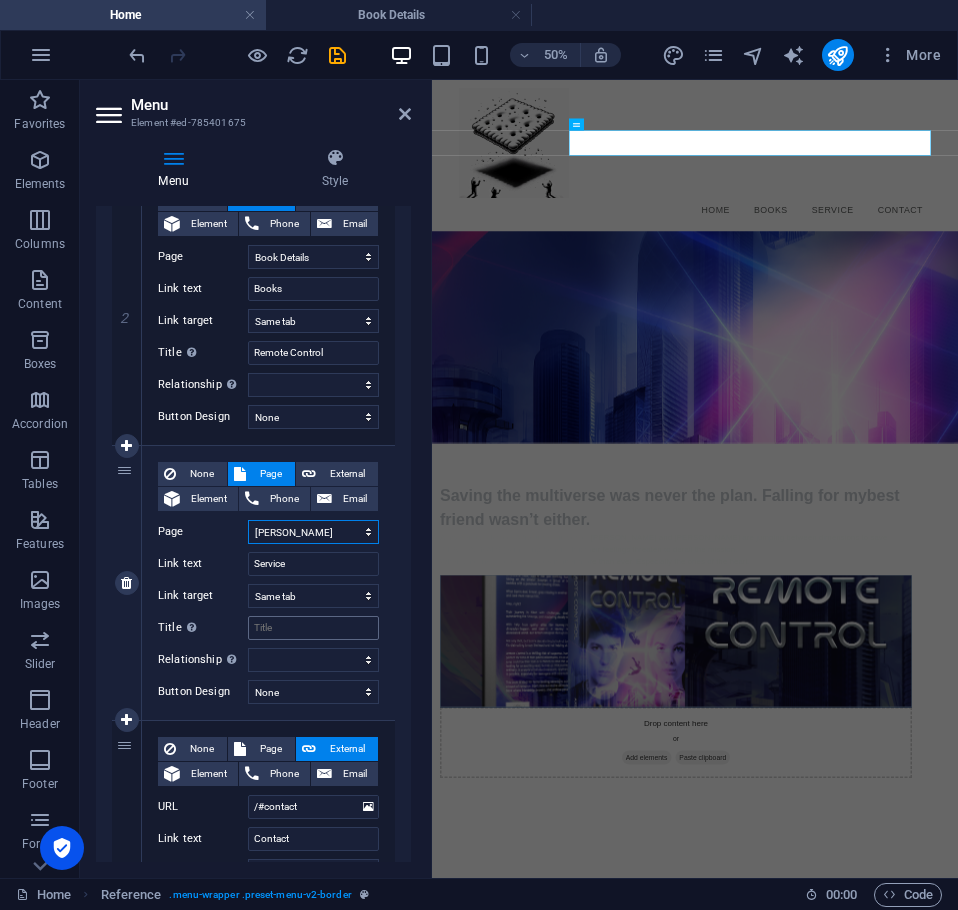 select 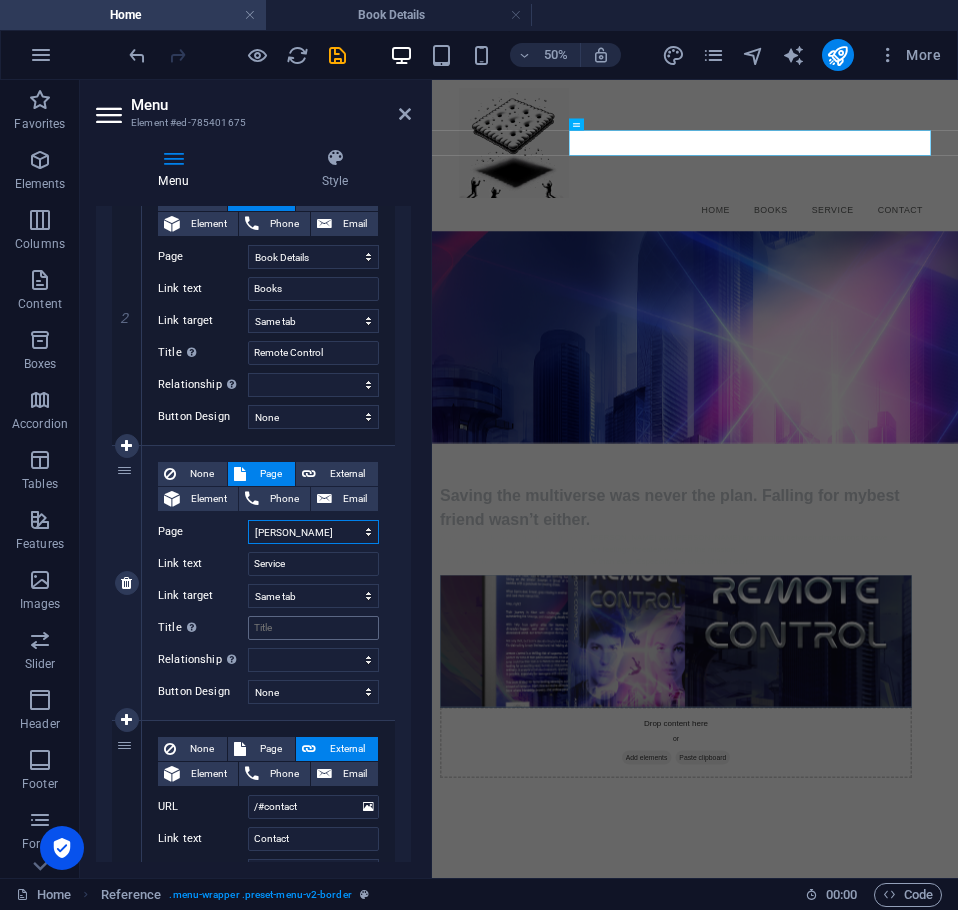 select 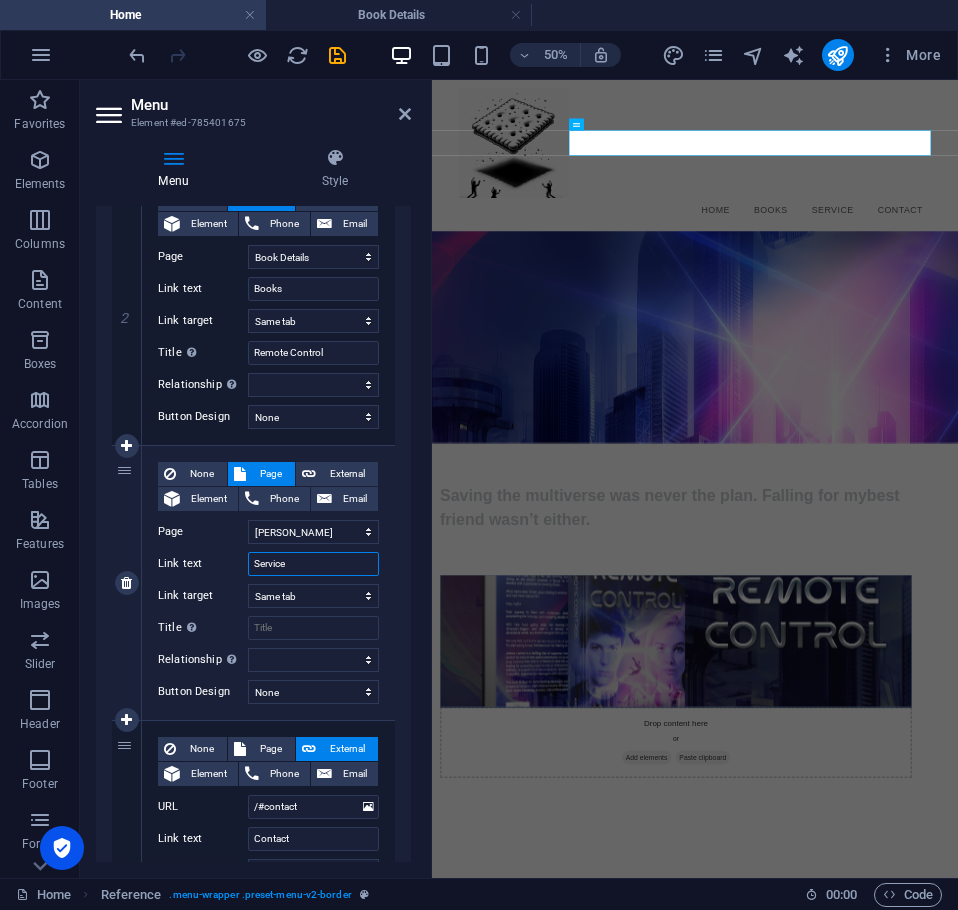 click on "Service" at bounding box center [313, 564] 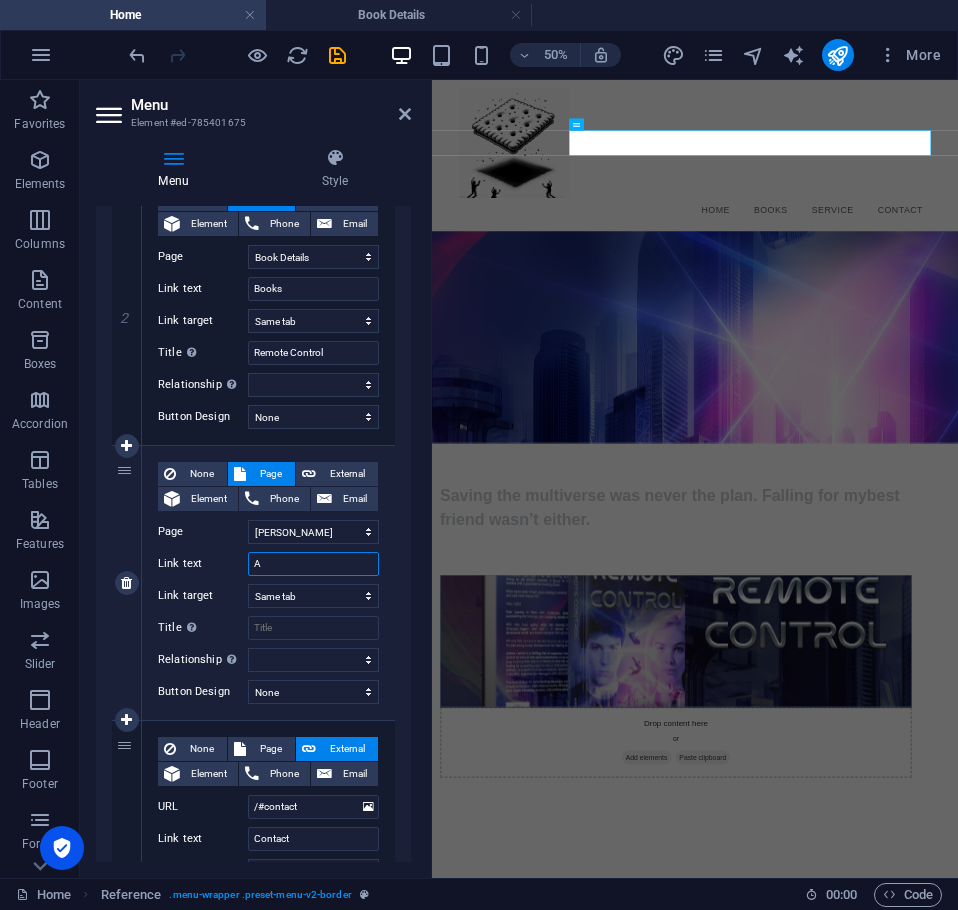 type on "Ax" 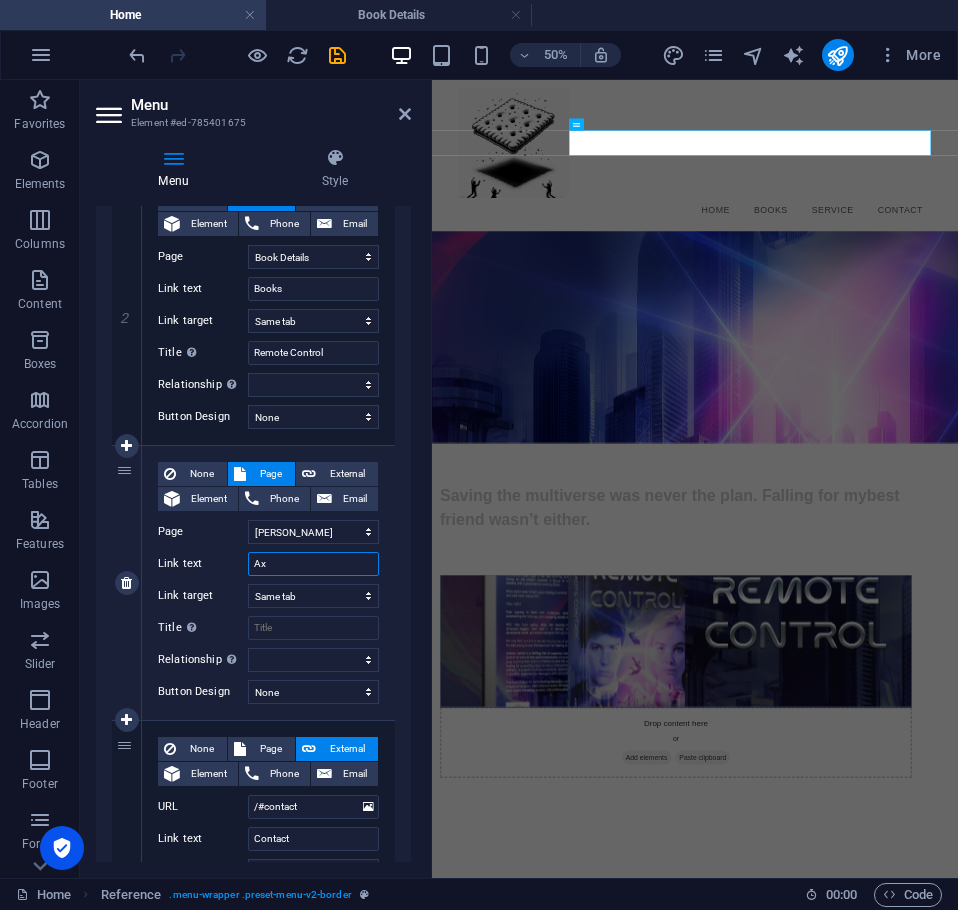 select 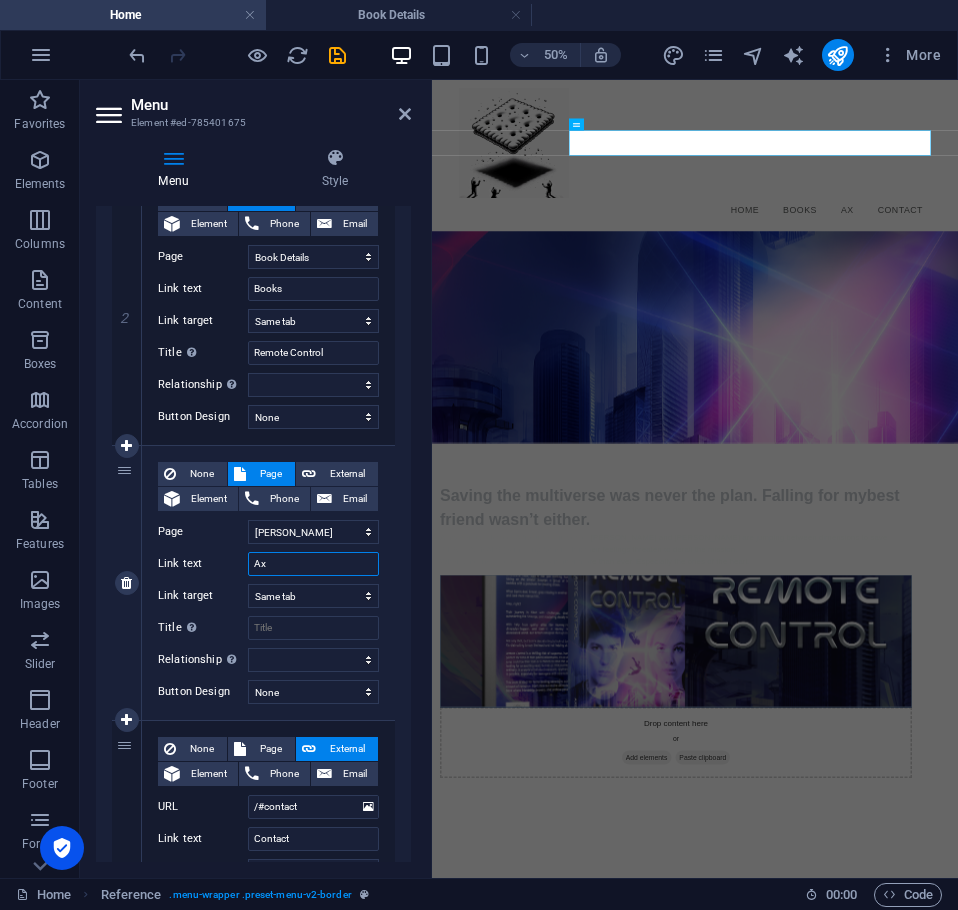 type on "A" 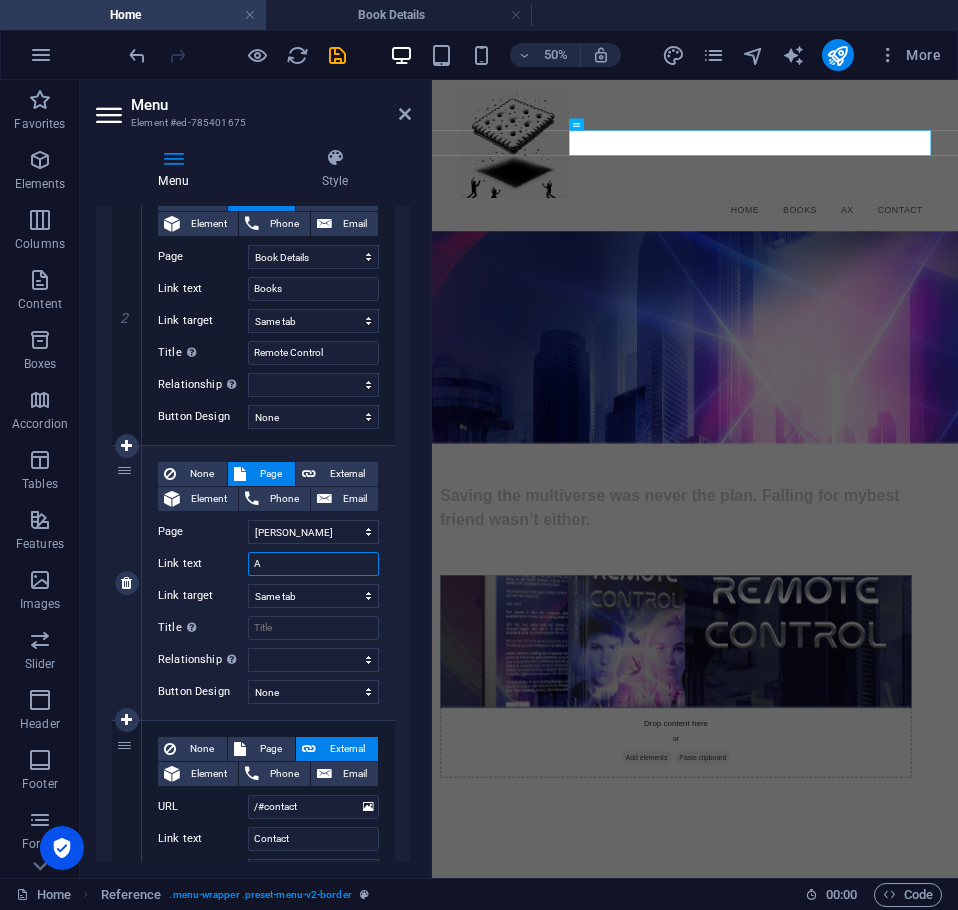 type 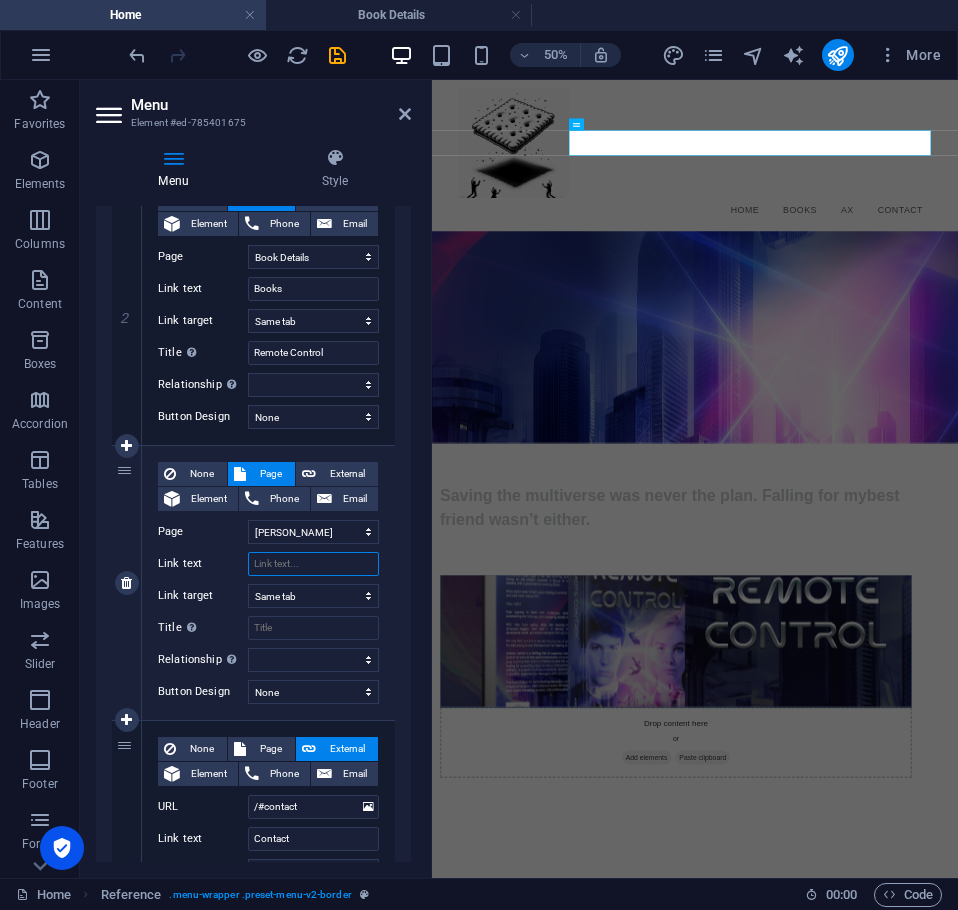 select 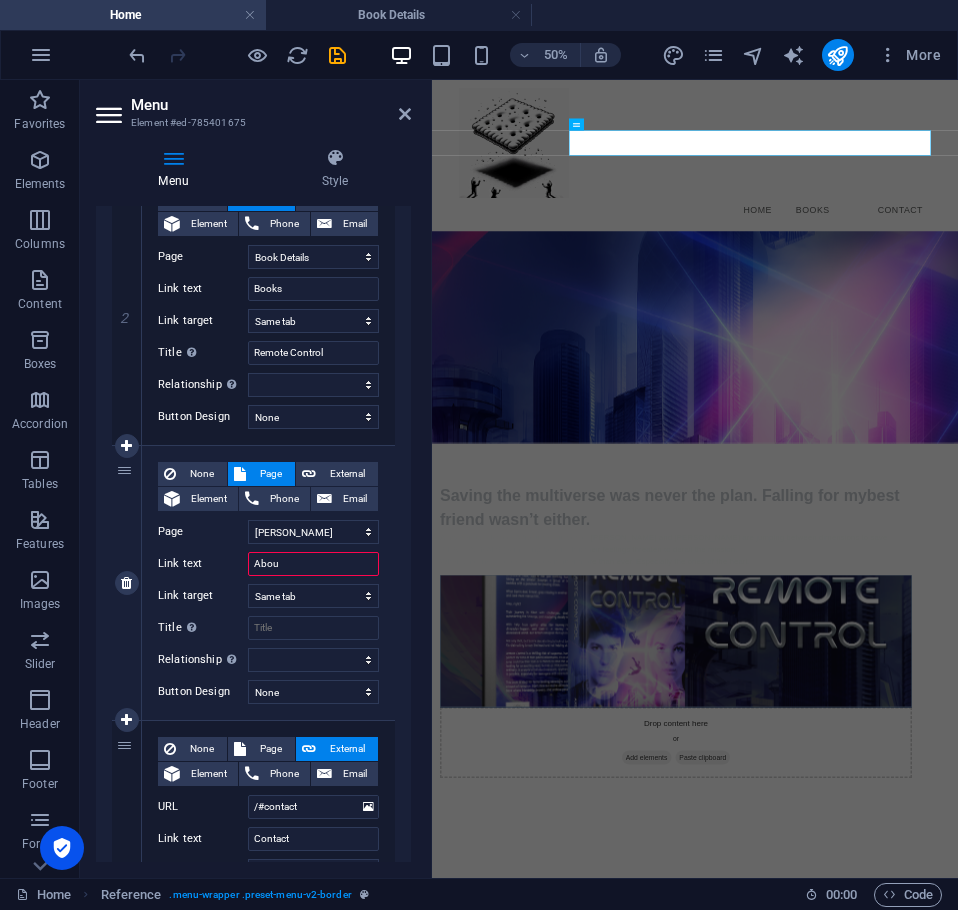 type on "About" 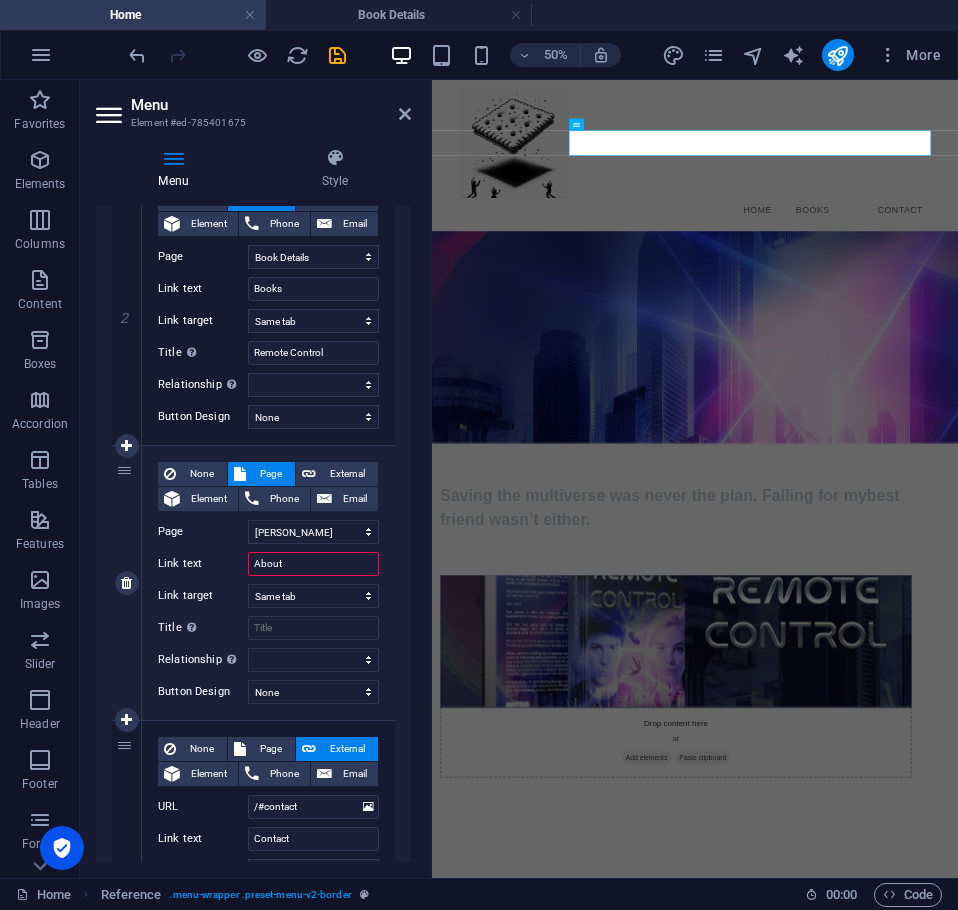 select 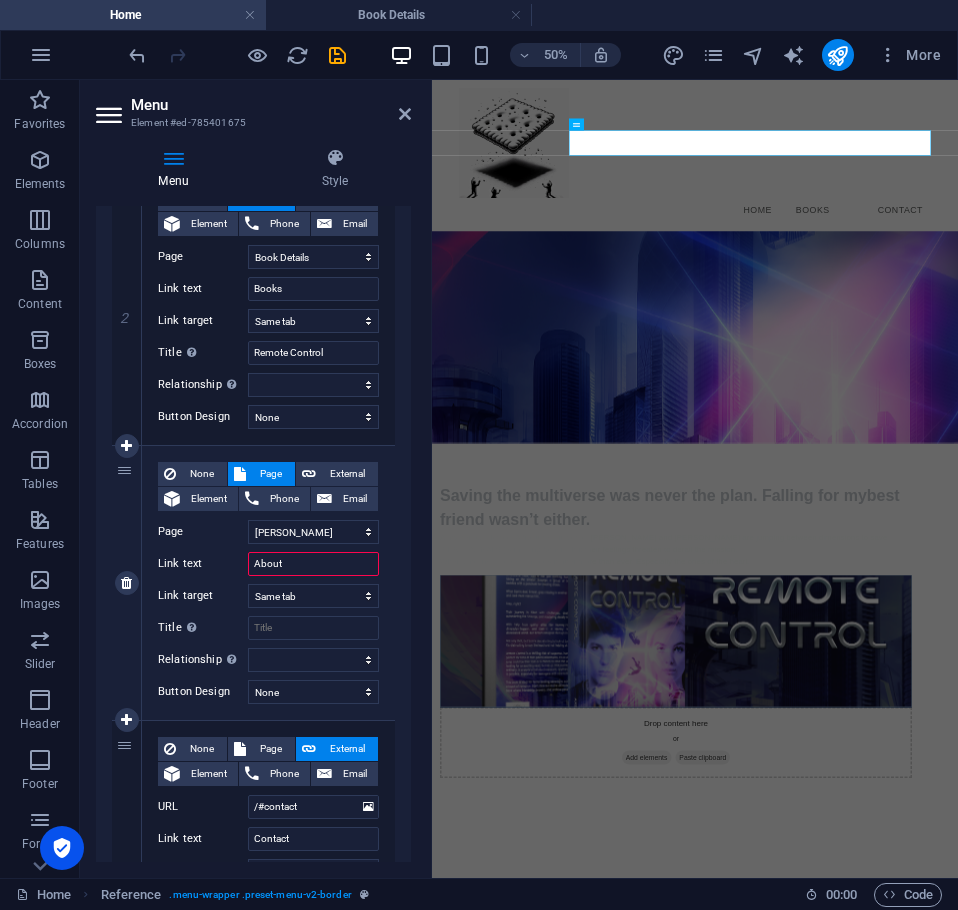 select 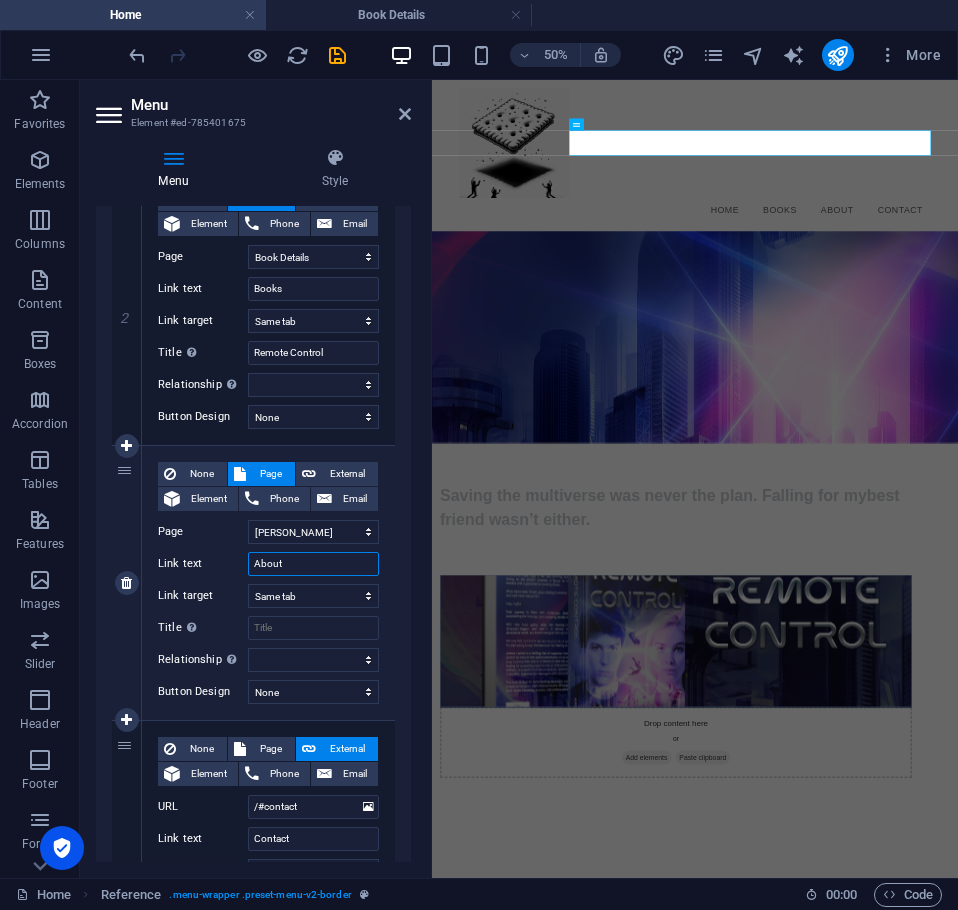 type on "About" 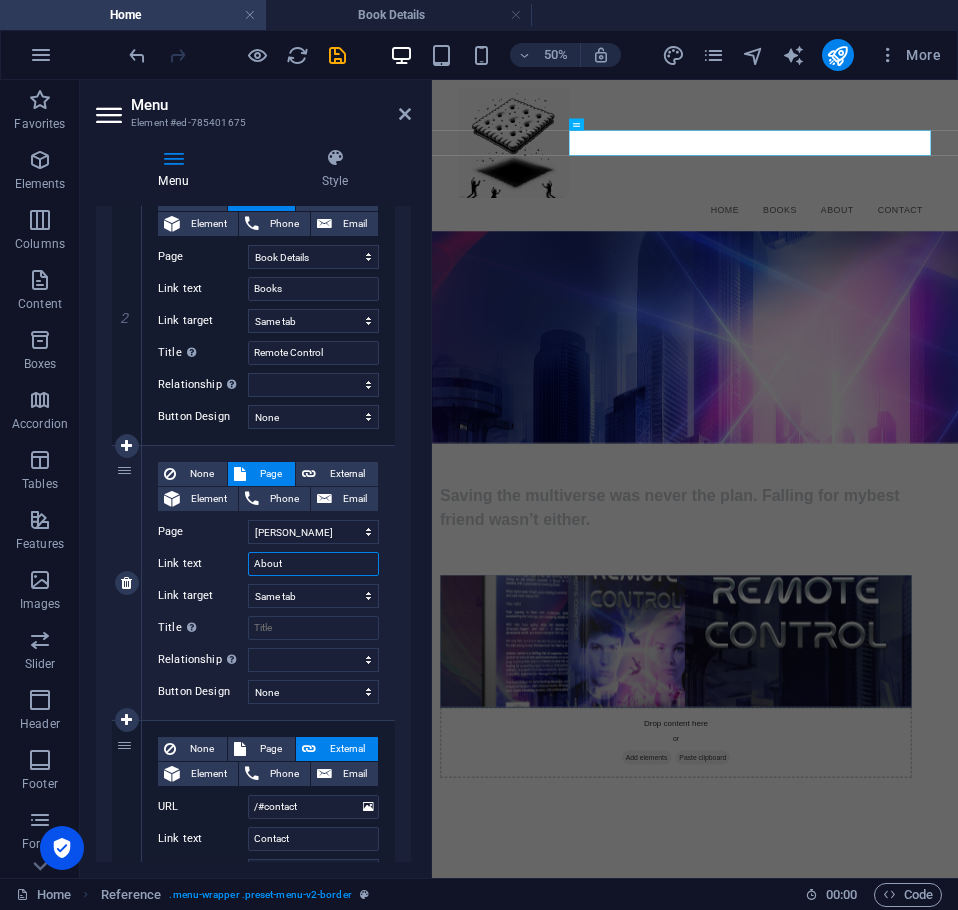 select 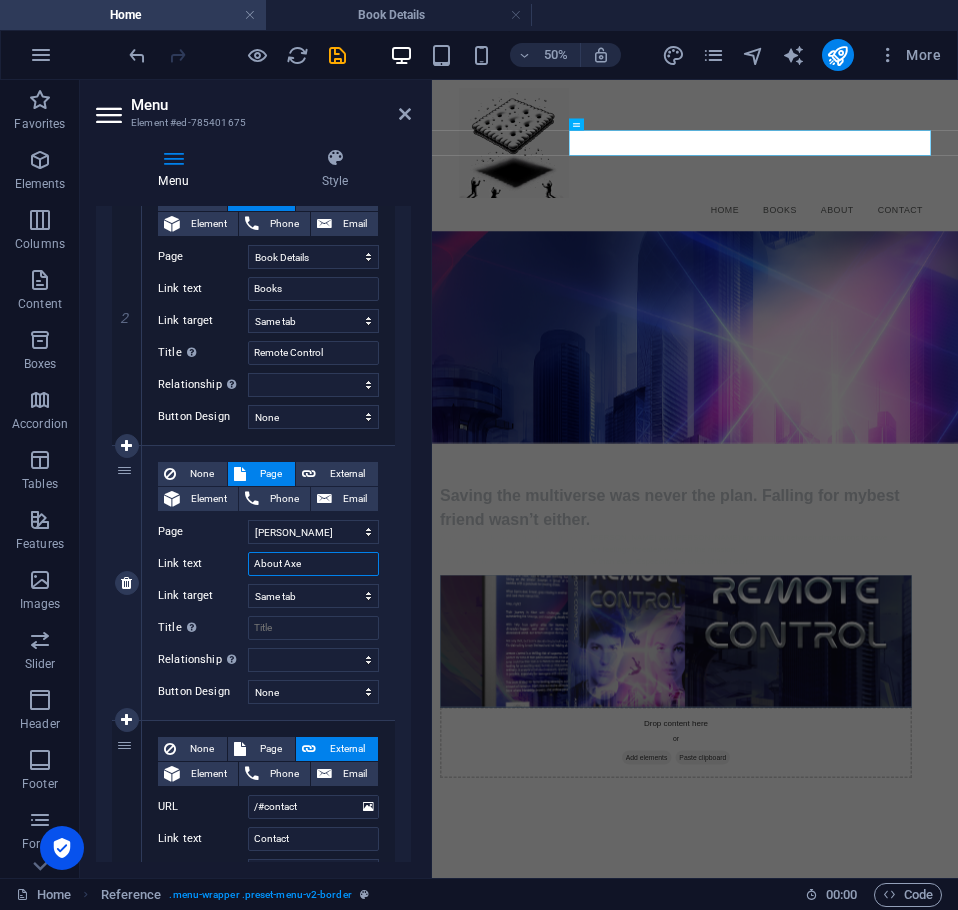 type on "About Axel" 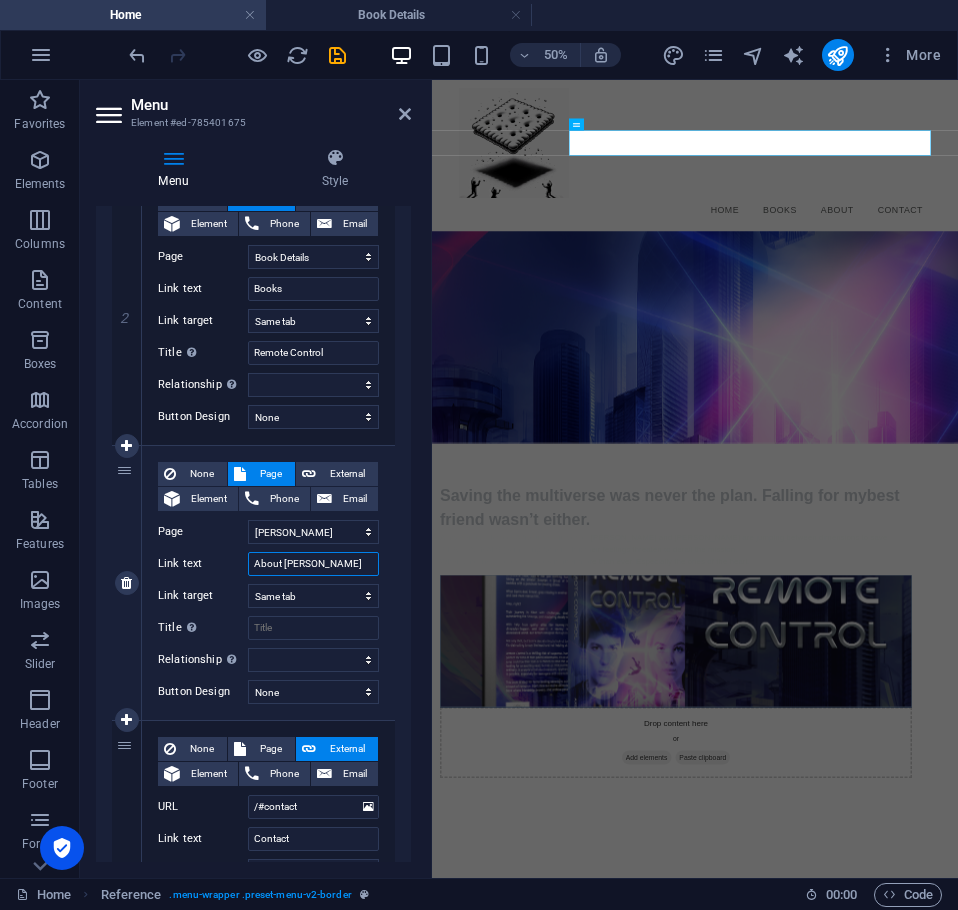 select 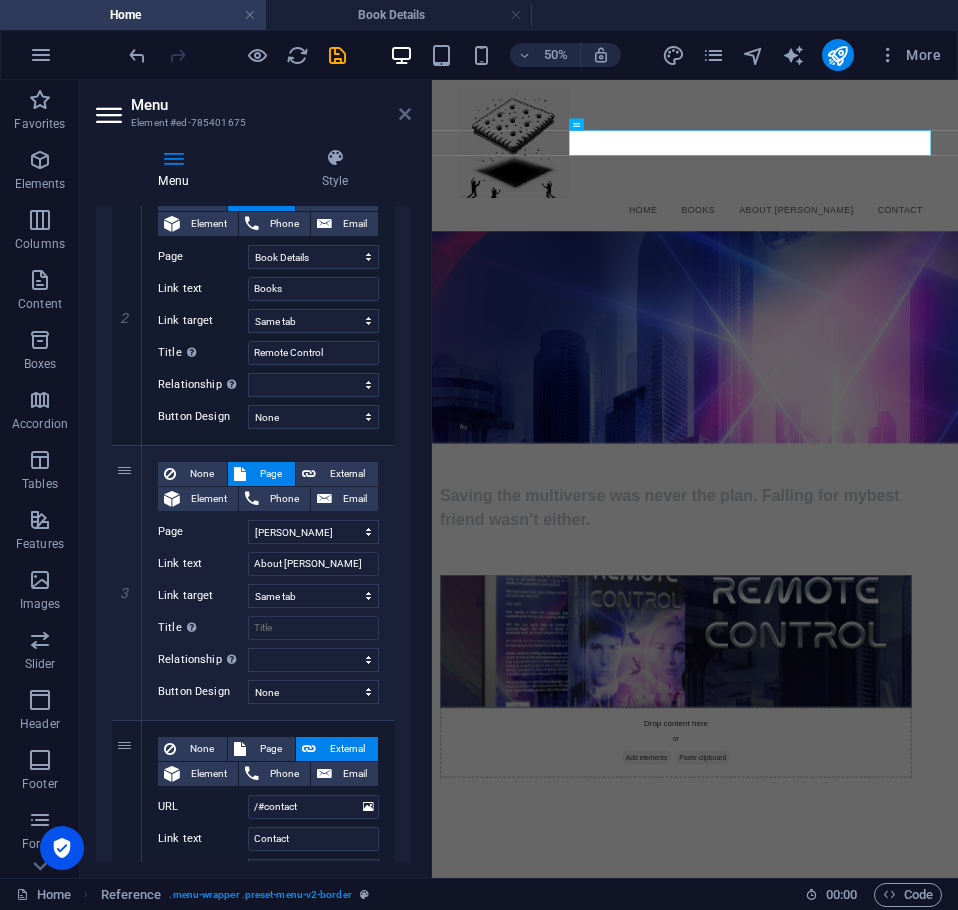 click at bounding box center [405, 114] 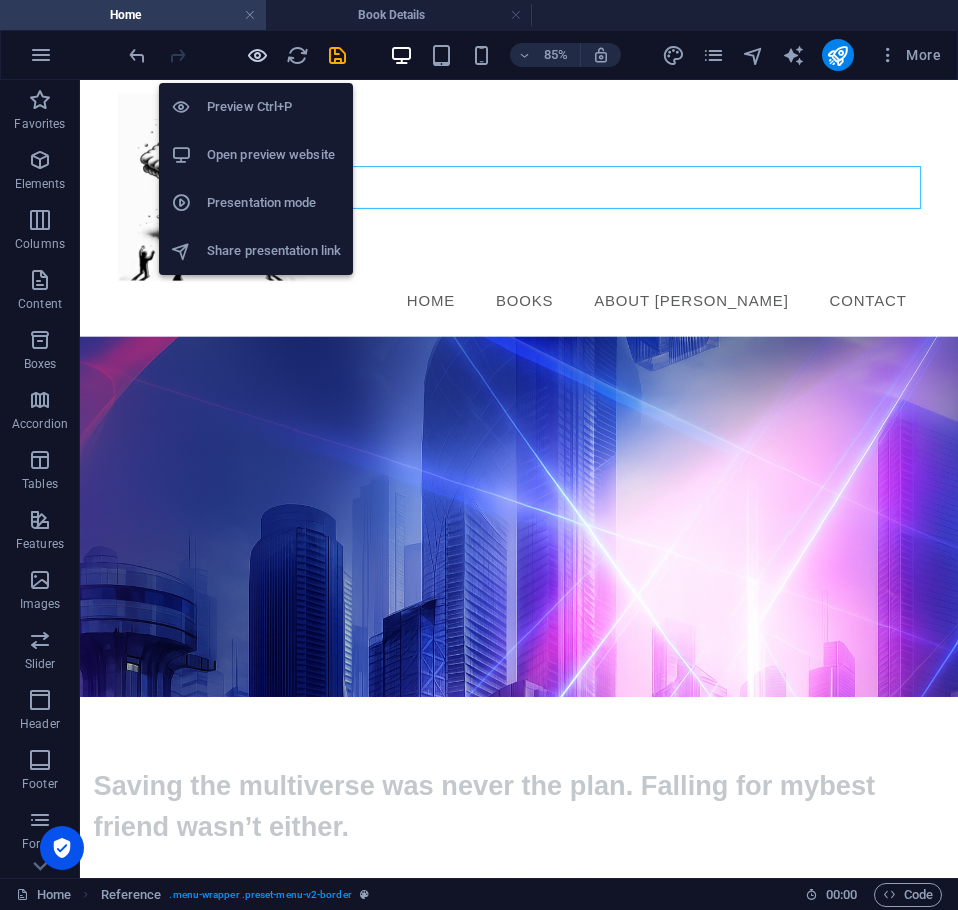 click at bounding box center (257, 55) 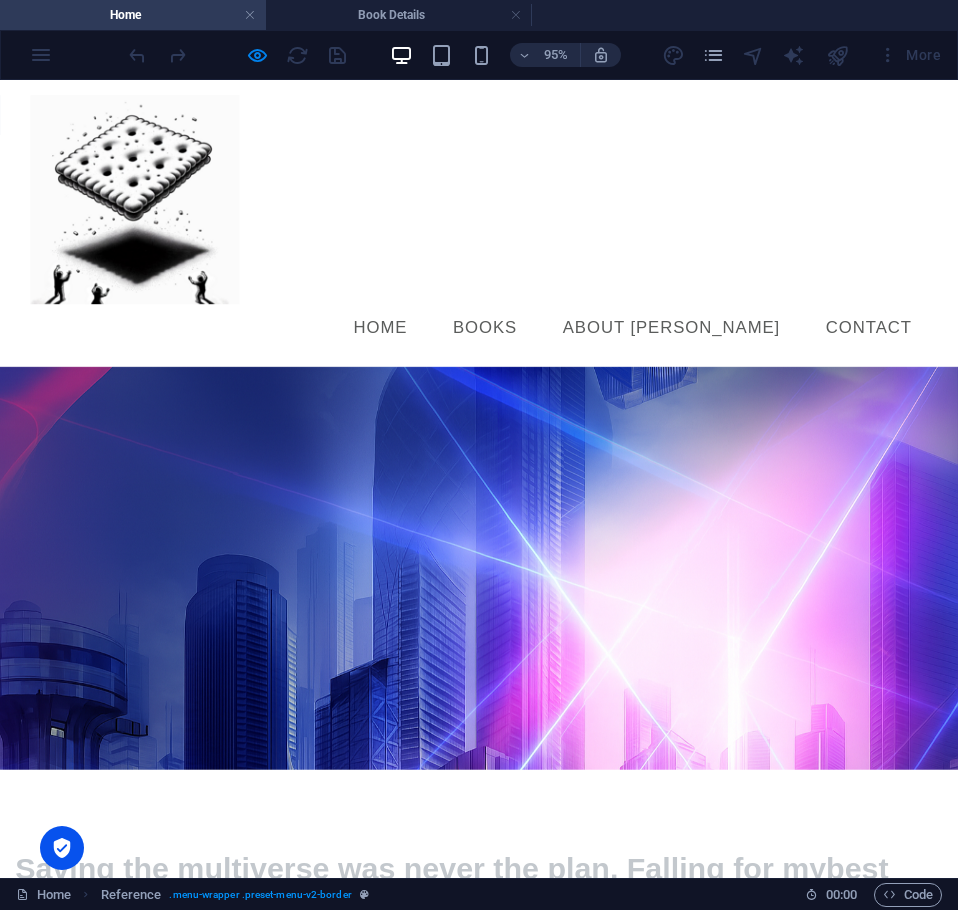 click on "About Axel" at bounding box center (706, 341) 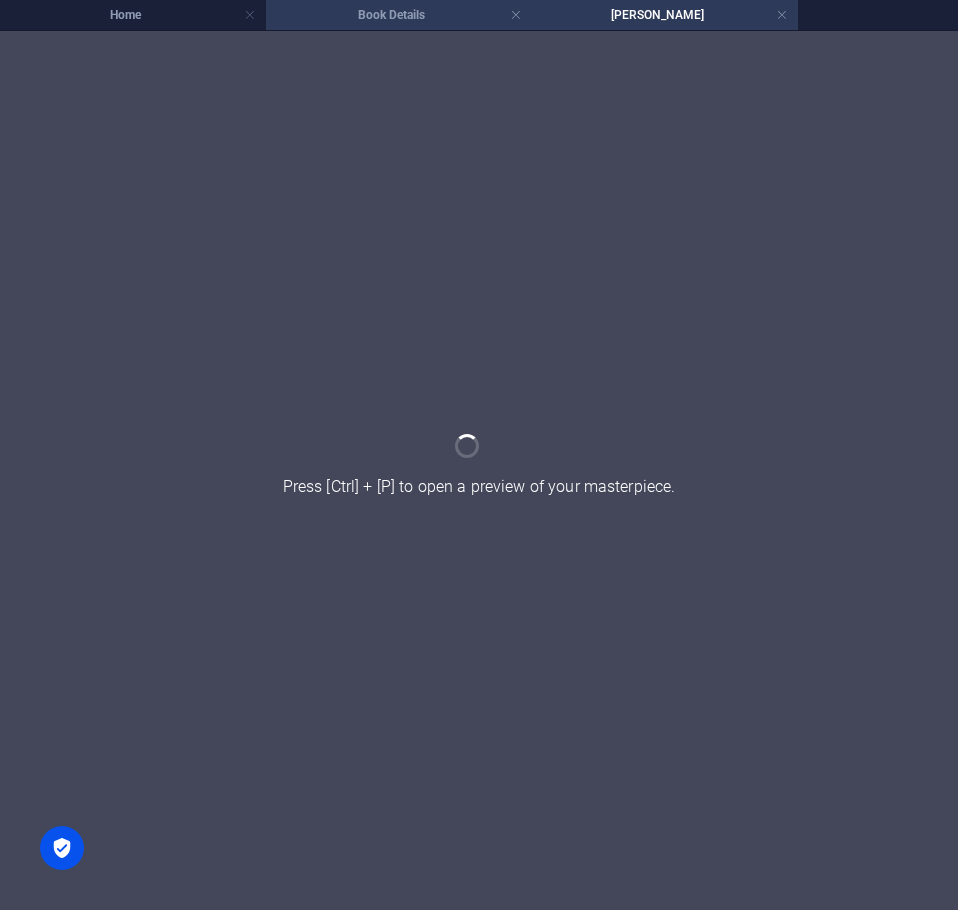 click on "Book Details" at bounding box center (399, 15) 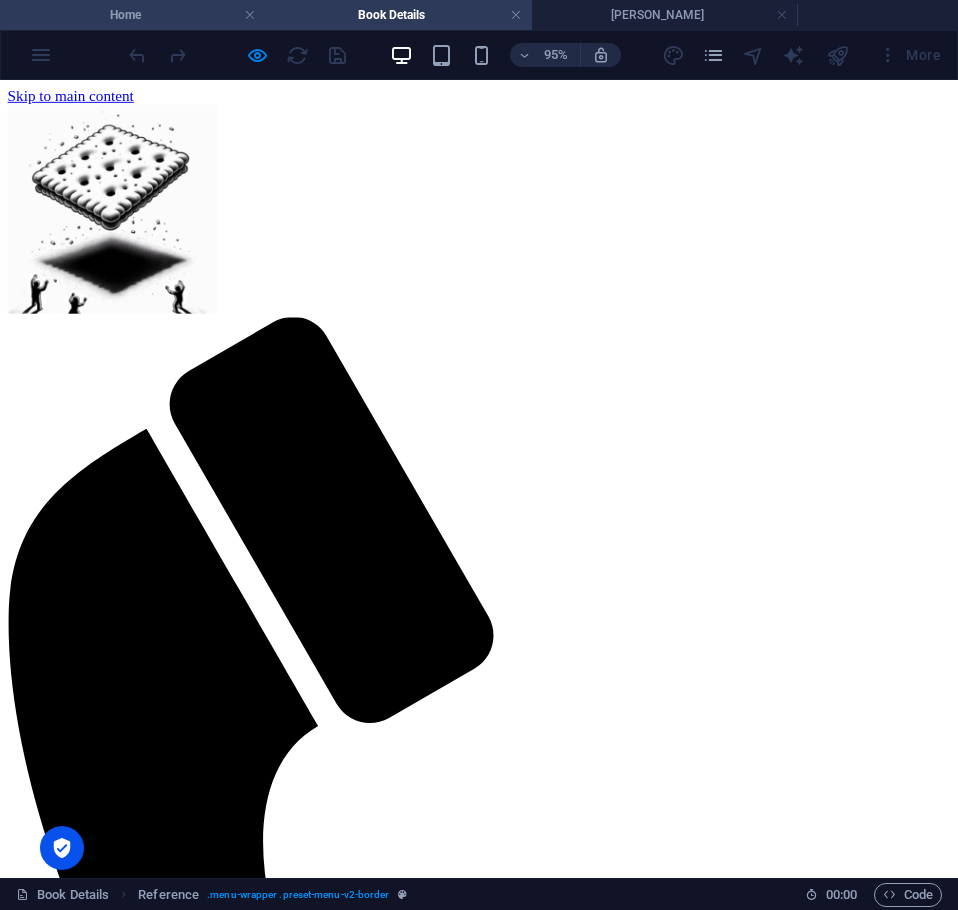 click on "Home" at bounding box center [133, 15] 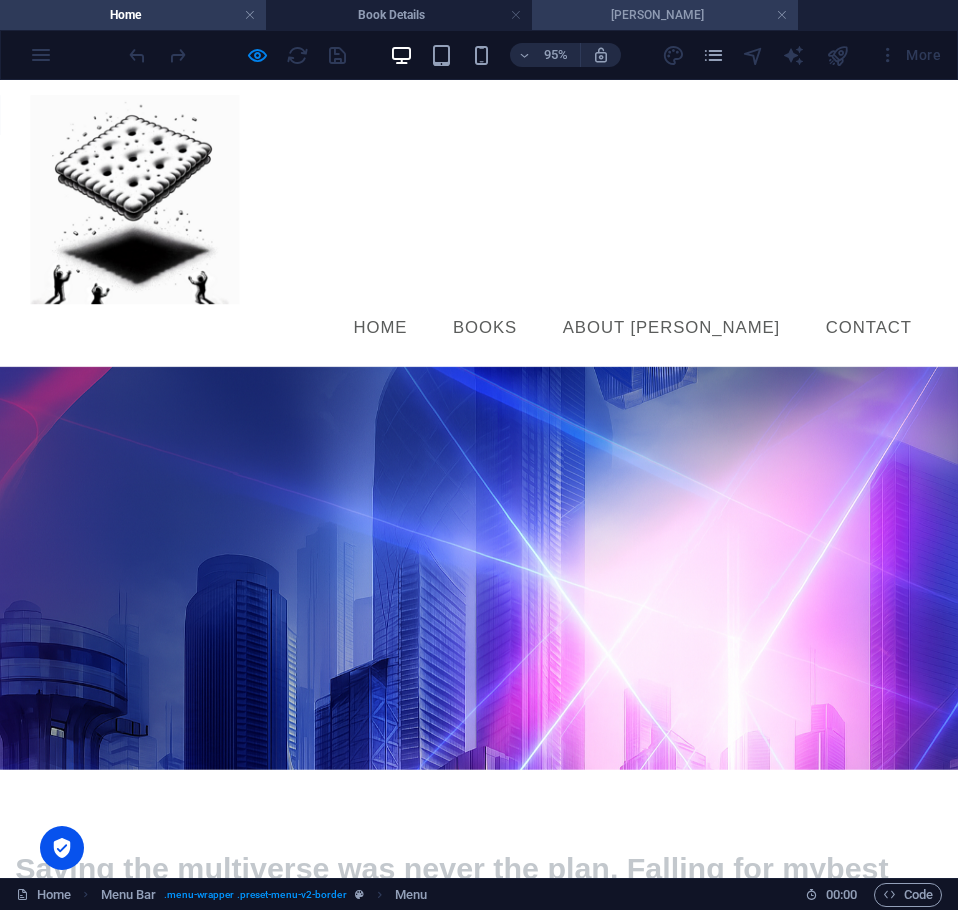 click on "[PERSON_NAME]" at bounding box center [665, 15] 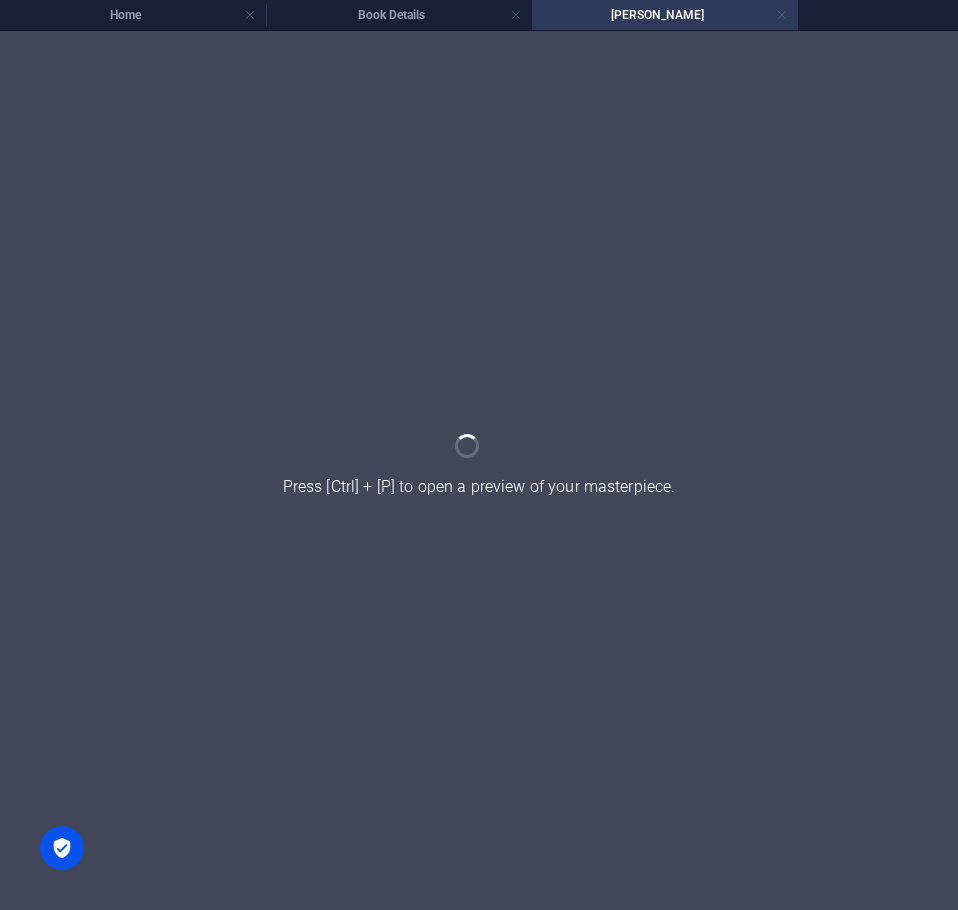 click at bounding box center [782, 15] 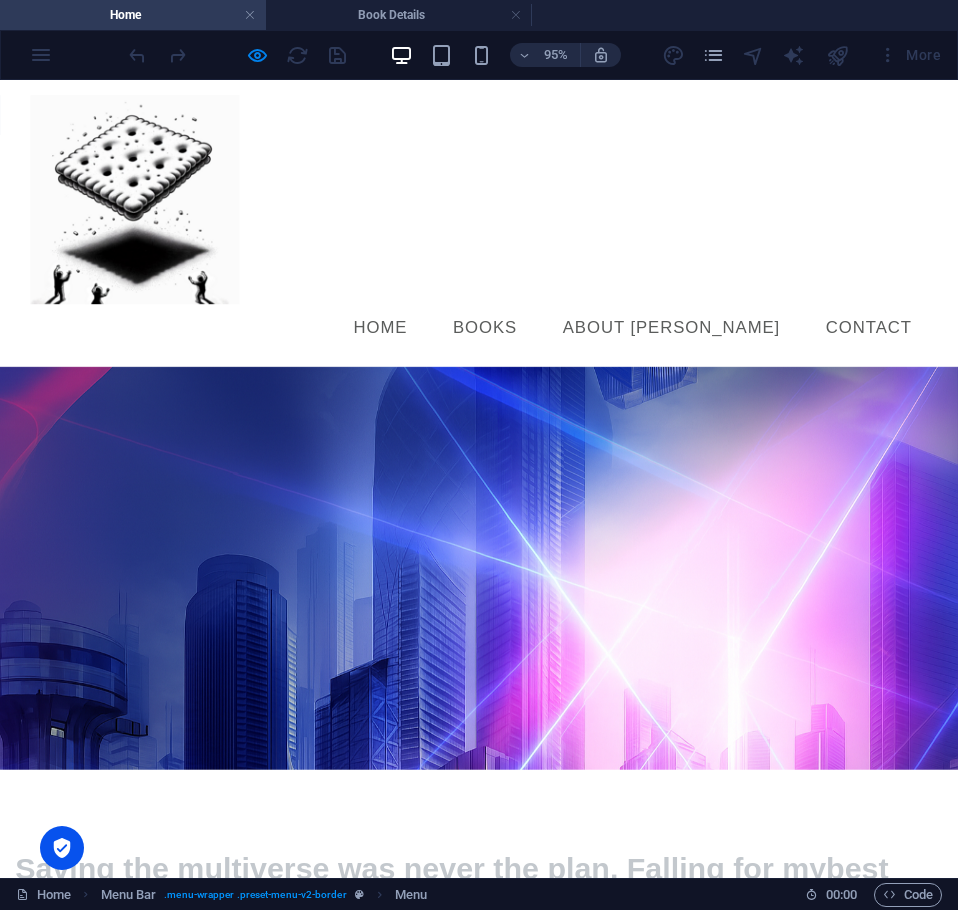 click on "Home" at bounding box center (133, 15) 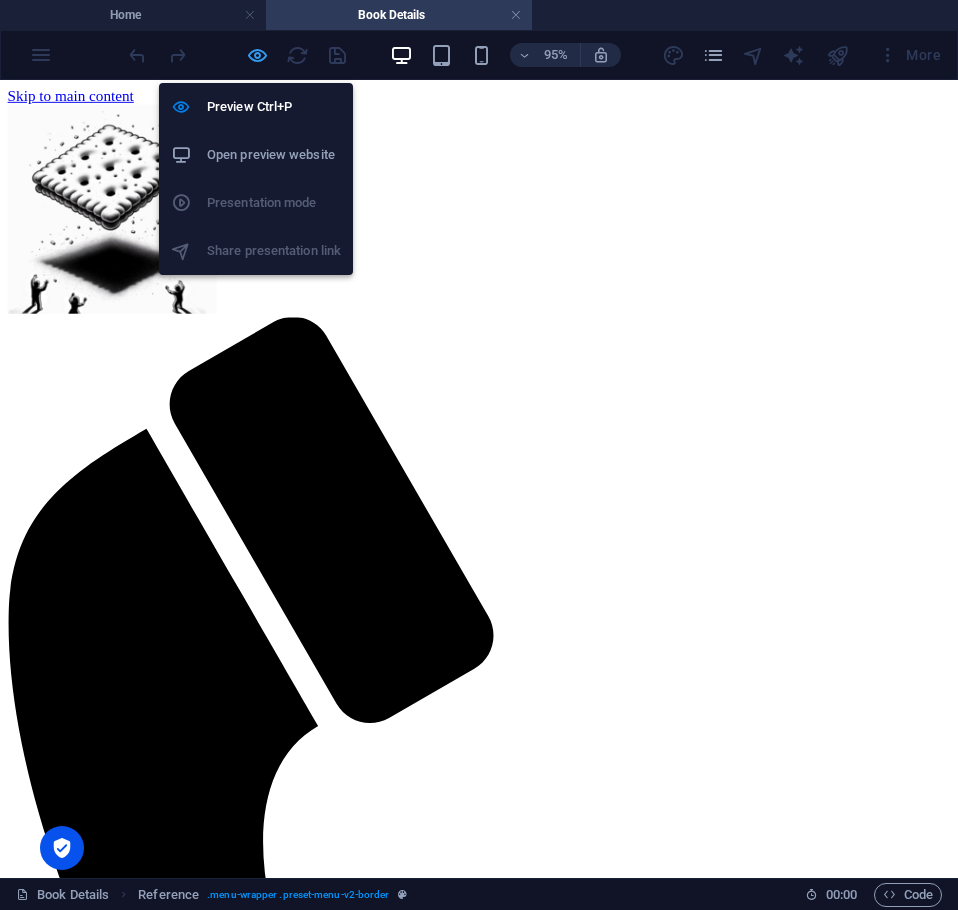 click at bounding box center [257, 55] 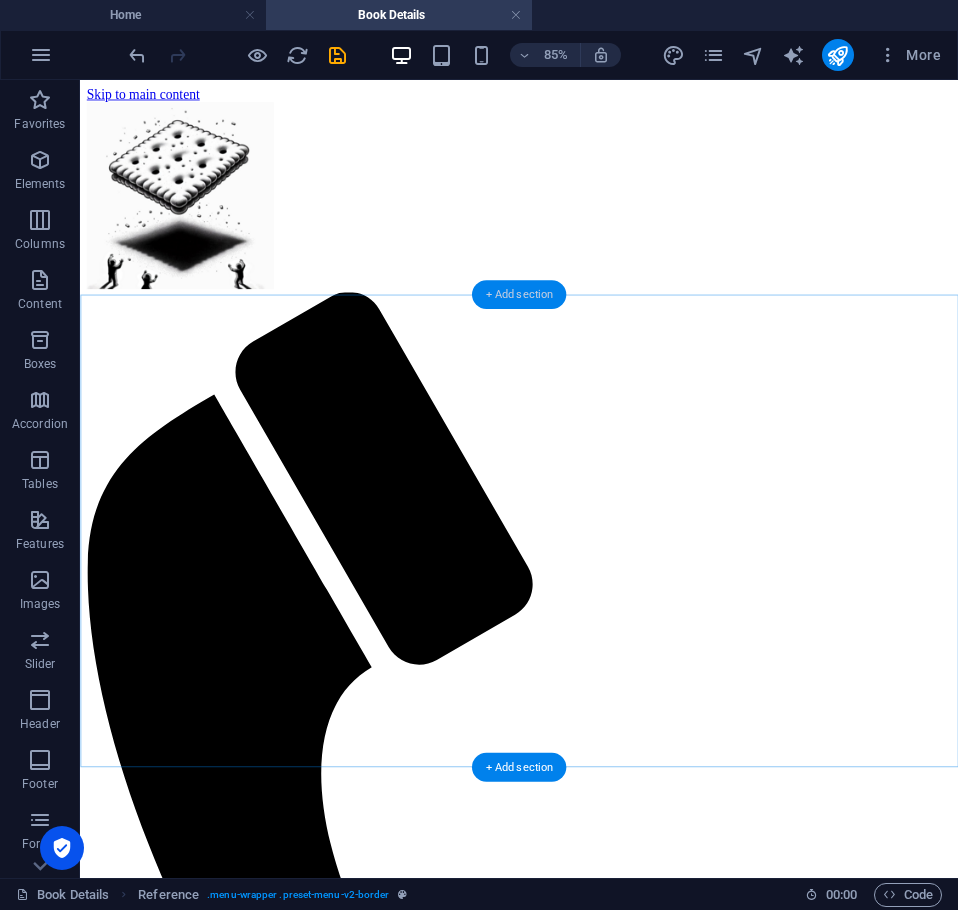 click on "+ Add section" at bounding box center [519, 294] 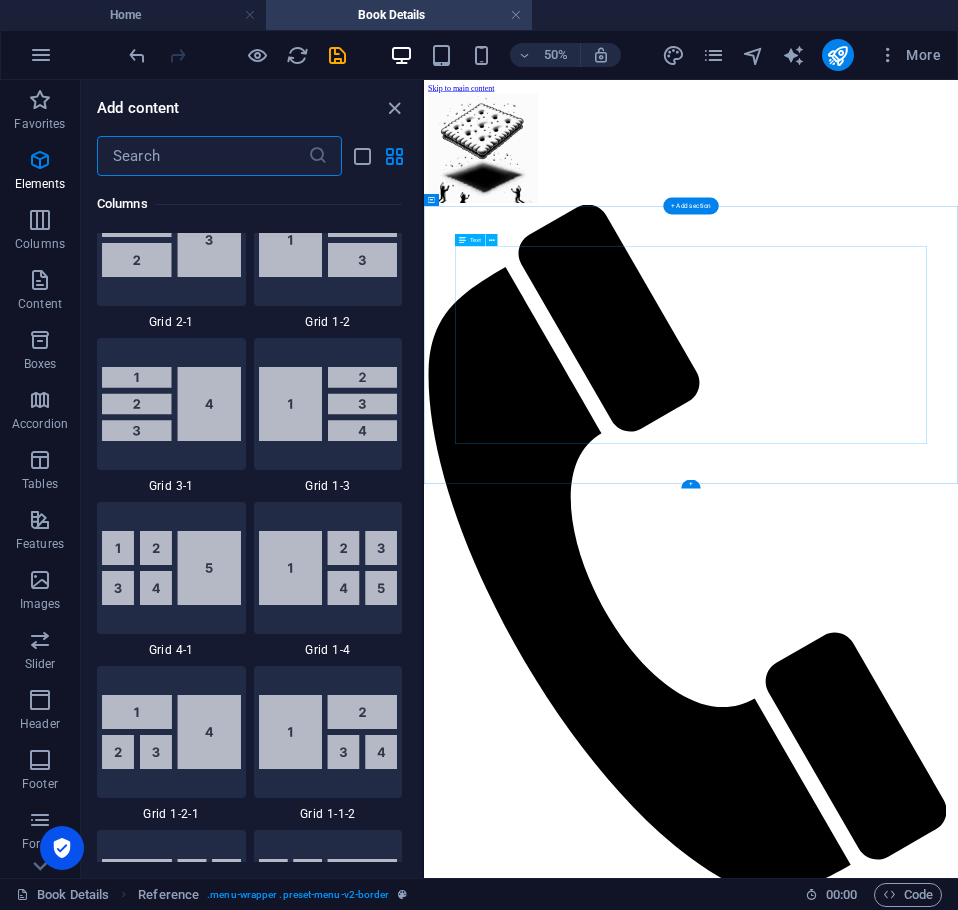 scroll, scrollTop: 3499, scrollLeft: 0, axis: vertical 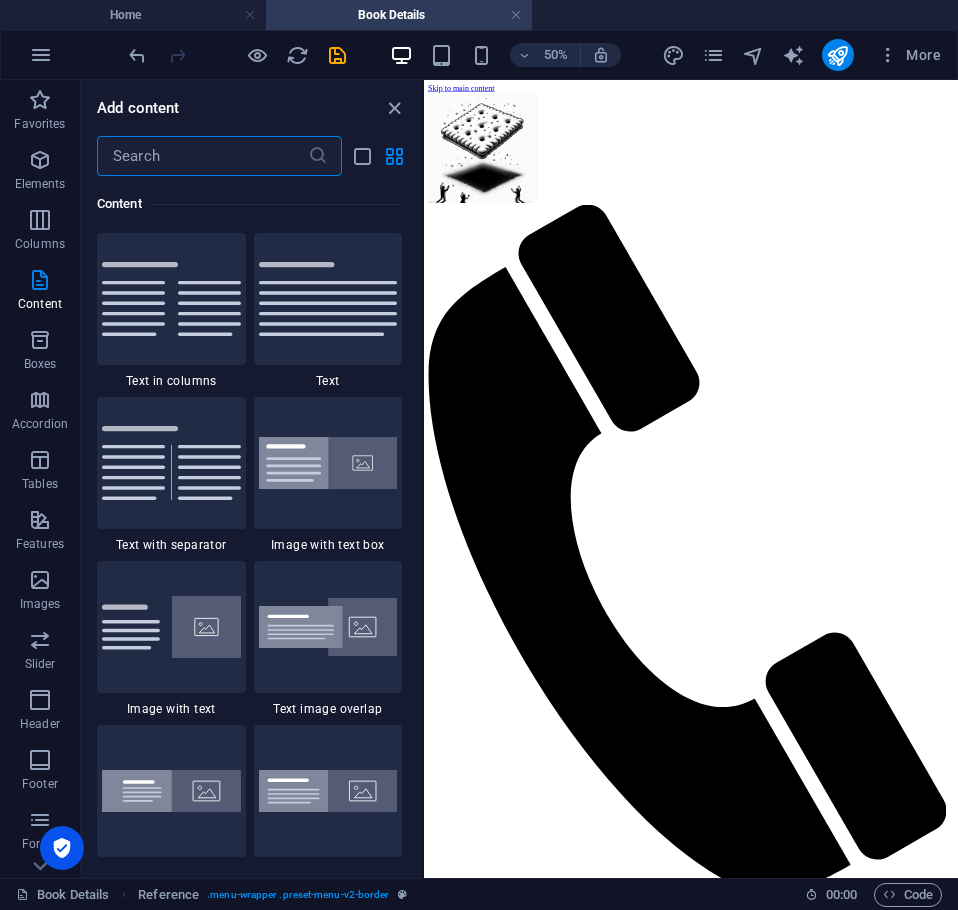 click at bounding box center [202, 156] 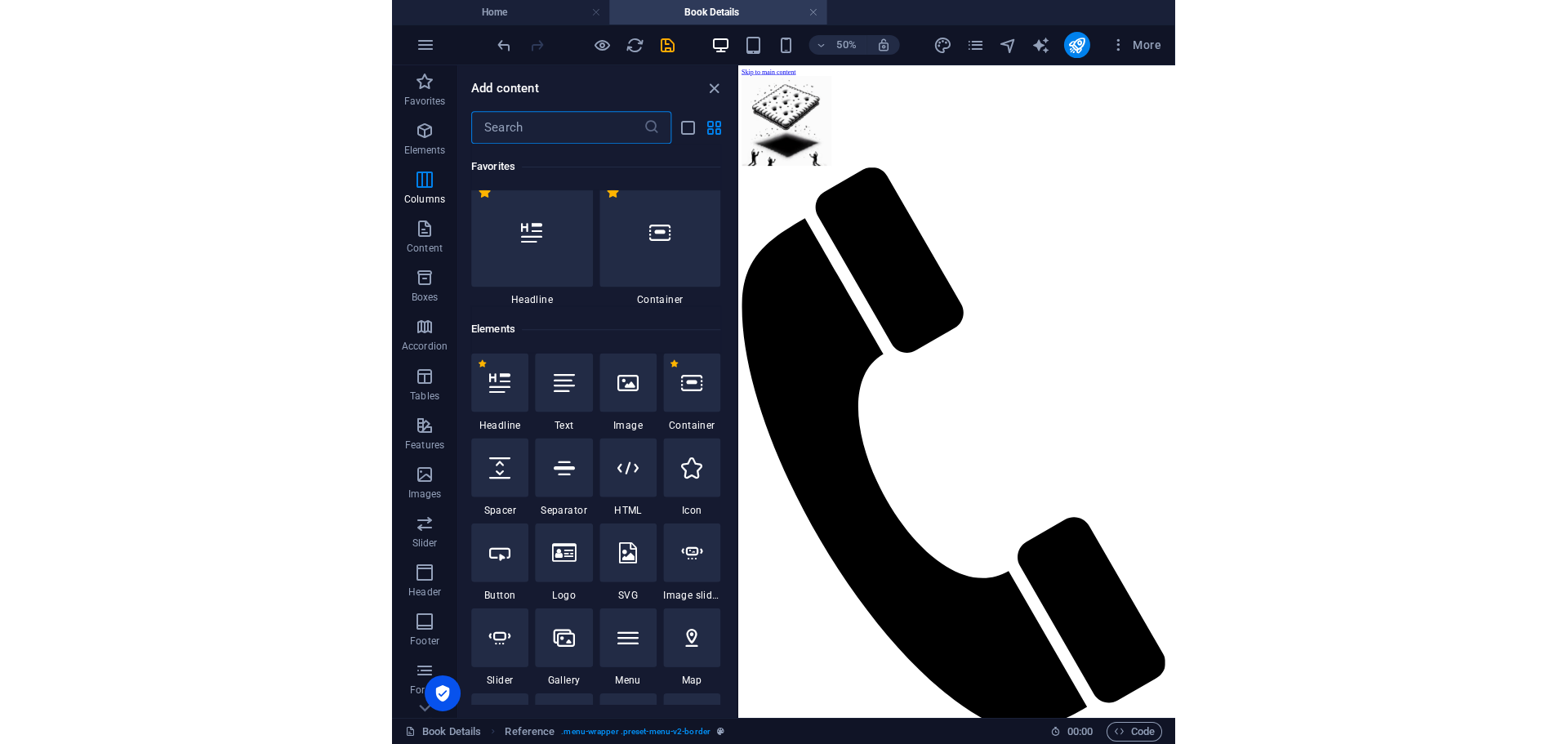 scroll, scrollTop: 0, scrollLeft: 0, axis: both 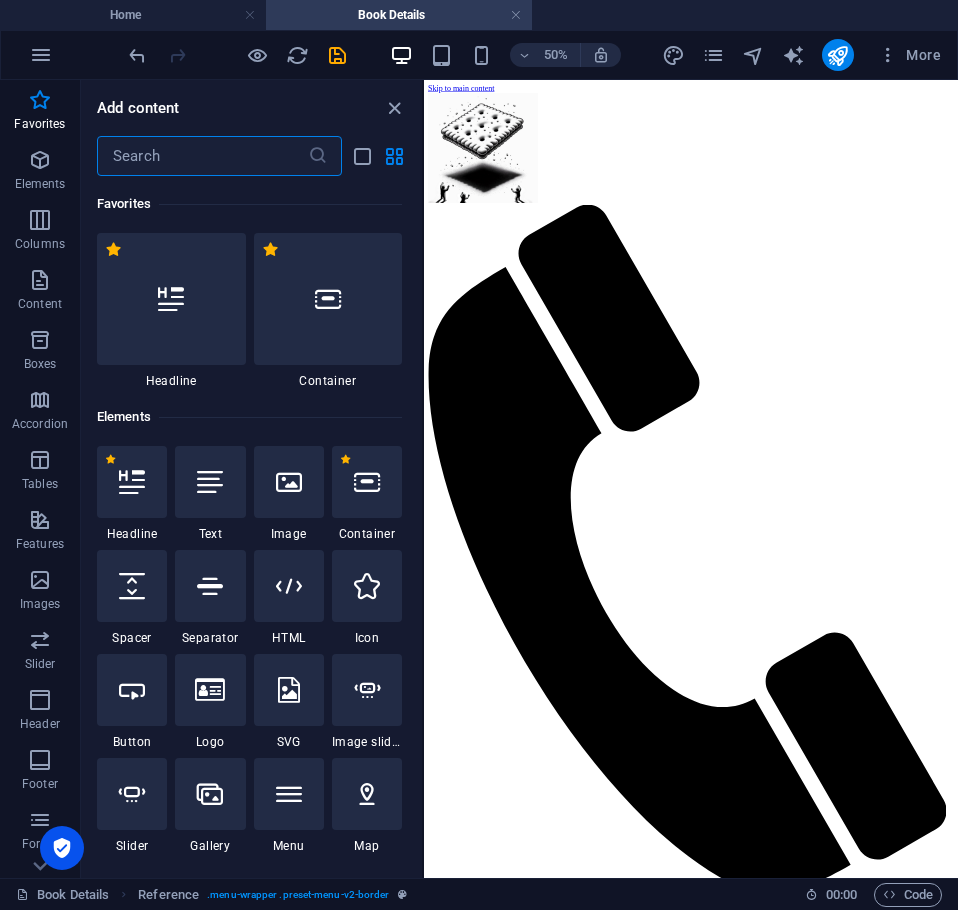 click at bounding box center (202, 156) 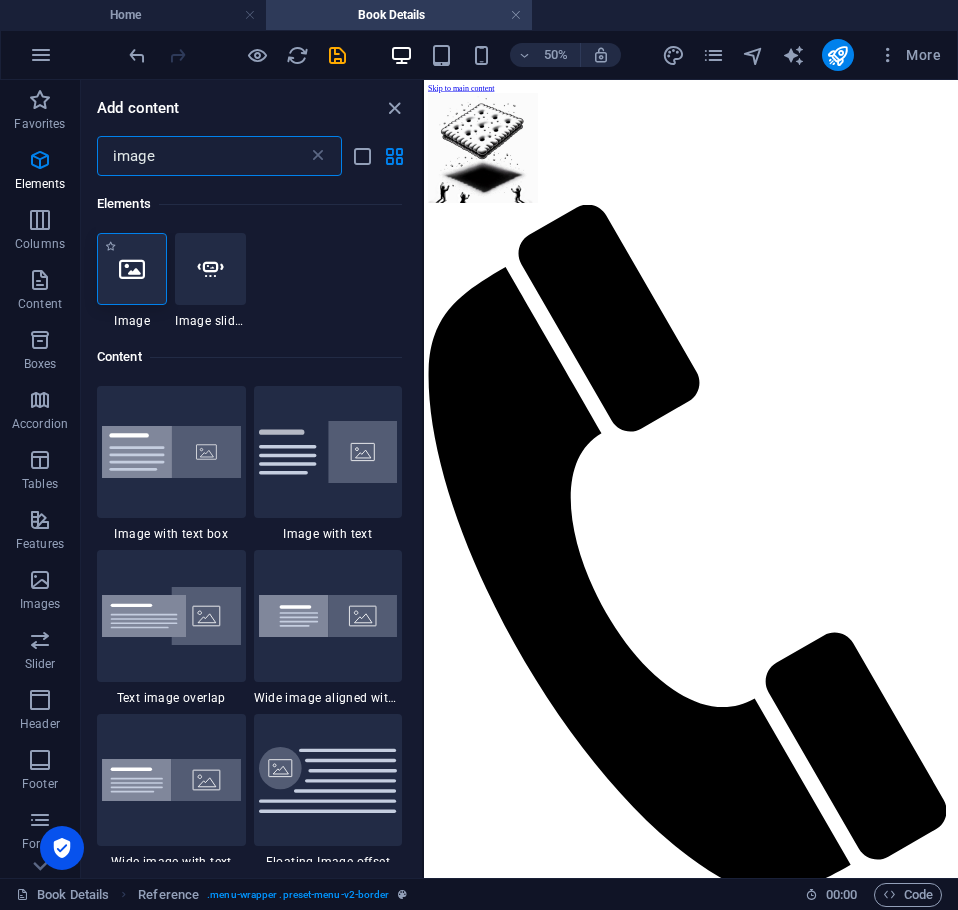 type on "image" 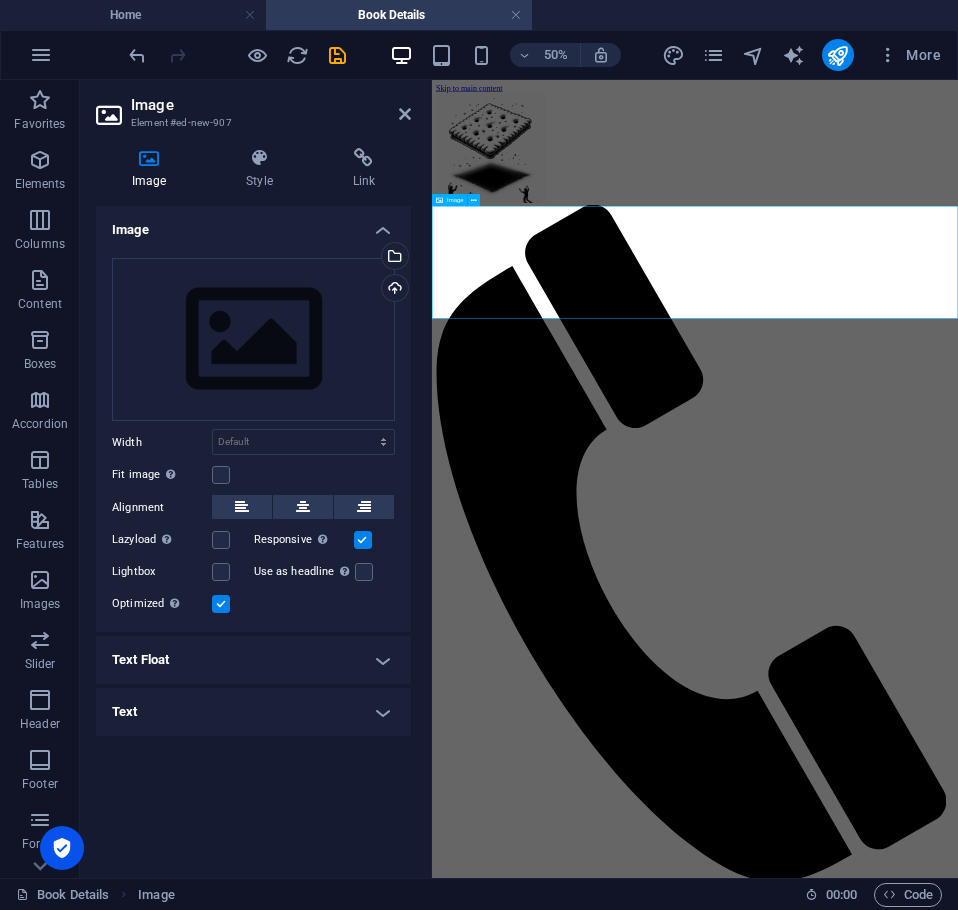 click at bounding box center [958, 1927] 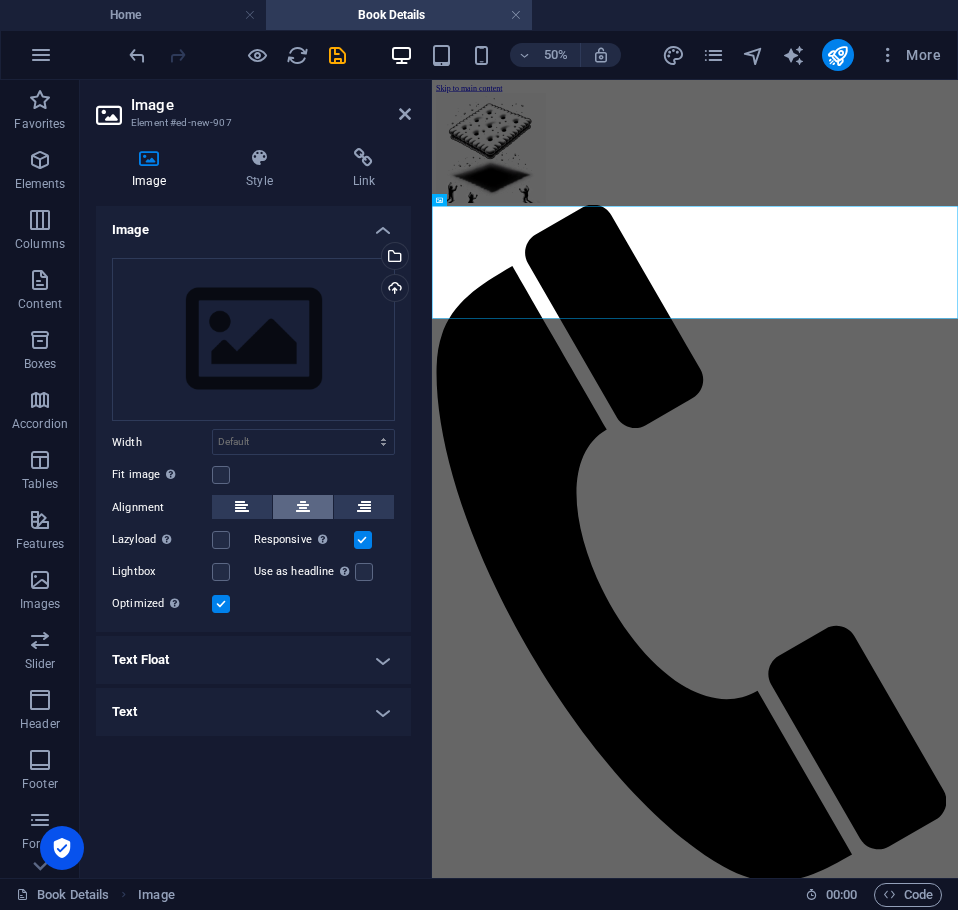 click at bounding box center (303, 507) 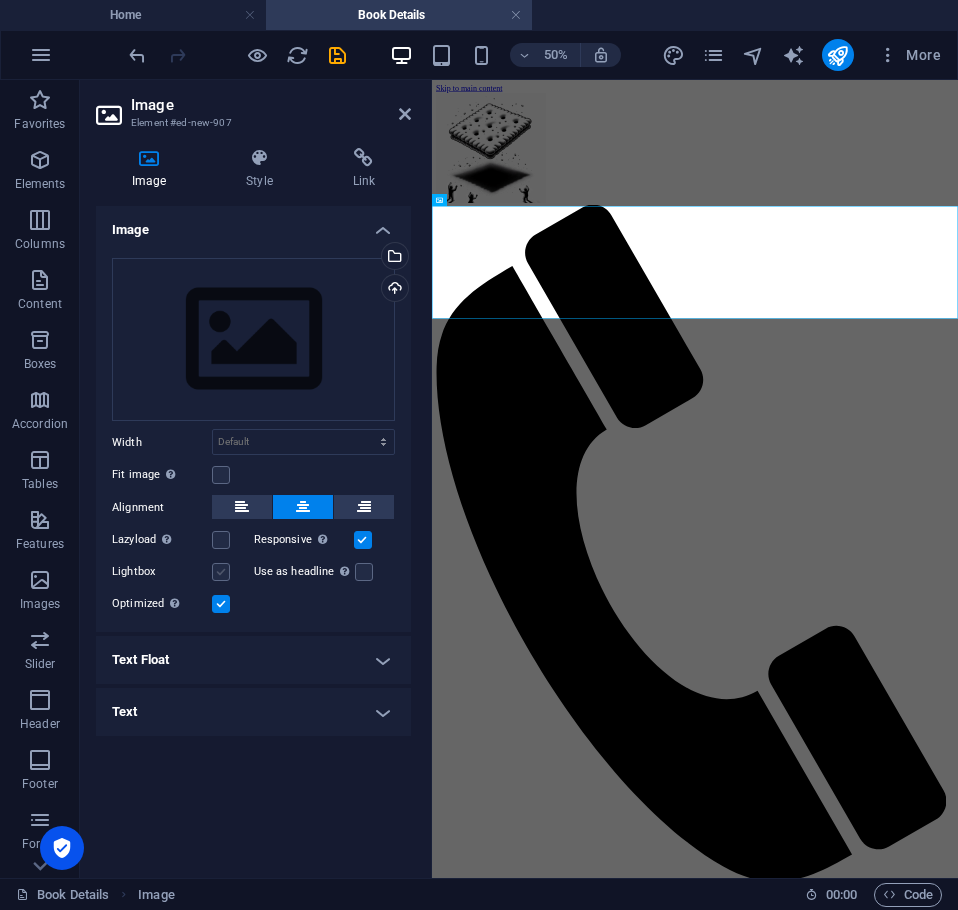 click at bounding box center [221, 572] 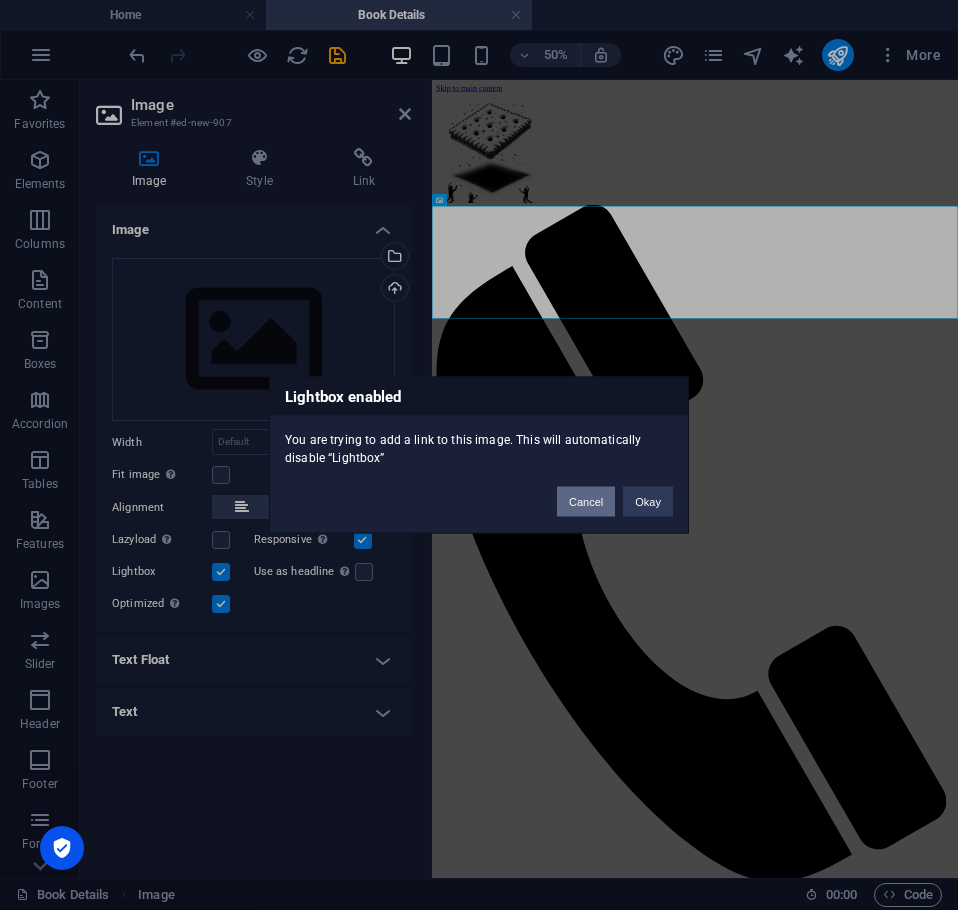 drag, startPoint x: 588, startPoint y: 508, endPoint x: 130, endPoint y: 874, distance: 586.27637 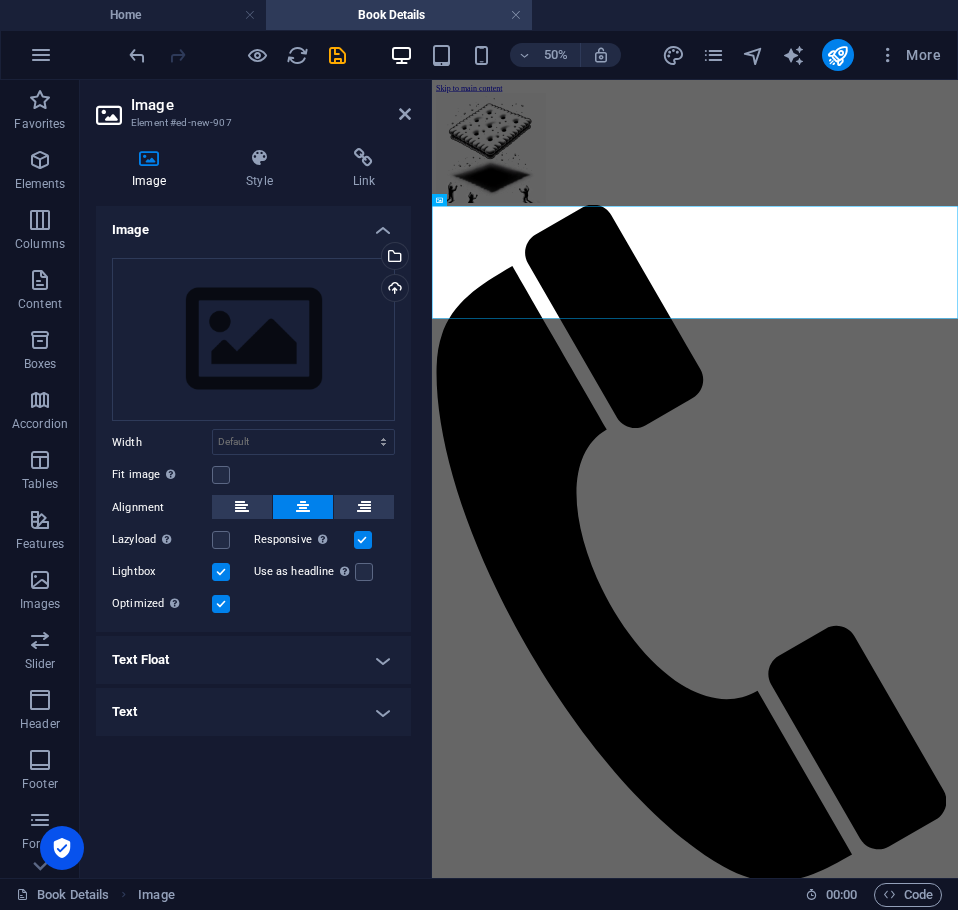 click at bounding box center (221, 572) 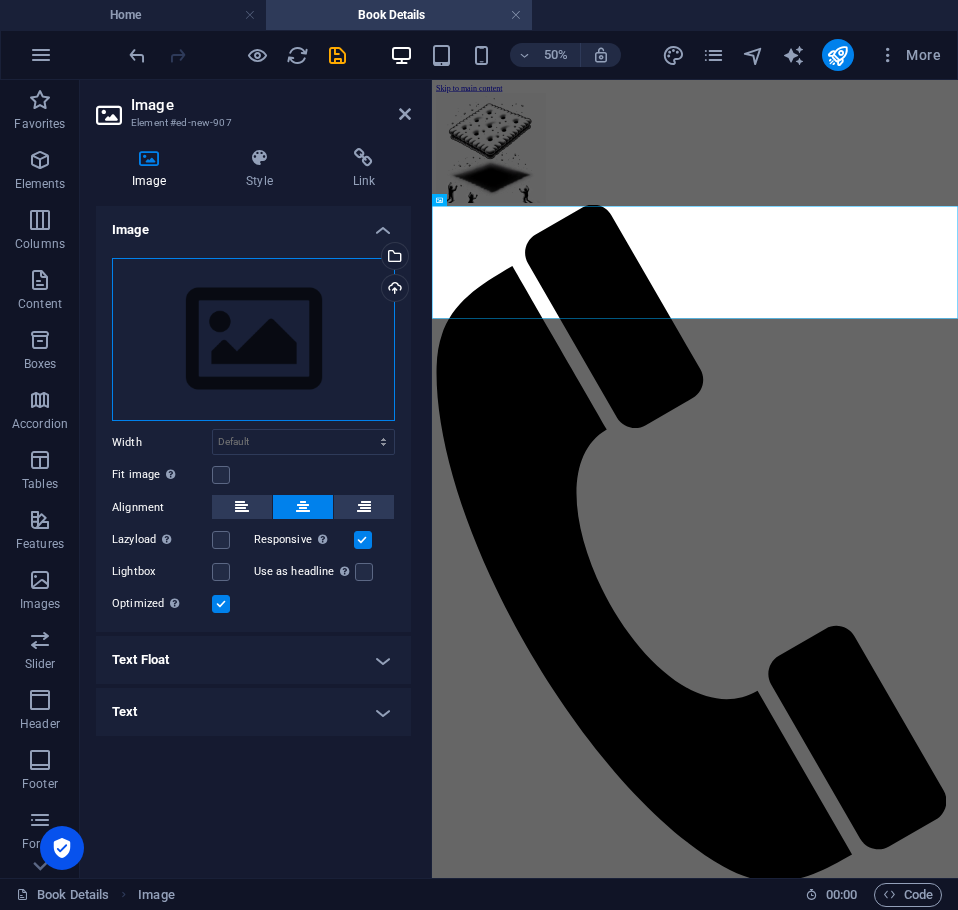 click on "Drag files here, click to choose files or select files from Files or our free stock photos & videos" at bounding box center [253, 340] 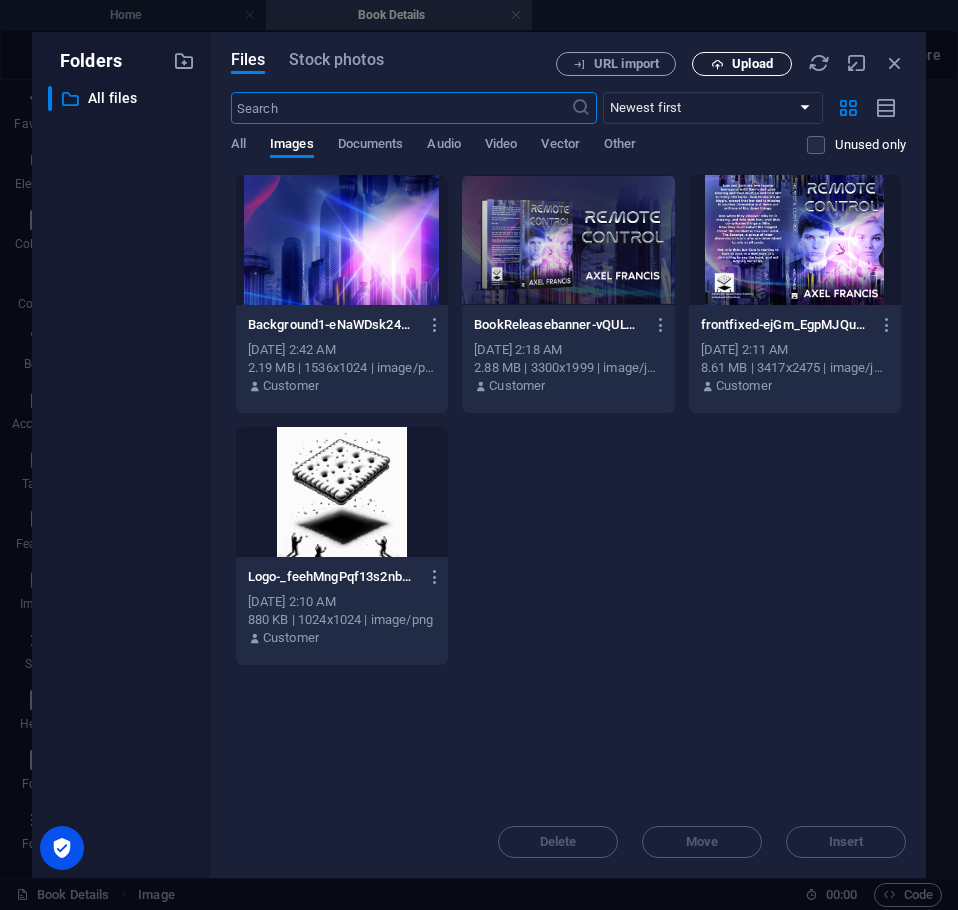 click on "Upload" at bounding box center [752, 64] 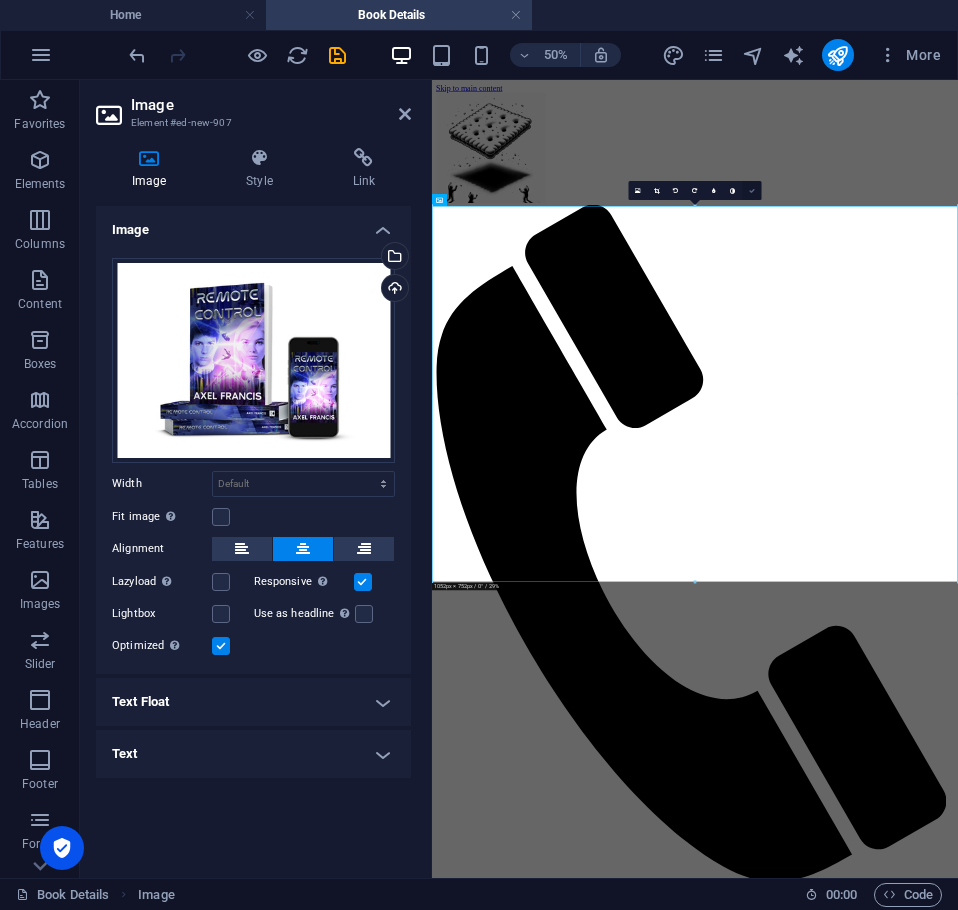 click at bounding box center [752, 191] 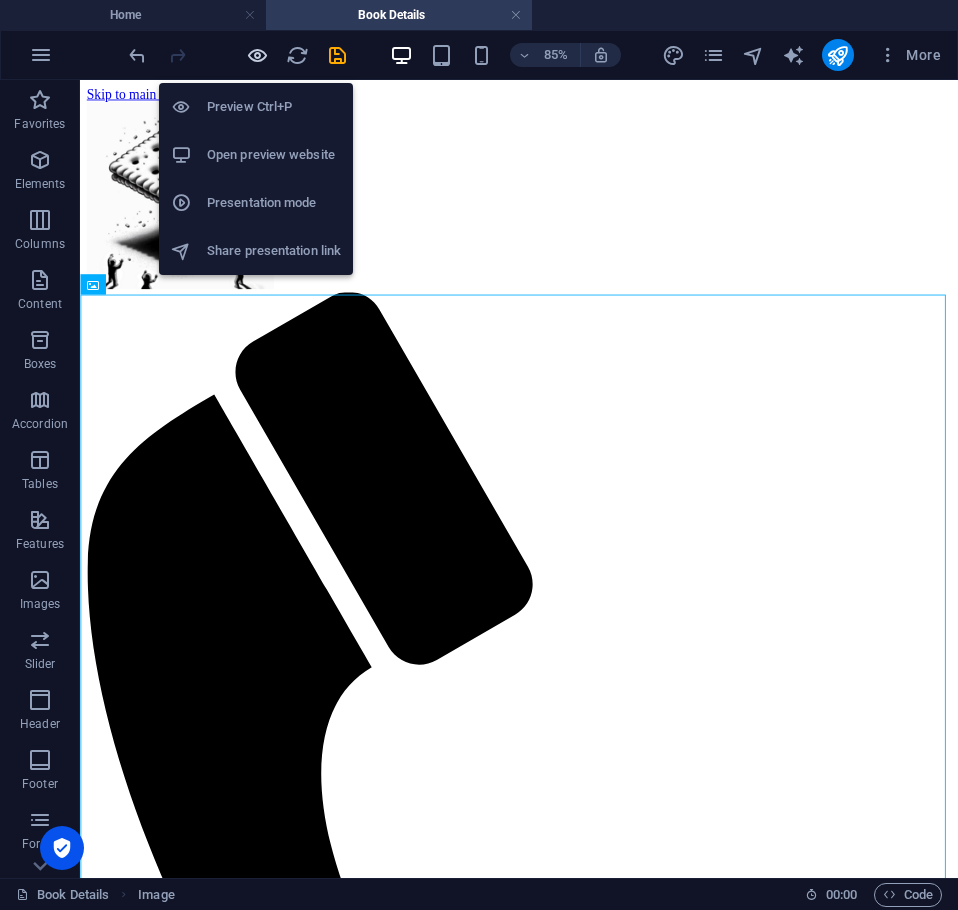 click at bounding box center (257, 55) 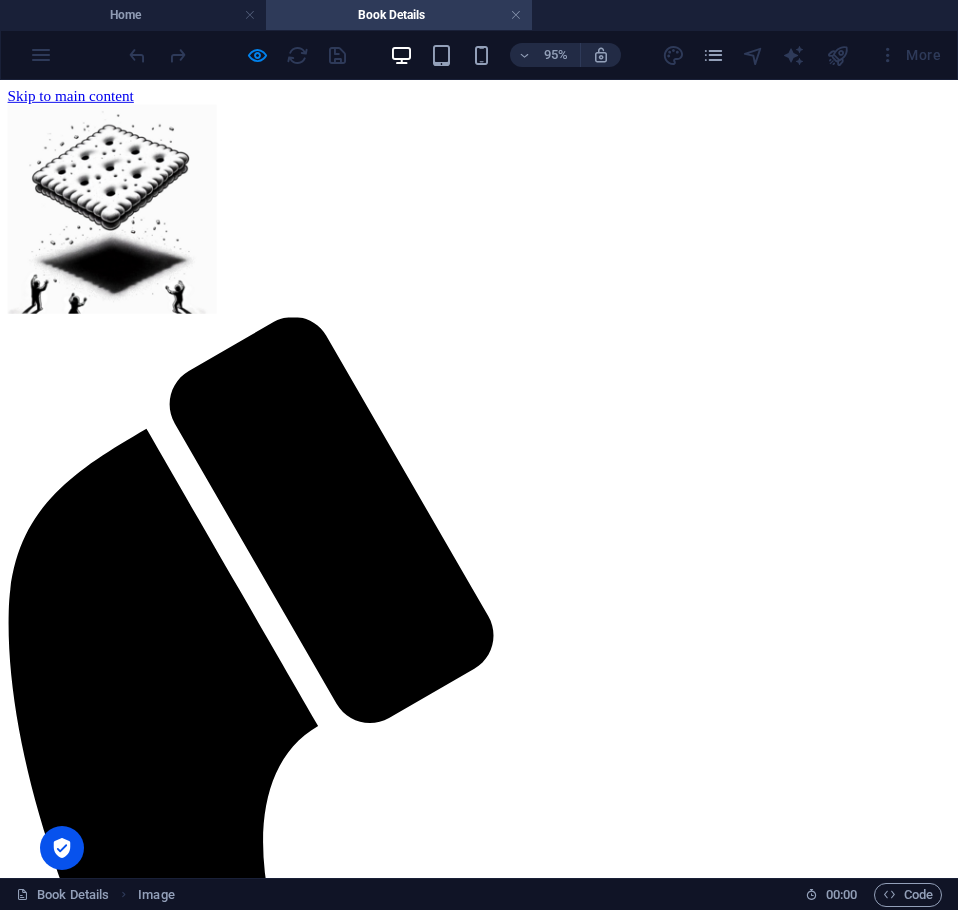 click on "Home" at bounding box center (67, 1675) 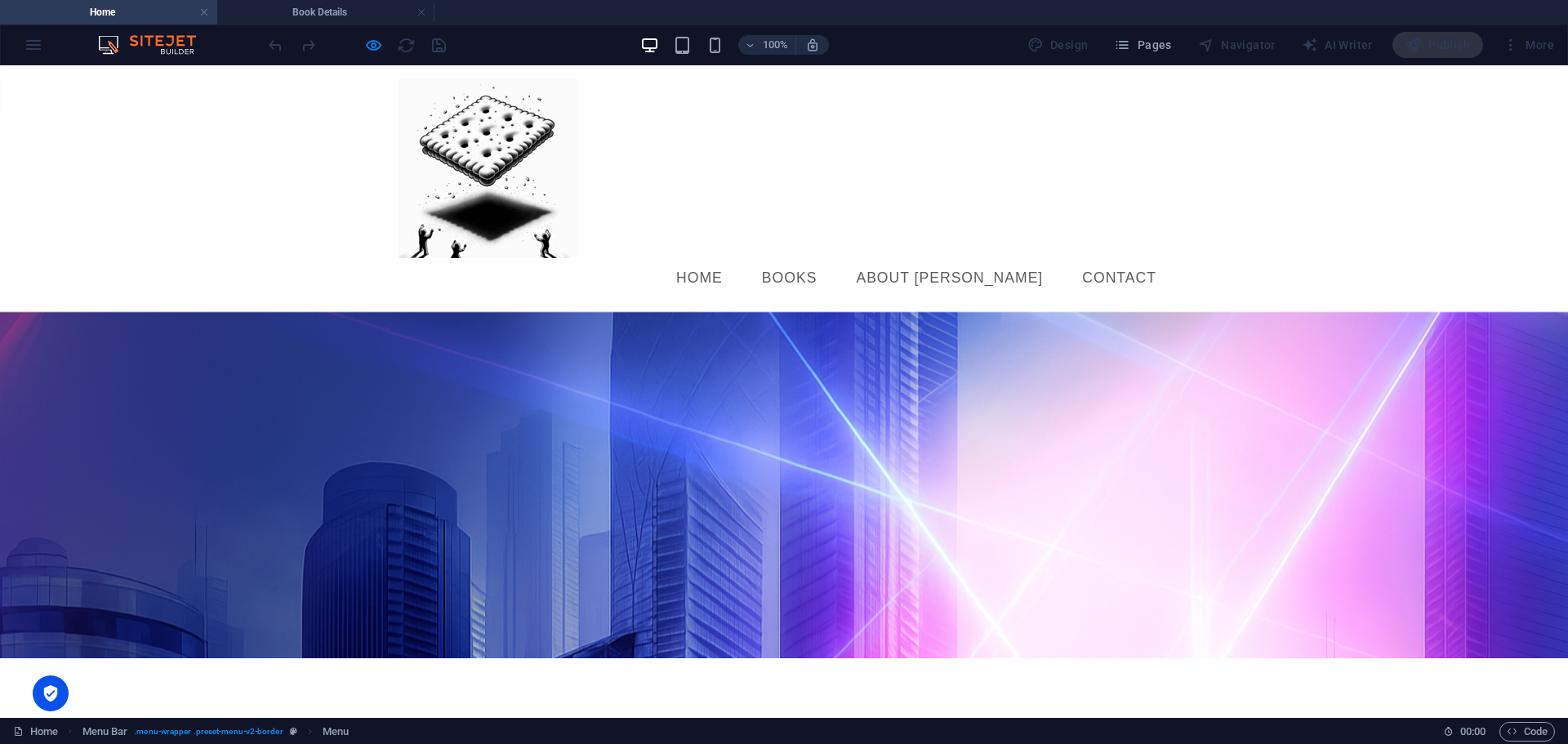 click on "Books" at bounding box center (790, 278) 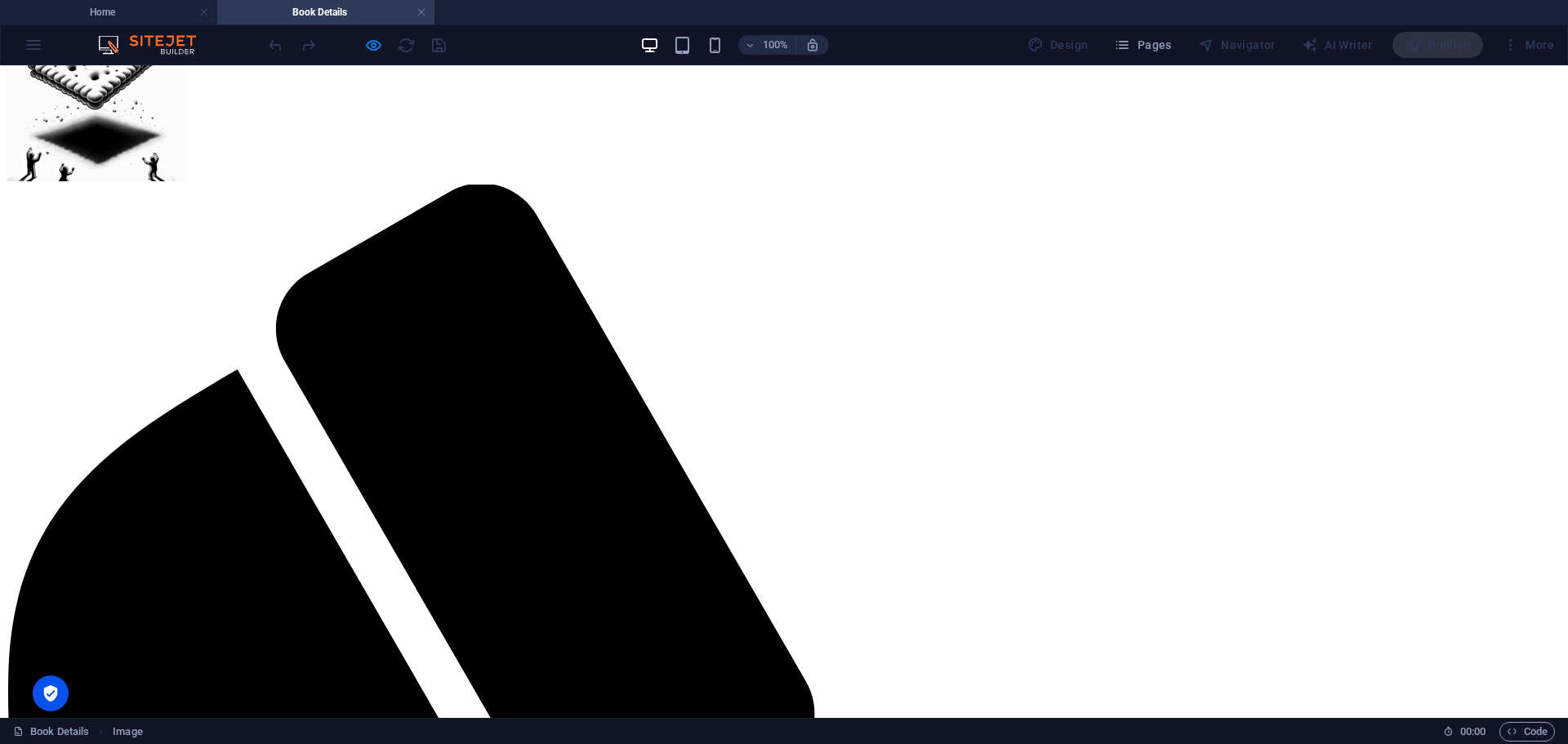scroll, scrollTop: 57, scrollLeft: 0, axis: vertical 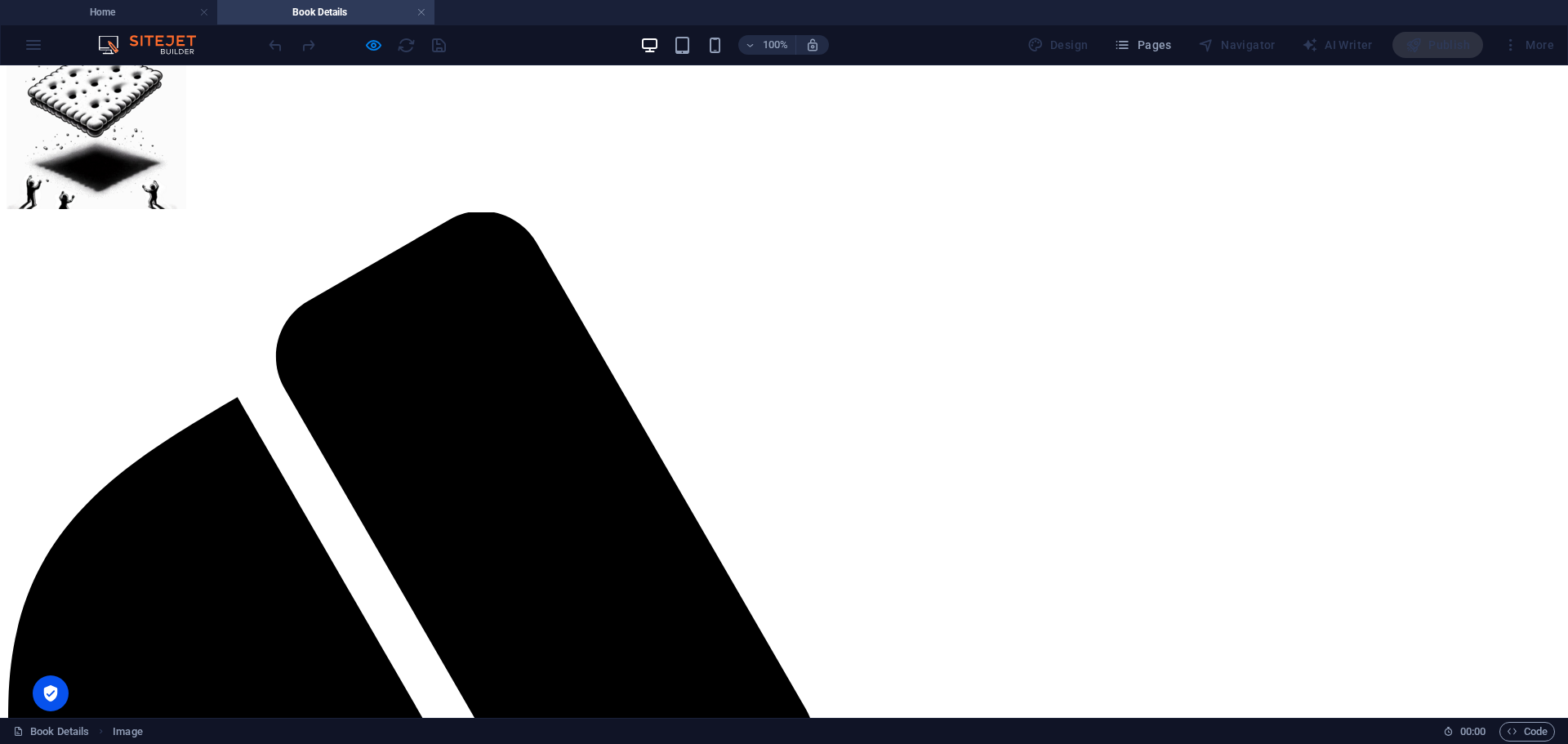 click on "About Axel" at bounding box center [109, 2329] 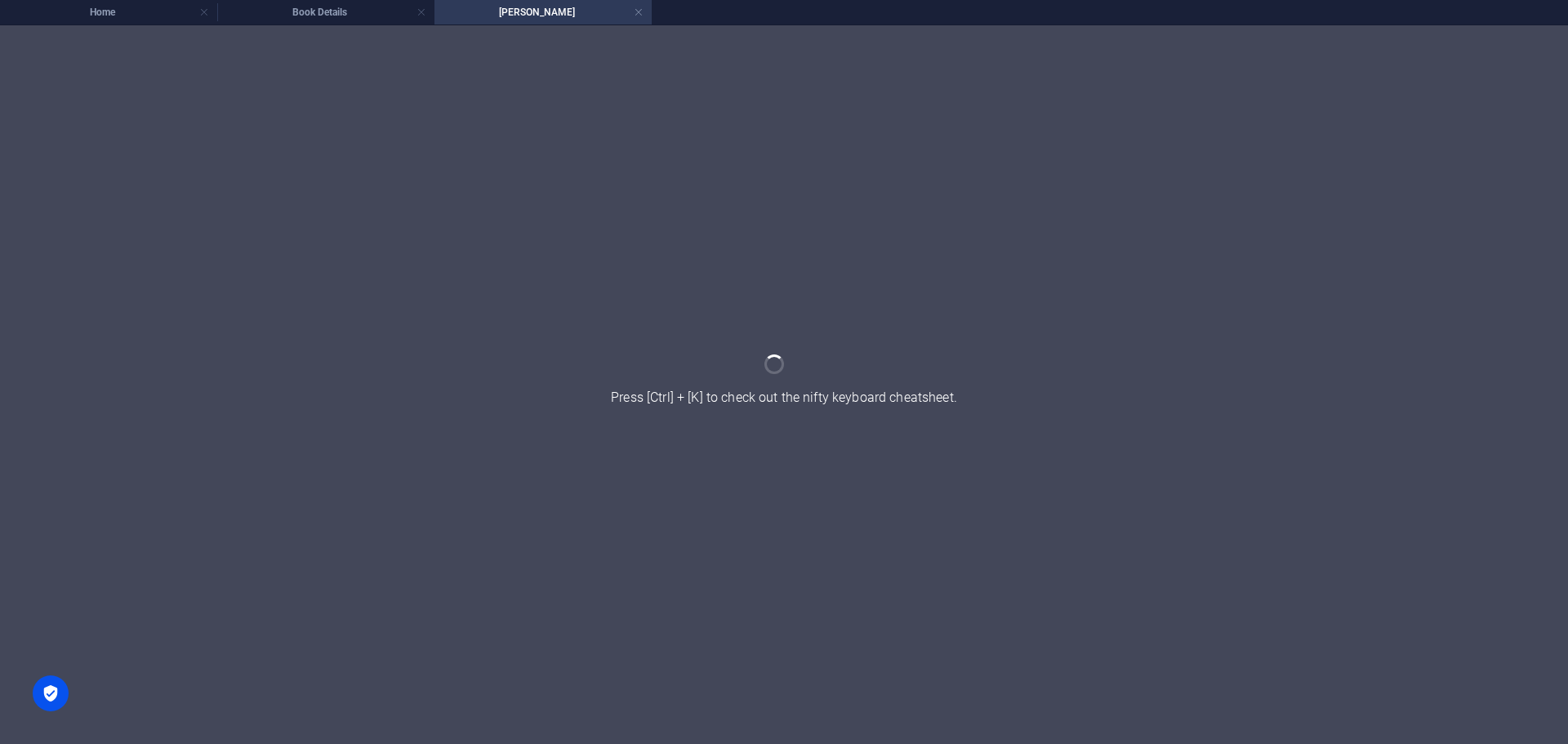 scroll, scrollTop: 0, scrollLeft: 0, axis: both 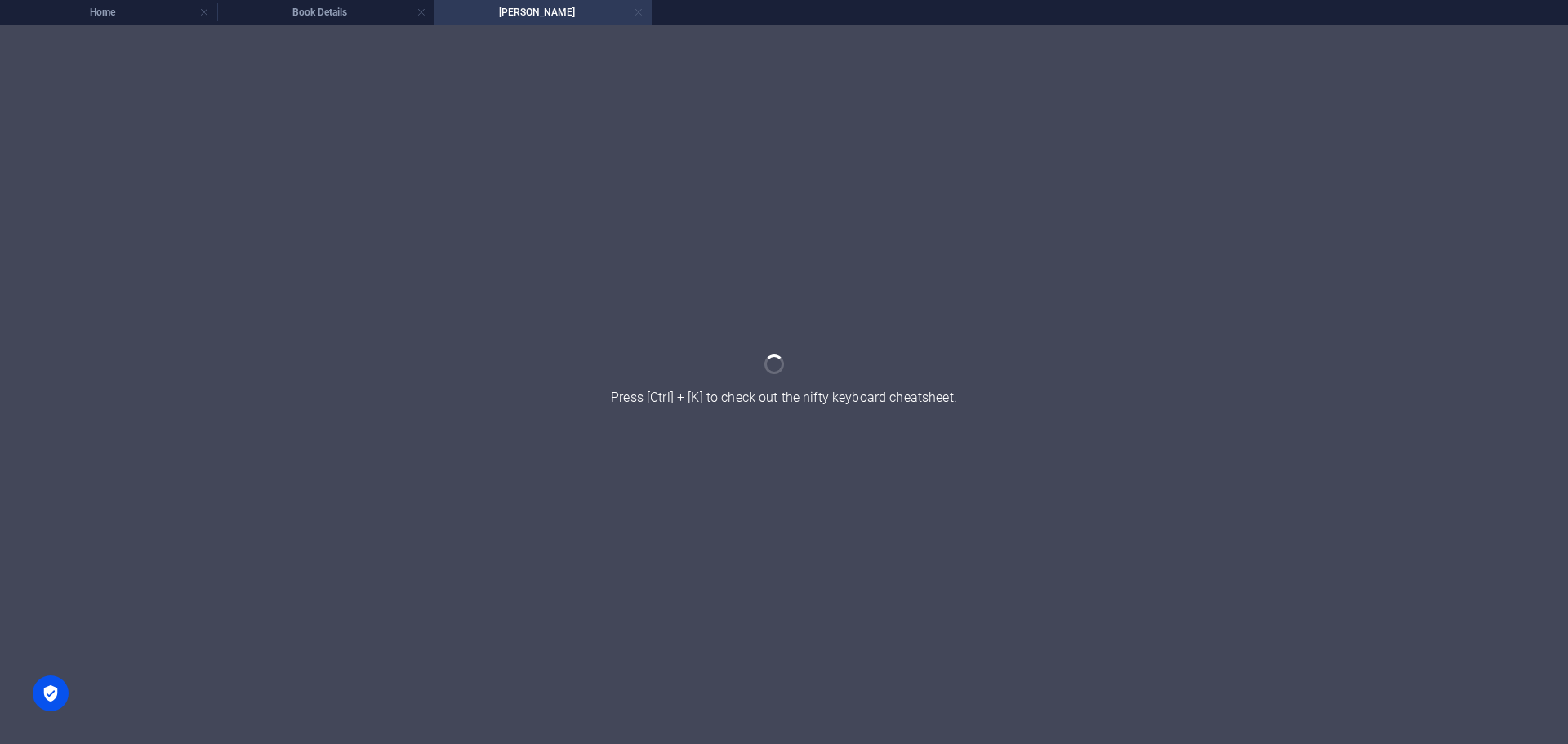 click at bounding box center [639, 12] 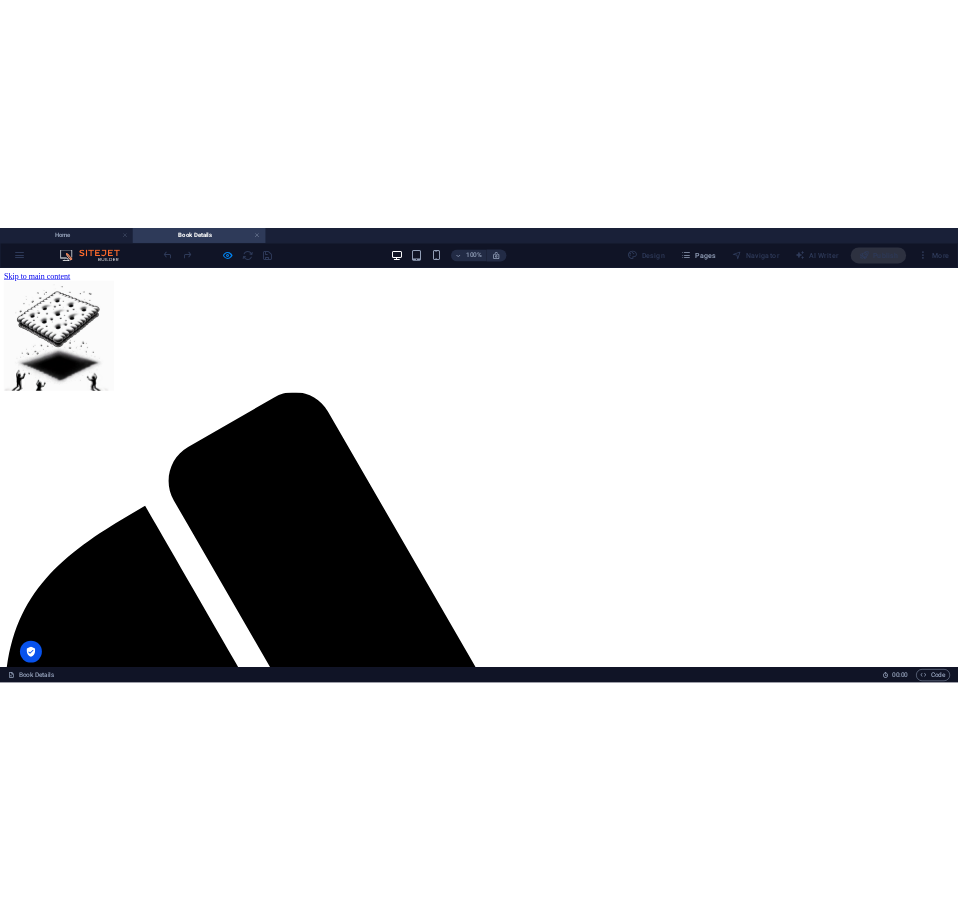 scroll, scrollTop: 70, scrollLeft: 0, axis: vertical 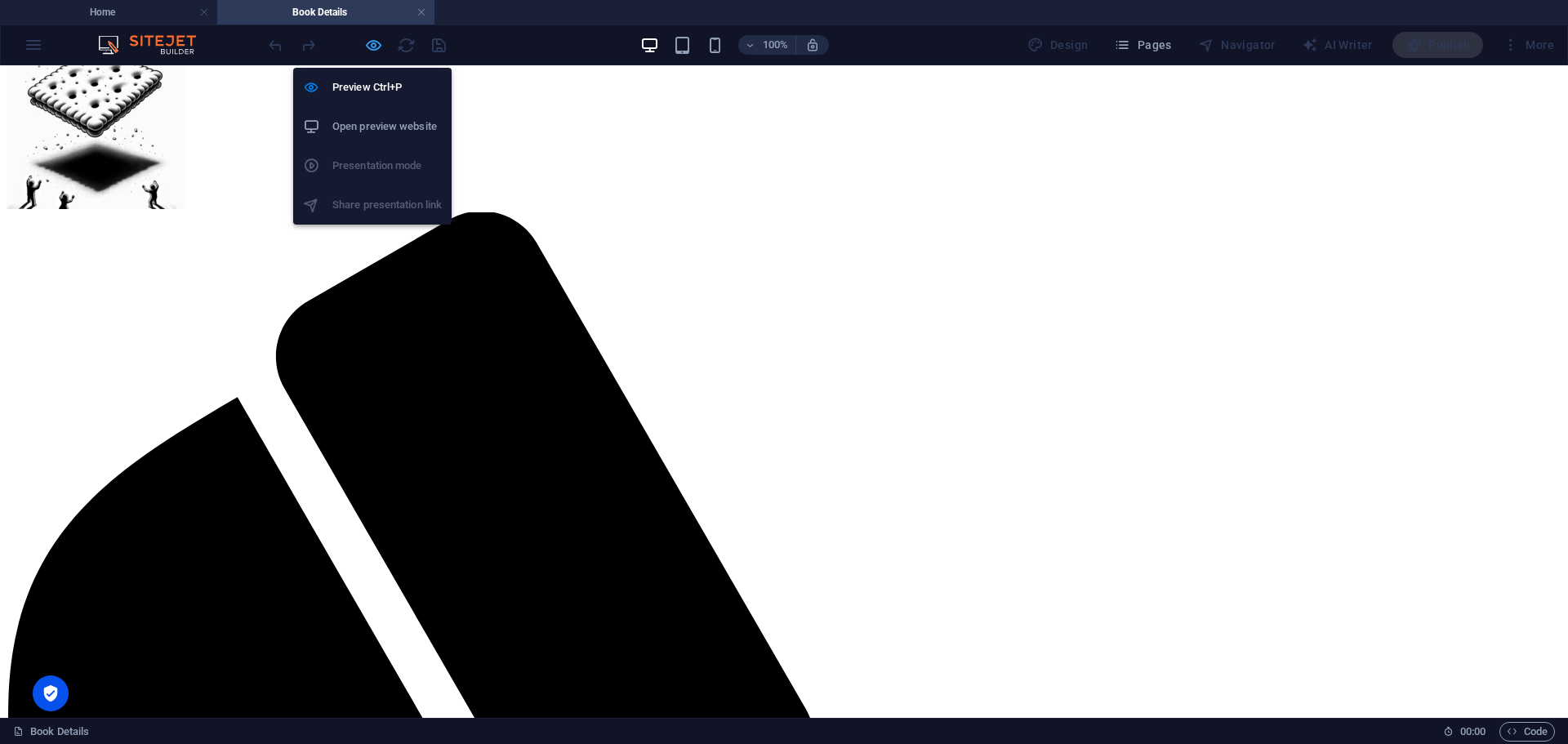 click at bounding box center [373, 45] 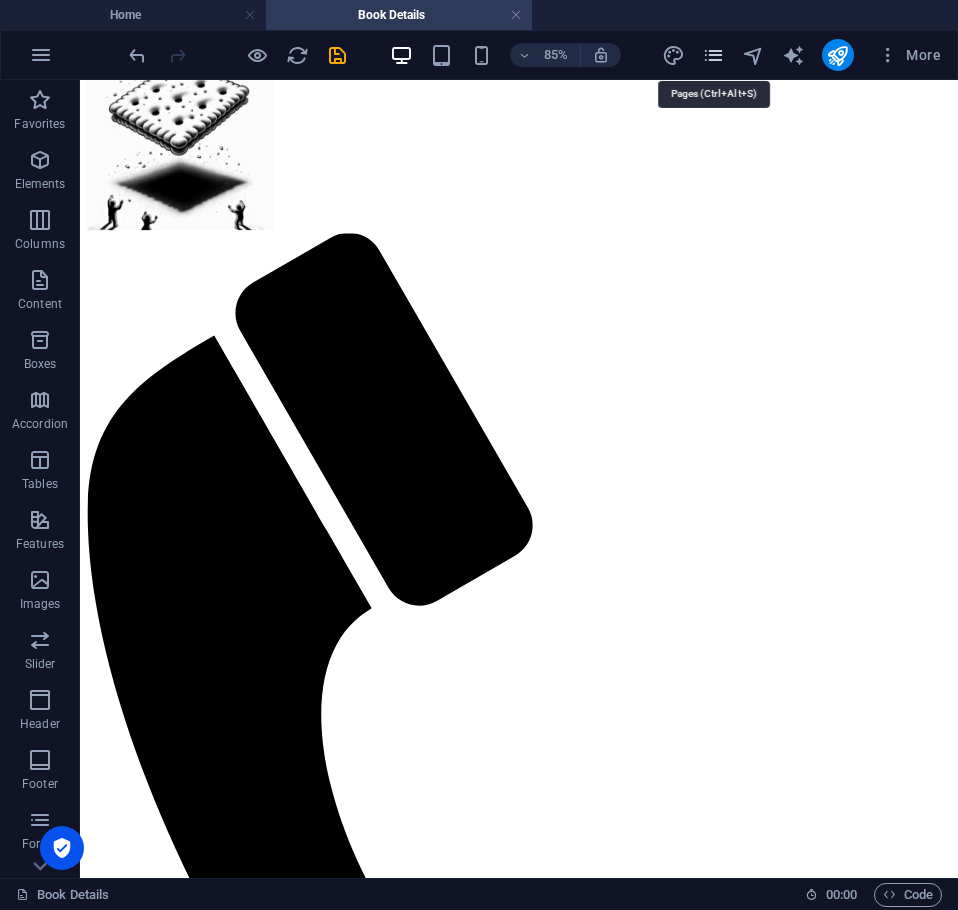 click at bounding box center [713, 55] 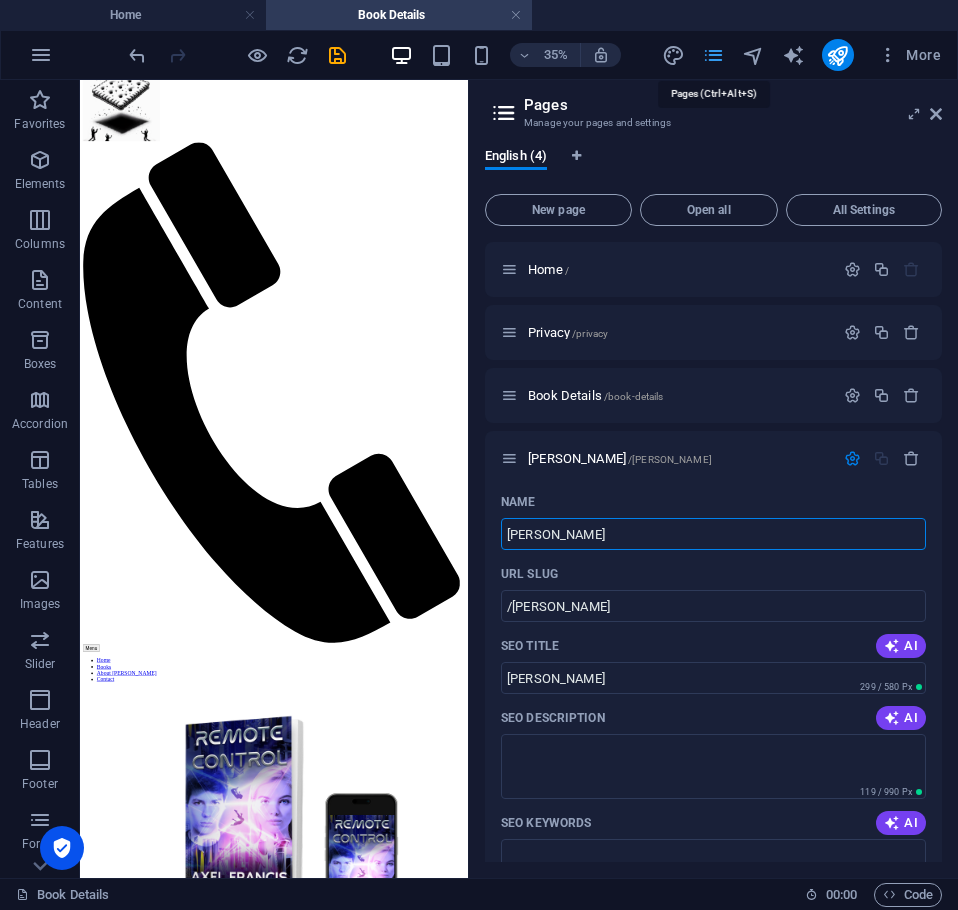 scroll, scrollTop: 0, scrollLeft: 0, axis: both 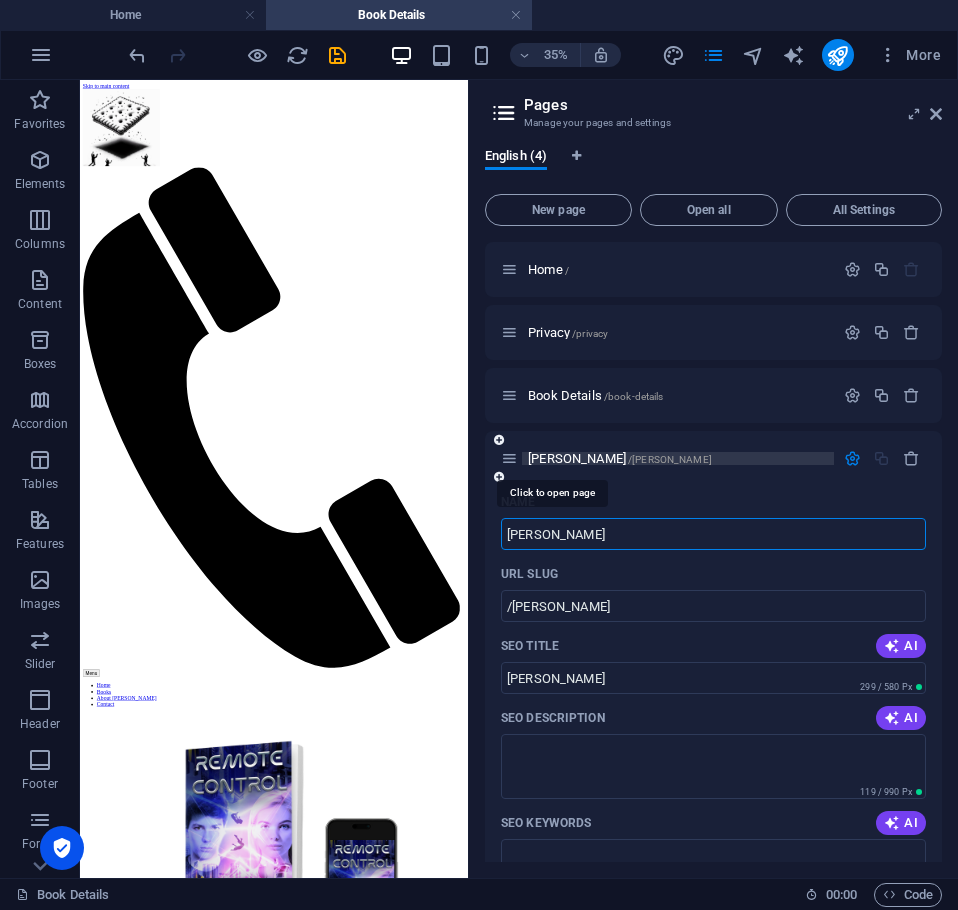 click on "Axel /axel" at bounding box center [620, 458] 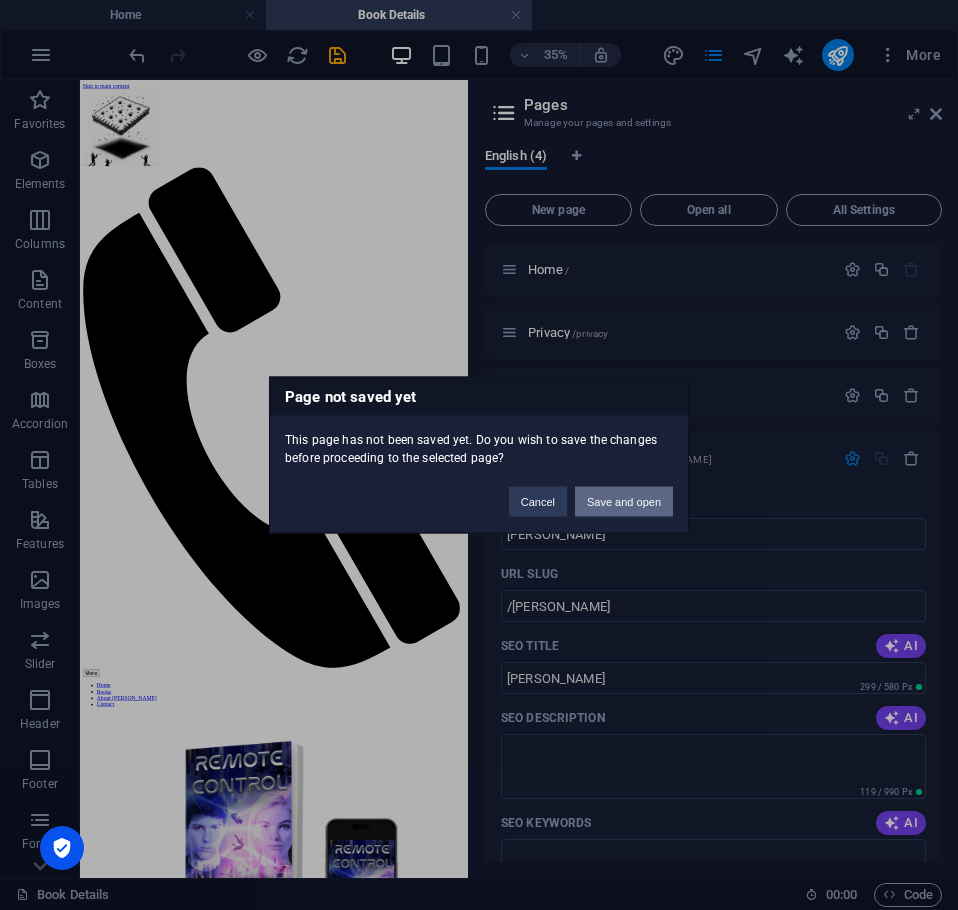 click on "Save and open" at bounding box center [624, 502] 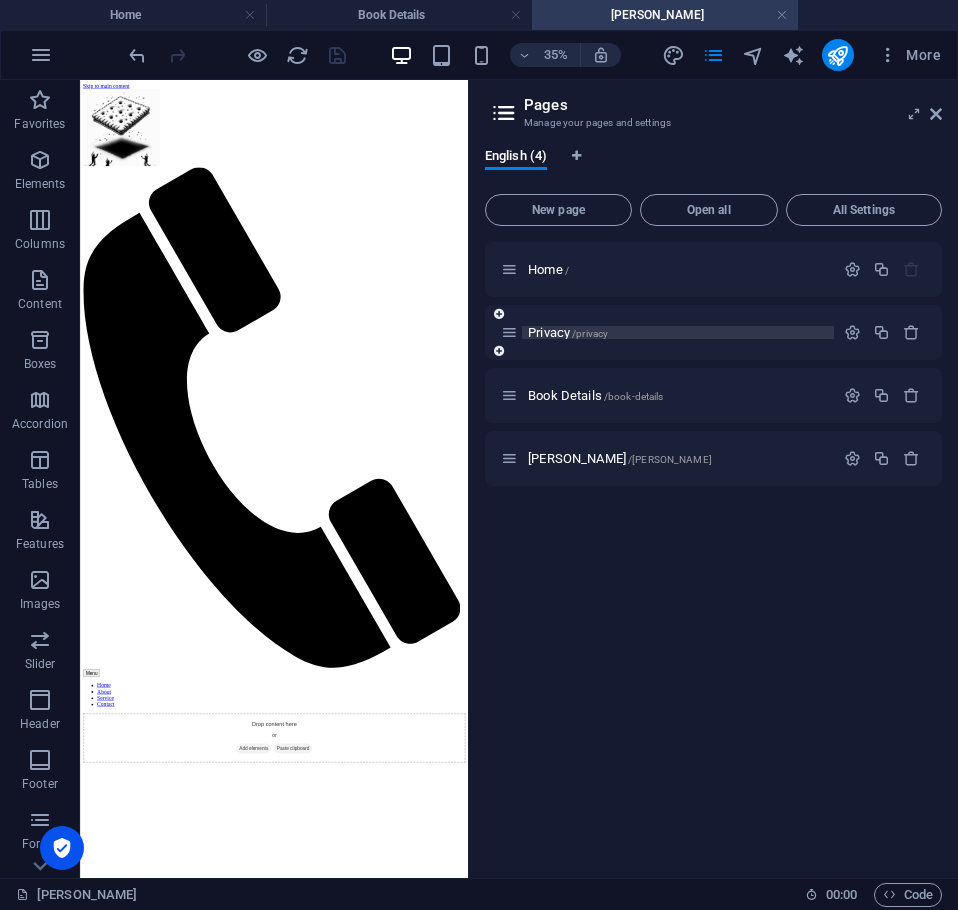 scroll, scrollTop: 0, scrollLeft: 0, axis: both 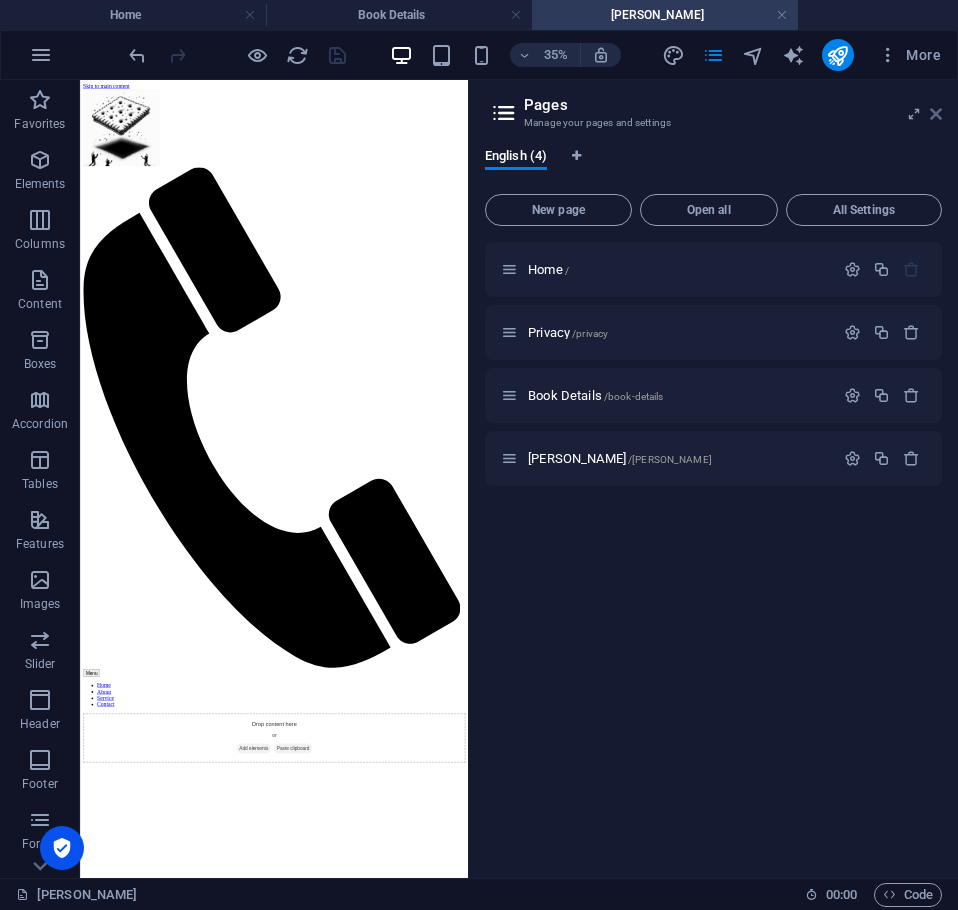 click at bounding box center [936, 114] 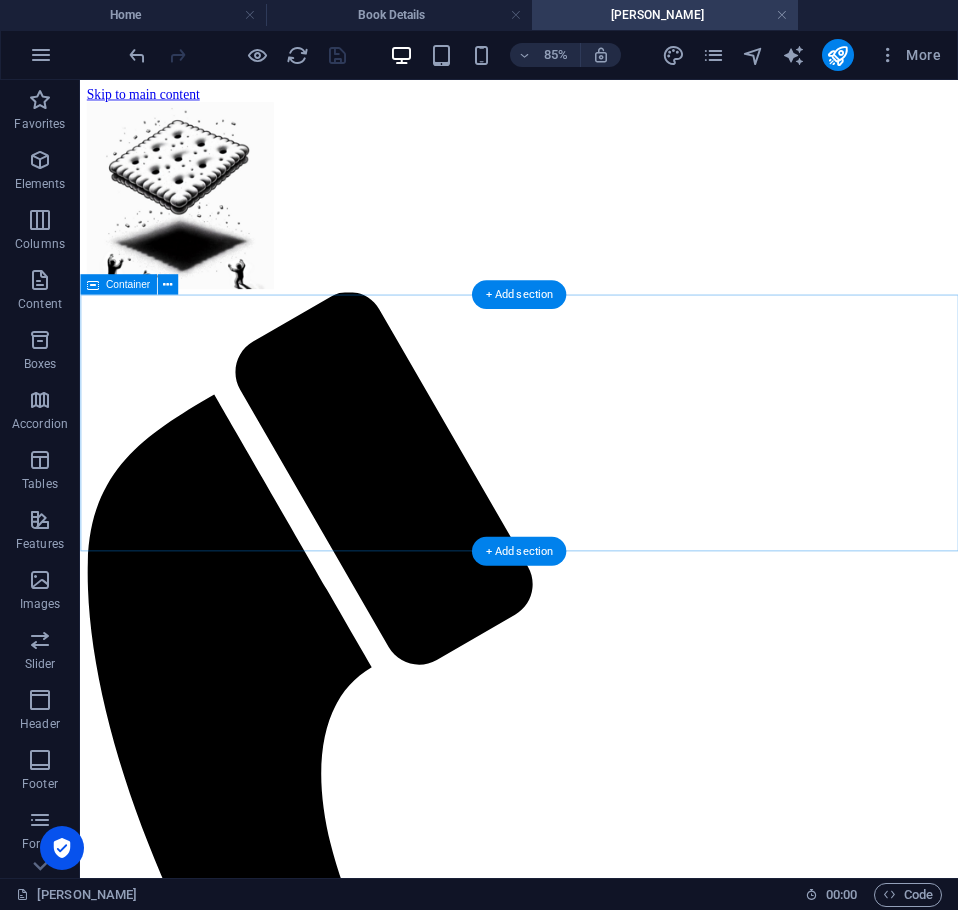 click on "Add elements" at bounding box center (537, 1889) 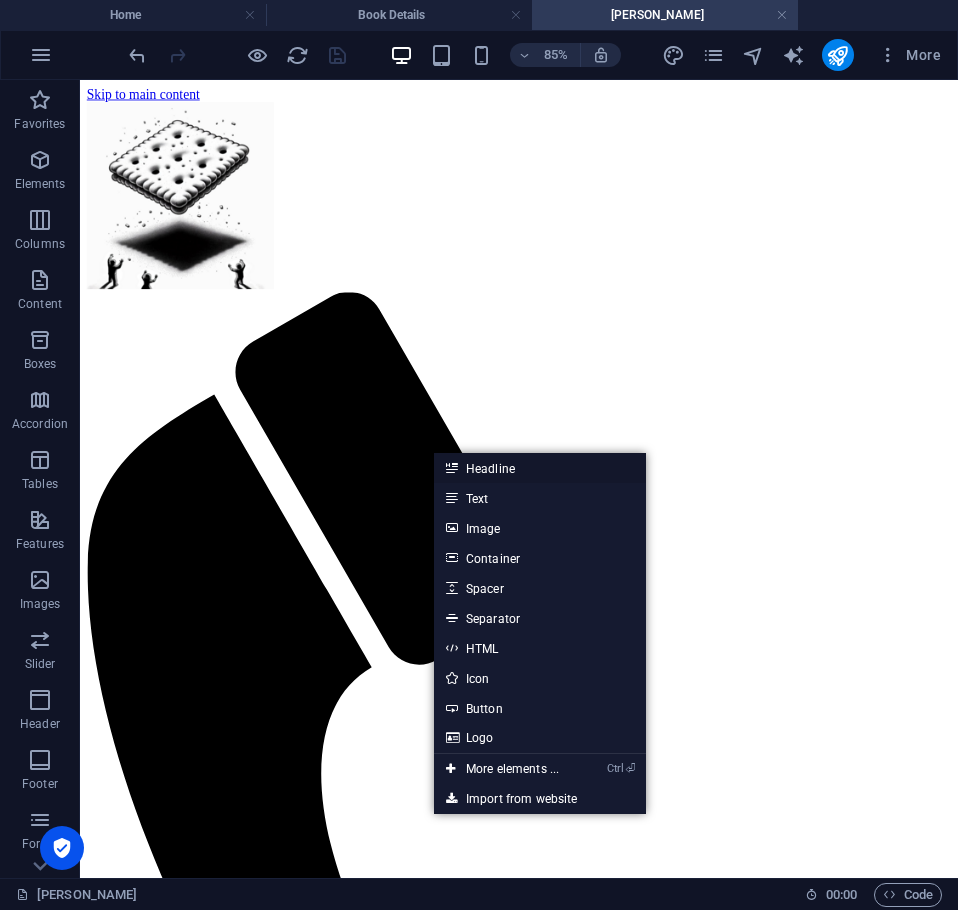 click on "Headline" at bounding box center [540, 468] 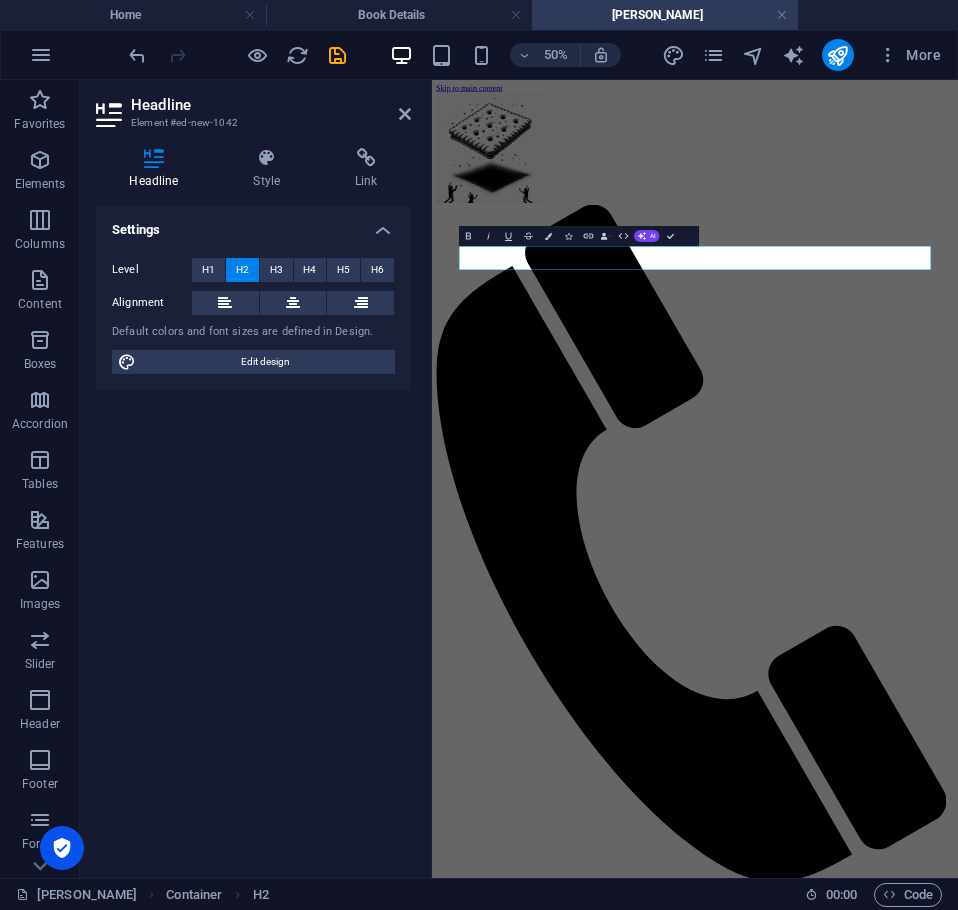 type 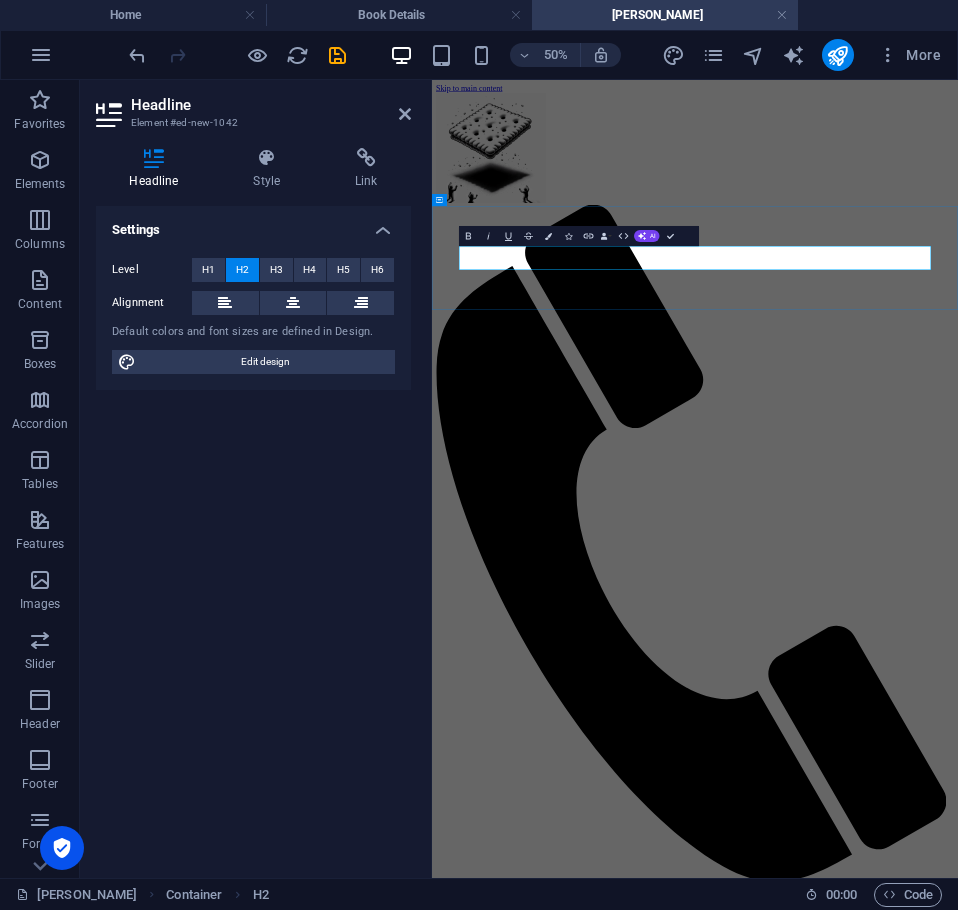 click on "Axel Francis -" at bounding box center (958, 1830) 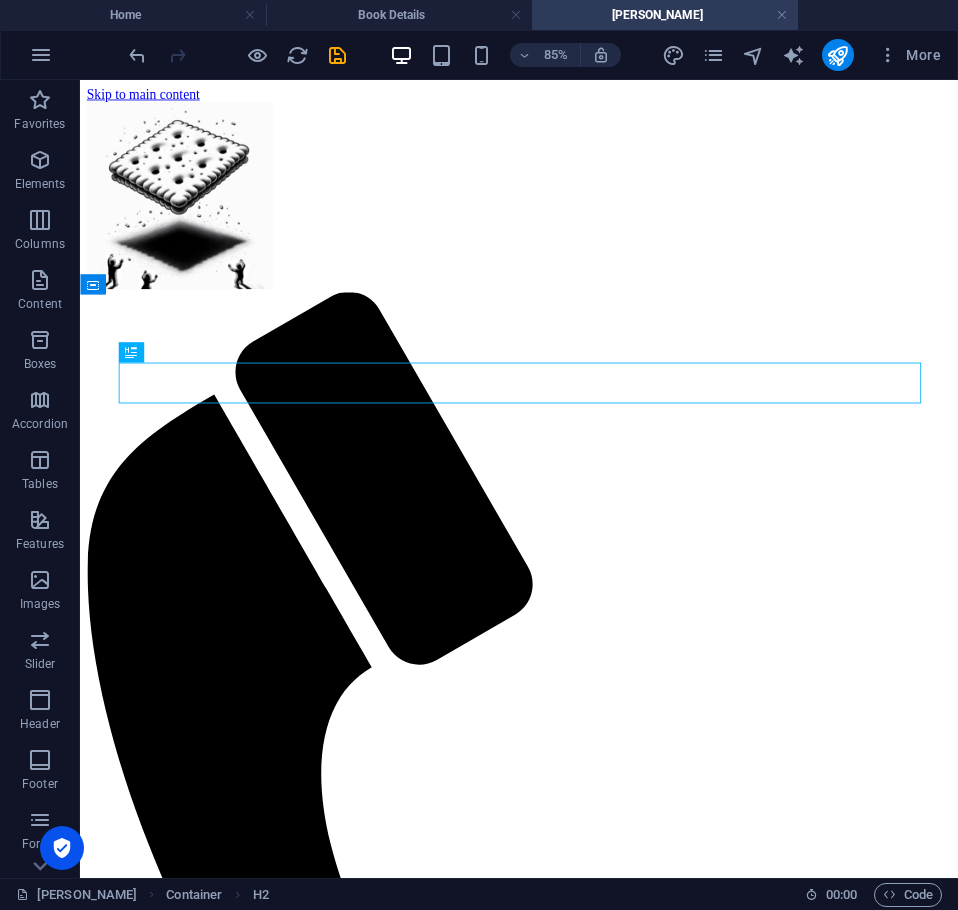 click on "Skip to main content
Menu Home About Service Contact Axel Francis - Multiverse Maverick and Author" at bounding box center [596, 959] 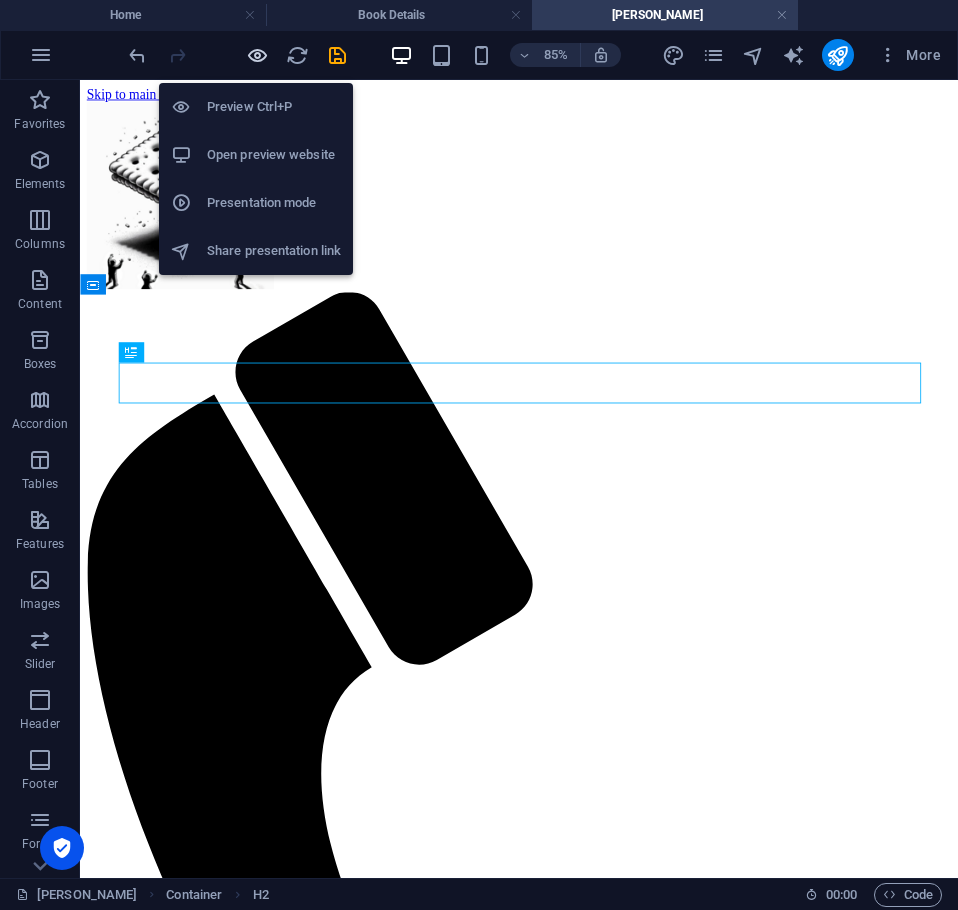 click at bounding box center [257, 55] 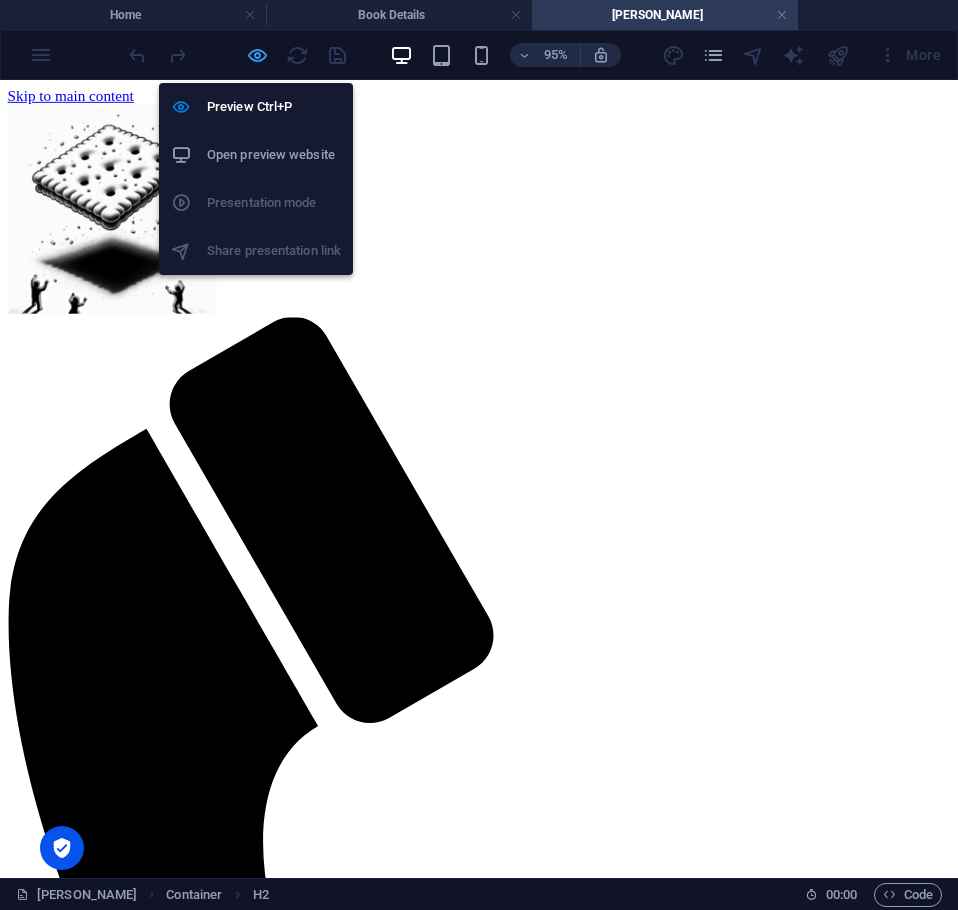 click at bounding box center (257, 55) 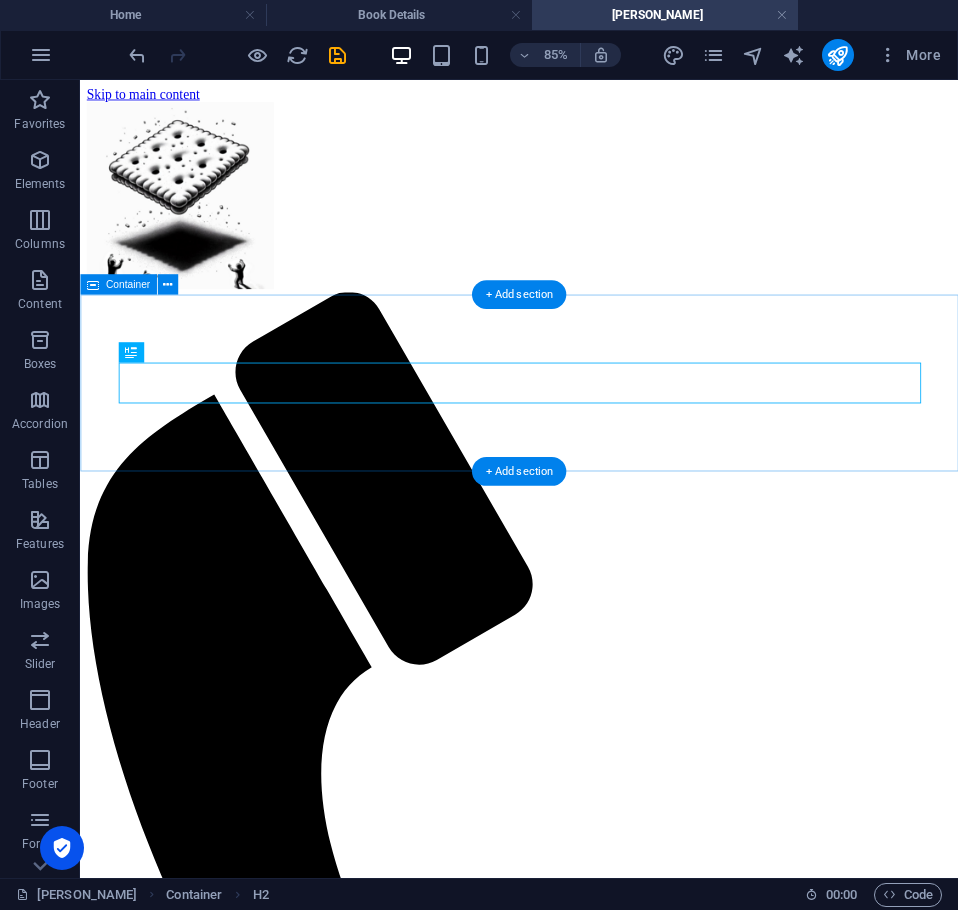 click on "Axel Francis - Multiverse Maverick and Author" at bounding box center [596, 1805] 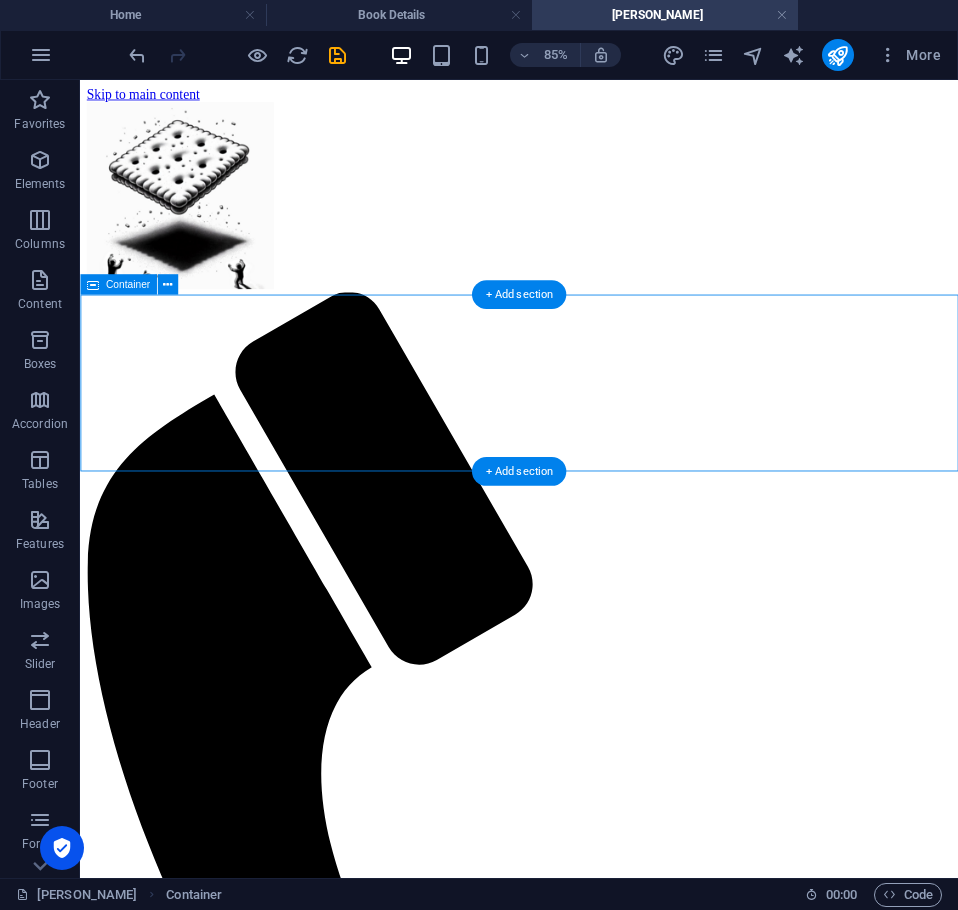 click on "Axel Francis - Multiverse Maverick and Author" at bounding box center [596, 1805] 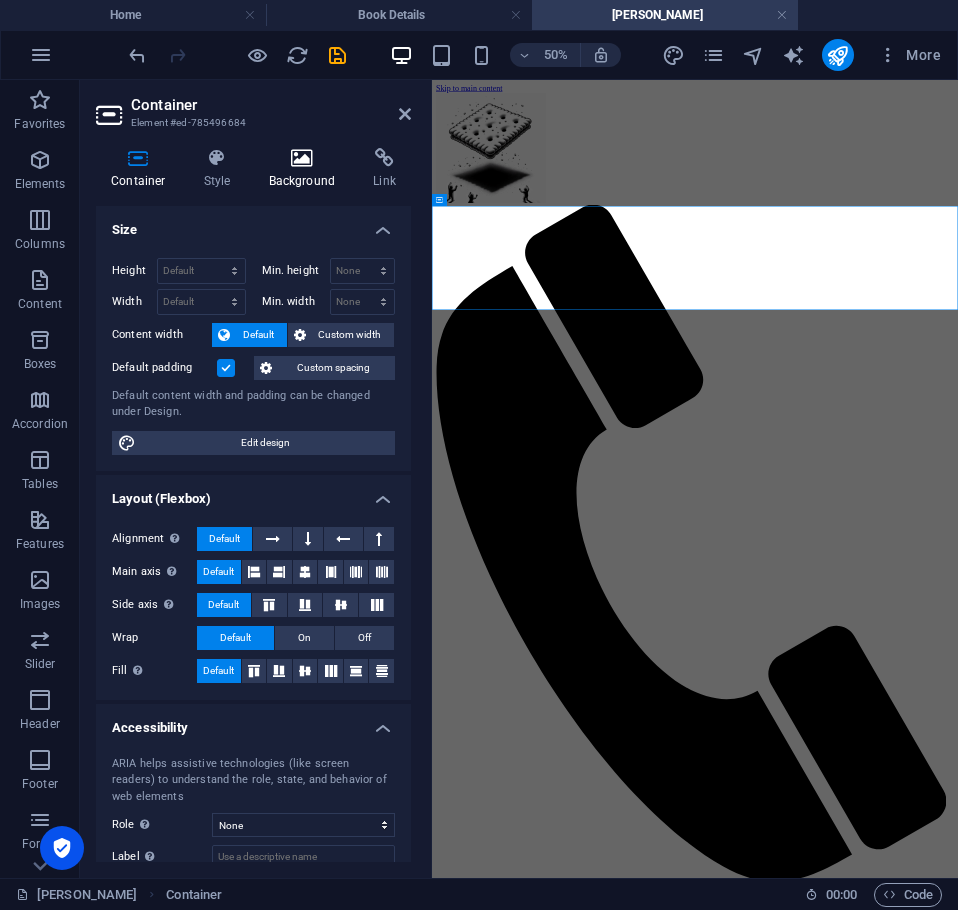 click at bounding box center [302, 158] 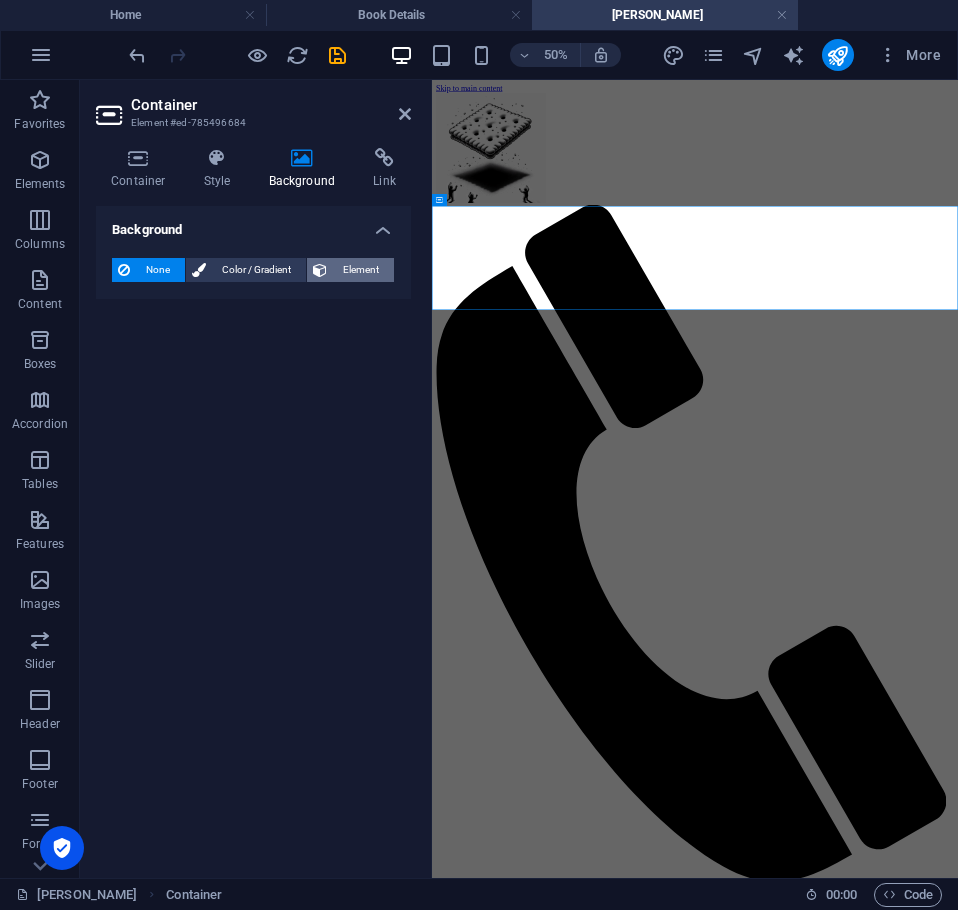 click on "Element" at bounding box center [360, 270] 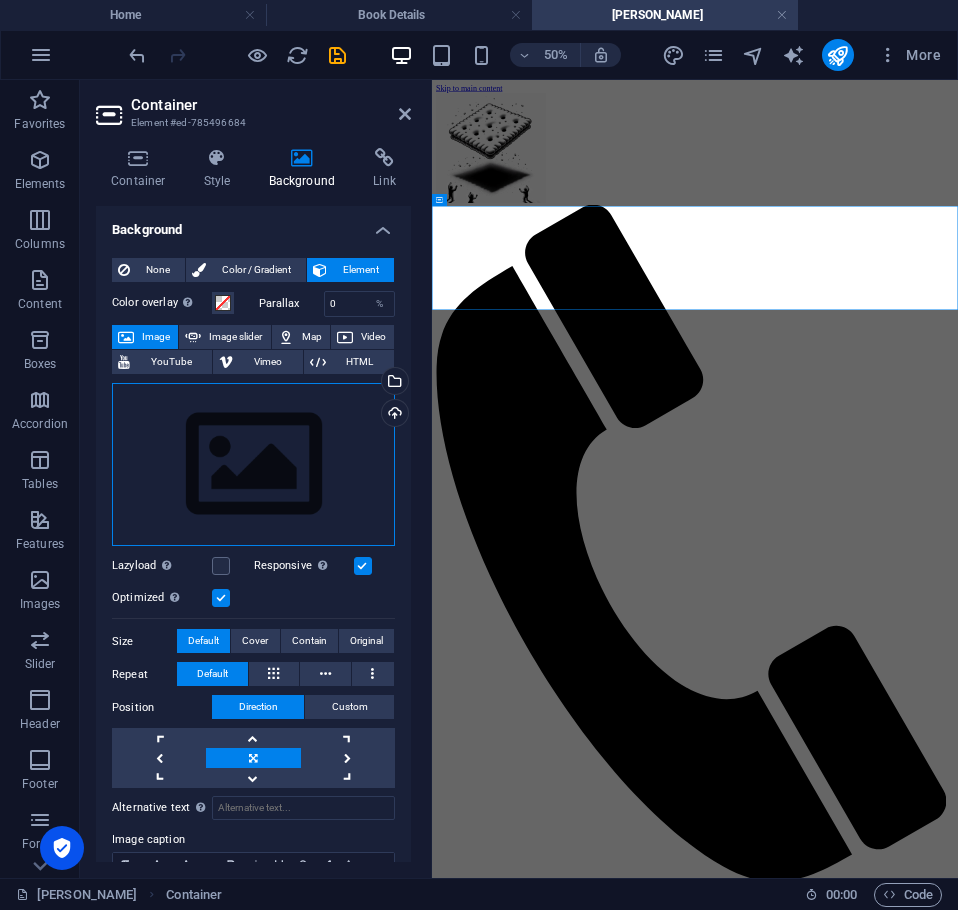 click on "Drag files here, click to choose files or select files from Files or our free stock photos & videos" at bounding box center (253, 465) 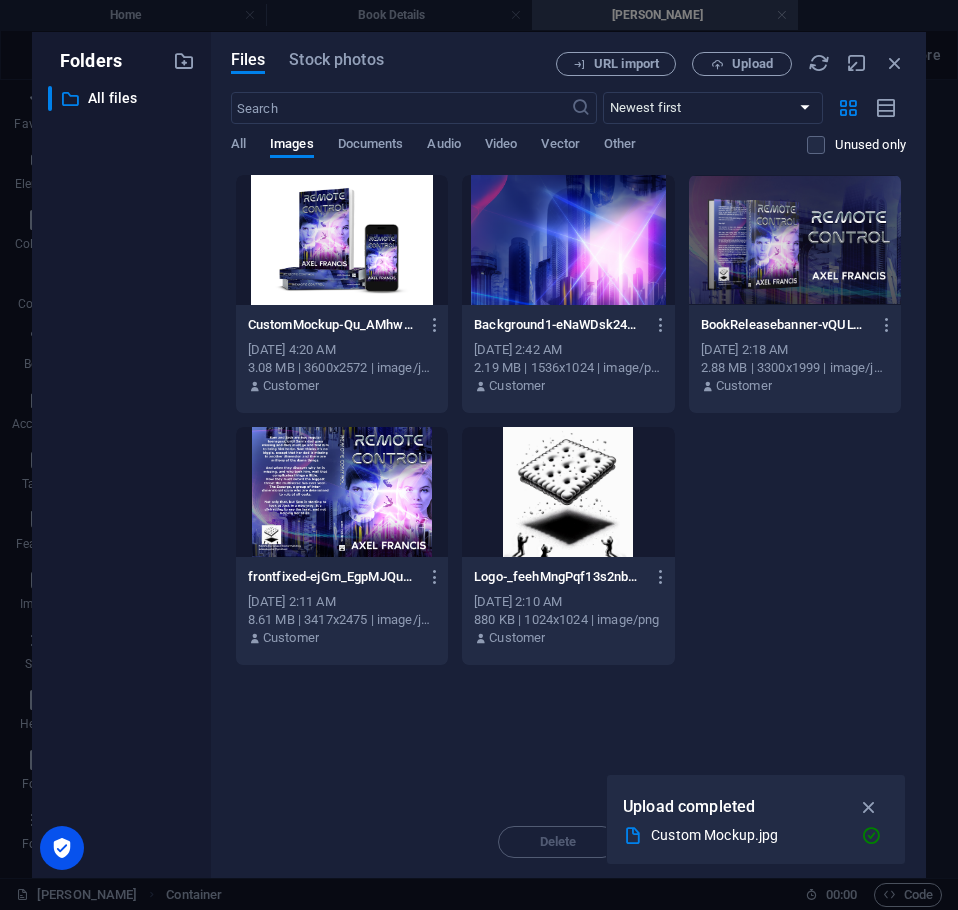 click at bounding box center [568, 240] 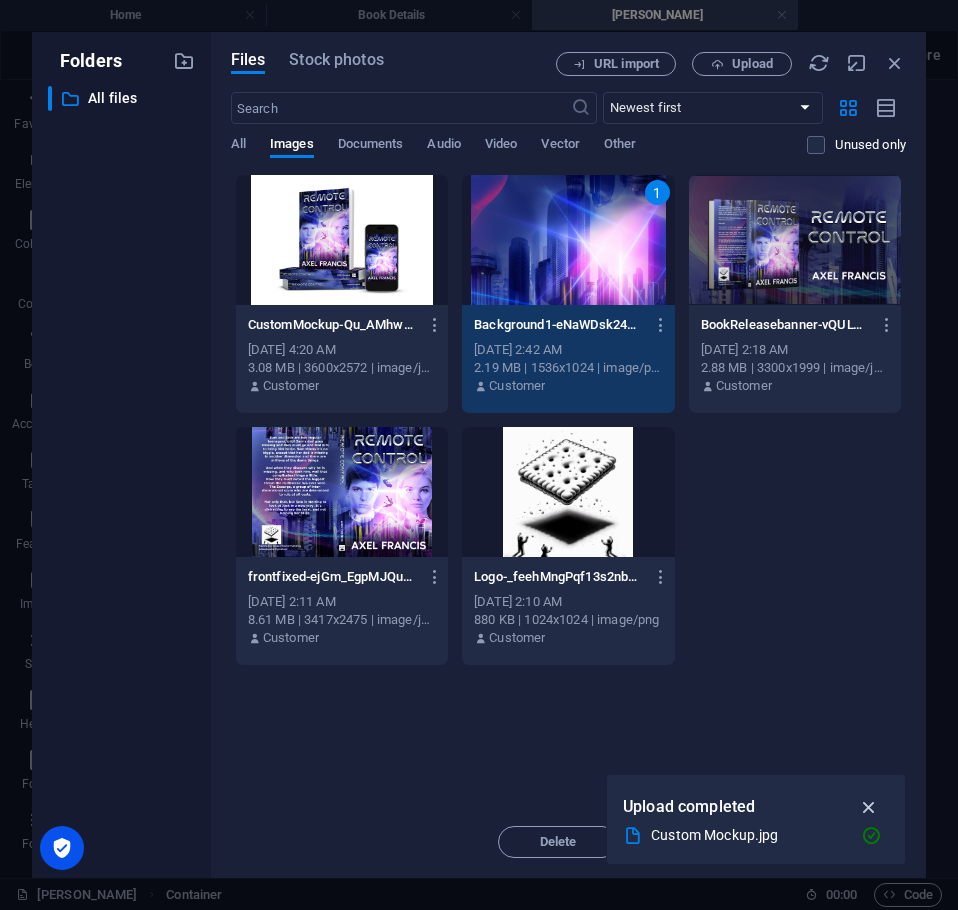 click at bounding box center (869, 807) 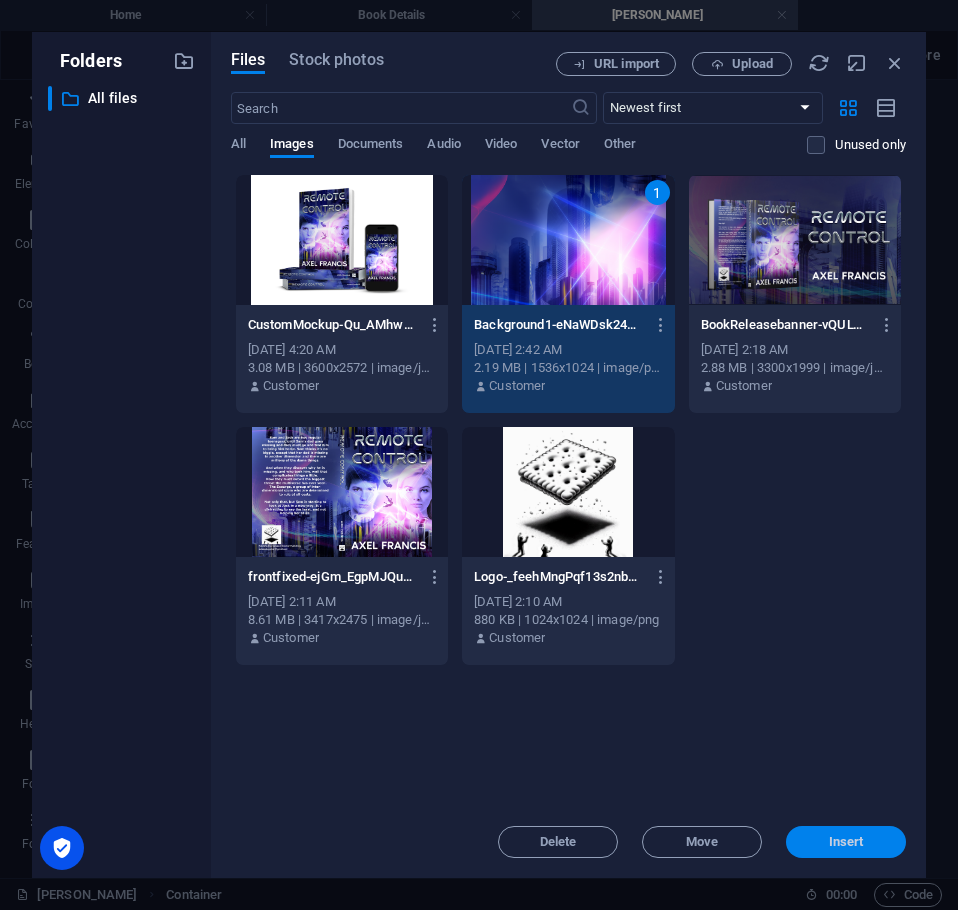 click on "Insert" at bounding box center (846, 842) 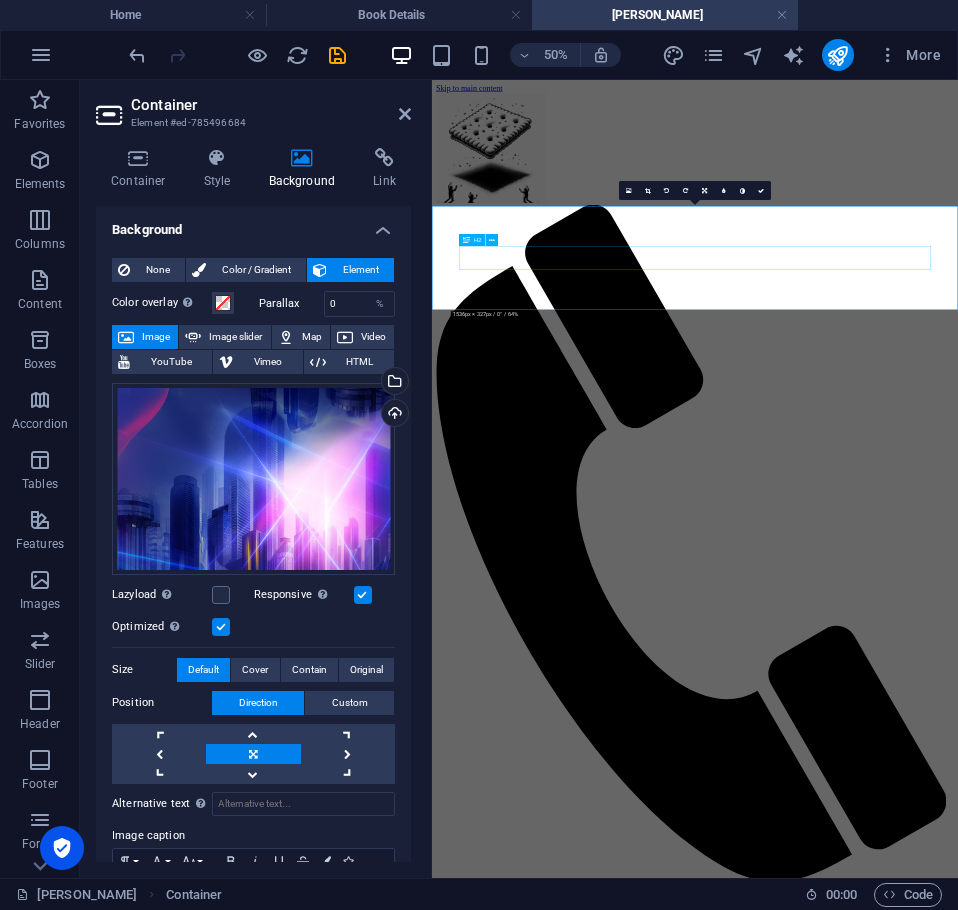click on "Axel Francis - Multiverse Maverick and Author" at bounding box center (958, 2054) 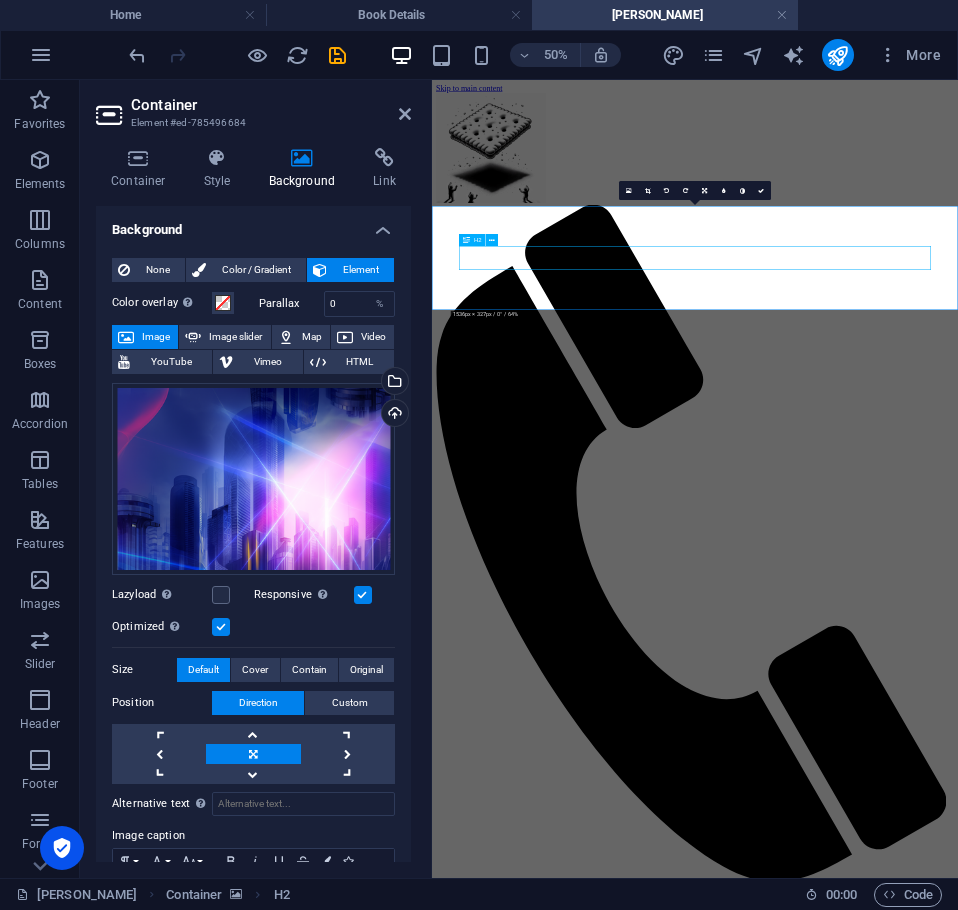 click on "Axel Francis - Multiverse Maverick and Author" at bounding box center [958, 2054] 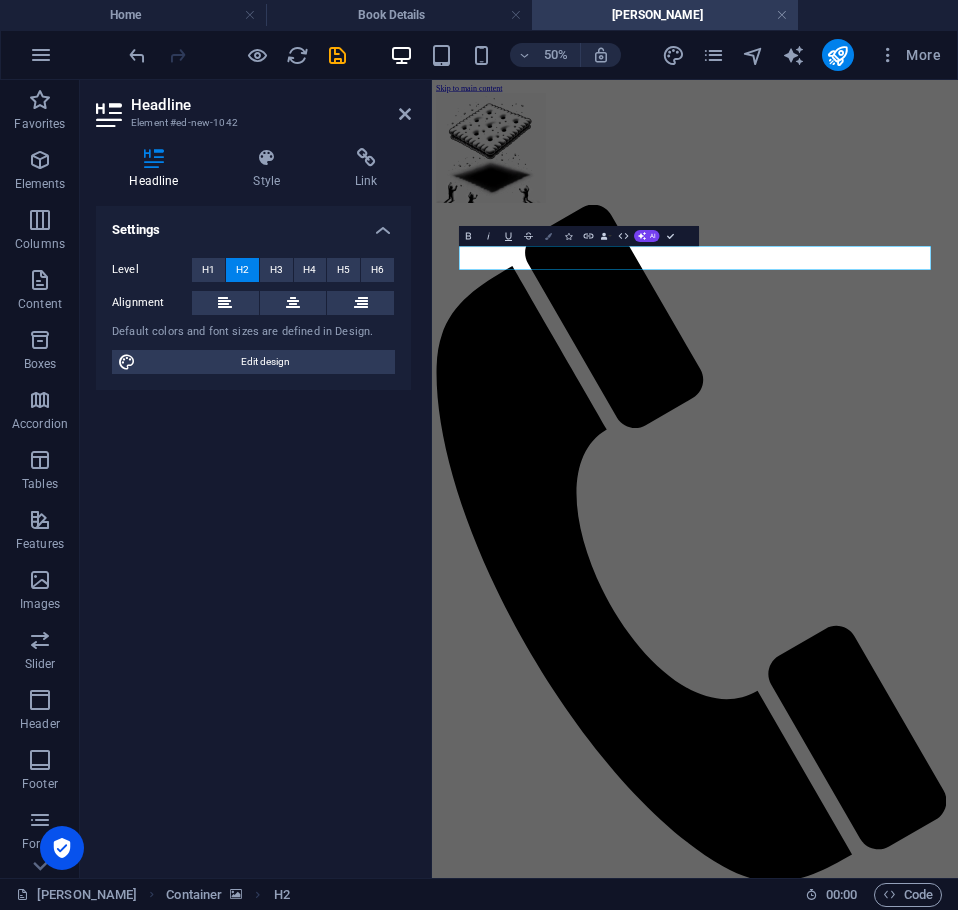 click at bounding box center [548, 236] 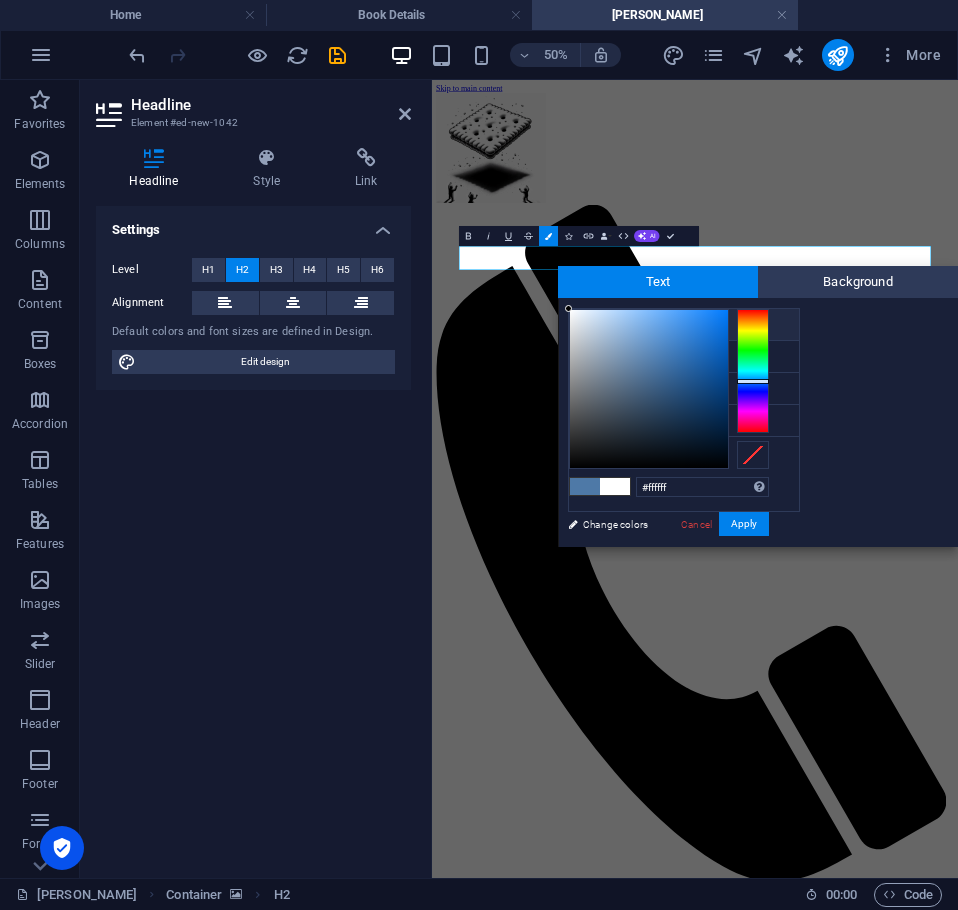 drag, startPoint x: 651, startPoint y: 363, endPoint x: 561, endPoint y: 307, distance: 106 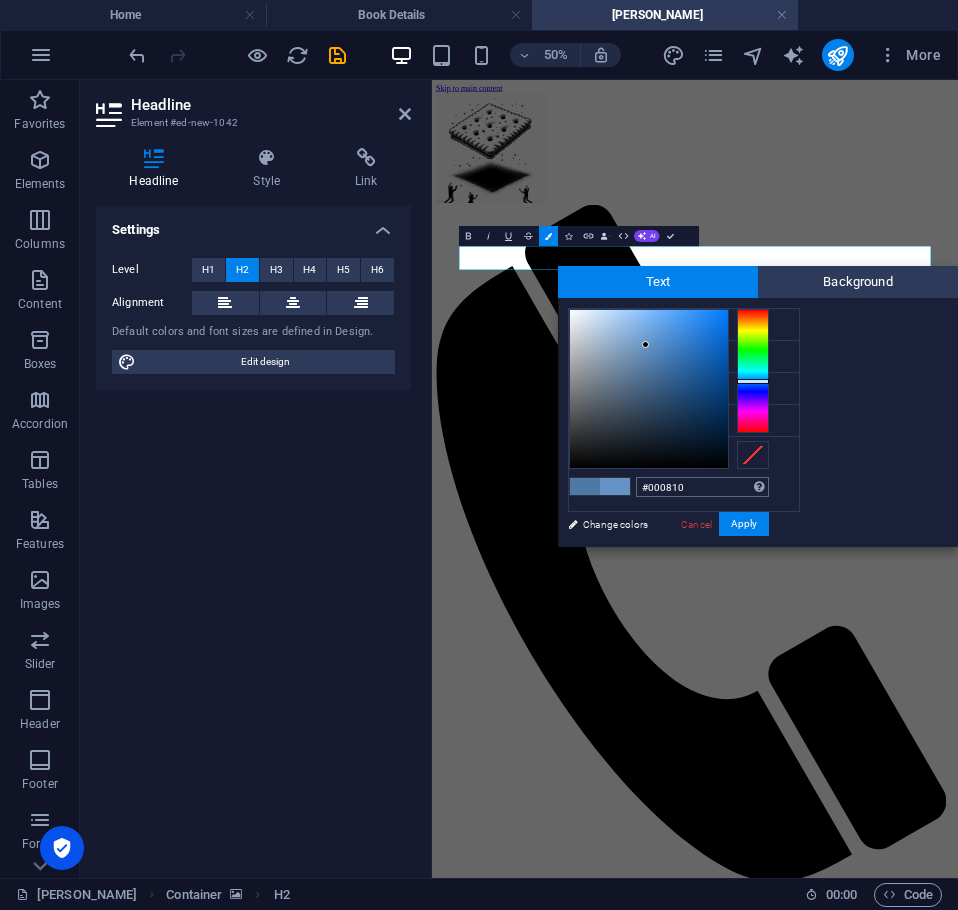type on "#000000" 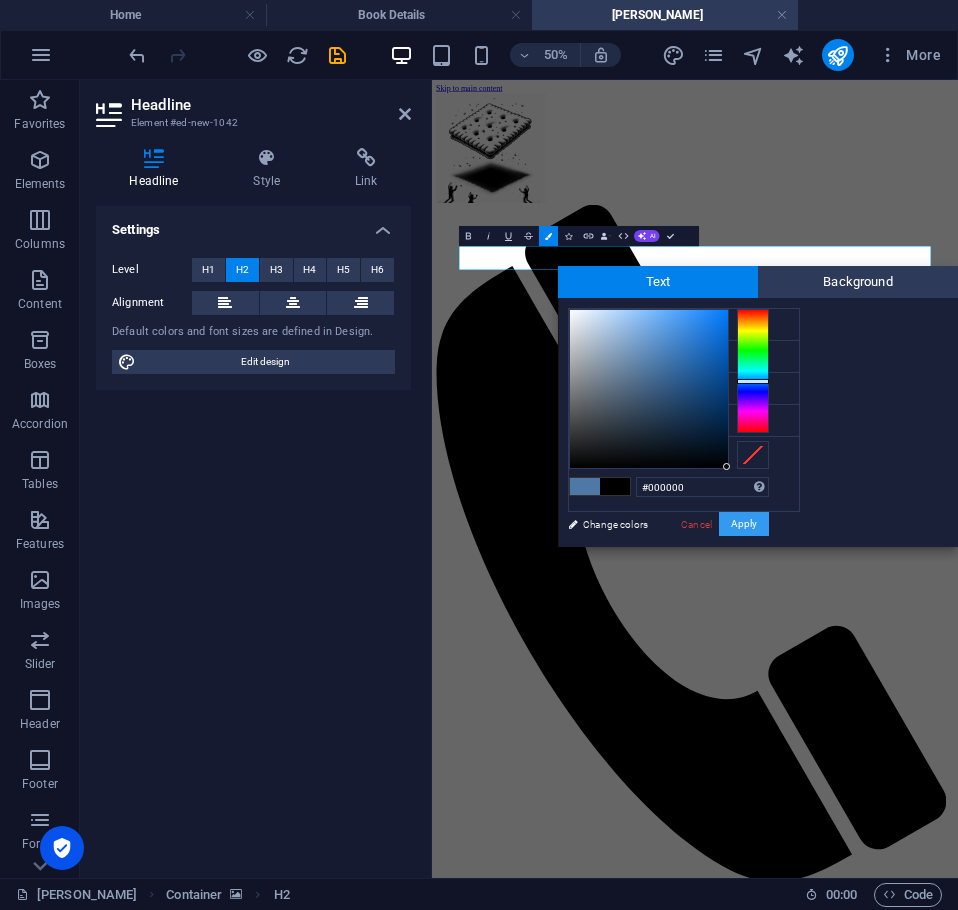 click on "Apply" at bounding box center [744, 524] 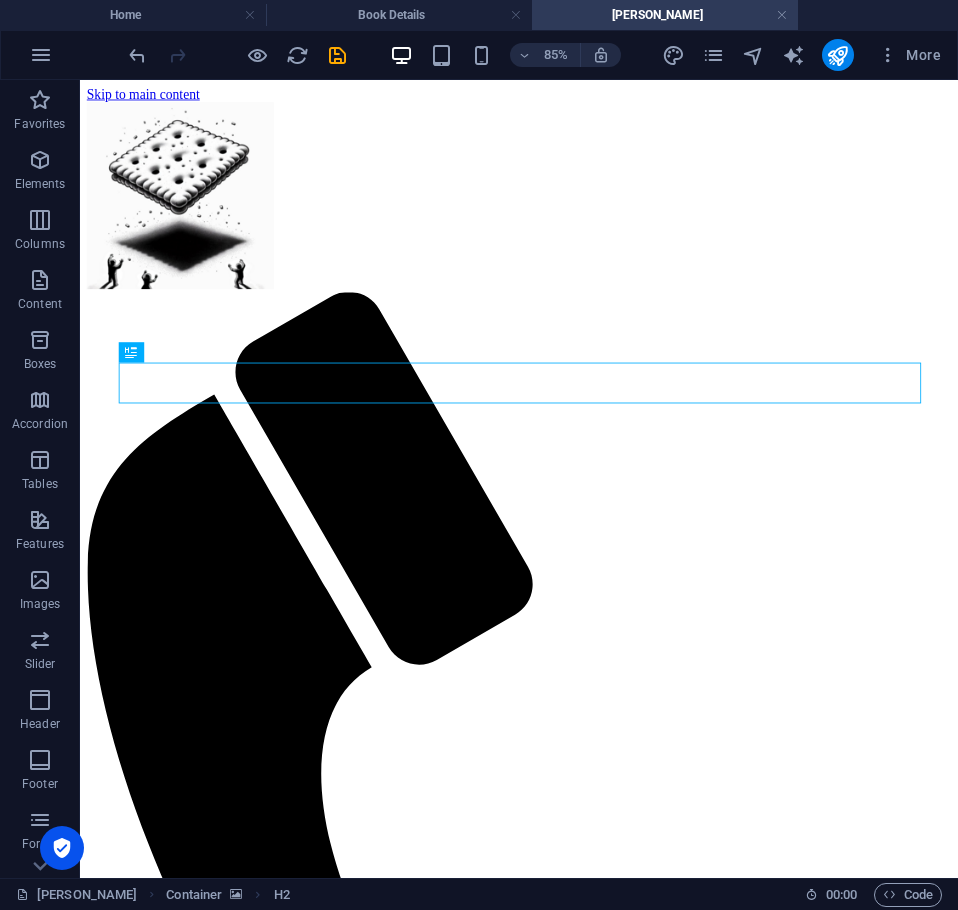 click on "Container   Reference   Container   Placeholder   H2" at bounding box center [519, 479] 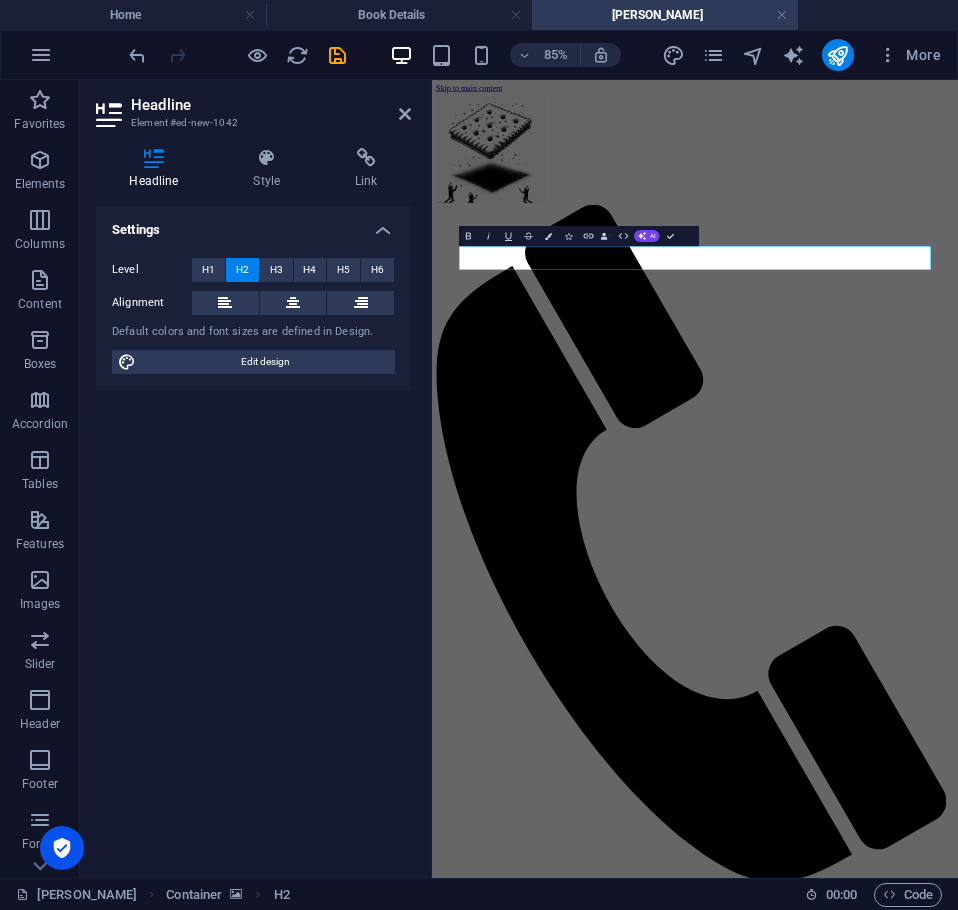 click on "Level H1 H2 H3 H4 H5 H6 Alignment Default colors and font sizes are defined in Design. Edit design" at bounding box center (253, 316) 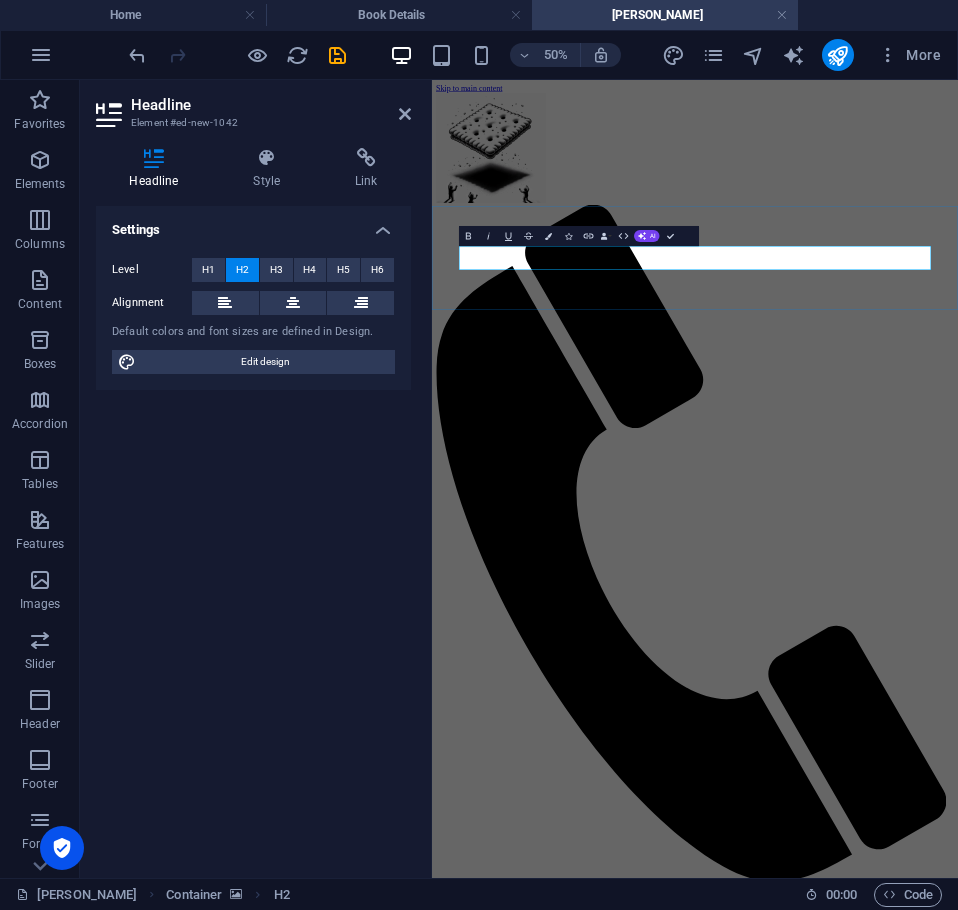 click on "Axel Francis - Multiverse Maverick and Author" at bounding box center [719, 2054] 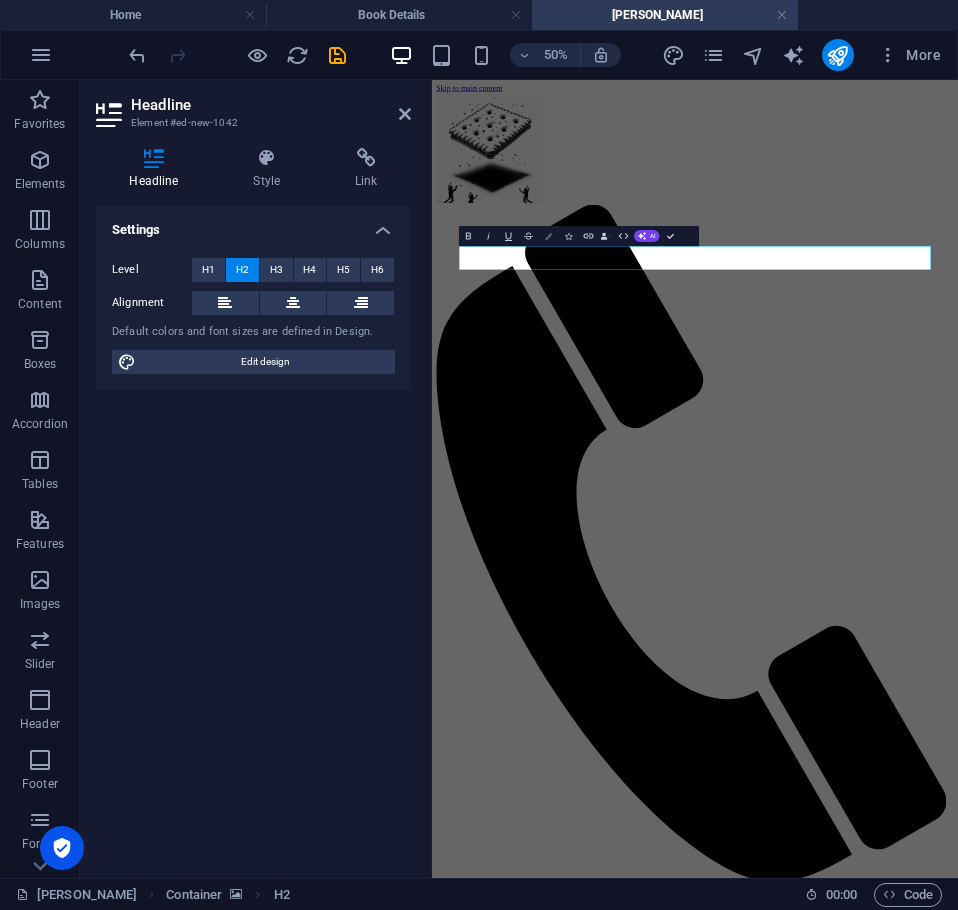 click at bounding box center [548, 236] 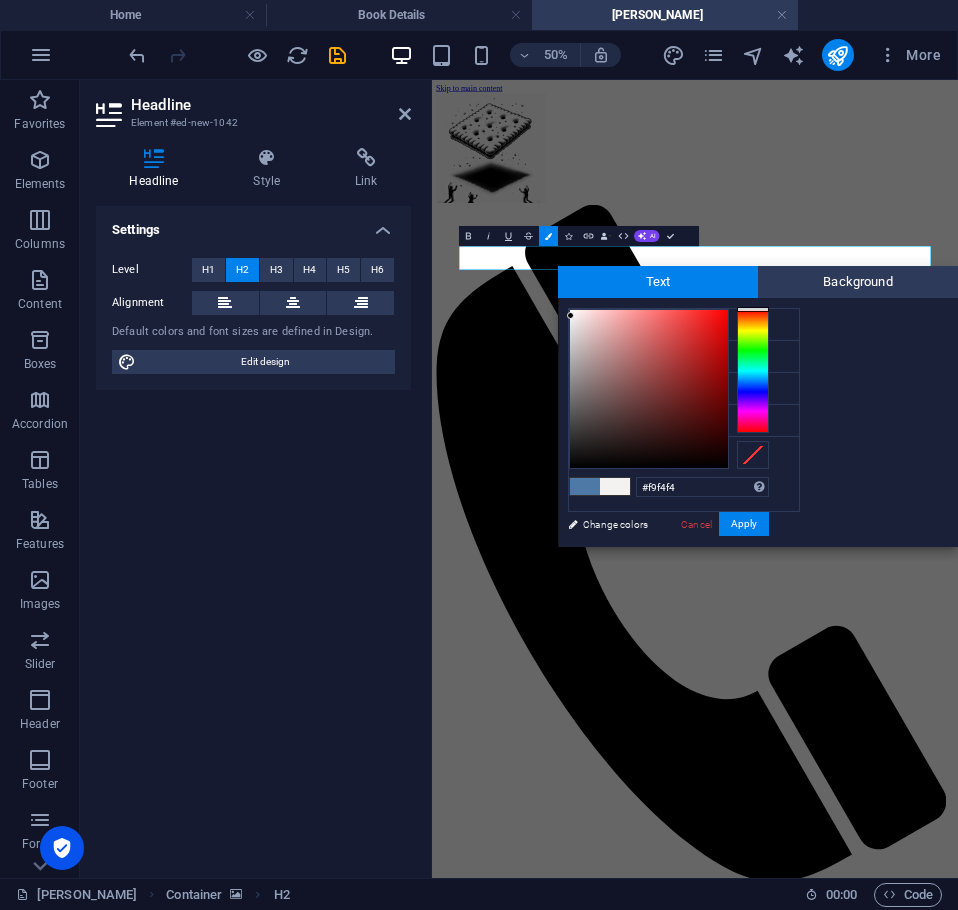 type on "#faf5f5" 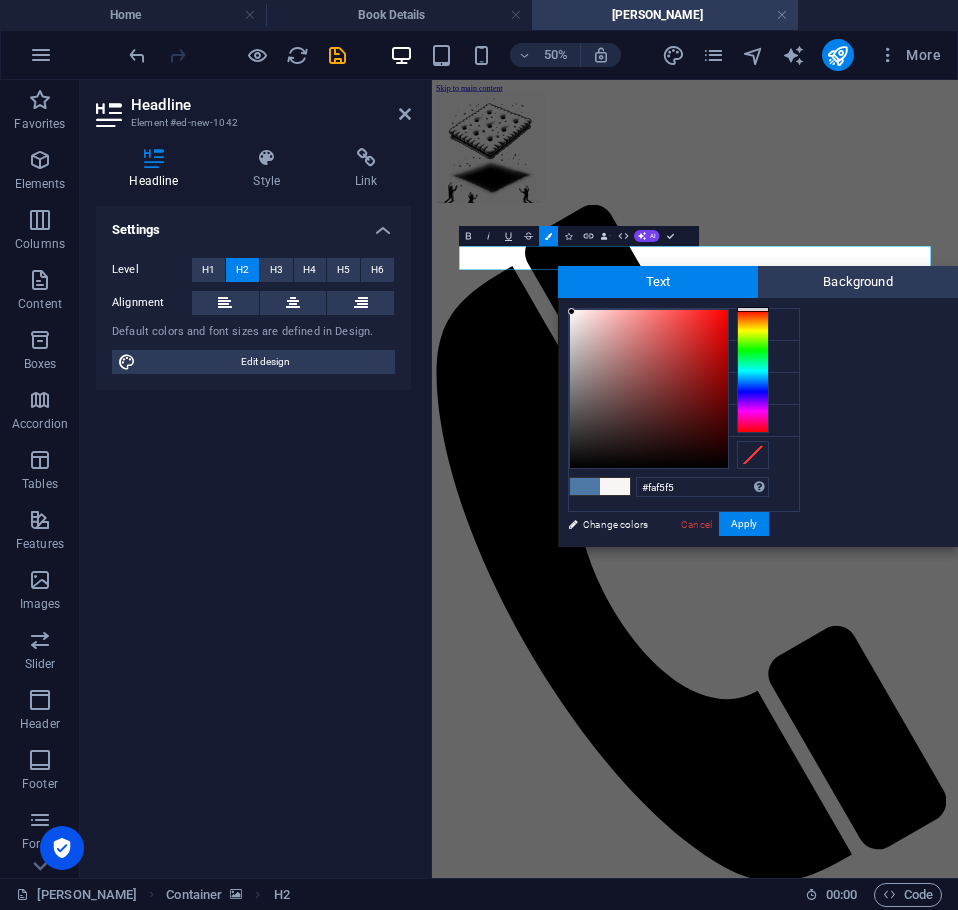 drag, startPoint x: 578, startPoint y: 418, endPoint x: 572, endPoint y: 312, distance: 106.16968 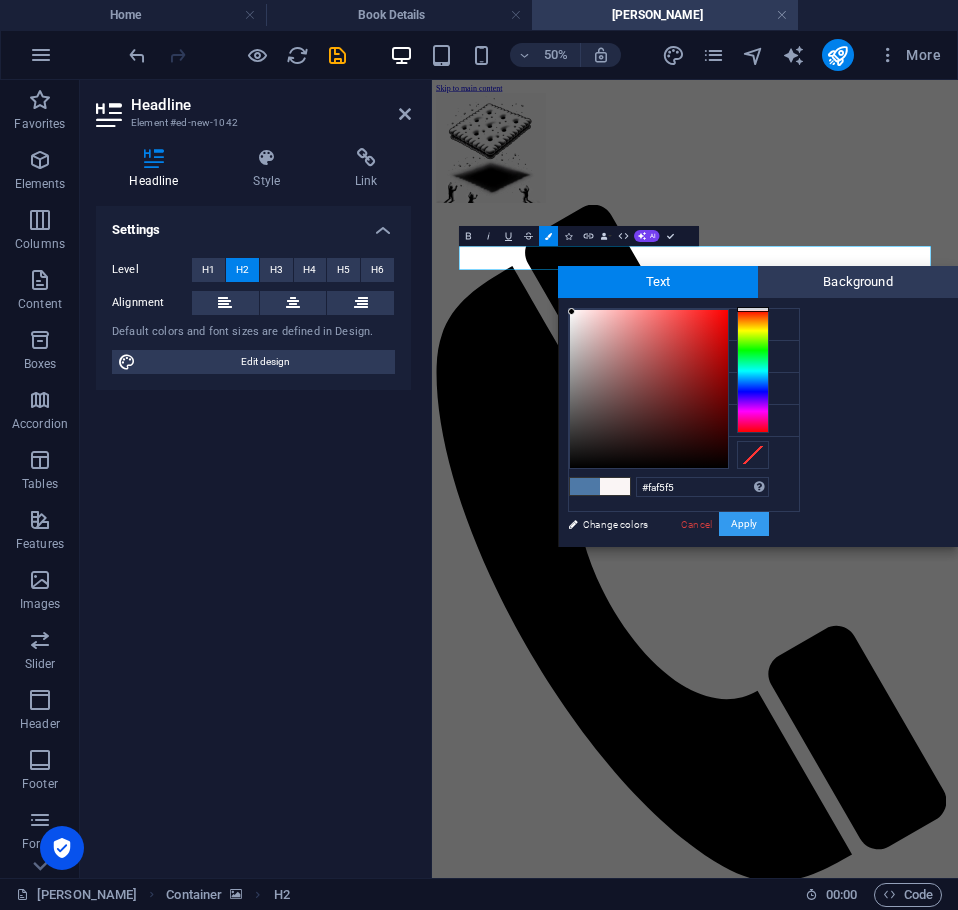 click on "Apply" at bounding box center [744, 524] 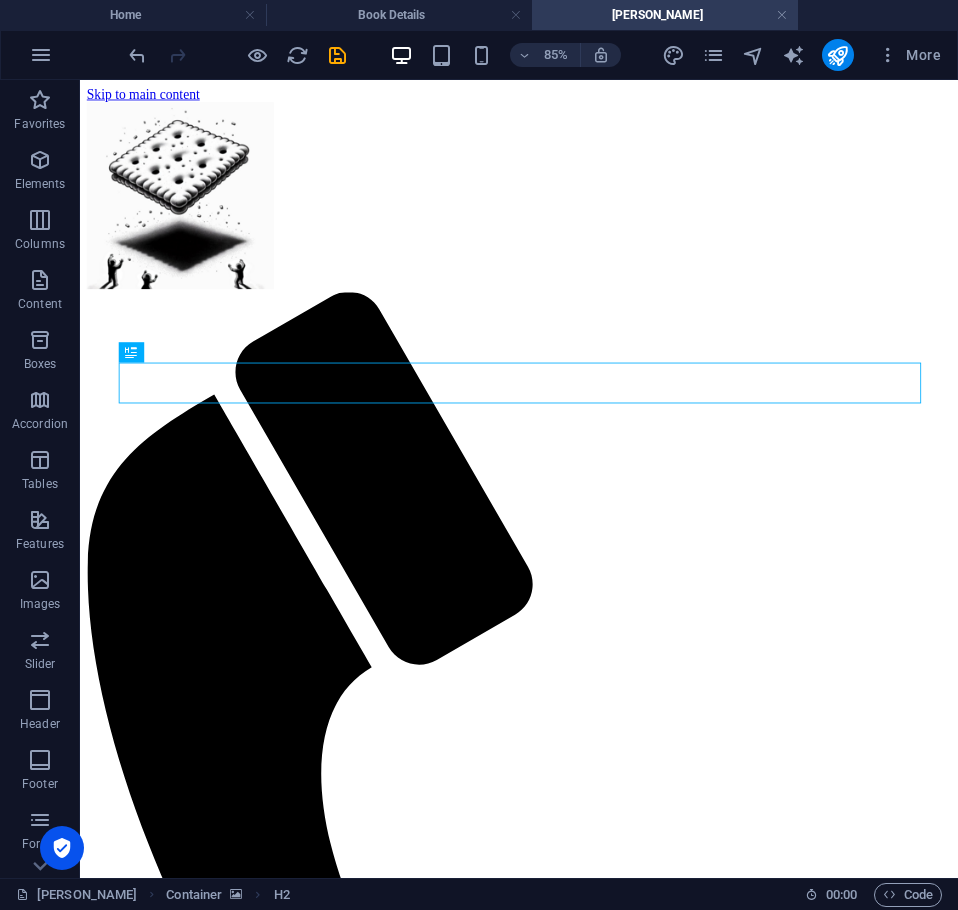 click on "Skip to main content
Menu Home About Service Contact Axel Francis - Multiverse Maverick and Author" at bounding box center (596, 1071) 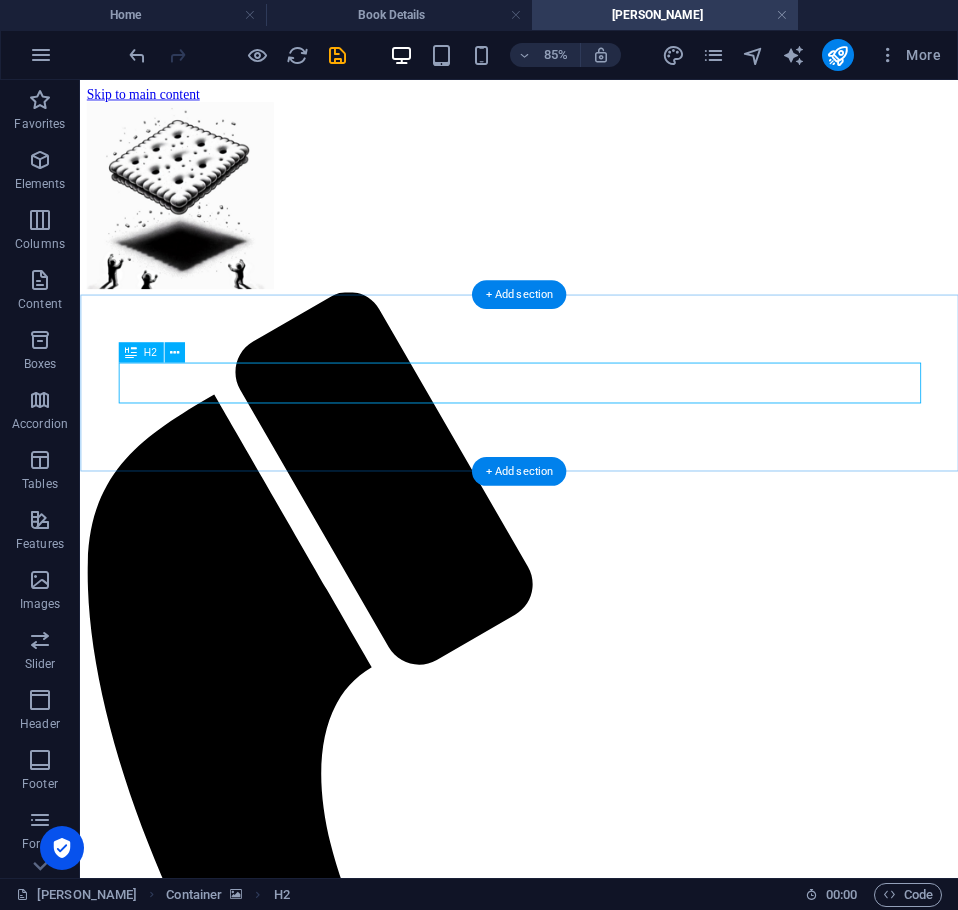 click on "Axel Francis - Multiverse Maverick and Author" at bounding box center [596, 2029] 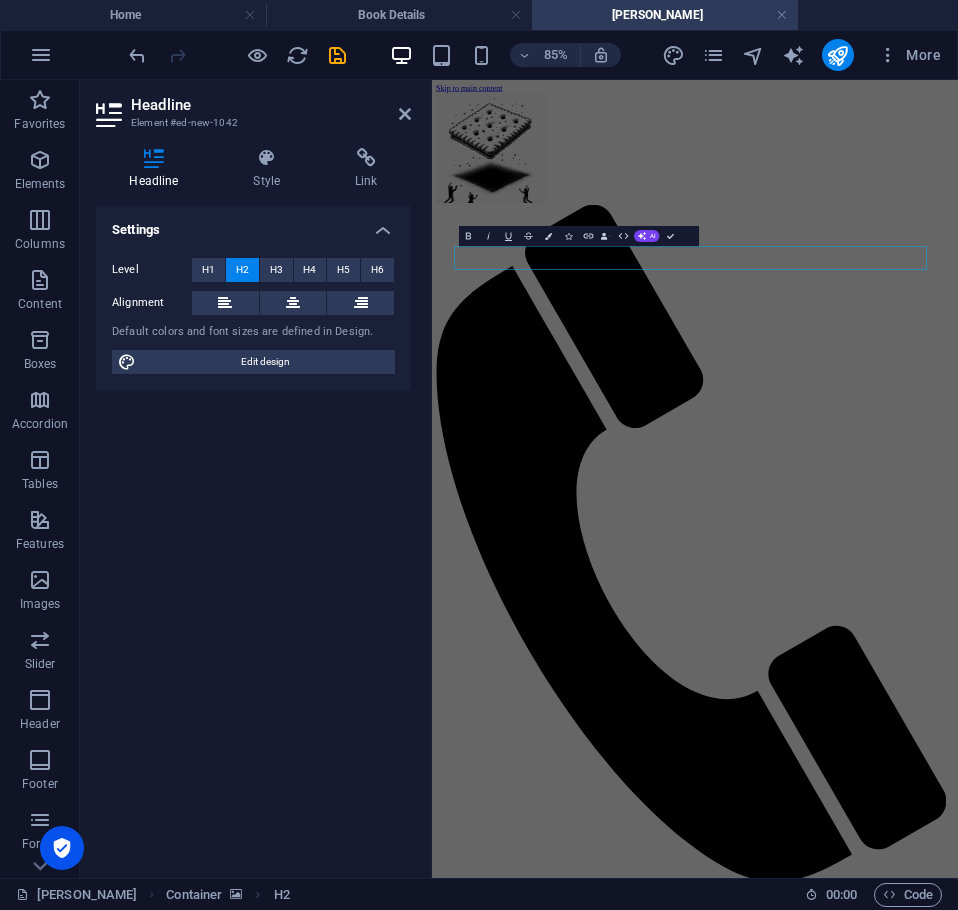 click on "Level H1 H2 H3 H4 H5 H6 Alignment Default colors and font sizes are defined in Design. Edit design" at bounding box center [253, 316] 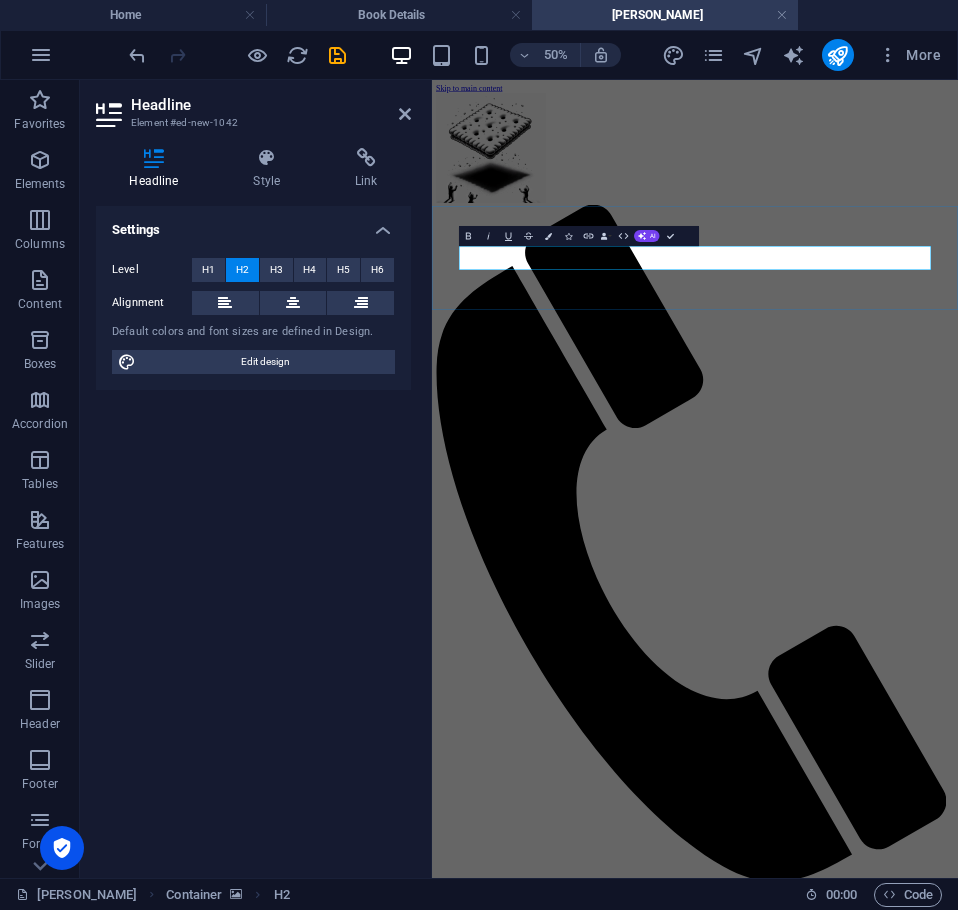 click on "Axel Francis - Multiverse Maverick and Author" at bounding box center [719, 2054] 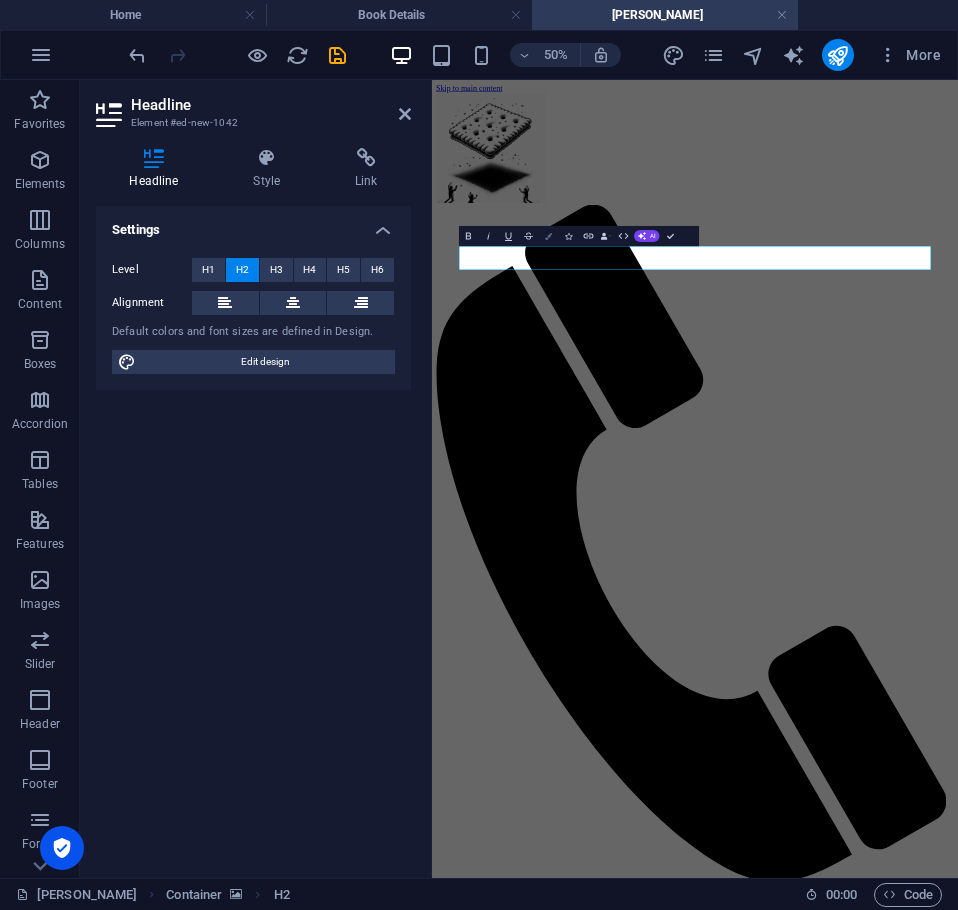 click at bounding box center [548, 236] 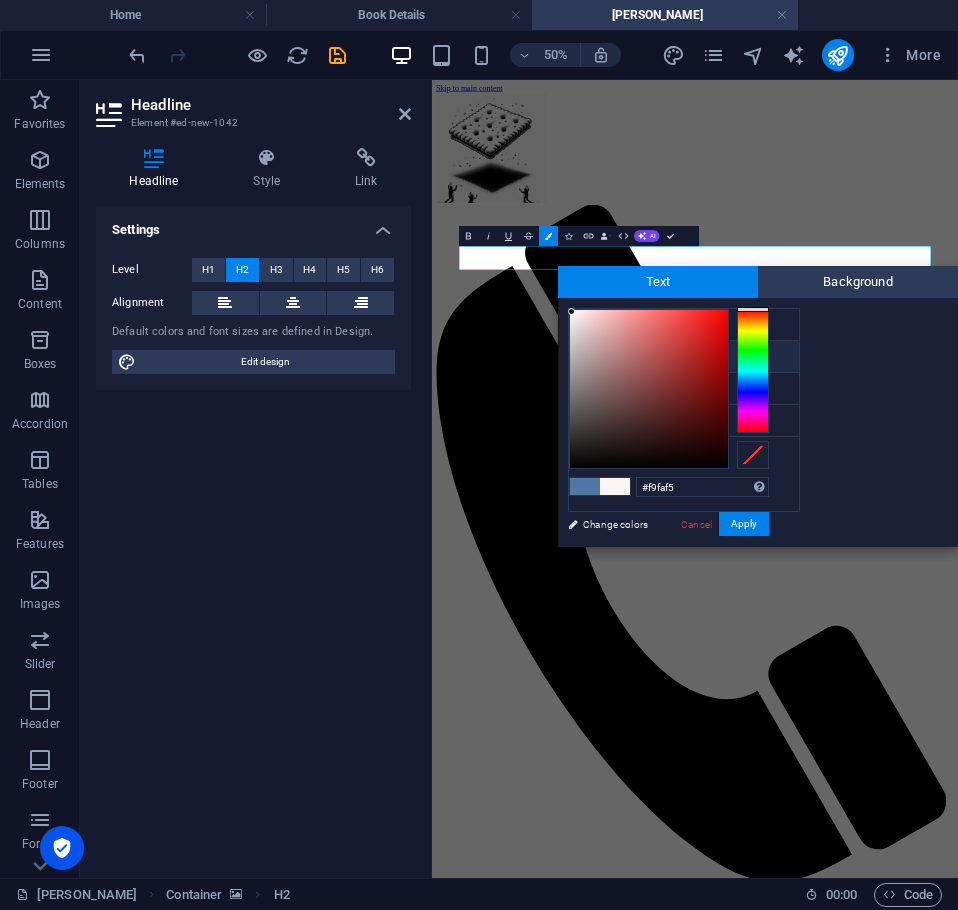 click at bounding box center [753, 371] 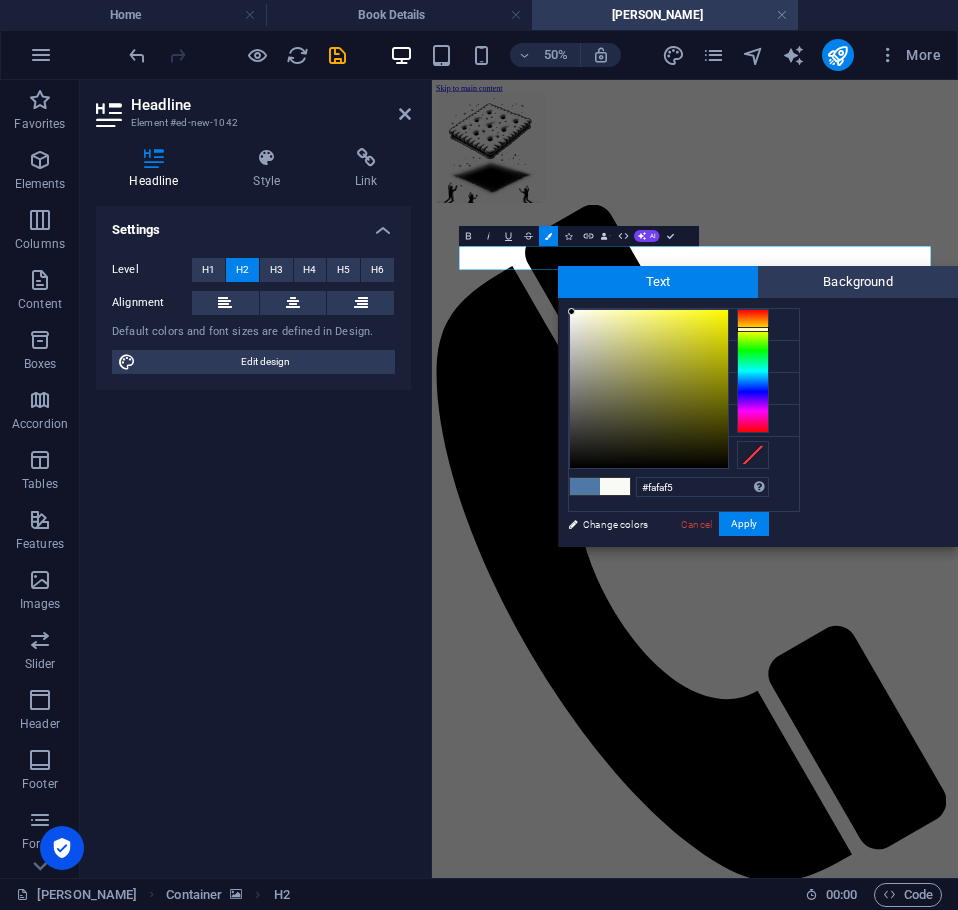 click at bounding box center (753, 329) 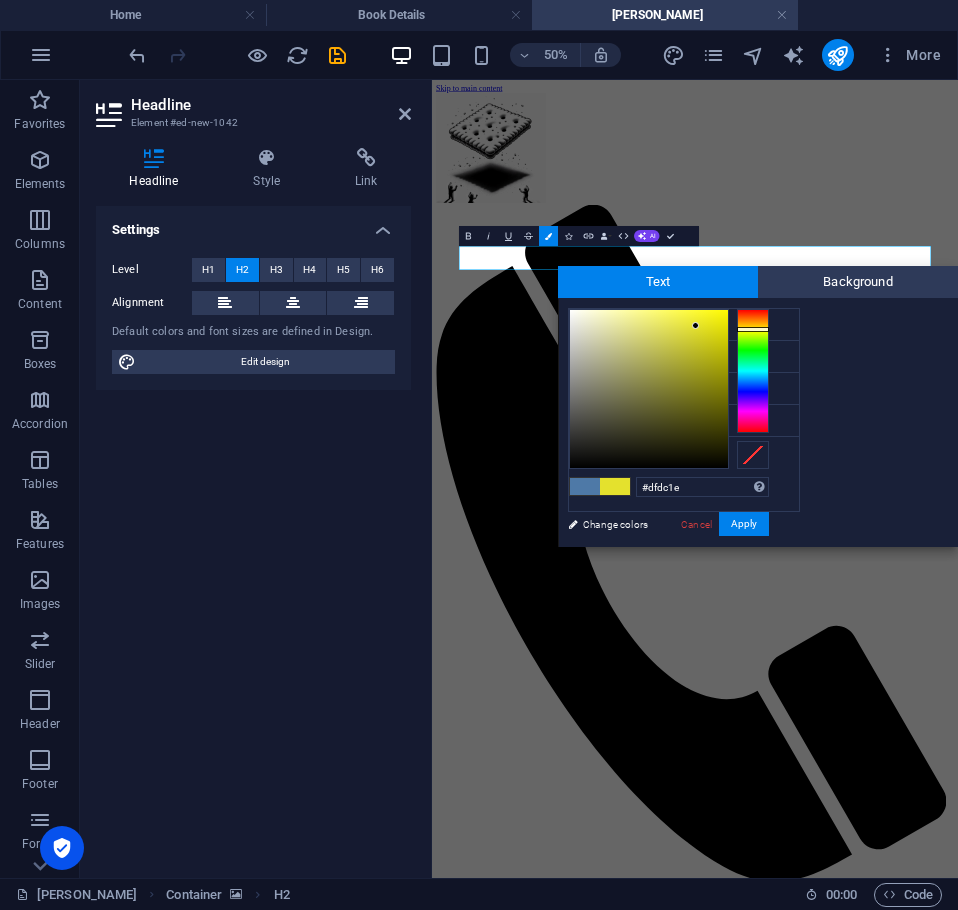 type on "#dfdc1c" 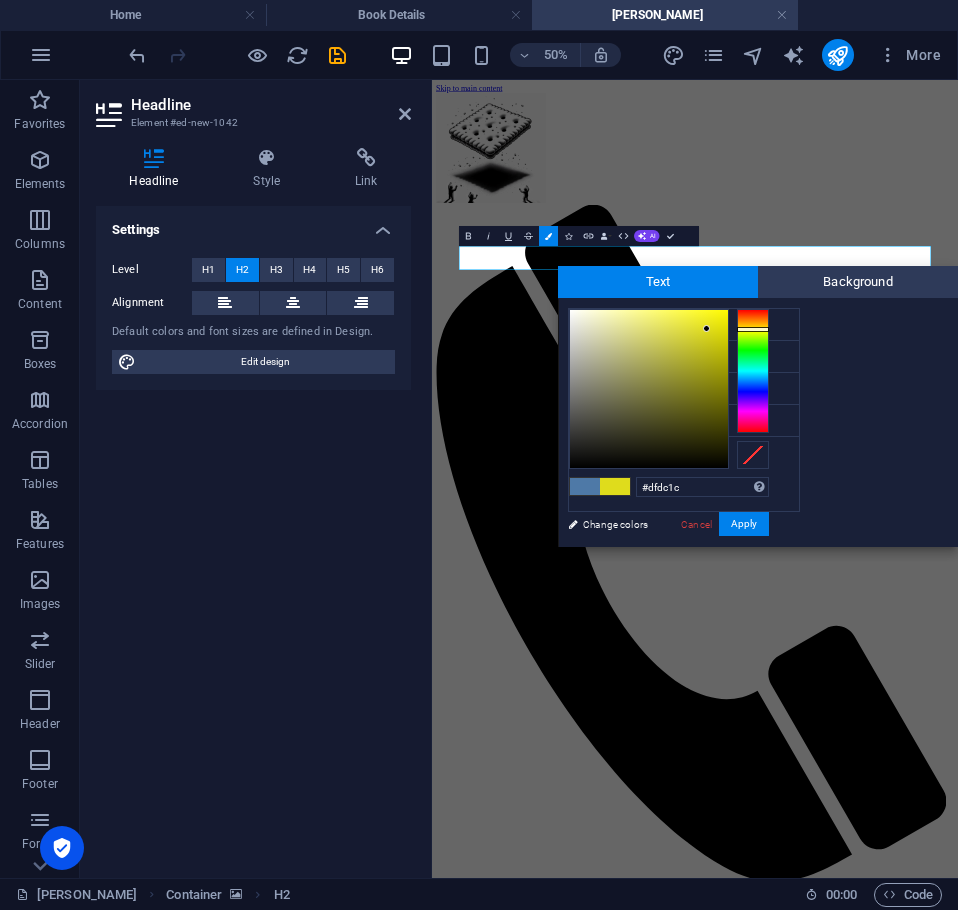 drag, startPoint x: 569, startPoint y: 310, endPoint x: 707, endPoint y: 329, distance: 139.30183 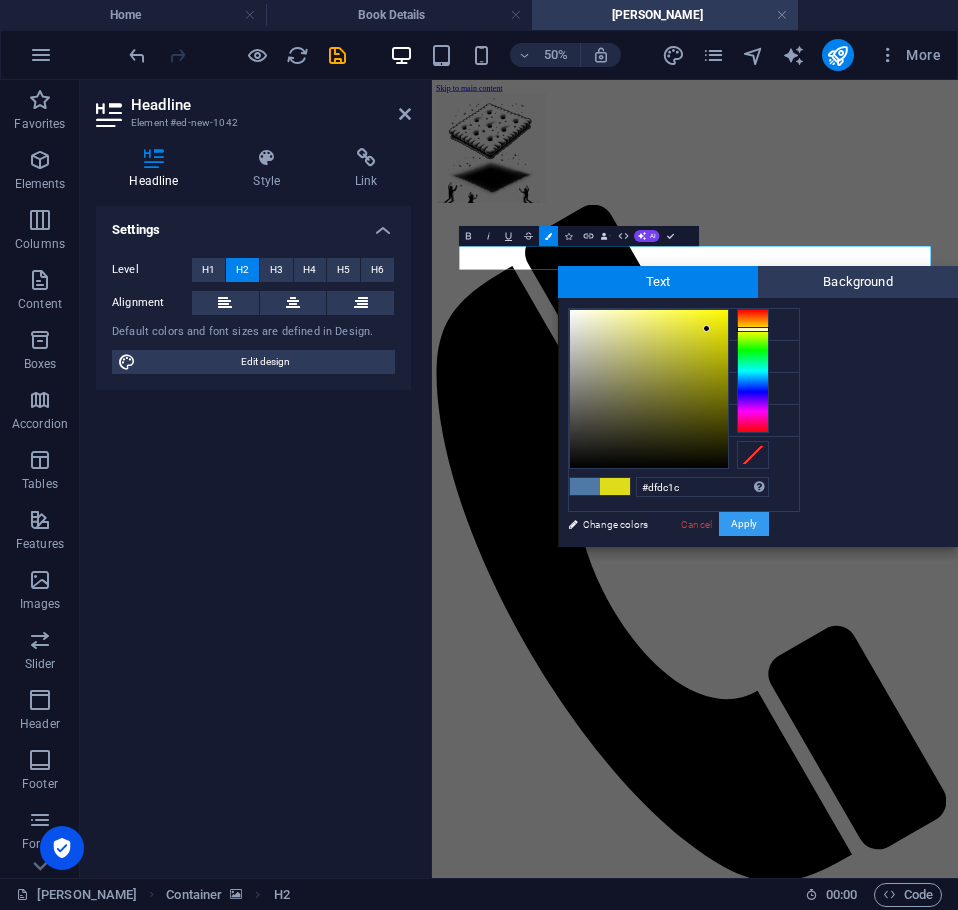 click on "Apply" at bounding box center [744, 524] 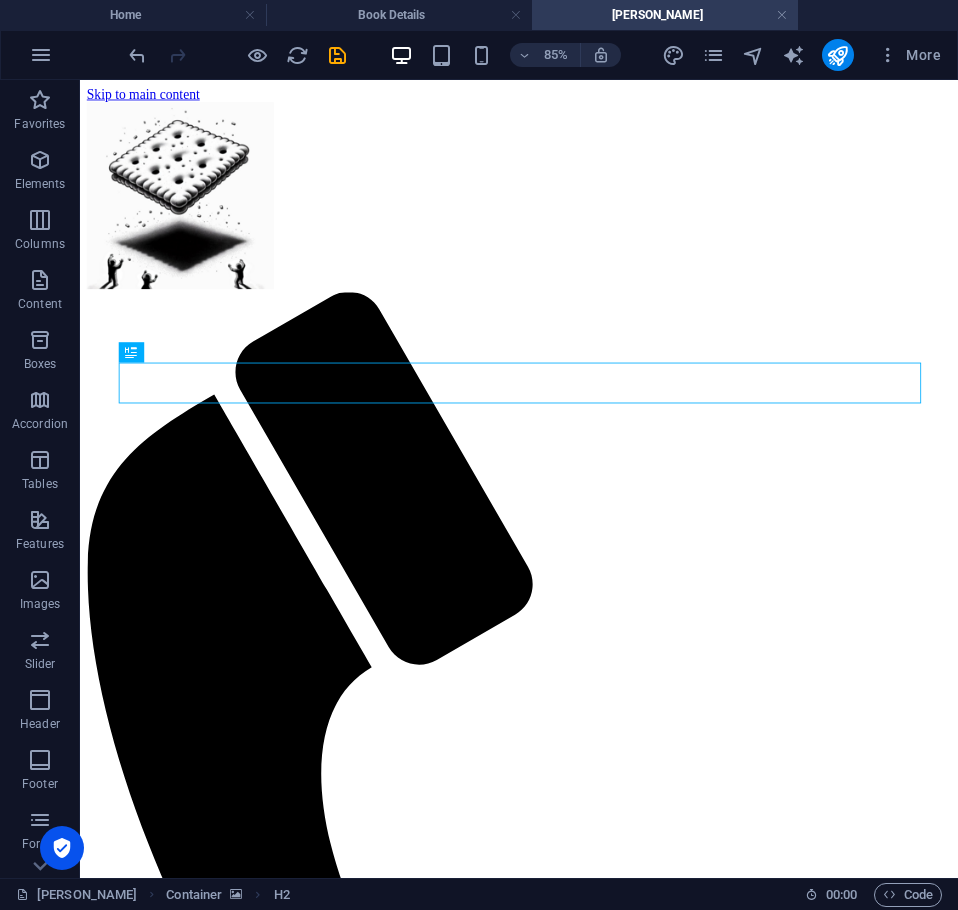 click on "Skip to main content
Menu Home About Service Contact Axel Francis - Multiverse Maverick and Author" at bounding box center [596, 1071] 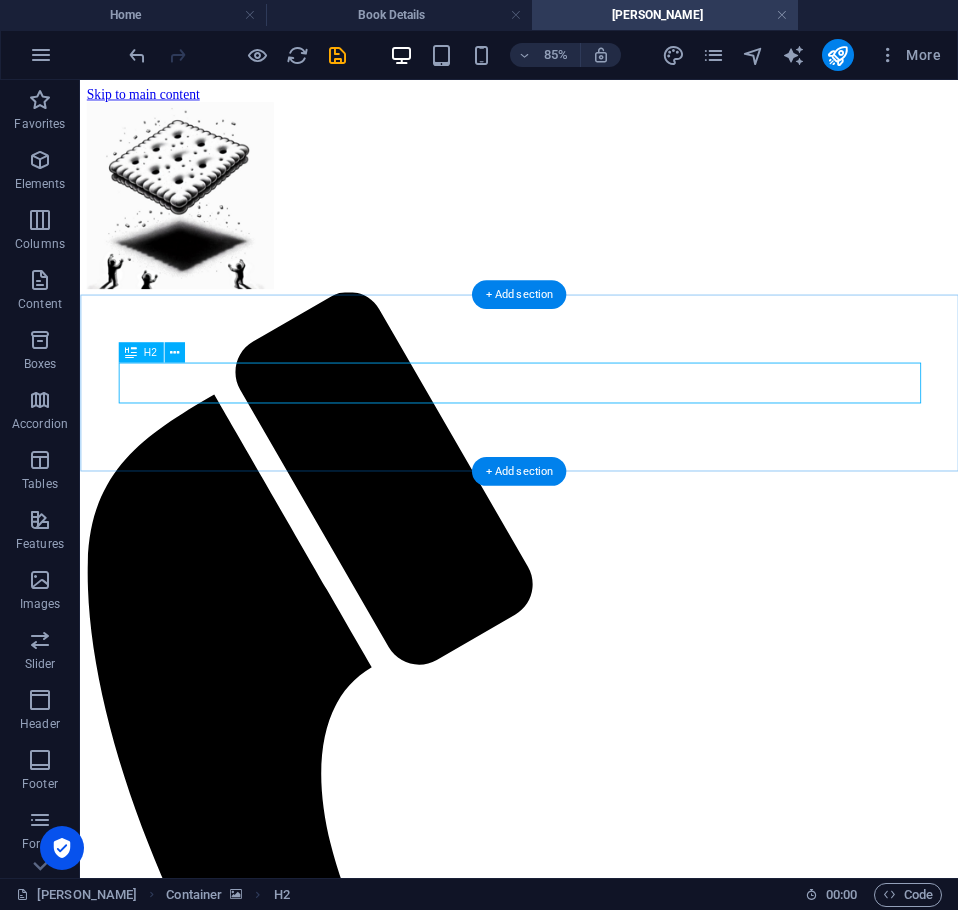 click on "Axel Francis - Multiverse Maverick and Author" at bounding box center (596, 2029) 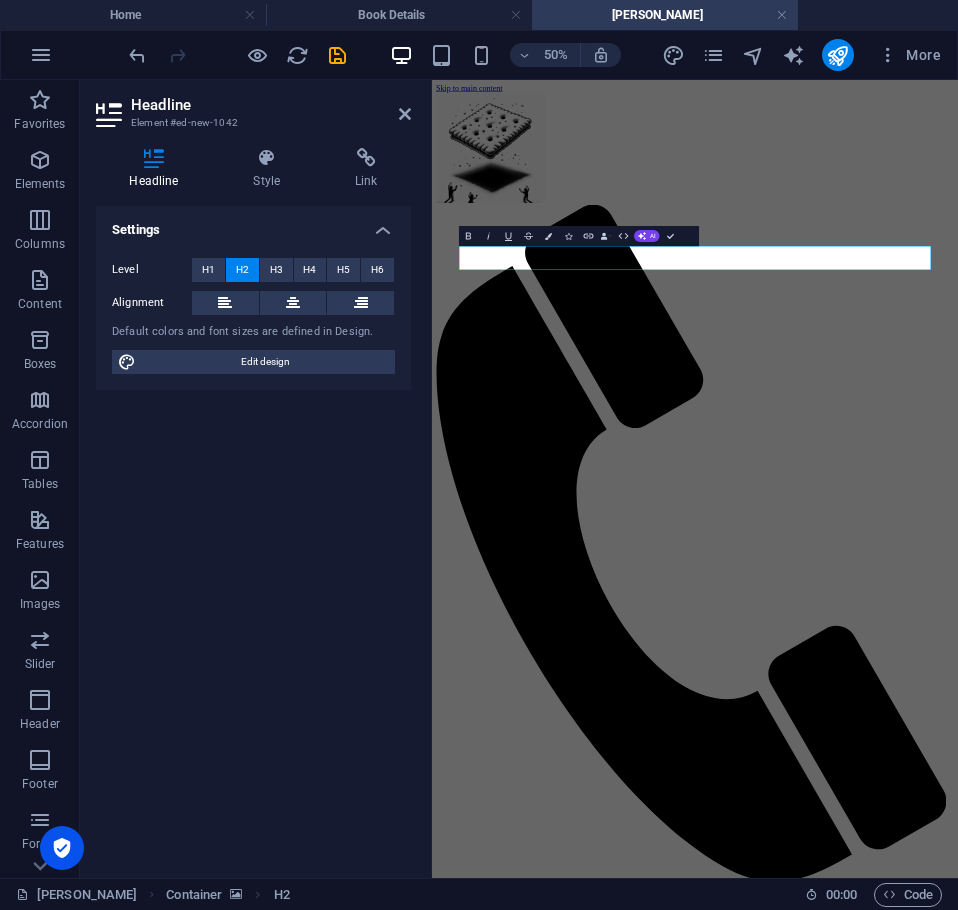 click on "Level H1 H2 H3 H4 H5 H6 Alignment Default colors and font sizes are defined in Design. Edit design" at bounding box center (253, 316) 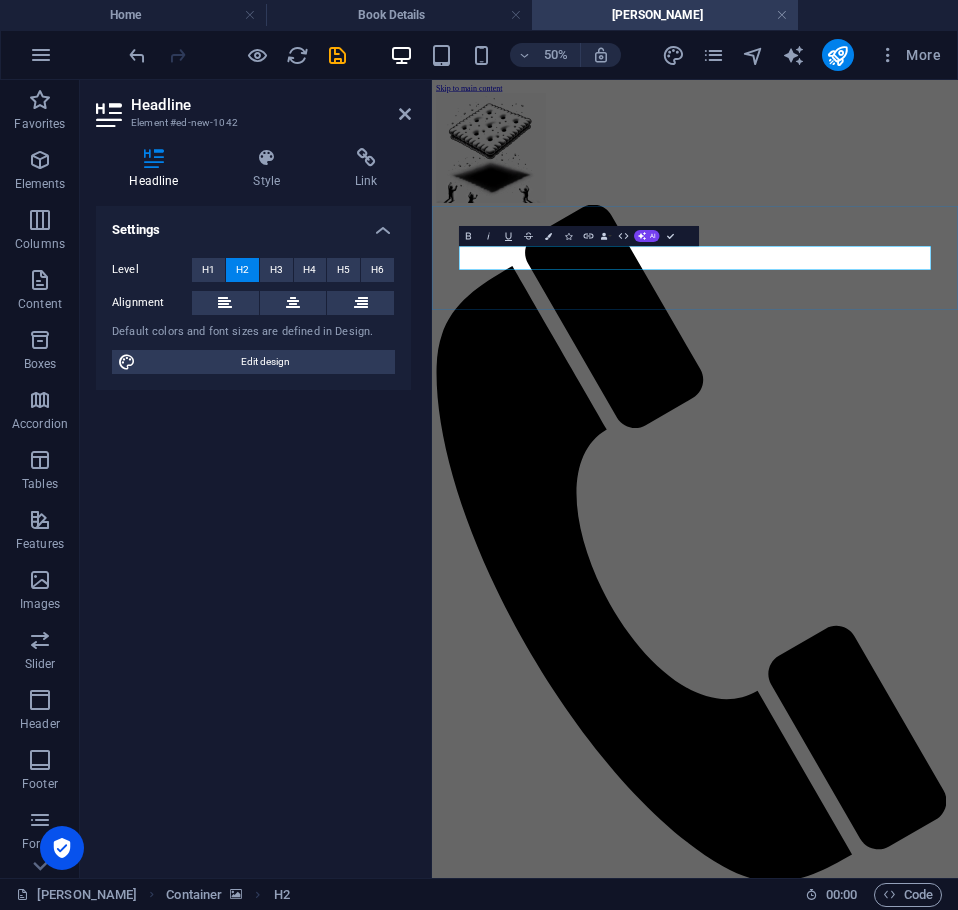 click on "Axel Francis - Multiverse Maverick and Author" at bounding box center [719, 2054] 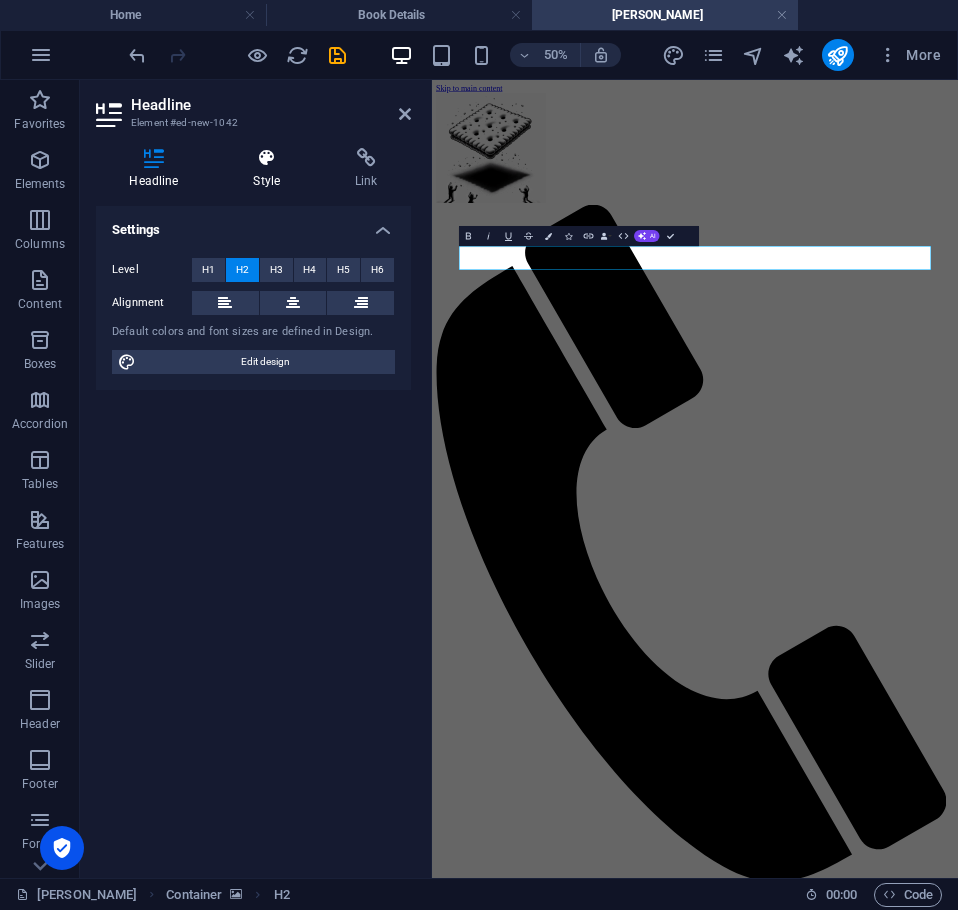 click at bounding box center (267, 158) 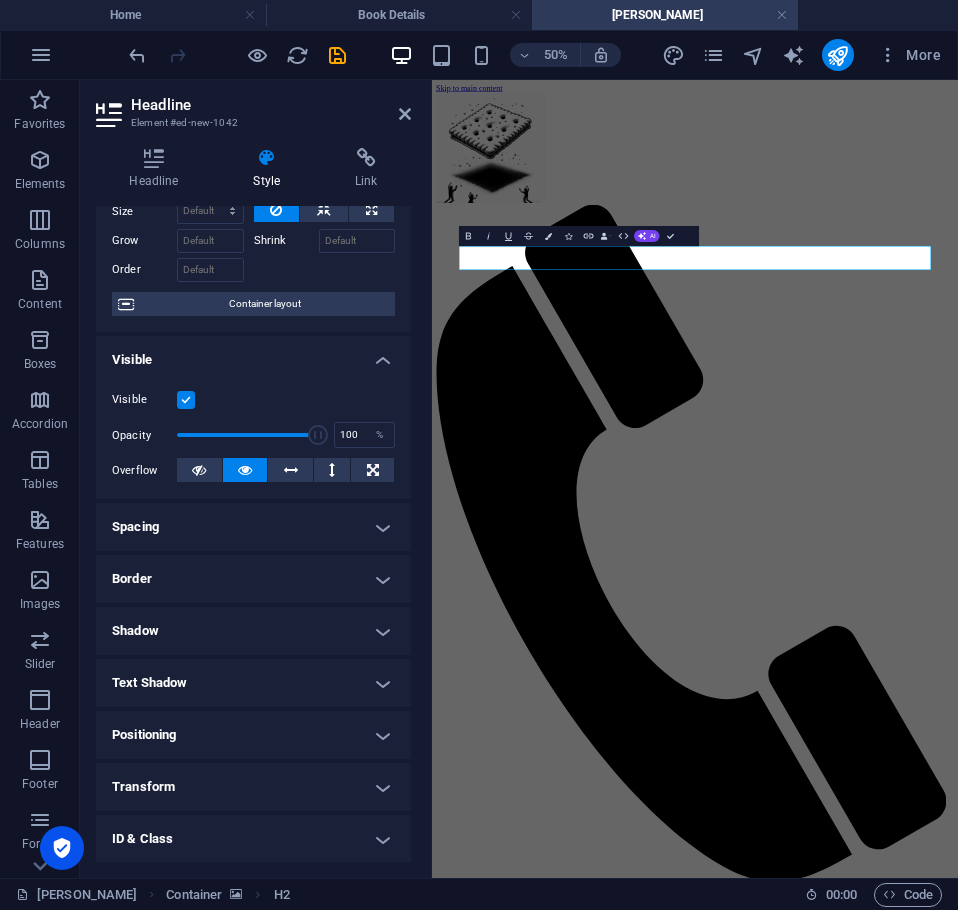 scroll, scrollTop: 0, scrollLeft: 0, axis: both 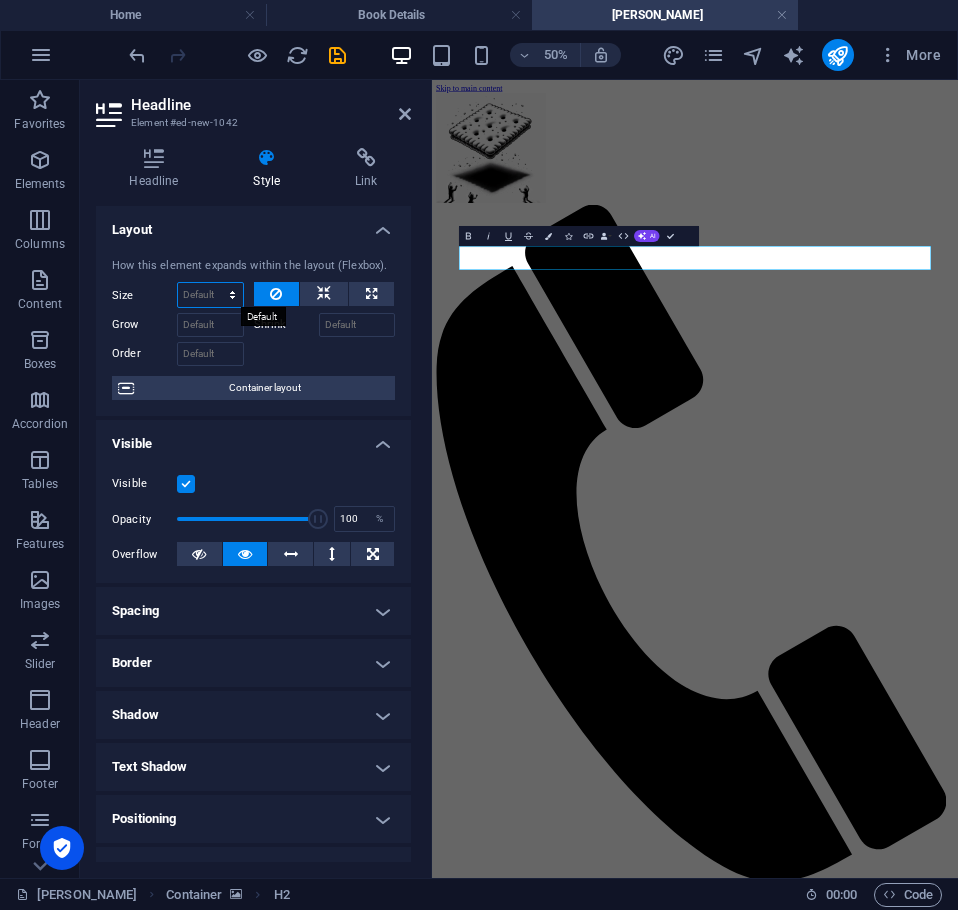 click on "Default auto px % 1/1 1/2 1/3 1/4 1/5 1/6 1/7 1/8 1/9 1/10" at bounding box center (210, 295) 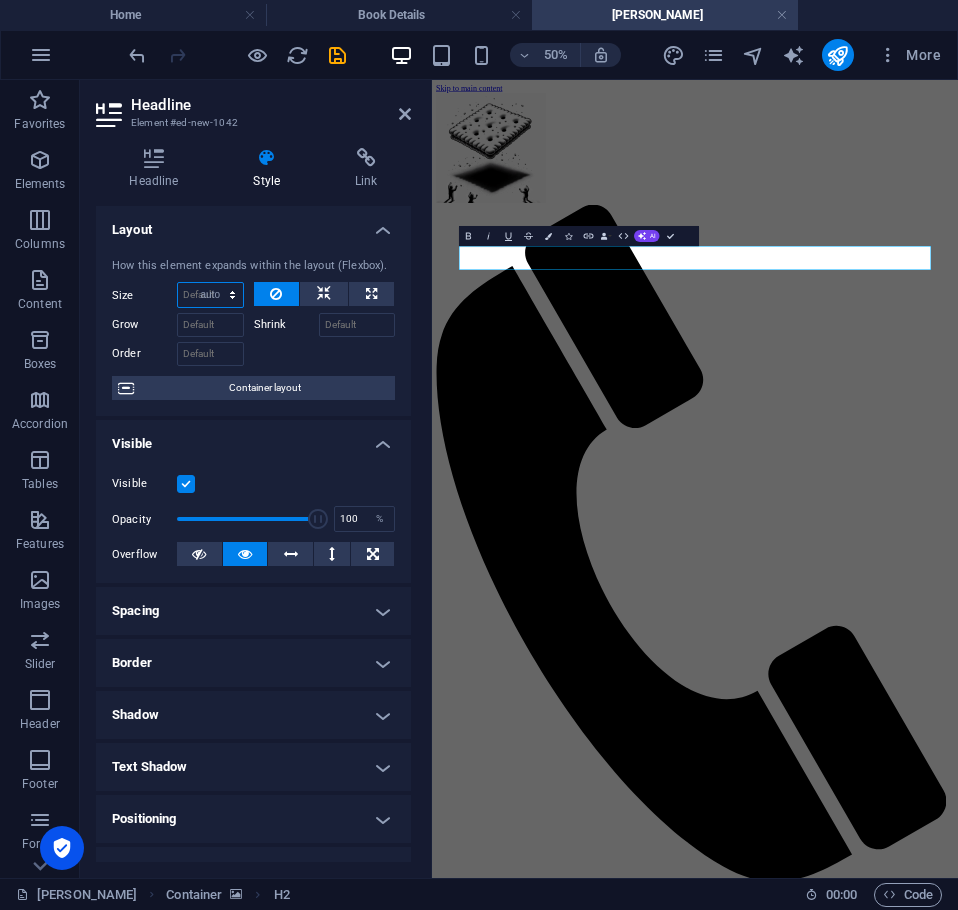 click on "Default auto px % 1/1 1/2 1/3 1/4 1/5 1/6 1/7 1/8 1/9 1/10" at bounding box center [210, 295] 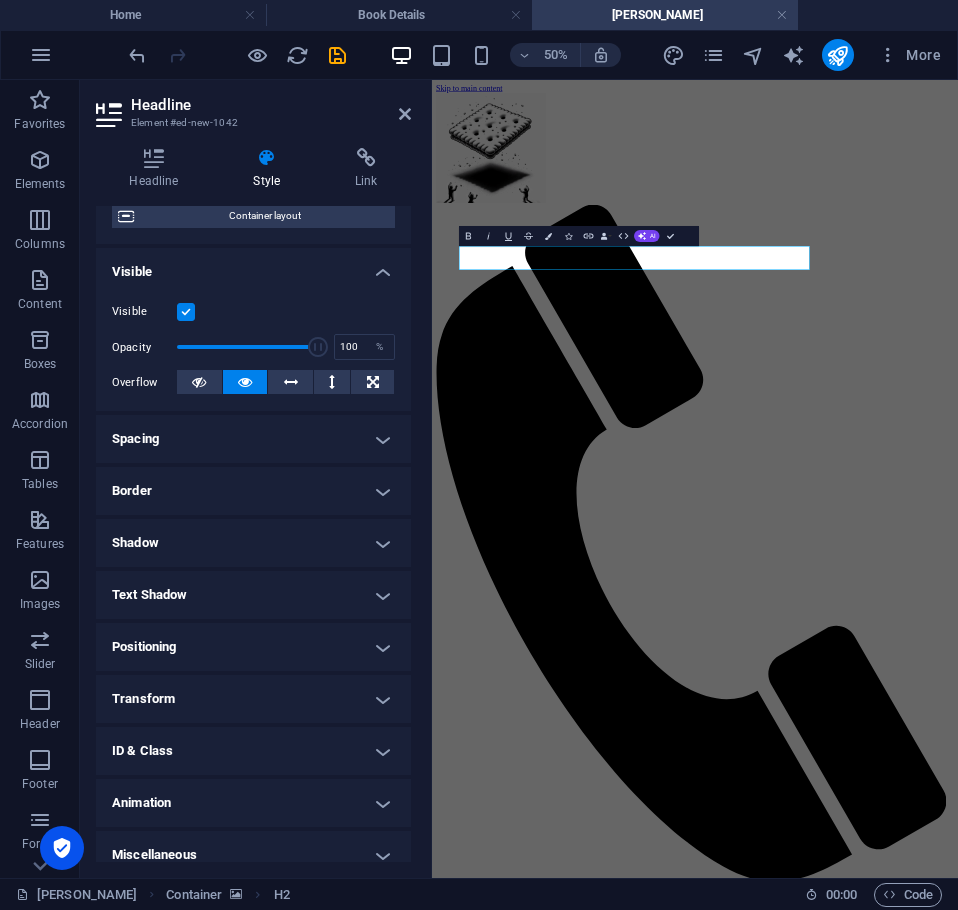 scroll, scrollTop: 189, scrollLeft: 0, axis: vertical 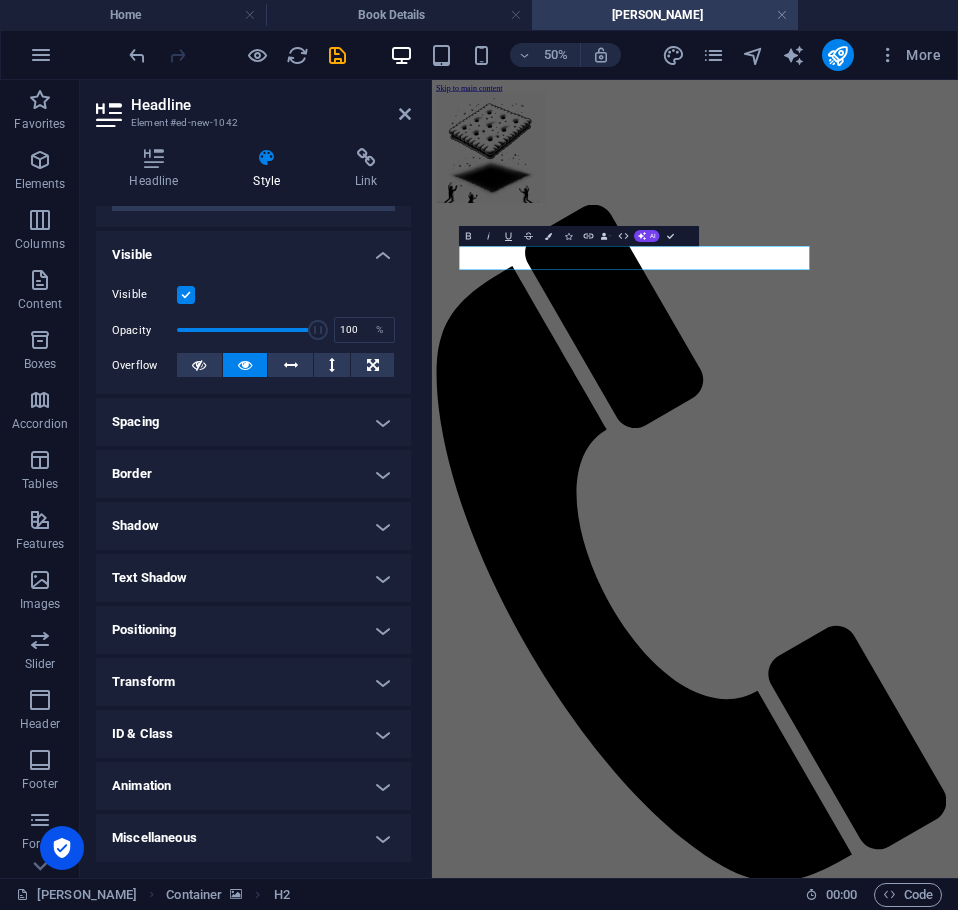 click on "Text Shadow" at bounding box center [253, 578] 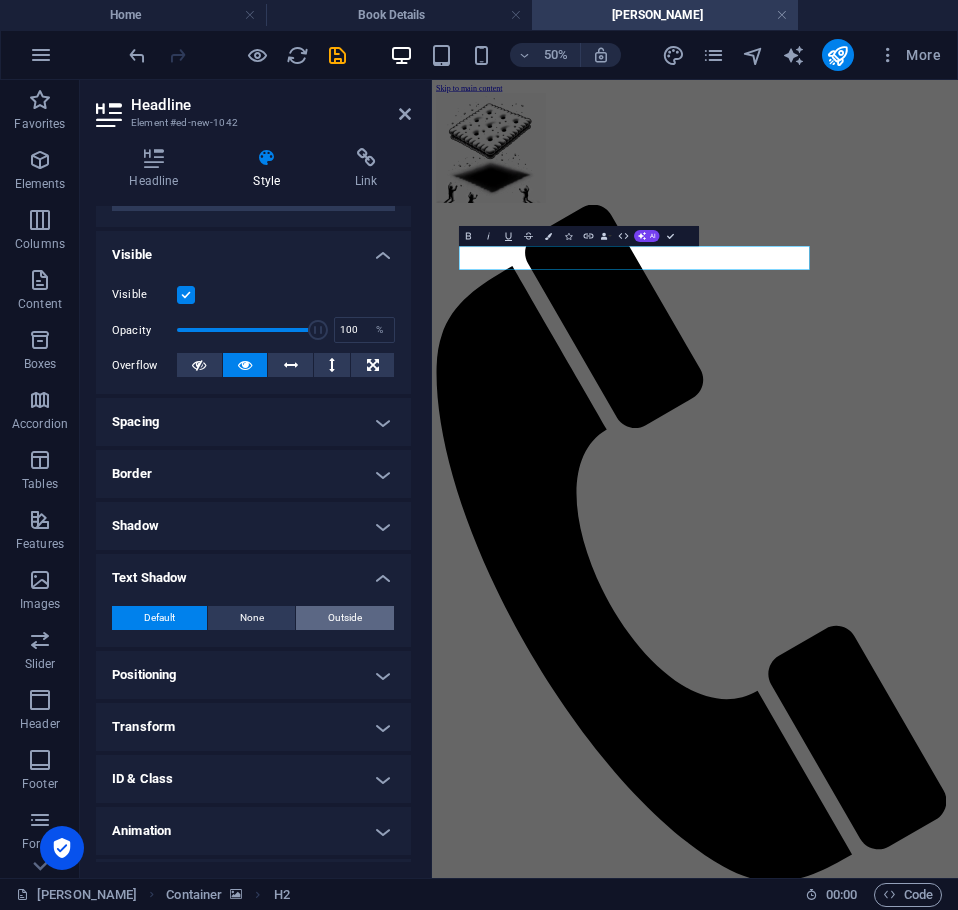 click on "Outside" at bounding box center (345, 618) 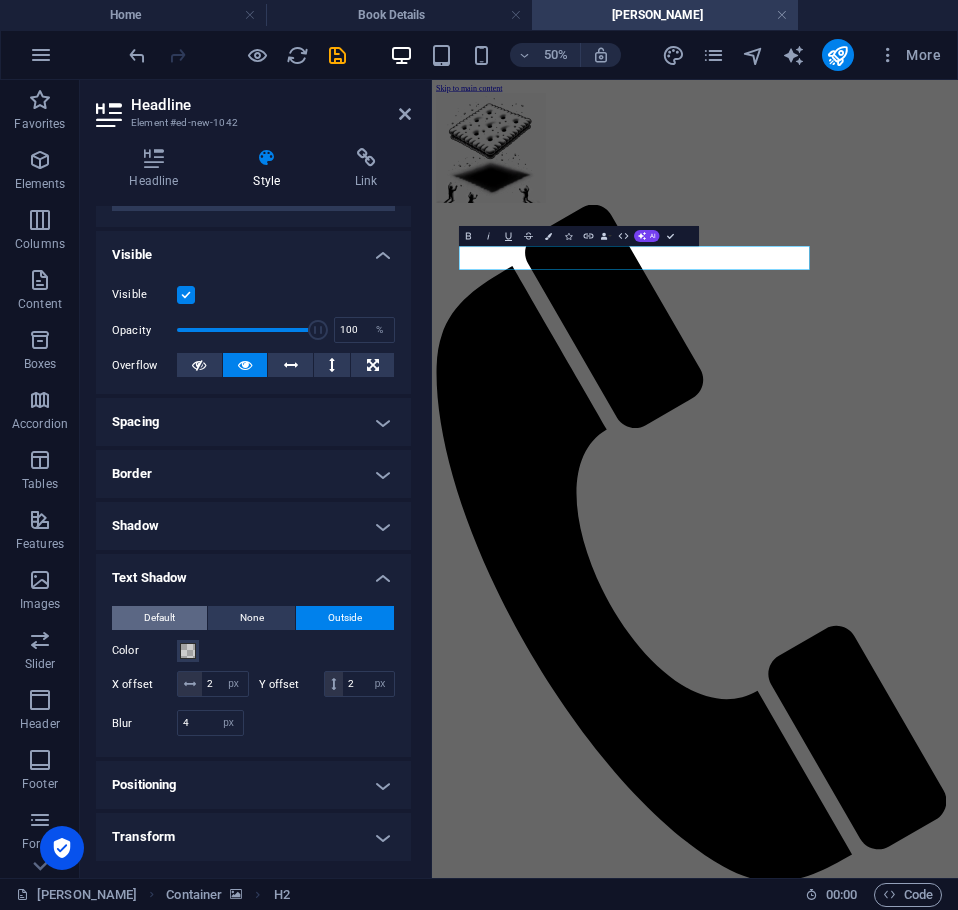 click on "Default" at bounding box center (159, 618) 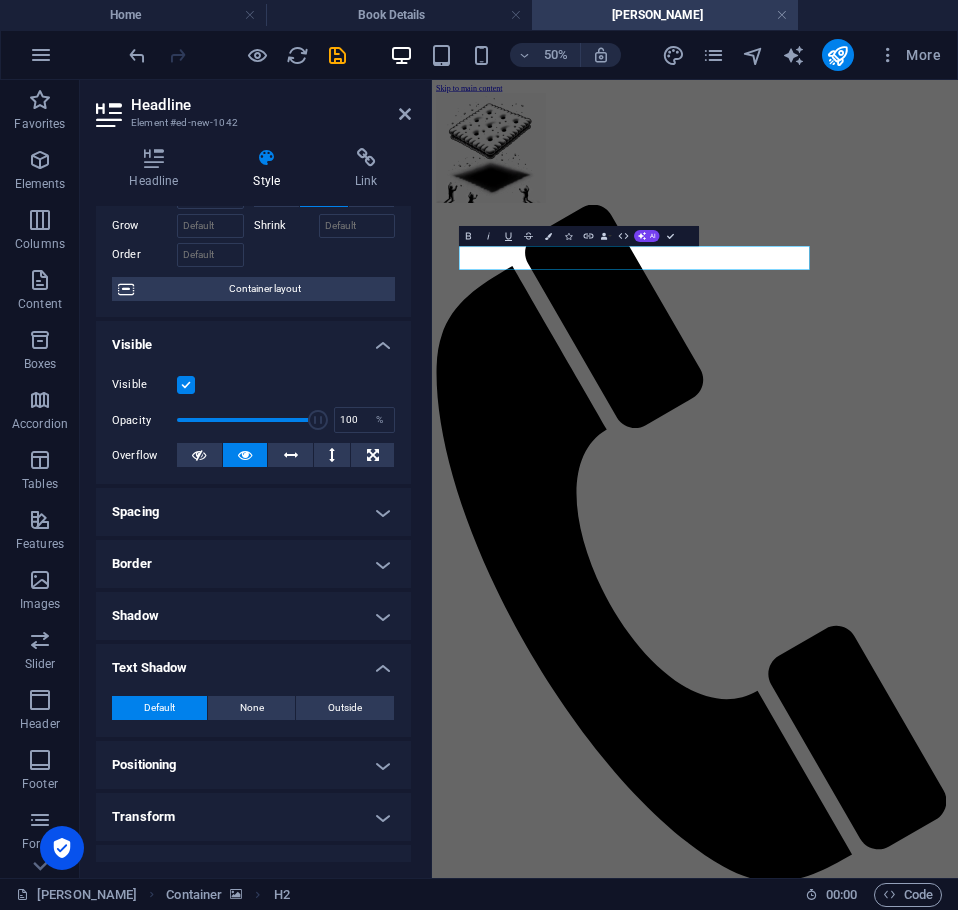 scroll, scrollTop: 0, scrollLeft: 0, axis: both 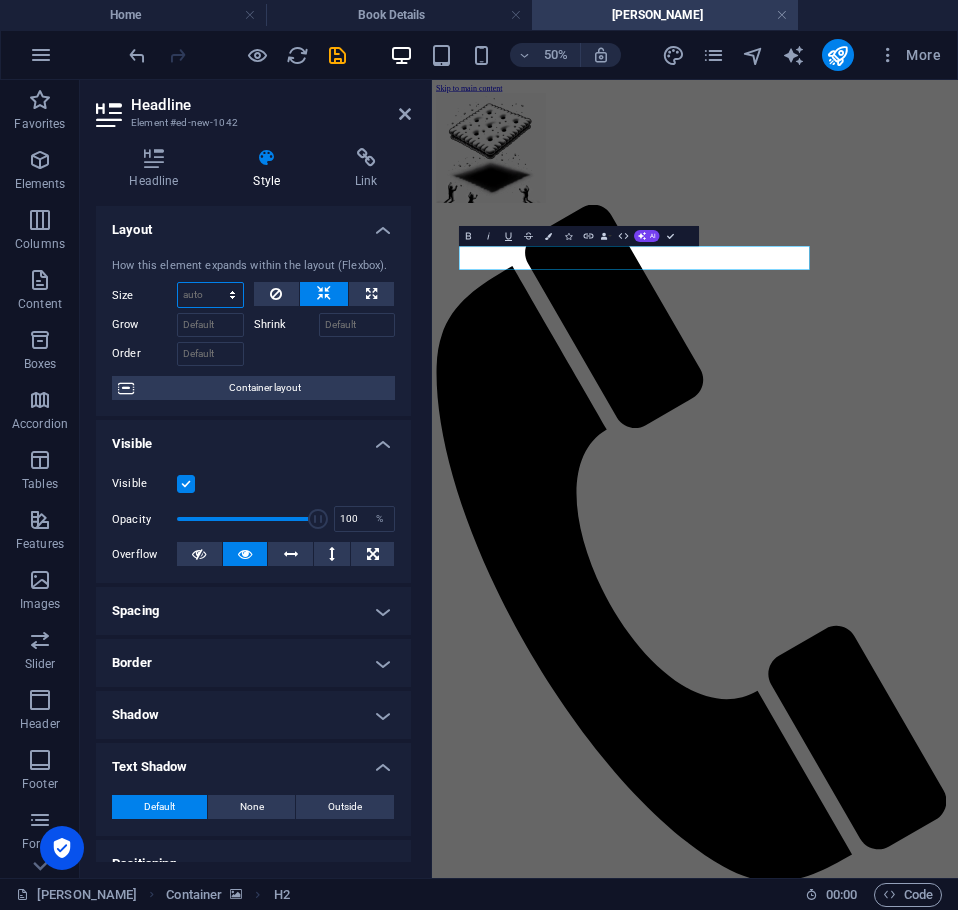 click on "Default auto px % 1/1 1/2 1/3 1/4 1/5 1/6 1/7 1/8 1/9 1/10" at bounding box center [210, 295] 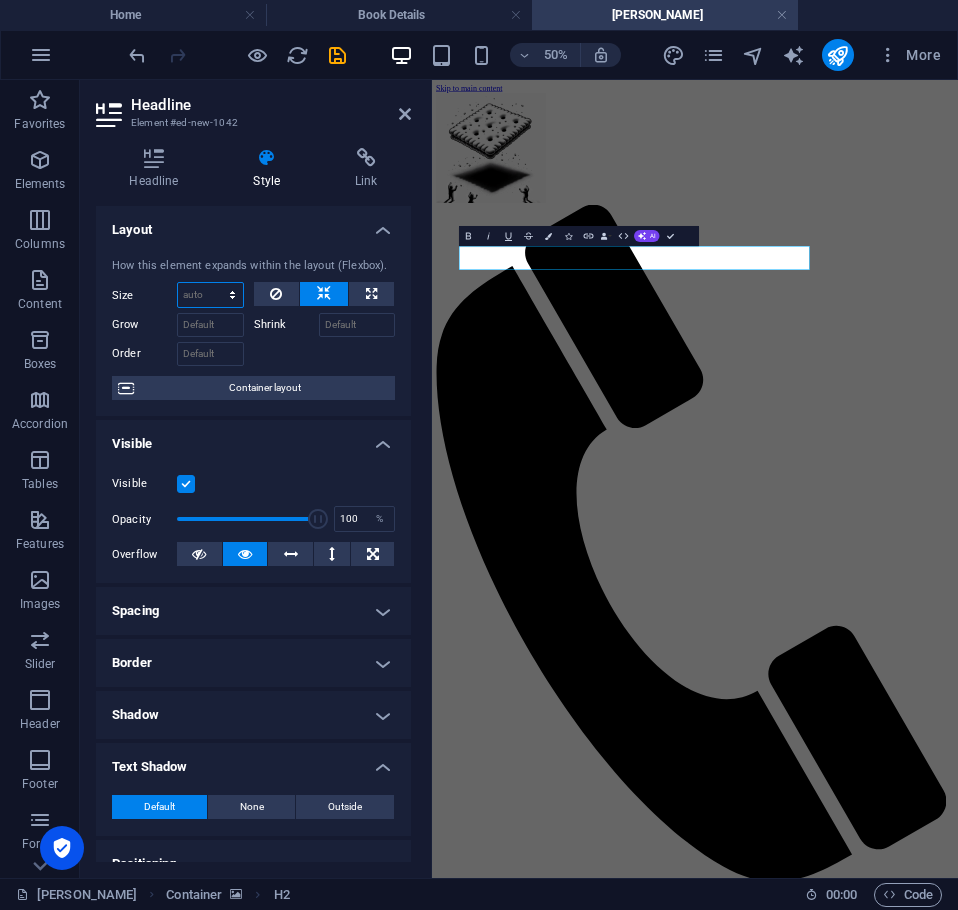 click on "Default auto px % 1/1 1/2 1/3 1/4 1/5 1/6 1/7 1/8 1/9 1/10" at bounding box center [210, 295] 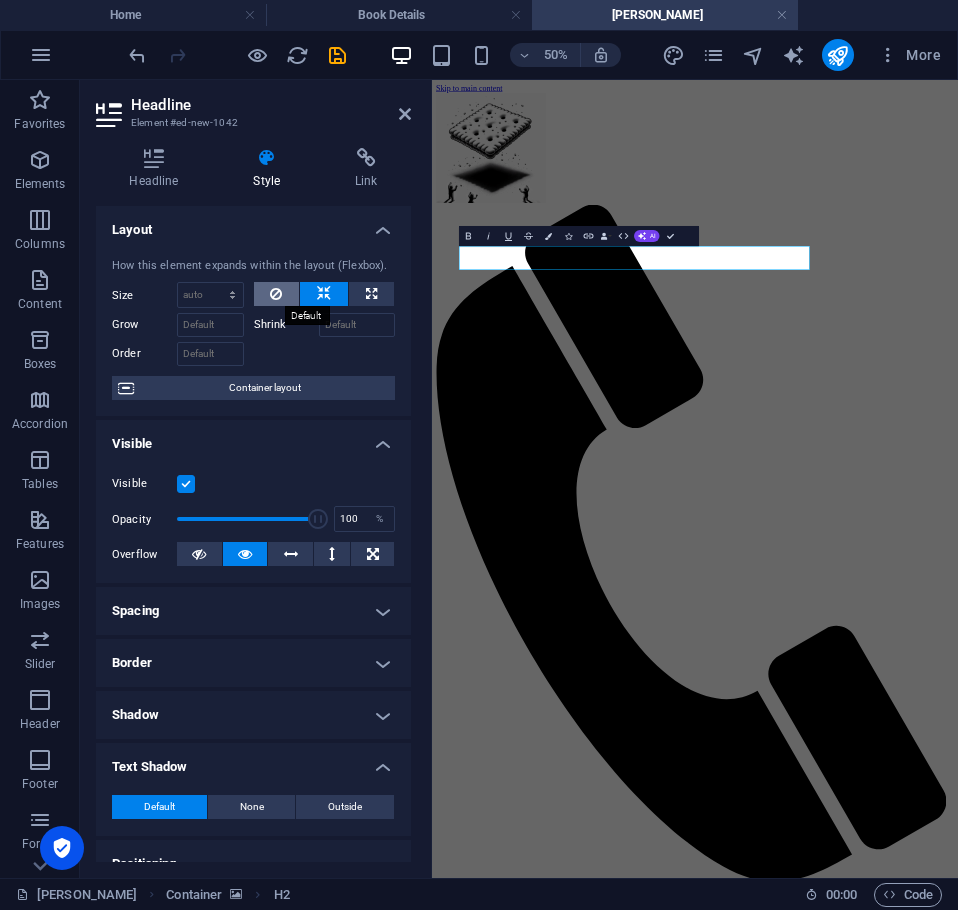 click at bounding box center [277, 294] 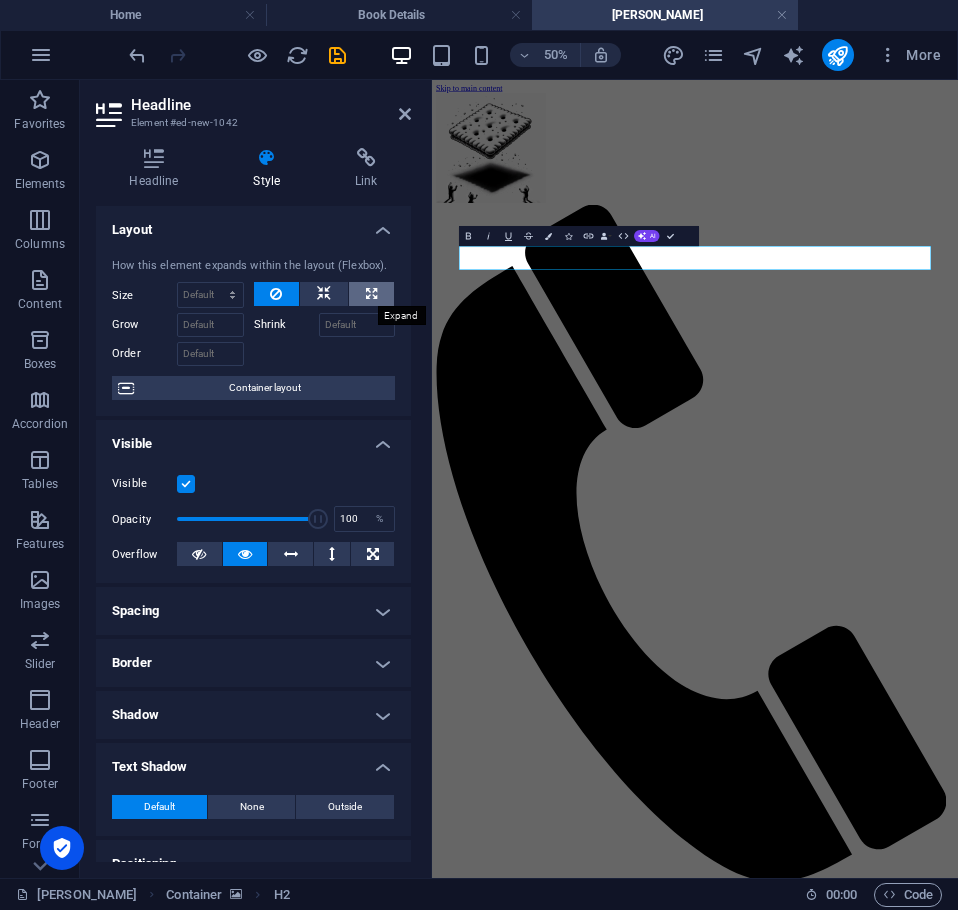 click at bounding box center (371, 294) 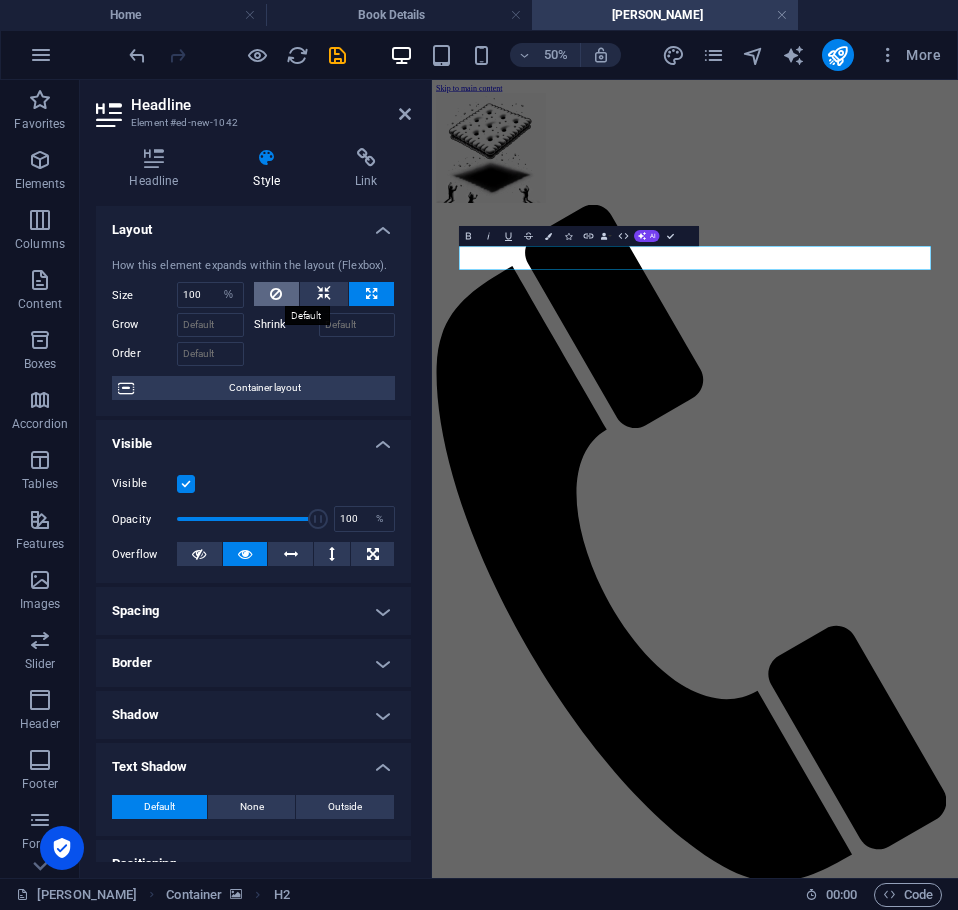 click at bounding box center (276, 294) 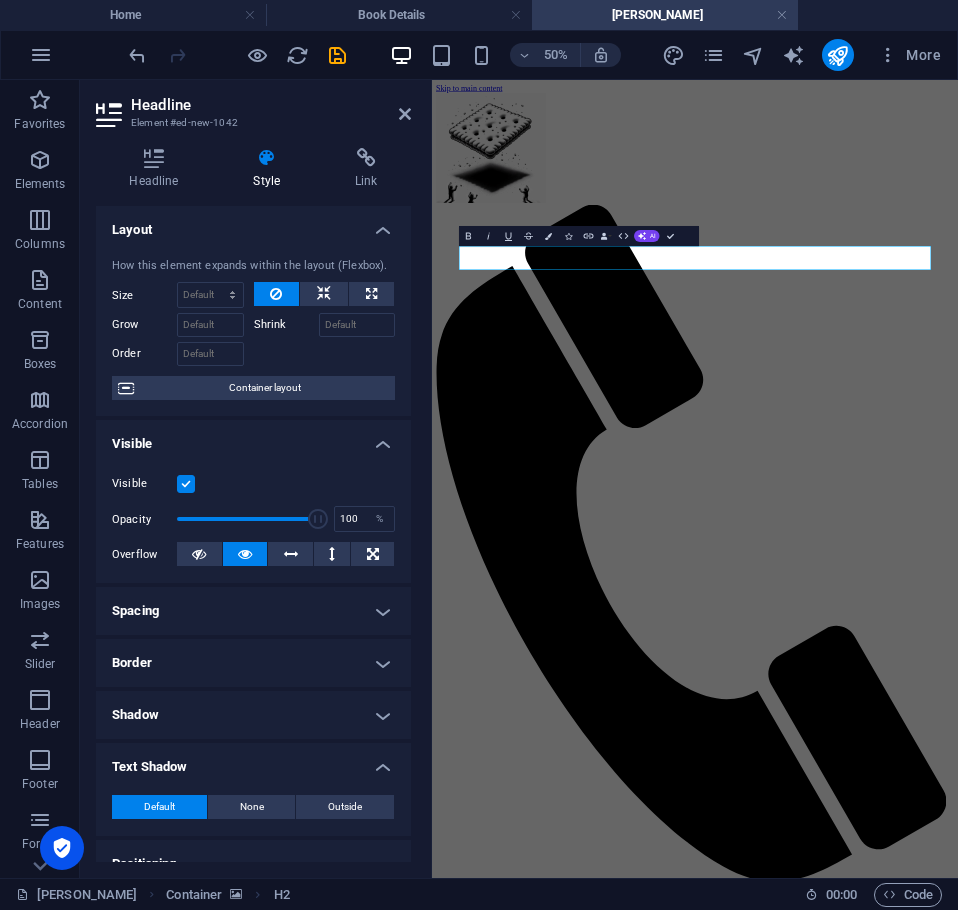 click on "Visible" at bounding box center [253, 438] 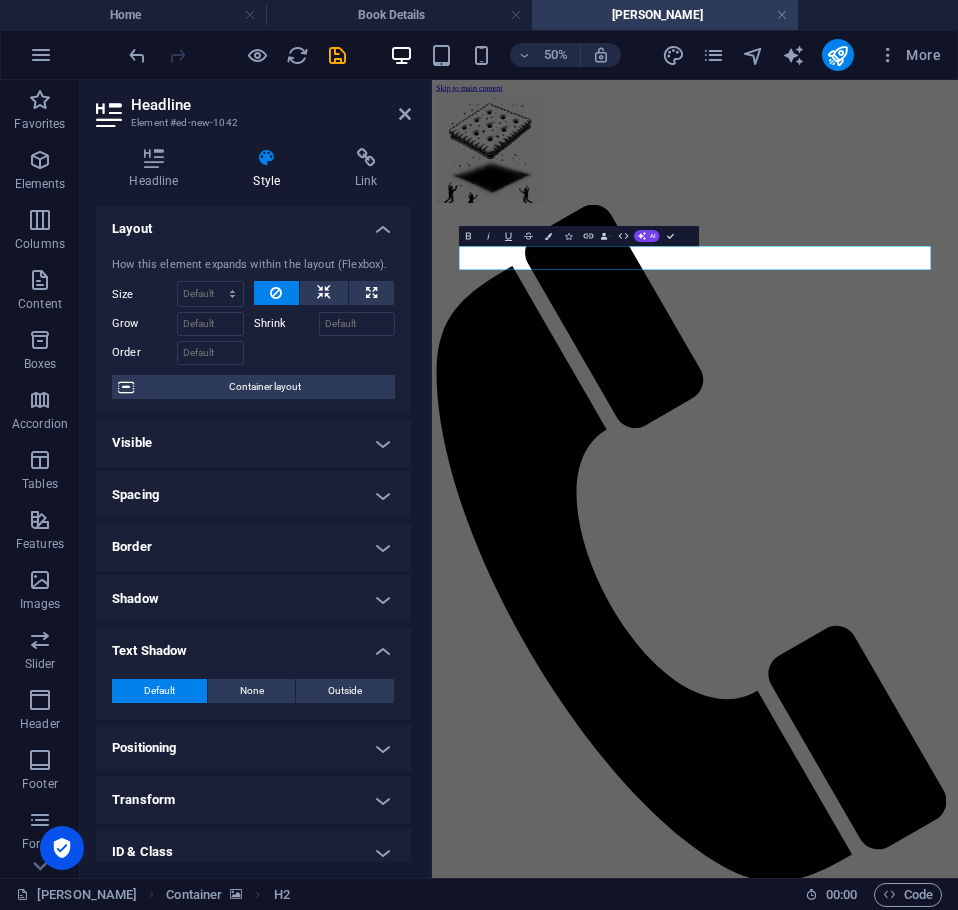 scroll, scrollTop: 0, scrollLeft: 0, axis: both 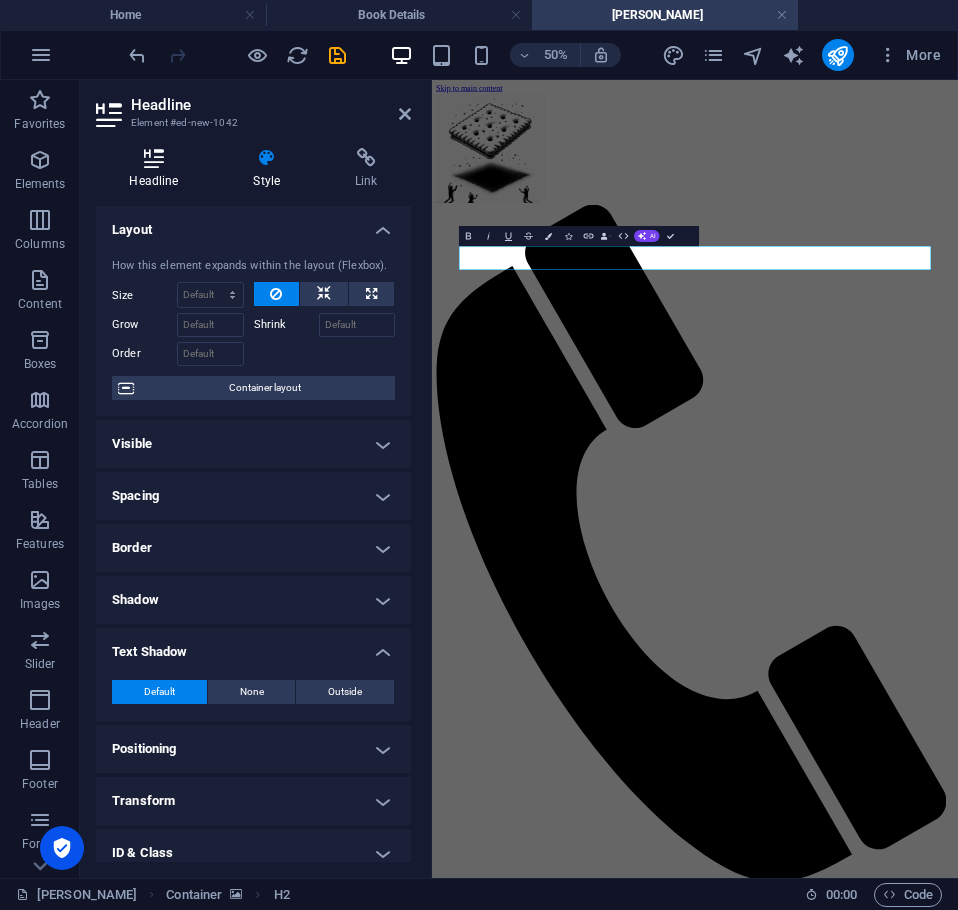 click at bounding box center (154, 158) 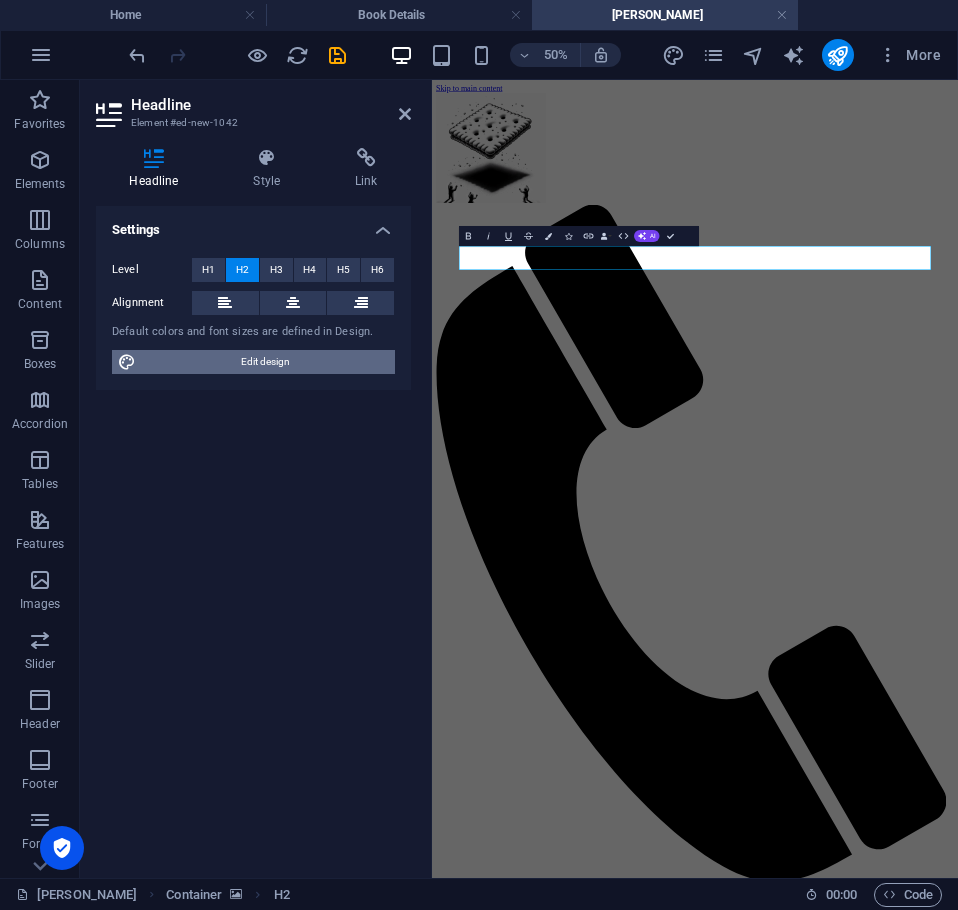 click on "Edit design" at bounding box center [265, 362] 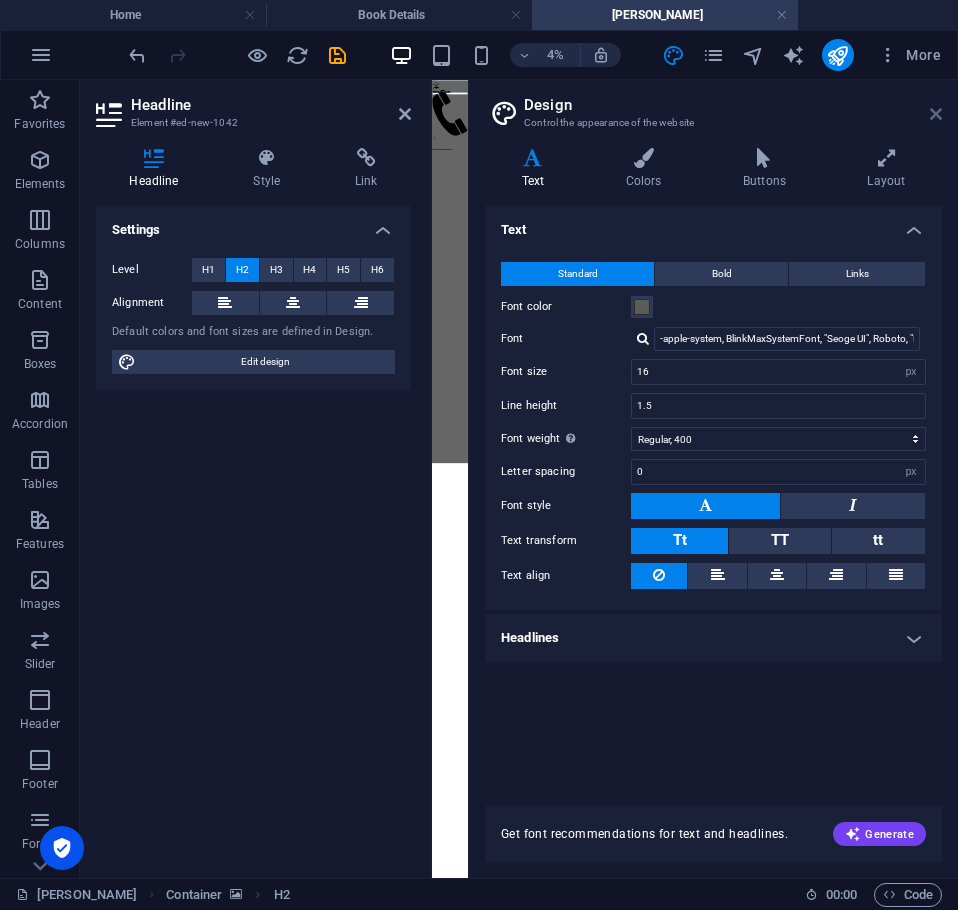 click at bounding box center [936, 114] 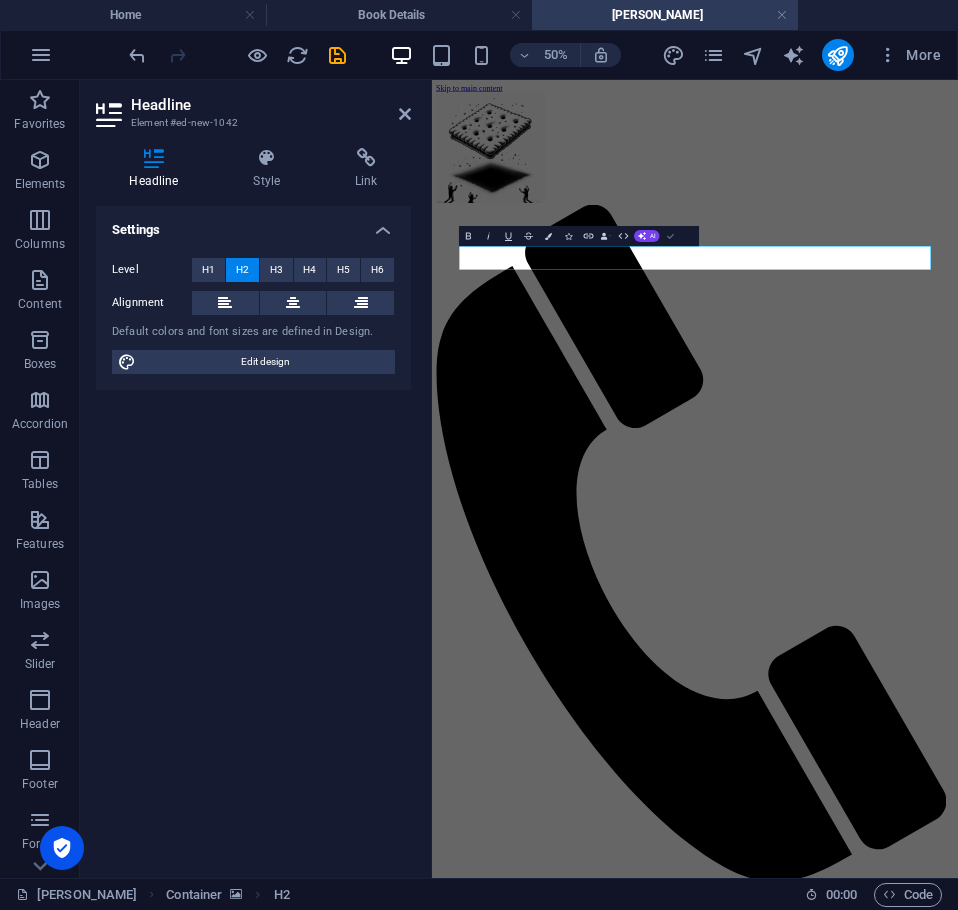 drag, startPoint x: 672, startPoint y: 235, endPoint x: 703, endPoint y: 204, distance: 43.840622 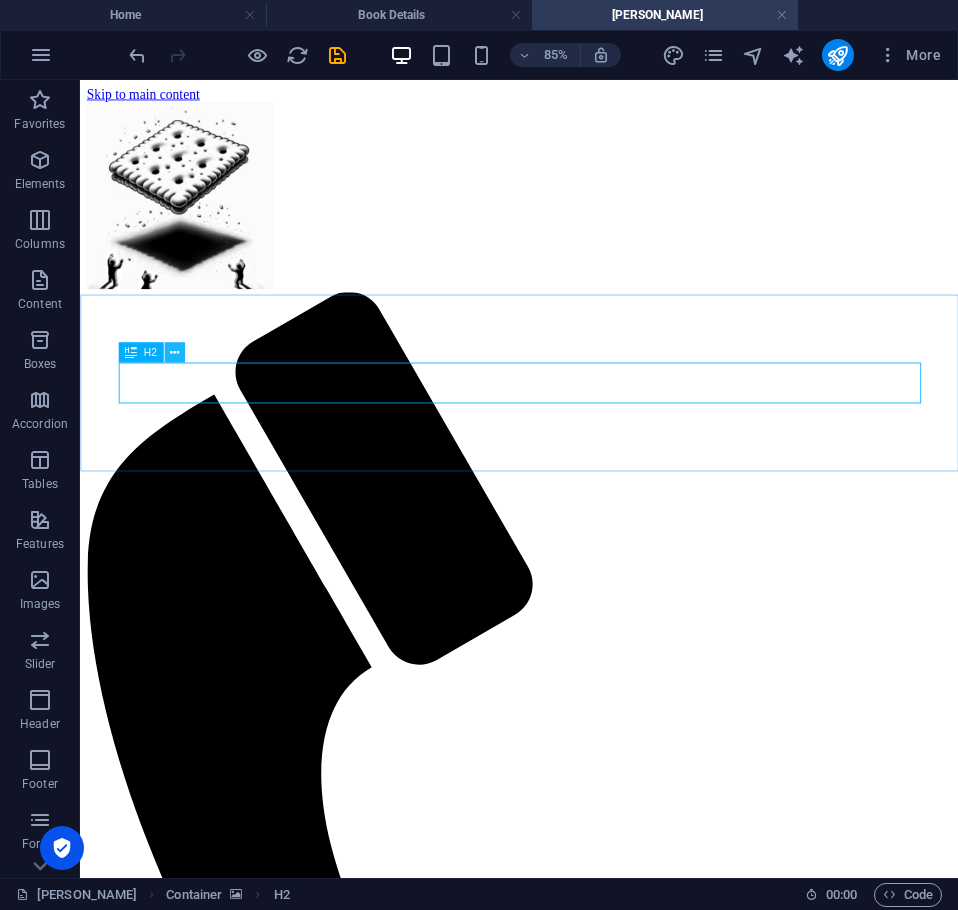 click at bounding box center [174, 352] 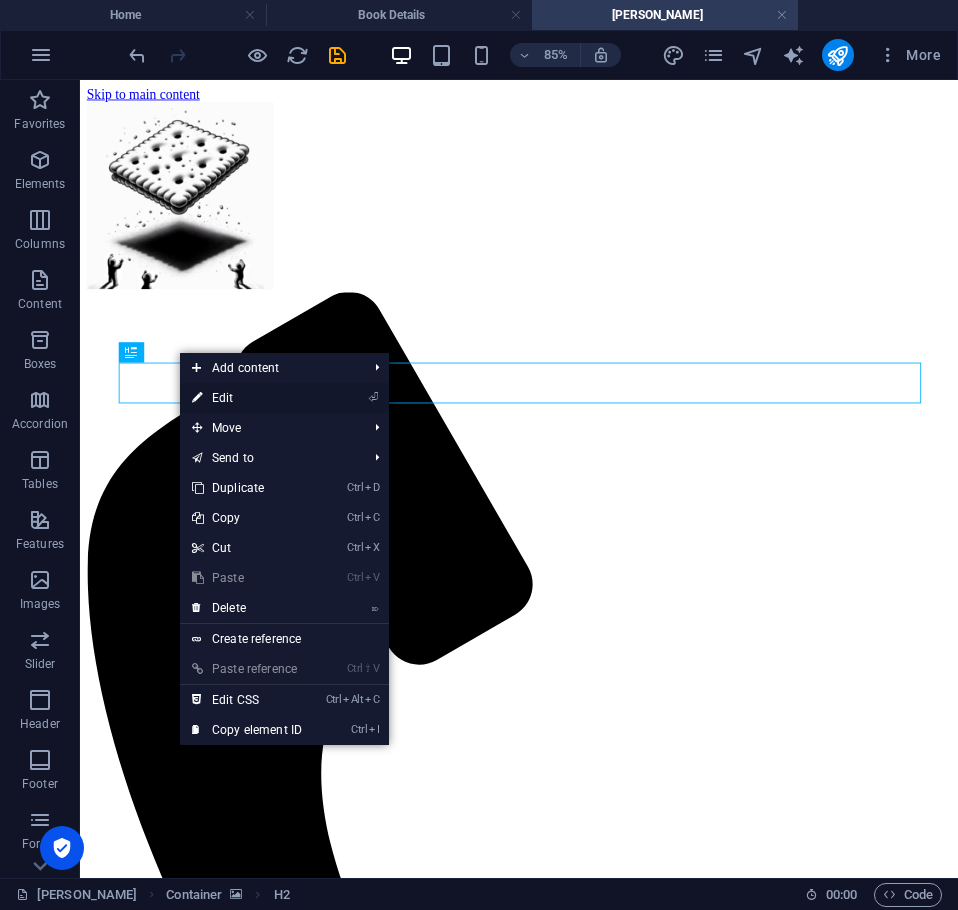 click on "⏎  Edit" at bounding box center (247, 398) 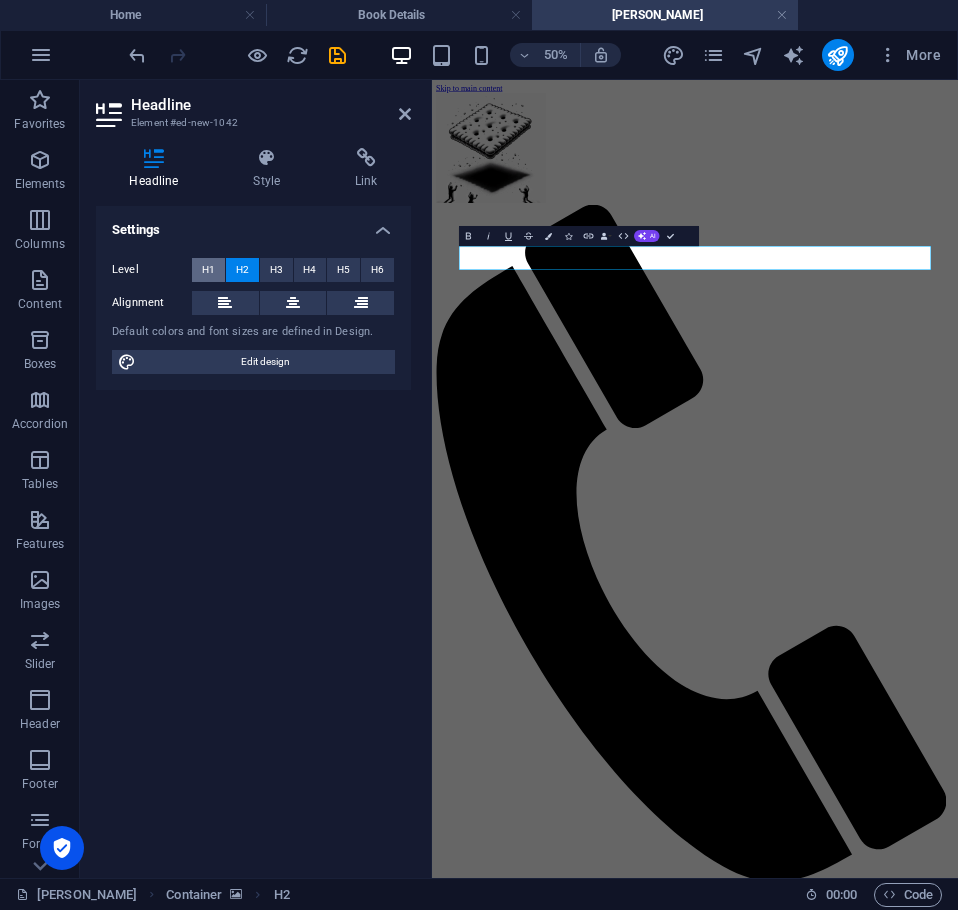 click on "H1" at bounding box center [208, 270] 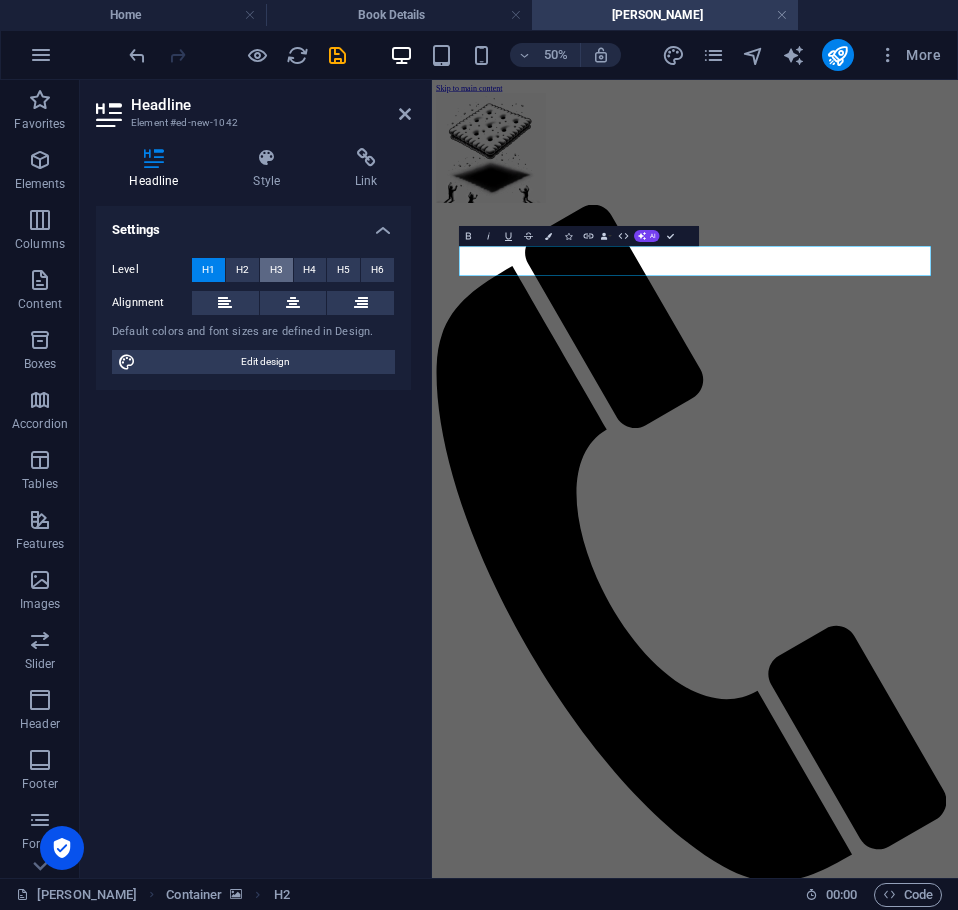 click on "H3" at bounding box center [276, 270] 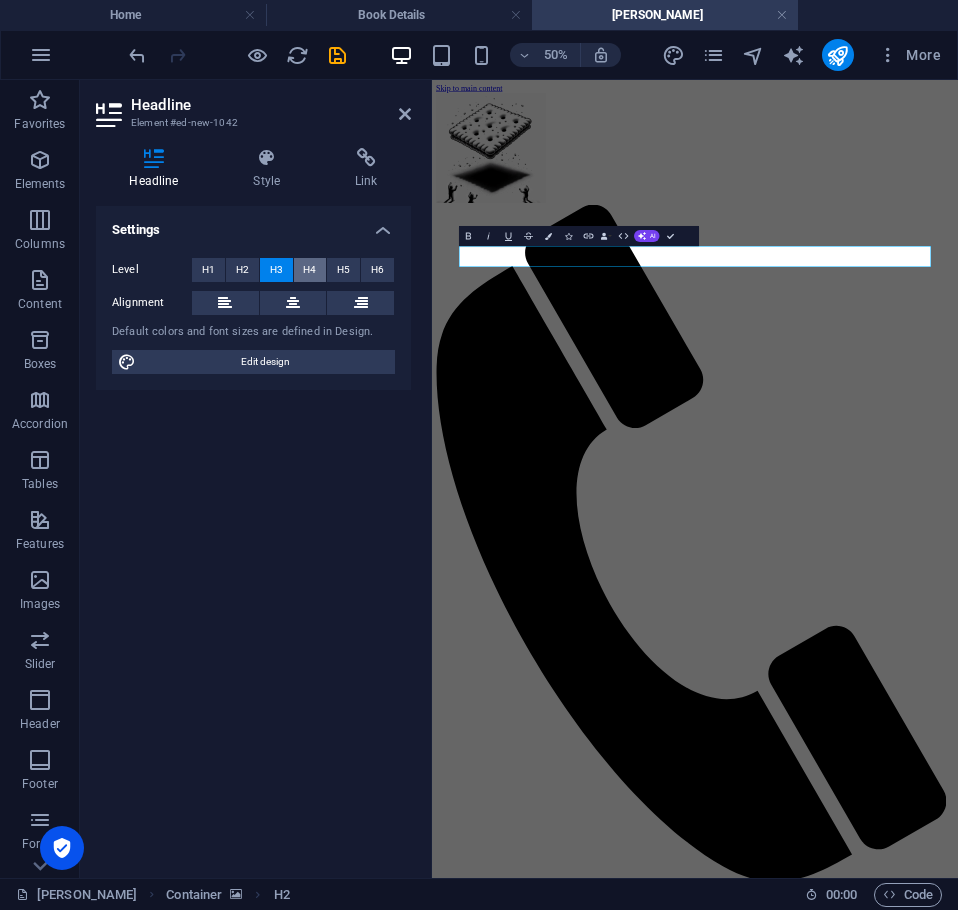 click on "H4" at bounding box center (309, 270) 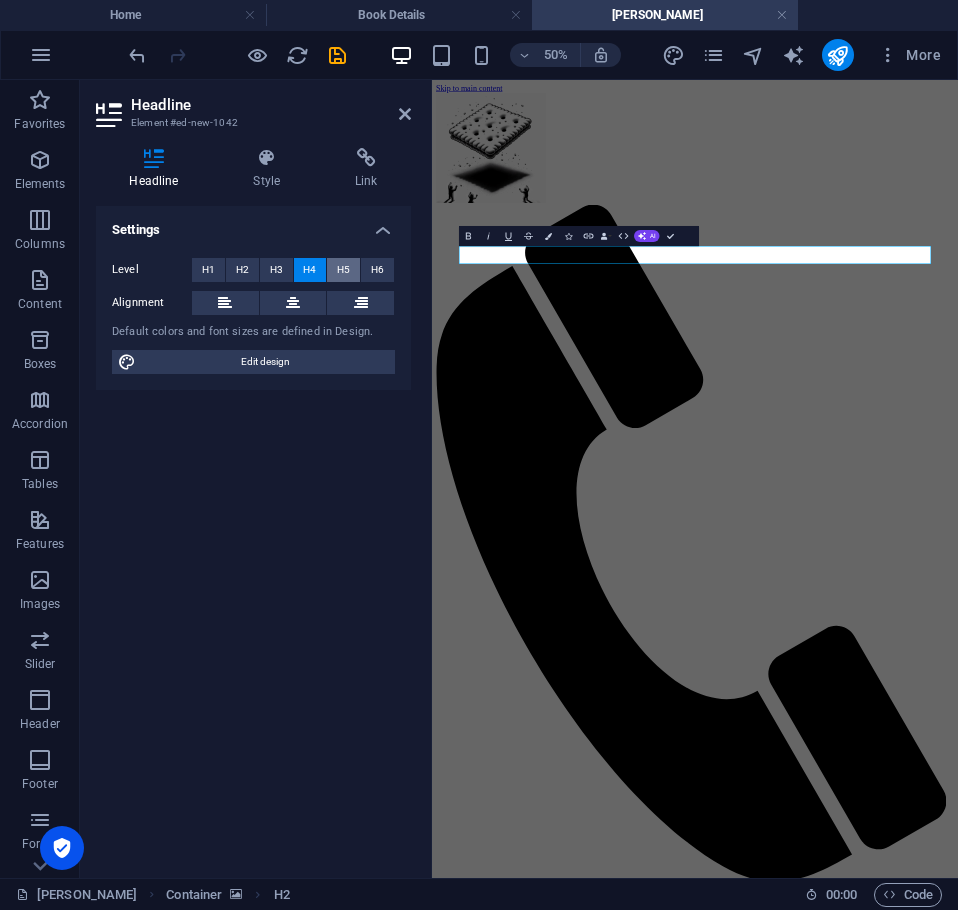 click on "H5" at bounding box center [343, 270] 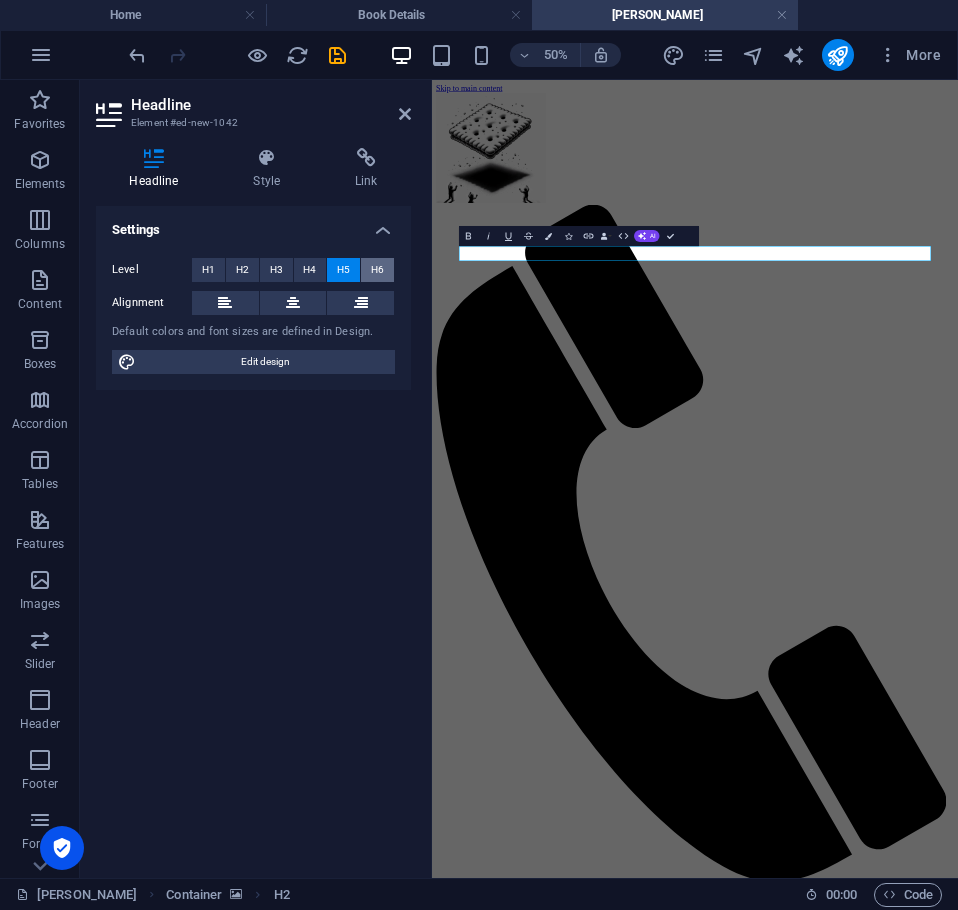 click on "H6" at bounding box center [377, 270] 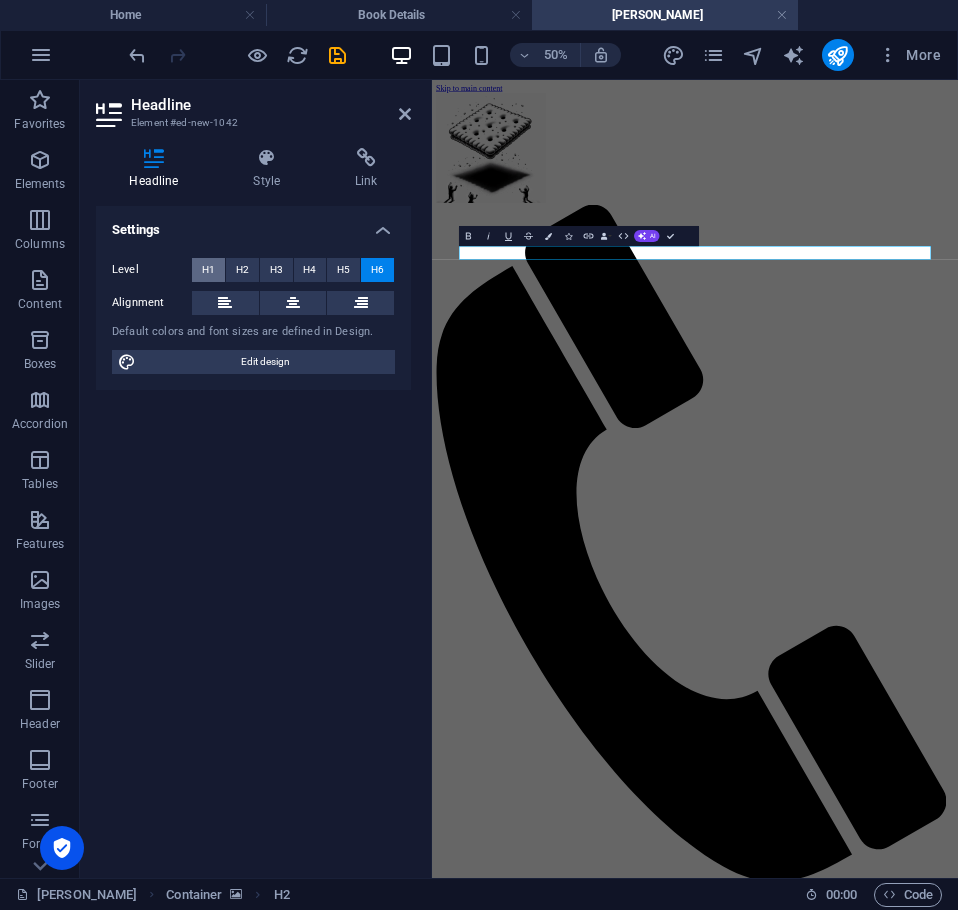 click on "H1" at bounding box center [208, 270] 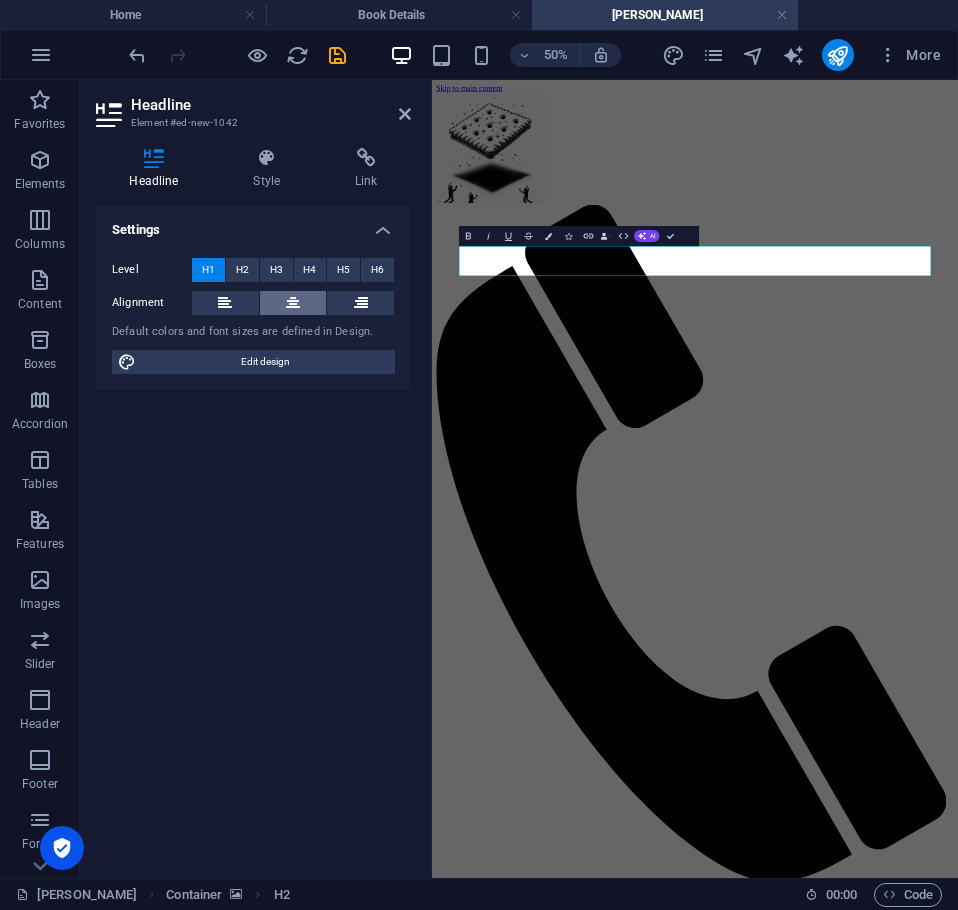 click at bounding box center (293, 303) 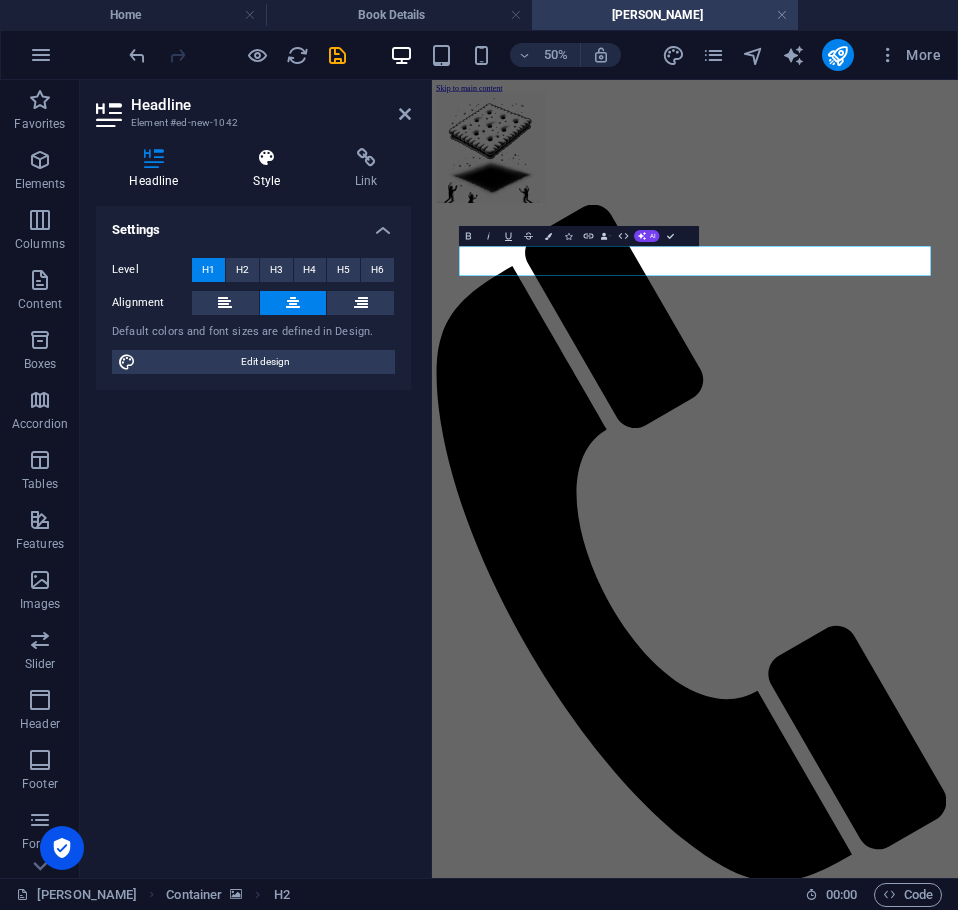 click at bounding box center (267, 158) 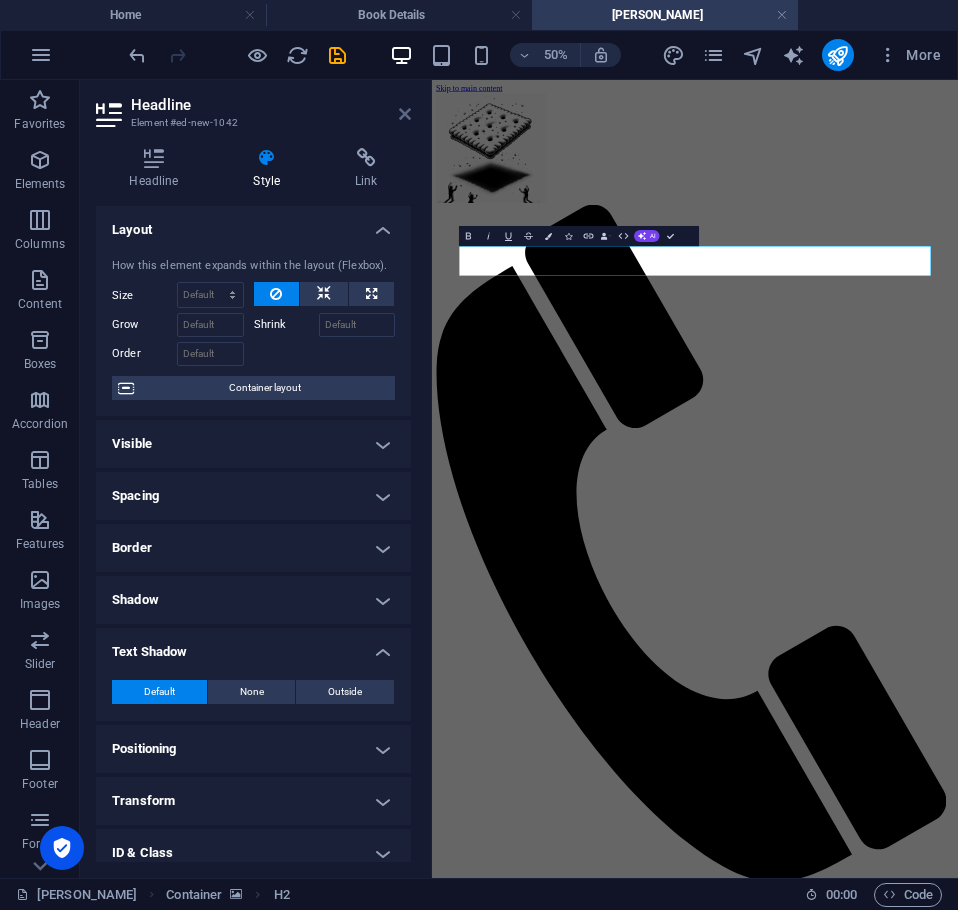 click at bounding box center (405, 114) 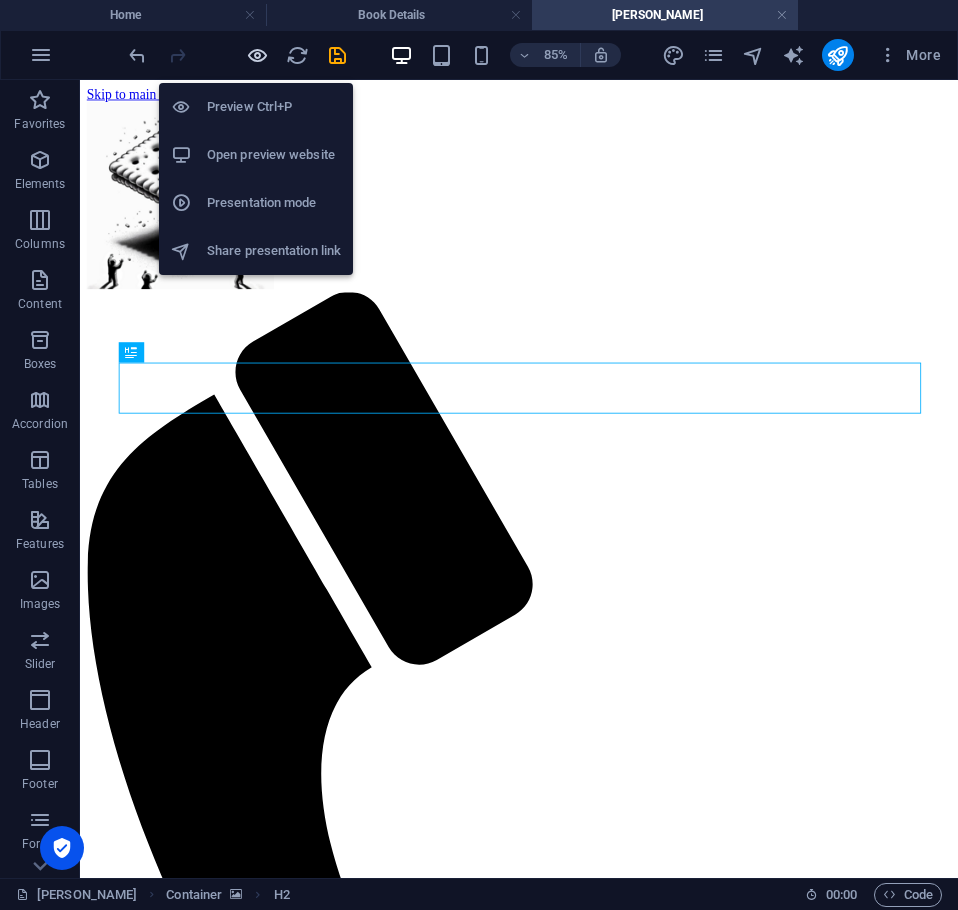 click at bounding box center [257, 55] 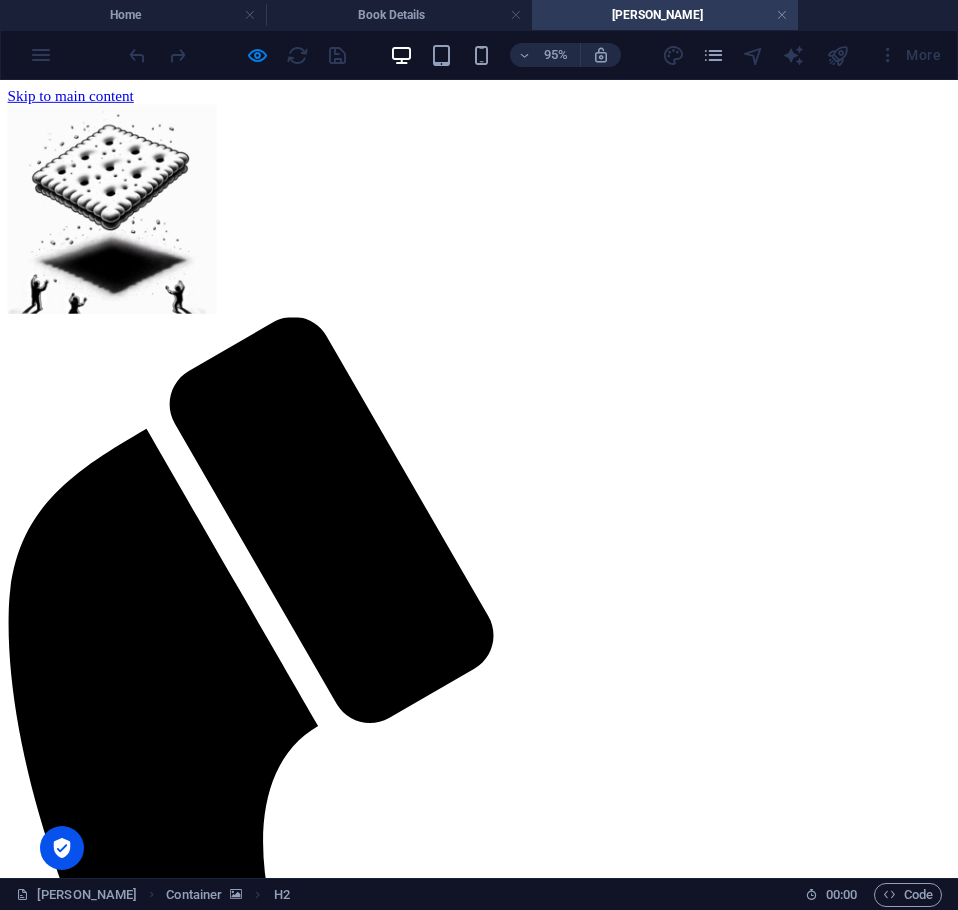 click on "Axel Francis - Multiverse Maverick and Author" at bounding box center (504, 2014) 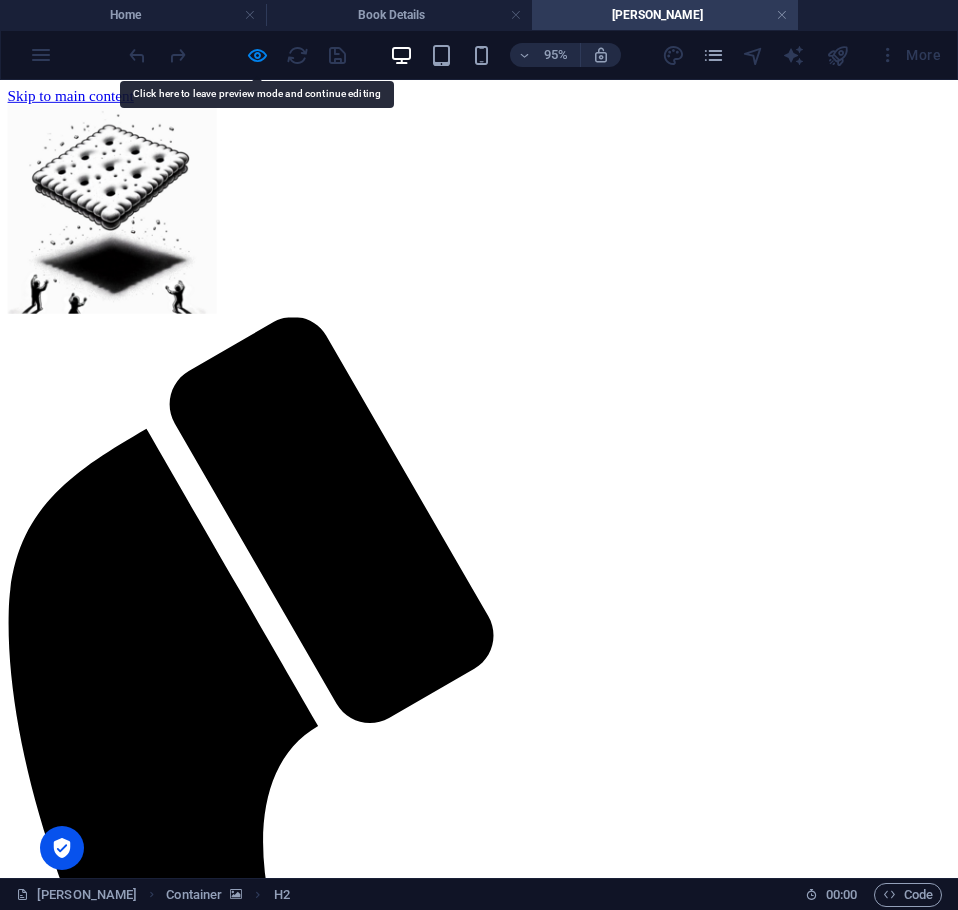 click on "Axel Francis - Multiverse Maverick and Author" at bounding box center [504, 2014] 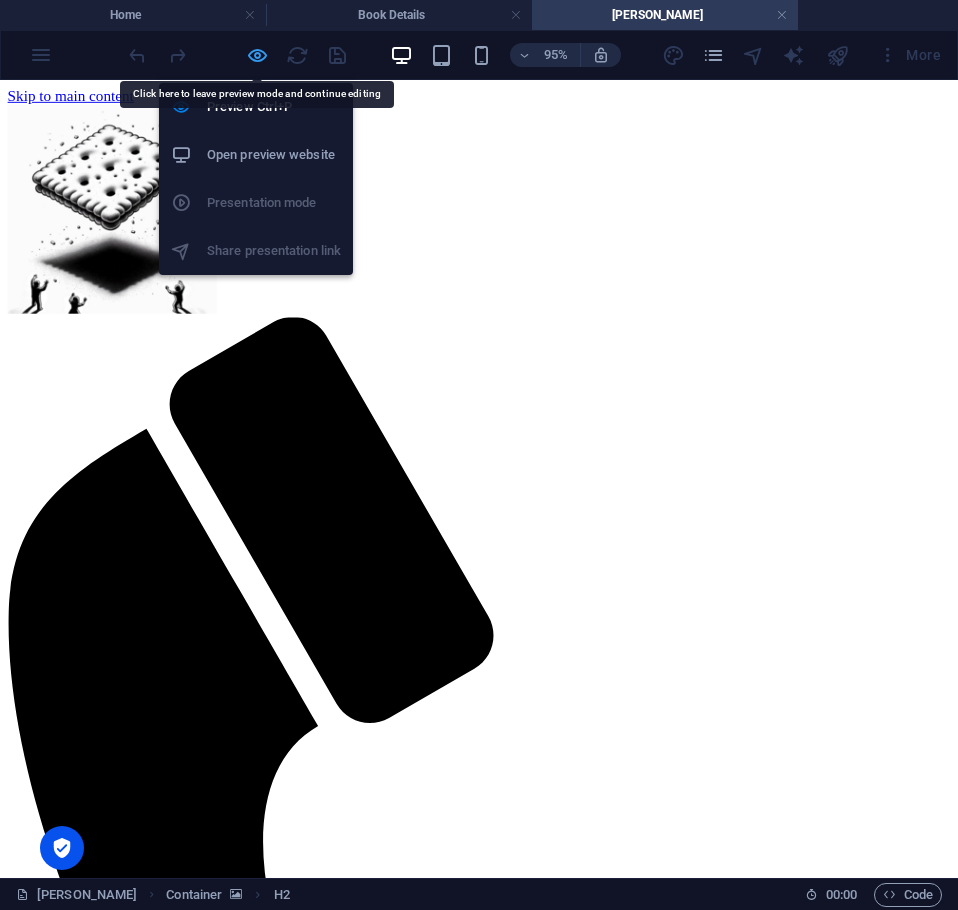 click at bounding box center (257, 55) 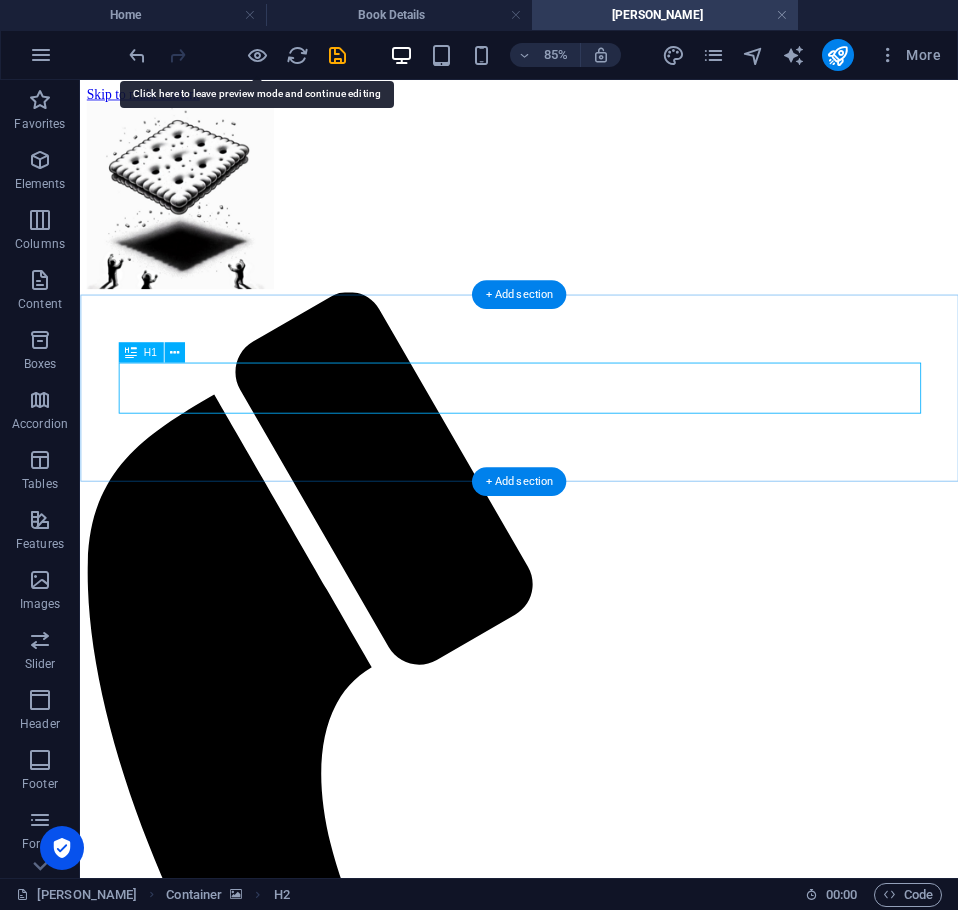 click on "Axel Francis - Multiverse Maverick and Author" at bounding box center [596, 2048] 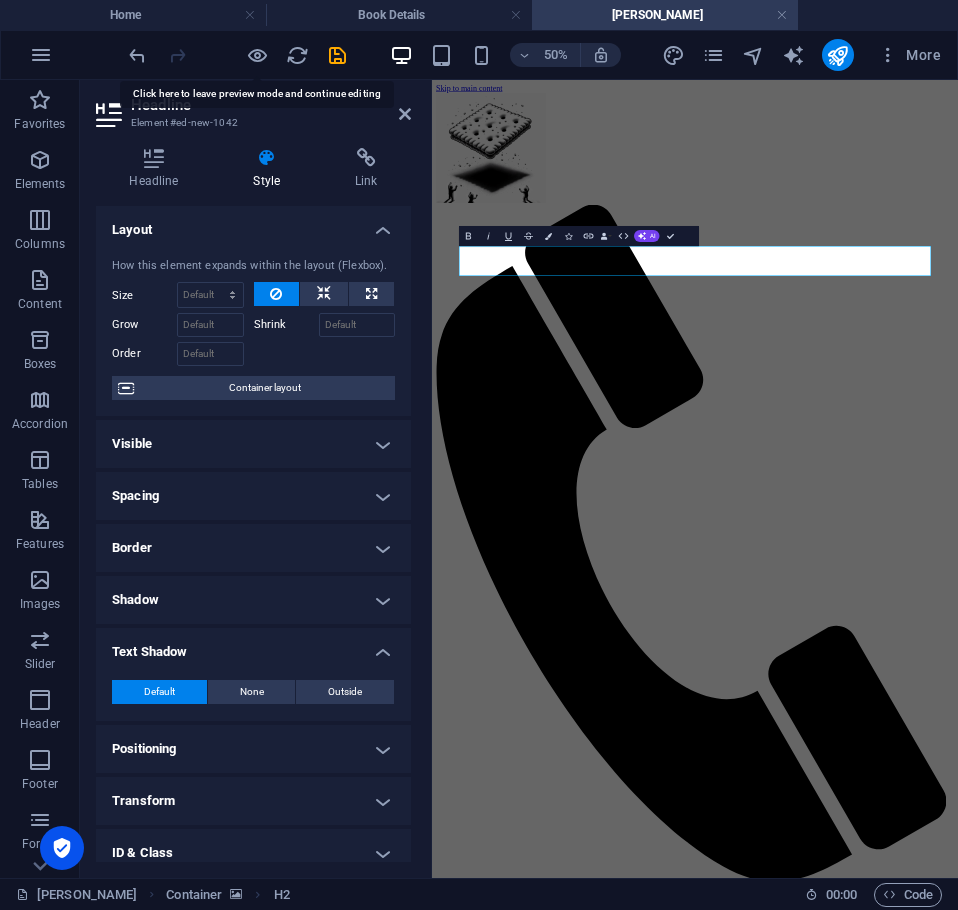 click on "Skip to main content
Menu Home About Service Contact Axel Francis - Multiverse Maverick and Author" at bounding box center (958, 1096) 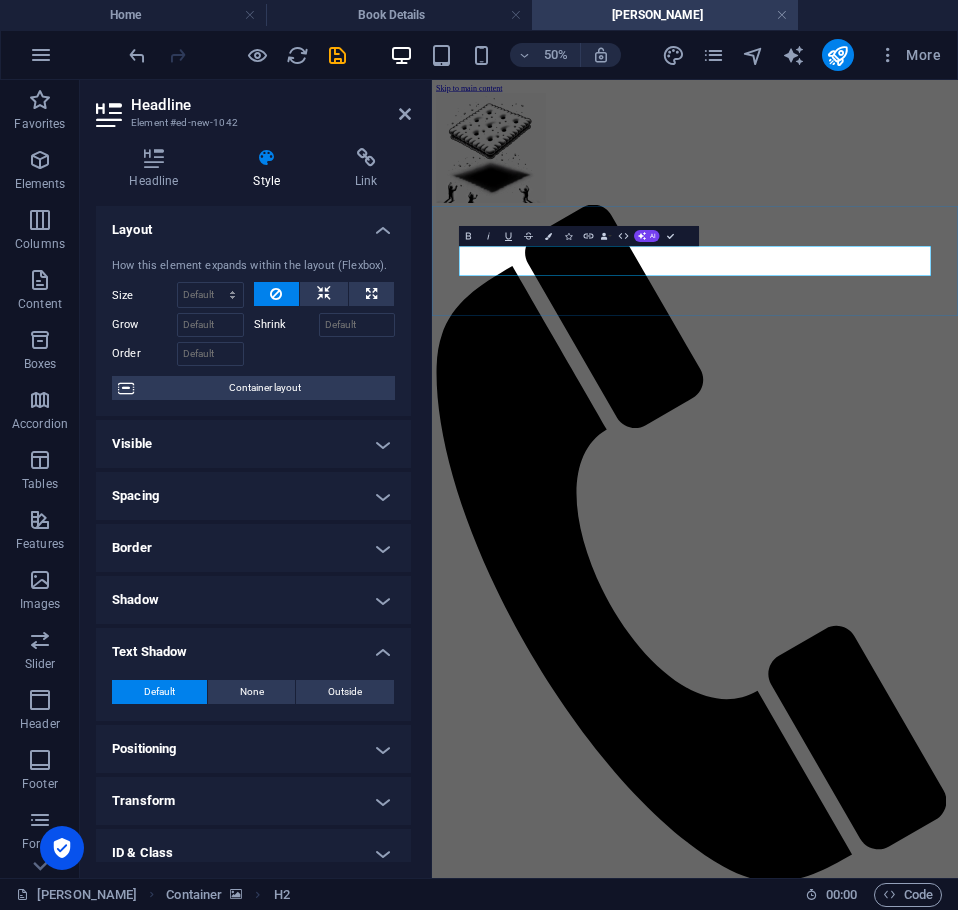 click on "Axel Francis - Multiverse Maverick and Author" at bounding box center (958, 2073) 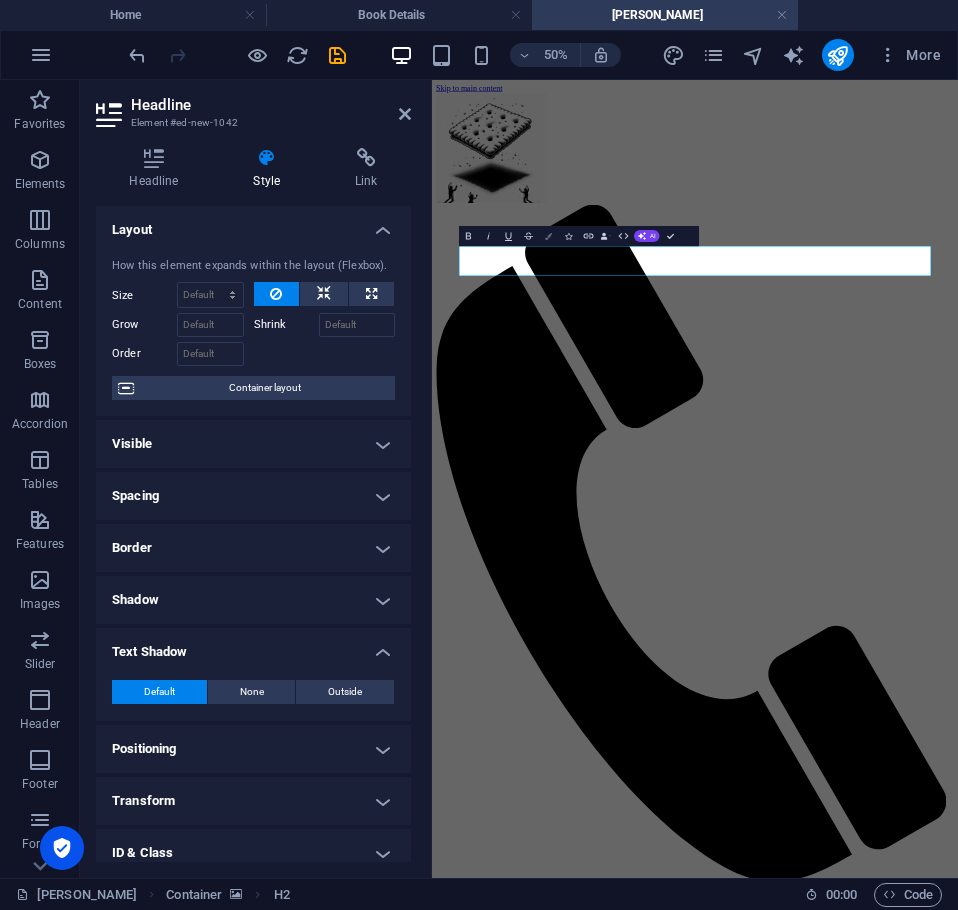 click on "Colors" at bounding box center (548, 236) 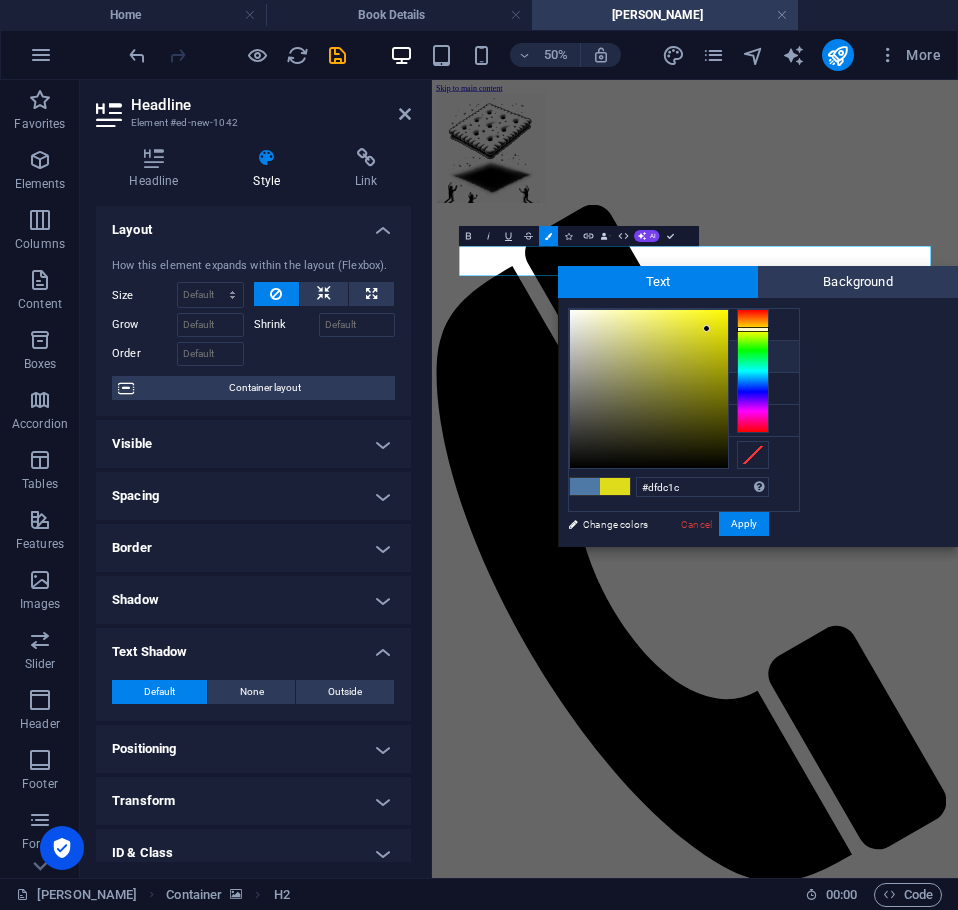 click on "#dfdc1c Supported formats #0852ed rgb(8, 82, 237) rgba(8, 82, 237, 90%) hsv(221,97,93) hsl(221, 93%, 48%) Cancel Apply" at bounding box center [668, 568] 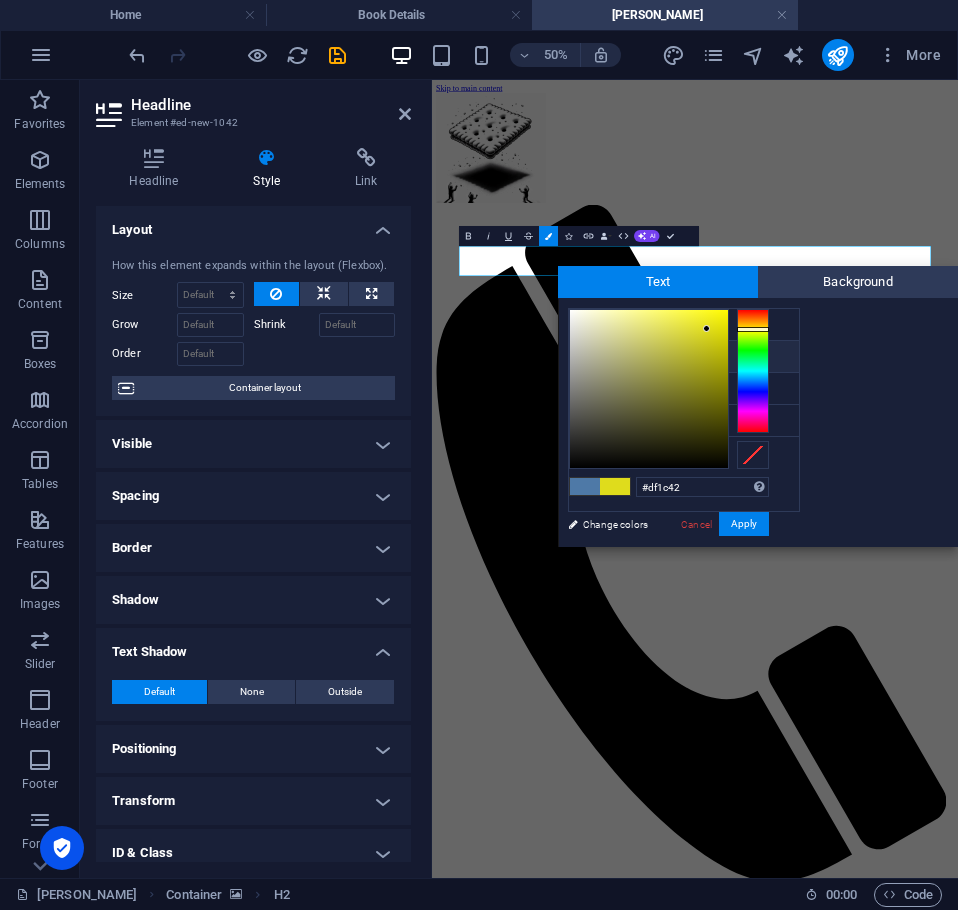 click at bounding box center [753, 371] 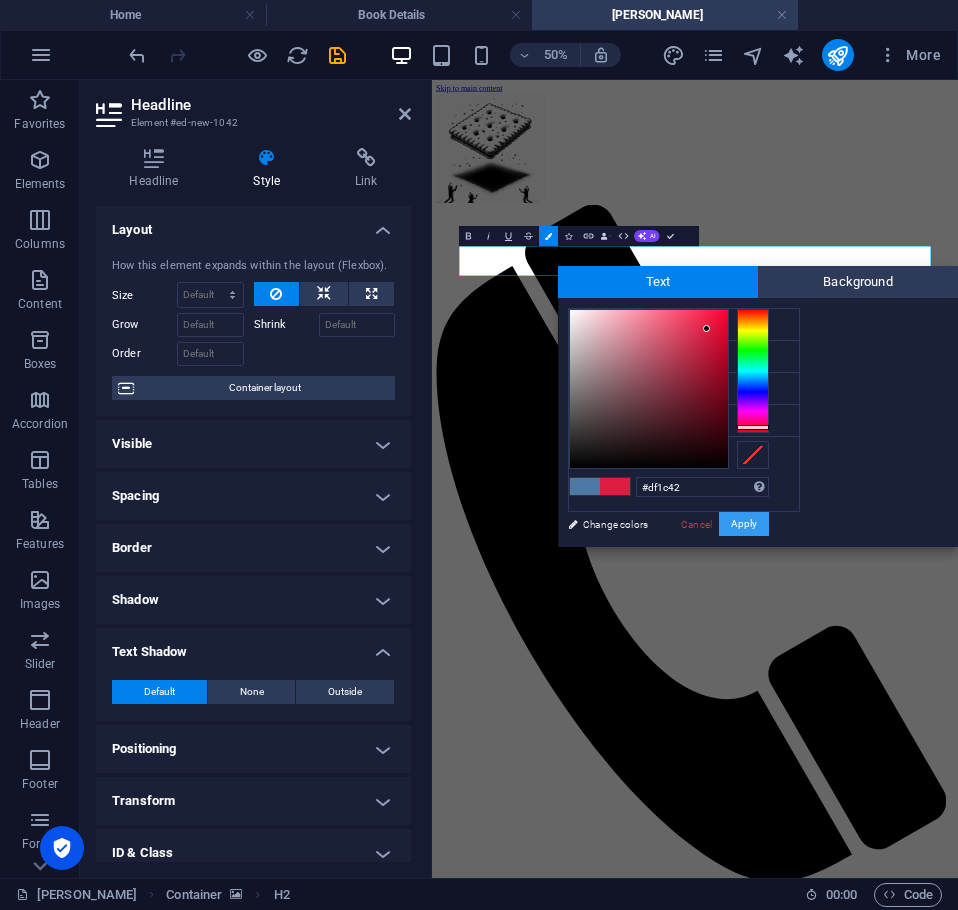 click on "Apply" at bounding box center [744, 524] 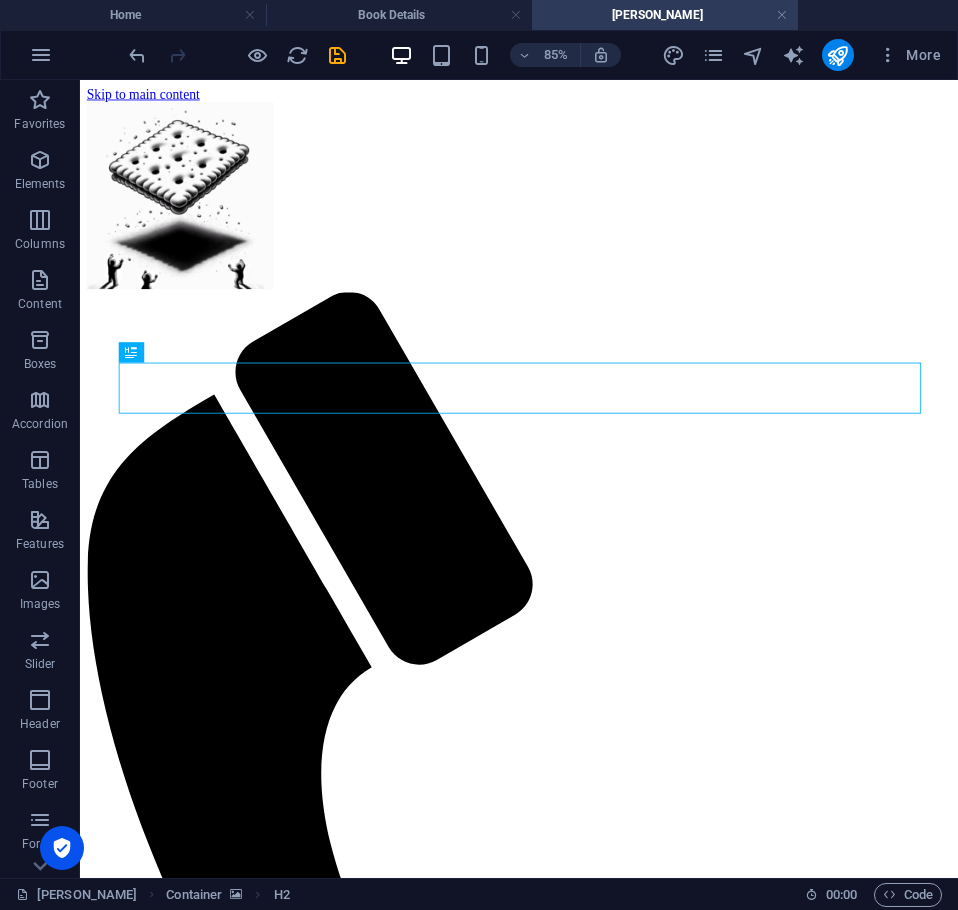 click on "Skip to main content
Menu Home About Service Contact Axel Francis - Multiverse Maverick and Author" at bounding box center (596, 1084) 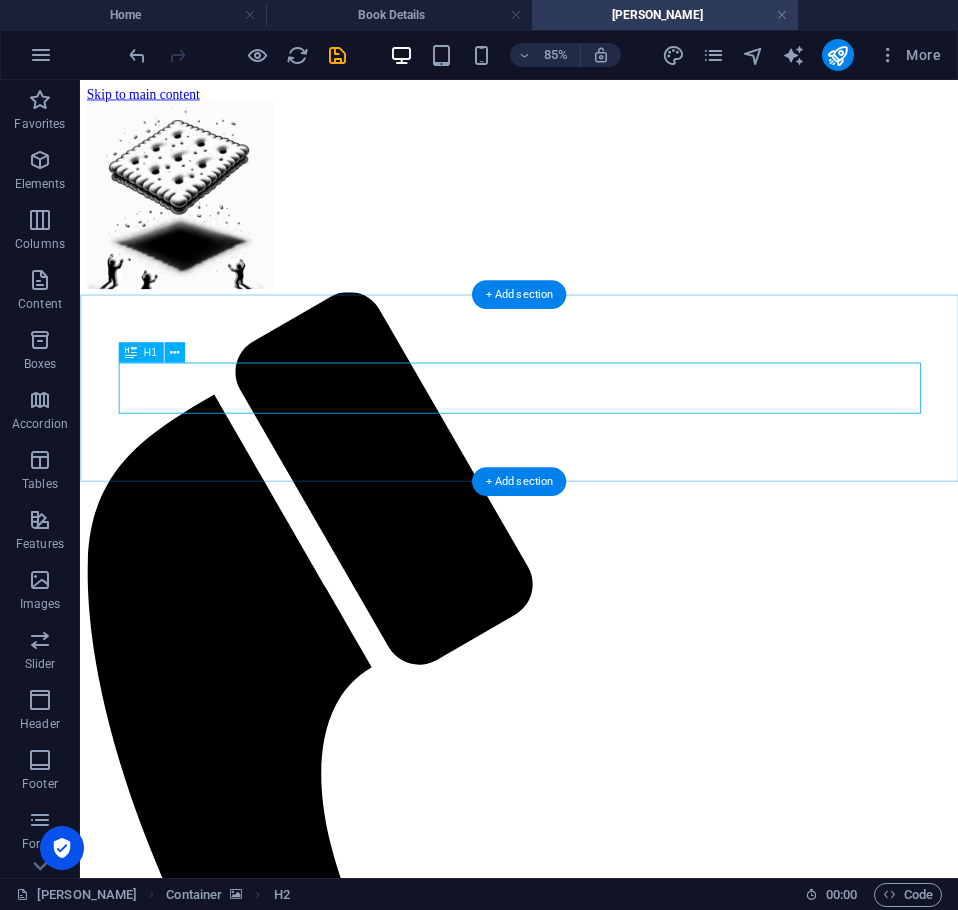 click on "Axel Francis - Multiverse Maverick and Author" at bounding box center (596, 2048) 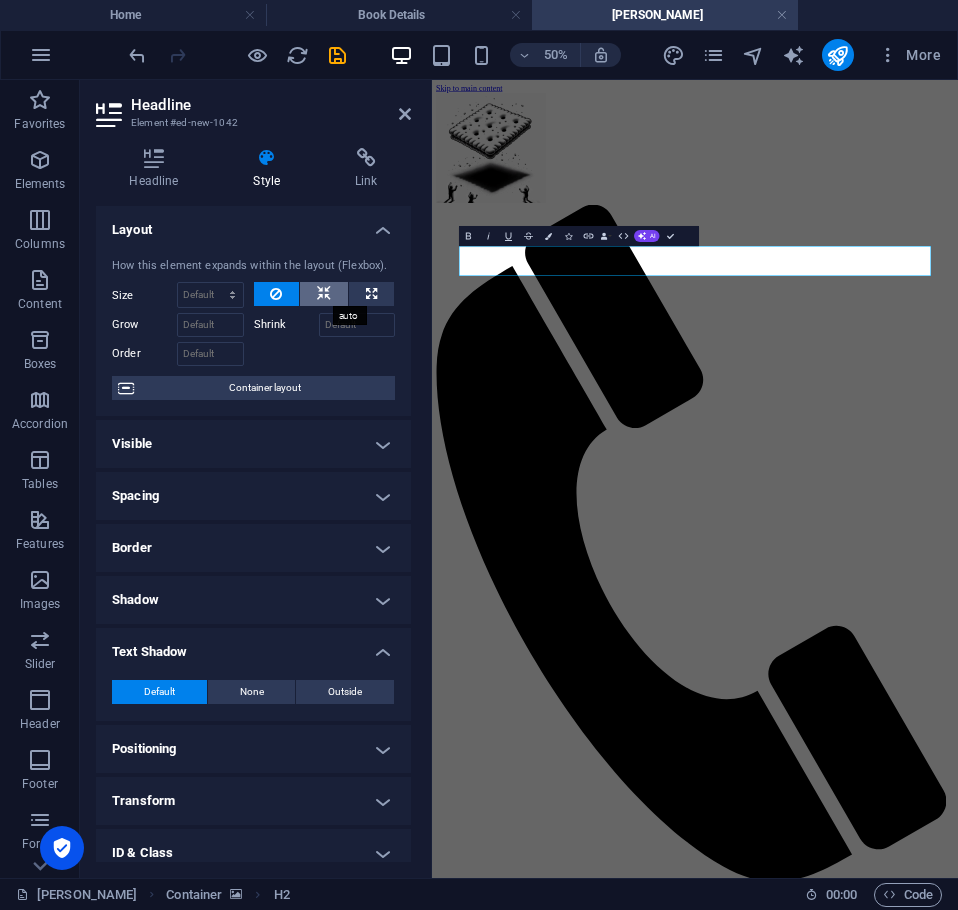 click at bounding box center [324, 294] 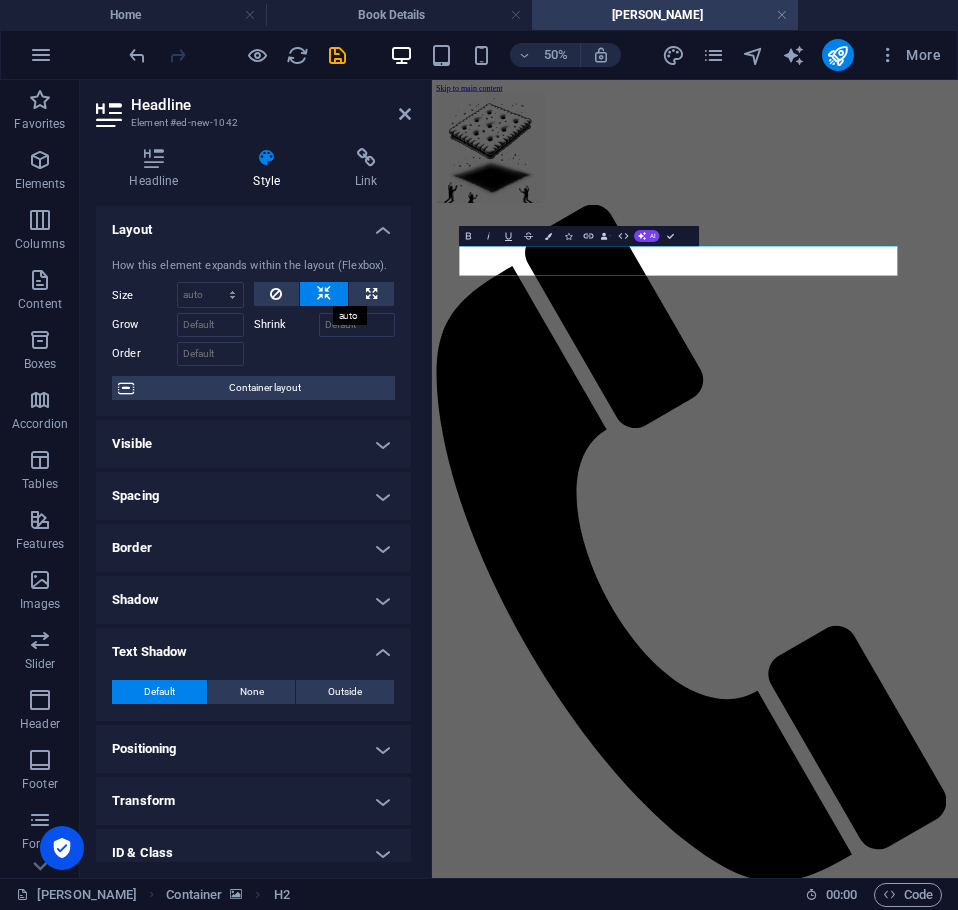 click at bounding box center [324, 294] 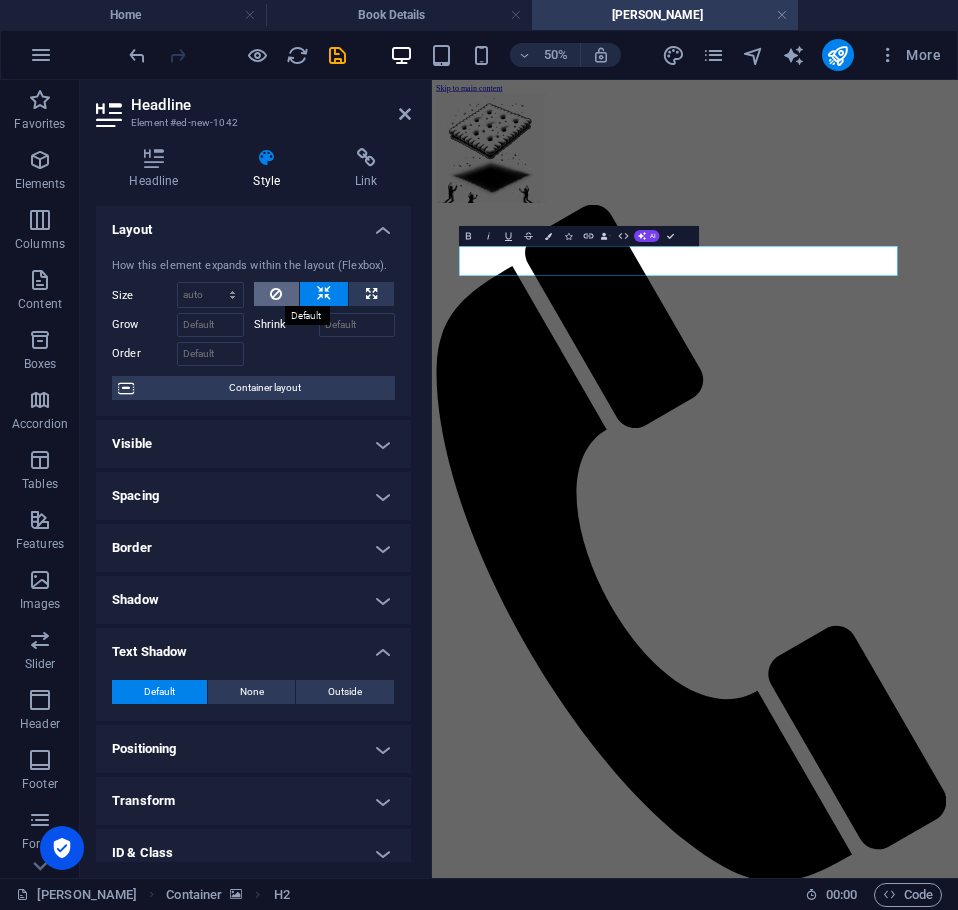 click at bounding box center (276, 294) 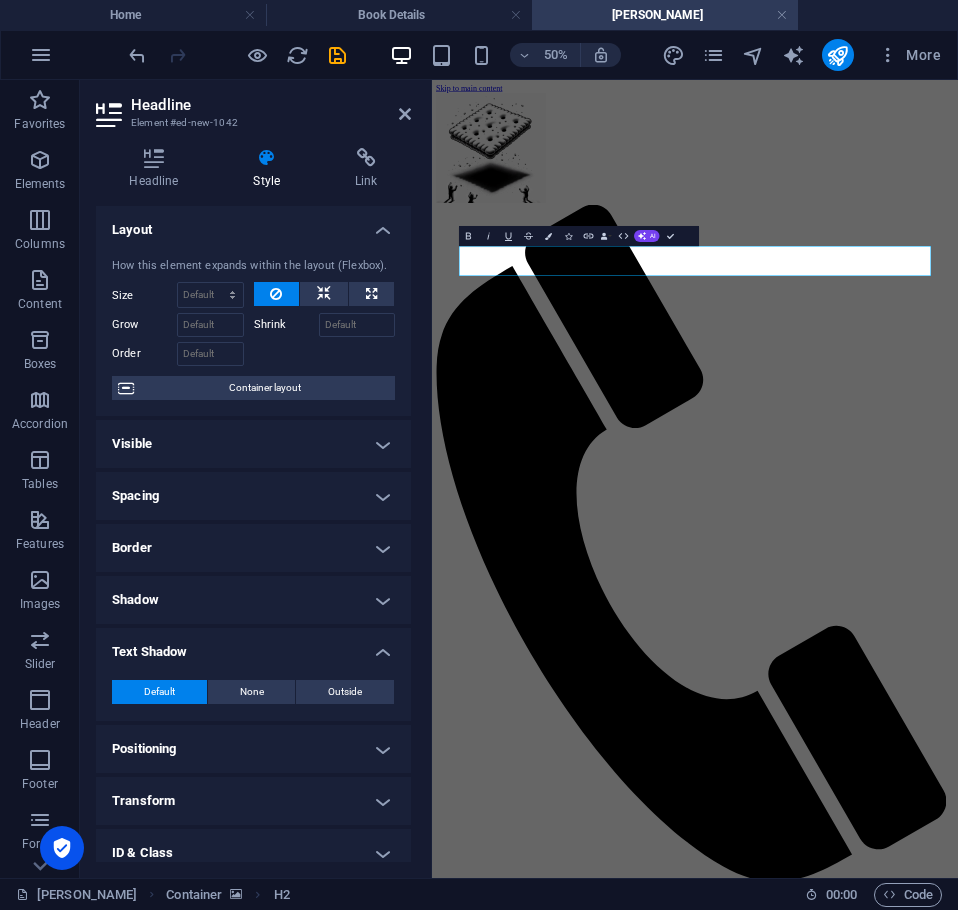 click at bounding box center [276, 294] 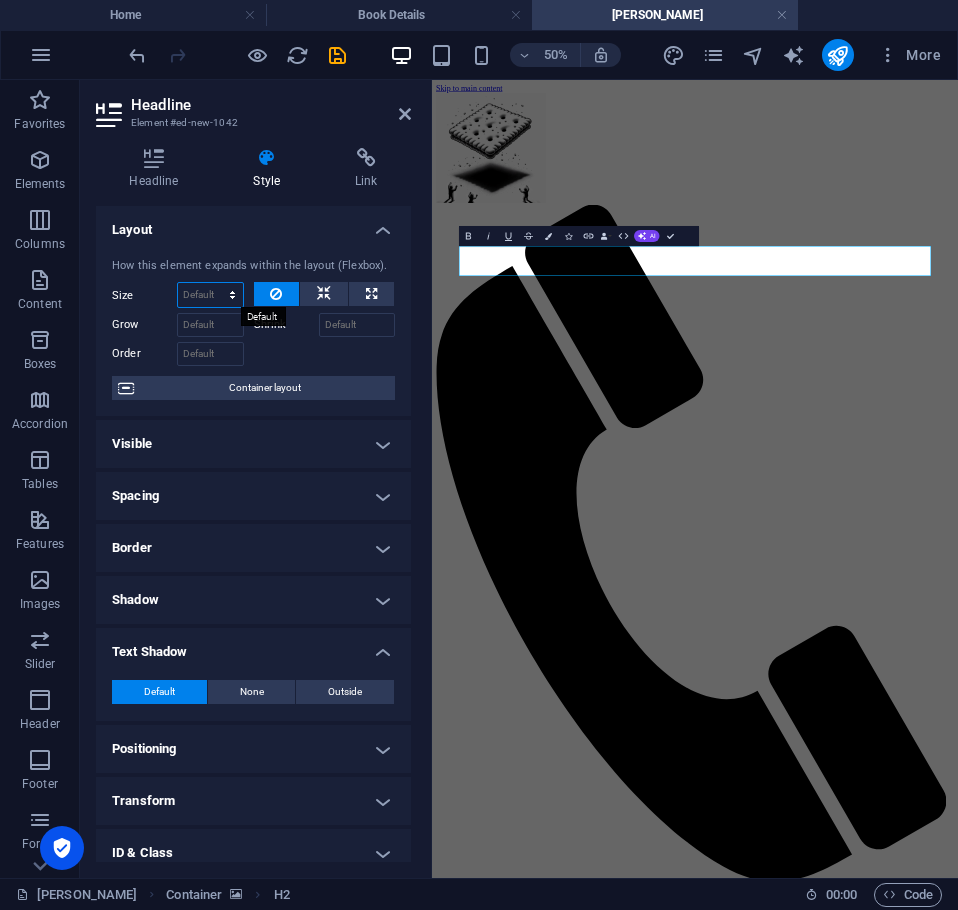click on "Default auto px % 1/1 1/2 1/3 1/4 1/5 1/6 1/7 1/8 1/9 1/10" at bounding box center (210, 295) 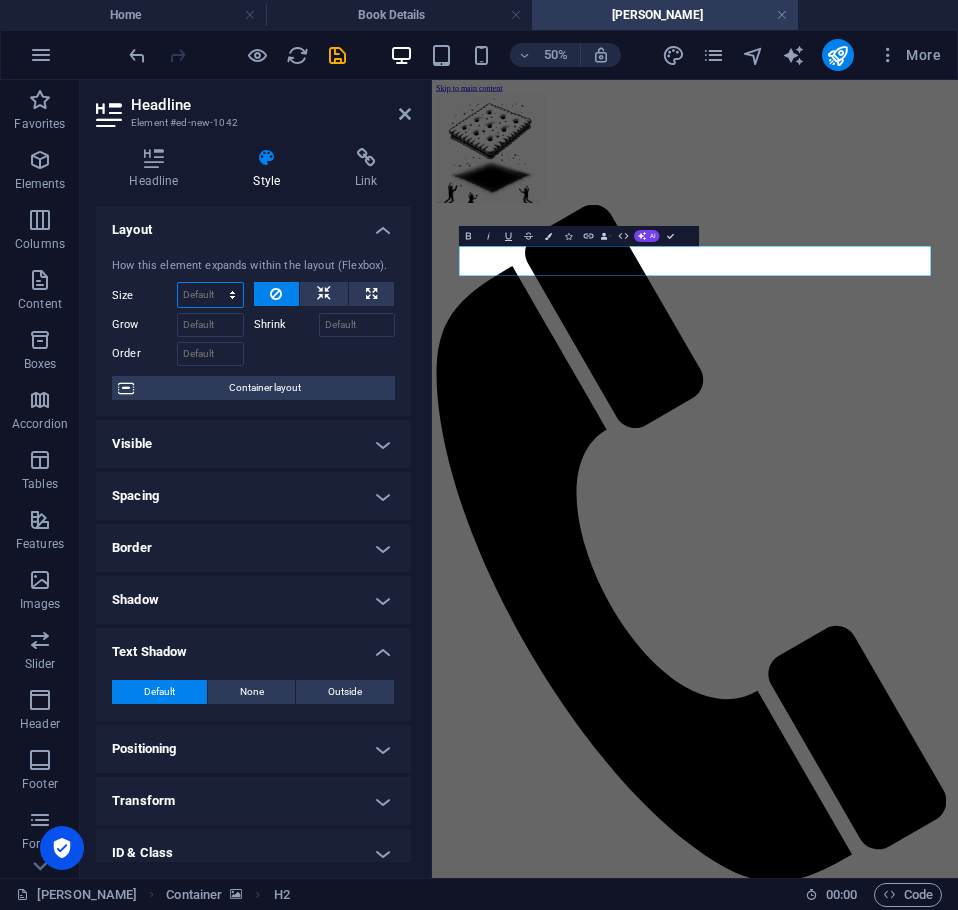 select on "1/2" 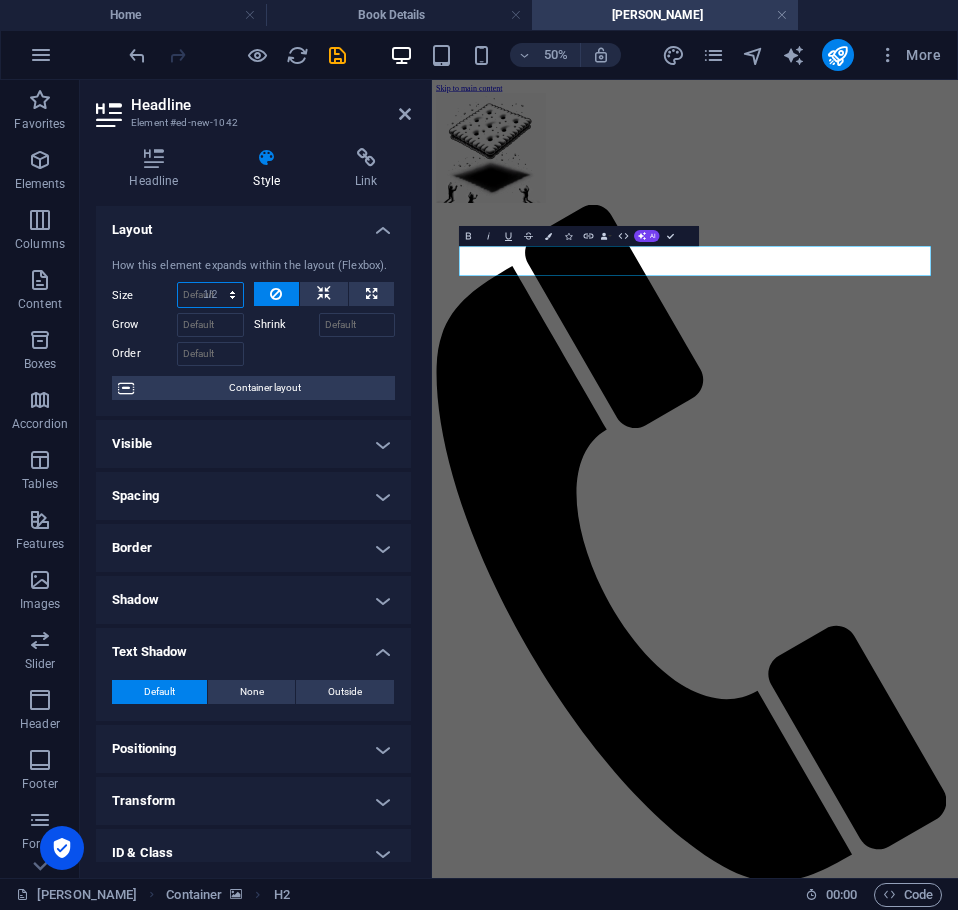click on "Default auto px % 1/1 1/2 1/3 1/4 1/5 1/6 1/7 1/8 1/9 1/10" at bounding box center [210, 295] 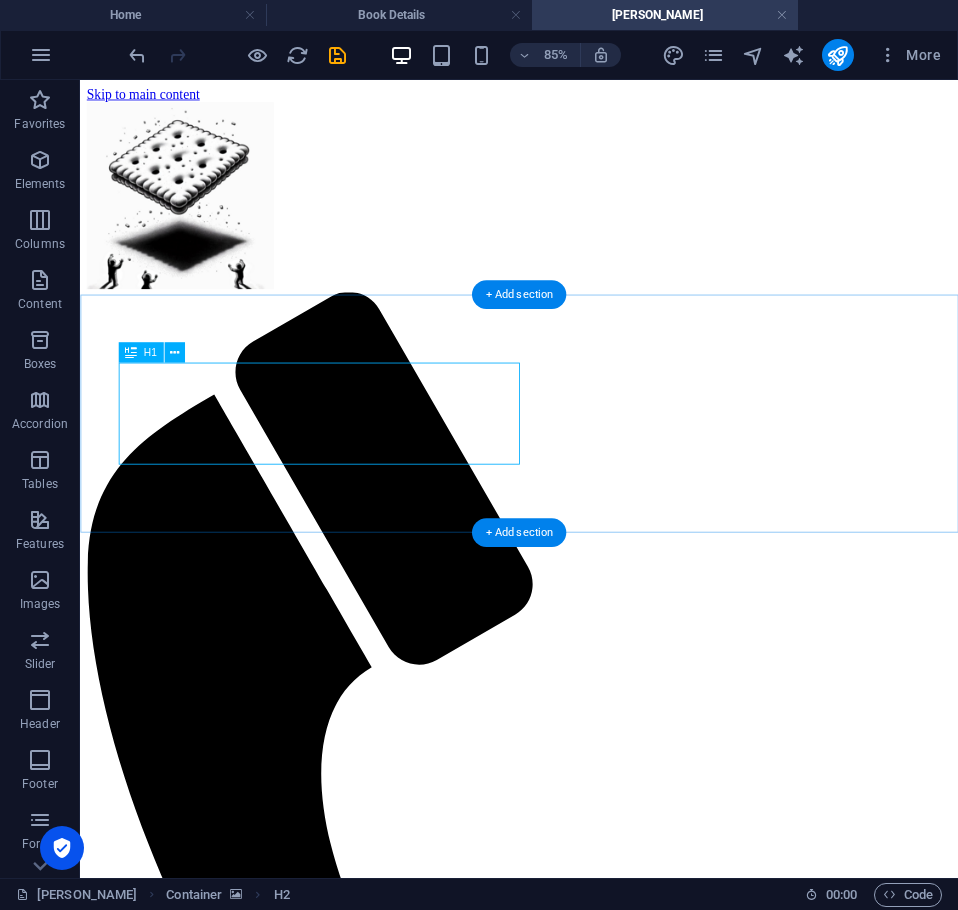 click on "Axel Francis - Multiverse Maverick and Author" at bounding box center (596, 2108) 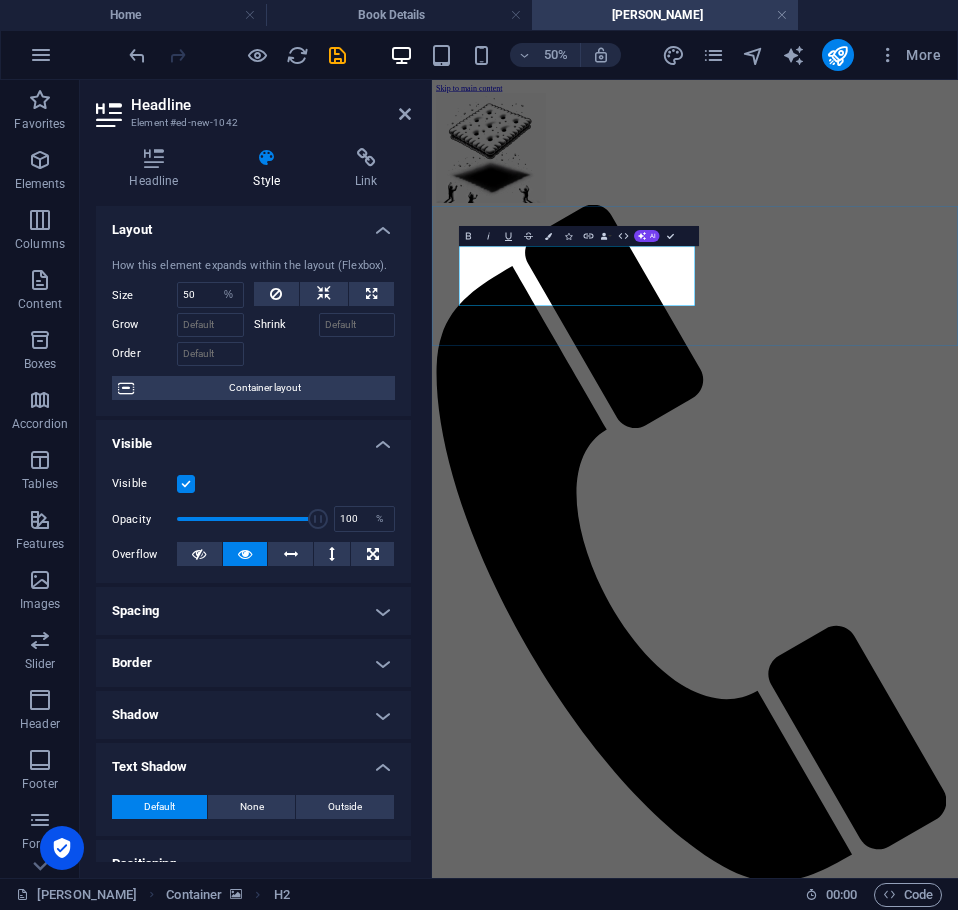 click on "Axel Francis - Multiverse Maverick and Author" at bounding box center (958, 2133) 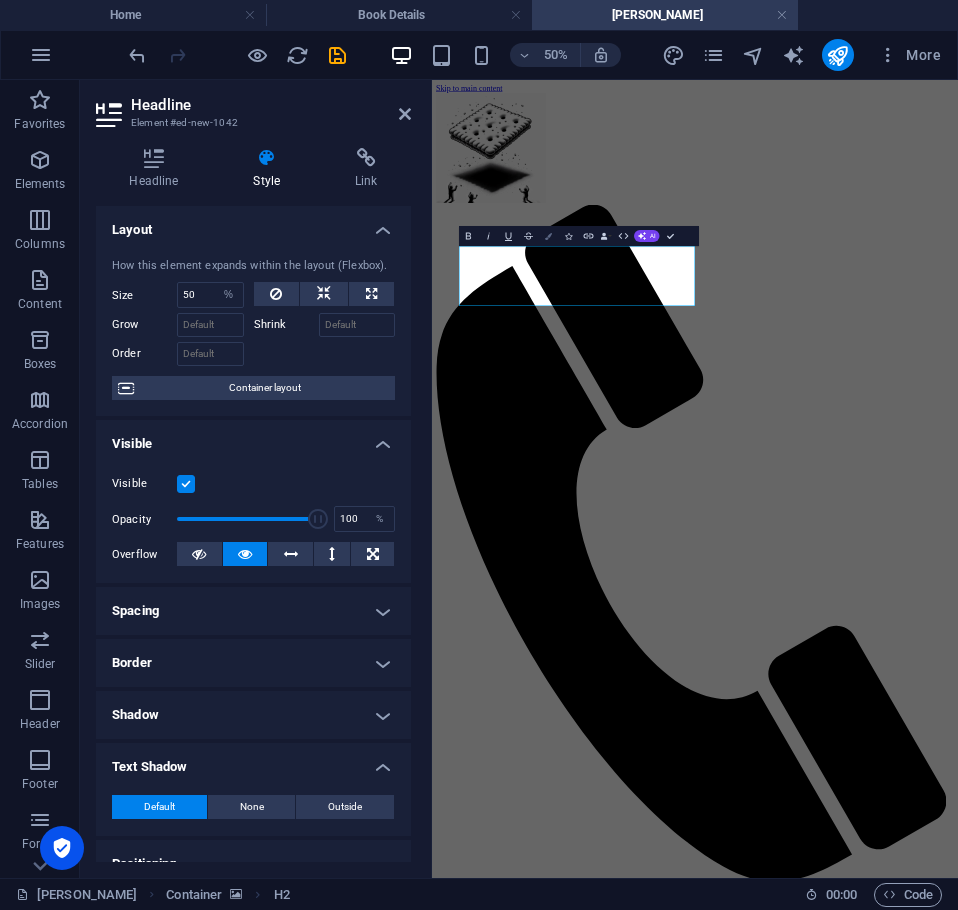 click at bounding box center (548, 236) 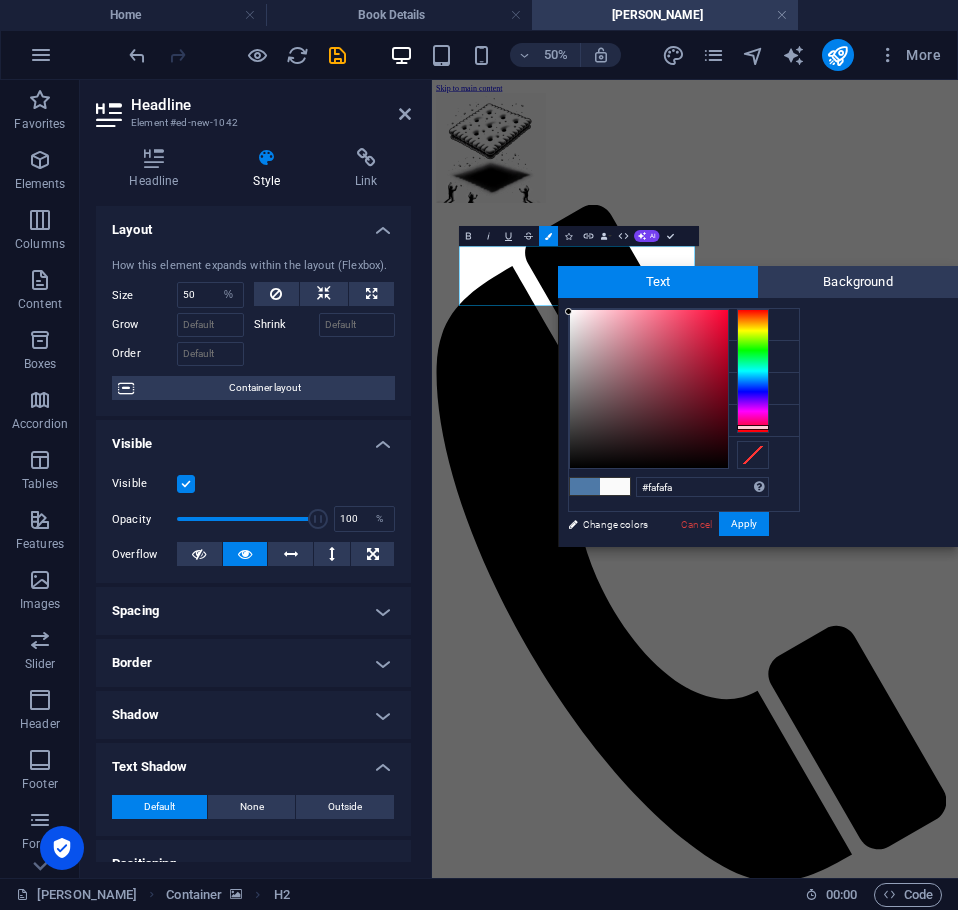 type on "#fcfcfc" 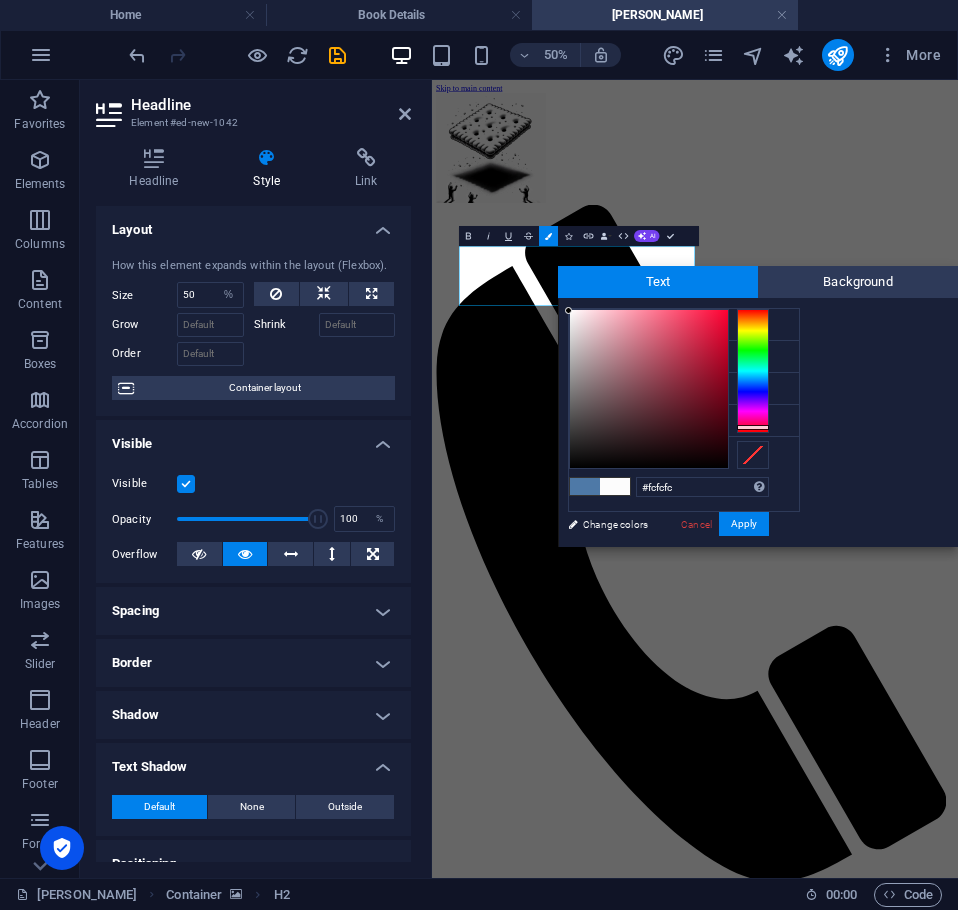 click at bounding box center [649, 389] 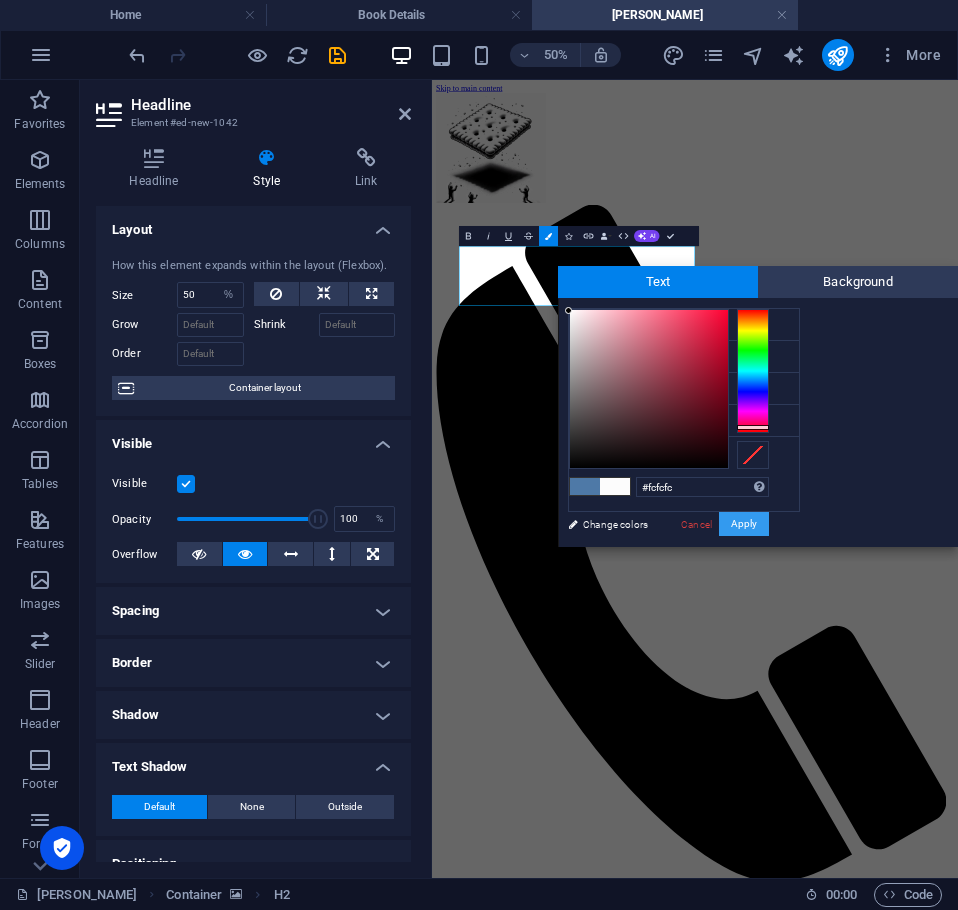 click on "Apply" at bounding box center [744, 524] 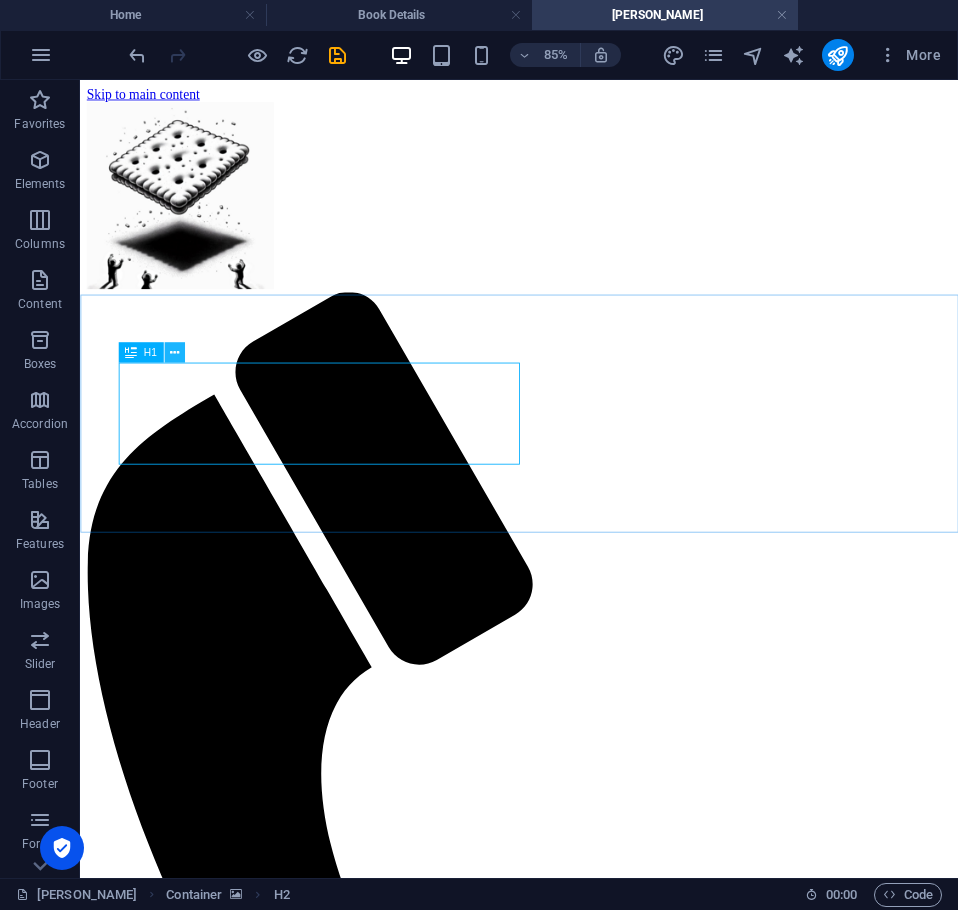 click at bounding box center (174, 352) 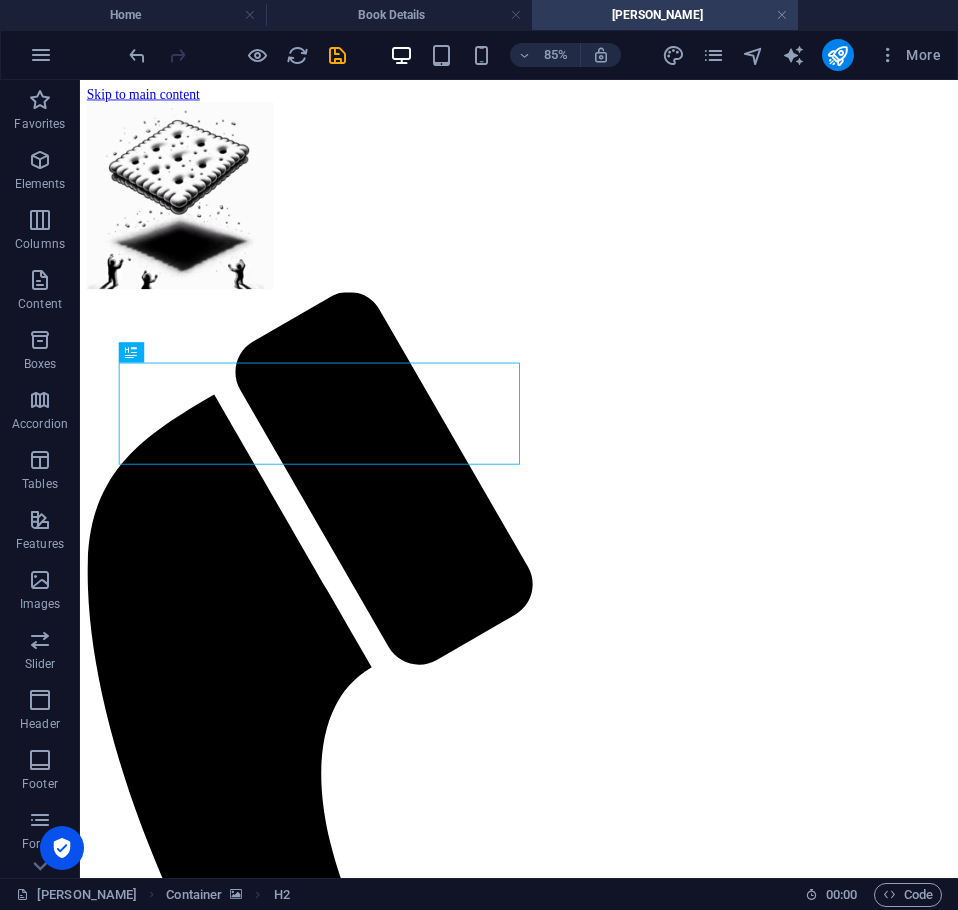 click on "Skip to main content
Menu Home About Service Contact Axel Francis - Multiverse Maverick and Author" at bounding box center [596, 1114] 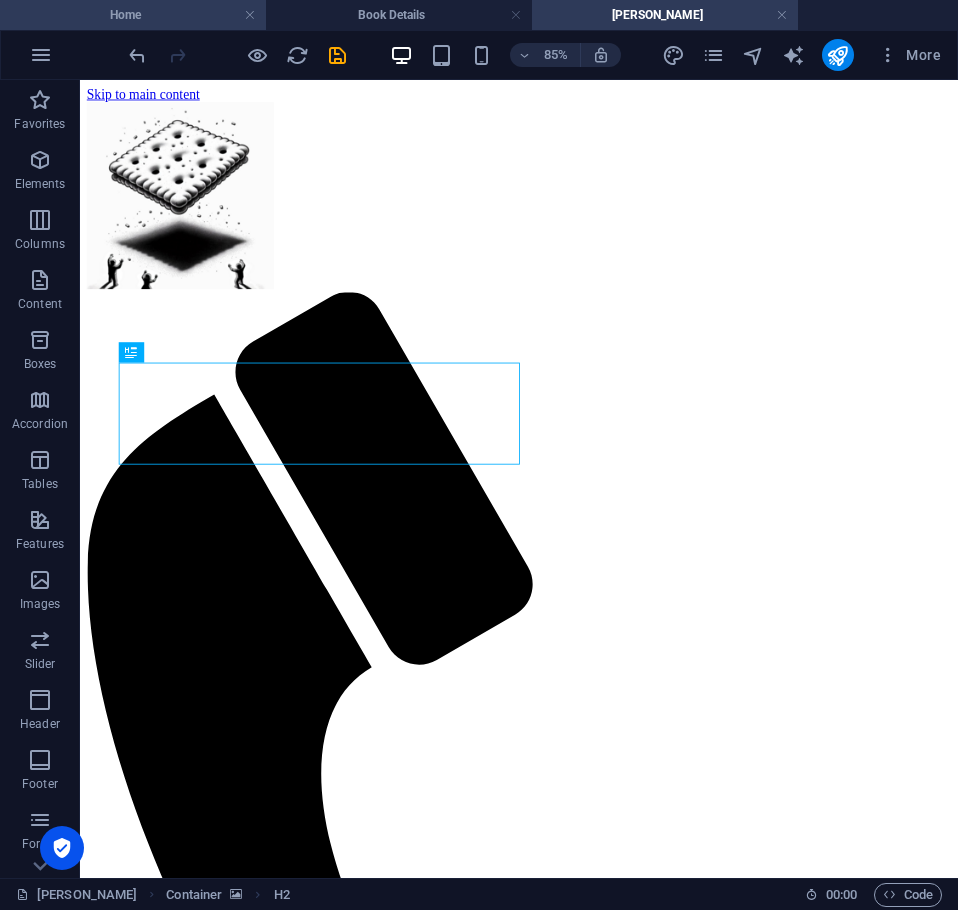 click on "Home" at bounding box center (133, 15) 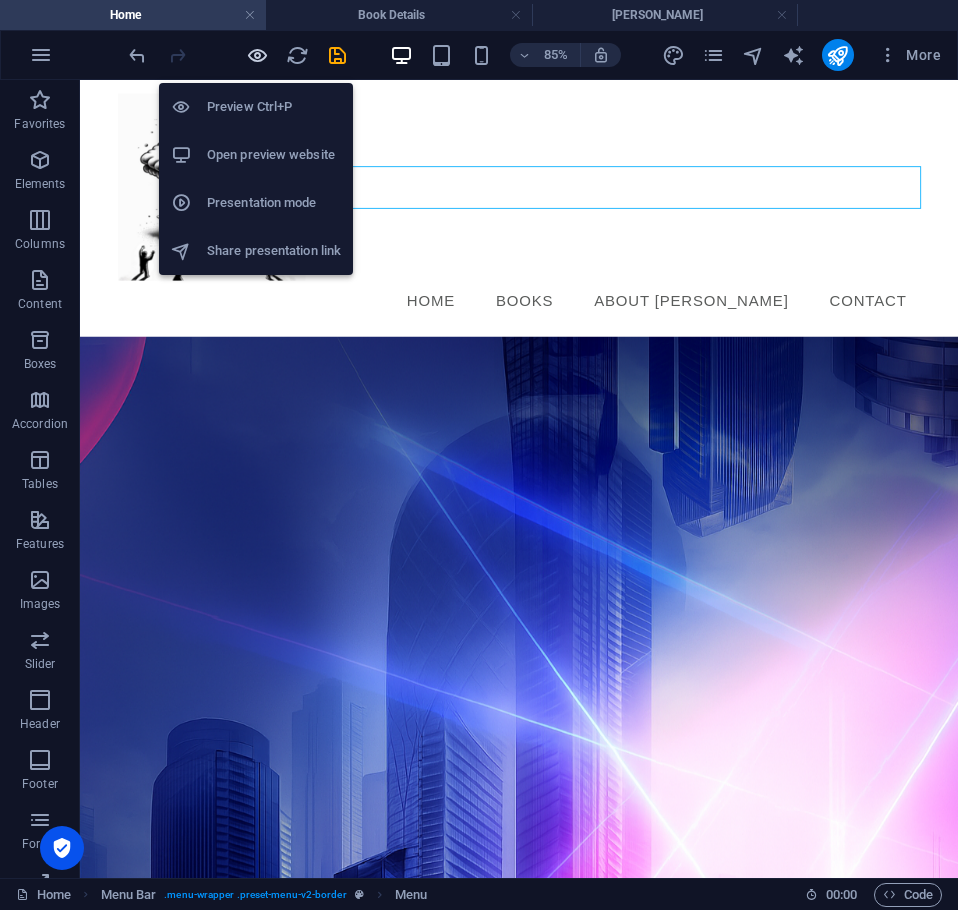 click at bounding box center [257, 55] 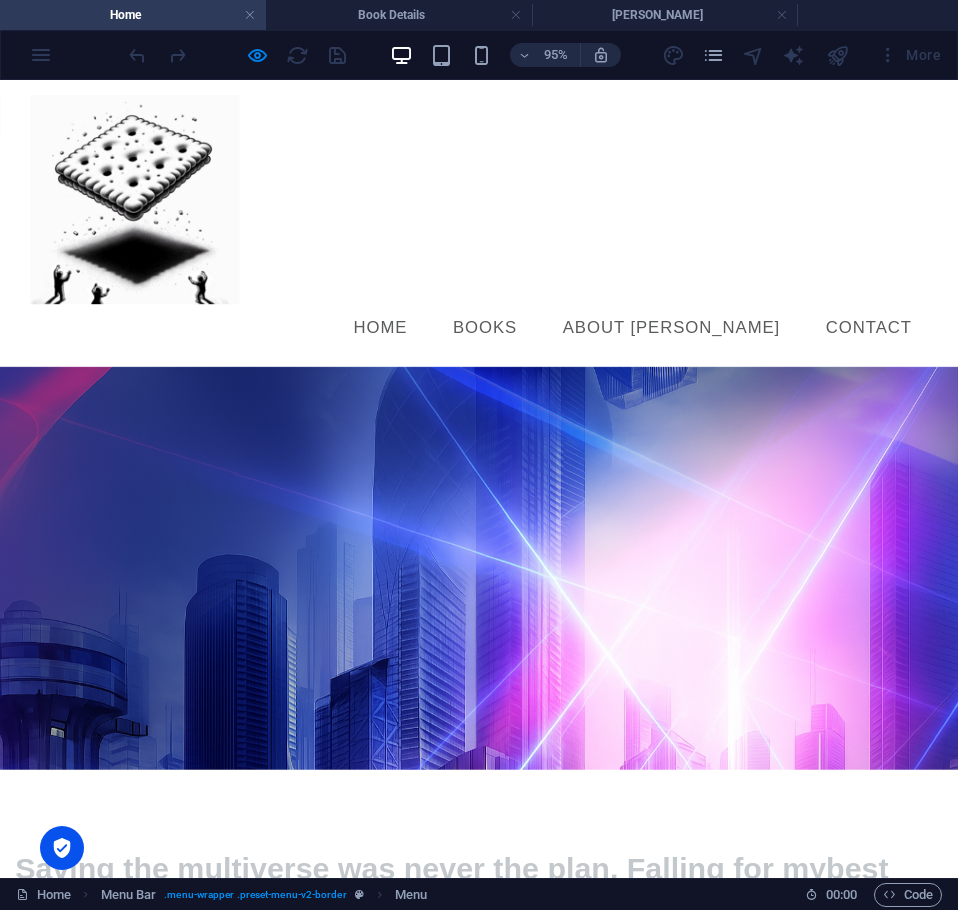 click on "Books" at bounding box center [511, 341] 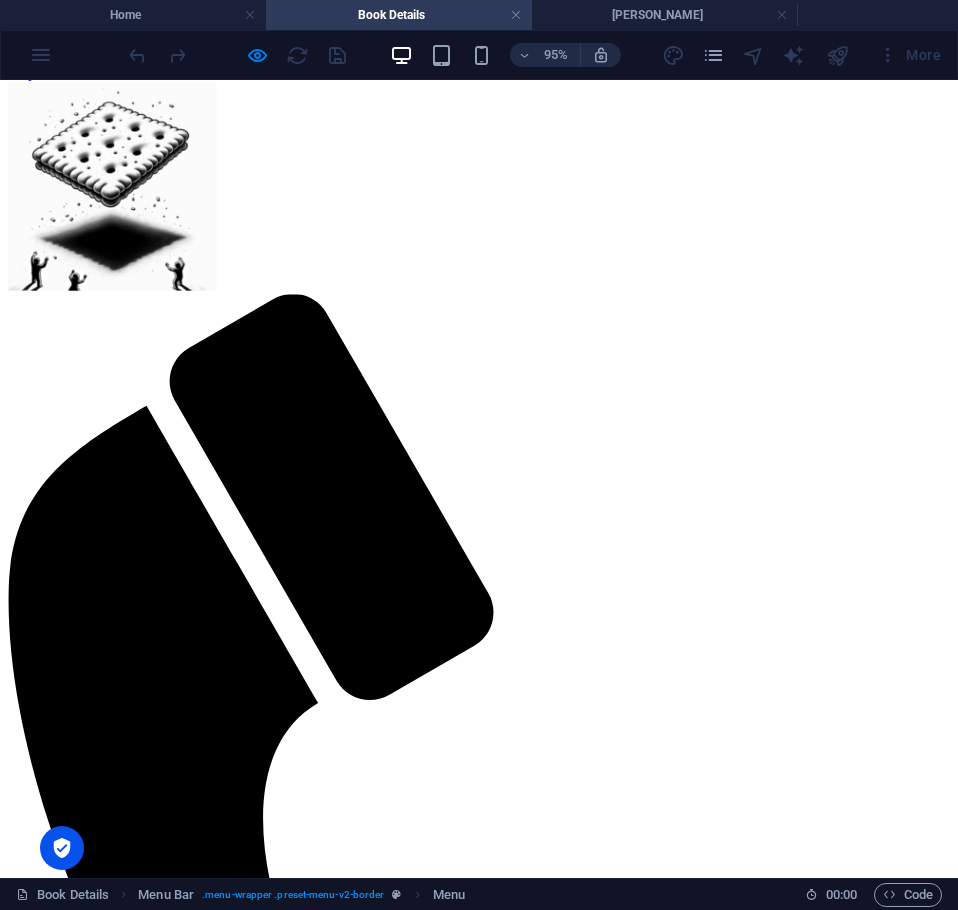 scroll, scrollTop: 0, scrollLeft: 0, axis: both 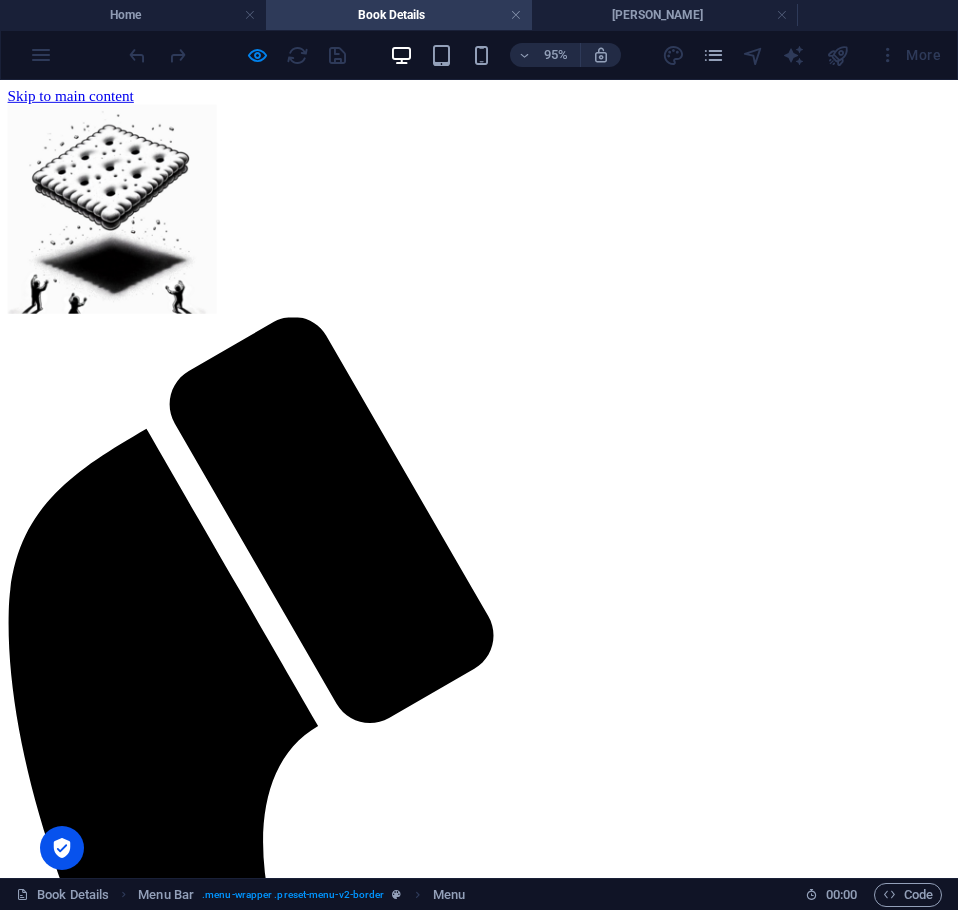 click on "About Axel" at bounding box center [133, 1711] 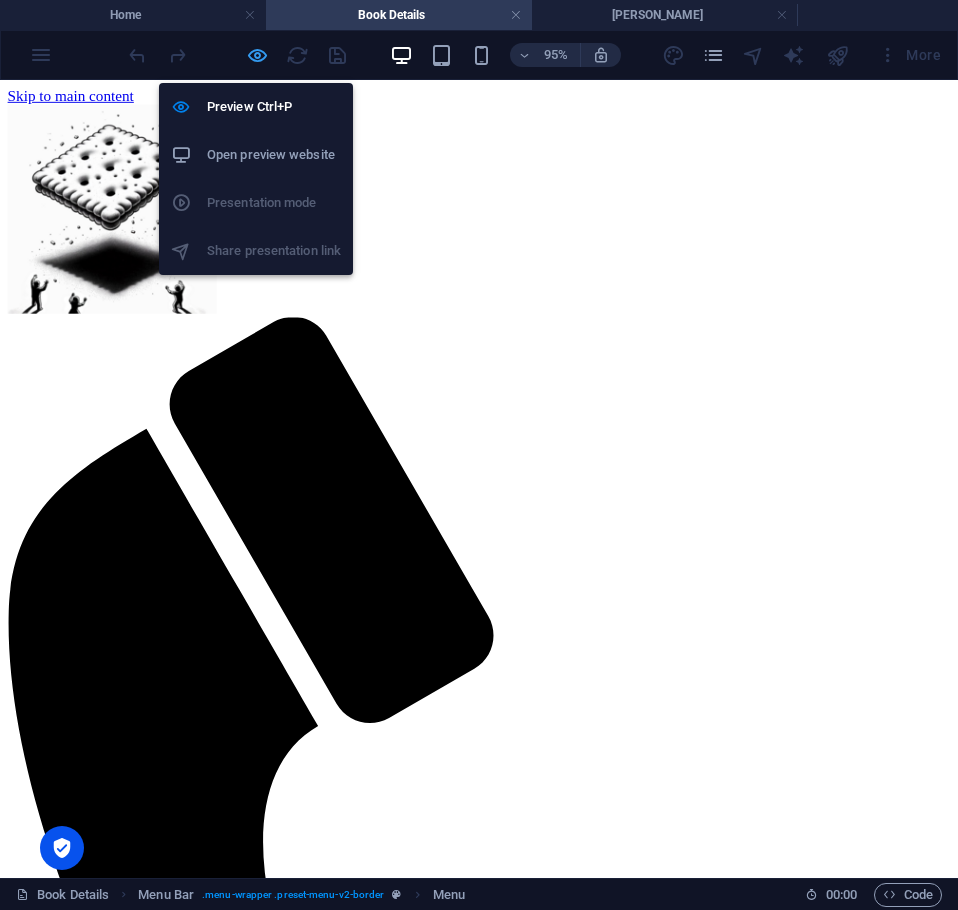 click at bounding box center (257, 55) 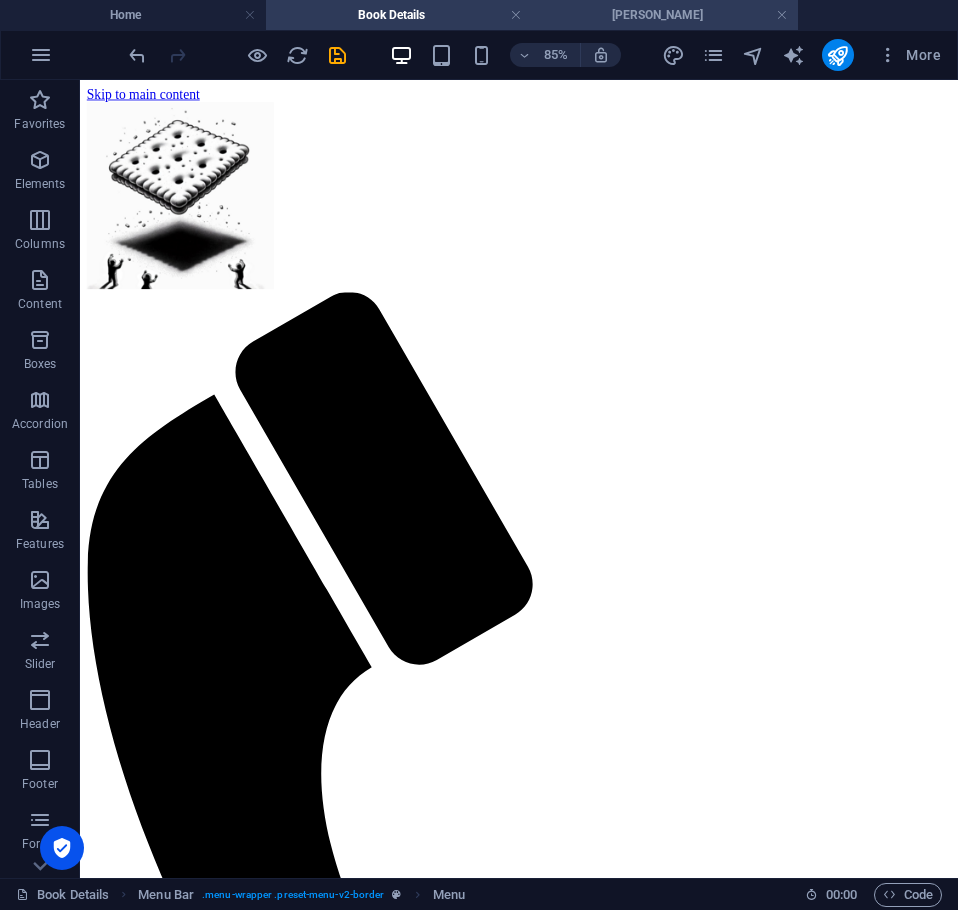 click on "[PERSON_NAME]" at bounding box center (665, 15) 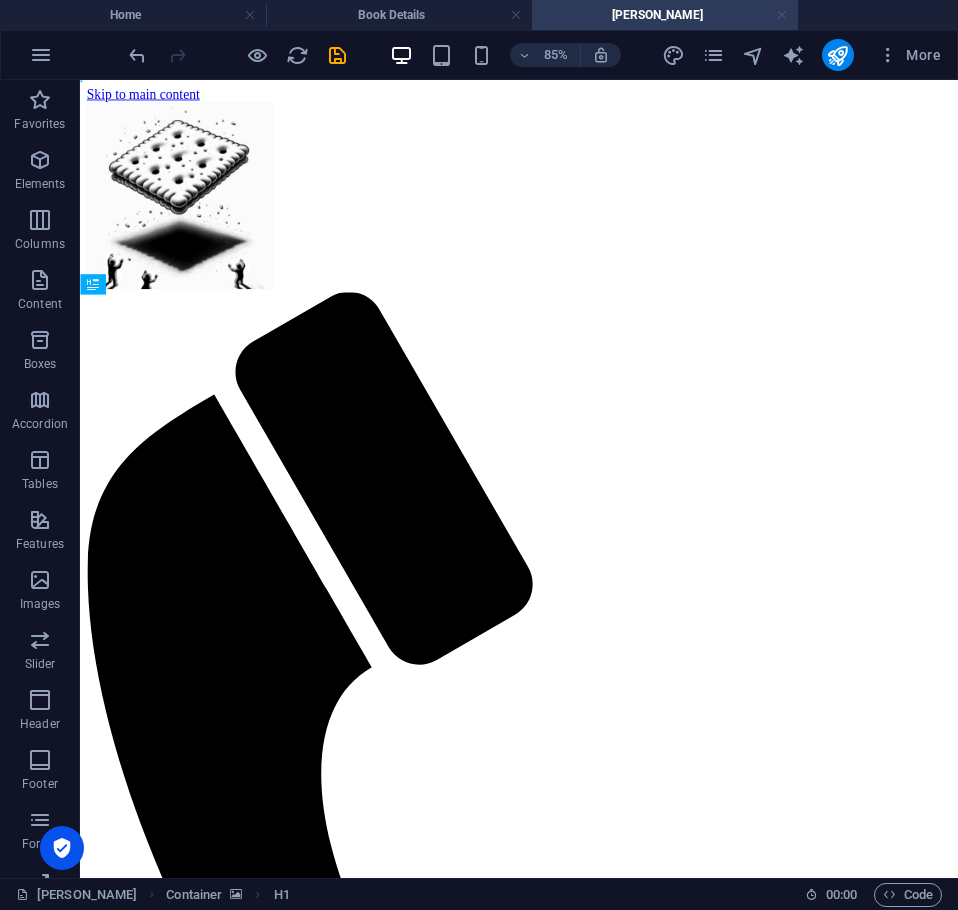 click at bounding box center (782, 15) 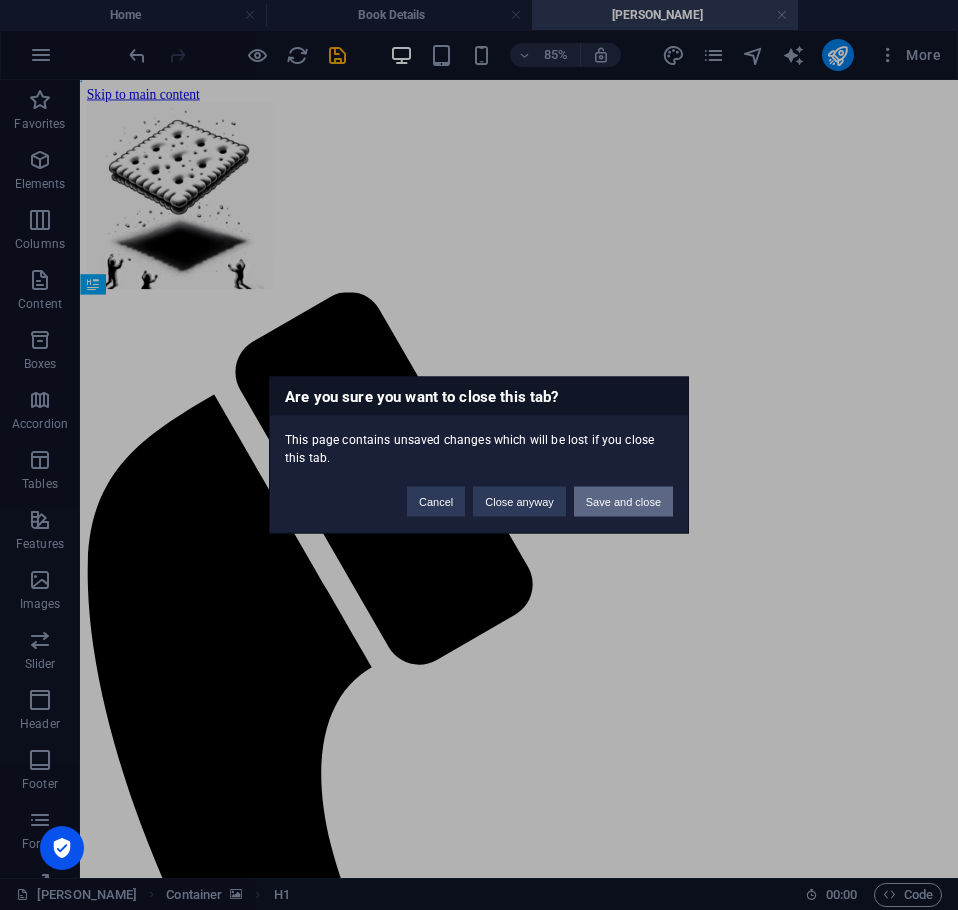 click on "Save and close" at bounding box center (623, 502) 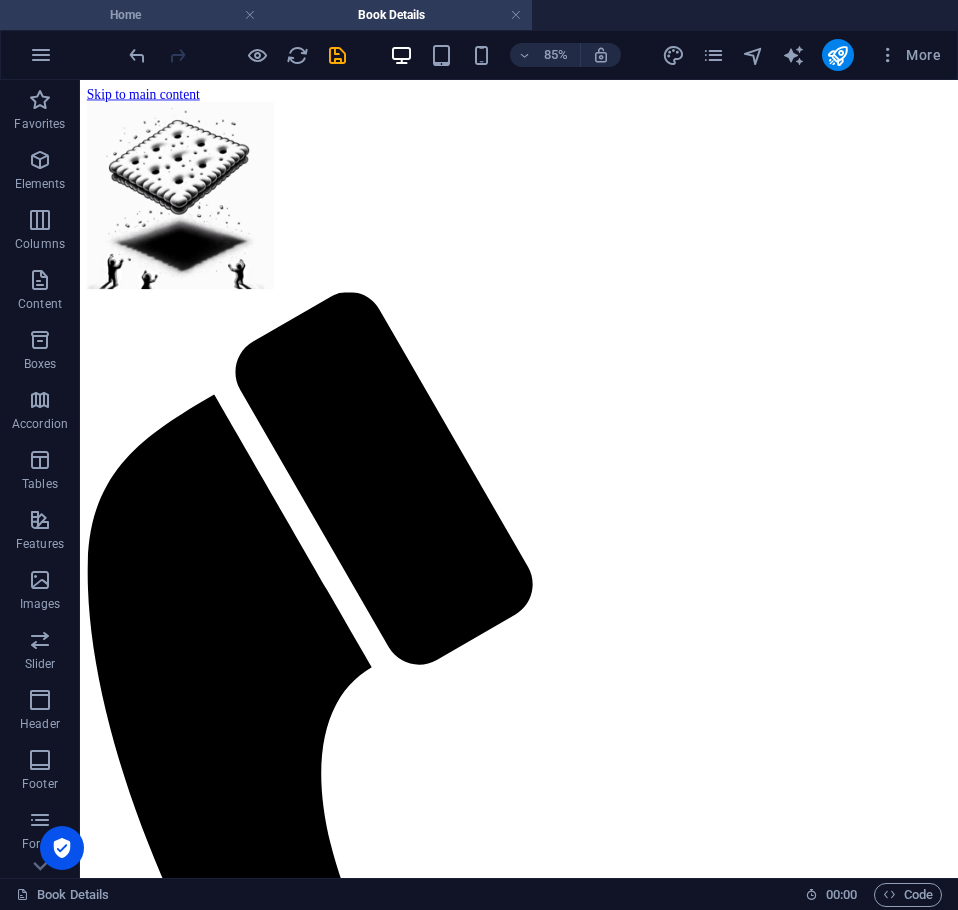 click on "Home" at bounding box center (133, 15) 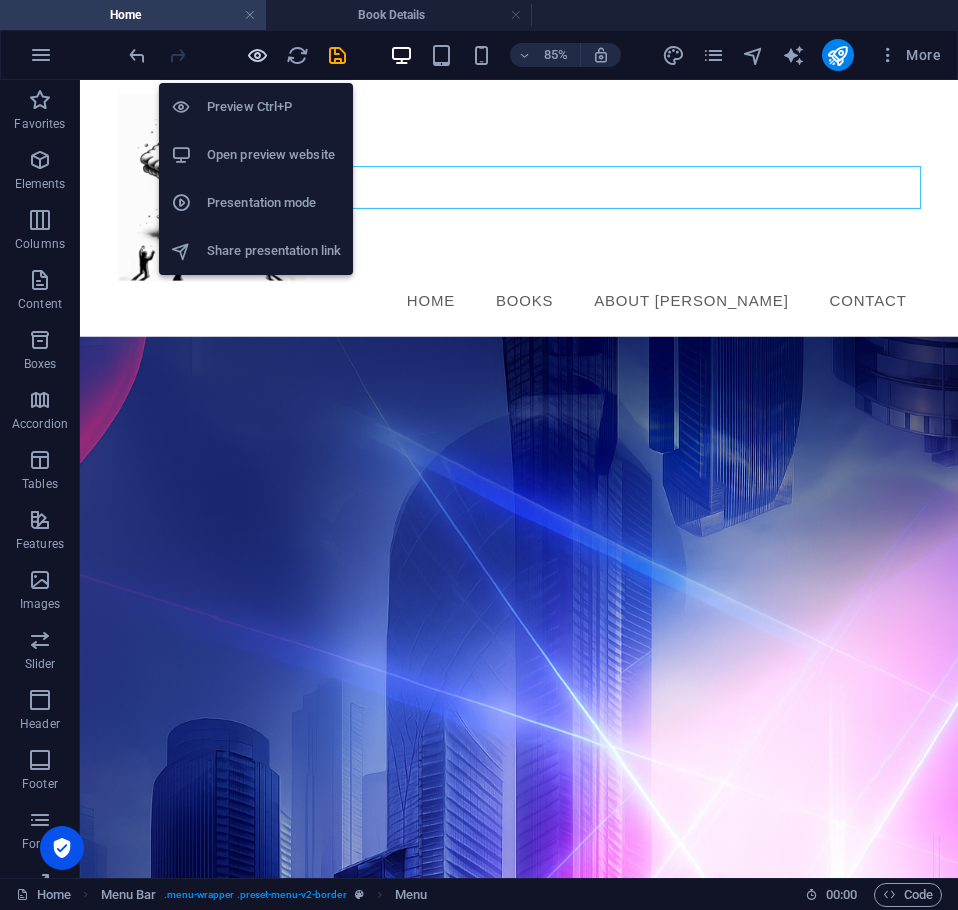click at bounding box center (257, 55) 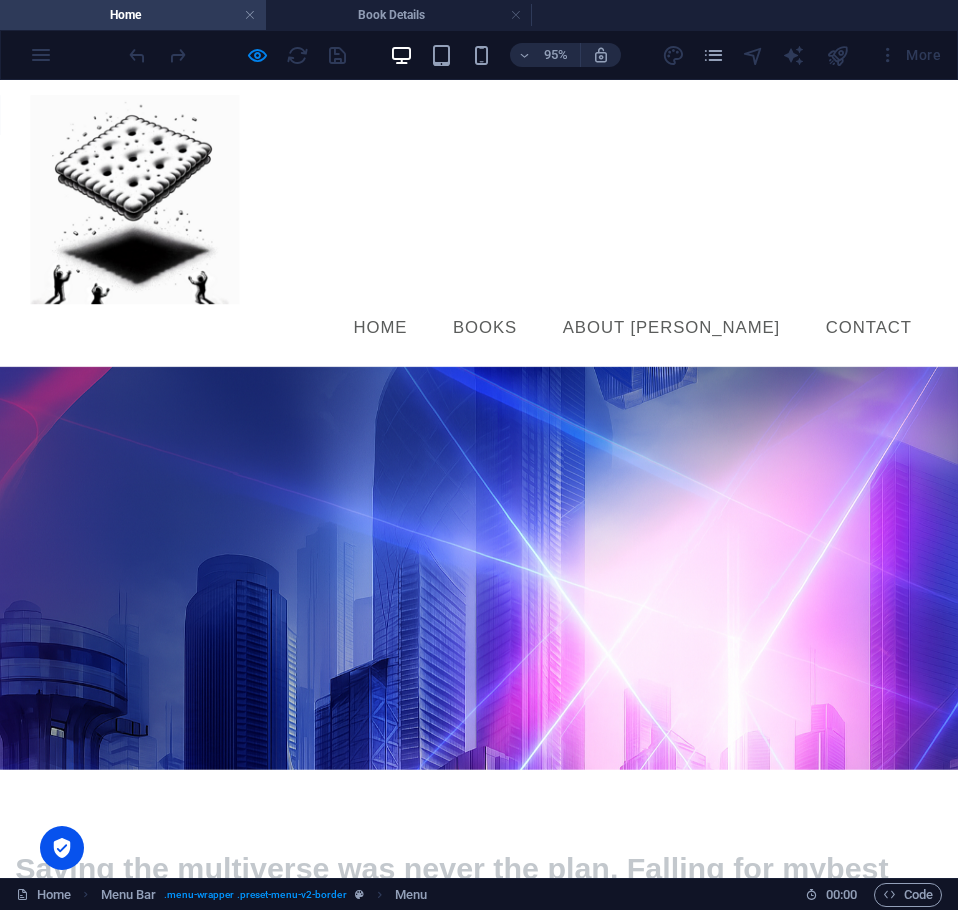 click on "About Axel" at bounding box center [706, 341] 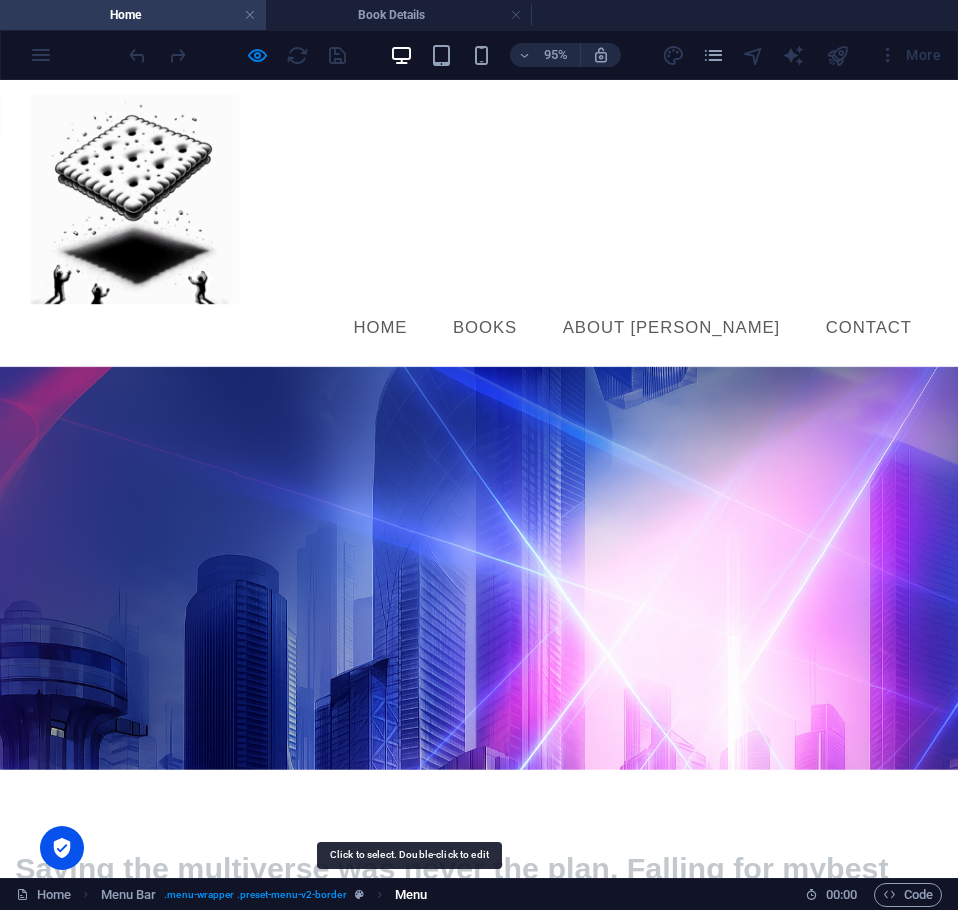 click on "Menu" at bounding box center (411, 895) 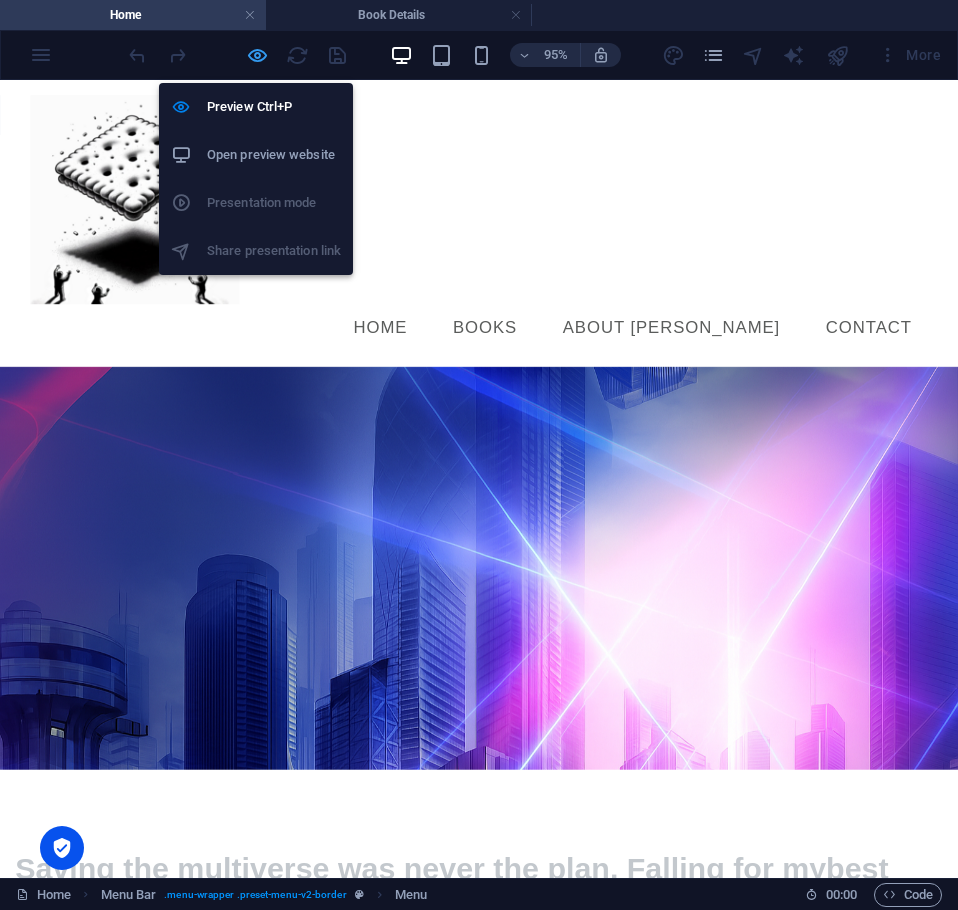 click at bounding box center (257, 55) 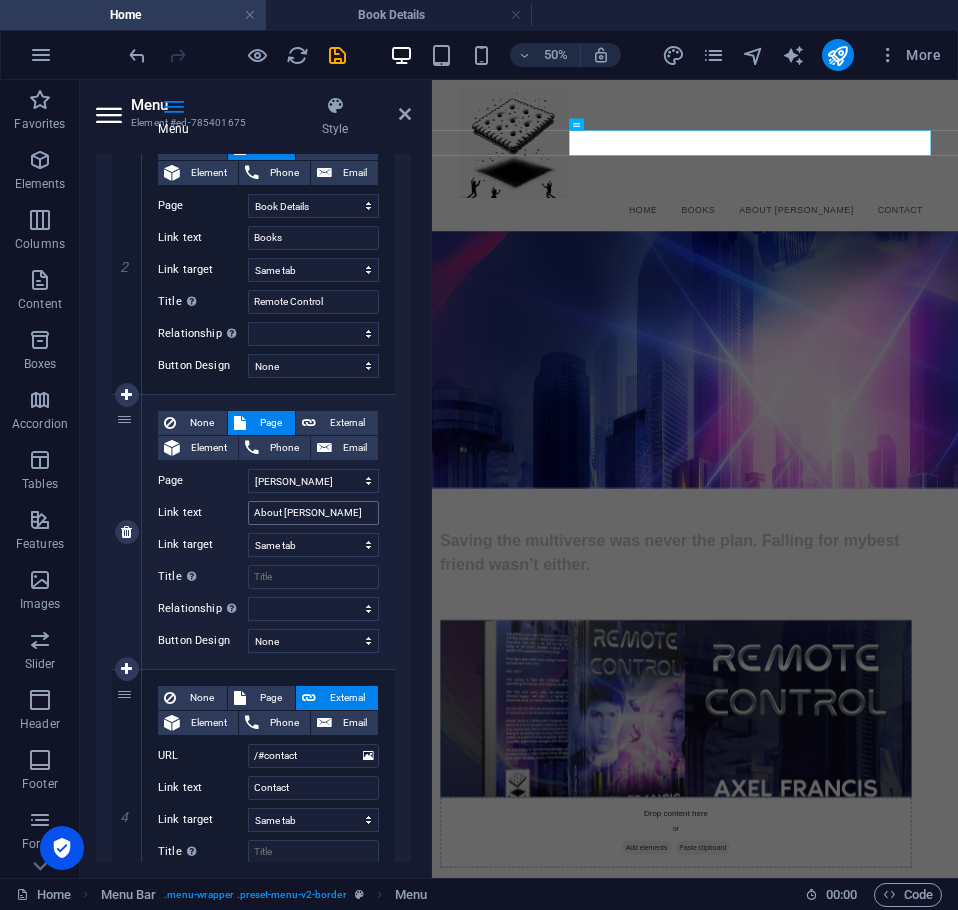 scroll, scrollTop: 500, scrollLeft: 0, axis: vertical 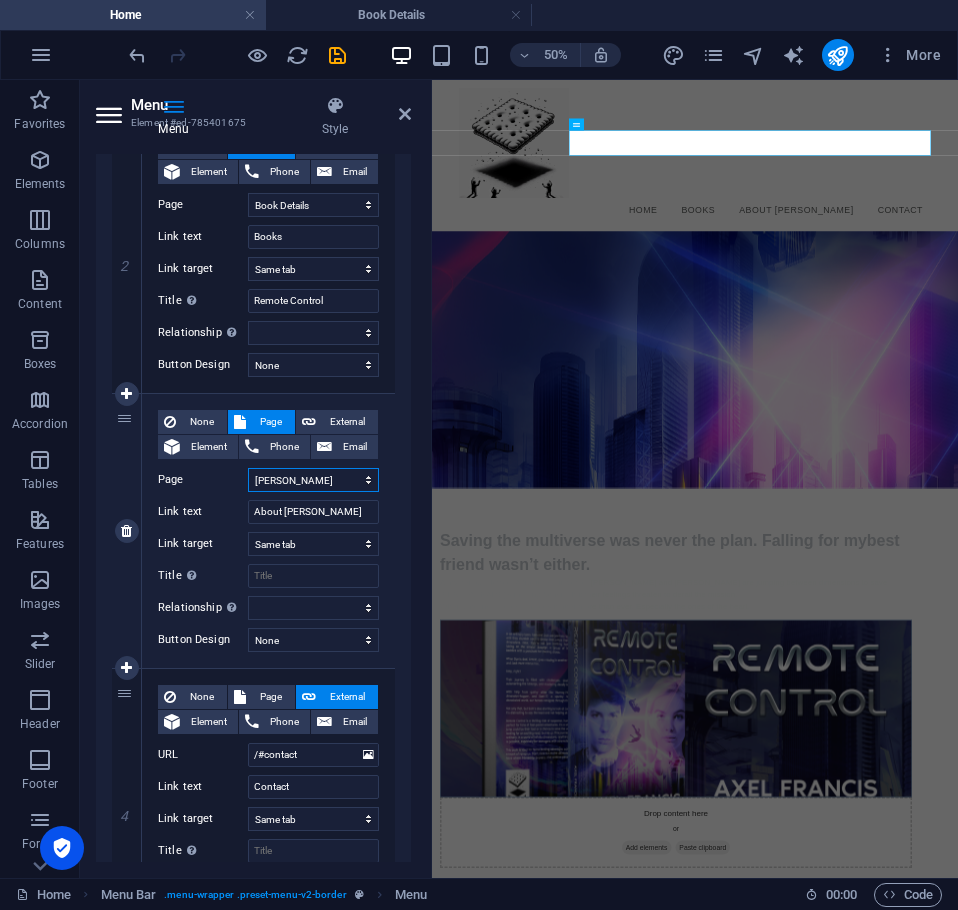 click on "Home Privacy Book Details Axel" at bounding box center [313, 480] 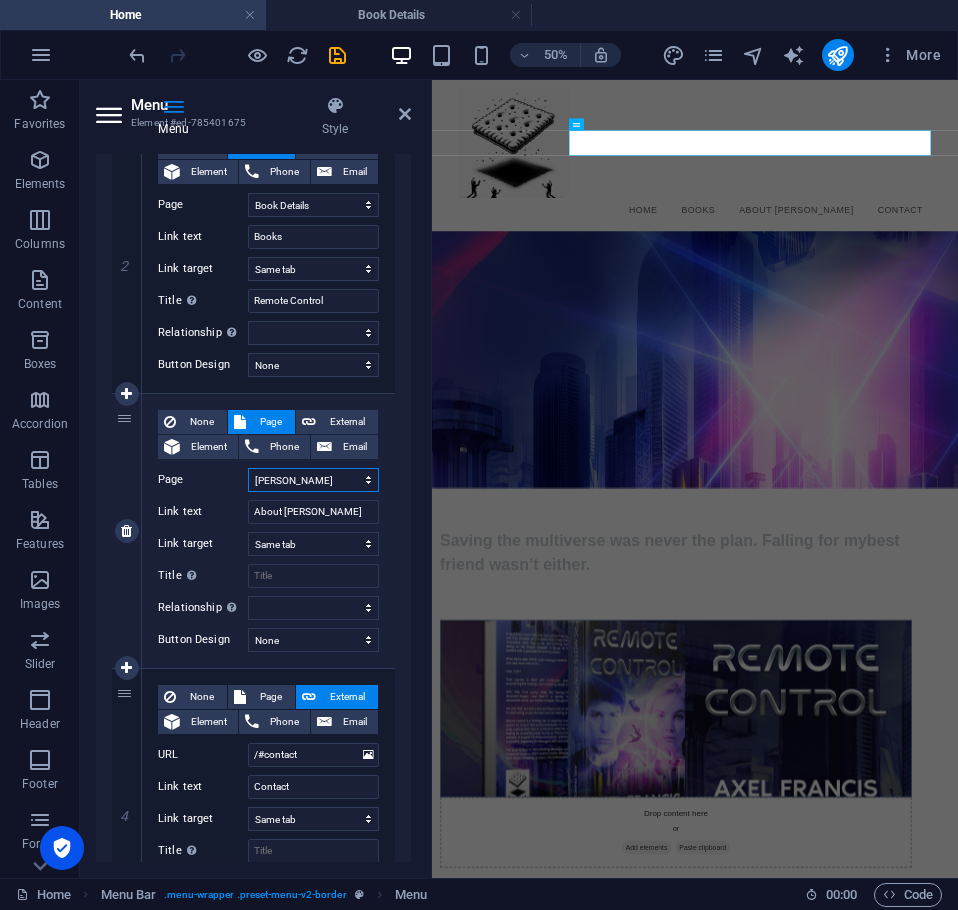 click on "Home Privacy Book Details Axel" at bounding box center [313, 480] 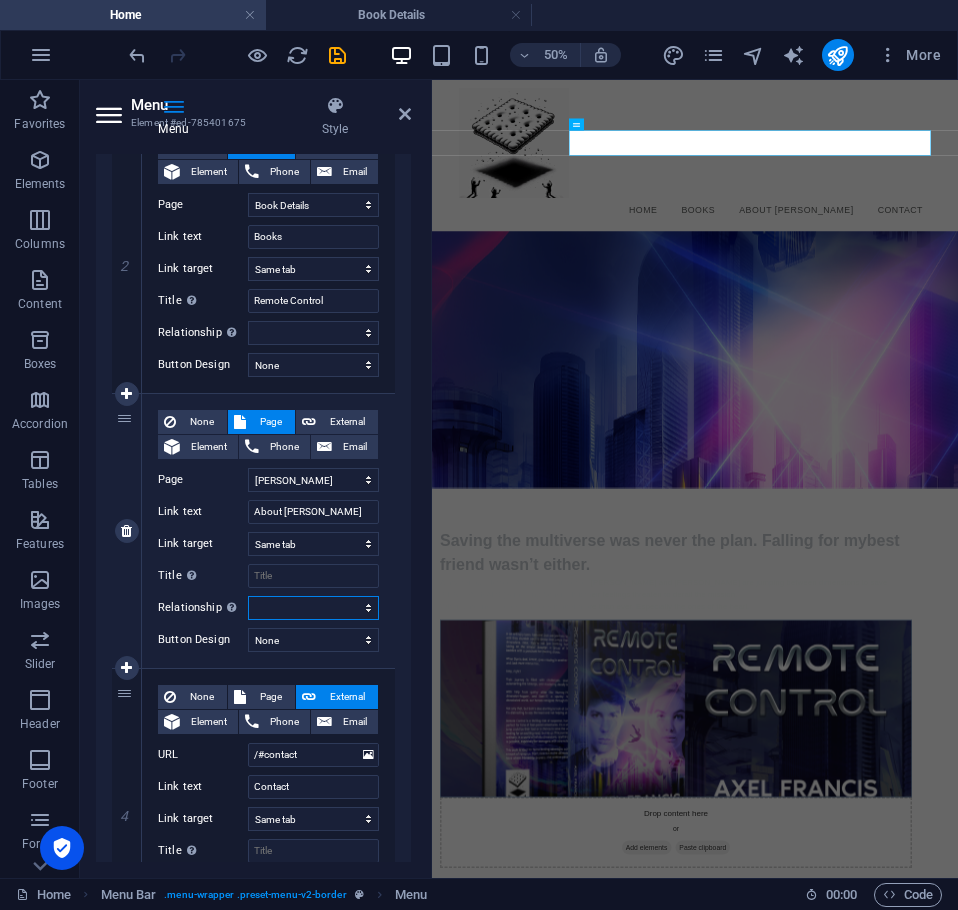 click on "alternate author bookmark external help license next nofollow noreferrer noopener prev search tag" at bounding box center [313, 608] 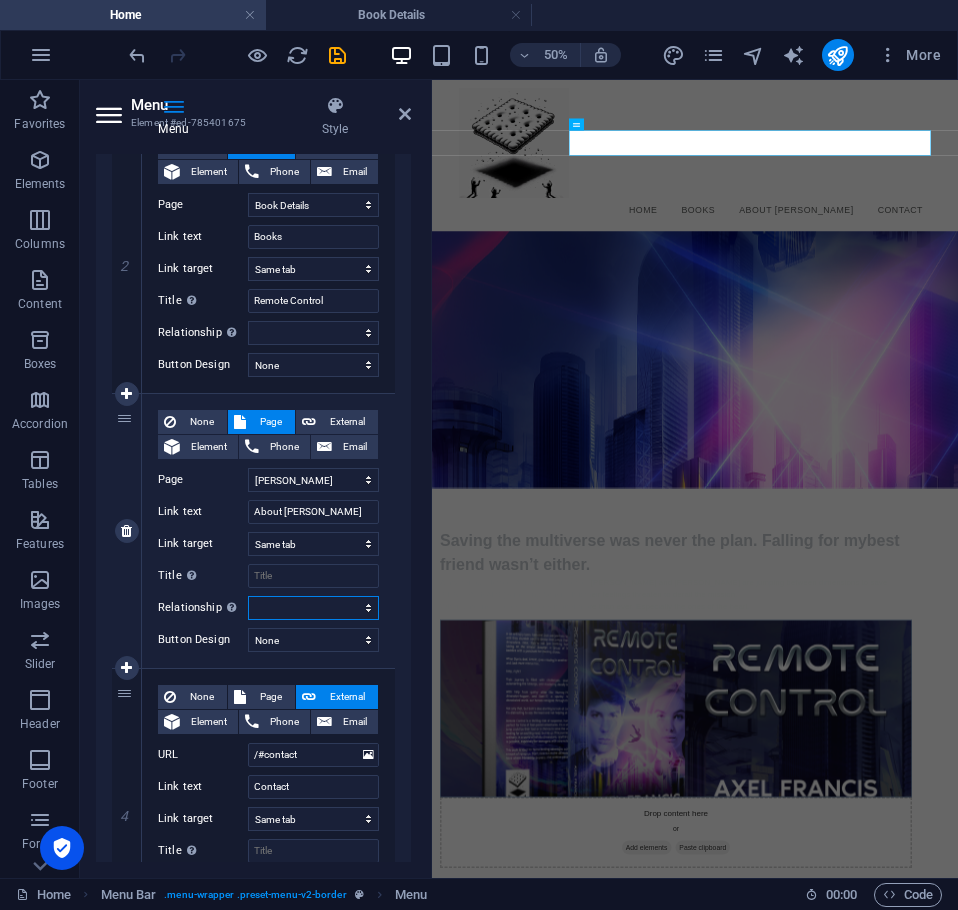 click on "alternate author bookmark external help license next nofollow noreferrer noopener prev search tag" at bounding box center (313, 608) 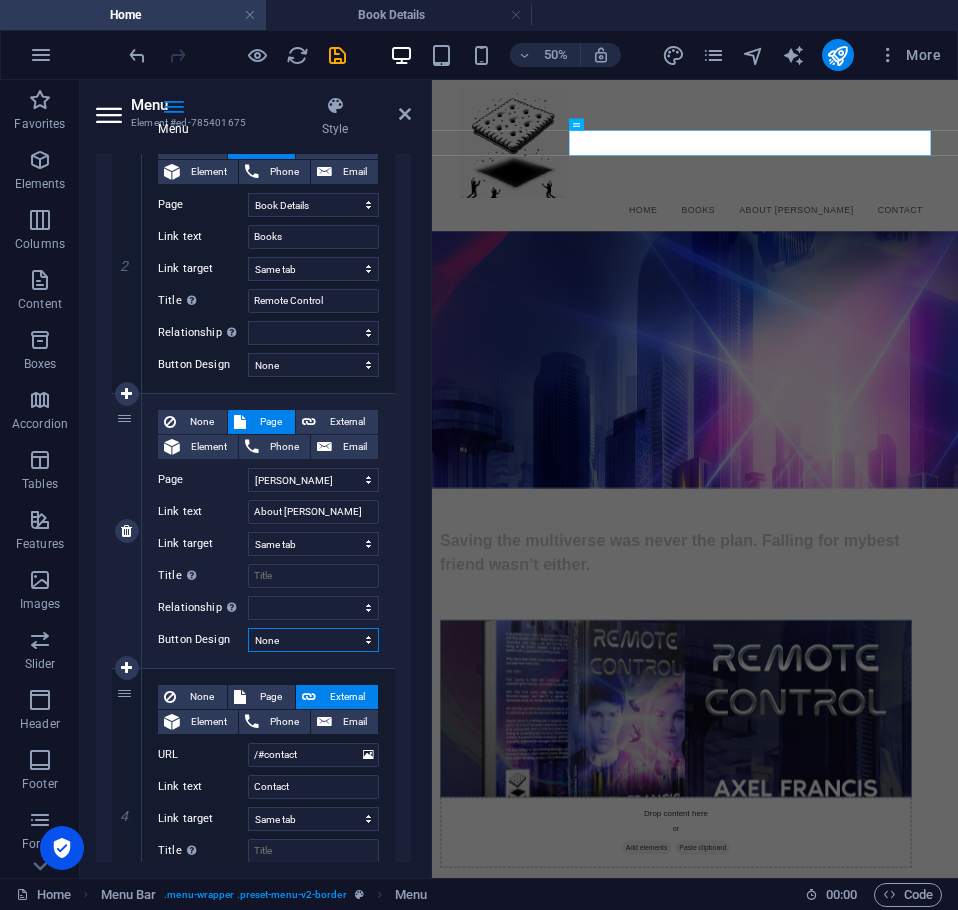 click on "None Default Primary Secondary" at bounding box center (313, 640) 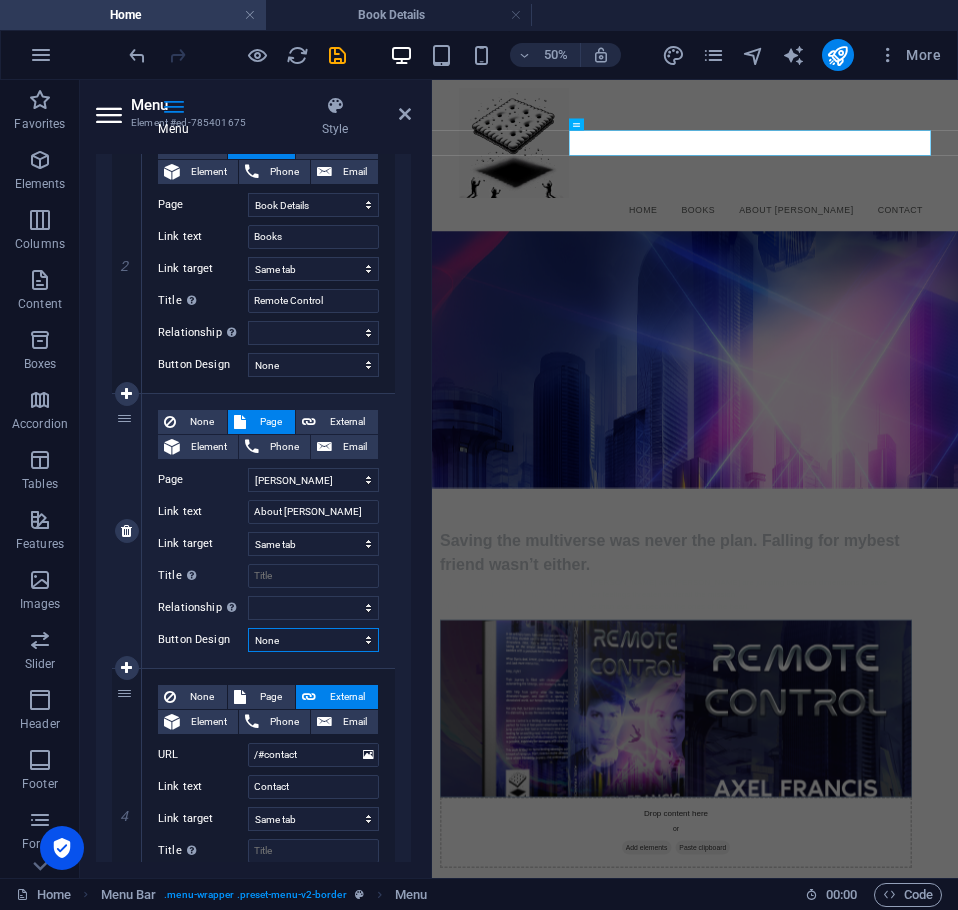 click on "None Default Primary Secondary" at bounding box center (313, 640) 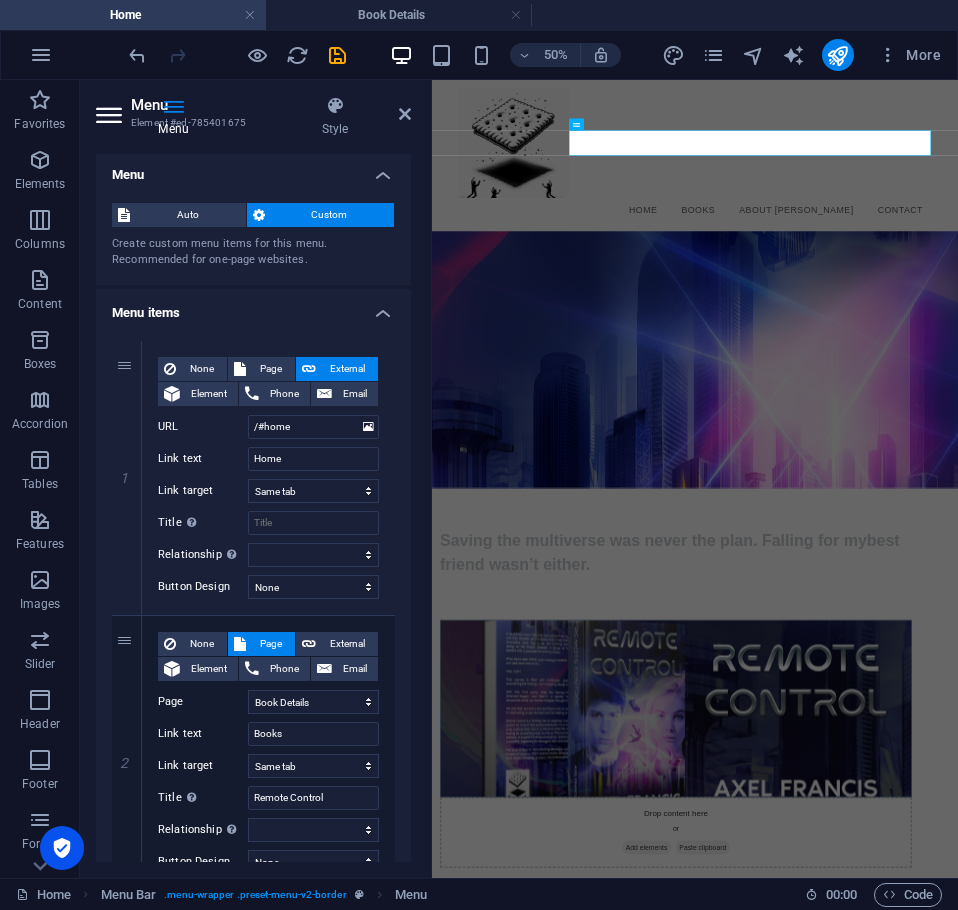 scroll, scrollTop: 0, scrollLeft: 0, axis: both 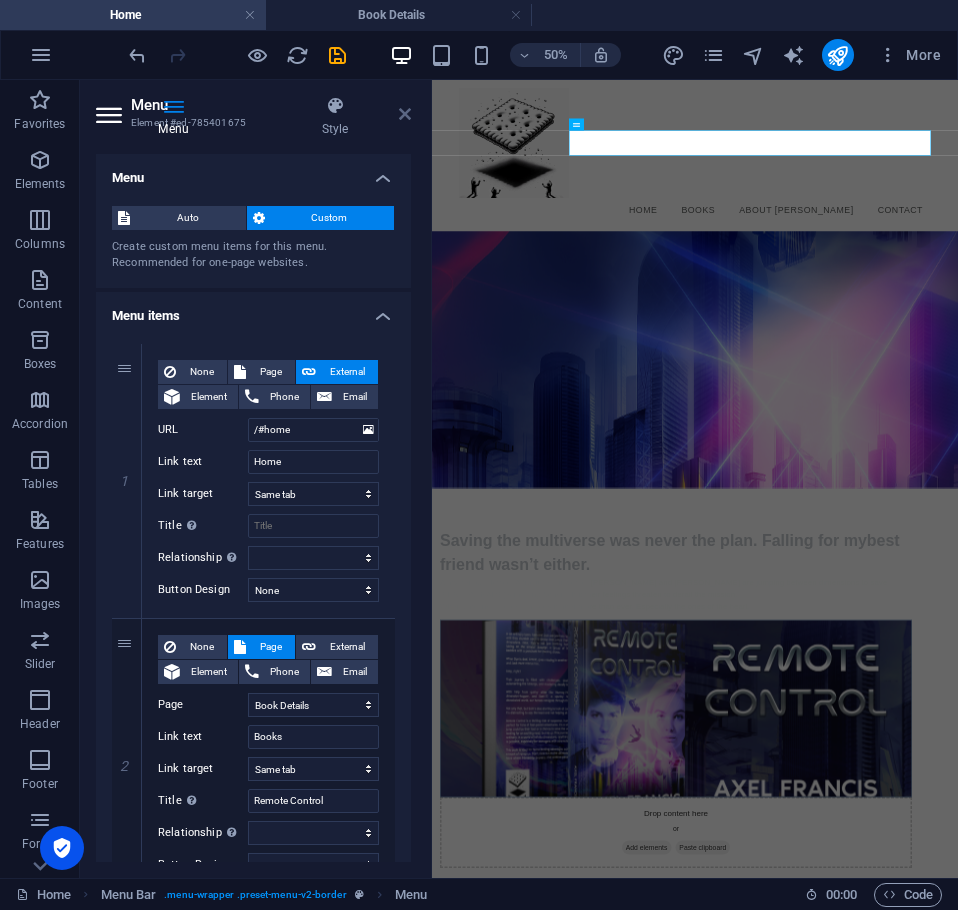 click at bounding box center [405, 114] 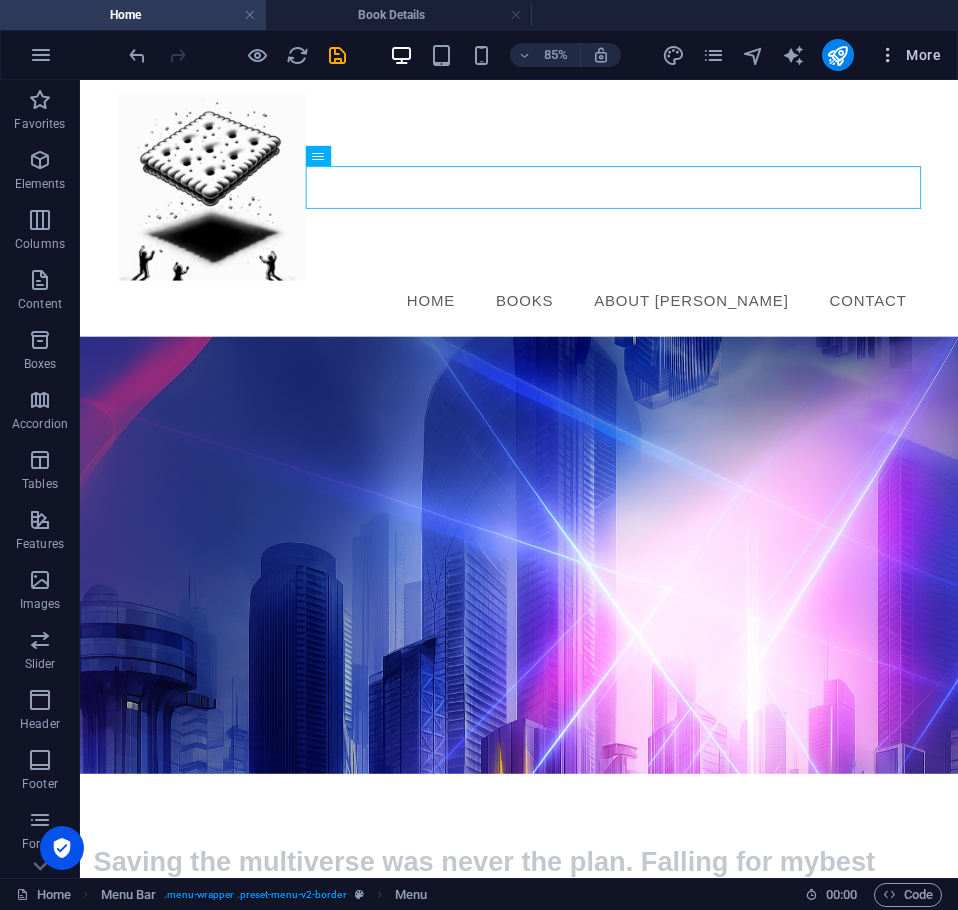 click on "More" at bounding box center (909, 55) 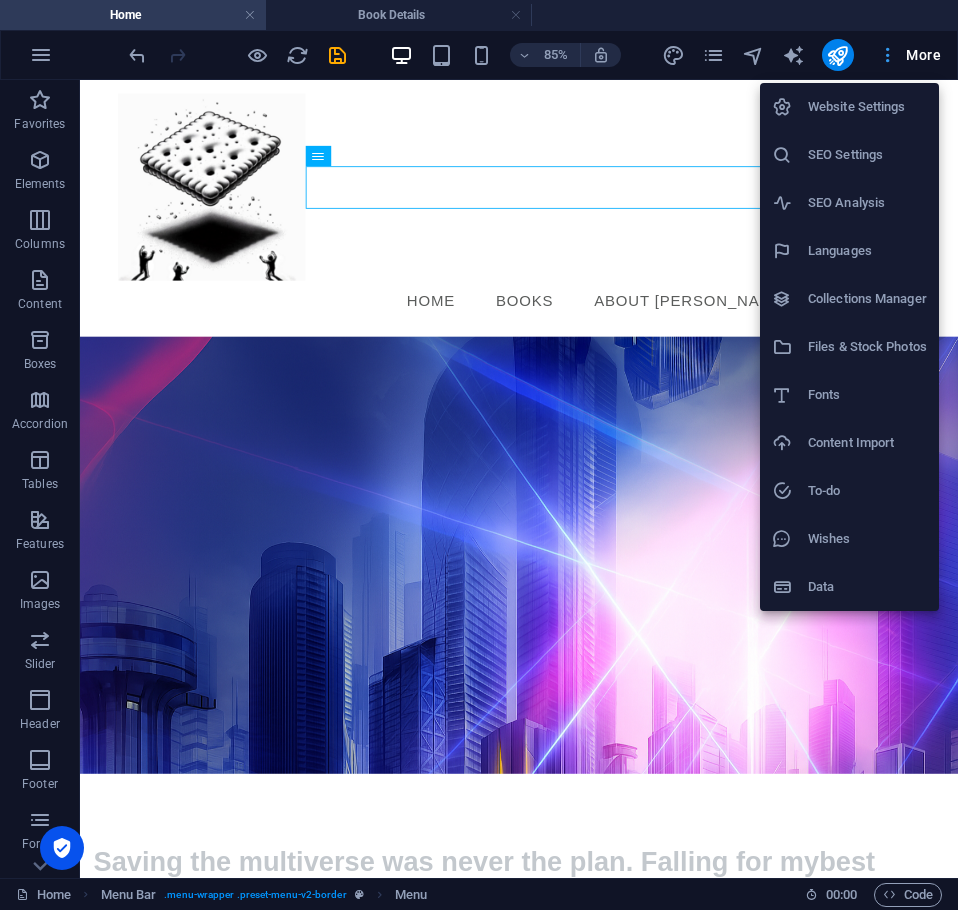 click at bounding box center (479, 455) 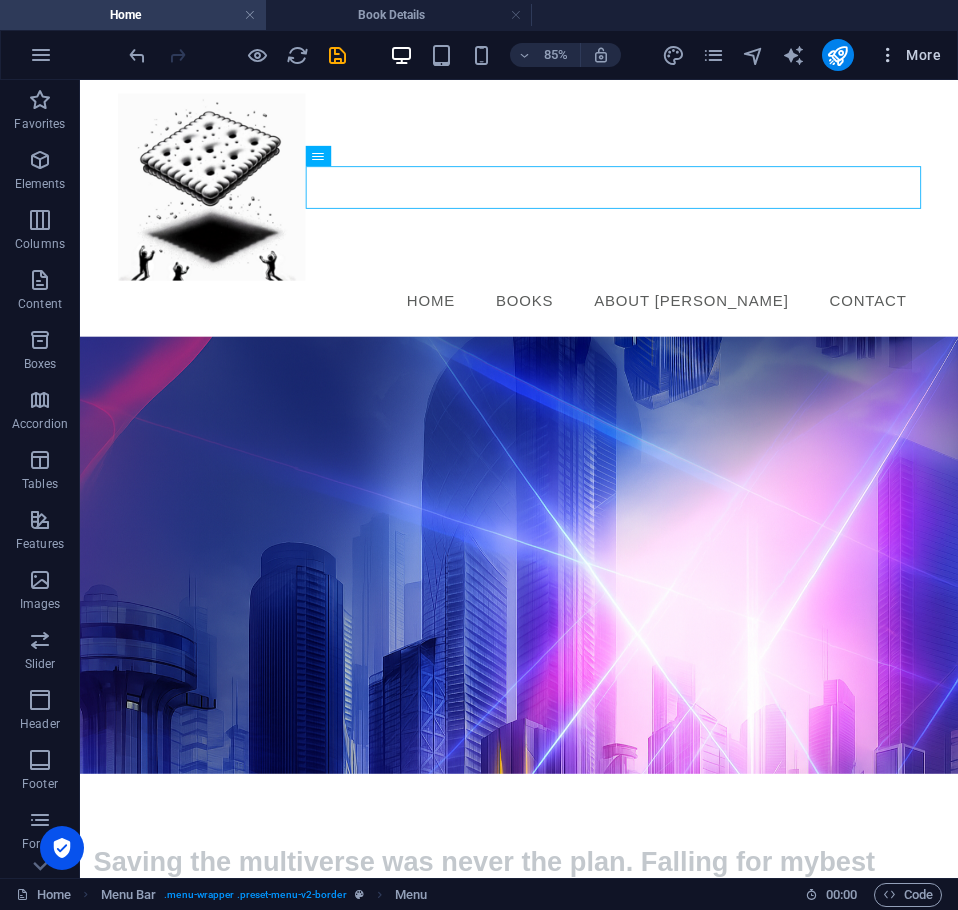 click at bounding box center (888, 55) 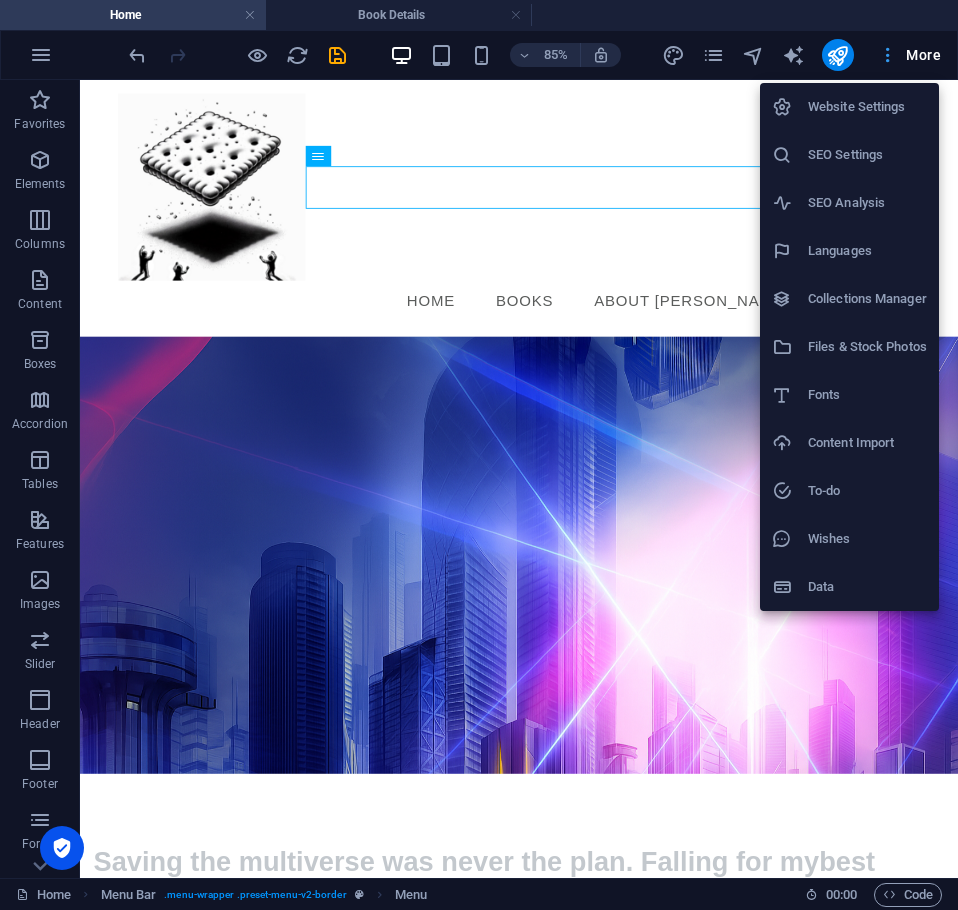 click at bounding box center [479, 455] 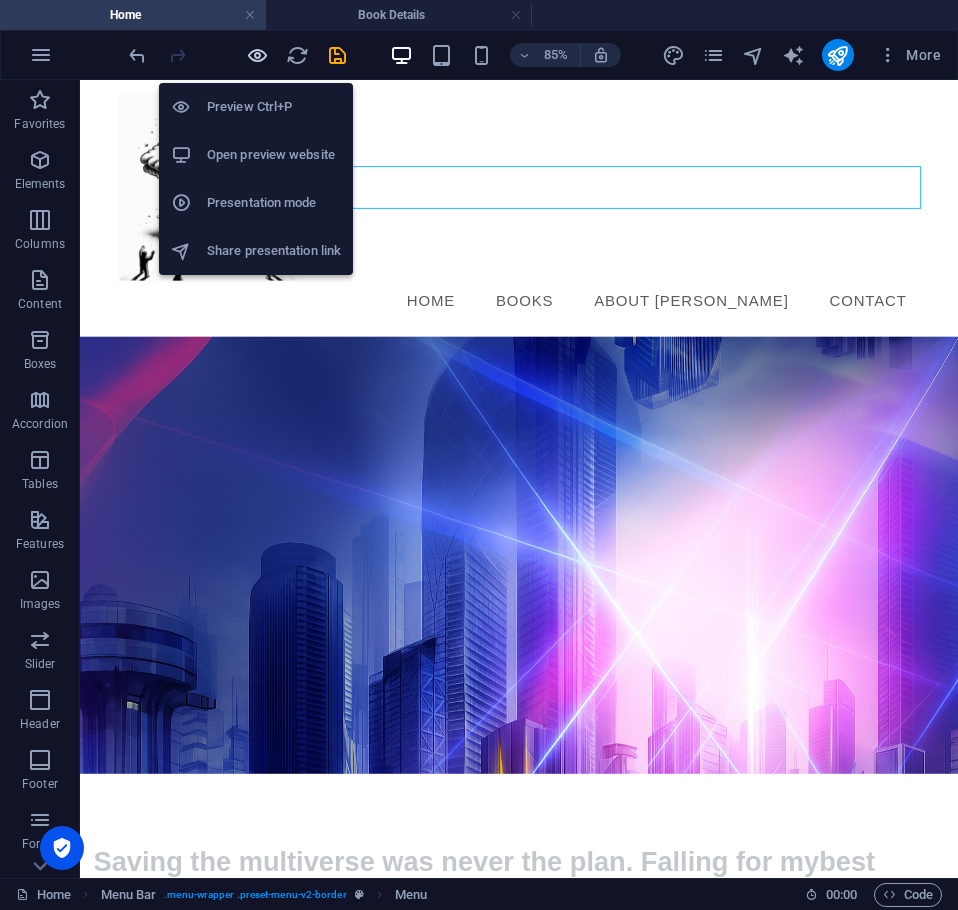 click at bounding box center (257, 55) 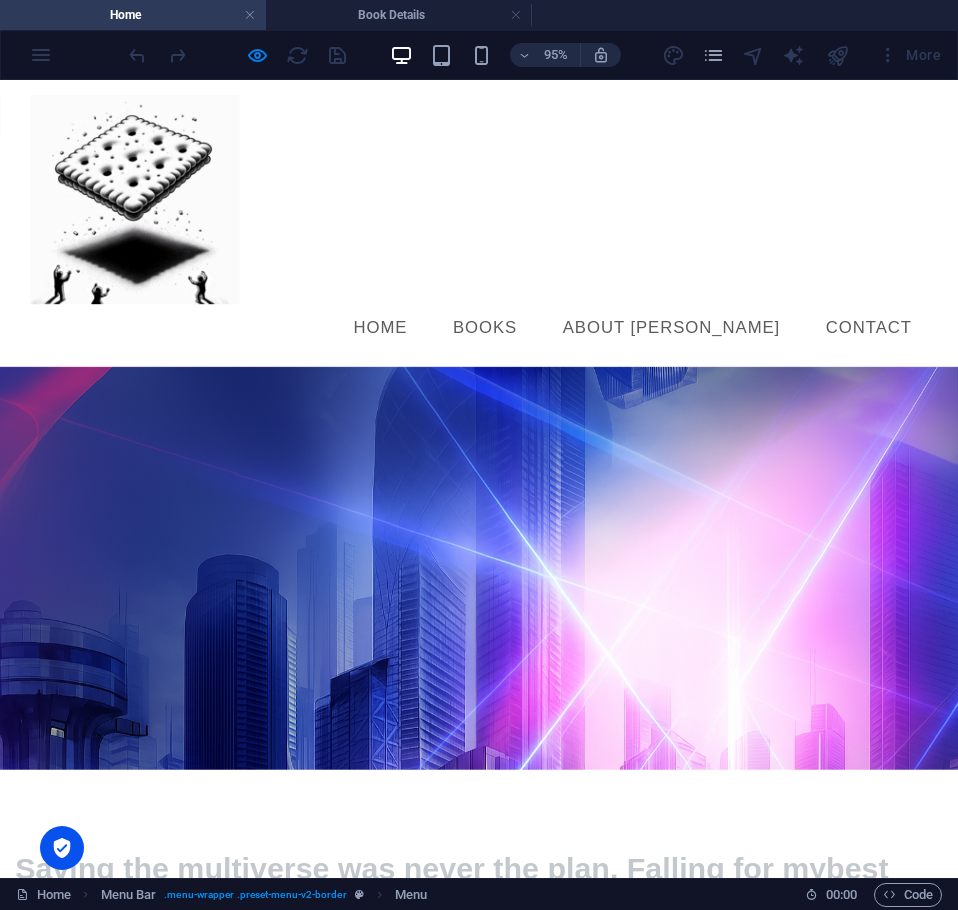 click on "About Axel" at bounding box center (706, 341) 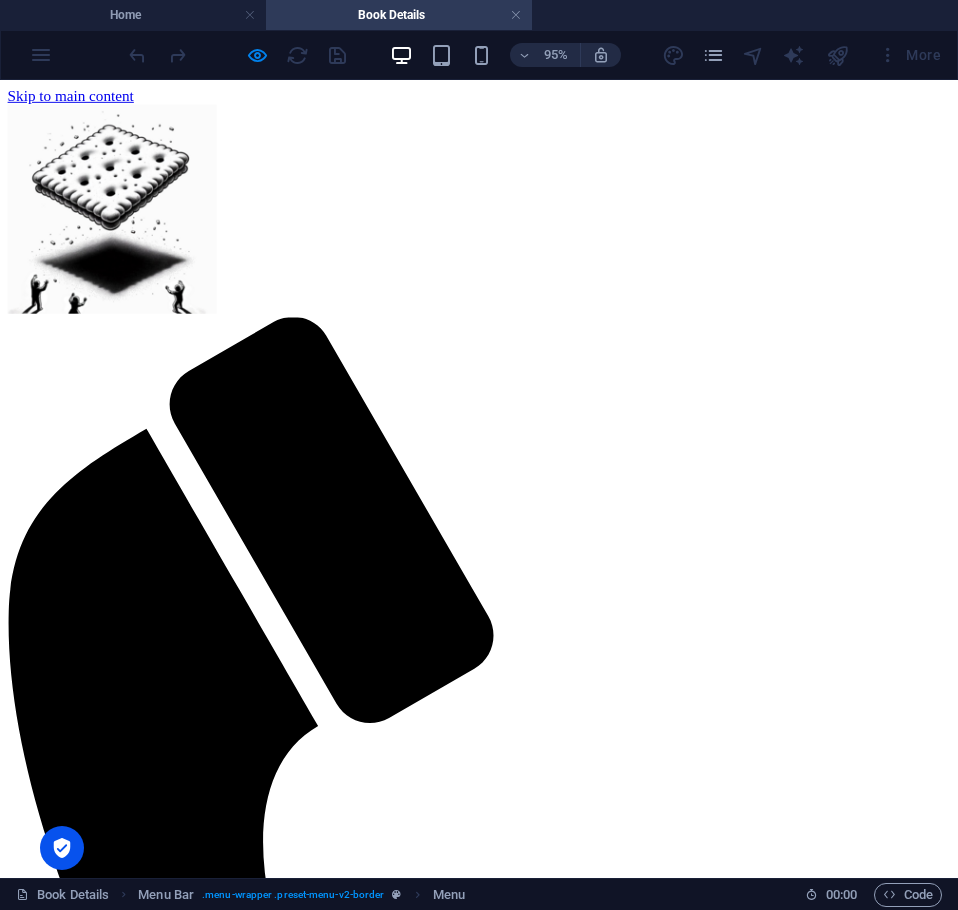click on "About Axel" at bounding box center (133, 1711) 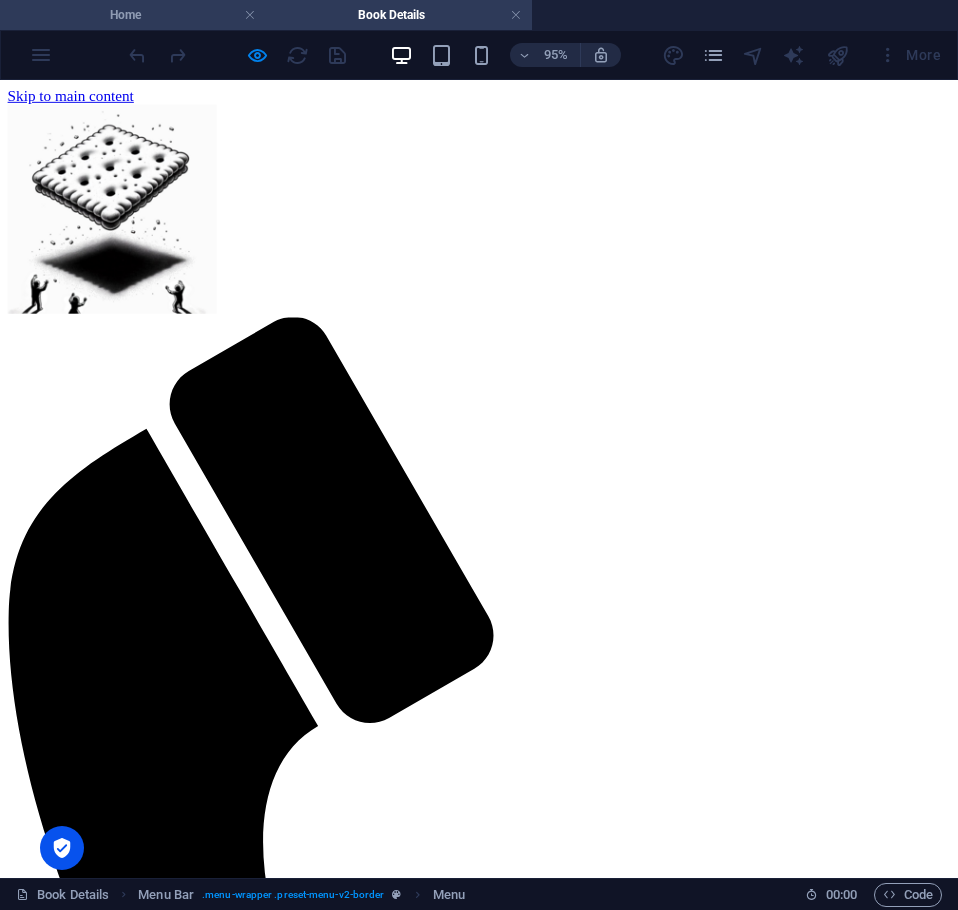 click on "Home" at bounding box center [133, 15] 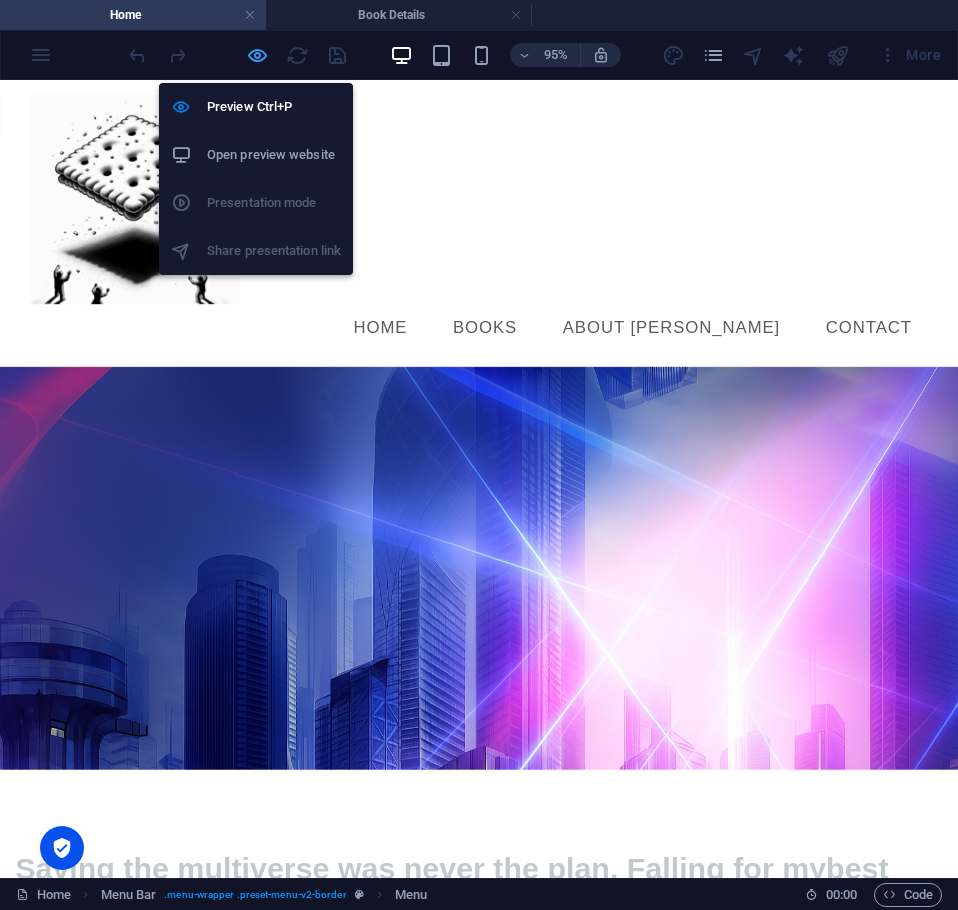 click at bounding box center (257, 55) 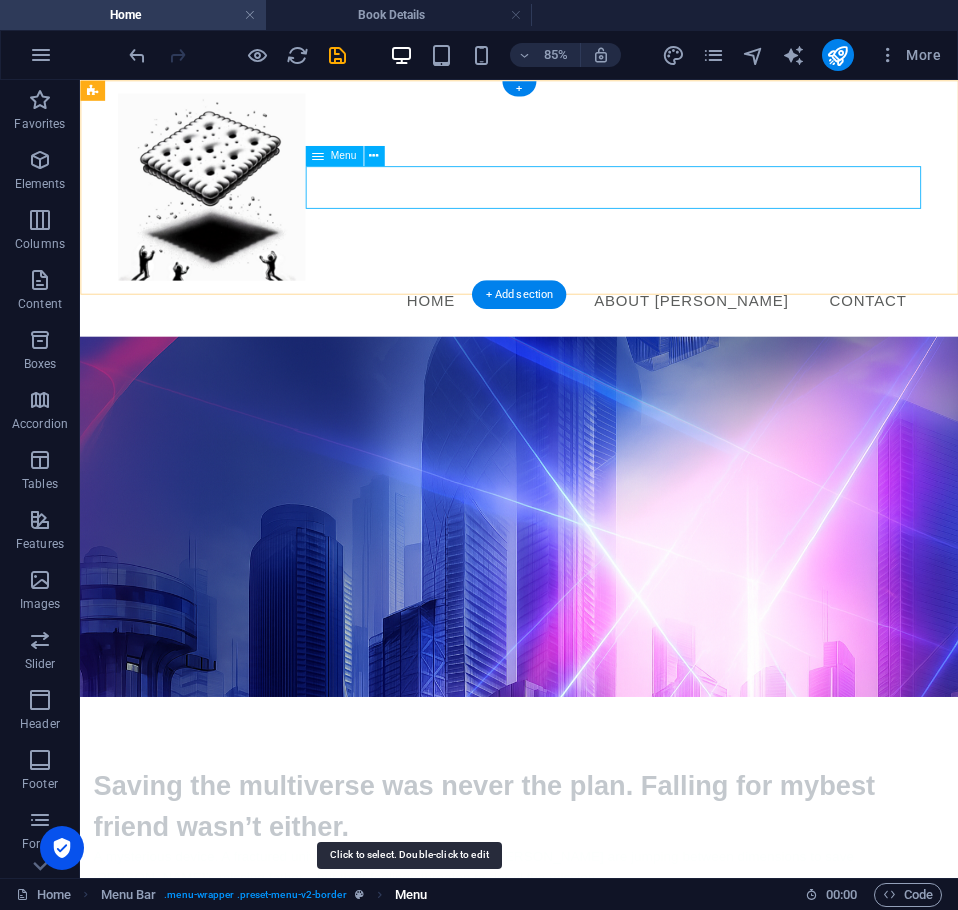 click on "Menu" at bounding box center [411, 895] 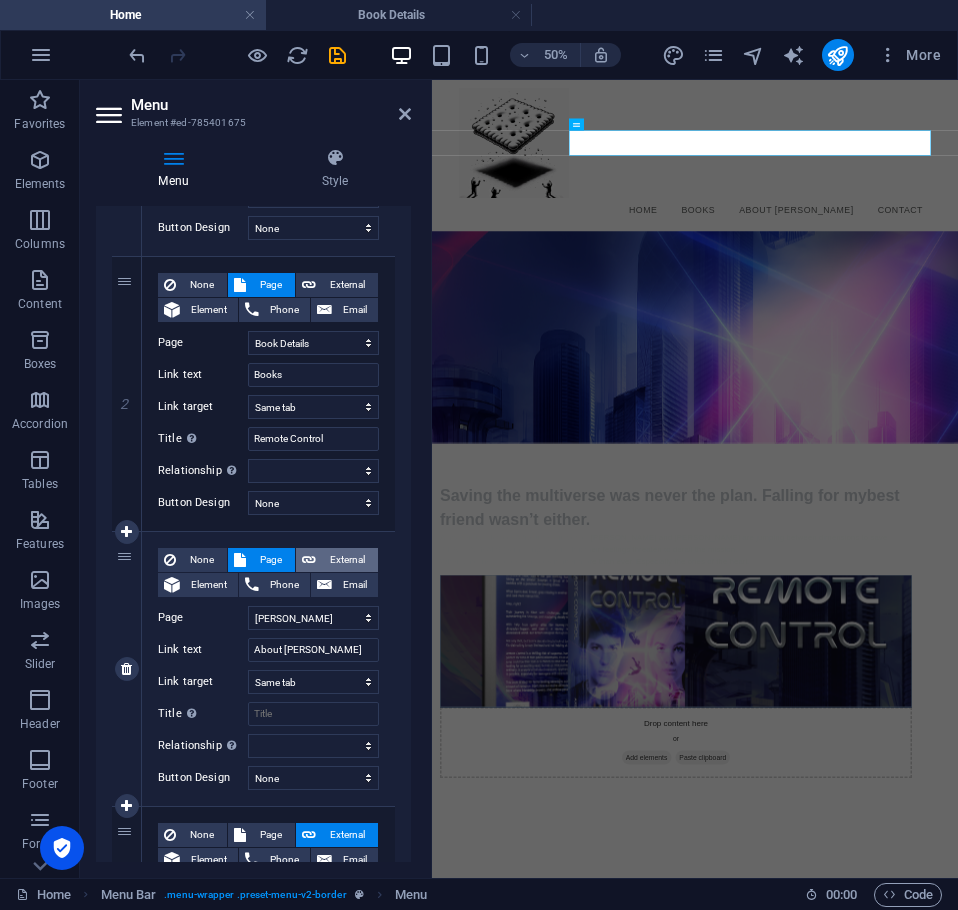 scroll, scrollTop: 400, scrollLeft: 0, axis: vertical 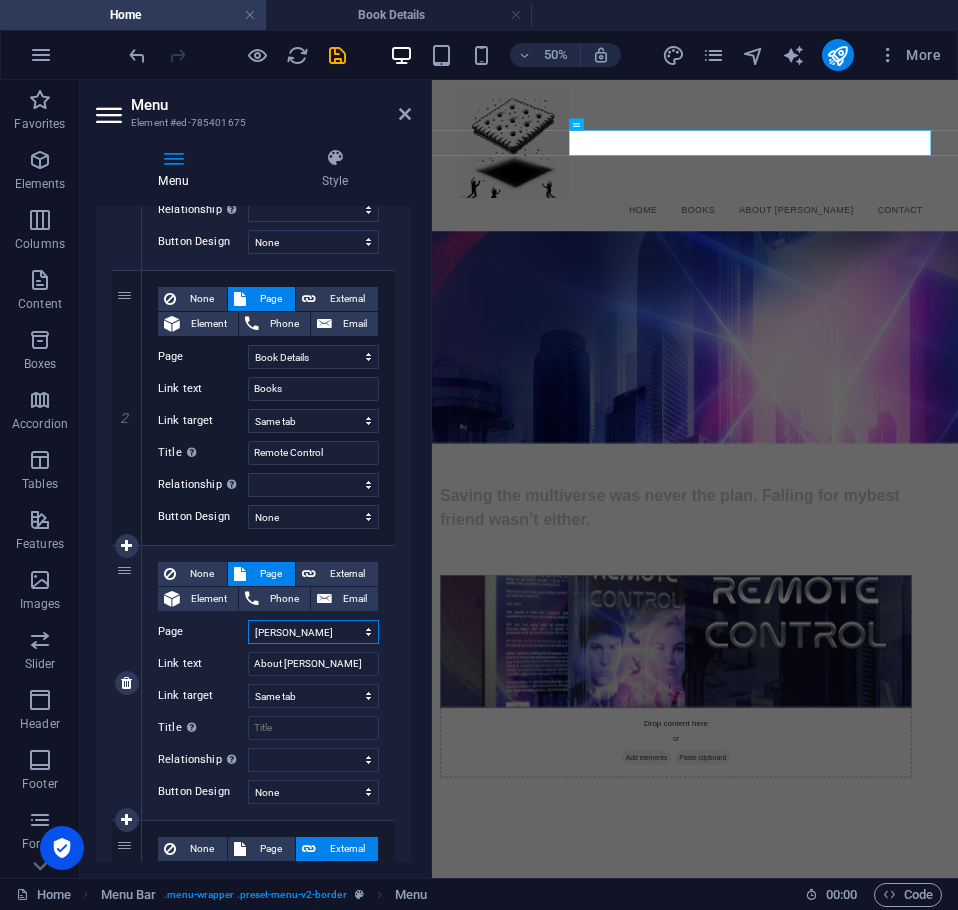click on "Home Privacy Book Details Axel" at bounding box center [313, 632] 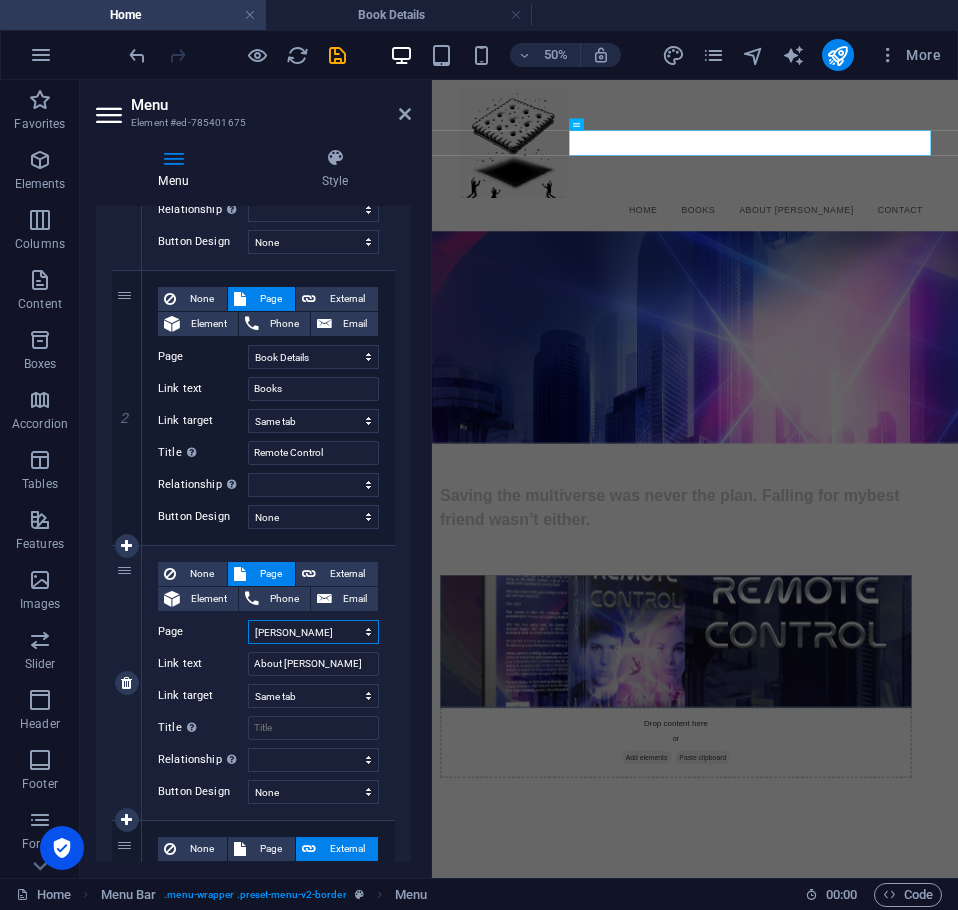 select on "1" 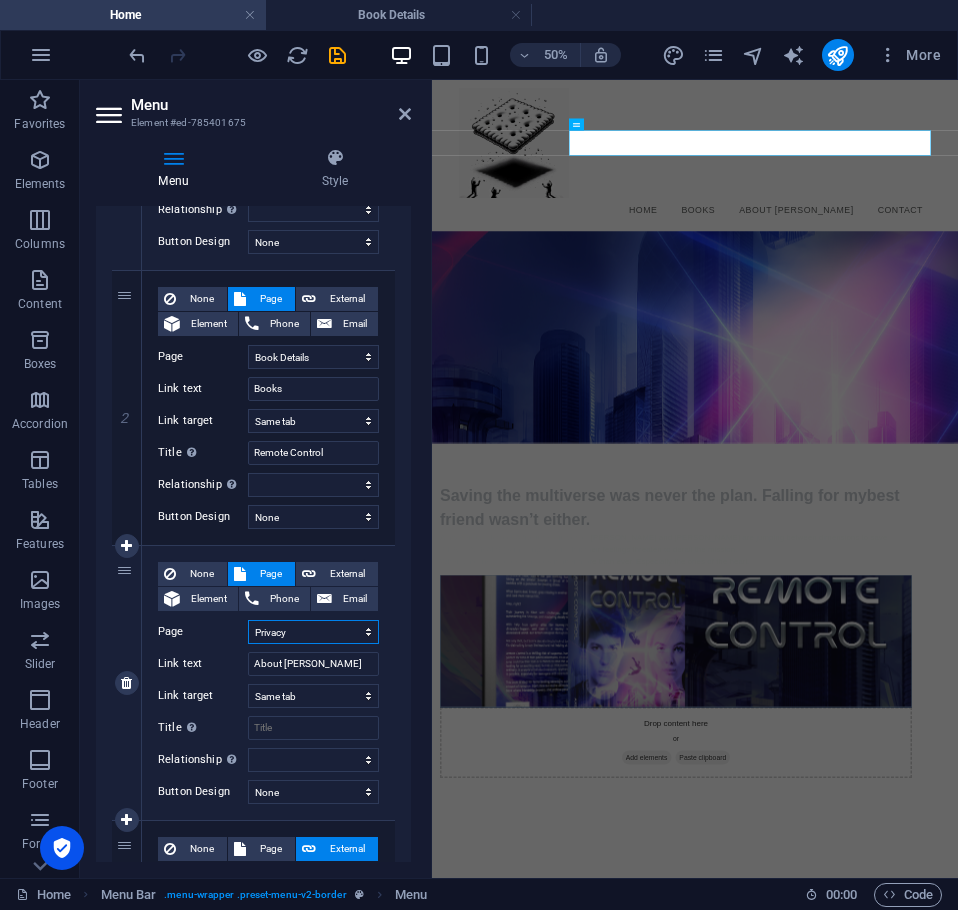 click on "Home Privacy Book Details Axel" at bounding box center [313, 632] 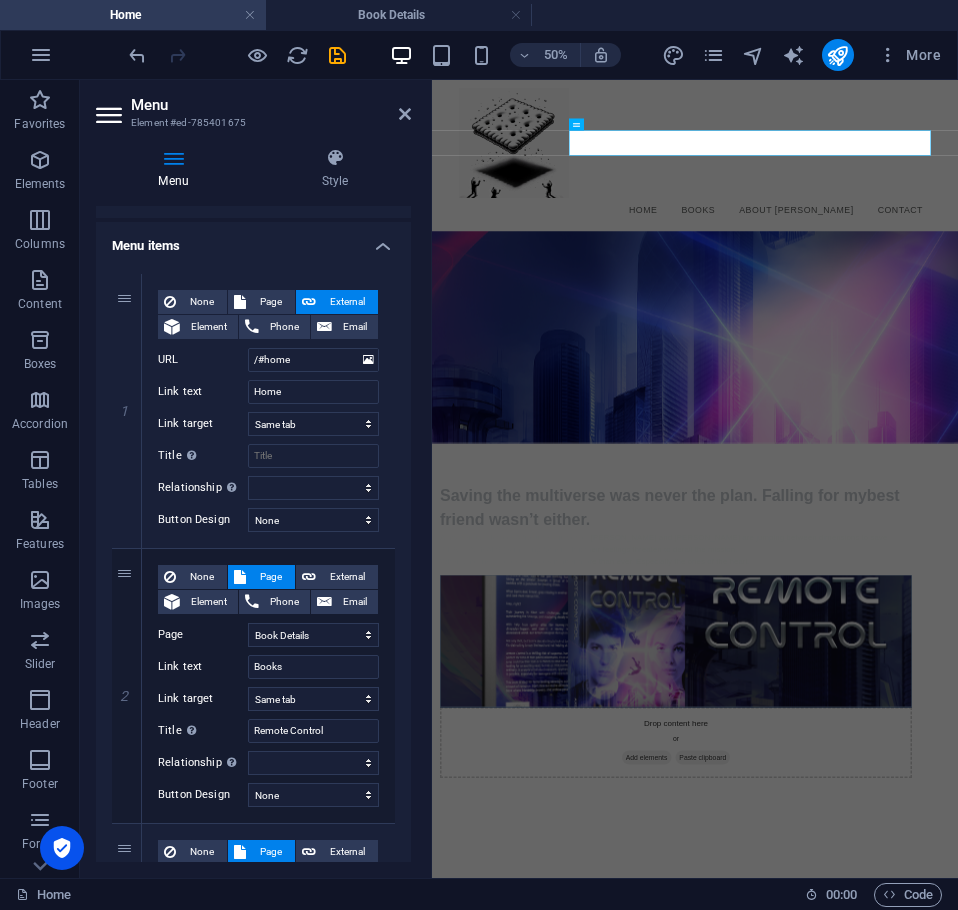 scroll, scrollTop: 89, scrollLeft: 0, axis: vertical 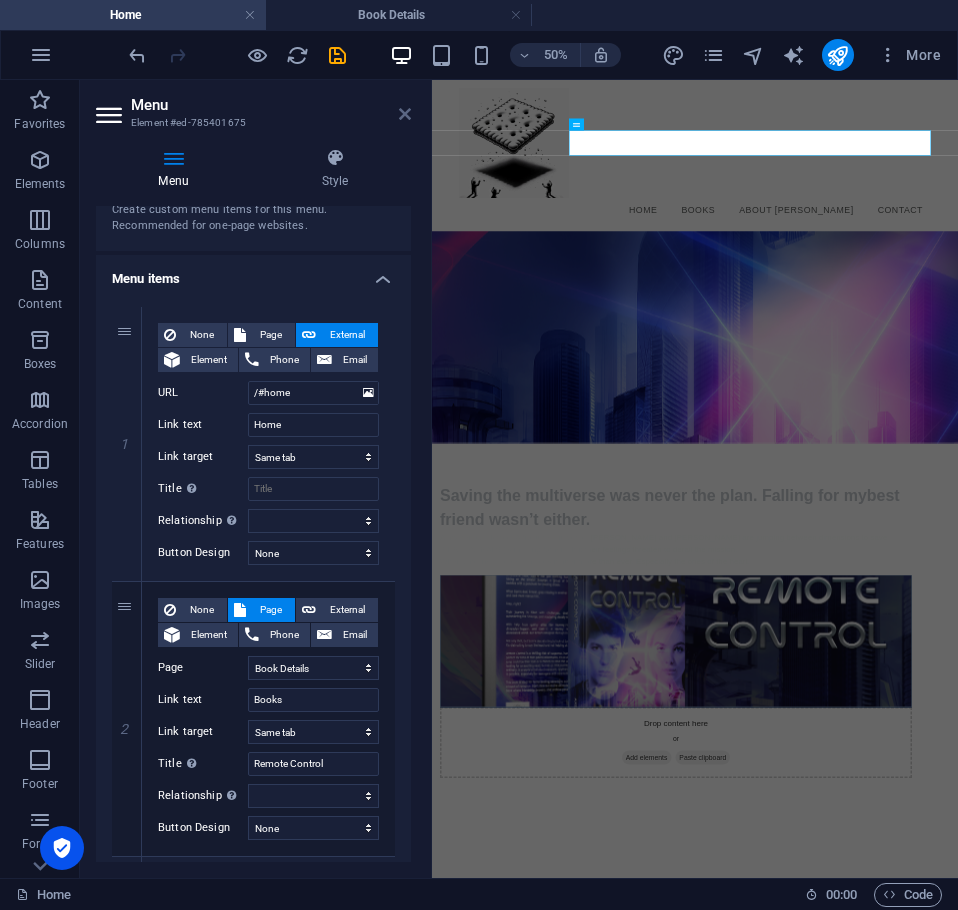 click at bounding box center (405, 114) 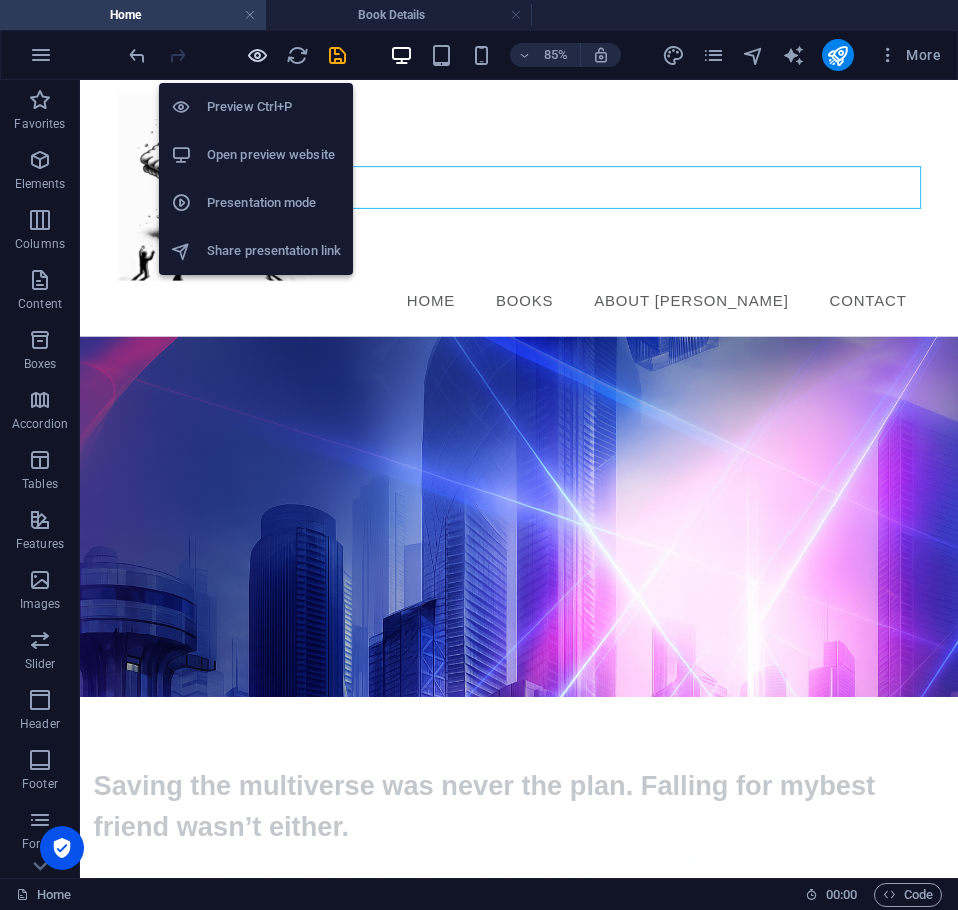 click at bounding box center [257, 55] 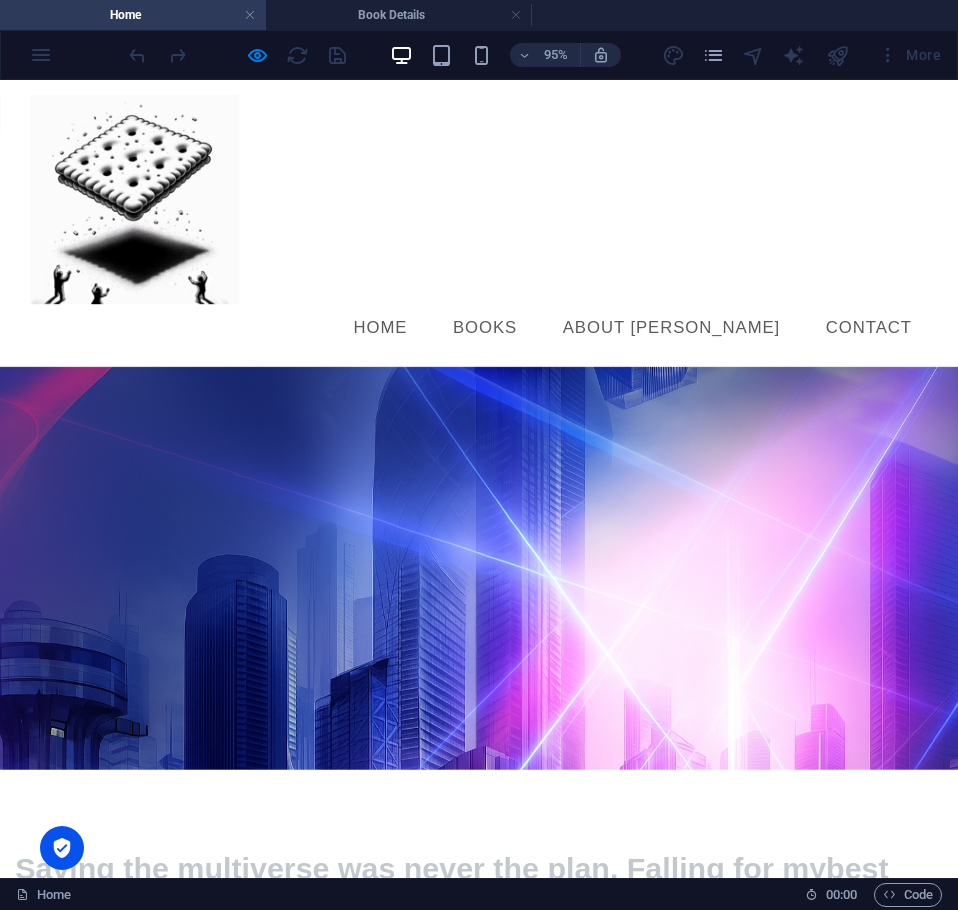 click on "About Axel" at bounding box center [706, 341] 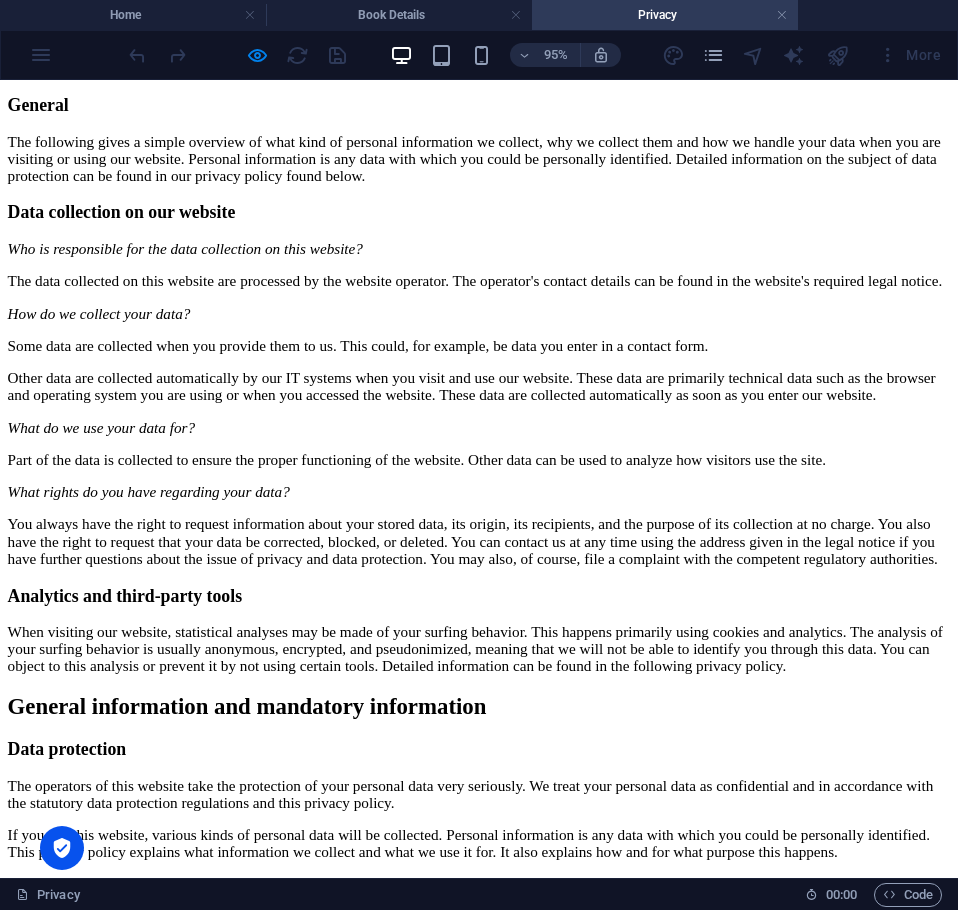 scroll, scrollTop: 0, scrollLeft: 0, axis: both 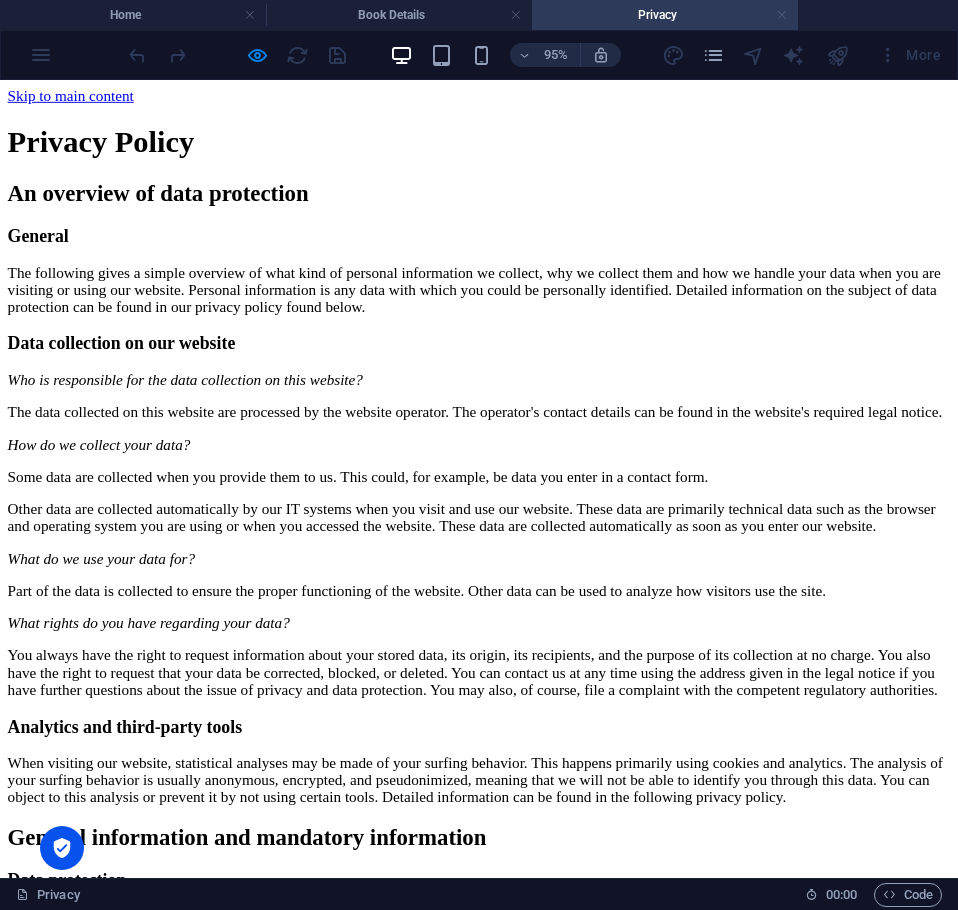 click at bounding box center [782, 15] 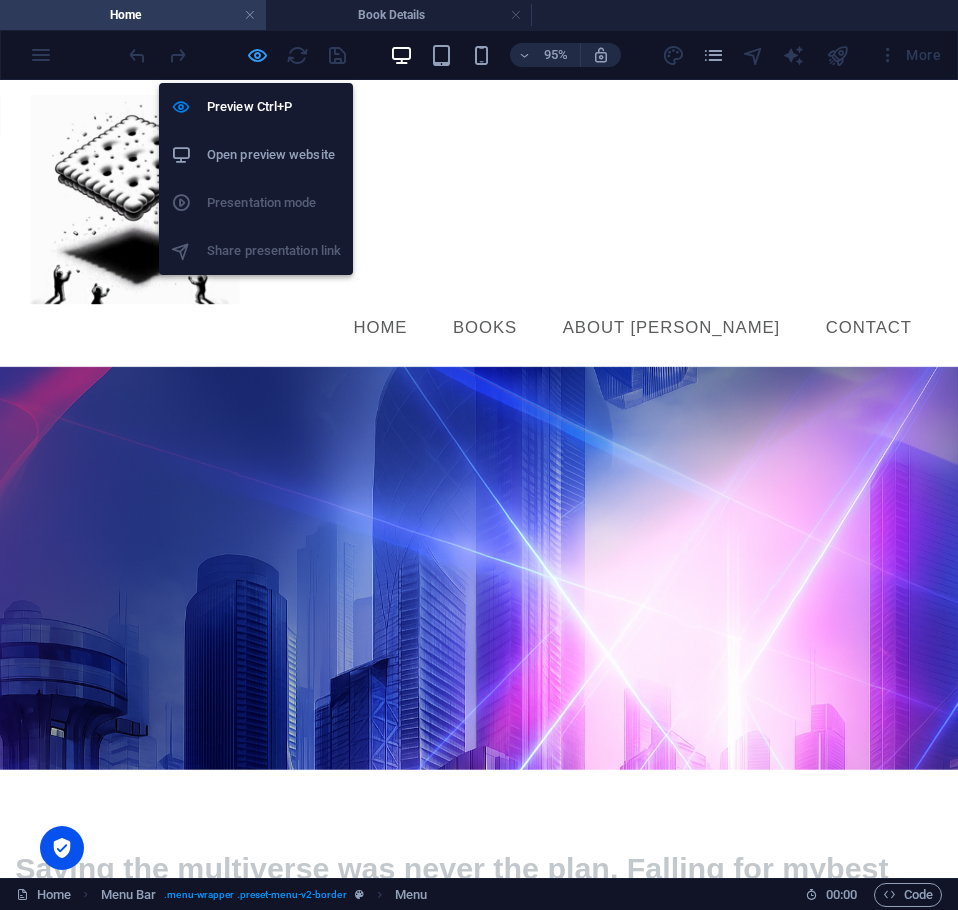click at bounding box center [257, 55] 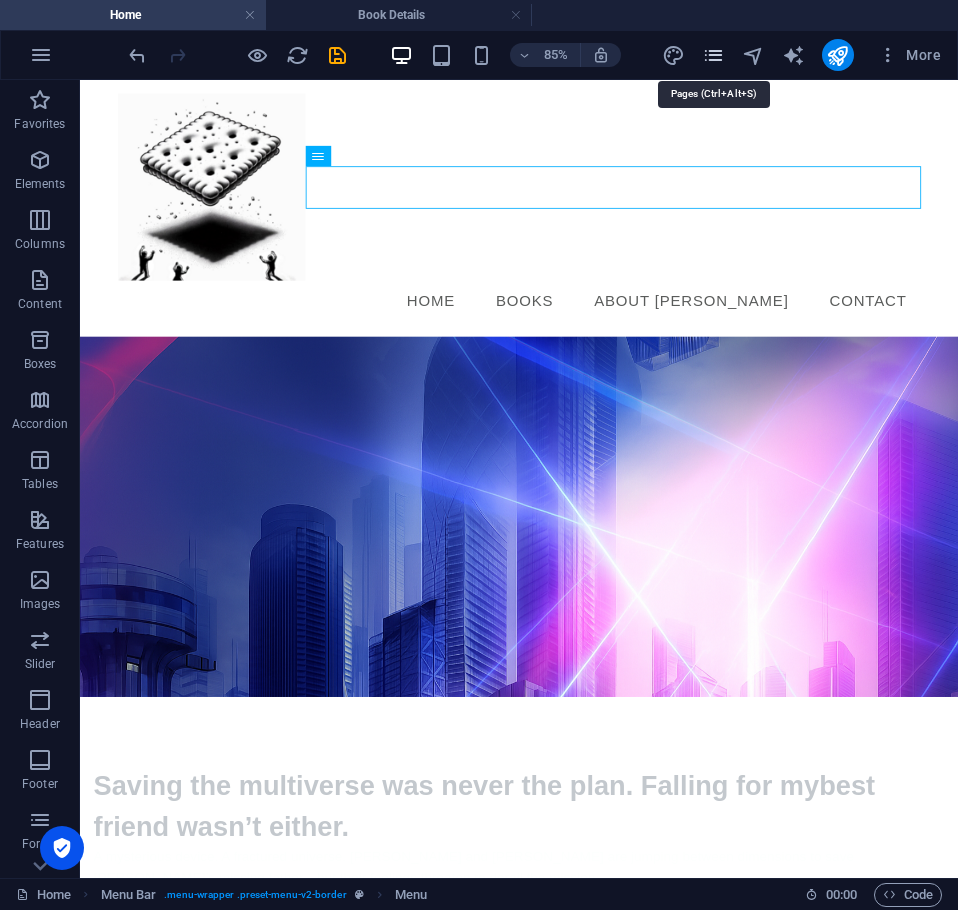 click at bounding box center (713, 55) 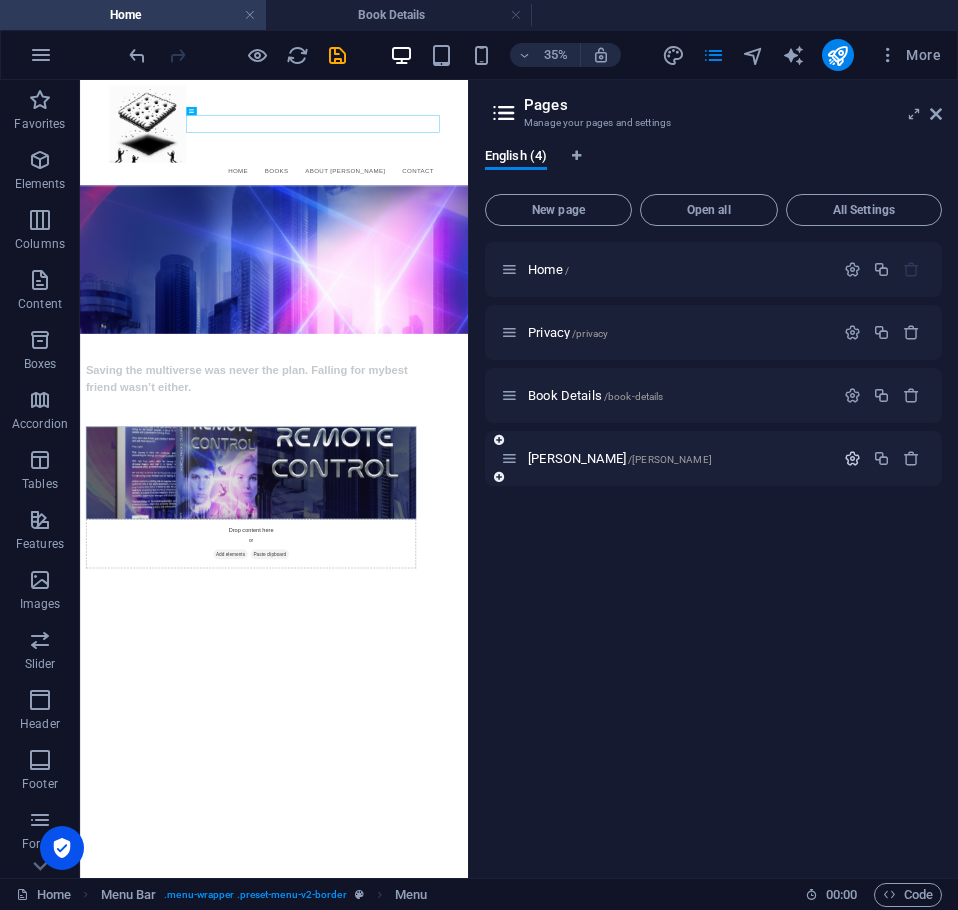 click at bounding box center (852, 458) 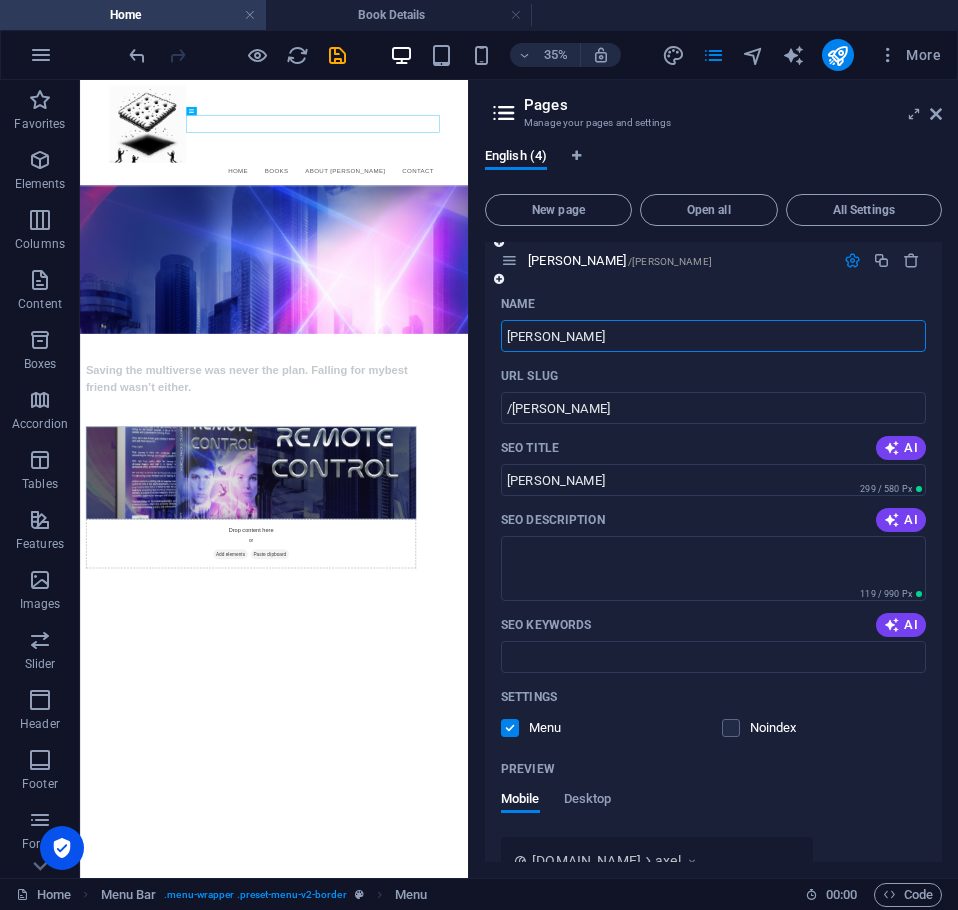 scroll, scrollTop: 200, scrollLeft: 0, axis: vertical 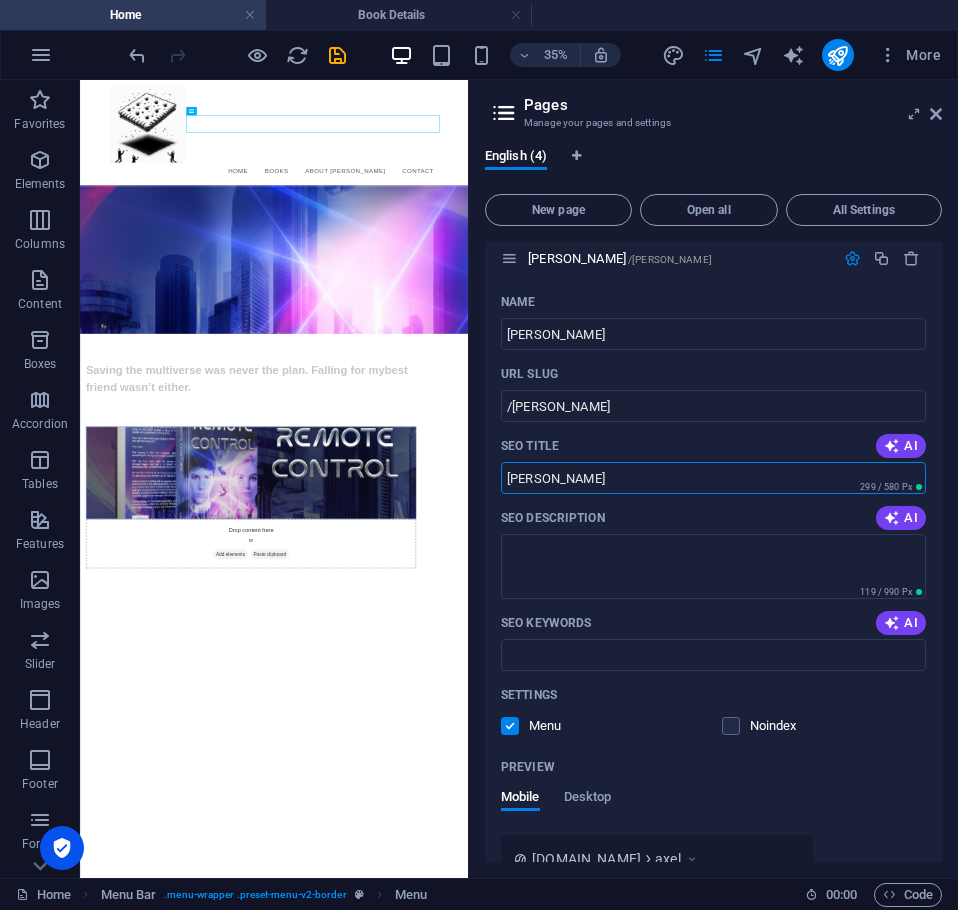 drag, startPoint x: 670, startPoint y: 555, endPoint x: 1148, endPoint y: 1217, distance: 816.5341 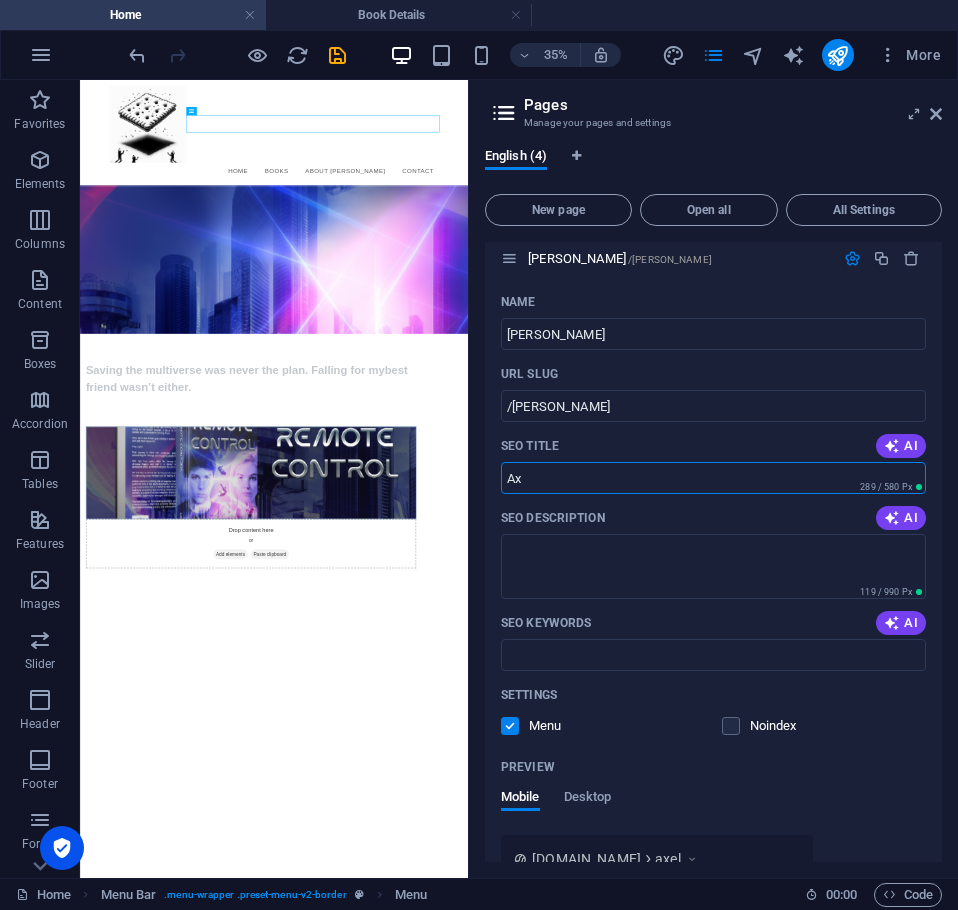 type on "A" 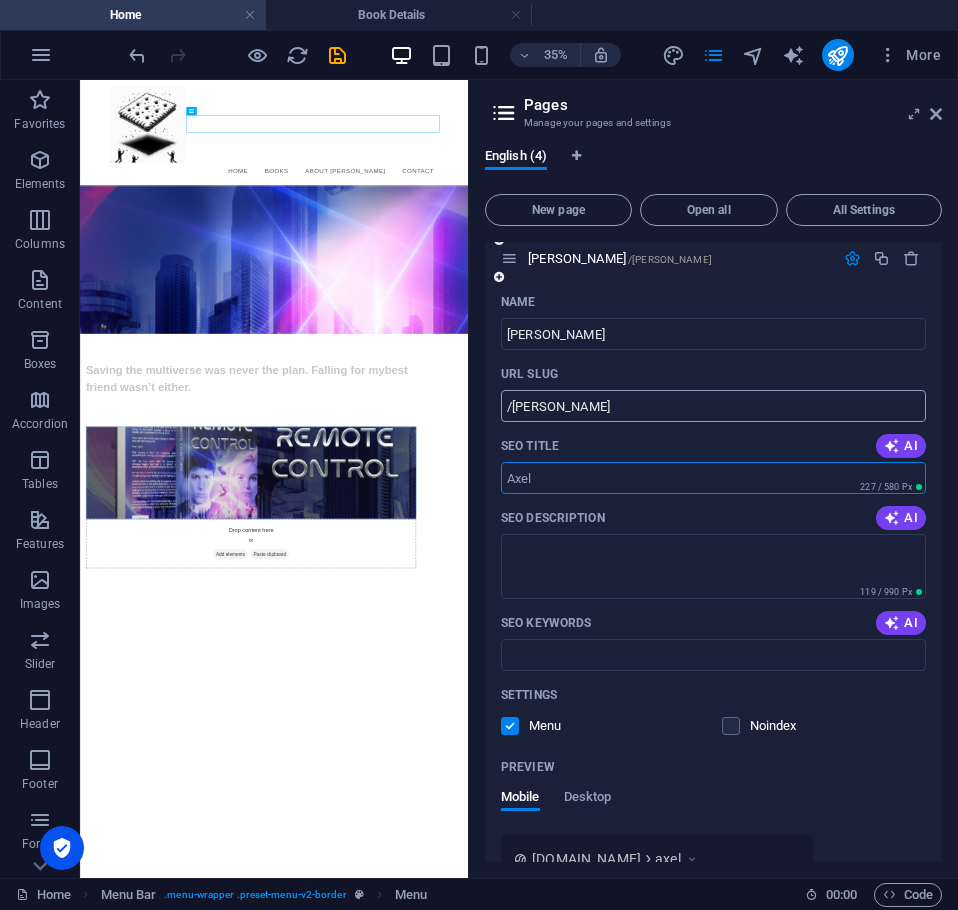 type 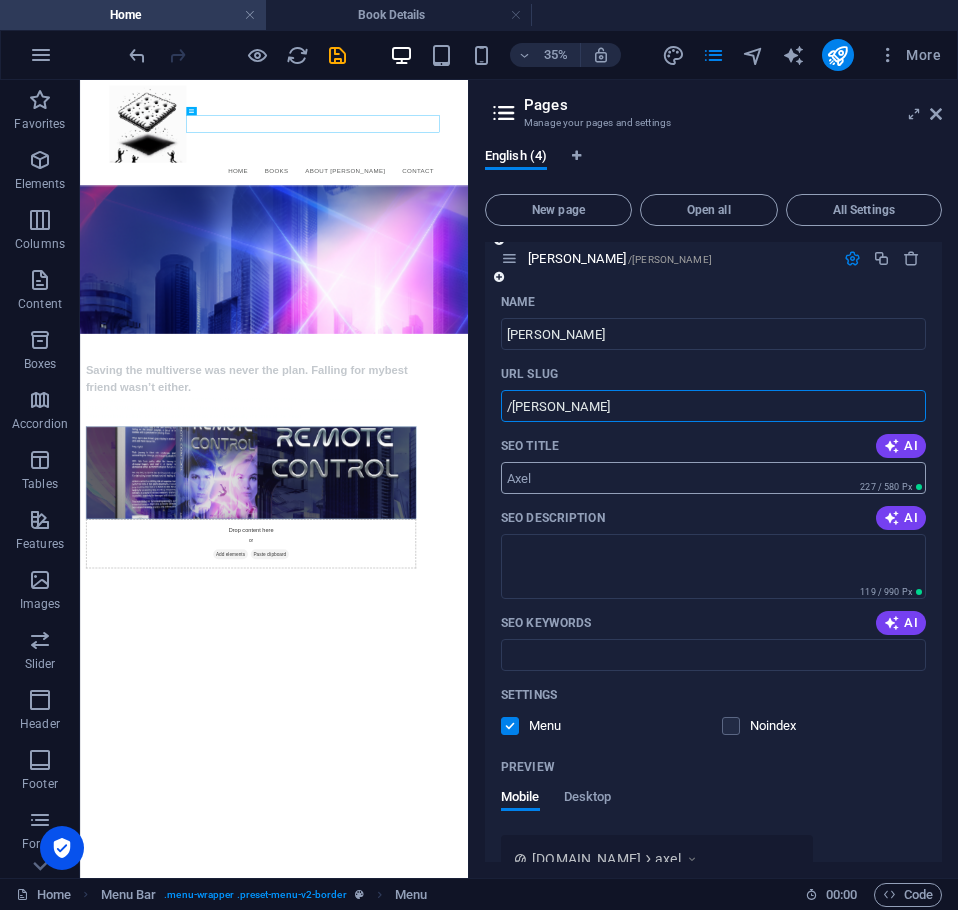 click on "SEO Title" at bounding box center (713, 478) 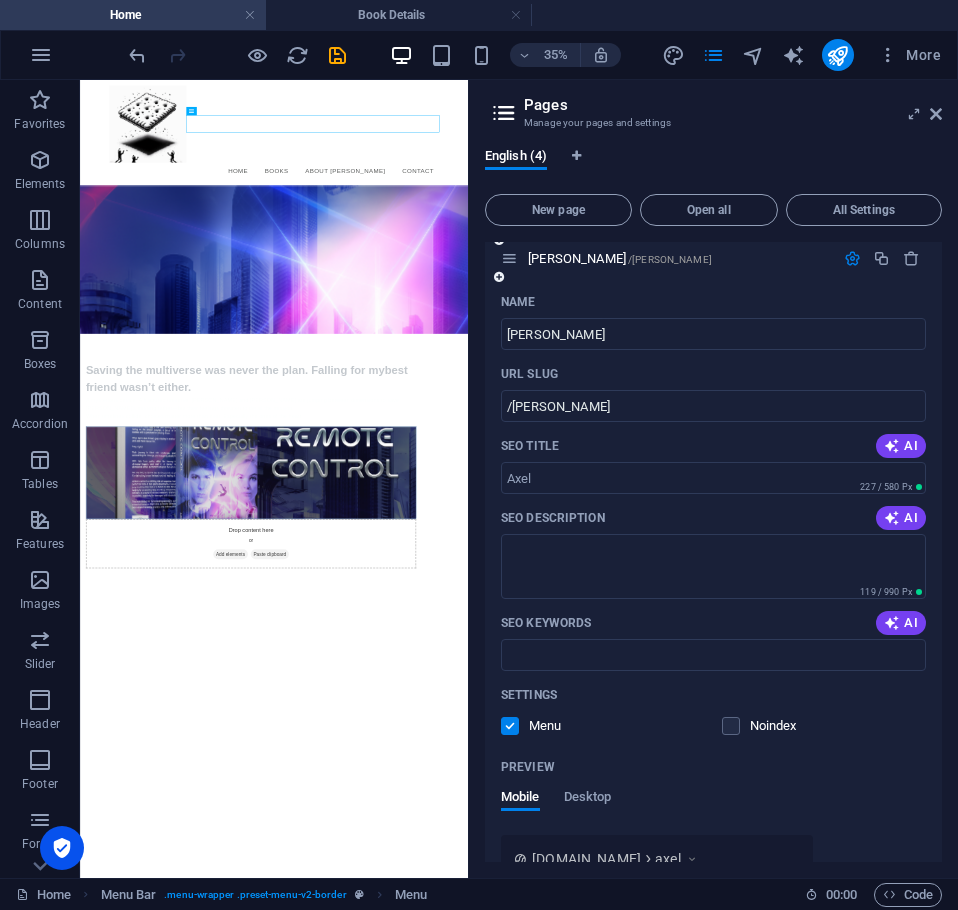 click on "SEO Description AI" at bounding box center (713, 518) 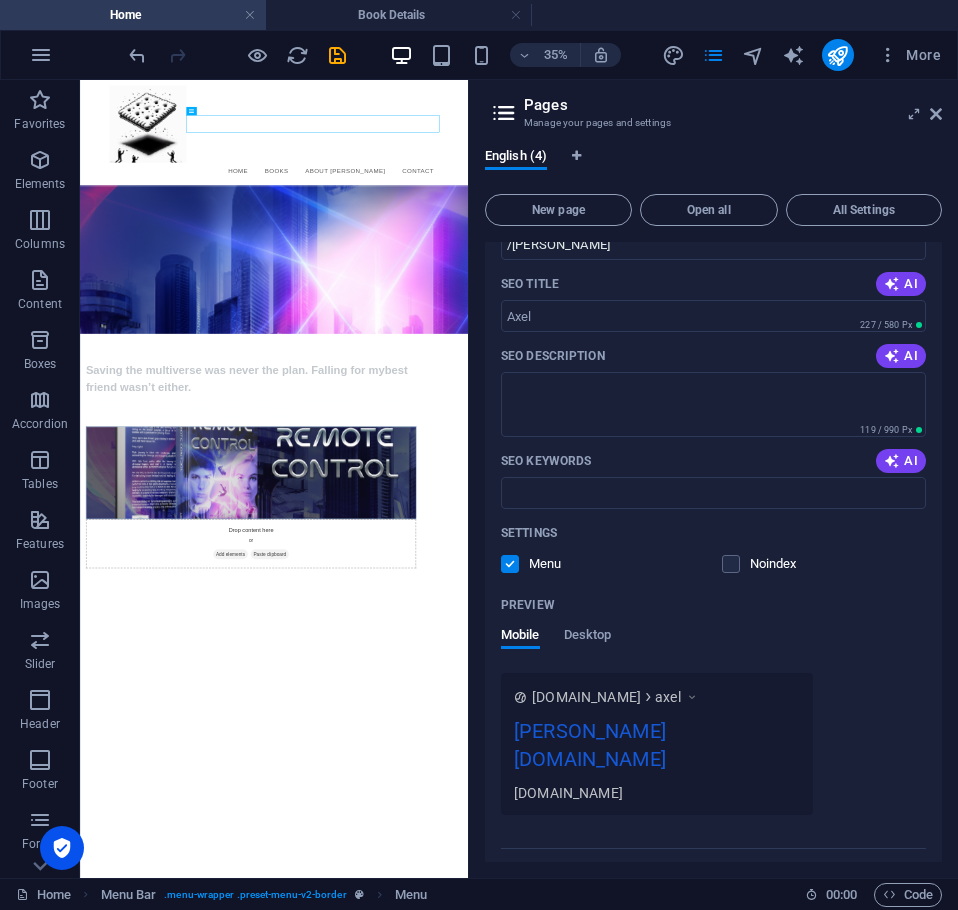 scroll, scrollTop: 377, scrollLeft: 0, axis: vertical 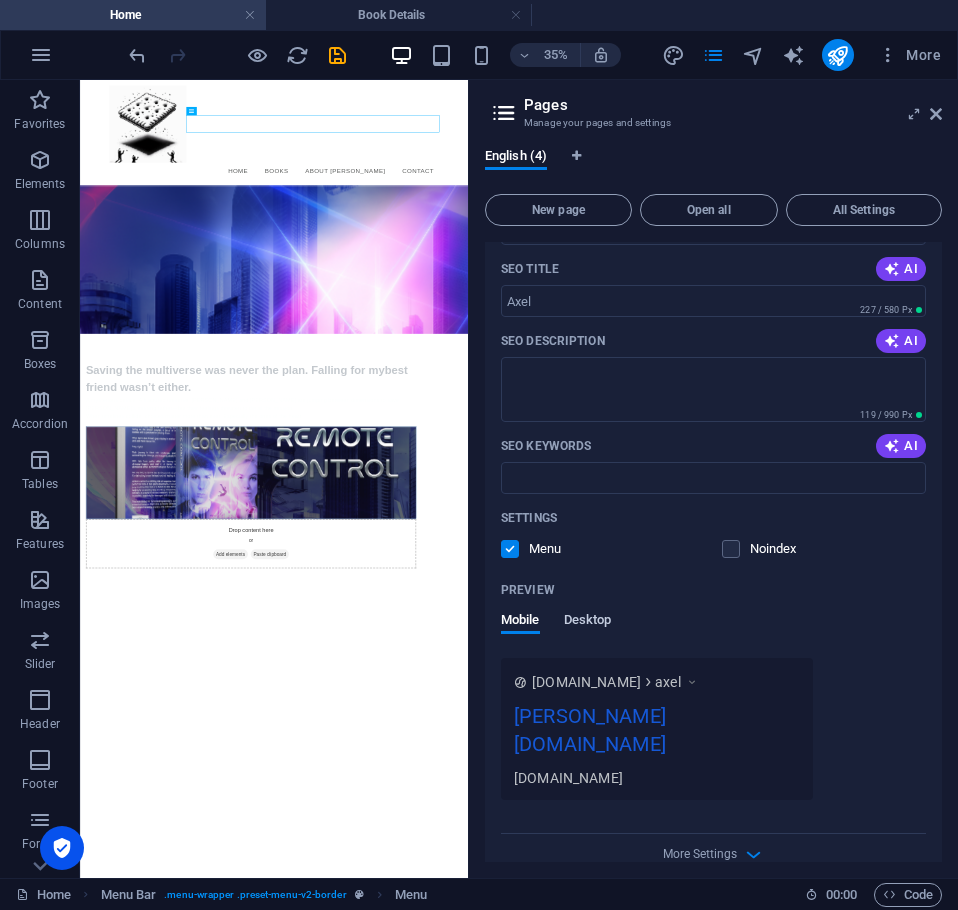 click on "Desktop" at bounding box center [588, 622] 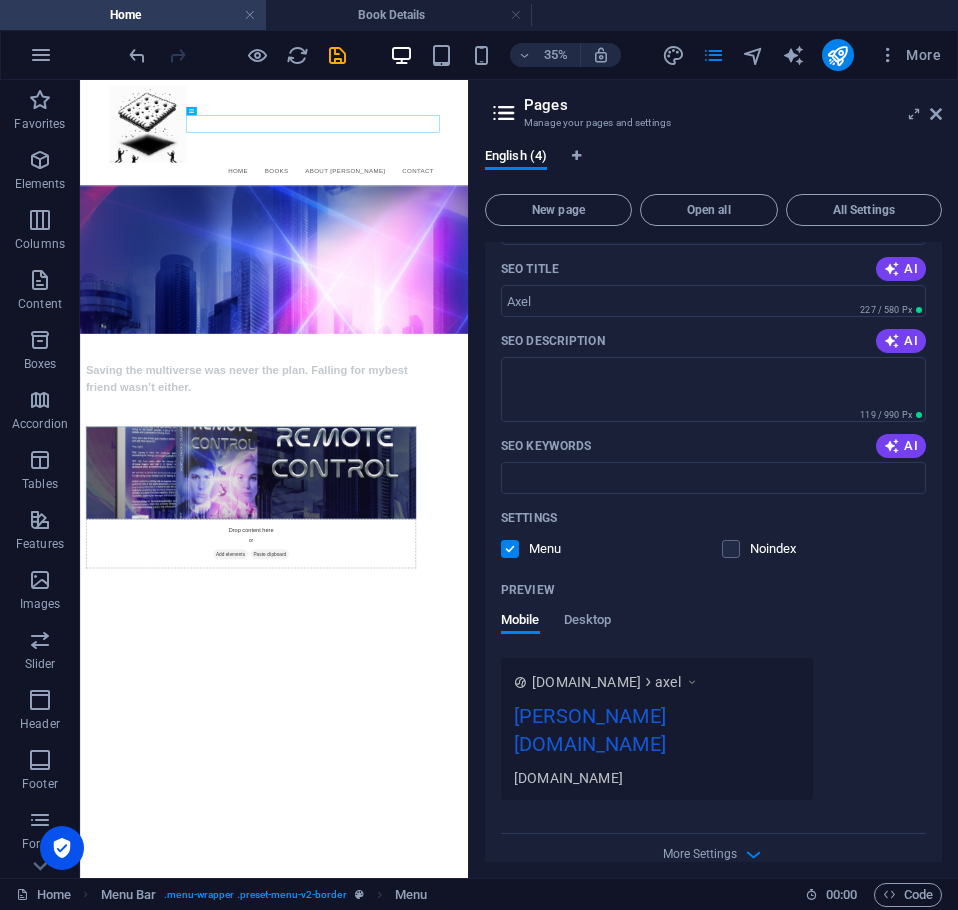 scroll, scrollTop: 341, scrollLeft: 0, axis: vertical 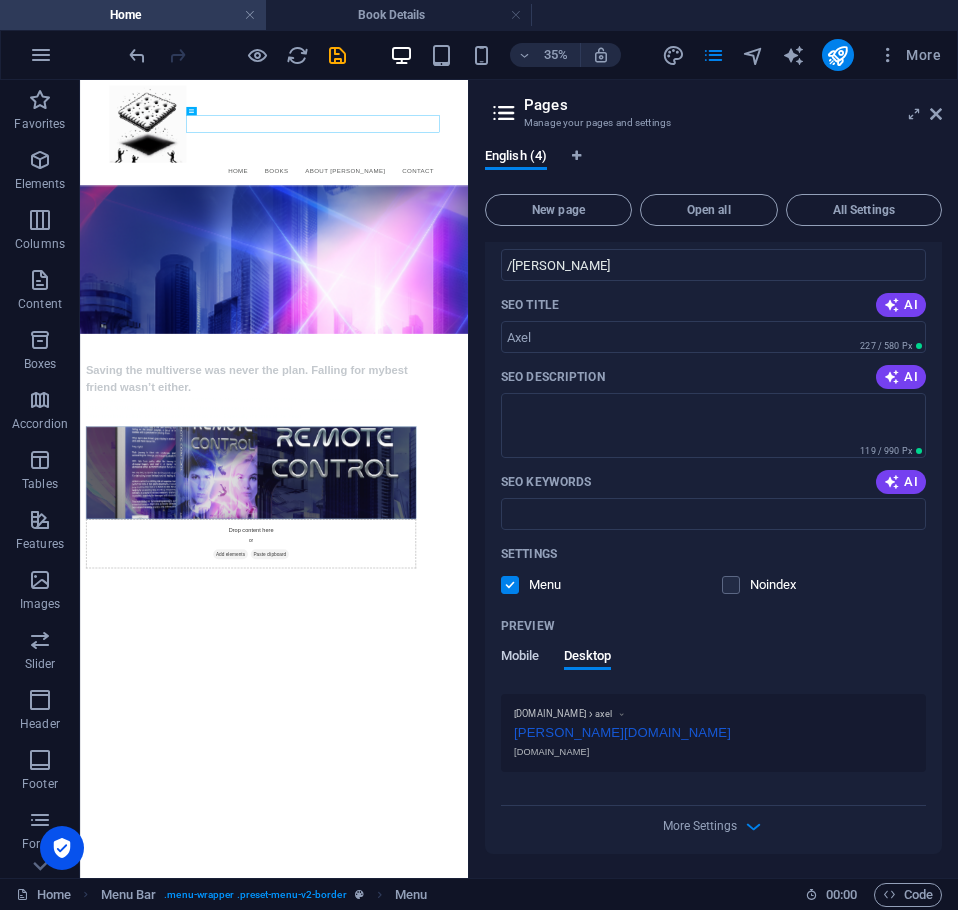 click on "Mobile" at bounding box center [520, 658] 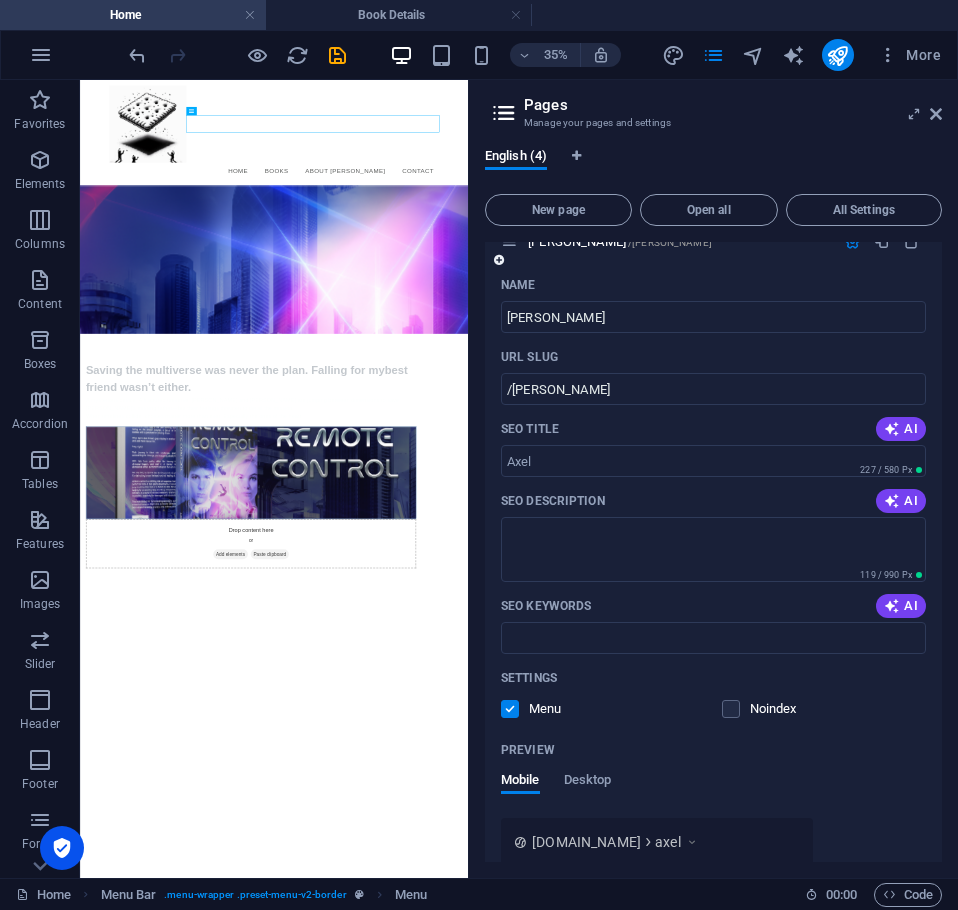scroll, scrollTop: 0, scrollLeft: 0, axis: both 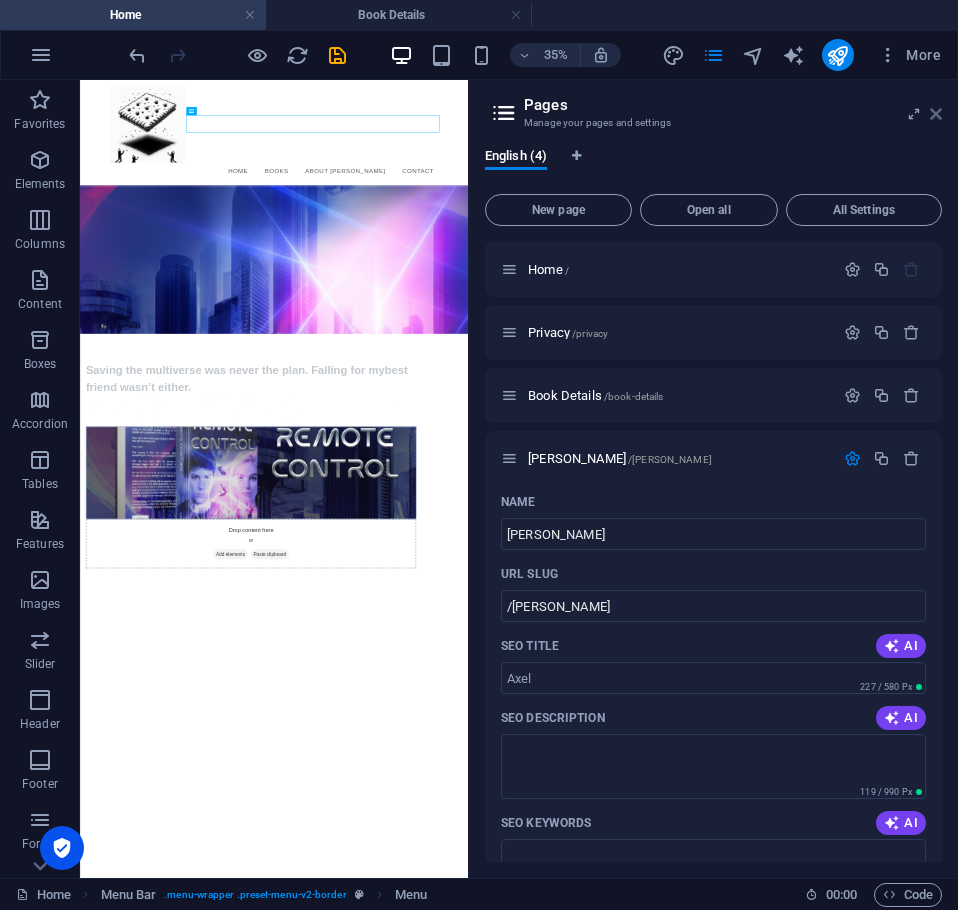 click at bounding box center (936, 114) 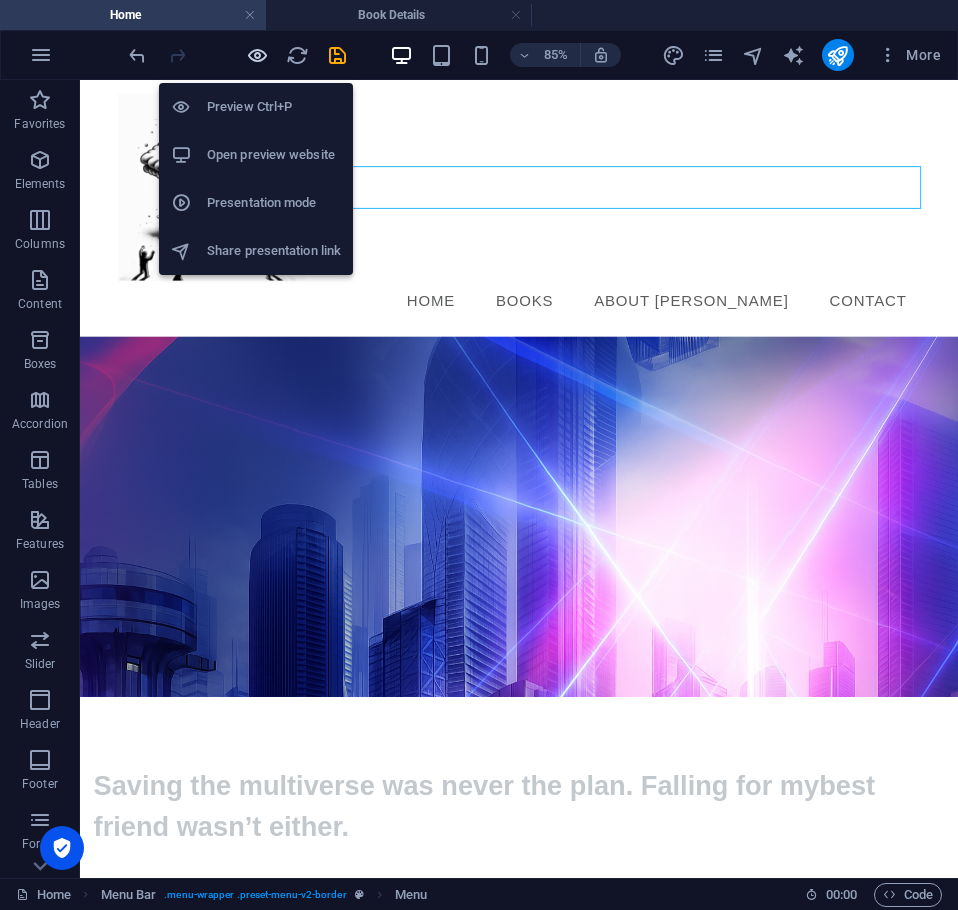 click at bounding box center [257, 55] 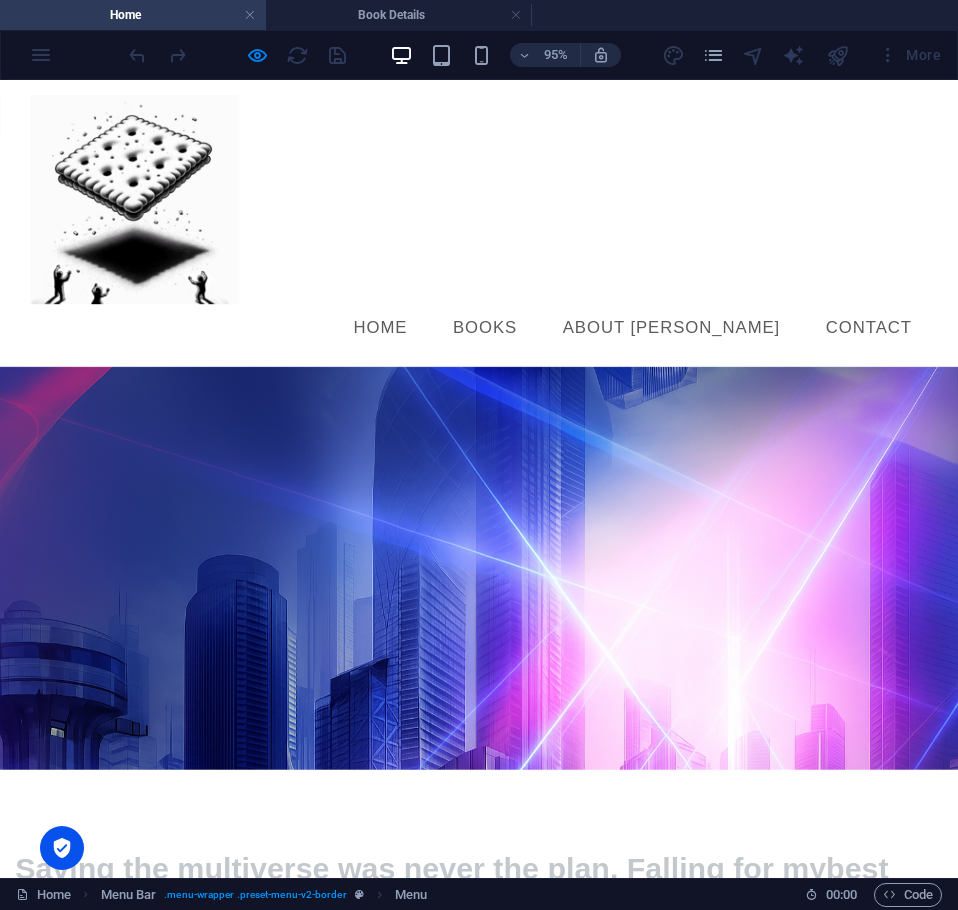 click on "About Axel" at bounding box center (706, 341) 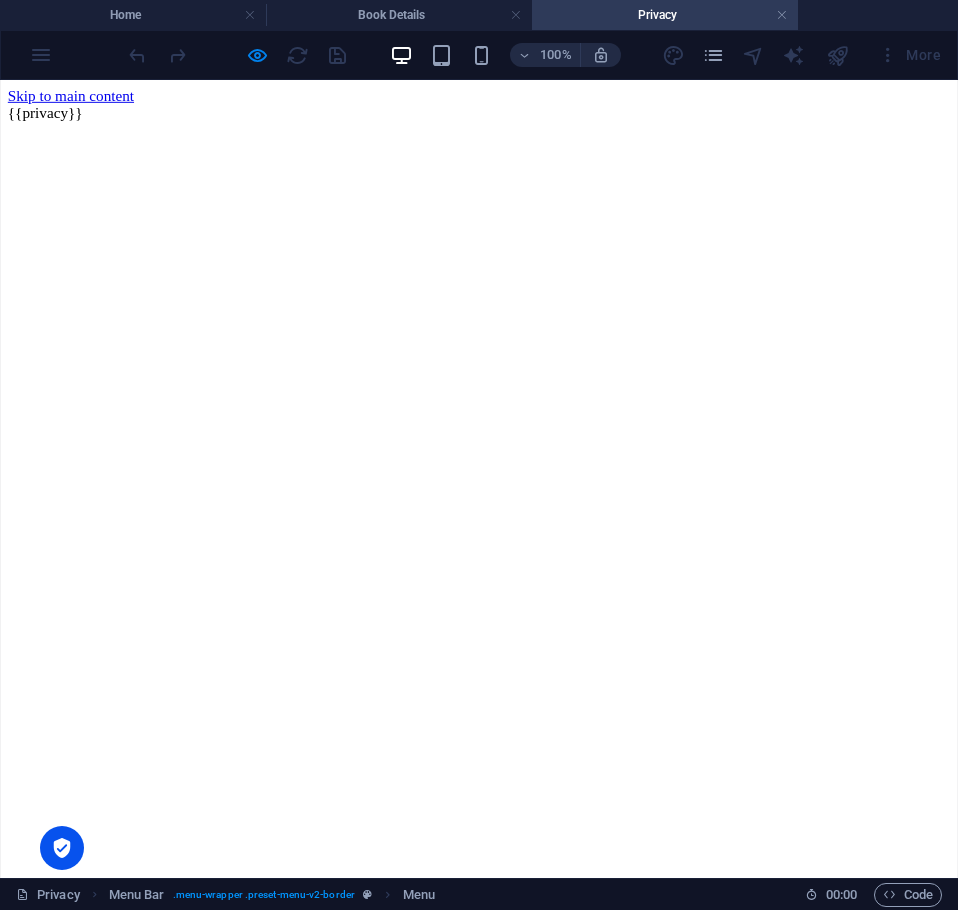 scroll, scrollTop: 0, scrollLeft: 0, axis: both 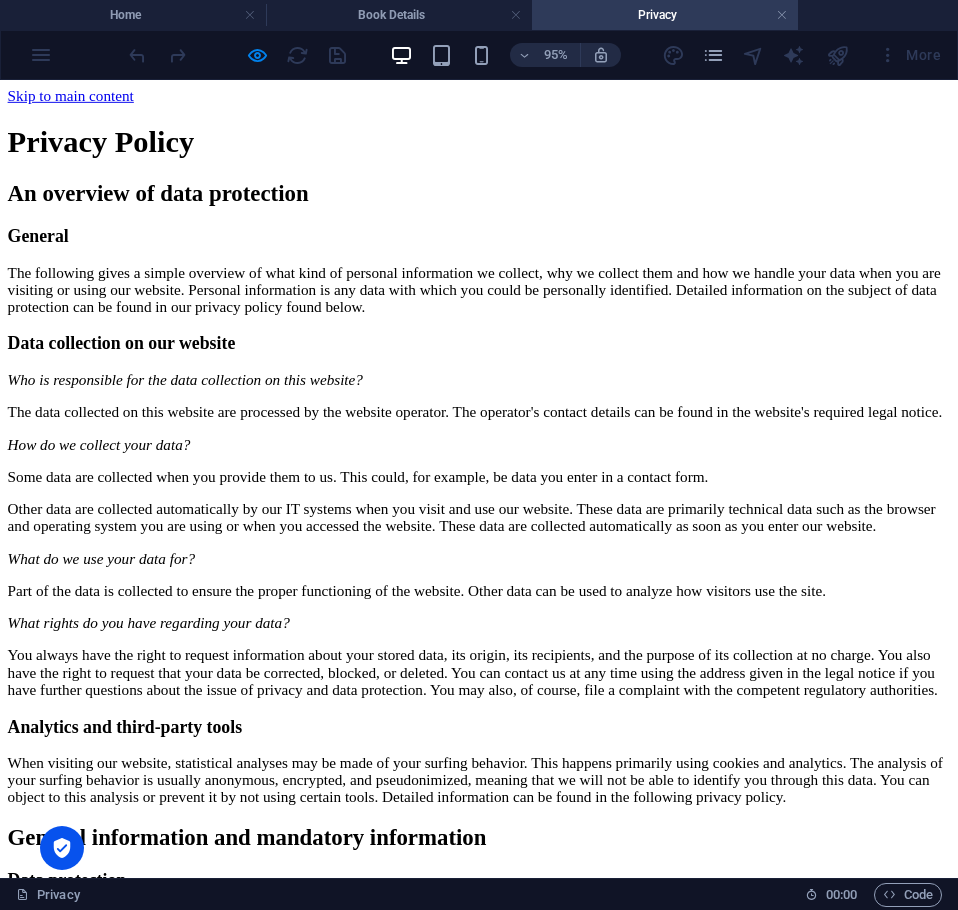 click at bounding box center (237, 55) 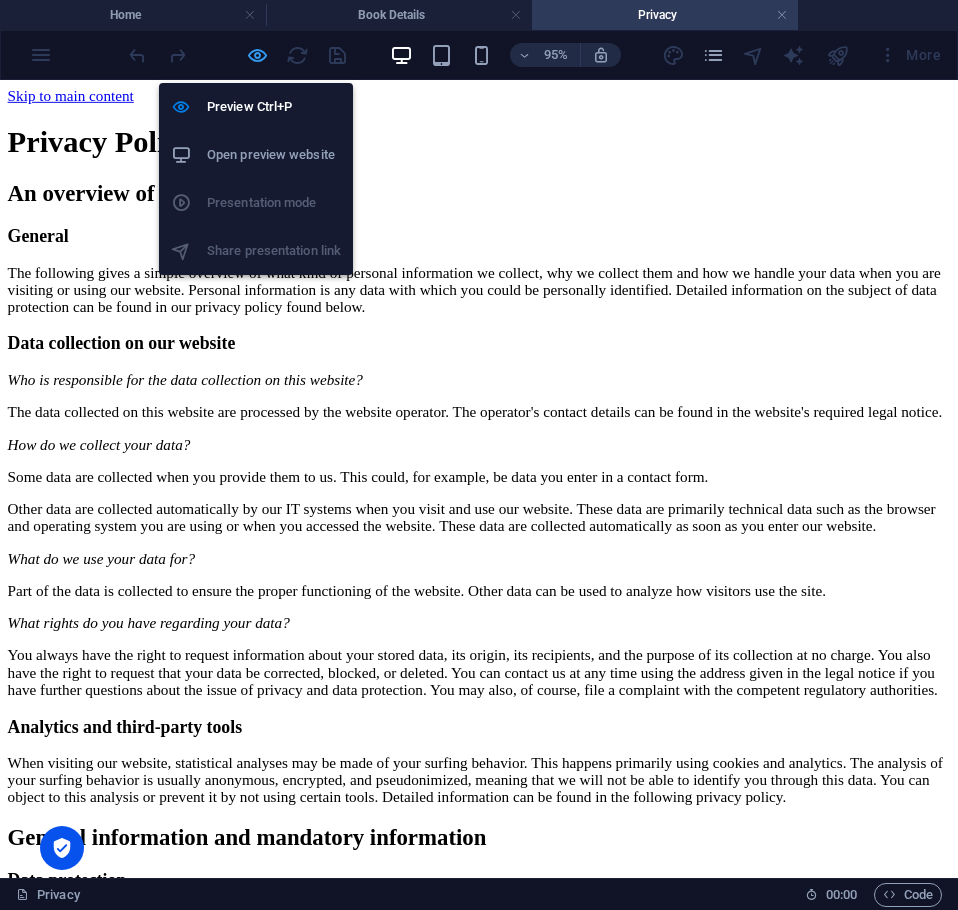 click at bounding box center (257, 55) 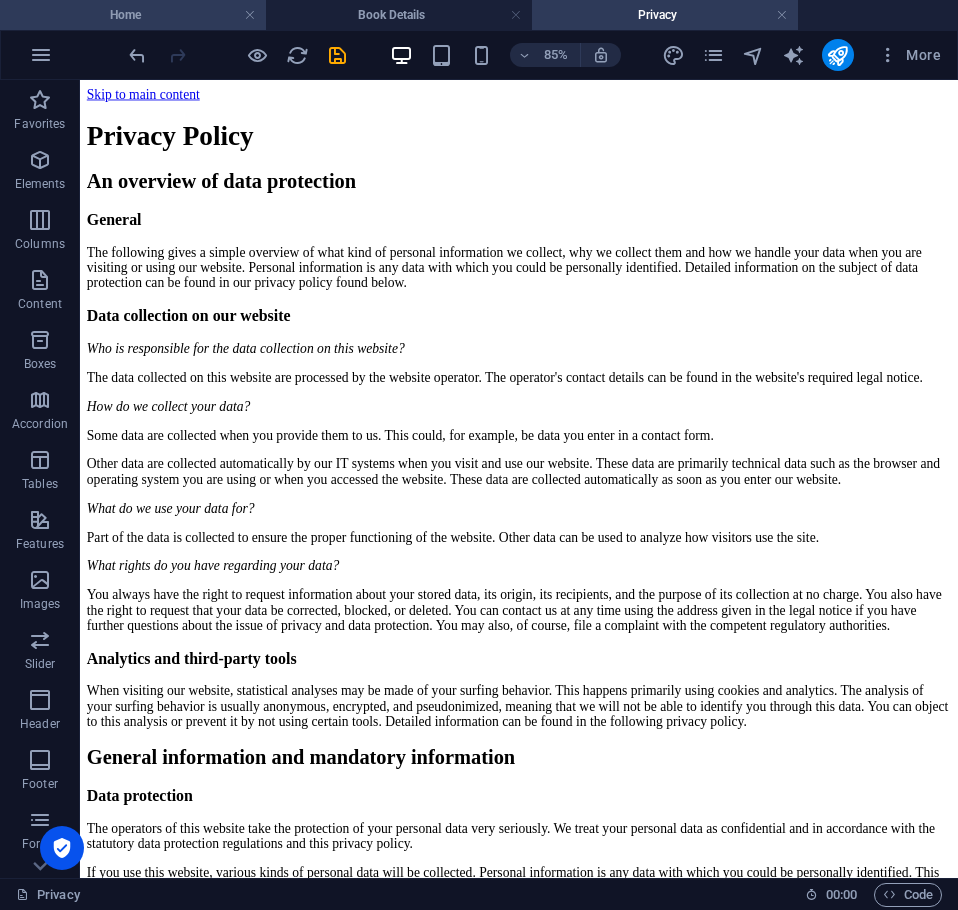 click on "Home" at bounding box center [133, 15] 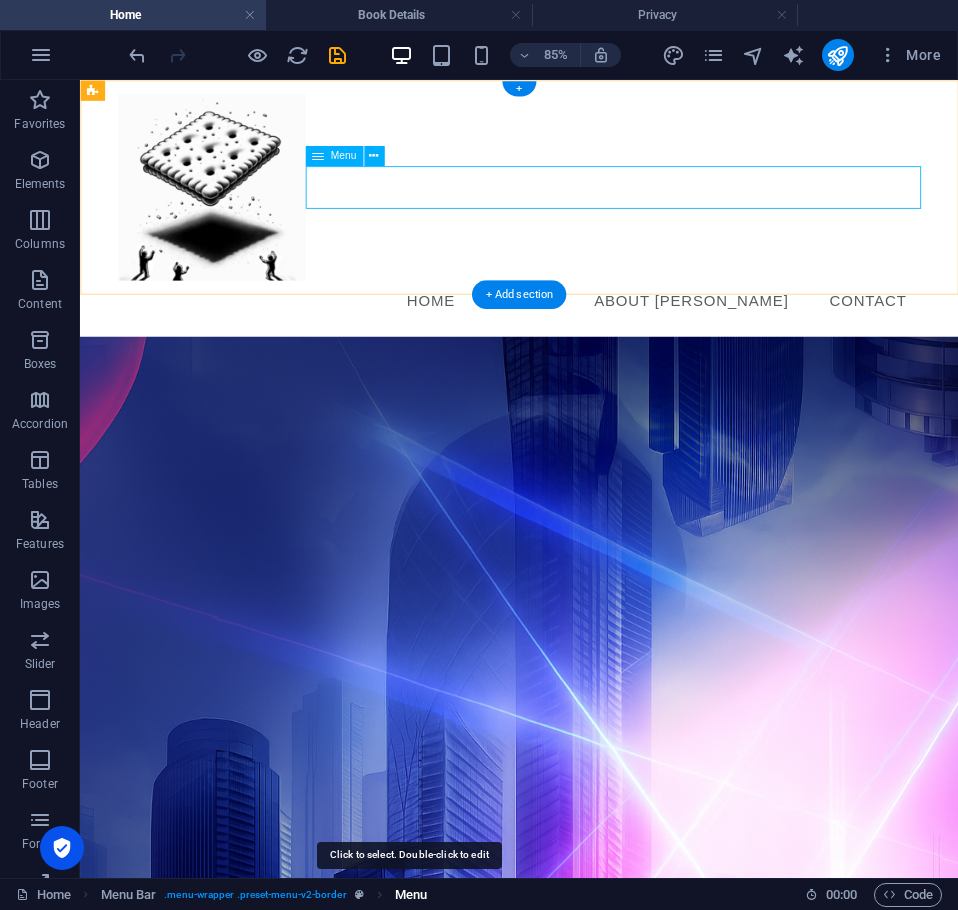 click on "Menu" at bounding box center [411, 895] 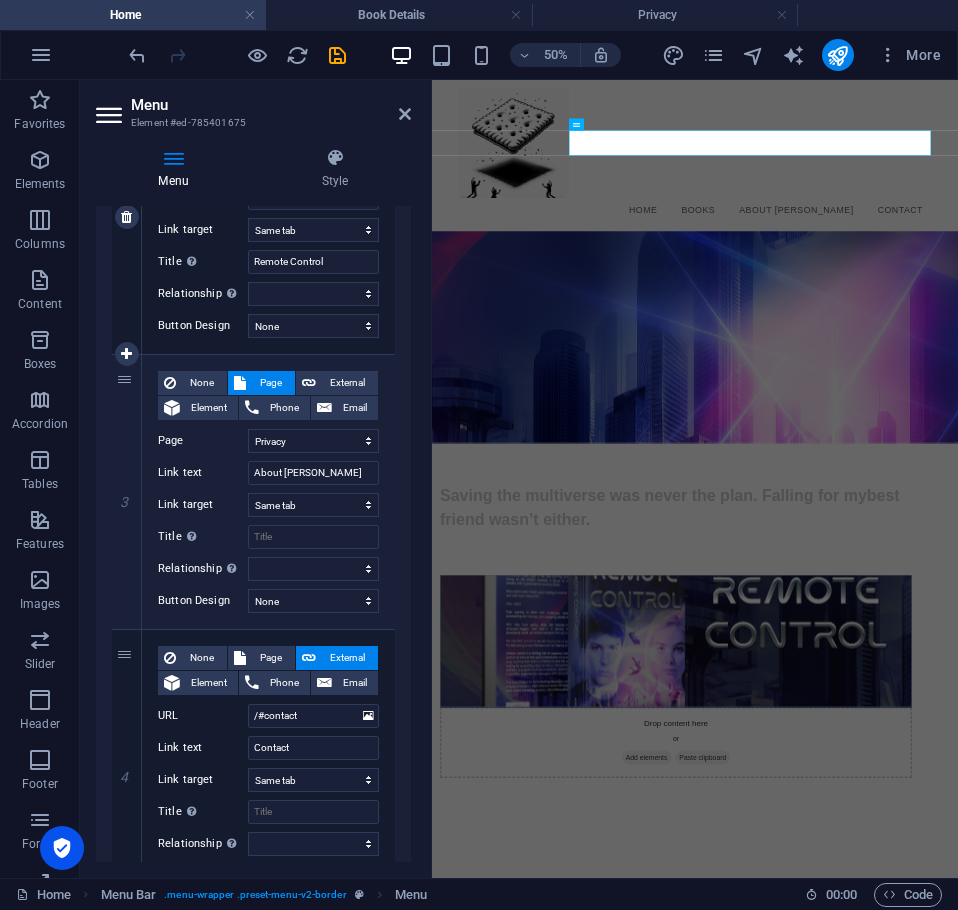 scroll, scrollTop: 600, scrollLeft: 0, axis: vertical 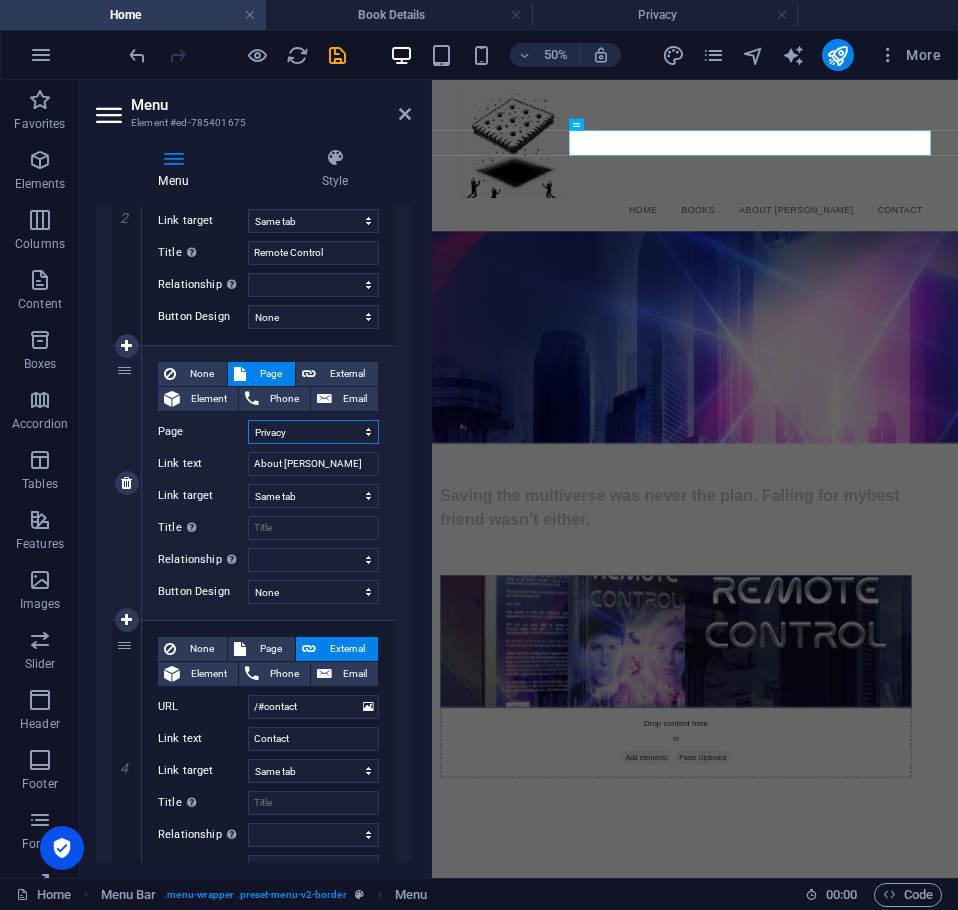 click on "Home Privacy Book Details Axel" at bounding box center [313, 432] 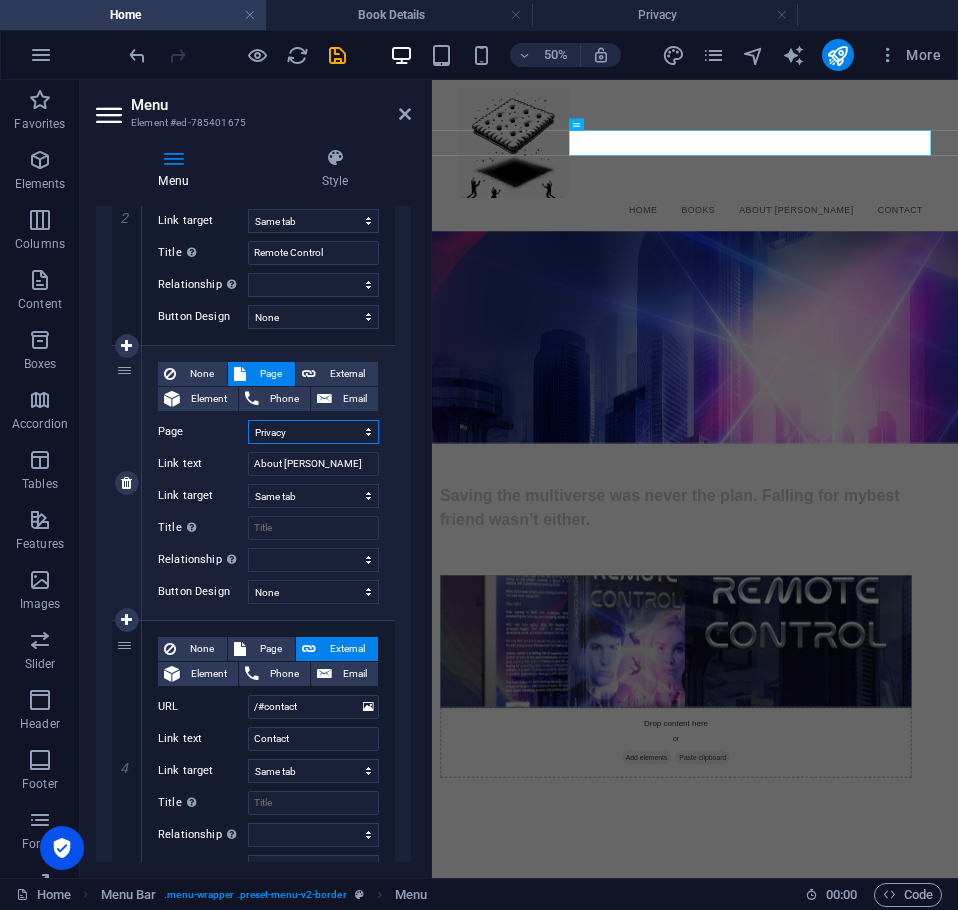select on "3" 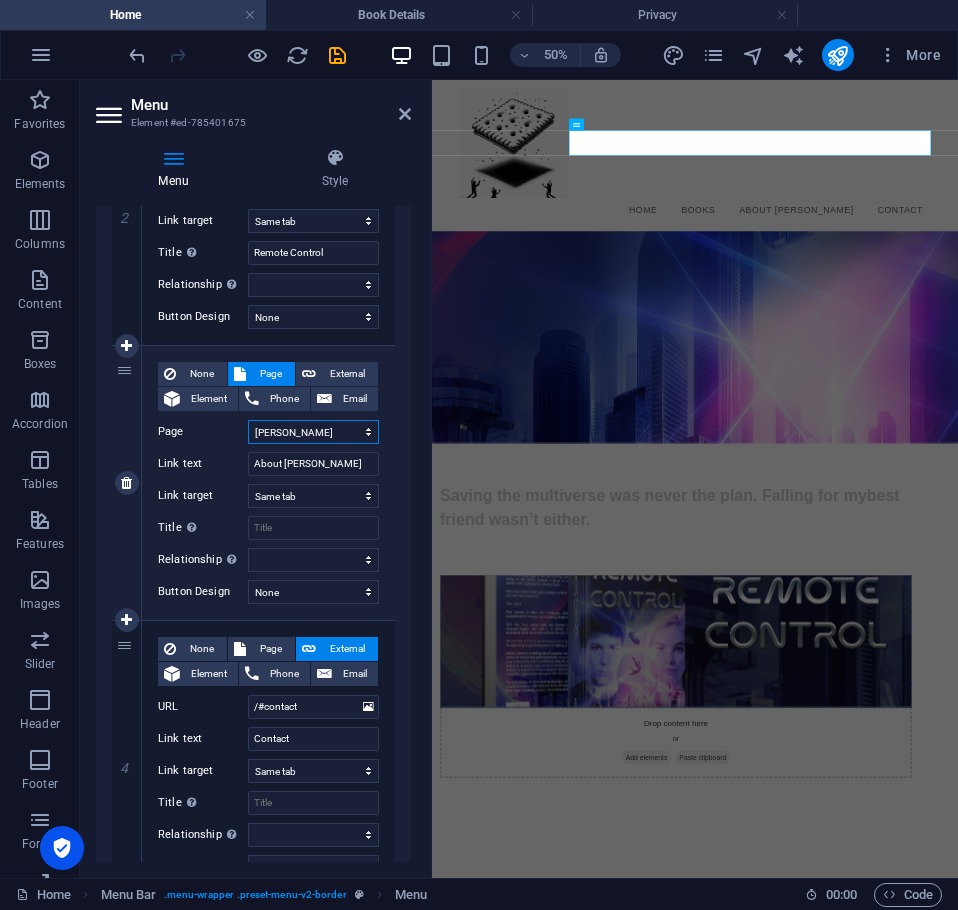 click on "Home Privacy Book Details Axel" at bounding box center (313, 432) 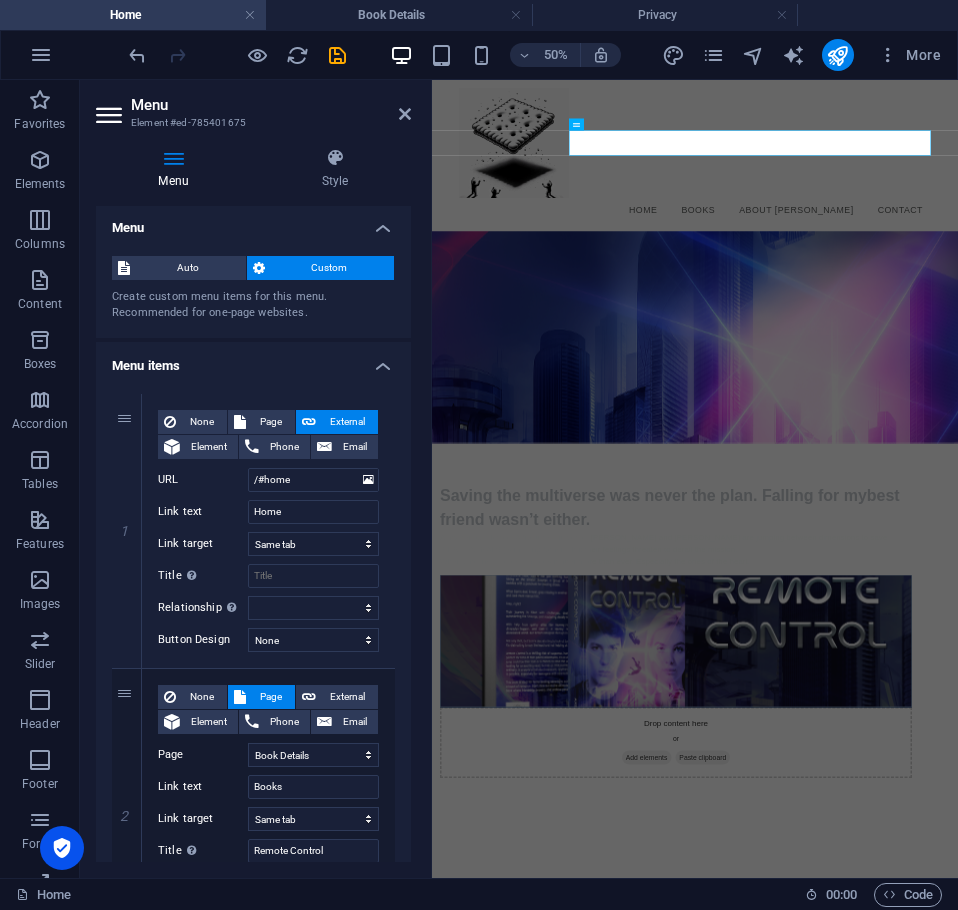 scroll, scrollTop: 0, scrollLeft: 0, axis: both 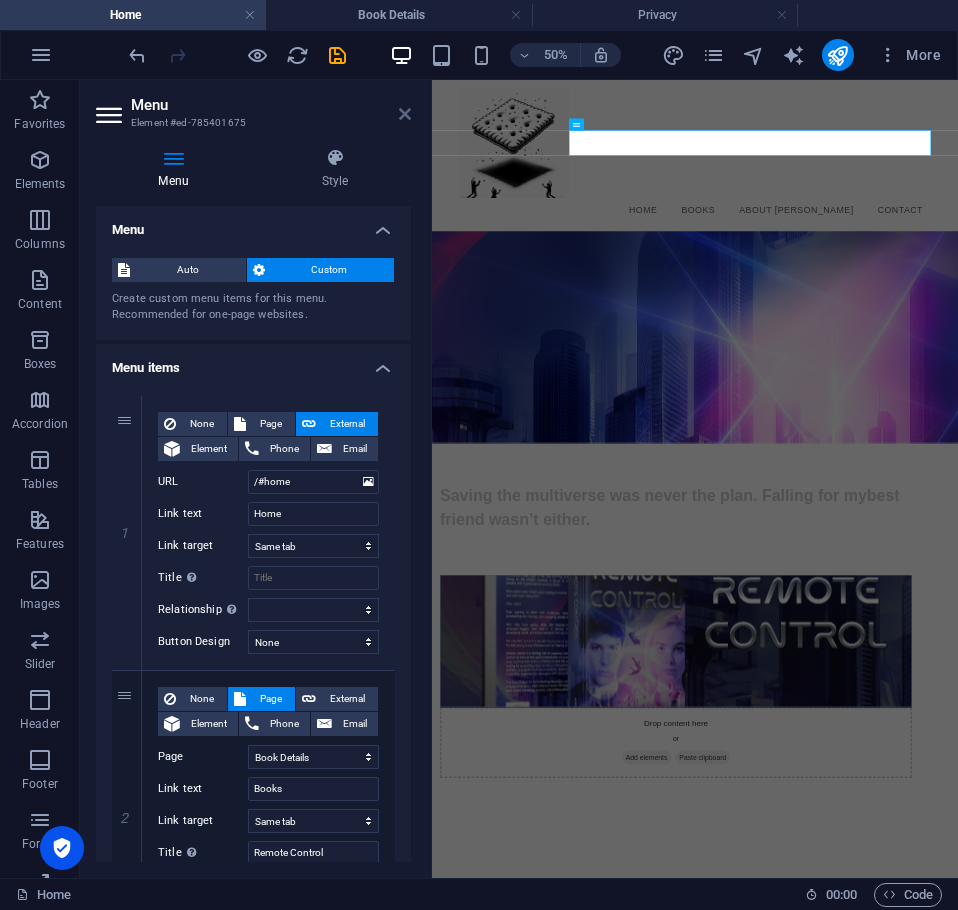 click at bounding box center [405, 114] 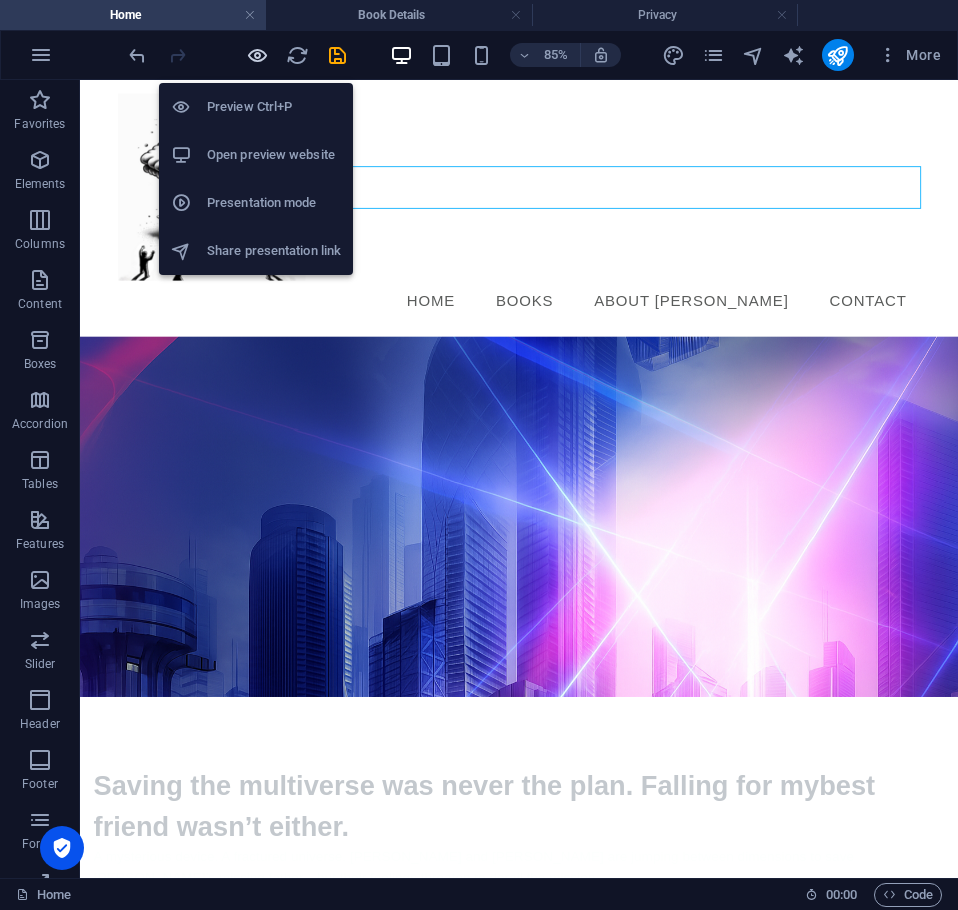 click at bounding box center [257, 55] 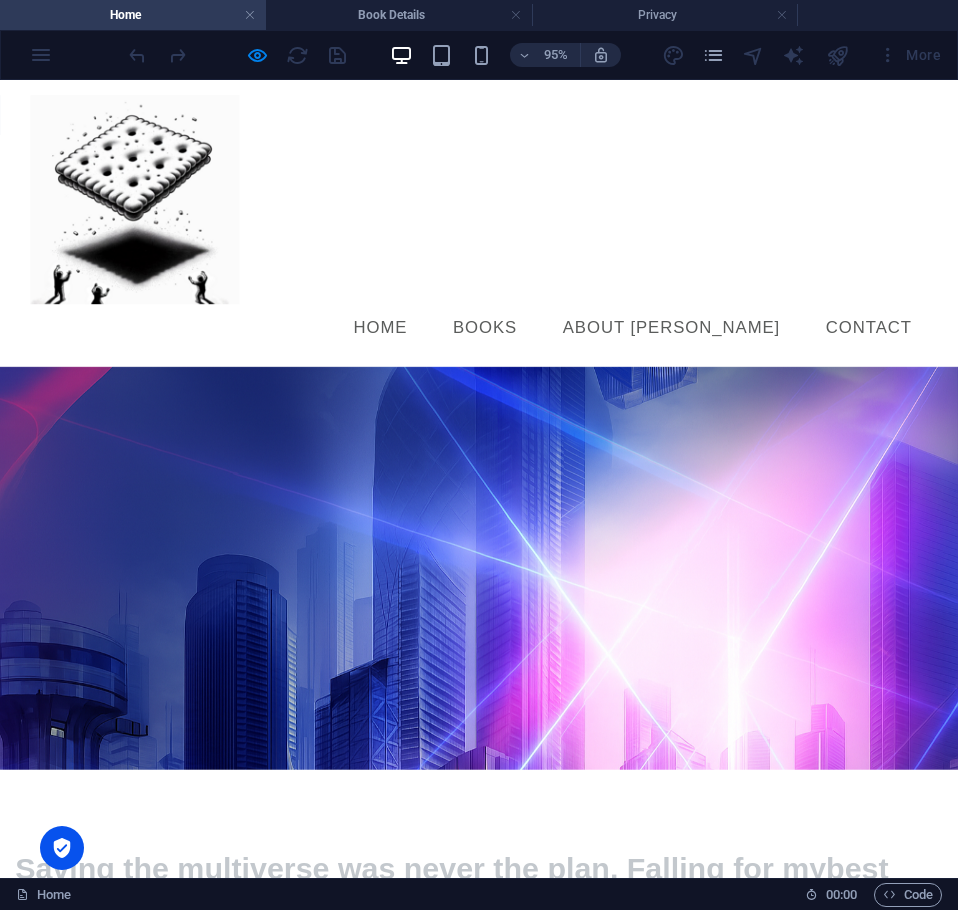 click on "About Axel" at bounding box center (706, 341) 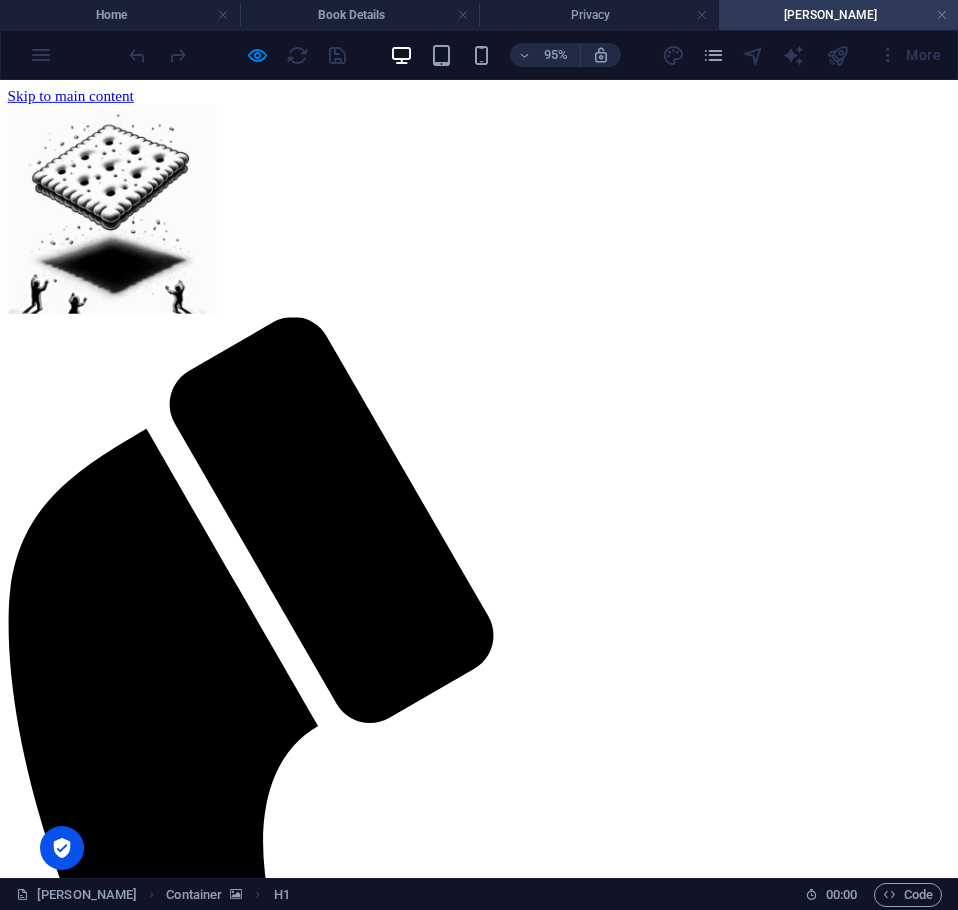 scroll, scrollTop: 0, scrollLeft: 0, axis: both 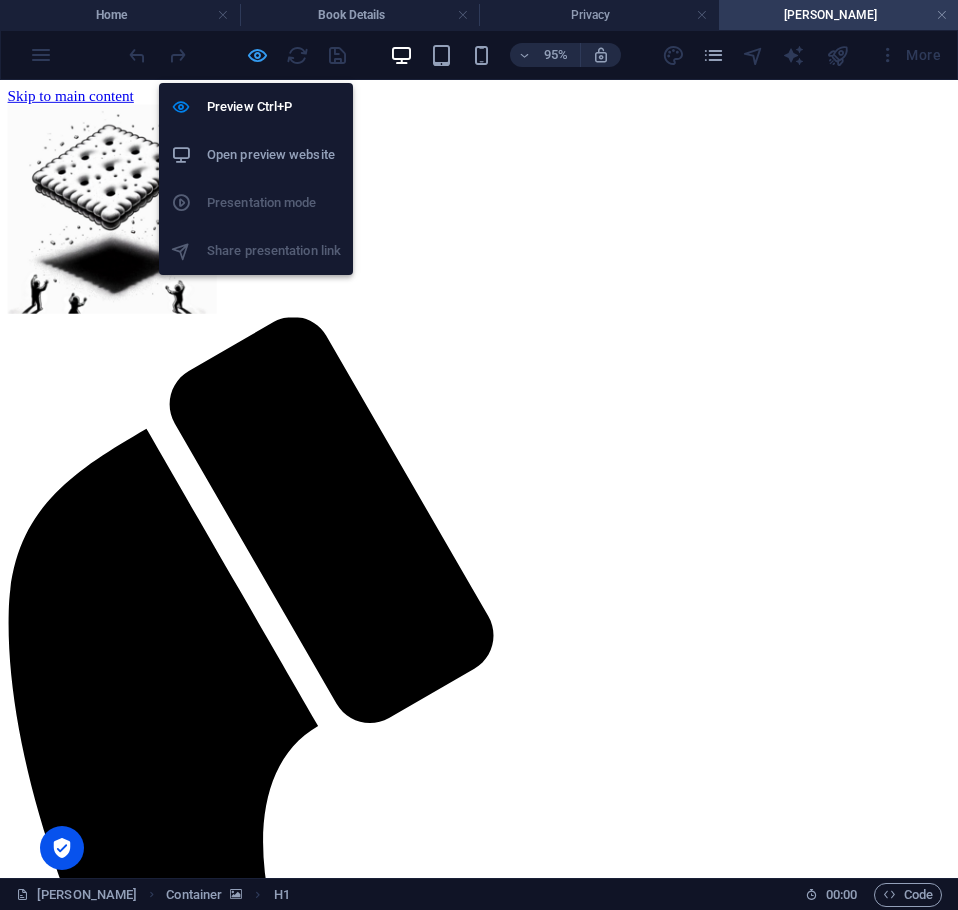 drag, startPoint x: 254, startPoint y: 60, endPoint x: 319, endPoint y: 82, distance: 68.622154 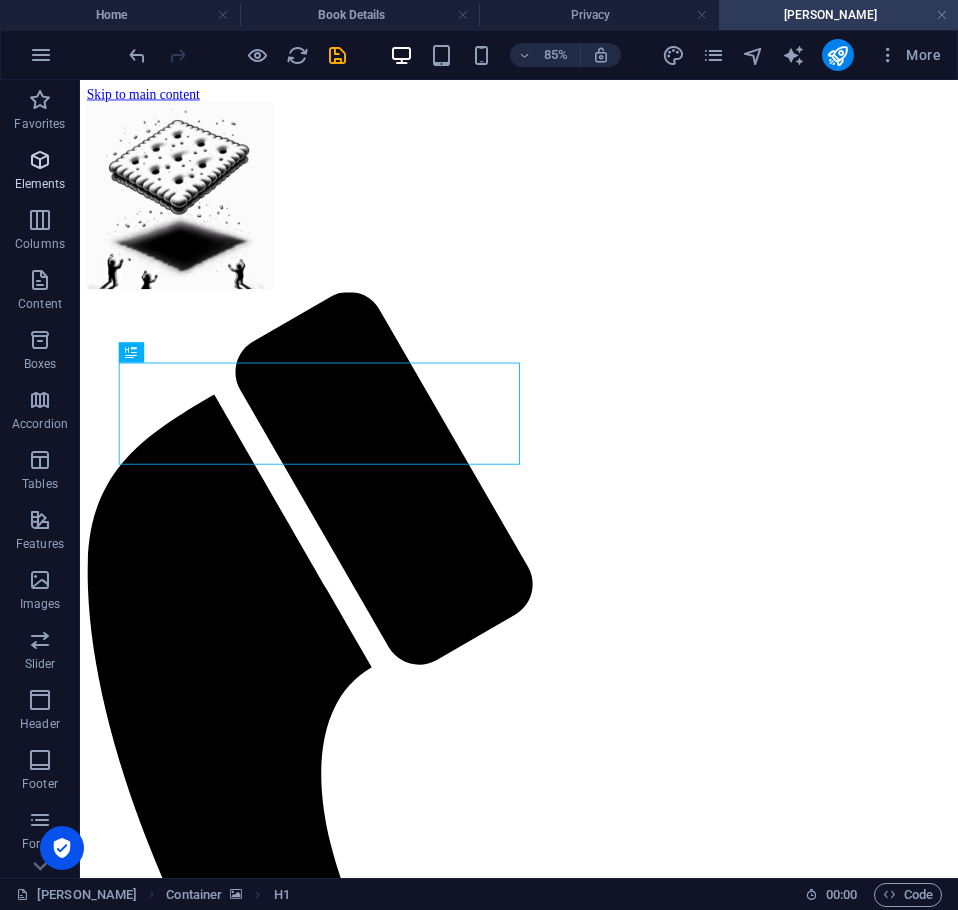 click at bounding box center [40, 160] 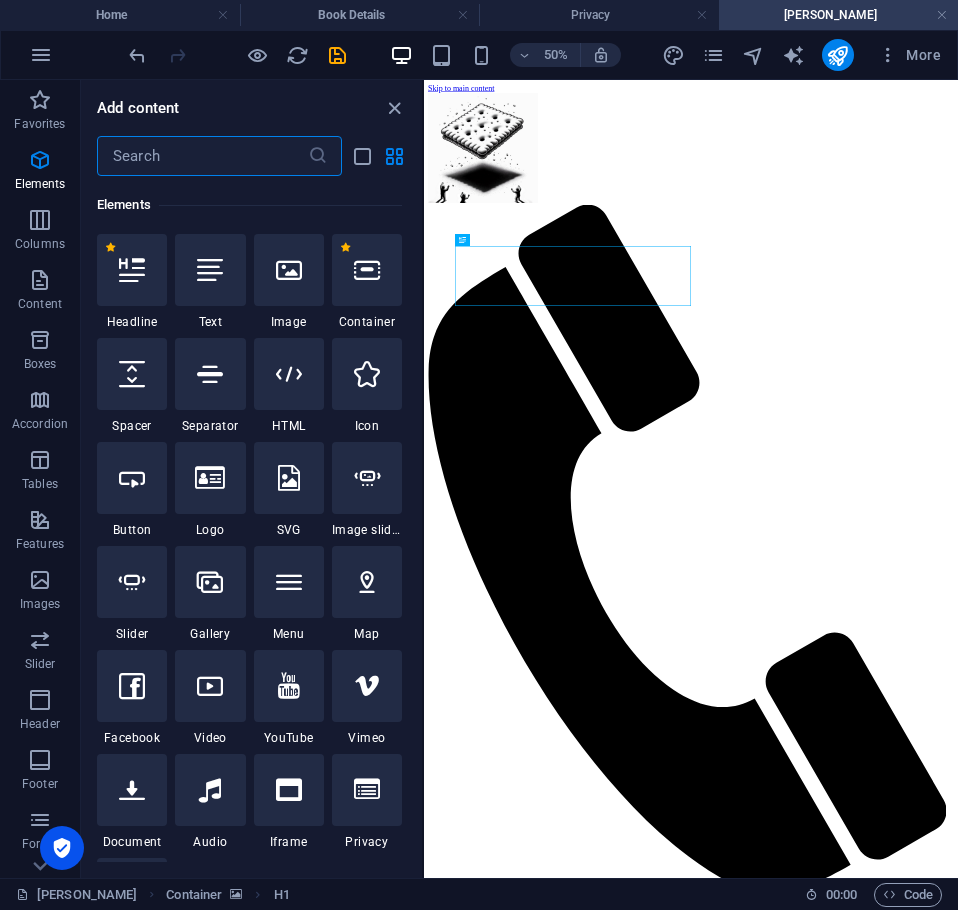 scroll, scrollTop: 213, scrollLeft: 0, axis: vertical 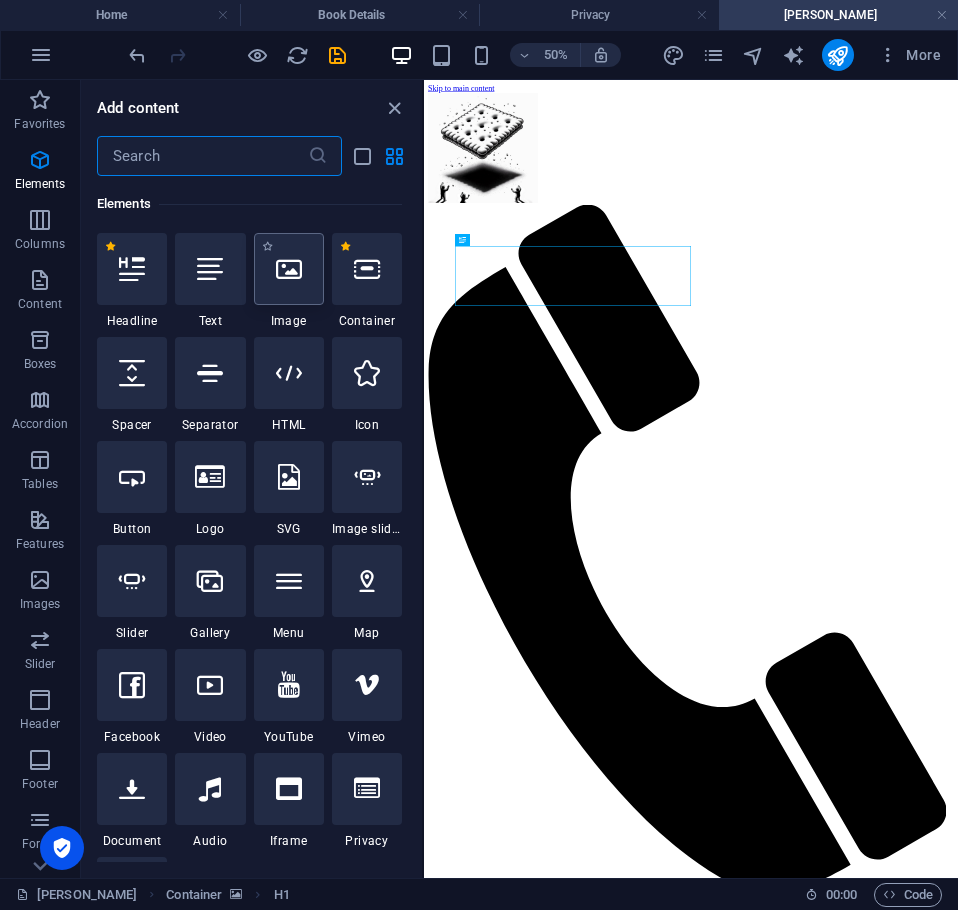 click at bounding box center (289, 269) 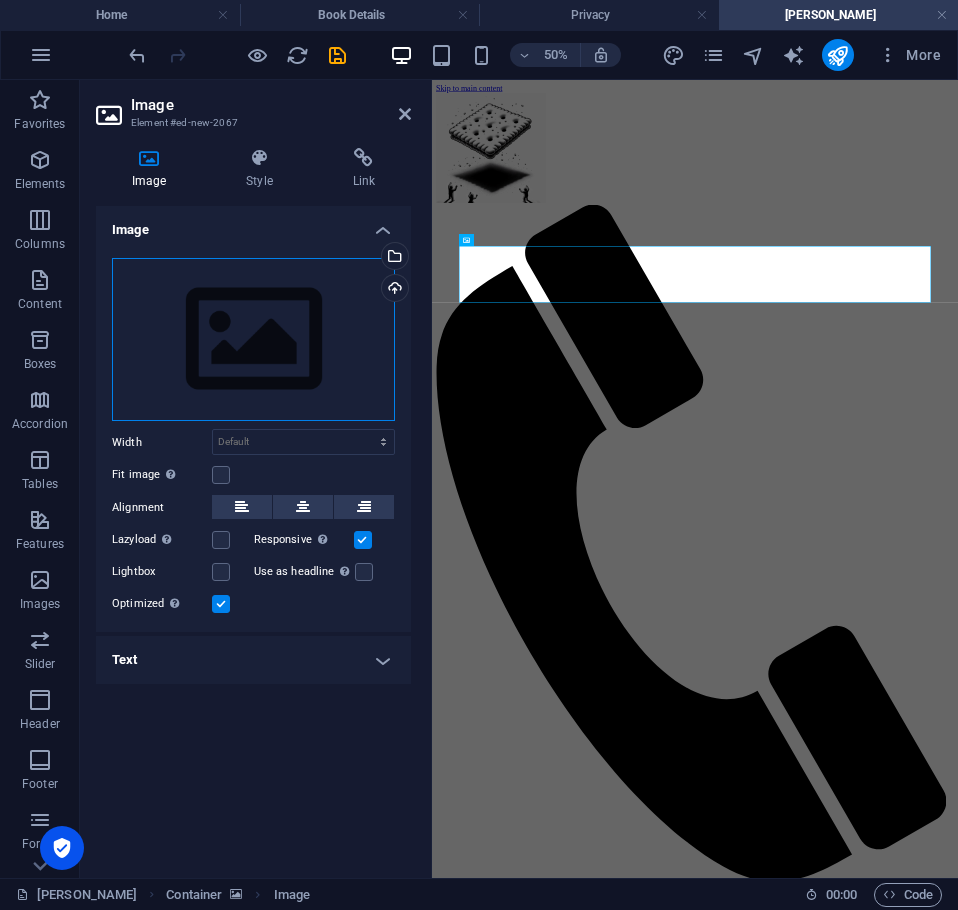 click on "Drag files here, click to choose files or select files from Files or our free stock photos & videos" at bounding box center (253, 340) 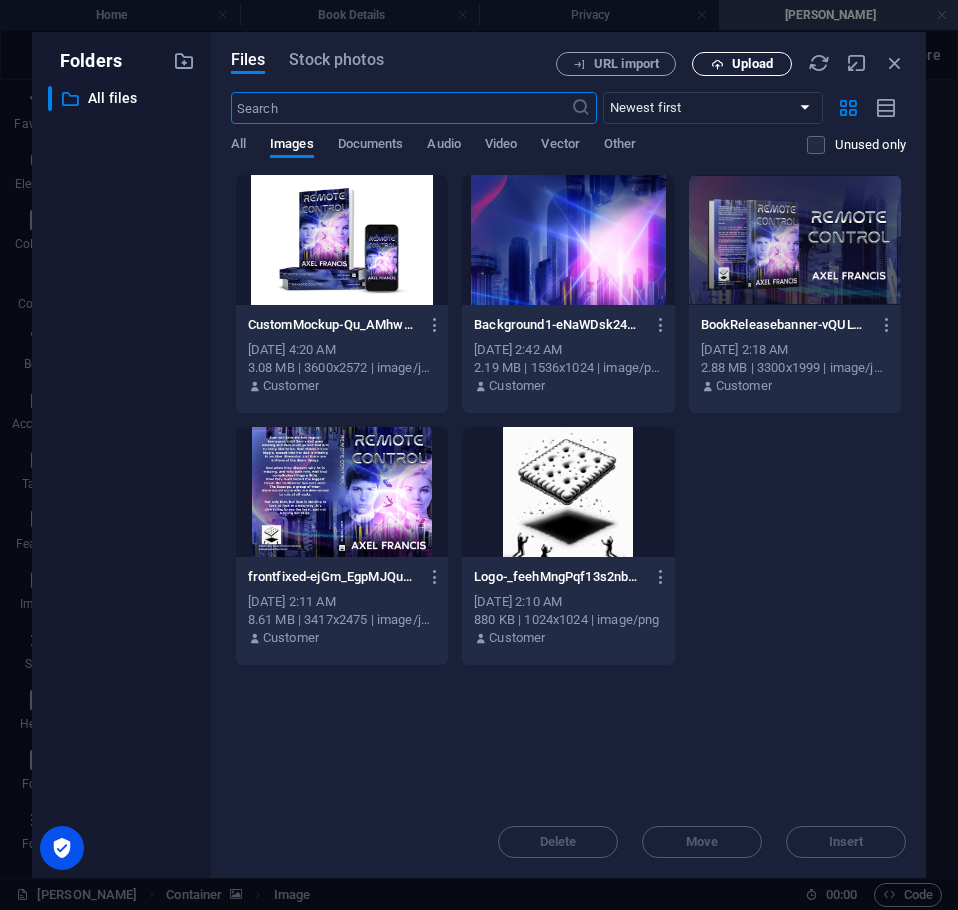 click on "Upload" at bounding box center (752, 64) 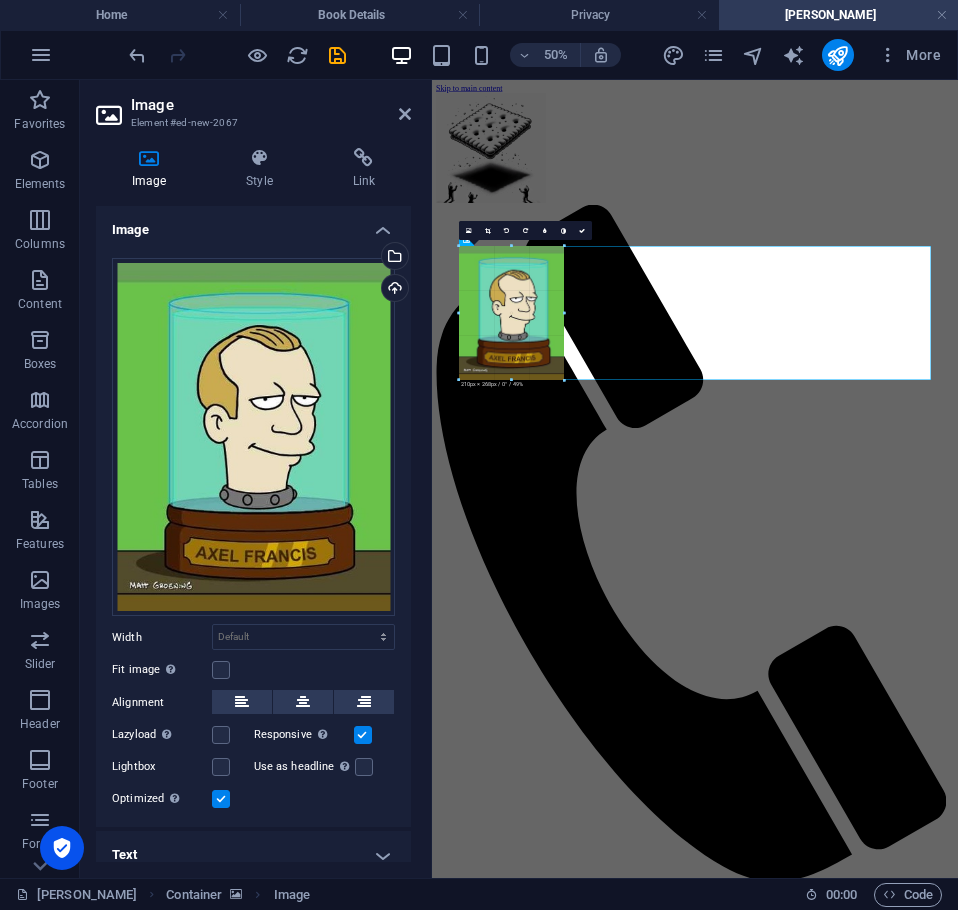 drag, startPoint x: 458, startPoint y: 312, endPoint x: 114, endPoint y: 460, distance: 374.48633 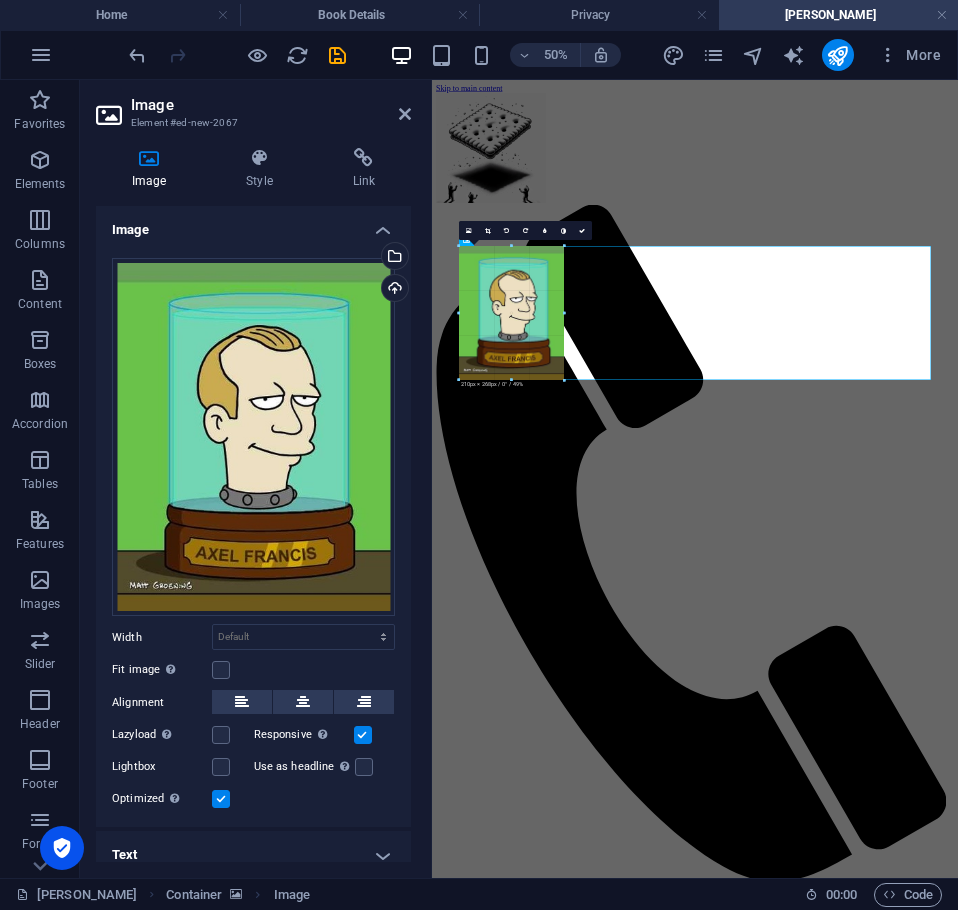 type on "210" 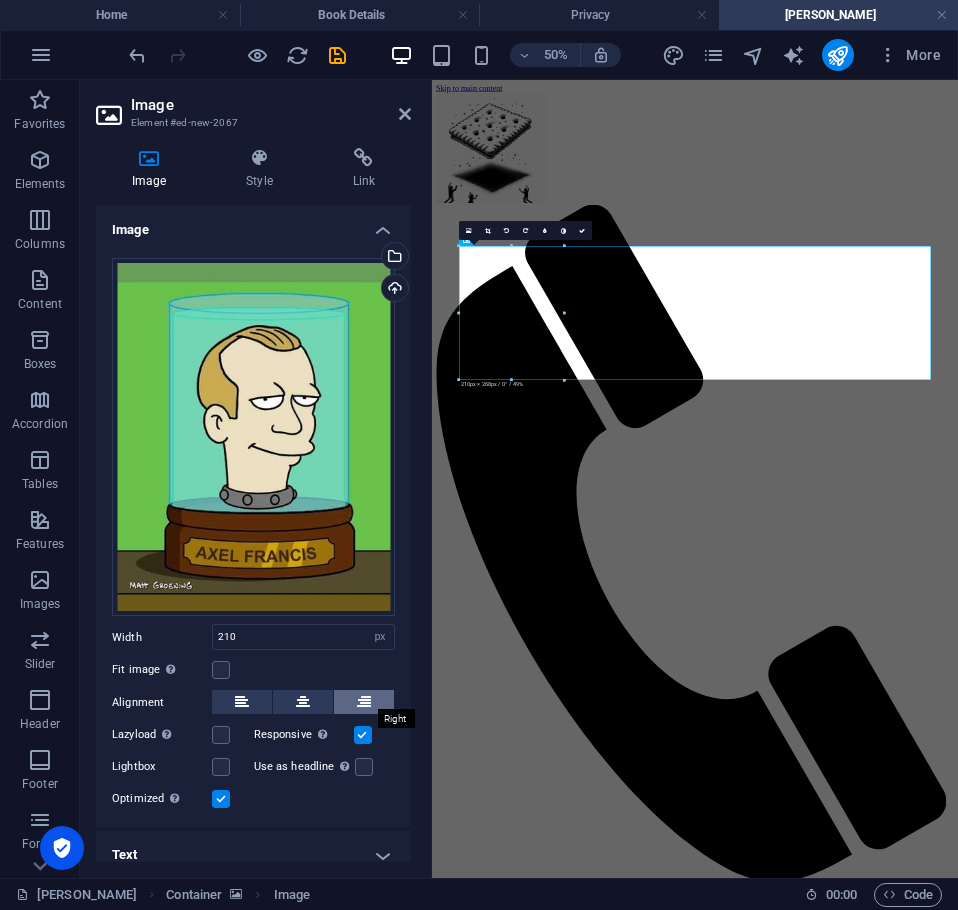 click at bounding box center (364, 702) 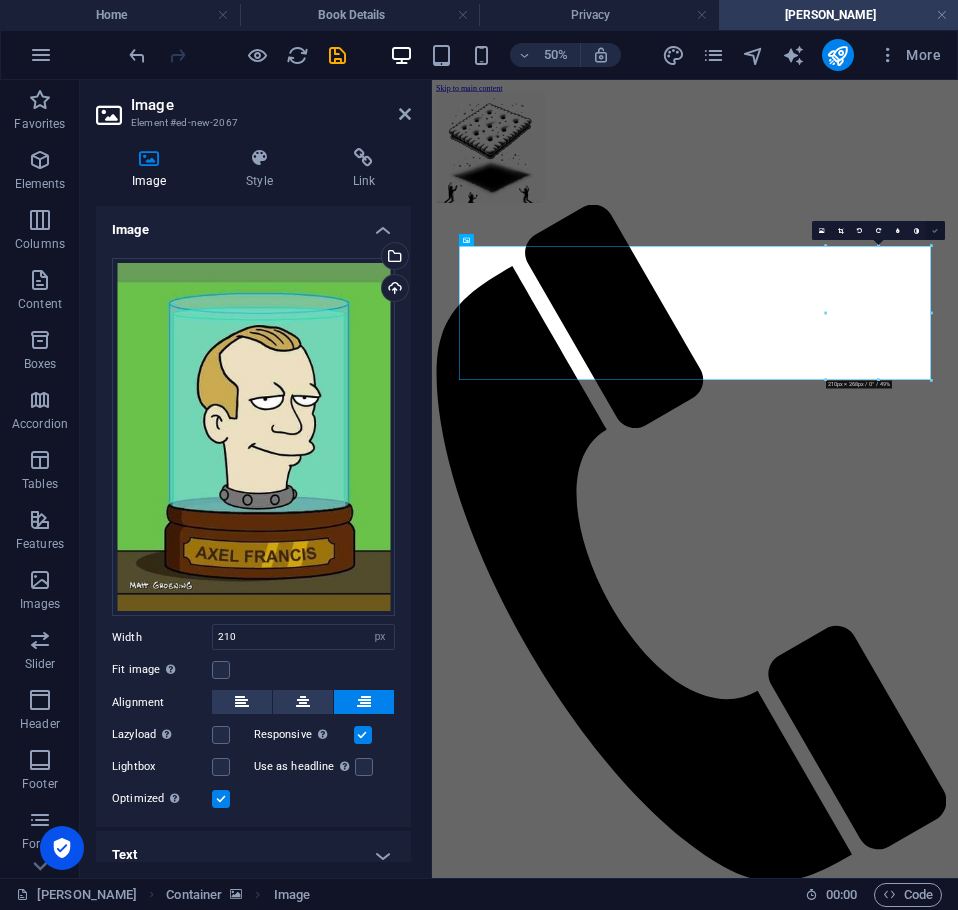 click at bounding box center (935, 231) 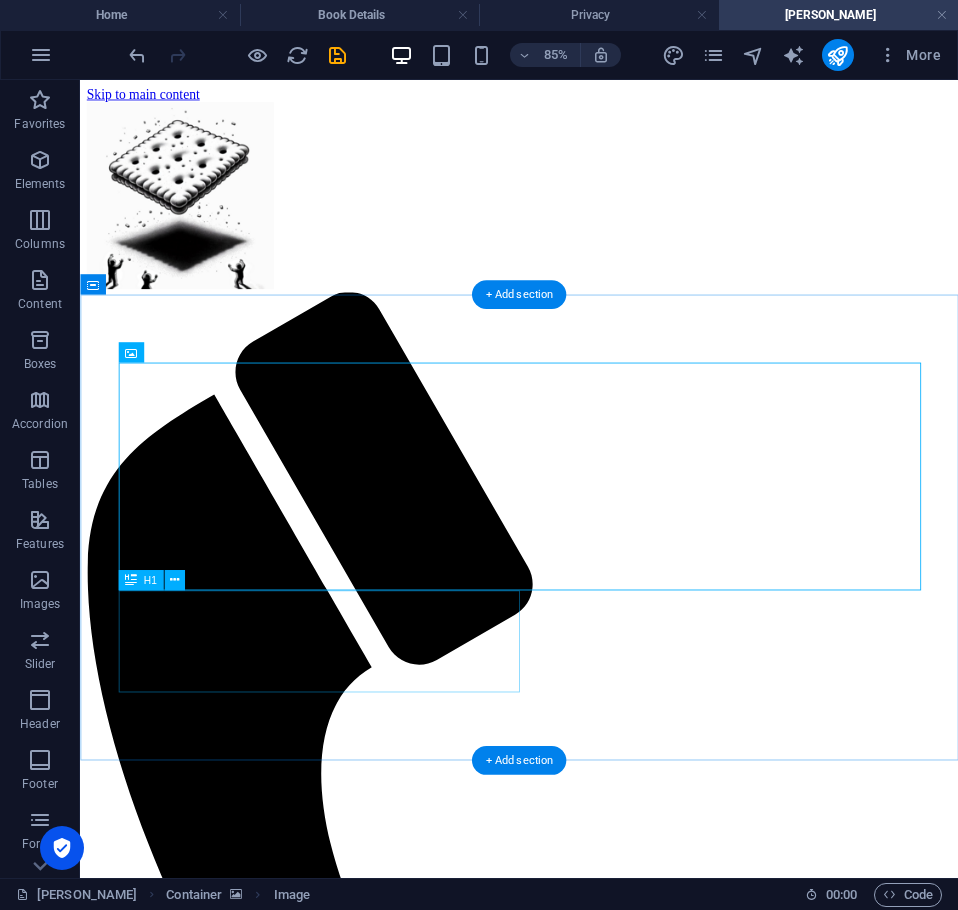 click on "Axel Francis - Multiverse Maverick and Author" at bounding box center (596, 2648) 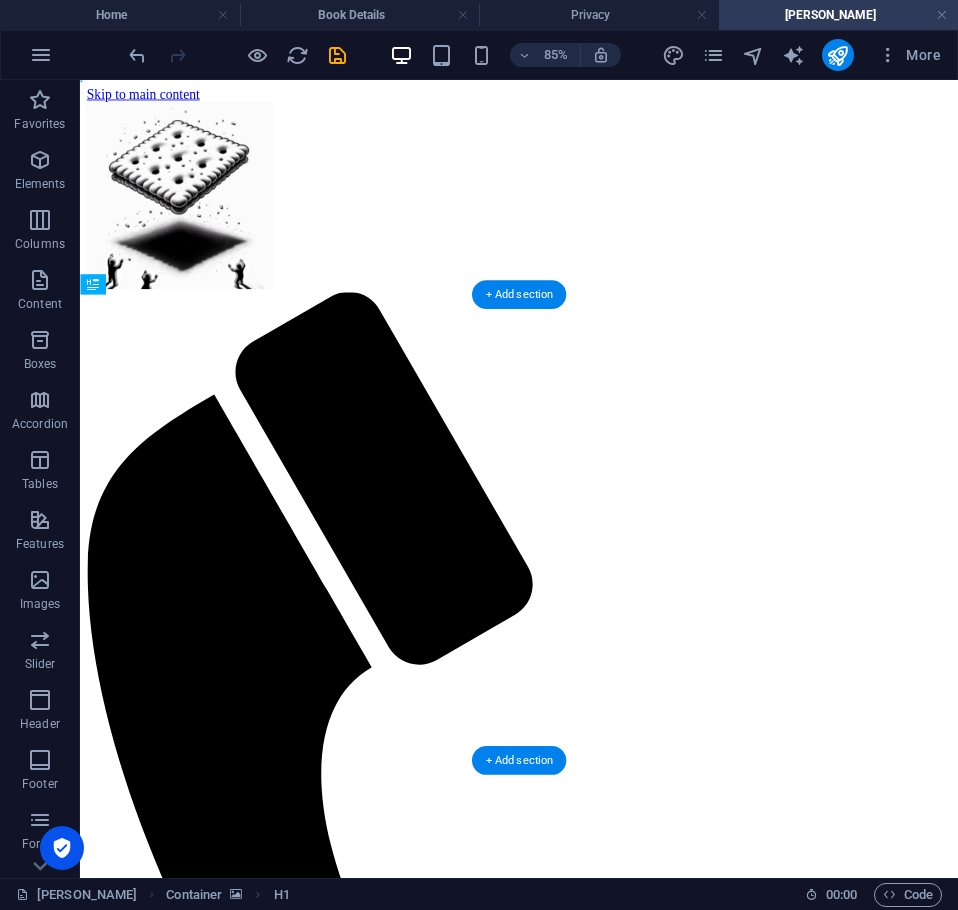 drag, startPoint x: 479, startPoint y: 714, endPoint x: 519, endPoint y: 684, distance: 50 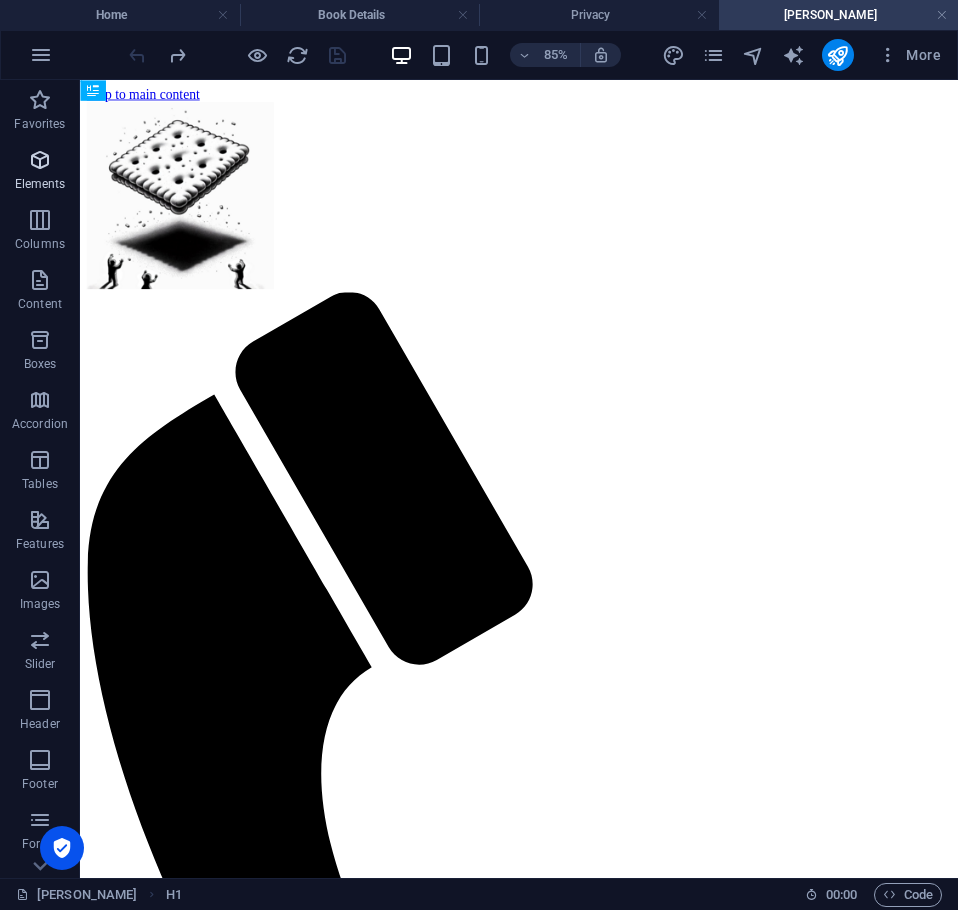 click at bounding box center [40, 160] 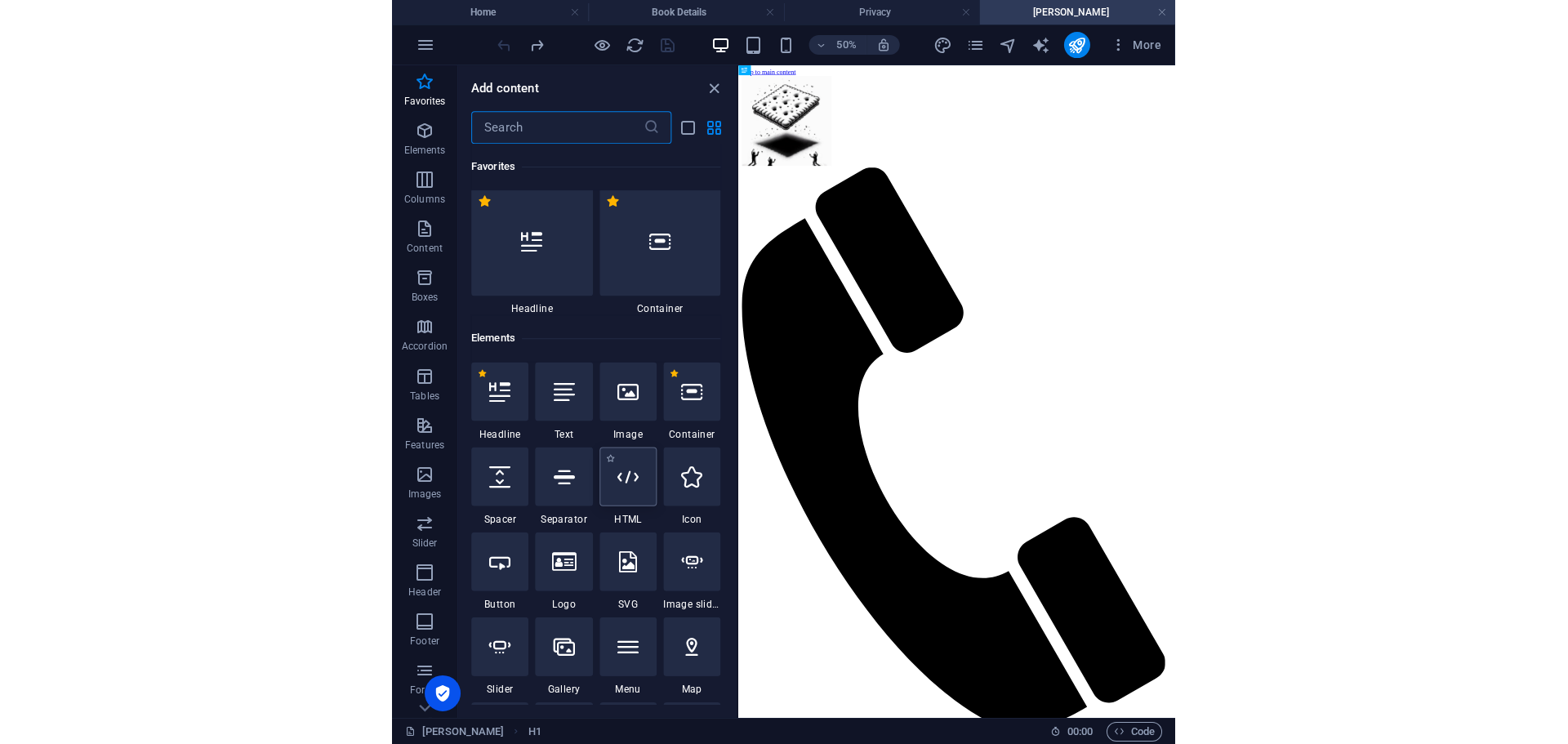 scroll, scrollTop: 0, scrollLeft: 0, axis: both 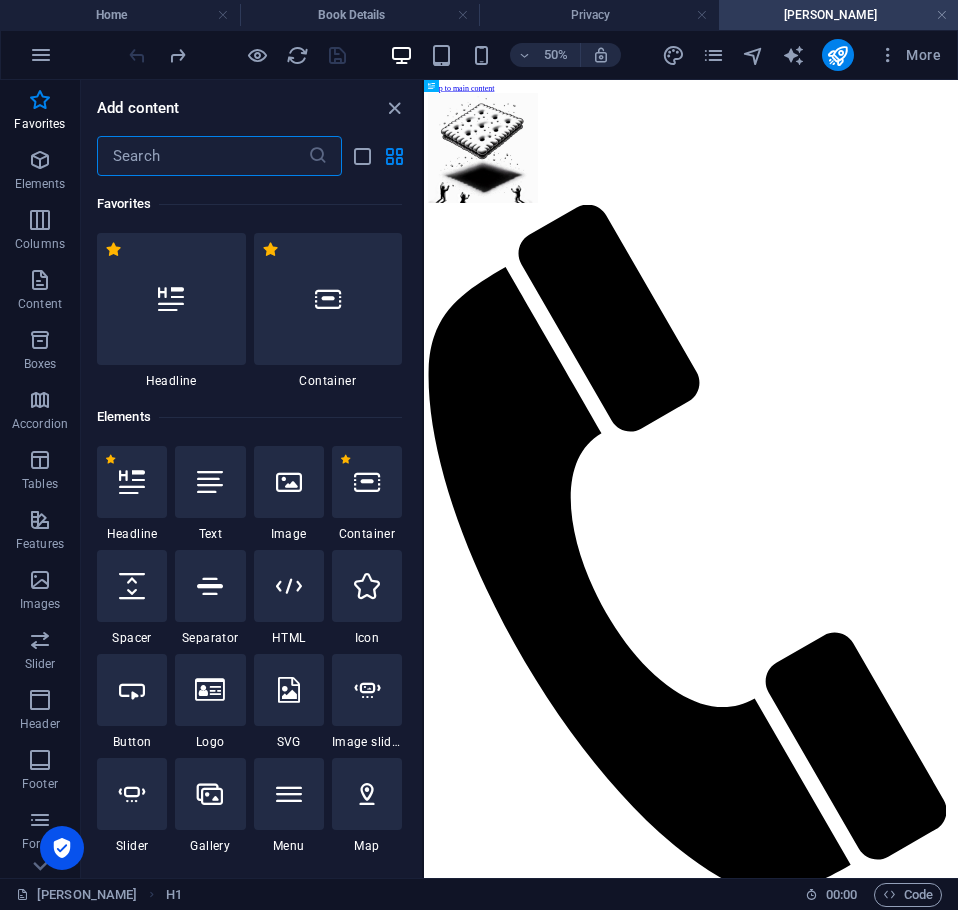 click at bounding box center [202, 156] 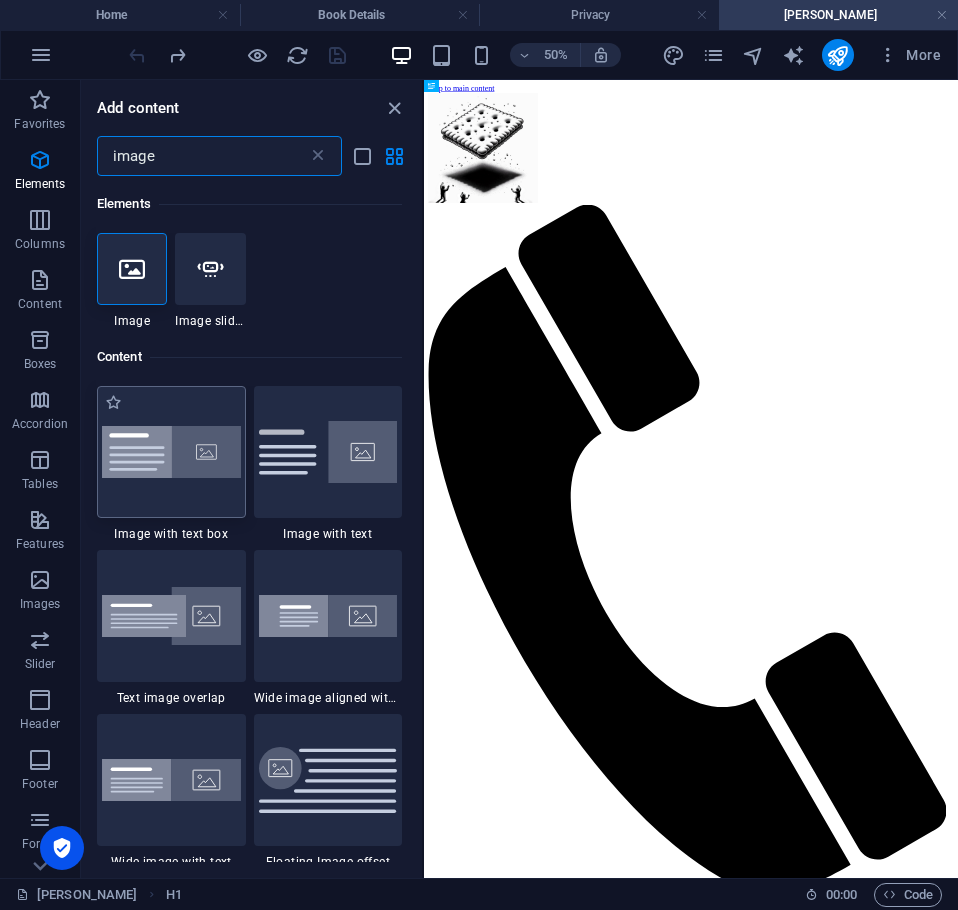 type on "image" 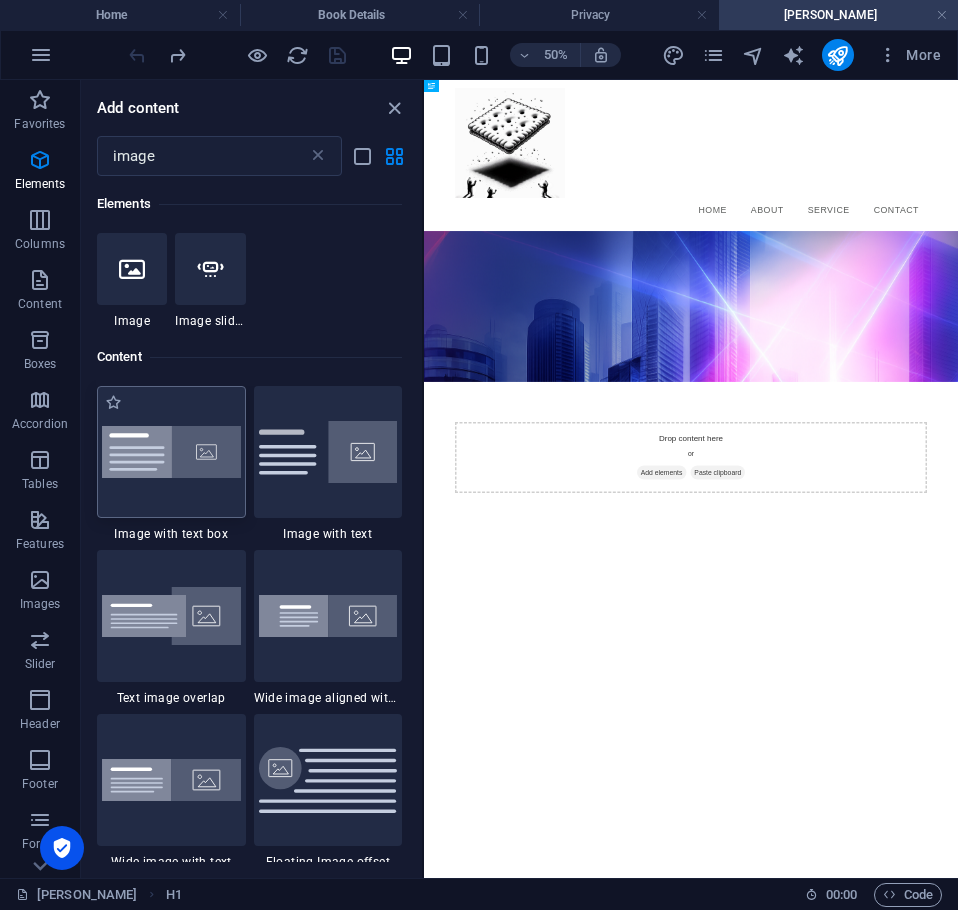 click at bounding box center (171, 452) 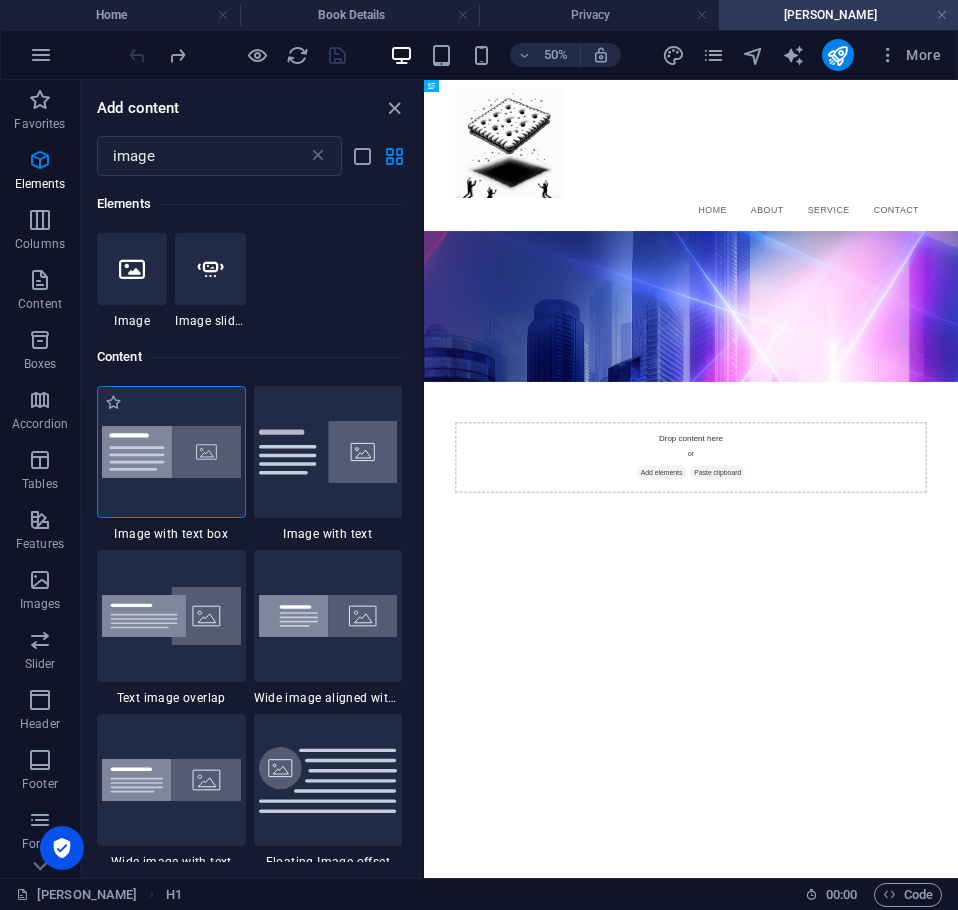 click at bounding box center [171, 452] 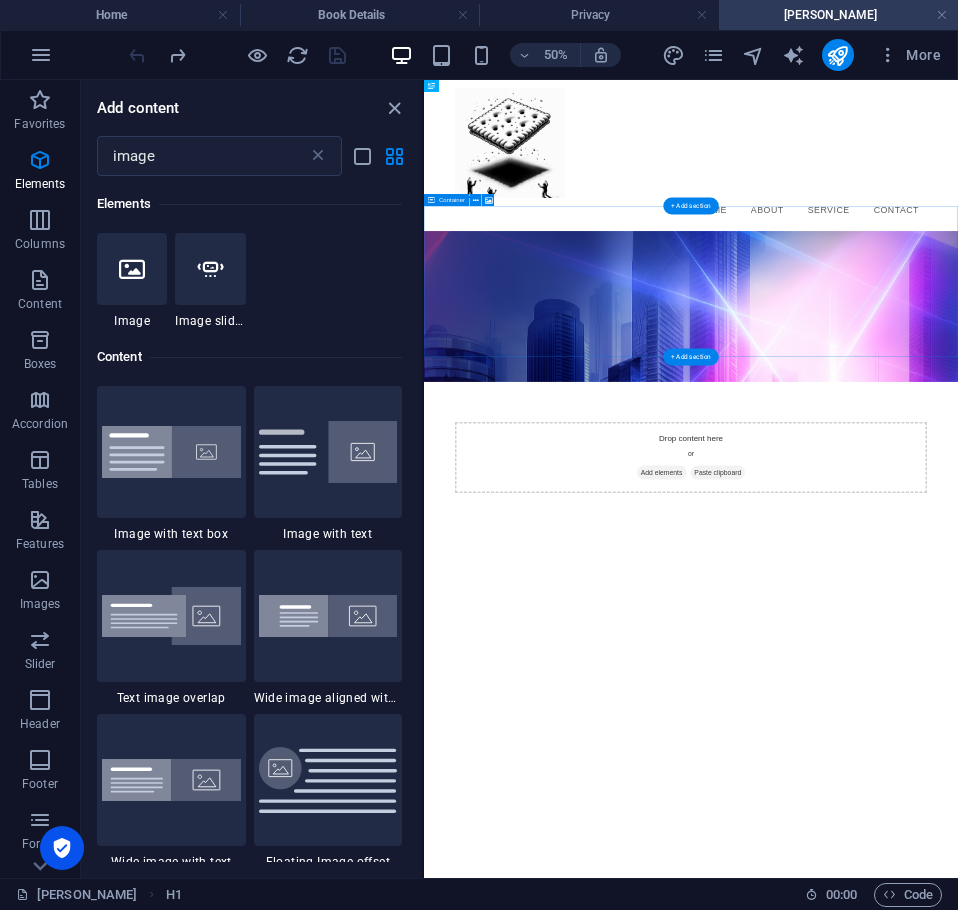 click on "Add elements" at bounding box center (899, 865) 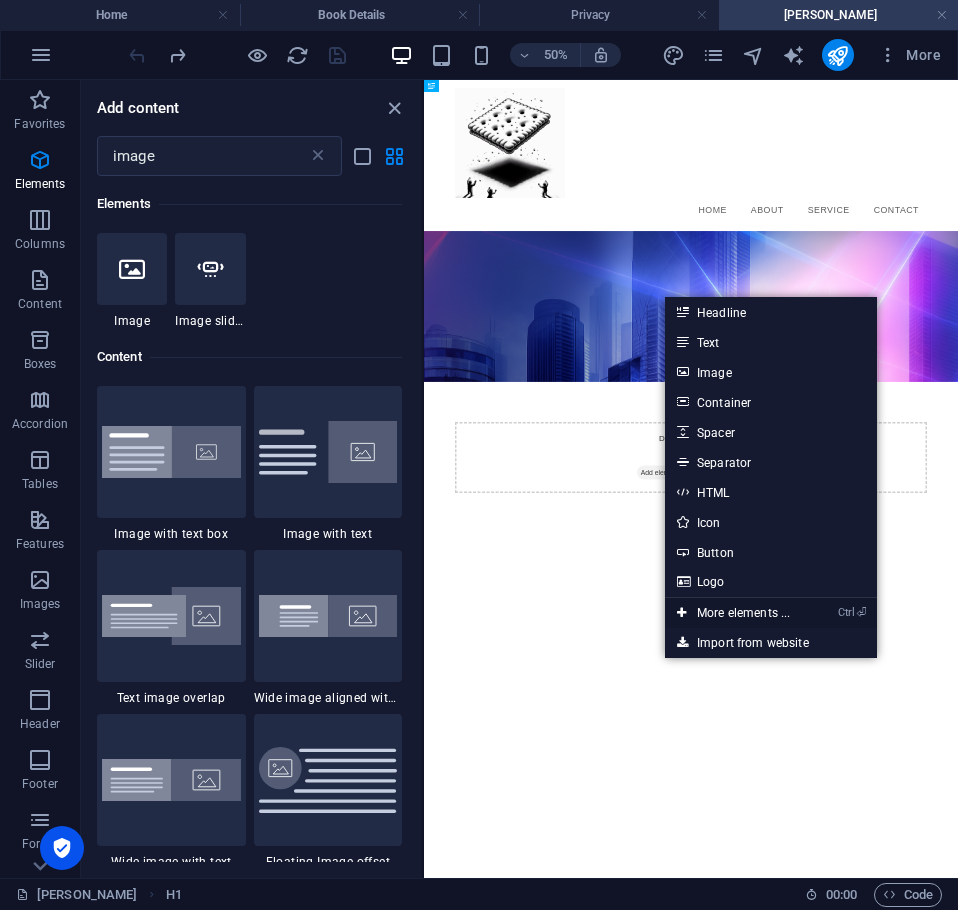 click on "Ctrl ⏎  More elements ..." at bounding box center [733, 613] 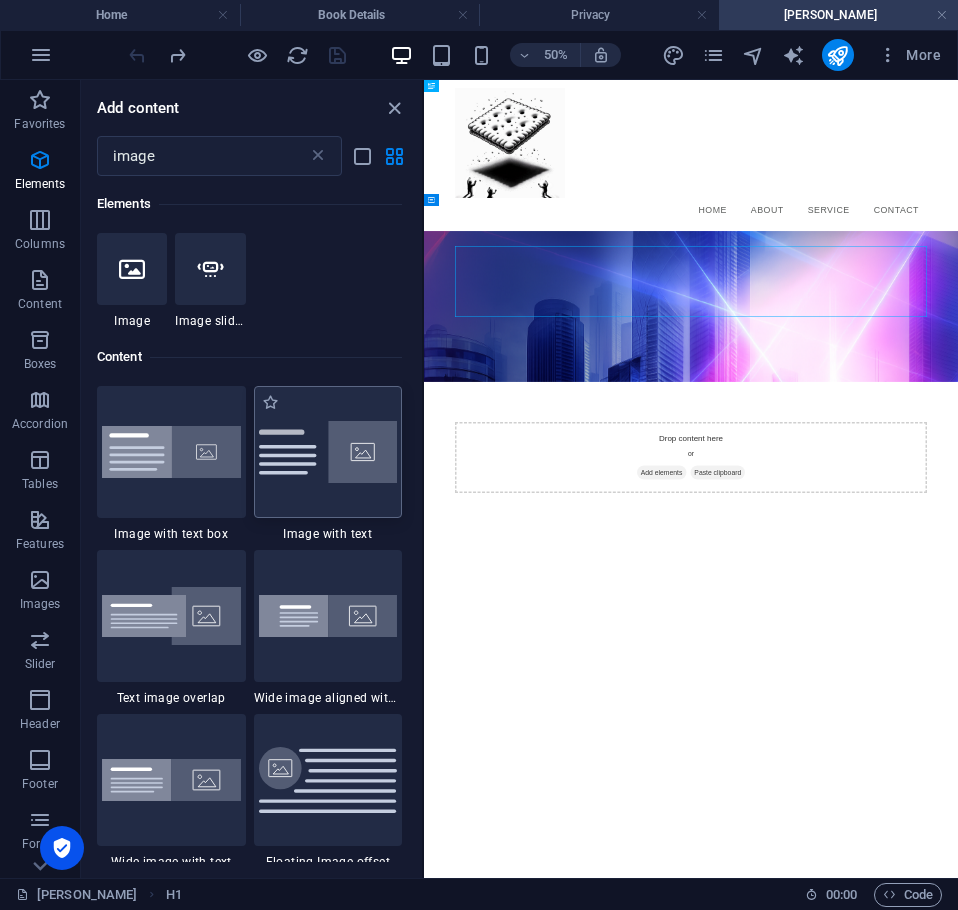 click at bounding box center (328, 452) 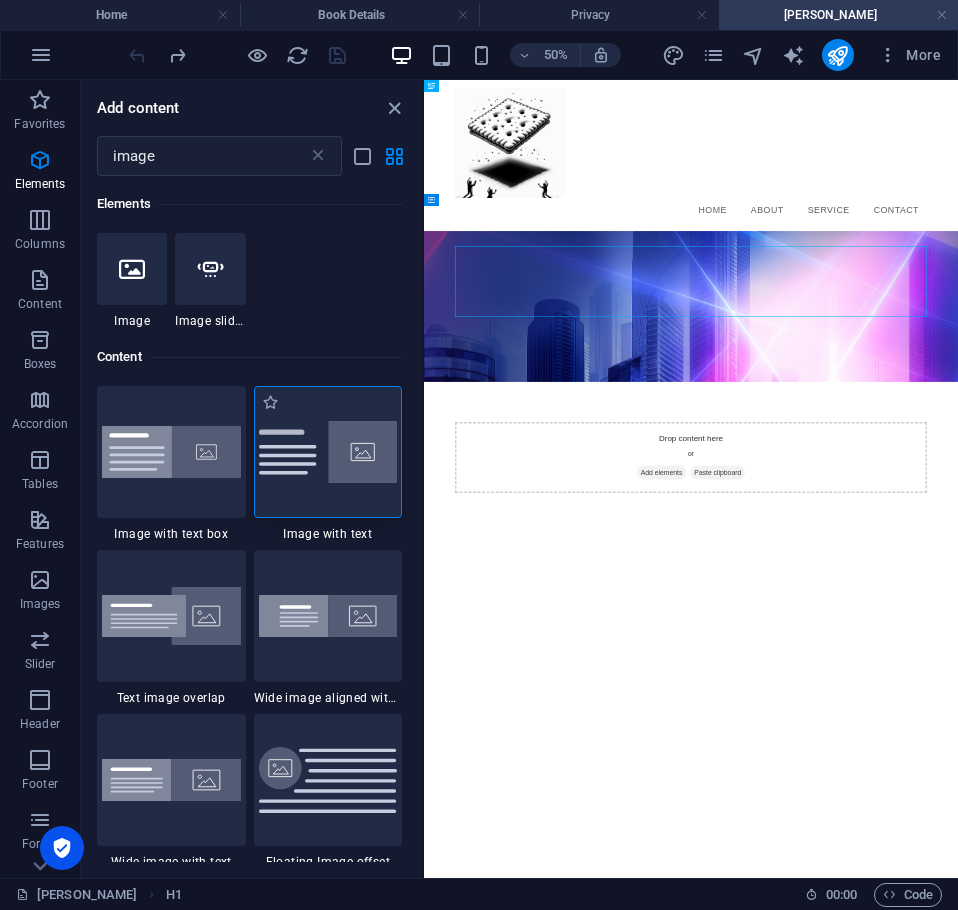 click at bounding box center [328, 452] 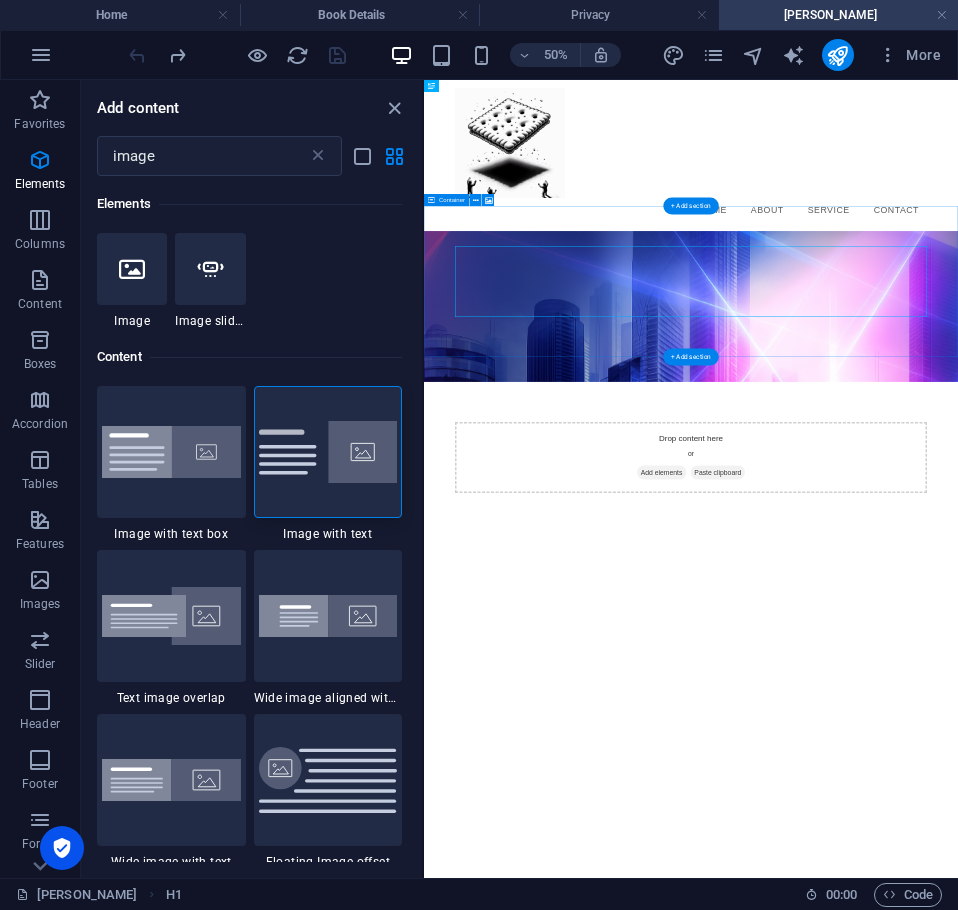 click on "Drop content here or  Add elements  Paste clipboard" at bounding box center (958, 835) 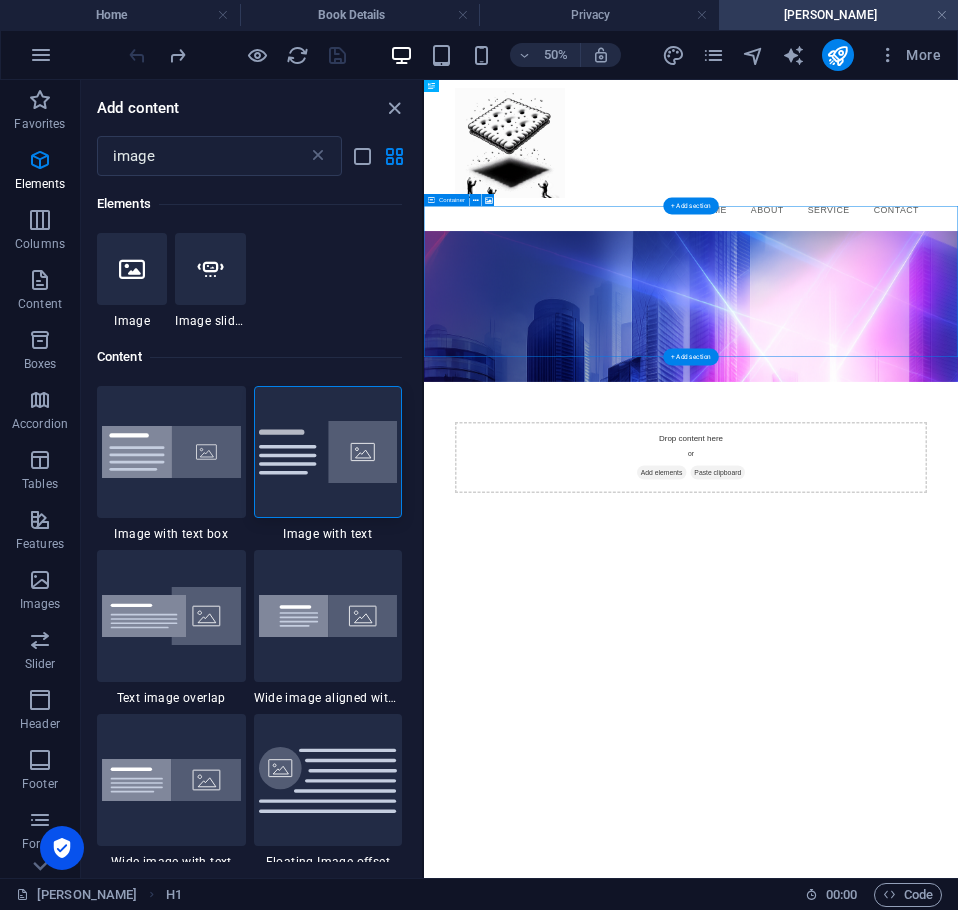 click on "Drop content here or  Add elements  Paste clipboard" at bounding box center (958, 835) 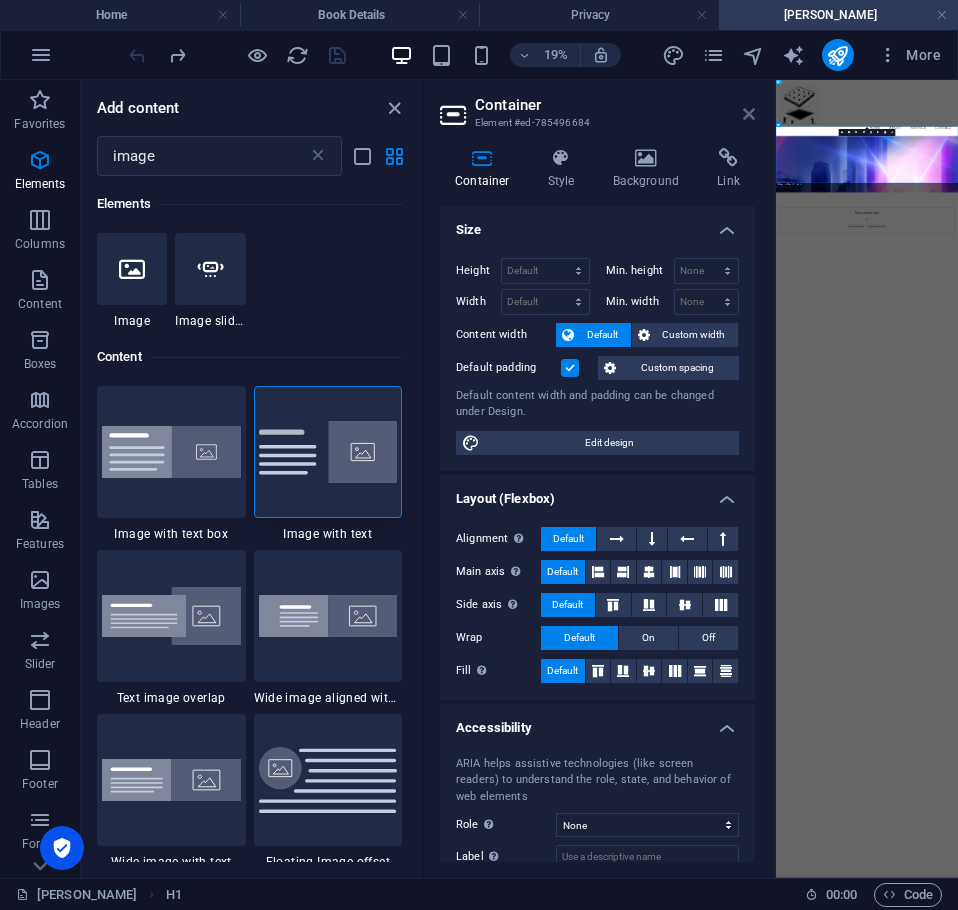 click at bounding box center (749, 114) 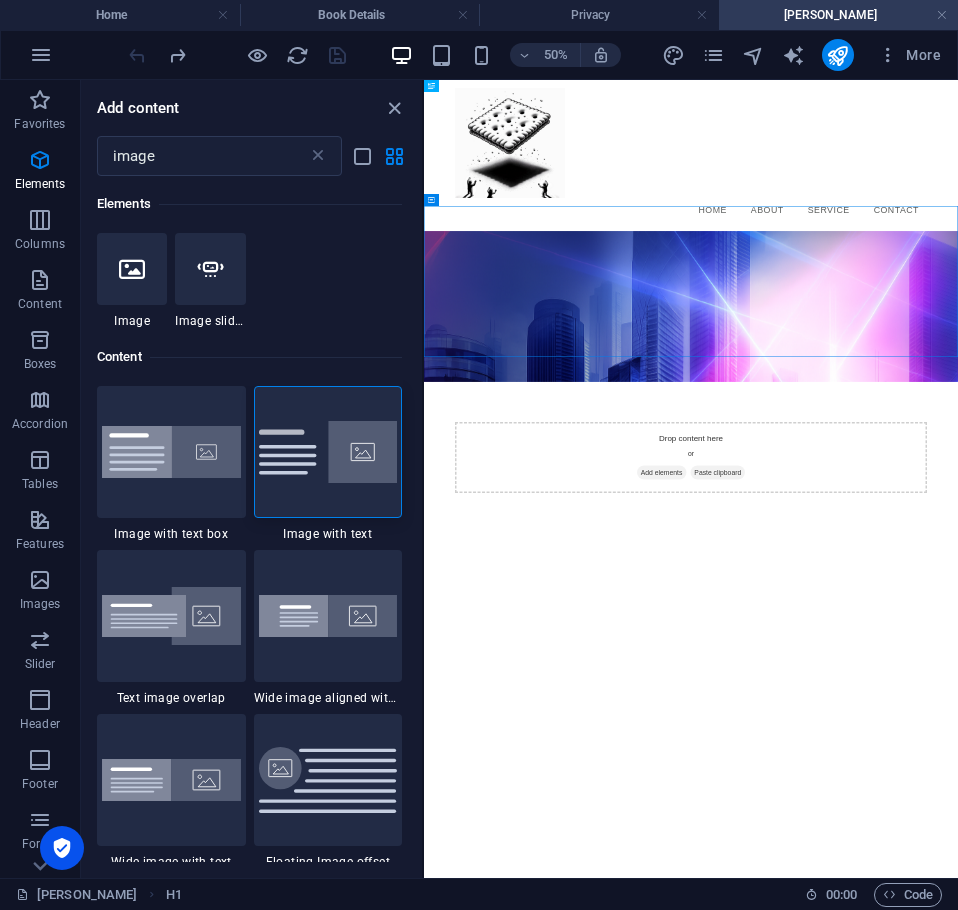 click on "Skip to main content
Menu Home About Service Contact Drop content here or  Add elements  Paste clipboard" at bounding box center [958, 533] 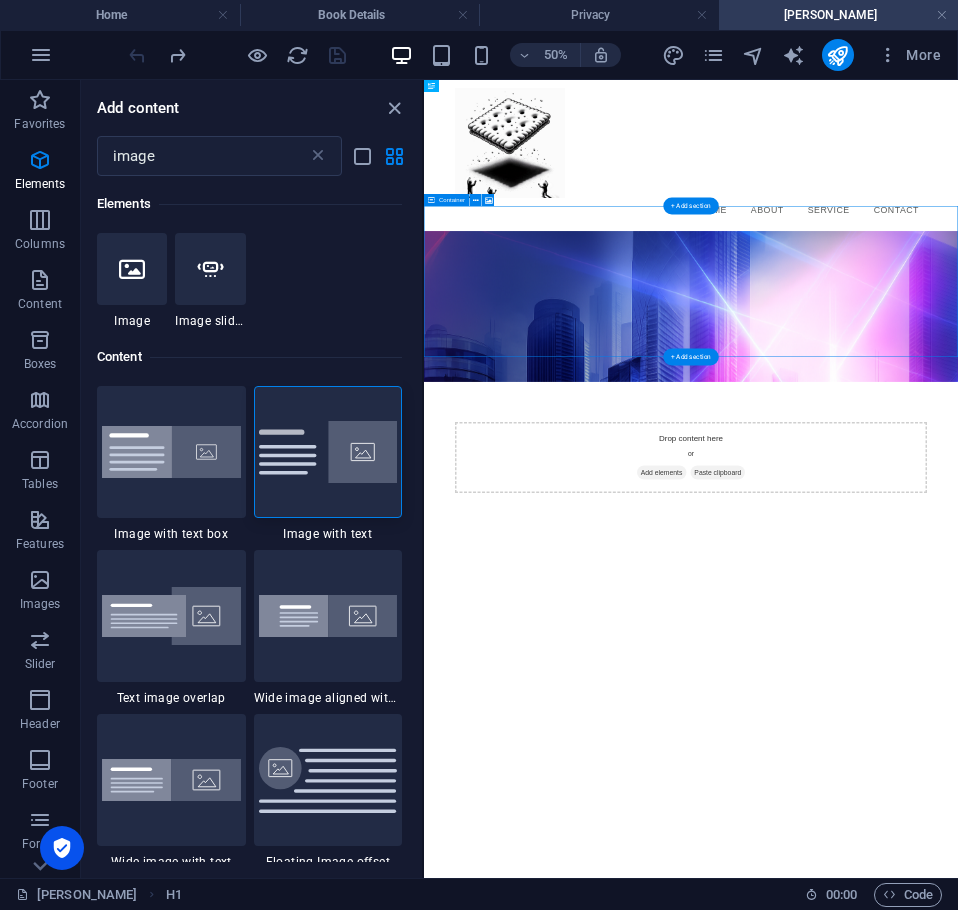 click on "Drop content here or  Add elements  Paste clipboard" at bounding box center (958, 835) 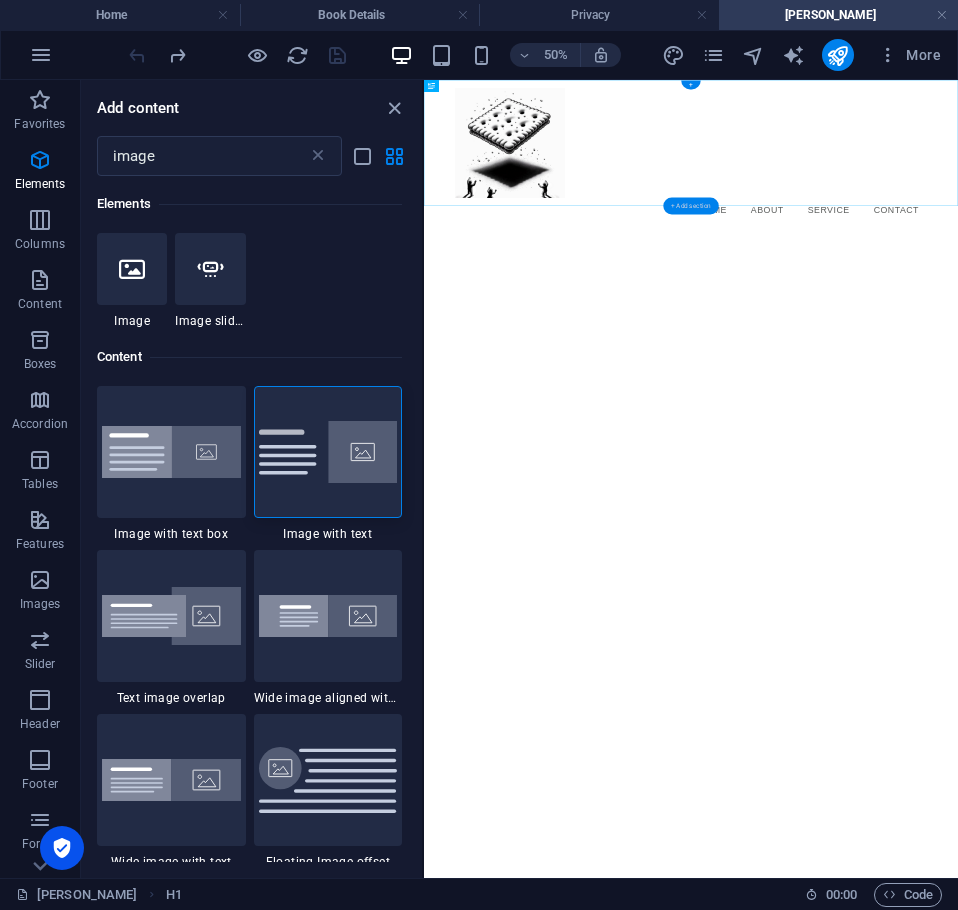 click on "+ Add section" at bounding box center (690, 206) 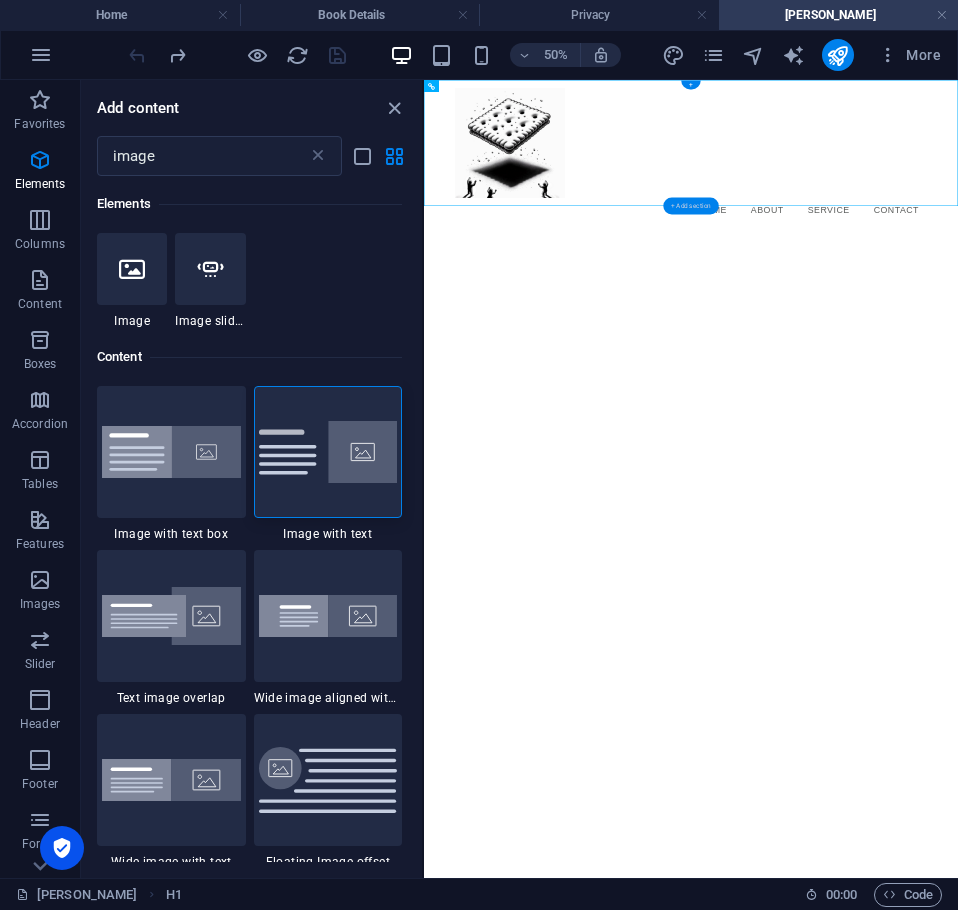 click on "+ Add section" at bounding box center (690, 206) 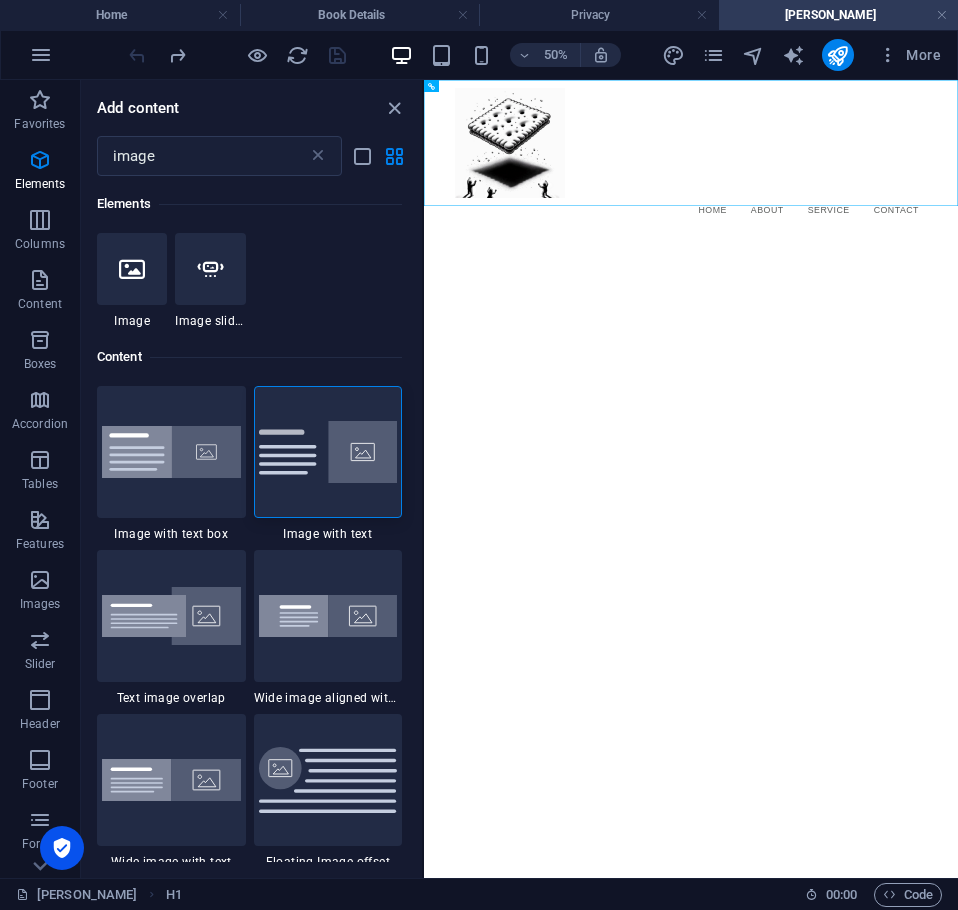 click on "Skip to main content
Menu Home About Service Contact" at bounding box center [958, 231] 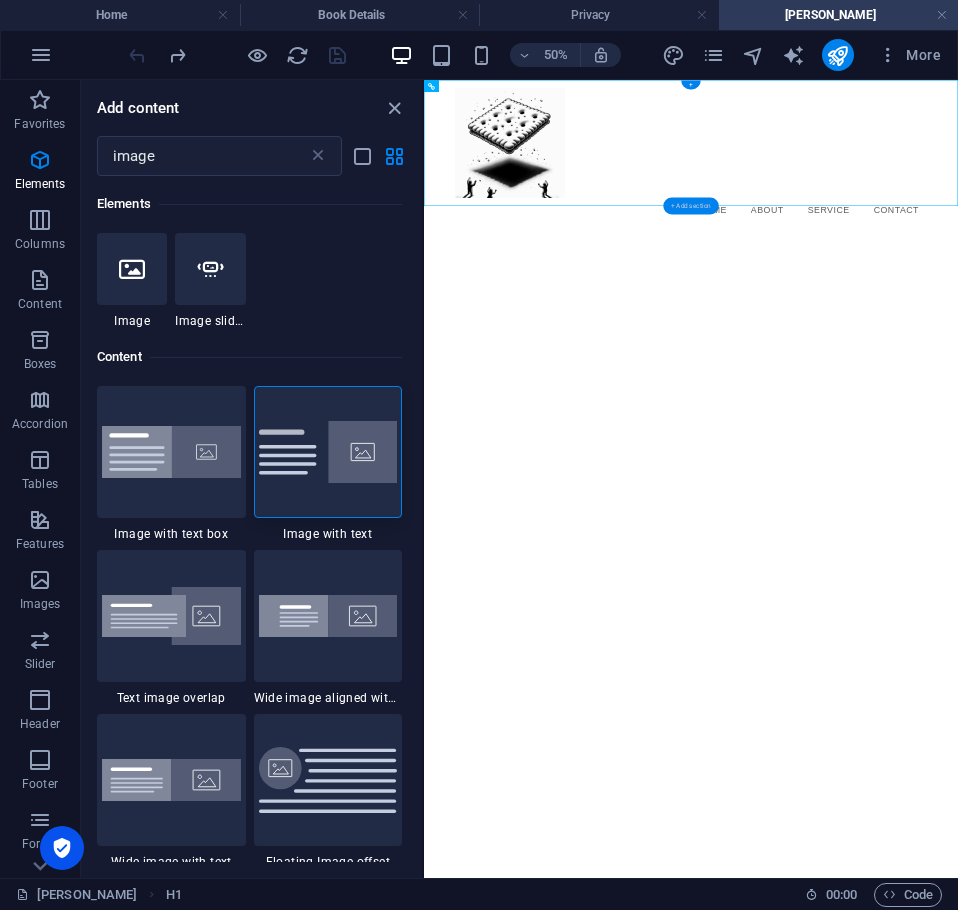 click on "+ Add section" at bounding box center (690, 206) 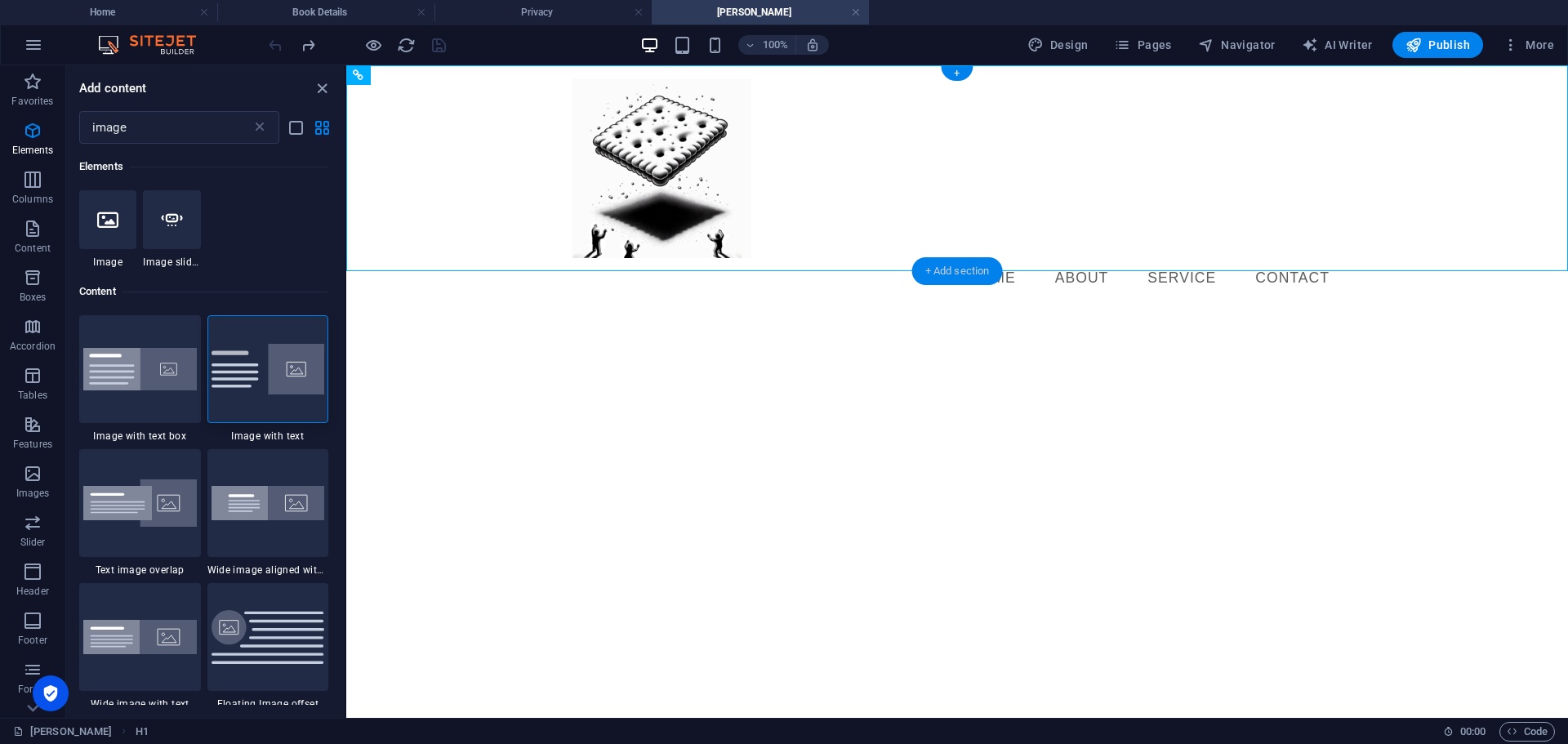click on "+ Add section" at bounding box center [957, 271] 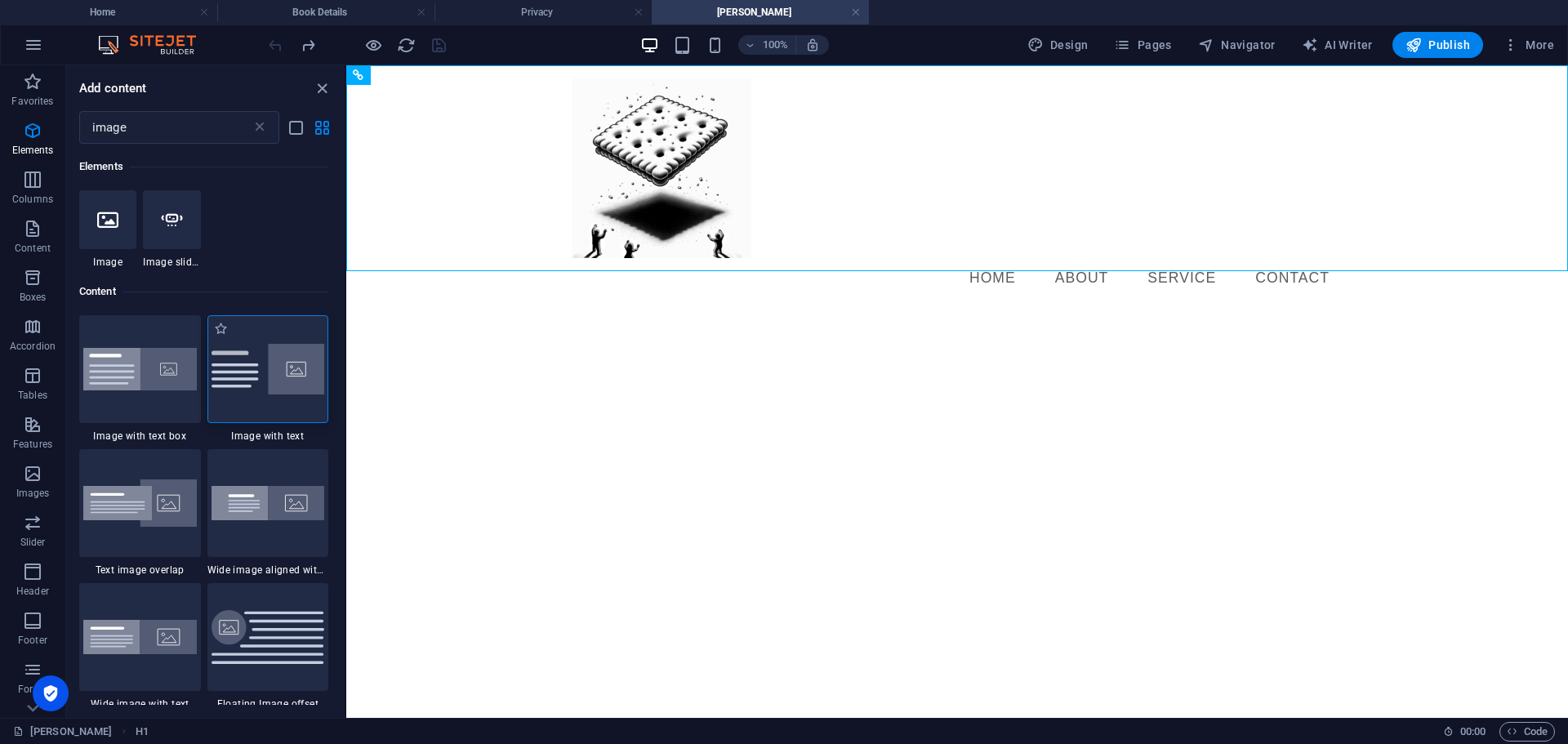 click at bounding box center (268, 369) 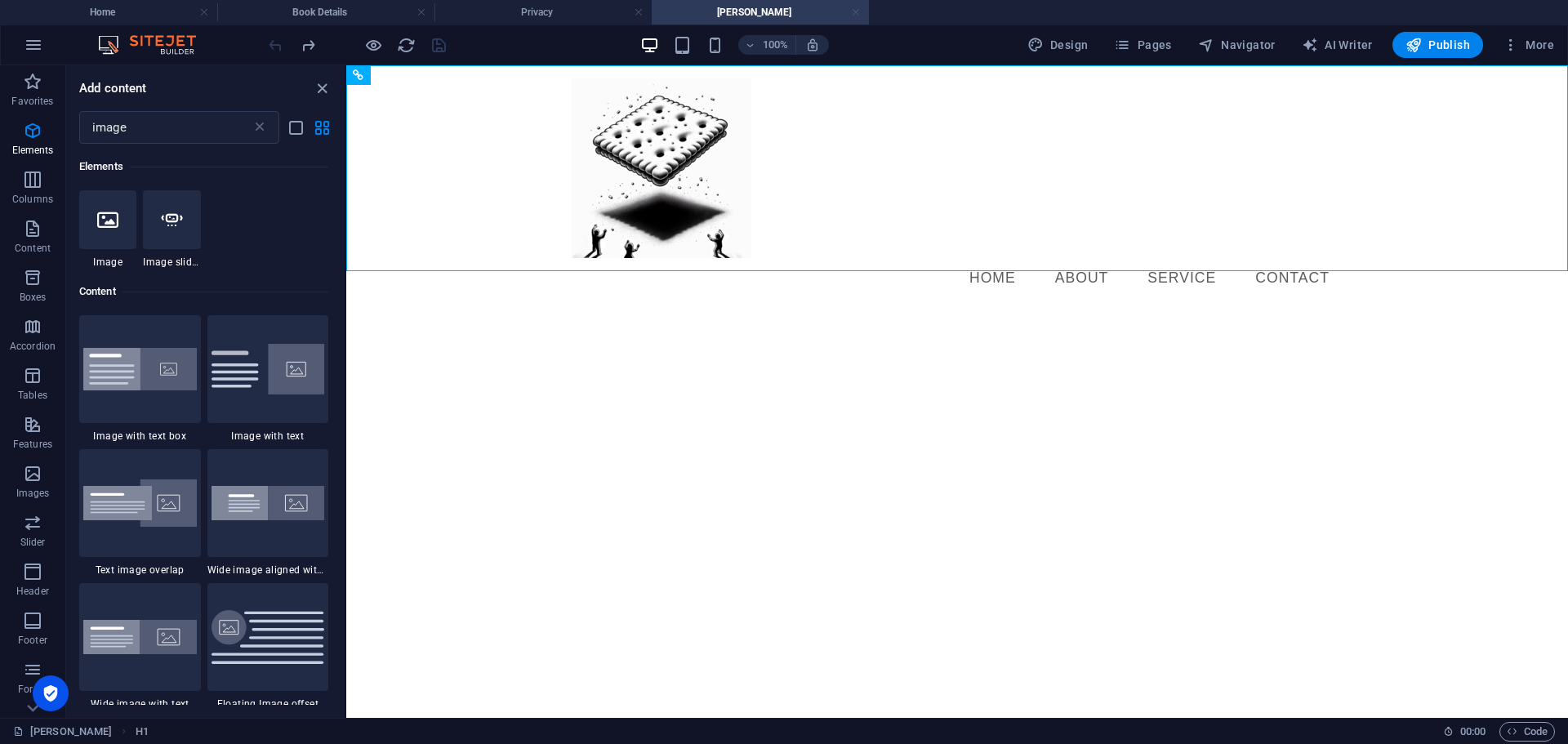 click at bounding box center [856, 12] 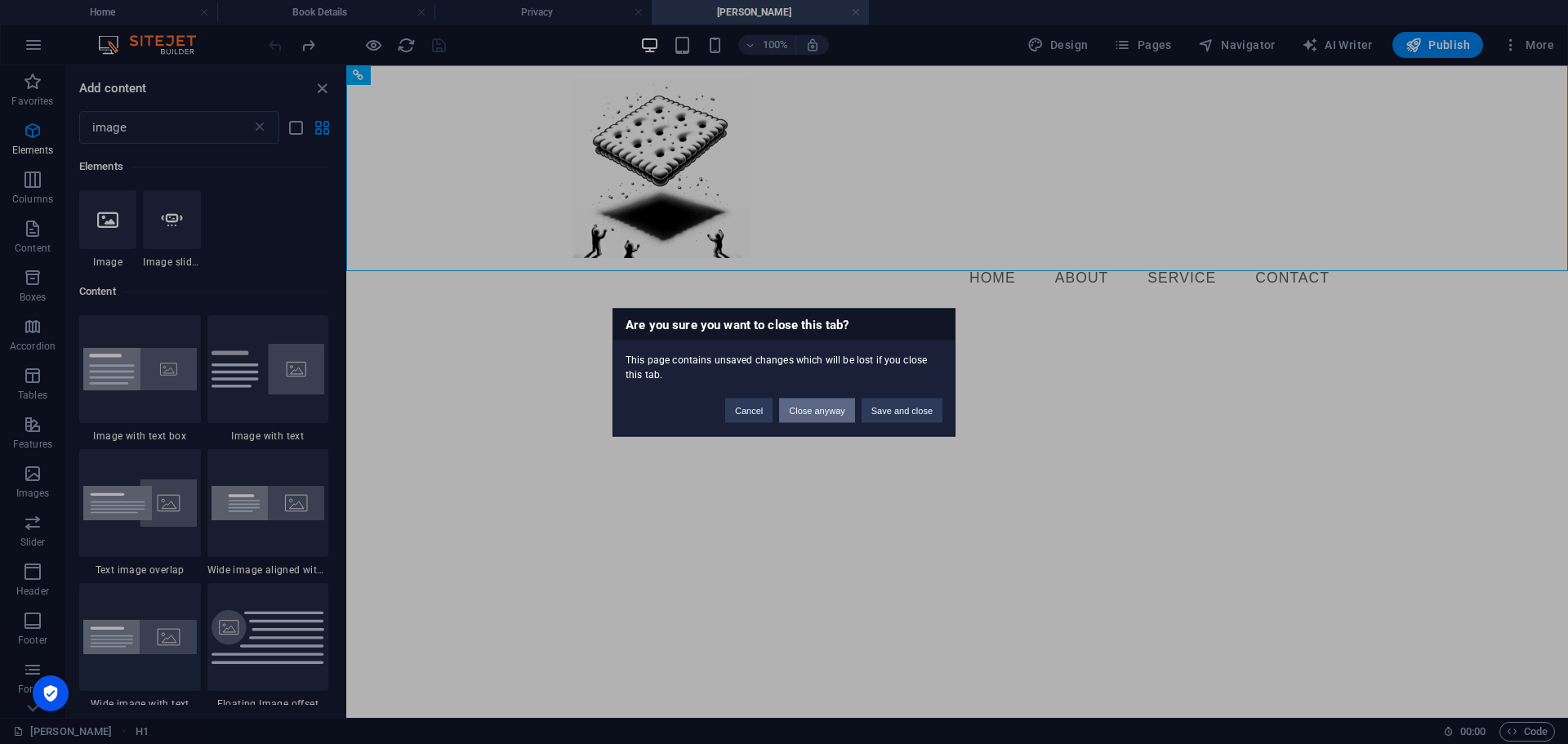 click on "Close anyway" at bounding box center (817, 410) 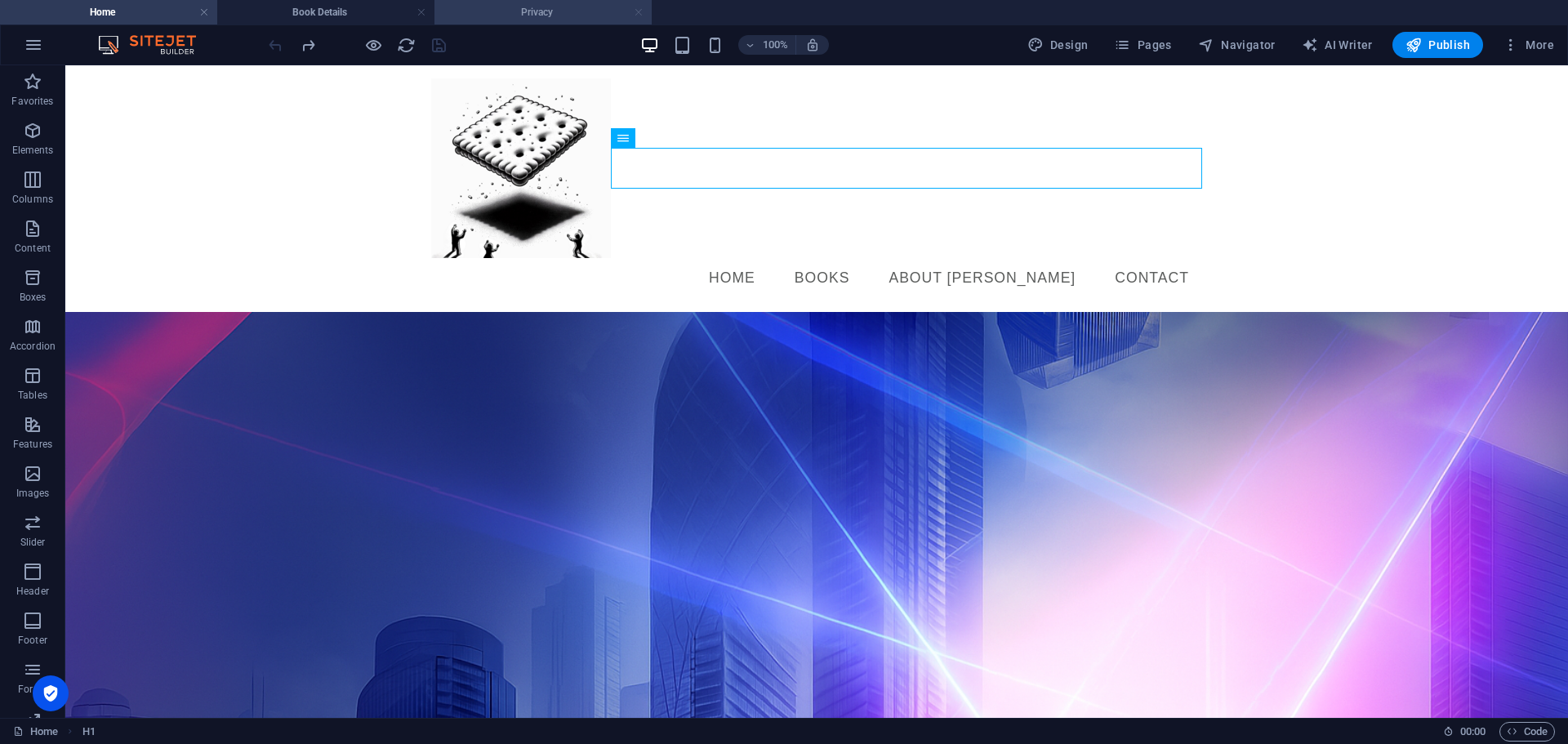 click at bounding box center [639, 12] 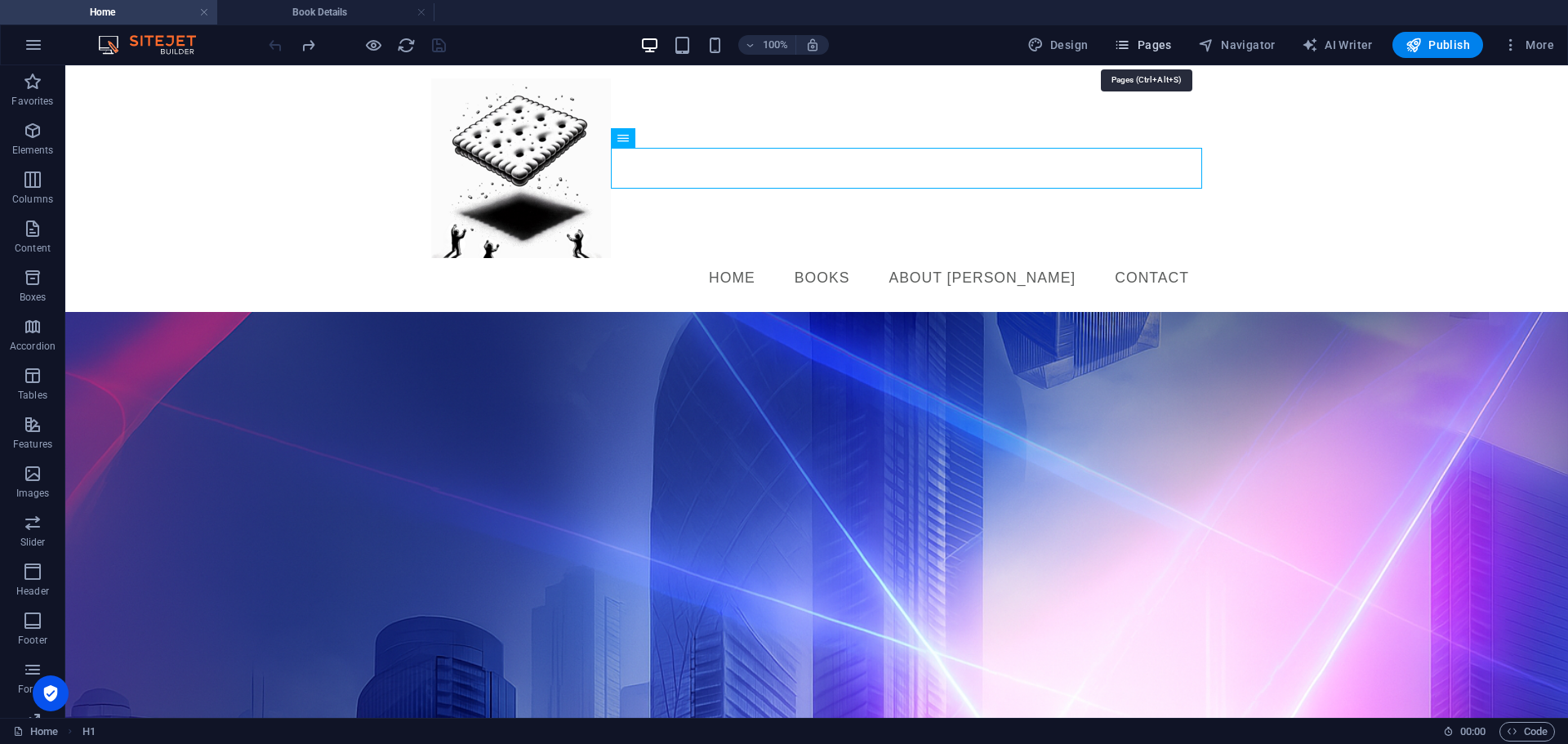 click on "Pages" at bounding box center (1143, 45) 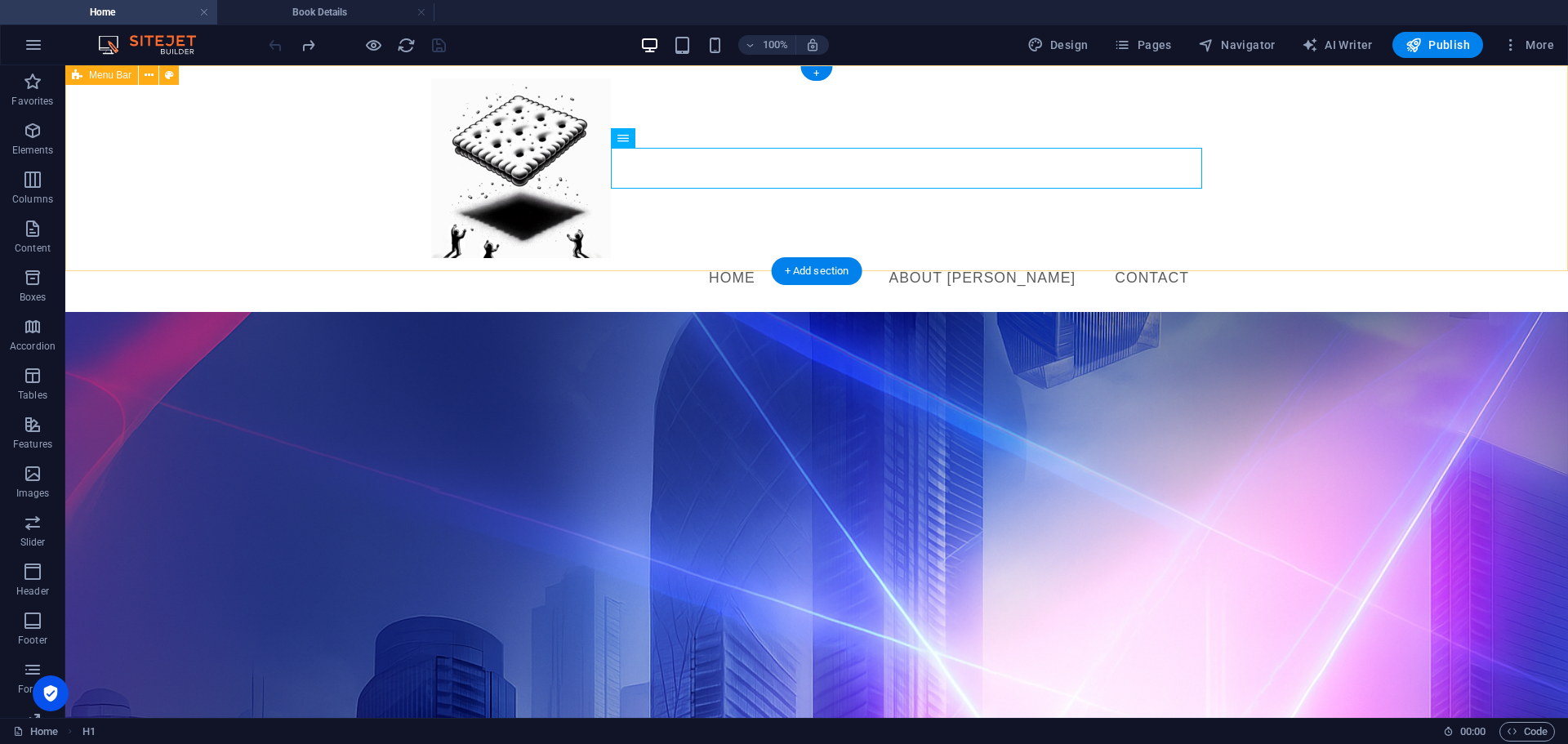 click on "Menu Home Books About Axel Contact" at bounding box center (817, 189) 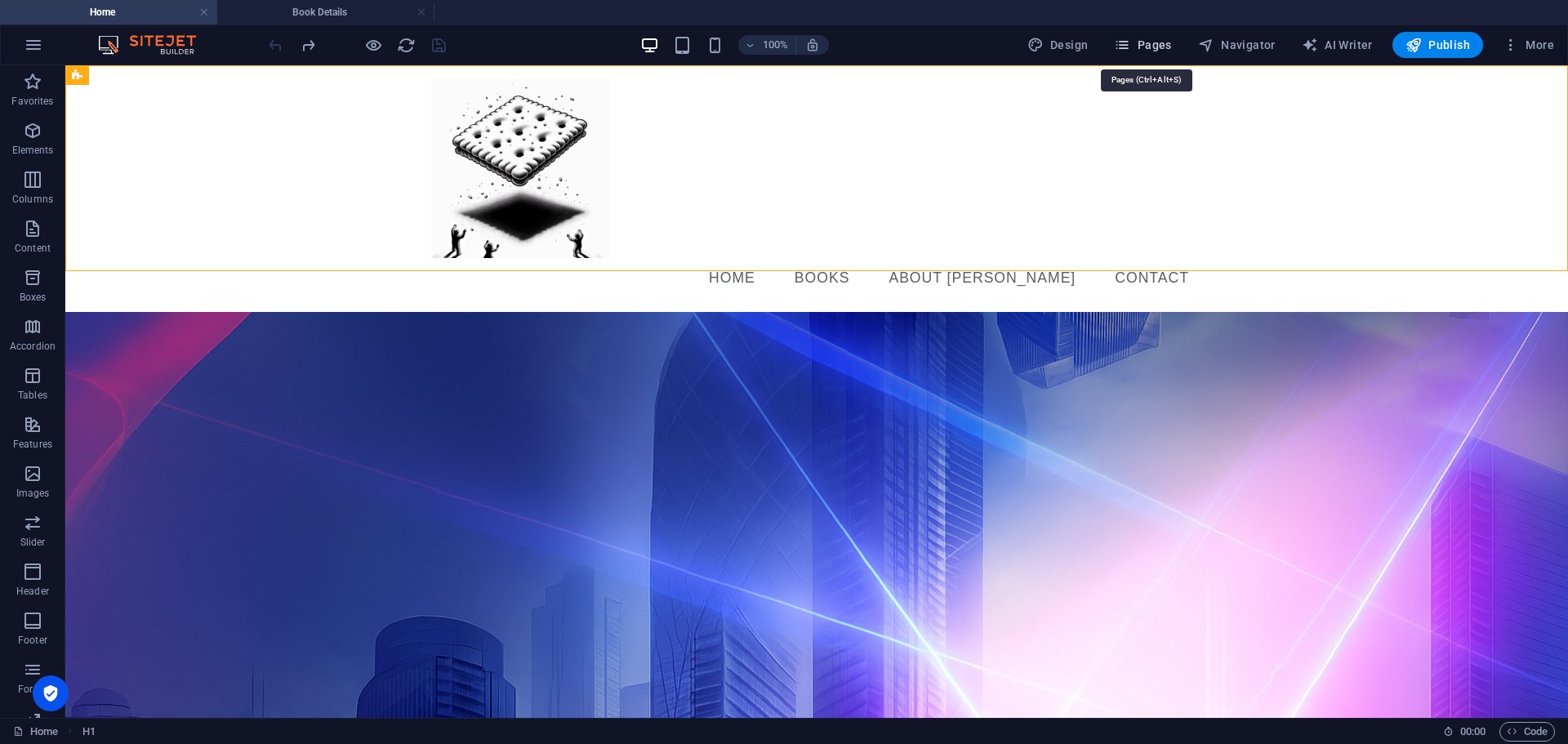 click on "Pages" at bounding box center (1143, 45) 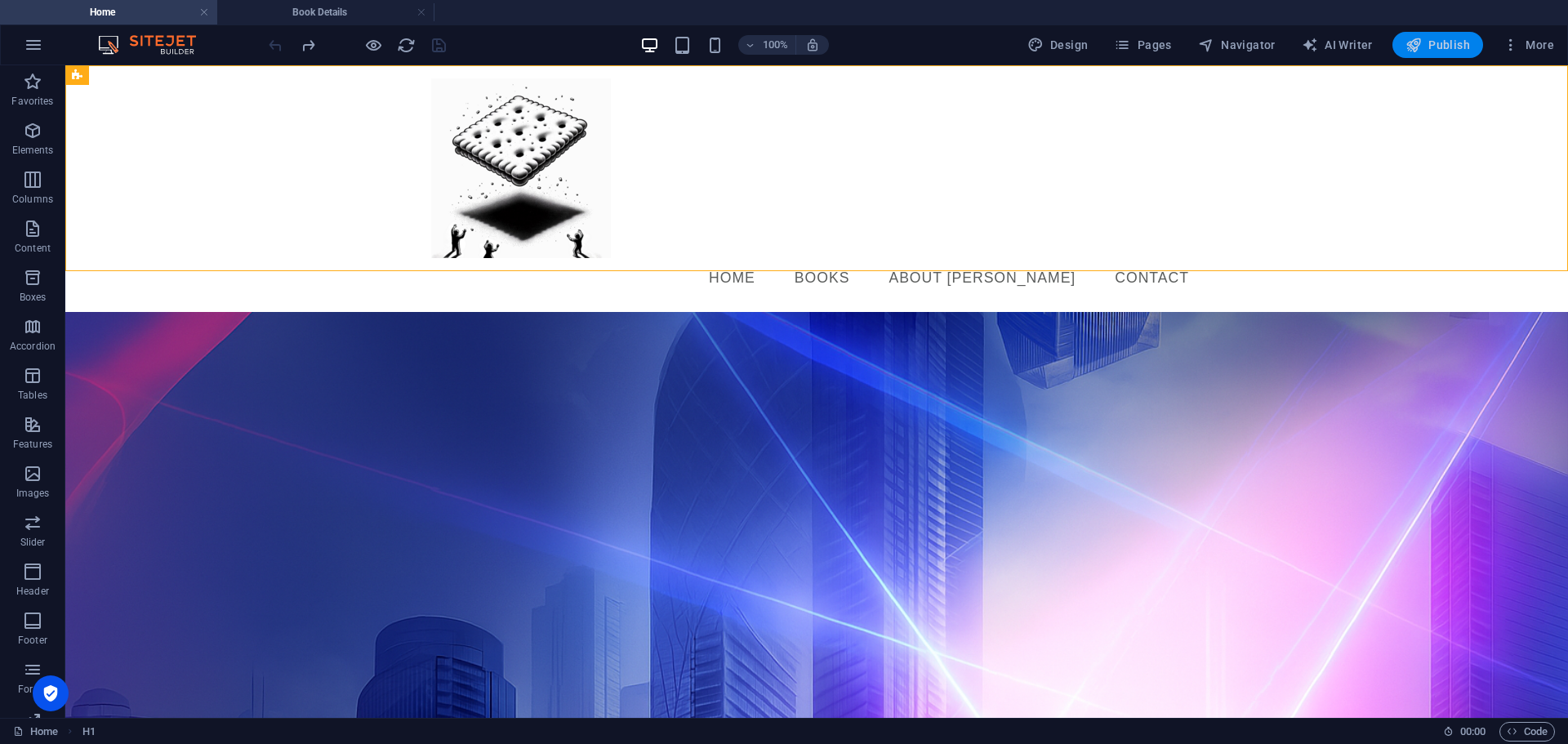 click on "Publish" at bounding box center (1437, 45) 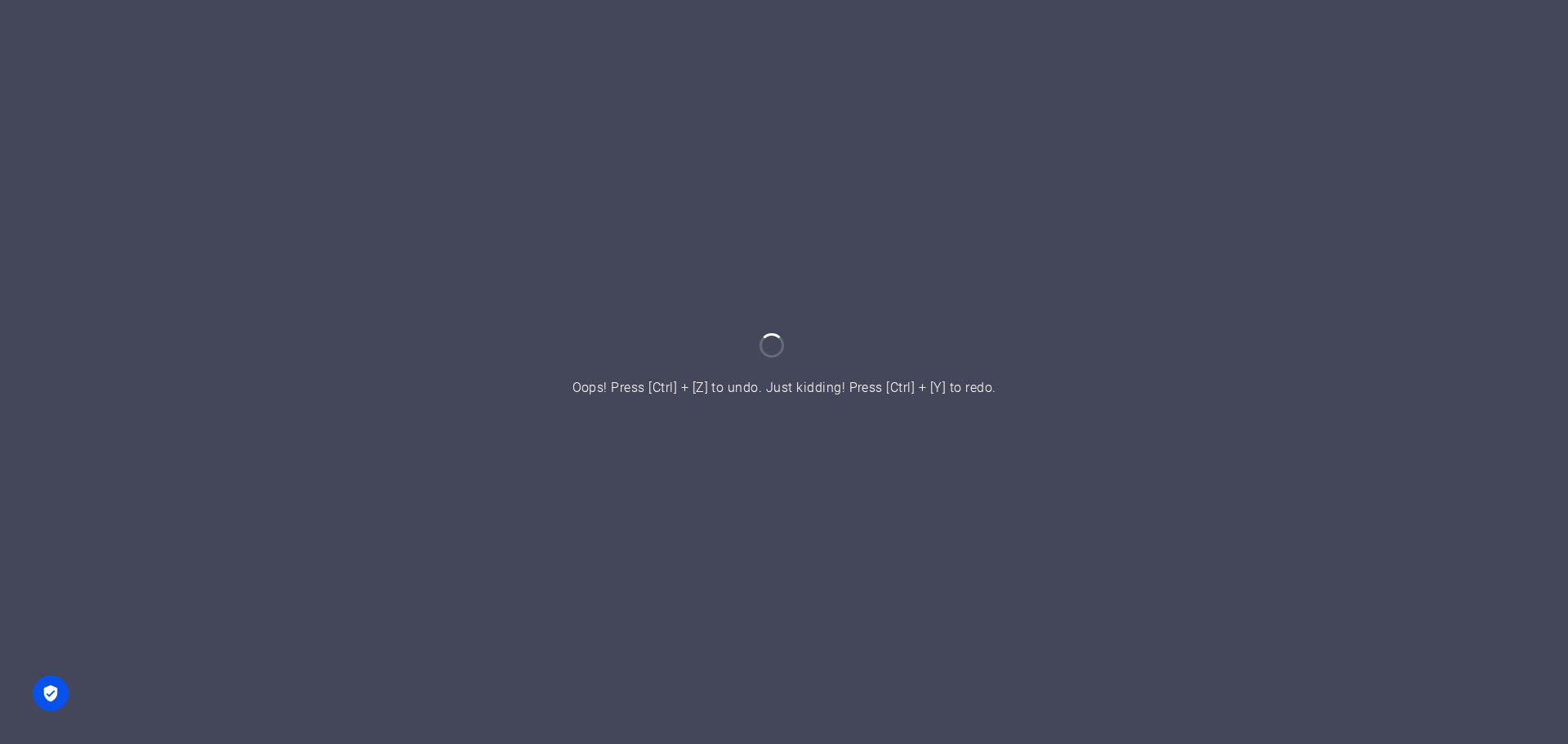 scroll, scrollTop: 0, scrollLeft: 0, axis: both 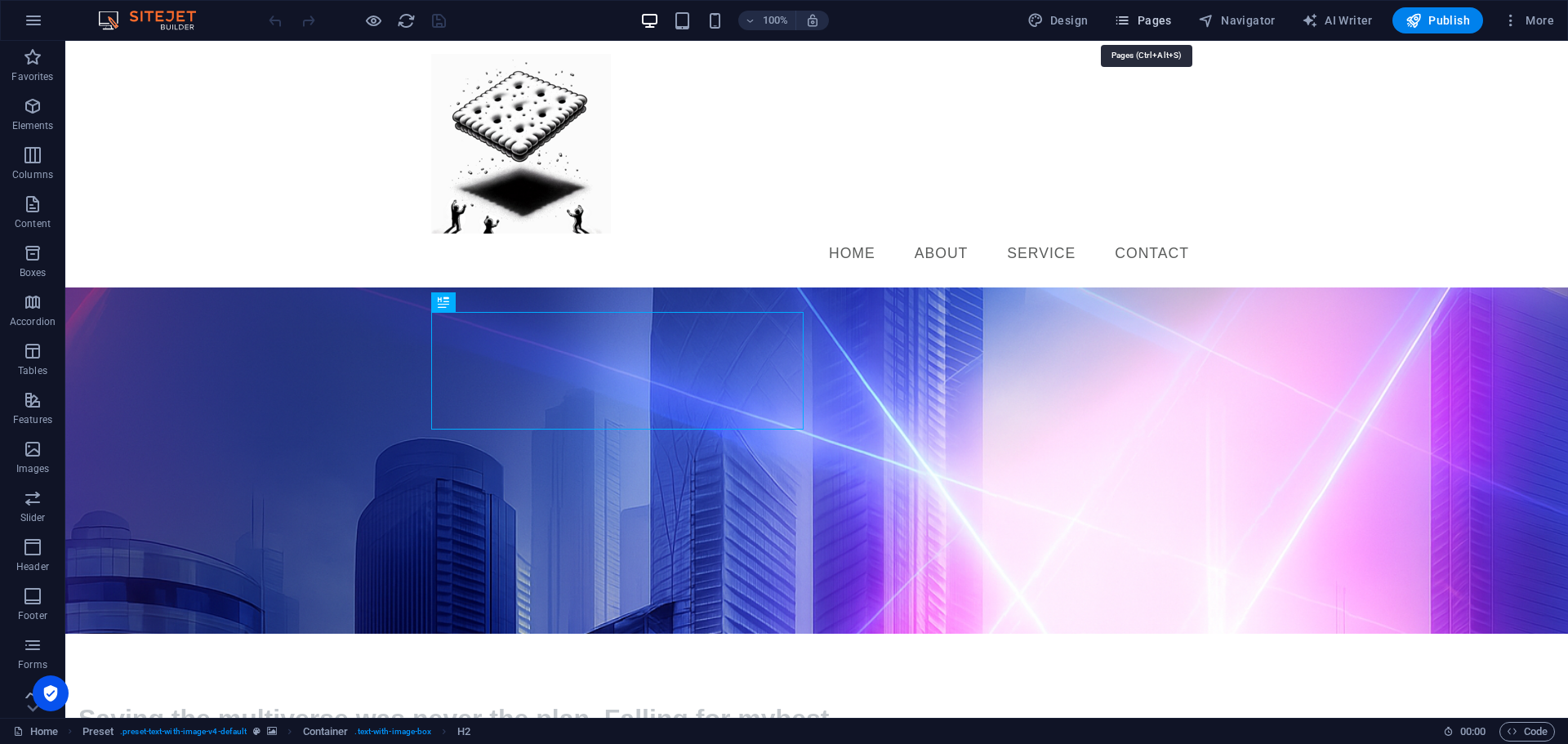 click on "Pages" at bounding box center (1143, 20) 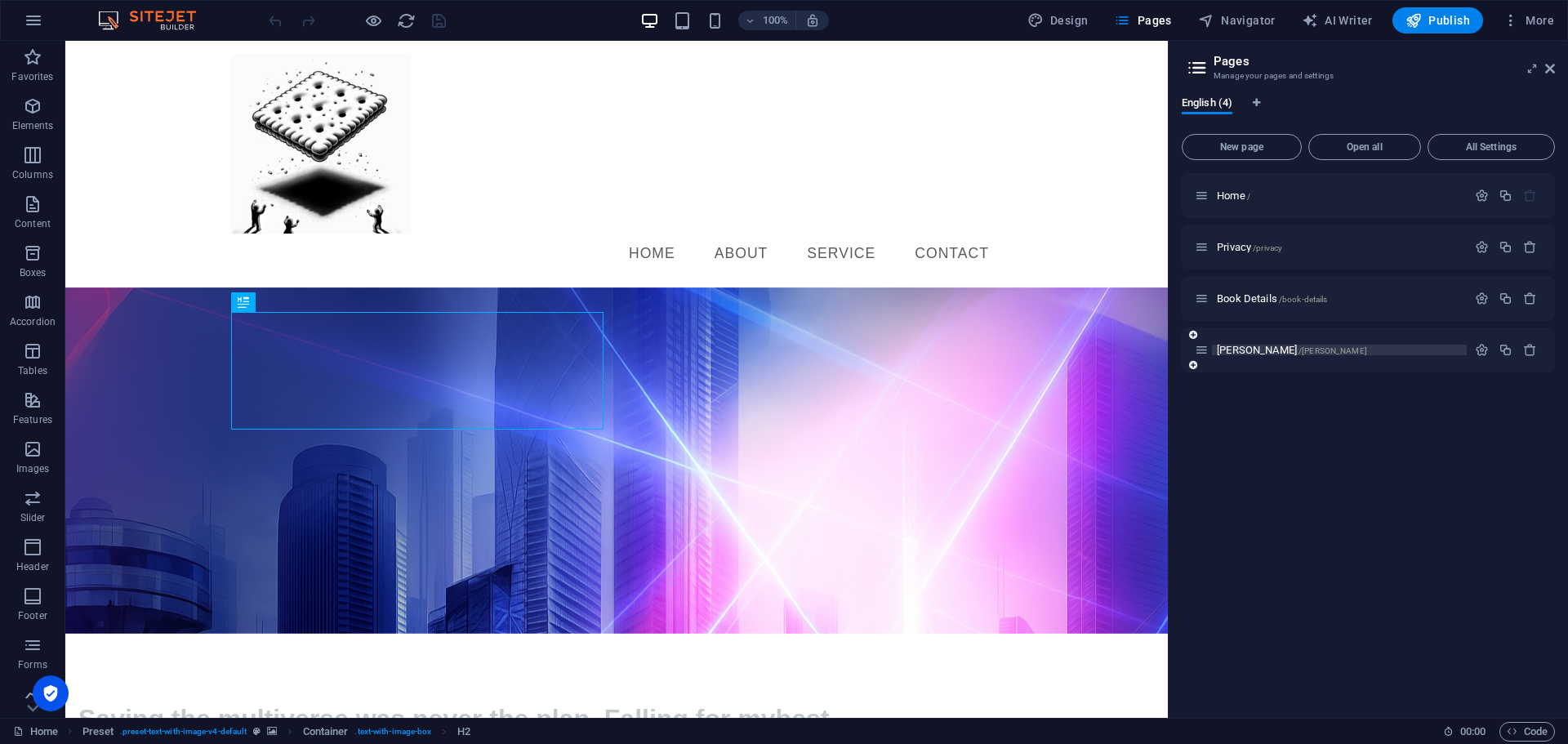 click on "/[PERSON_NAME]" at bounding box center (1333, 350) 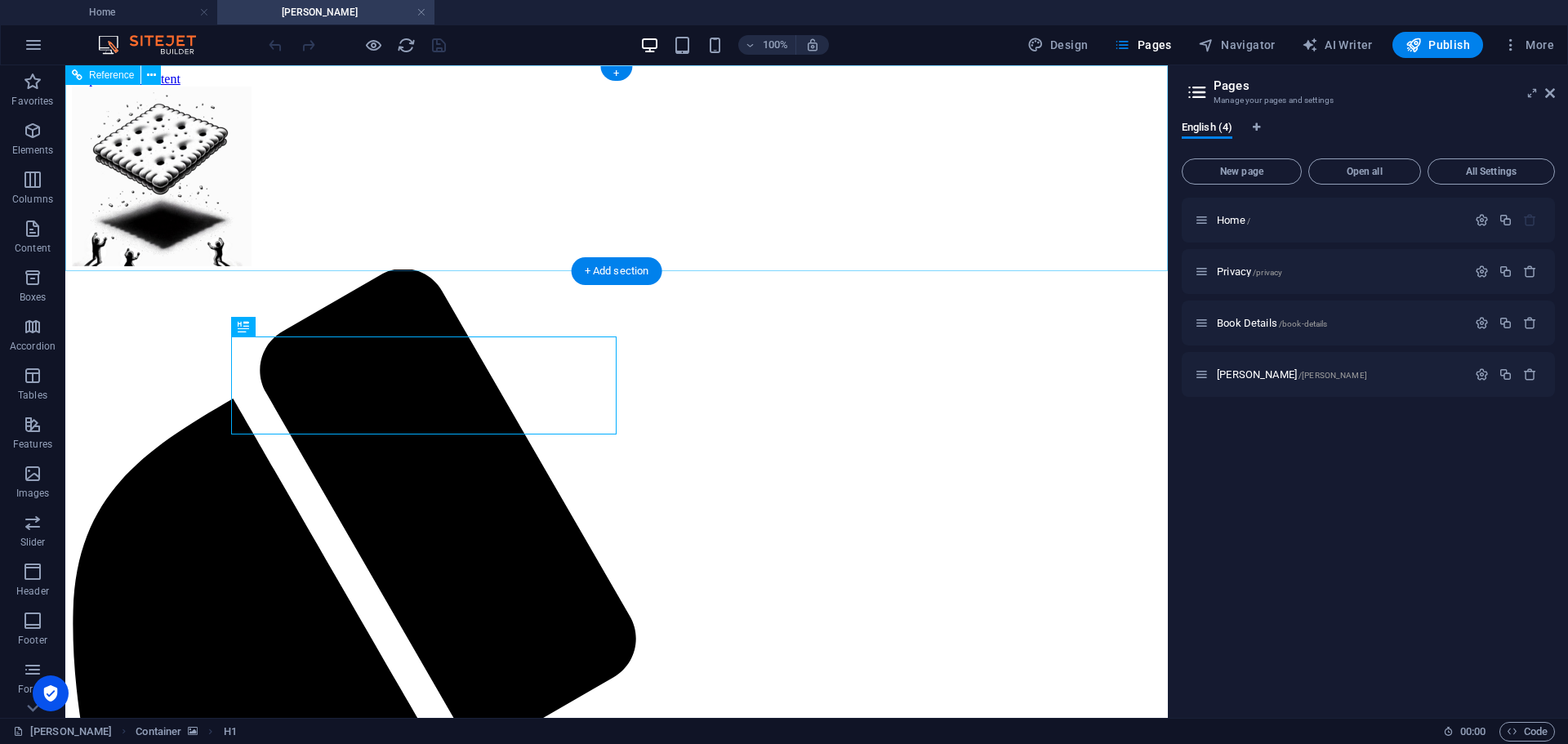 scroll, scrollTop: 0, scrollLeft: 0, axis: both 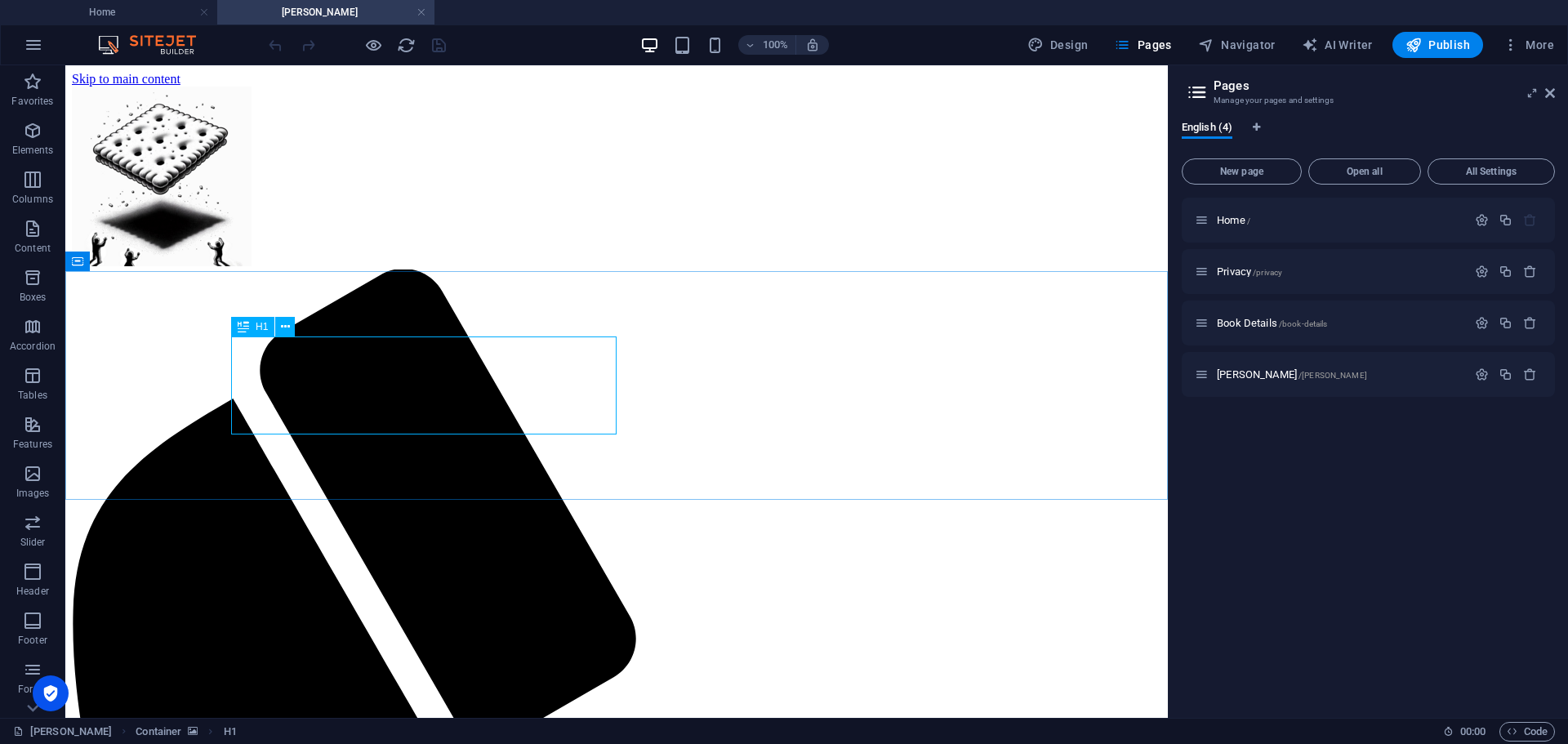 click on "H1" at bounding box center [261, 327] 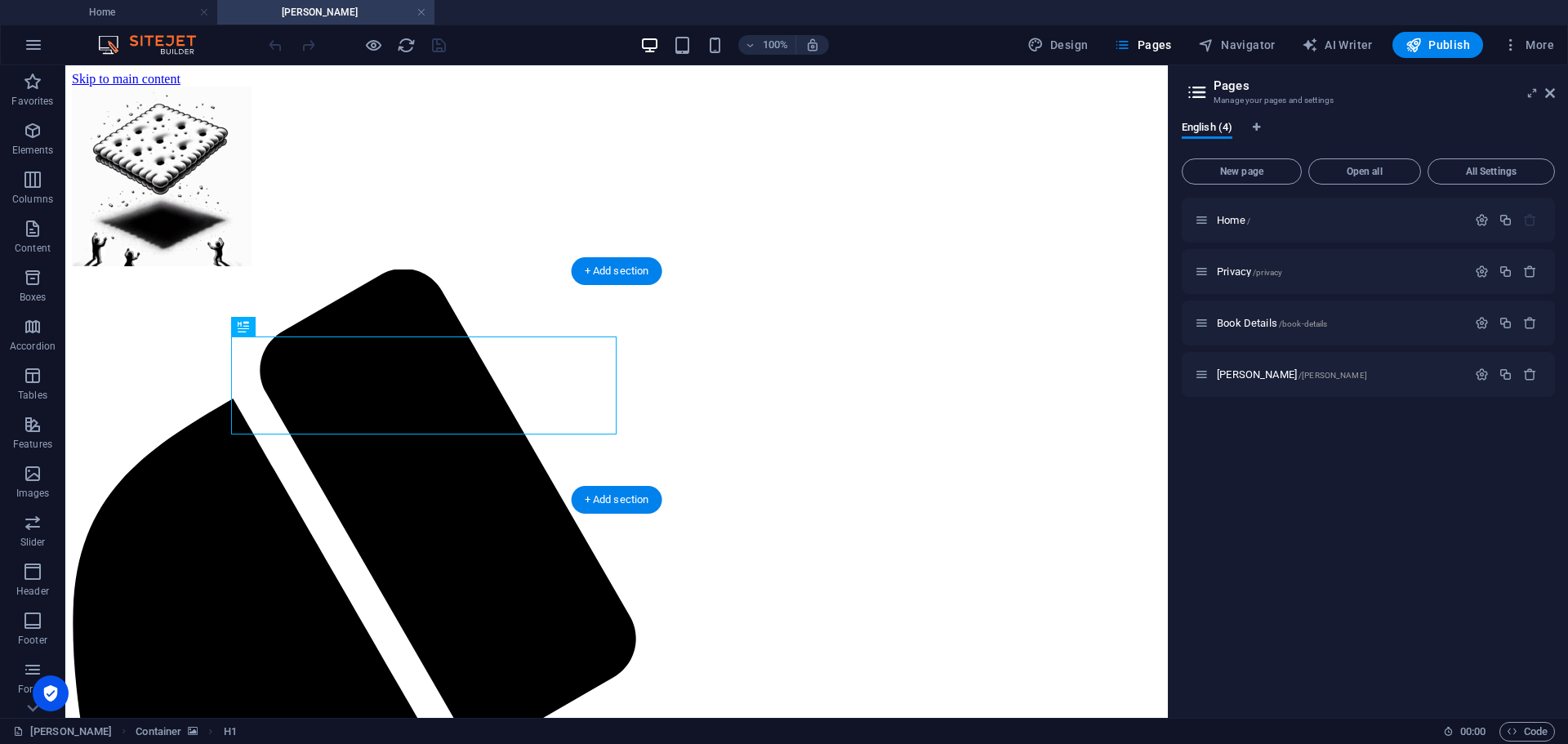 drag, startPoint x: 321, startPoint y: 396, endPoint x: 422, endPoint y: 332, distance: 119.5701 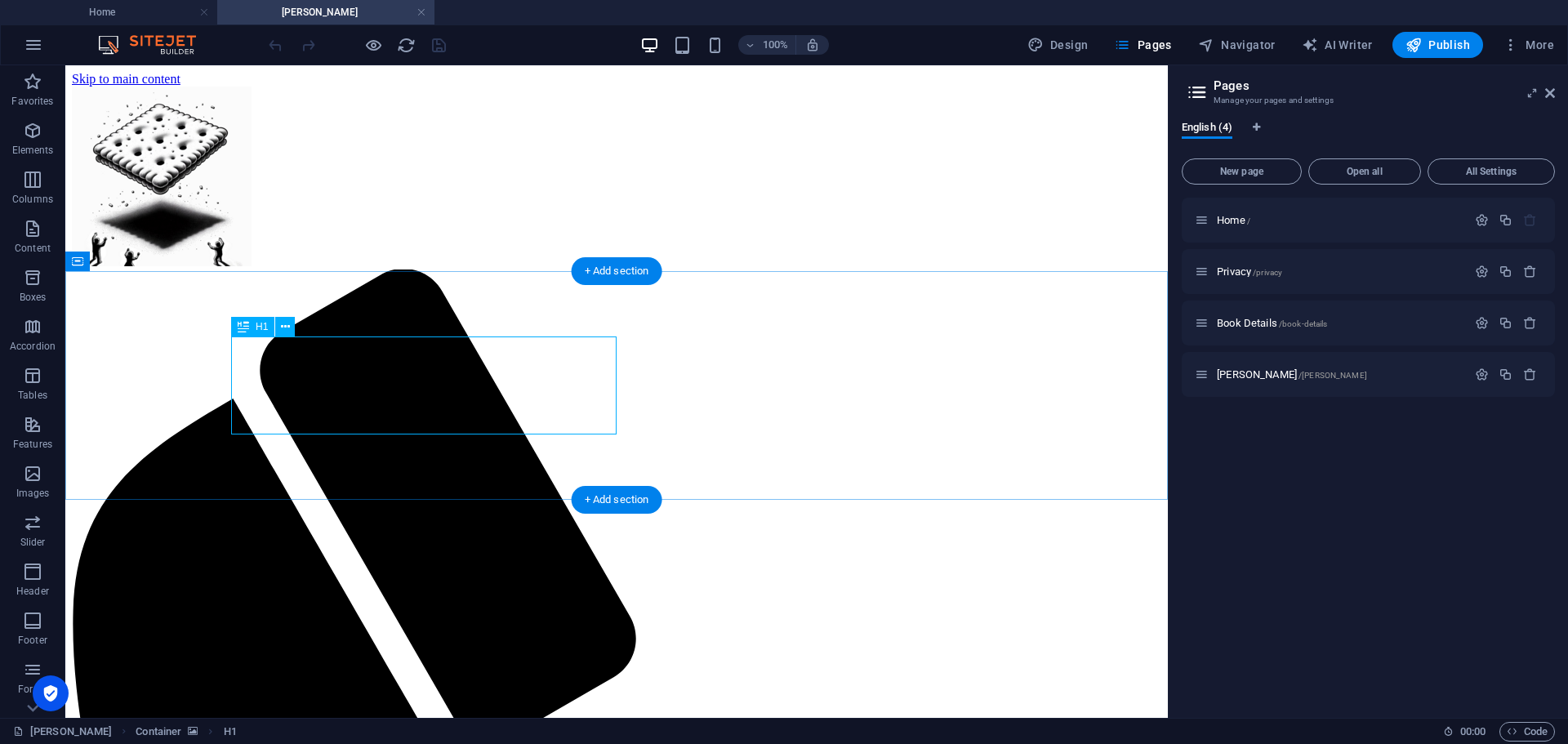 click on "[PERSON_NAME] - Multiverse Maverick and Author" at bounding box center [617, 2065] 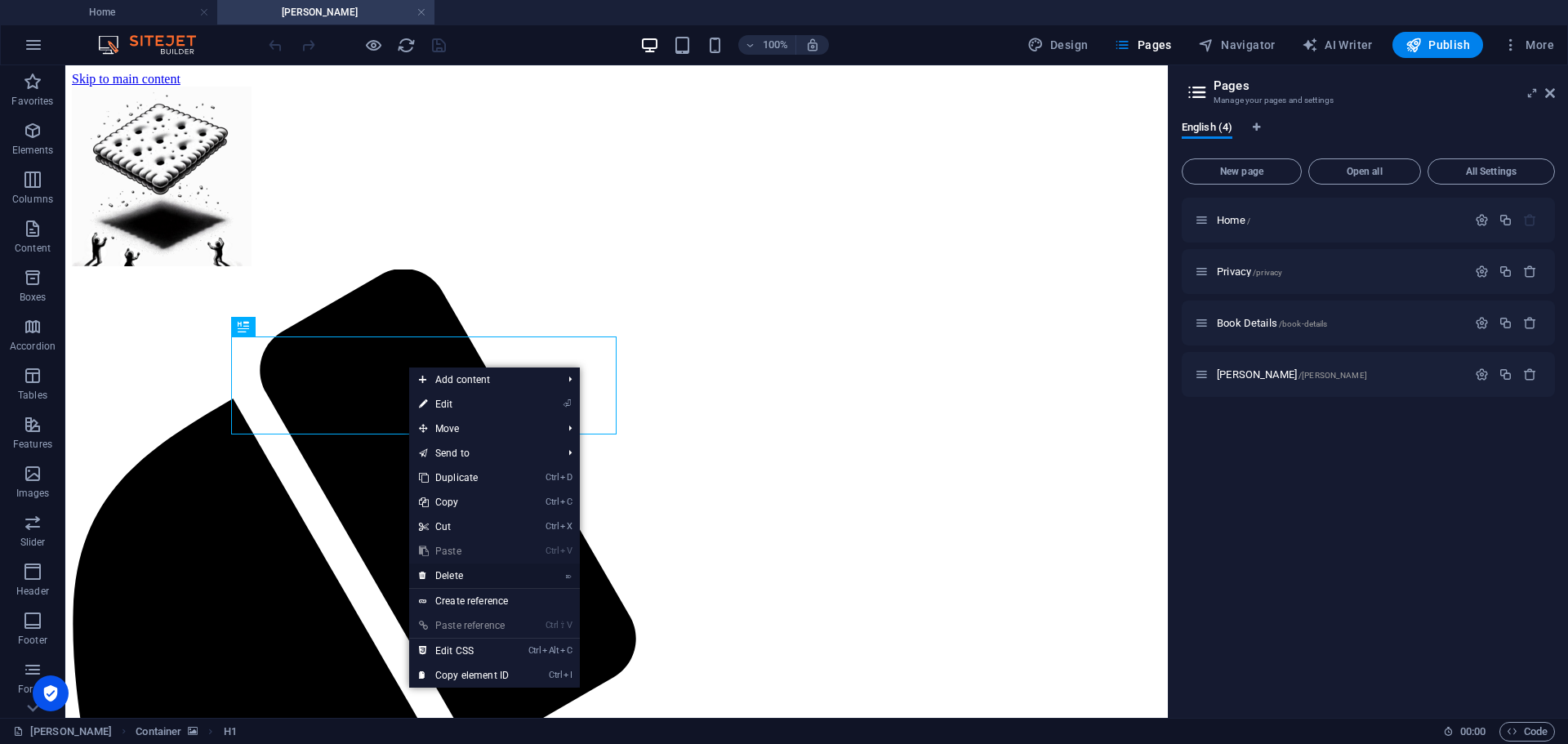 click on "⌦  Delete" at bounding box center (464, 576) 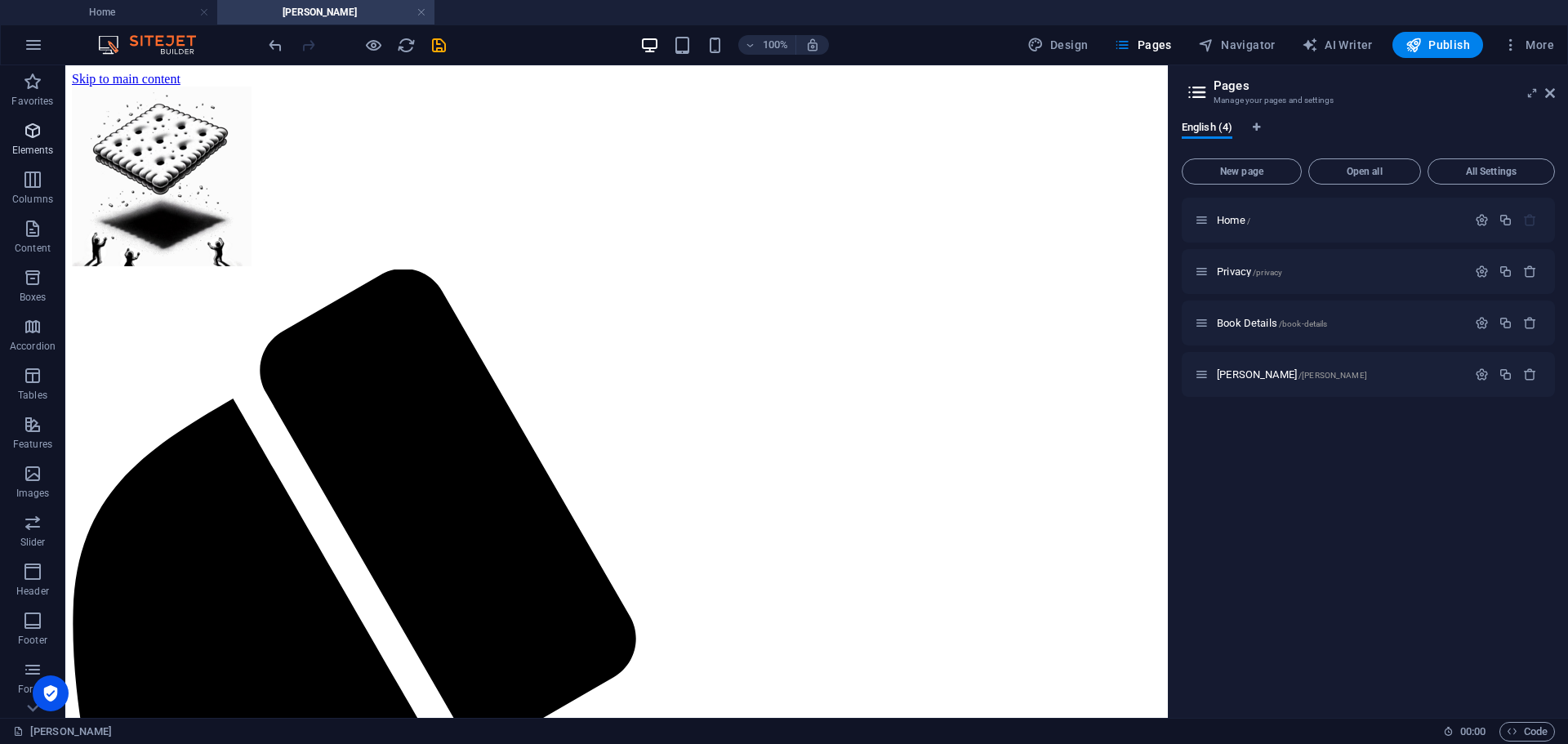 click at bounding box center [33, 131] 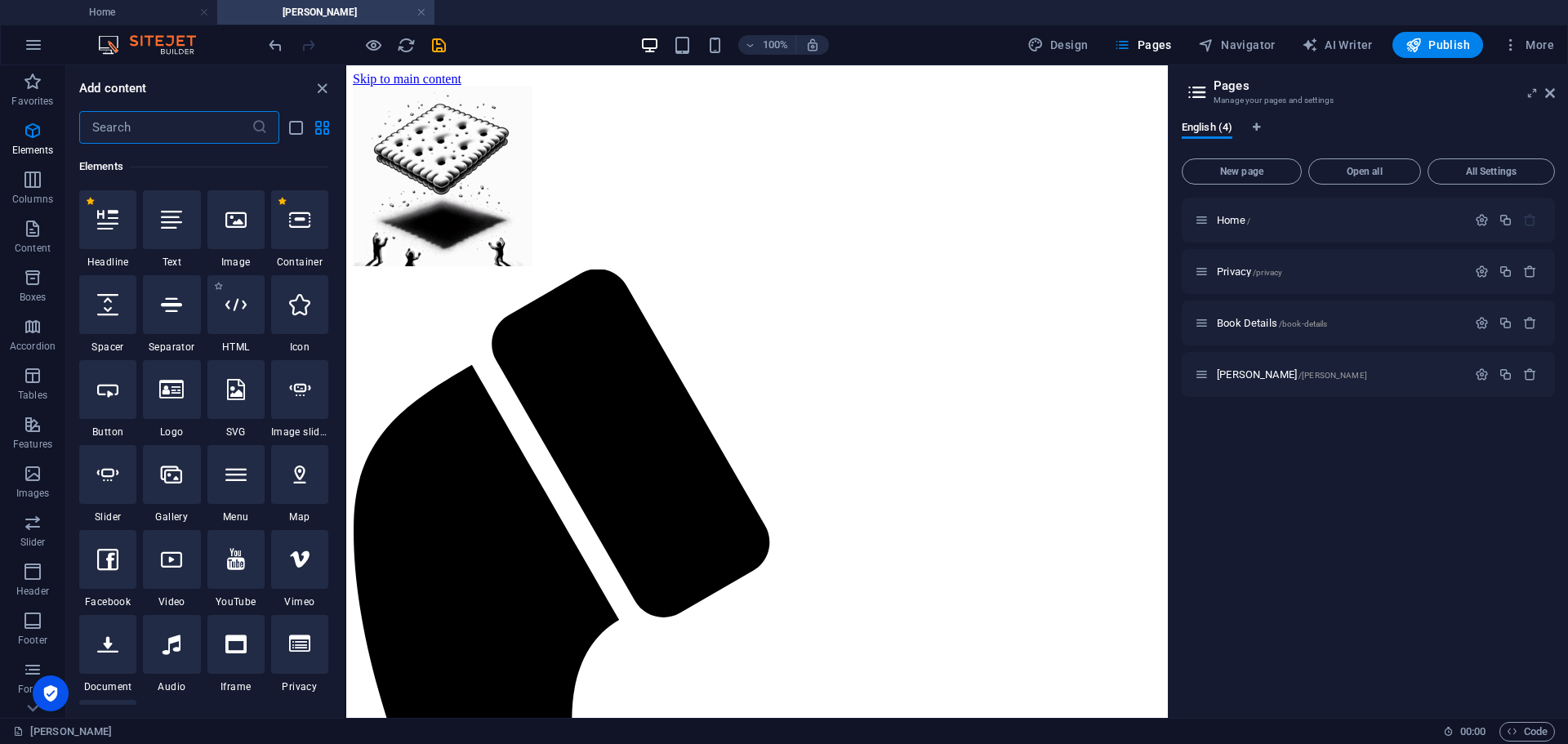 scroll, scrollTop: 174, scrollLeft: 0, axis: vertical 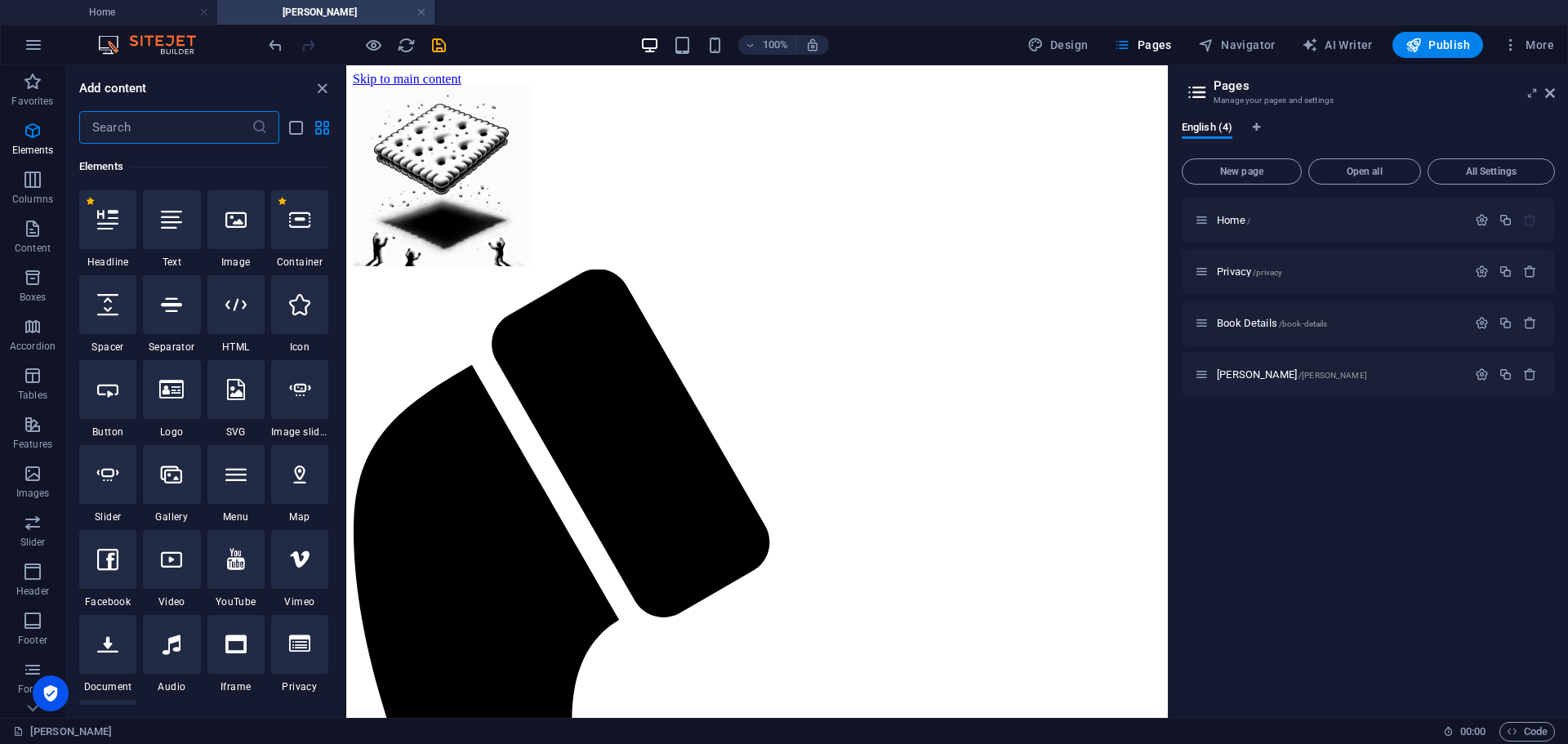 click at bounding box center (165, 127) 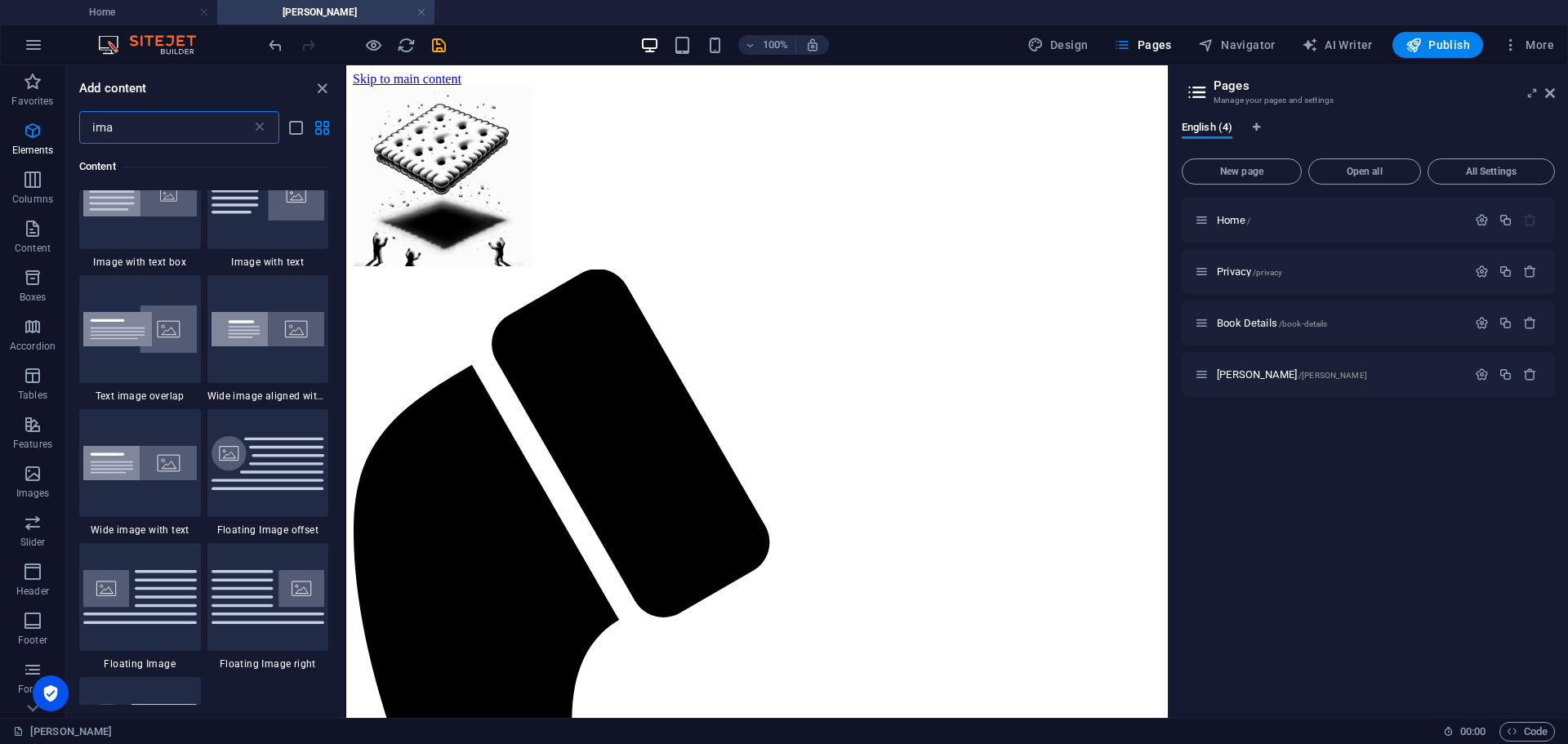 scroll, scrollTop: 0, scrollLeft: 0, axis: both 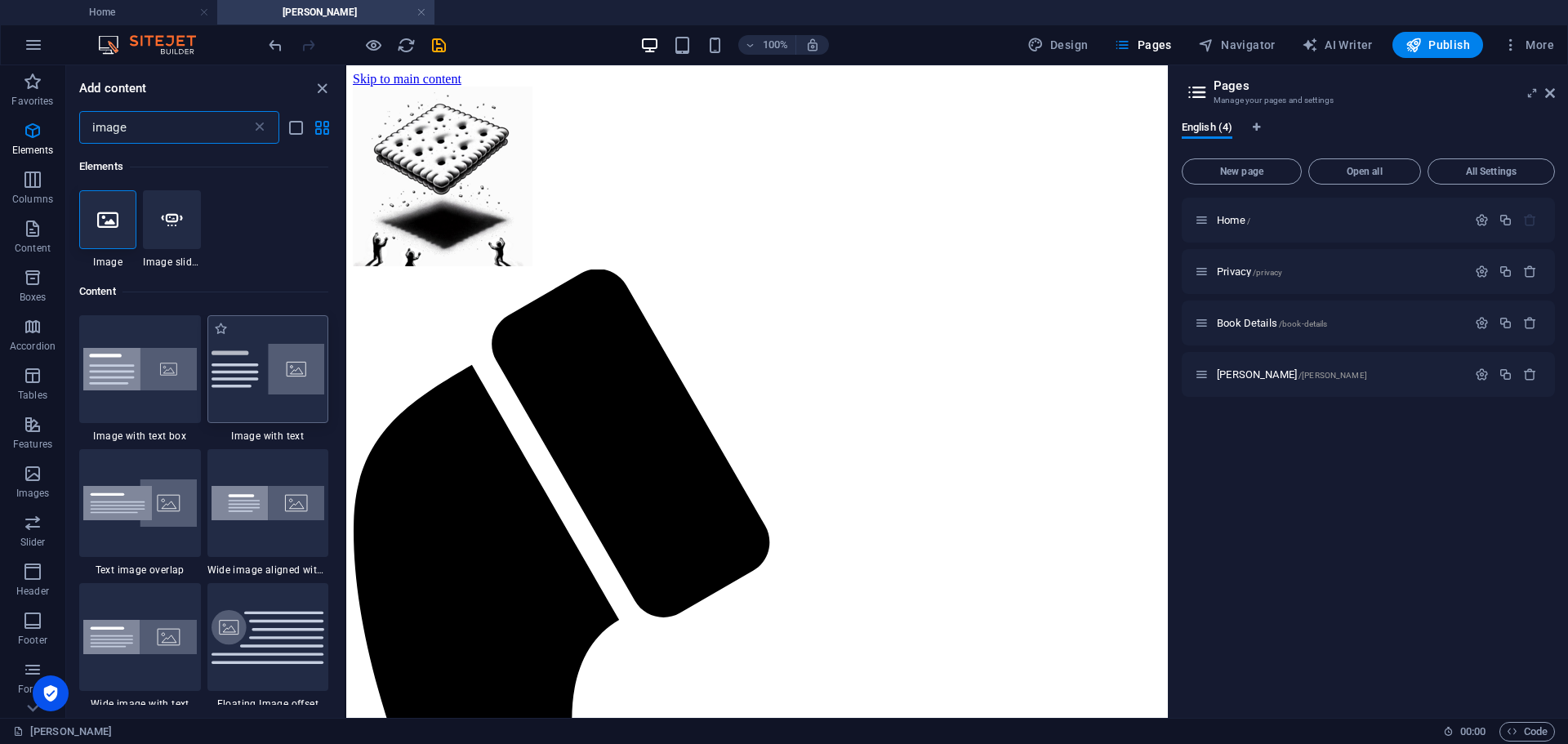 type on "image" 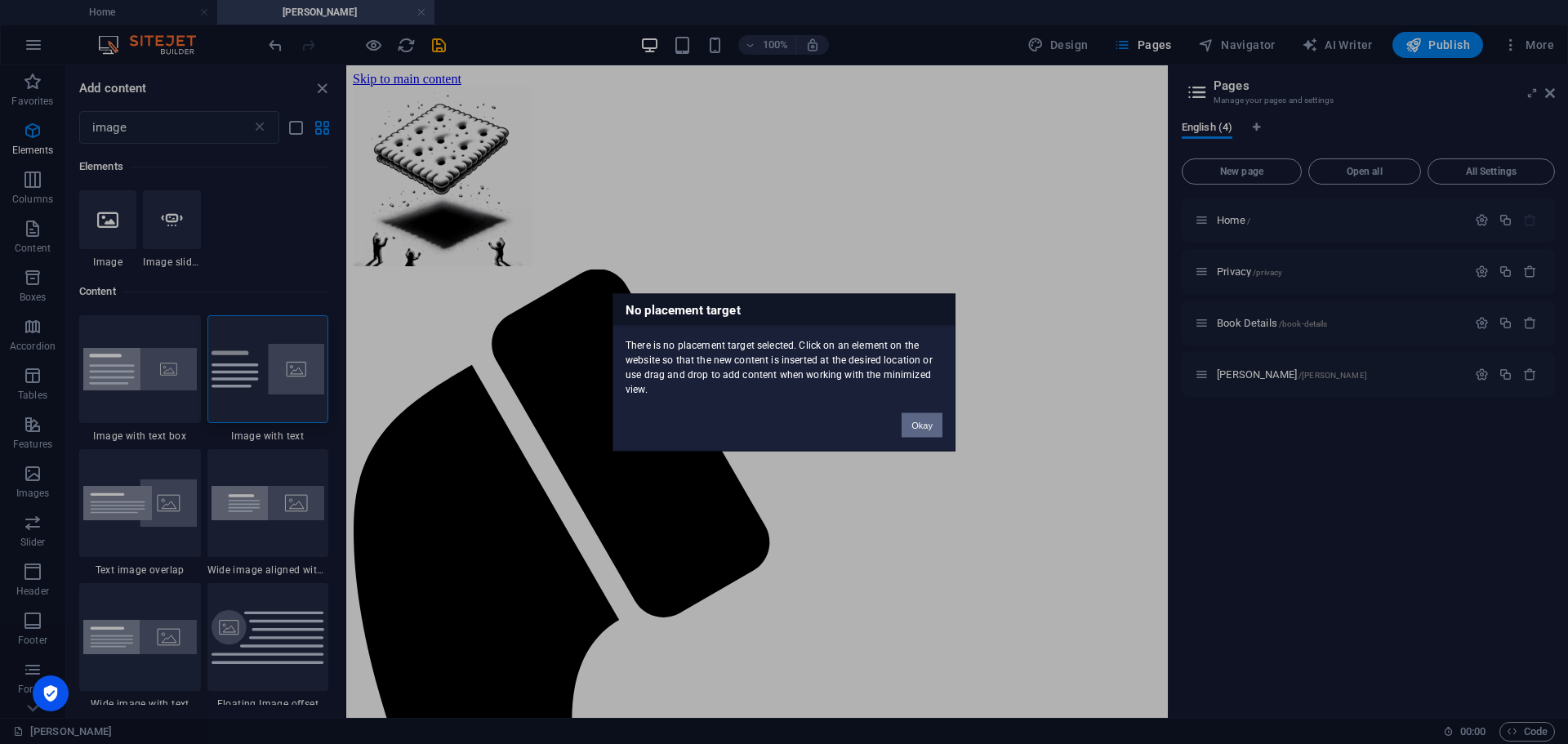 click on "Okay" at bounding box center [922, 425] 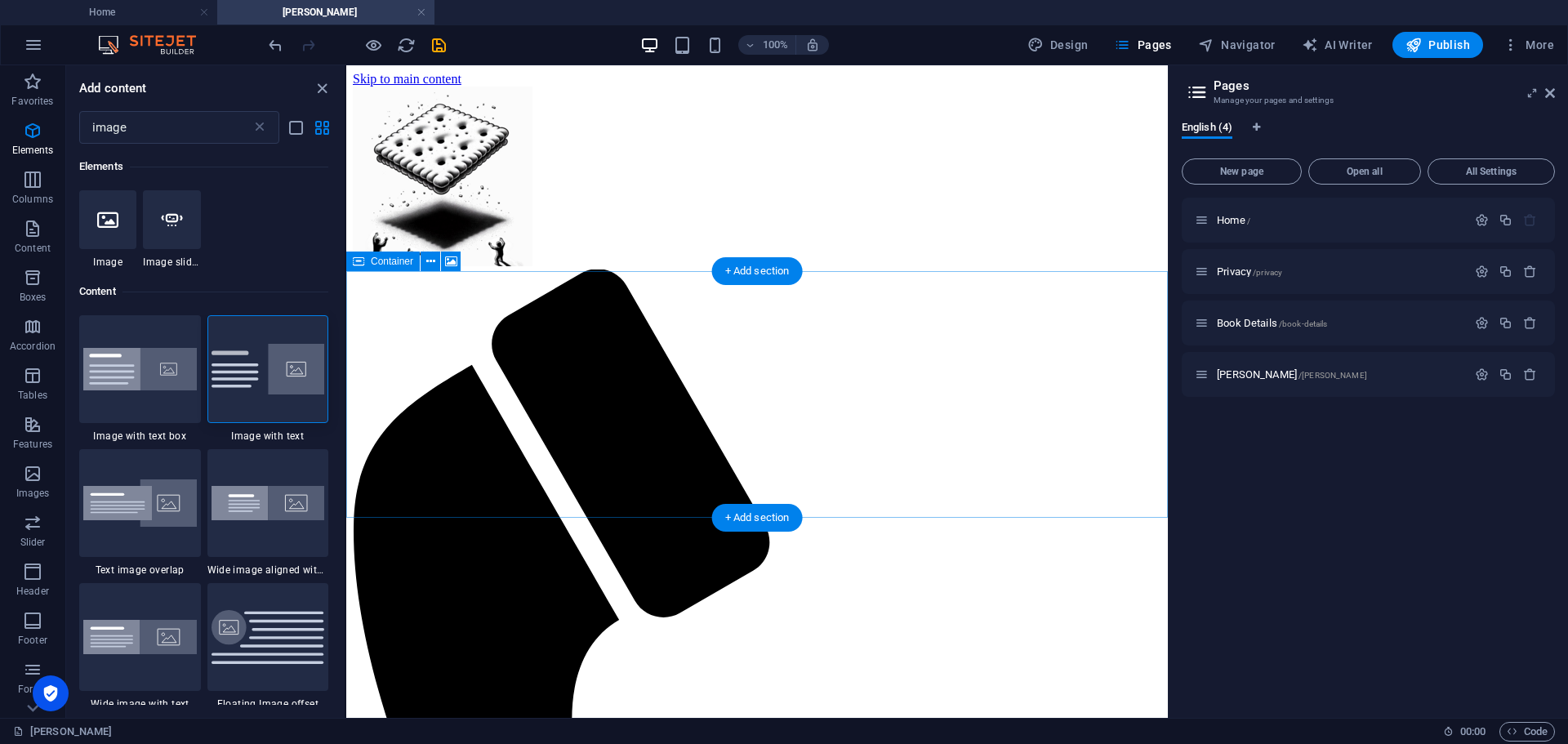 click on "Drop content here or  Add elements  Paste clipboard" at bounding box center [757, 1735] 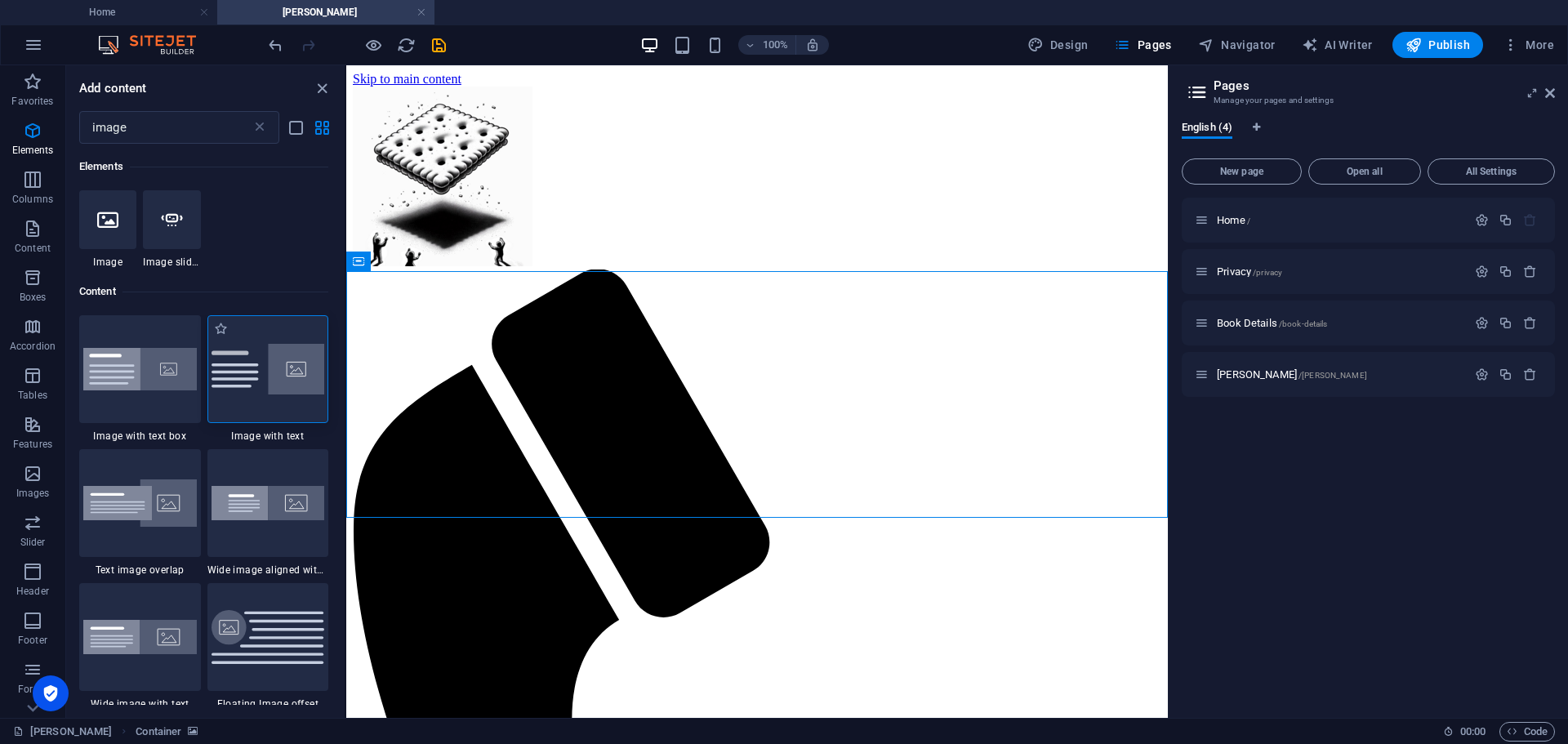 click at bounding box center (268, 369) 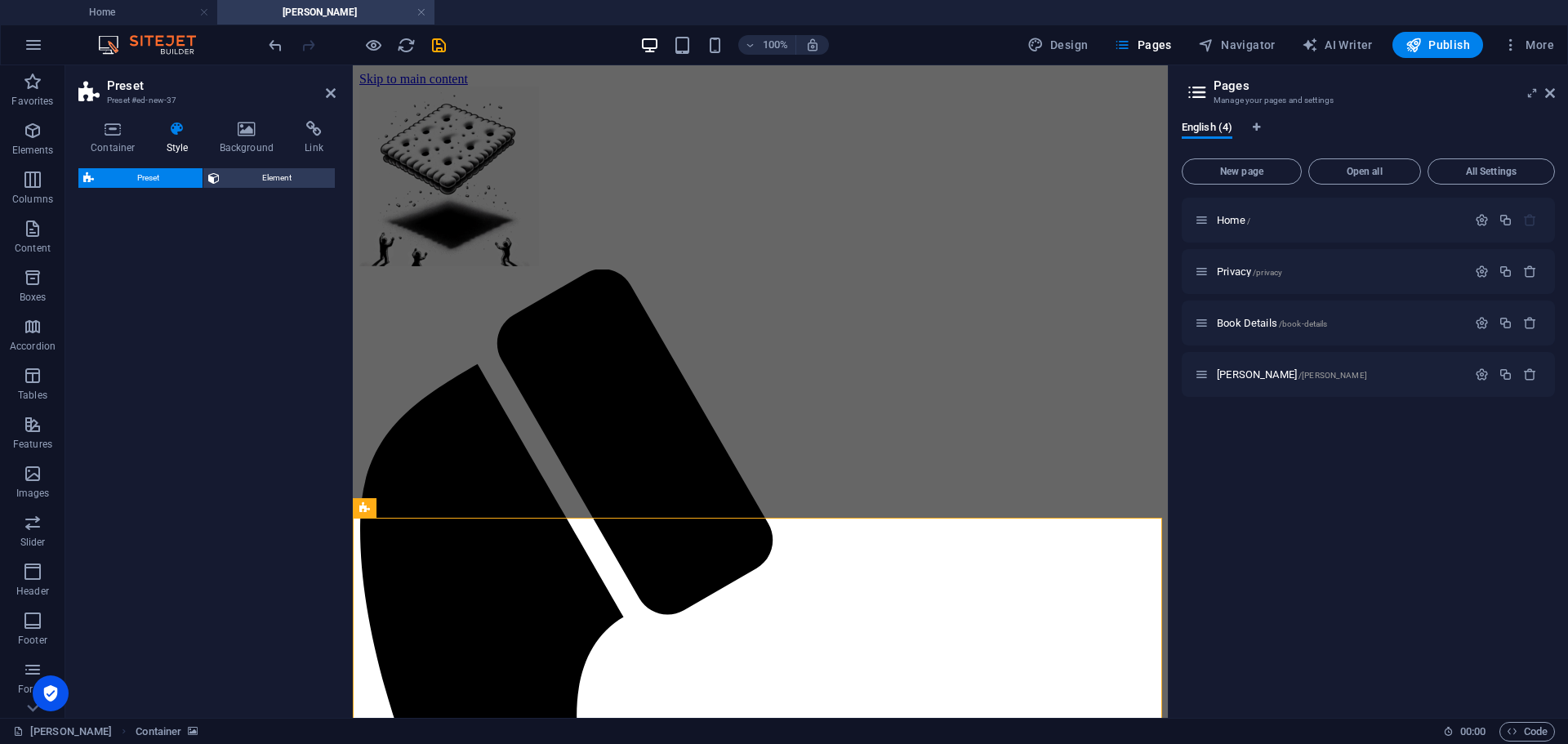 select on "rem" 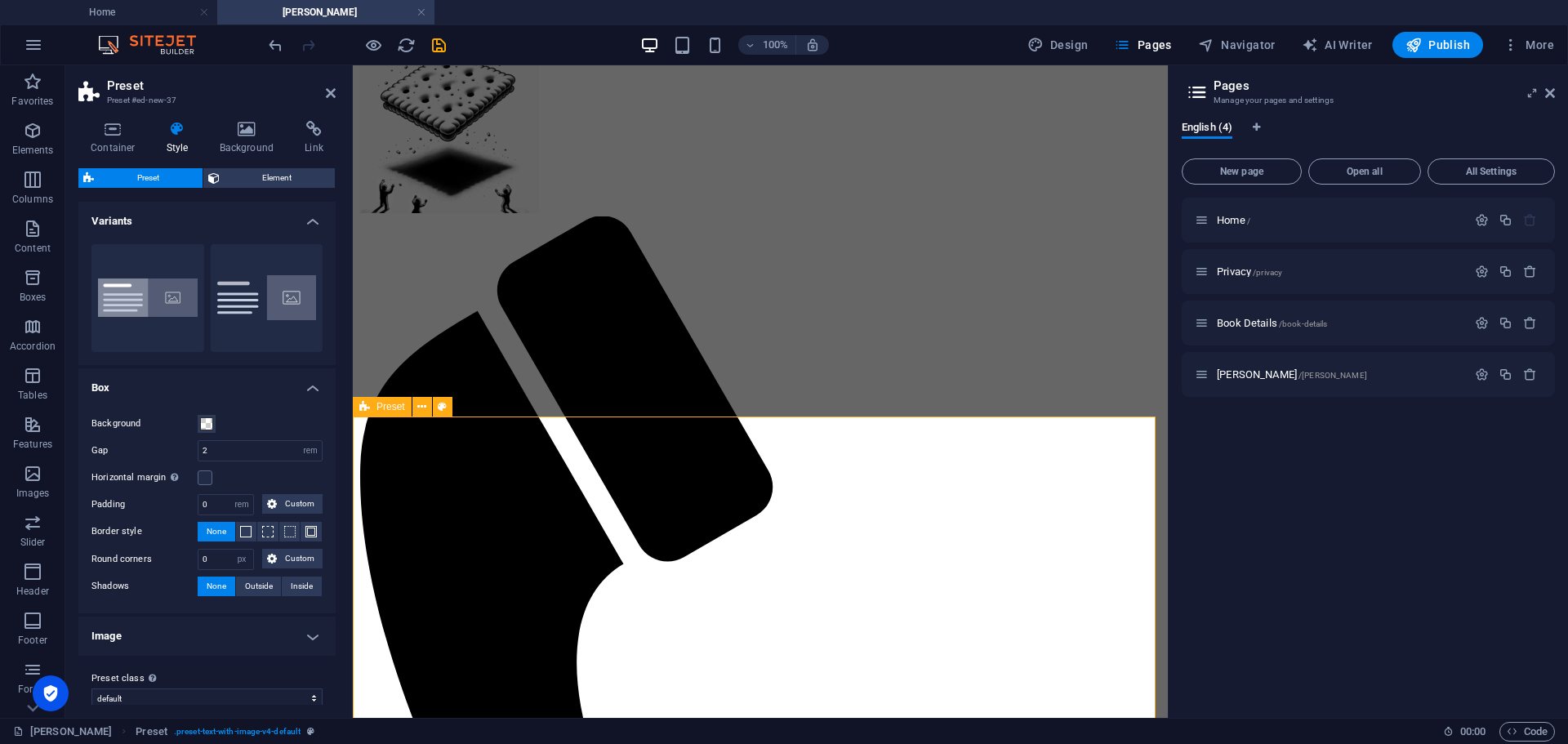 scroll, scrollTop: 107, scrollLeft: 0, axis: vertical 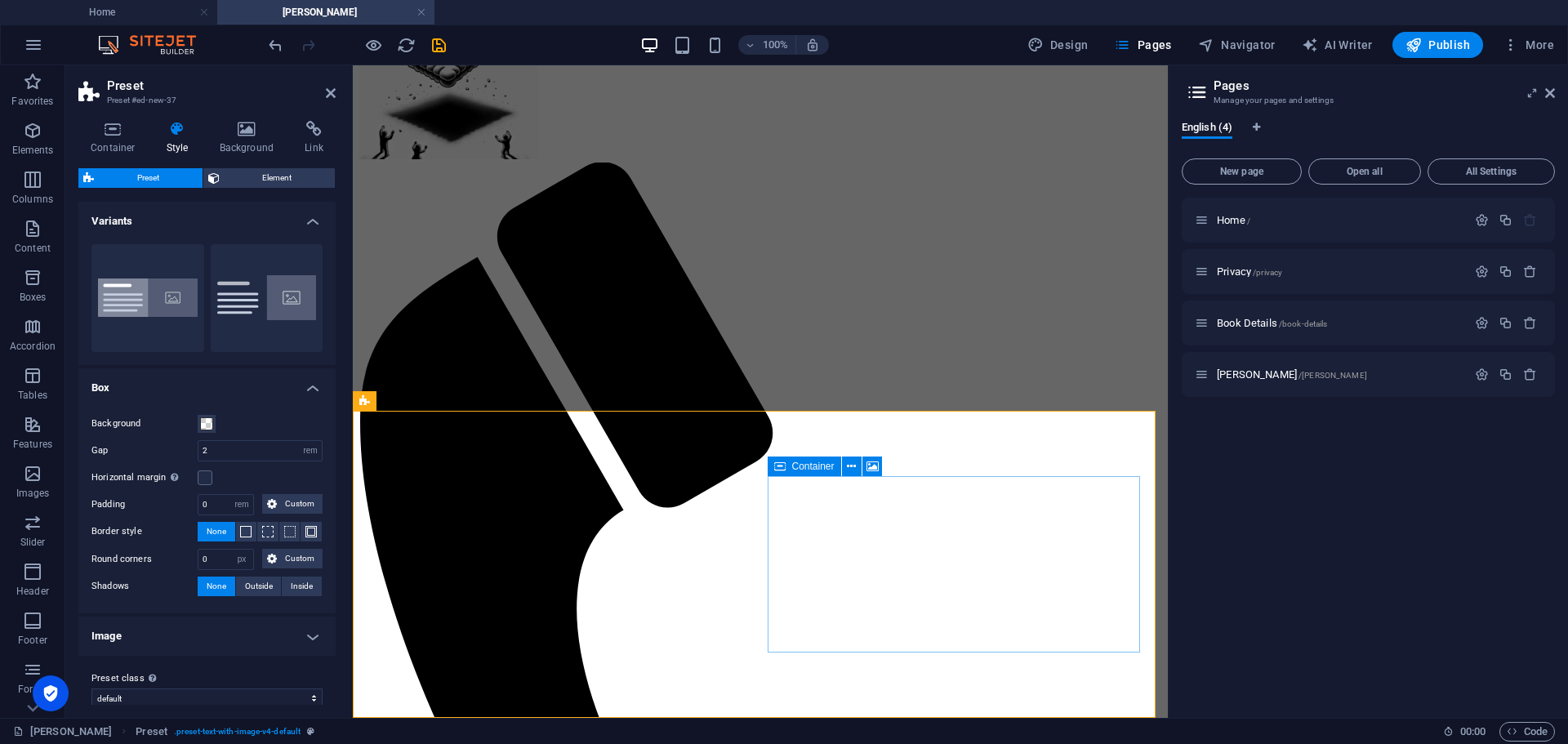 click on "Add elements" at bounding box center [712, 2048] 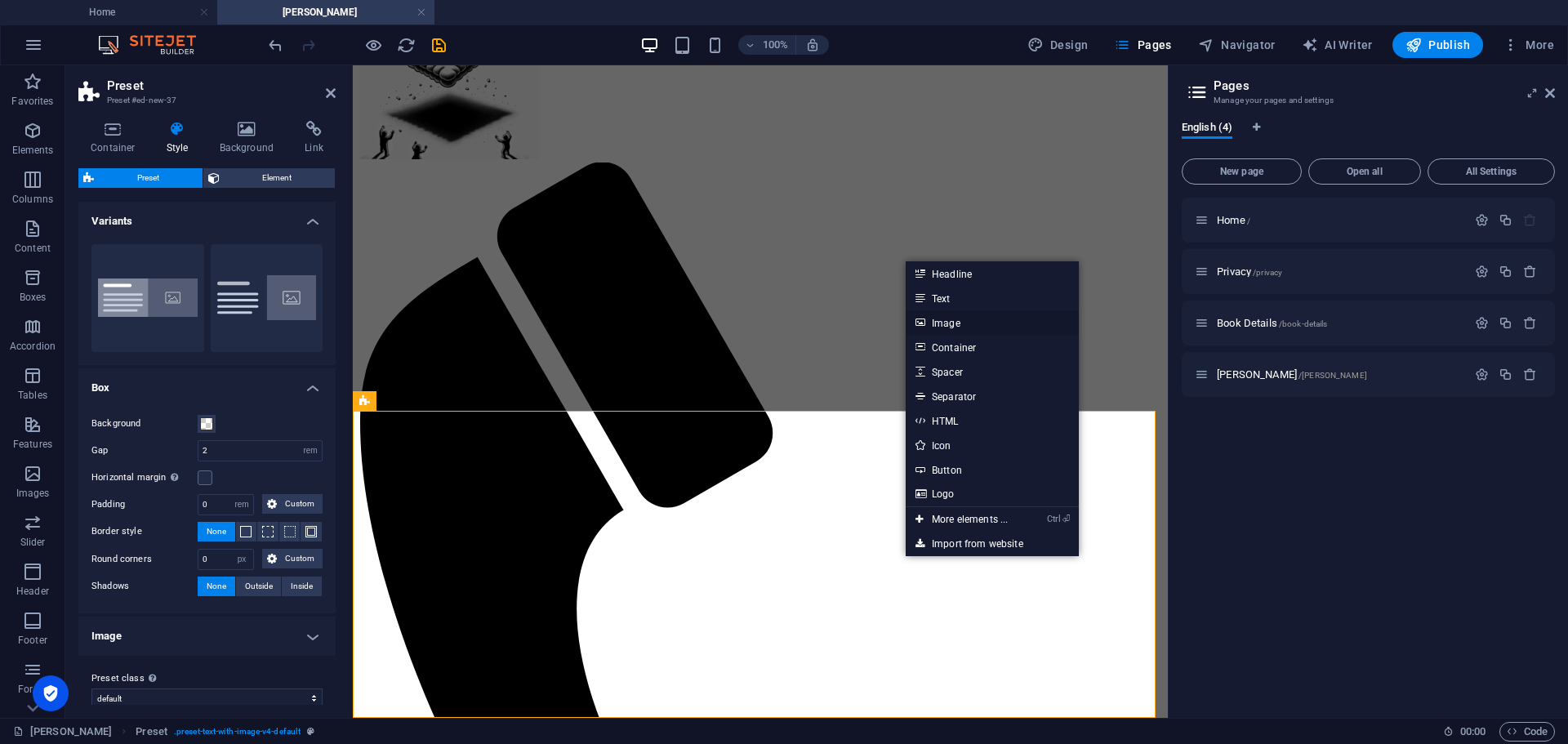 click on "Image" at bounding box center [992, 323] 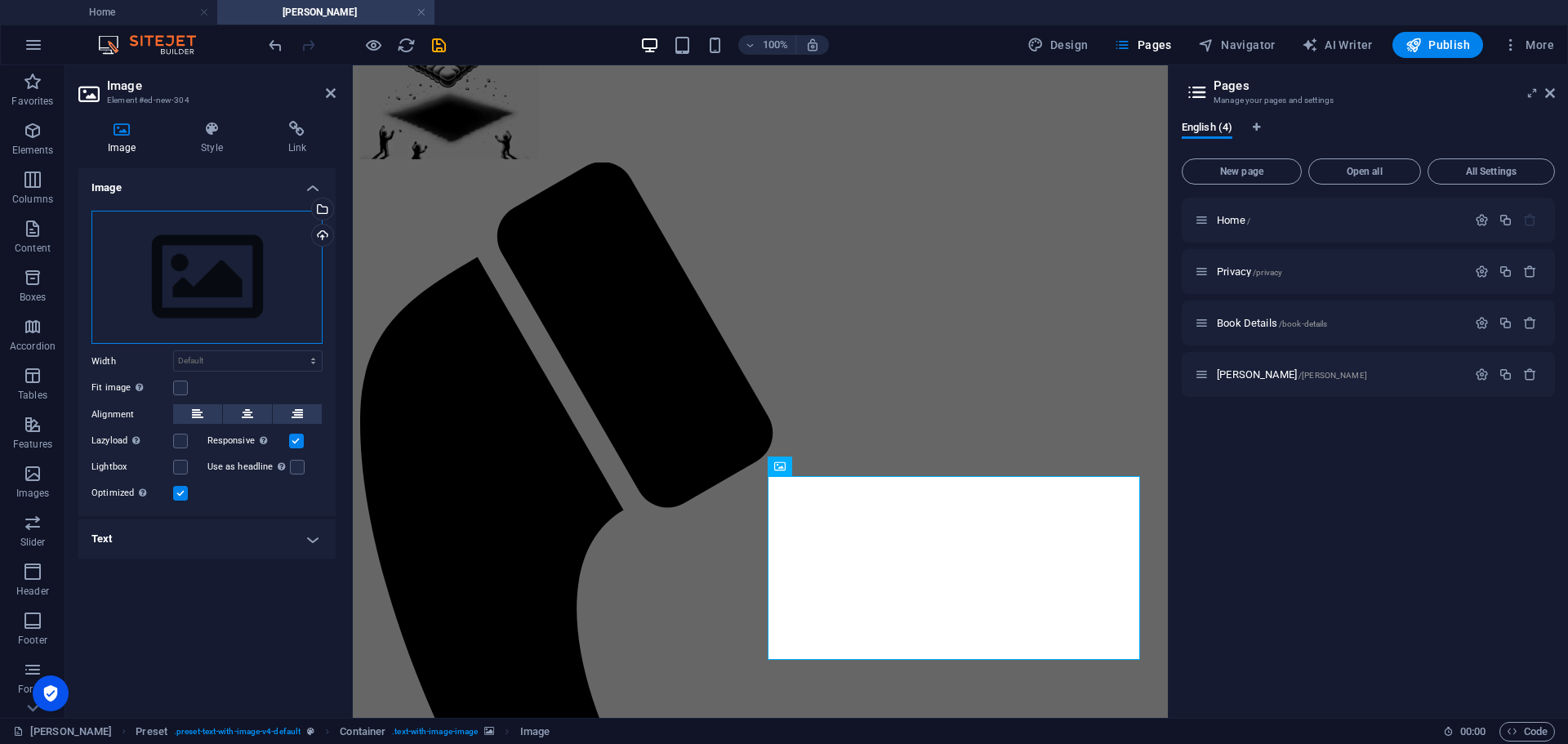 click on "Drag files here, click to choose files or select files from Files or our free stock photos & videos" at bounding box center (207, 278) 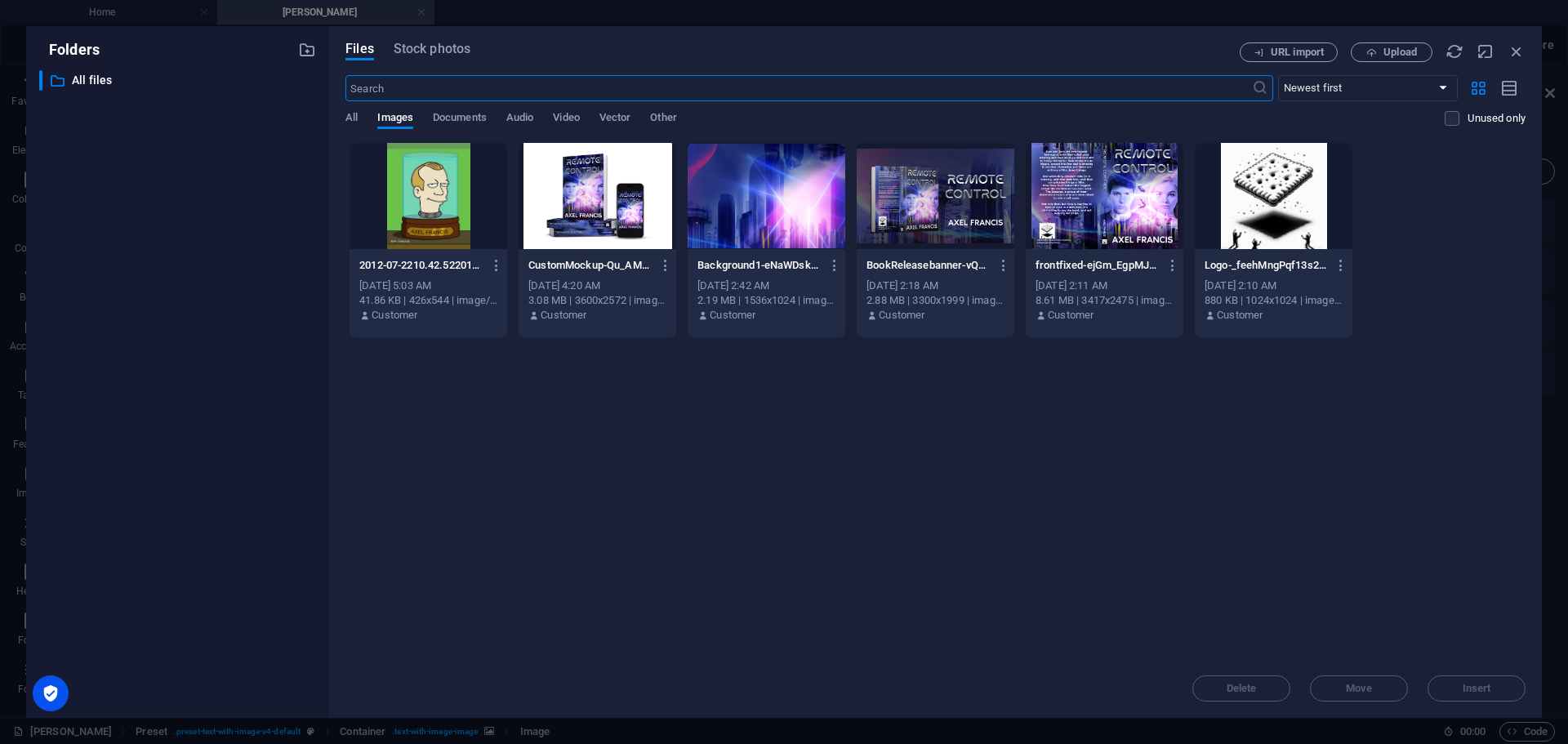 scroll, scrollTop: 0, scrollLeft: 0, axis: both 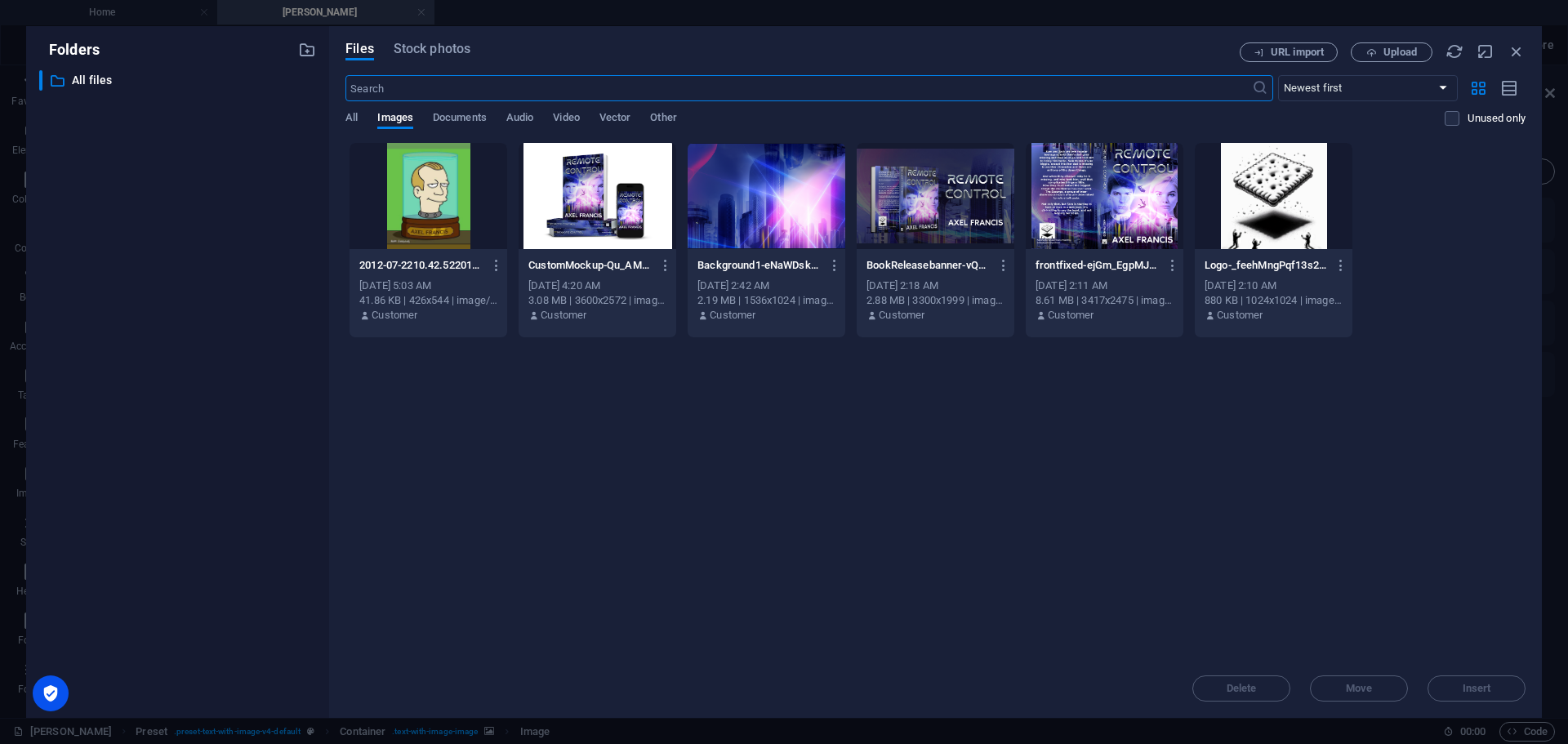 click at bounding box center [428, 196] 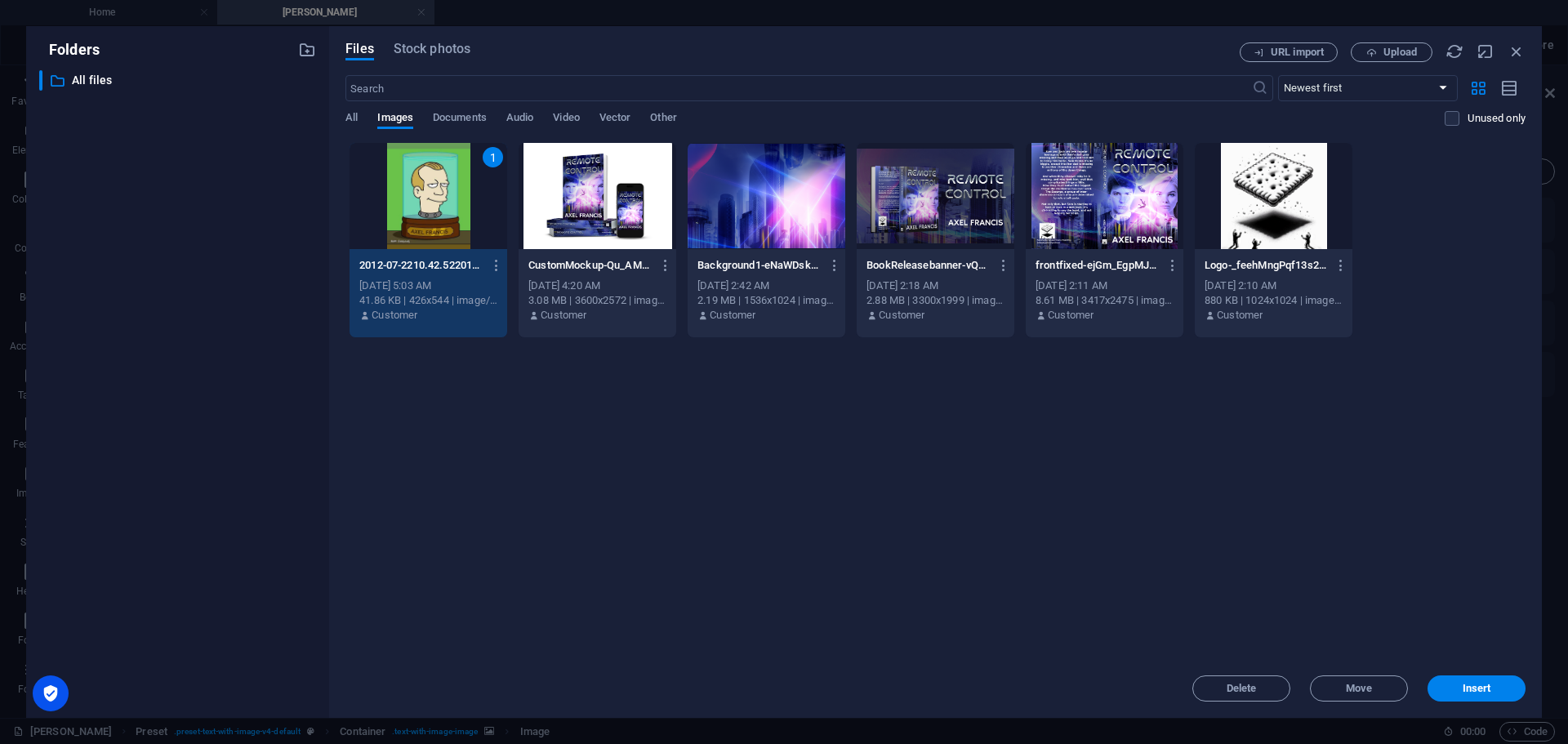click on "1" at bounding box center (428, 196) 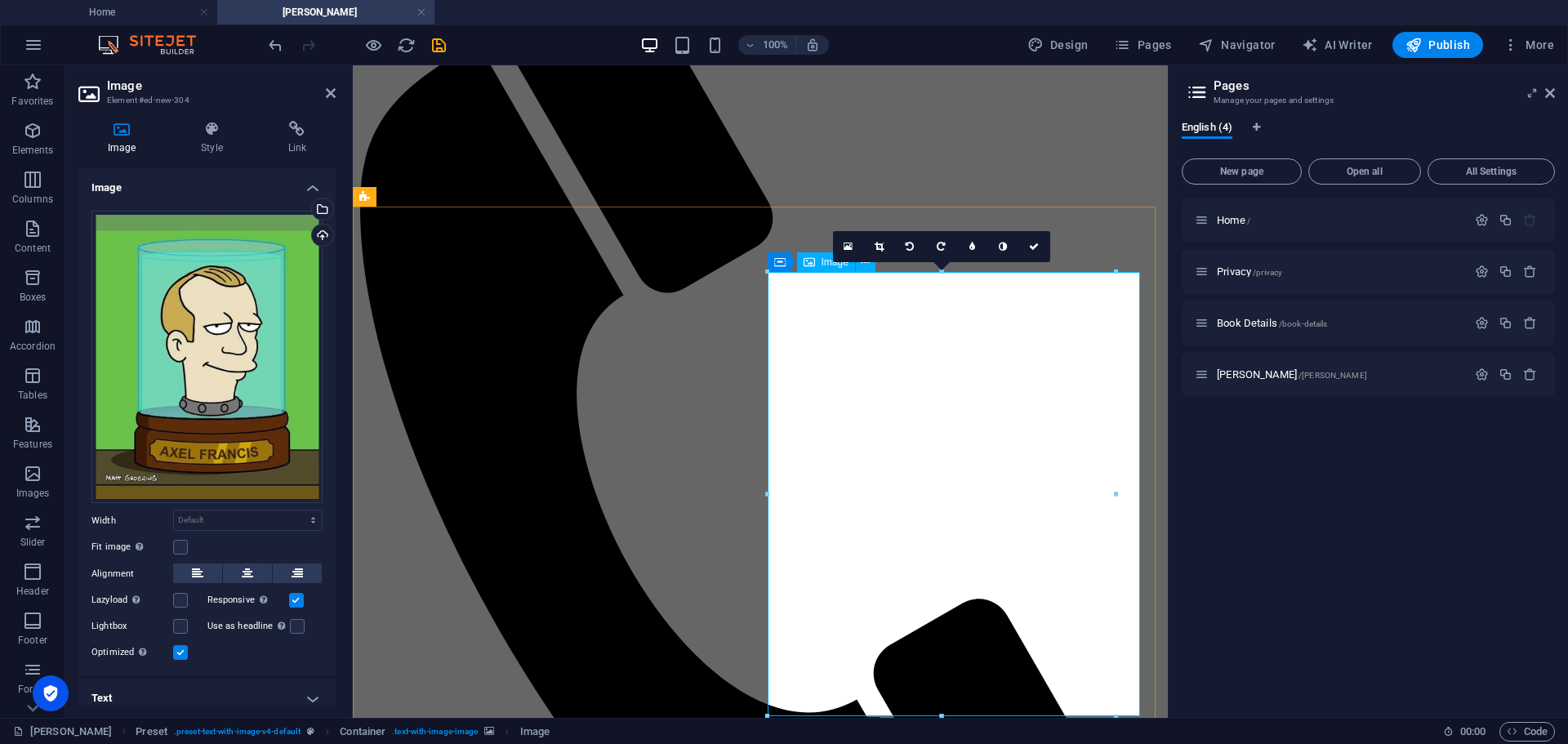 scroll, scrollTop: 293, scrollLeft: 0, axis: vertical 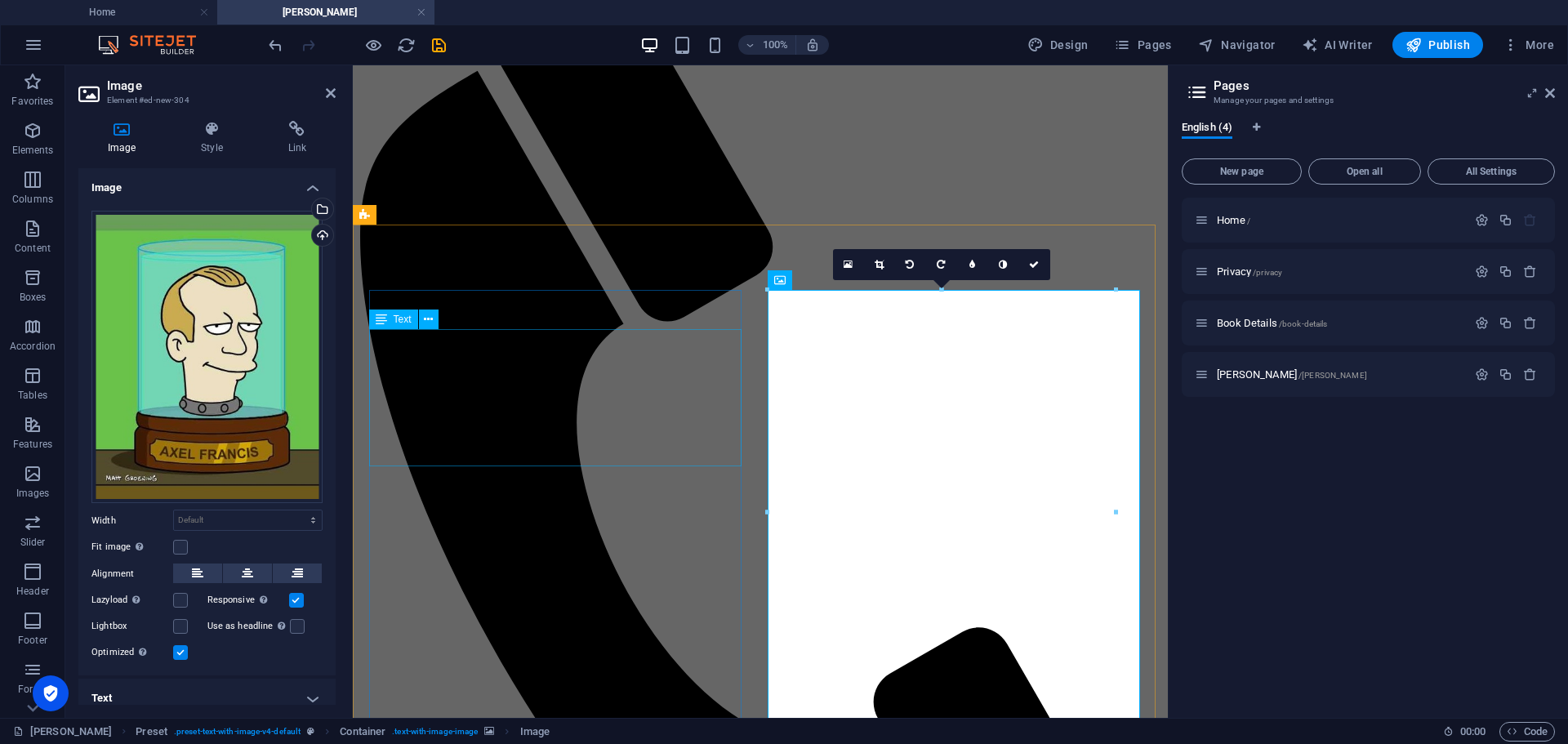 click on "Lorem ipsum dolor sit amet, consectetuer adipiscing elit. Aenean commodo ligula eget dolor. Lorem ipsum dolor sit amet, consectetuer adipiscing elit leget dolor. Lorem ipsum dolor sit amet, consectetuer adipiscing elit. Aenean commodo ligula eget dolor. Lorem ipsum dolor sit amet, consectetuer adipiscing elit dolor consectetuer adipiscing elit leget dolor. Lorem elit saget ipsum dolor sit amet, consectetuer." at bounding box center (760, 1568) 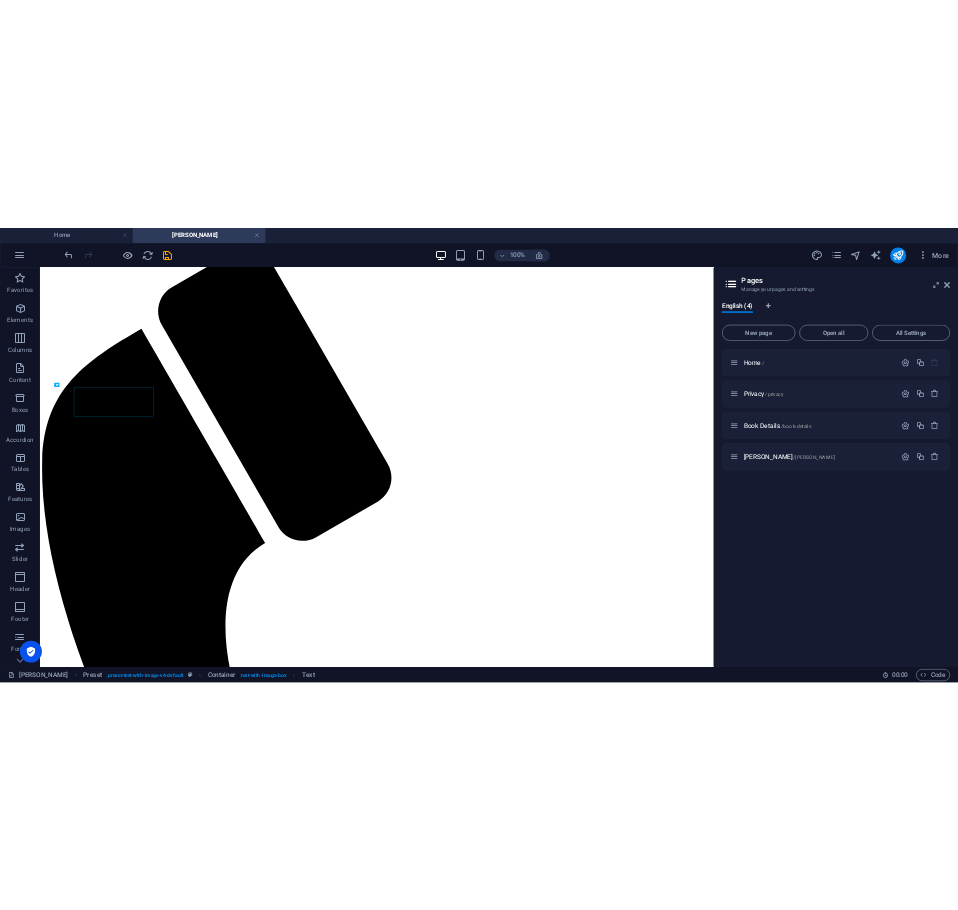 scroll, scrollTop: 0, scrollLeft: 0, axis: both 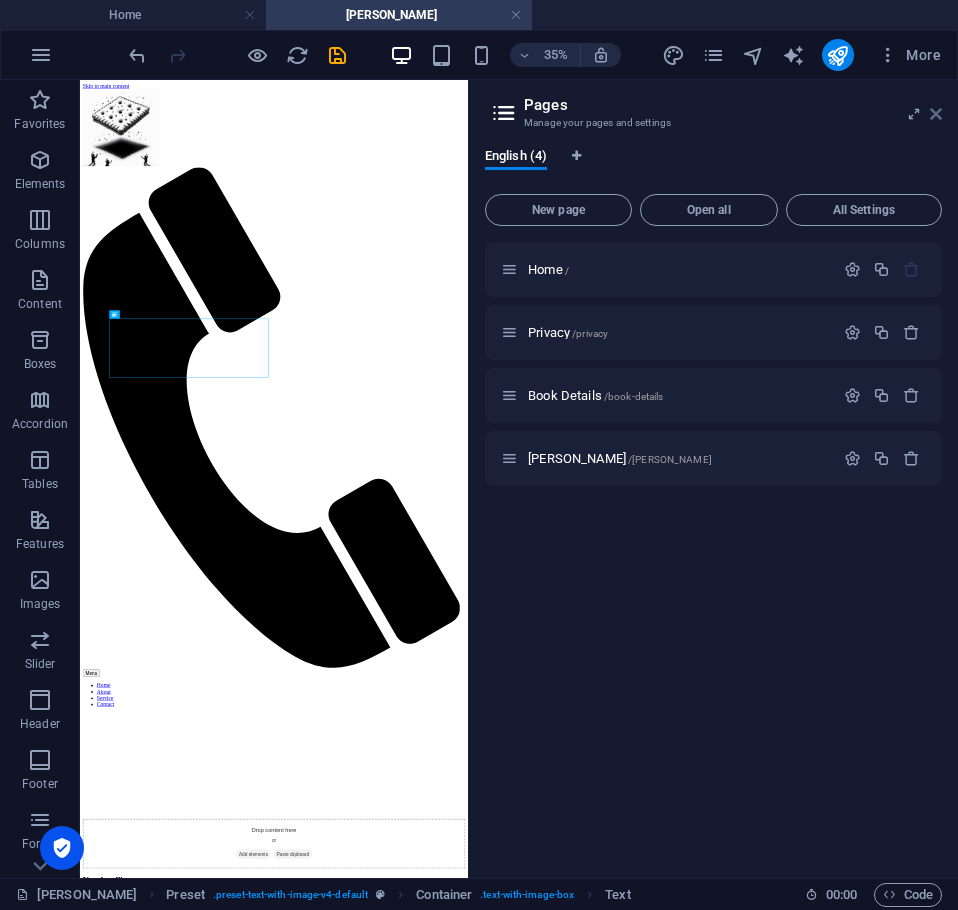 click at bounding box center [936, 114] 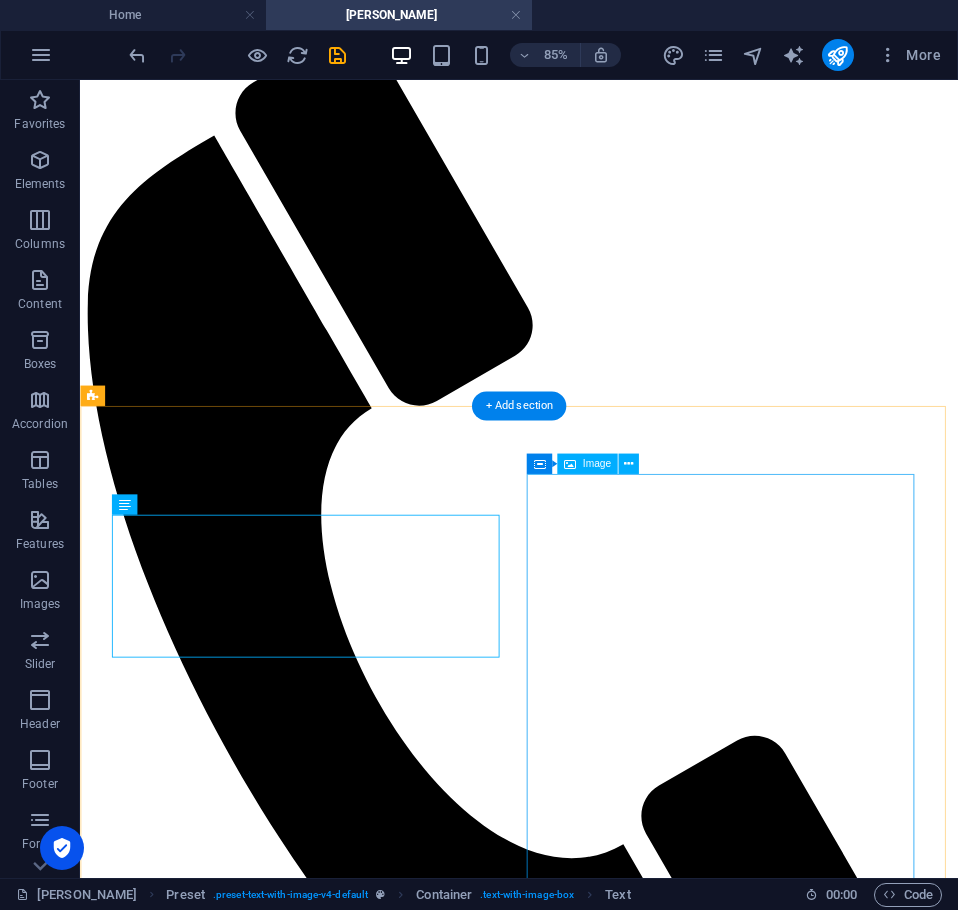 scroll, scrollTop: 319, scrollLeft: 0, axis: vertical 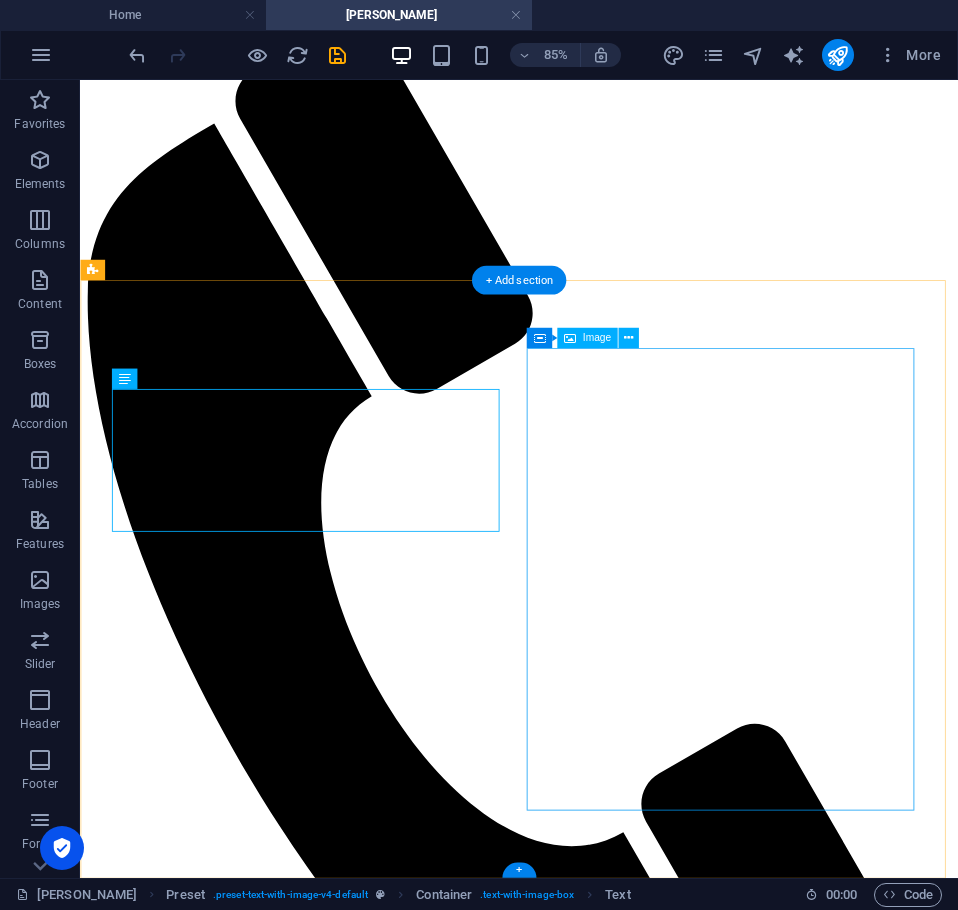 click at bounding box center (596, 2868) 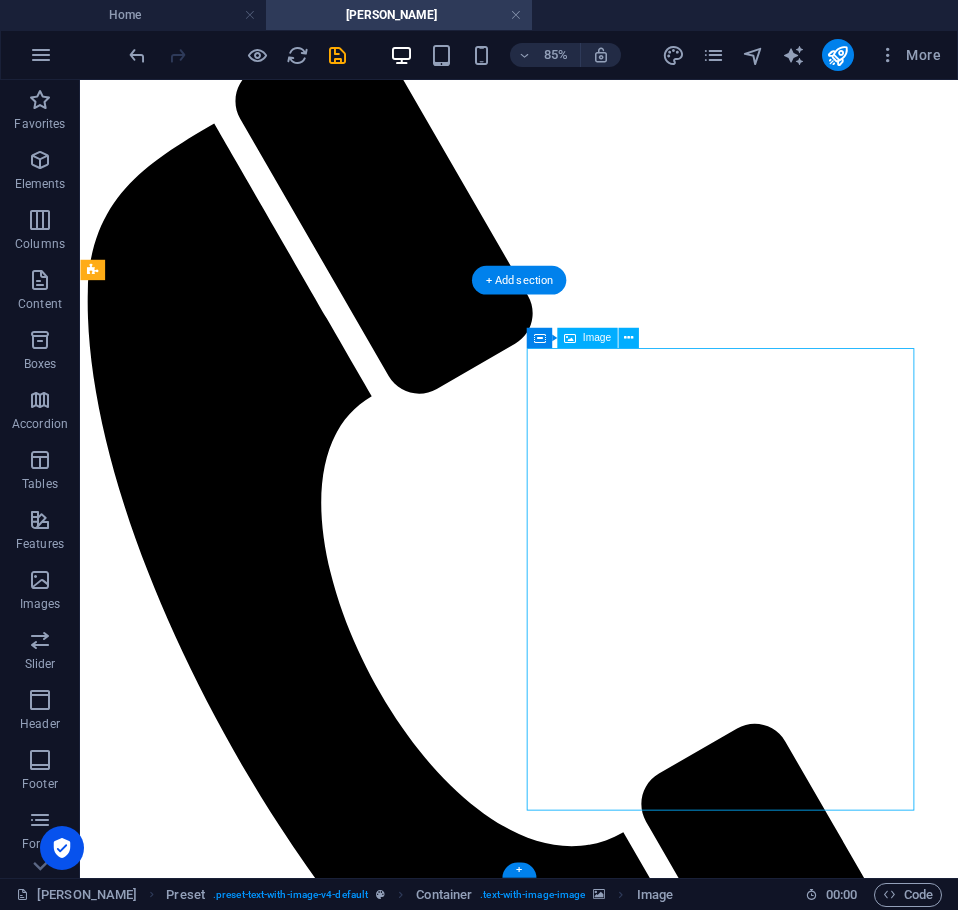 click at bounding box center [596, 2868] 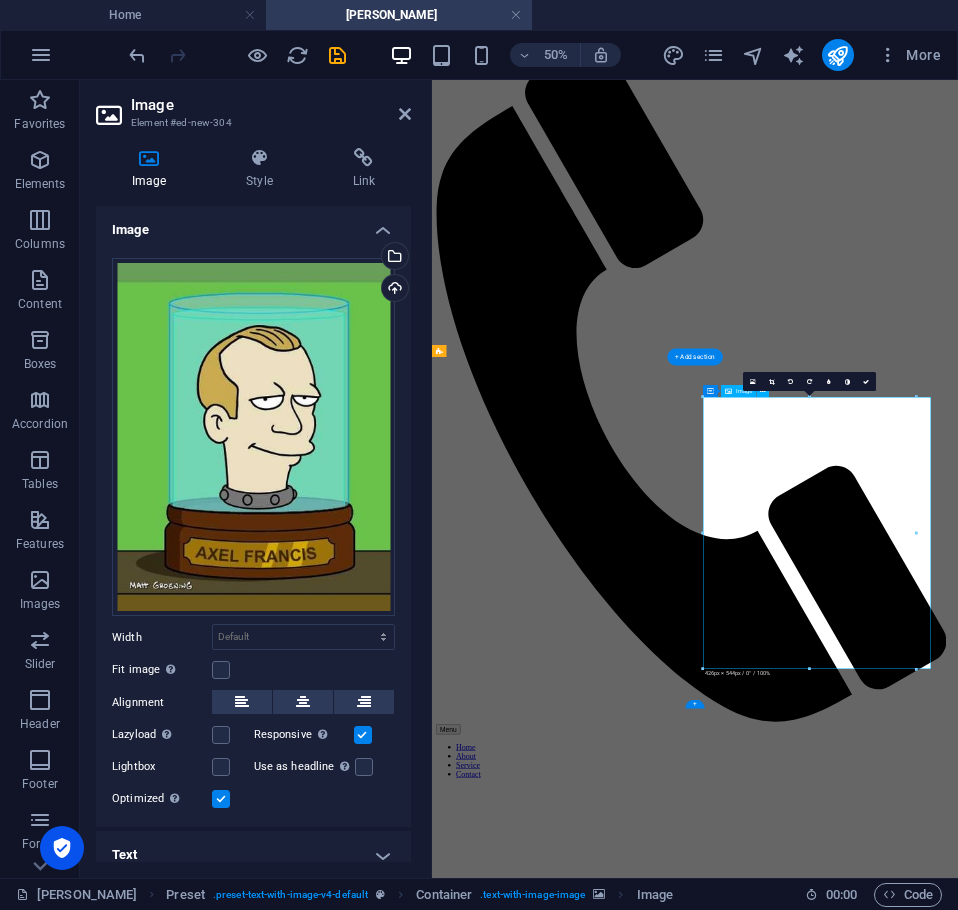 scroll, scrollTop: 0, scrollLeft: 0, axis: both 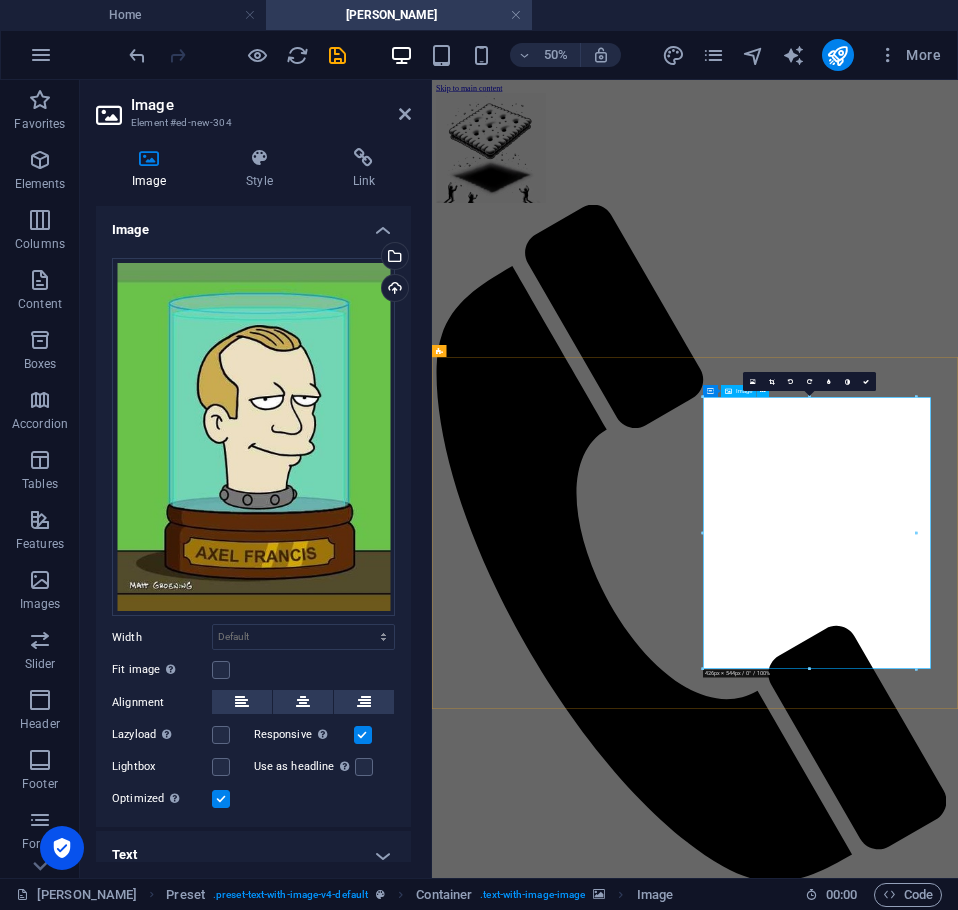 drag, startPoint x: 1349, startPoint y: 612, endPoint x: 1422, endPoint y: 984, distance: 379.09497 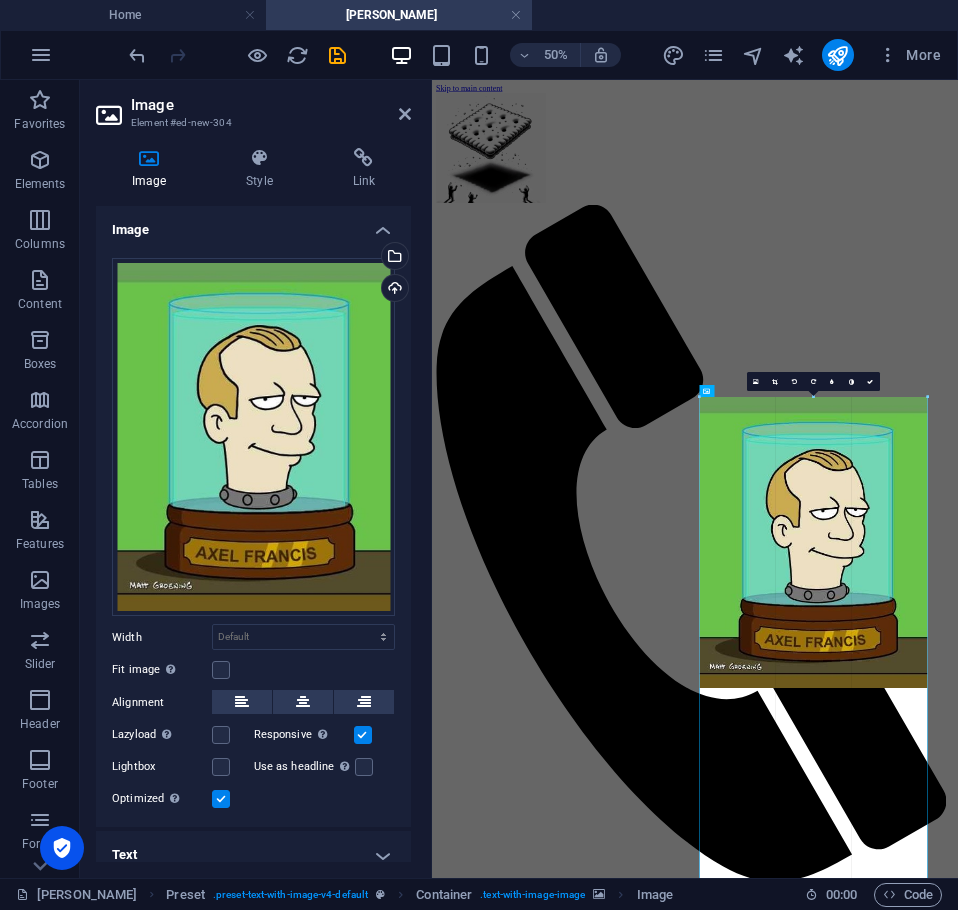 drag, startPoint x: 915, startPoint y: 532, endPoint x: 872, endPoint y: 994, distance: 463.99677 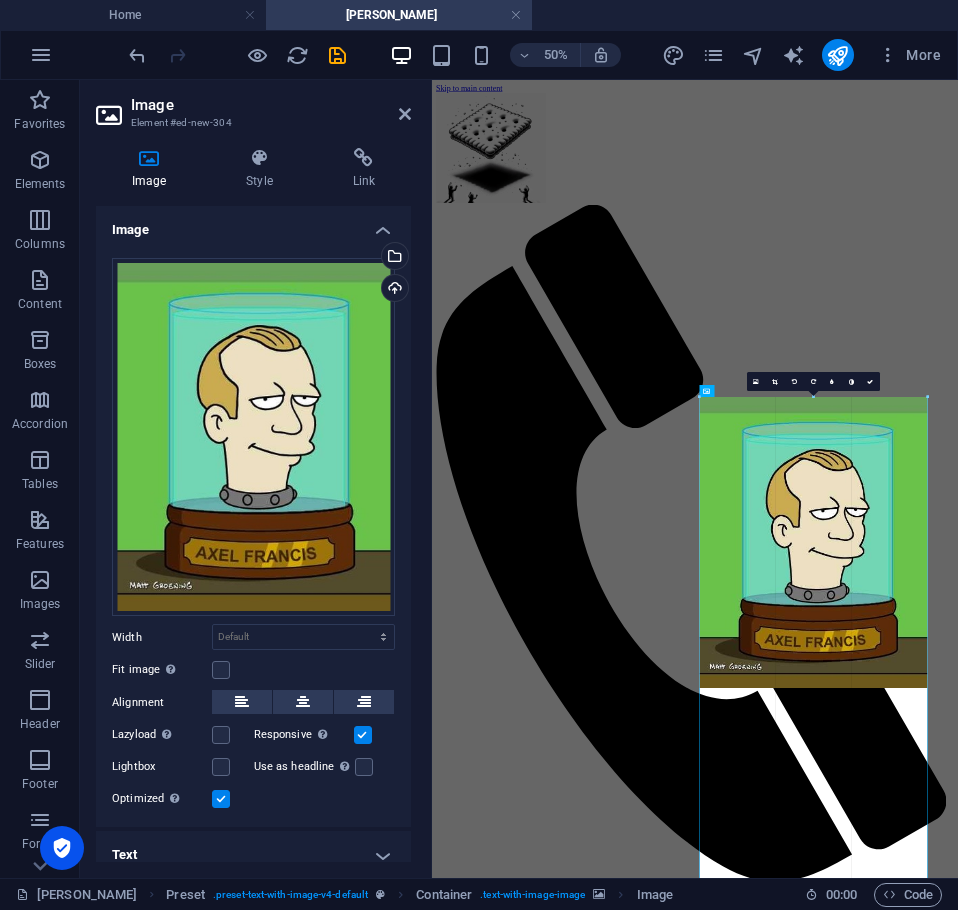 type on "456" 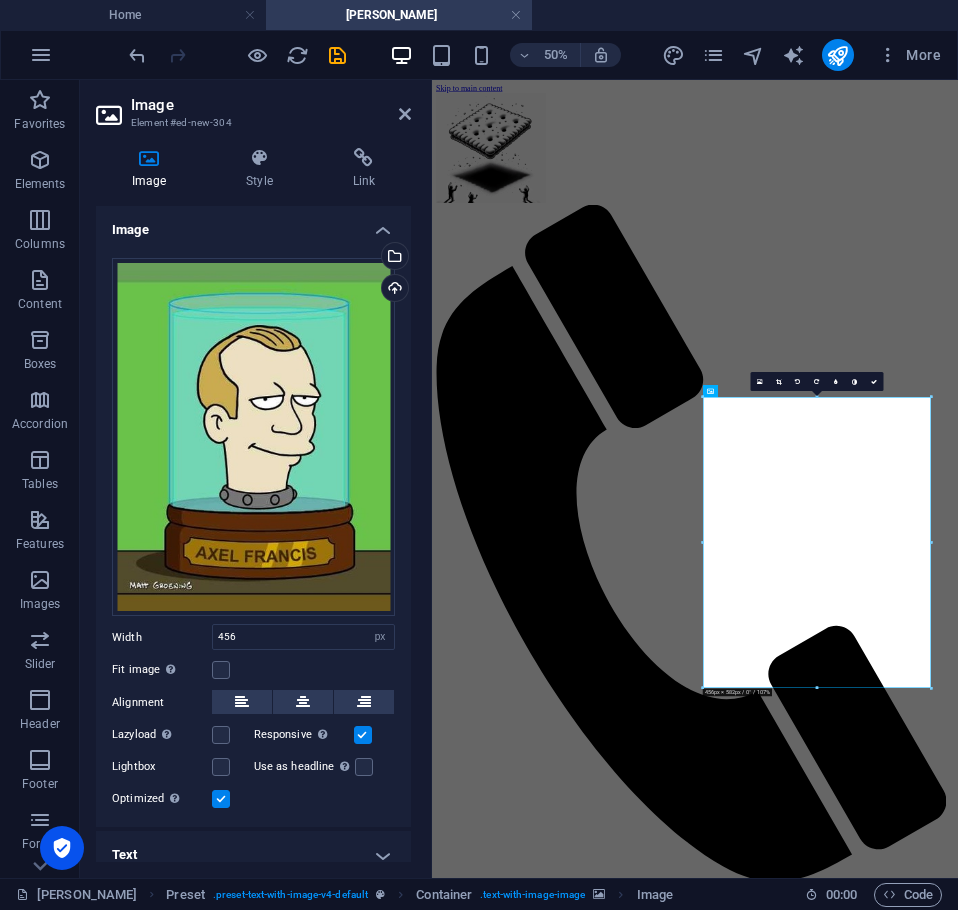 click on "Skip to main content
Menu Home About Service Contact Drop content here or  Add elements  Paste clipboard New headline Lorem ipsum dolor sit amet, consectetuer adipiscing elit. Aenean commodo ligula eget dolor. Lorem ipsum dolor sit amet, consectetuer adipiscing elit leget dolor. Lorem ipsum dolor sit amet, consectetuer adipiscing elit. Aenean commodo ligula eget dolor. Lorem ipsum dolor sit amet, consectetuer adipiscing elit dolor consectetuer adipiscing elit leget dolor. Lorem elit saget ipsum dolor sit amet, consectetuer." at bounding box center (958, 1825) 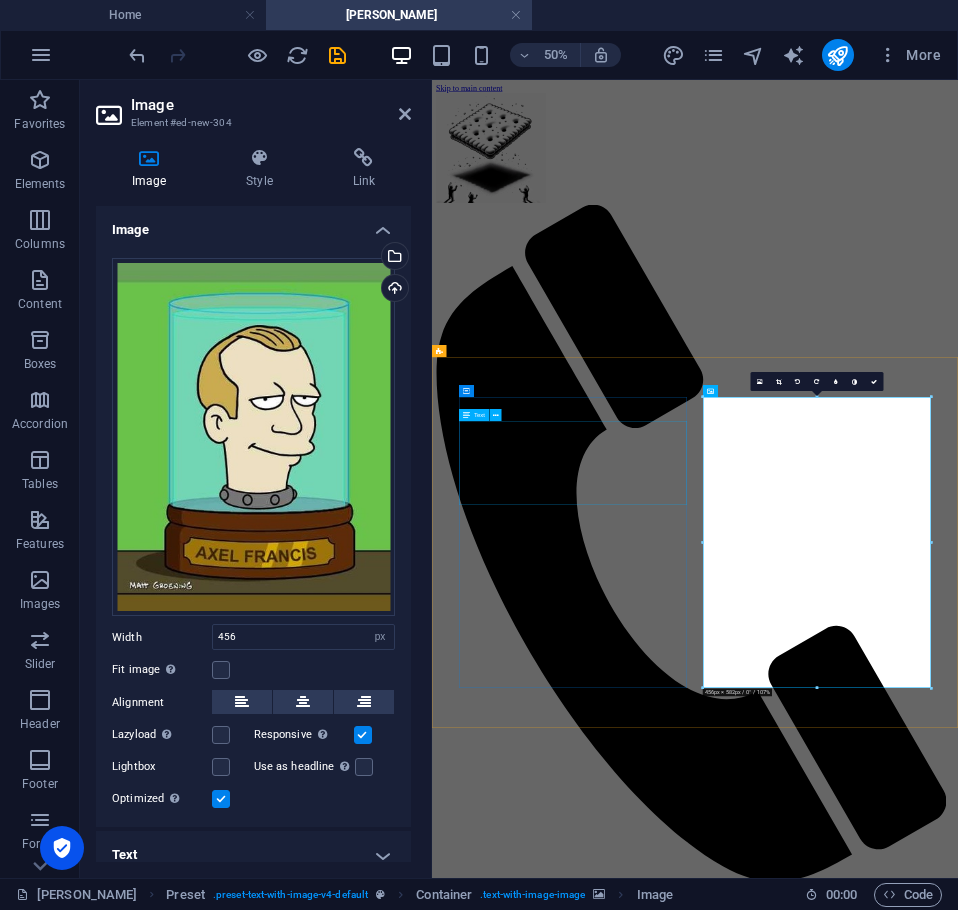 click on "Lorem ipsum dolor sit amet, consectetuer adipiscing elit. Aenean commodo ligula eget dolor. Lorem ipsum dolor sit amet, consectetuer adipiscing elit leget dolor. Lorem ipsum dolor sit amet, consectetuer adipiscing elit. Aenean commodo ligula eget dolor. Lorem ipsum dolor sit amet, consectetuer adipiscing elit dolor consectetuer adipiscing elit leget dolor. Lorem elit saget ipsum dolor sit amet, consectetuer." at bounding box center [958, 2351] 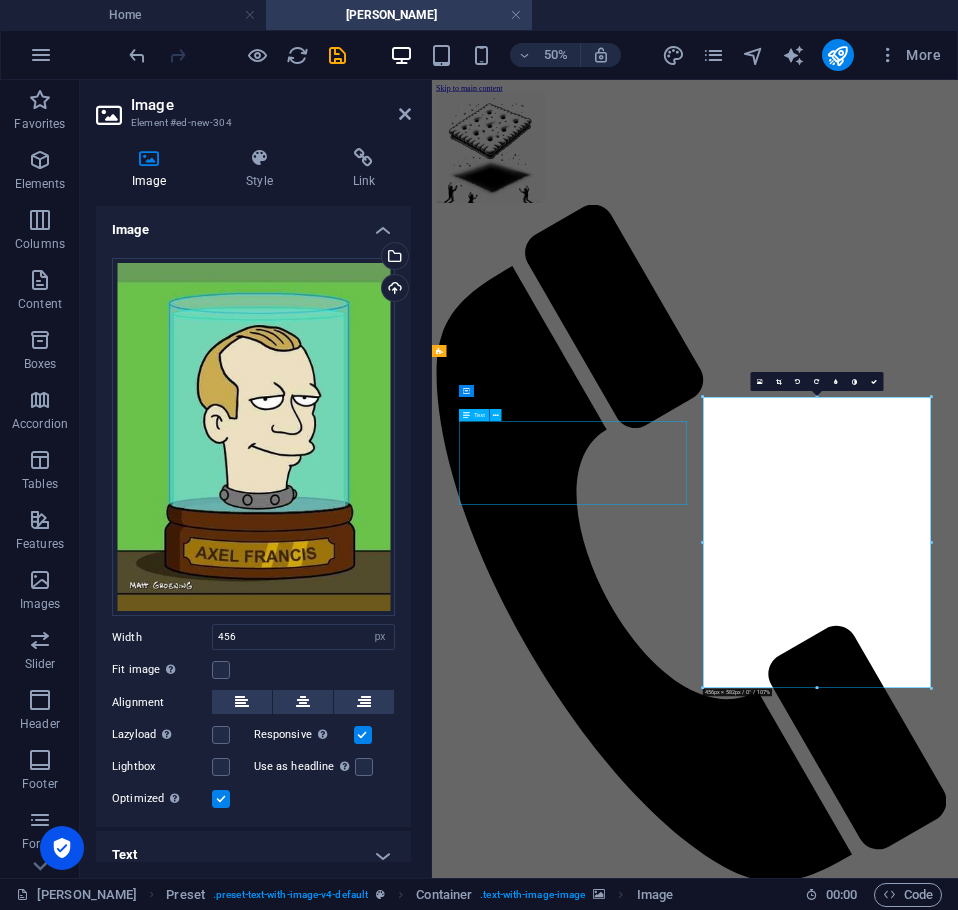 click on "Lorem ipsum dolor sit amet, consectetuer adipiscing elit. Aenean commodo ligula eget dolor. Lorem ipsum dolor sit amet, consectetuer adipiscing elit leget dolor. Lorem ipsum dolor sit amet, consectetuer adipiscing elit. Aenean commodo ligula eget dolor. Lorem ipsum dolor sit amet, consectetuer adipiscing elit dolor consectetuer adipiscing elit leget dolor. Lorem elit saget ipsum dolor sit amet, consectetuer." at bounding box center [958, 2351] 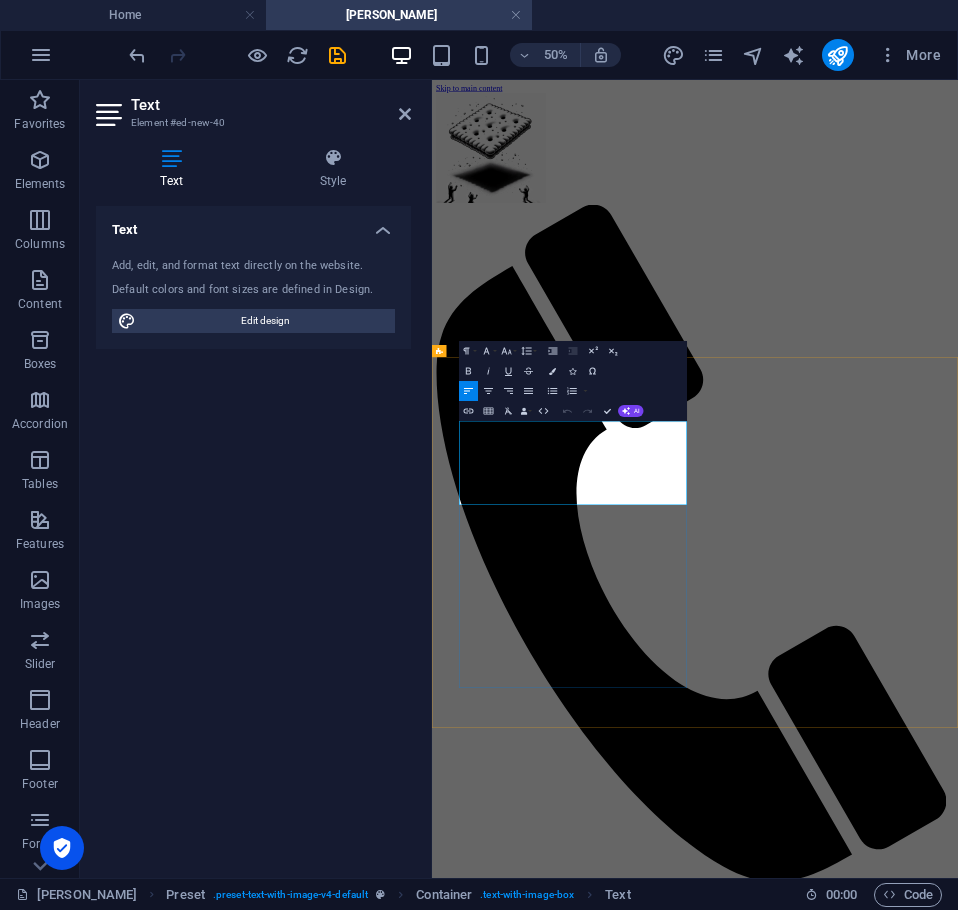click on "New headline Lorem ipsum dolor sit amet, consectetuer adipiscing elit. Aenean commodo ligula eget dolor. Lorem ipsum dolor sit amet, consectetuer adipiscing elit leget dolor. Lorem ipsum dolor sit amet, consectetuer adipiscing elit. Aenean commodo ligula eget dolor. Lorem ipsum dolor sit amet, consectetuer adipiscing elit dolor consectetuer adipiscing elit leget dolor. Lorem elit saget ipsum dolor sit amet, consectetuer." at bounding box center [958, 2327] 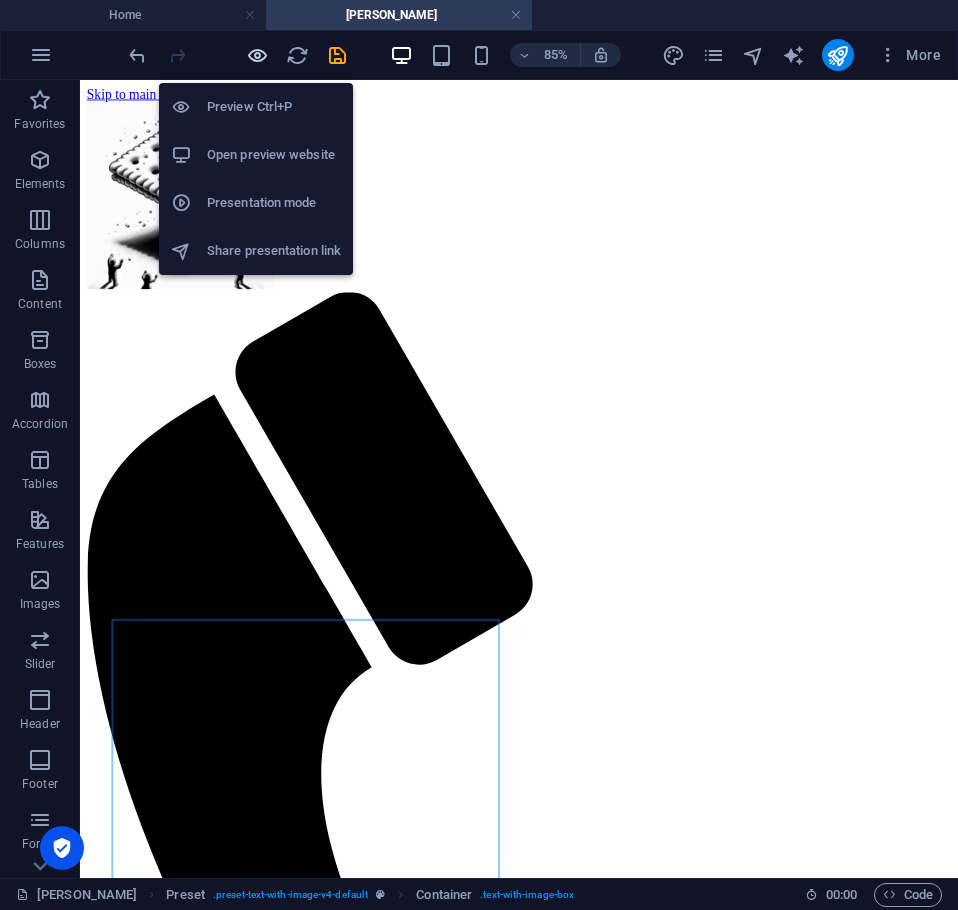 click at bounding box center [257, 55] 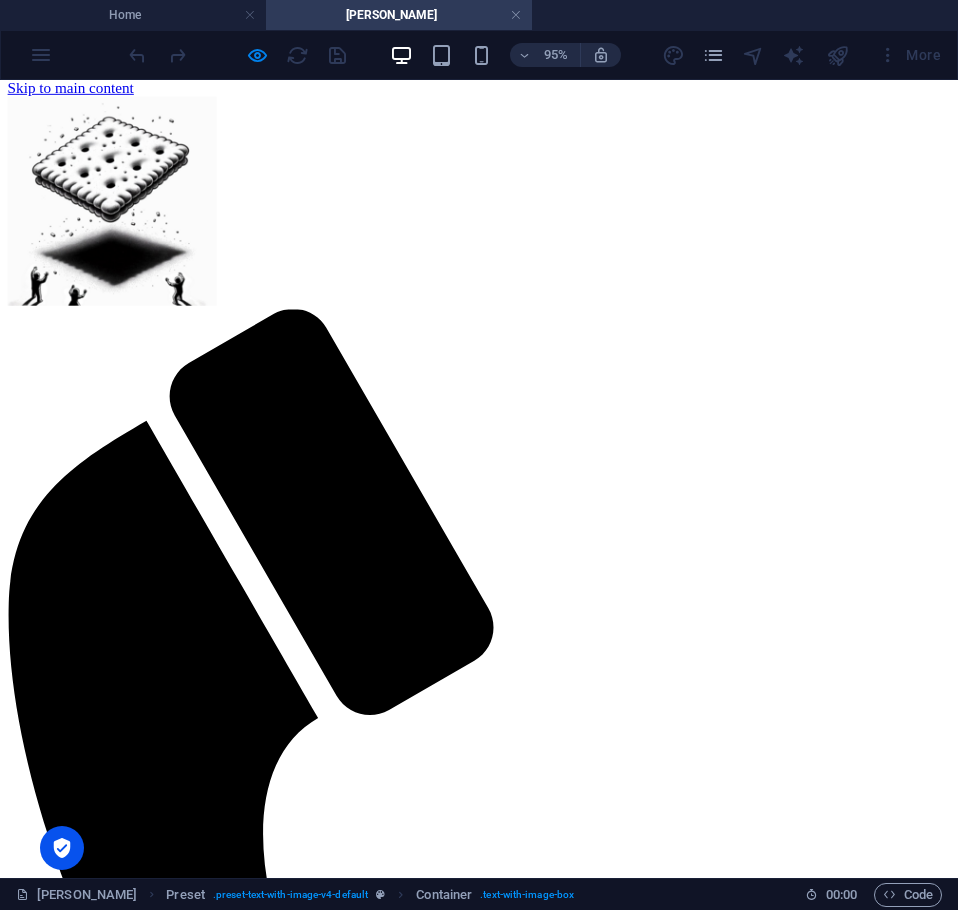 scroll, scrollTop: 0, scrollLeft: 0, axis: both 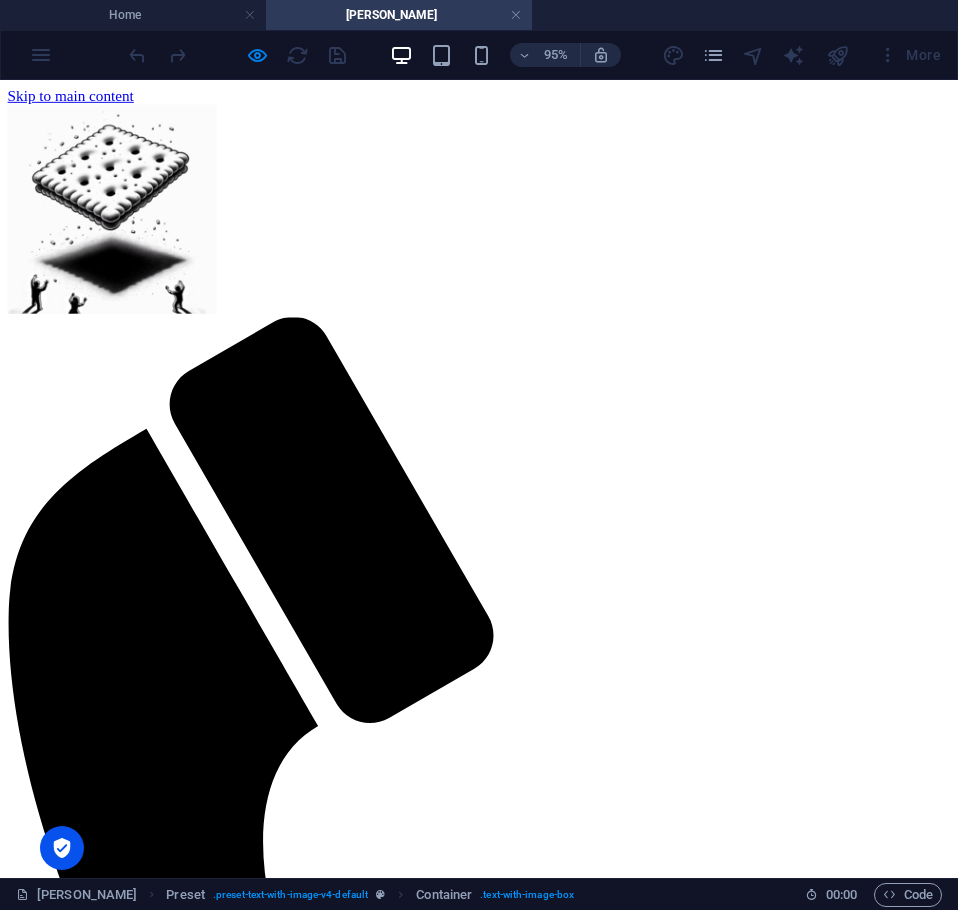 click on "New headline" at bounding box center [504, 1948] 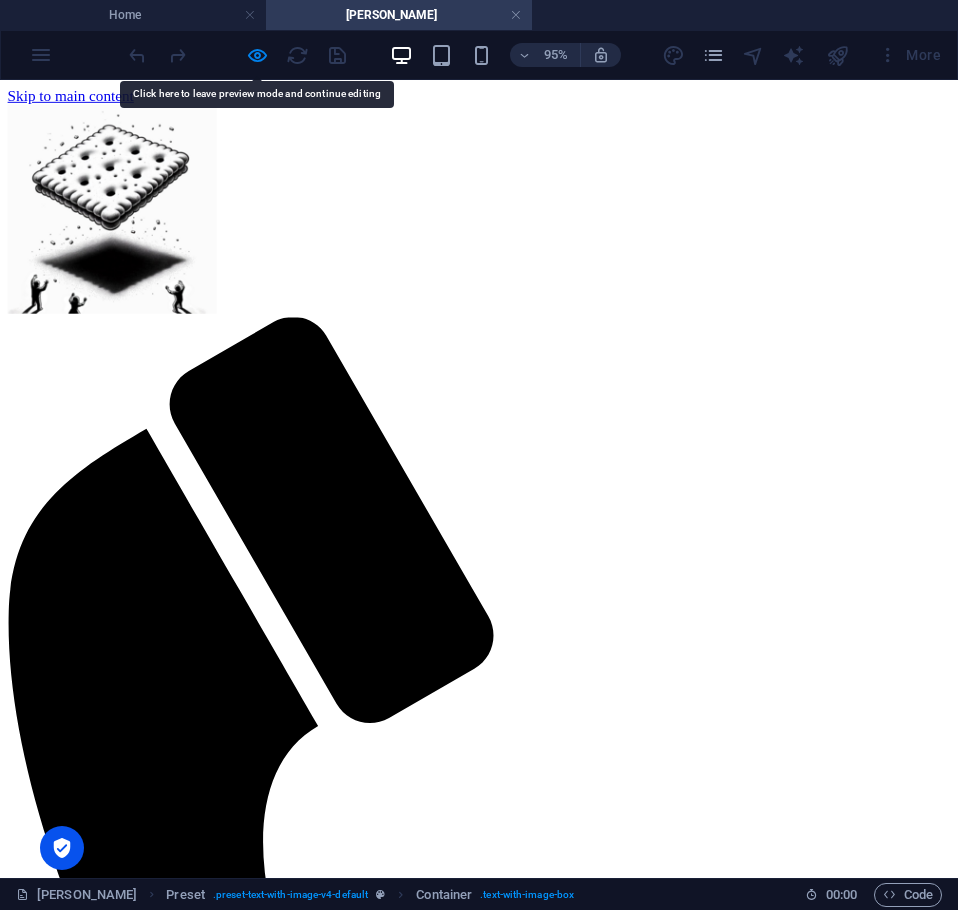 click on "New headline" at bounding box center [504, 1948] 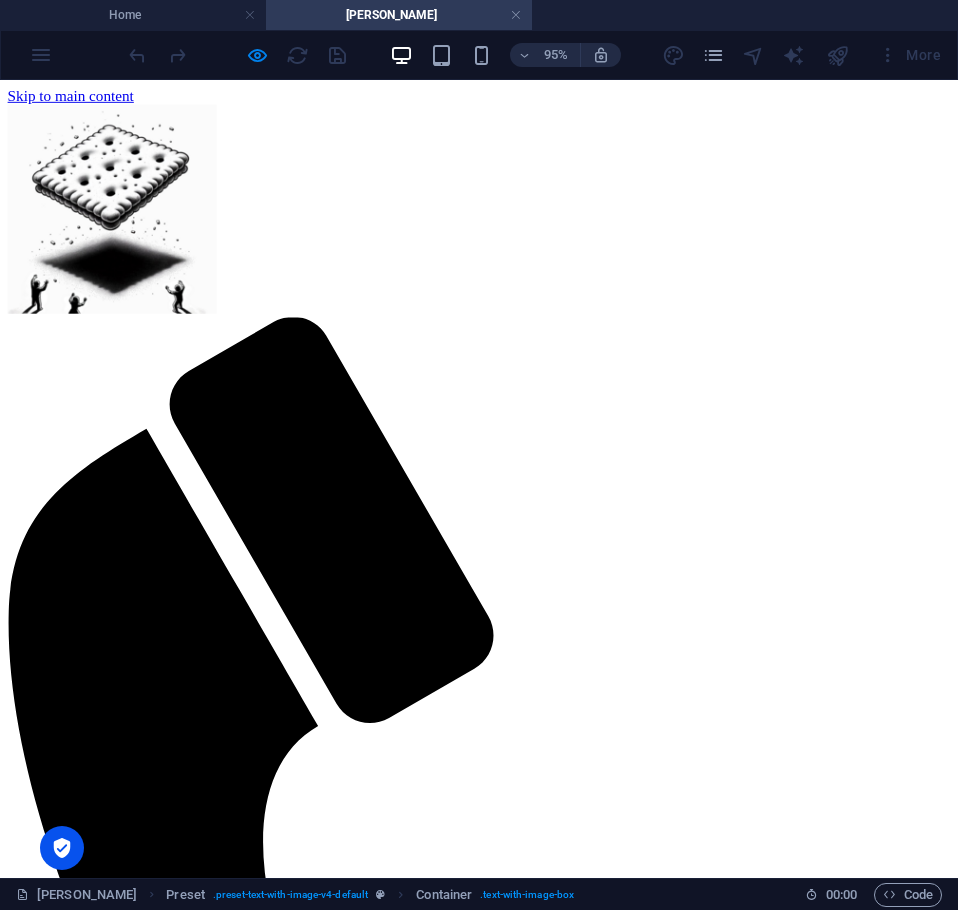 click on "New headline" at bounding box center (504, 1948) 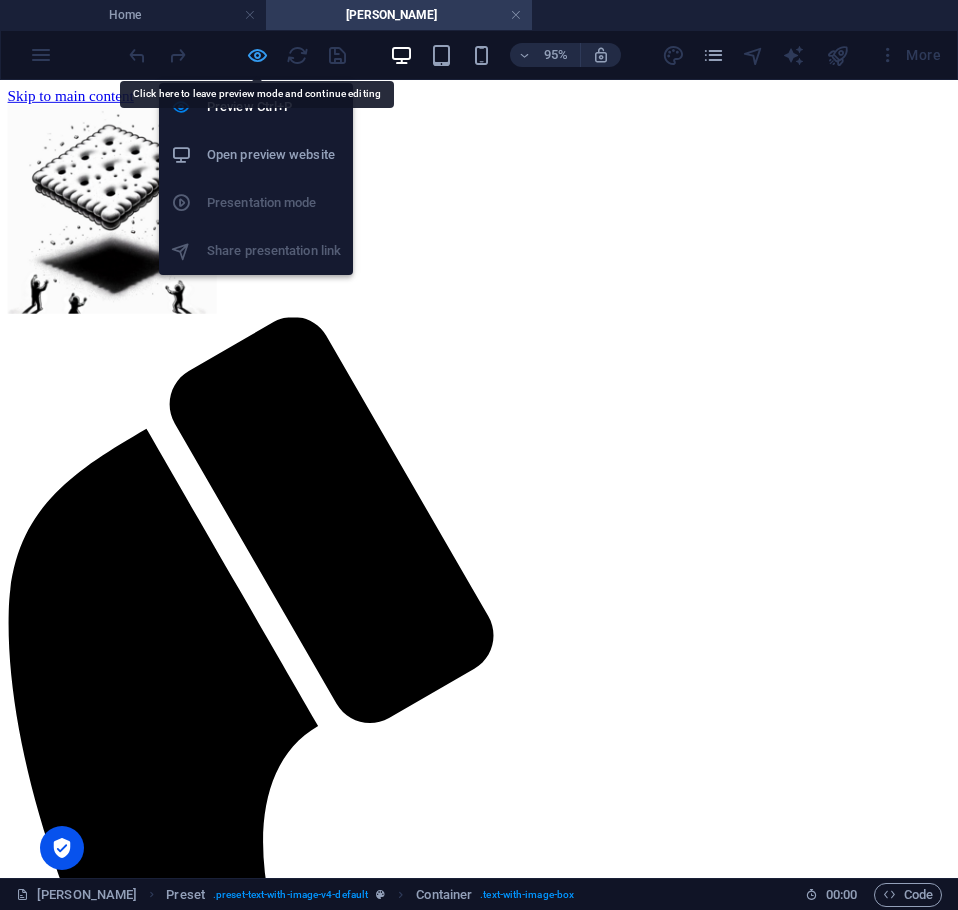 click at bounding box center (257, 55) 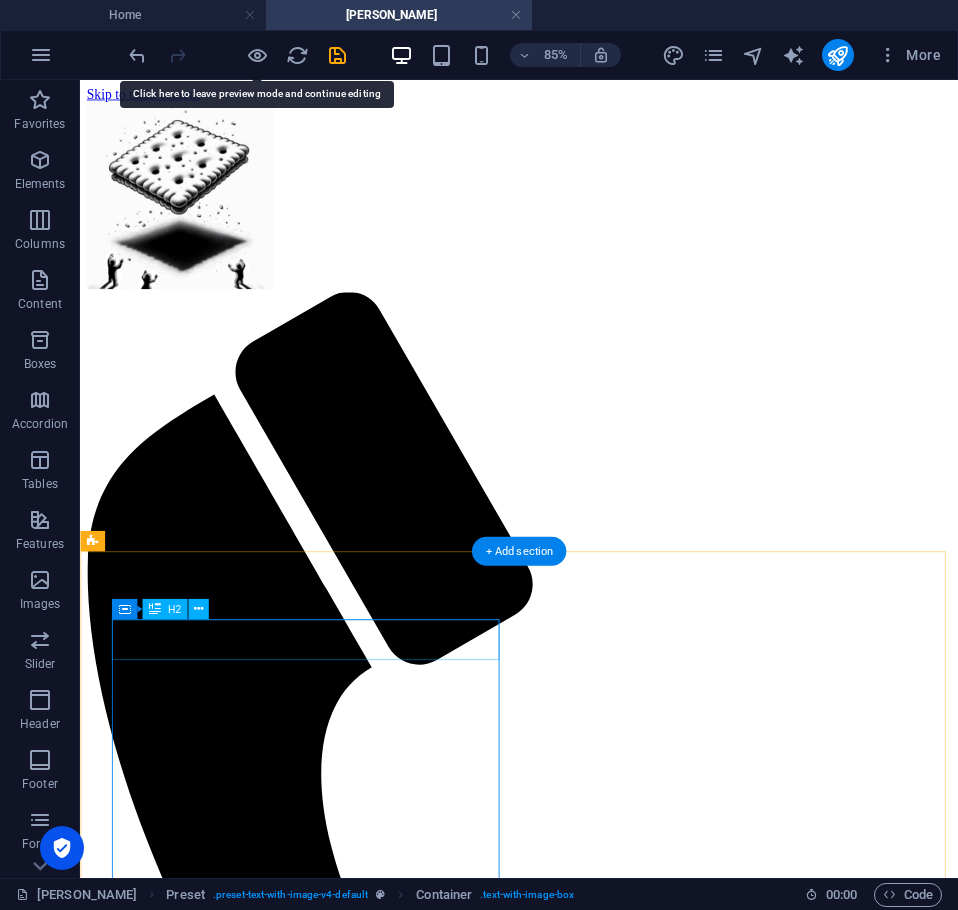 click on "New headline" at bounding box center (596, 2265) 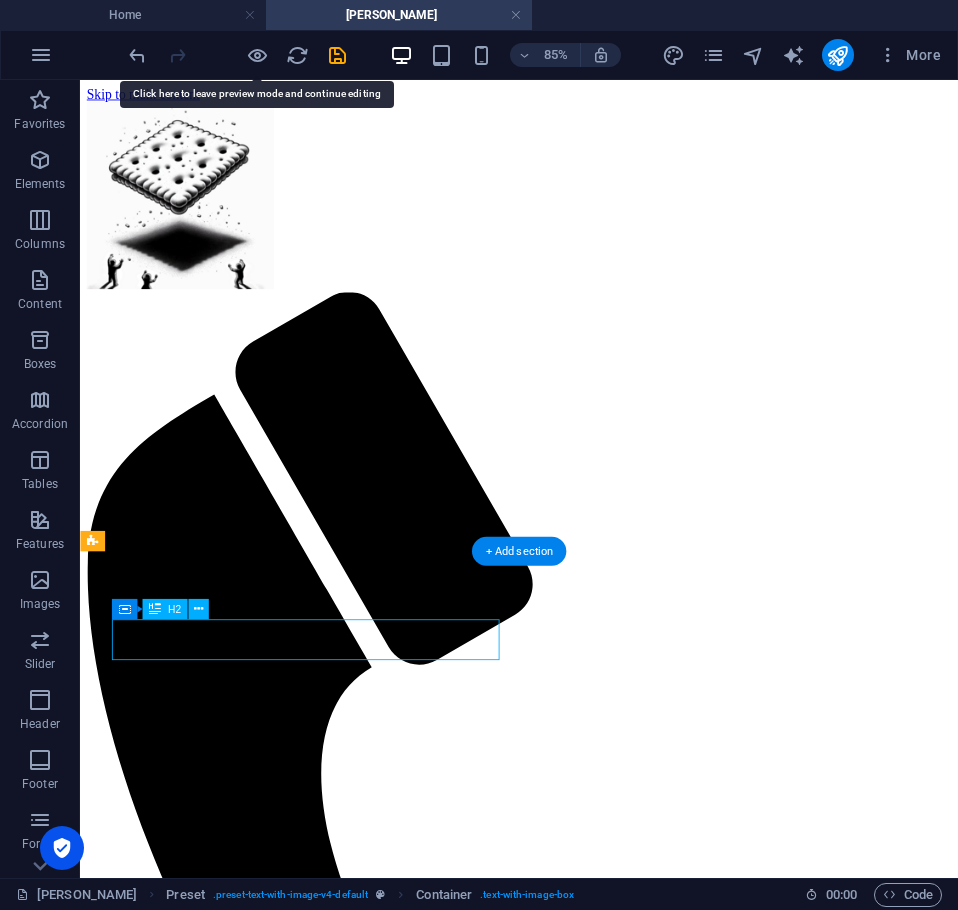 click on "New headline" at bounding box center (596, 2265) 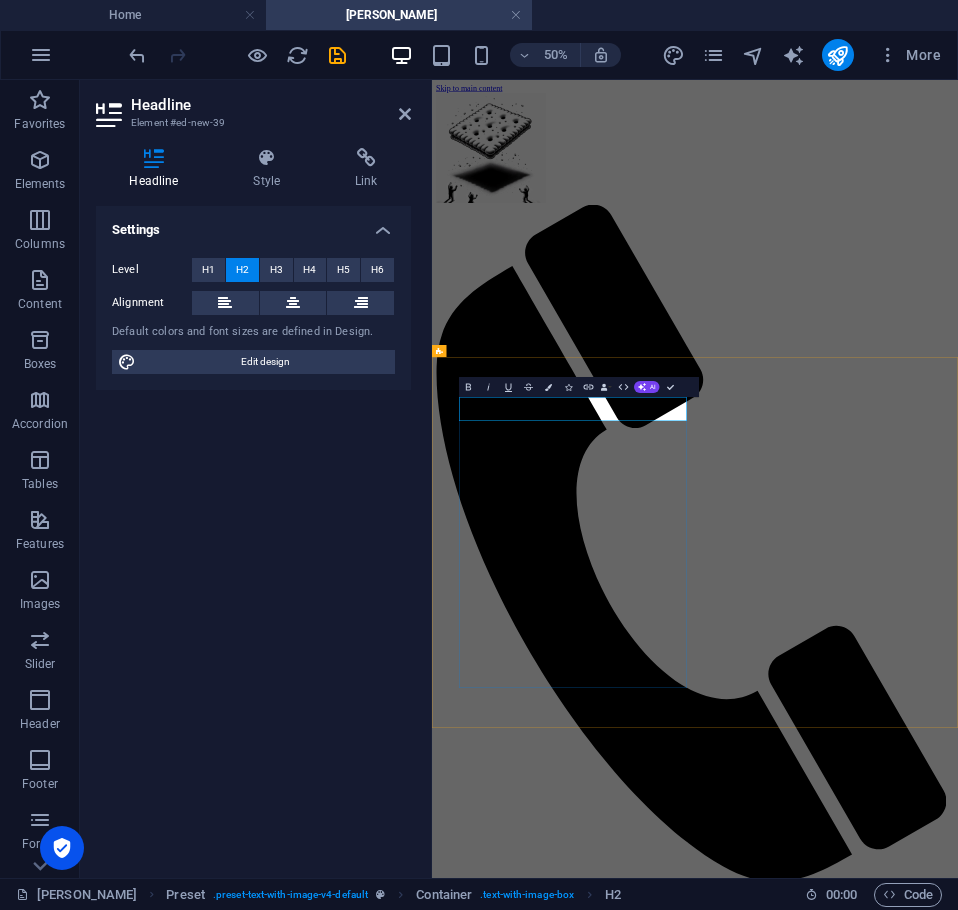 click on "New headline" at bounding box center (958, 2290) 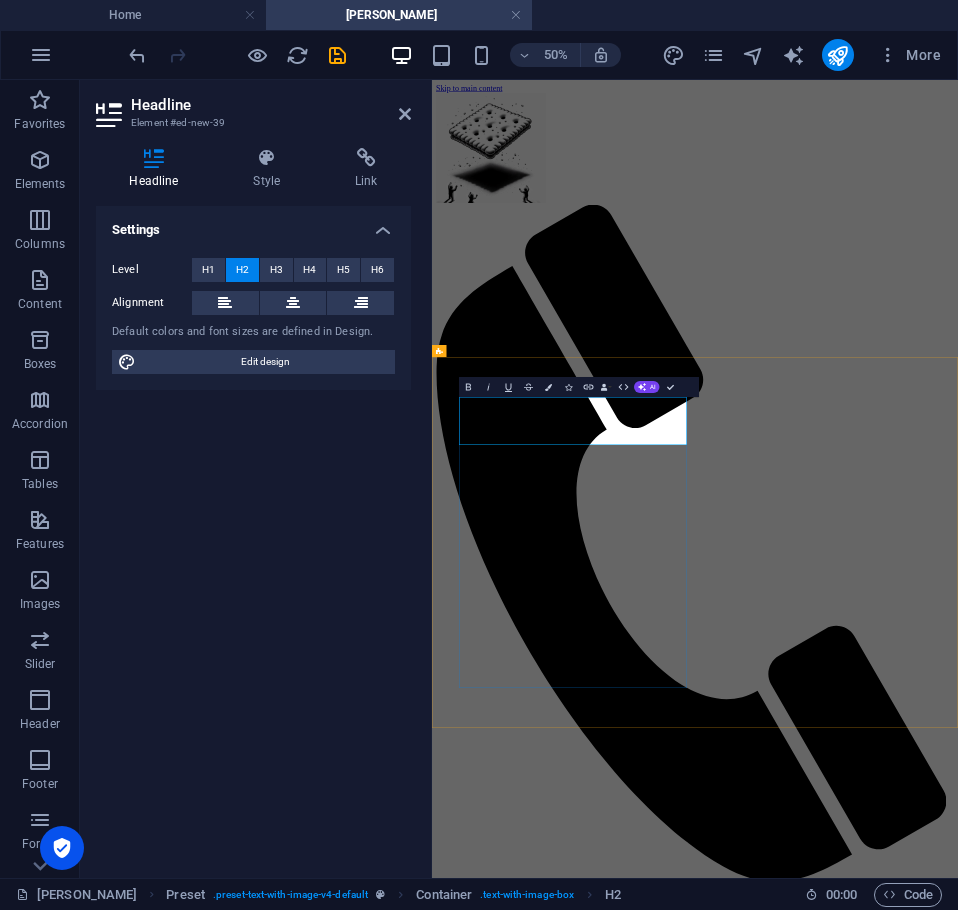 click on "Axel Francis - Multiverse Maverick and Author Lorem ipsum dolor sit amet, consectetuer adipiscing elit. Aenean commodo ligula eget dolor. Lorem ipsum dolor sit amet, consectetuer adipiscing elit leget dolor. Lorem ipsum dolor sit amet, consectetuer adipiscing elit. Aenean commodo ligula eget dolor. Lorem ipsum dolor sit amet, consectetuer adipiscing elit dolor consectetuer adipiscing elit leget dolor. Lorem elit saget ipsum dolor sit amet, consectetuer." at bounding box center (958, 2327) 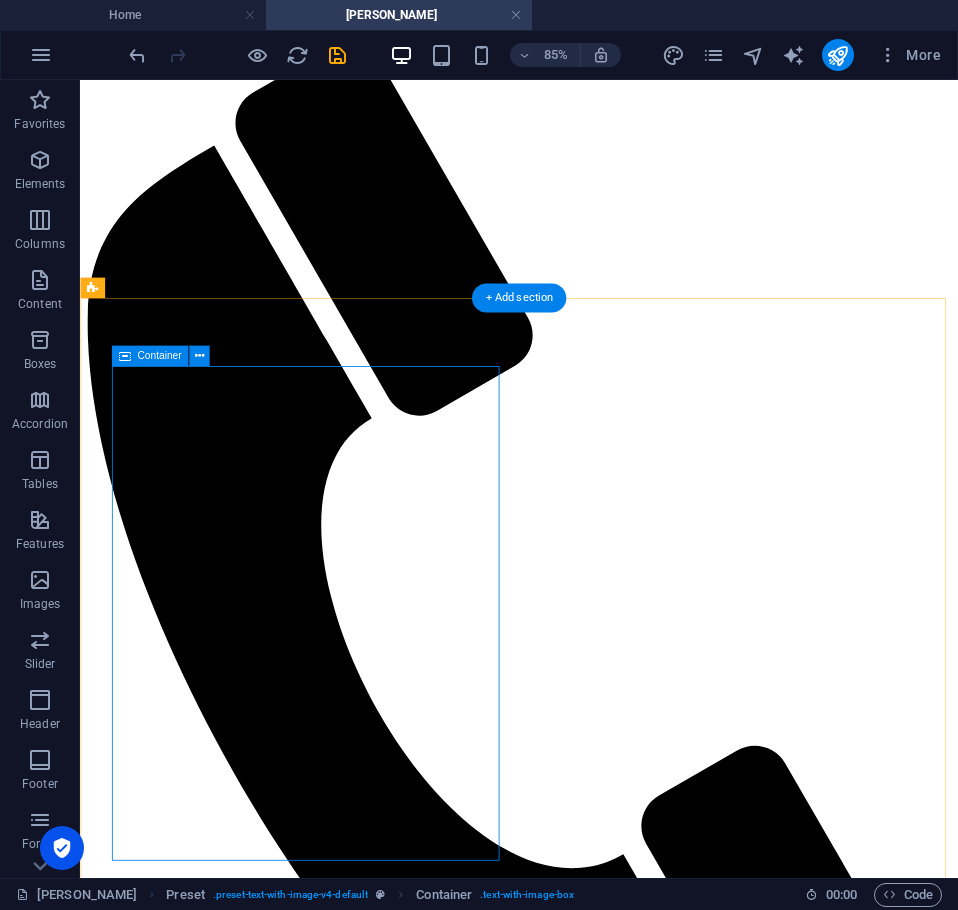 scroll, scrollTop: 300, scrollLeft: 0, axis: vertical 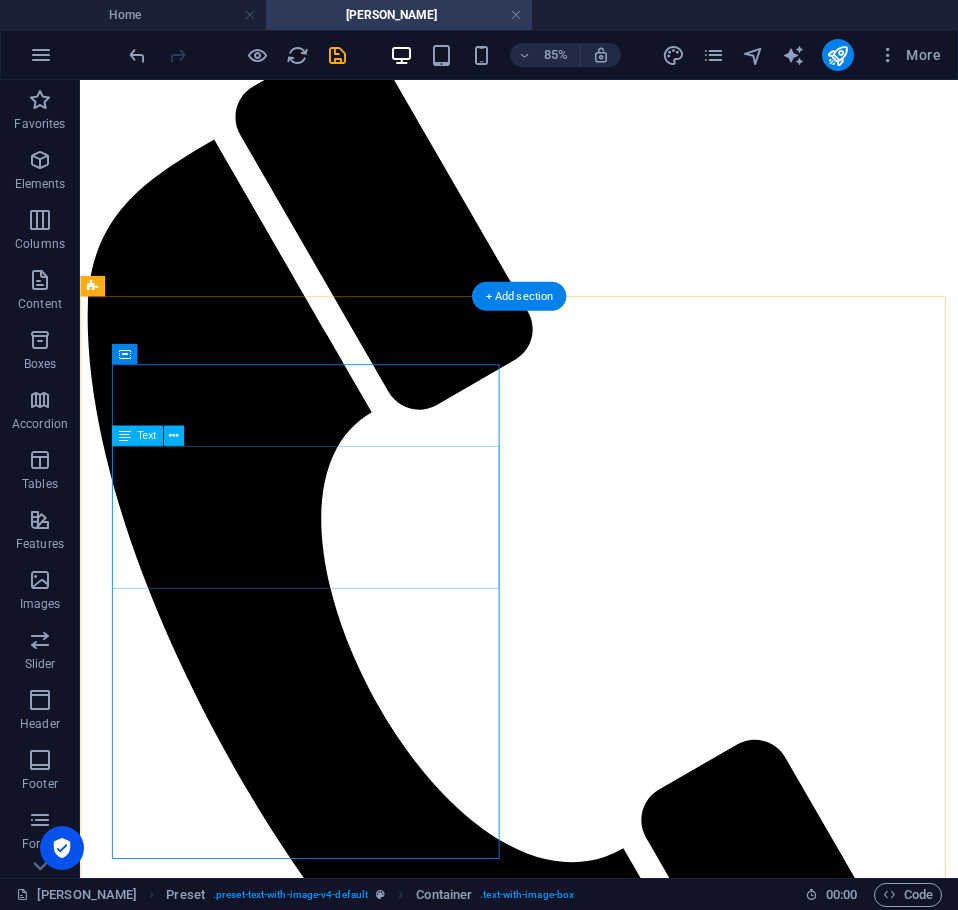 click on "Lorem ipsum dolor sit amet, consectetuer adipiscing elit. Aenean commodo ligula eget dolor. Lorem ipsum dolor sit amet, consectetuer adipiscing elit leget dolor. Lorem ipsum dolor sit amet, consectetuer adipiscing elit. Aenean commodo ligula eget dolor. Lorem ipsum dolor sit amet, consectetuer adipiscing elit dolor consectetuer adipiscing elit leget dolor. Lorem elit saget ipsum dolor sit amet, consectetuer." at bounding box center (596, 2026) 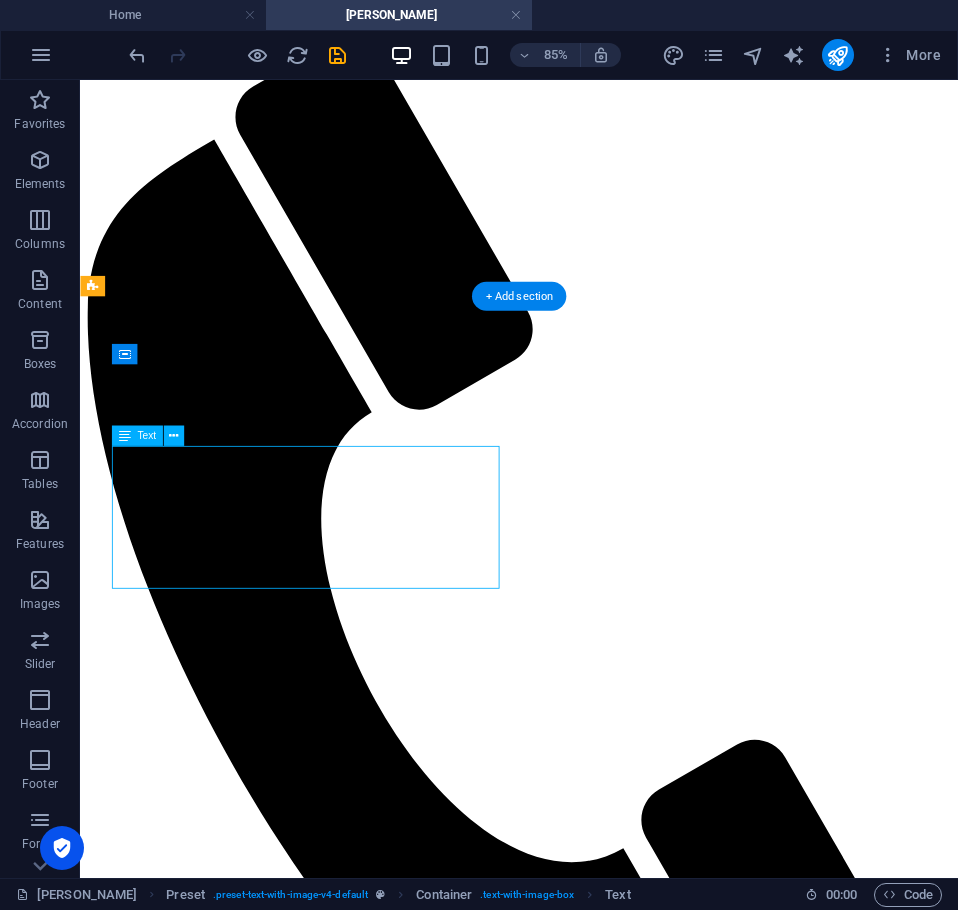 click on "Lorem ipsum dolor sit amet, consectetuer adipiscing elit. Aenean commodo ligula eget dolor. Lorem ipsum dolor sit amet, consectetuer adipiscing elit leget dolor. Lorem ipsum dolor sit amet, consectetuer adipiscing elit. Aenean commodo ligula eget dolor. Lorem ipsum dolor sit amet, consectetuer adipiscing elit dolor consectetuer adipiscing elit leget dolor. Lorem elit saget ipsum dolor sit amet, consectetuer." at bounding box center (596, 2026) 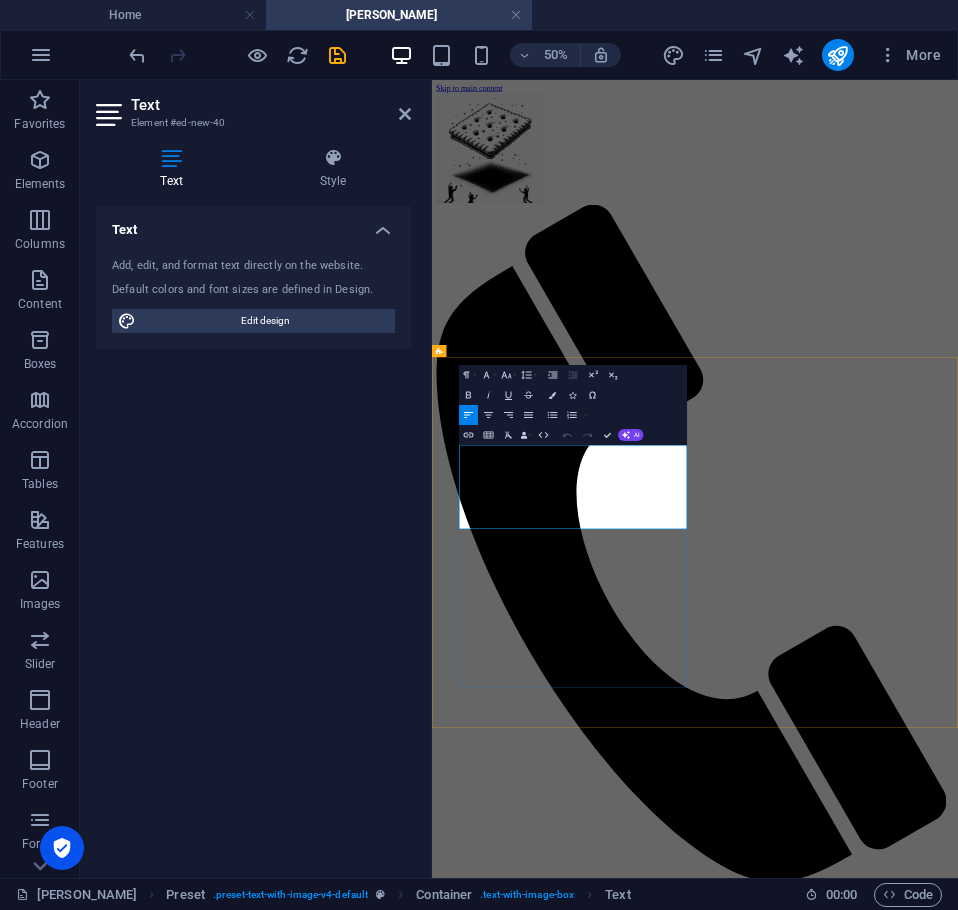 click on "Lorem ipsum dolor sit amet, consectetuer adipiscing elit. Aenean commodo ligula eget dolor. Lorem ipsum dolor sit amet, consectetuer adipiscing elit leget dolor. Lorem ipsum dolor sit amet, consectetuer adipiscing elit. Aenean commodo ligula eget dolor. Lorem ipsum dolor sit amet, consectetuer adipiscing elit dolor consectetuer adipiscing elit leget dolor. Lorem elit saget ipsum dolor sit amet, consectetuer." at bounding box center (958, 2351) 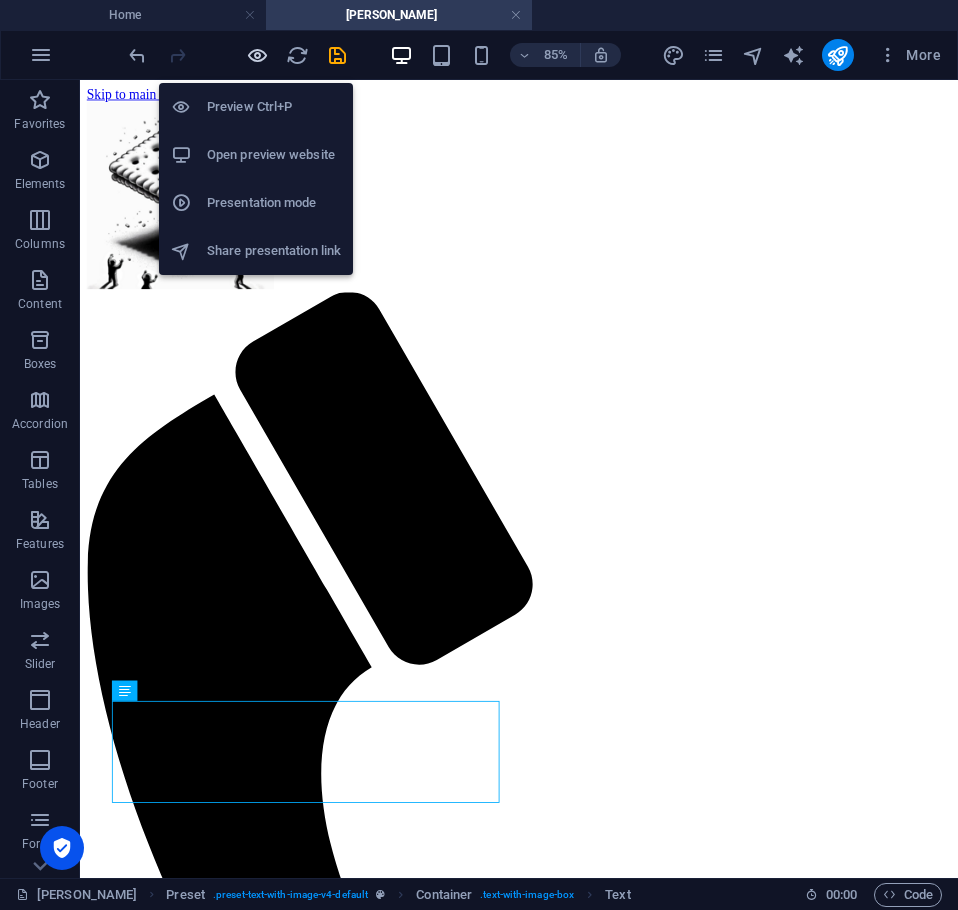 click at bounding box center (257, 55) 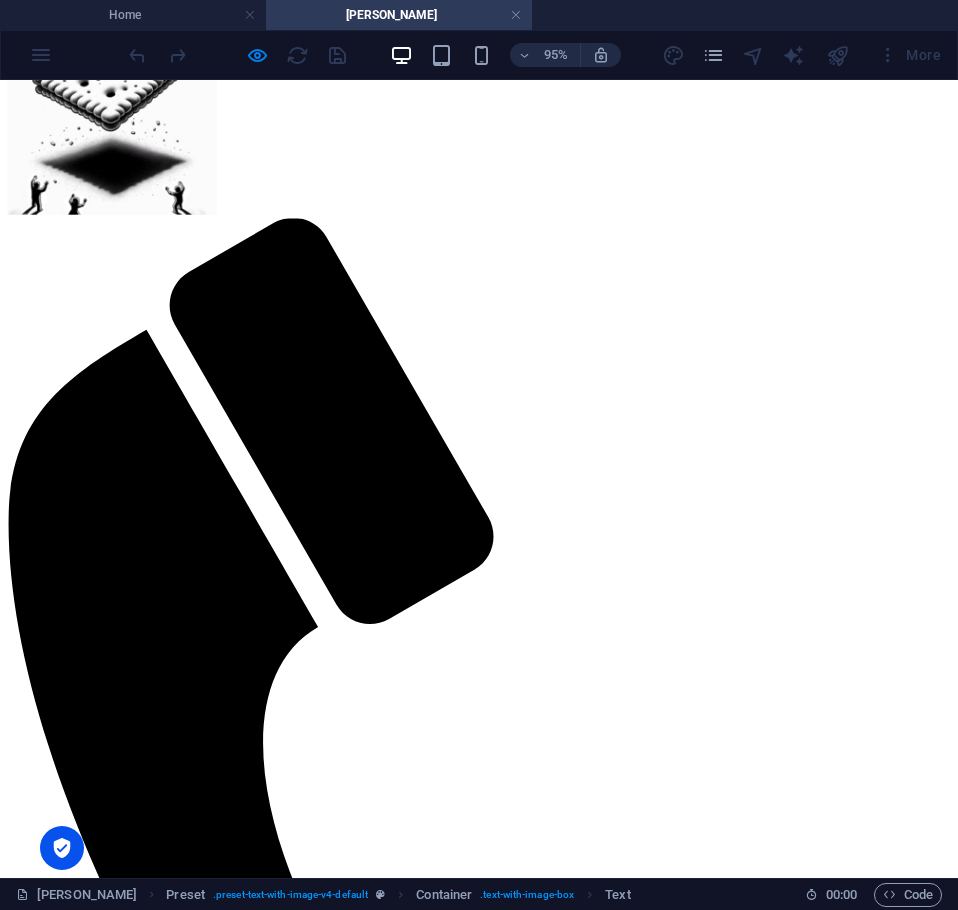 scroll, scrollTop: 0, scrollLeft: 0, axis: both 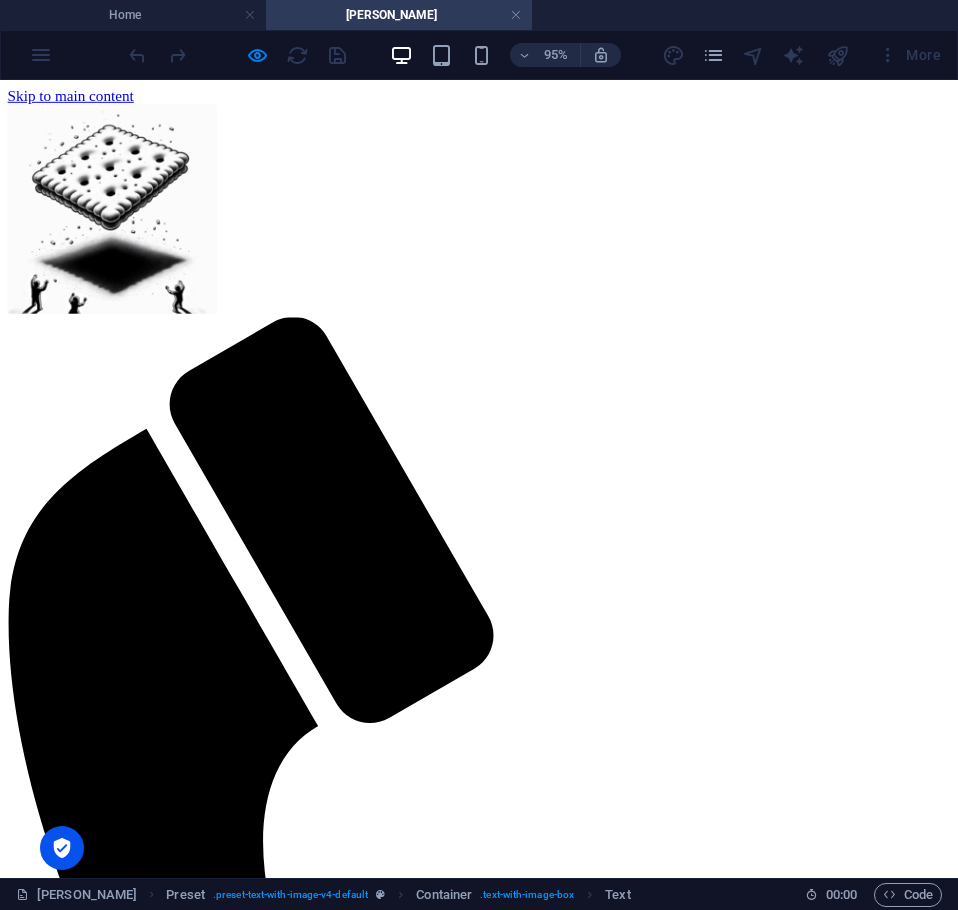 click on "Home" at bounding box center [67, 1675] 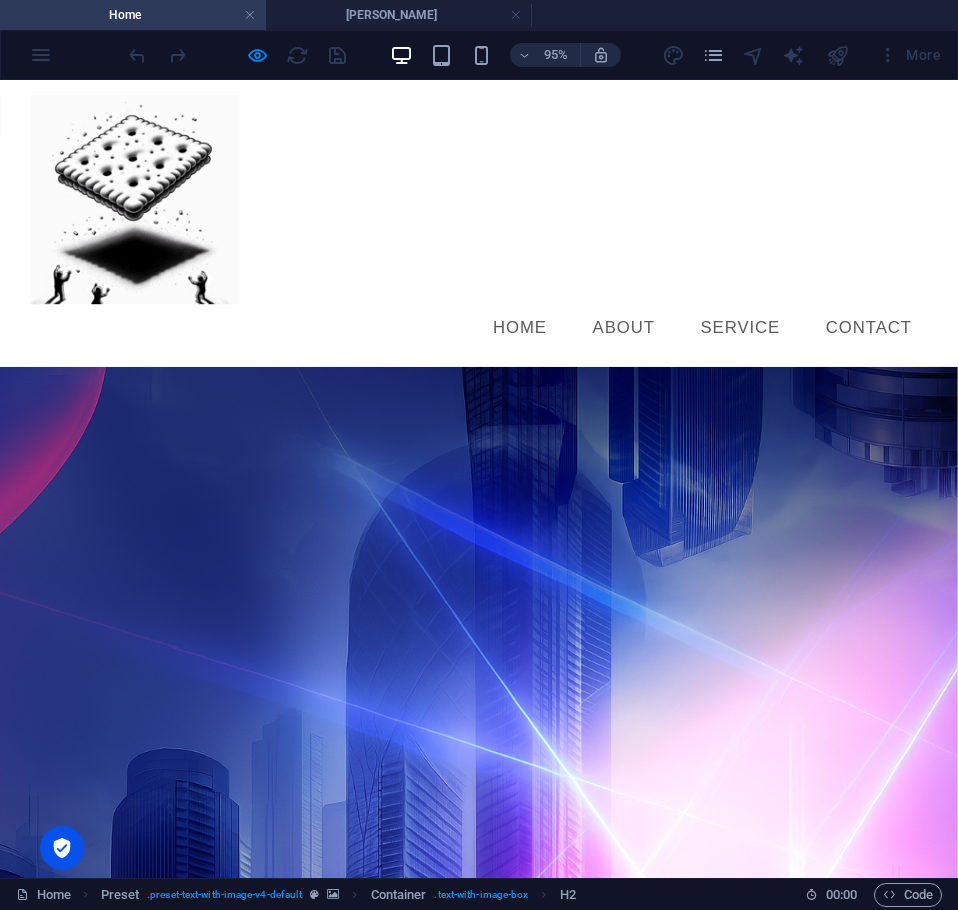 click on "About" at bounding box center [657, 341] 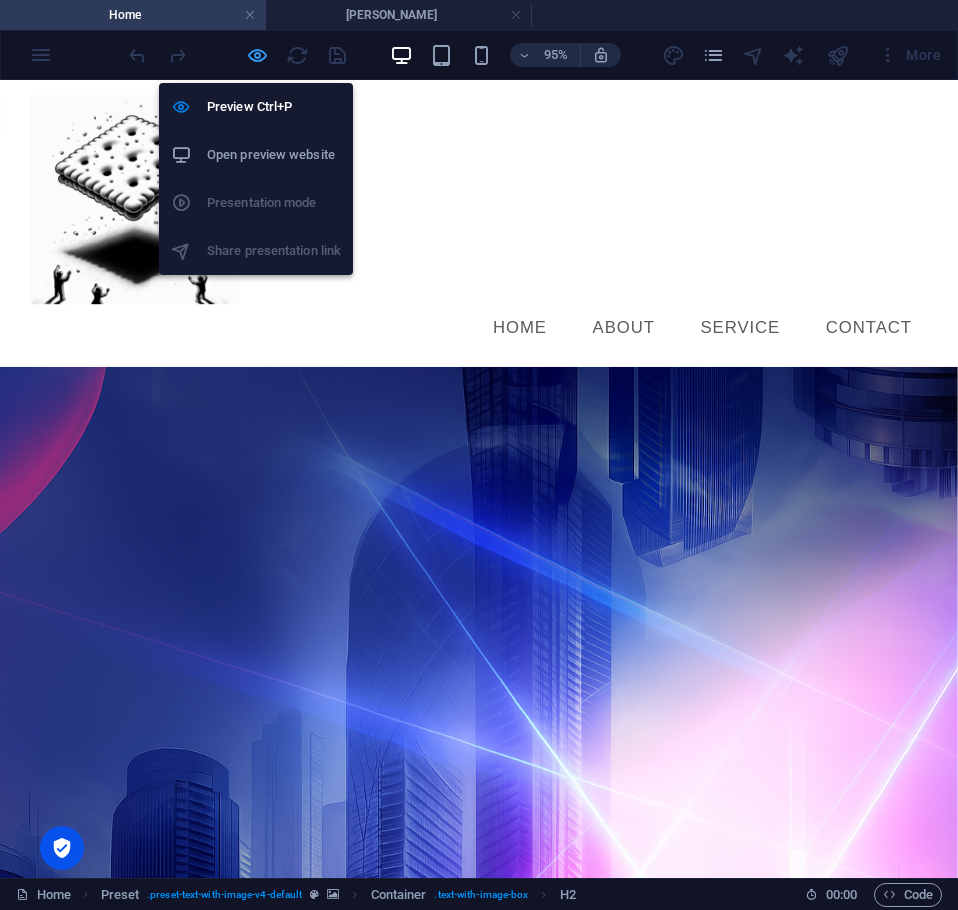 click at bounding box center [257, 55] 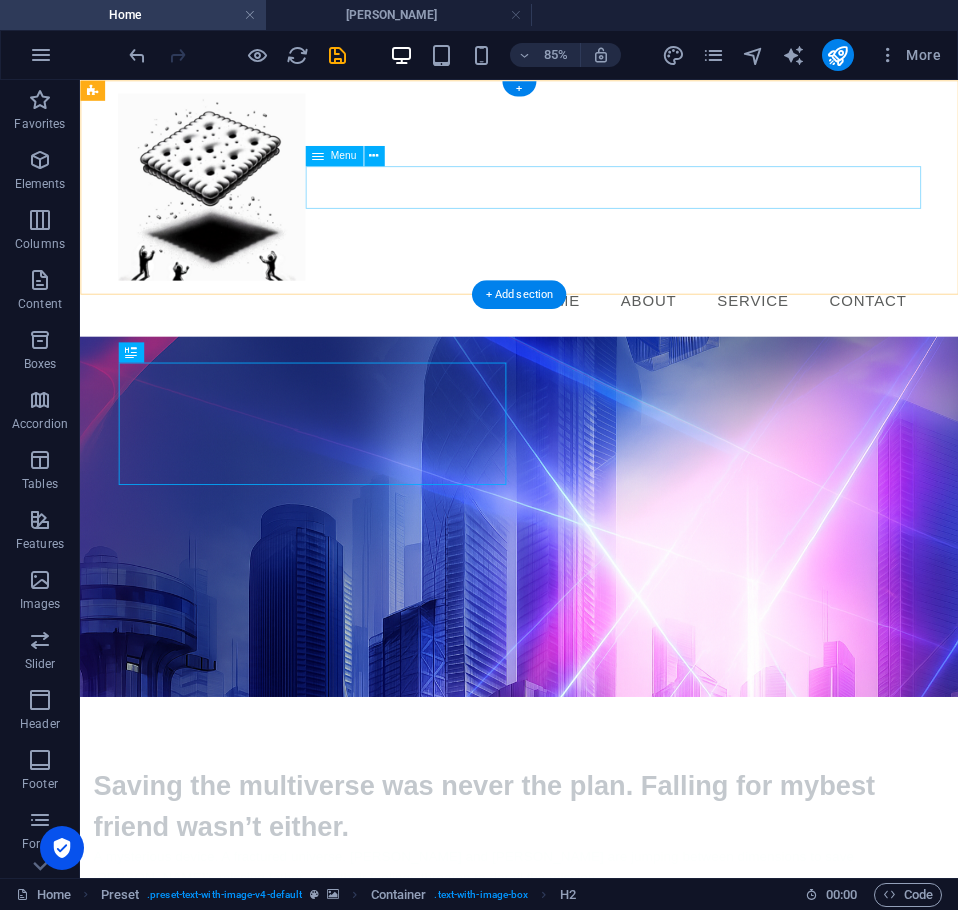 click on "Home About Service Contact" at bounding box center (597, 341) 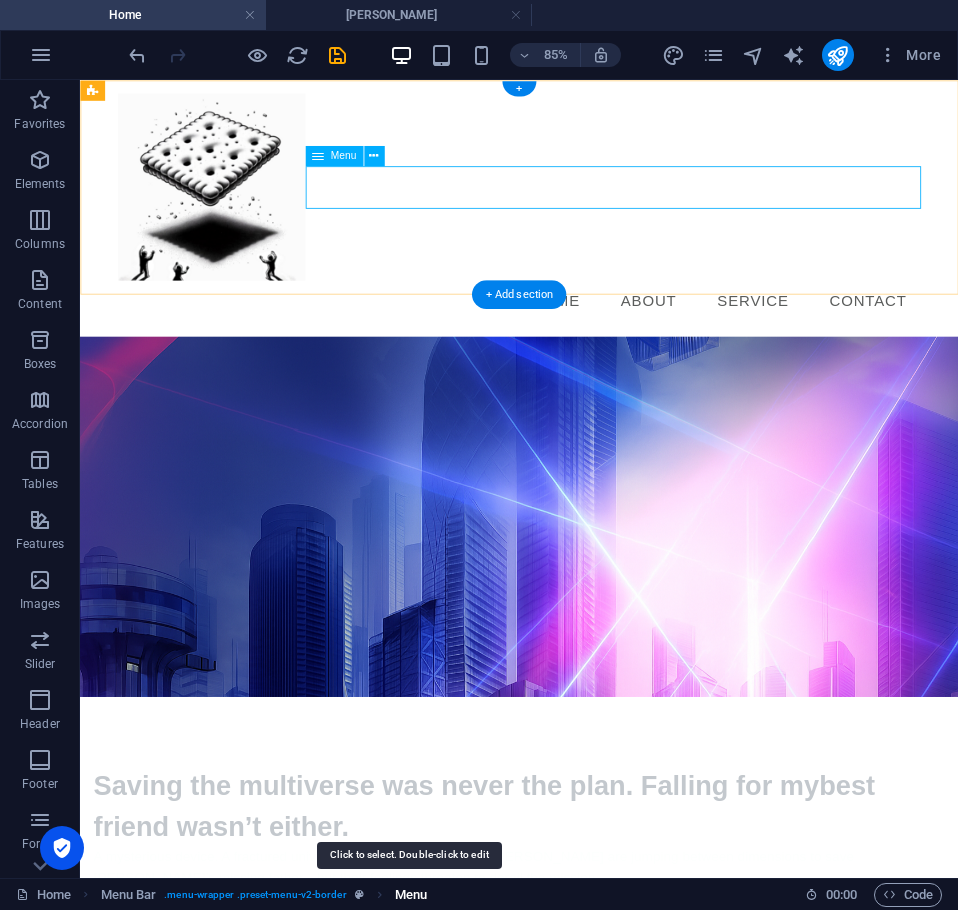 click on "Menu" at bounding box center [411, 895] 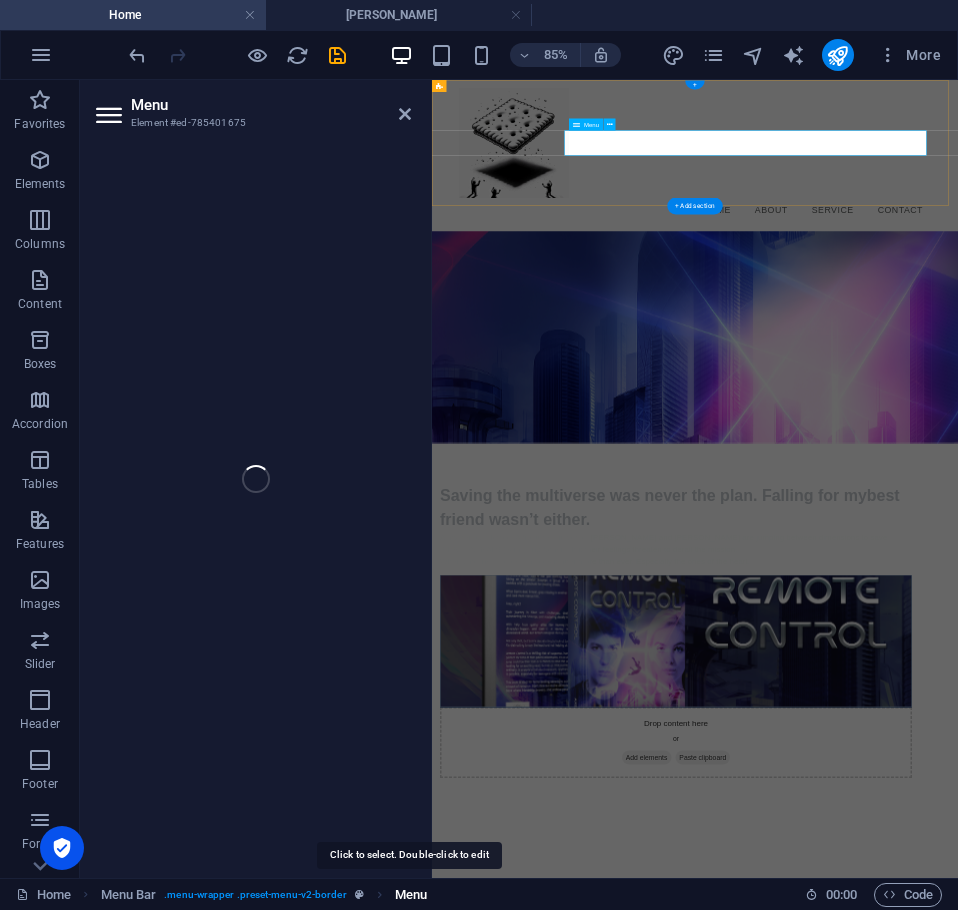 select 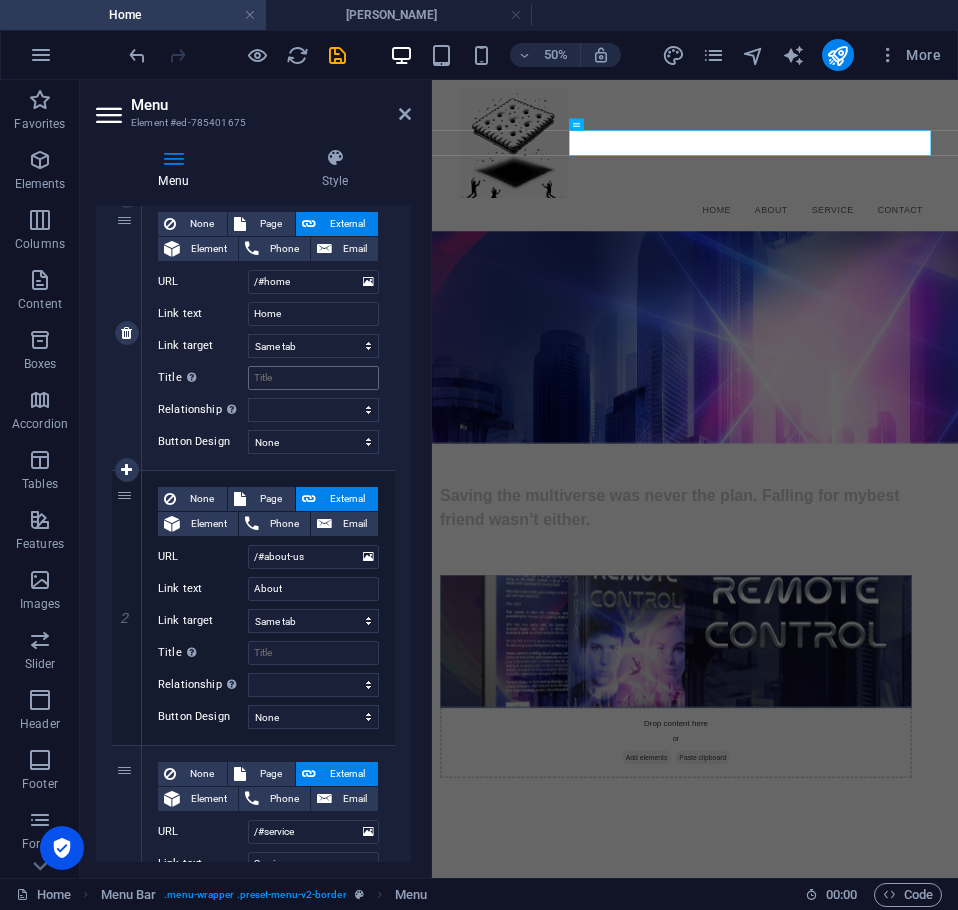 scroll, scrollTop: 300, scrollLeft: 0, axis: vertical 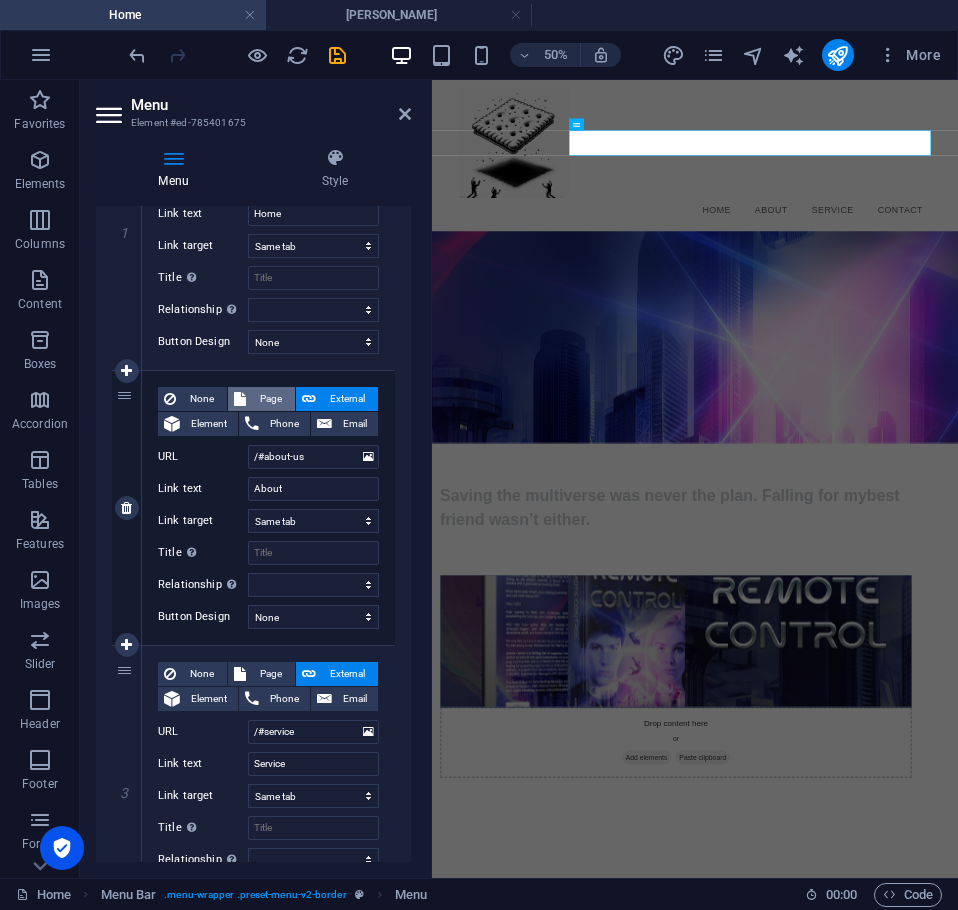 click on "Page" at bounding box center [270, 399] 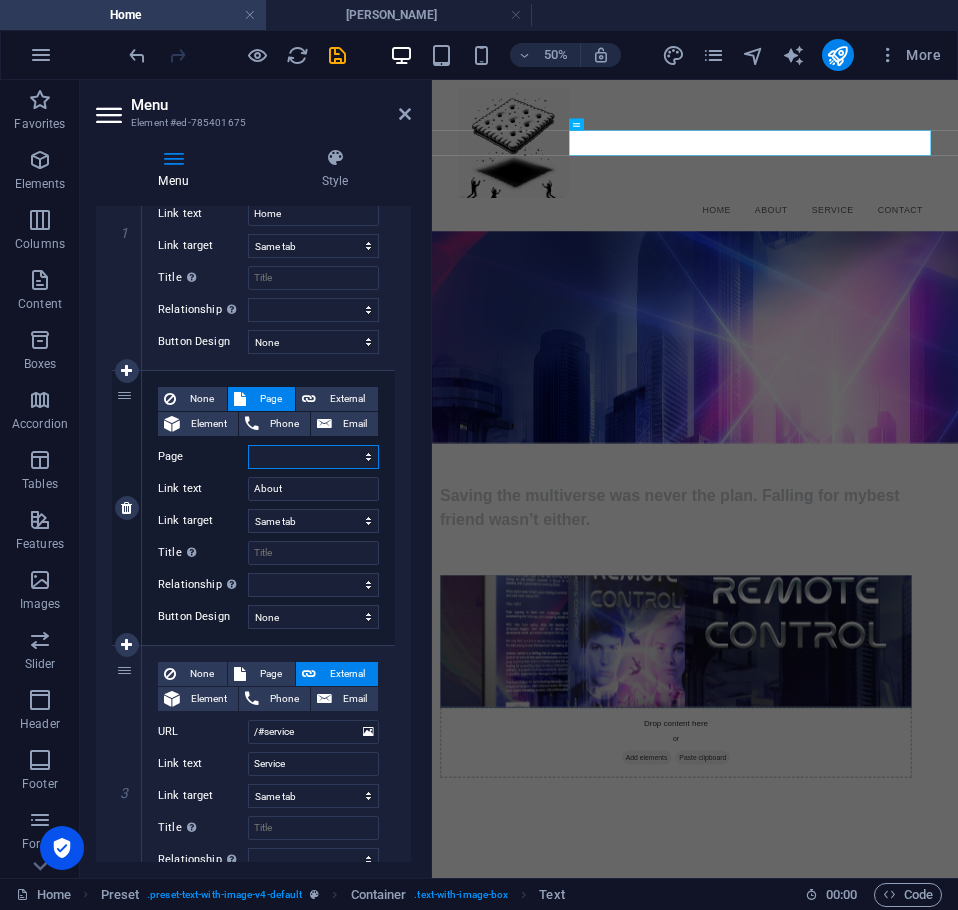 click on "Home Privacy Book Details Axel" at bounding box center [313, 457] 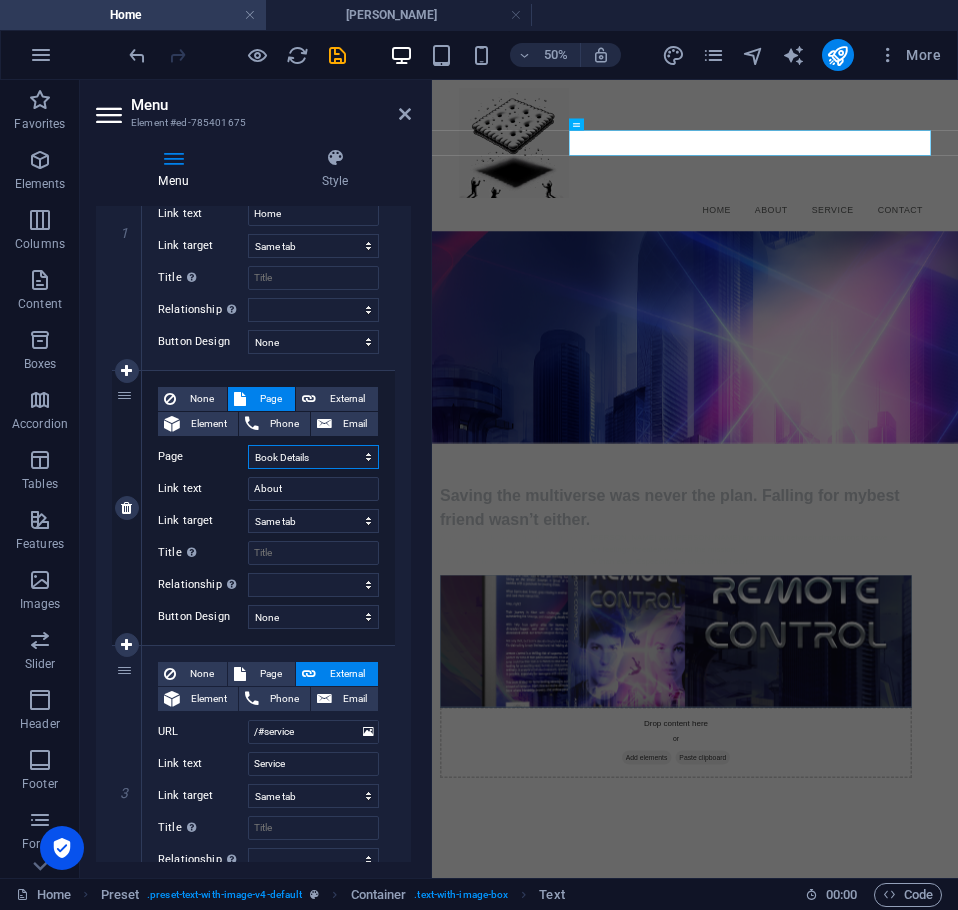 click on "Home Privacy Book Details Axel" at bounding box center [313, 457] 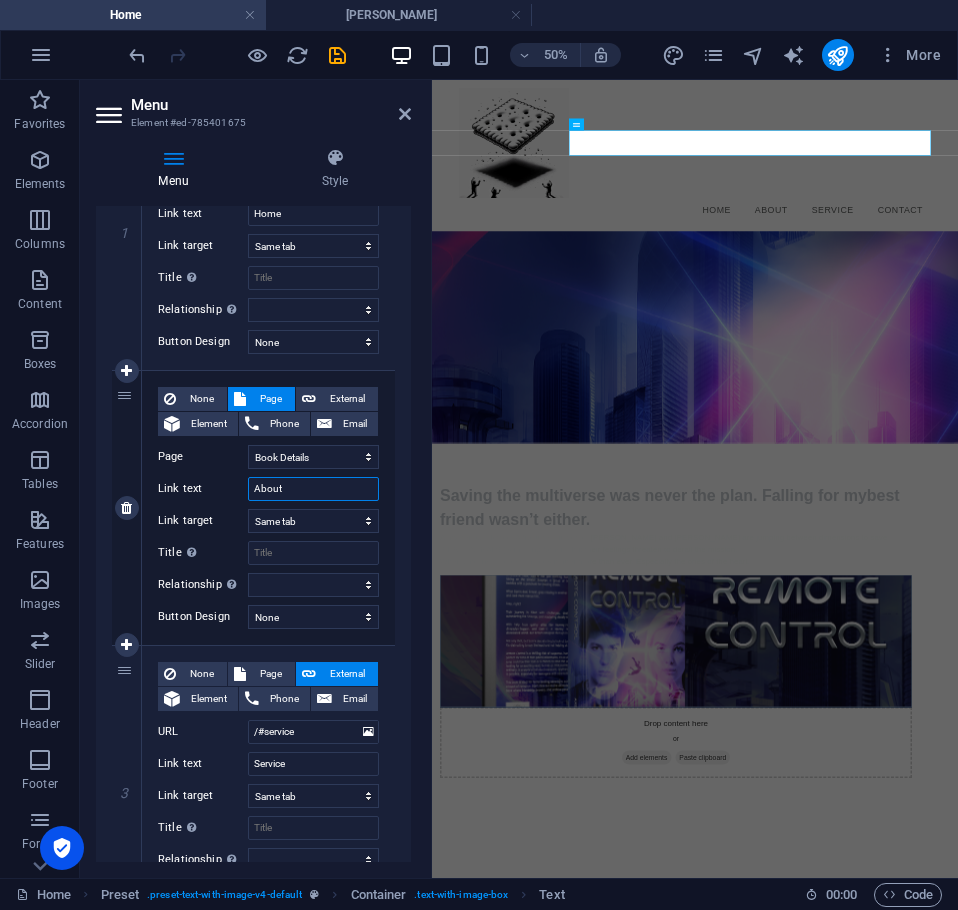 click on "About" at bounding box center (313, 489) 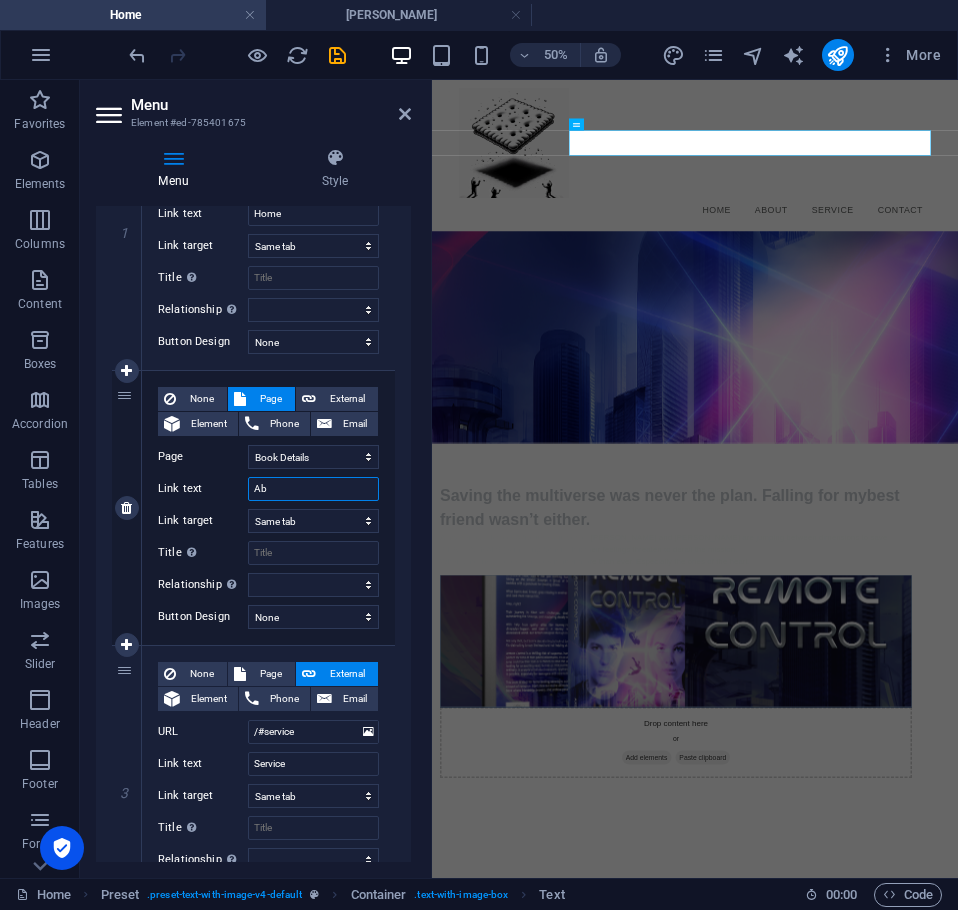 type on "A" 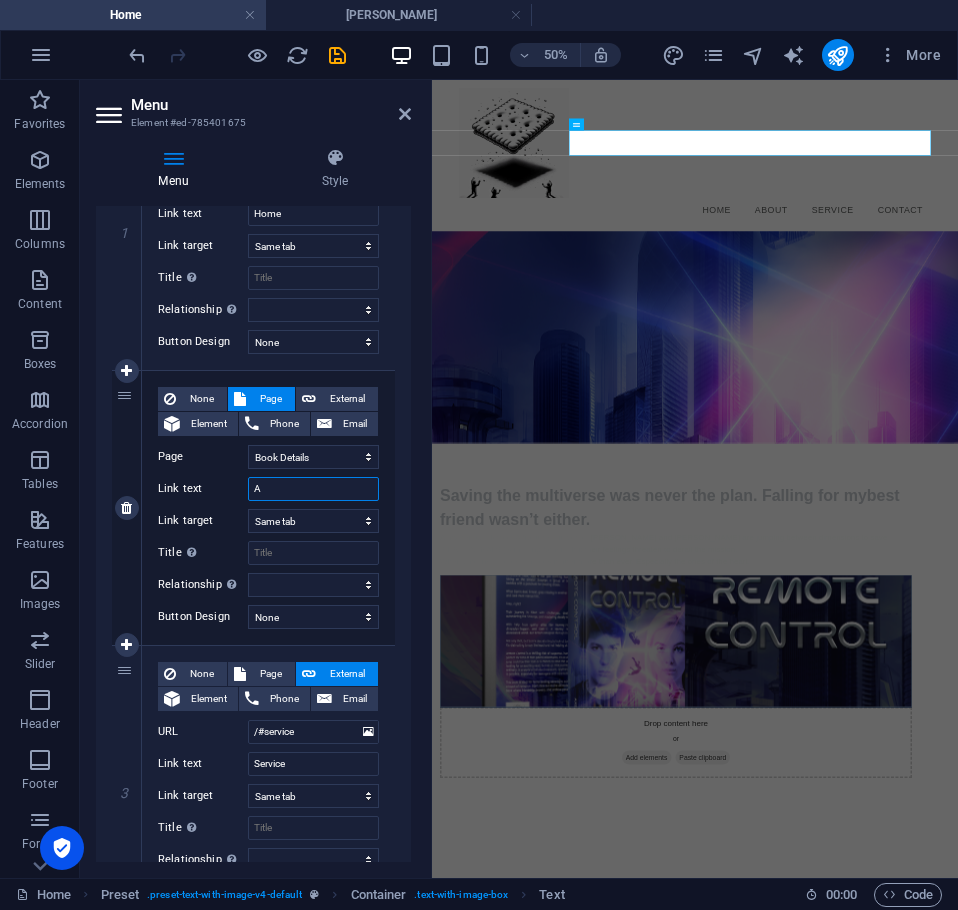 type 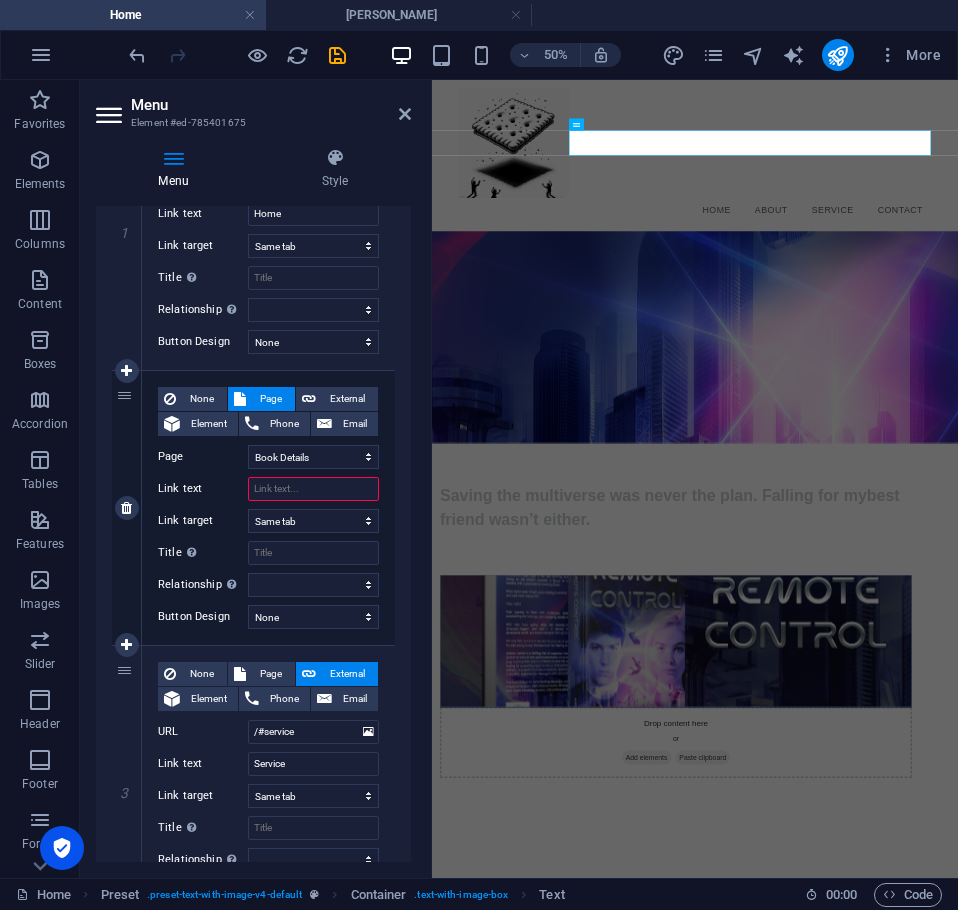 select 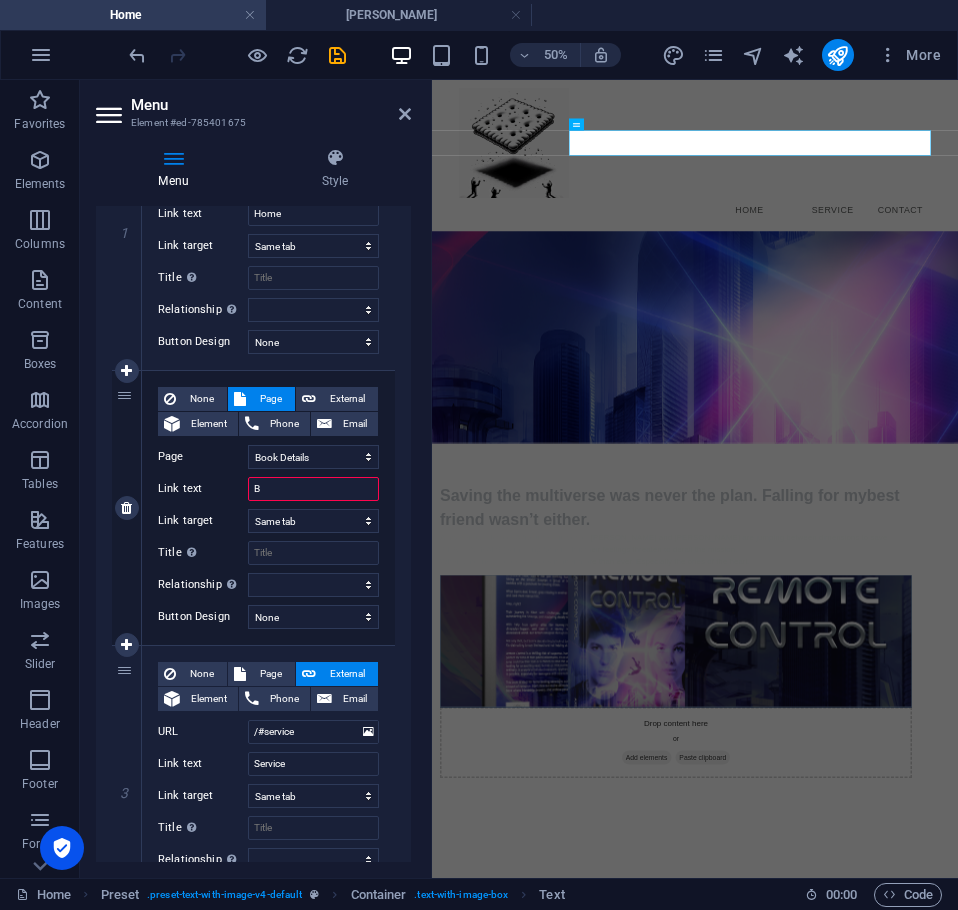 type on "Bo" 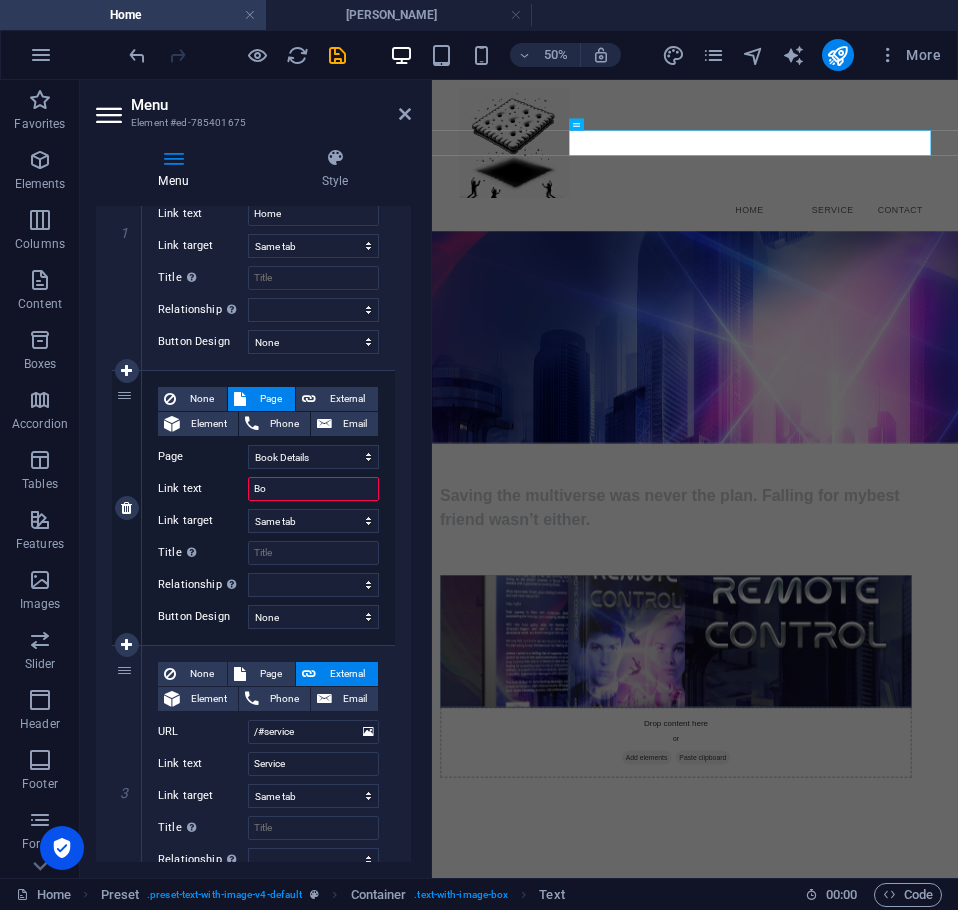 select 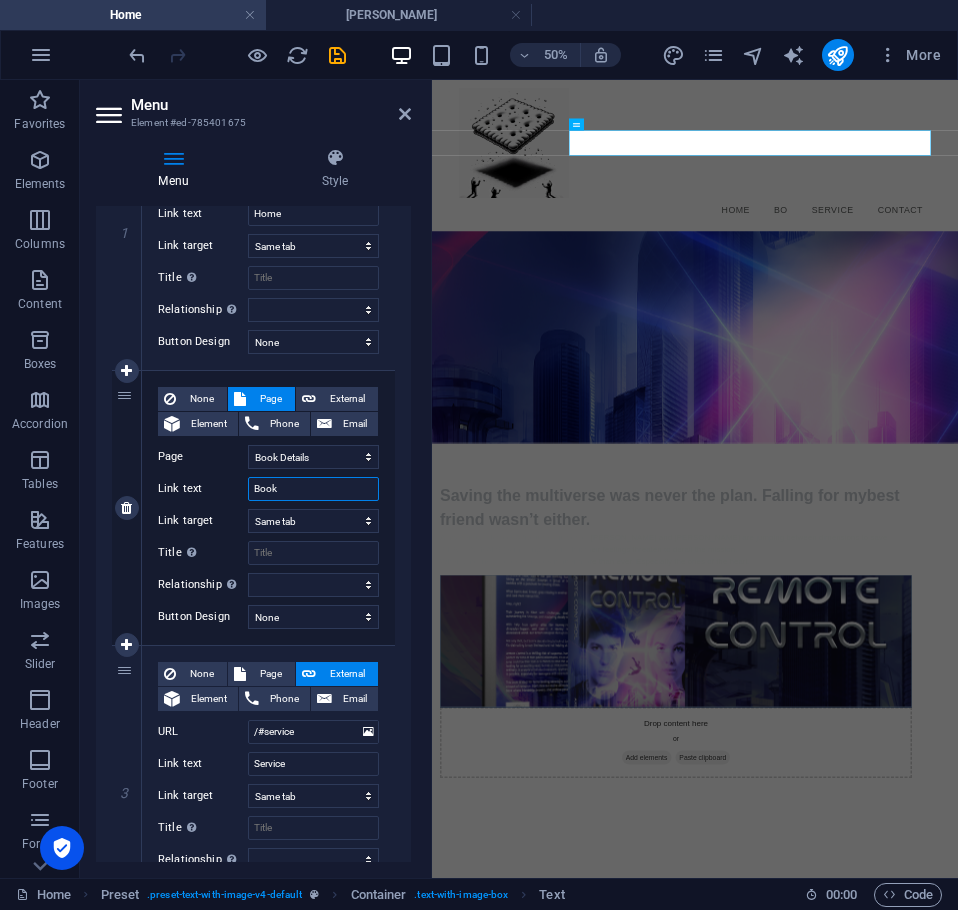 type on "Books" 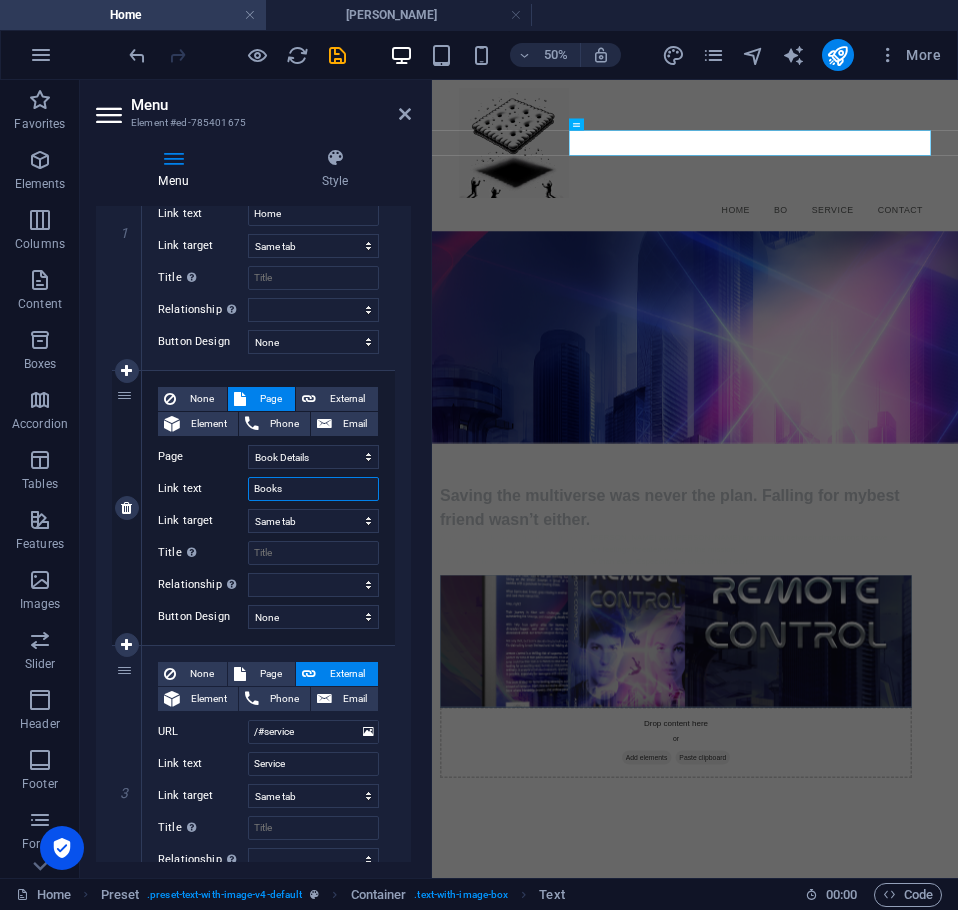 select 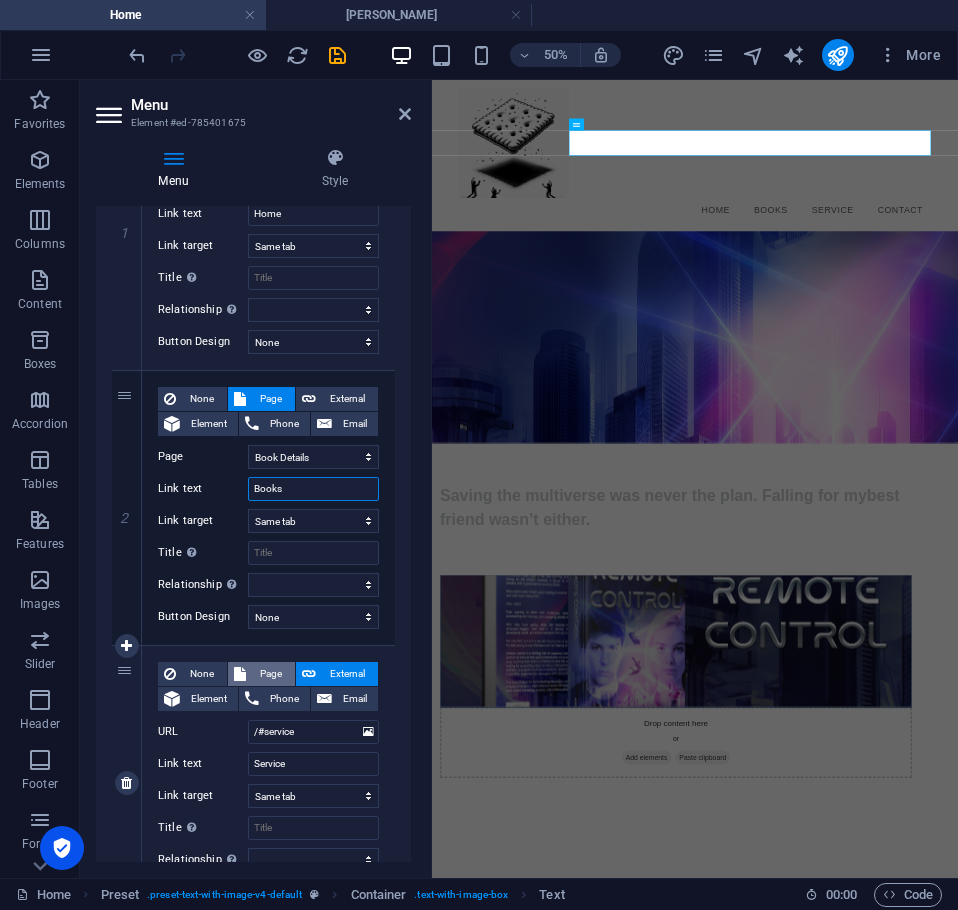 type on "Books" 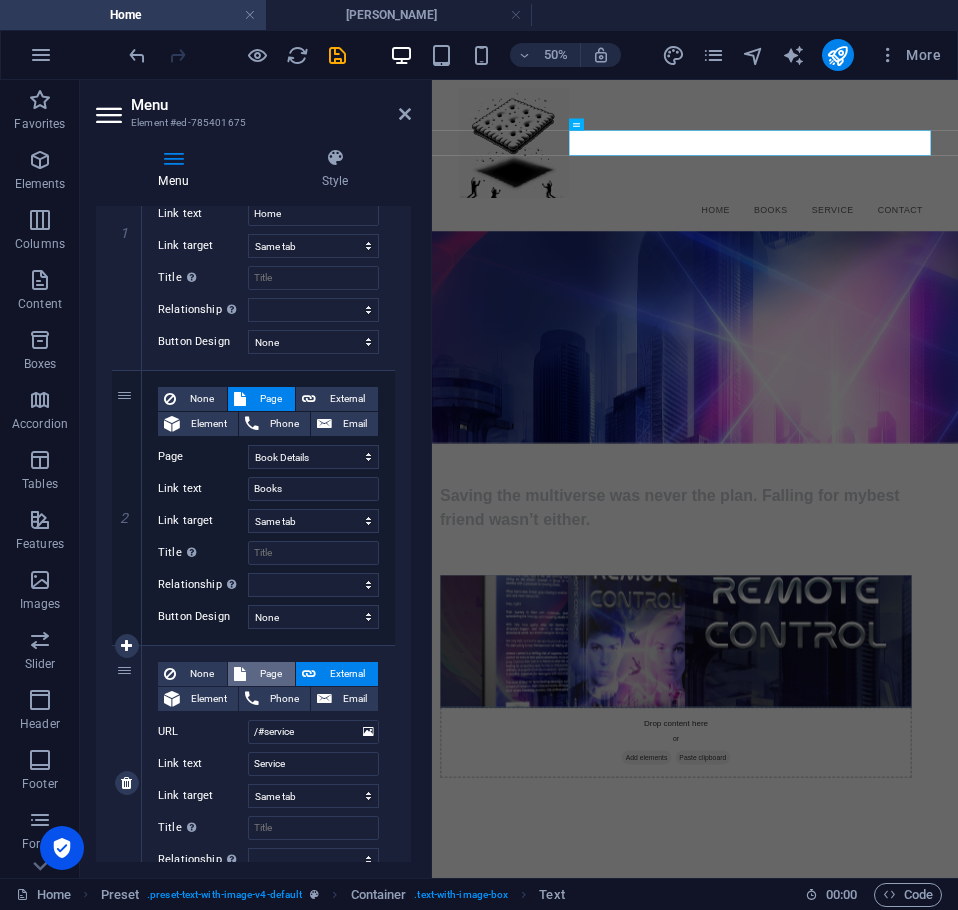 click on "Page" at bounding box center [270, 674] 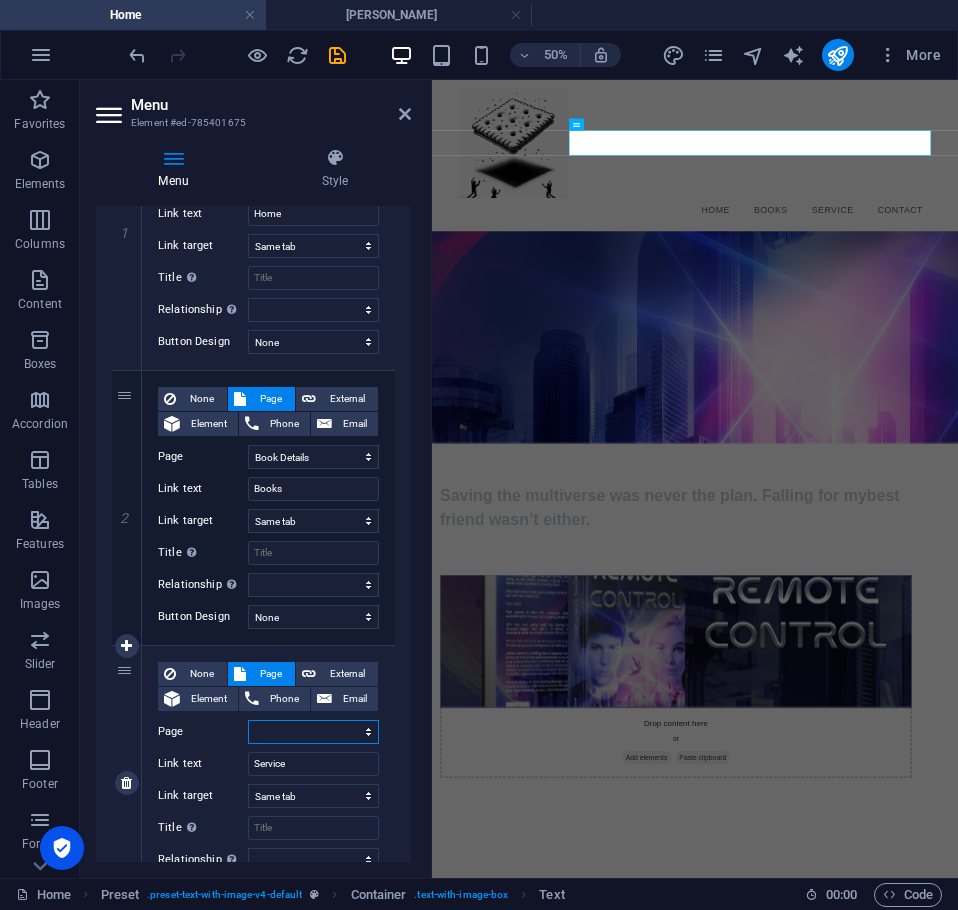 click on "Home Privacy Book Details Axel" at bounding box center (313, 732) 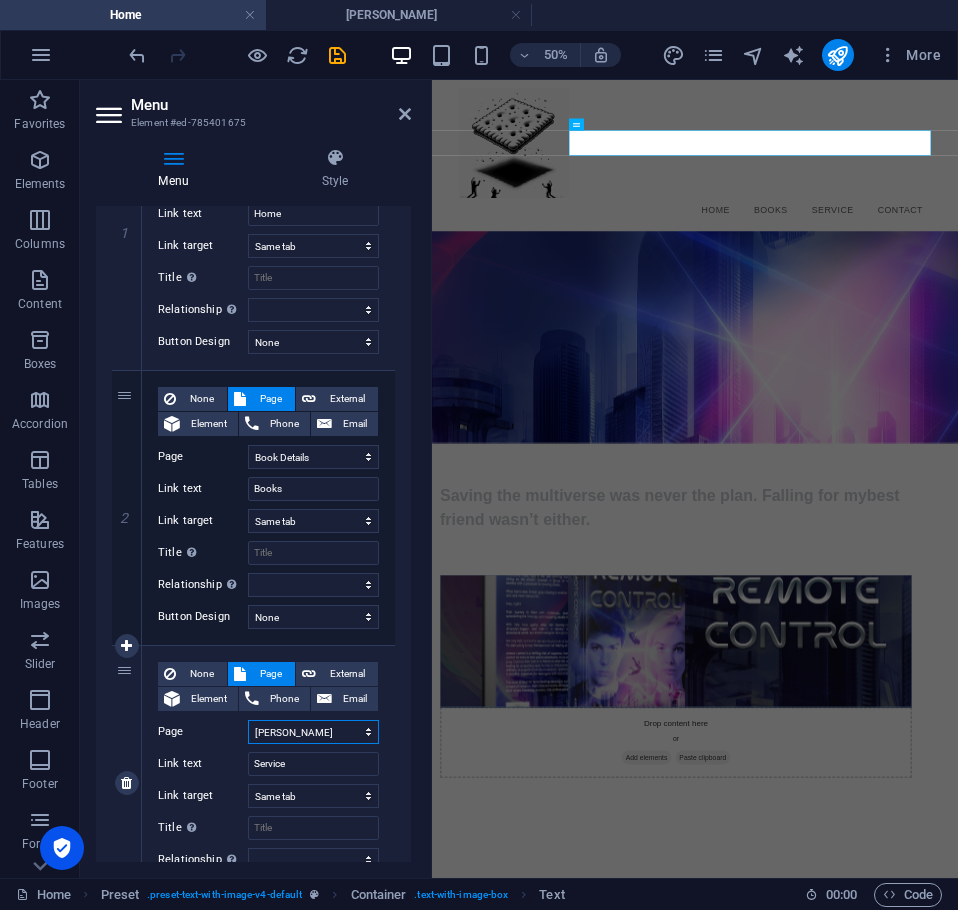 click on "Home Privacy Book Details Axel" at bounding box center (313, 732) 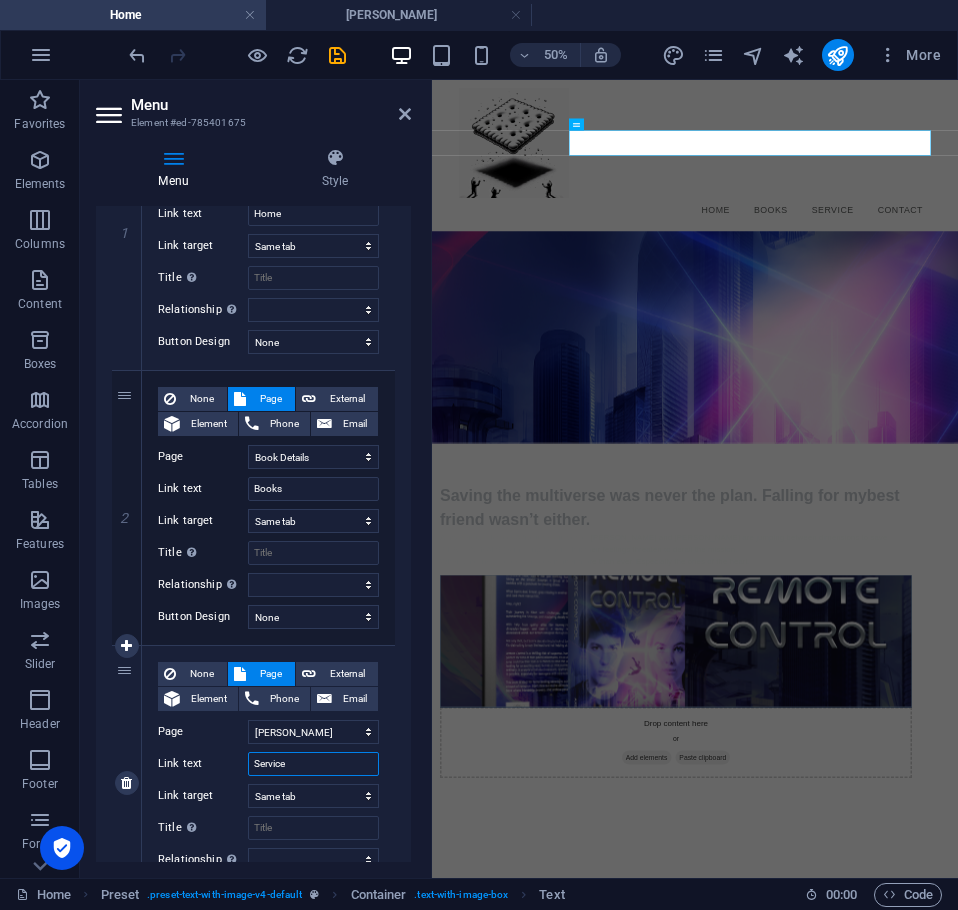 click on "Service" at bounding box center [313, 764] 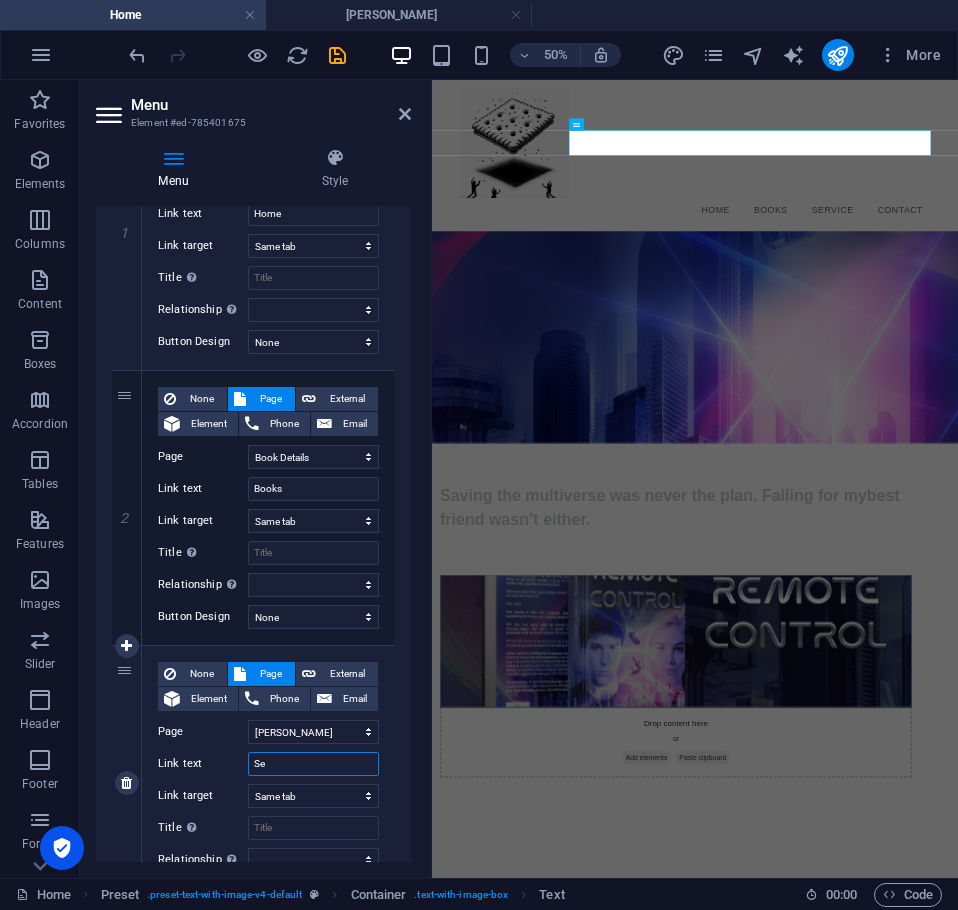 type on "S" 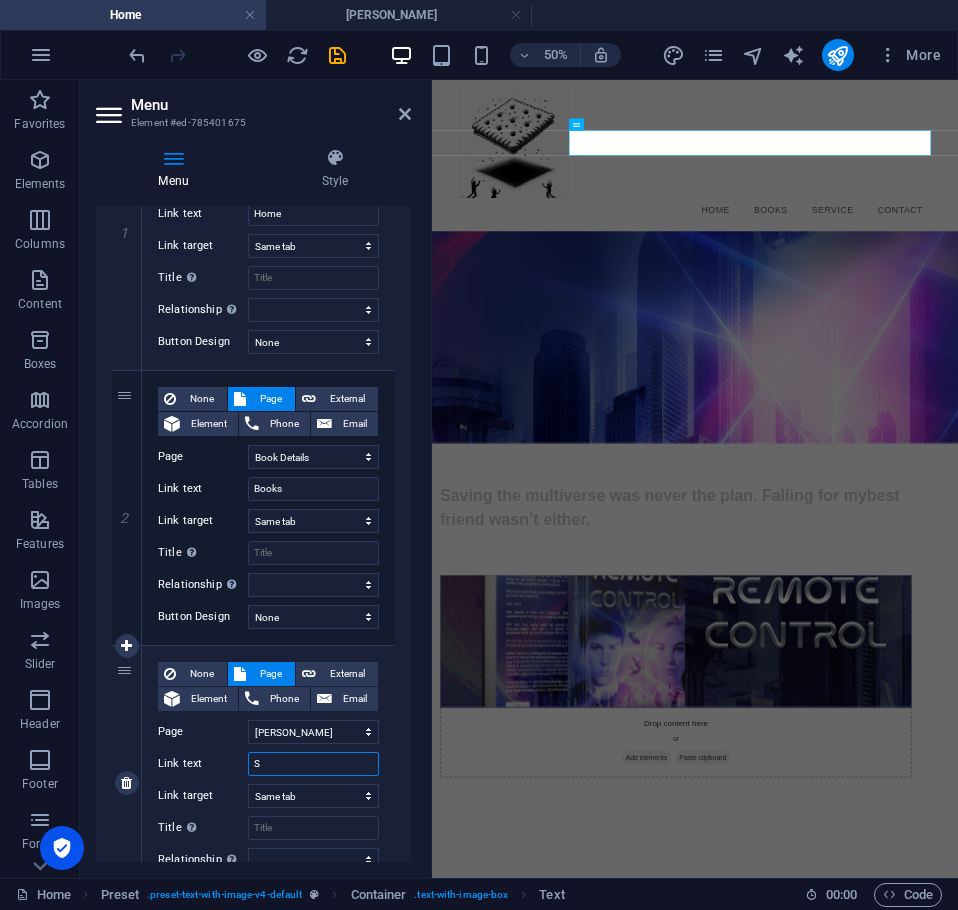 type 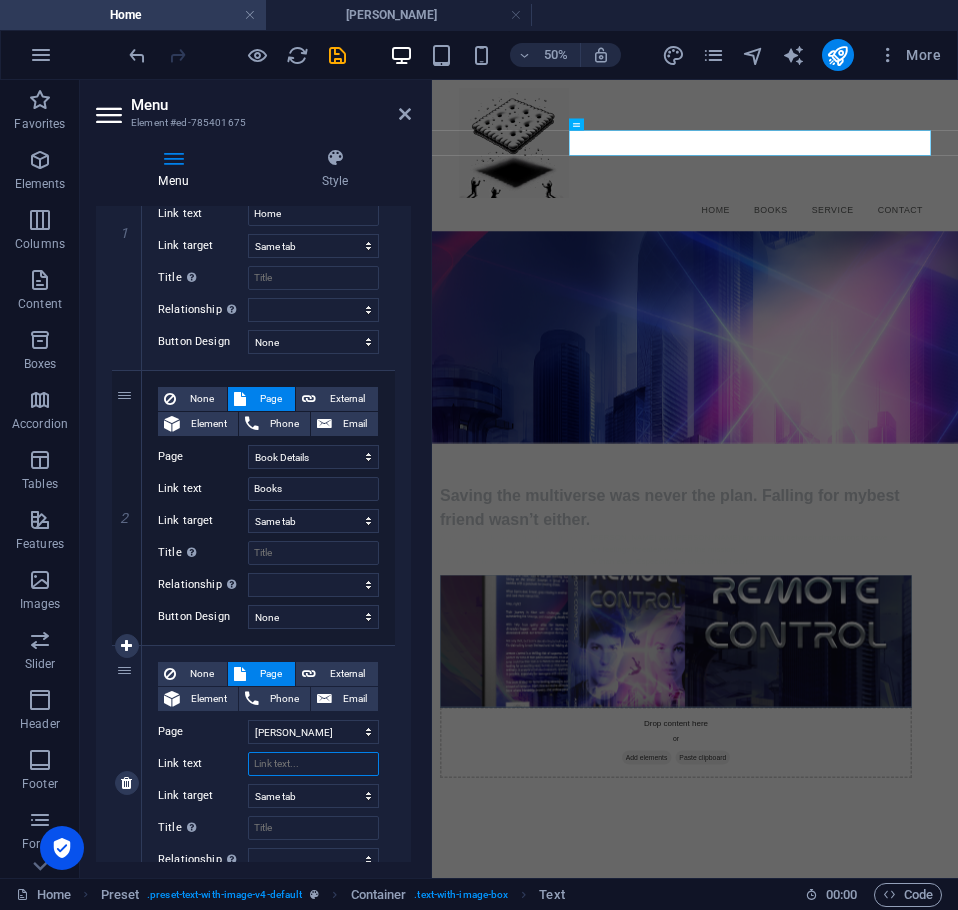 select 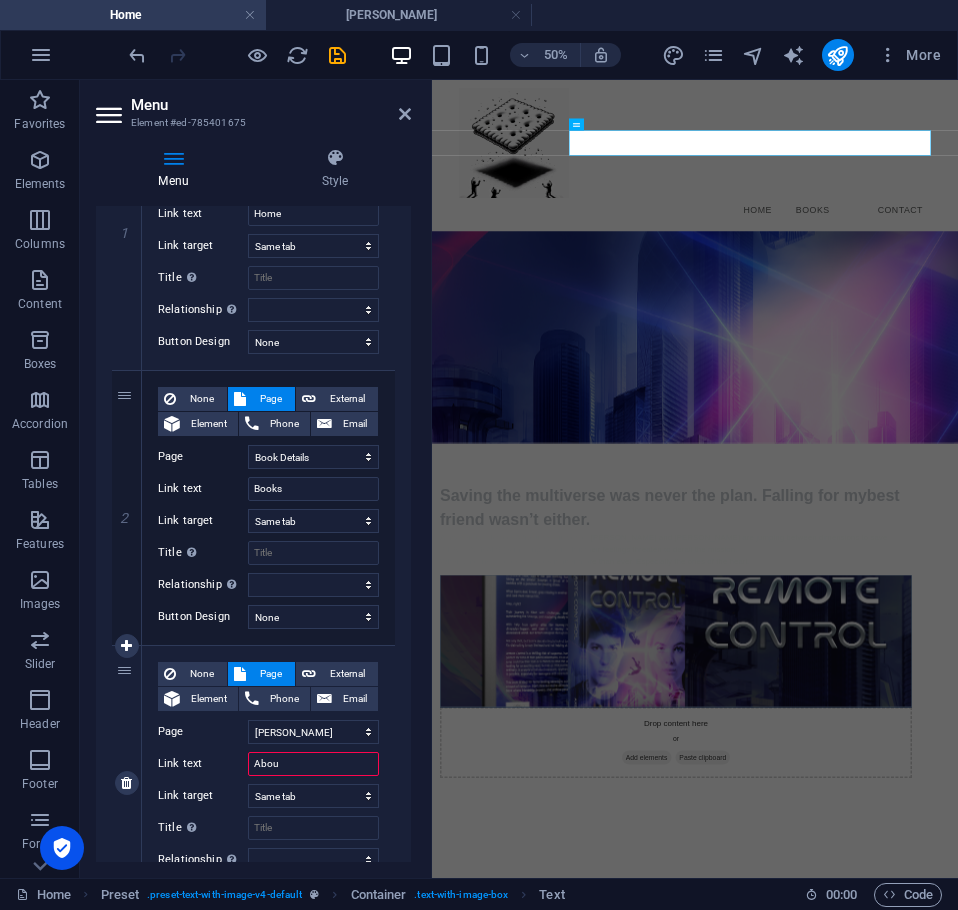 type on "About" 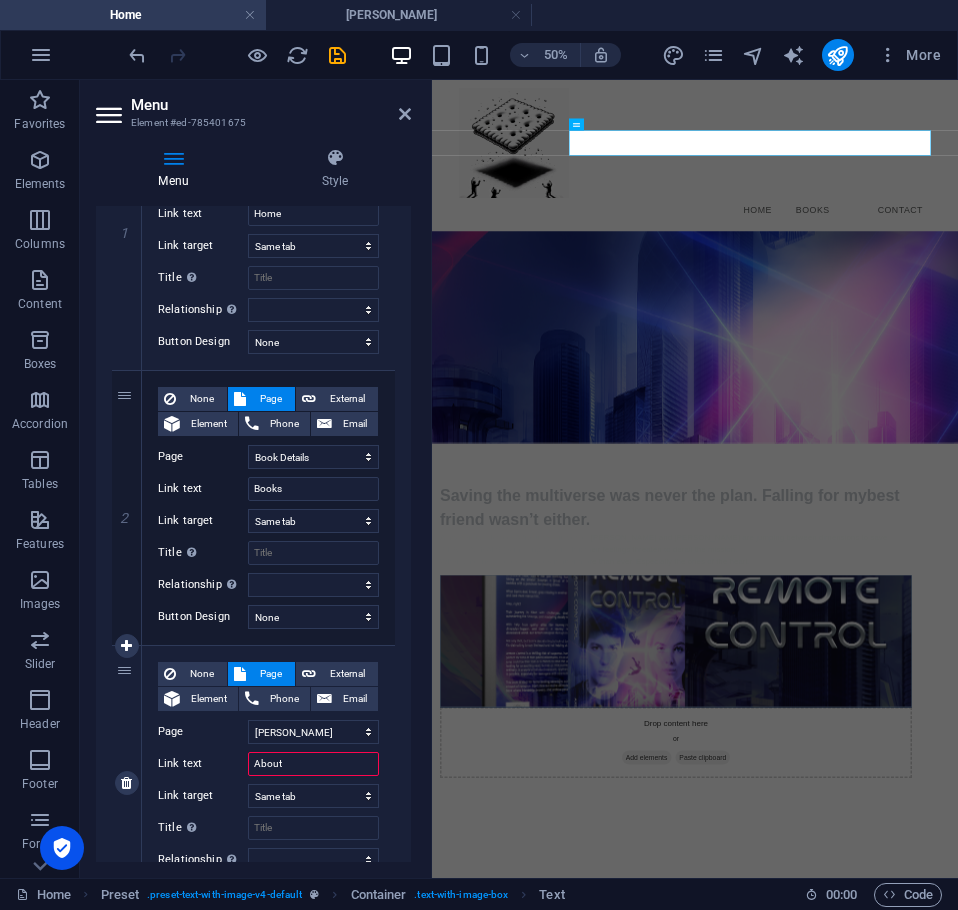 select 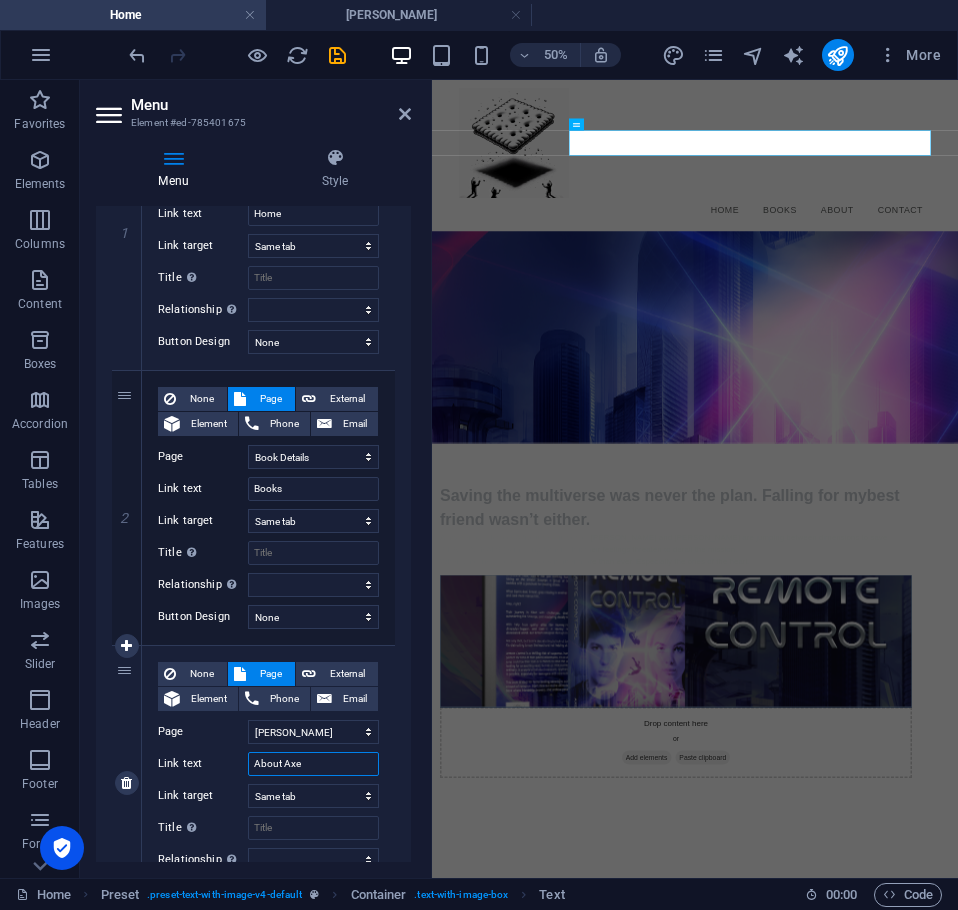 type on "About Axel" 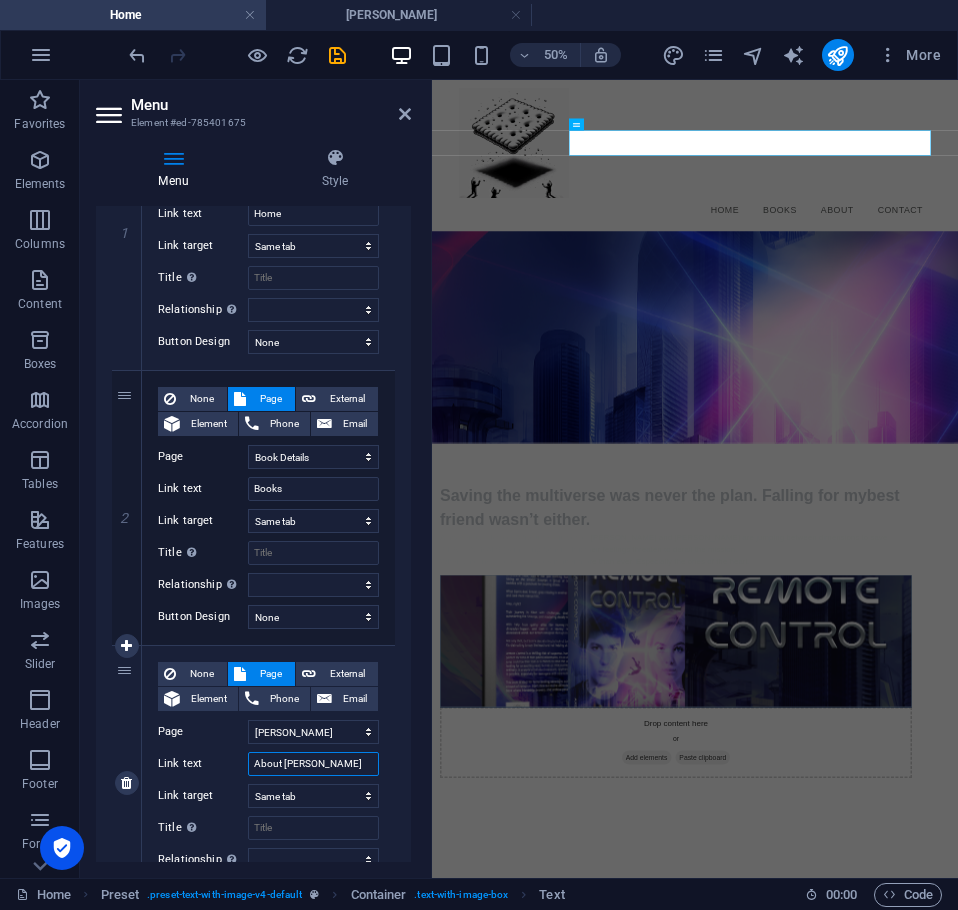 select 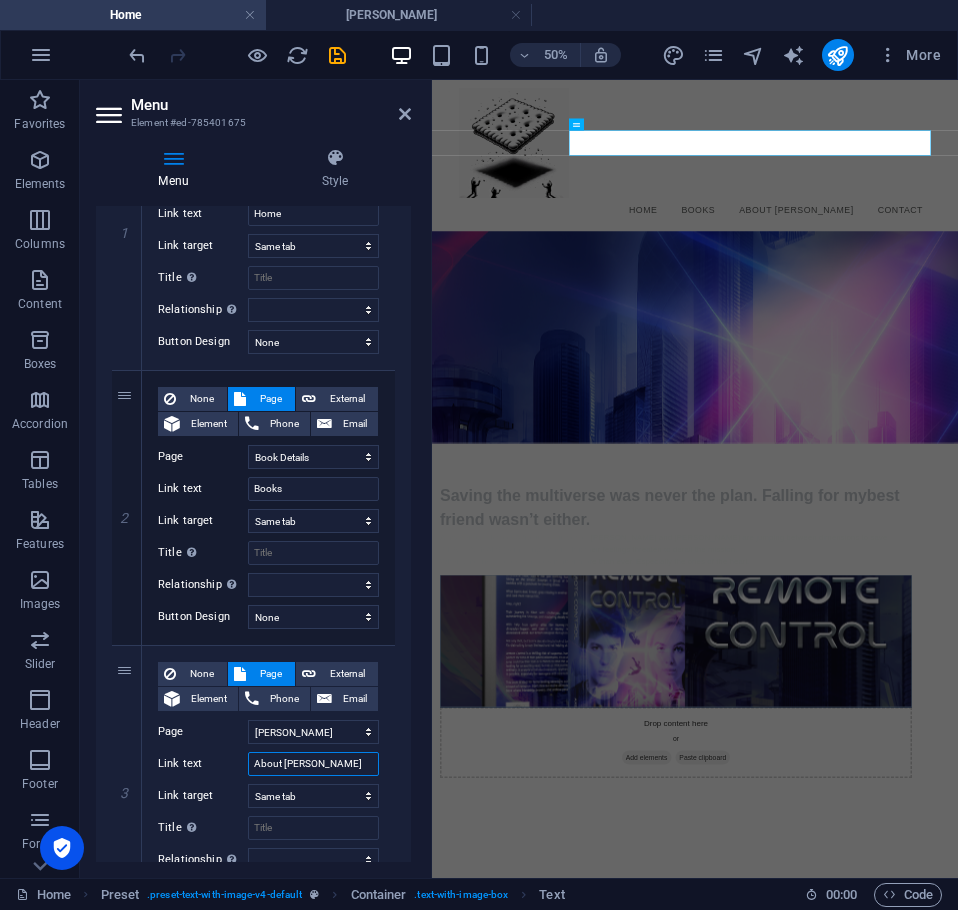 type on "About Axel" 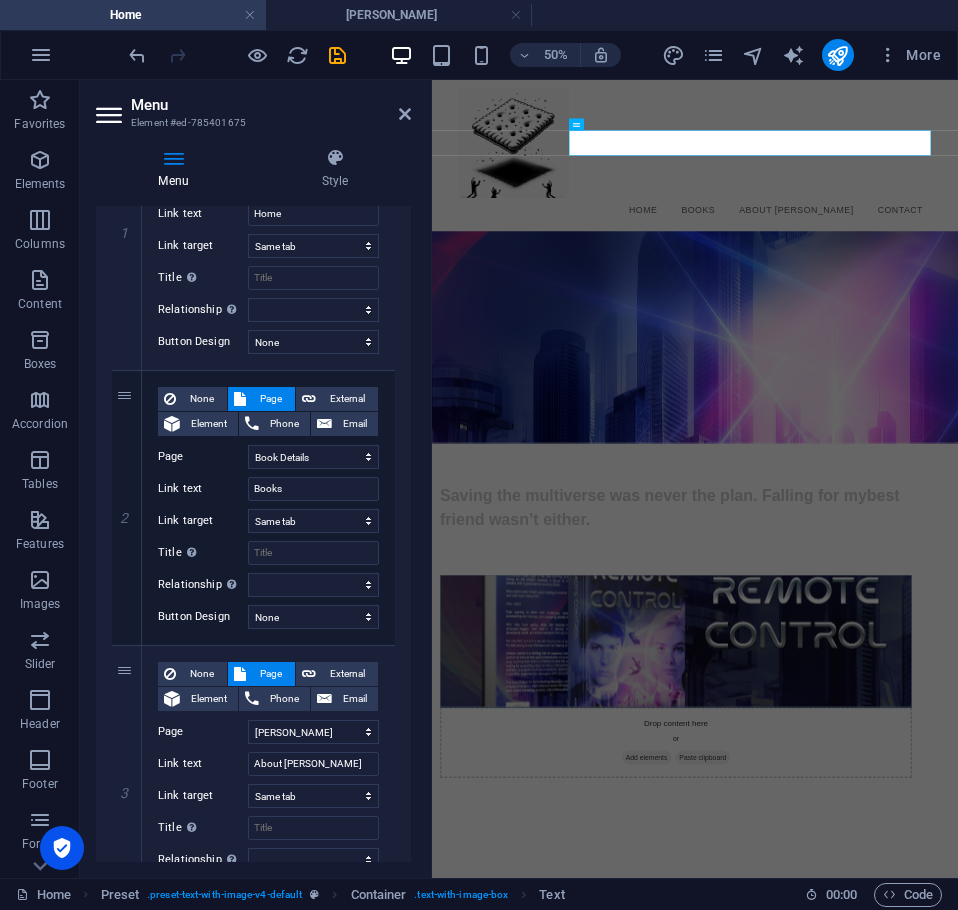 click on "Element #ed-785401675" at bounding box center (251, 123) 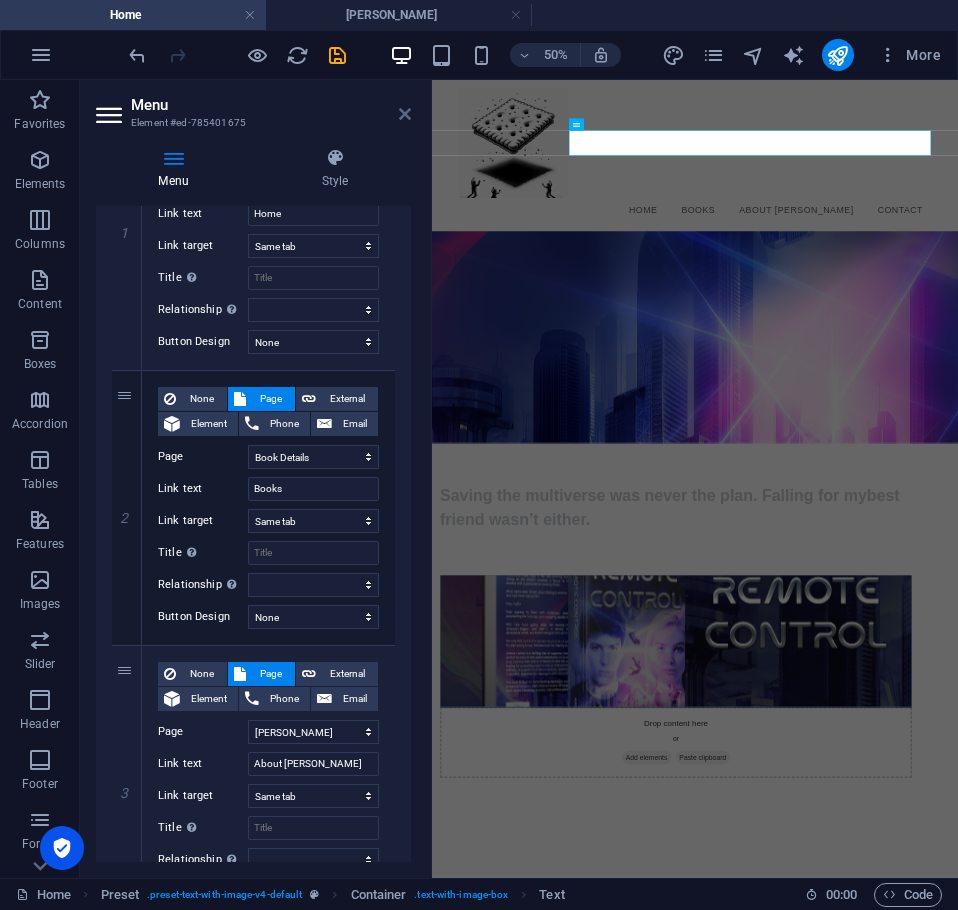 click at bounding box center [405, 114] 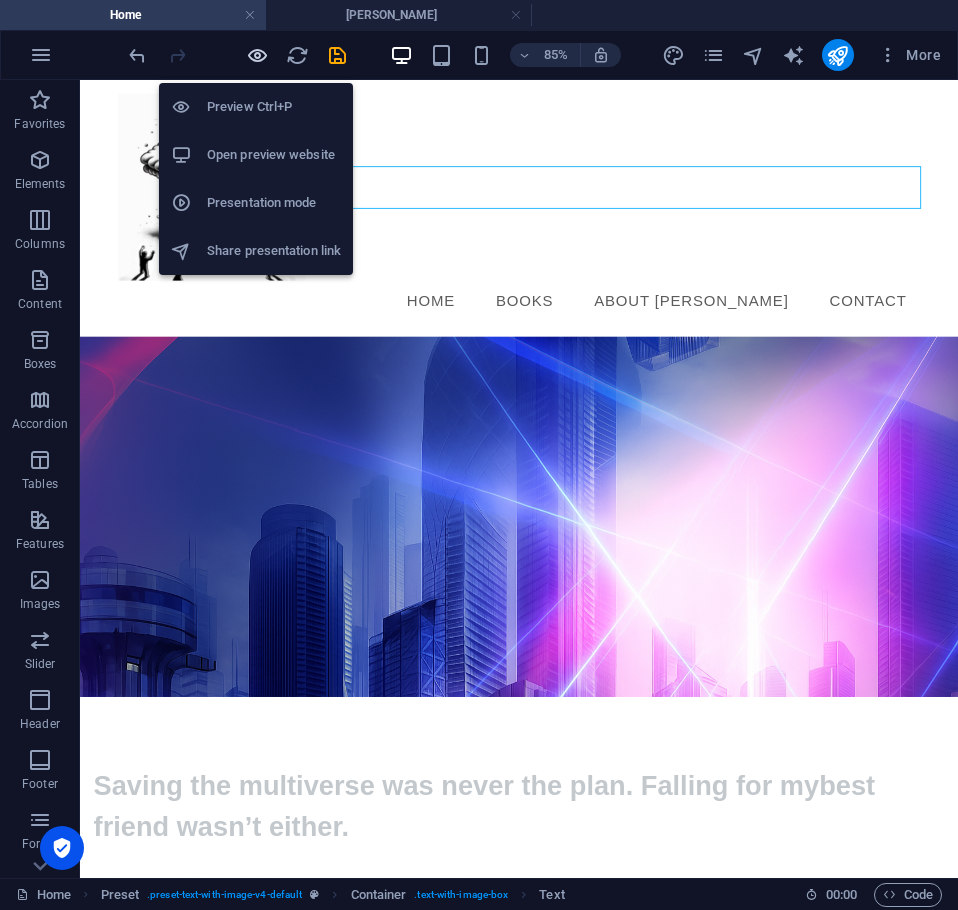 click at bounding box center [257, 55] 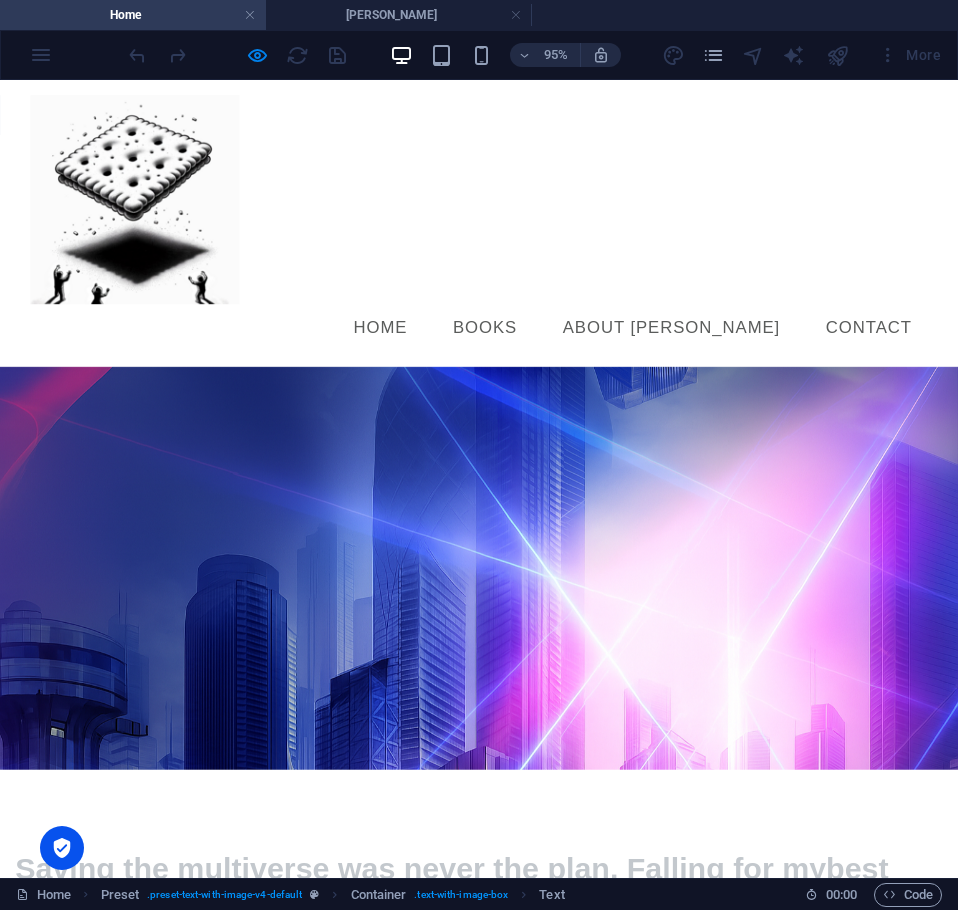 click on "Books" at bounding box center [511, 341] 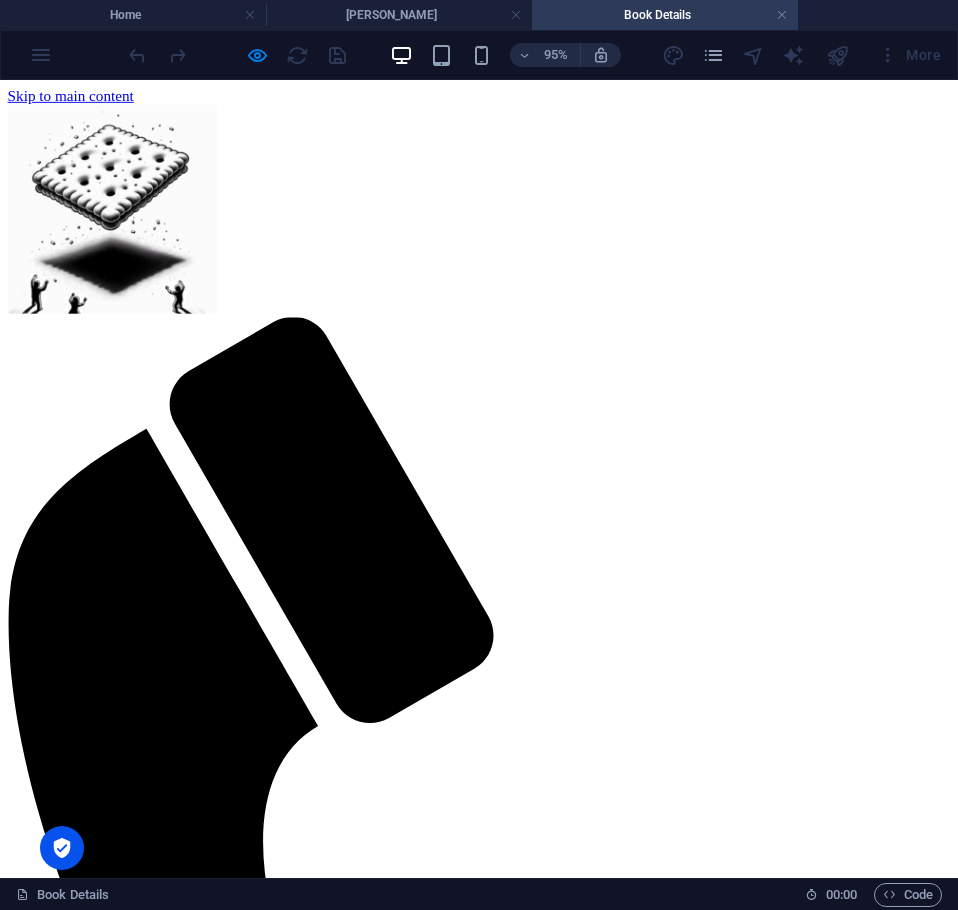 scroll, scrollTop: 0, scrollLeft: 0, axis: both 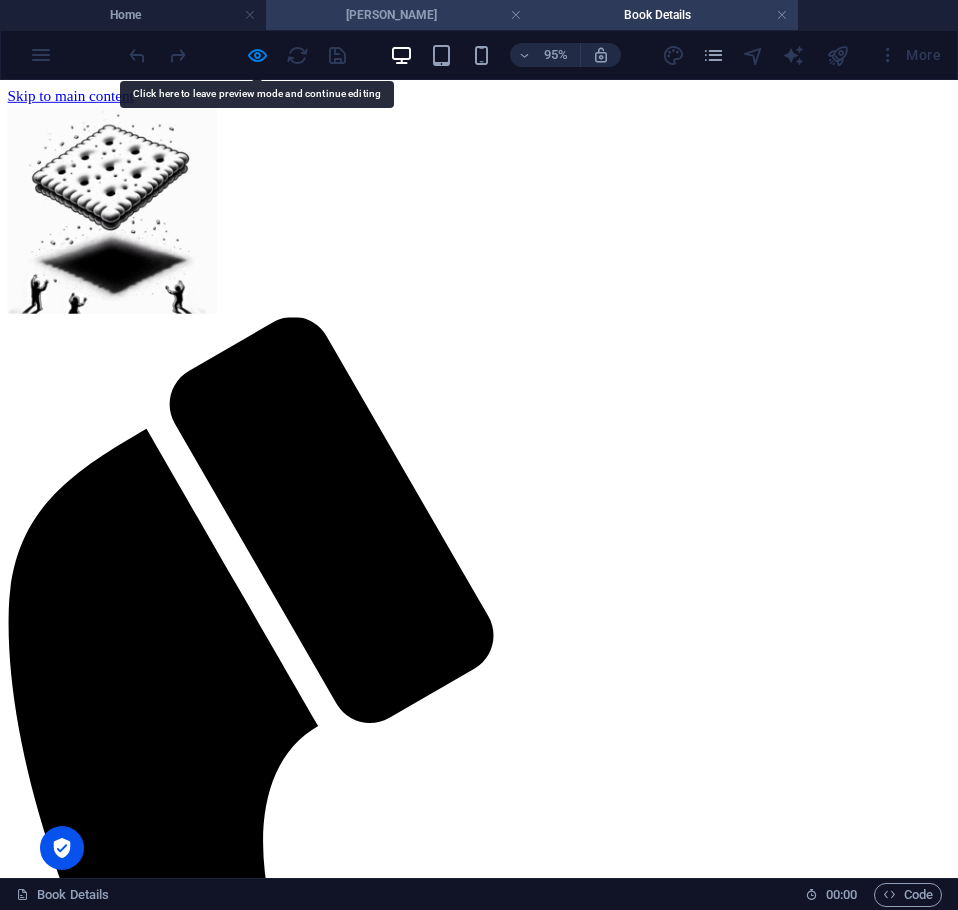 click on "[PERSON_NAME]" at bounding box center [399, 15] 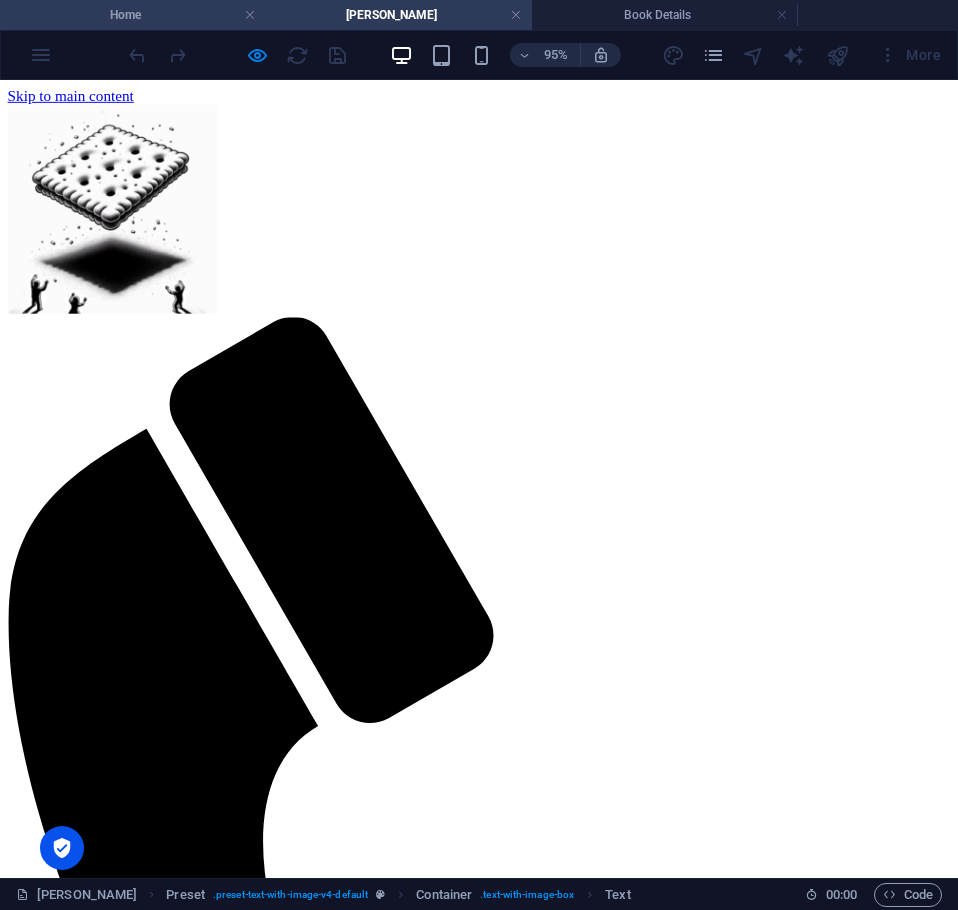 click on "Home" at bounding box center (133, 15) 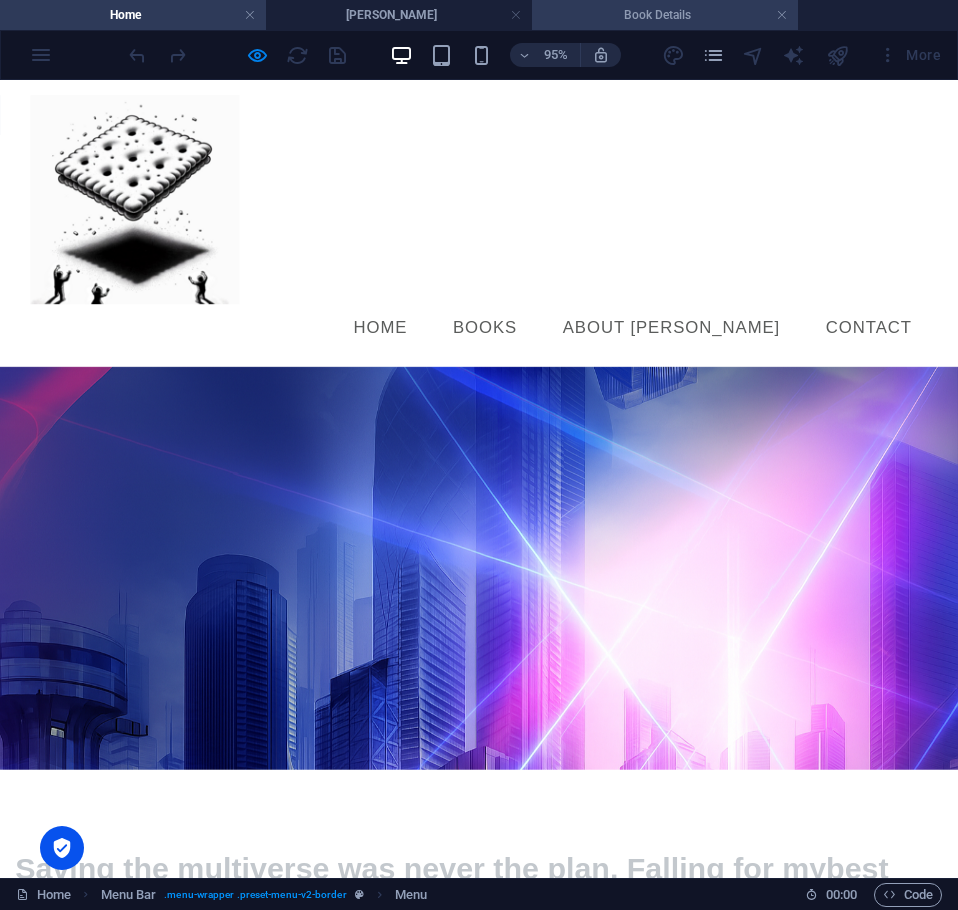 click on "Book Details" at bounding box center (665, 15) 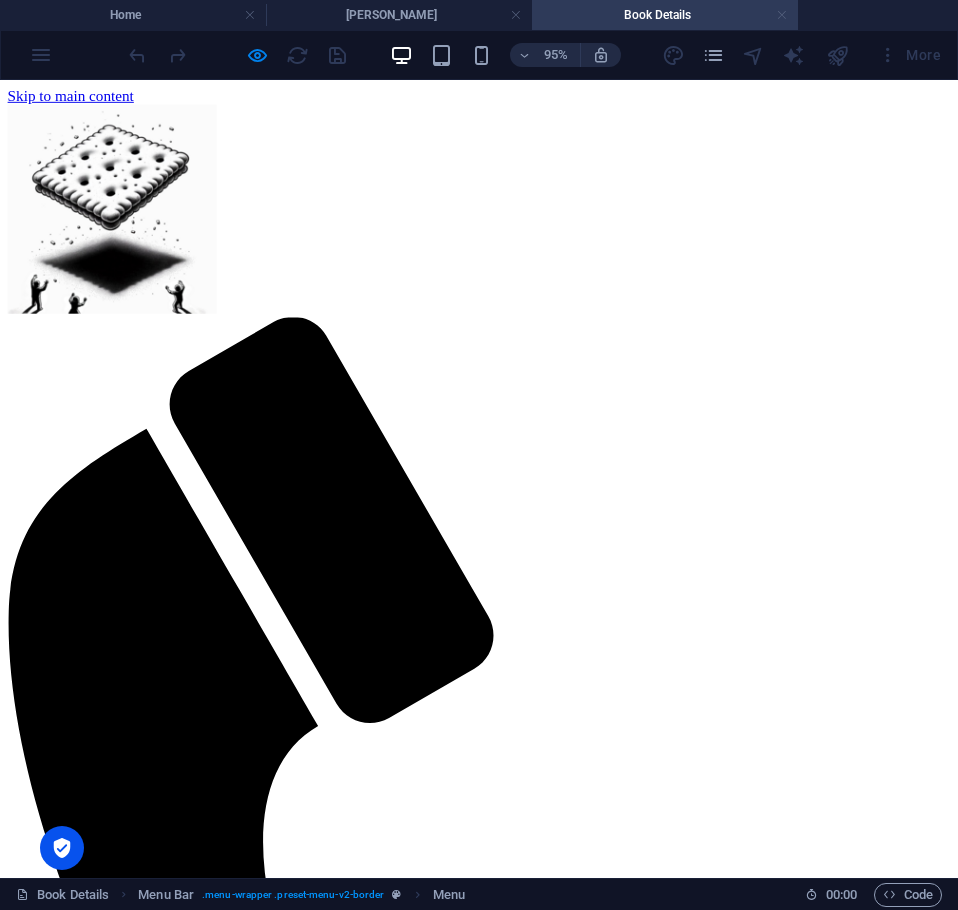 click at bounding box center [782, 15] 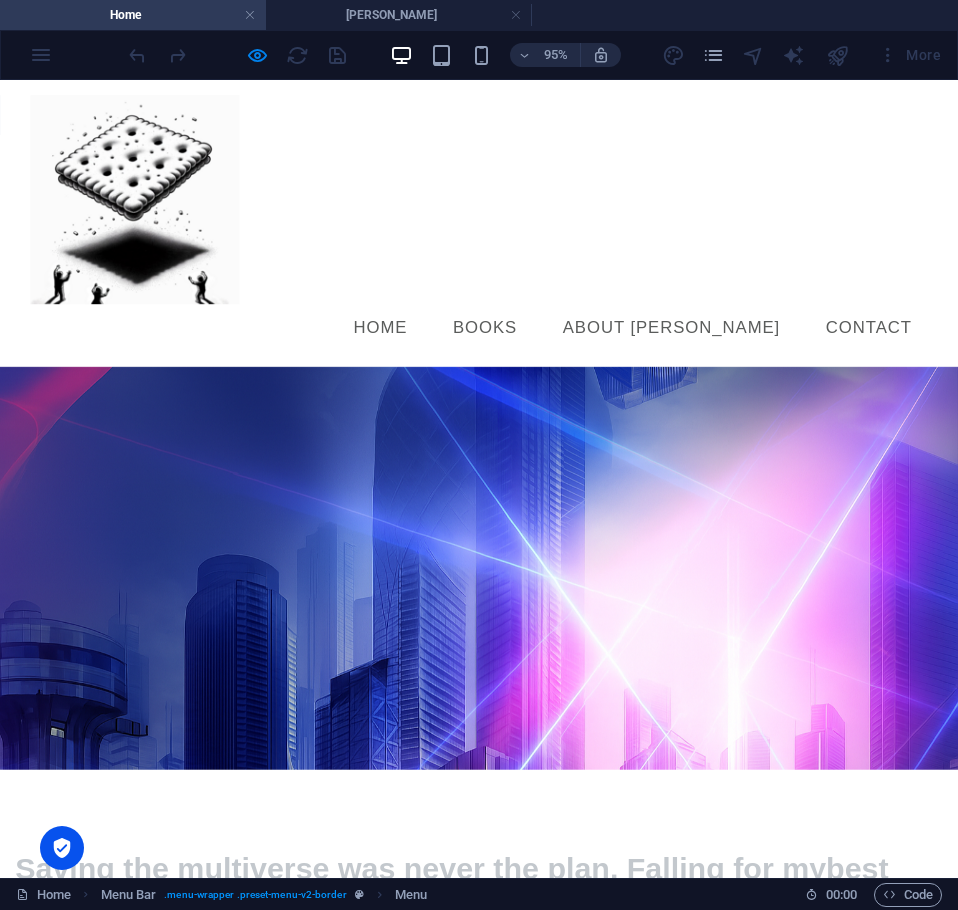 click on "Home" at bounding box center [400, 341] 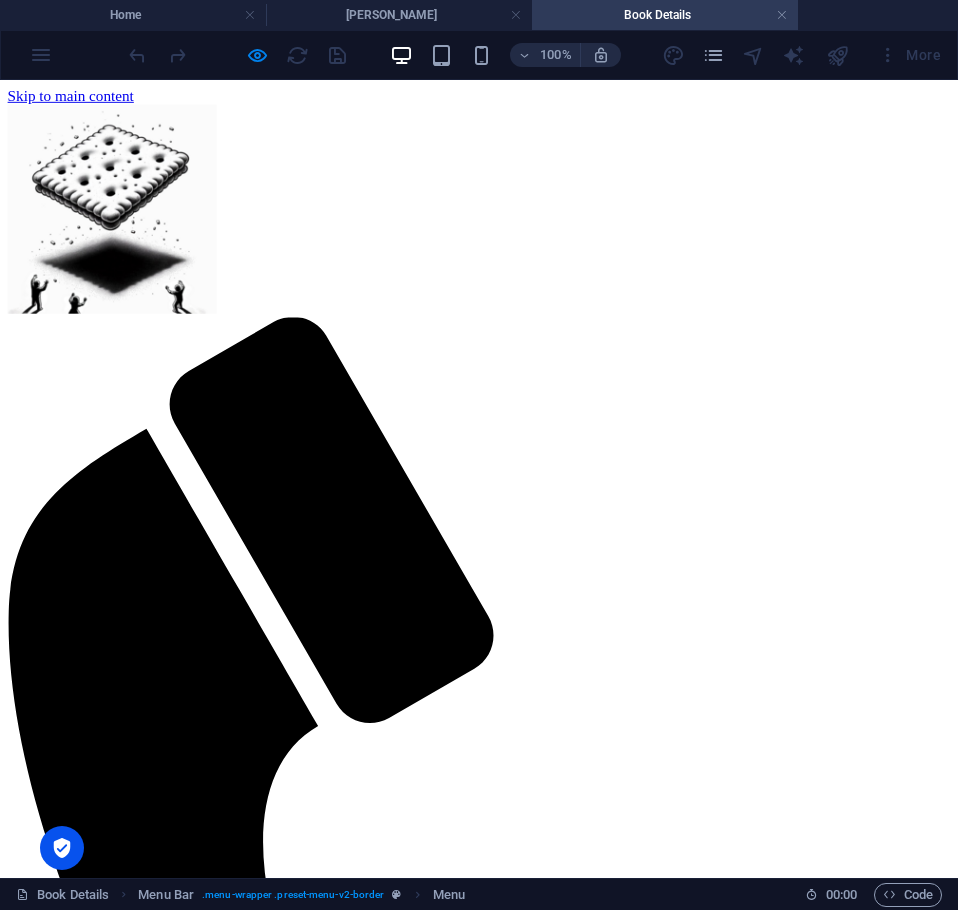 scroll, scrollTop: 0, scrollLeft: 0, axis: both 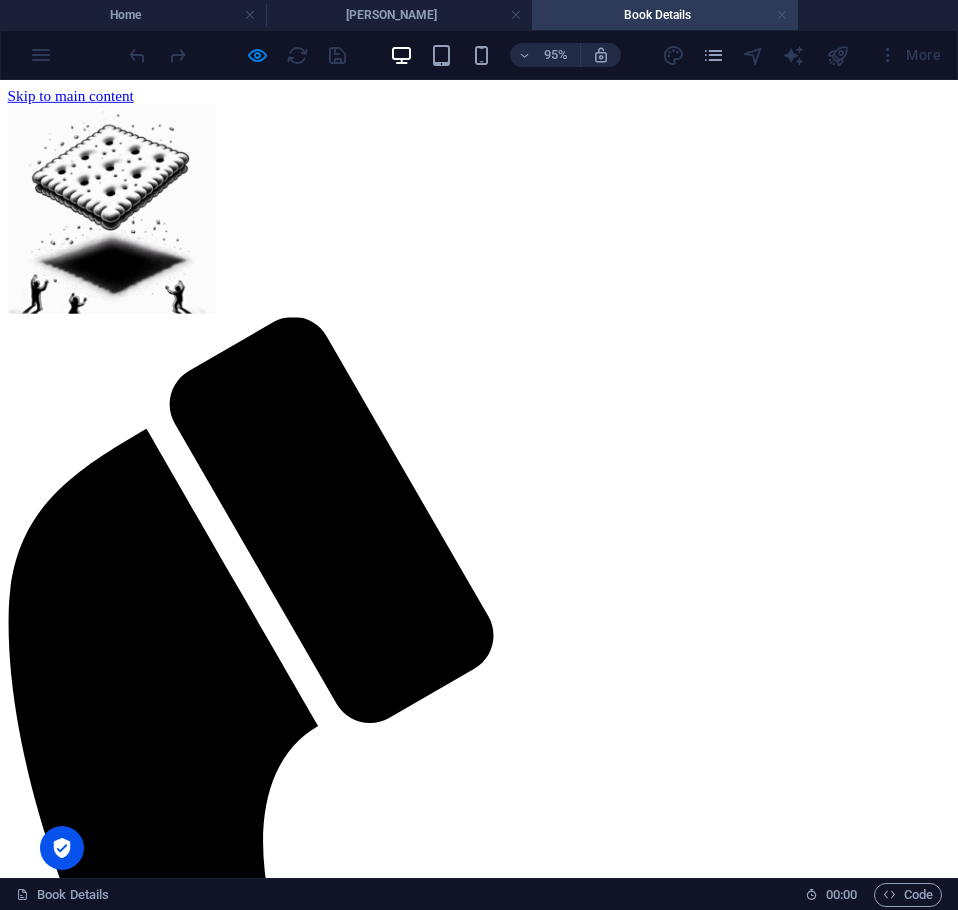 click at bounding box center (782, 15) 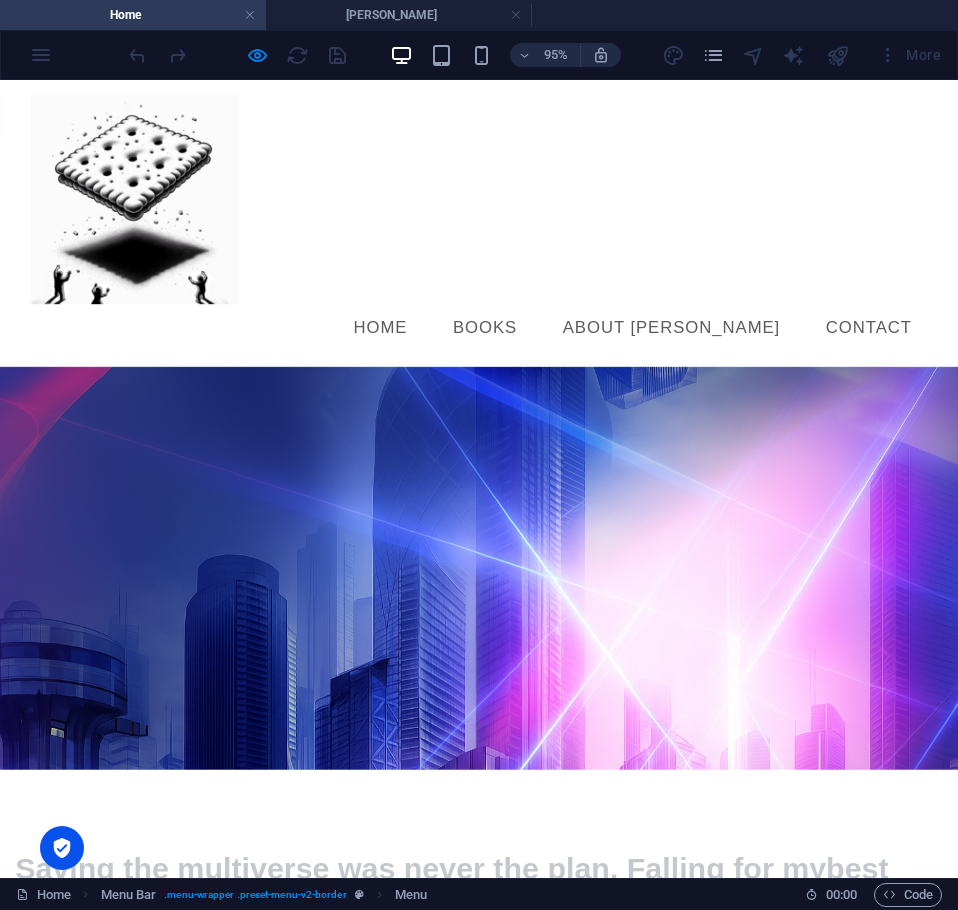 click on "About Axel" at bounding box center (706, 341) 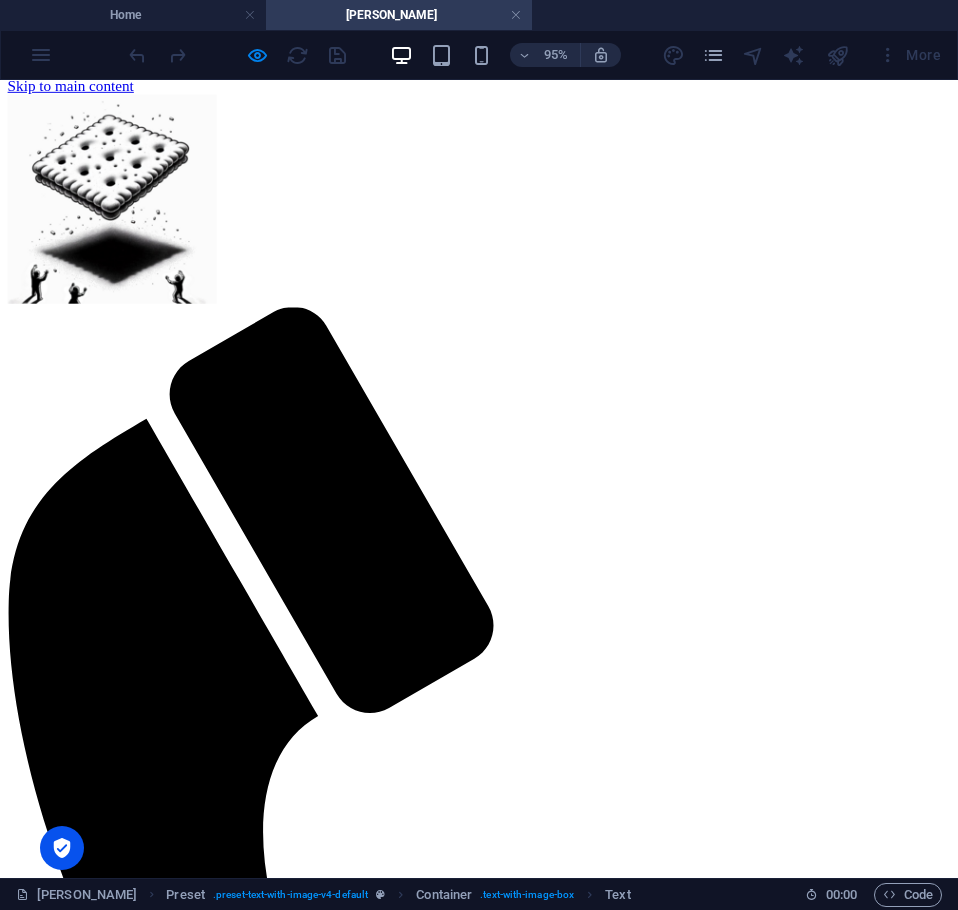 scroll, scrollTop: 0, scrollLeft: 0, axis: both 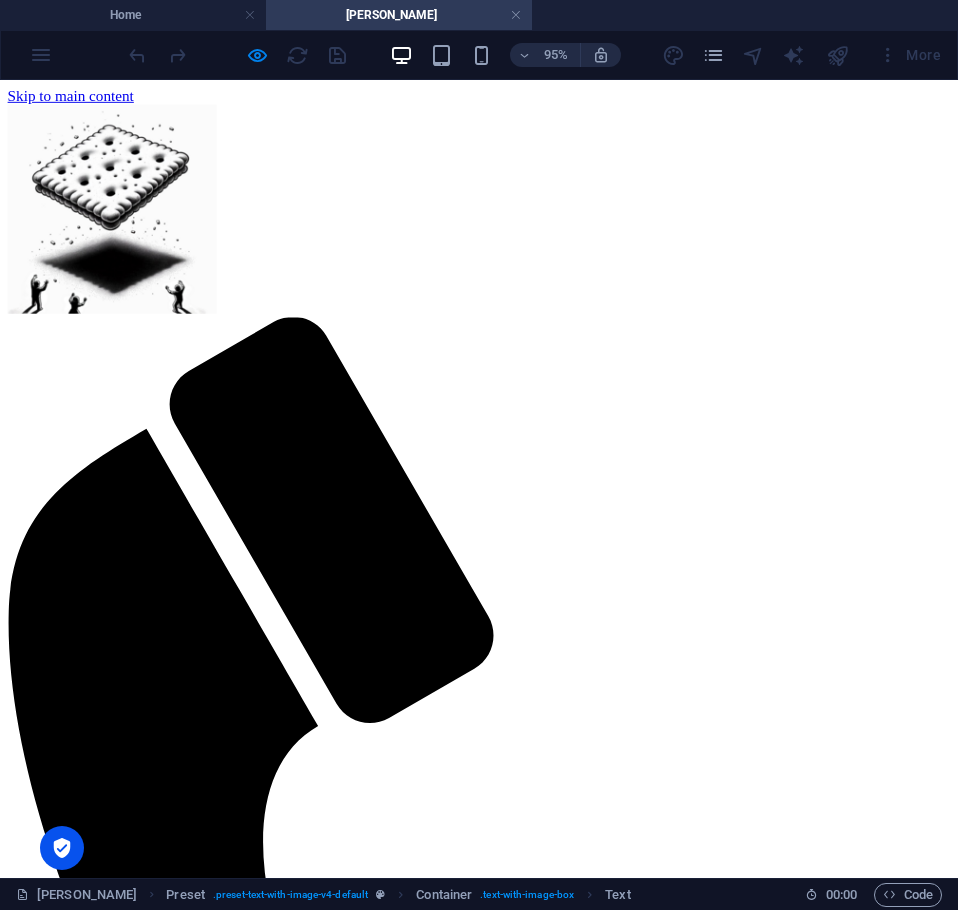 click on "Home" at bounding box center [67, 1675] 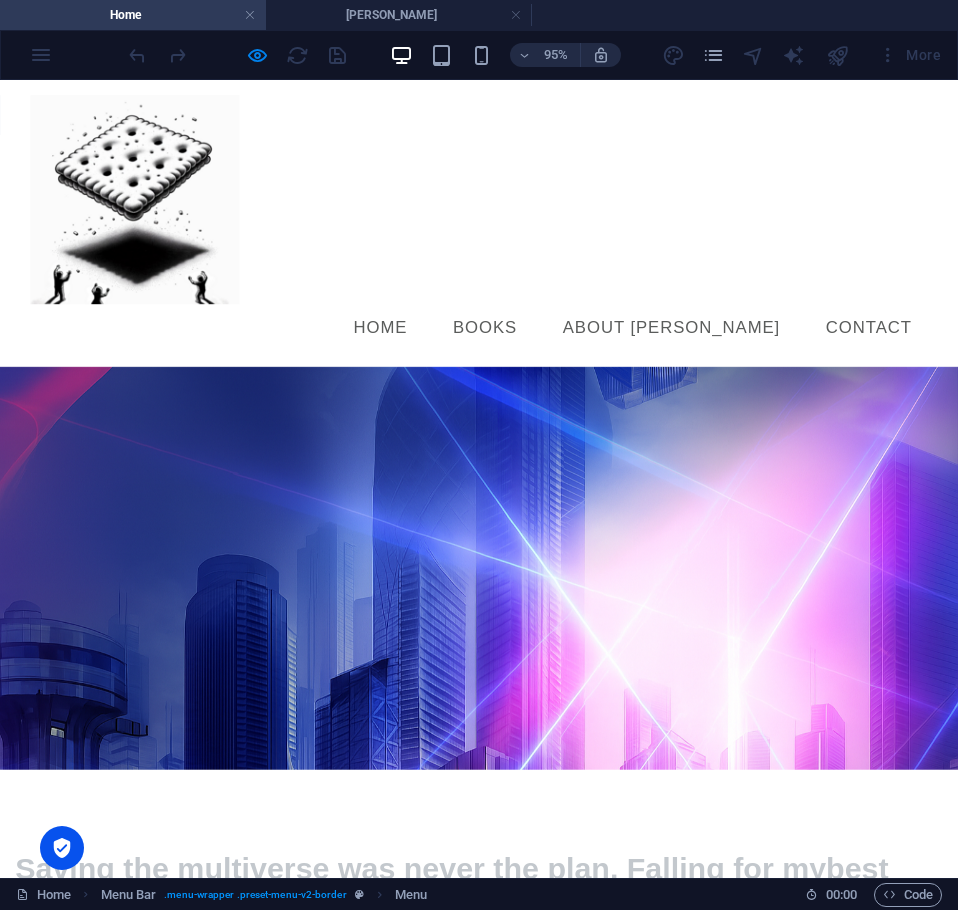 click on "Books" at bounding box center (511, 341) 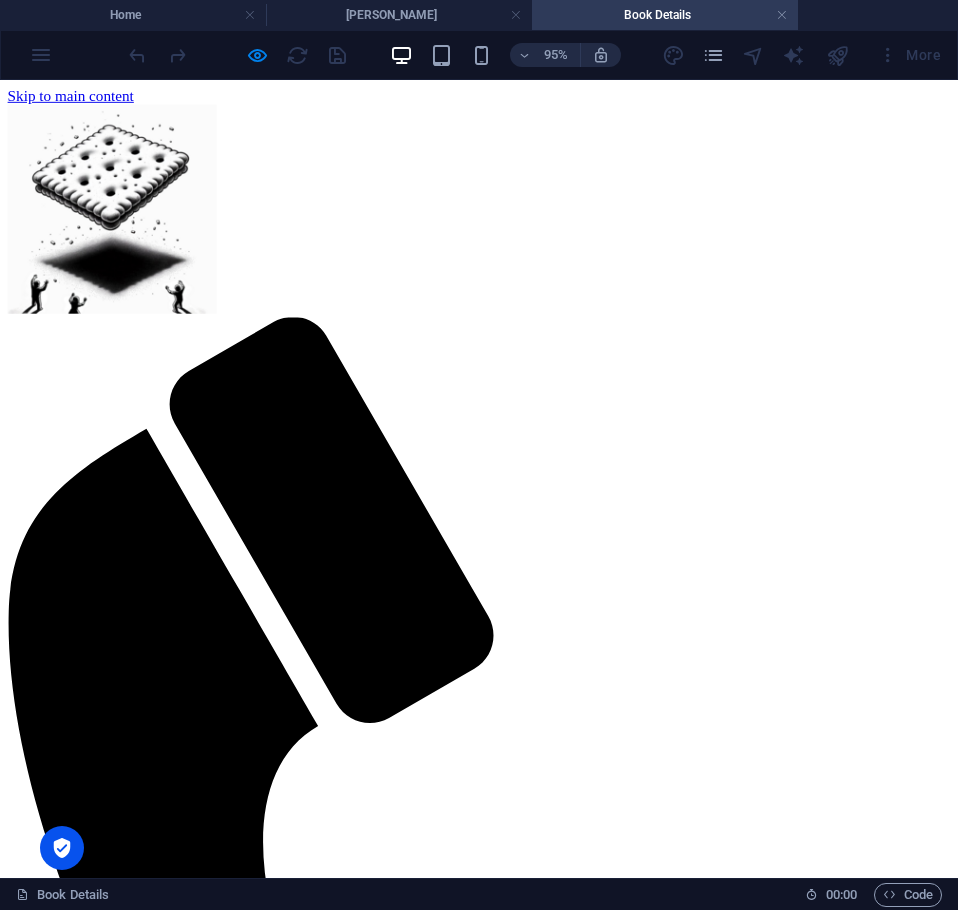 scroll, scrollTop: 0, scrollLeft: 0, axis: both 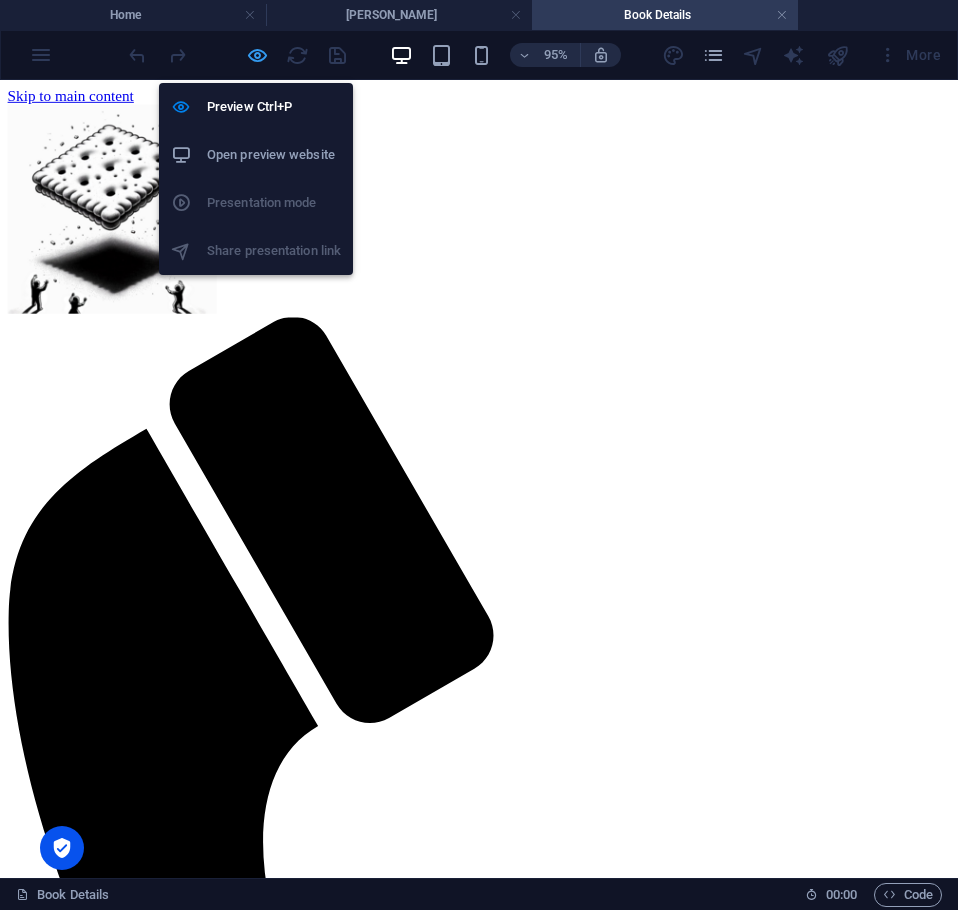 click at bounding box center [257, 55] 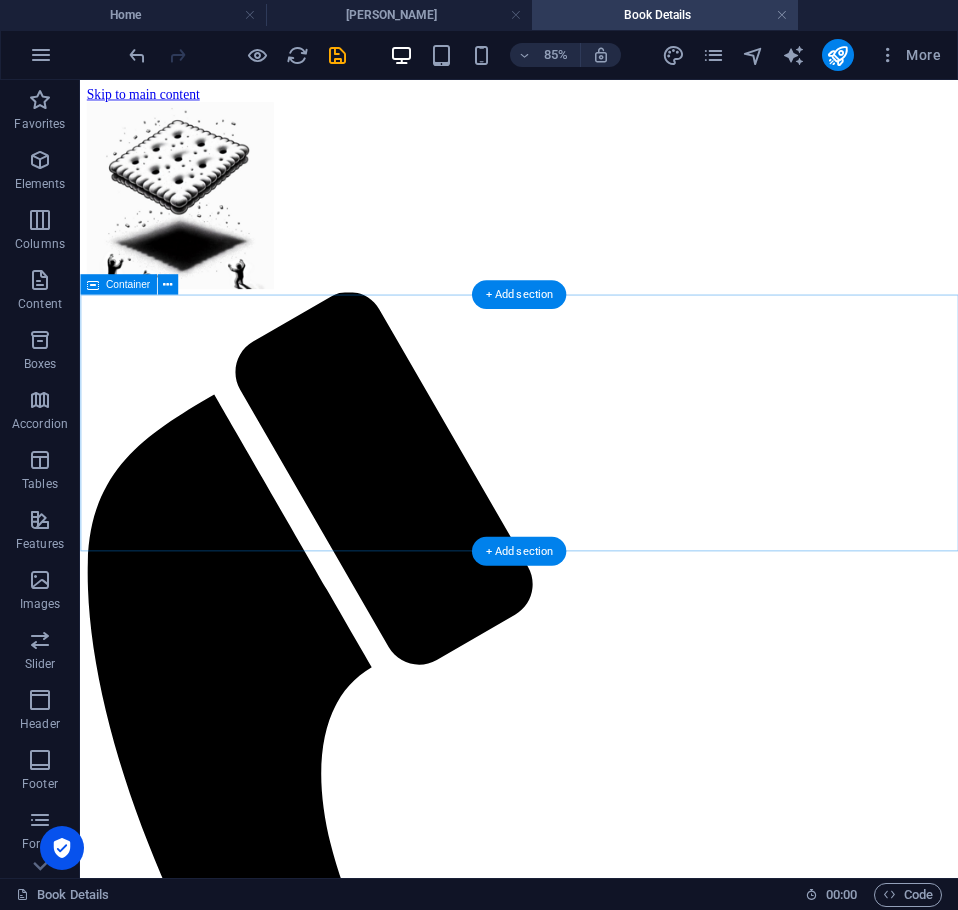 click on "Add elements" at bounding box center (537, 1889) 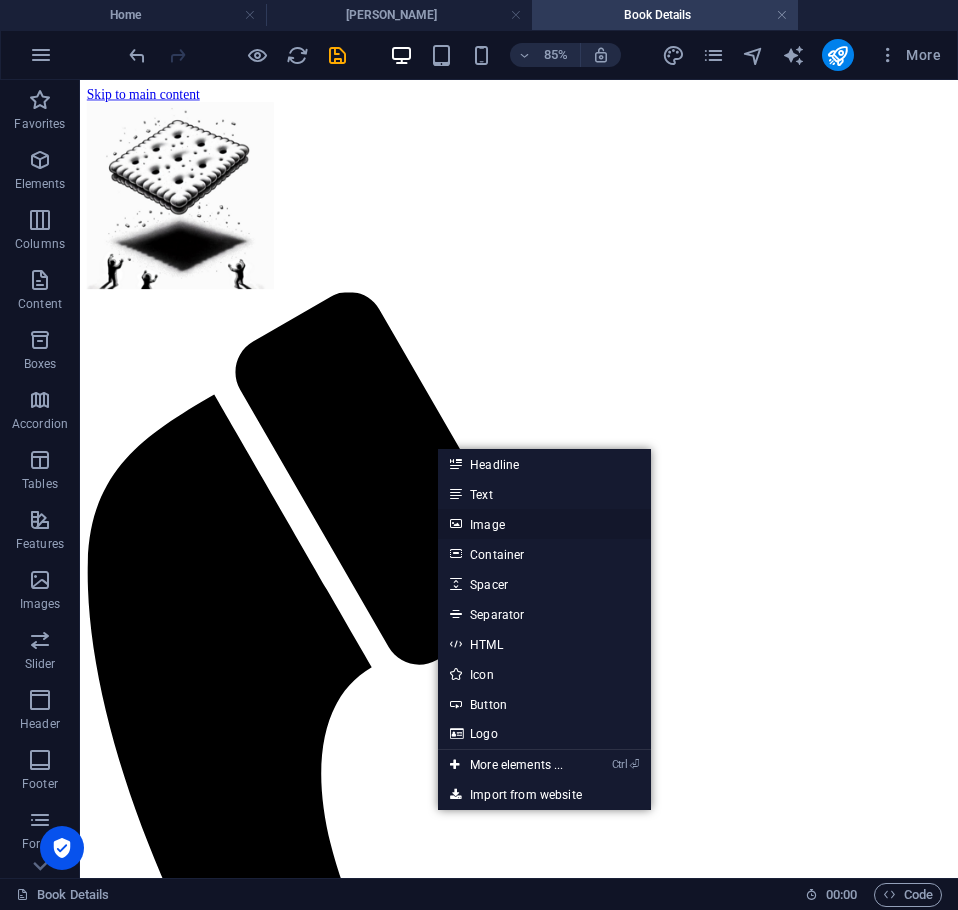 click on "Image" at bounding box center [544, 524] 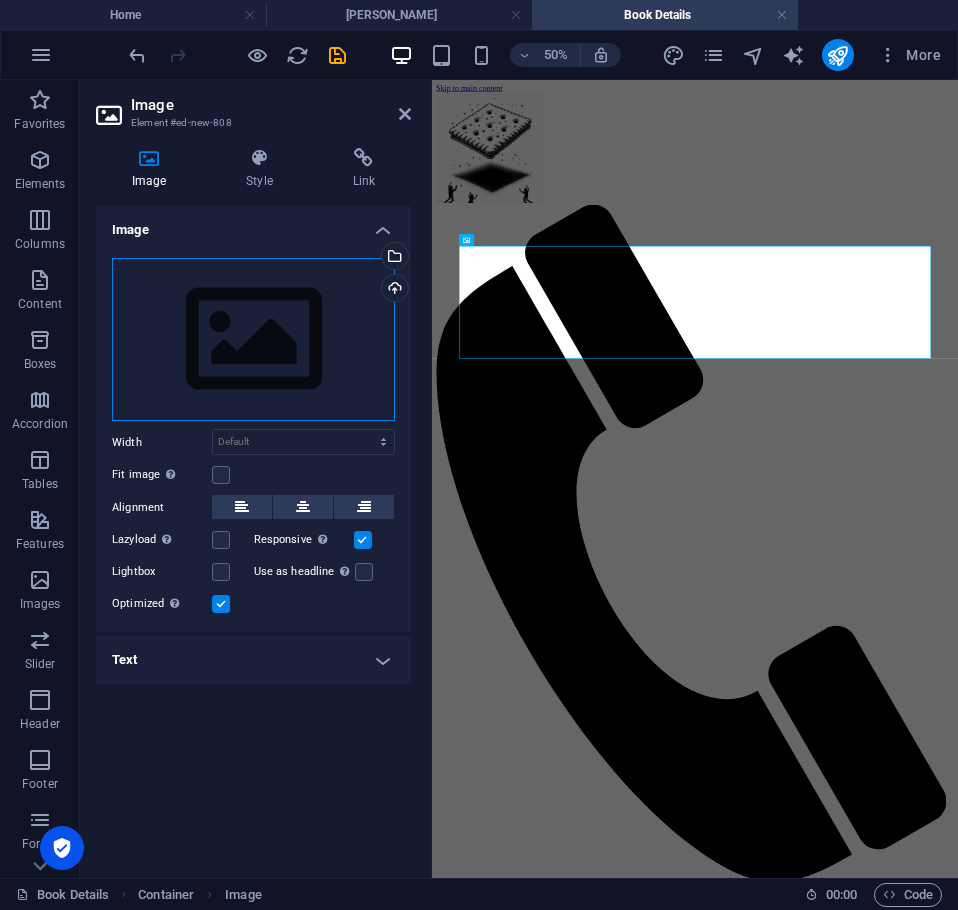 click on "Drag files here, click to choose files or select files from Files or our free stock photos & videos" at bounding box center (253, 340) 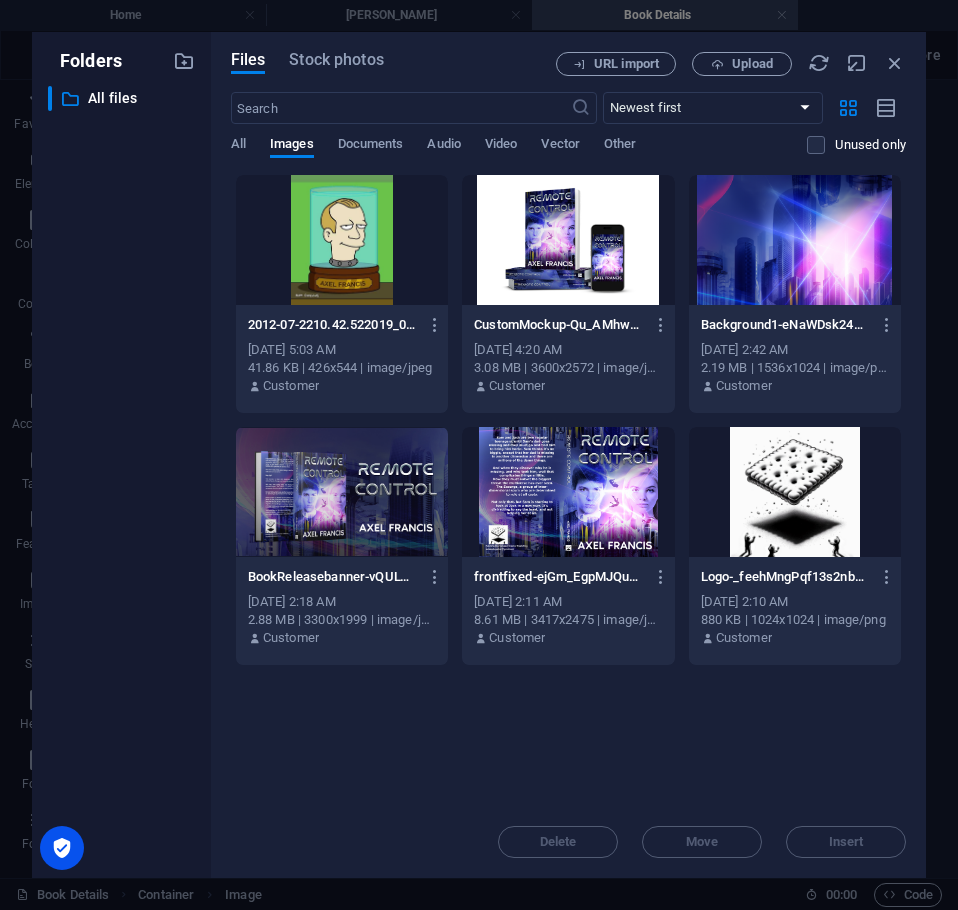 click on "2012-07-2210.42.522019_07_0103_02_06UTC-6vw2vYpH4K740bGBoPdgxw.jpg 2012-07-2210.42.522019_07_0103_02_06UTC-6vw2vYpH4K740bGBoPdgxw.jpg" at bounding box center (342, 325) 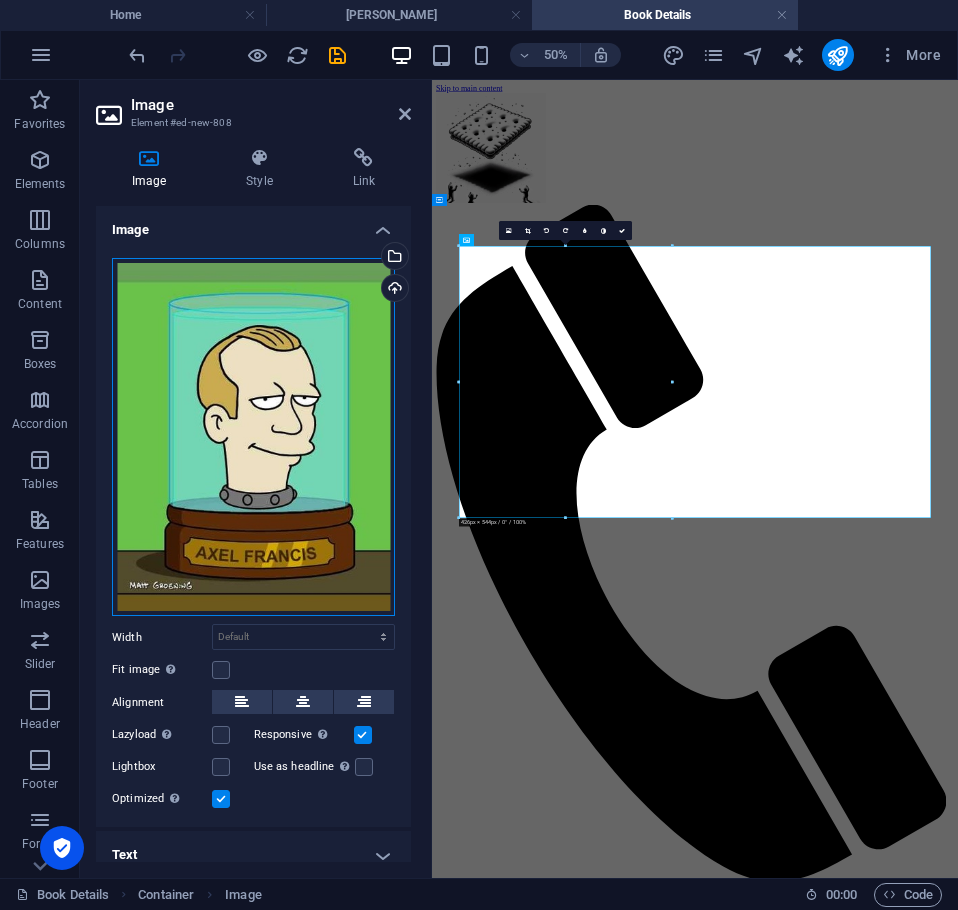 click on "Drag files here, click to choose files or select files from Files or our free stock photos & videos" at bounding box center [253, 437] 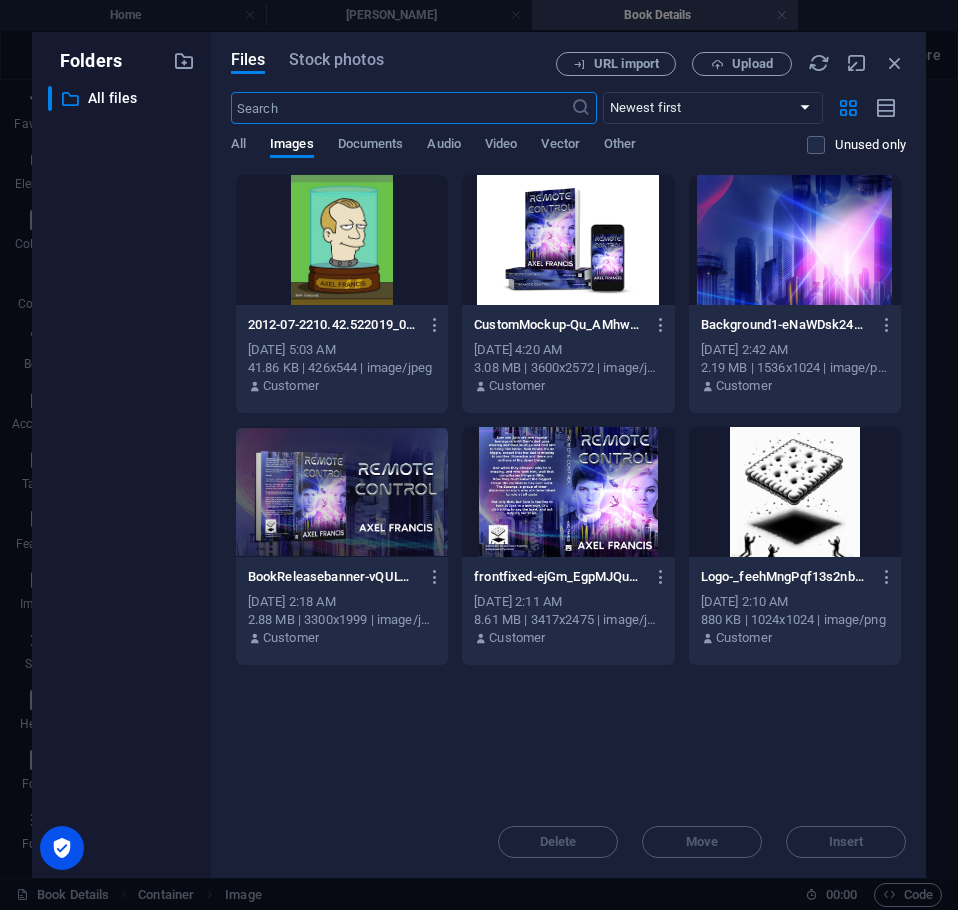 click at bounding box center (568, 240) 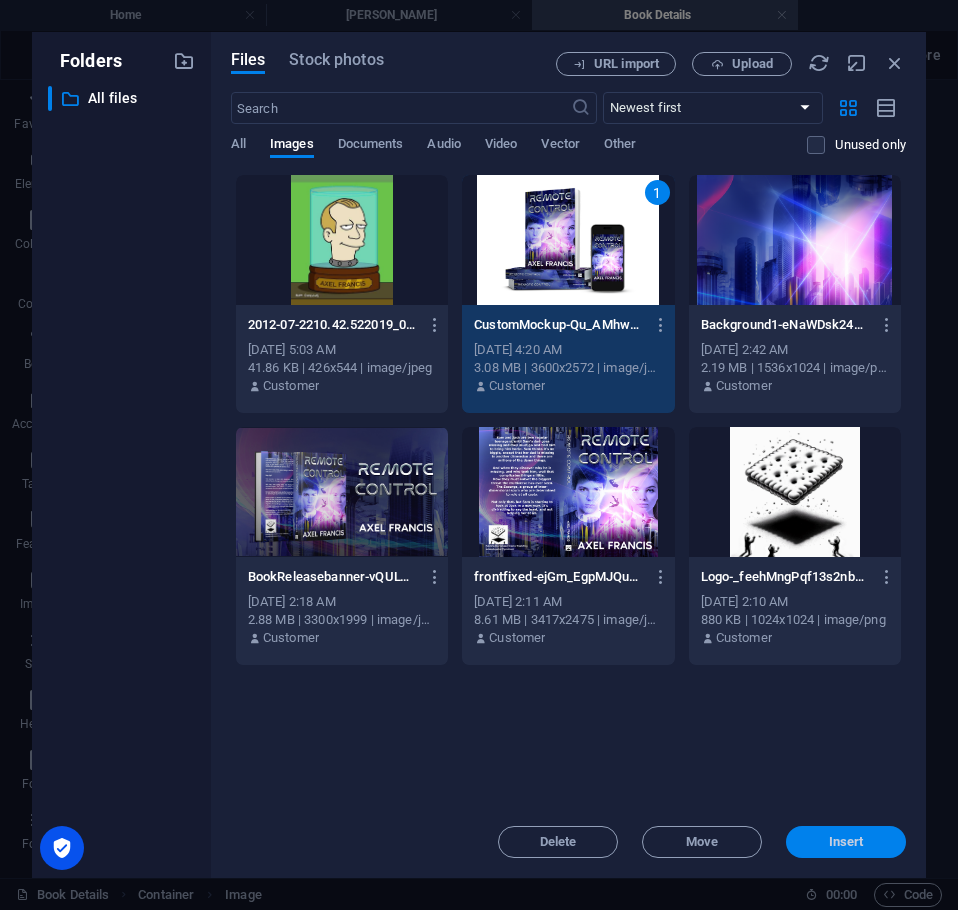 click on "Insert" at bounding box center [846, 842] 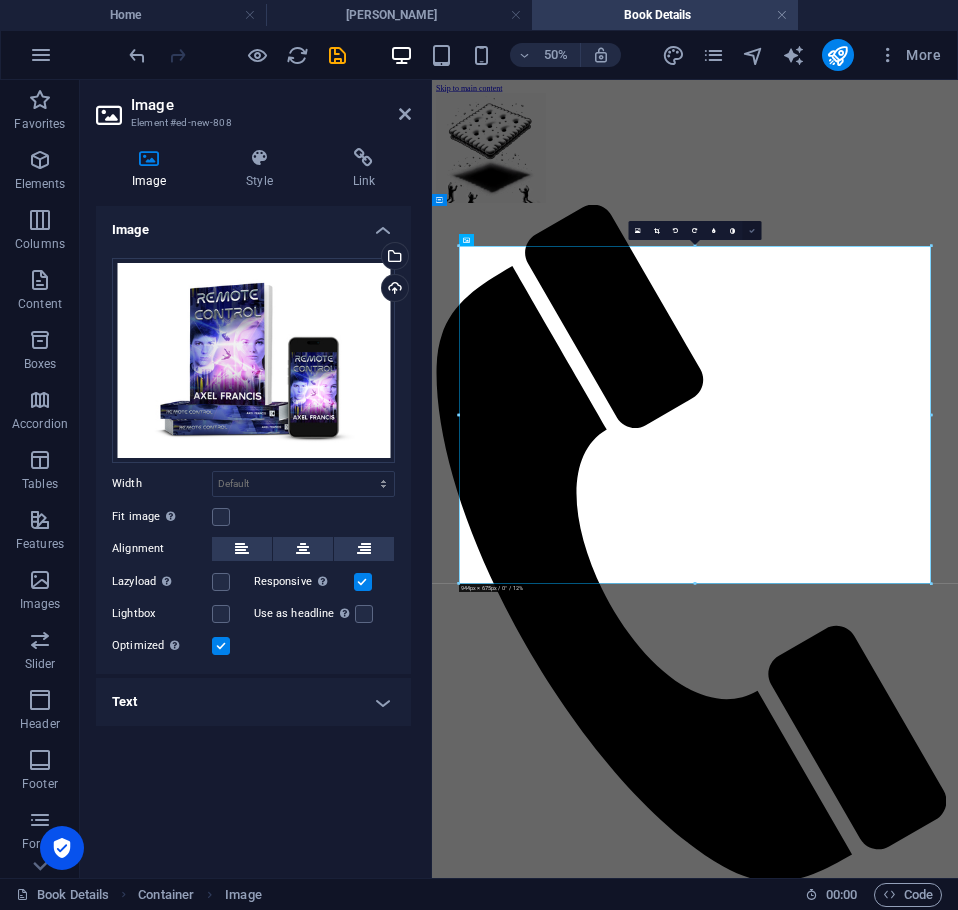 click at bounding box center [752, 231] 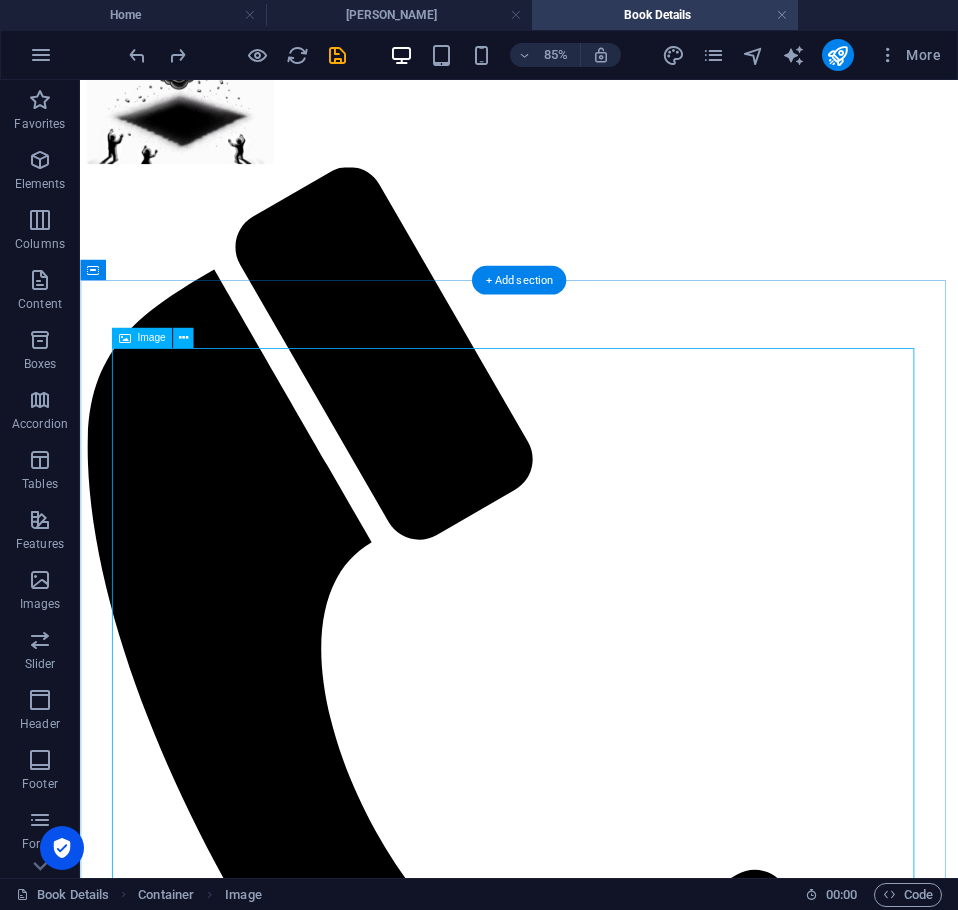 scroll, scrollTop: 17, scrollLeft: 0, axis: vertical 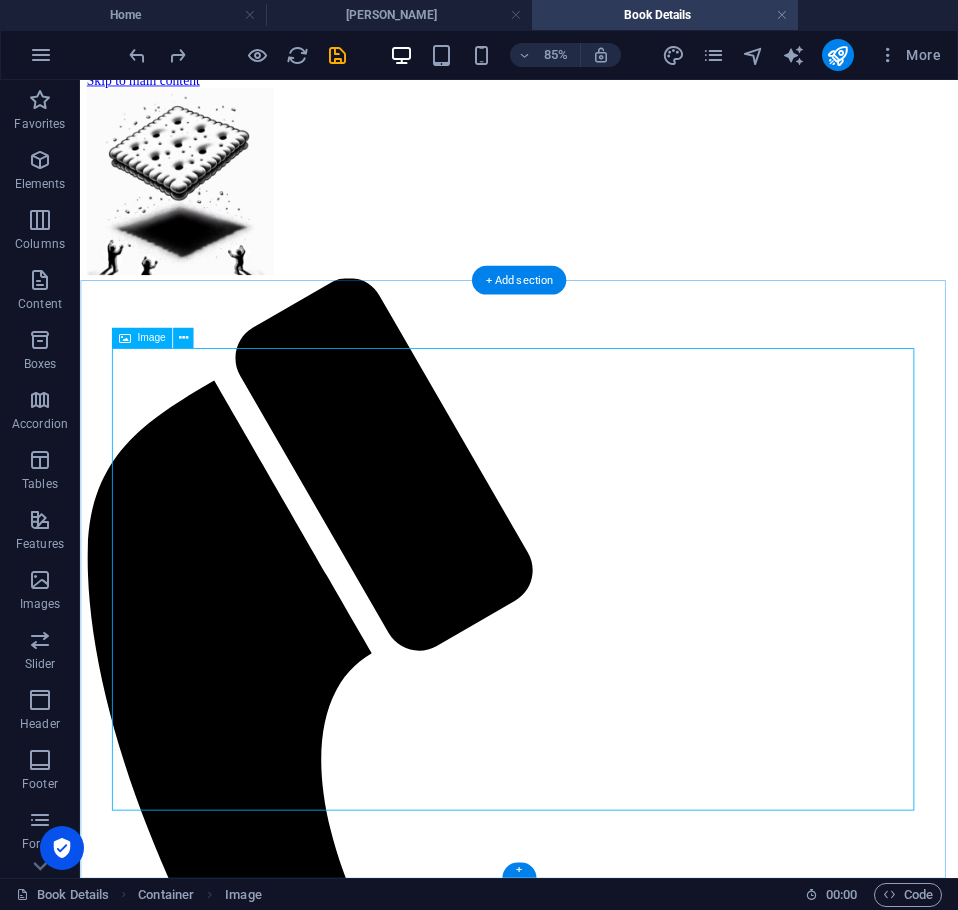 click at bounding box center [596, 2045] 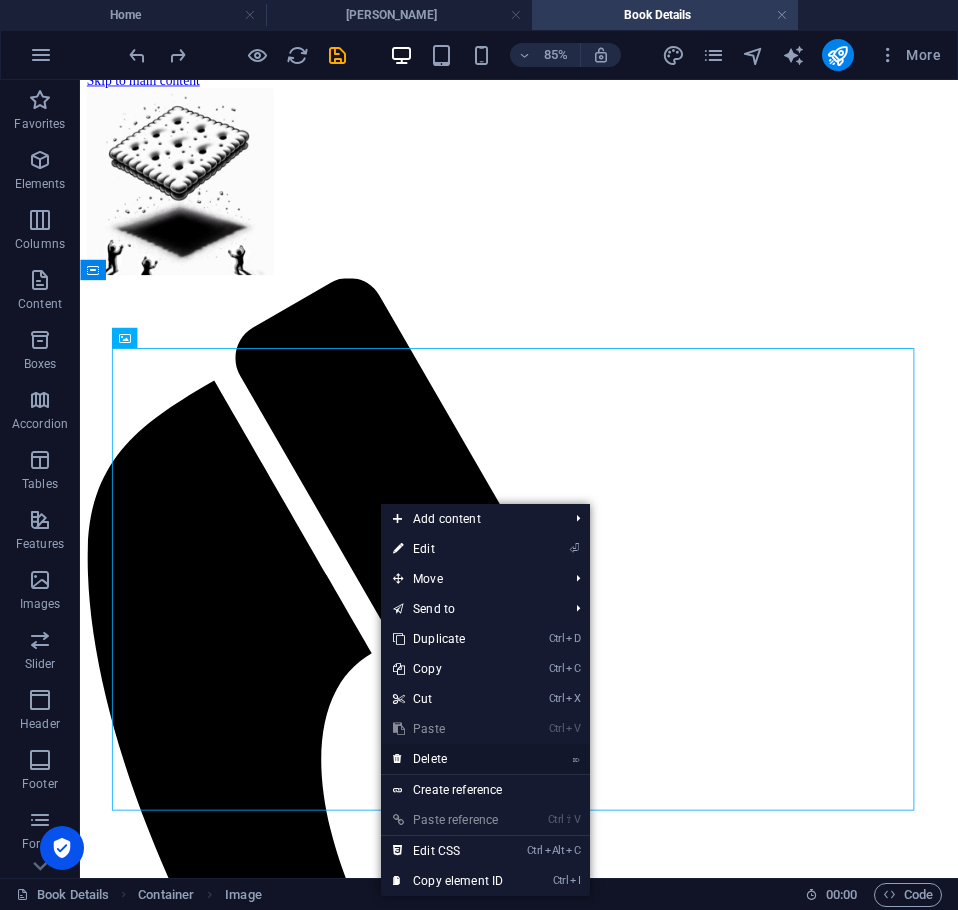 drag, startPoint x: 447, startPoint y: 757, endPoint x: 430, endPoint y: 796, distance: 42.544094 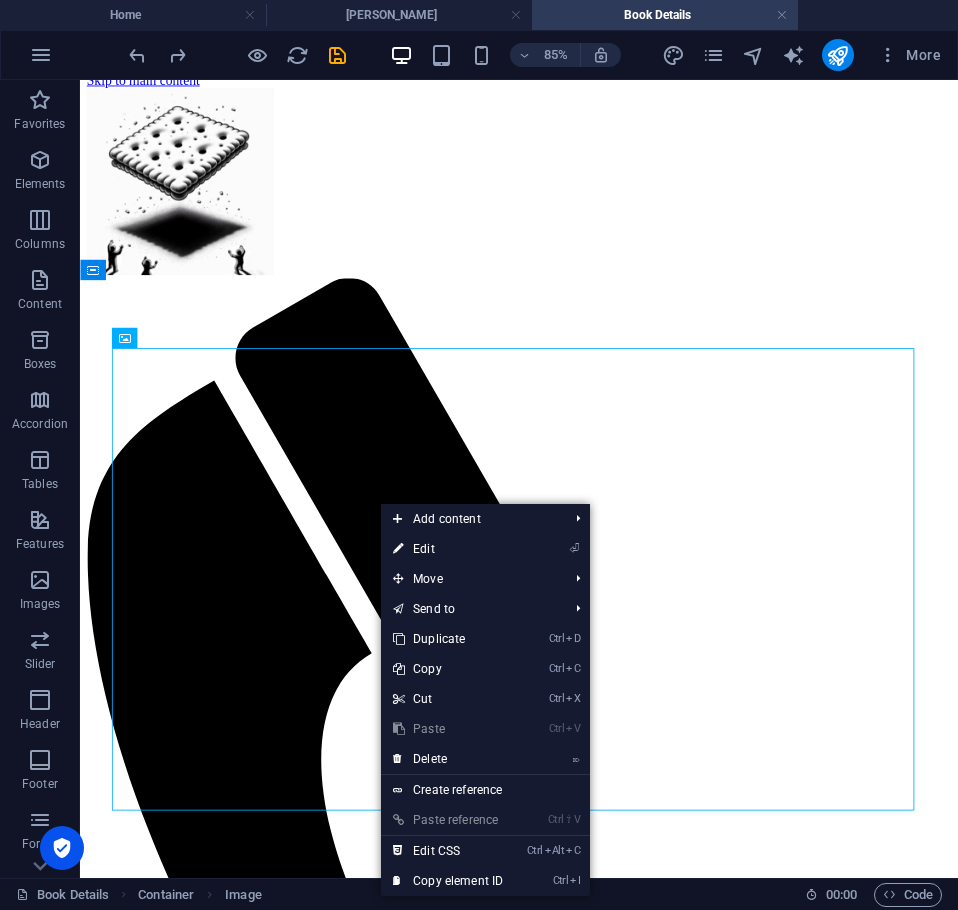 scroll, scrollTop: 0, scrollLeft: 0, axis: both 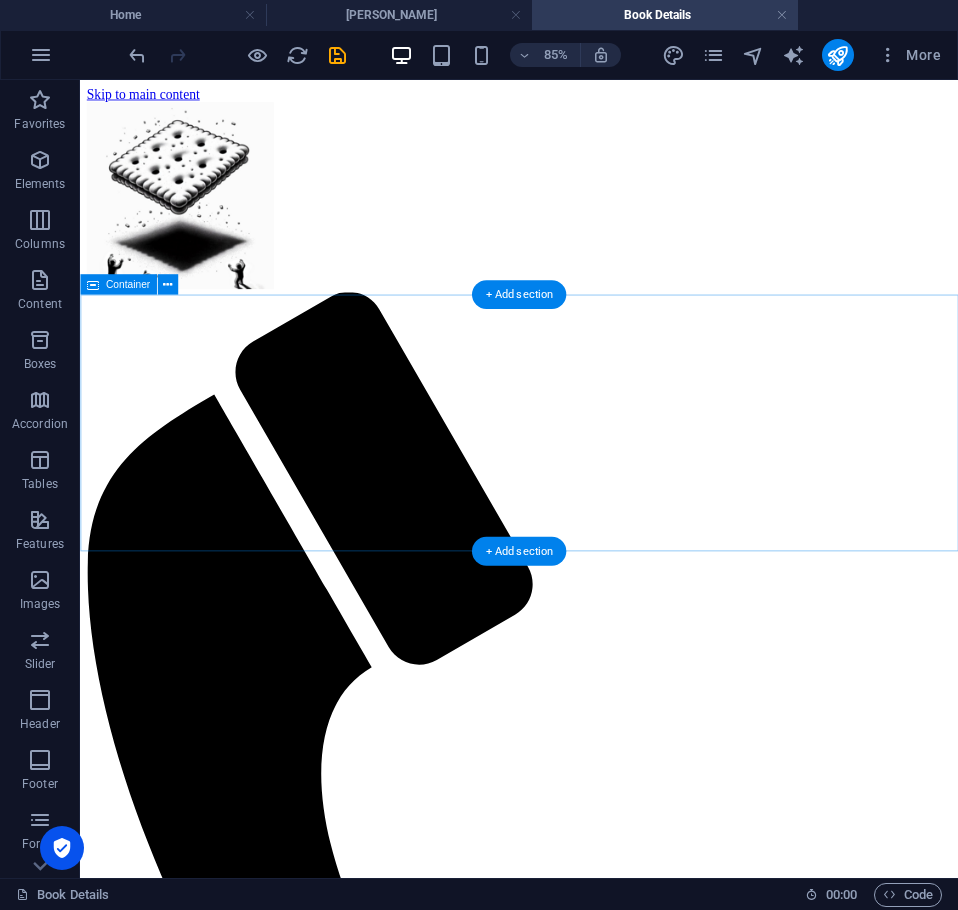 click on "Add elements" at bounding box center (537, 1889) 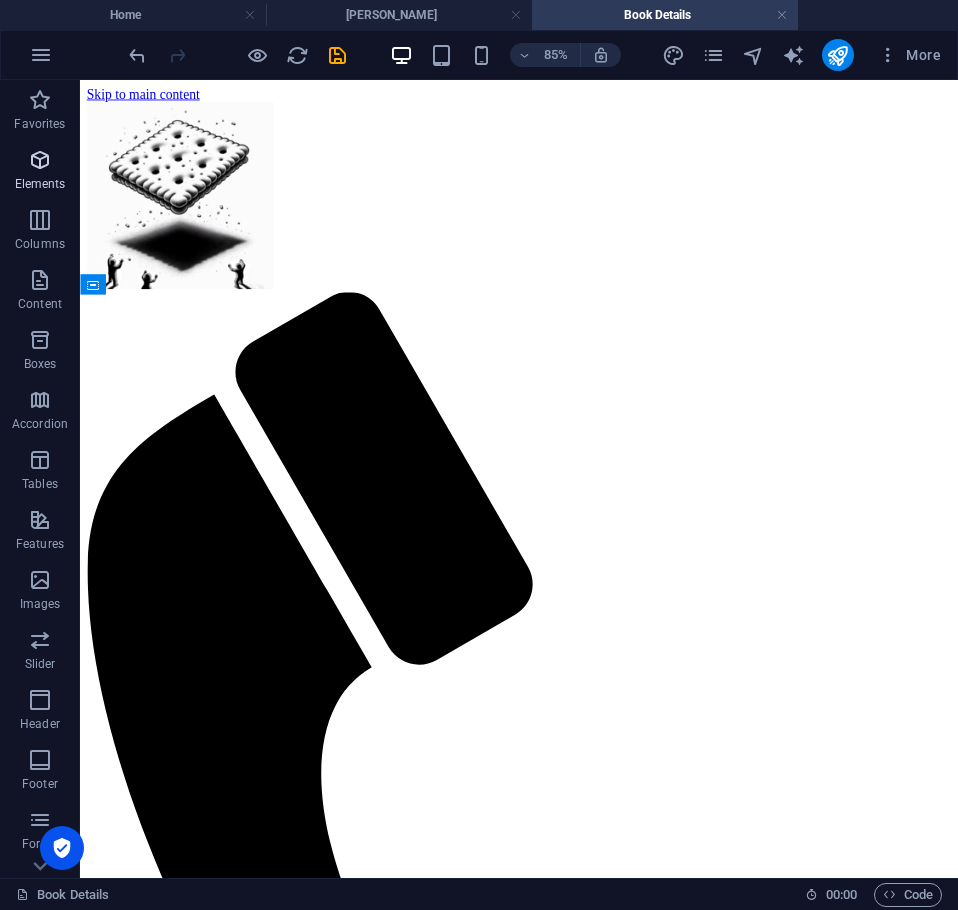 click at bounding box center [40, 160] 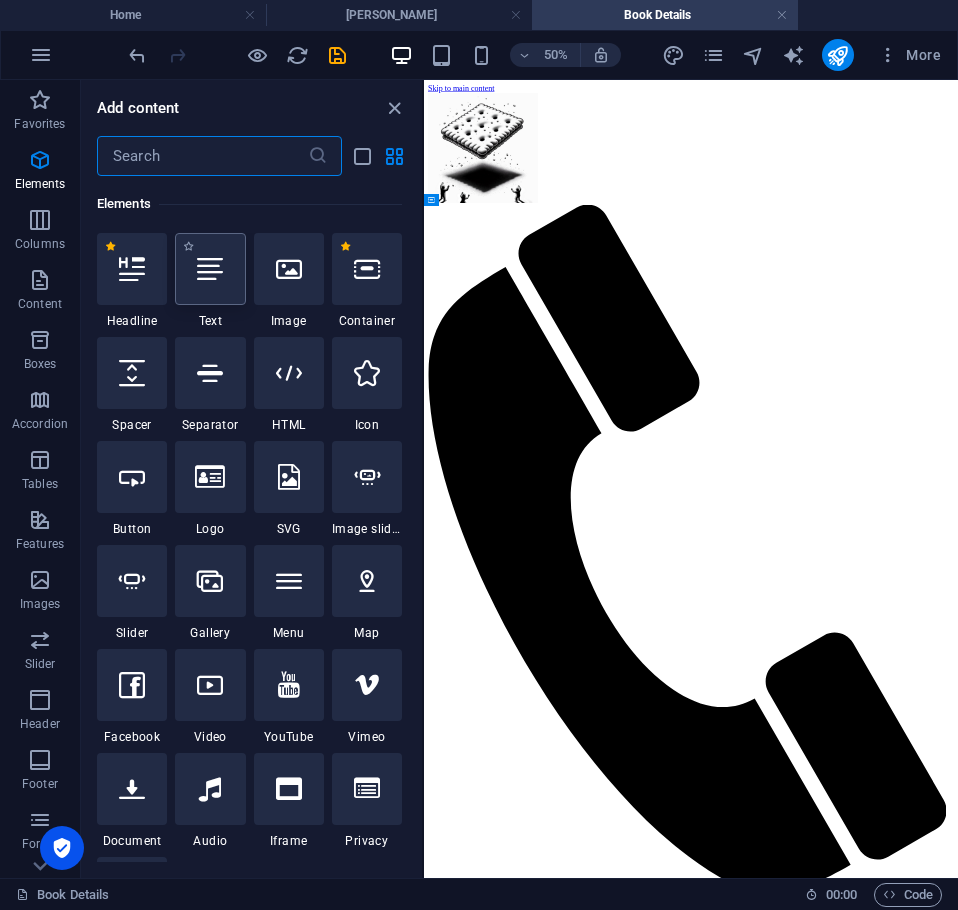 scroll, scrollTop: 213, scrollLeft: 0, axis: vertical 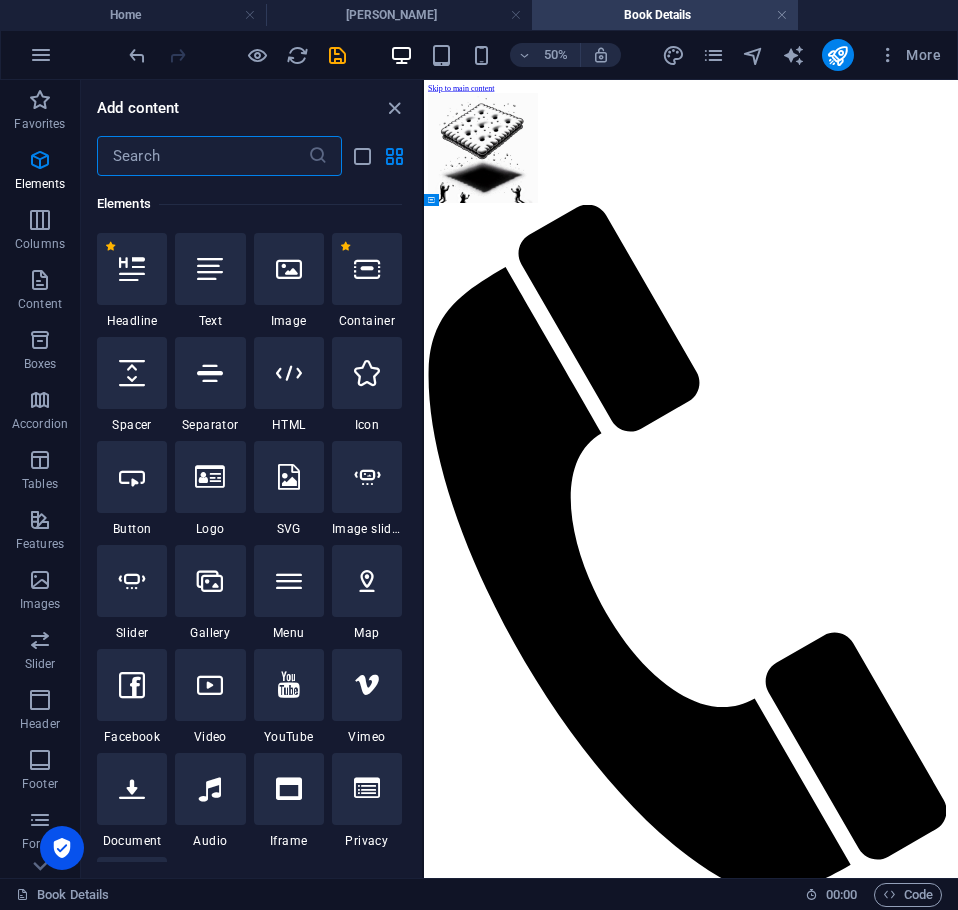 click at bounding box center [202, 156] 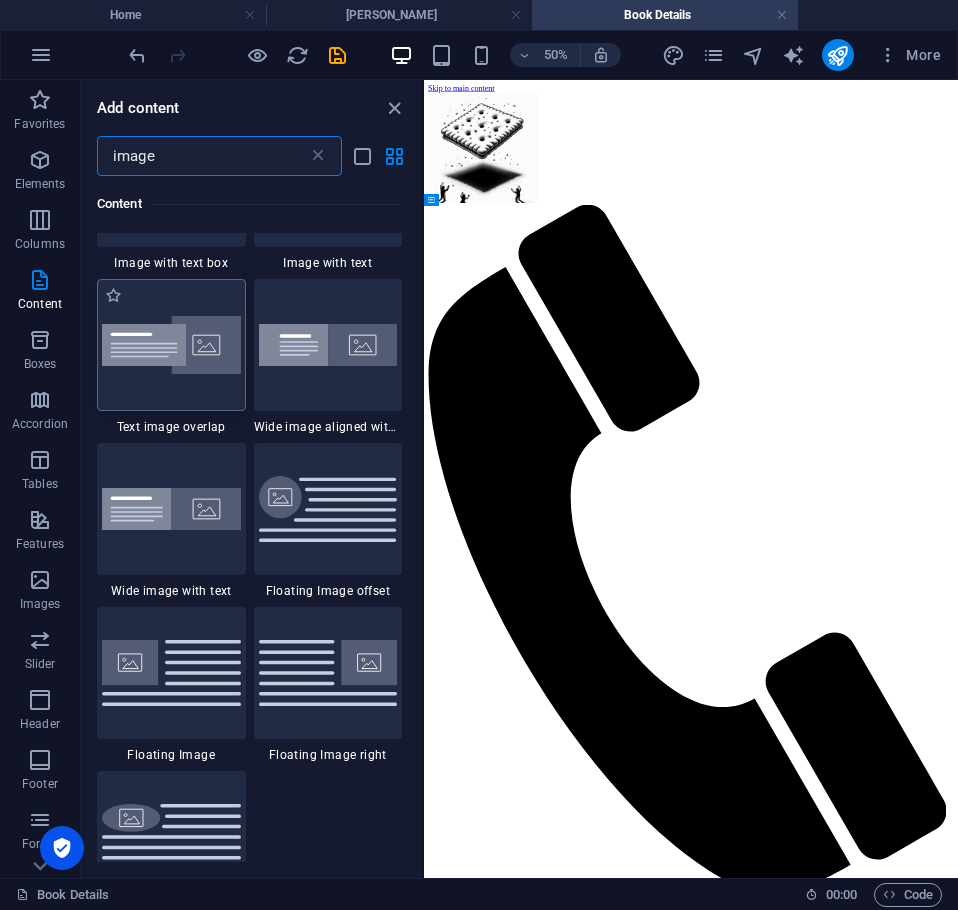 scroll, scrollTop: 300, scrollLeft: 0, axis: vertical 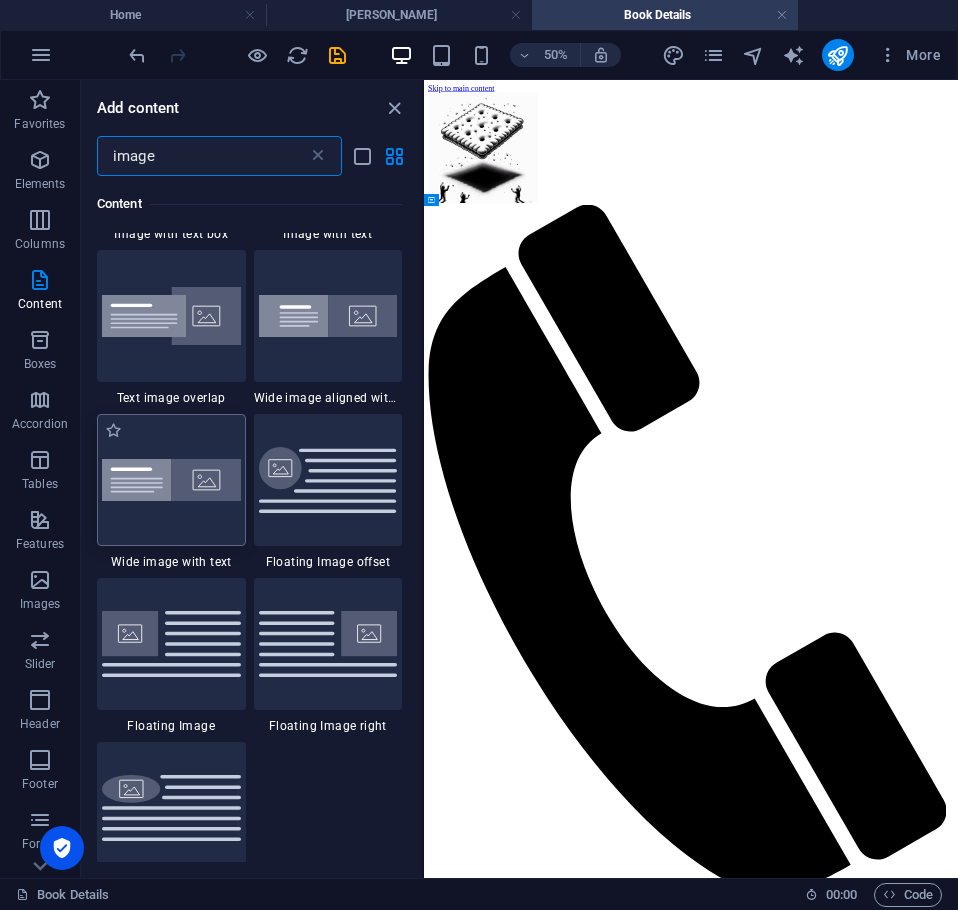 type on "image" 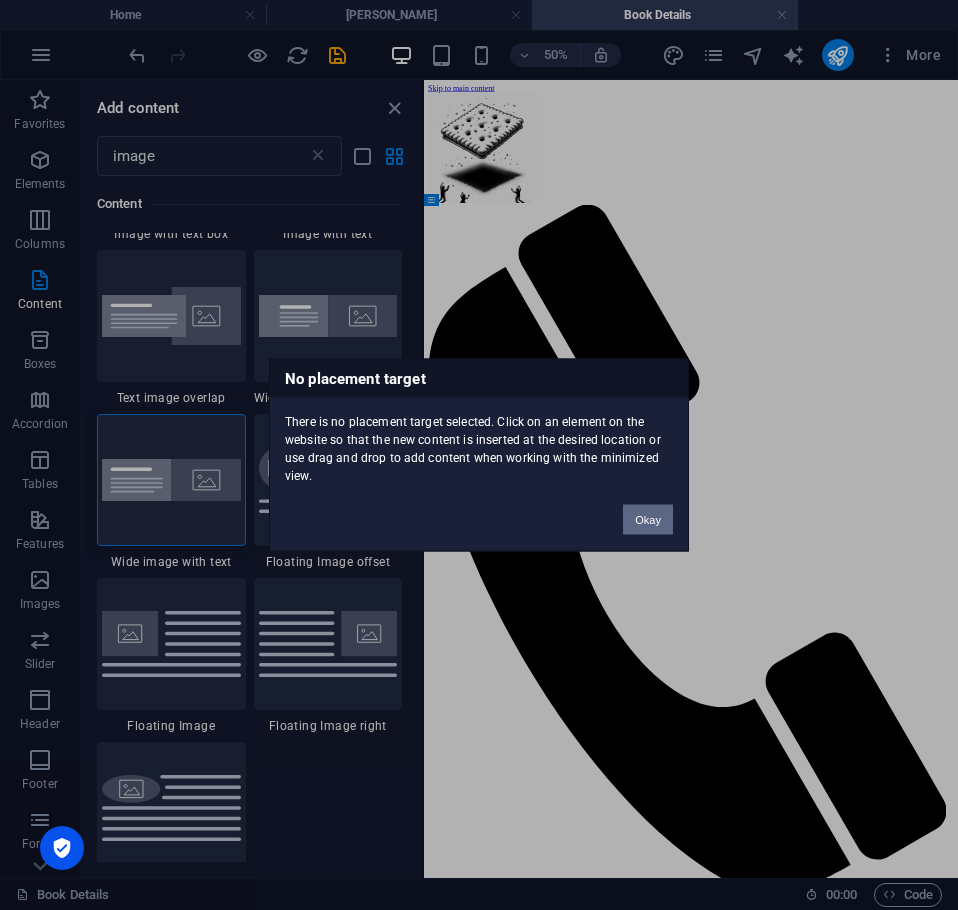 click on "Okay" at bounding box center (648, 520) 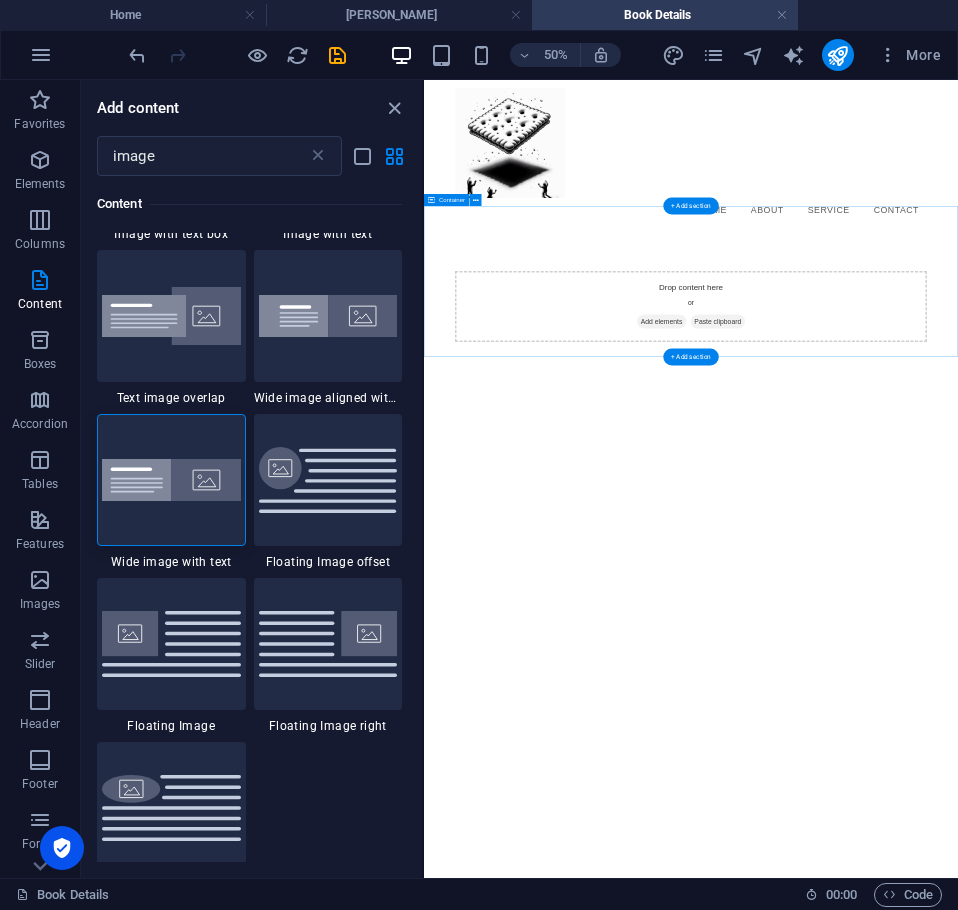 click on "Drop content here or  Add elements  Paste clipboard" at bounding box center [958, 533] 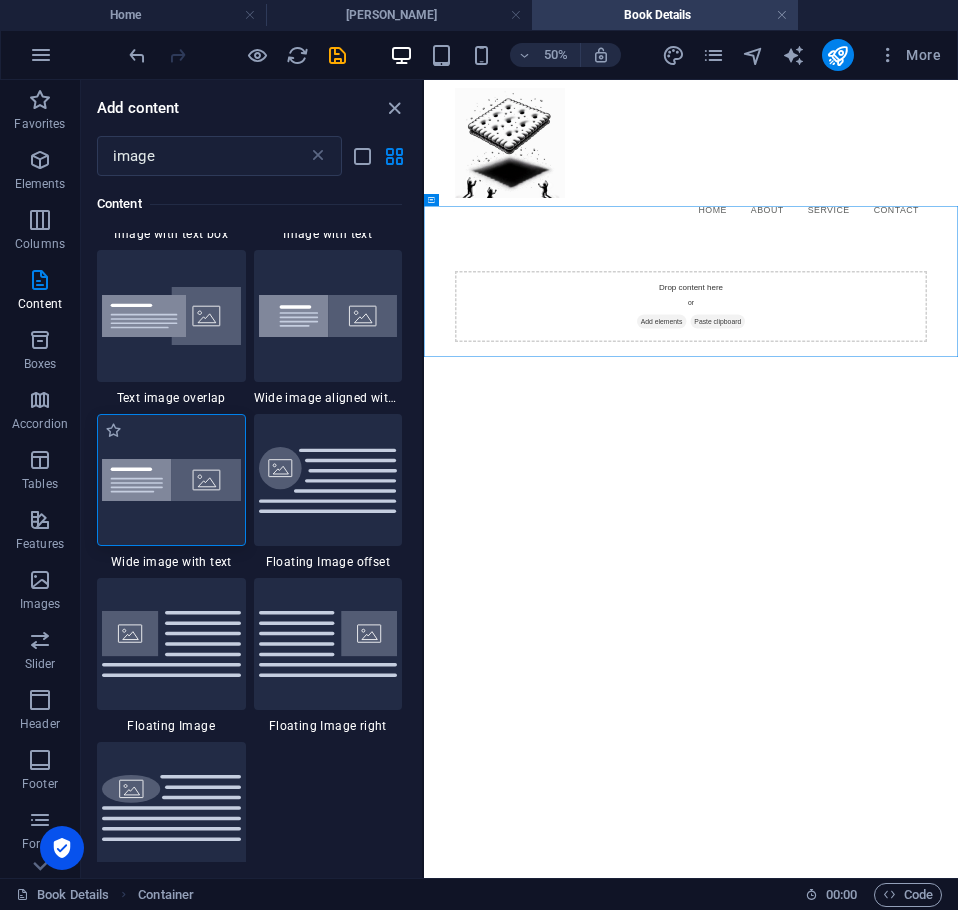 click at bounding box center (171, 480) 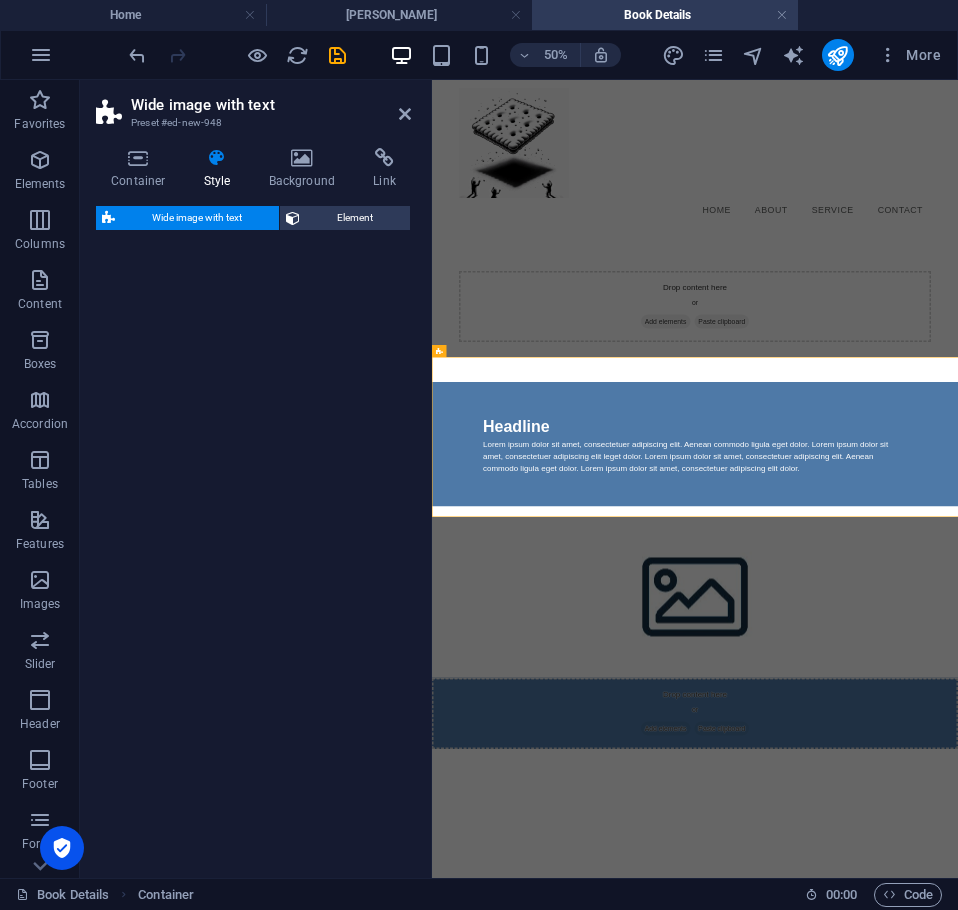 select on "%" 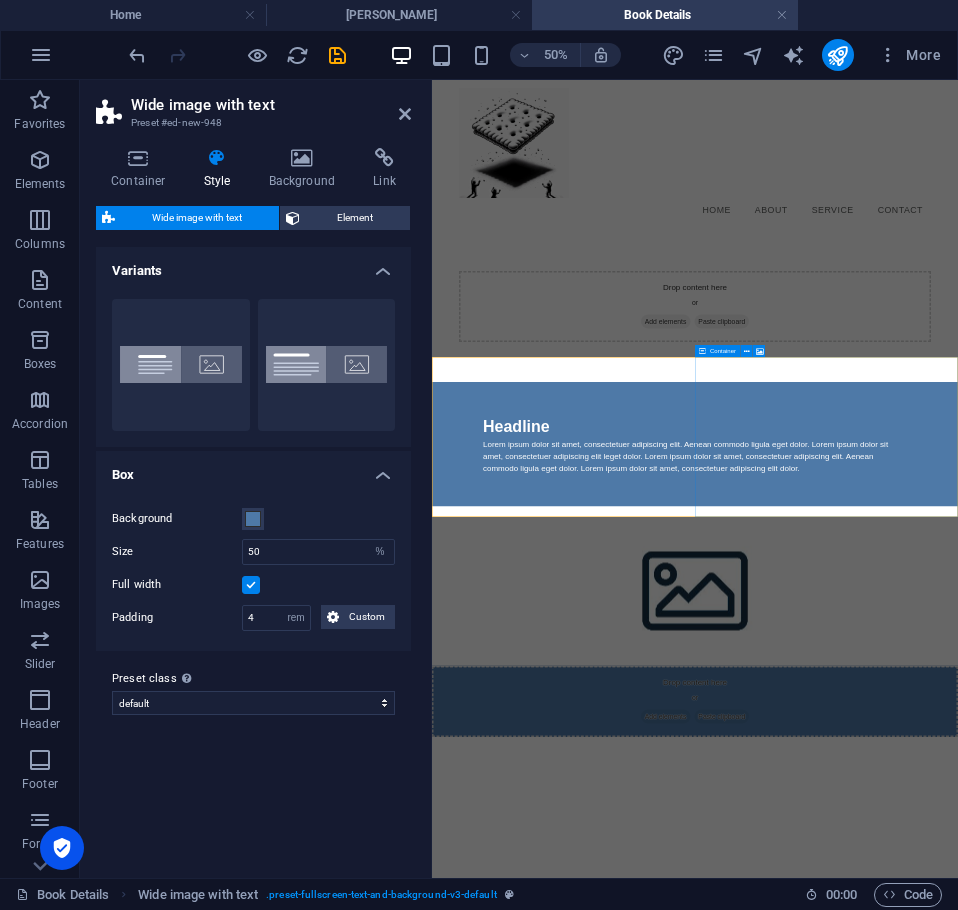 click on "Add elements" at bounding box center [899, 1353] 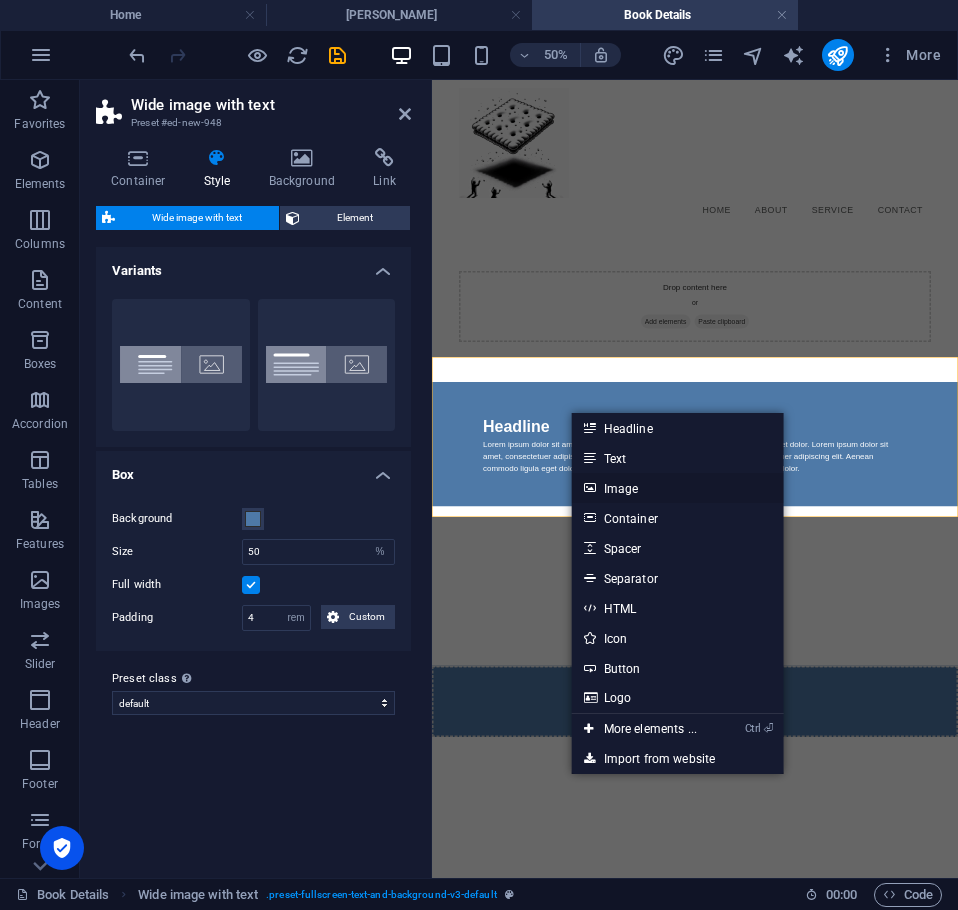 click on "Image" at bounding box center [678, 488] 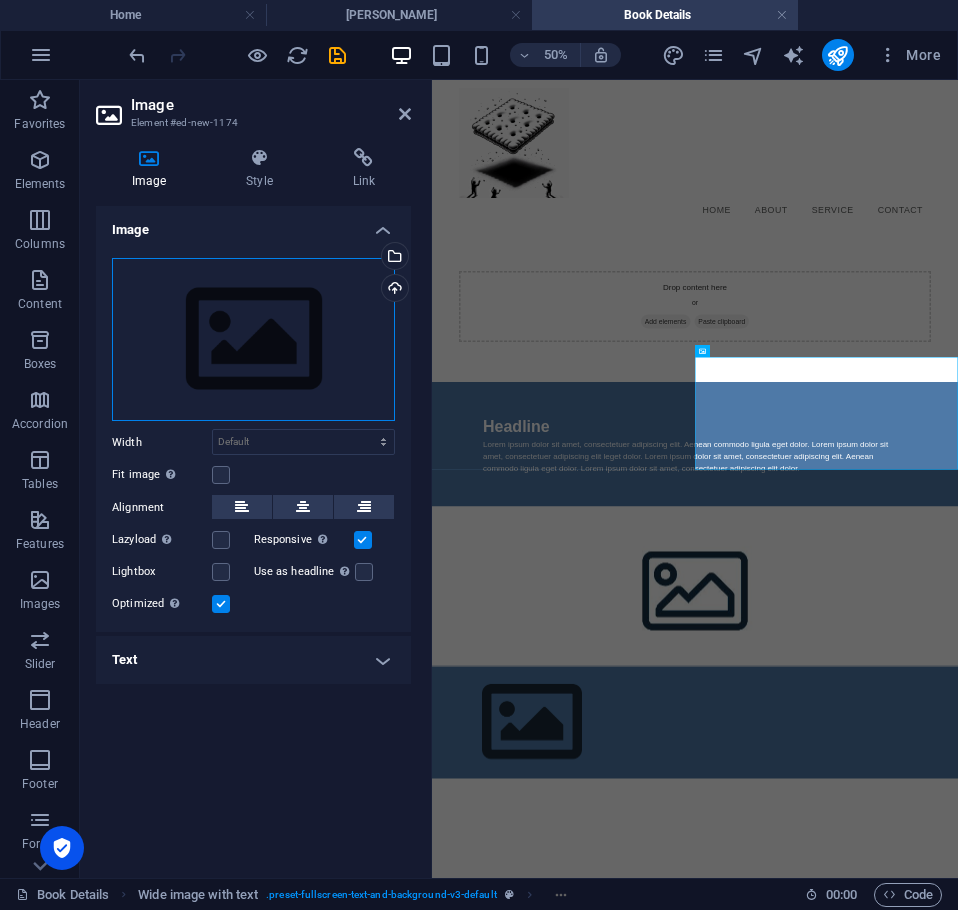 click on "Drag files here, click to choose files or select files from Files or our free stock photos & videos" at bounding box center (253, 340) 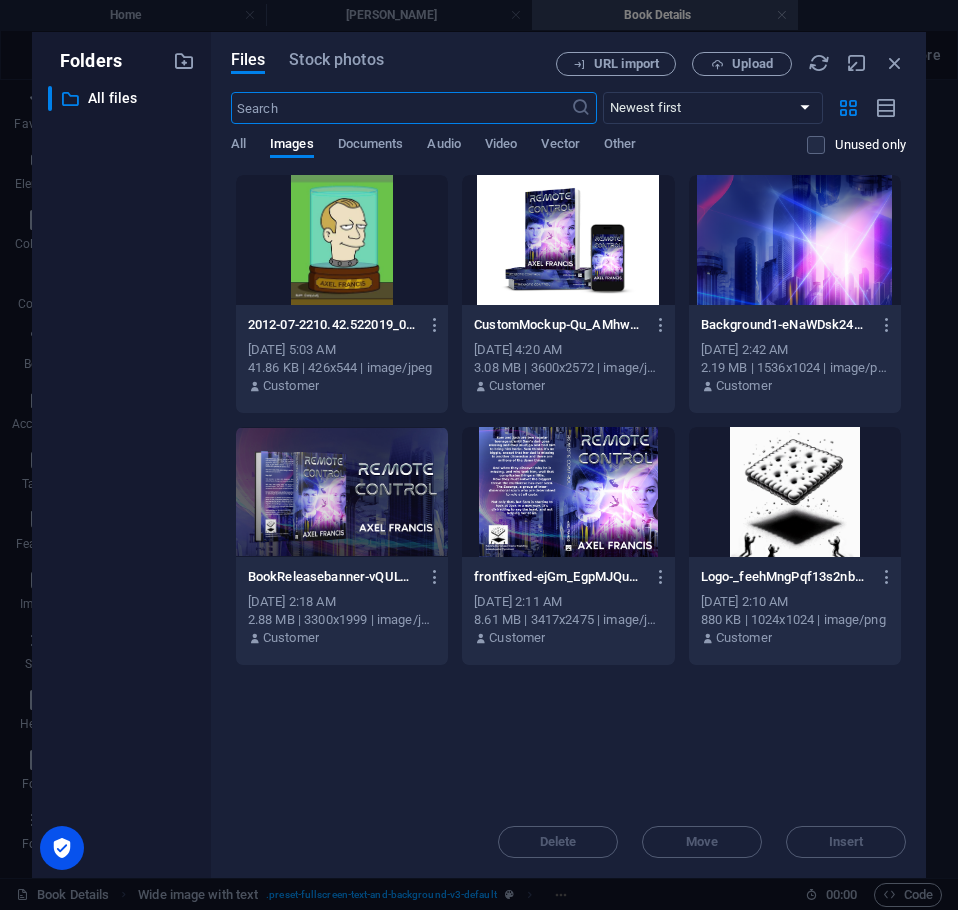 click at bounding box center (568, 240) 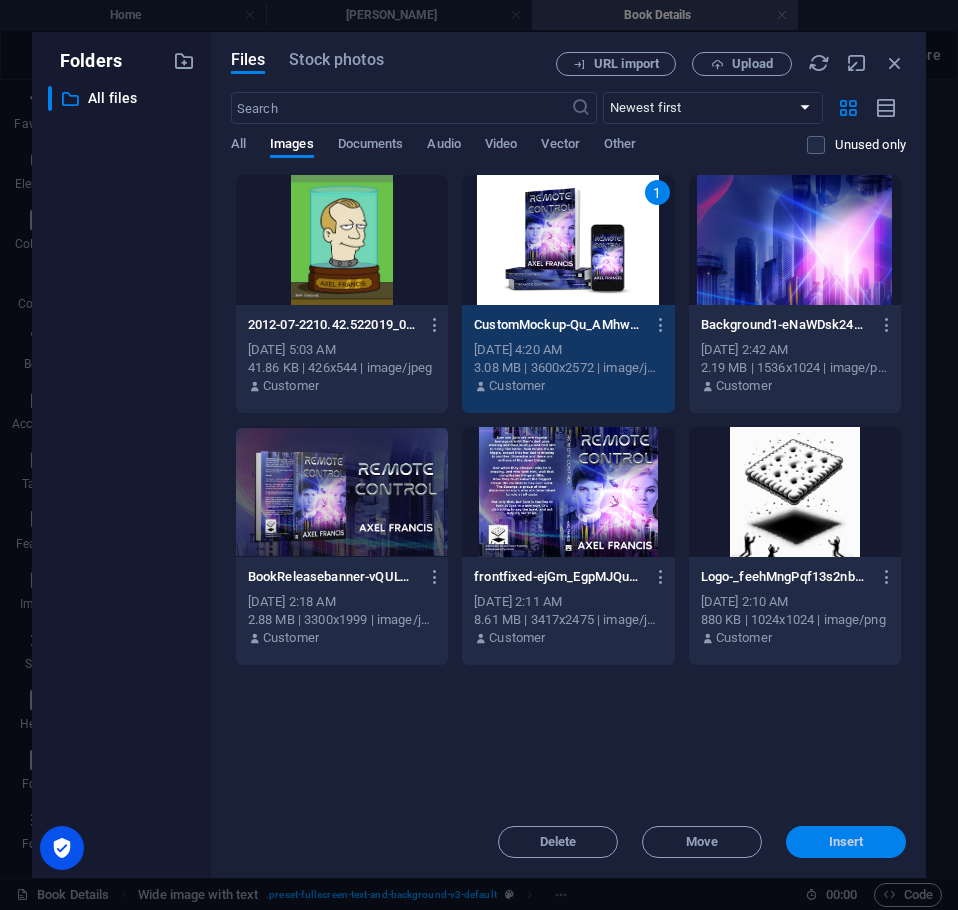 click on "Insert" at bounding box center [846, 842] 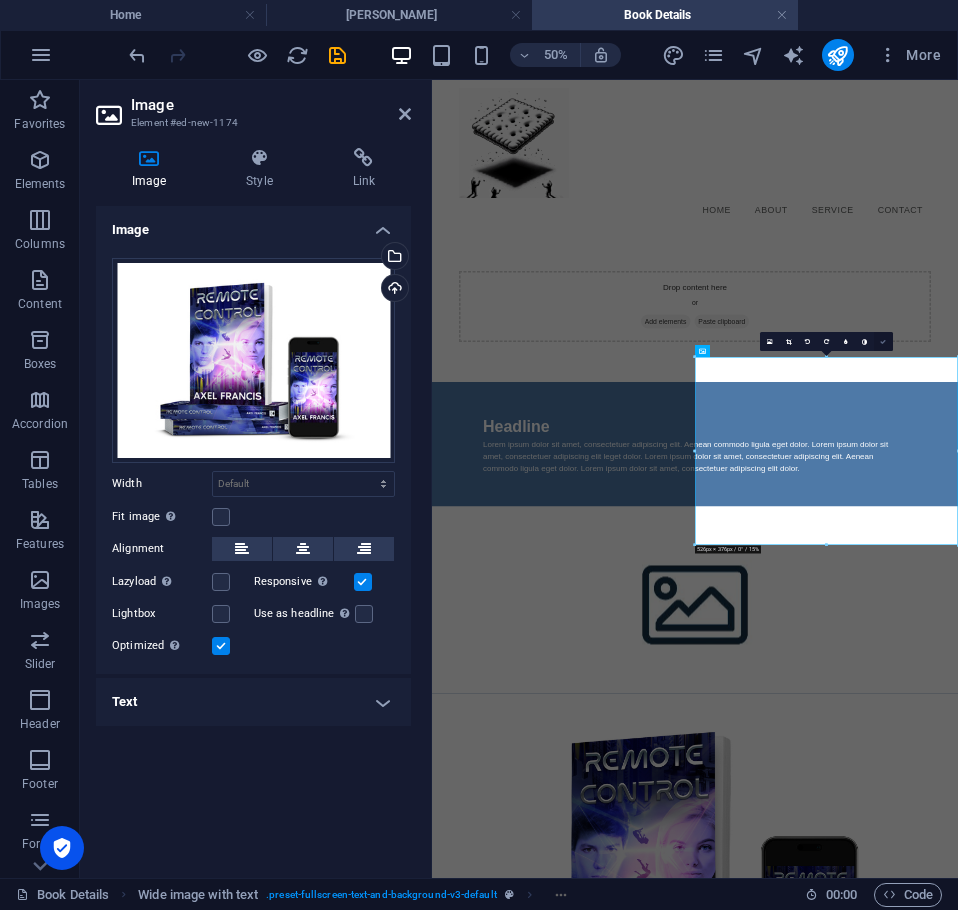 click at bounding box center (883, 342) 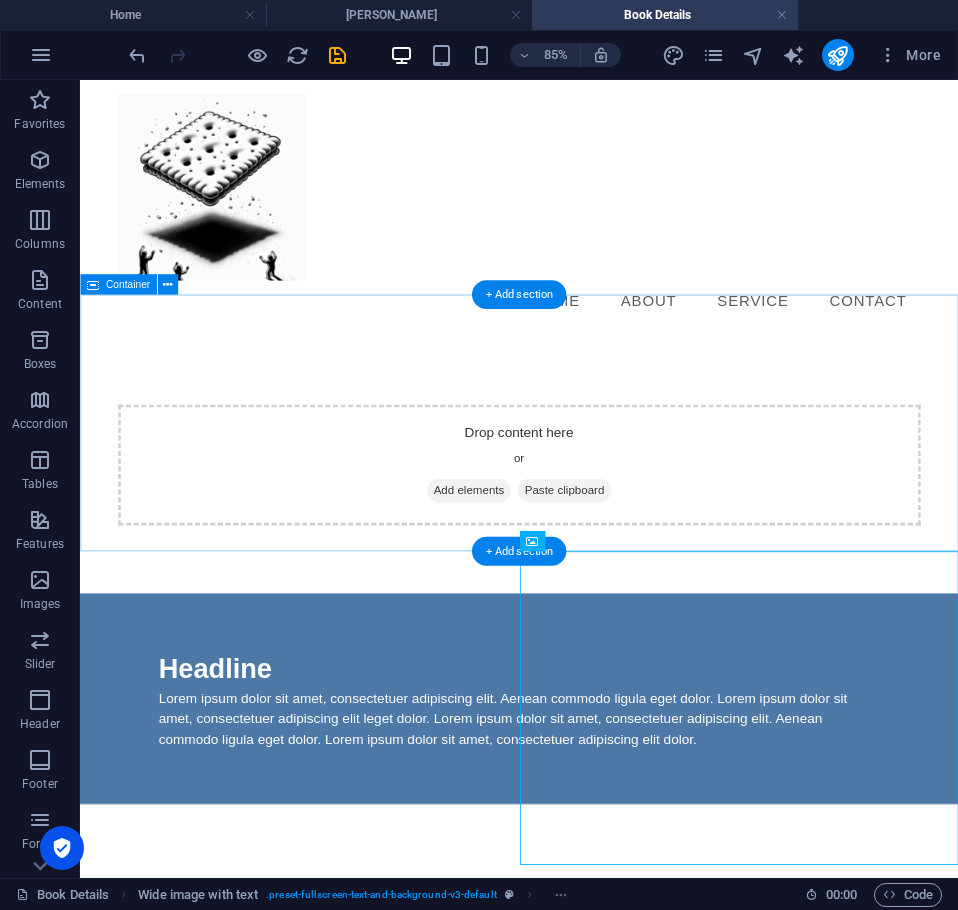 click on "Drop content here or  Add elements  Paste clipboard" at bounding box center [597, 533] 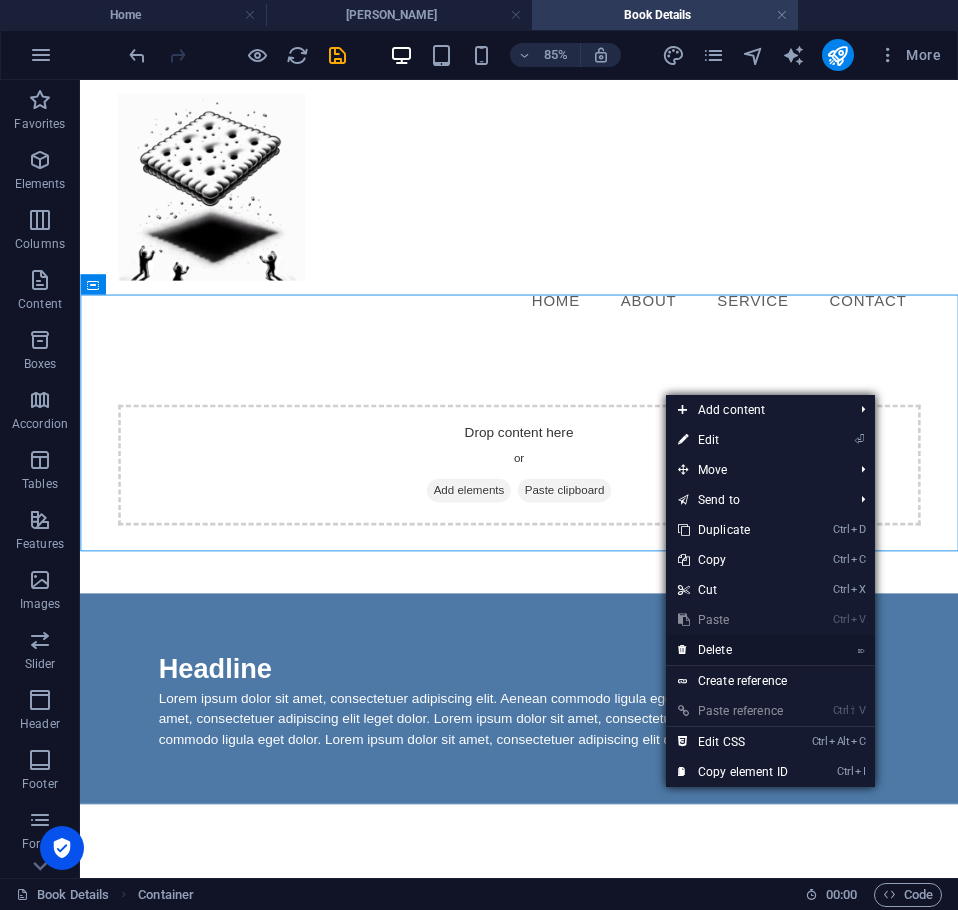drag, startPoint x: 735, startPoint y: 647, endPoint x: 769, endPoint y: 665, distance: 38.470768 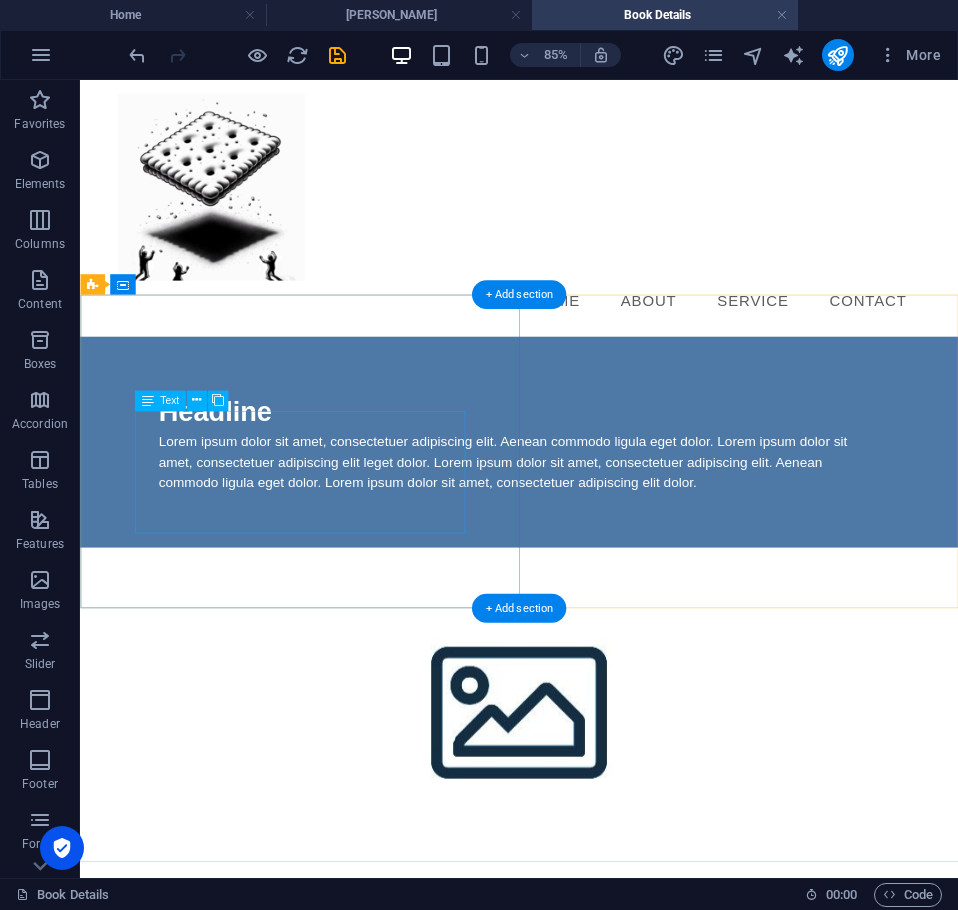 click on "Lorem ipsum dolor sit amet, consectetuer adipiscing elit. Aenean commodo ligula eget dolor. Lorem ipsum dolor sit amet, consectetuer adipiscing elit leget dolor. Lorem ipsum dolor sit amet, consectetuer adipiscing elit. Aenean commodo ligula eget dolor. Lorem ipsum dolor sit amet, consectetuer adipiscing elit dolor." at bounding box center [597, 530] 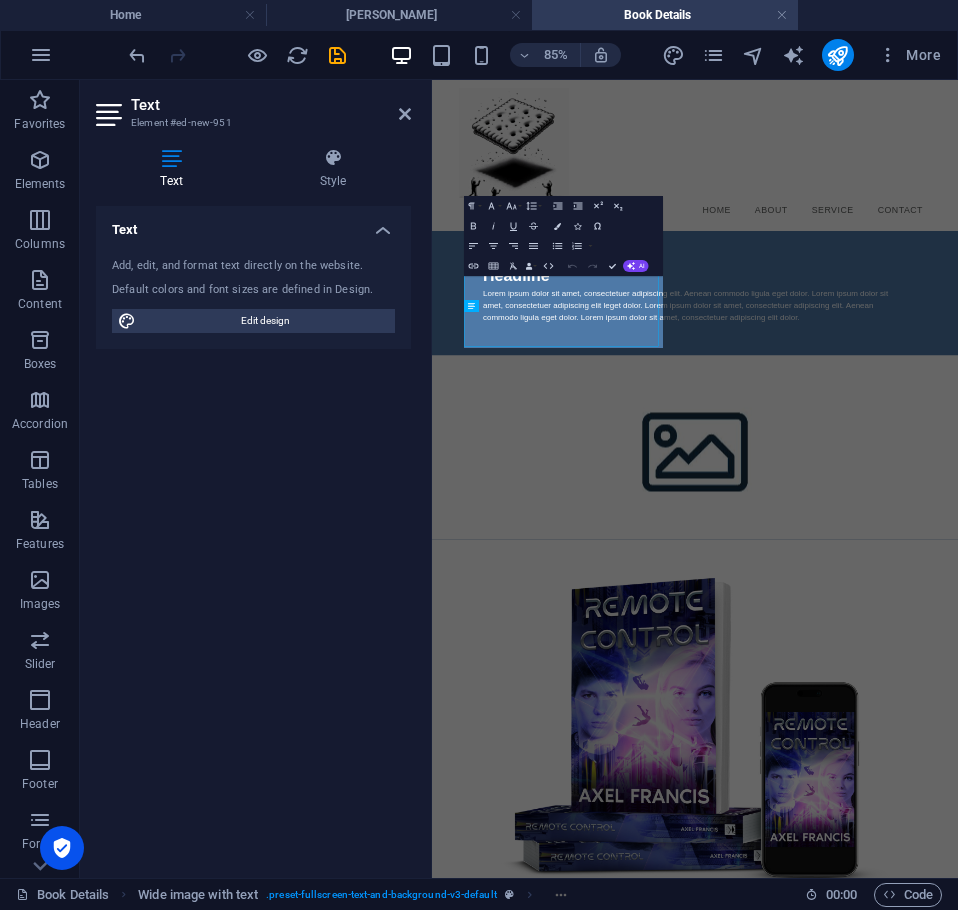 click on "Text Add, edit, and format text directly on the website. Default colors and font sizes are defined in Design. Edit design Alignment Left aligned Centered Right aligned" at bounding box center (253, 534) 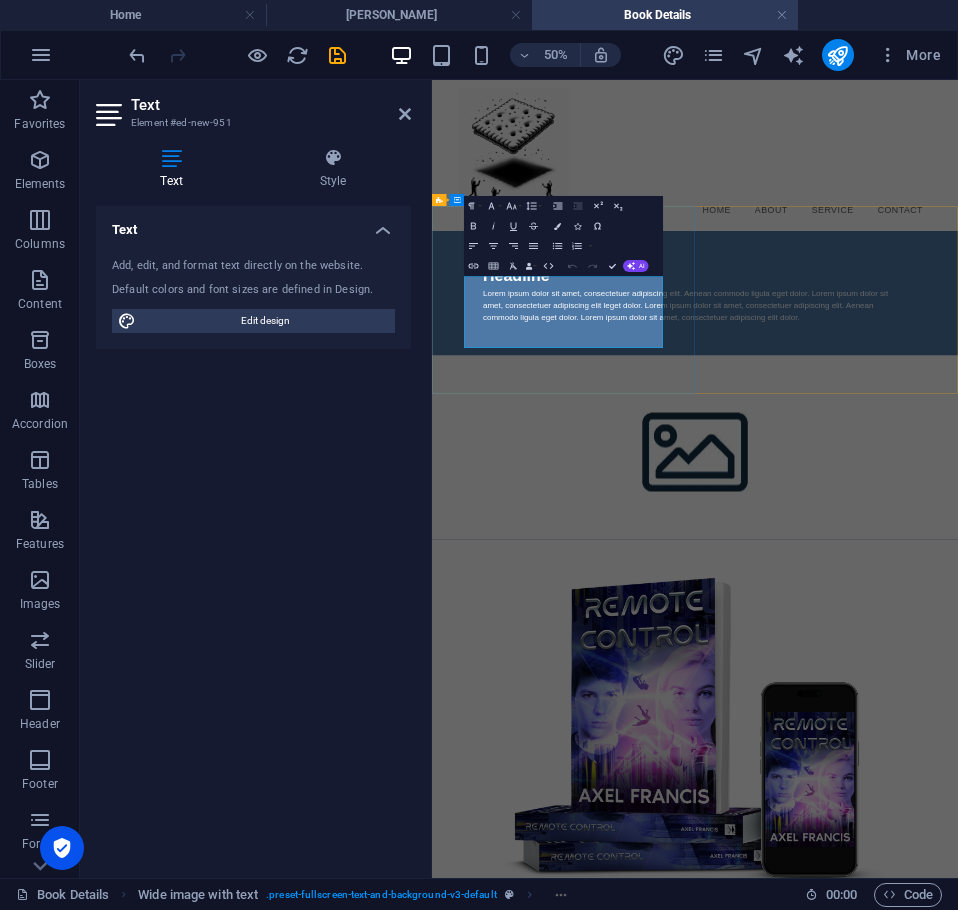 click on "Lorem ipsum dolor sit amet, consectetuer adipiscing elit. Aenean commodo ligula eget dolor. Lorem ipsum dolor sit amet, consectetuer adipiscing elit leget dolor. Lorem ipsum dolor sit amet, consectetuer adipiscing elit. Aenean commodo ligula eget dolor. Lorem ipsum dolor sit amet, consectetuer adipiscing elit dolor." at bounding box center [958, 530] 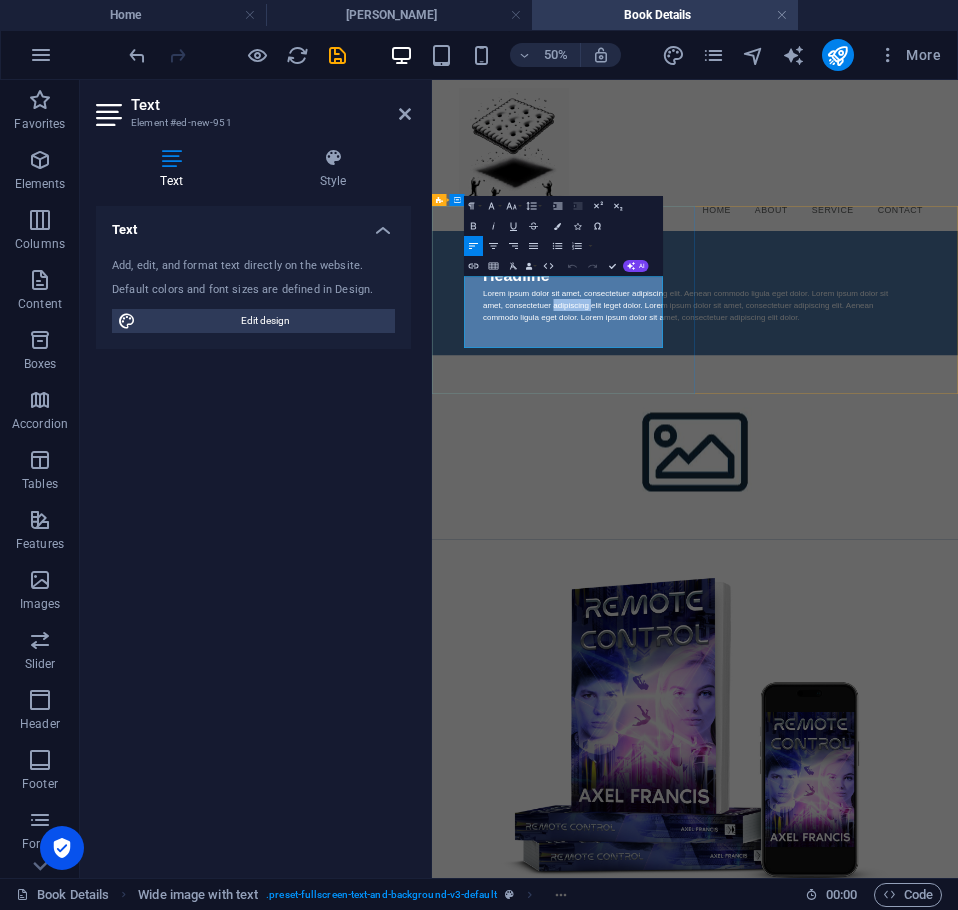 click on "Lorem ipsum dolor sit amet, consectetuer adipiscing elit. Aenean commodo ligula eget dolor. Lorem ipsum dolor sit amet, consectetuer adipiscing elit leget dolor. Lorem ipsum dolor sit amet, consectetuer adipiscing elit. Aenean commodo ligula eget dolor. Lorem ipsum dolor sit amet, consectetuer adipiscing elit dolor." at bounding box center (958, 530) 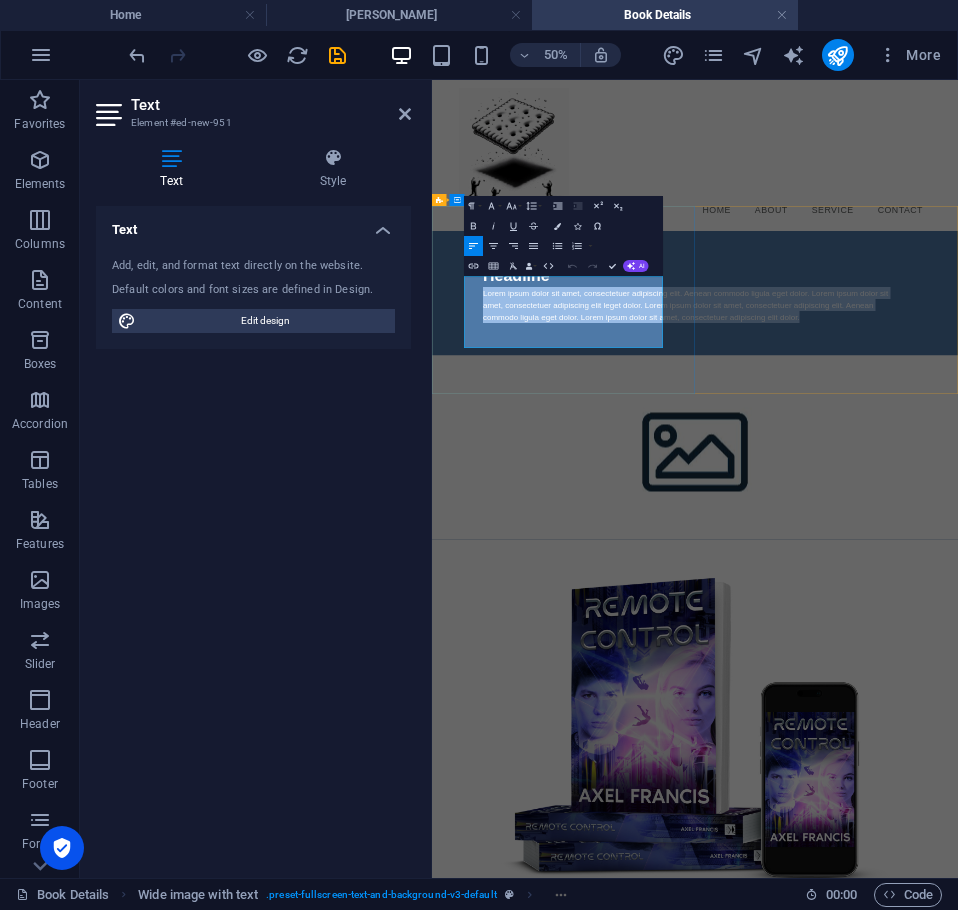click on "Lorem ipsum dolor sit amet, consectetuer adipiscing elit. Aenean commodo ligula eget dolor. Lorem ipsum dolor sit amet, consectetuer adipiscing elit leget dolor. Lorem ipsum dolor sit amet, consectetuer adipiscing elit. Aenean commodo ligula eget dolor. Lorem ipsum dolor sit amet, consectetuer adipiscing elit dolor." at bounding box center (958, 530) 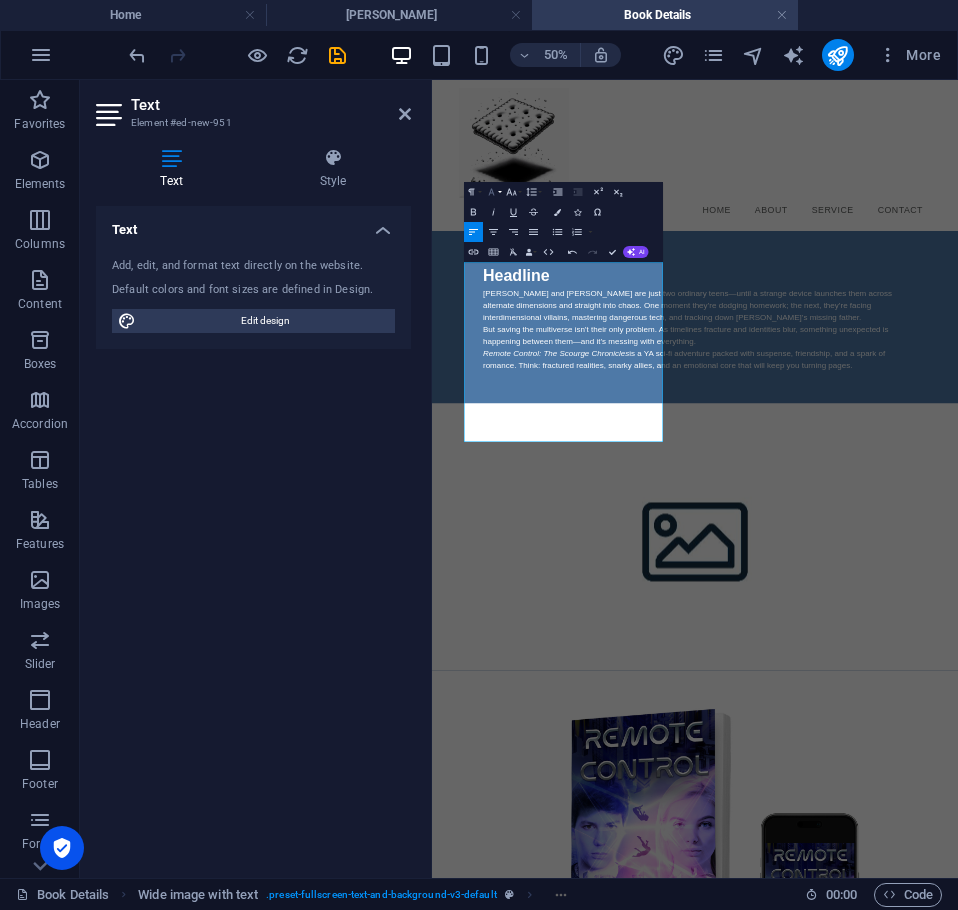 click 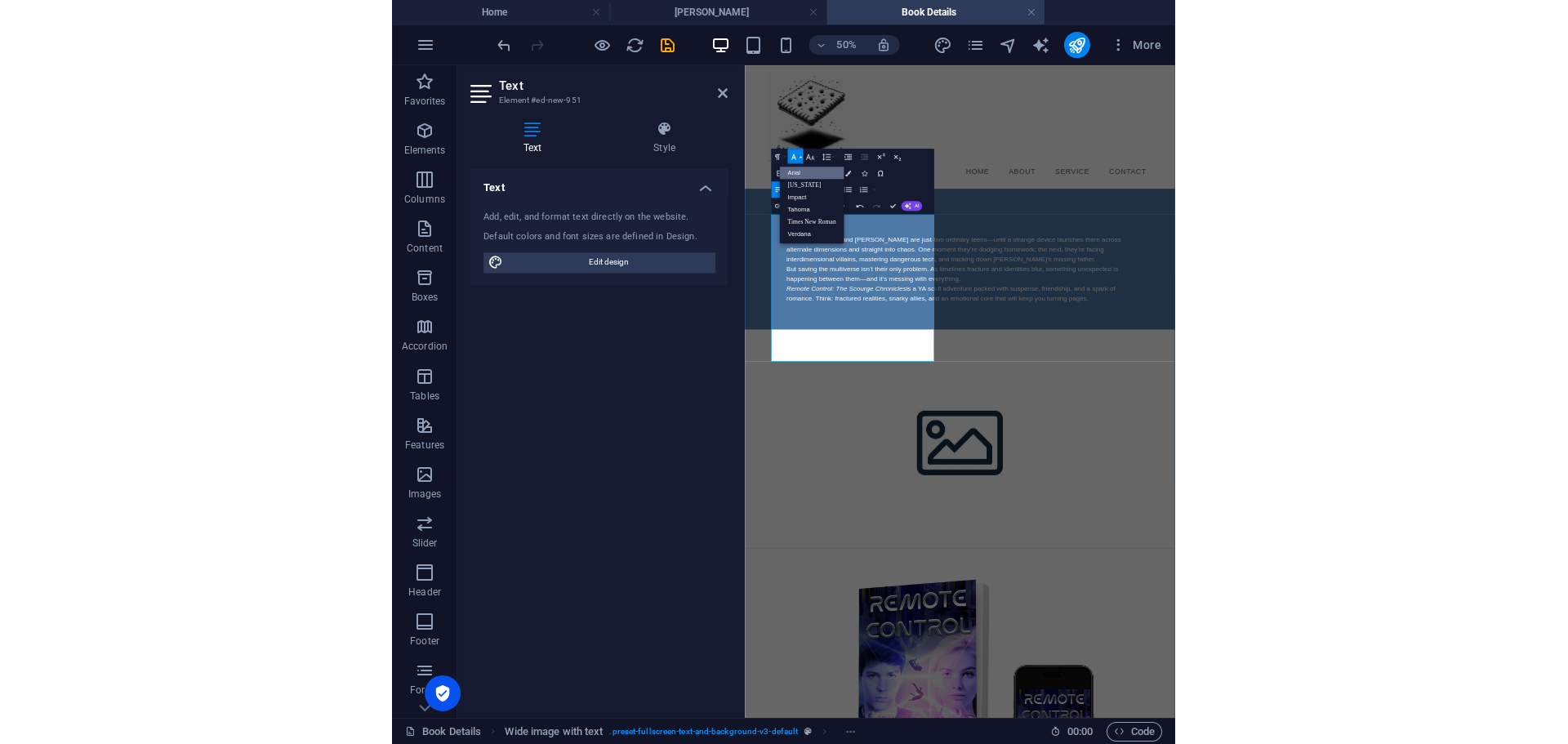 scroll, scrollTop: 0, scrollLeft: 0, axis: both 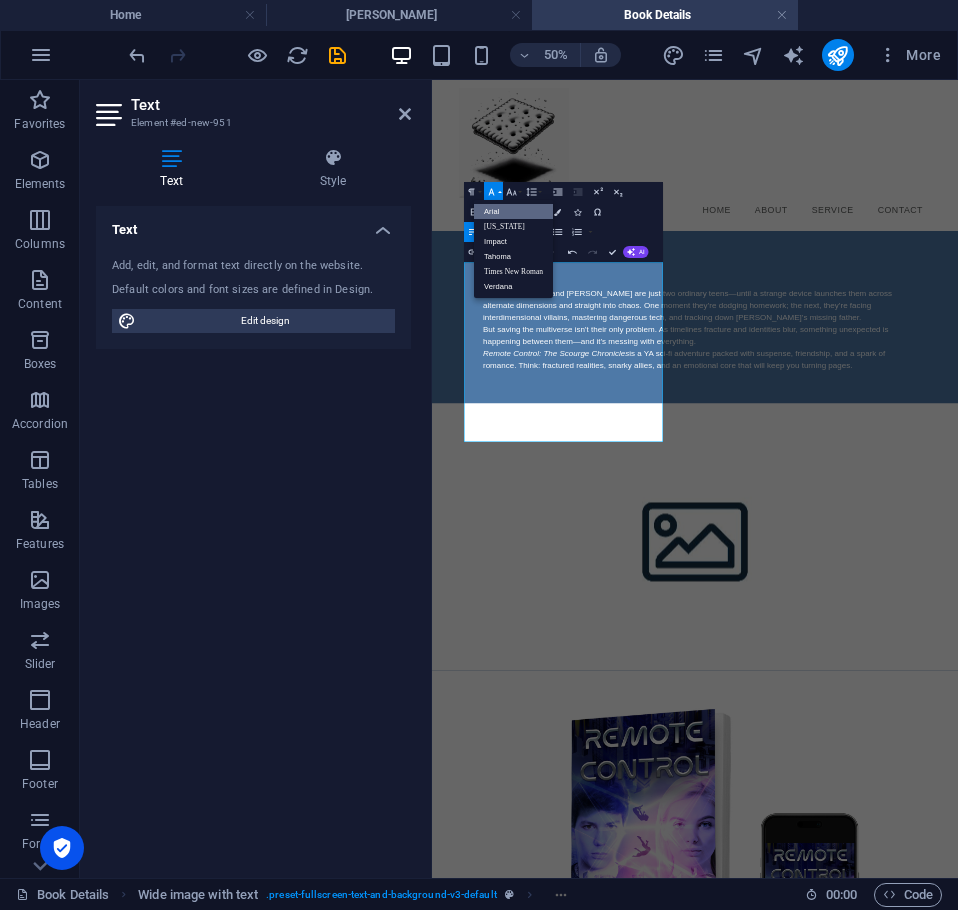 click 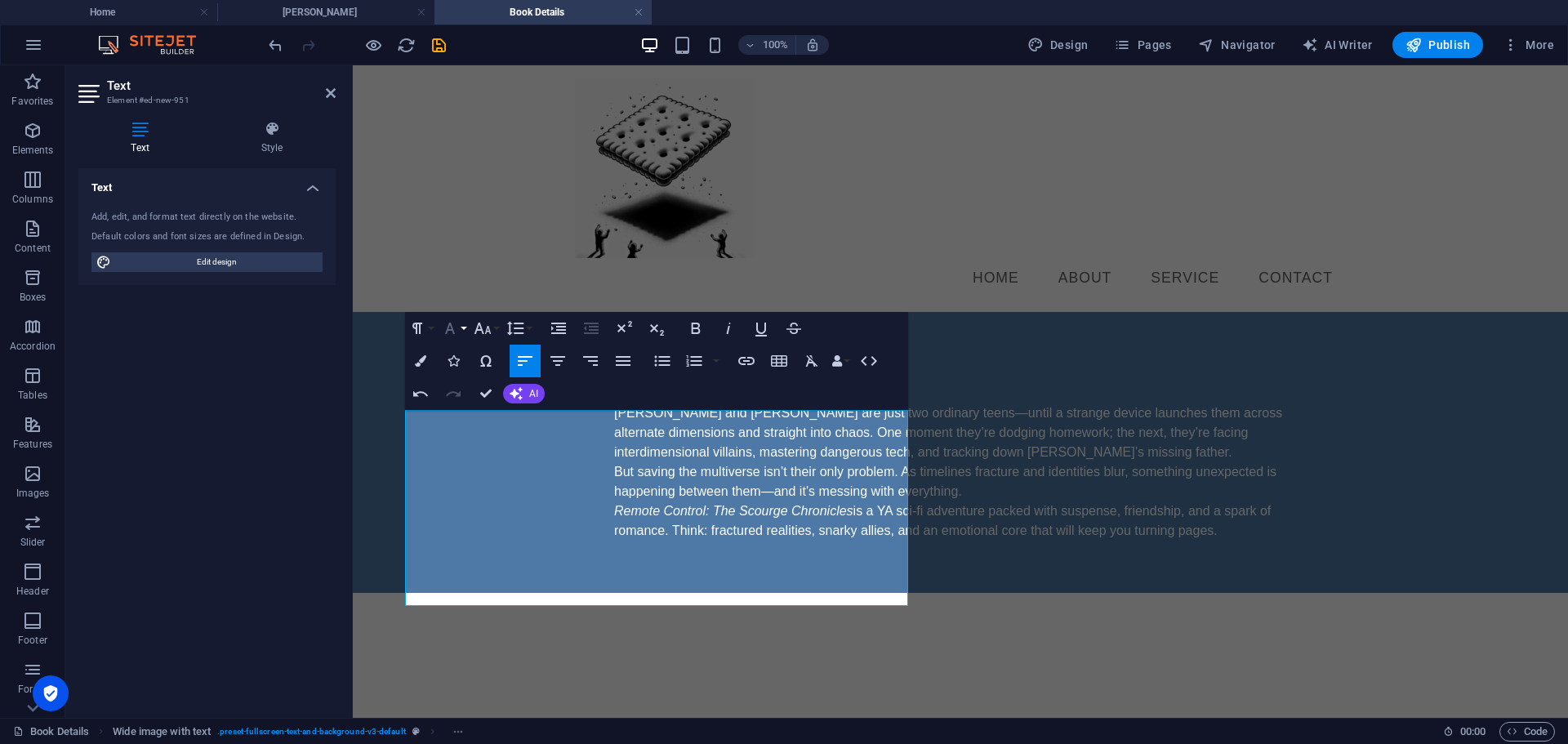 click 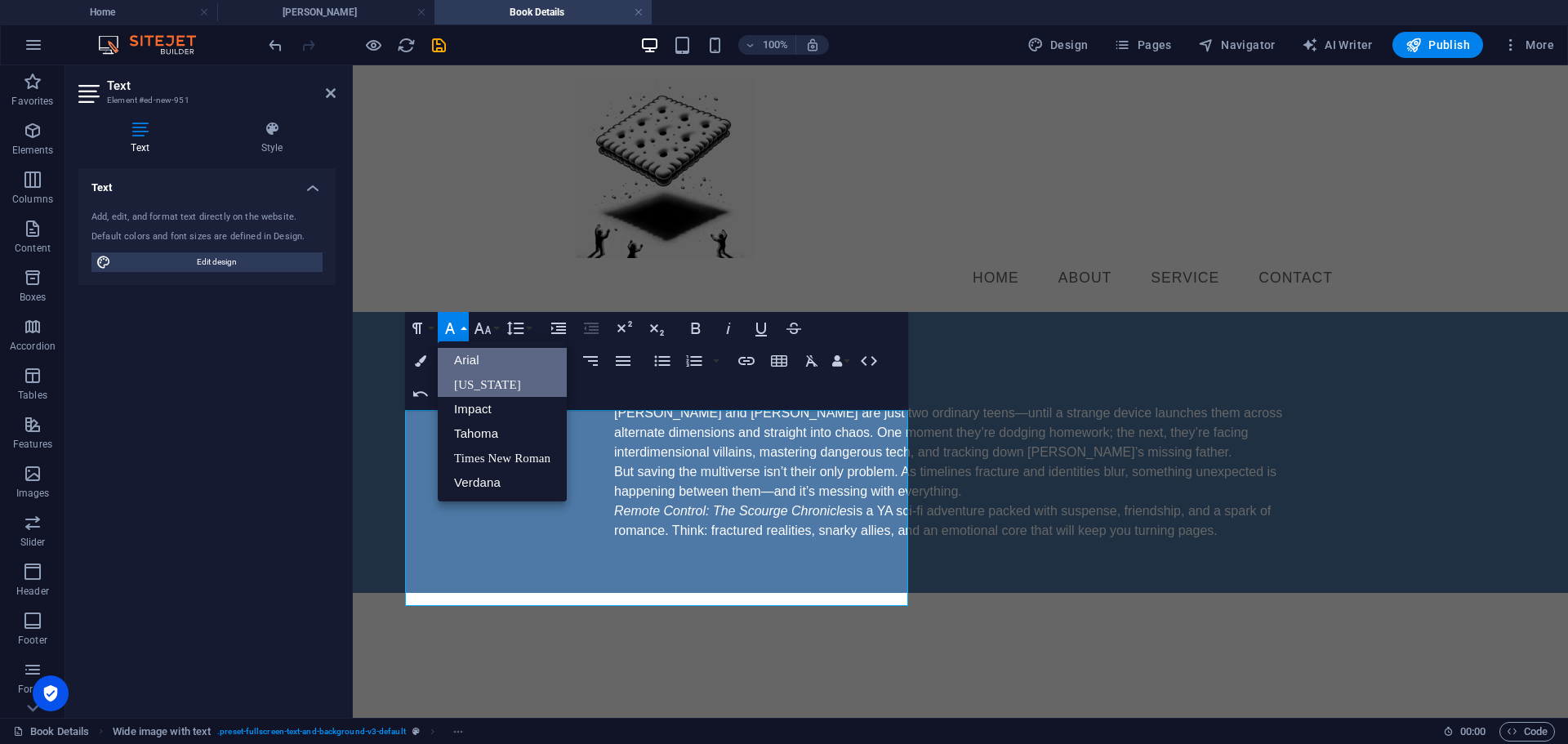 click on "[US_STATE]" at bounding box center (502, 385) 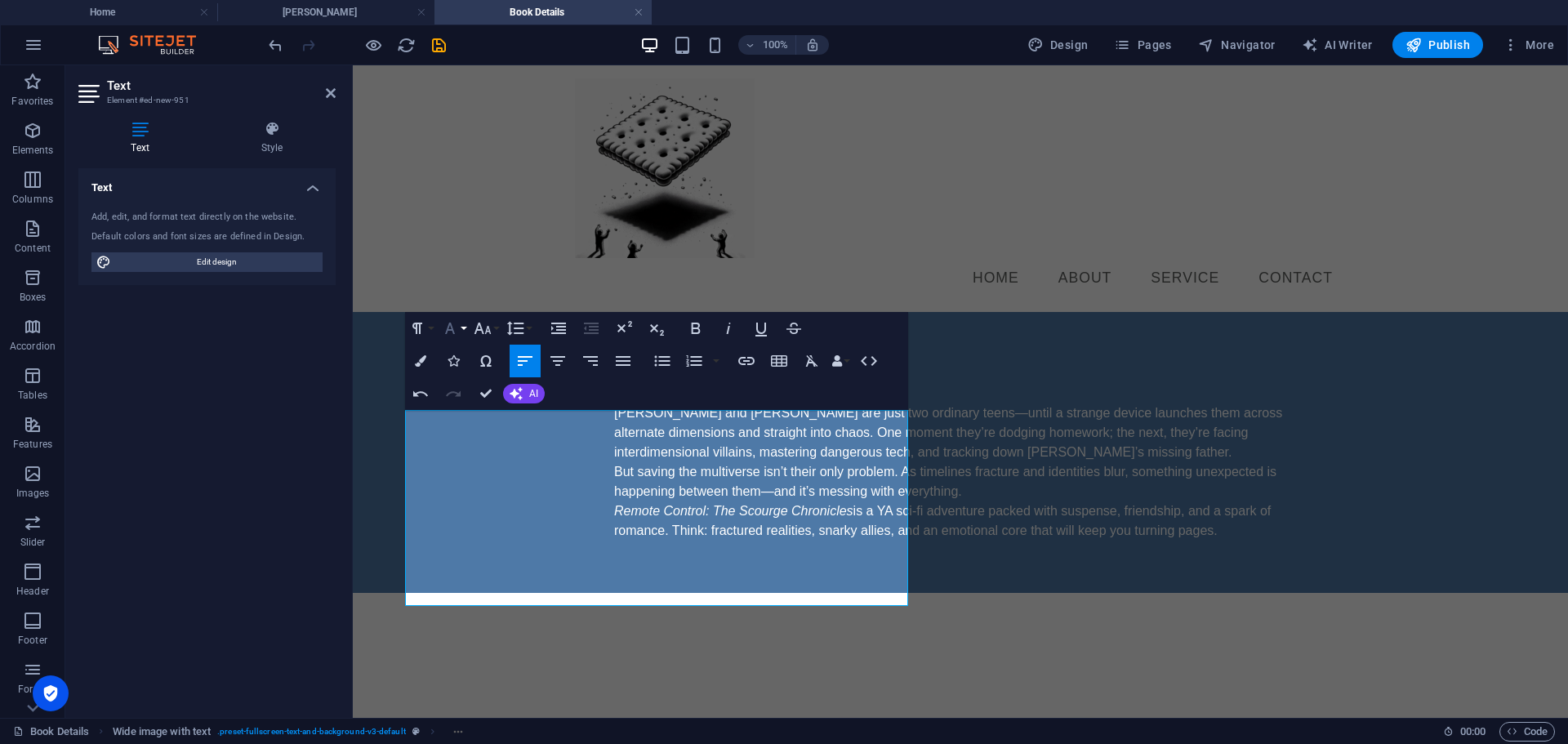 click 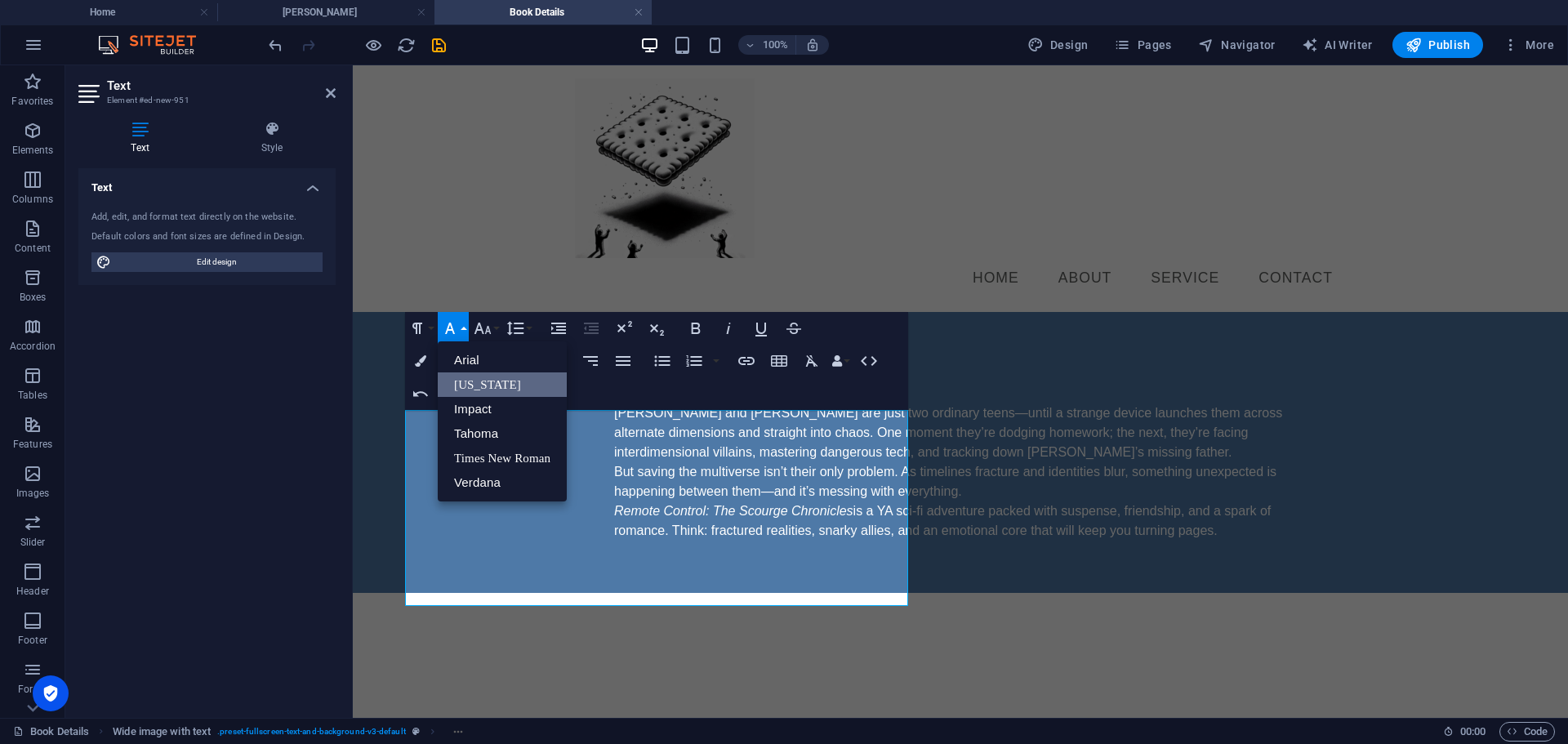scroll, scrollTop: 0, scrollLeft: 0, axis: both 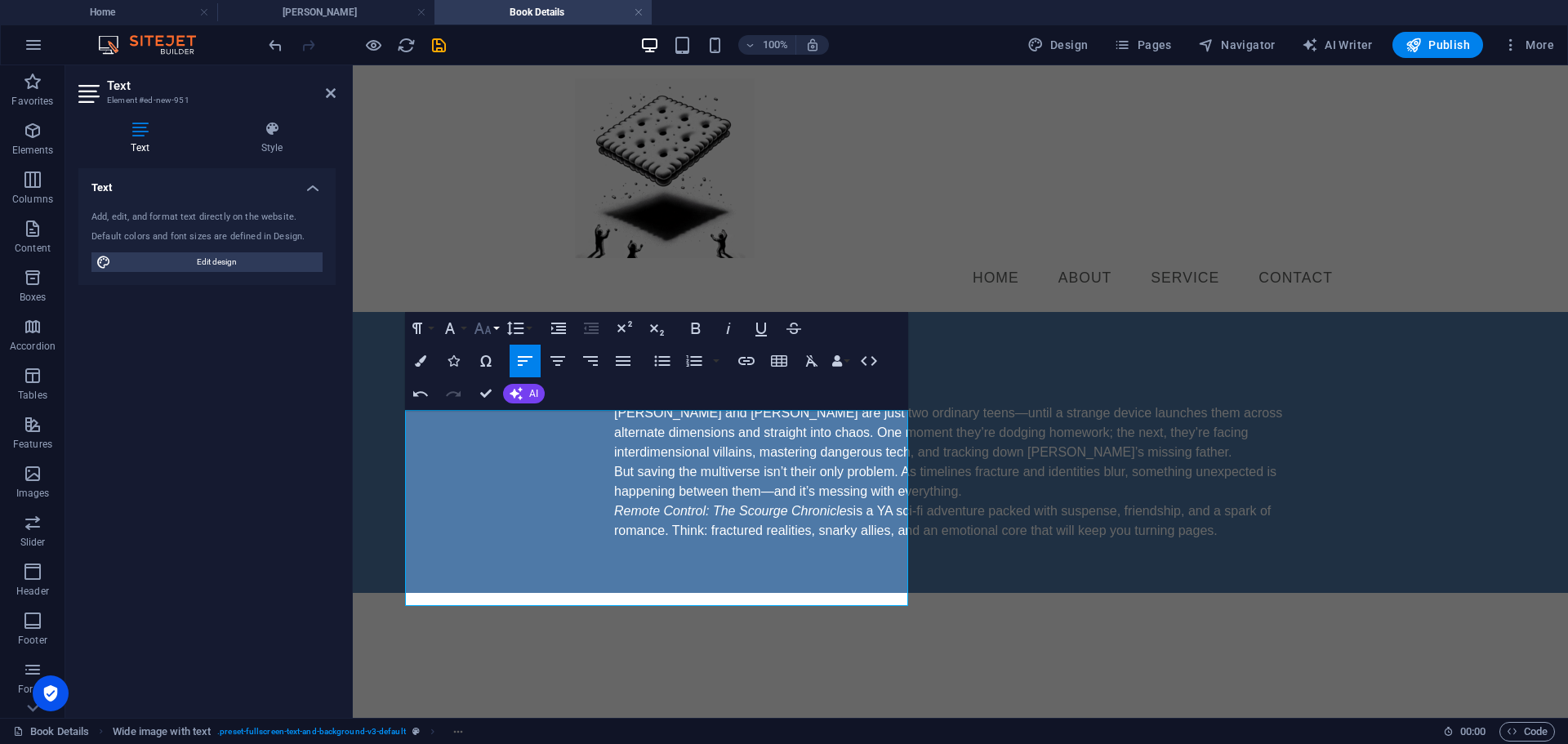 click 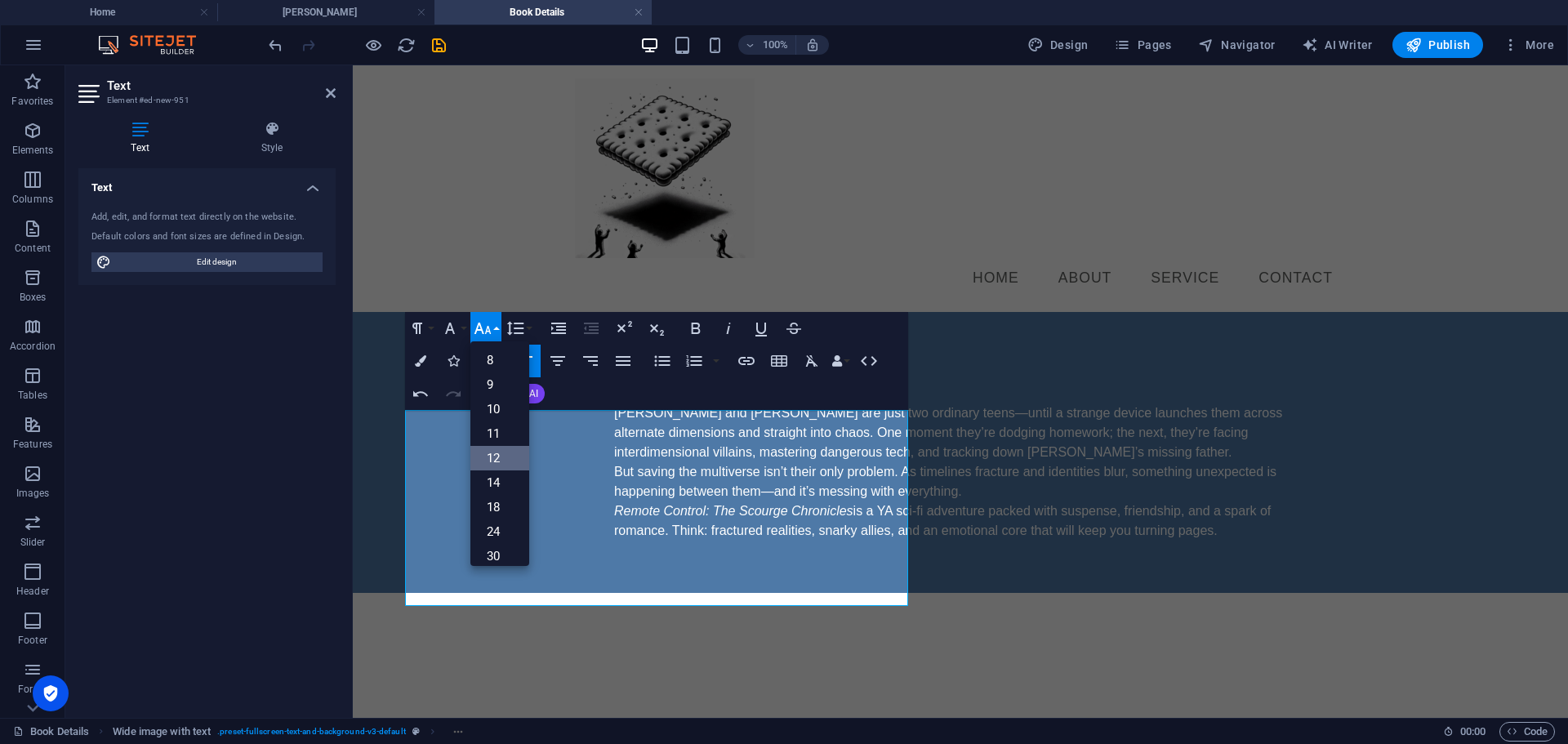 click on "12" at bounding box center [500, 458] 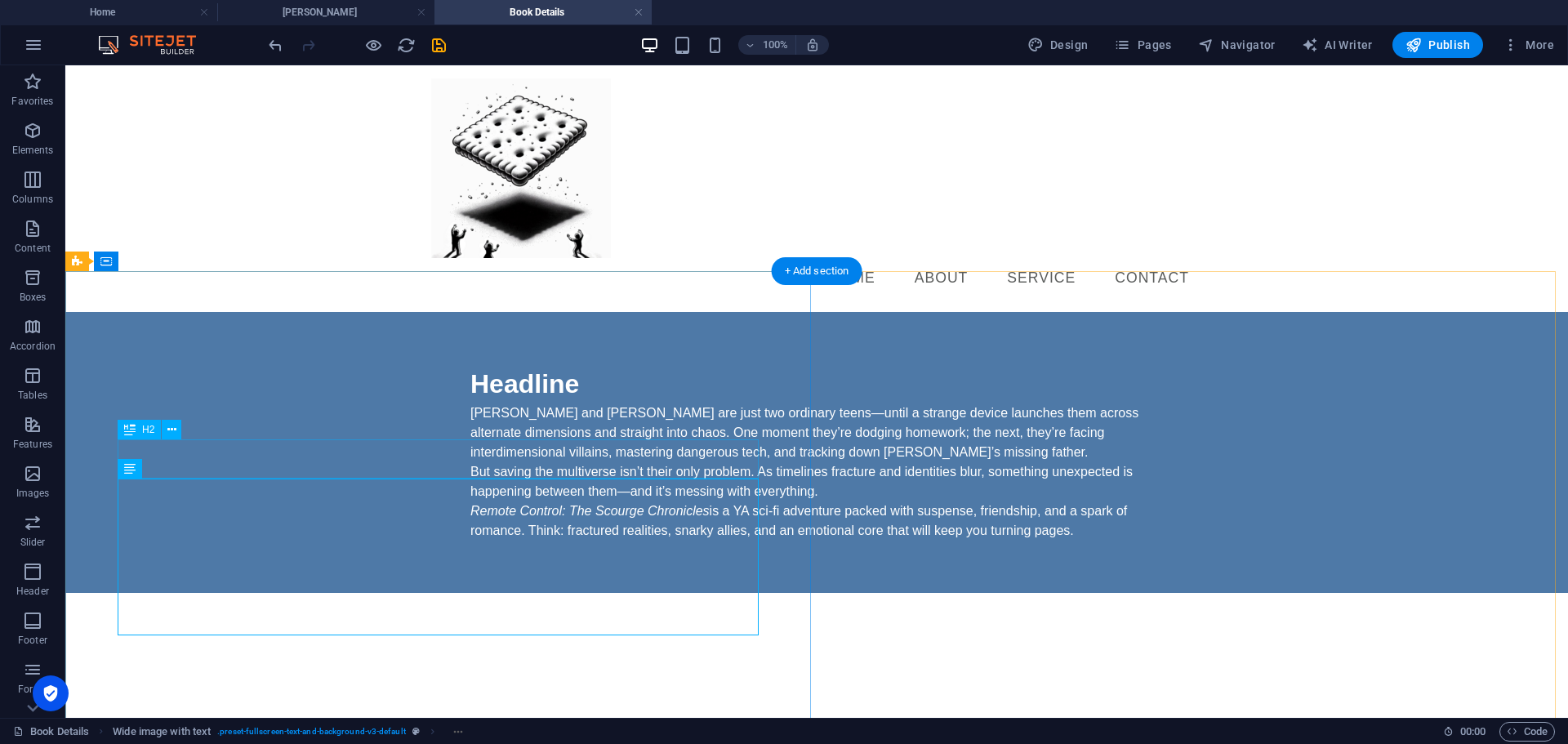 click on "Headline" at bounding box center [817, 384] 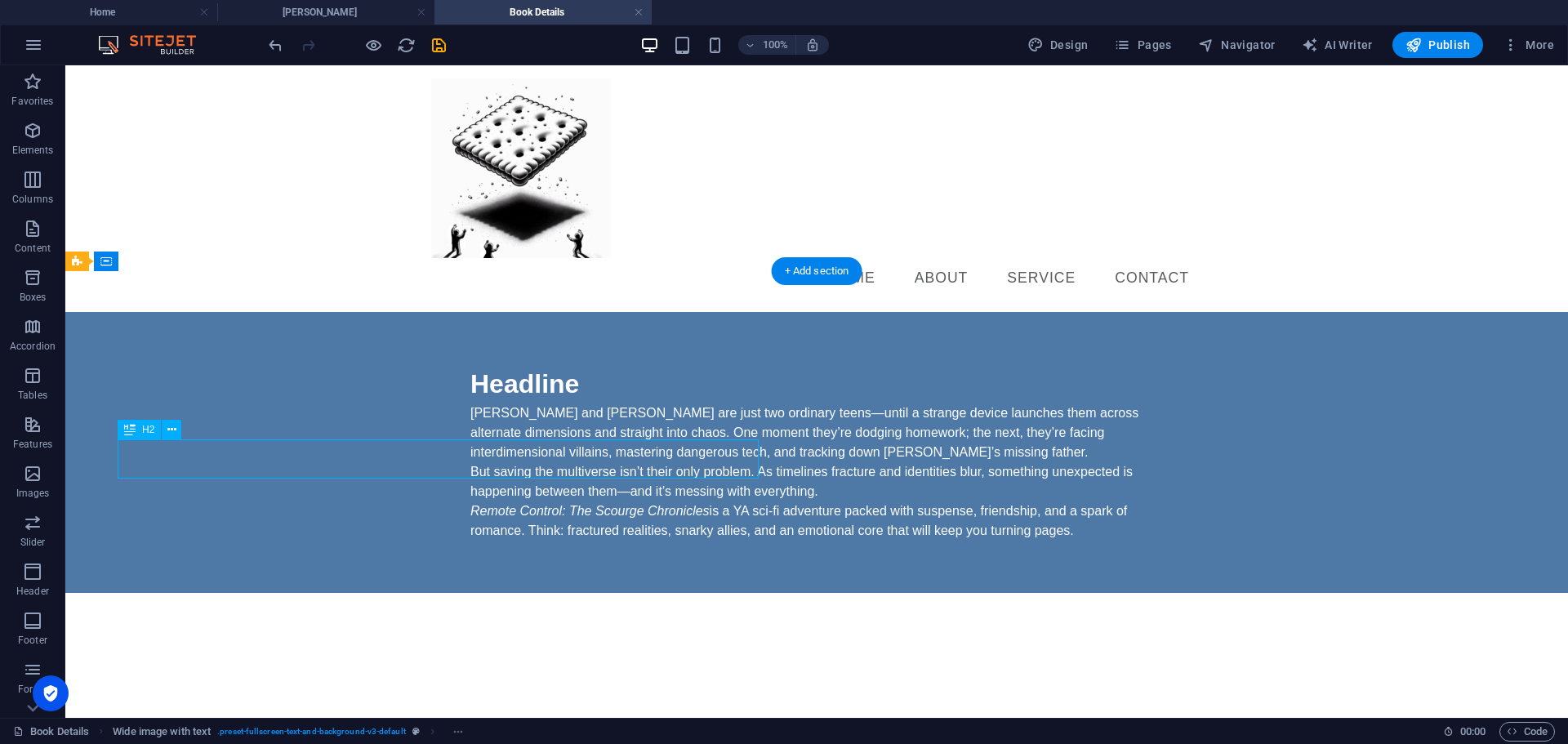 click on "Headline" at bounding box center (817, 384) 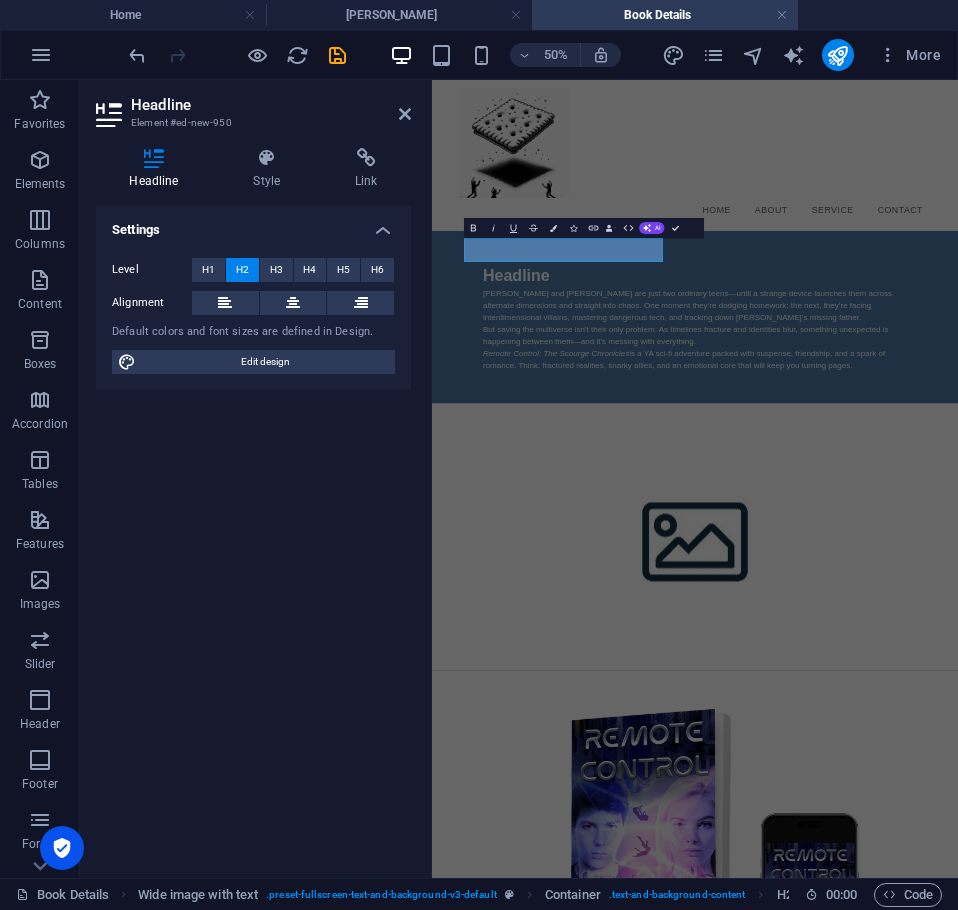 type 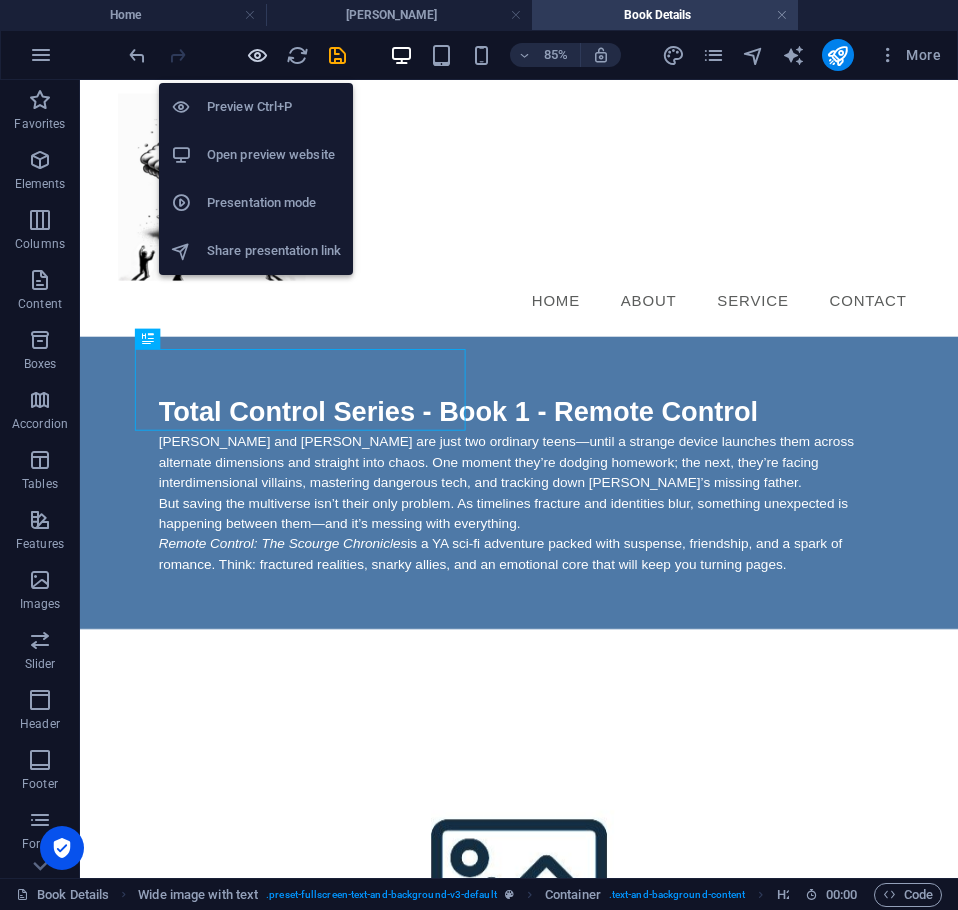 click at bounding box center (257, 55) 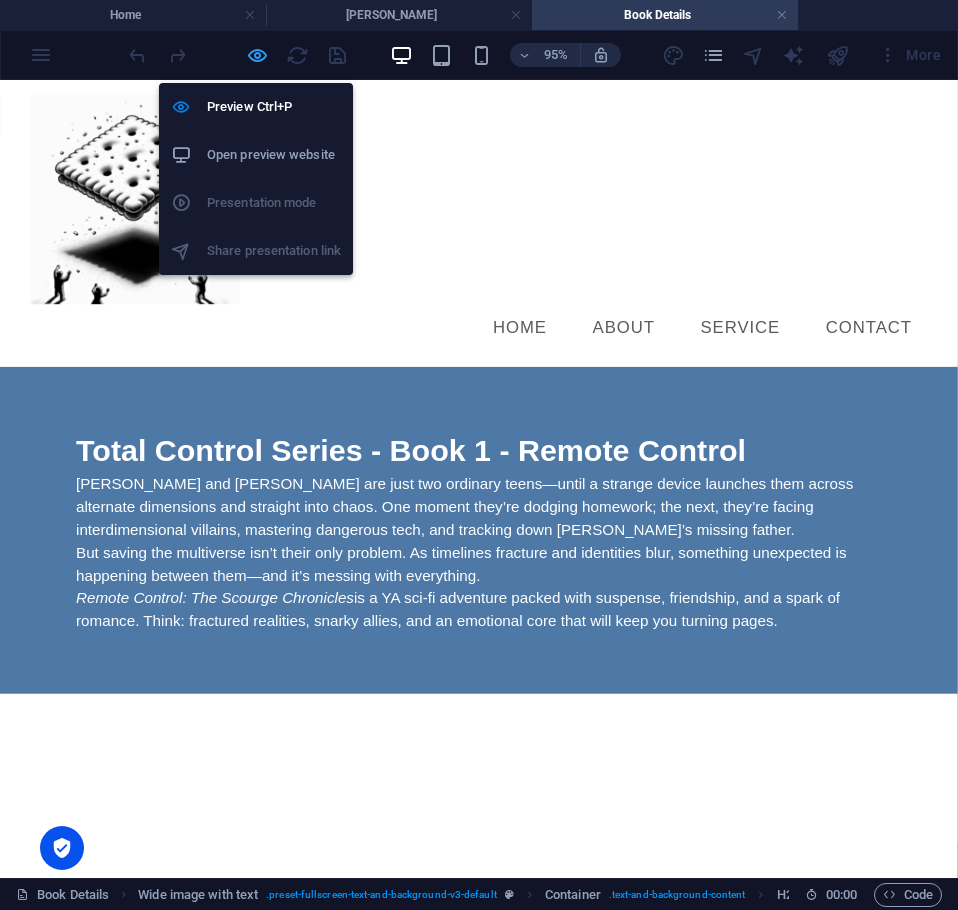 click at bounding box center (257, 55) 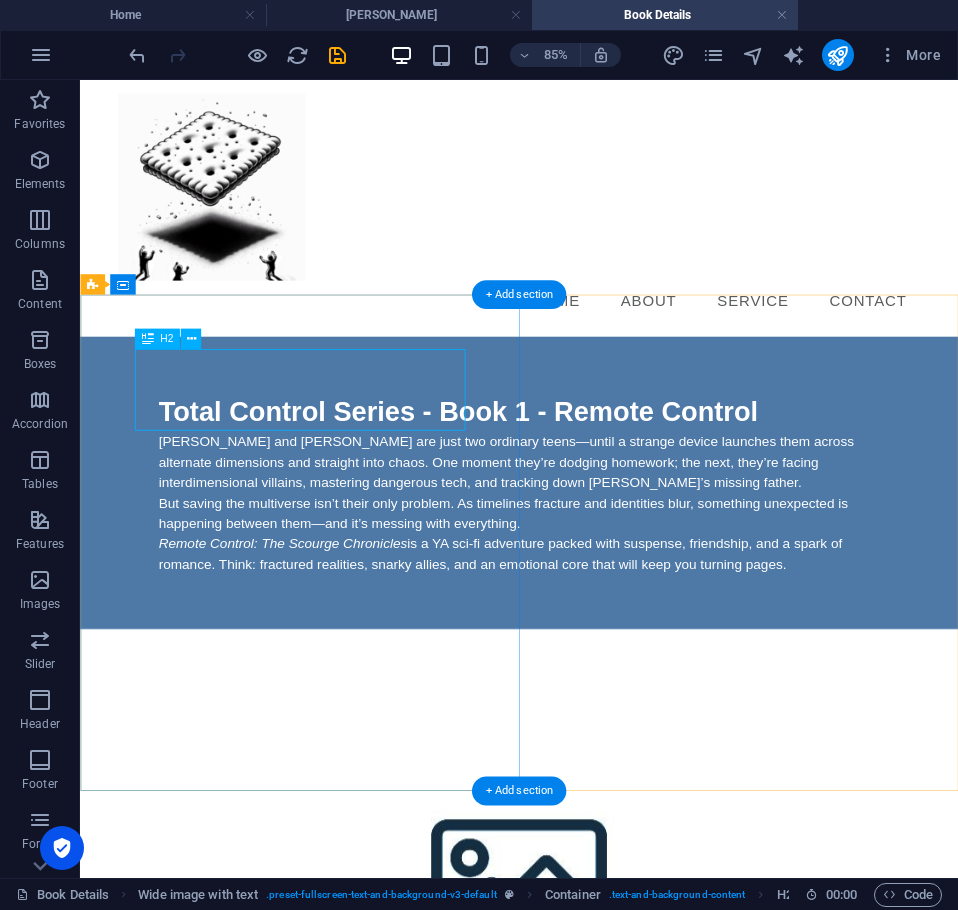 click on "Total Control Series - Book 1 - Remote Control" at bounding box center (597, 470) 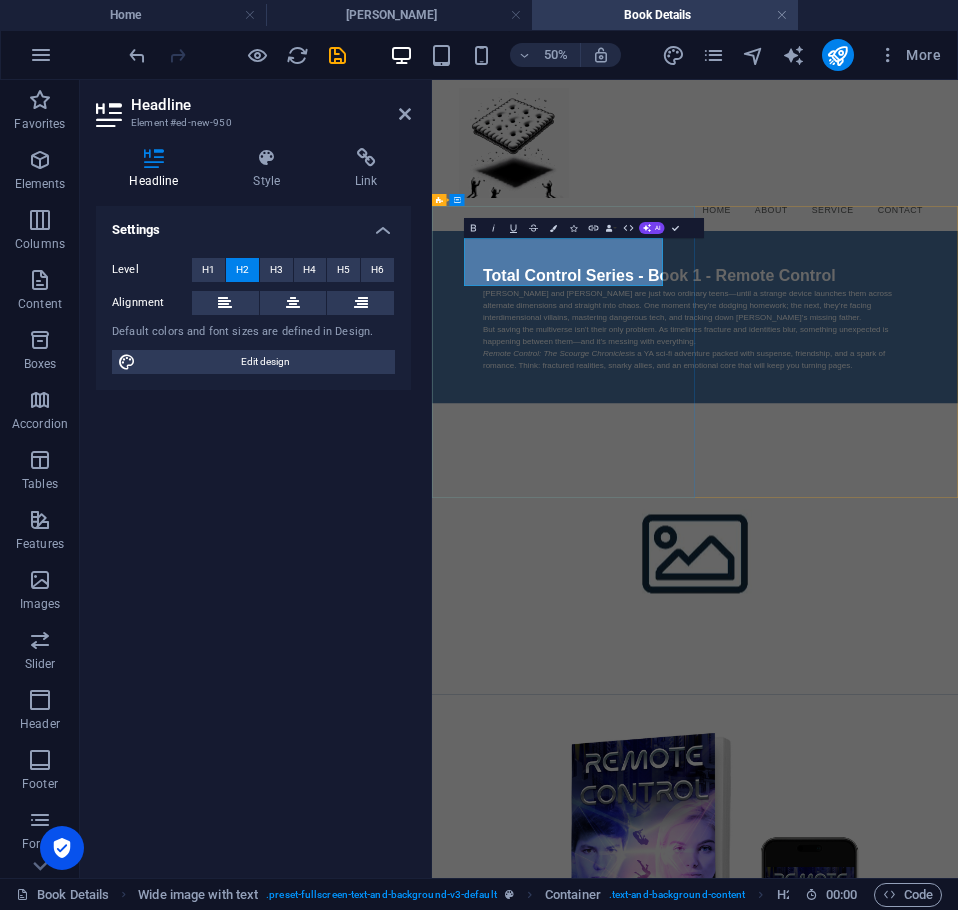 click on "Total Control Series - Book 1 - Remote Control" at bounding box center [958, 470] 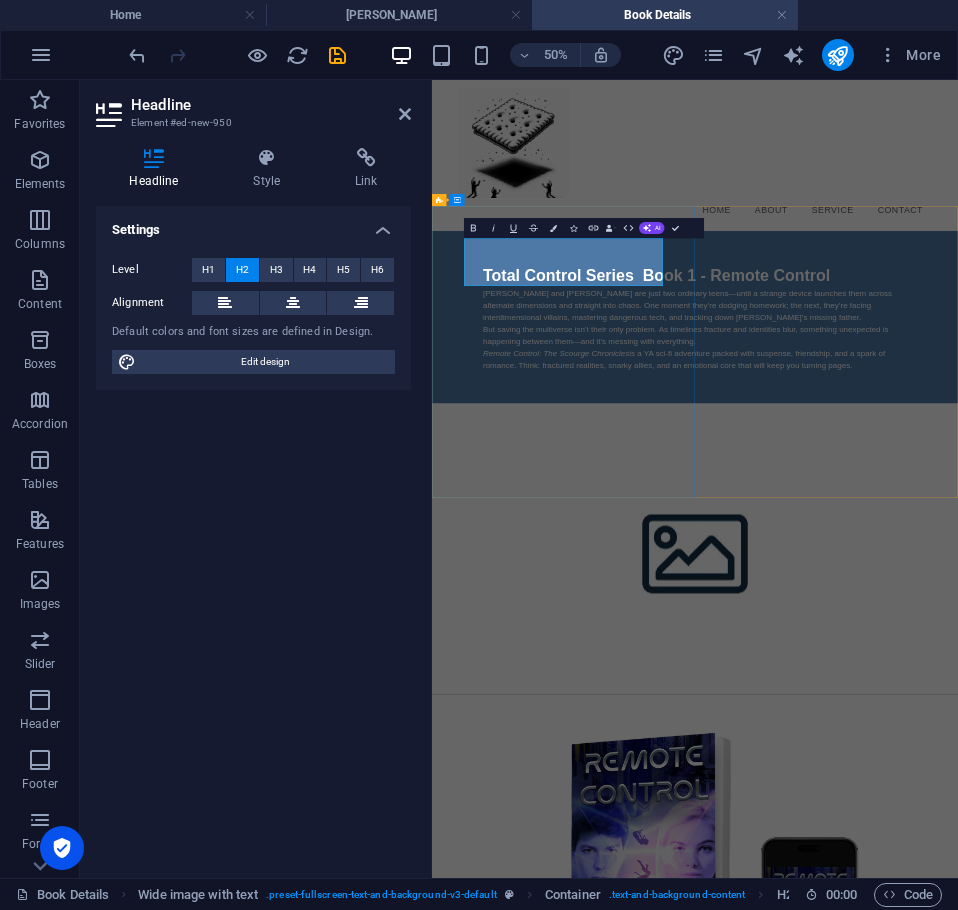 type 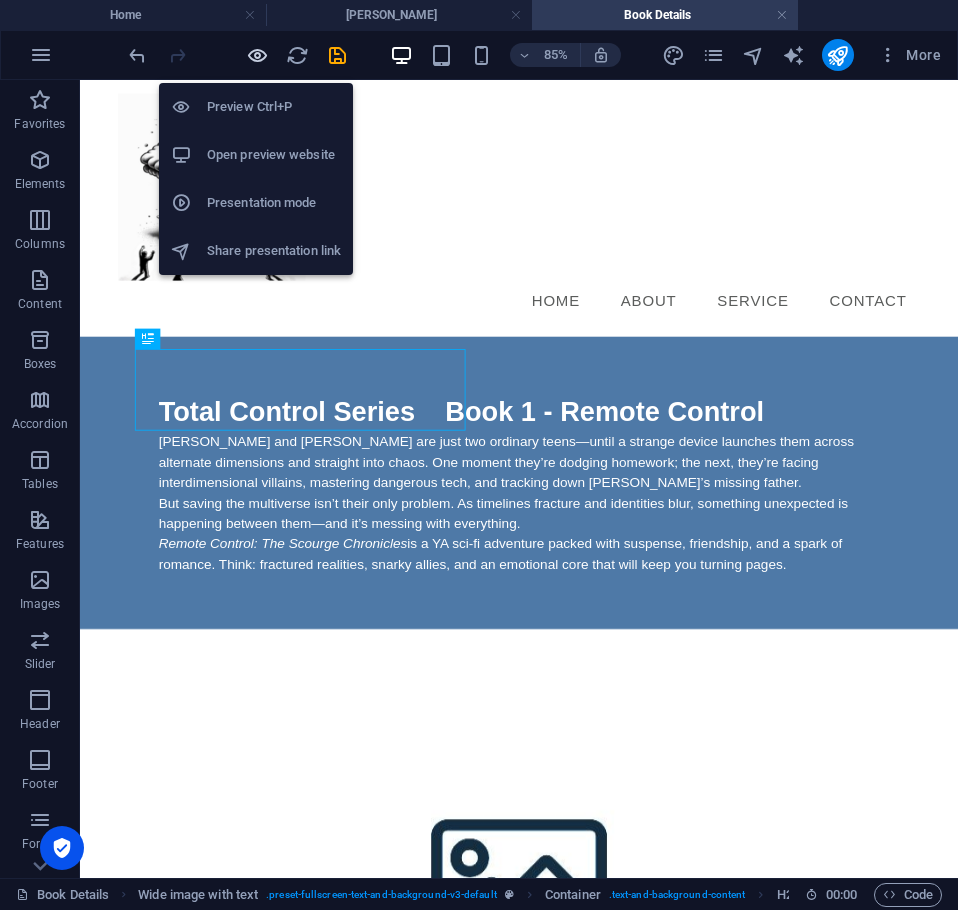 click at bounding box center (257, 55) 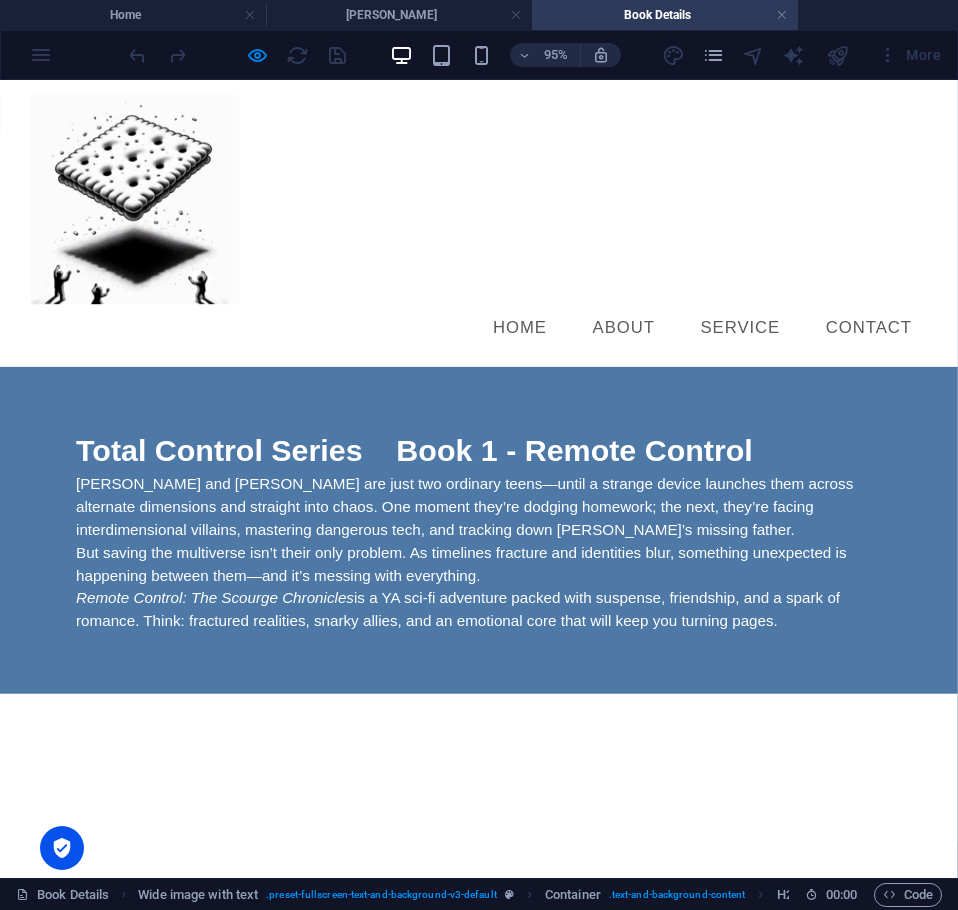 click on "Home" at bounding box center (547, 341) 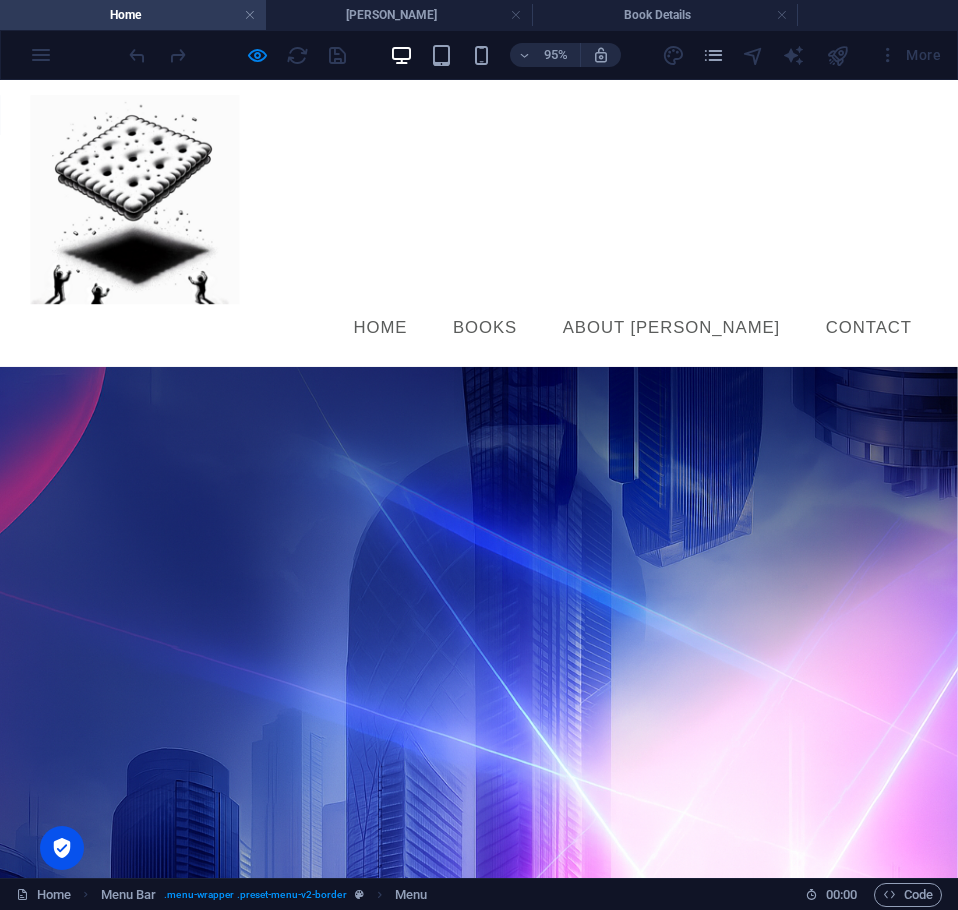click on "Books" at bounding box center [511, 341] 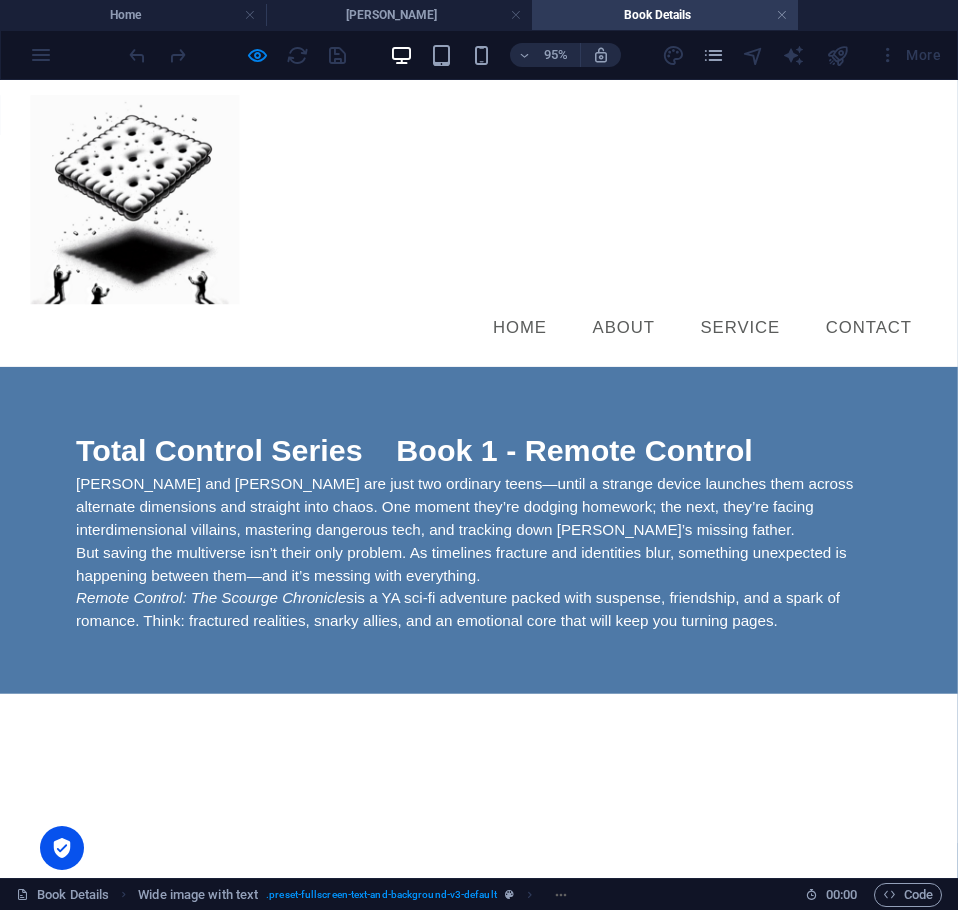 click on "Service" at bounding box center (779, 341) 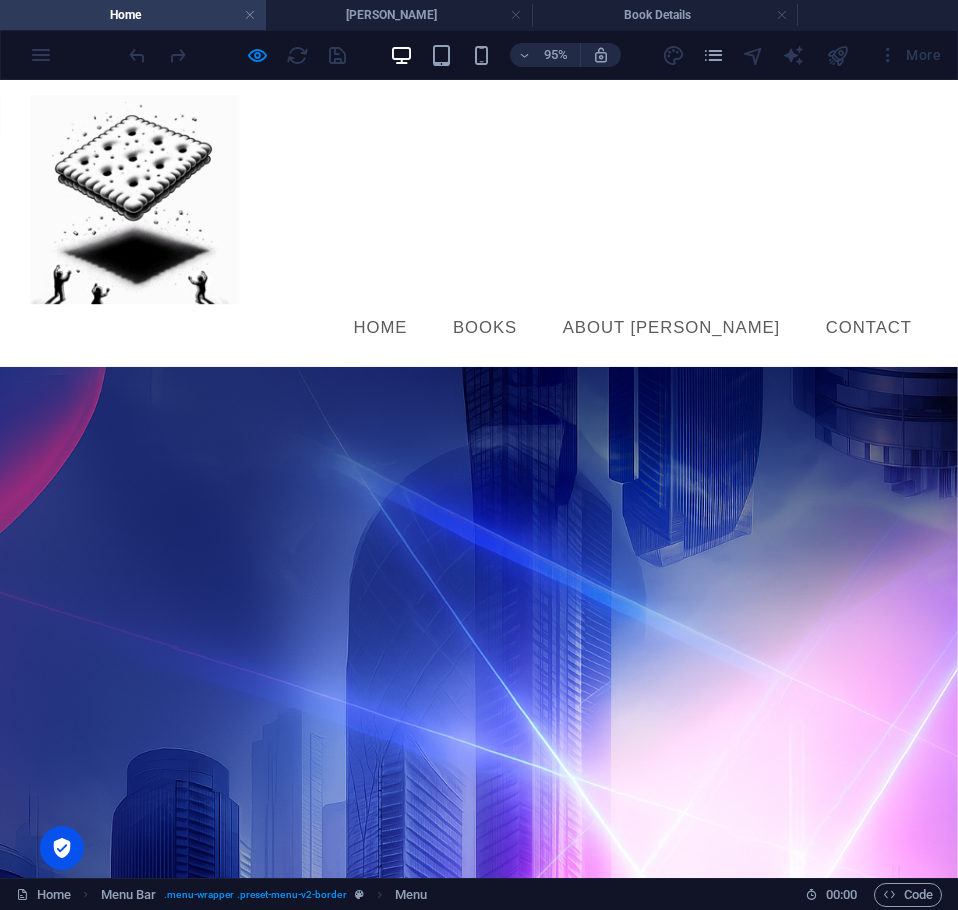 click on "Books" at bounding box center (511, 341) 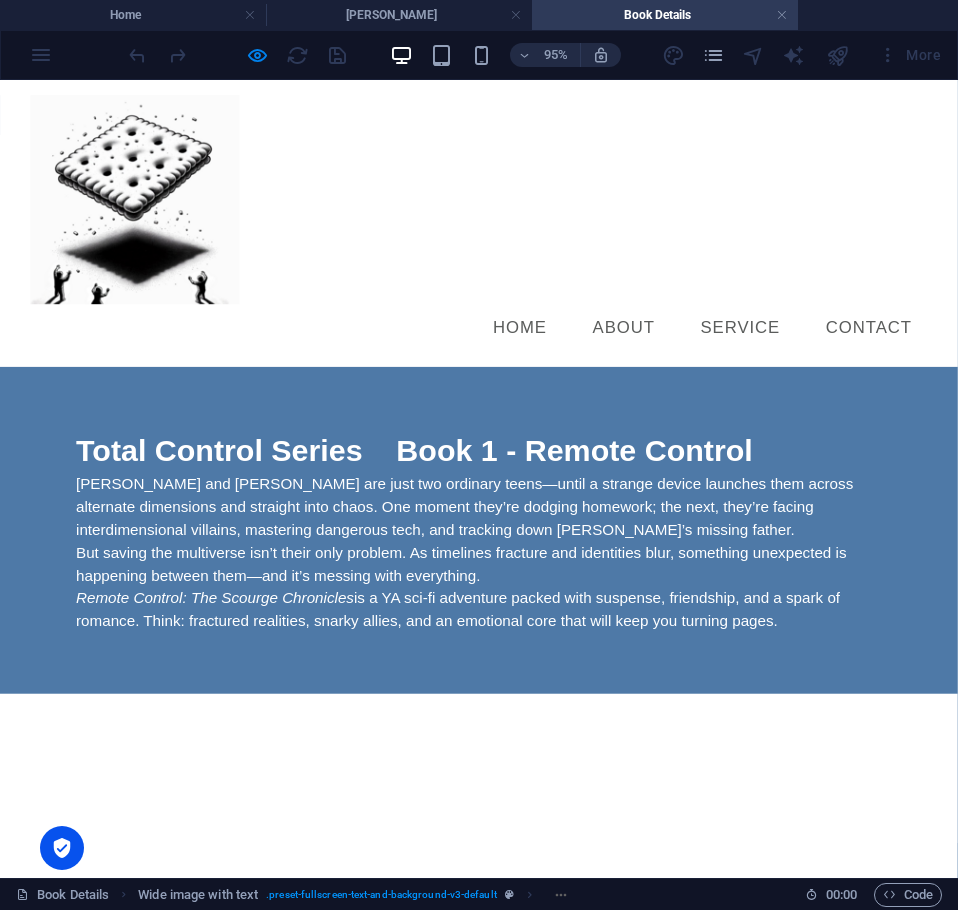 click on "Service" at bounding box center [779, 341] 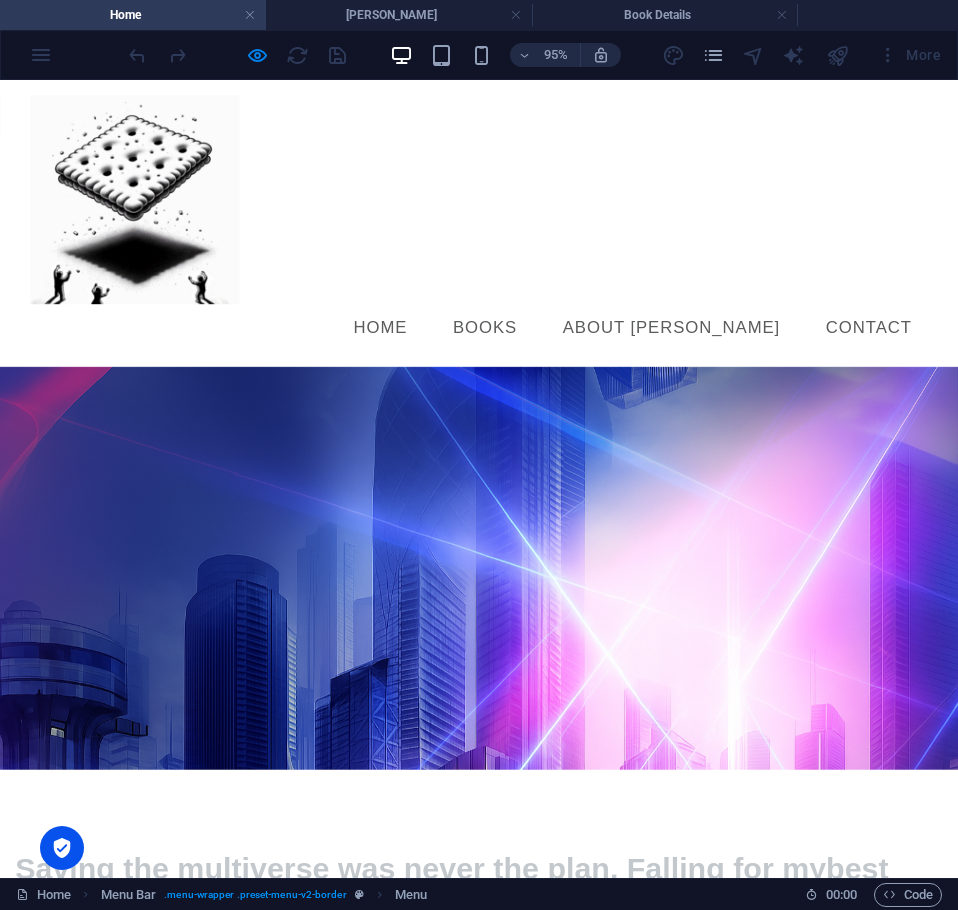 click on "Books" at bounding box center [511, 341] 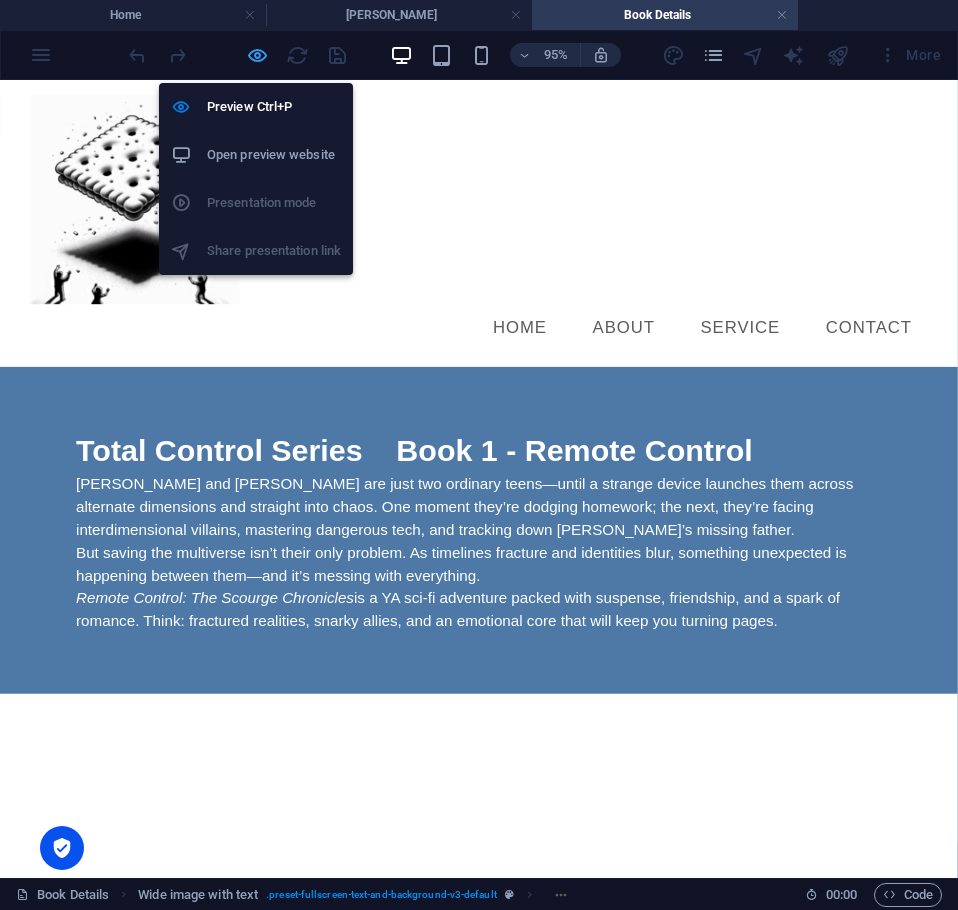 click at bounding box center (257, 55) 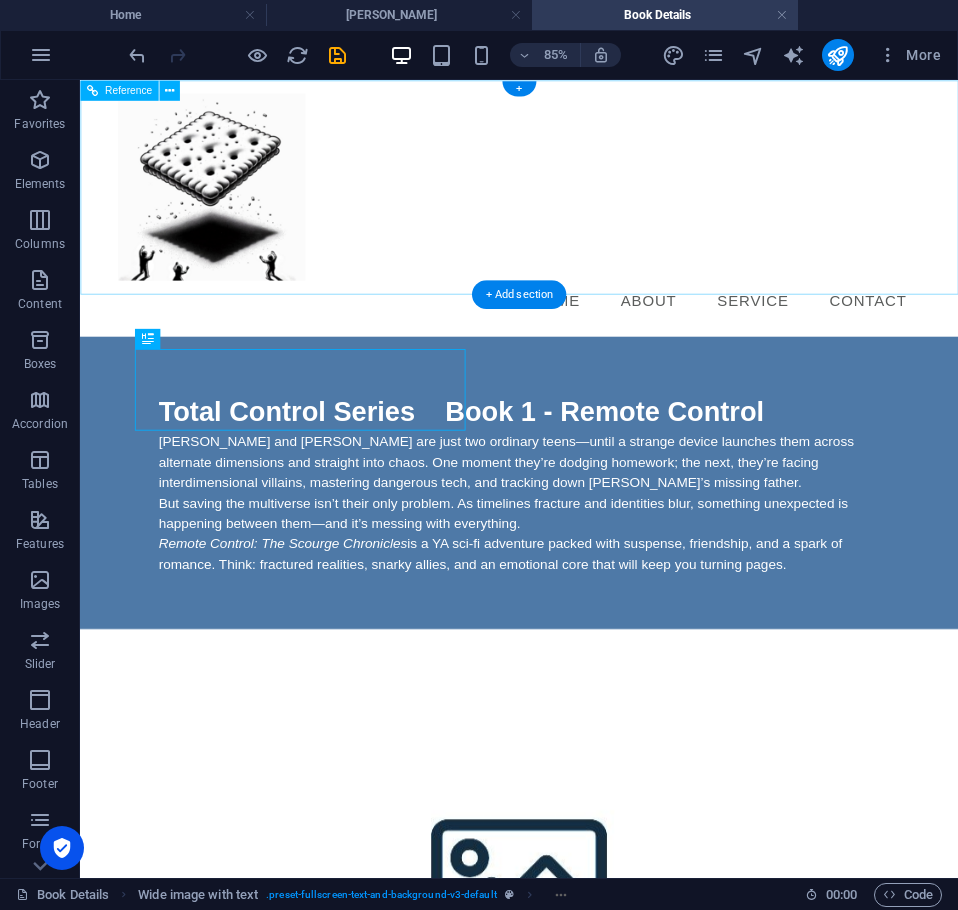 click on "Home About Service Contact" at bounding box center (597, 341) 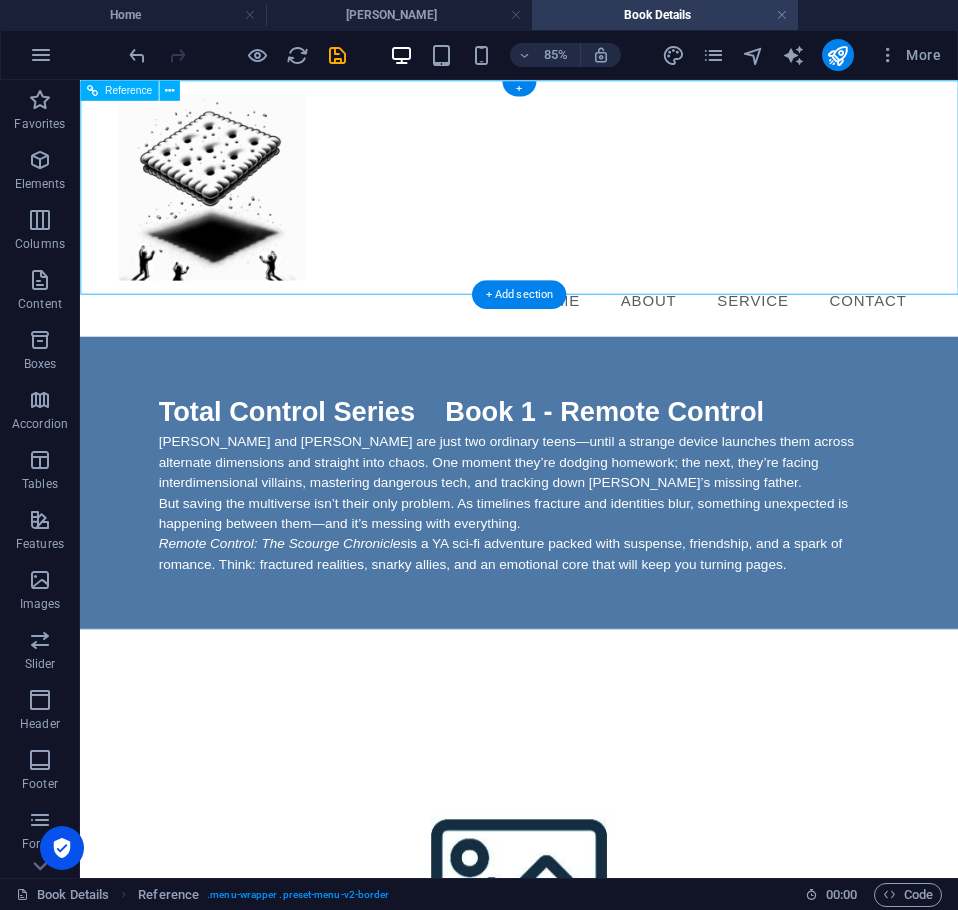 click on "Home About Service Contact" at bounding box center (597, 341) 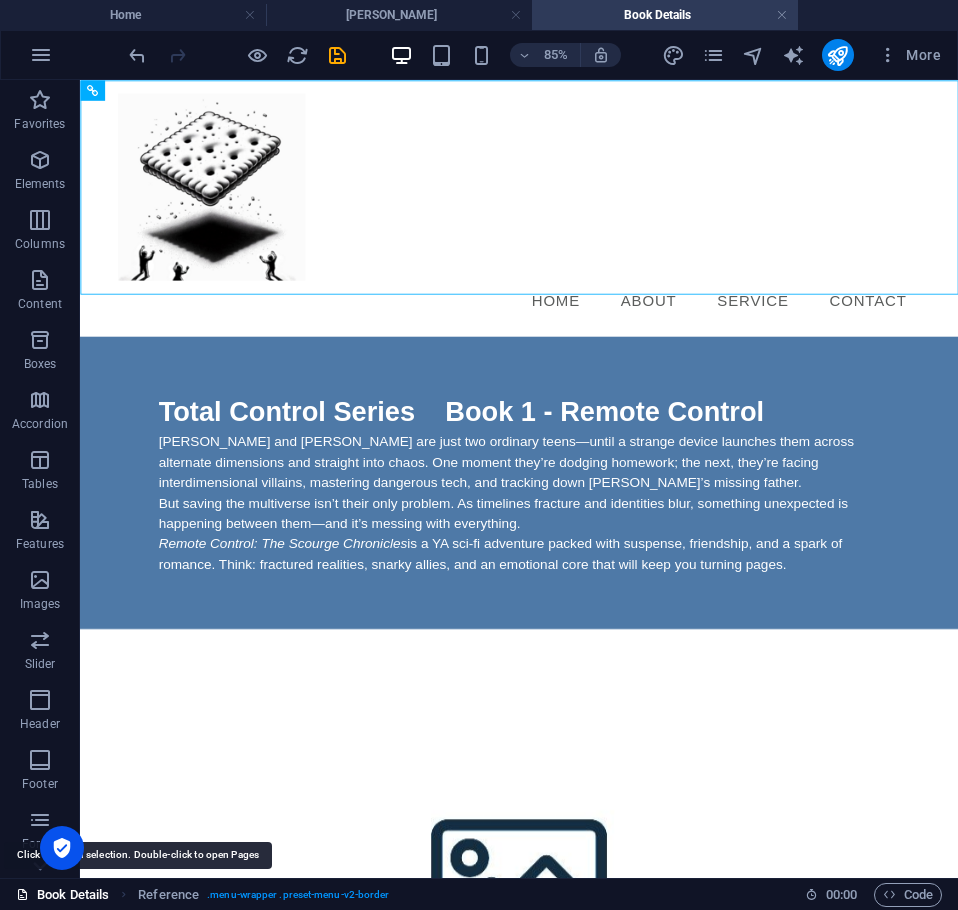 click on "Book Details" at bounding box center [62, 895] 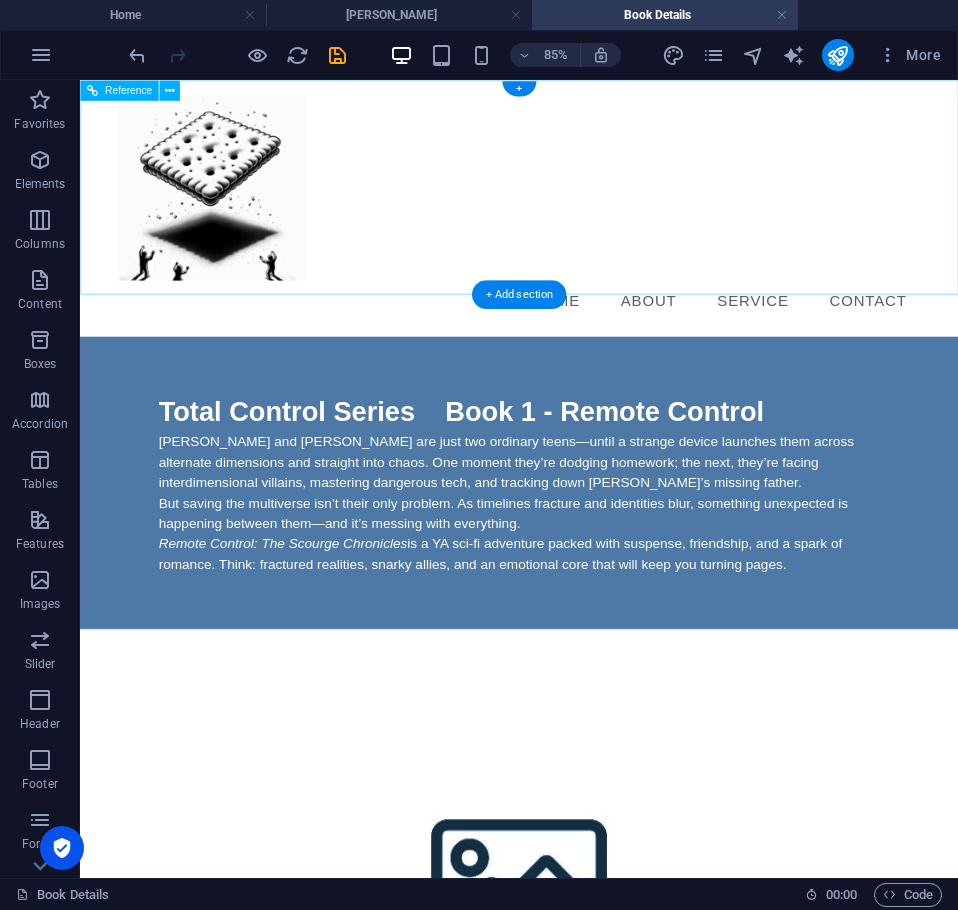 click on "Home About Service Contact" at bounding box center [597, 341] 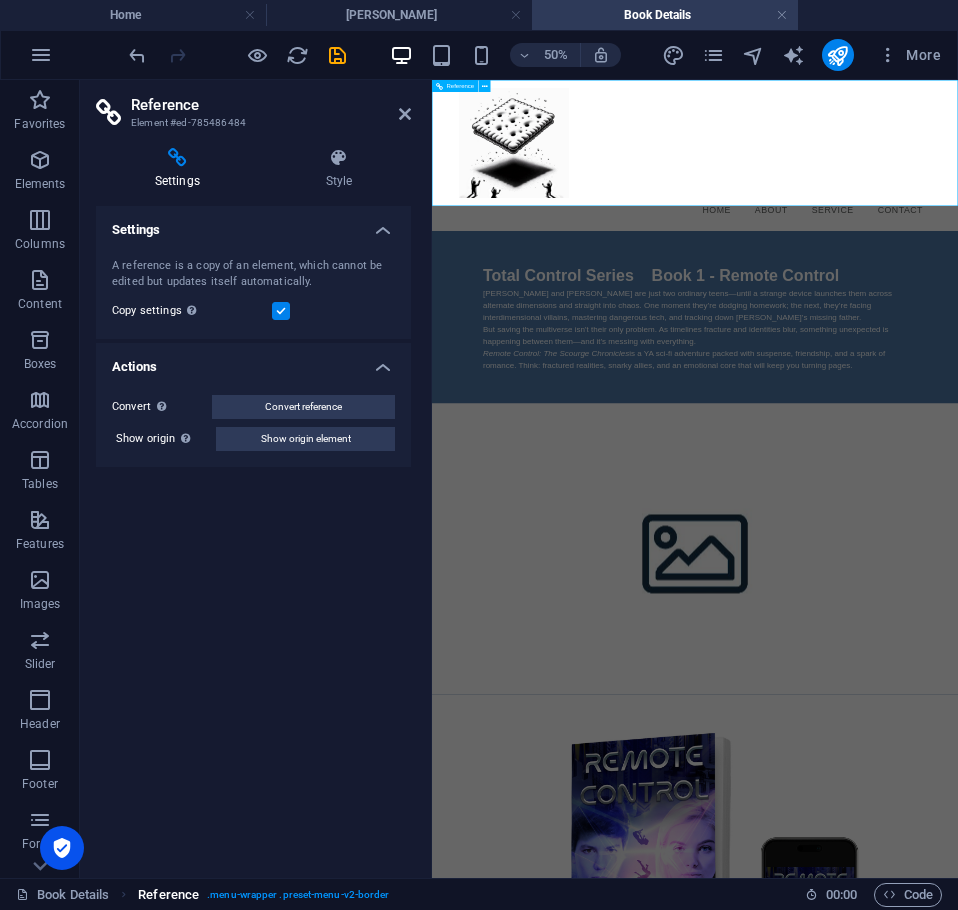 click on ". menu-wrapper .preset-menu-v2-border" at bounding box center (298, 895) 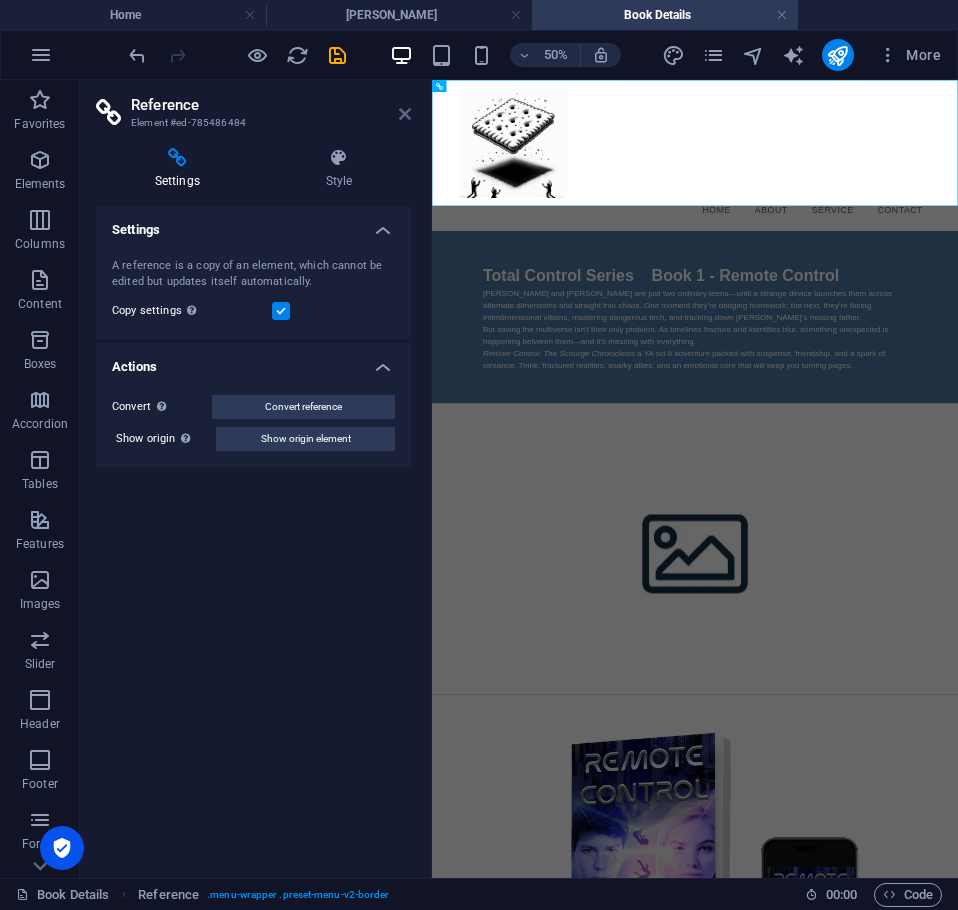 click at bounding box center (405, 114) 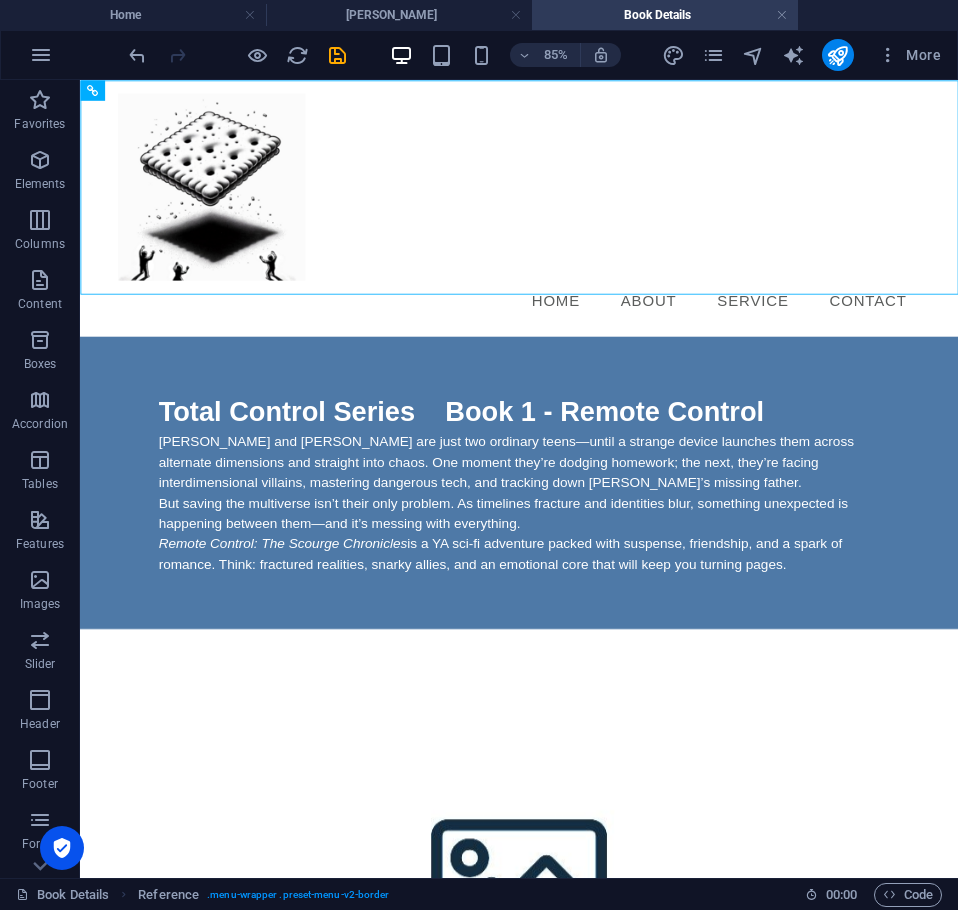 click on "Skip to main content
Menu Home About Service Contact Total Control Series    Book 1 - Remote Control Sam and Jack are just two ordinary teens—until a strange device launches them across alternate dimensions and straight into chaos. One moment they’re dodging homework; the next, they’re facing interdimensional villains, mastering dangerous tech, and tracking down Sam’s missing father. But saving the multiverse isn’t their only problem. As timelines fracture and identities blur, something unexpected is happening between them—and it’s messing with everything. Remote Control: The Scourge Chronicles  is a YA sci-fi adventure packed with suspense, friendship, and a spark of romance. Think: fractured realities, snarky allies, and an emotional core that will keep you turning pages." at bounding box center (596, 1064) 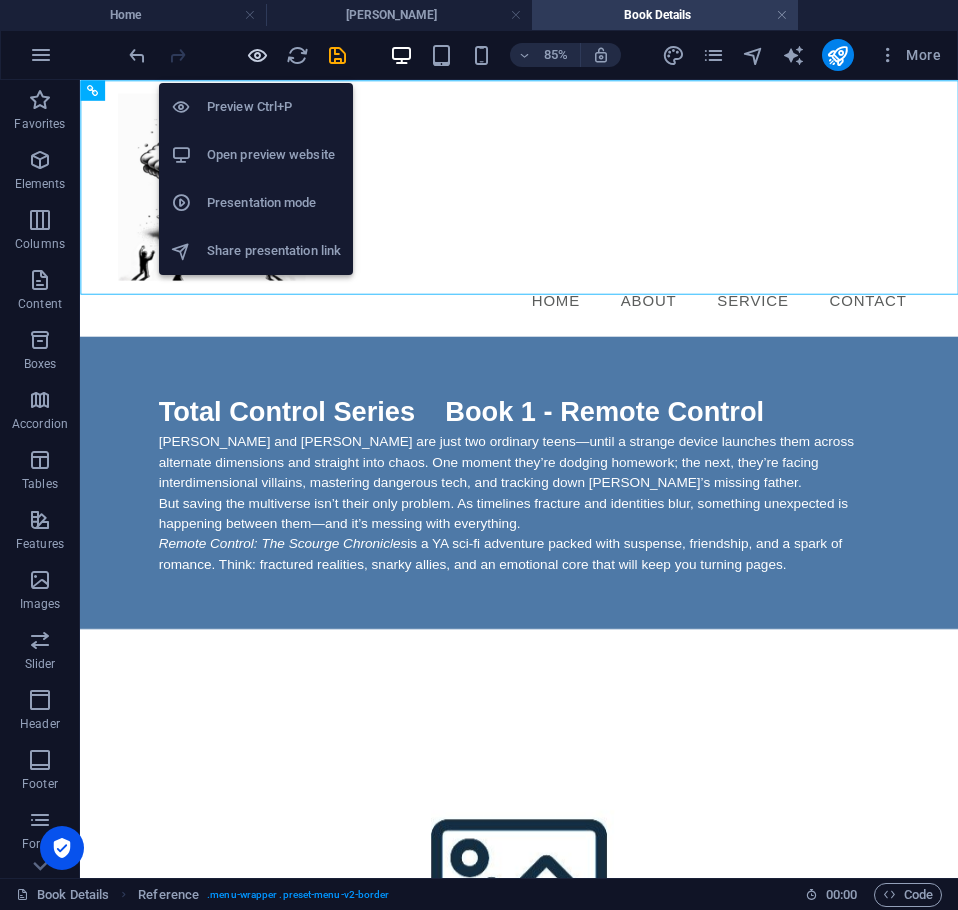 click at bounding box center [257, 55] 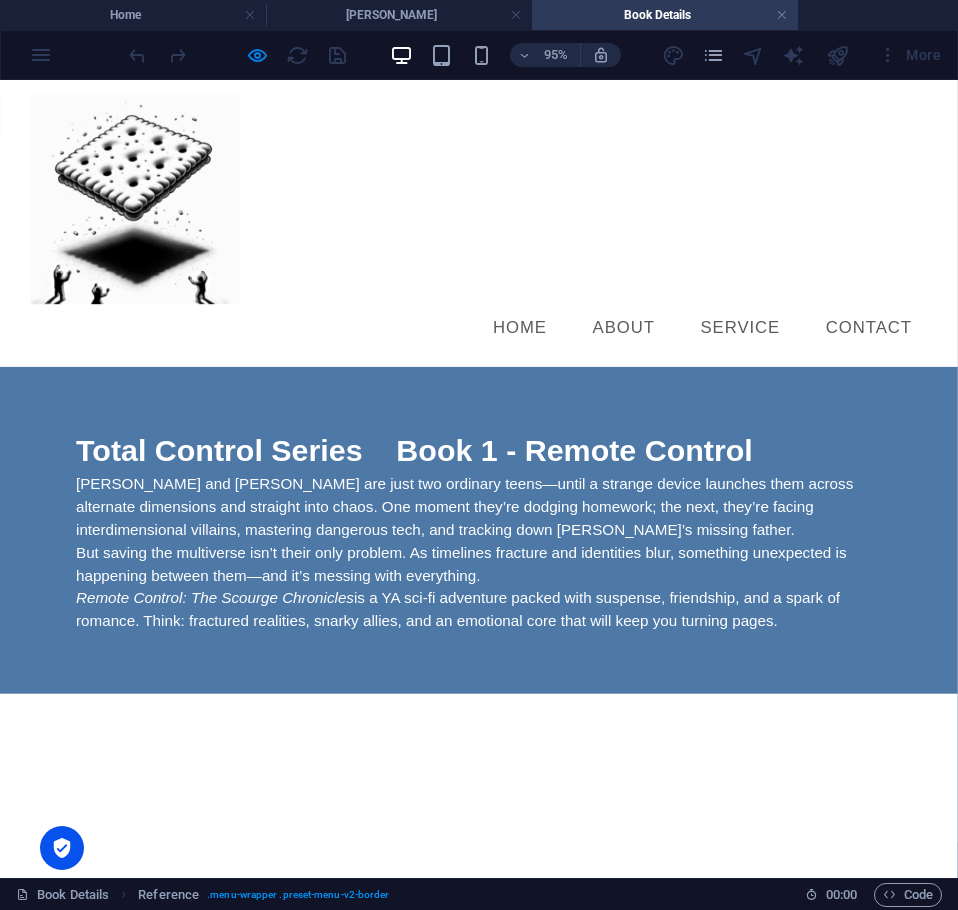 click on "Home" at bounding box center [547, 341] 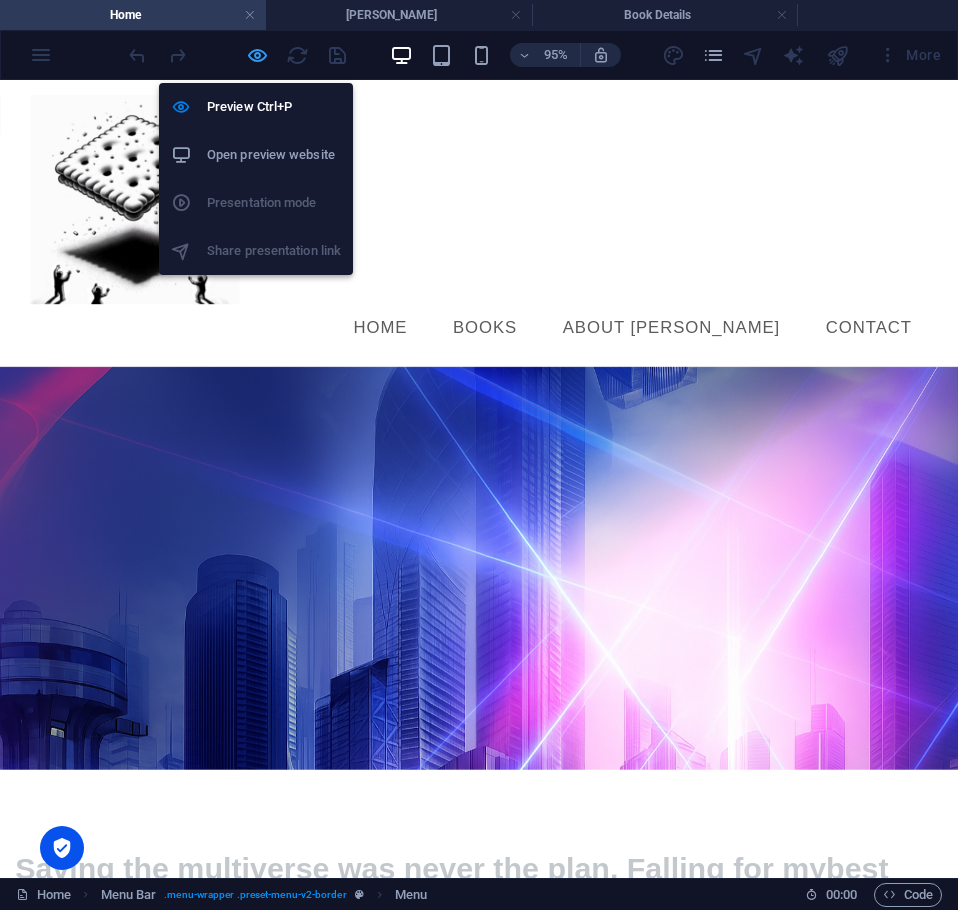 click at bounding box center [257, 55] 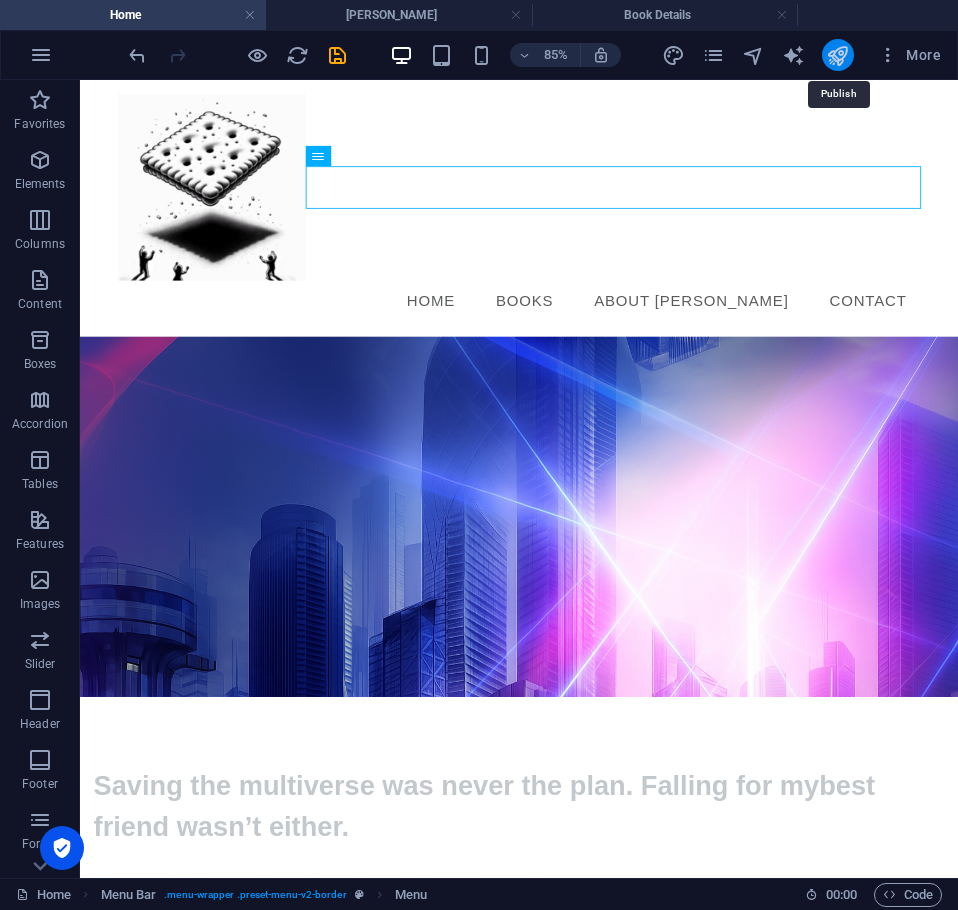 click at bounding box center [837, 55] 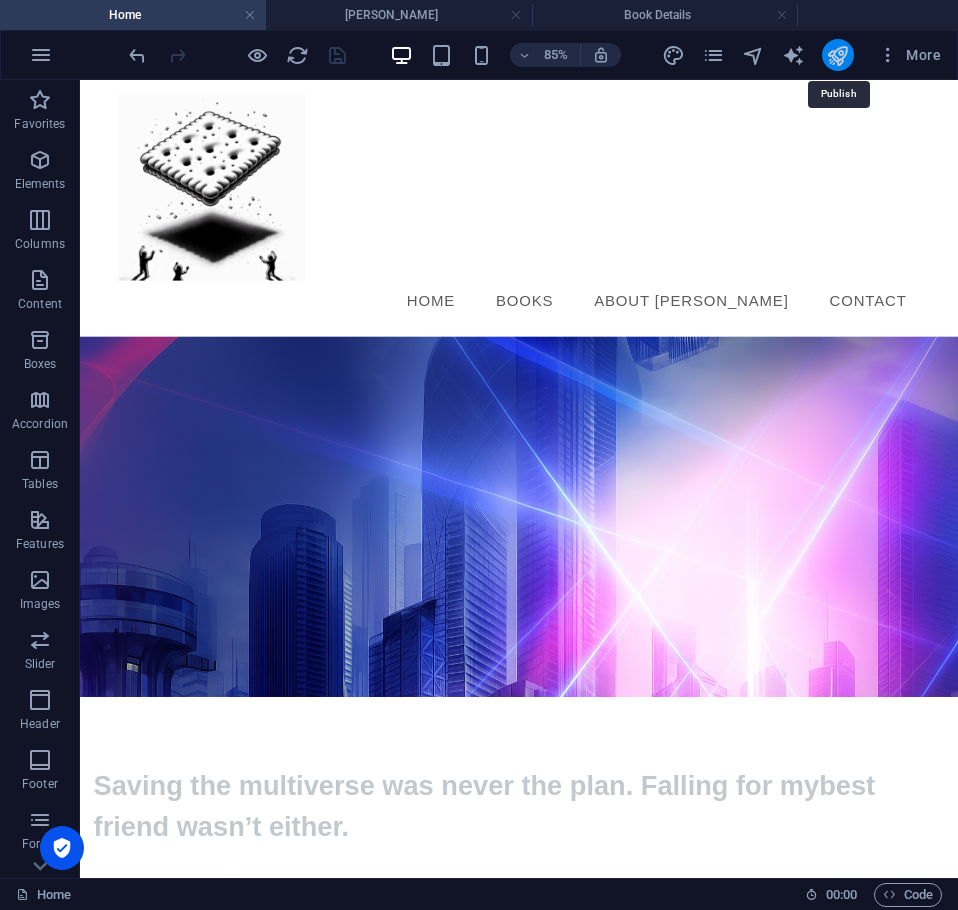 click at bounding box center (837, 55) 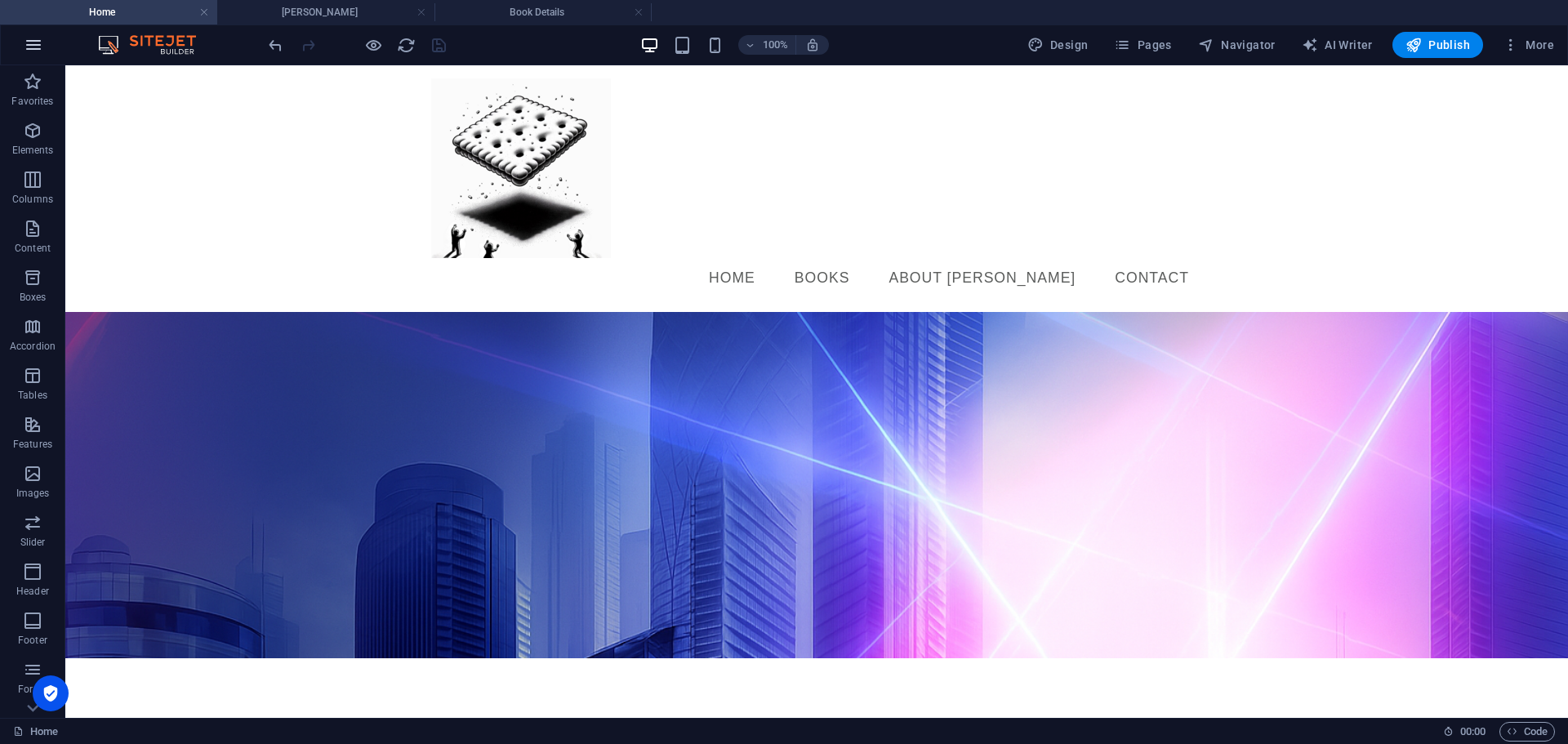 click at bounding box center (33, 45) 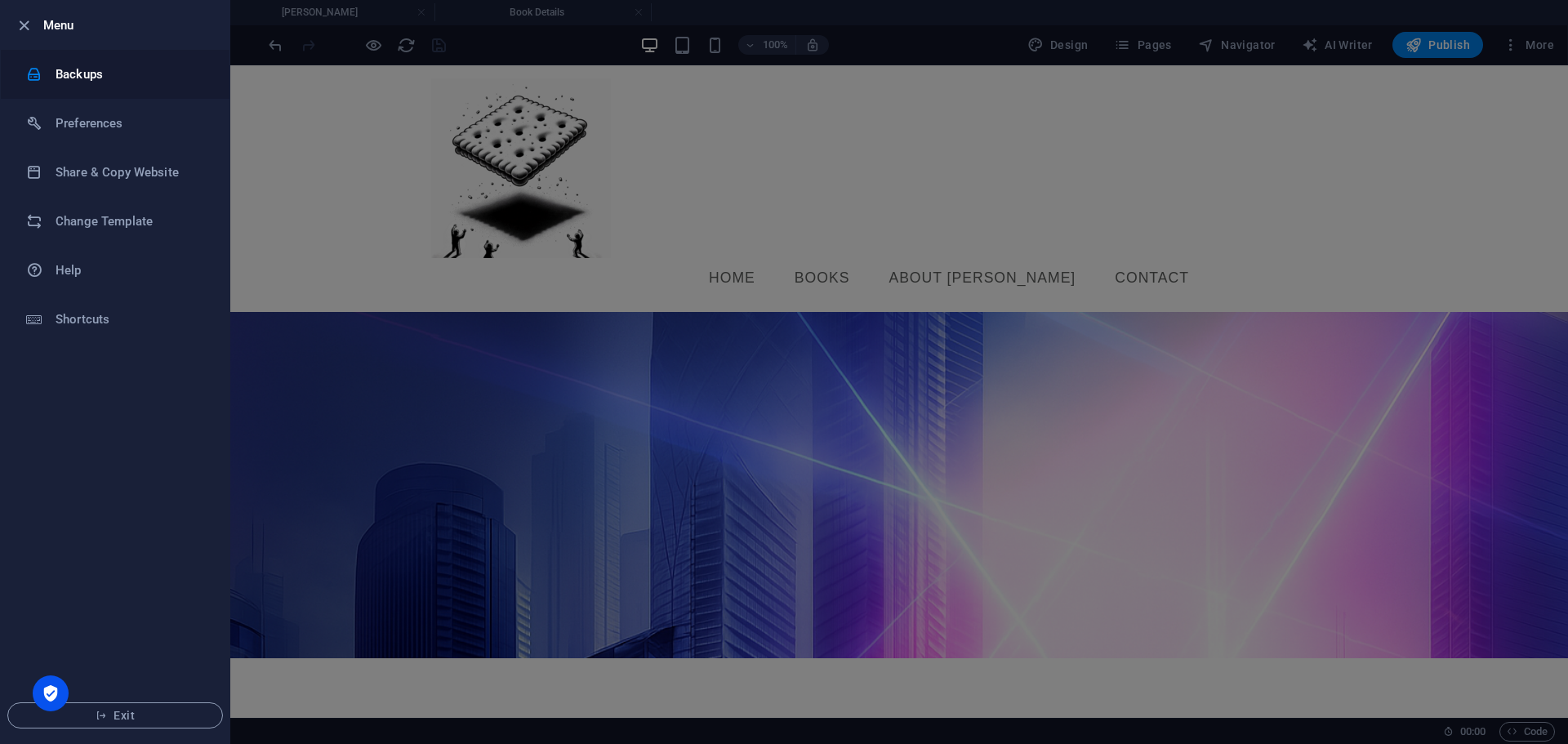 click on "Backups" at bounding box center [131, 74] 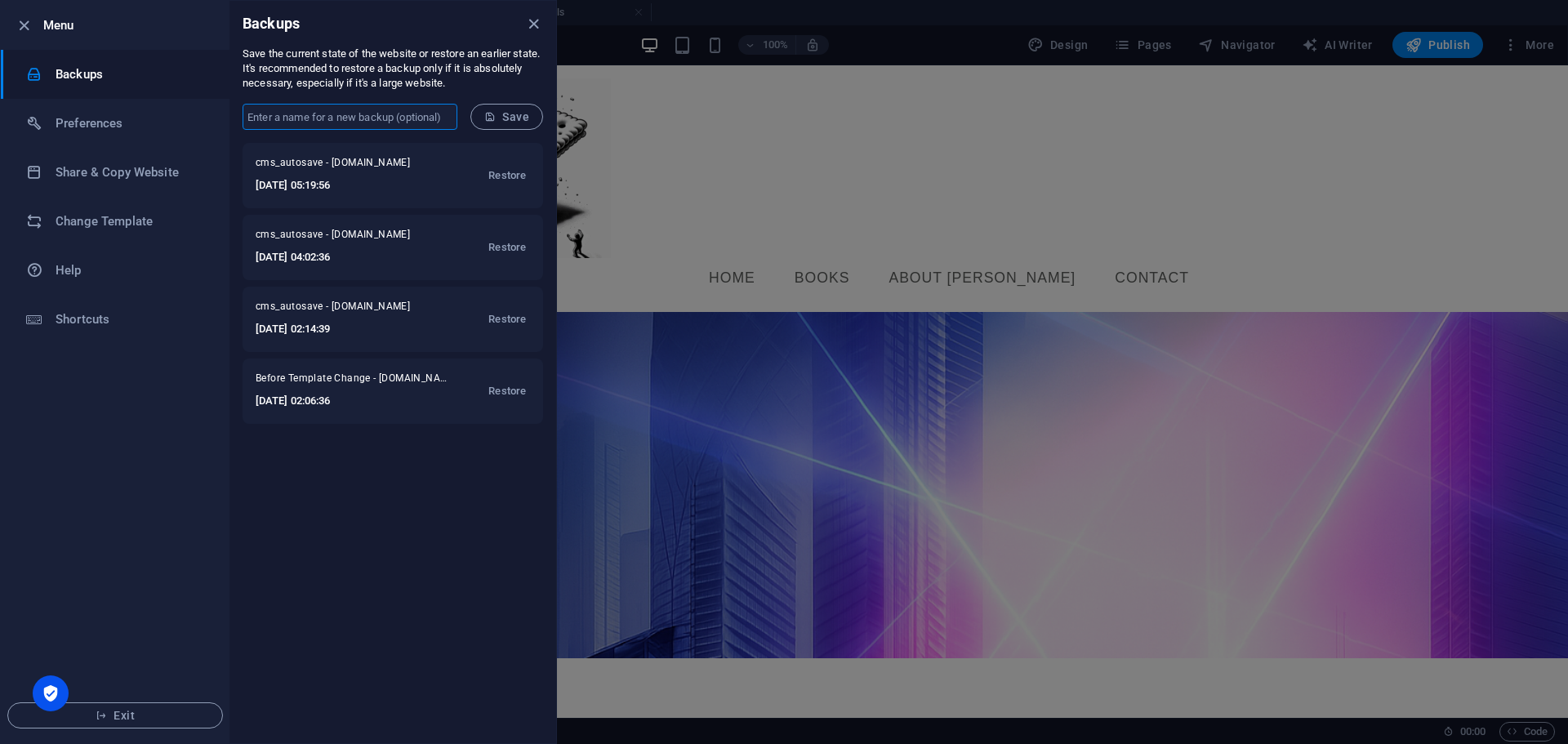 click at bounding box center [350, 117] 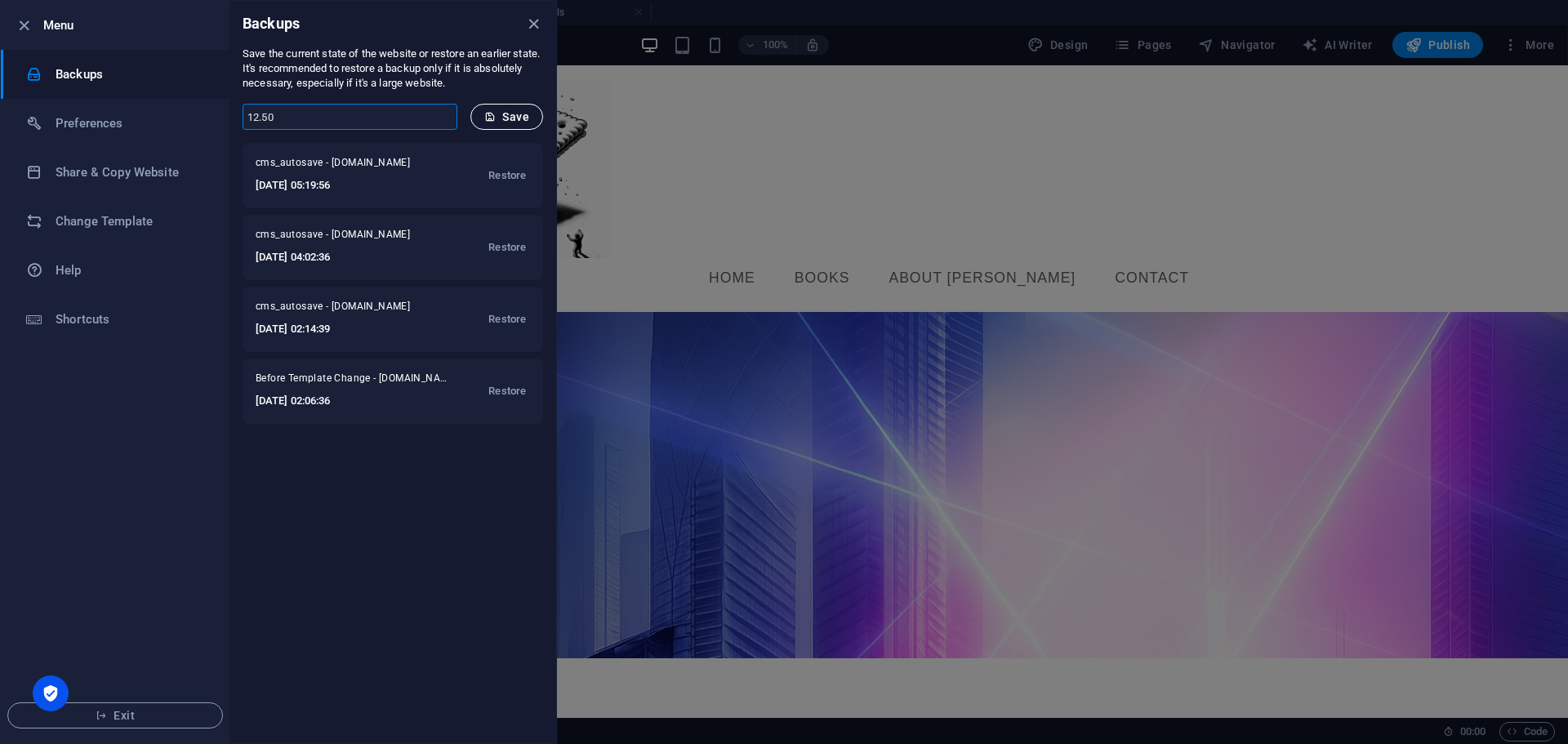 type on "12.50" 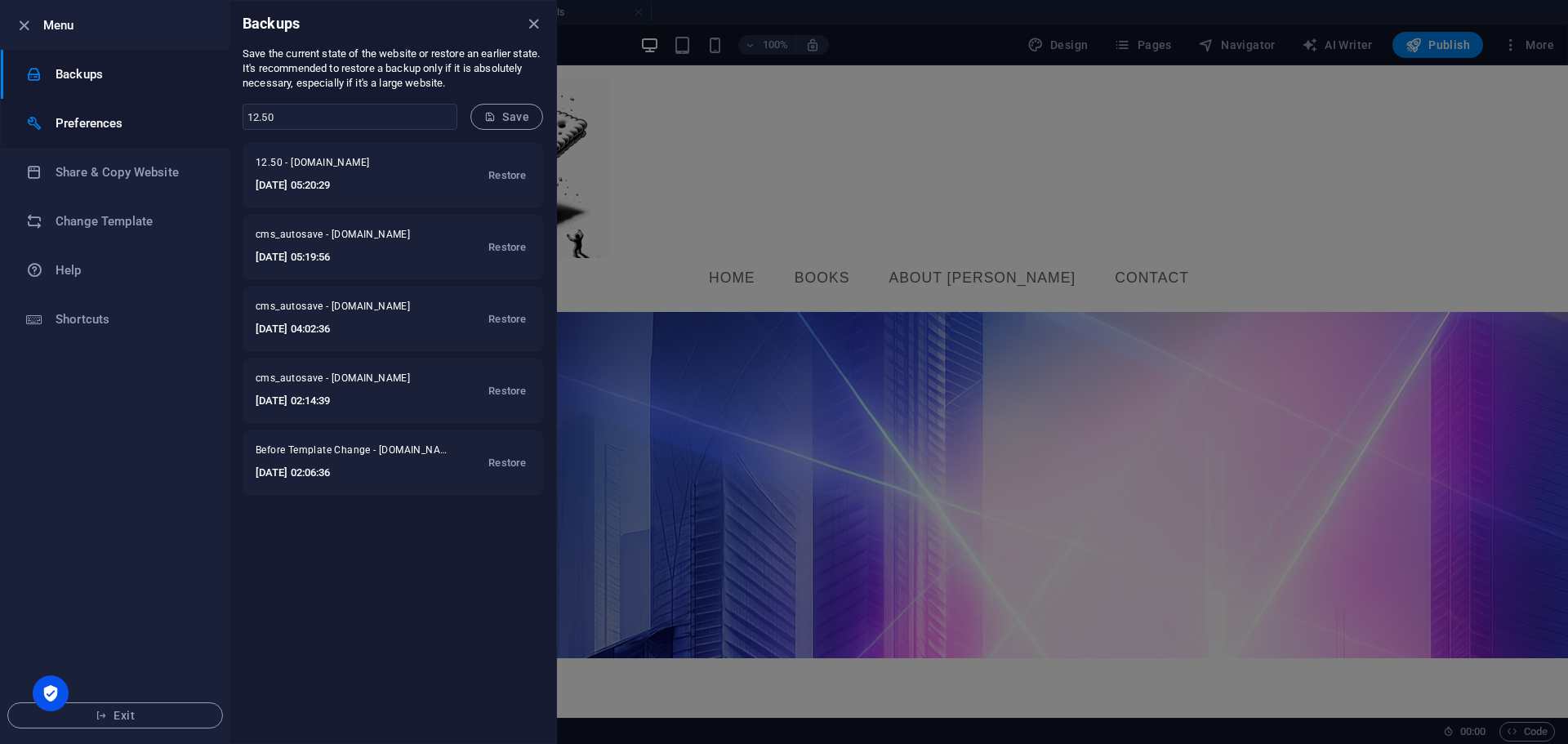 click on "Preferences" at bounding box center (131, 123) 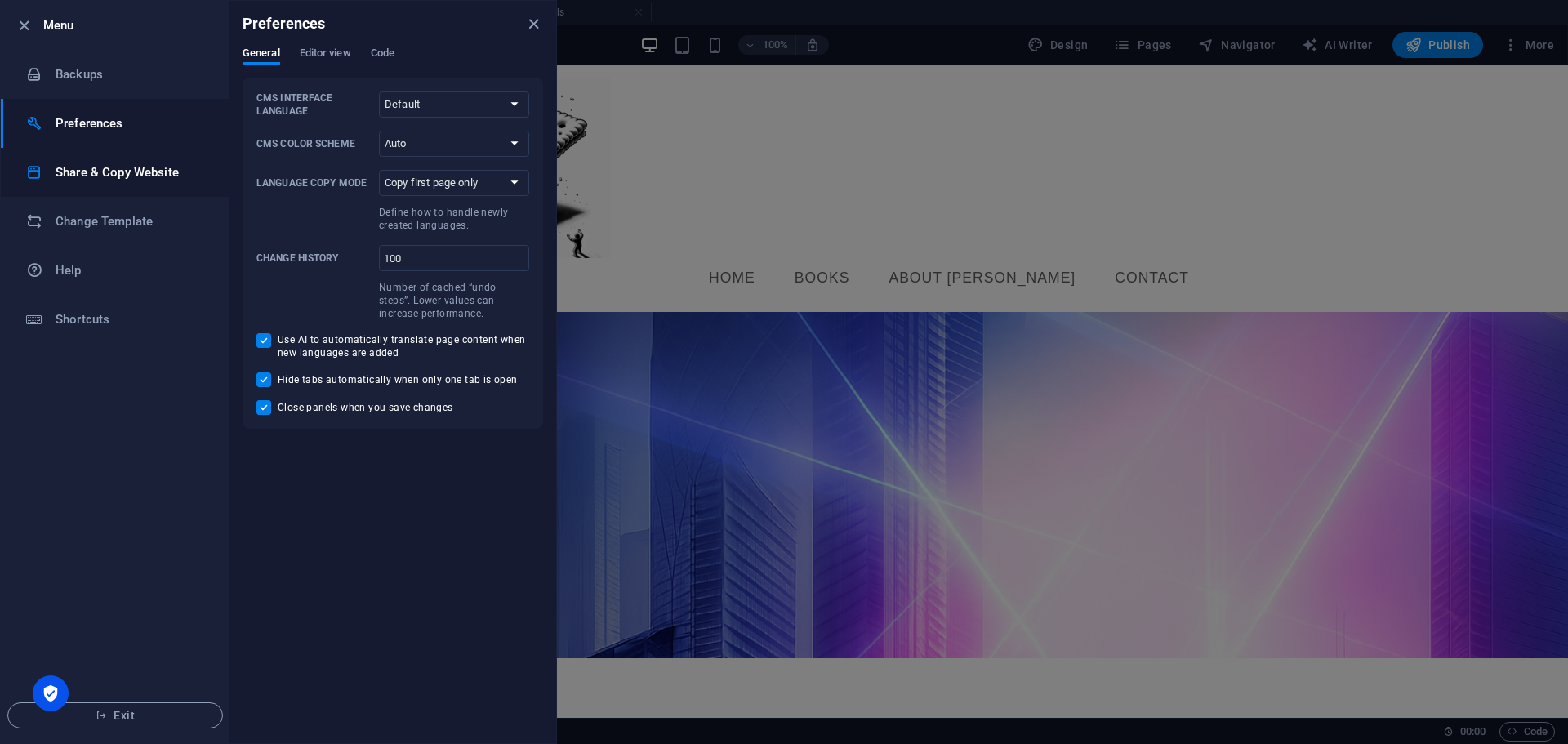 click on "Share & Copy Website" at bounding box center [131, 172] 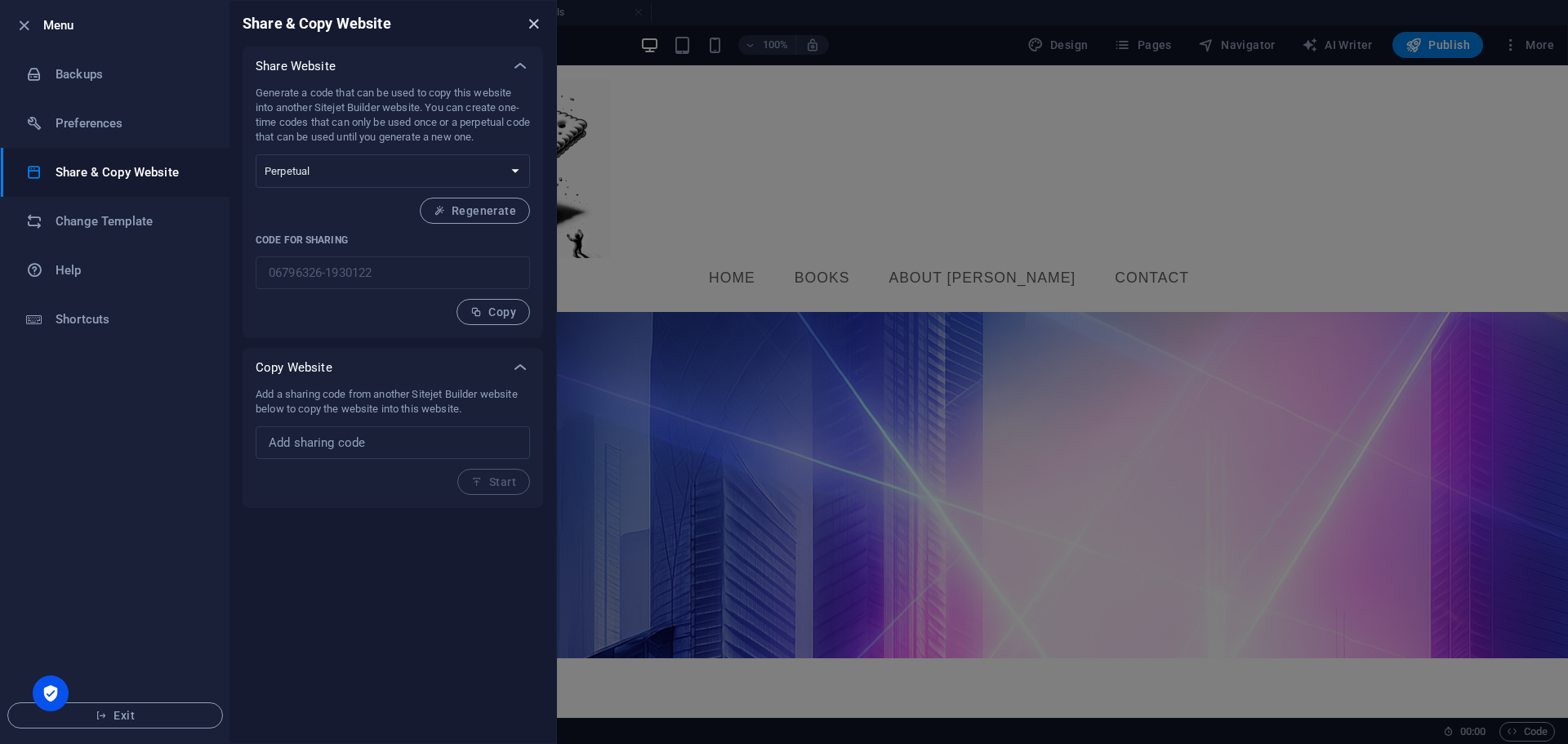 click at bounding box center (533, 24) 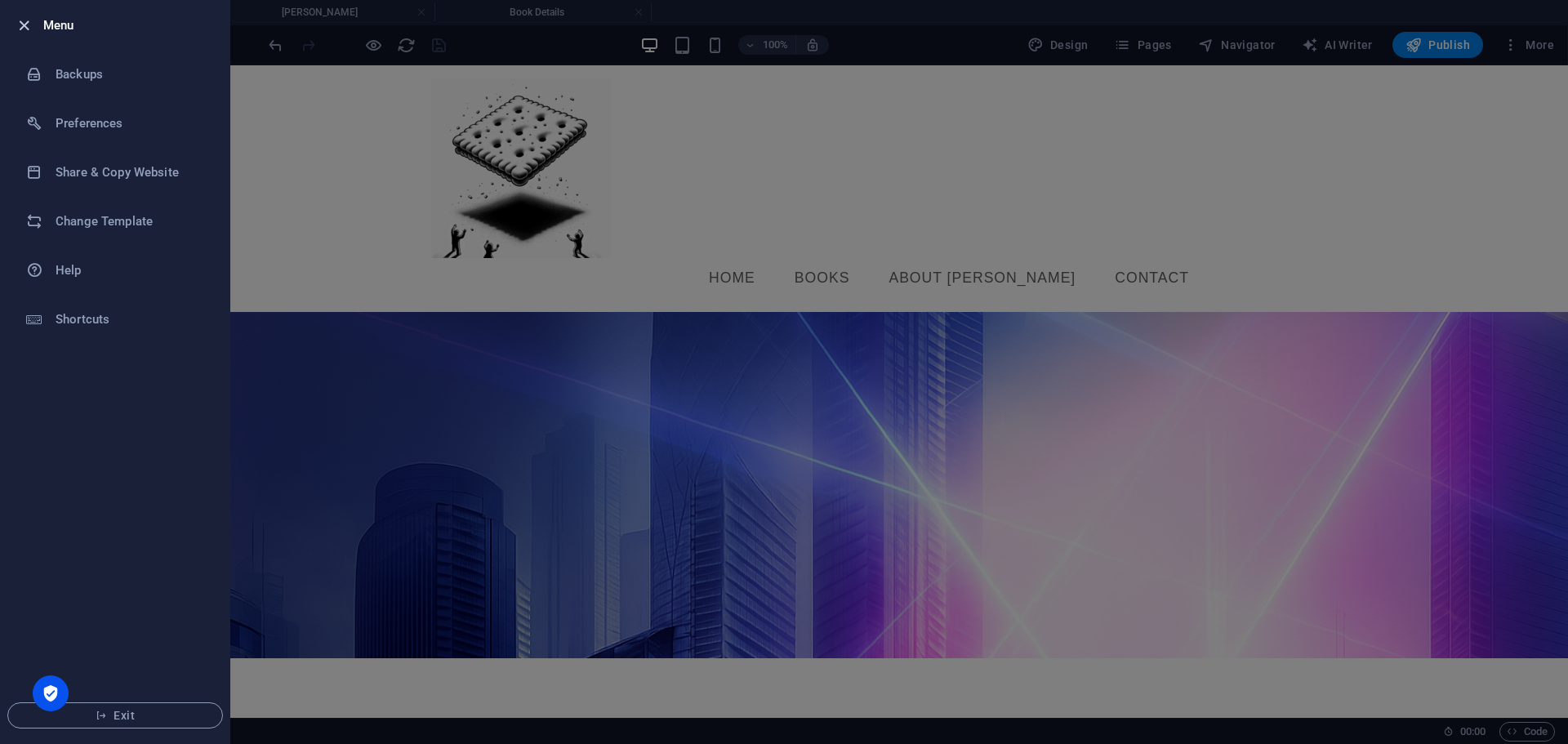 click at bounding box center [24, 25] 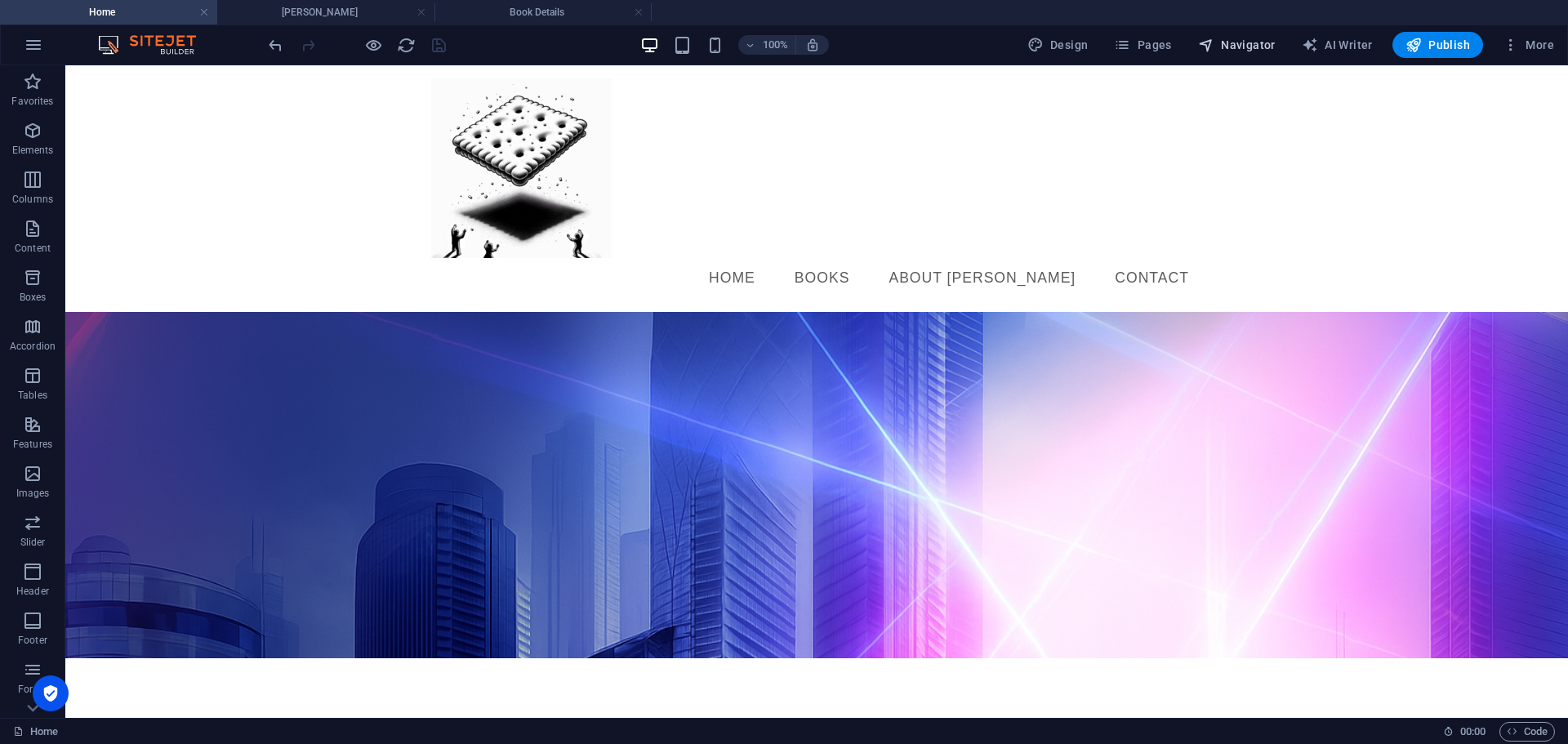 click on "Navigator" at bounding box center [1236, 45] 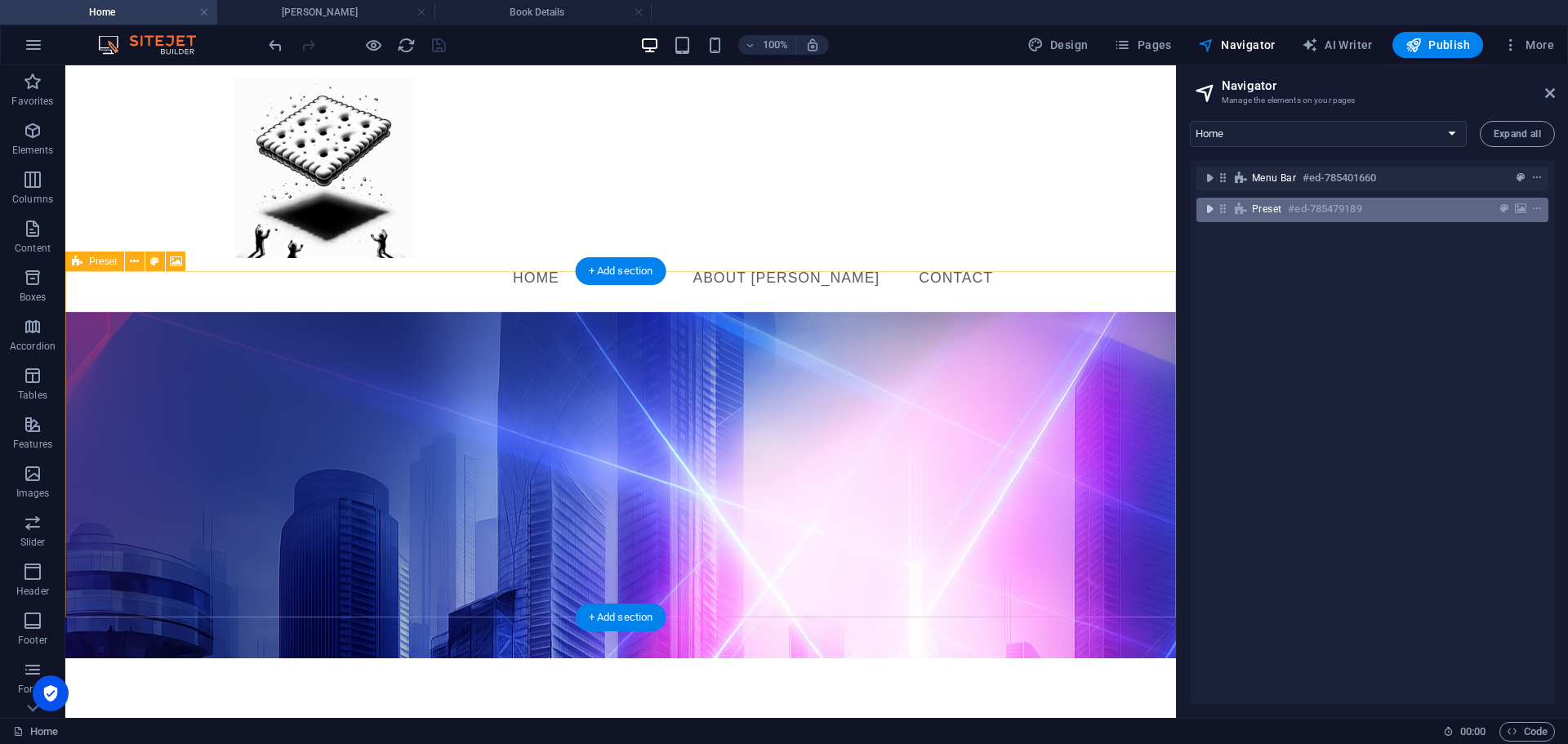 click at bounding box center (1209, 209) 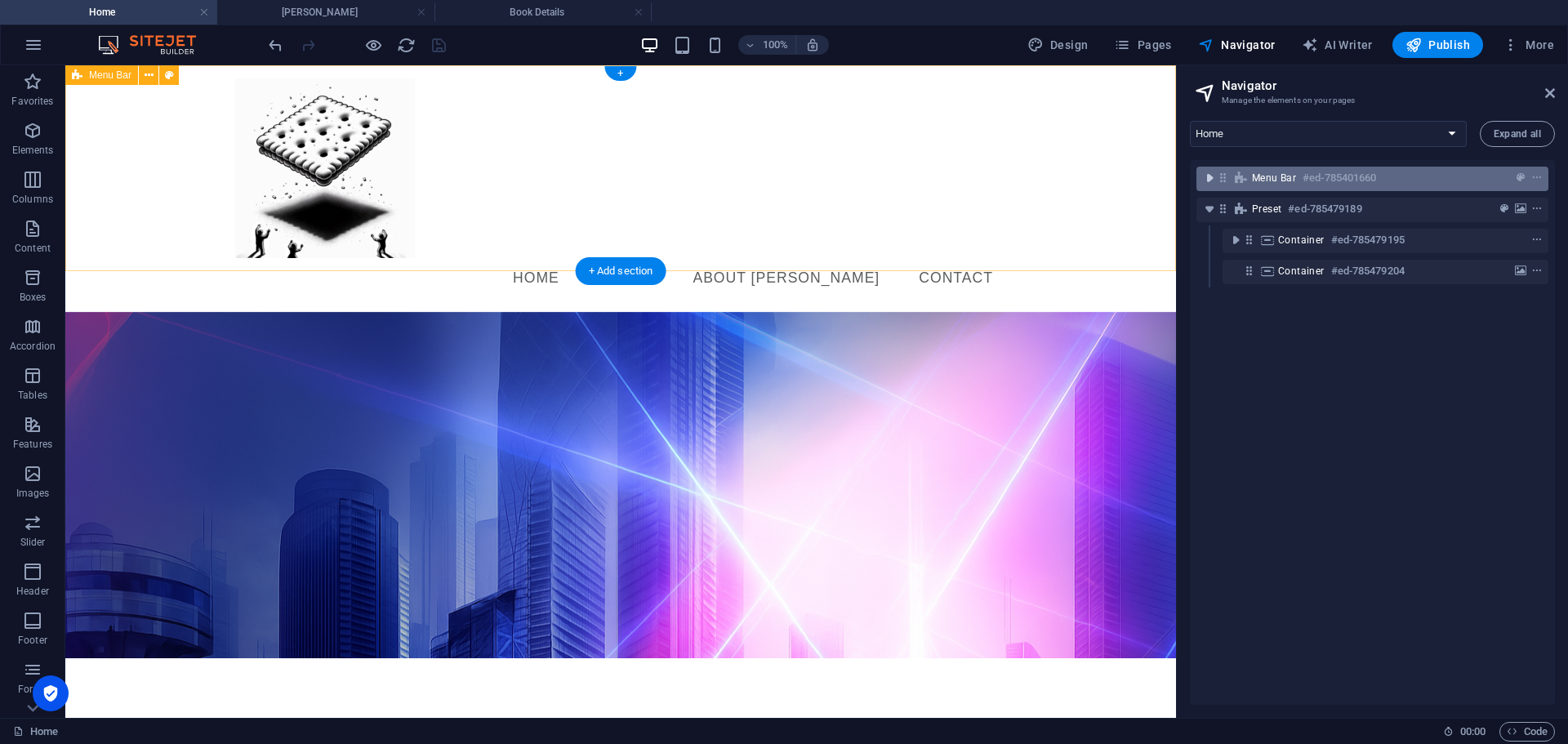 click at bounding box center [1209, 178] 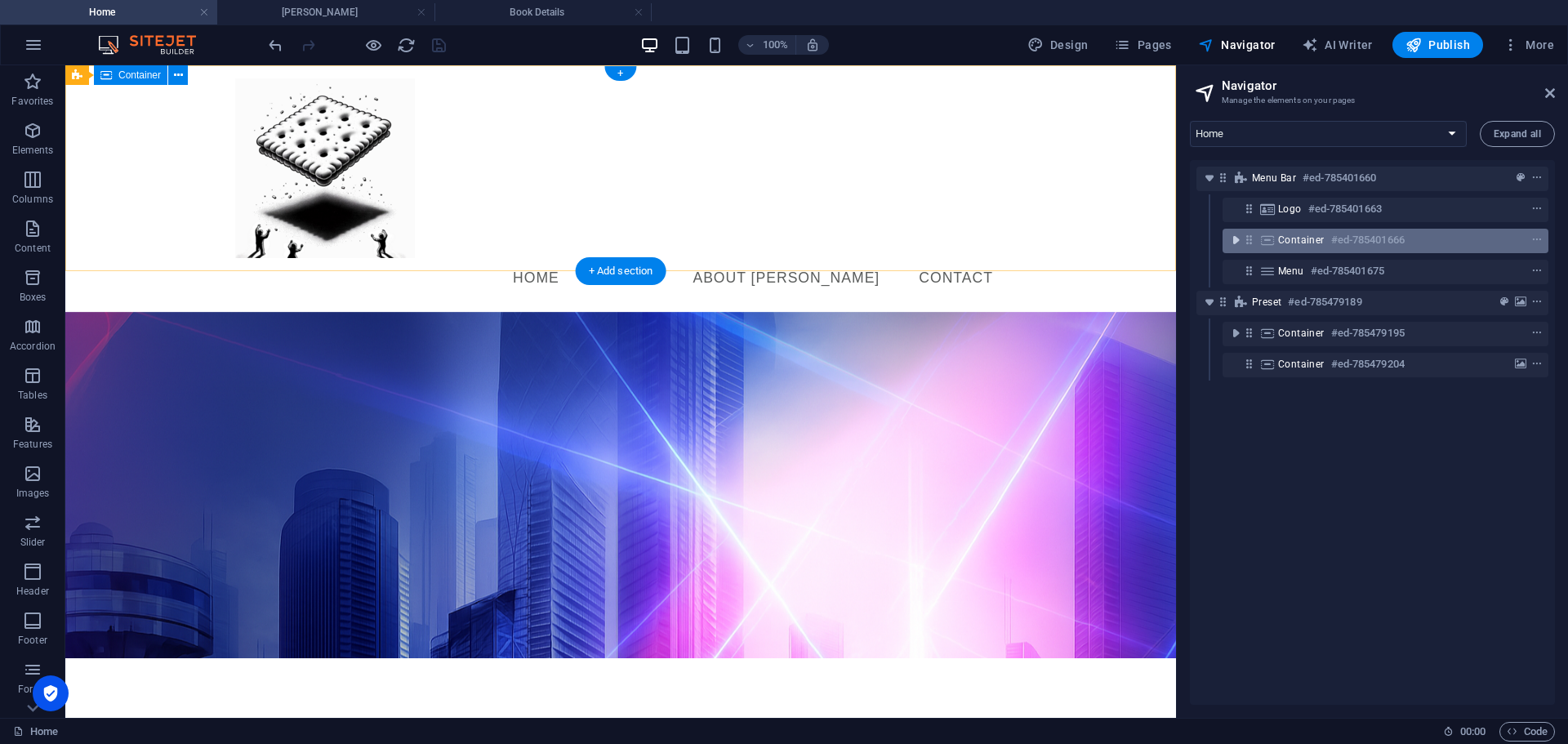 click at bounding box center [1236, 240] 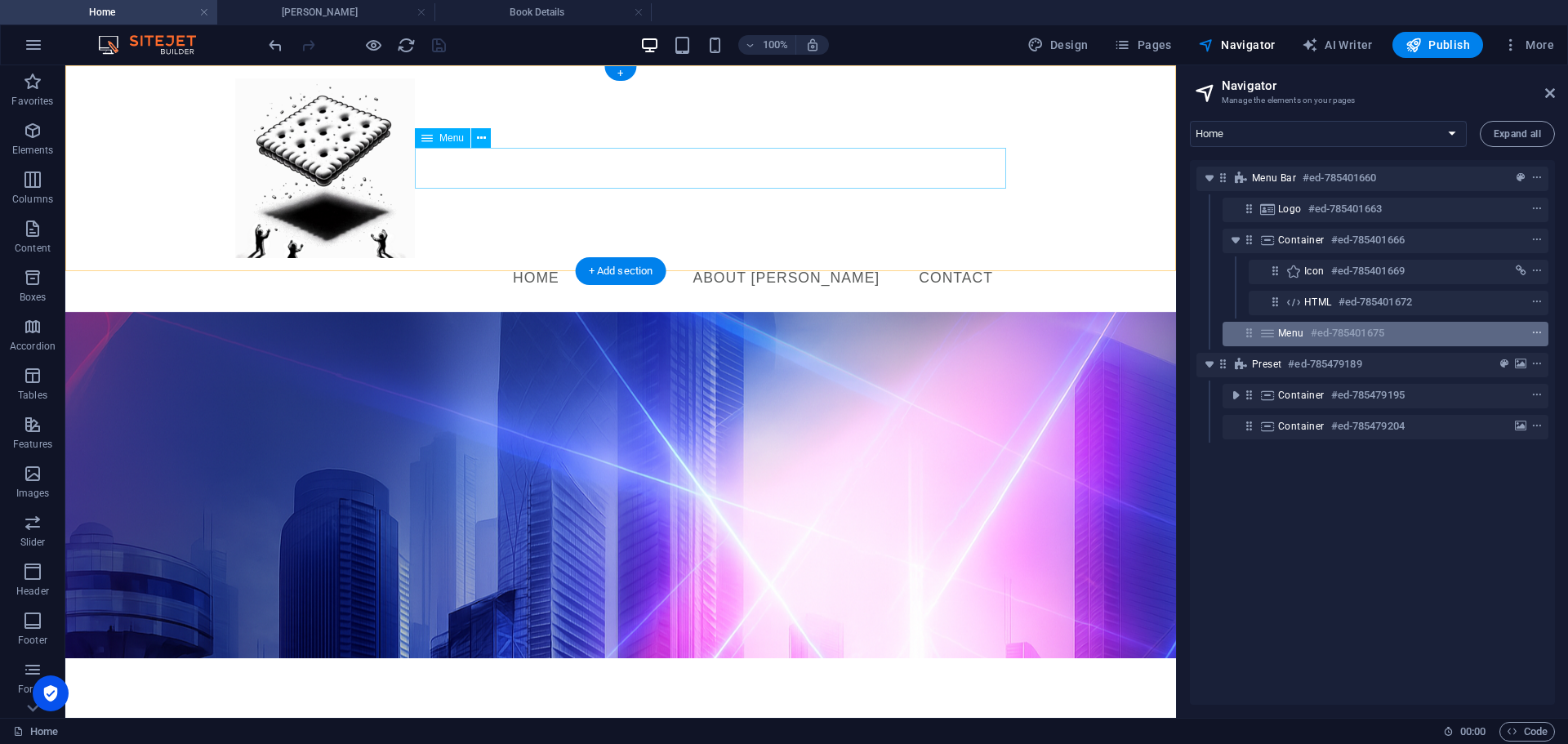 click at bounding box center [1537, 333] 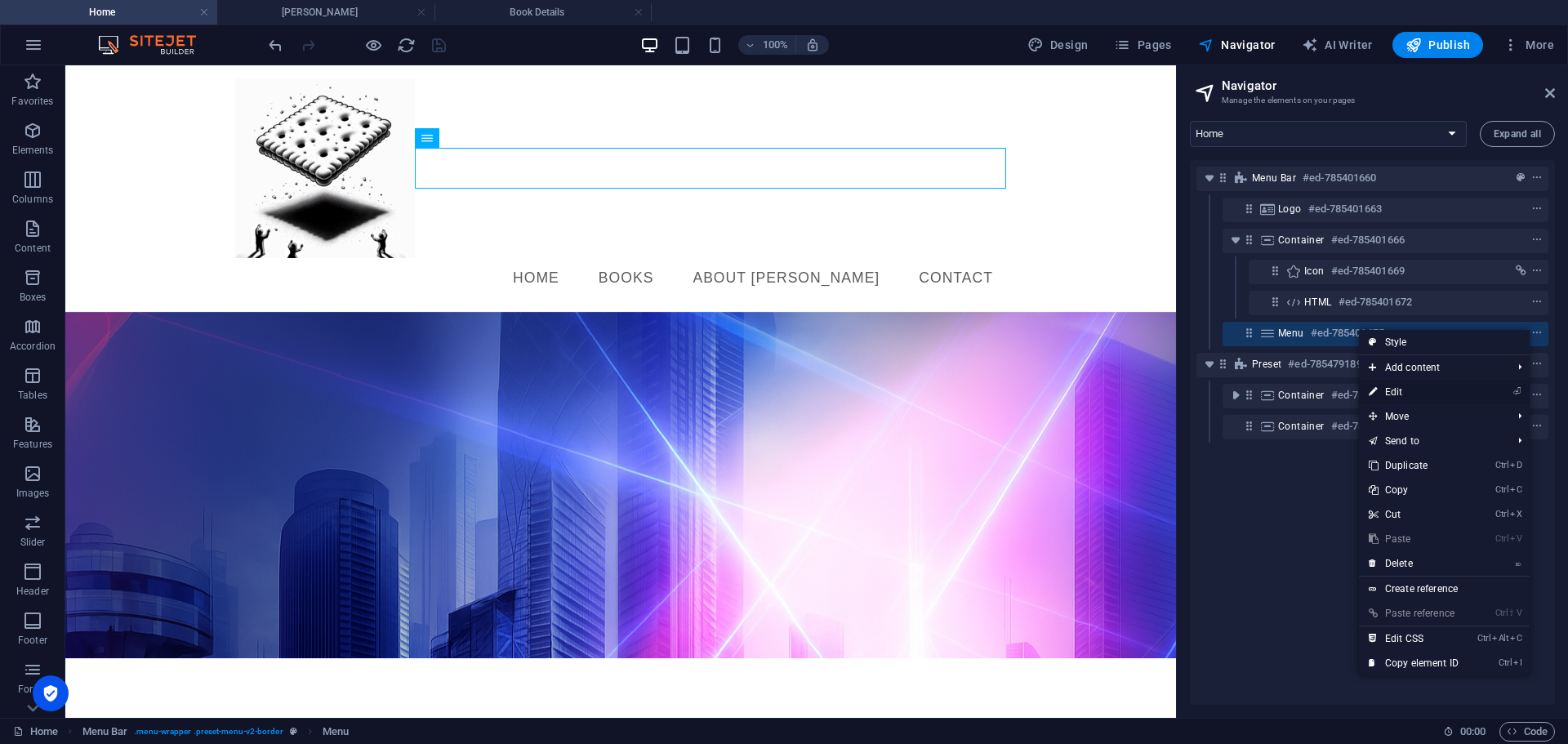 click on "⏎  Edit" at bounding box center [1414, 392] 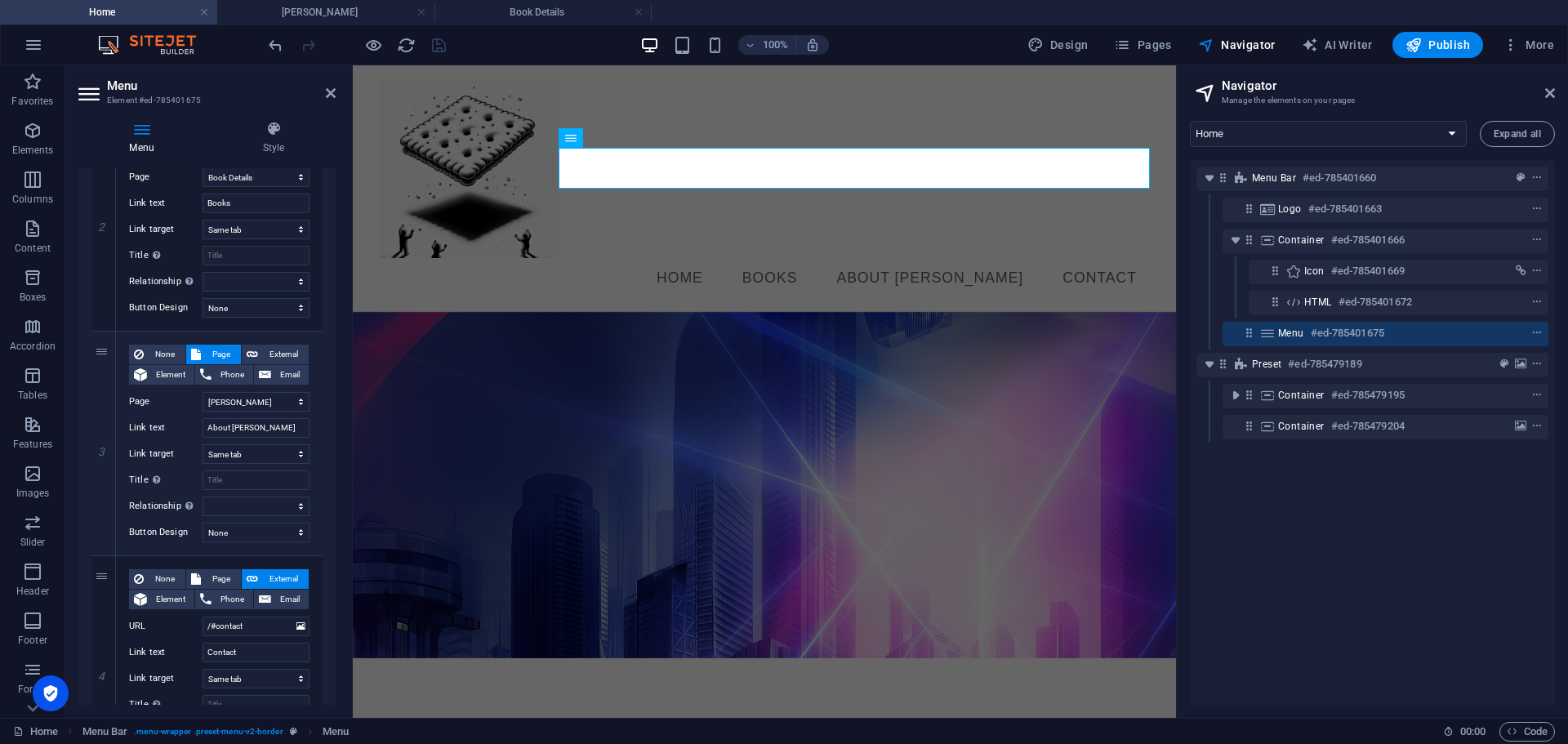 scroll, scrollTop: 0, scrollLeft: 0, axis: both 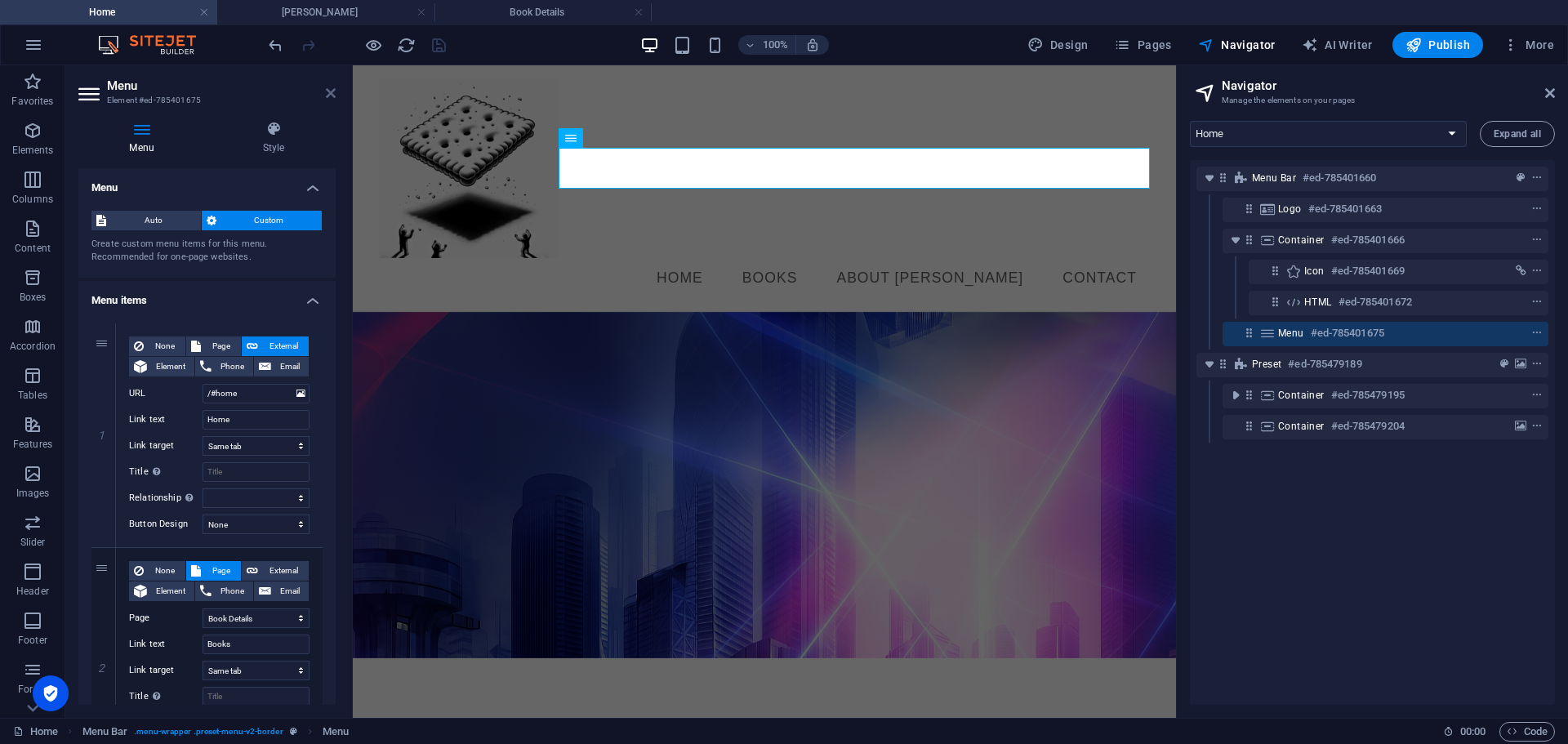click at bounding box center [331, 93] 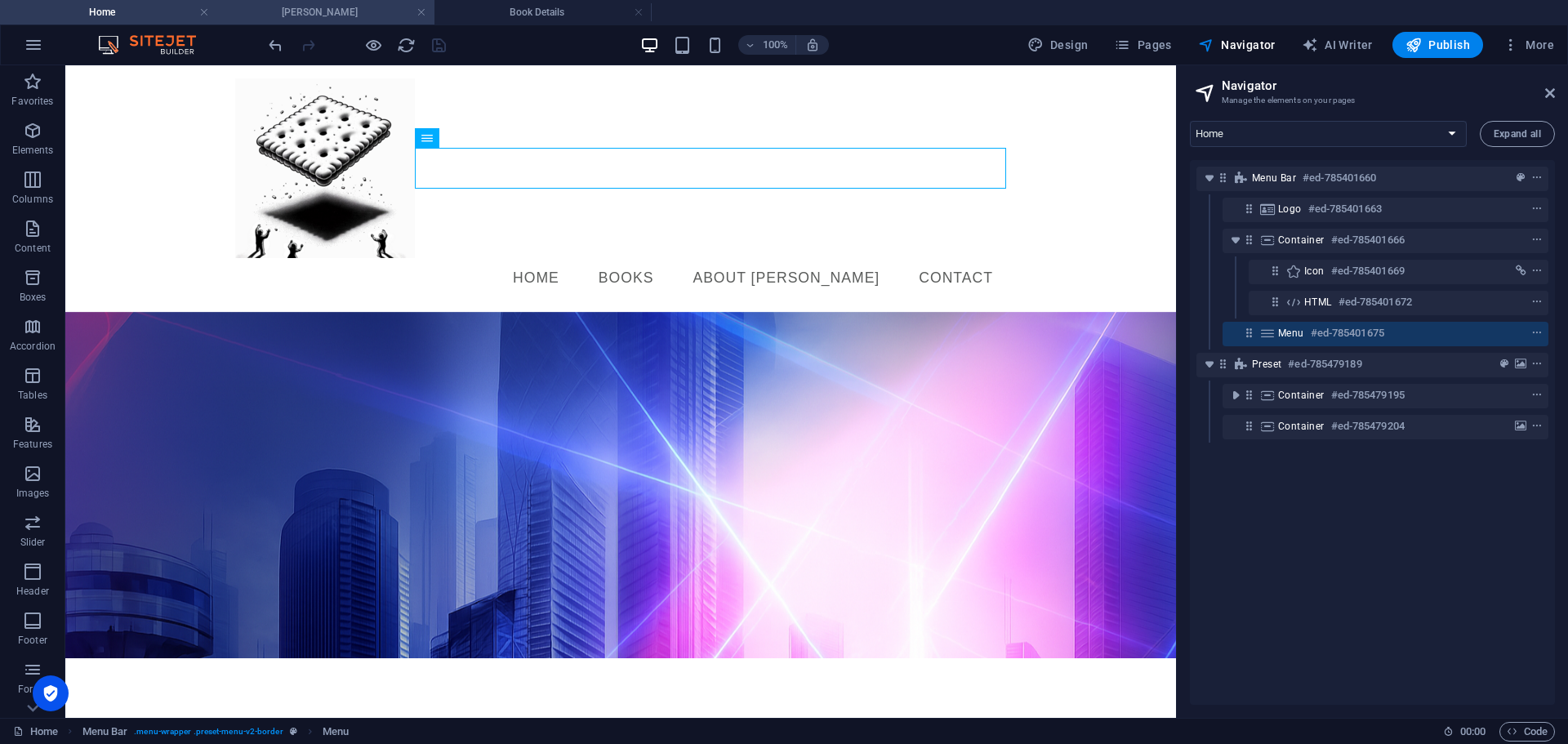 click on "[PERSON_NAME]" at bounding box center (326, 12) 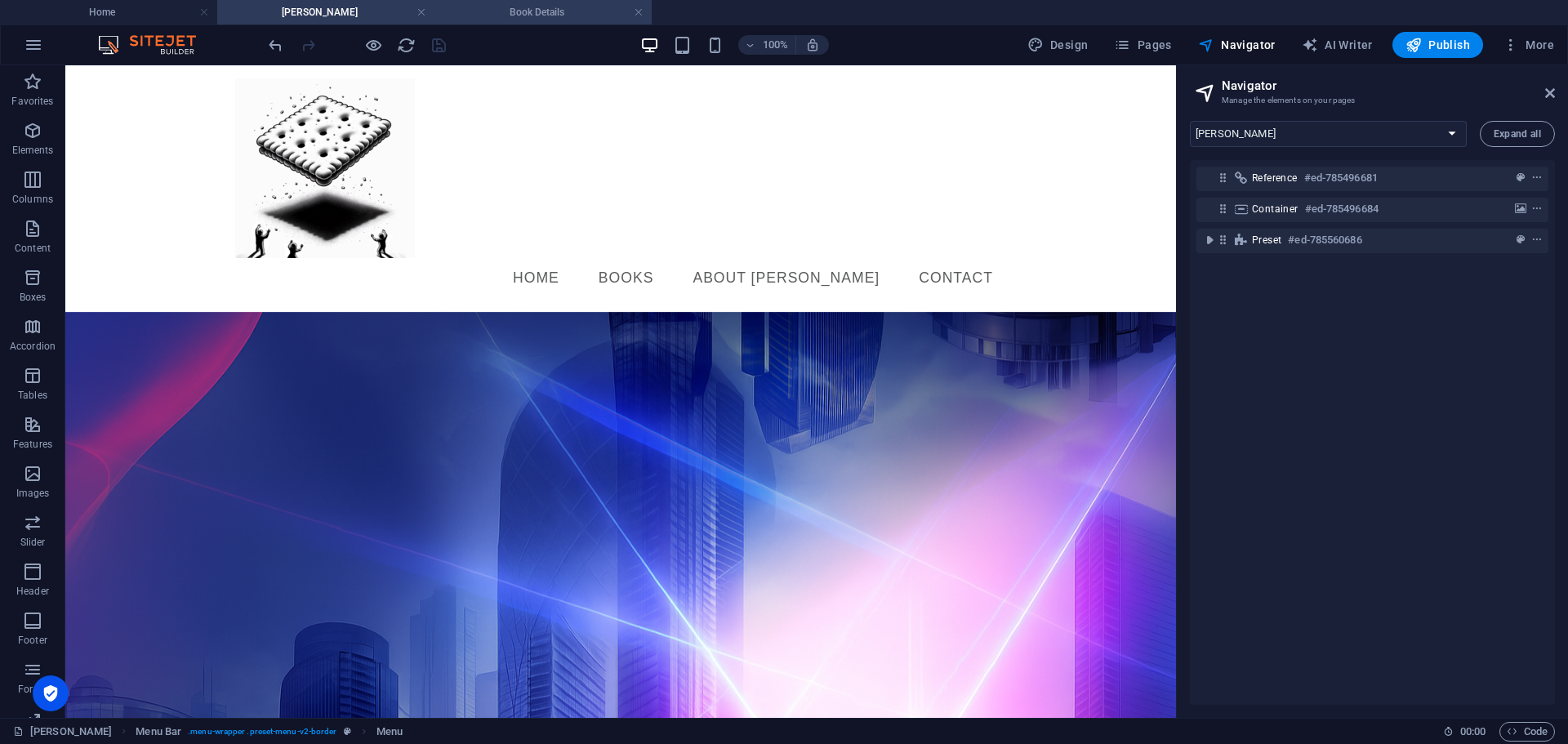 click on "Book Details" at bounding box center (543, 12) 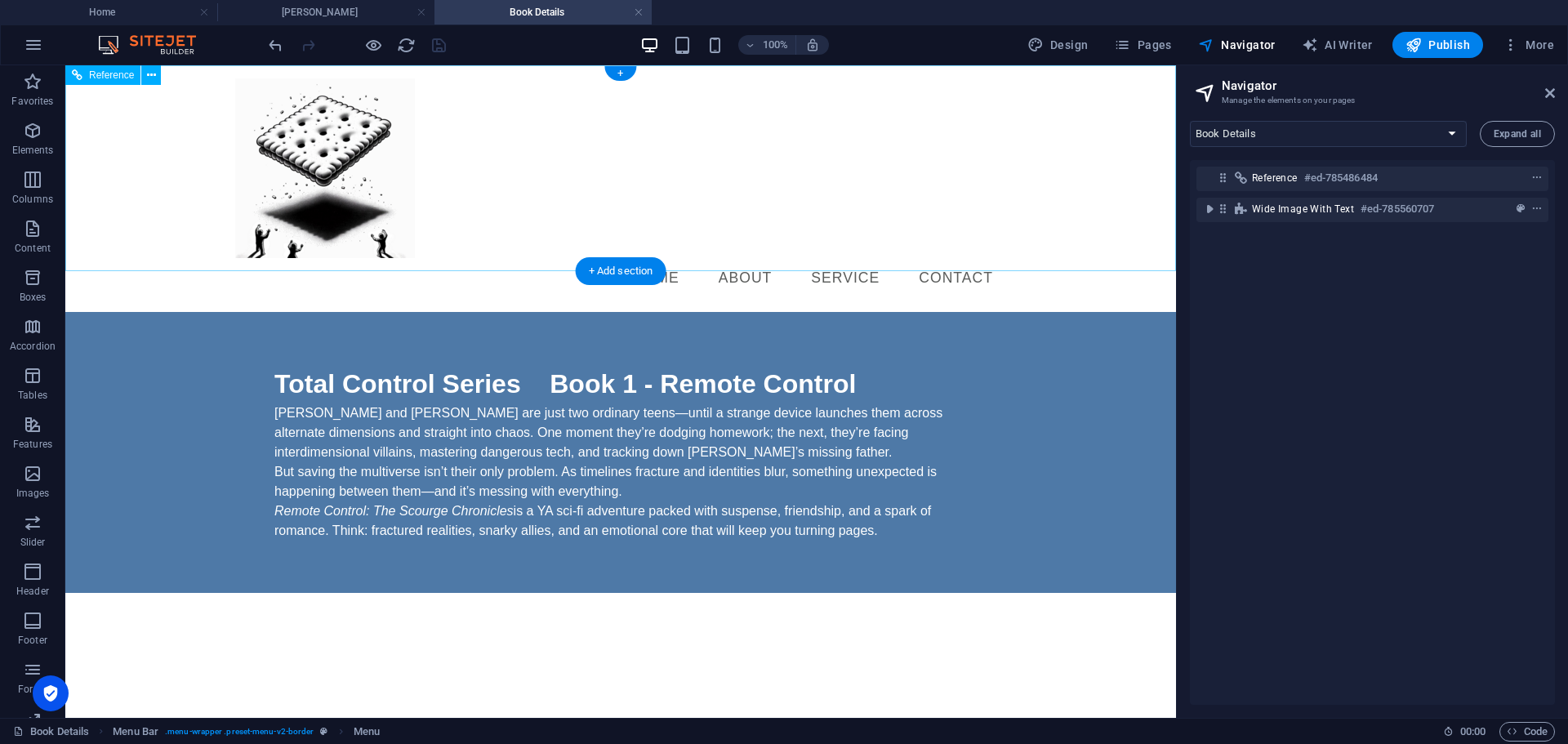 click on "Home About Service Contact" at bounding box center [621, 278] 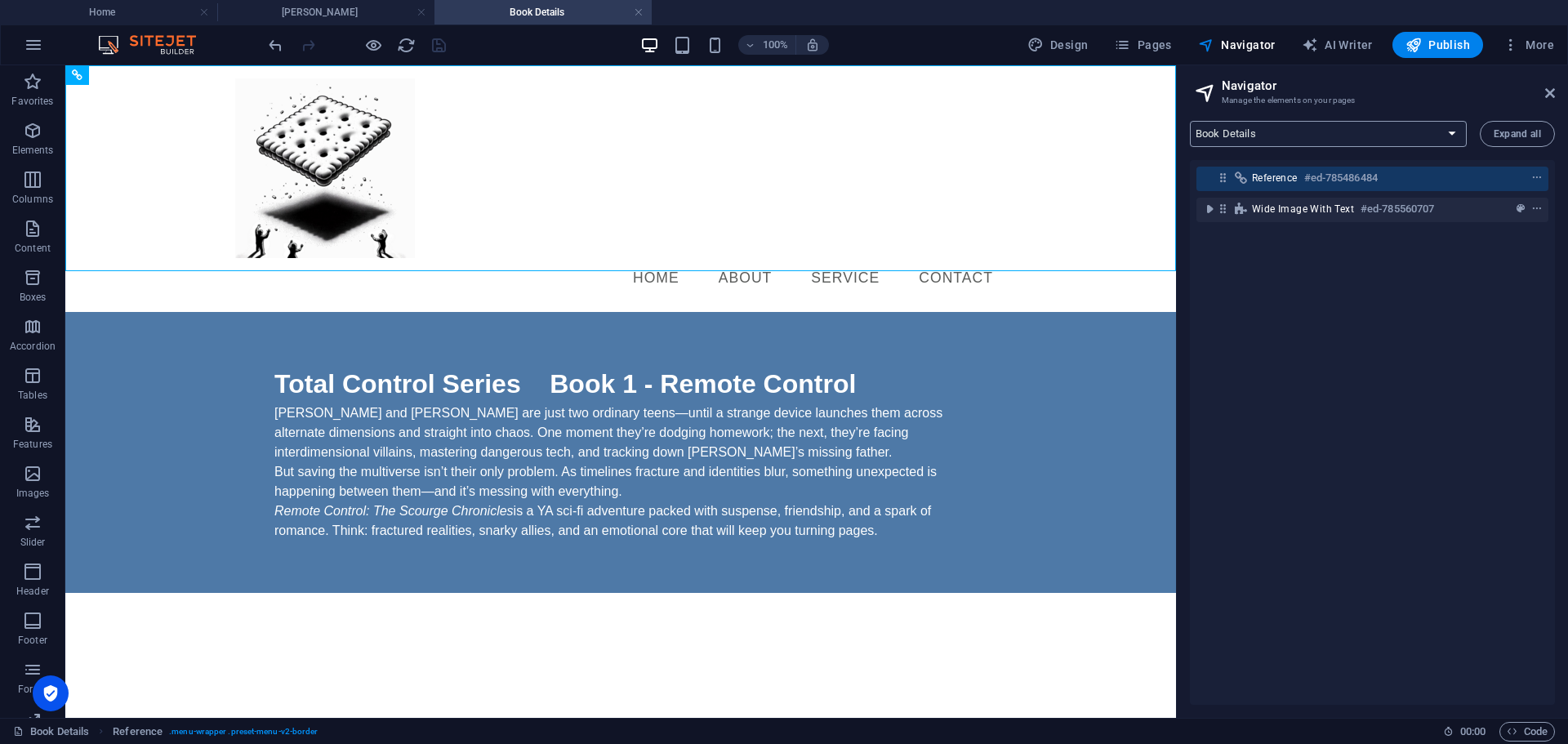 click on "Home  Privacy  Book Details  Axel" at bounding box center (1328, 134) 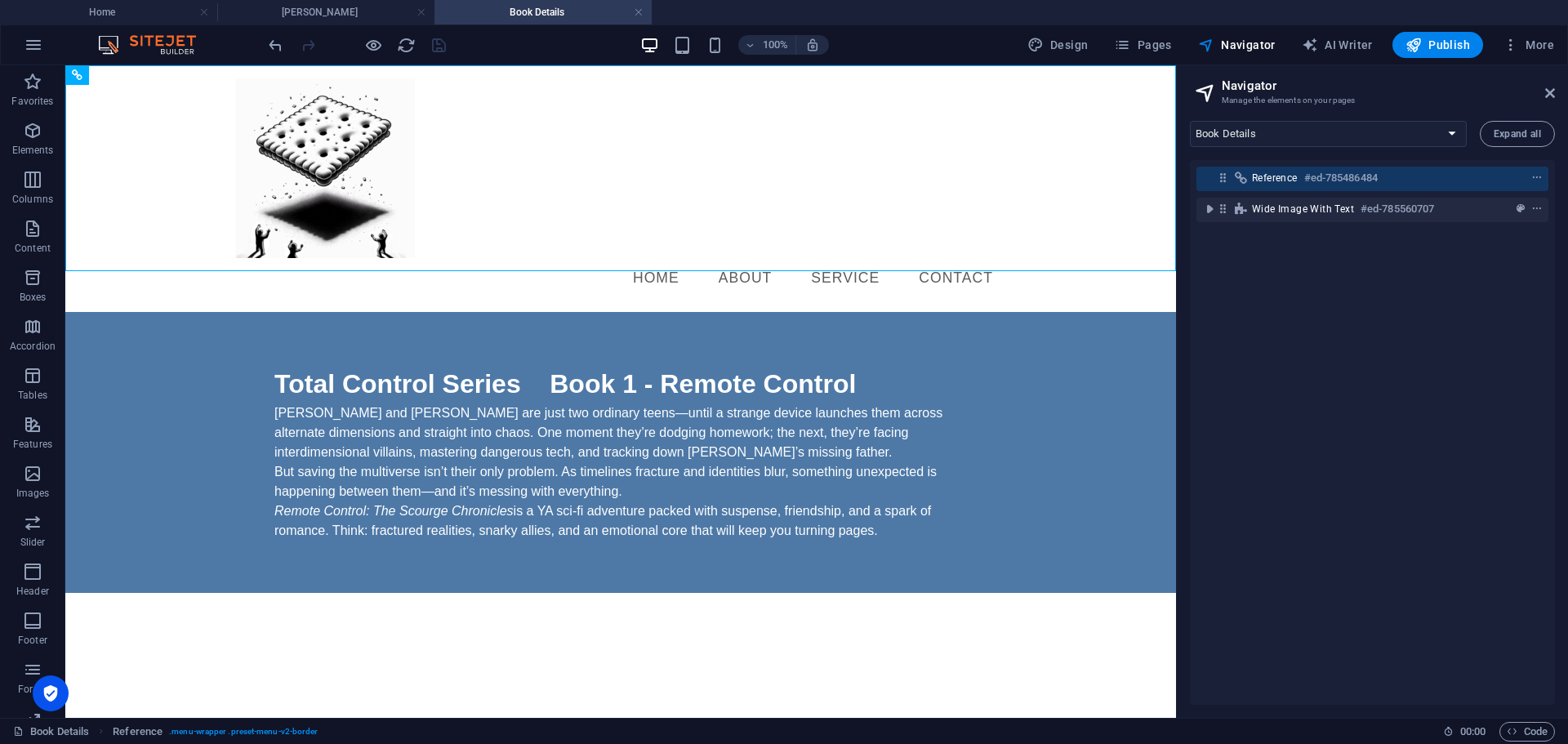 click on "Reference #ed-785486484 Wide image with text #ed-785560707" at bounding box center (1372, 432) 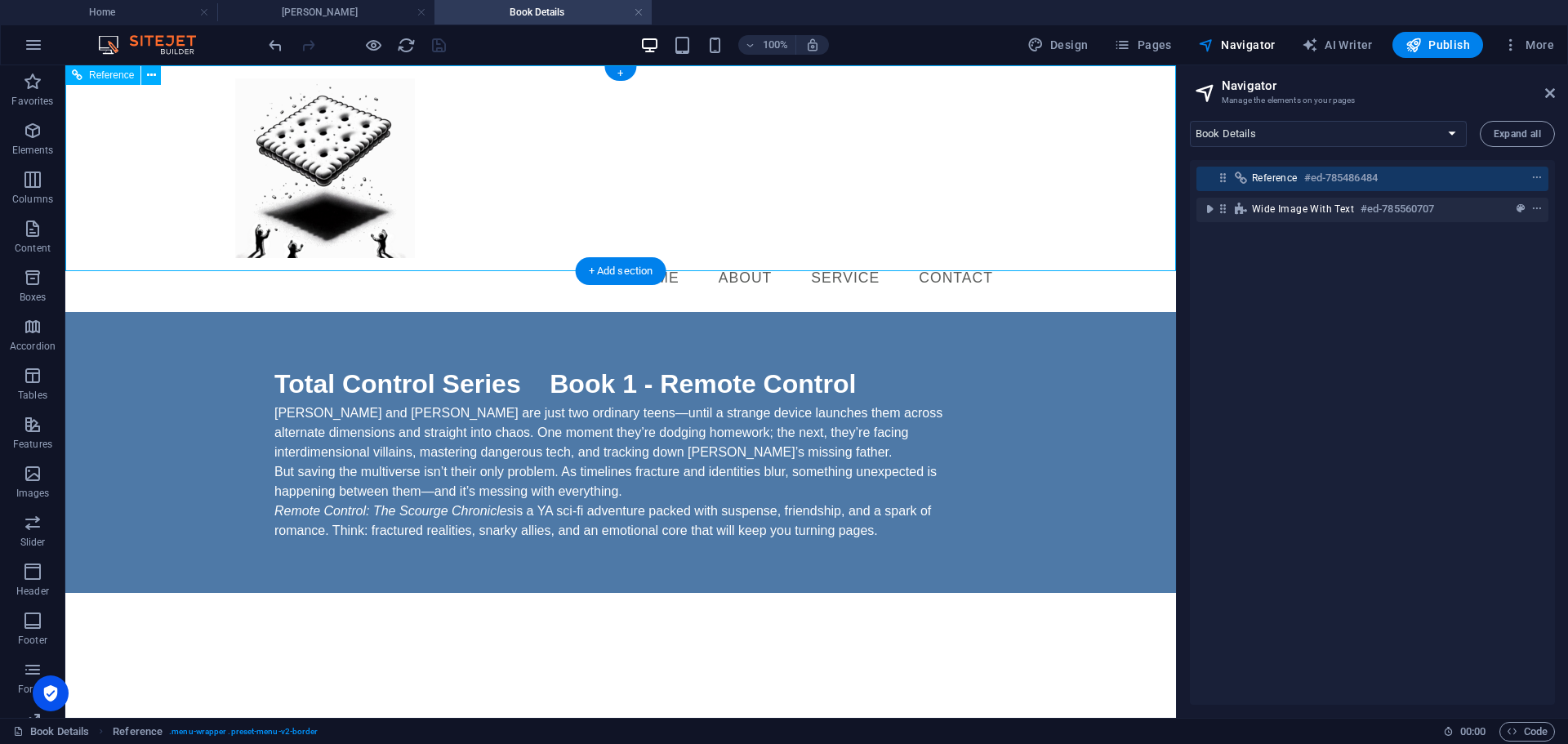 click at bounding box center [1507, 178] 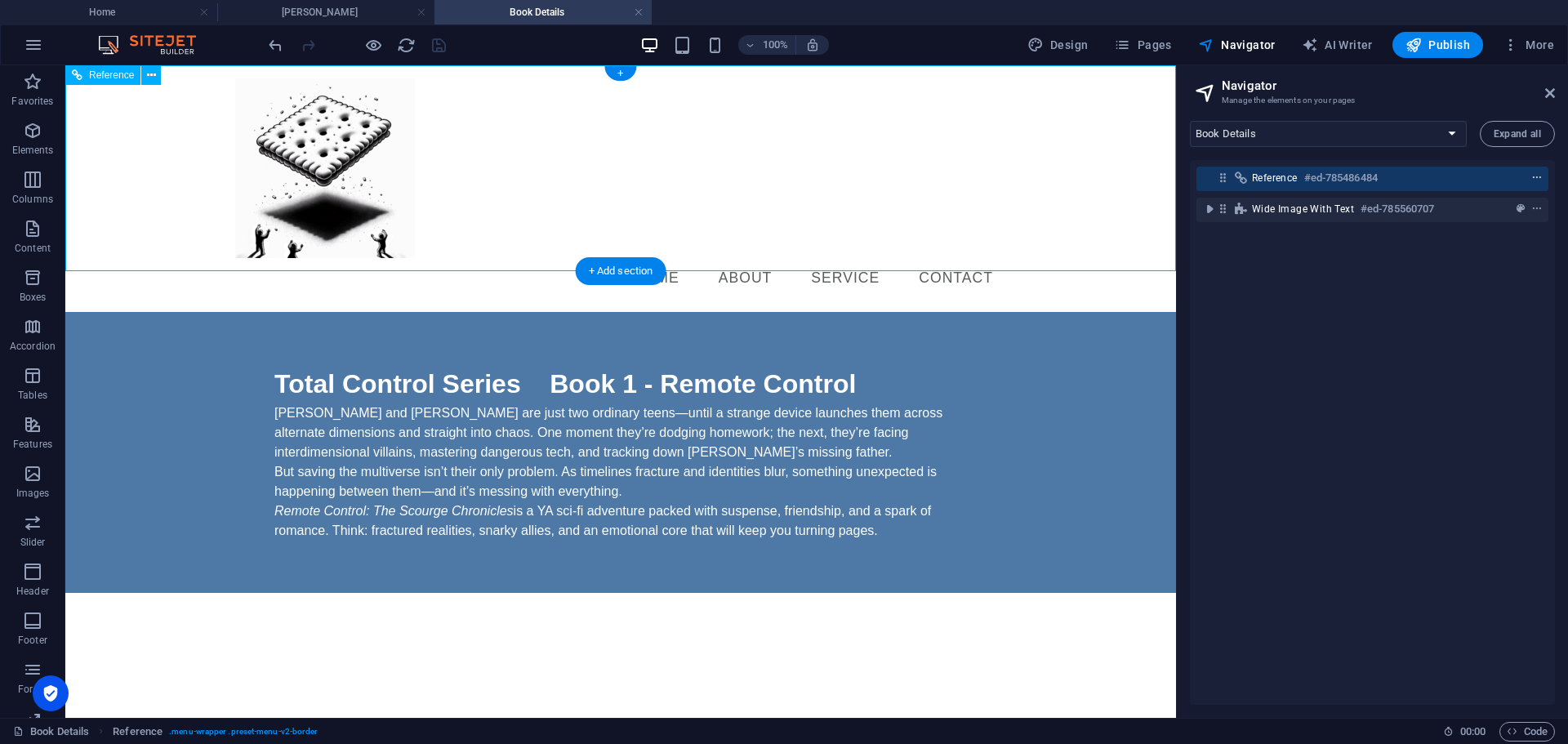 click at bounding box center [1537, 178] 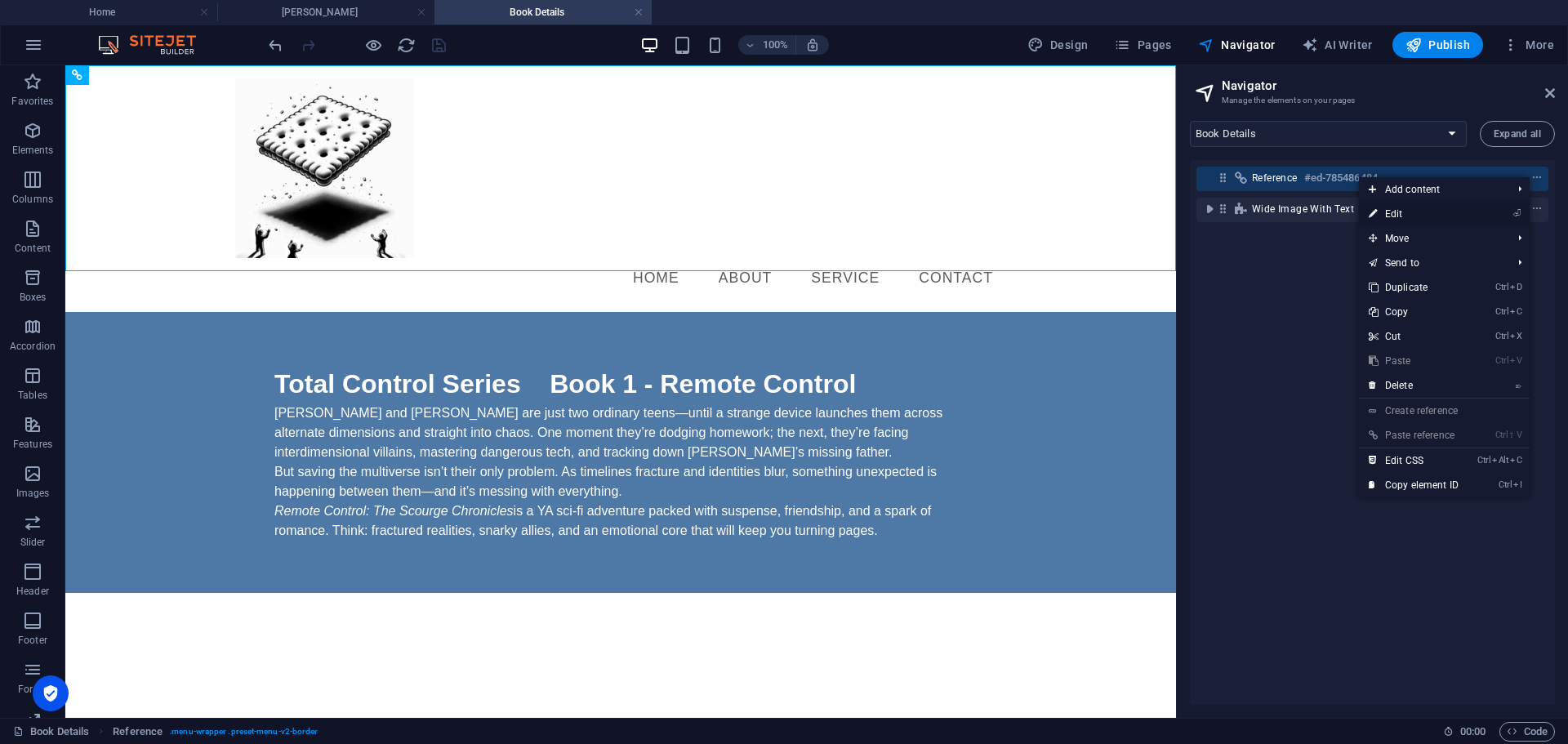 click on "⏎  Edit" at bounding box center [1414, 214] 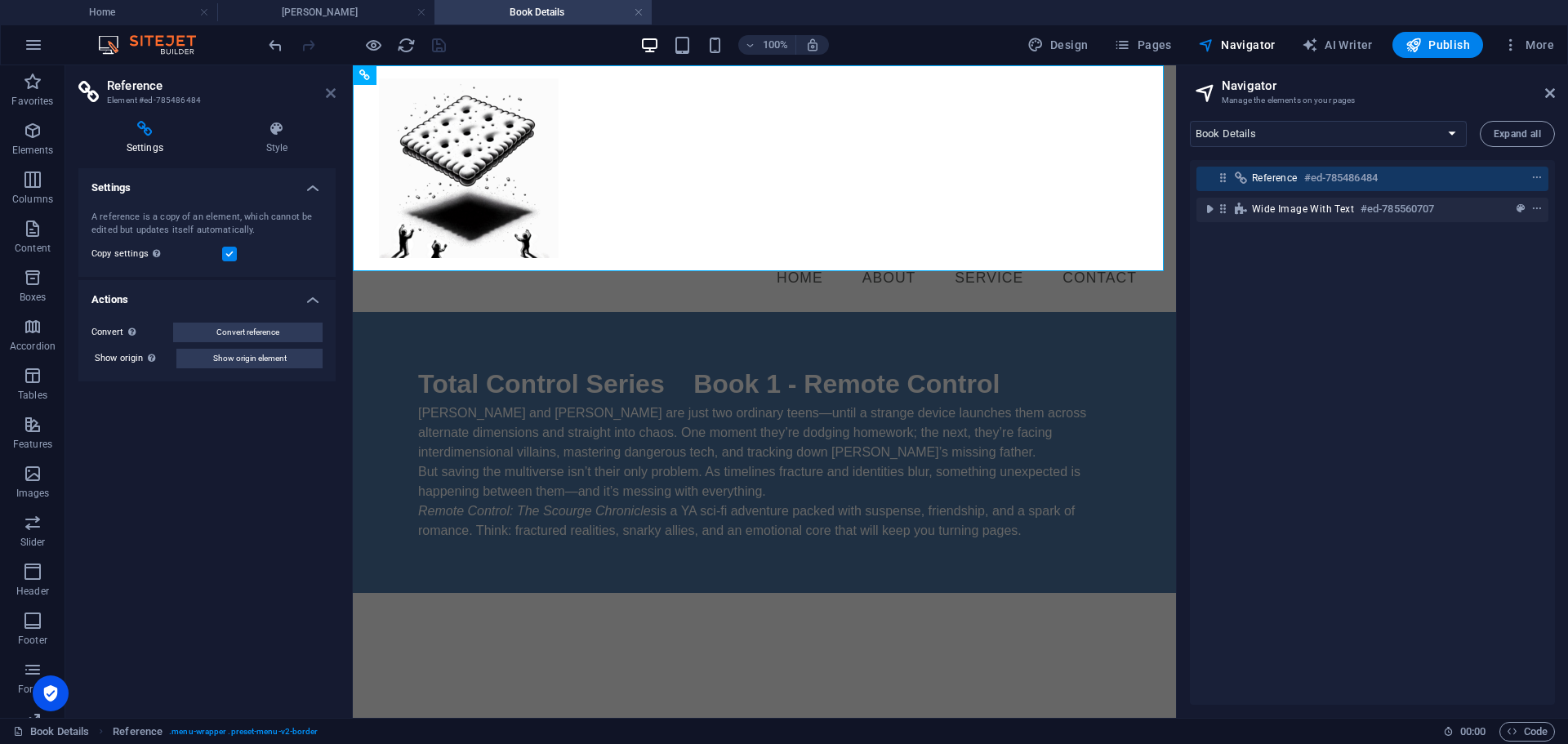 click at bounding box center [331, 93] 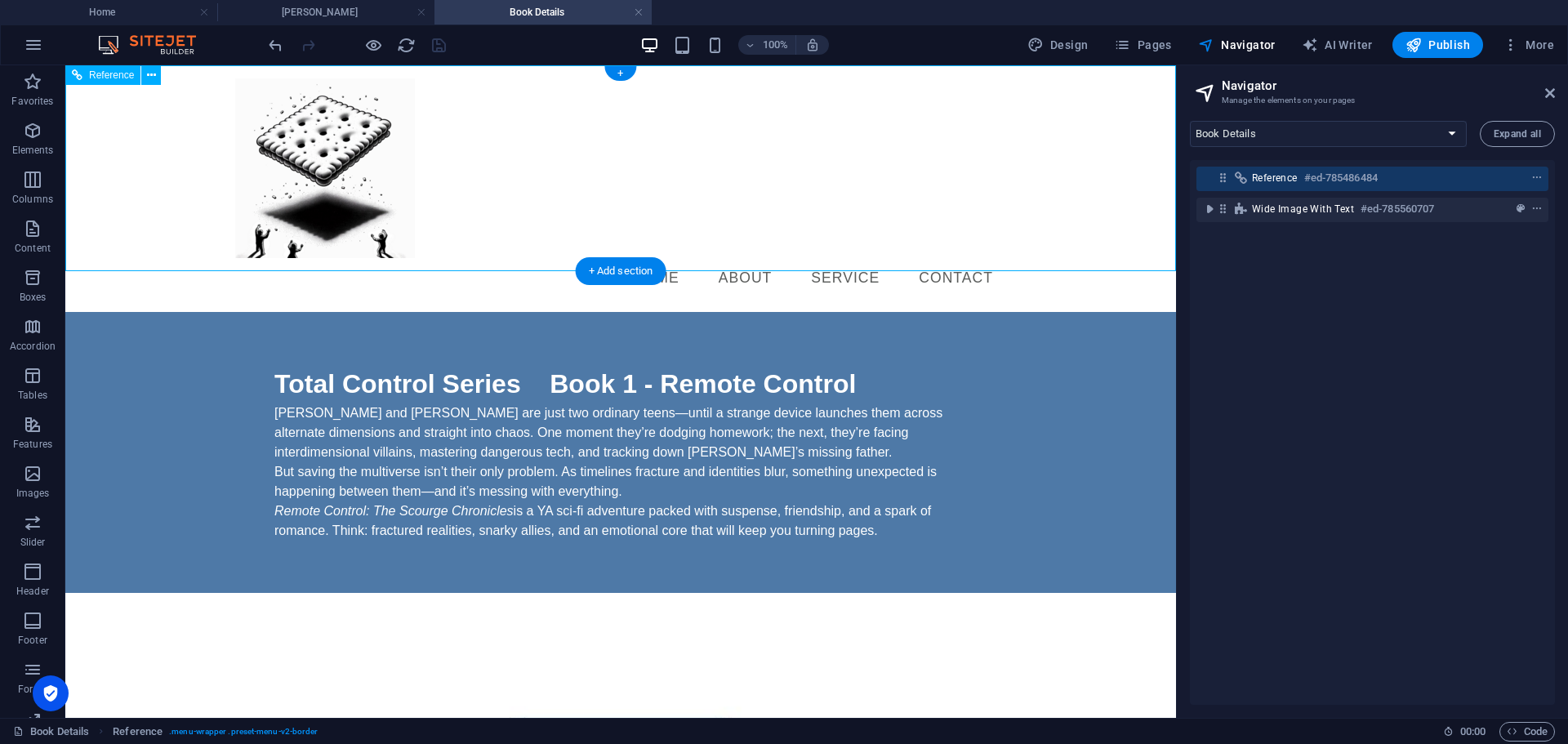 click on "Home About Service Contact" at bounding box center [621, 278] 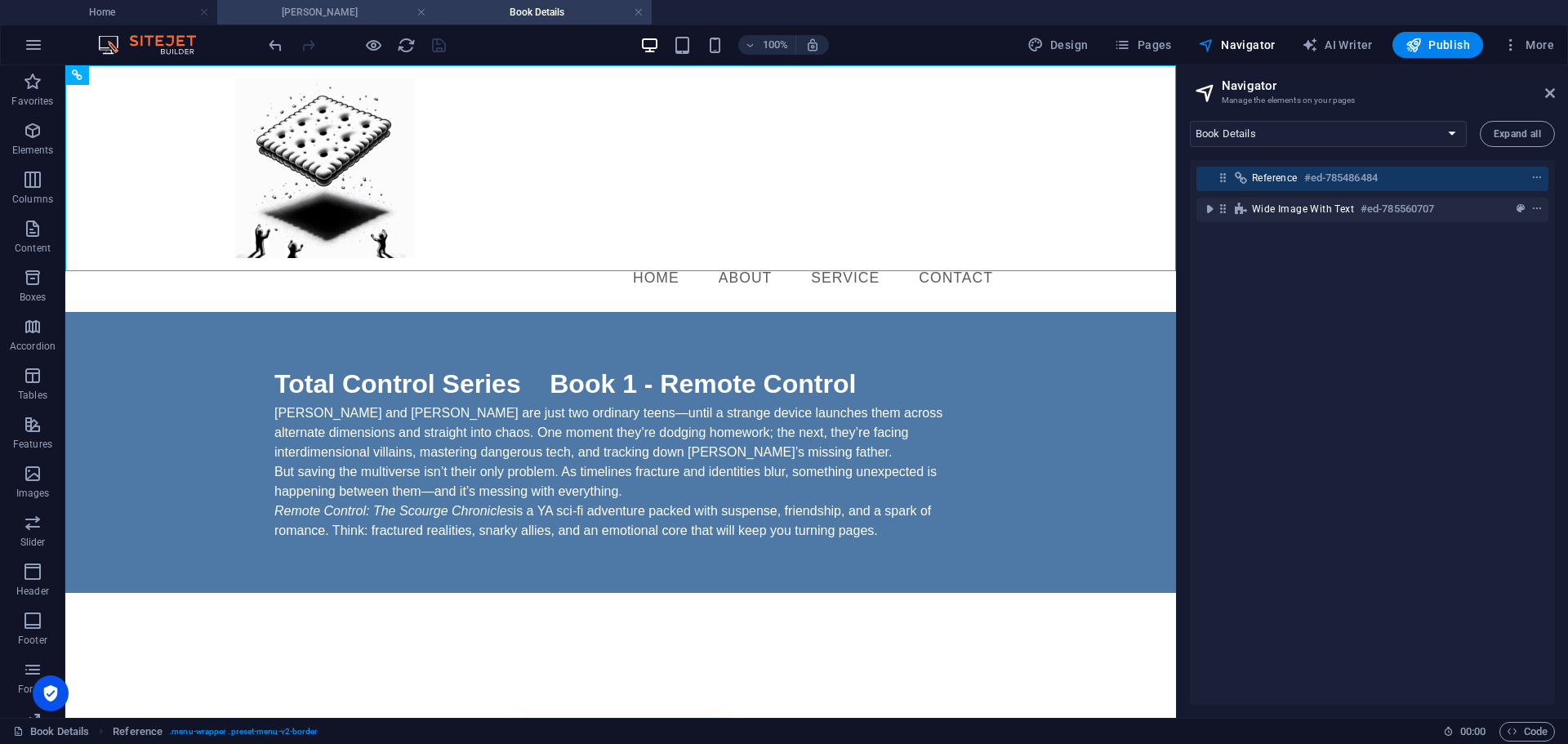 click on "[PERSON_NAME]" at bounding box center [326, 12] 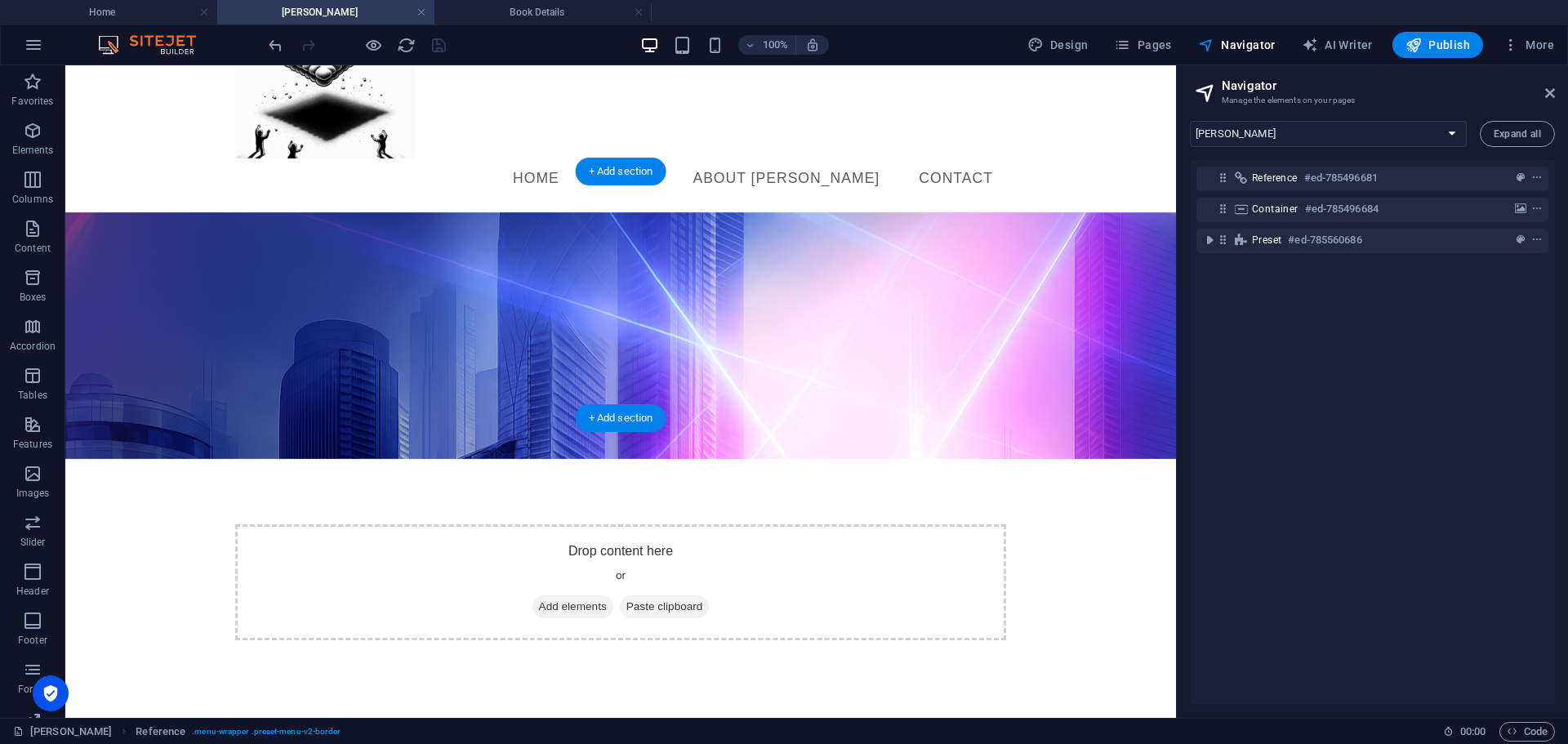 scroll, scrollTop: 0, scrollLeft: 0, axis: both 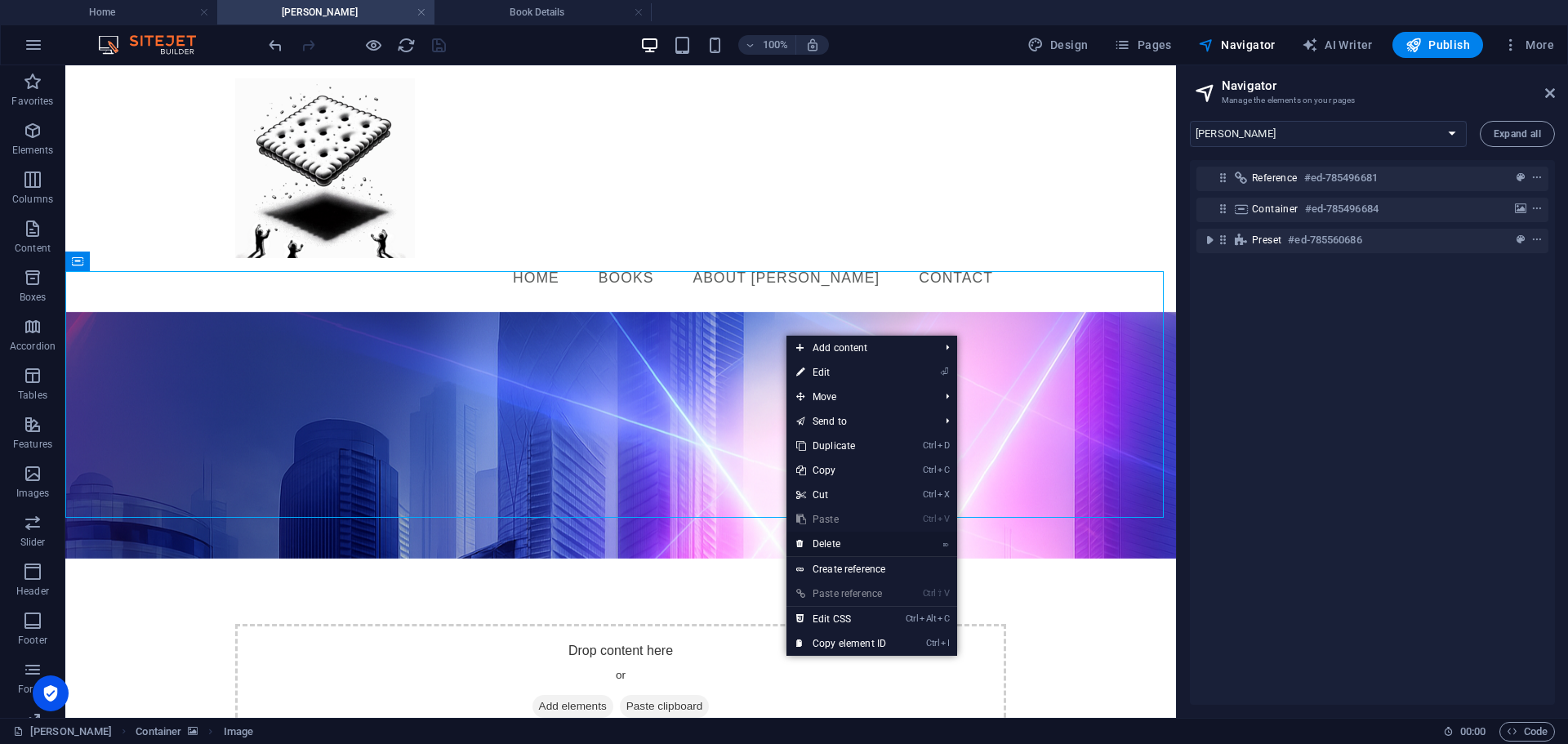 click on "⌦  Delete" at bounding box center [841, 544] 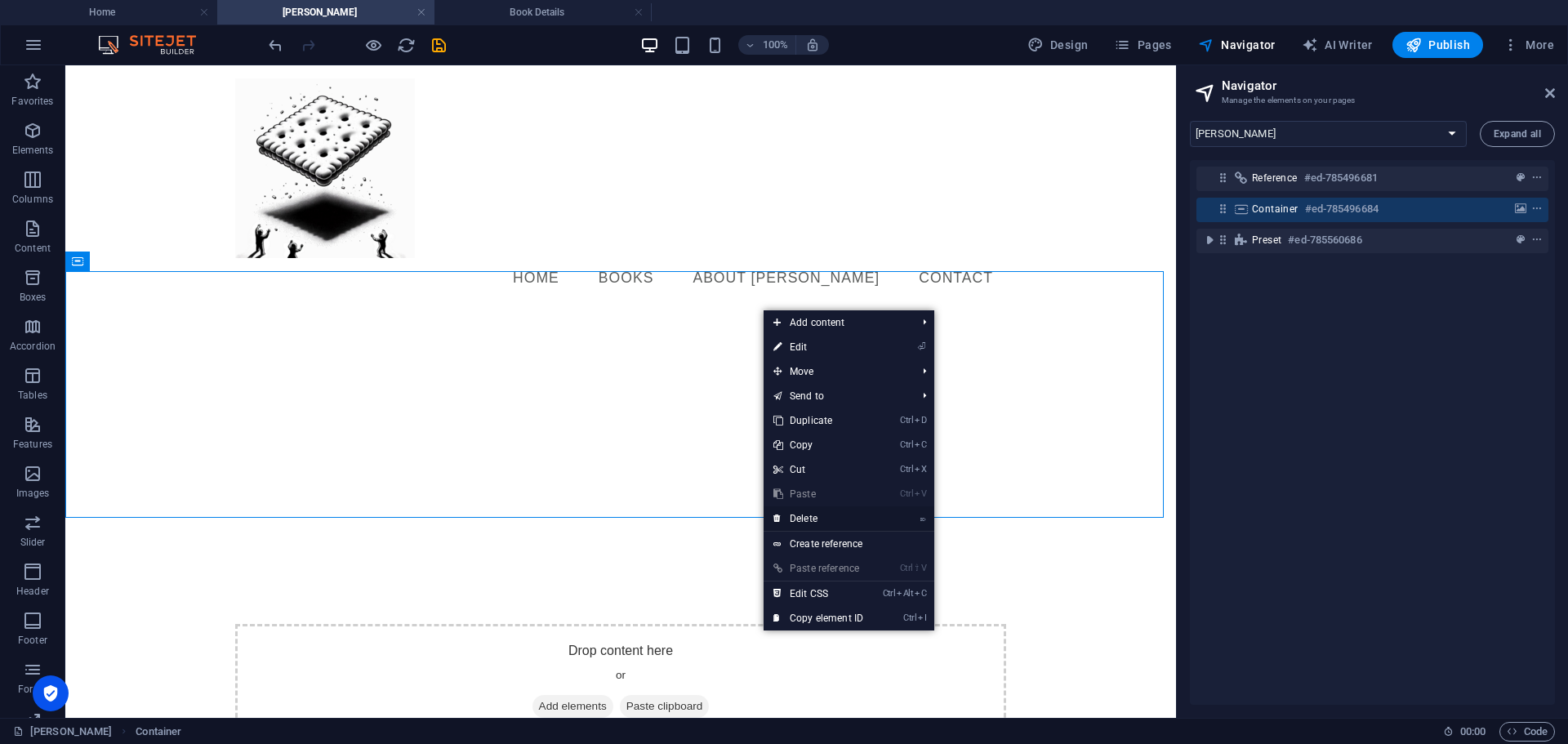 click on "⌦  Delete" at bounding box center (818, 519) 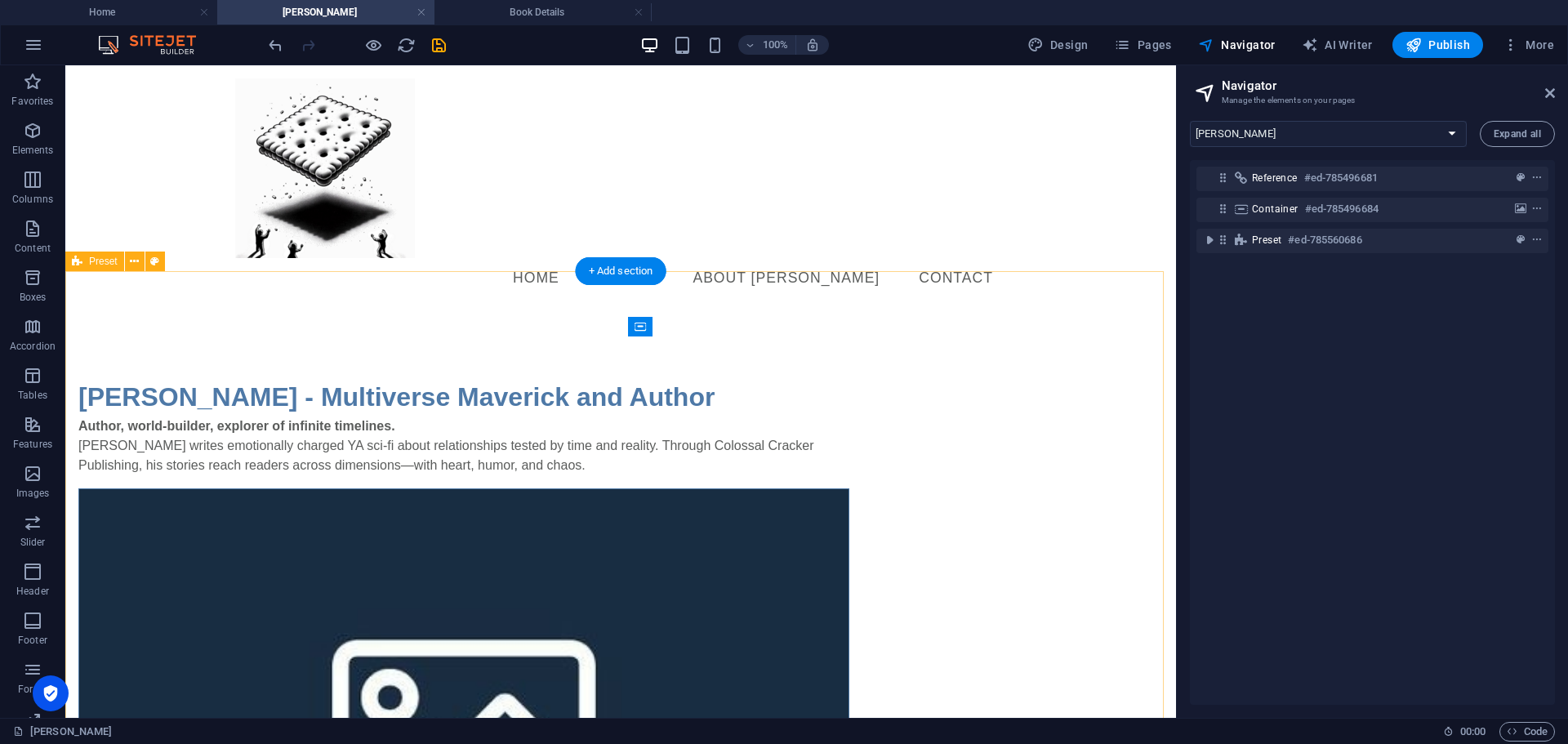 click on "Axel Francis - Multiverse Maverick and Author Author, world-builder, explorer of infinite timelines.  Axel writes emotionally charged YA sci-fi about relationships tested by time and reality. Through Colossal Cracker Publishing, his stories reach readers across dimensions—with heart, humor, and chaos." at bounding box center [621, 908] 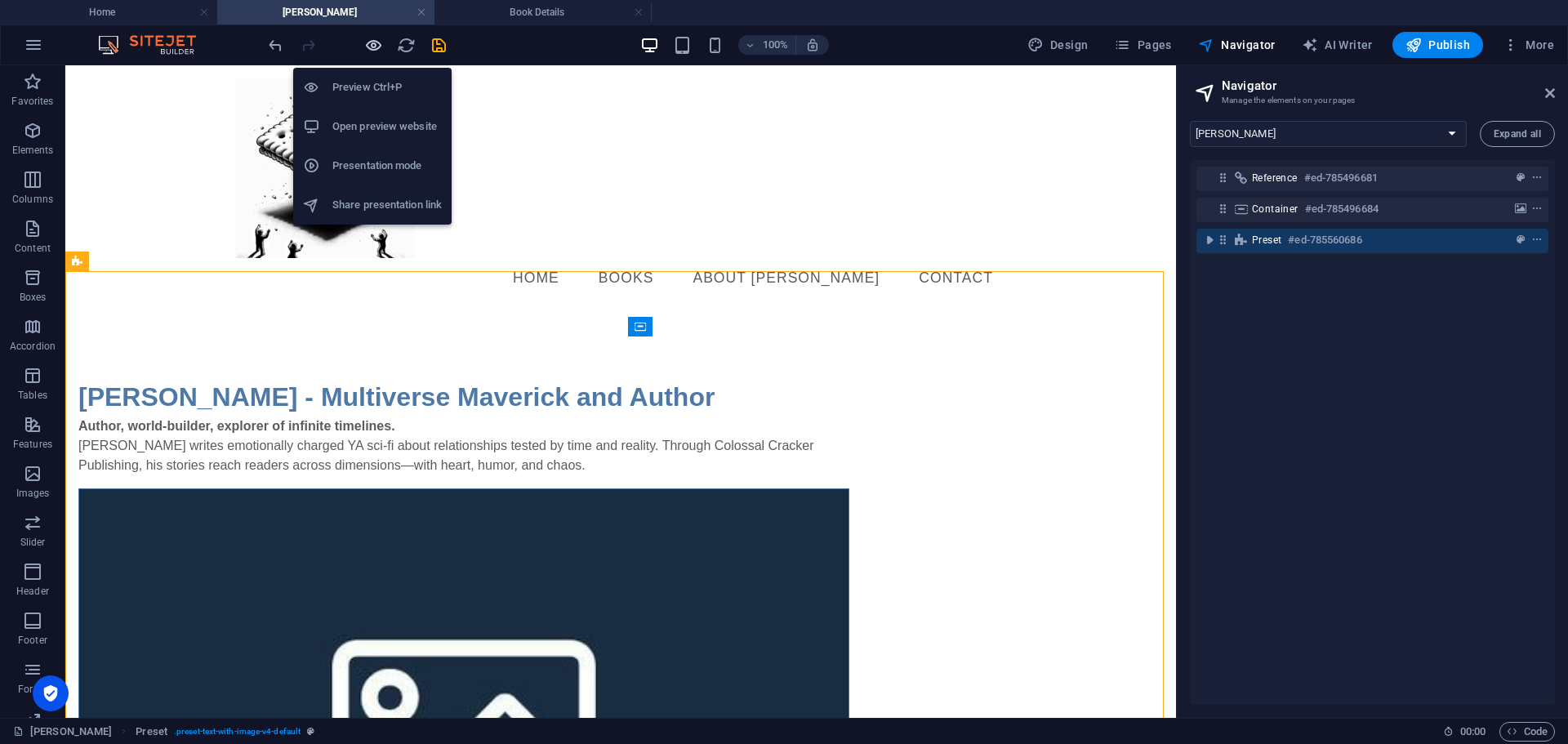 click at bounding box center [373, 45] 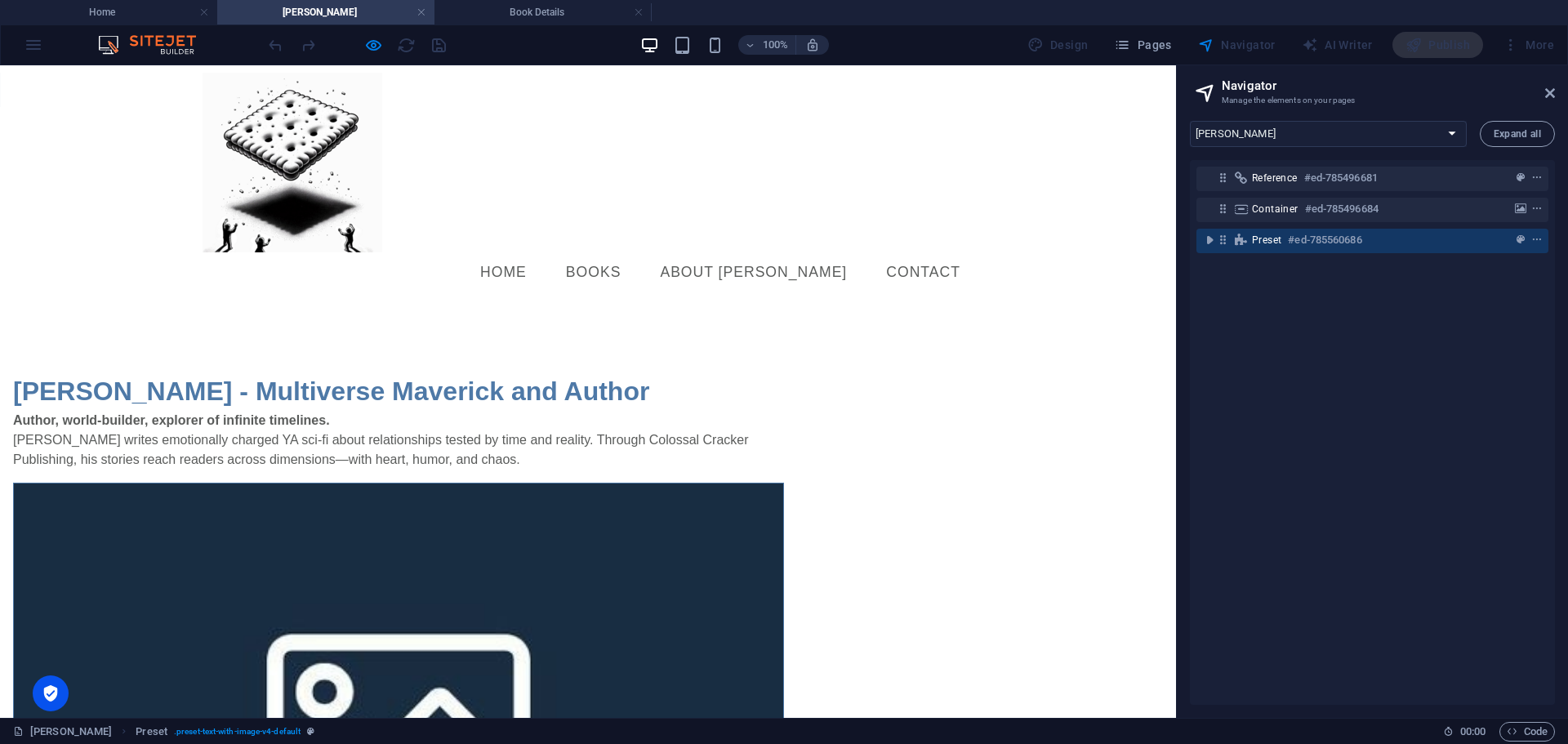 scroll, scrollTop: 0, scrollLeft: 0, axis: both 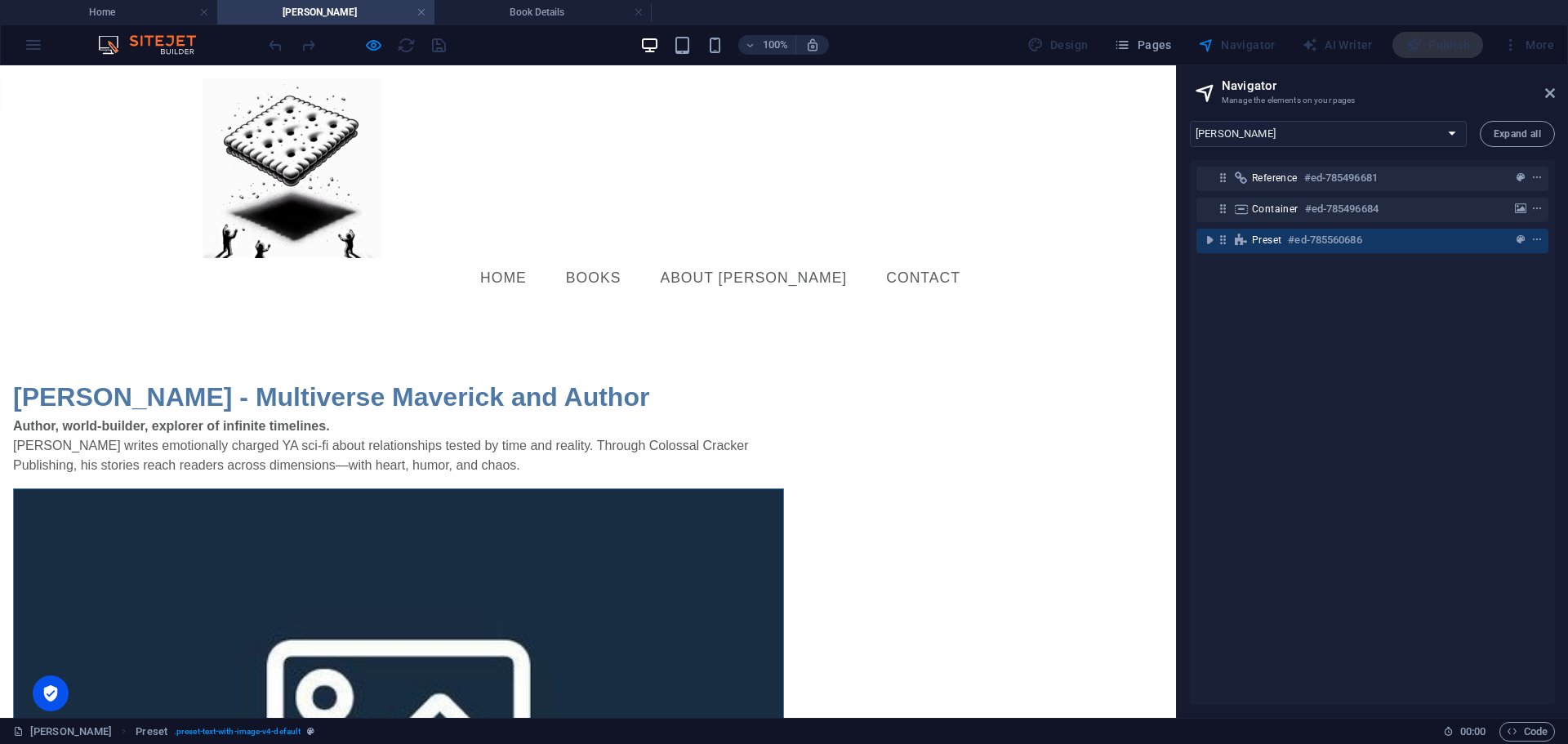 click on "Home" at bounding box center (503, 278) 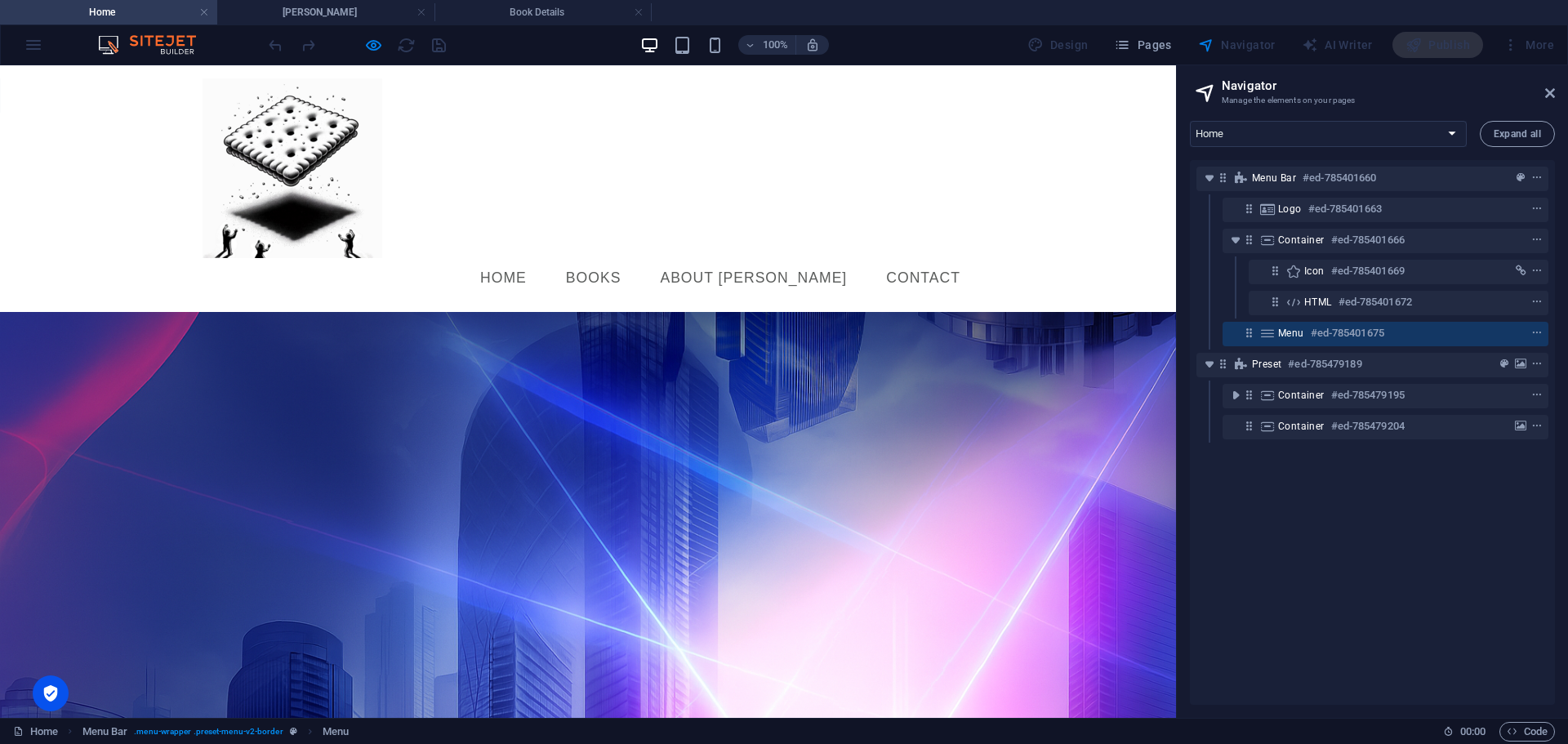 click on "Books" at bounding box center (594, 278) 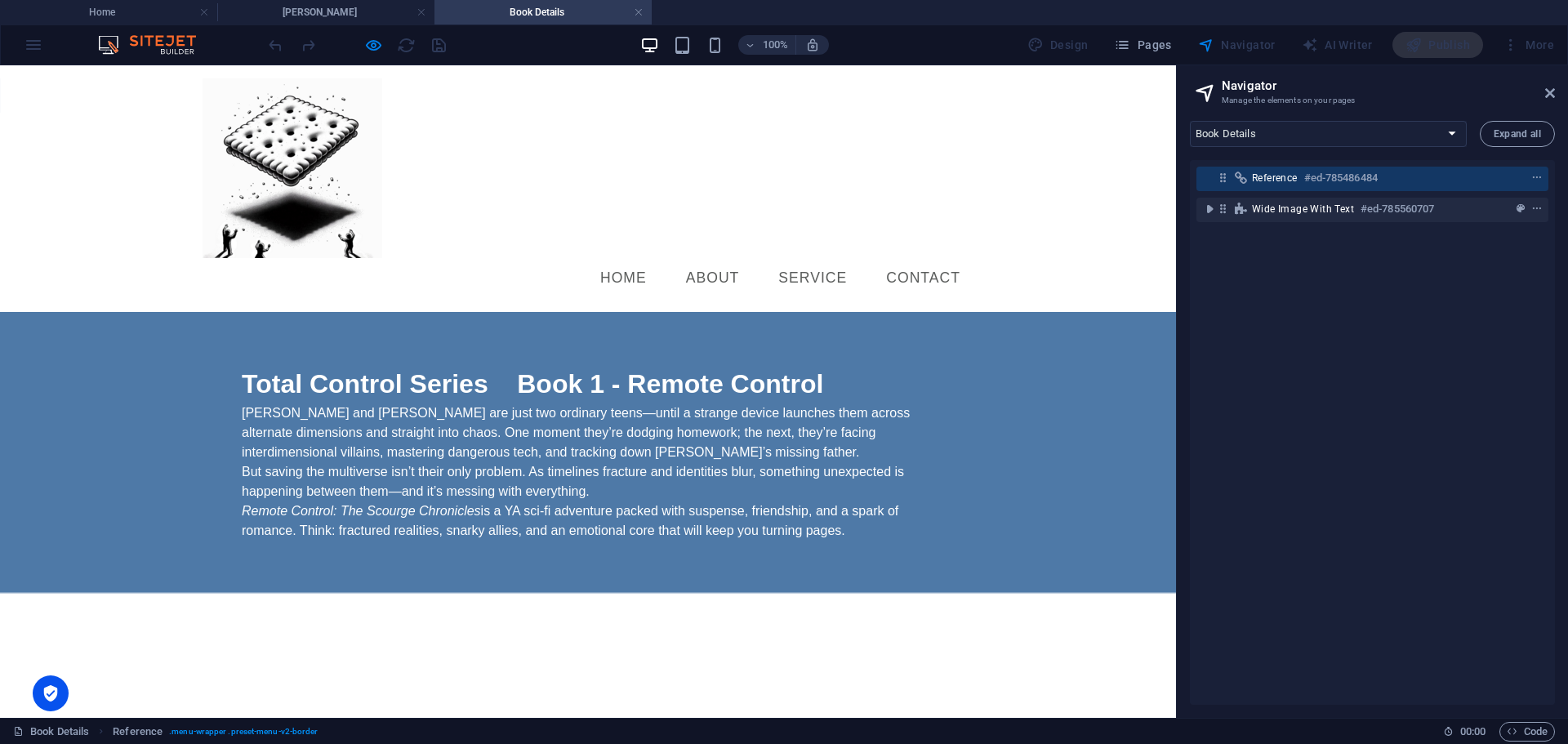 click on "Service" at bounding box center (813, 278) 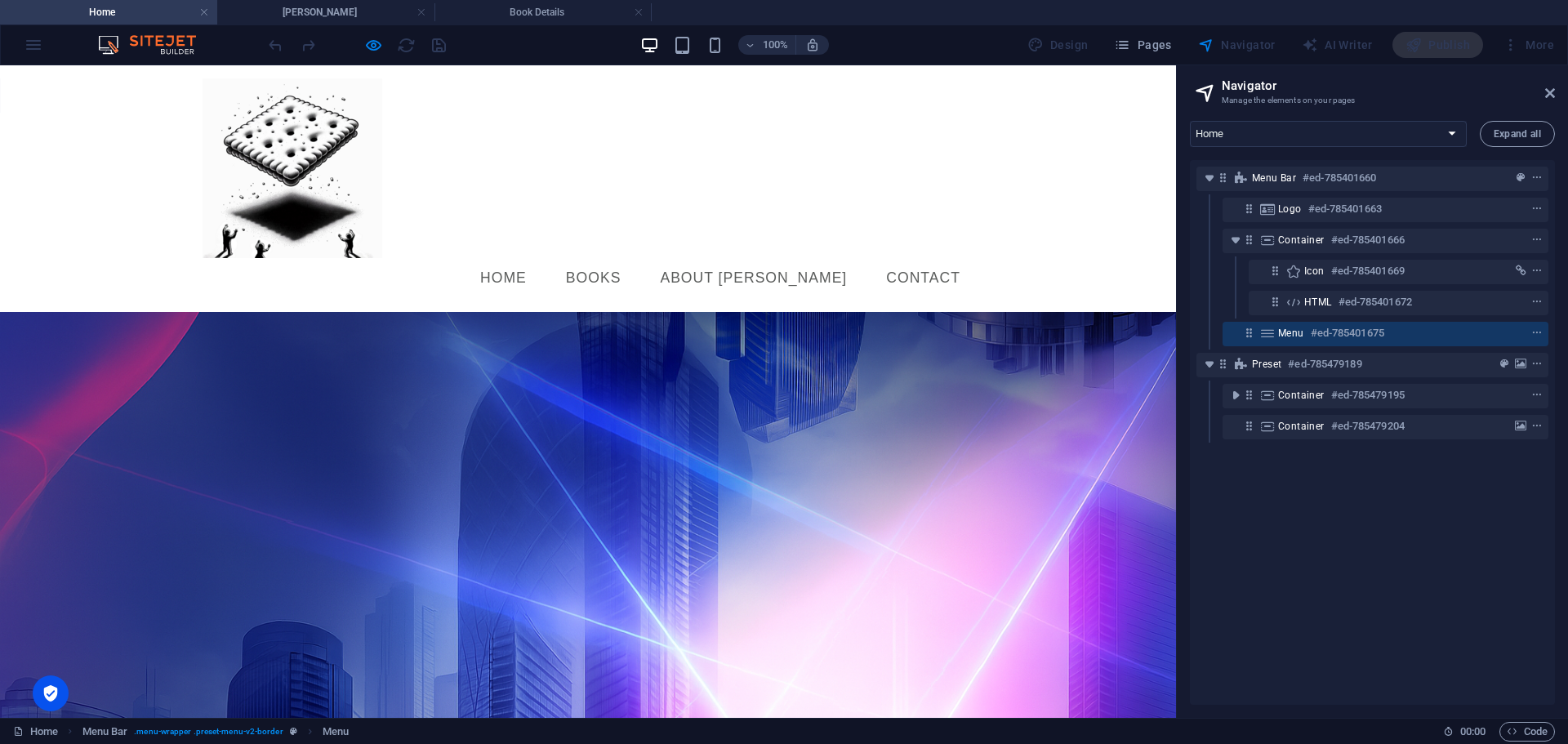 click on "About Axel" at bounding box center (753, 278) 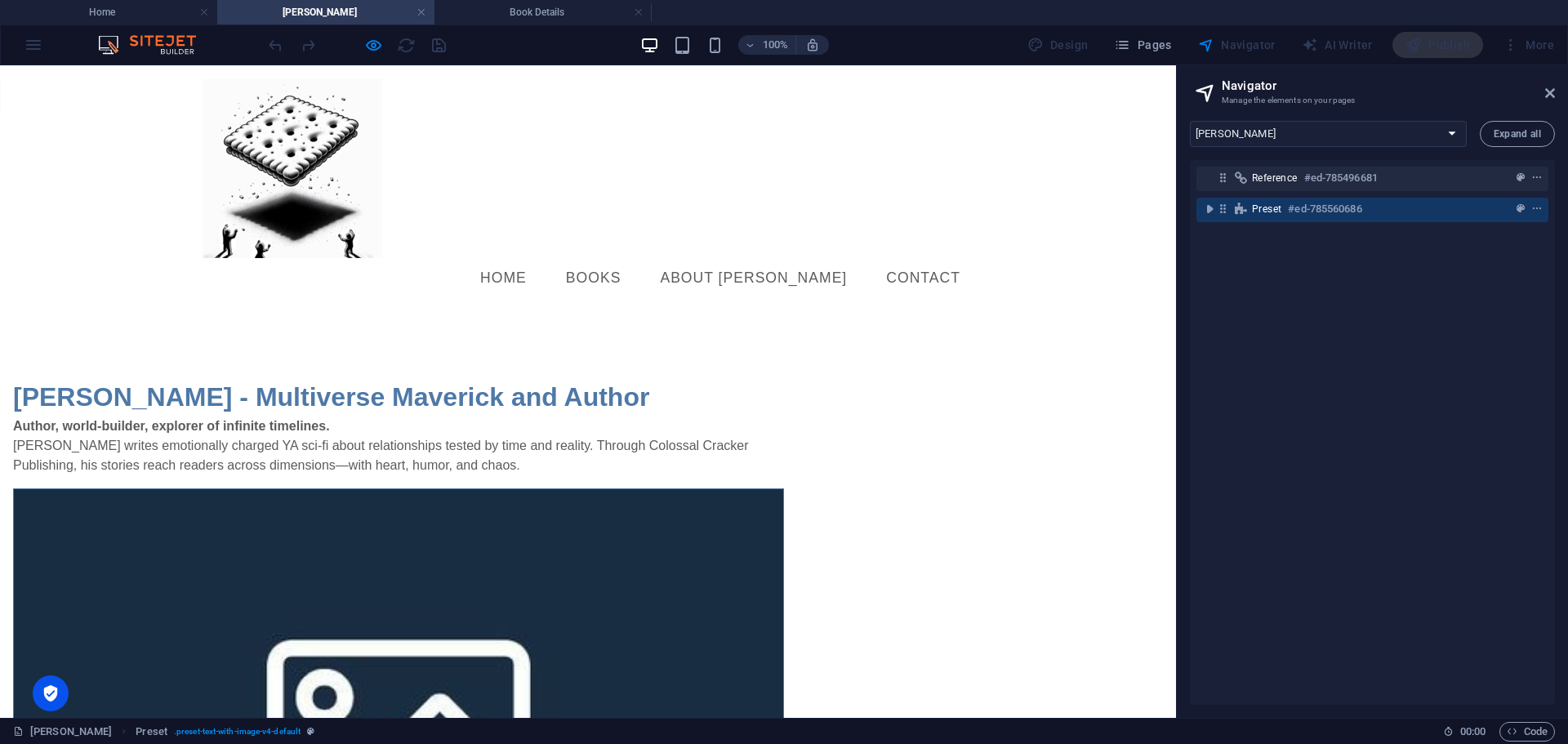 click on "About Axel" at bounding box center [753, 278] 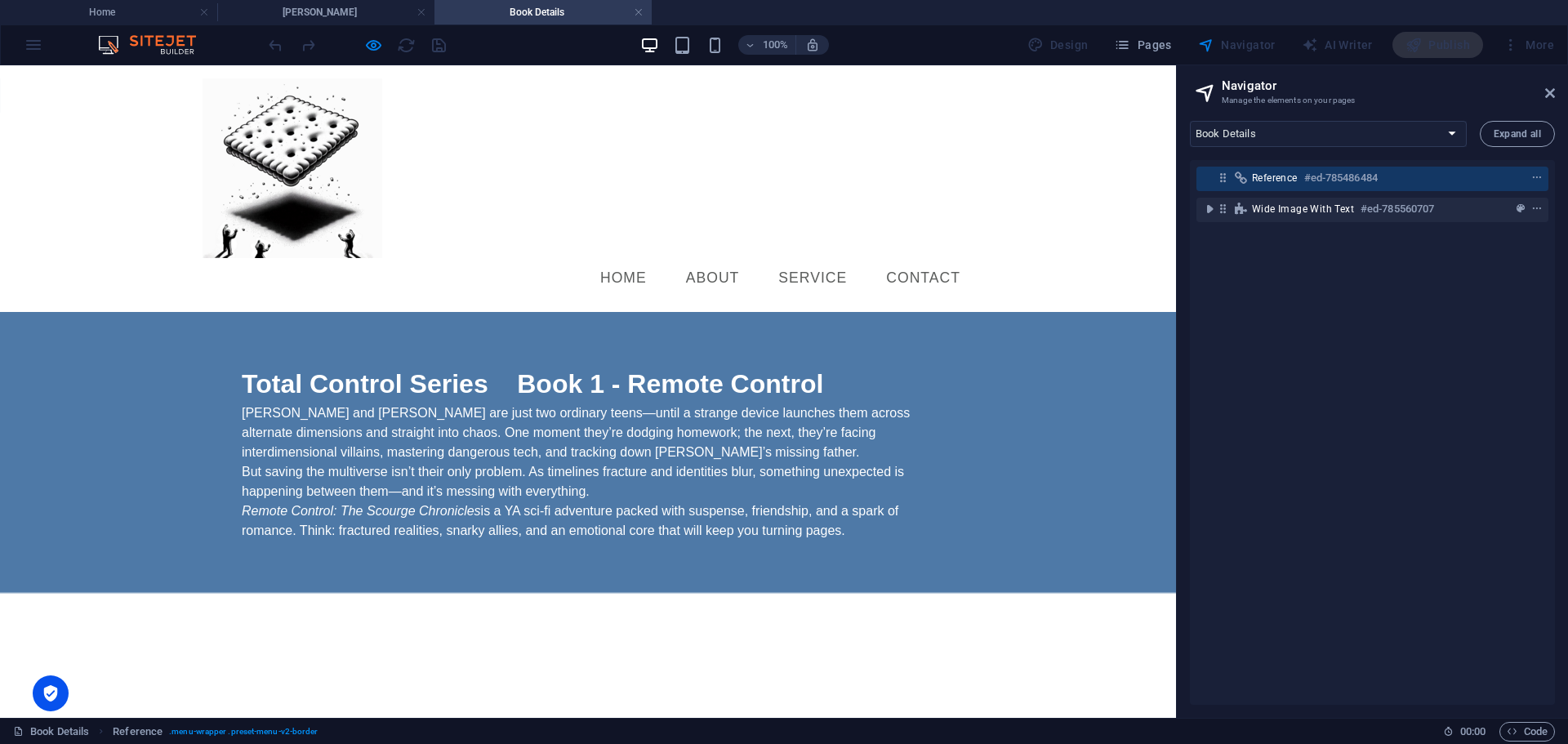 click on "Service" at bounding box center (813, 278) 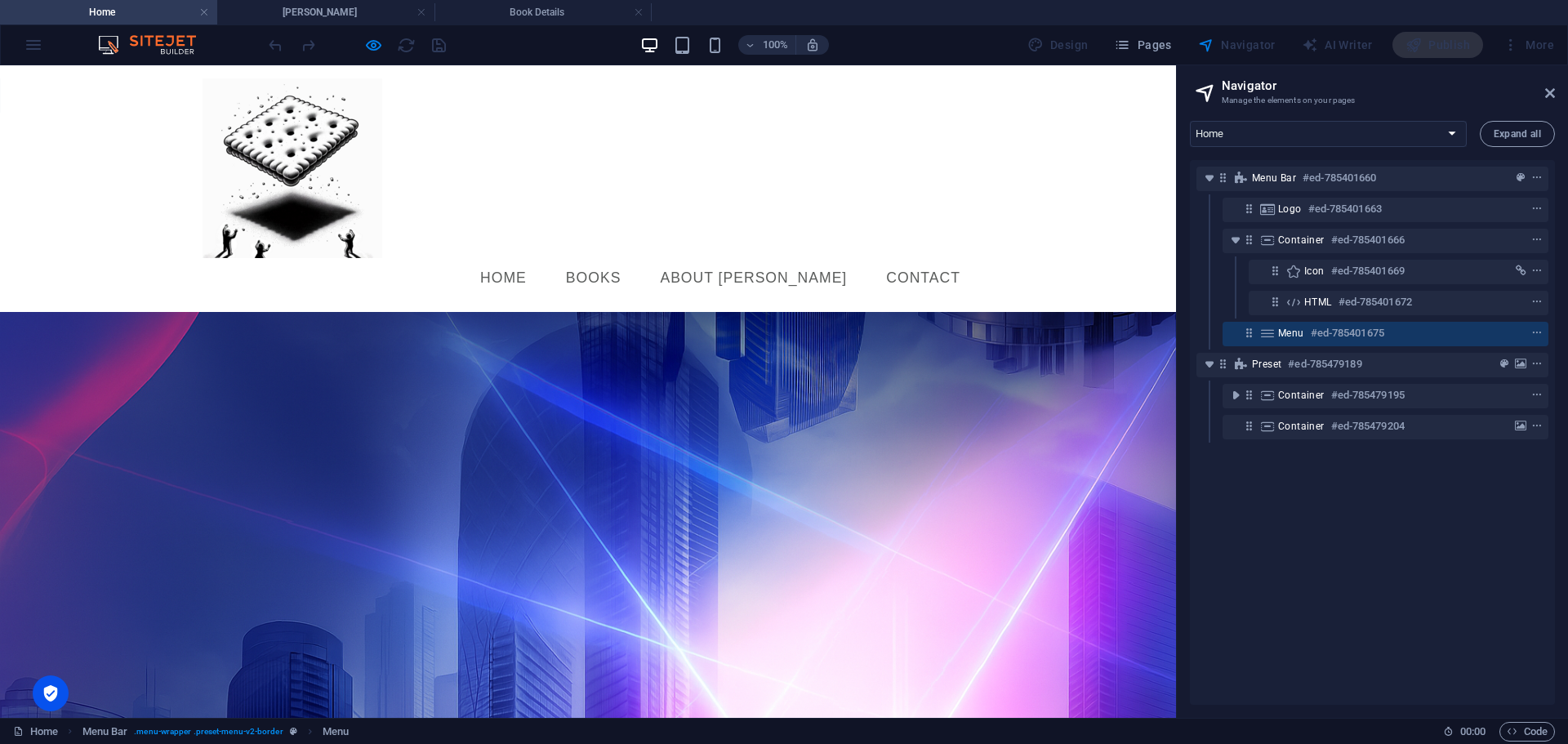 click on "About Axel" at bounding box center [753, 278] 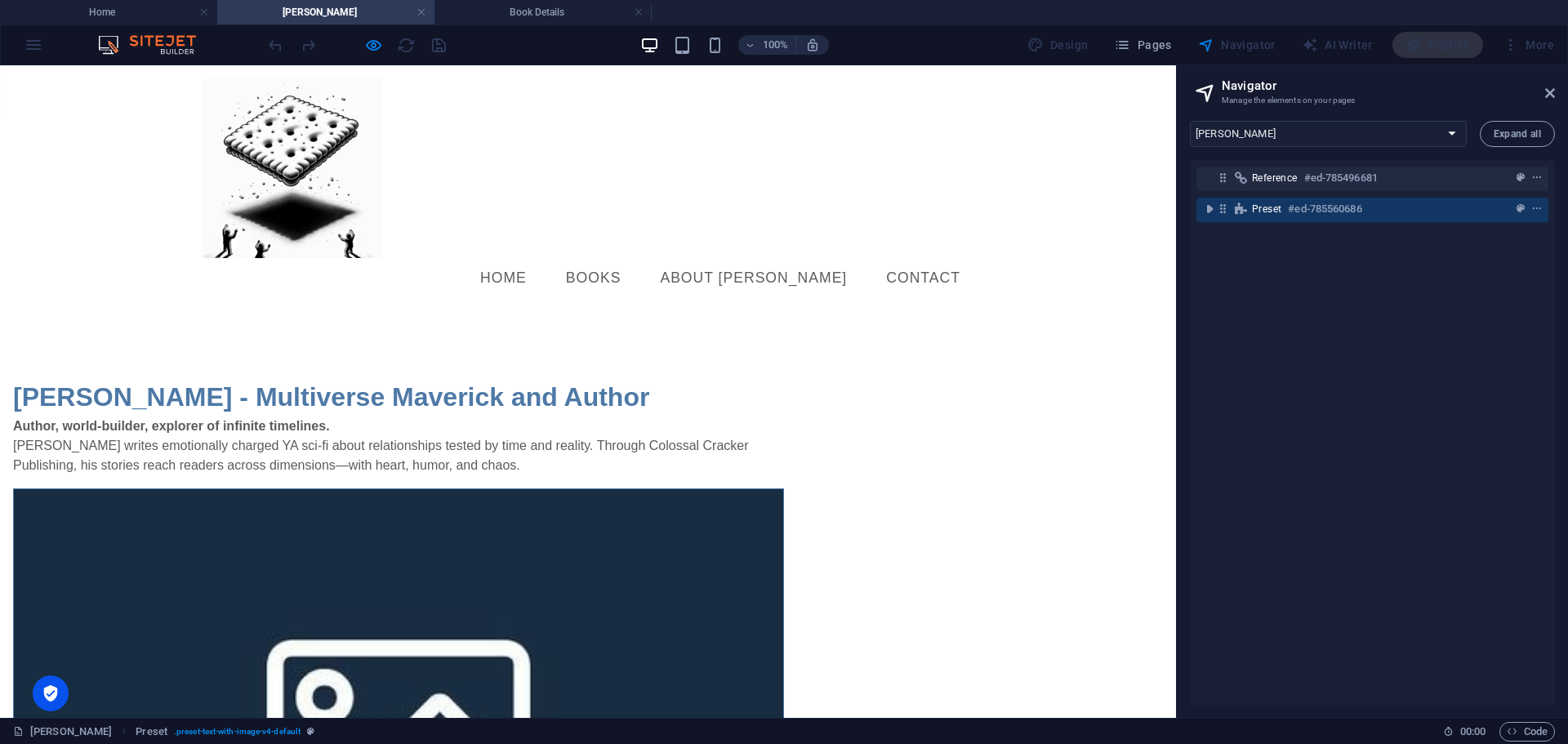 click on "Home" at bounding box center (503, 278) 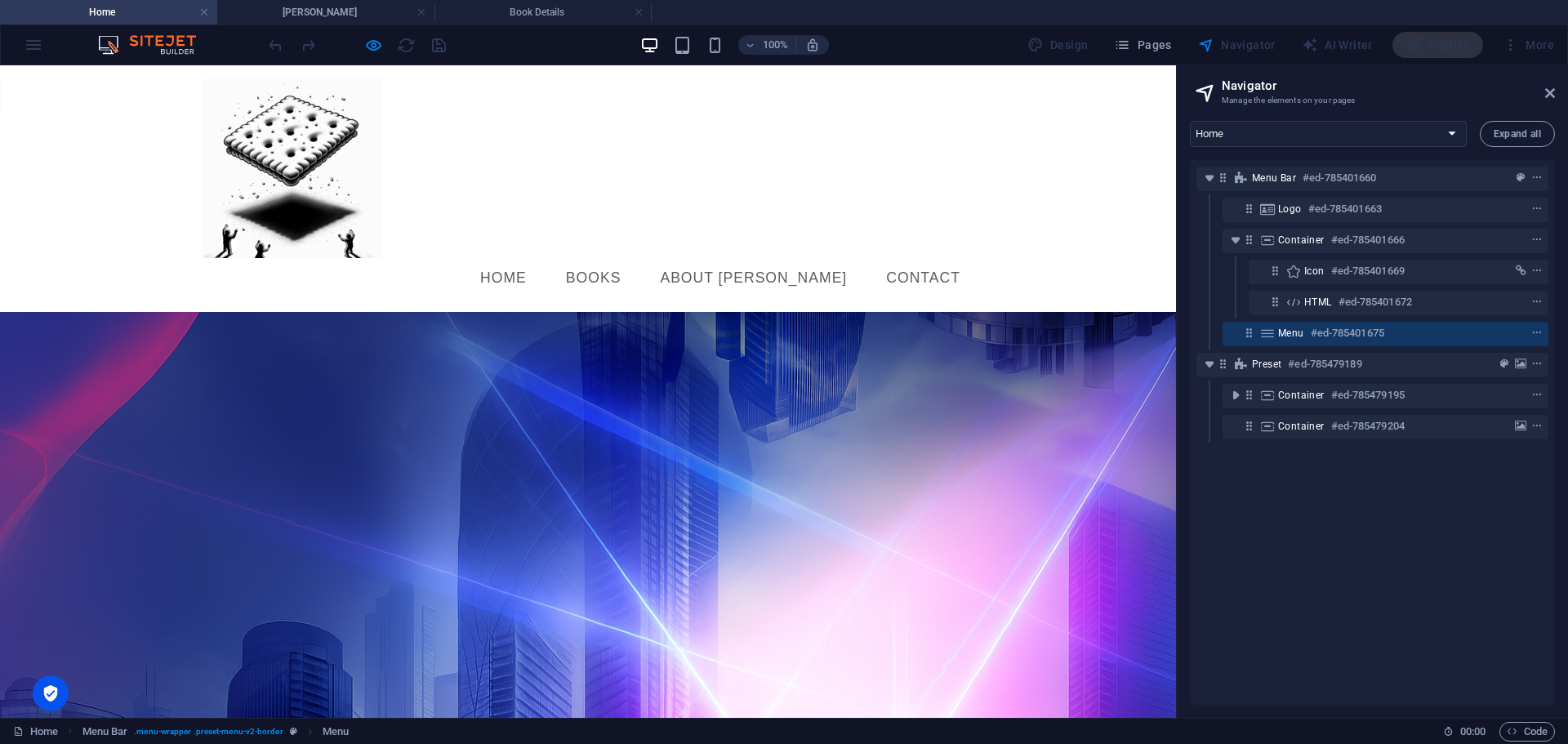 click on "Books" at bounding box center (594, 278) 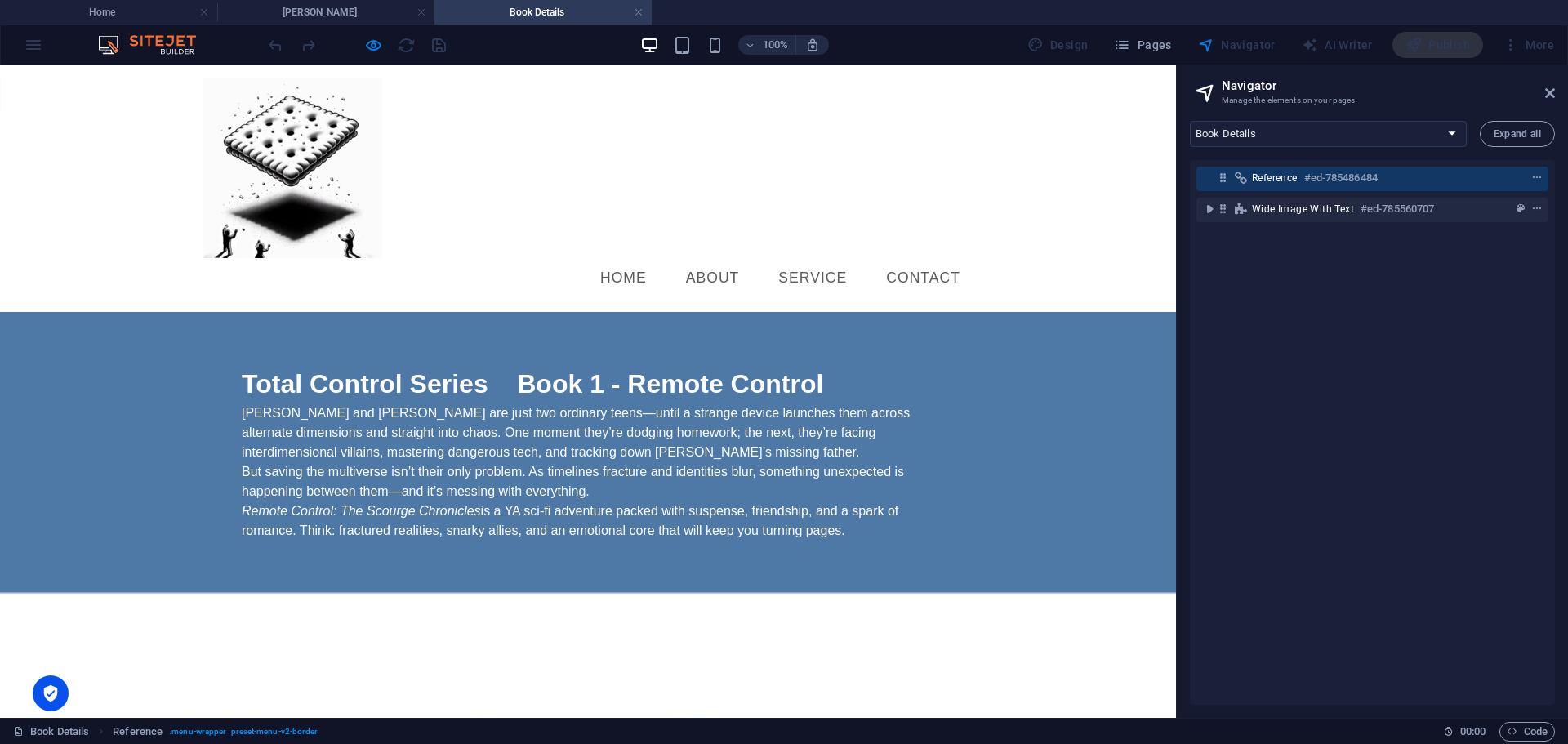 click on "Home" at bounding box center [623, 278] 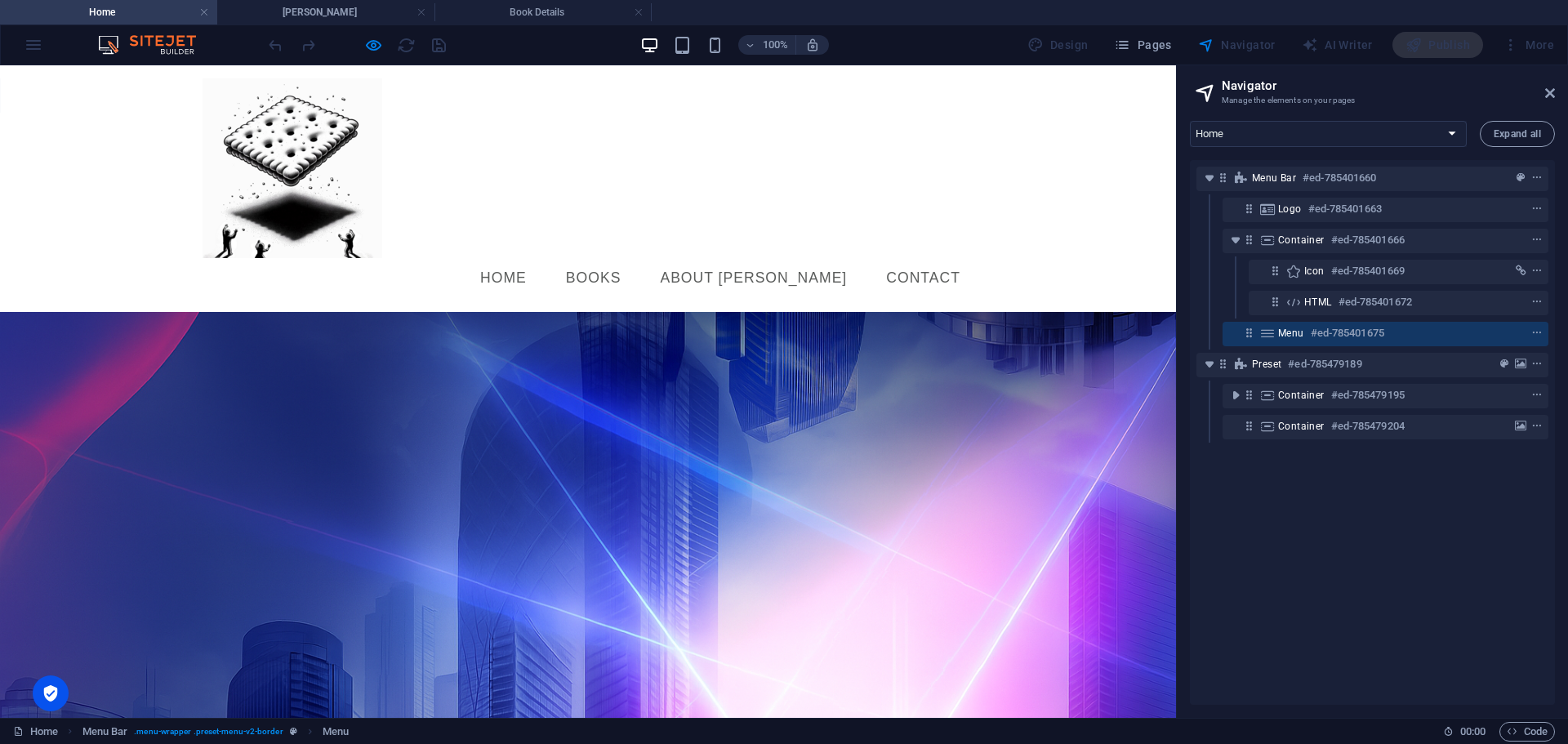 click on "Books" at bounding box center (594, 278) 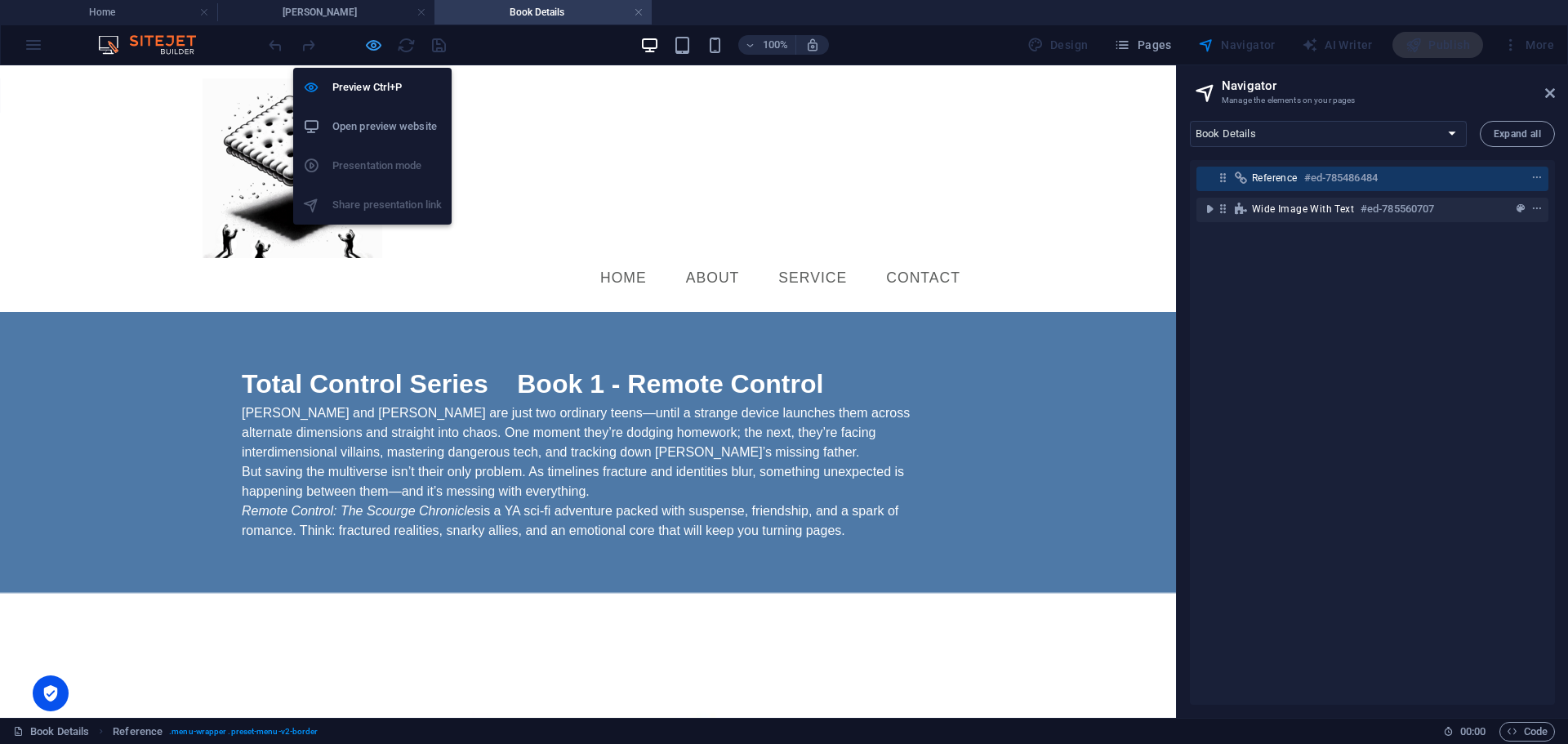 click at bounding box center (373, 45) 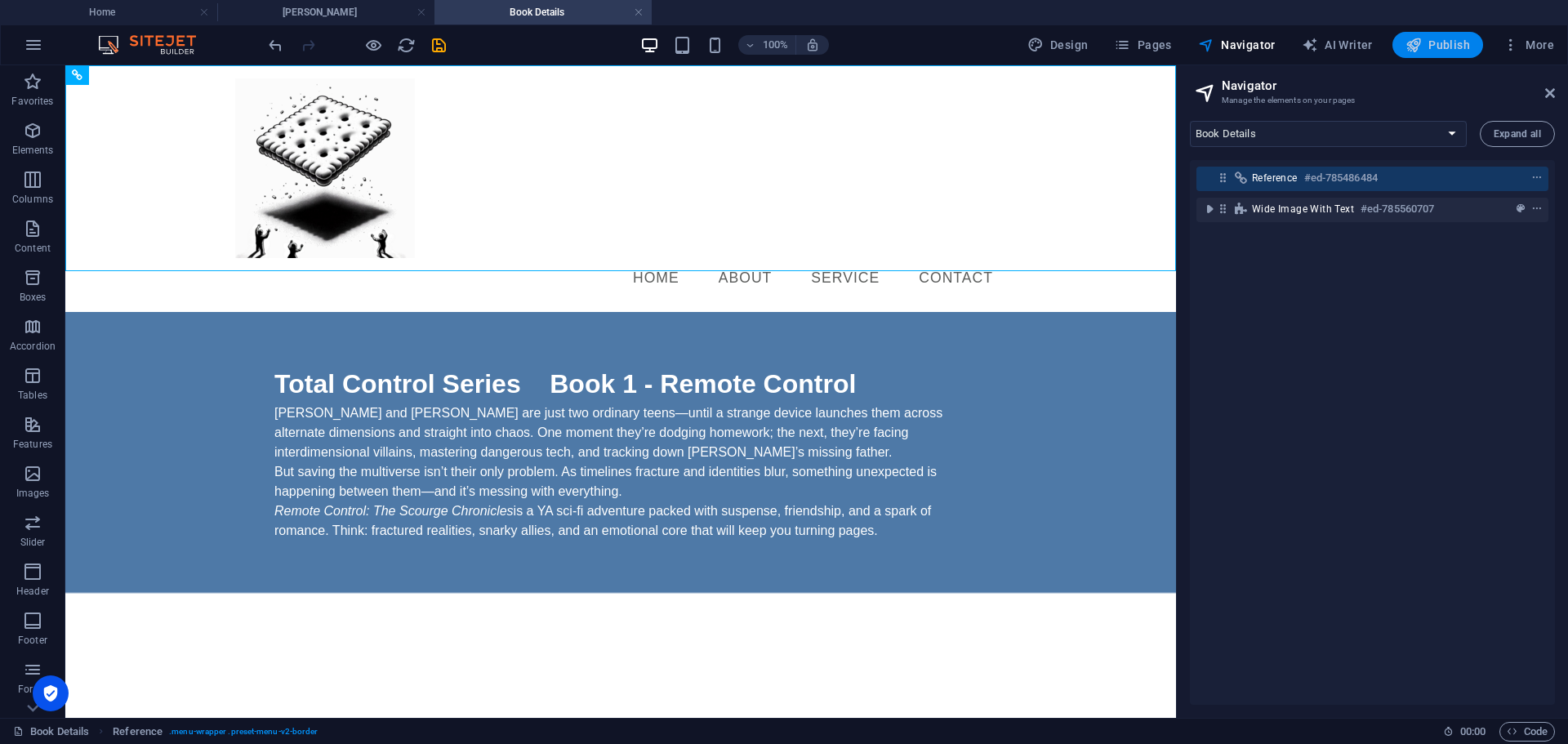 click on "Publish" at bounding box center (1437, 45) 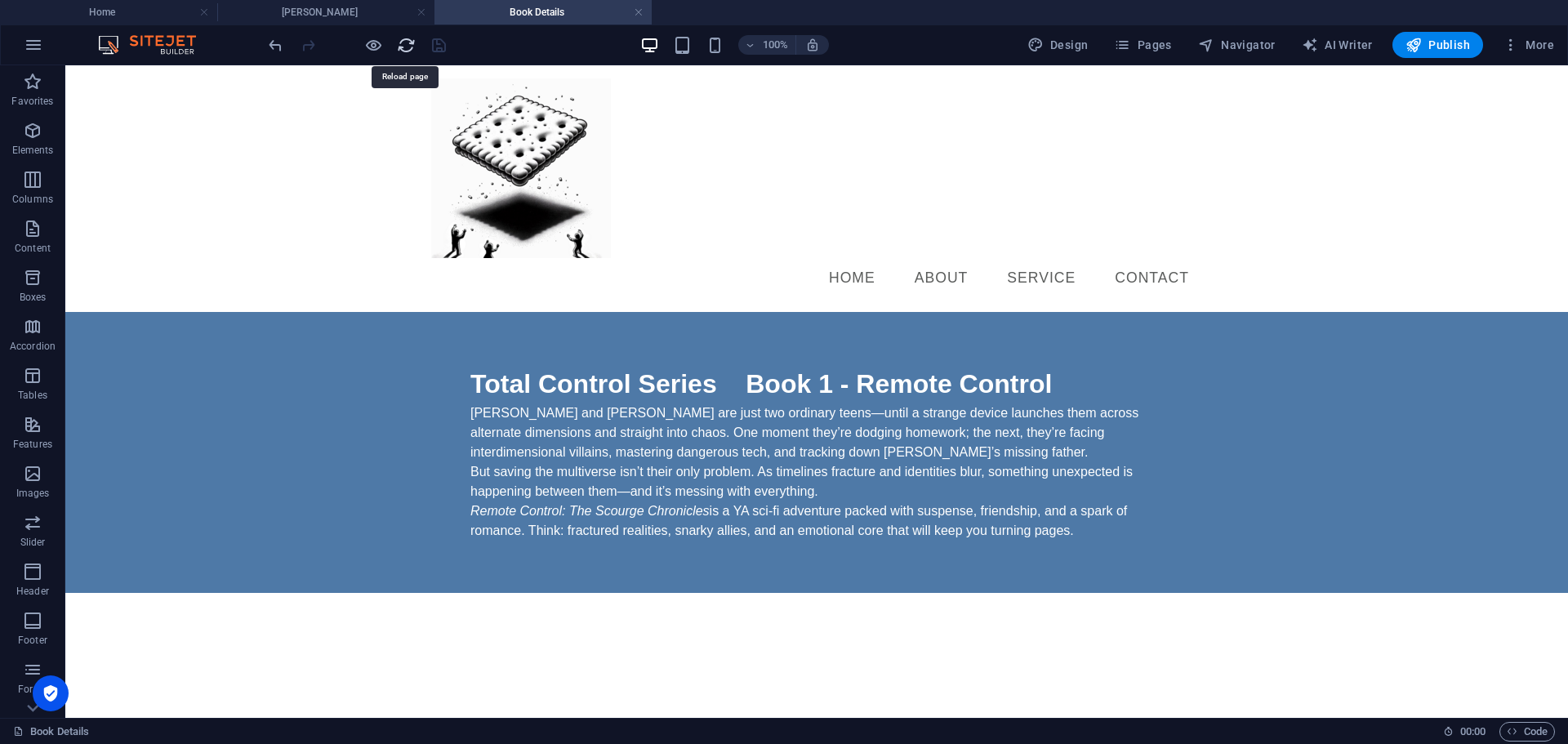 click at bounding box center (406, 45) 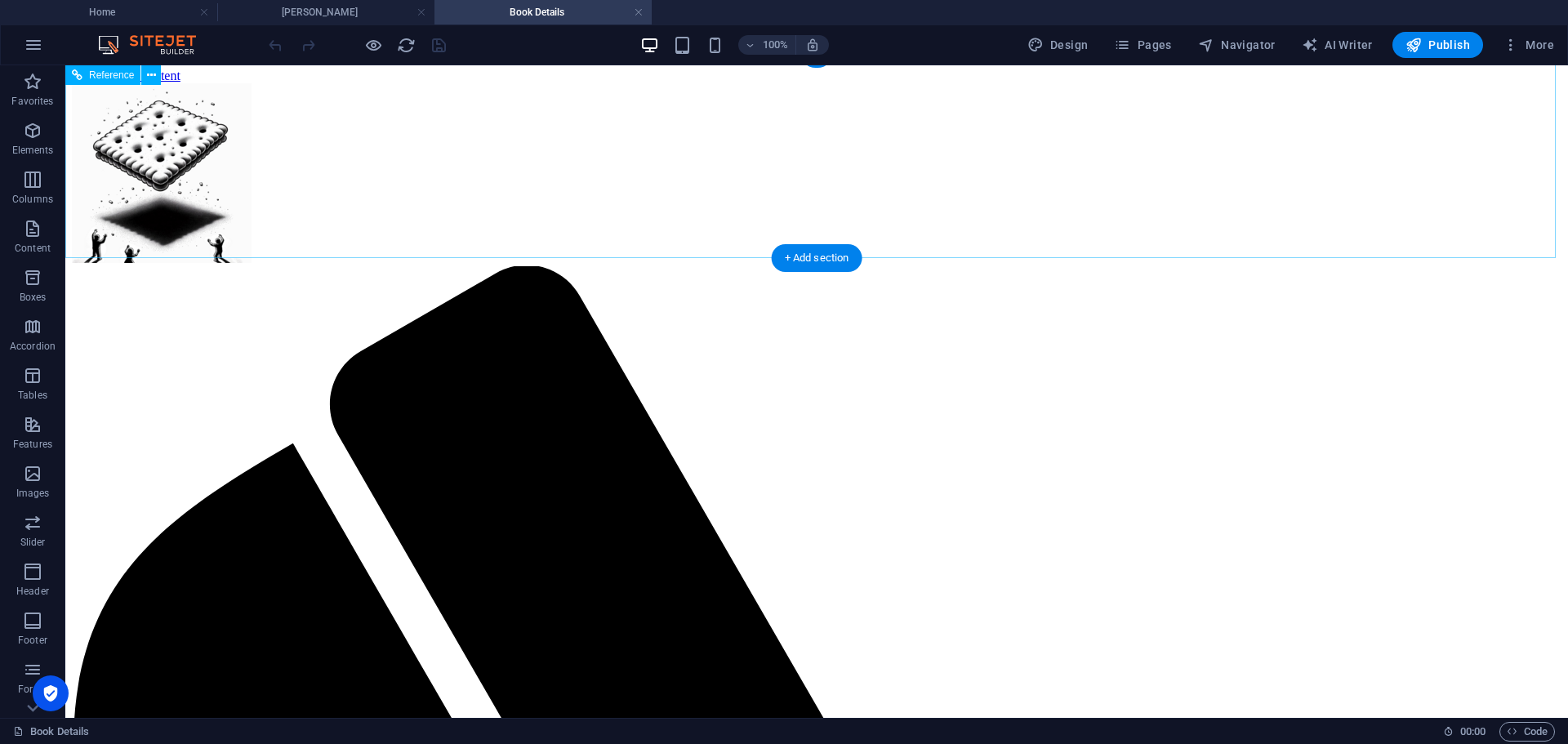 scroll, scrollTop: 0, scrollLeft: 0, axis: both 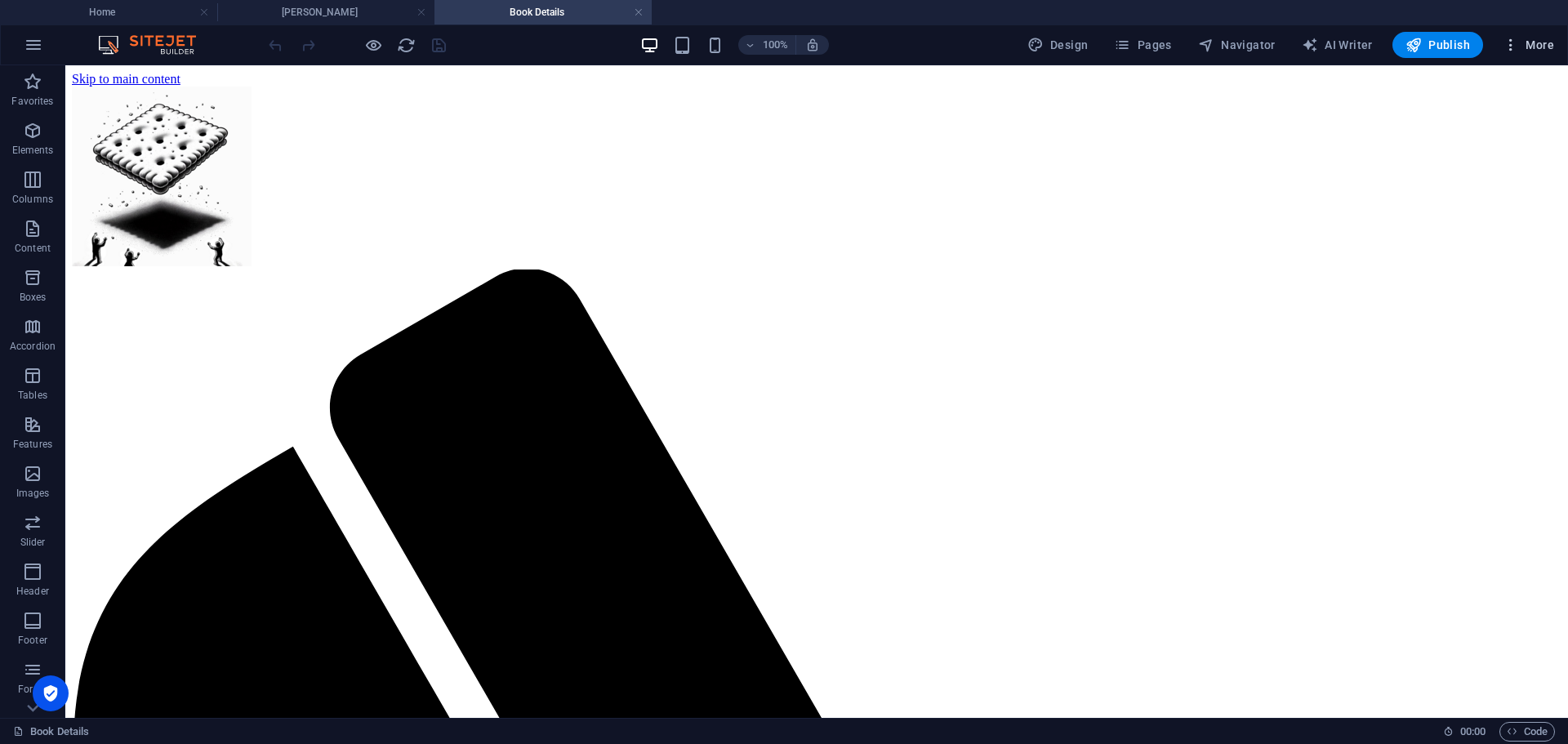 click on "More" at bounding box center [1528, 45] 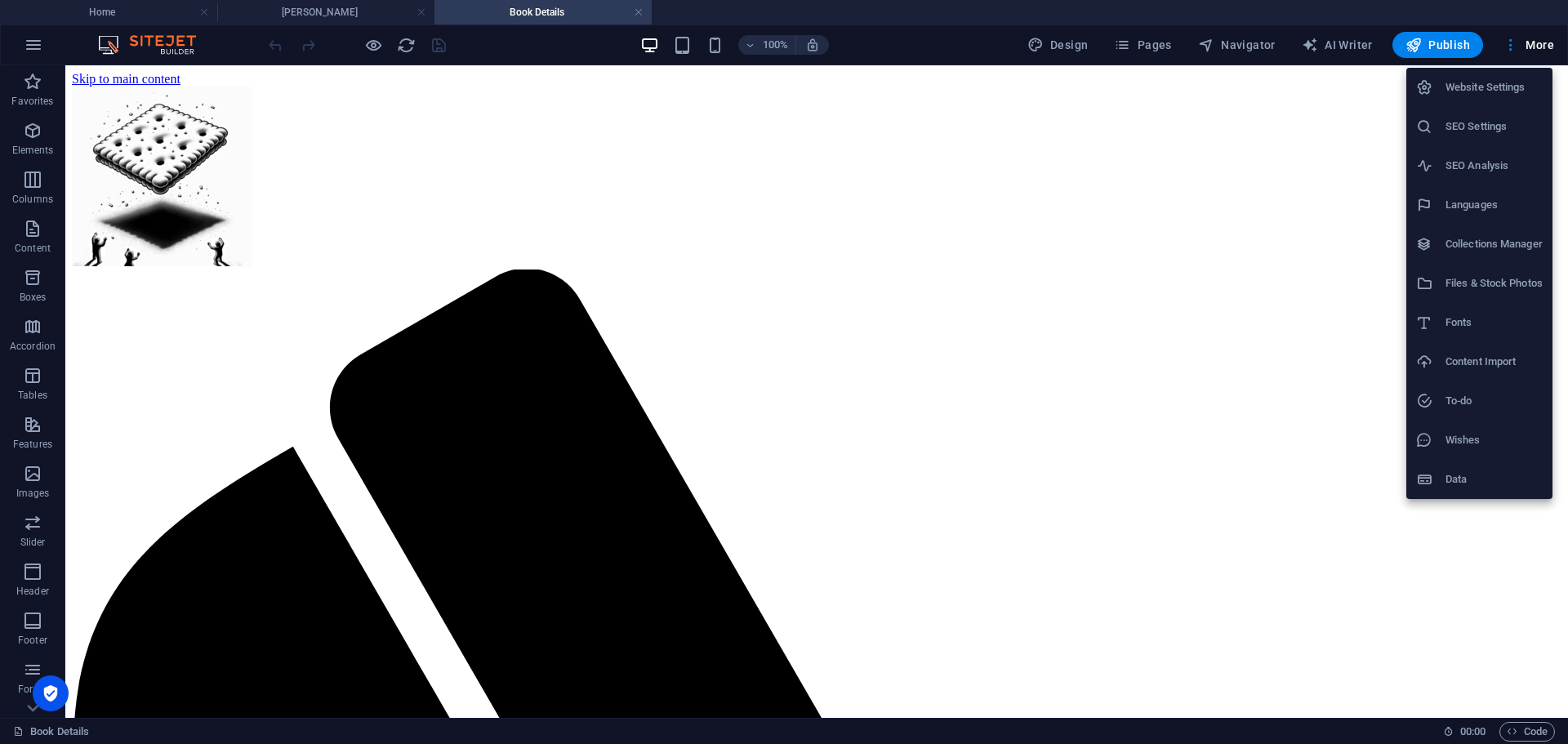 click at bounding box center (784, 372) 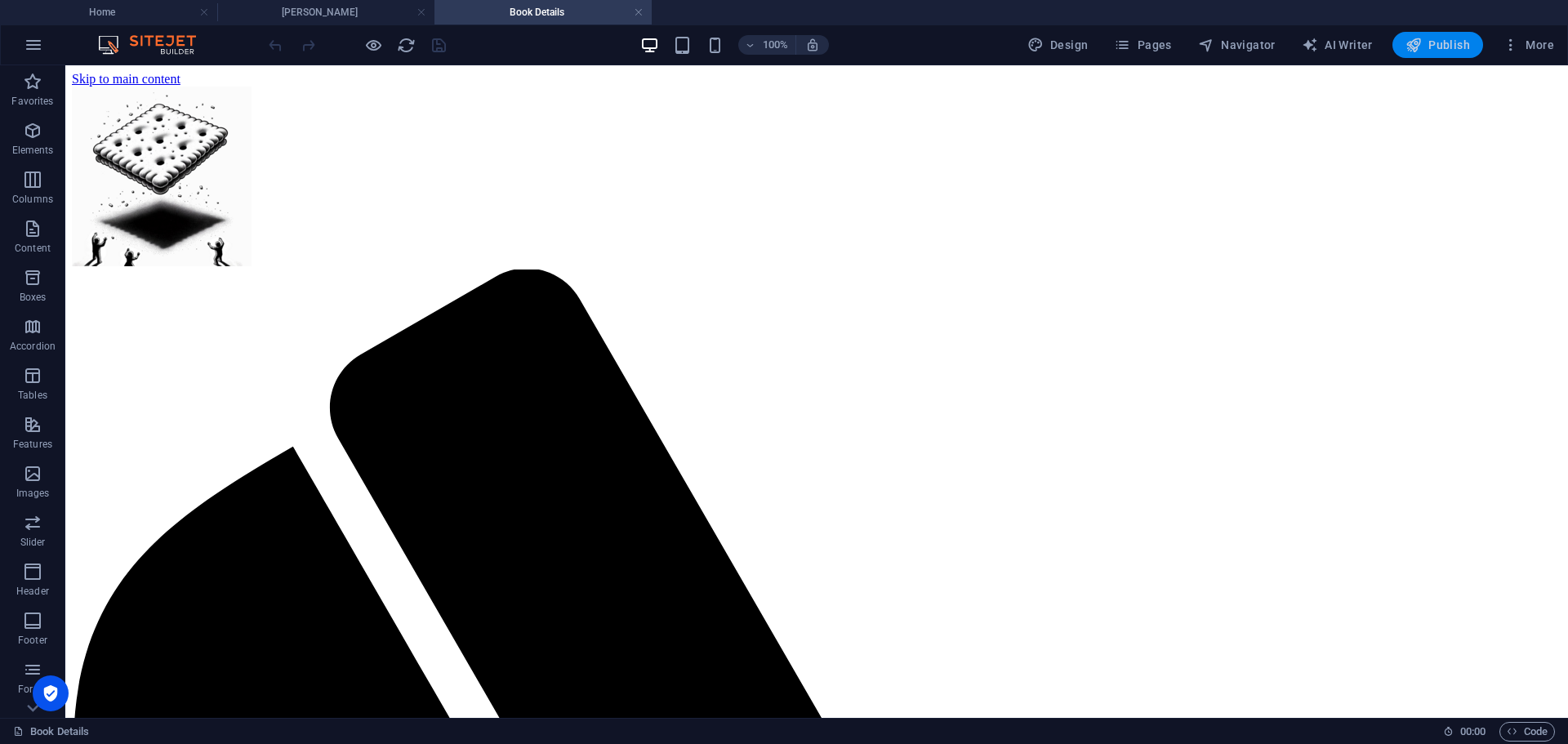 click on "Publish" at bounding box center (1437, 45) 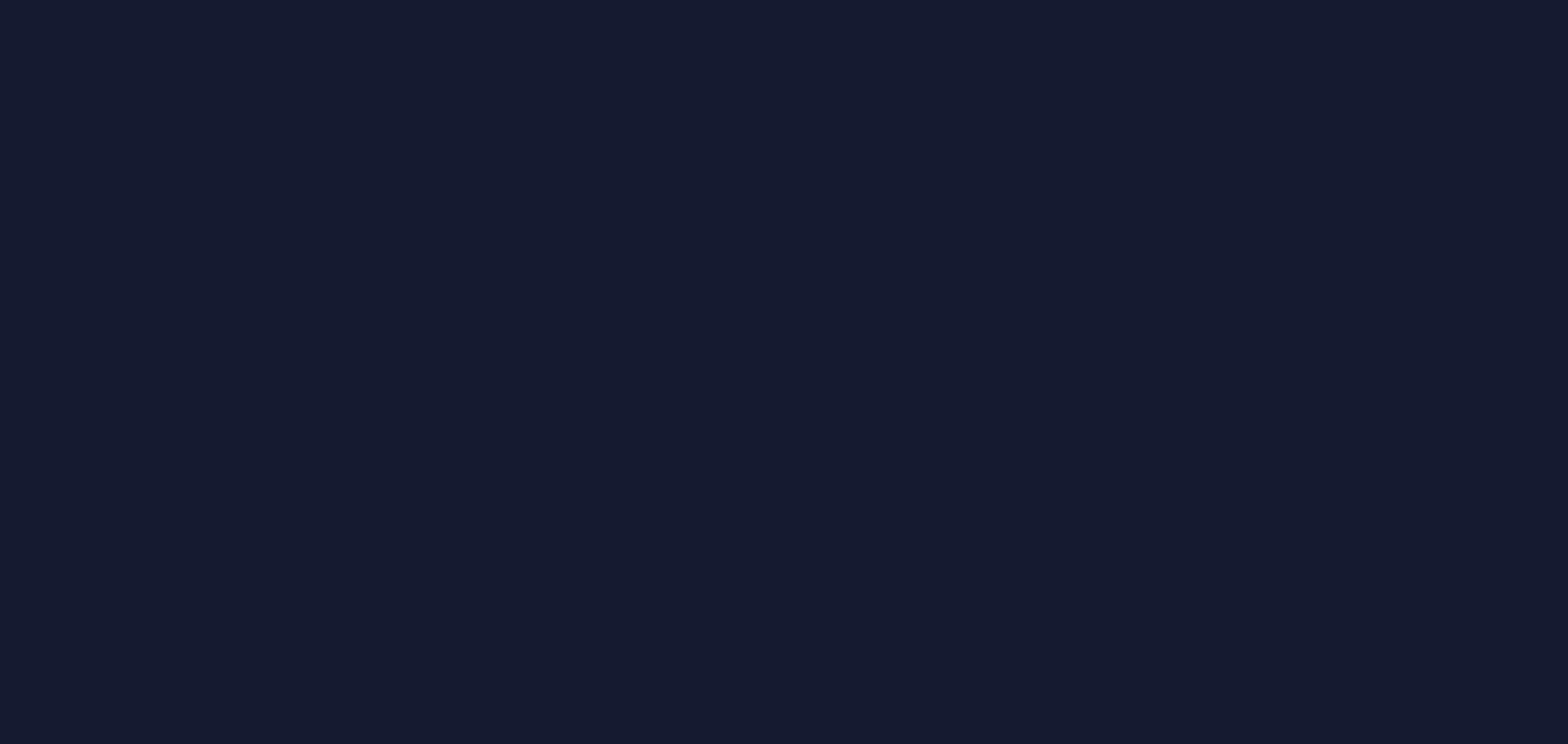 scroll, scrollTop: 0, scrollLeft: 0, axis: both 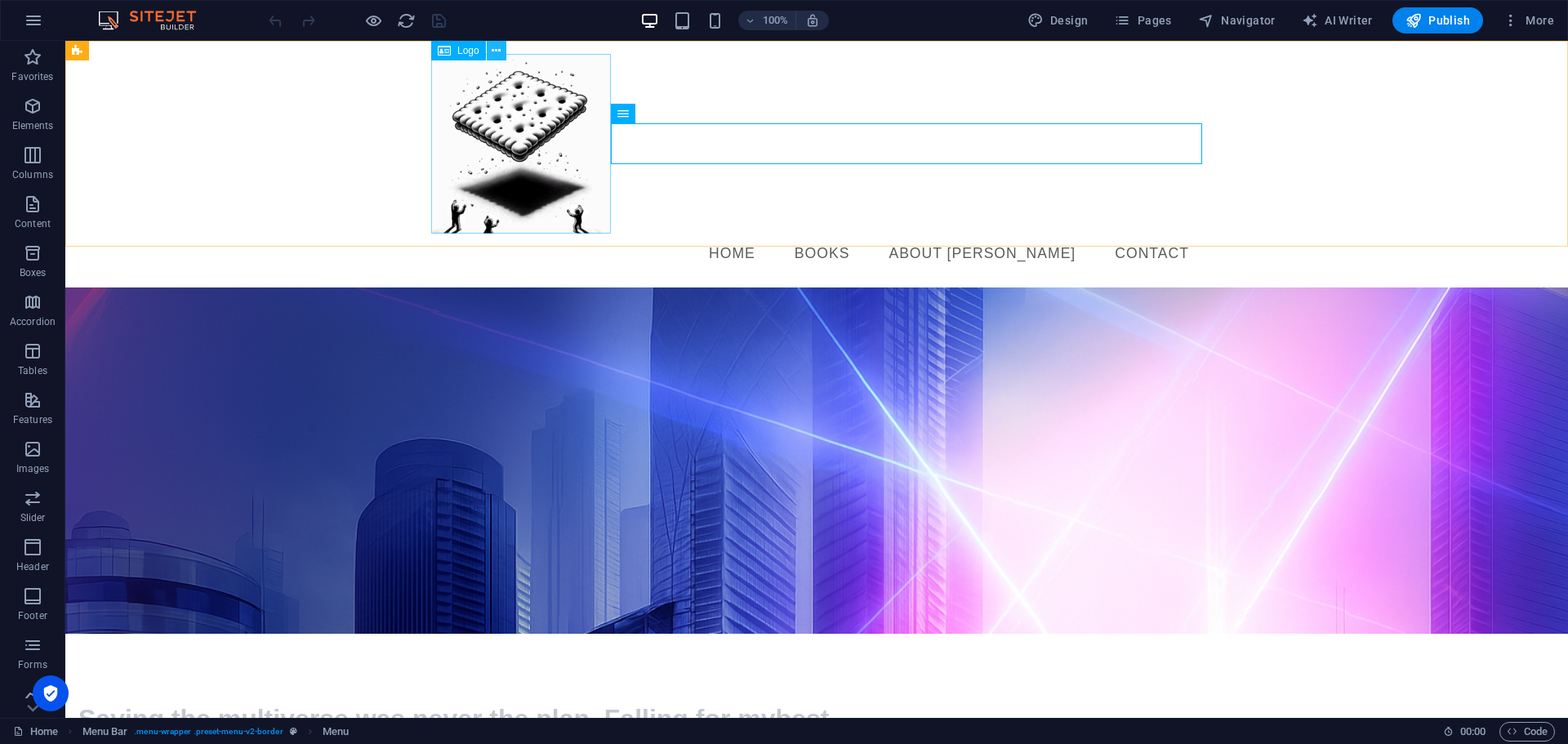 click at bounding box center [496, 51] 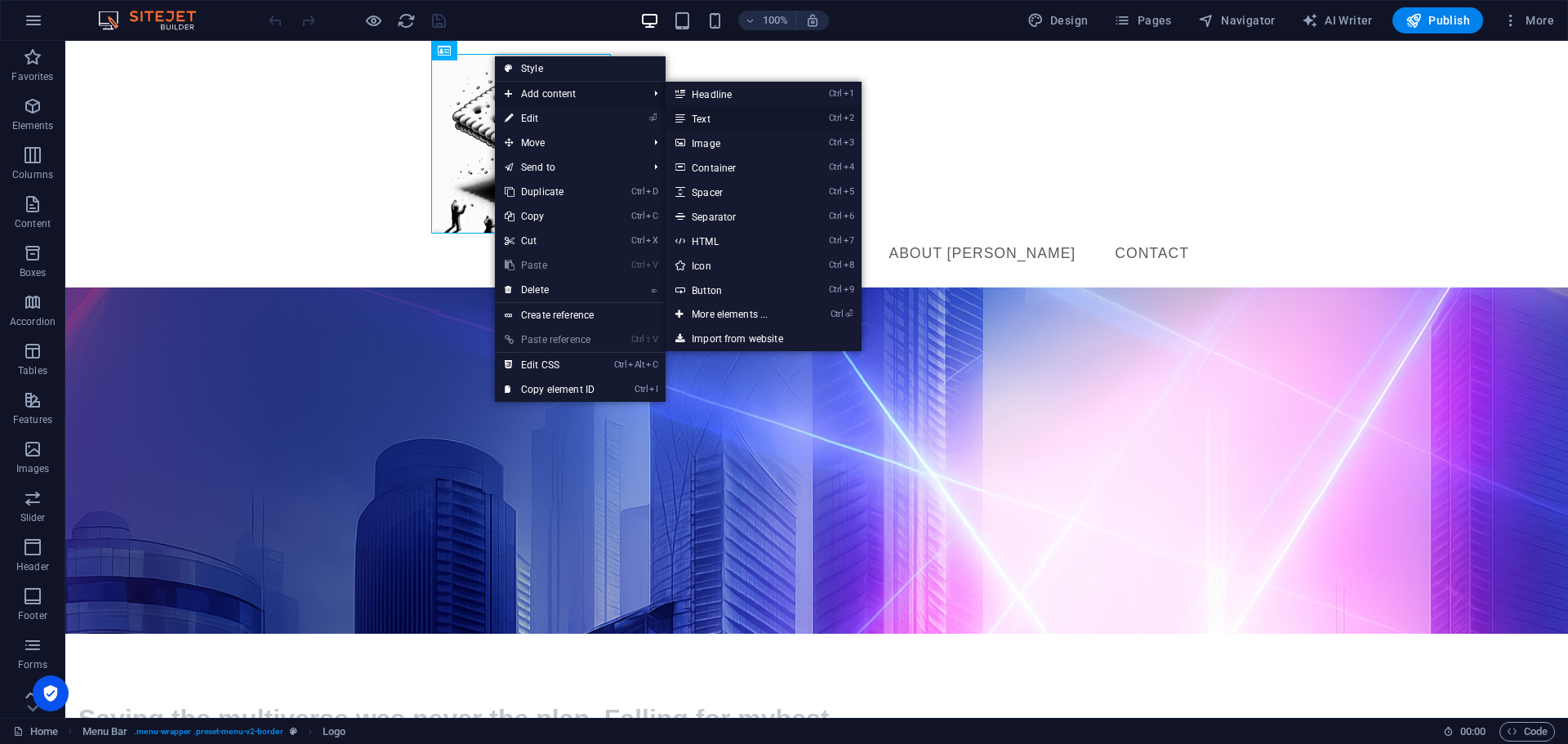 click on "Ctrl 2  Text" at bounding box center (733, 118) 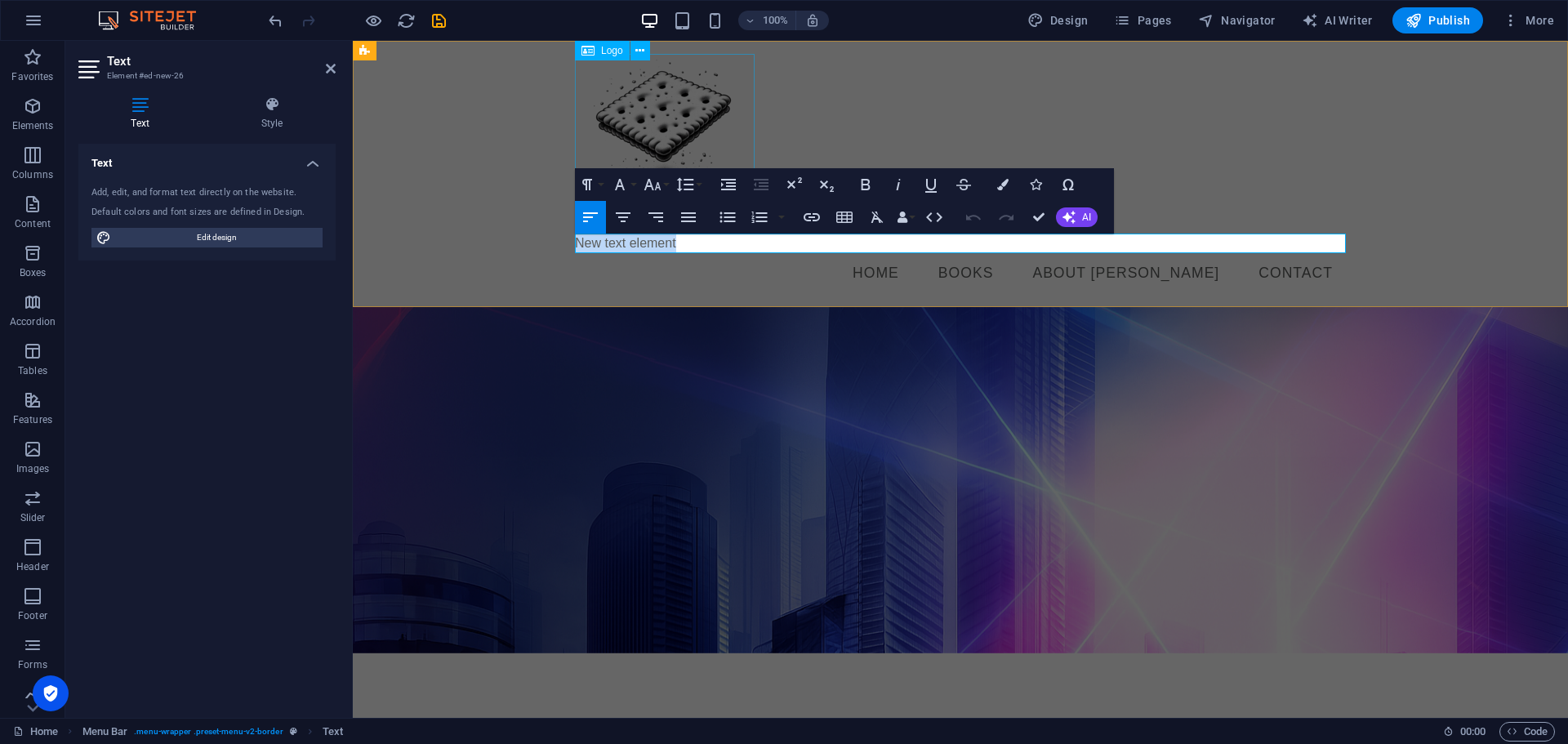 type 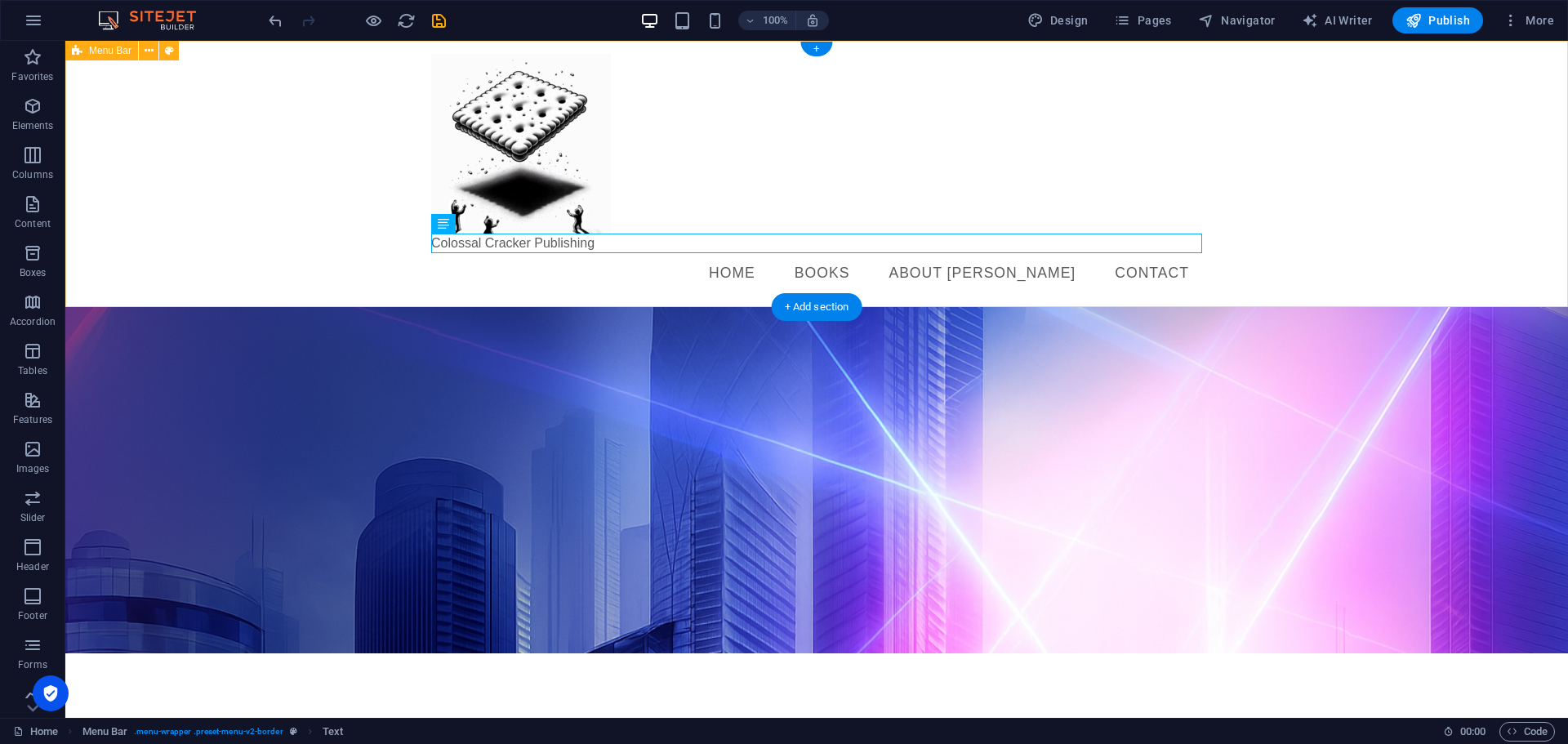 click on "Colossal Cracker Publishing Menu Home Books About Axel Contact" at bounding box center (817, 174) 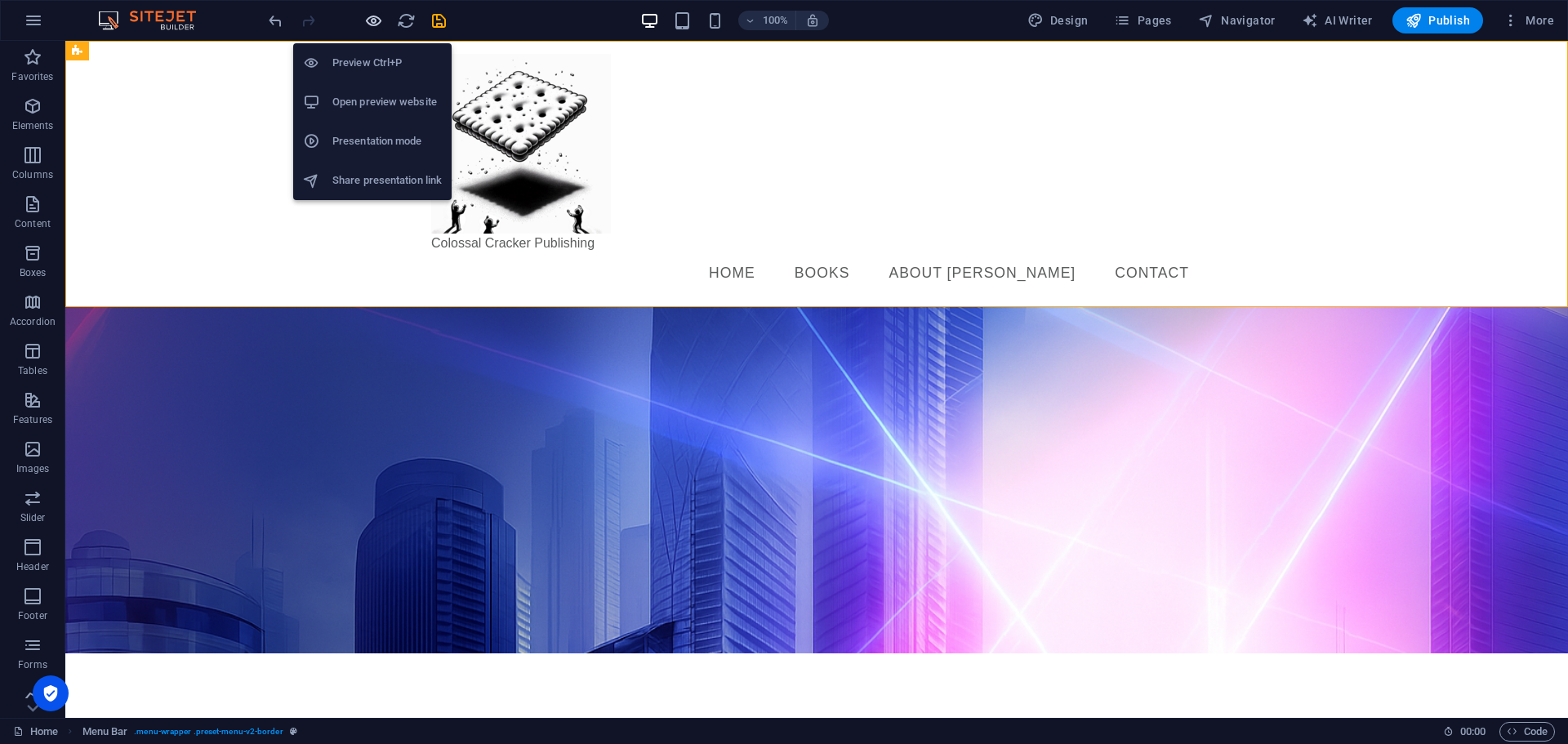 click at bounding box center (373, 20) 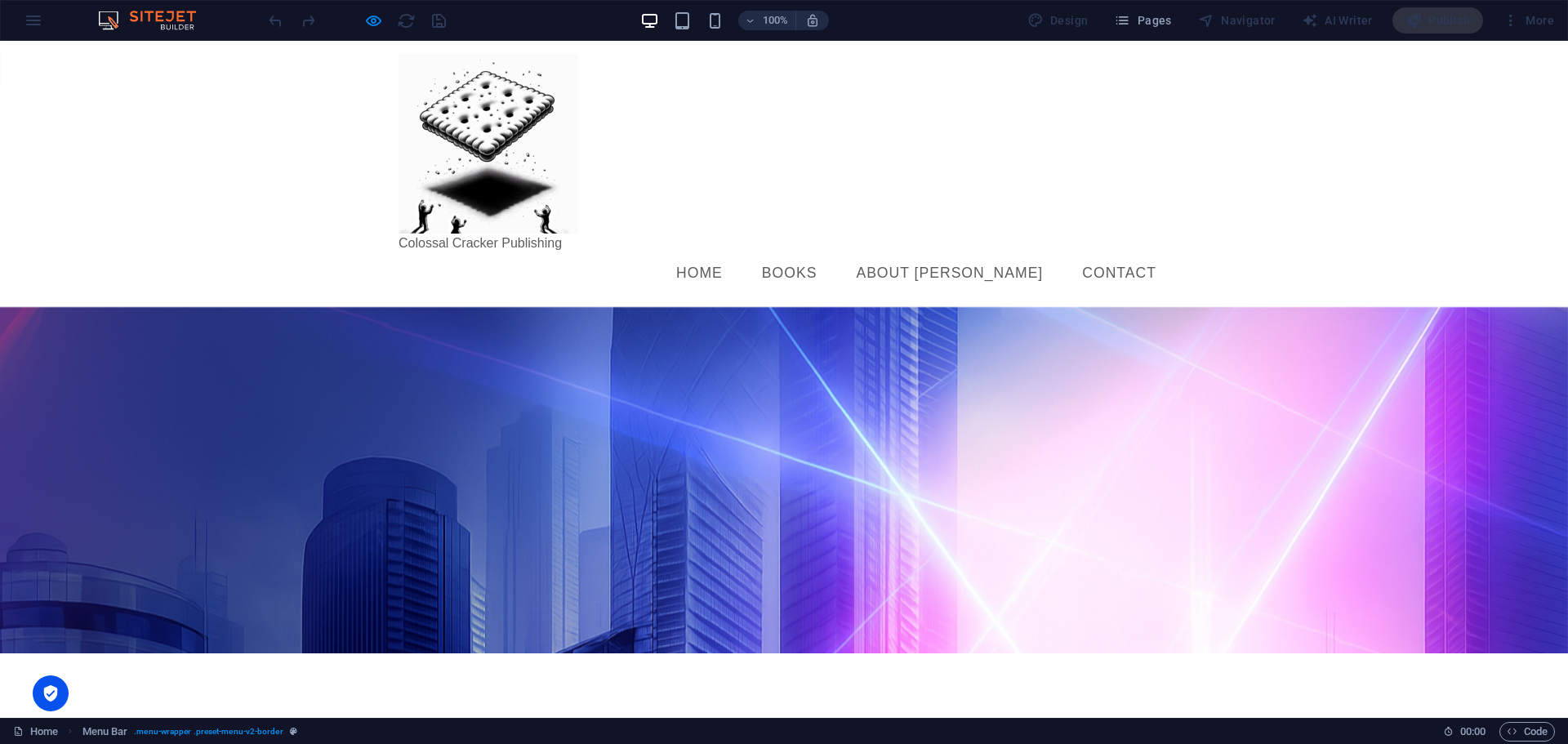 click on "Books" at bounding box center (790, 274) 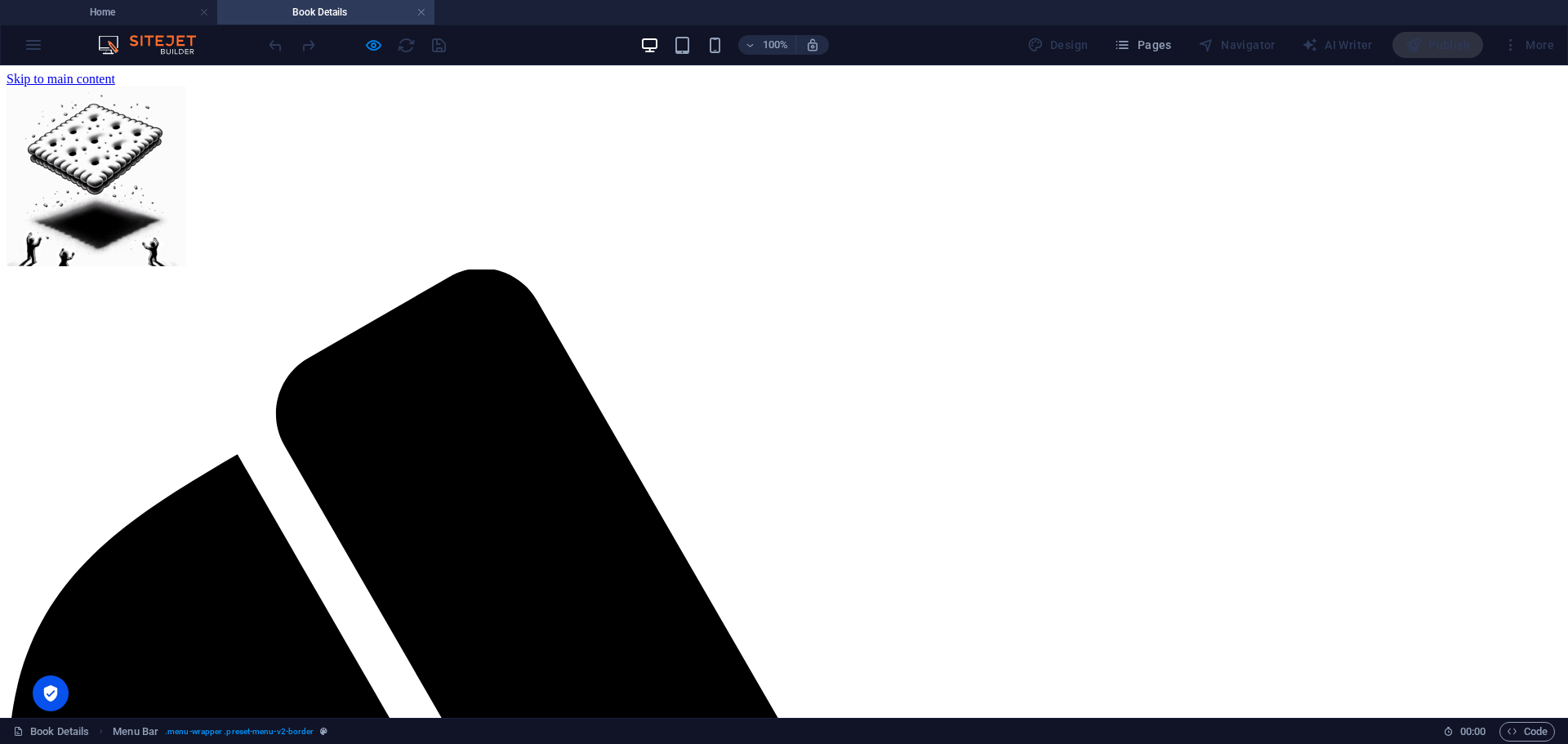 scroll, scrollTop: 0, scrollLeft: 0, axis: both 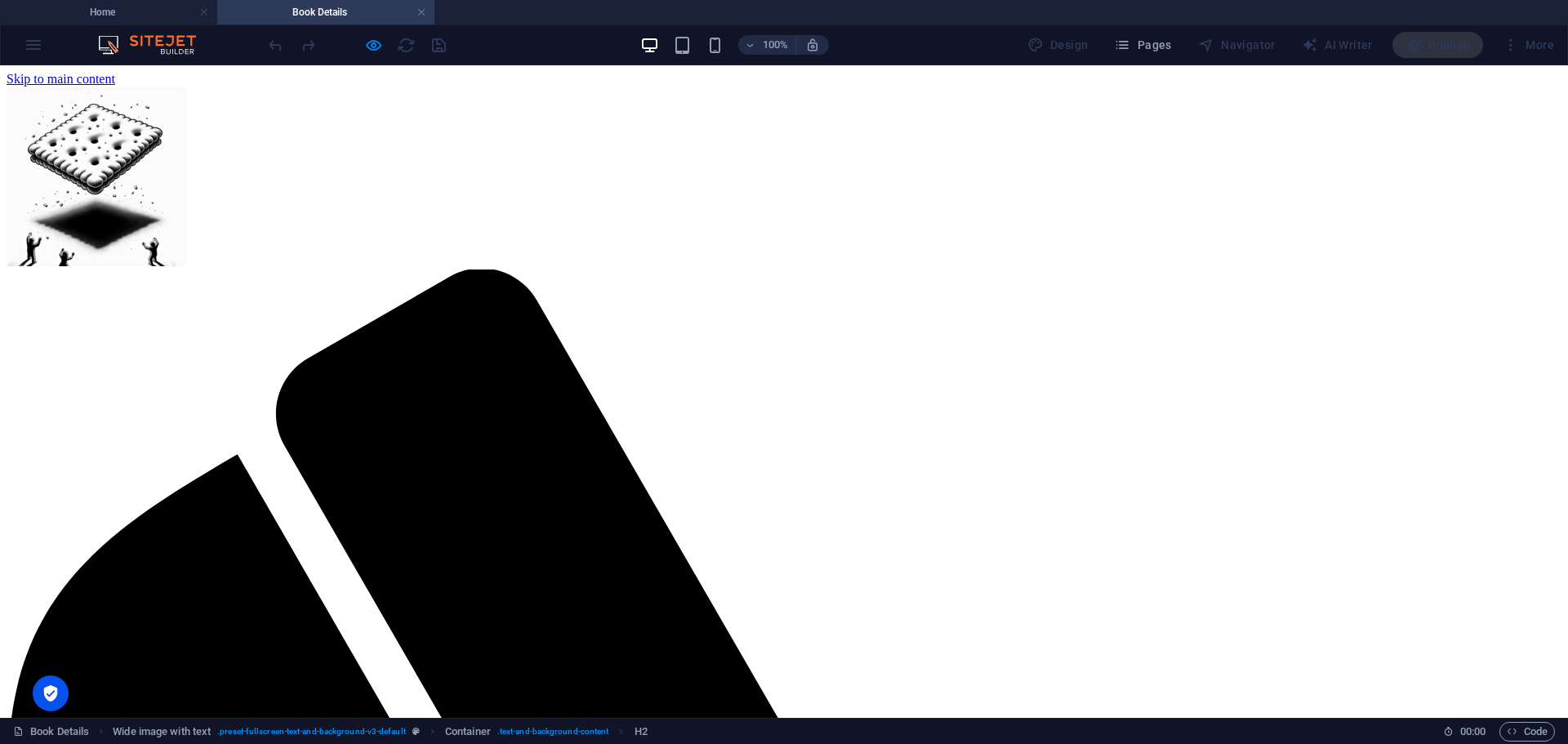 click on "Home Books About Axel Contact" at bounding box center (784, 2380) 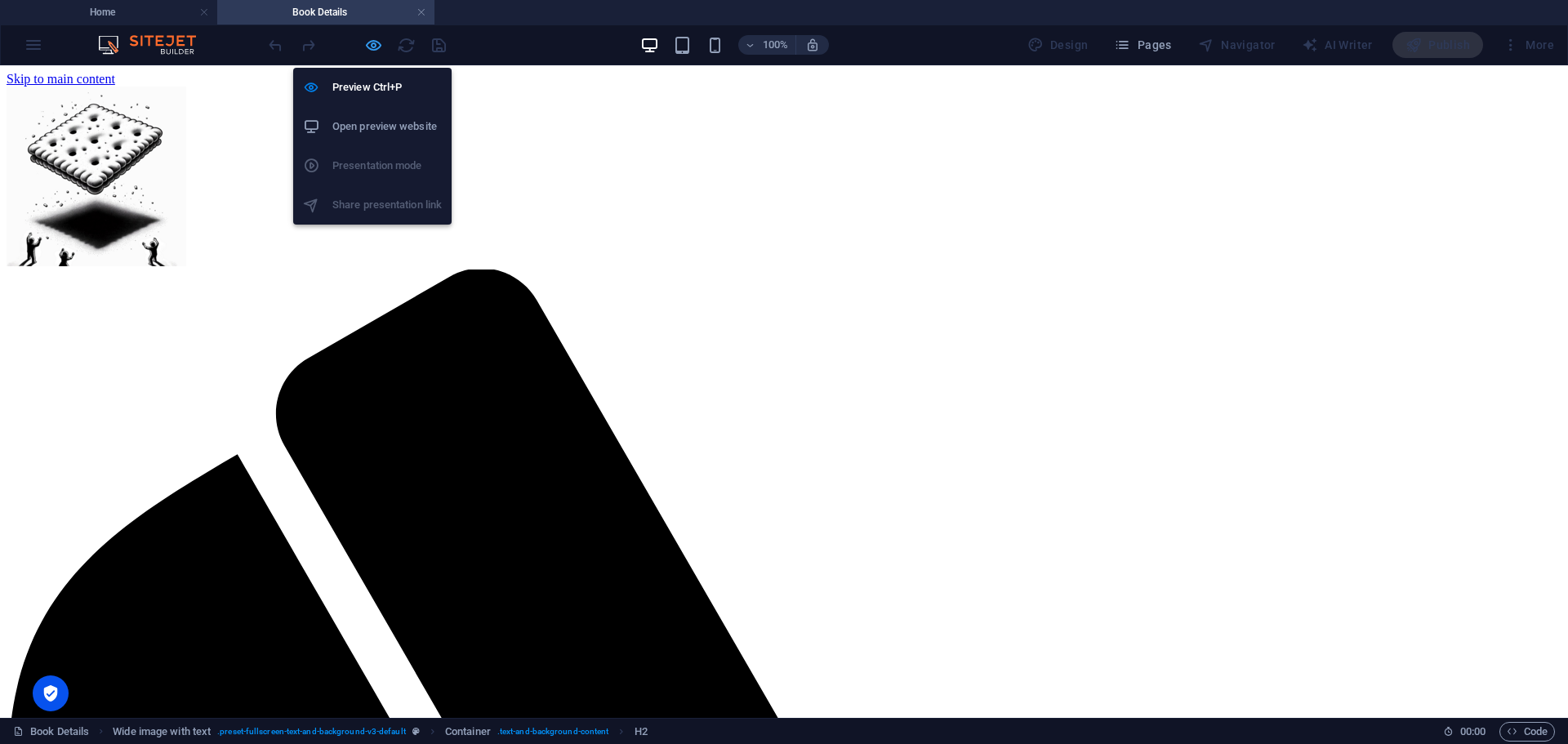 click at bounding box center [373, 45] 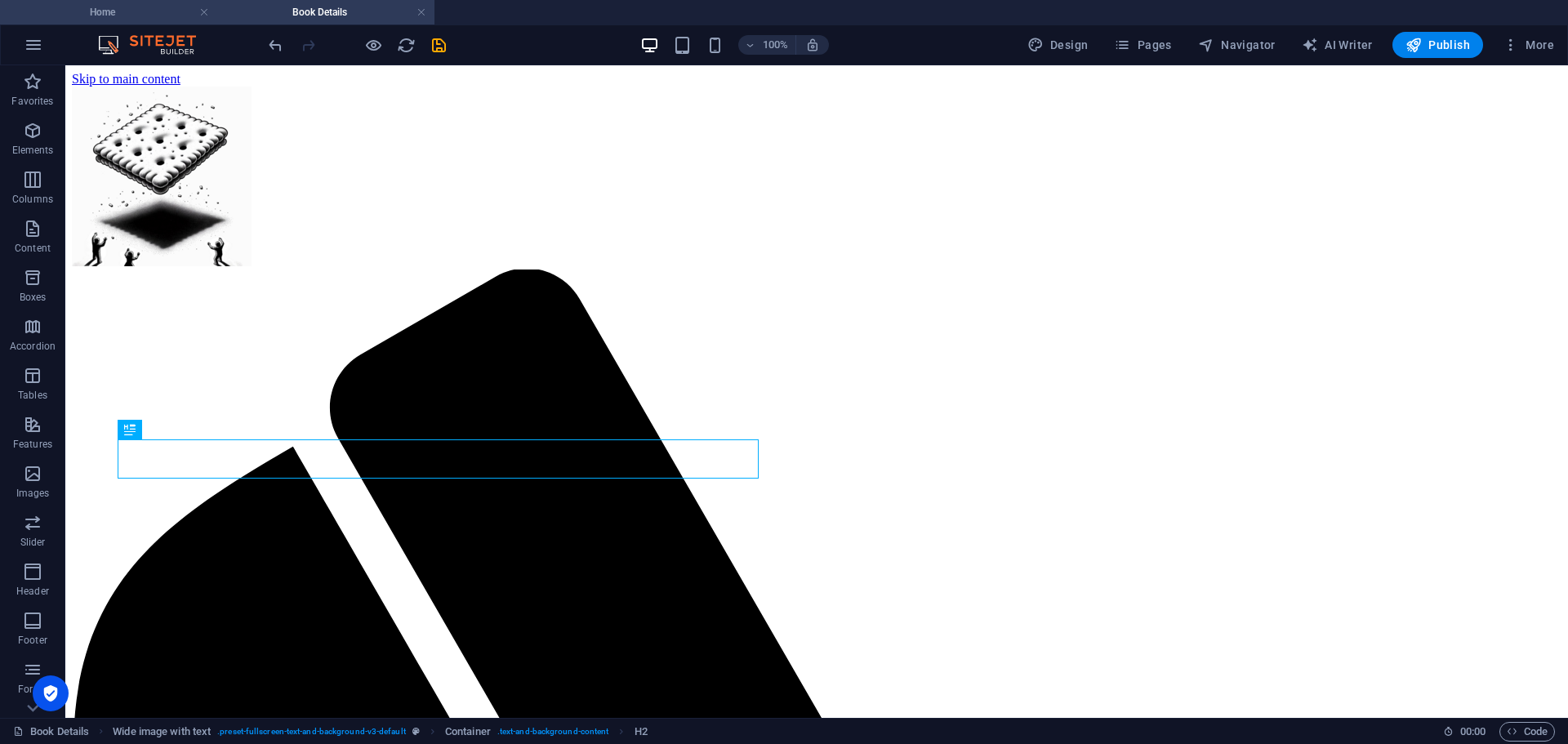 click on "Home" at bounding box center [109, 12] 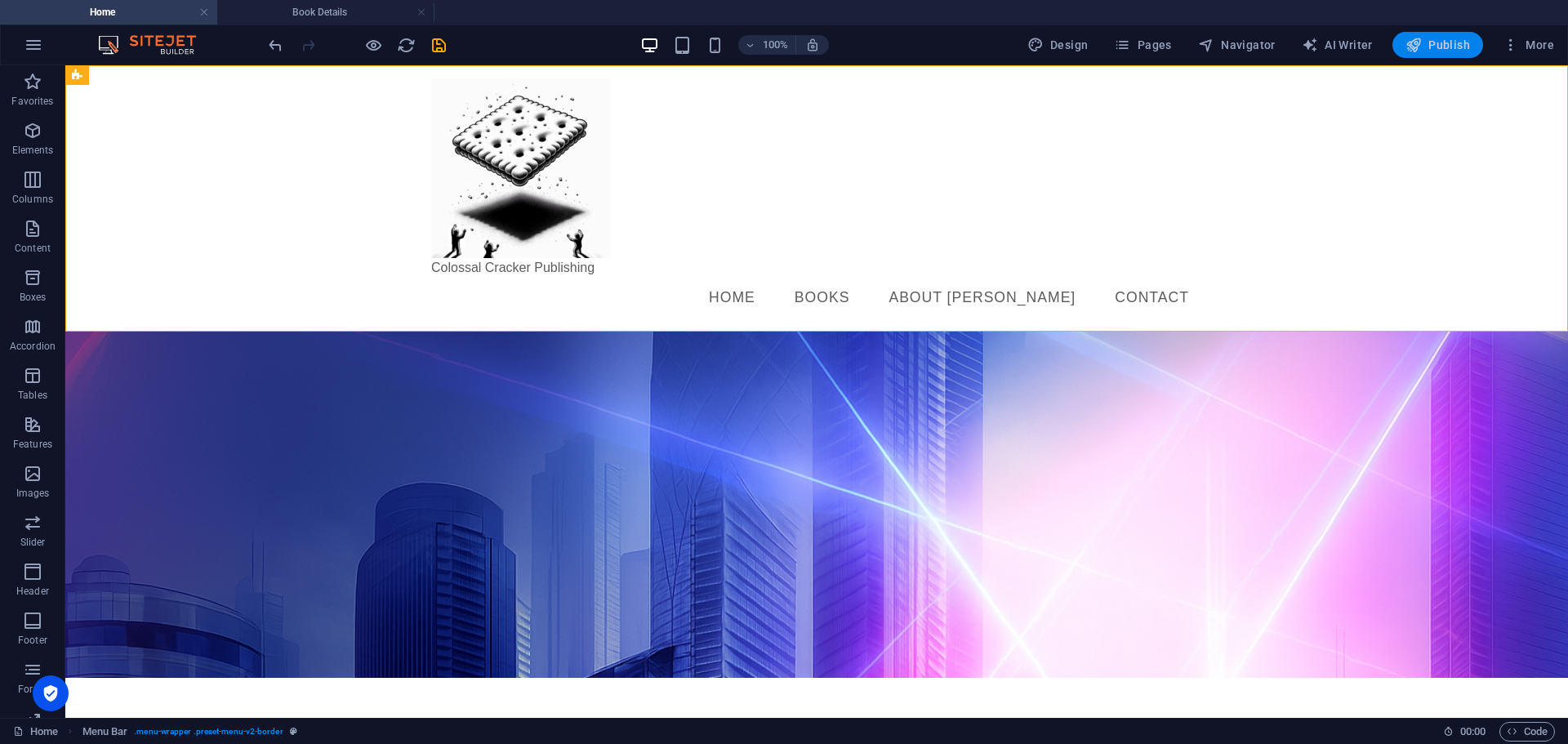 click on "Publish" at bounding box center (1437, 45) 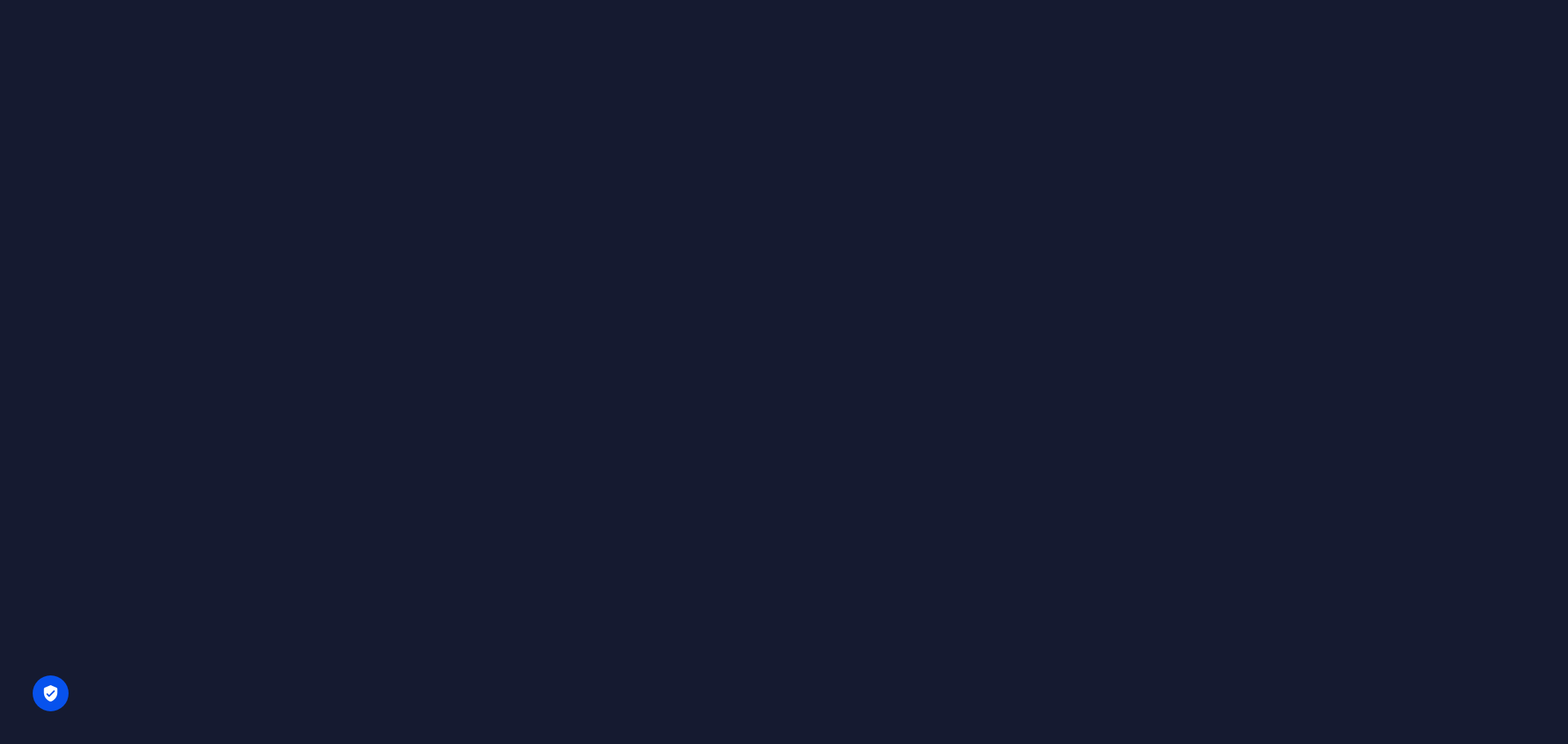 scroll, scrollTop: 0, scrollLeft: 0, axis: both 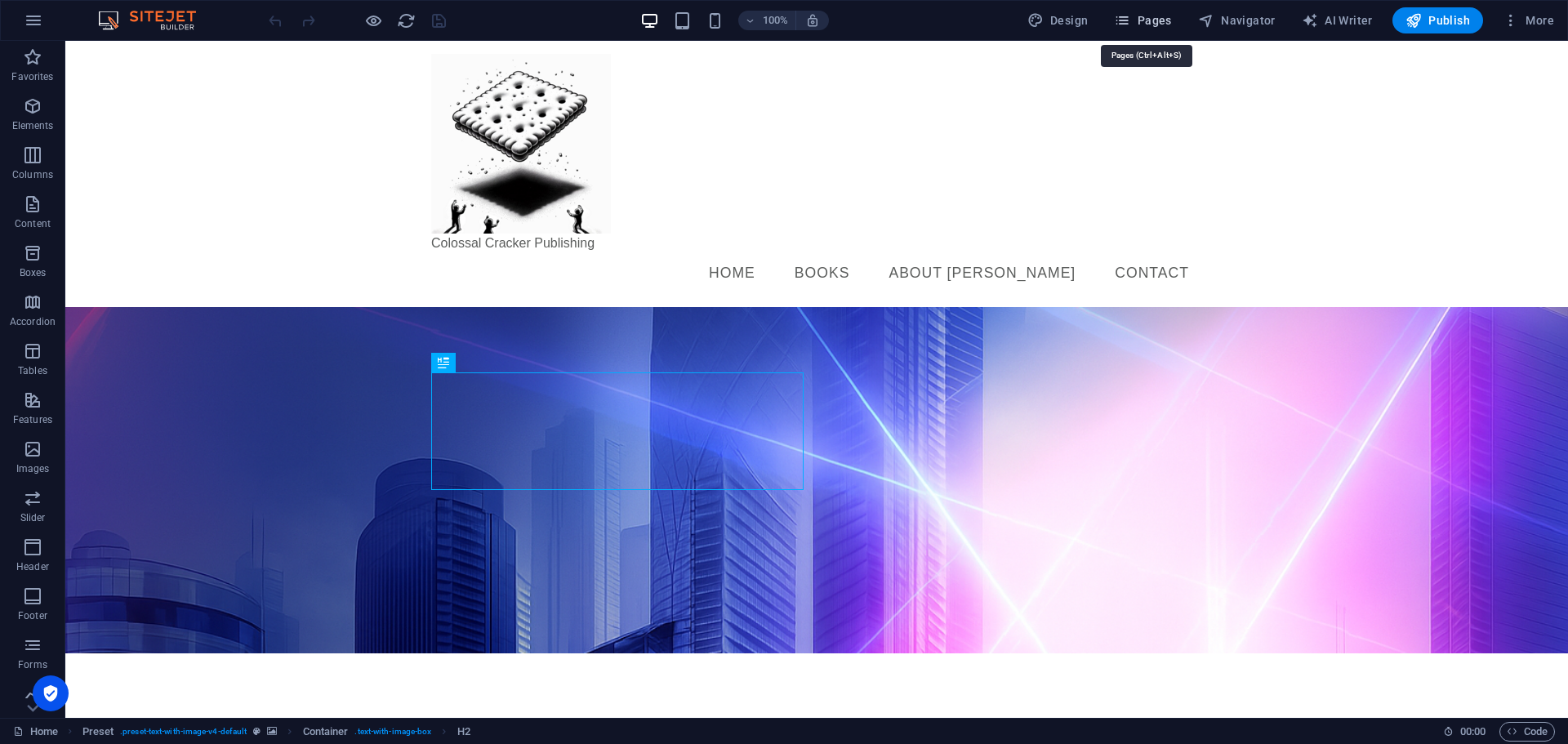 click on "Pages" at bounding box center (1143, 20) 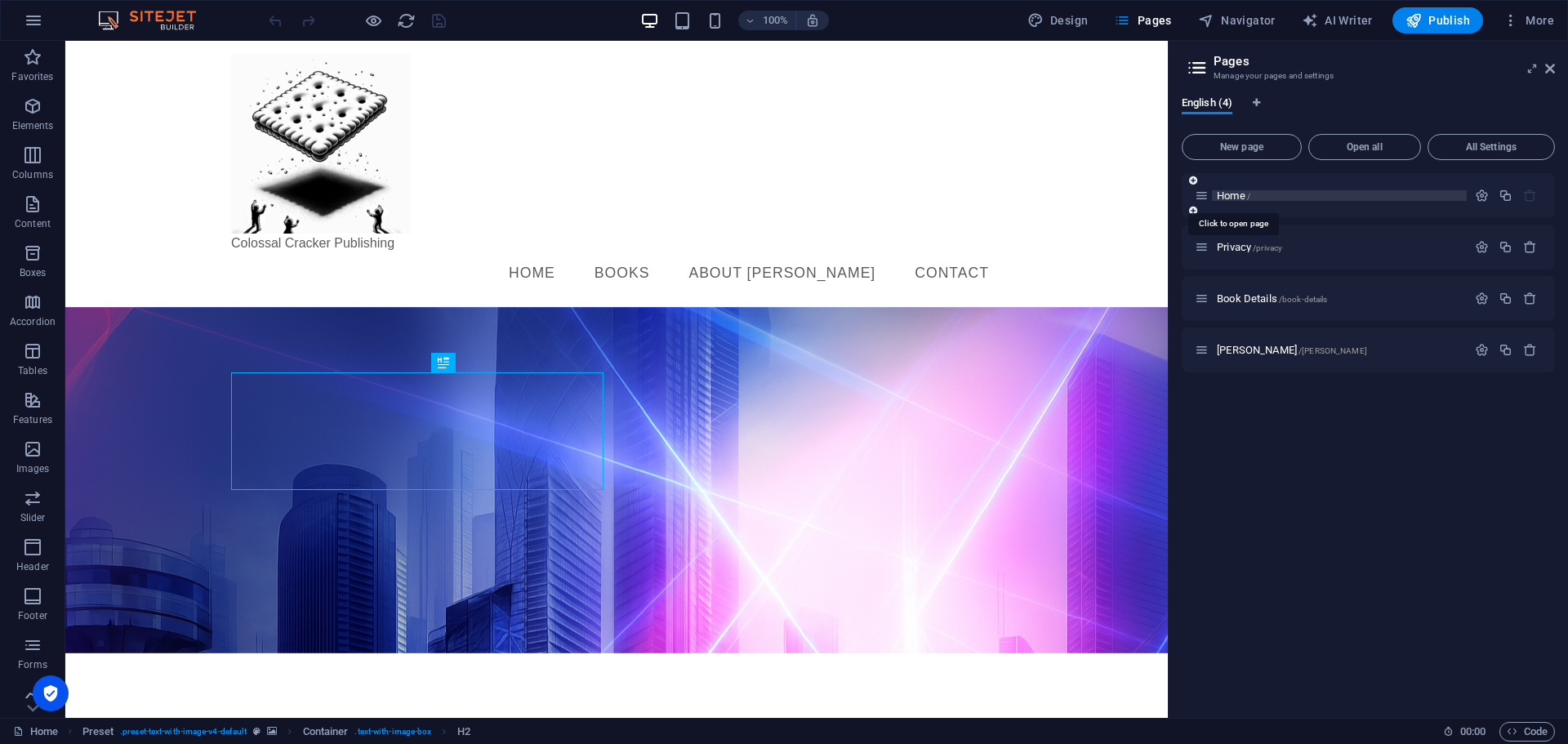 click on "Home /" at bounding box center [1233, 195] 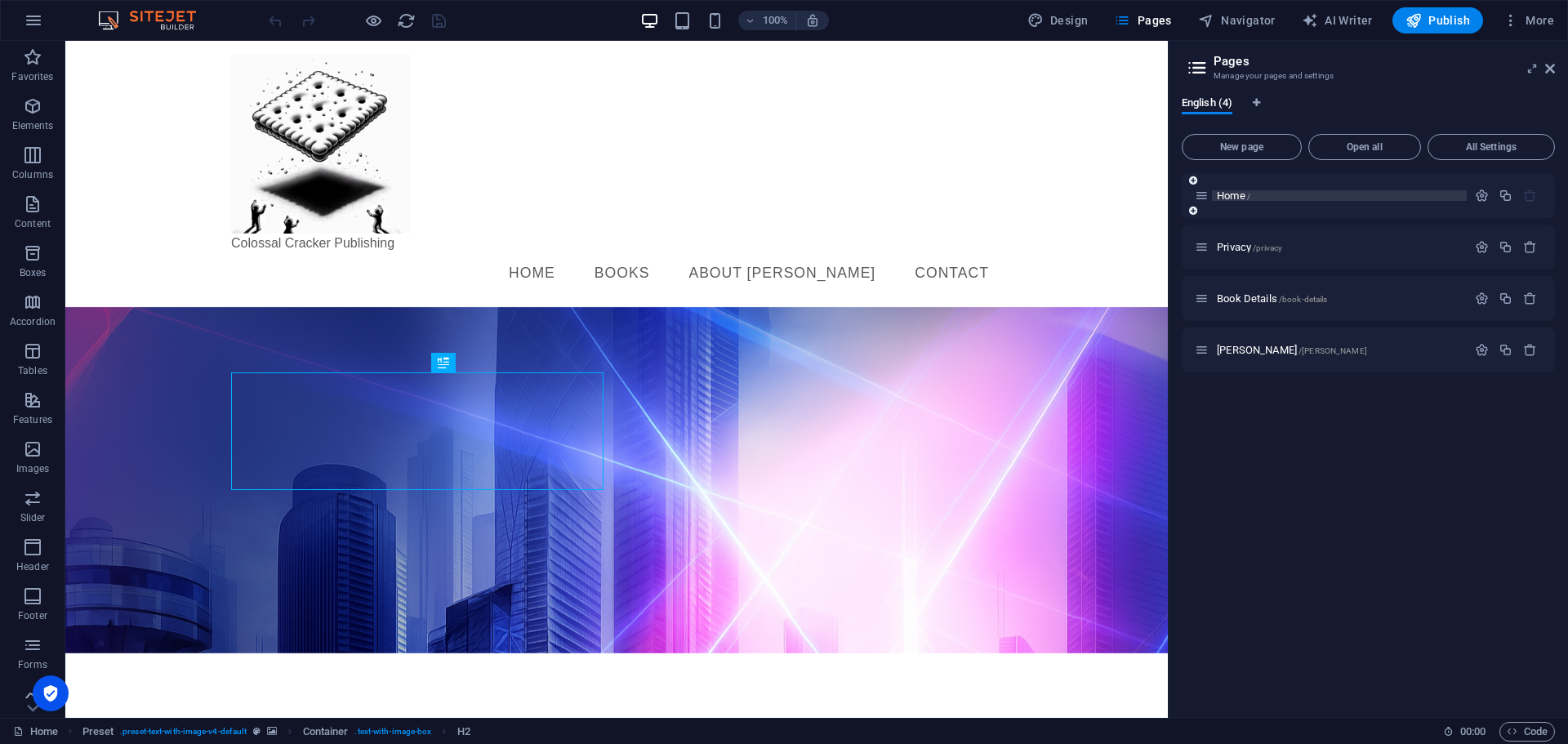 click on "Home /" at bounding box center [1339, 195] 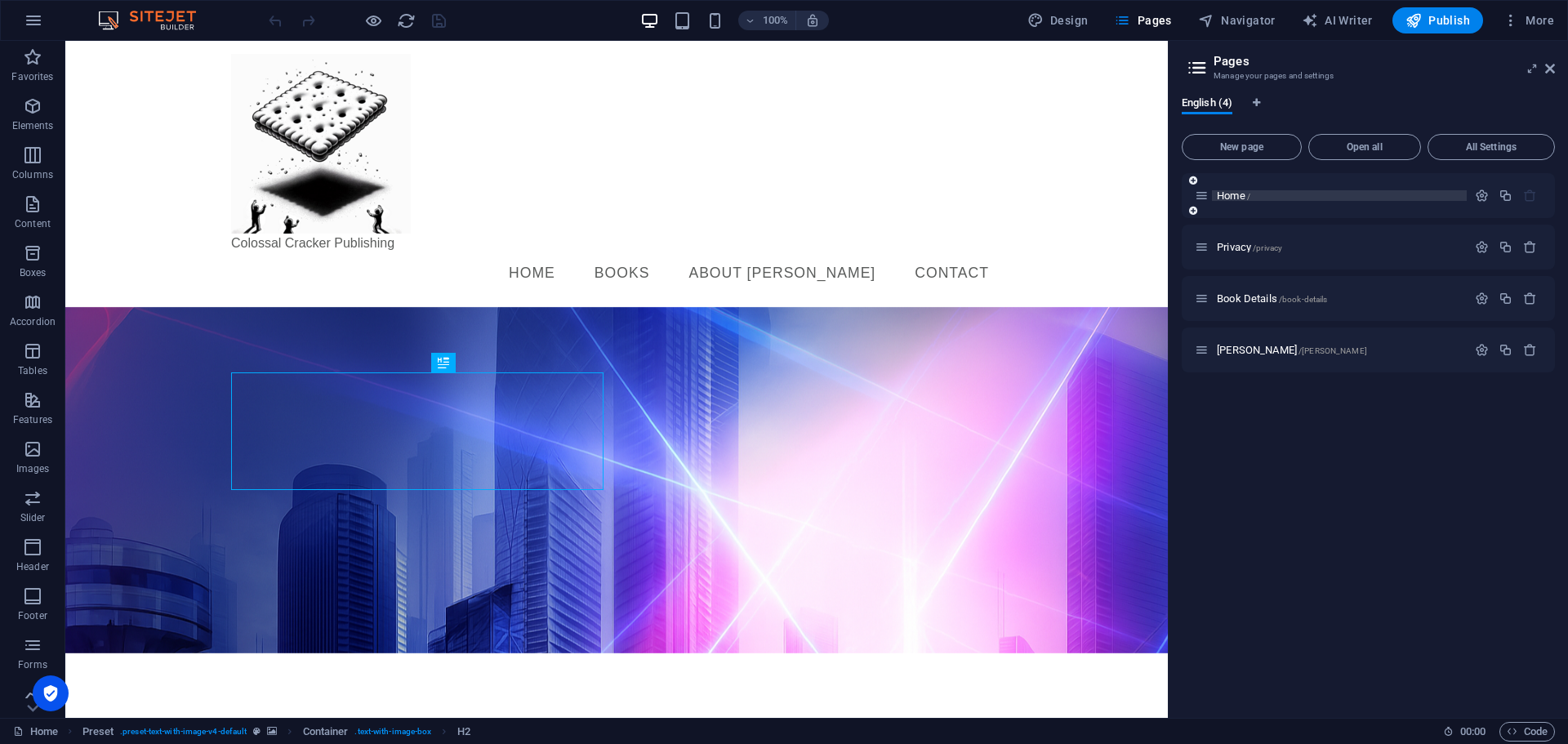 click on "Home /" at bounding box center (1233, 195) 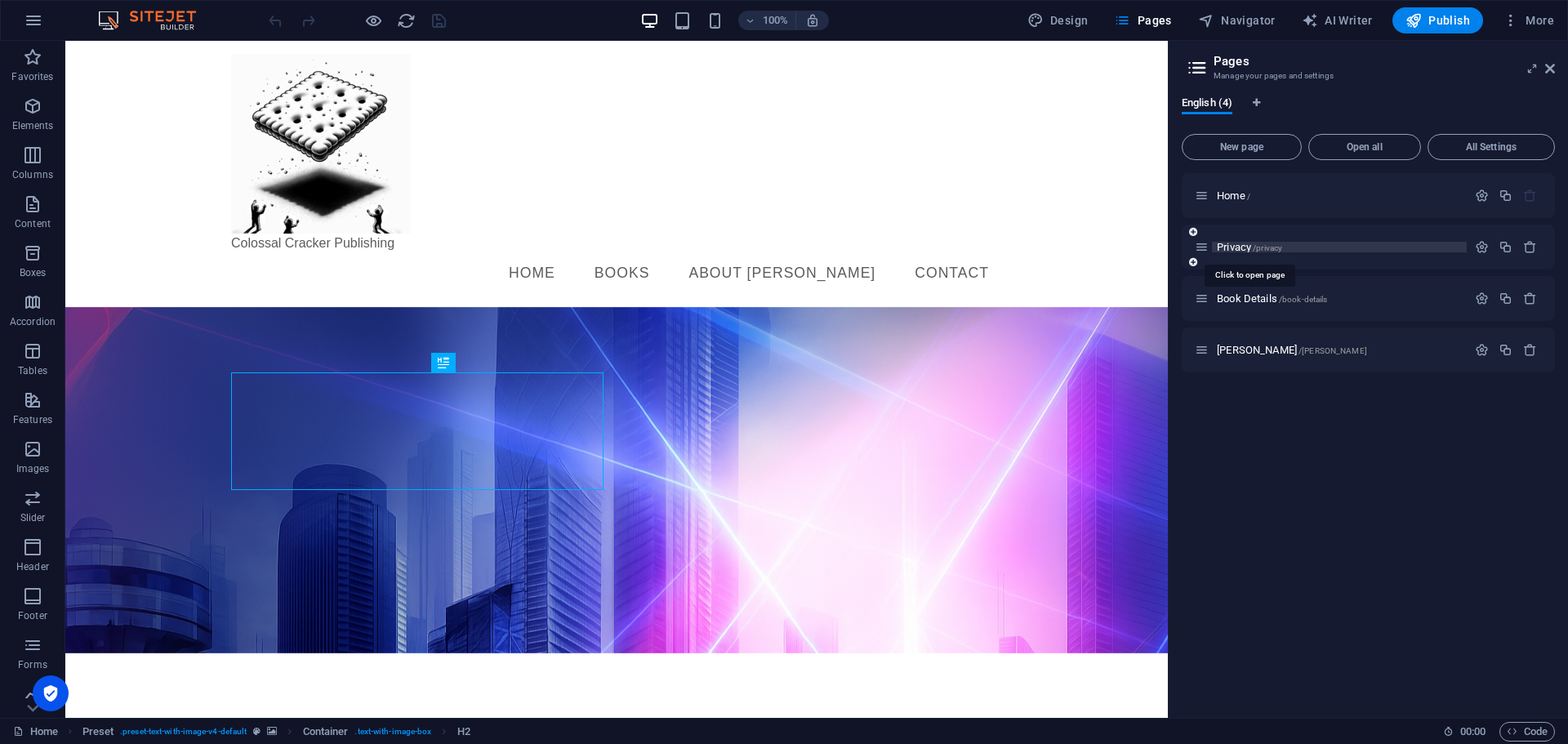 click on "Privacy /privacy" at bounding box center [1250, 247] 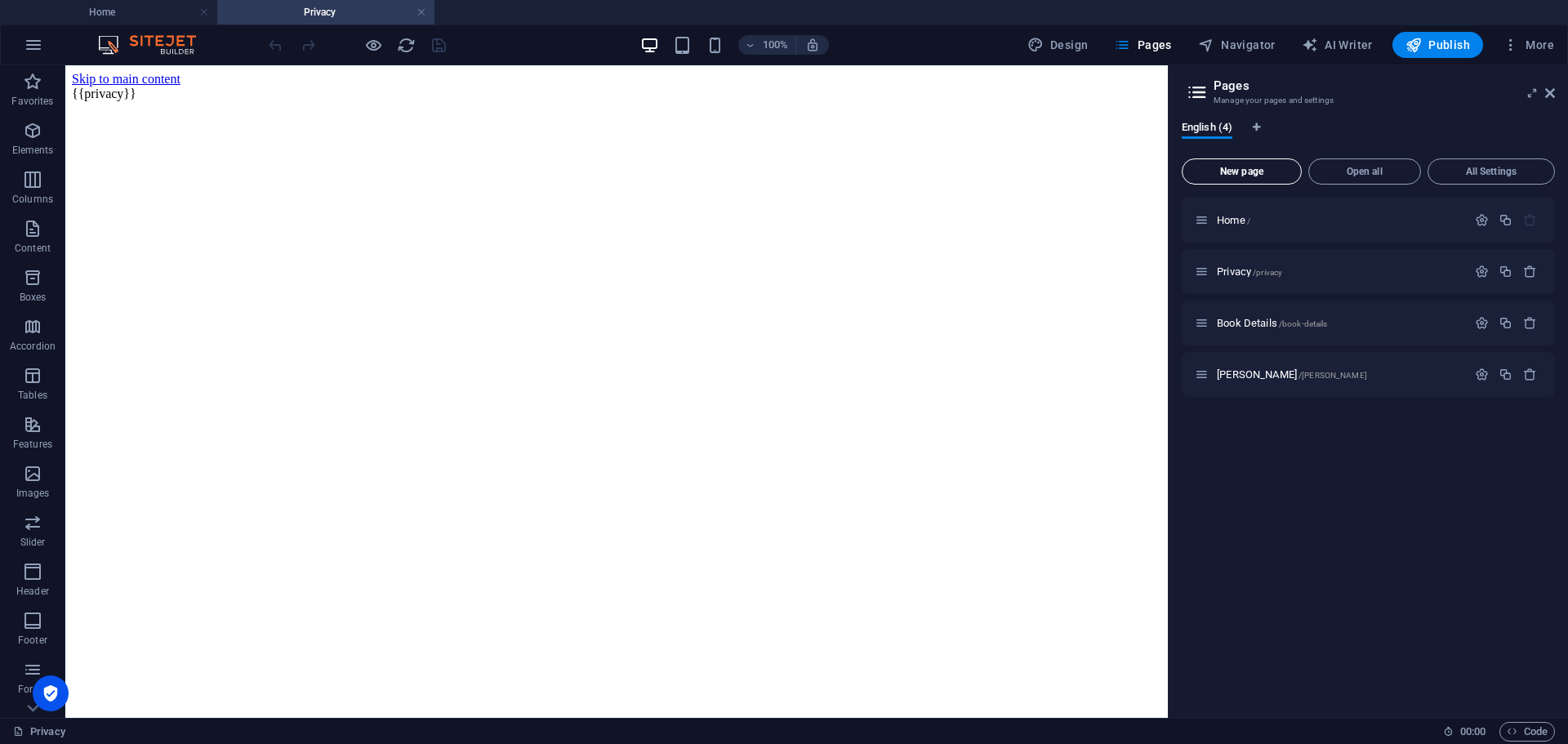 scroll, scrollTop: 0, scrollLeft: 0, axis: both 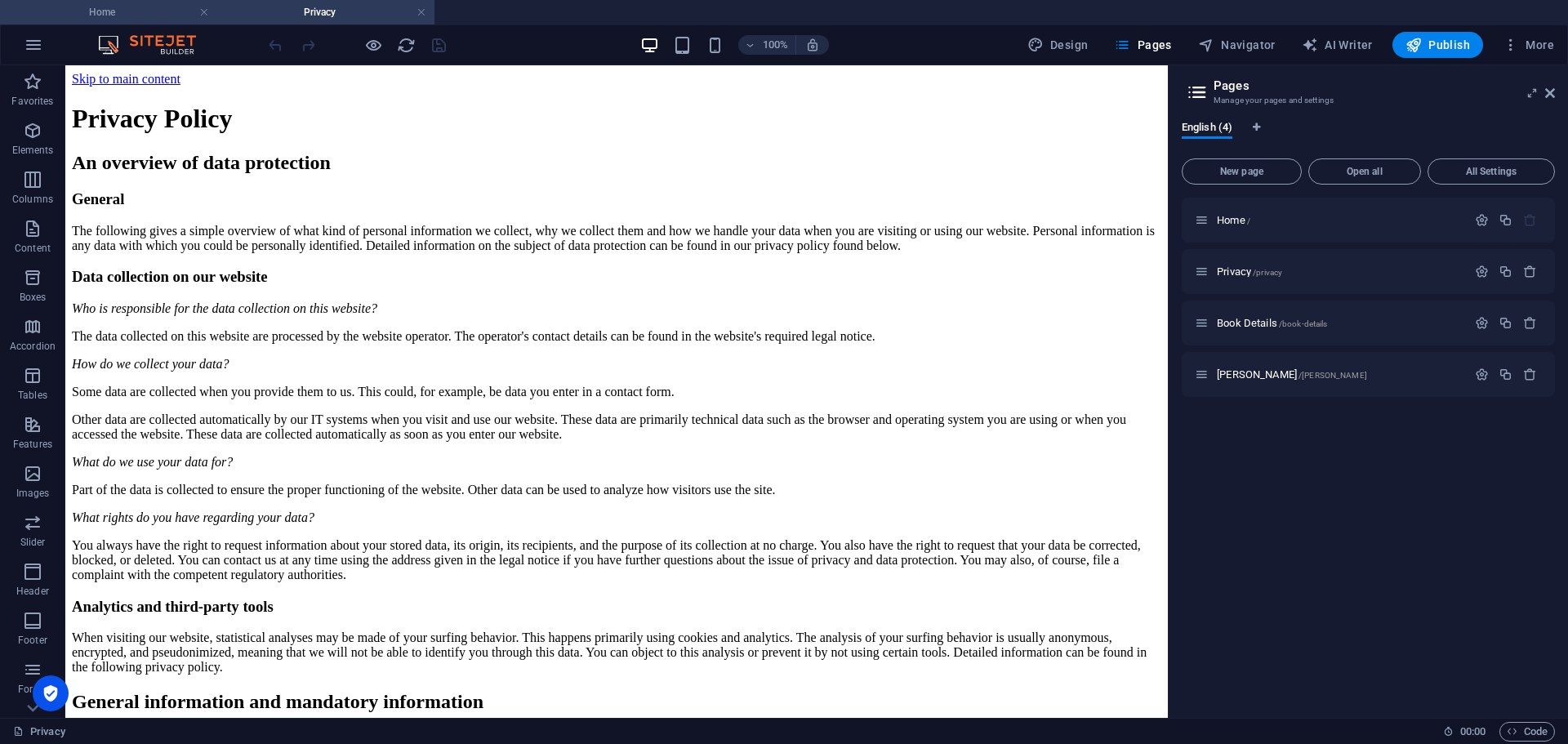 click on "Home" at bounding box center [109, 12] 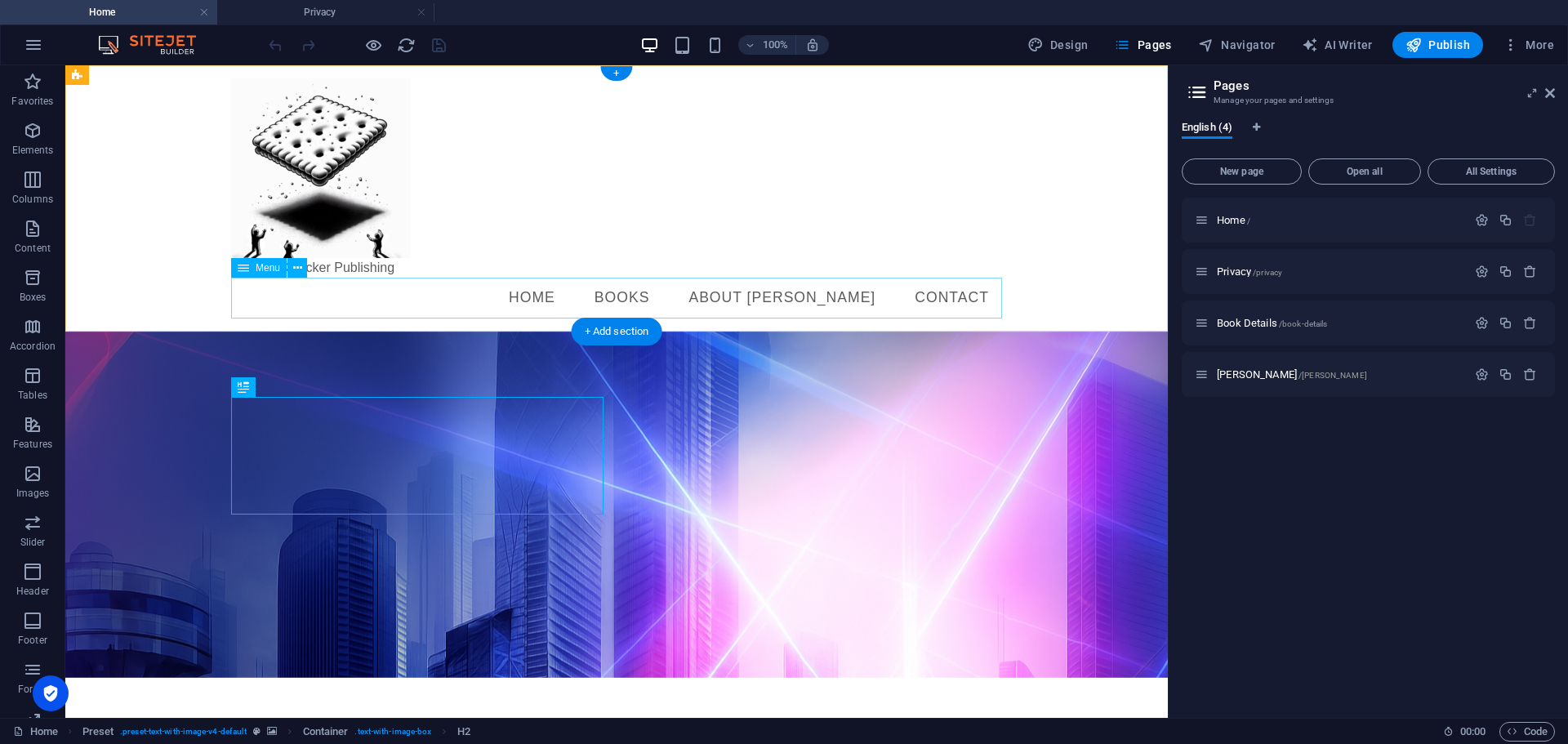 click on "Home Books About [PERSON_NAME] Contact" at bounding box center (617, 298) 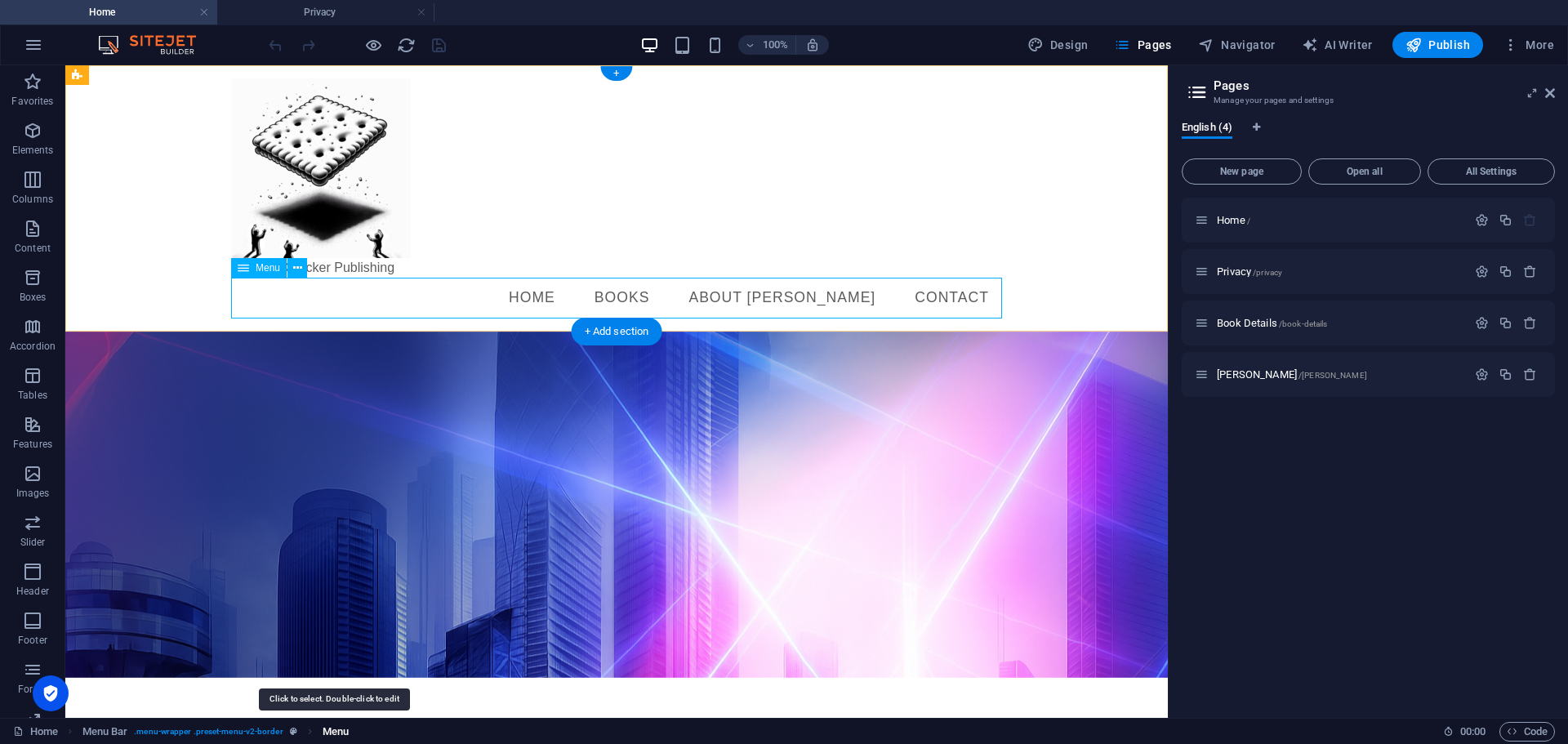 click on "Menu" at bounding box center (336, 732) 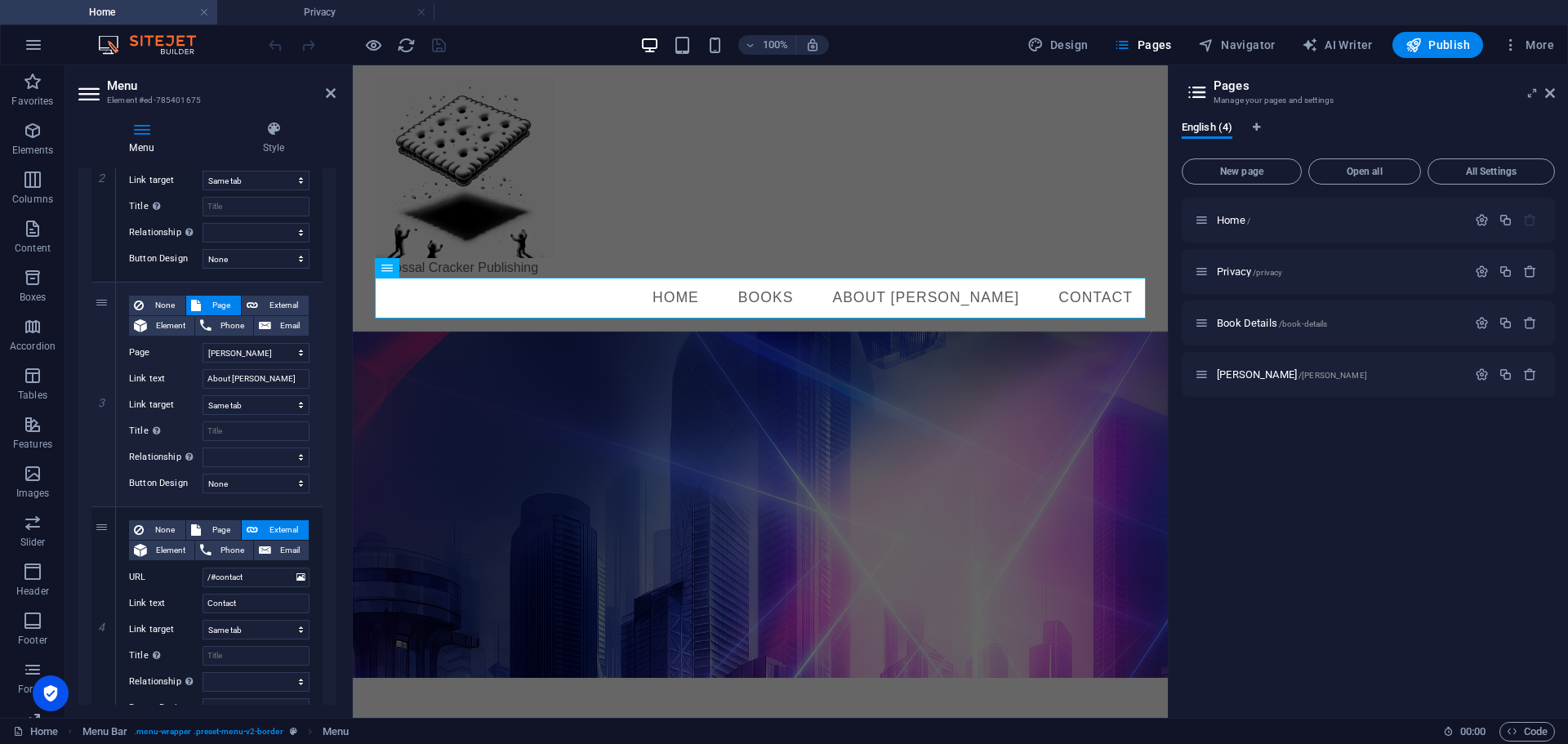 scroll, scrollTop: 562, scrollLeft: 0, axis: vertical 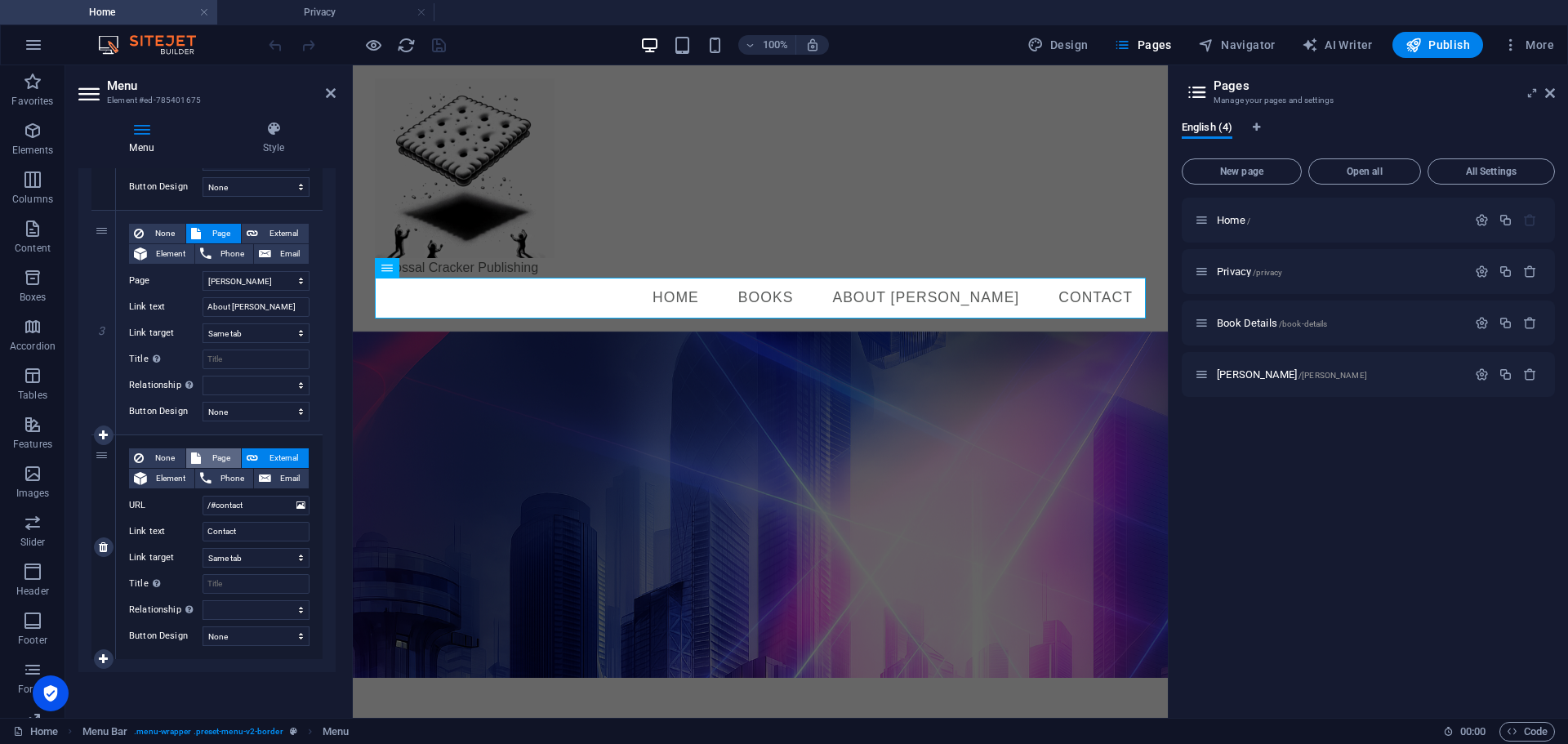 click on "Page" at bounding box center [220, 458] 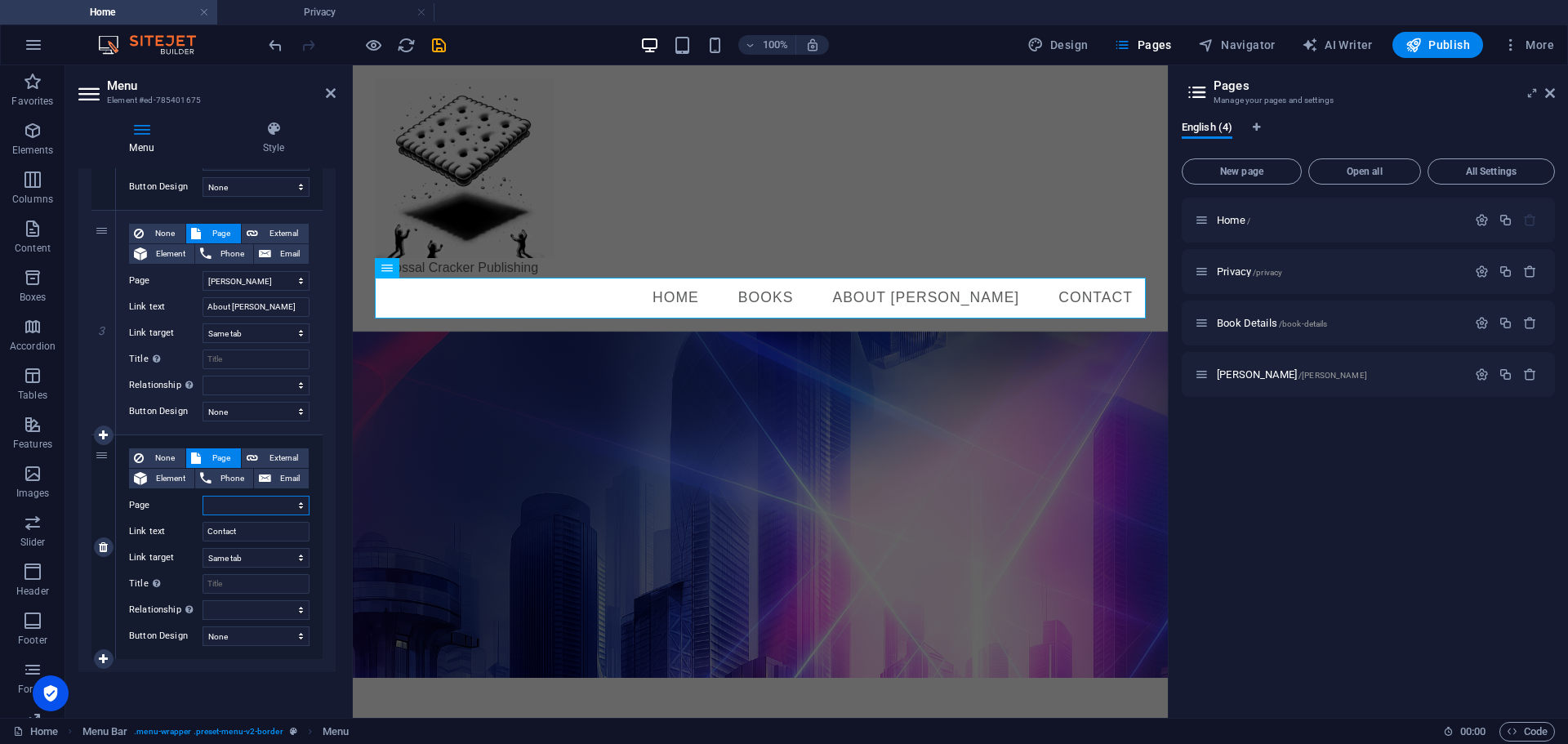 click on "Home Privacy Book Details [PERSON_NAME]" at bounding box center [256, 506] 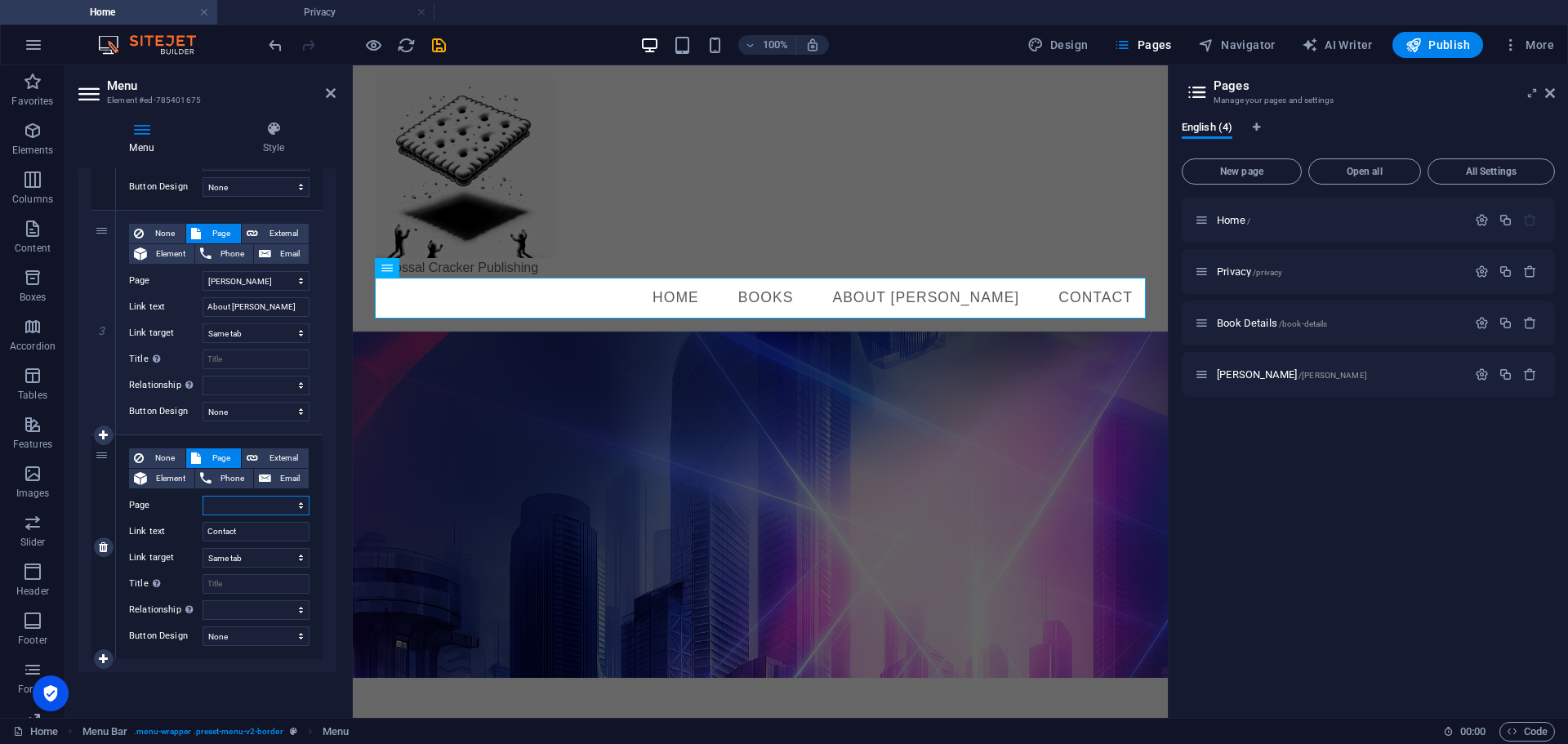 click on "Home Privacy Book Details [PERSON_NAME]" at bounding box center [256, 506] 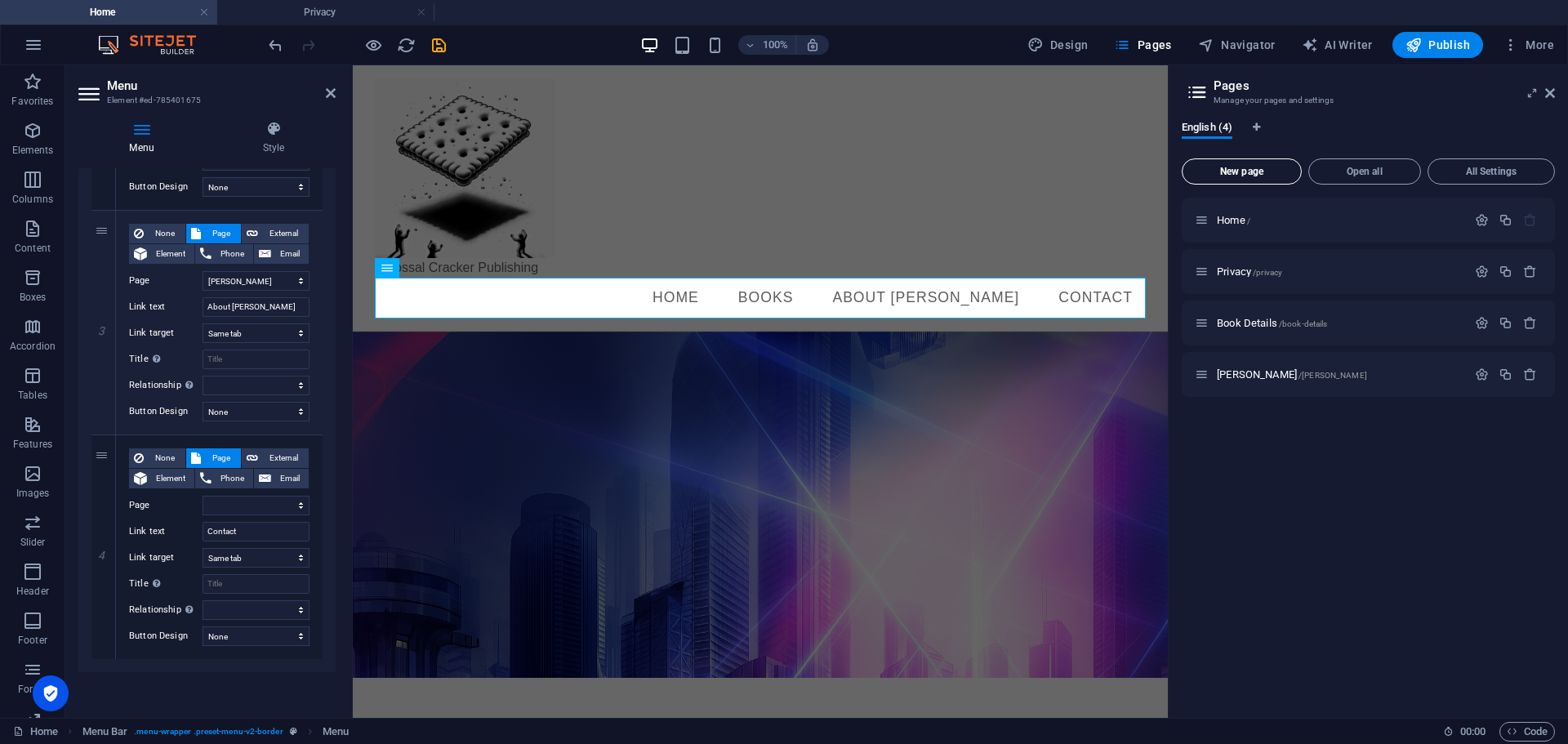 click on "New page" at bounding box center (1241, 172) 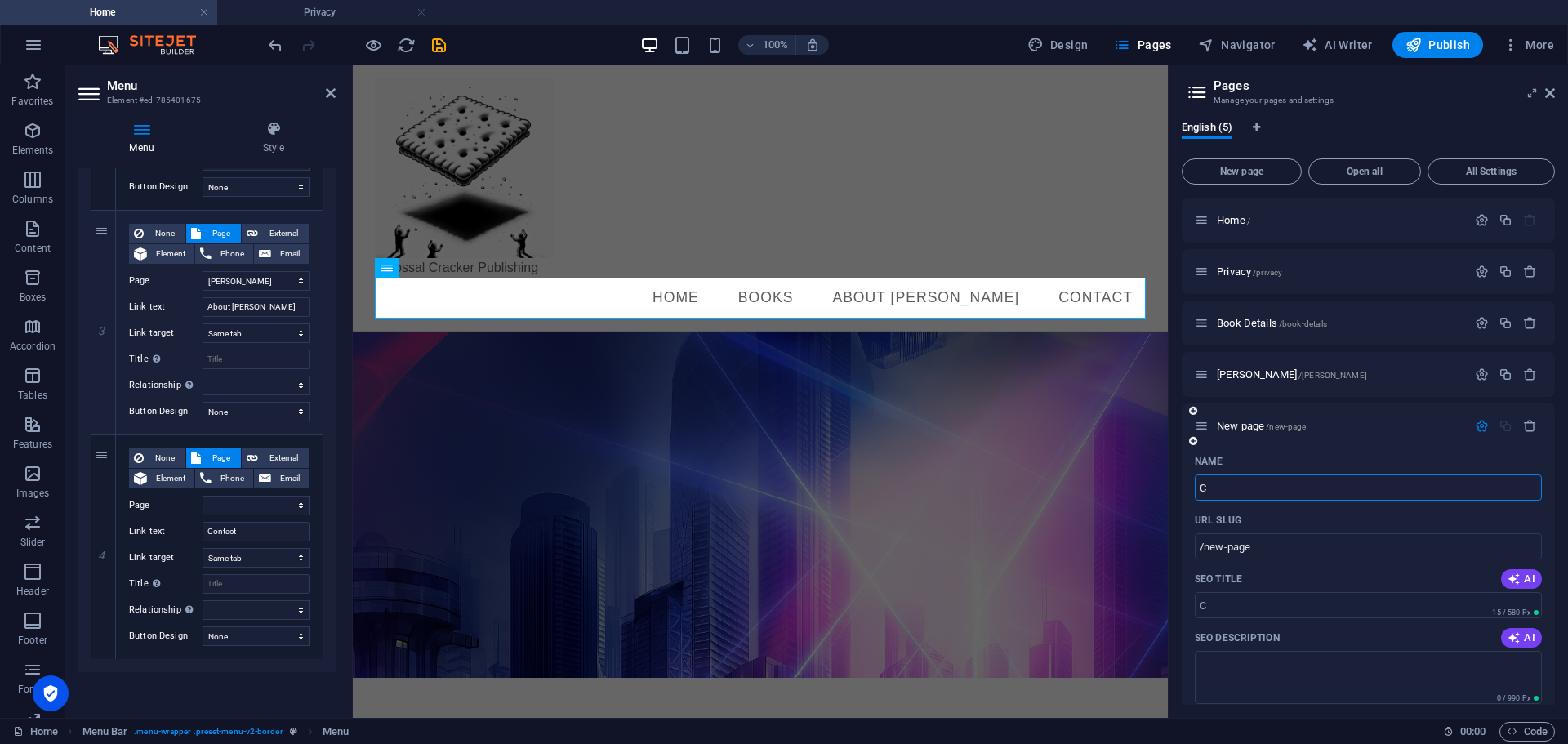 type on "Co" 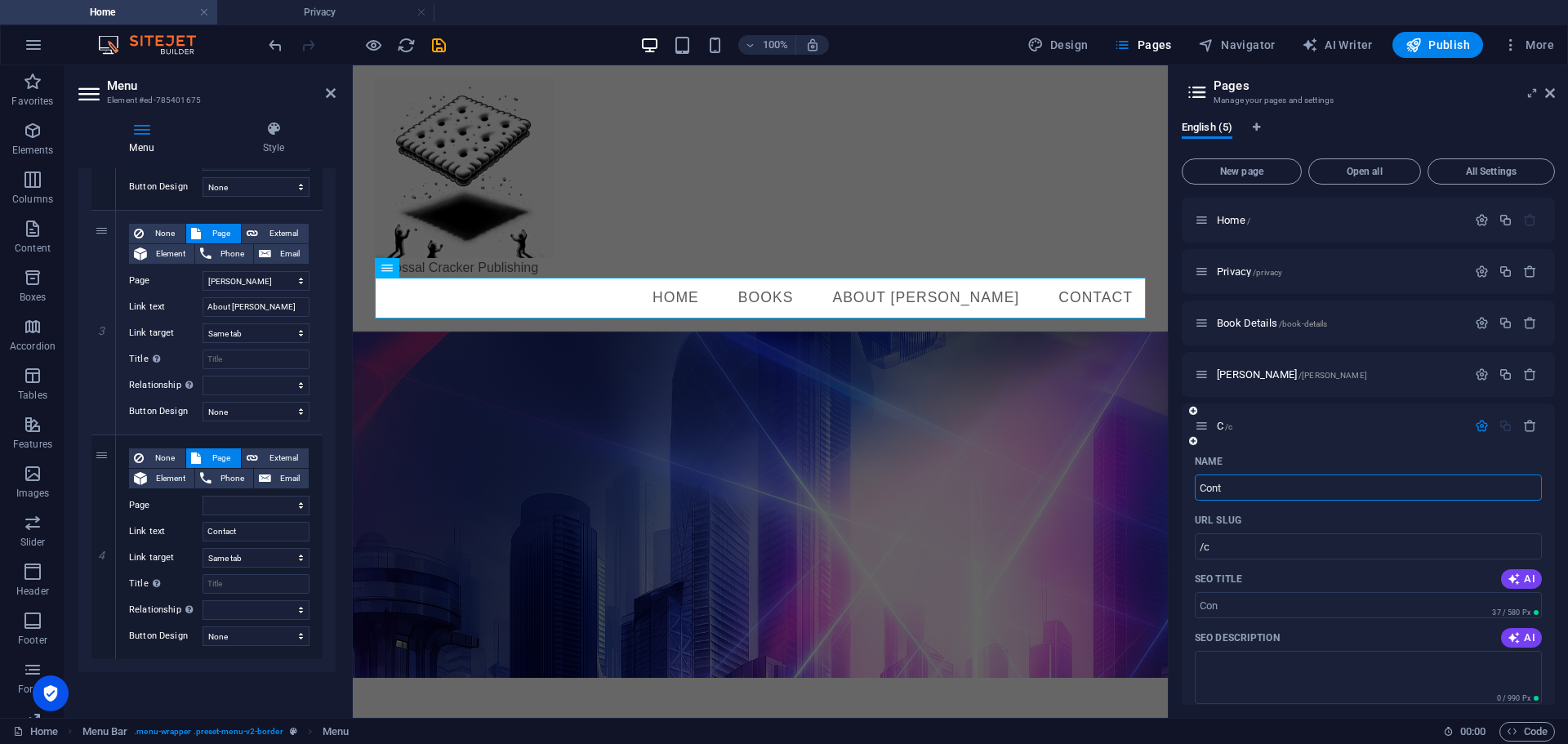 type on "Conta" 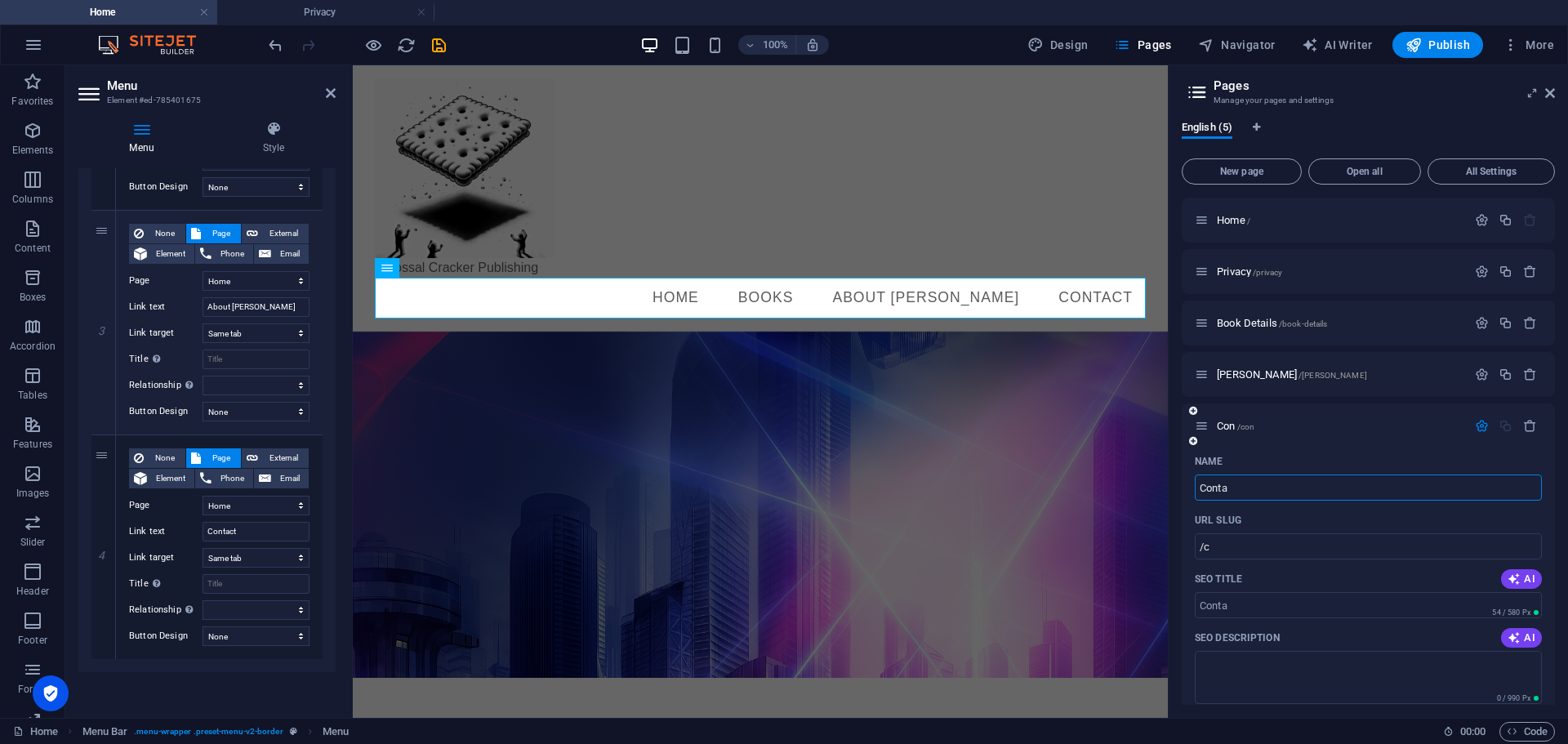 select on "2" 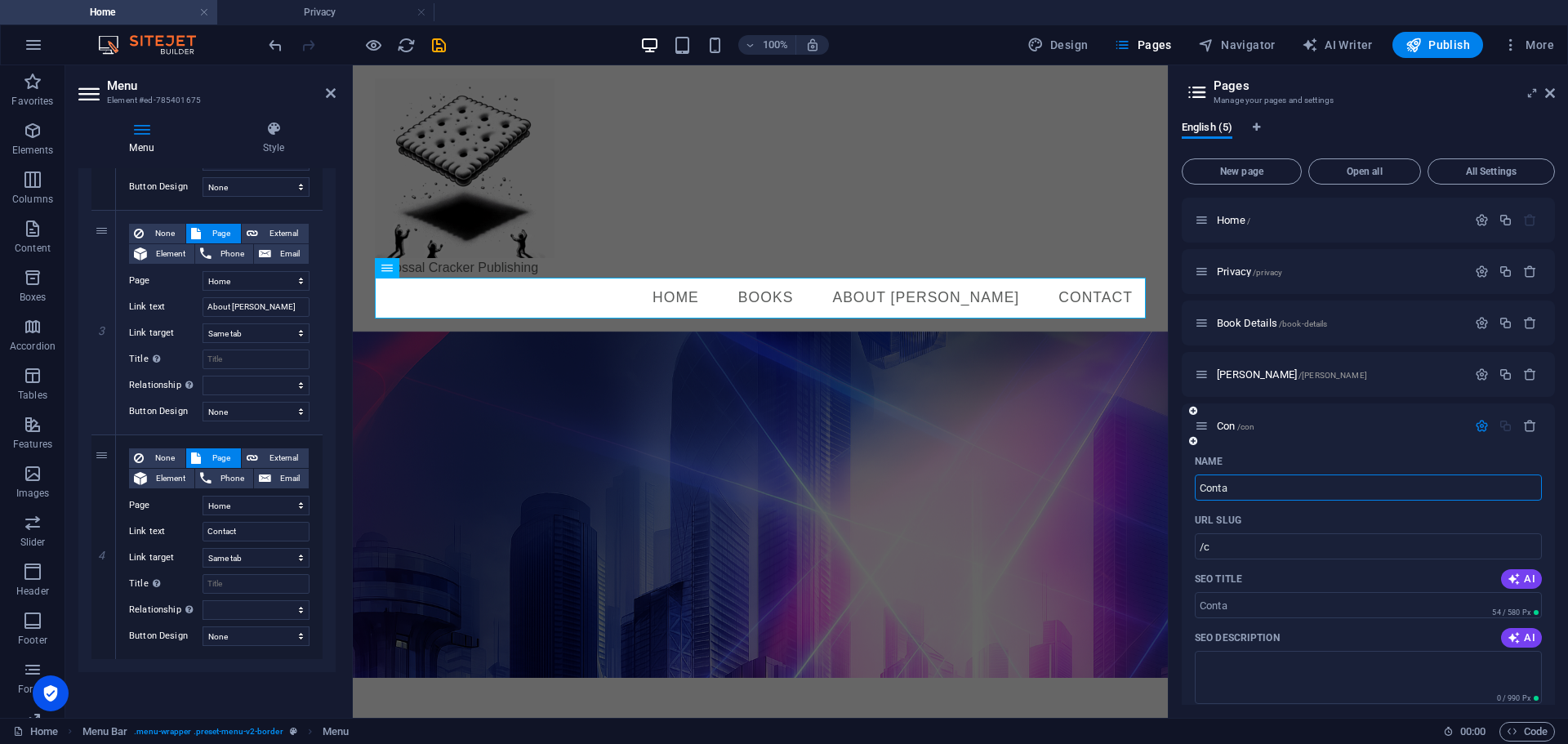 select on "3" 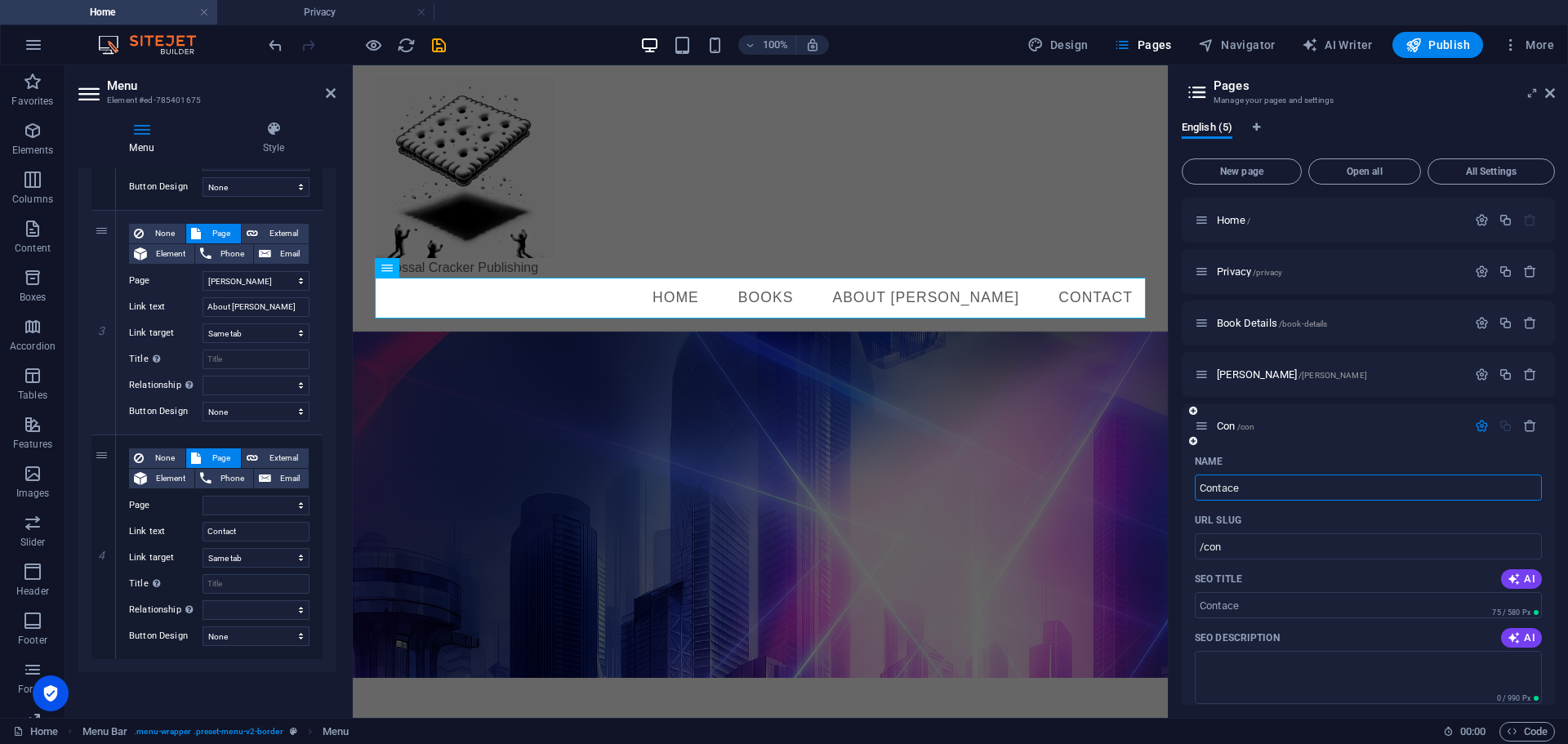 type on "Contace" 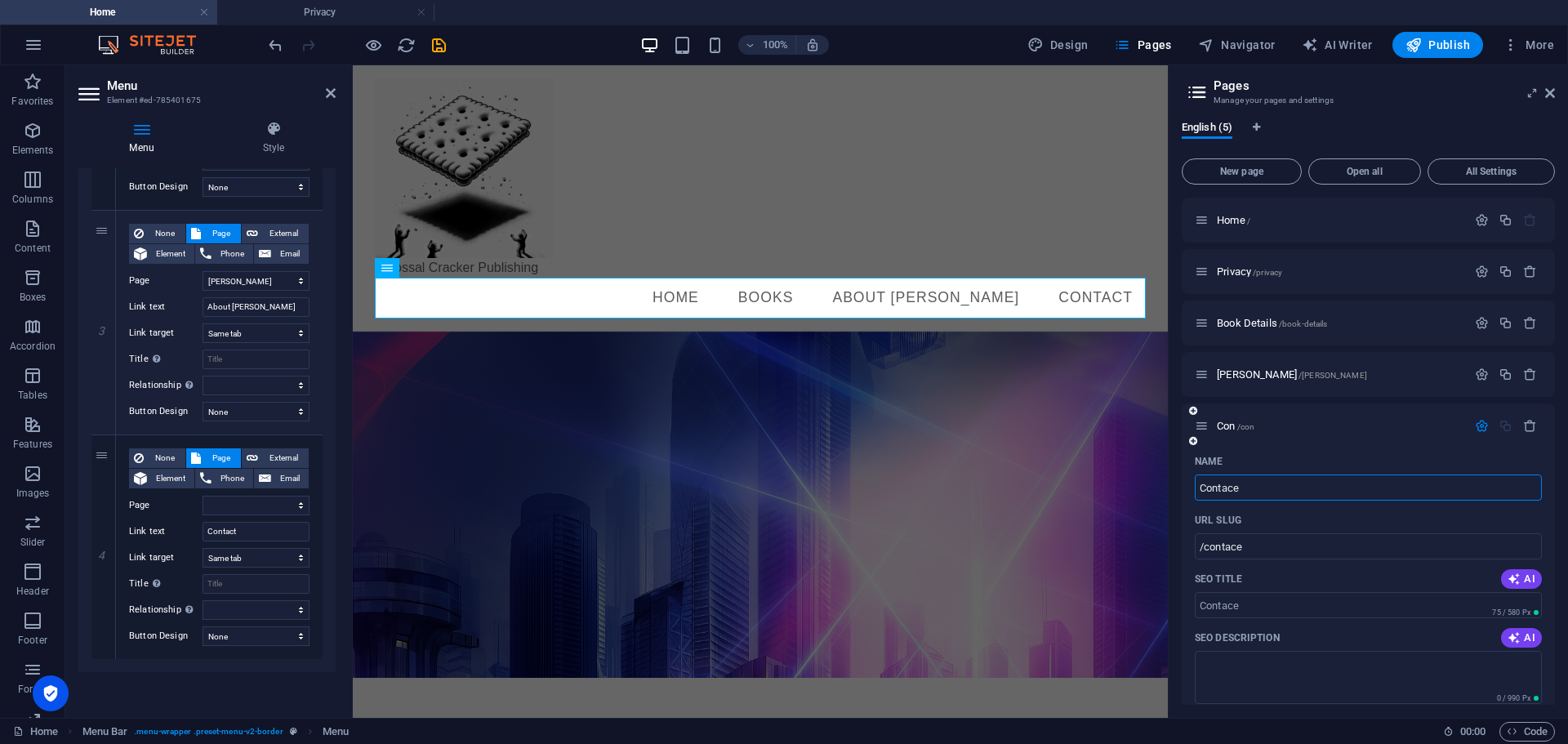 select on "2" 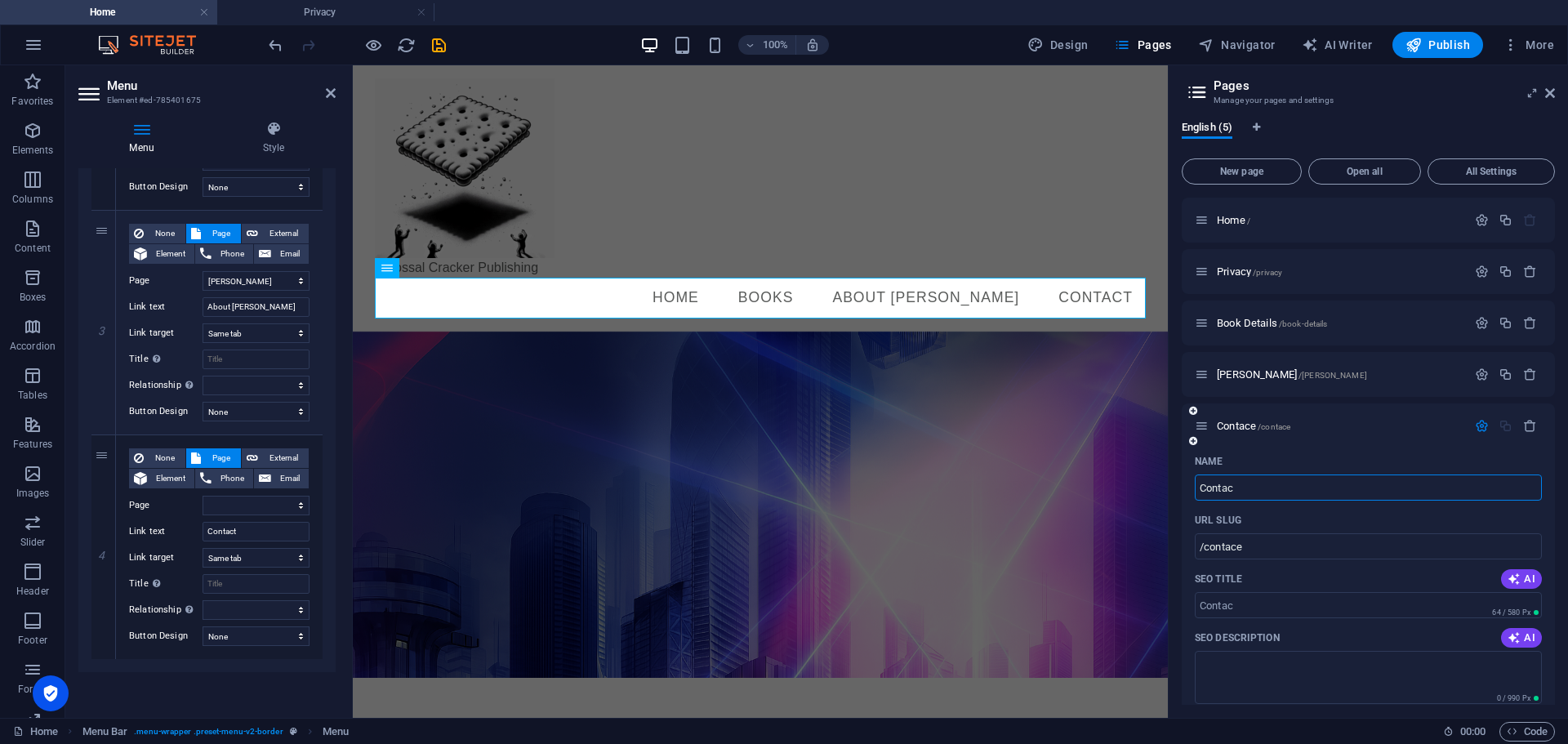 type on "Contac" 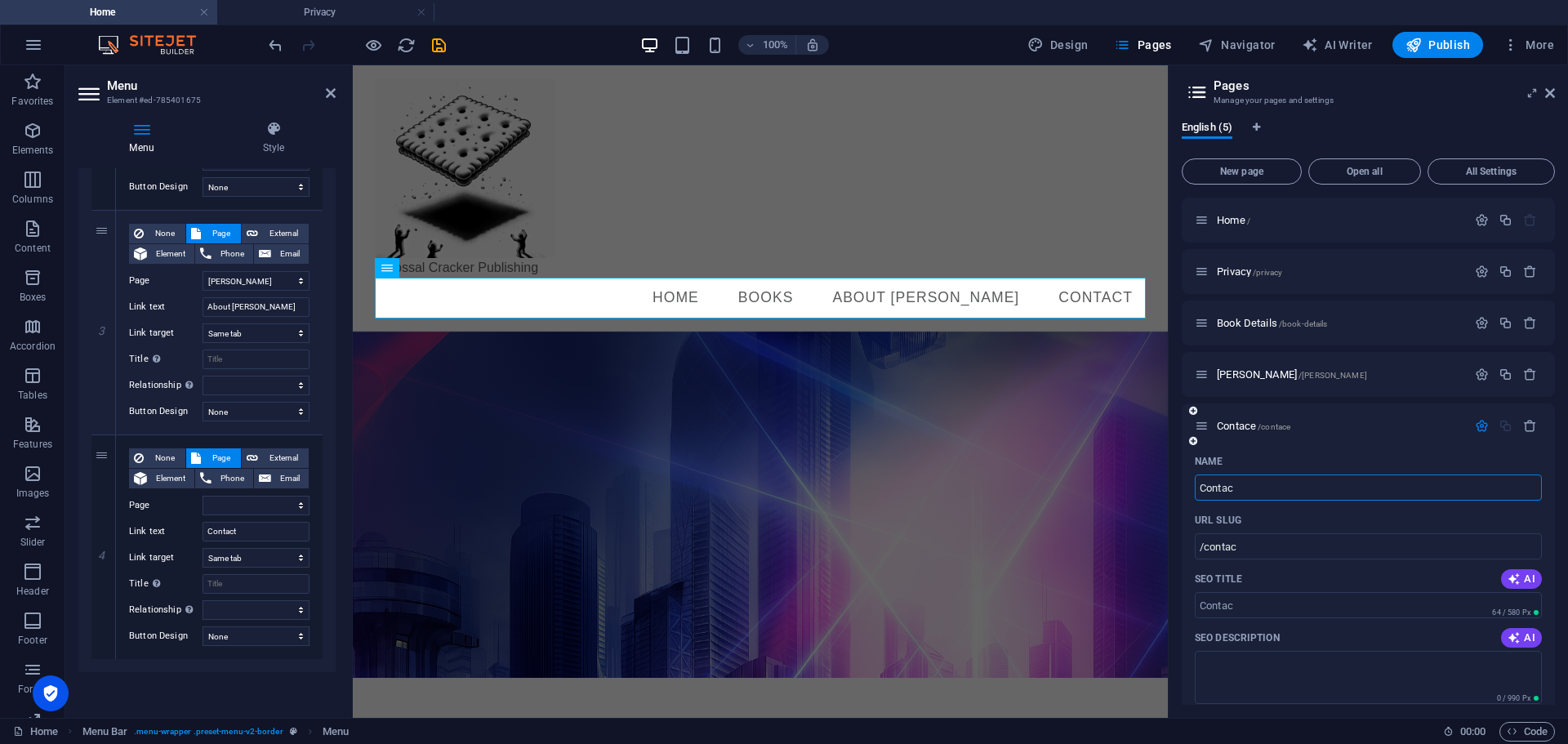 select on "2" 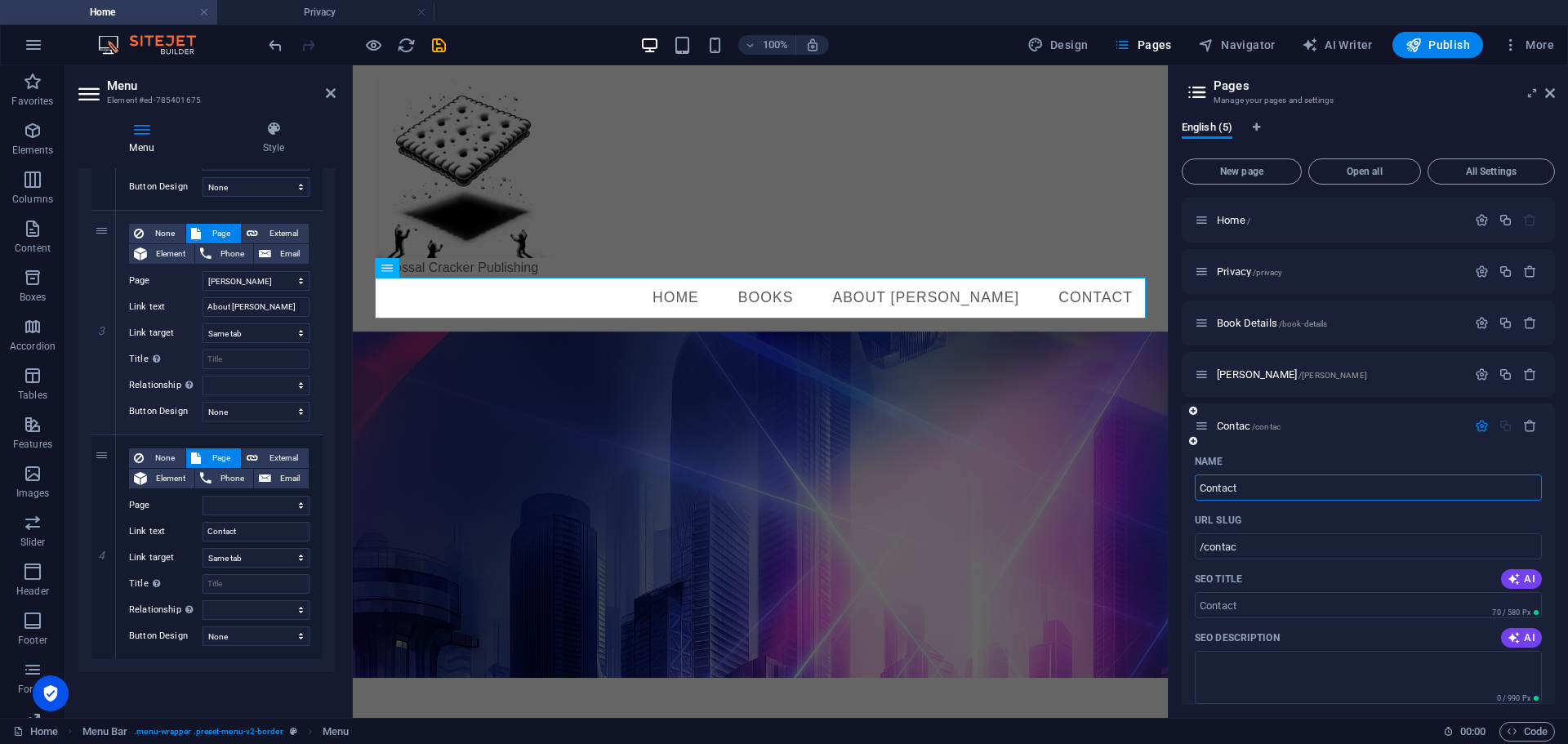 type on "Contact" 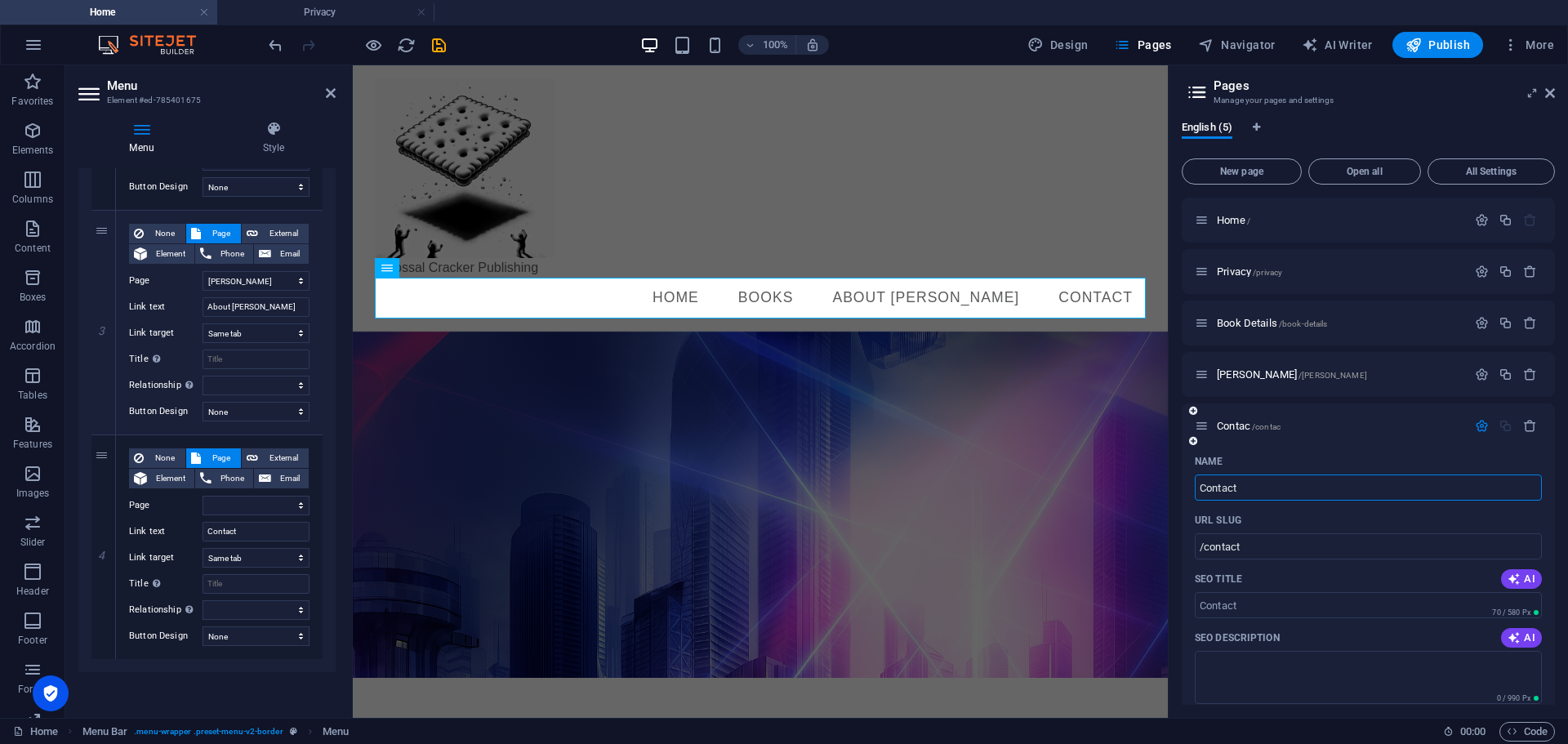 select on "2" 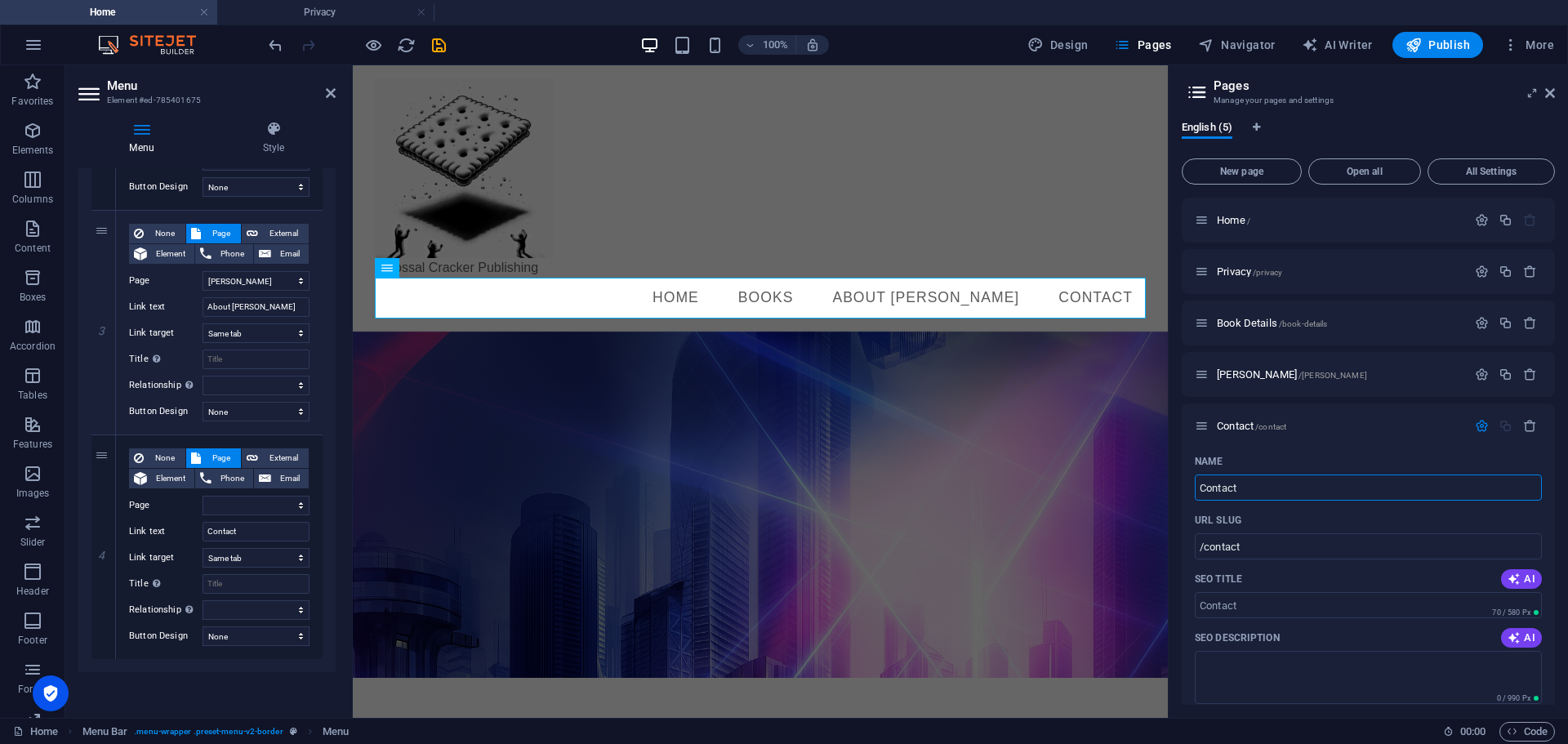 type on "Contact" 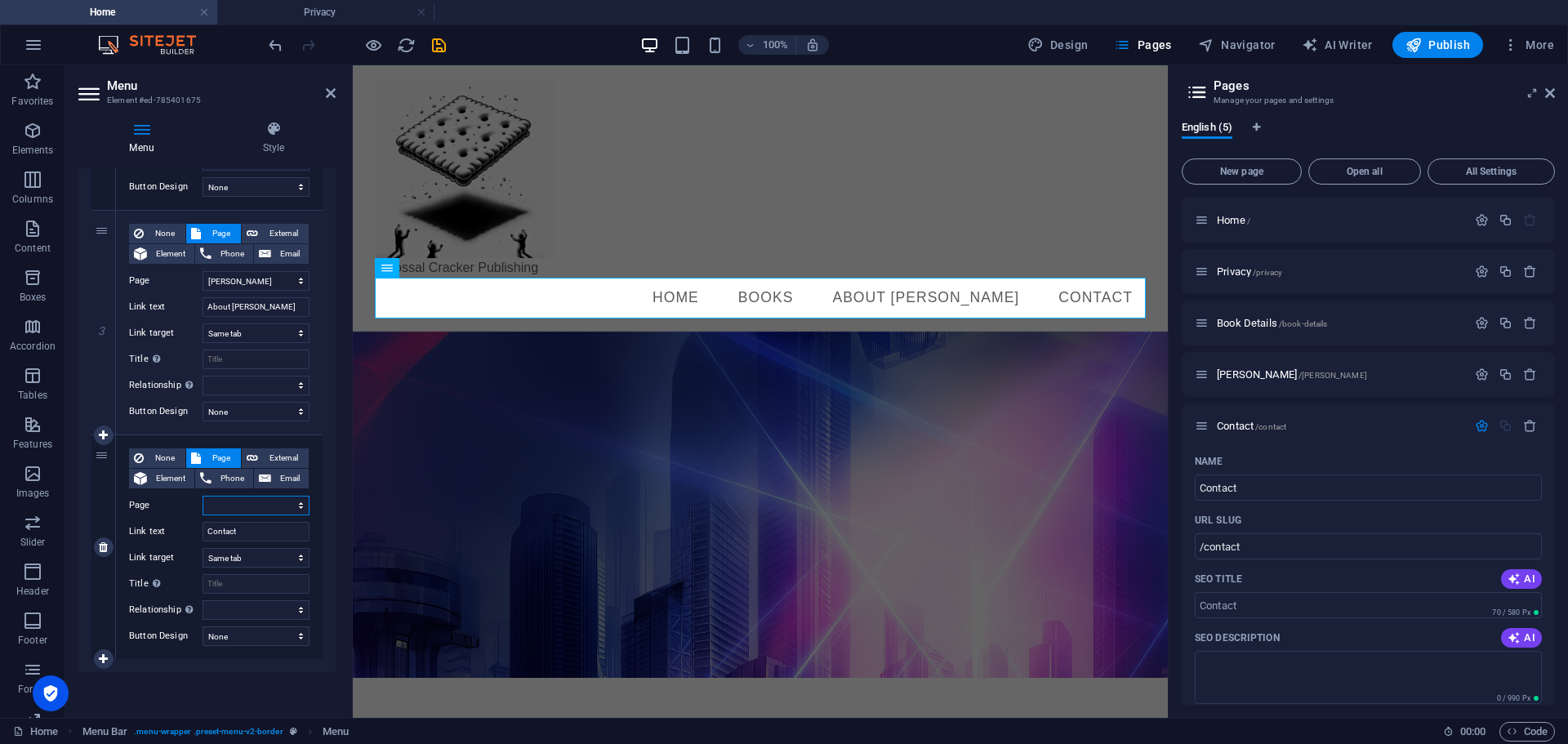 click on "Home Privacy Book Details Axel Contact" at bounding box center (256, 506) 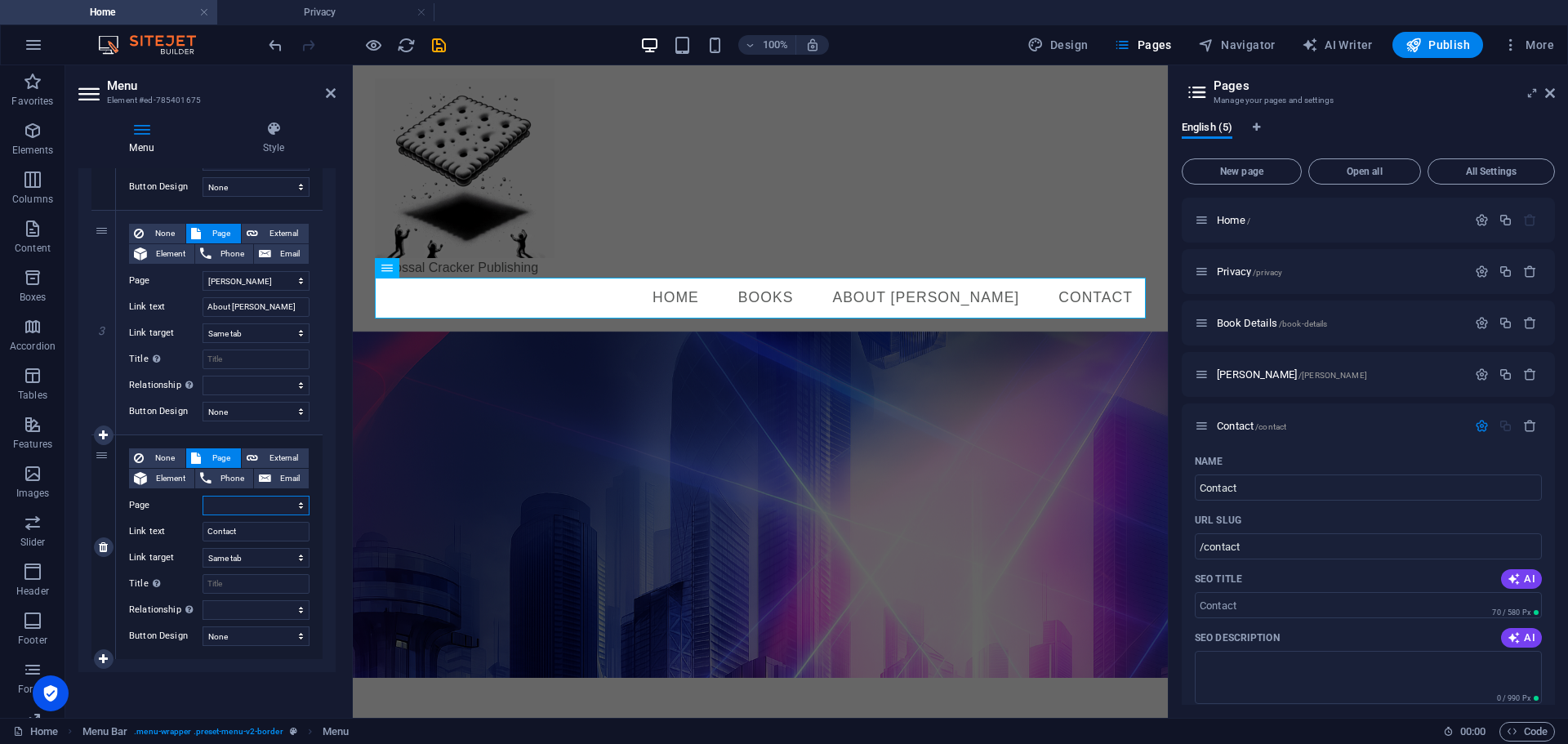 select on "4" 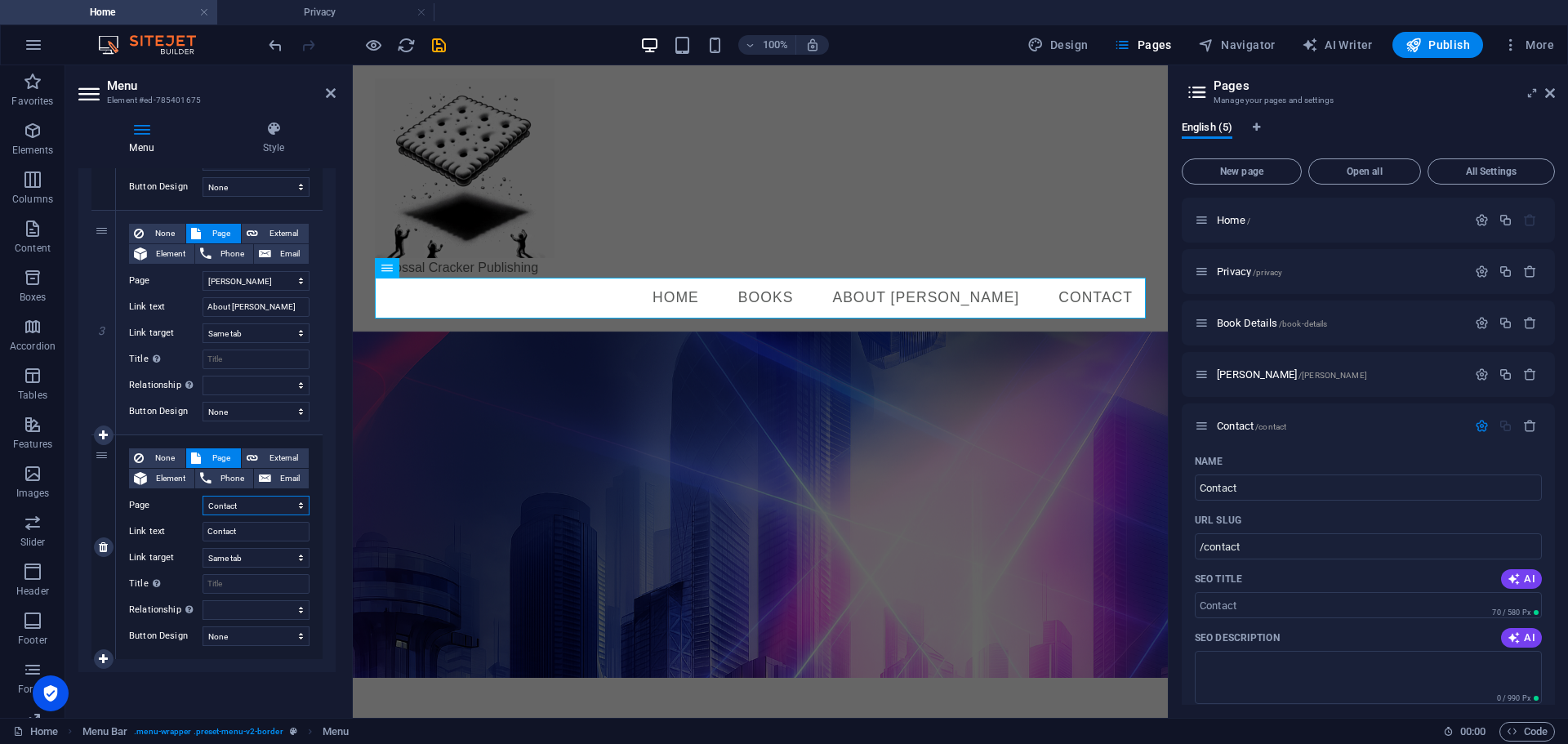 click on "Home Privacy Book Details Axel Contact" at bounding box center [256, 506] 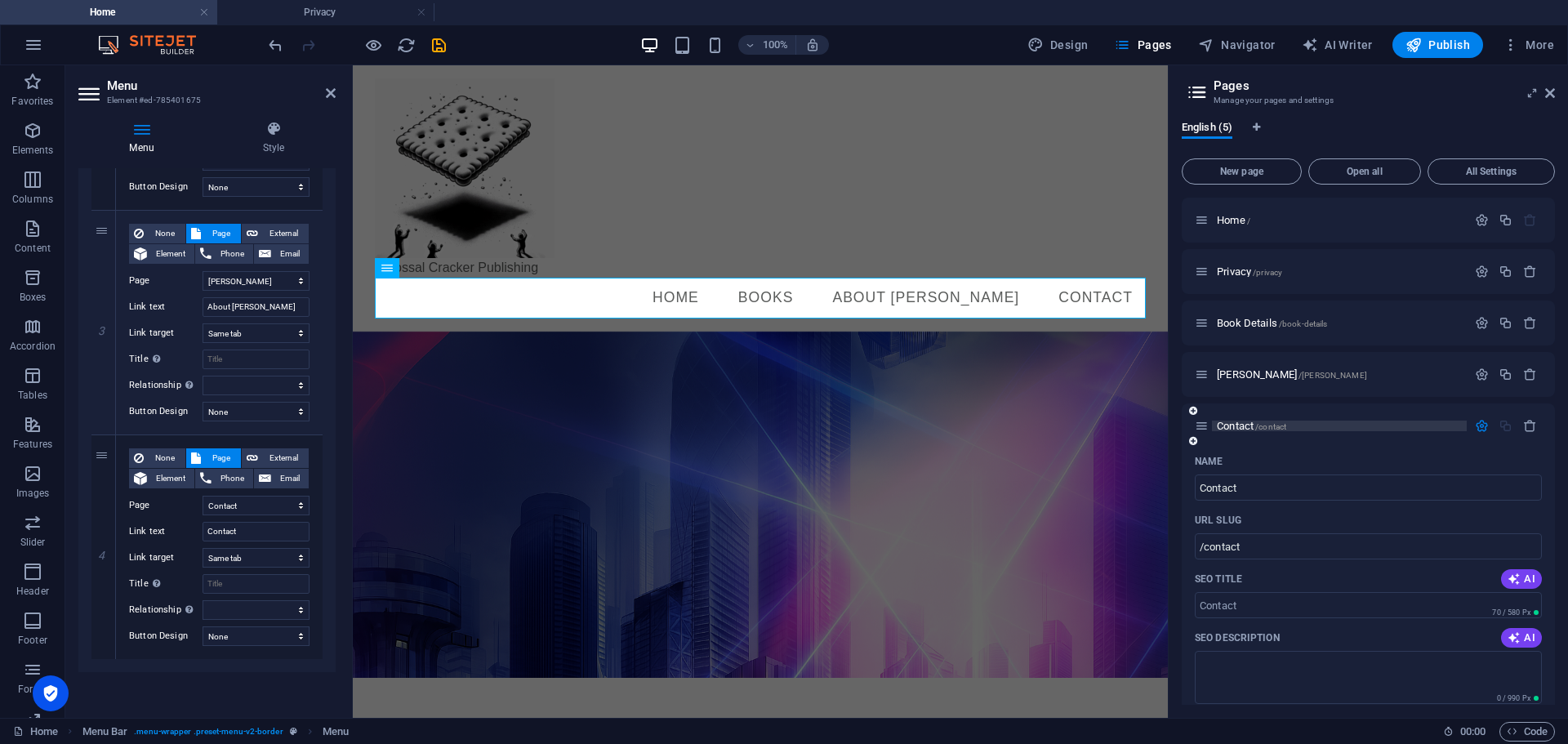 click on "Contact /contact" at bounding box center [1251, 425] 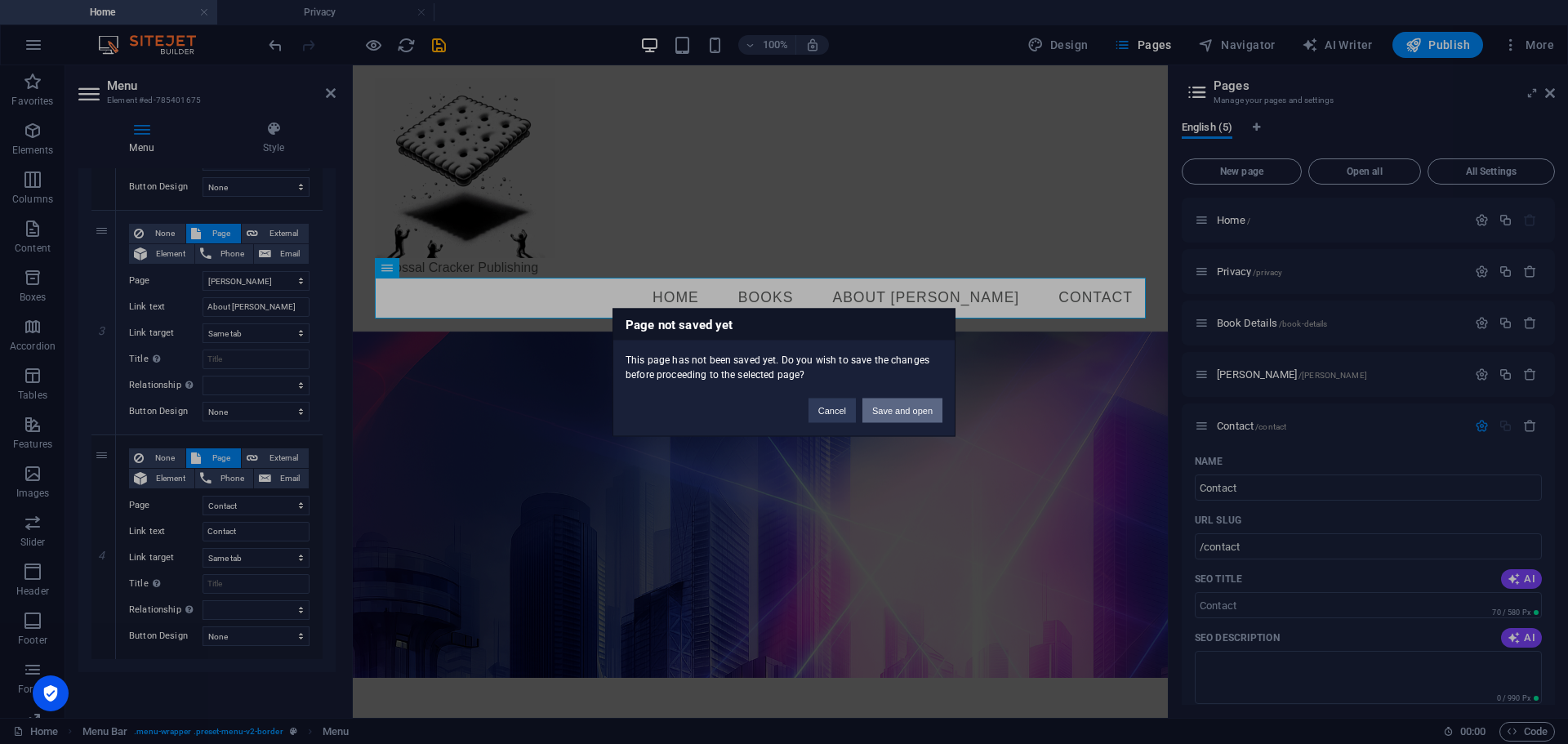 click on "Save and open" at bounding box center [902, 410] 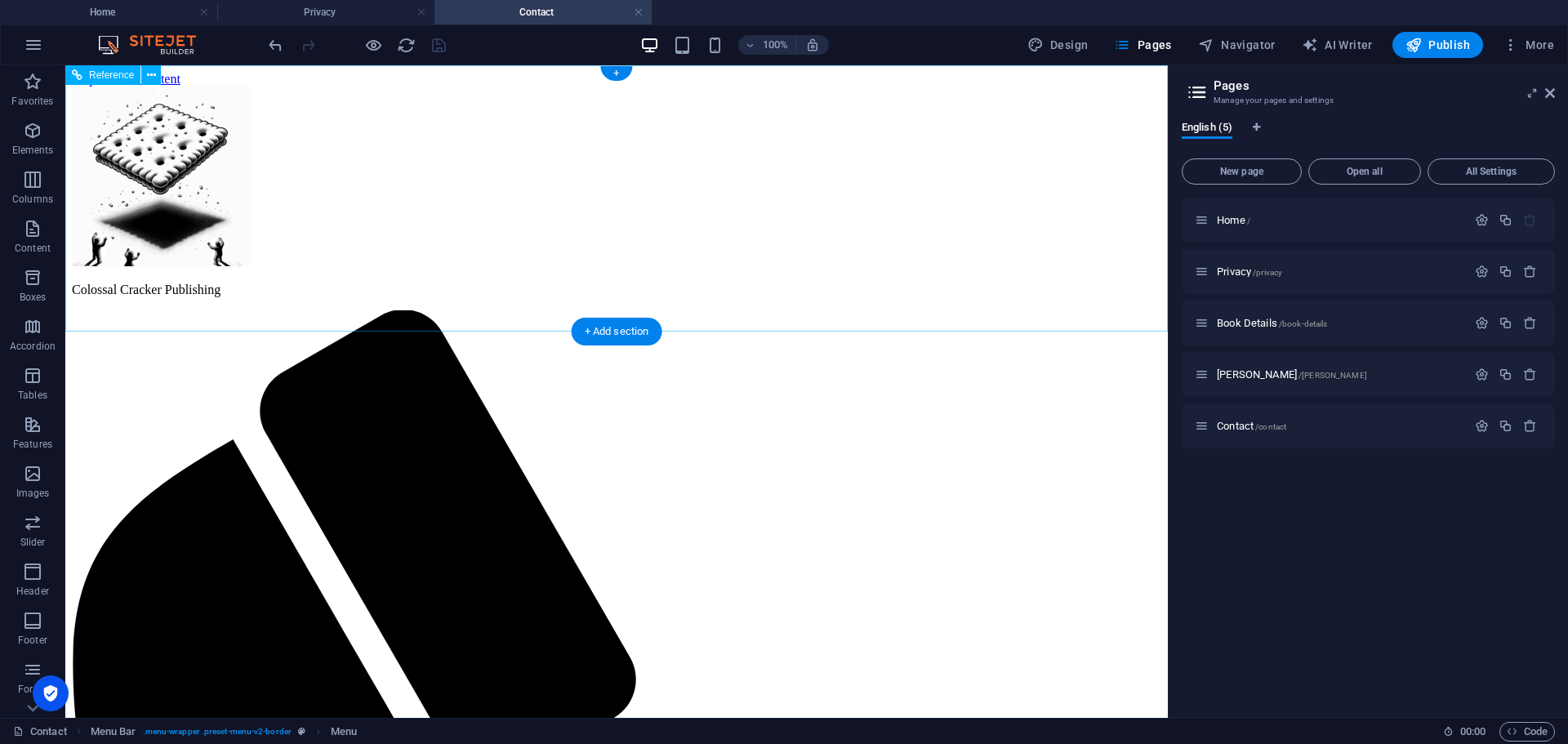 scroll, scrollTop: 0, scrollLeft: 0, axis: both 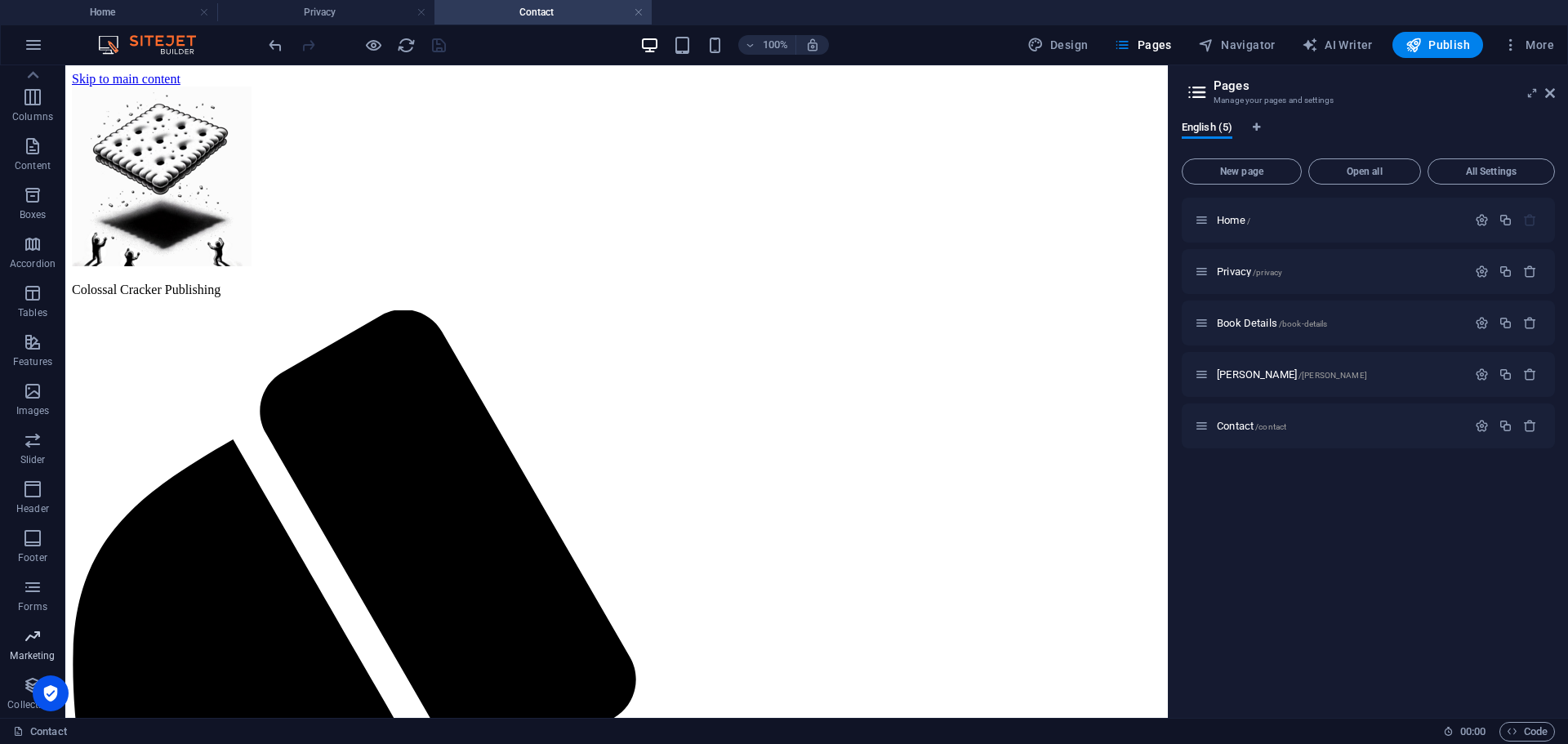 click at bounding box center (33, 636) 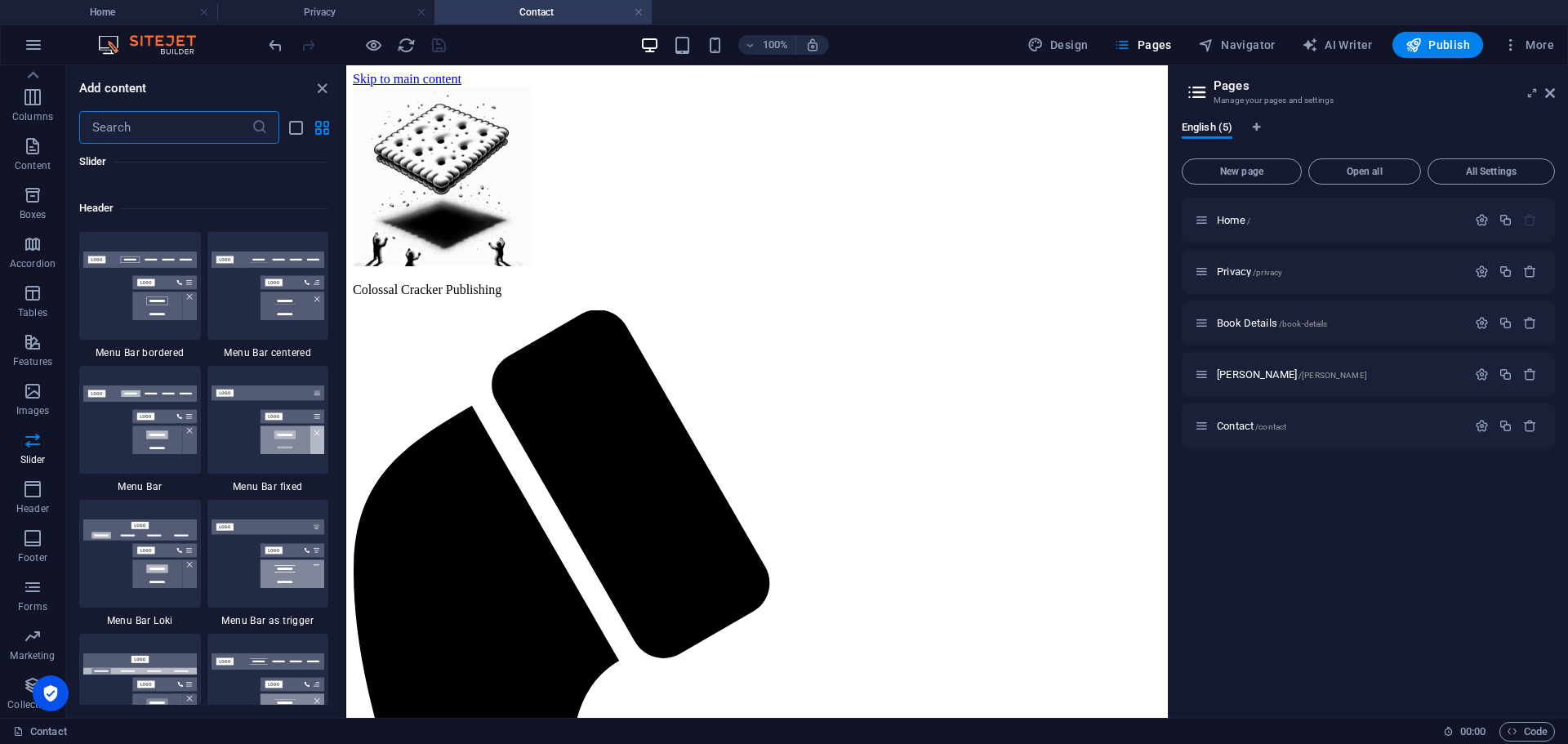 scroll, scrollTop: 9657, scrollLeft: 0, axis: vertical 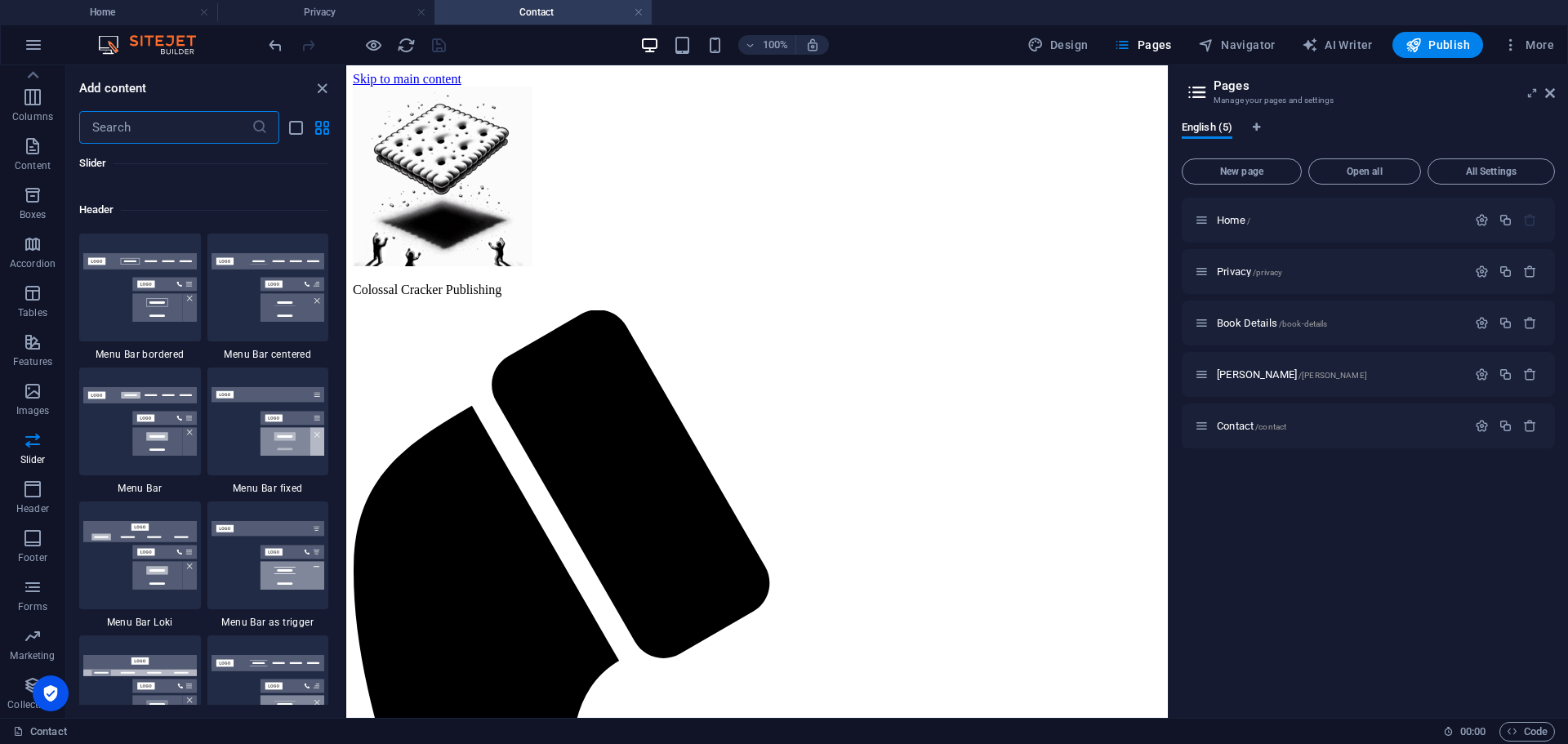 click at bounding box center [165, 127] 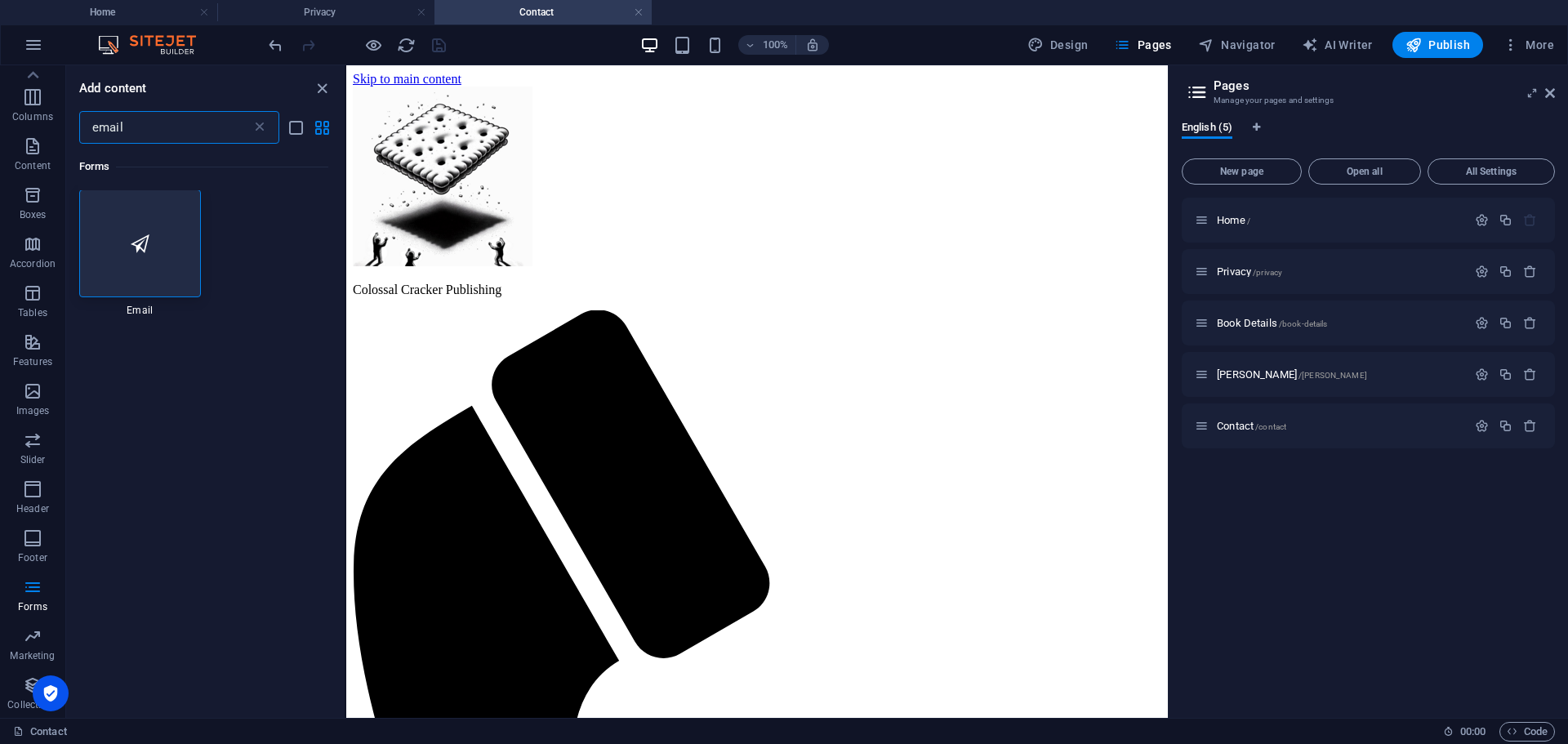 scroll, scrollTop: 0, scrollLeft: 0, axis: both 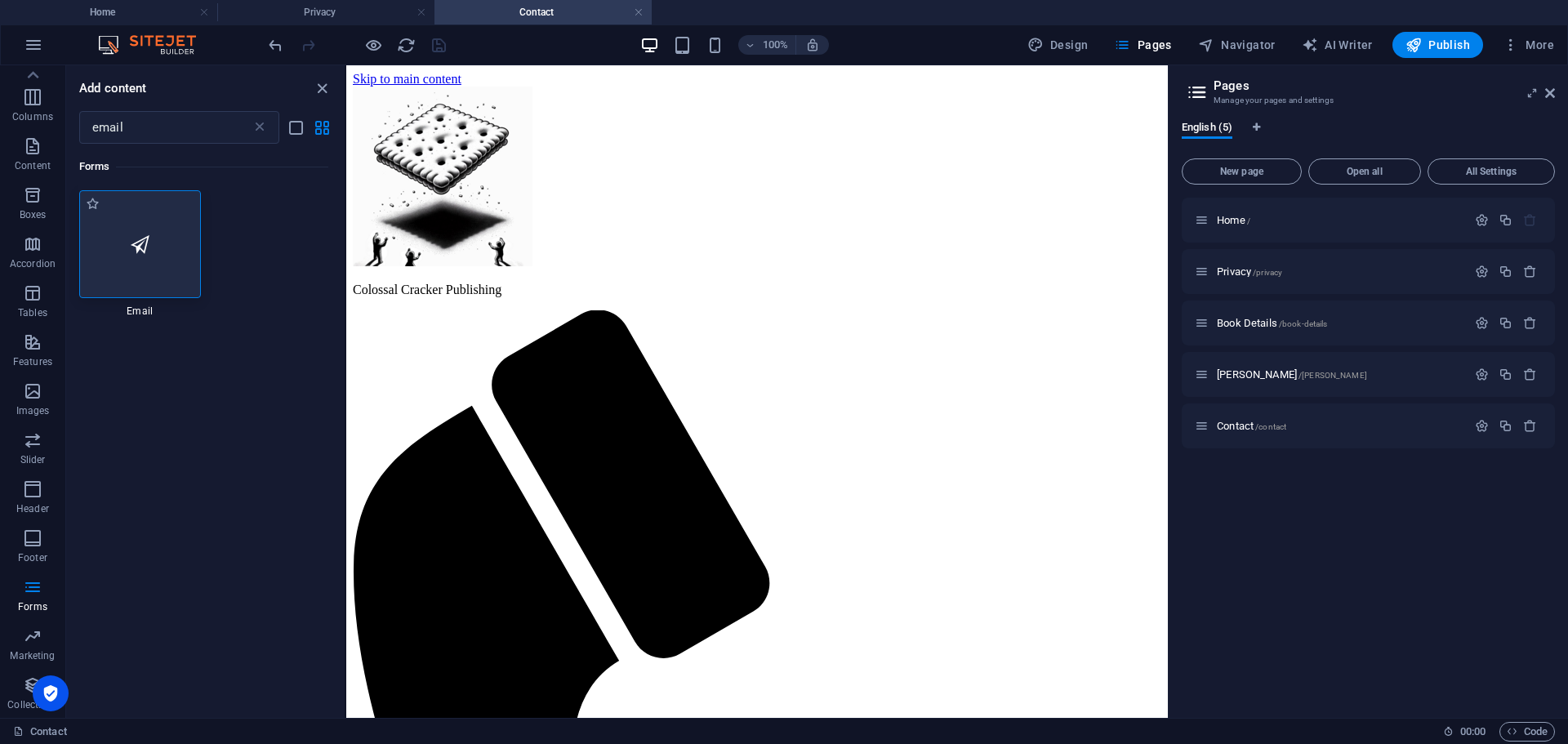 click at bounding box center [140, 244] 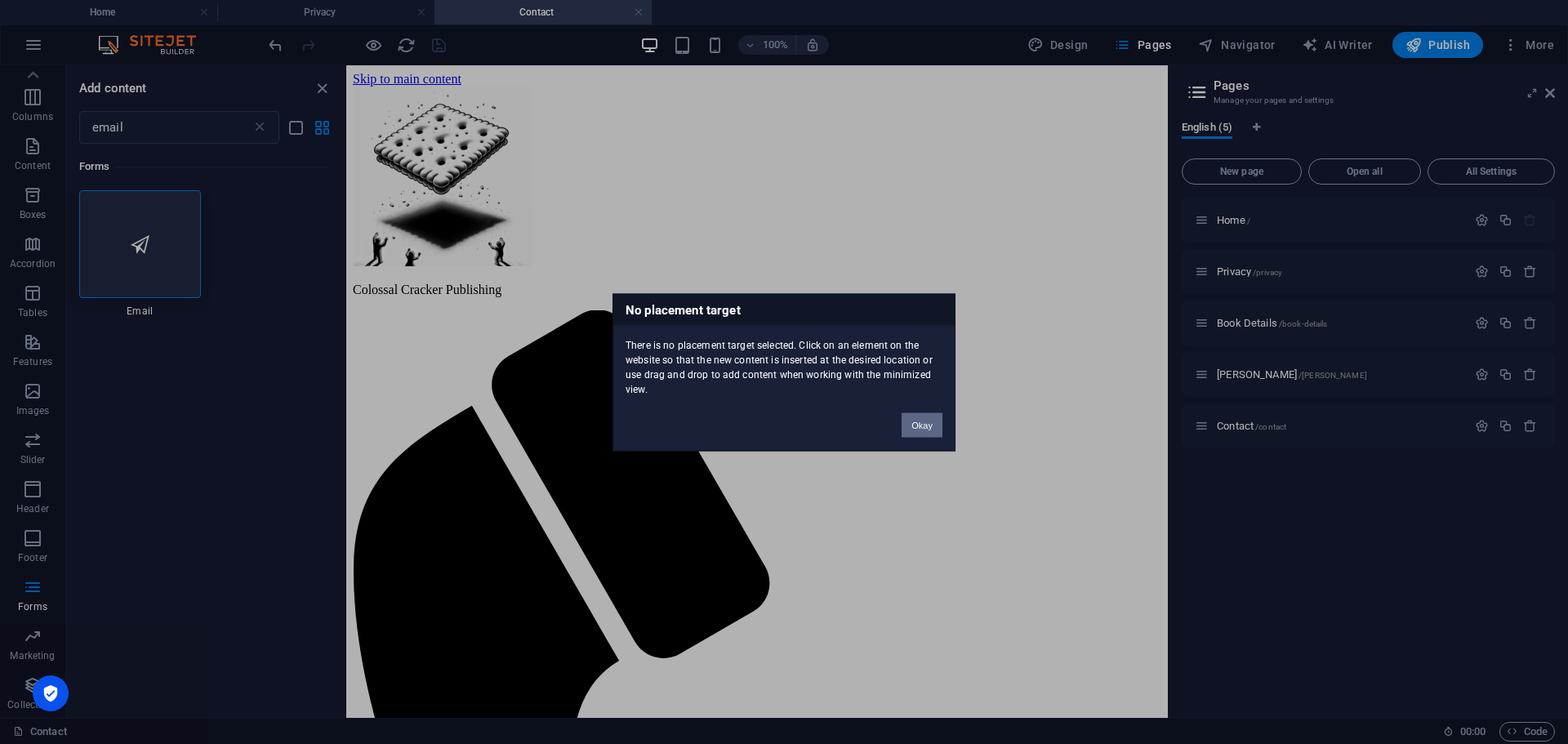 click on "Okay" at bounding box center (922, 425) 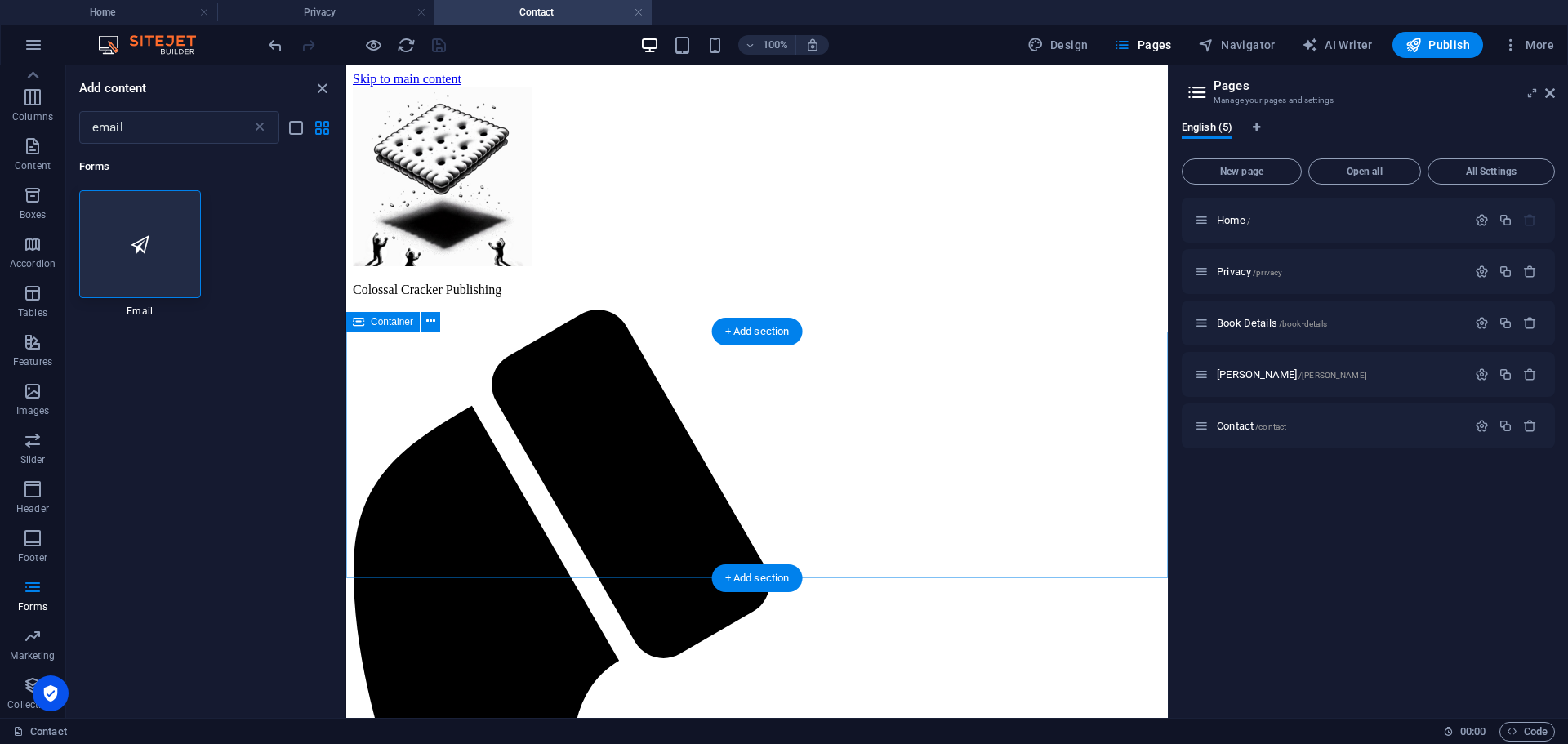 click on "Drop content here or  Add elements  Paste clipboard" at bounding box center [757, 1530] 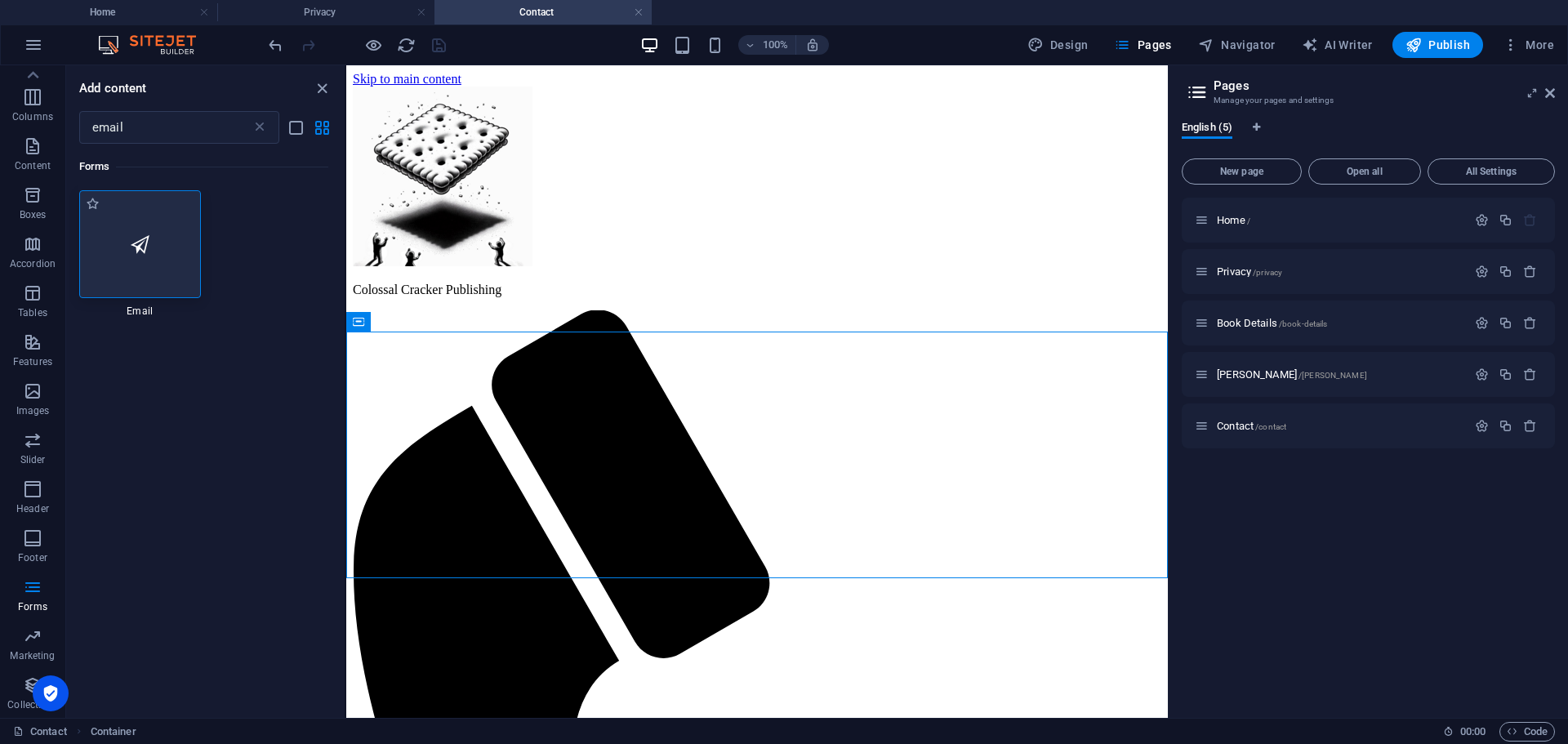 click at bounding box center (140, 244) 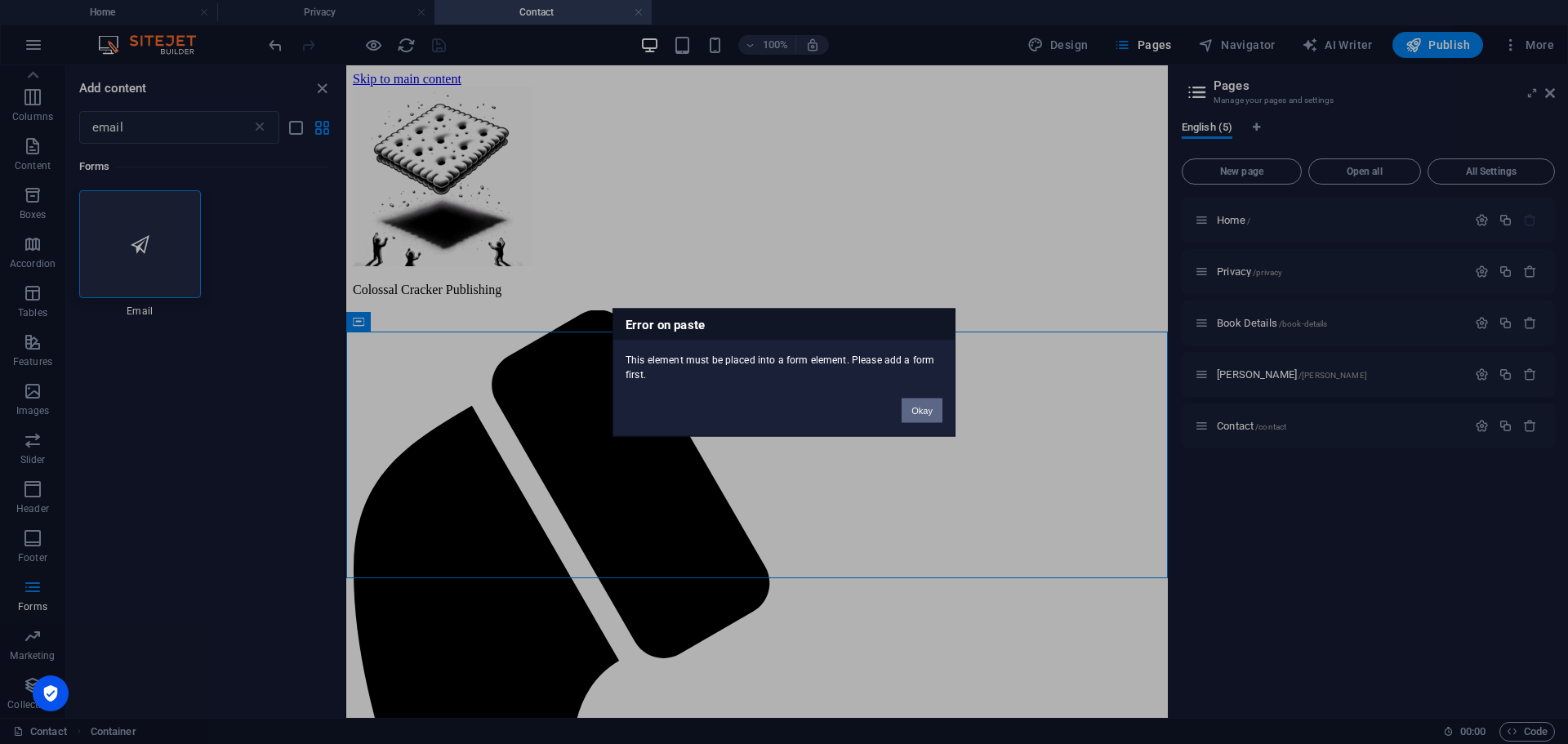 drag, startPoint x: 929, startPoint y: 411, endPoint x: 577, endPoint y: 343, distance: 358.50802 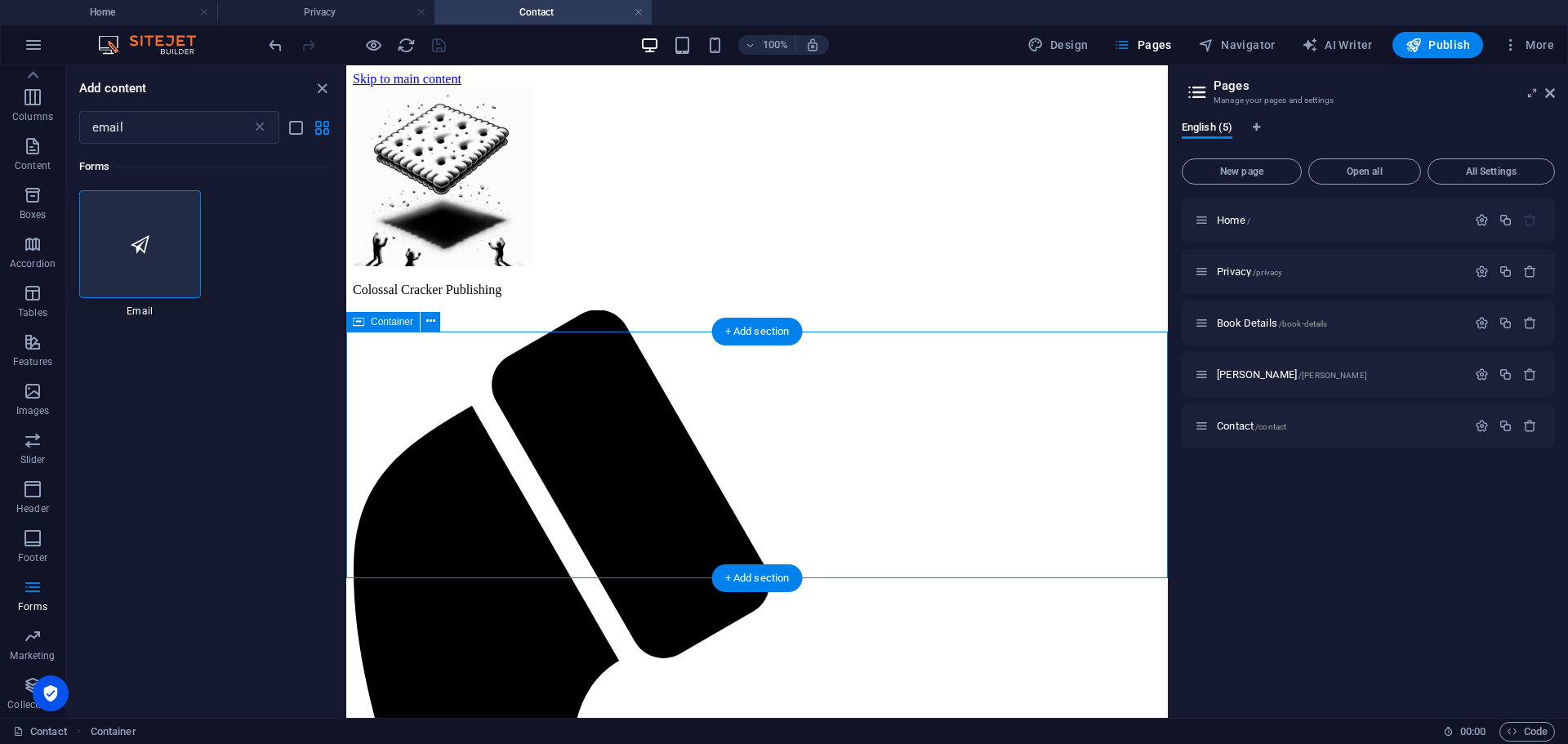 click on "Drop content here or  Add elements  Paste clipboard" at bounding box center [757, 1530] 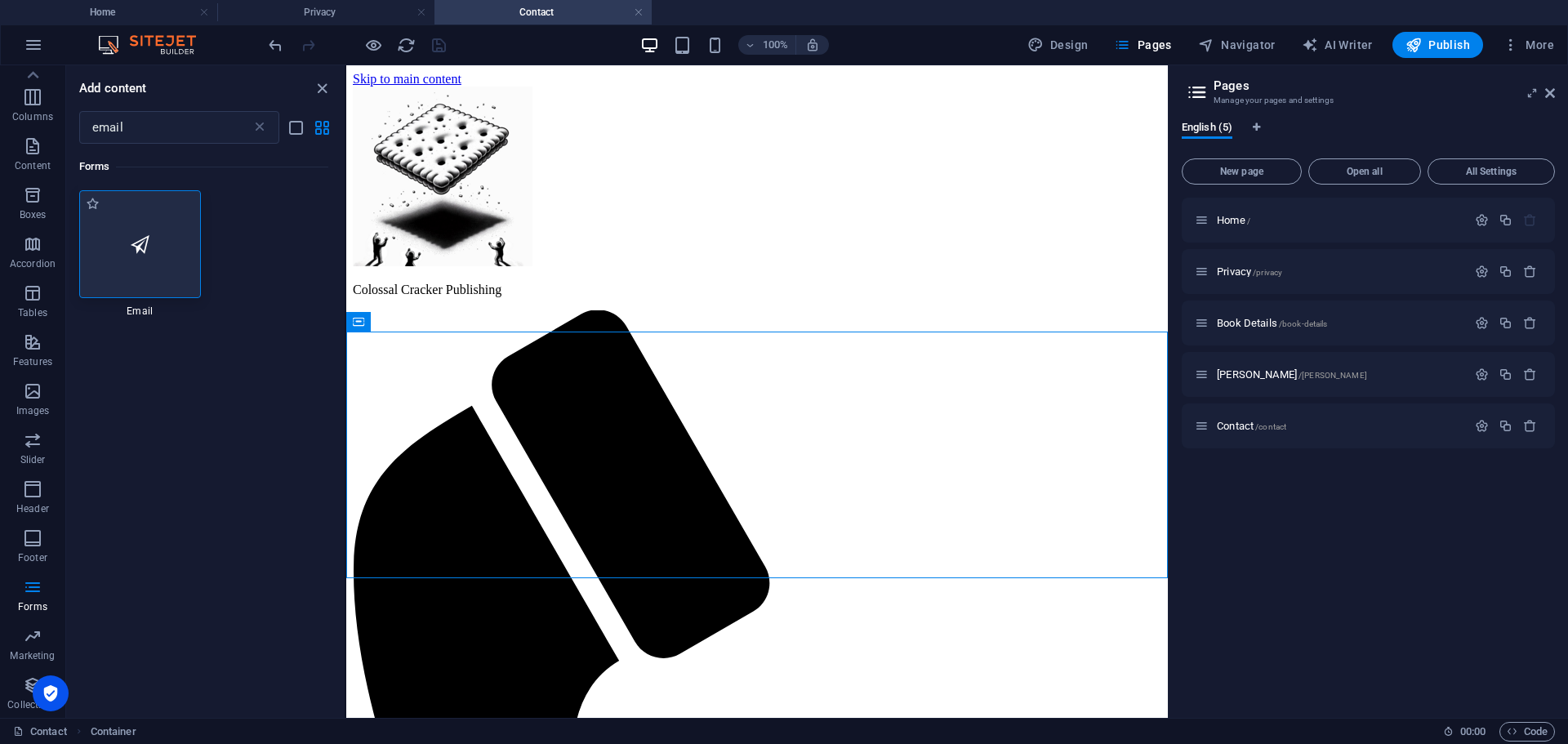 click at bounding box center (140, 244) 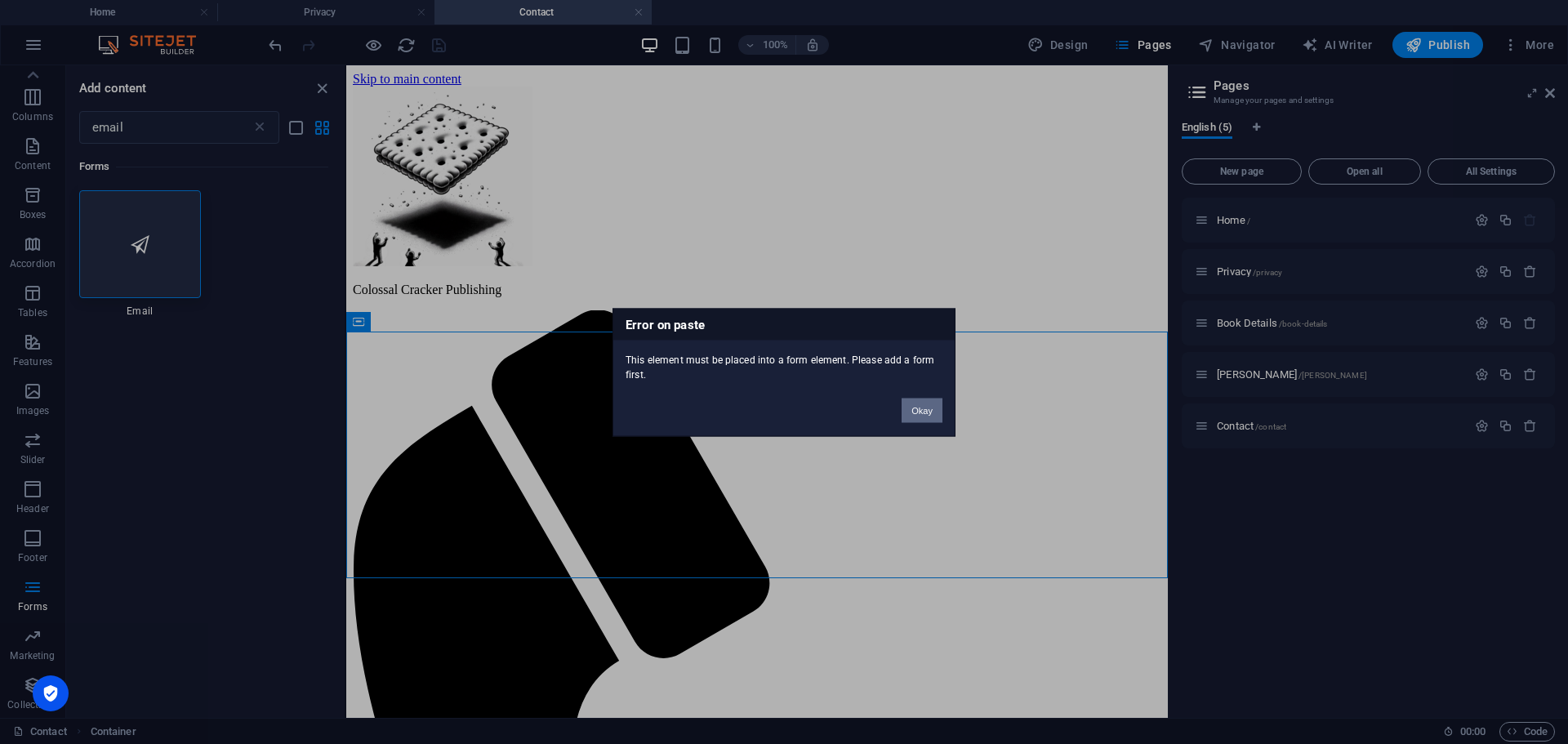 click on "Okay" at bounding box center [922, 410] 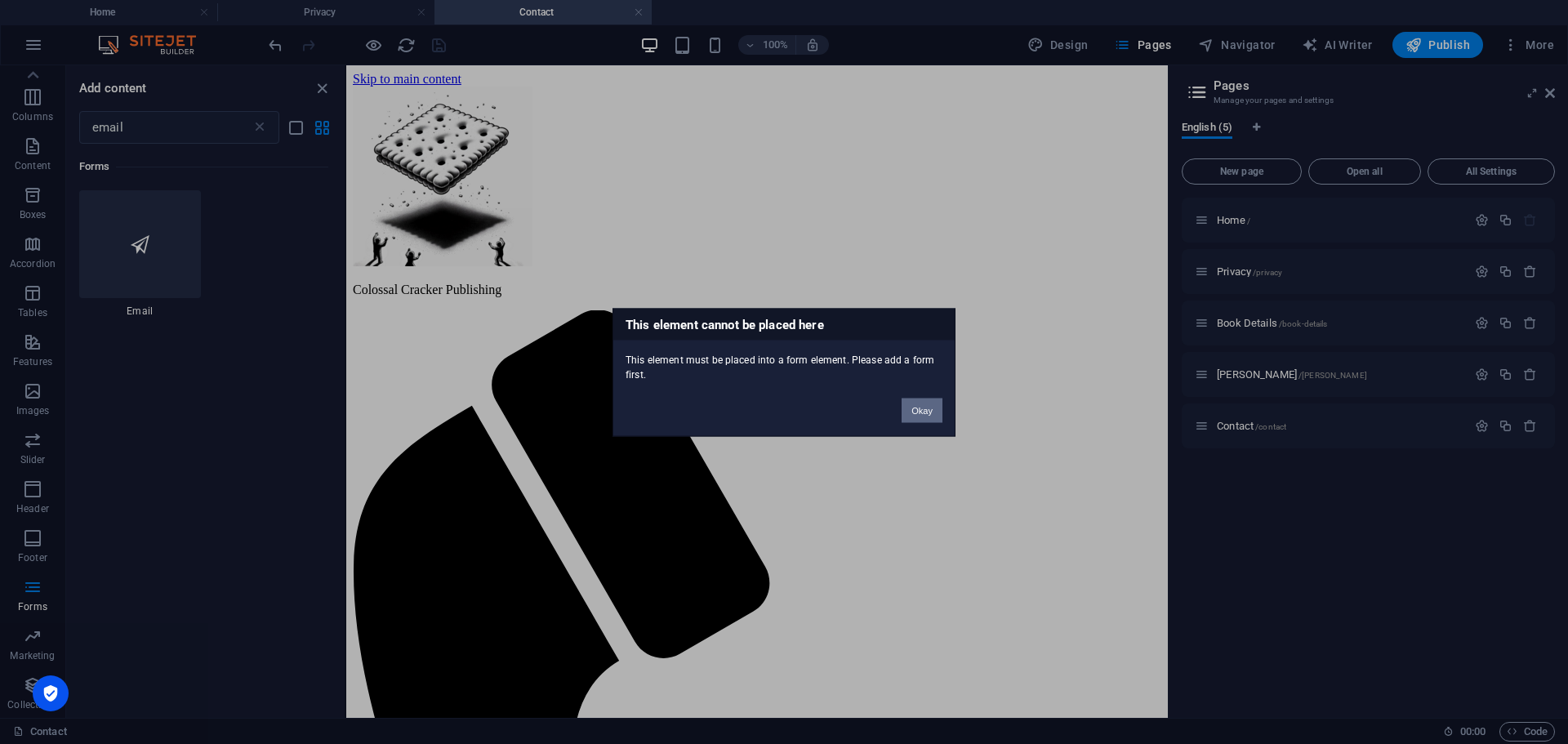 click on "Okay" at bounding box center [922, 410] 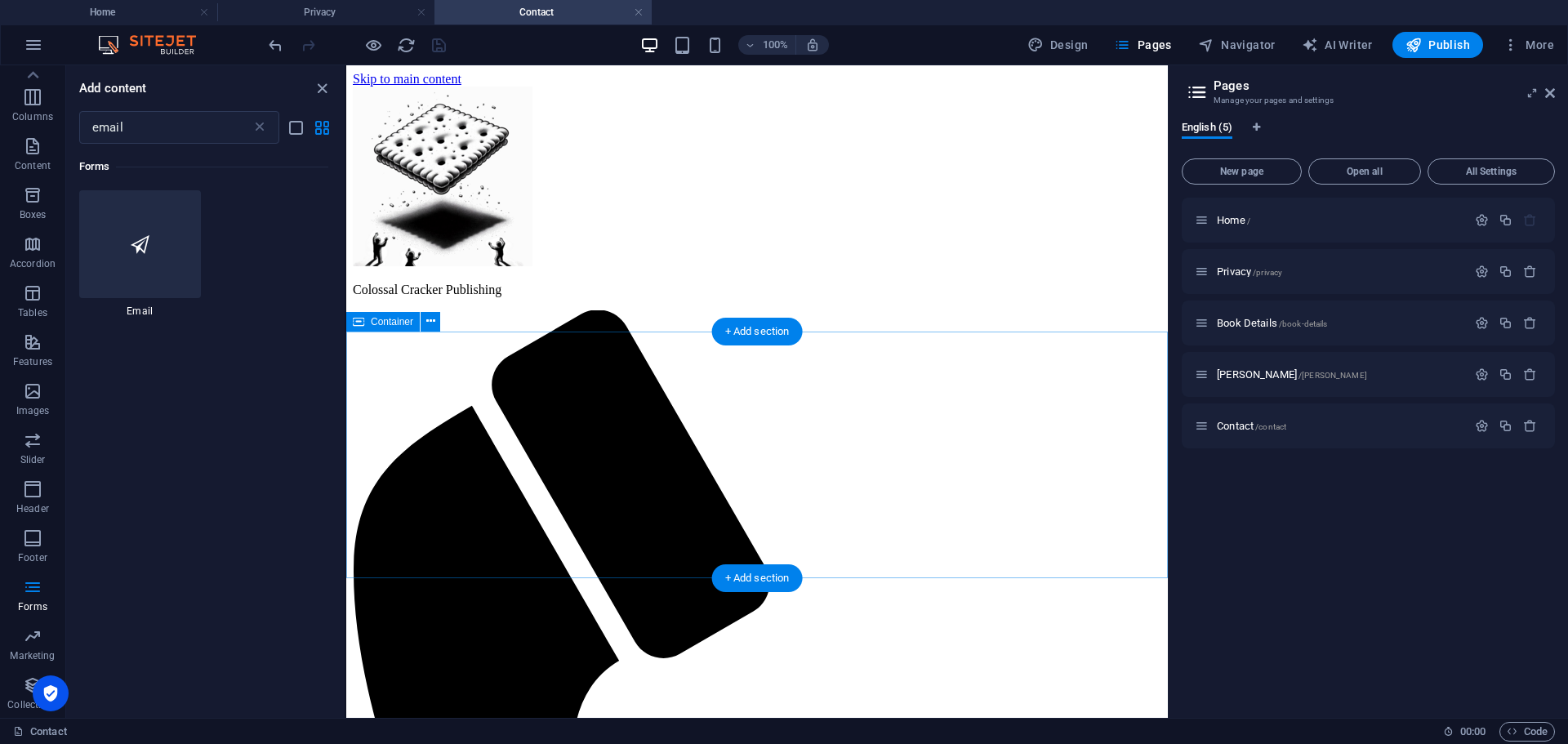 click on "Add elements" at bounding box center (709, 1554) 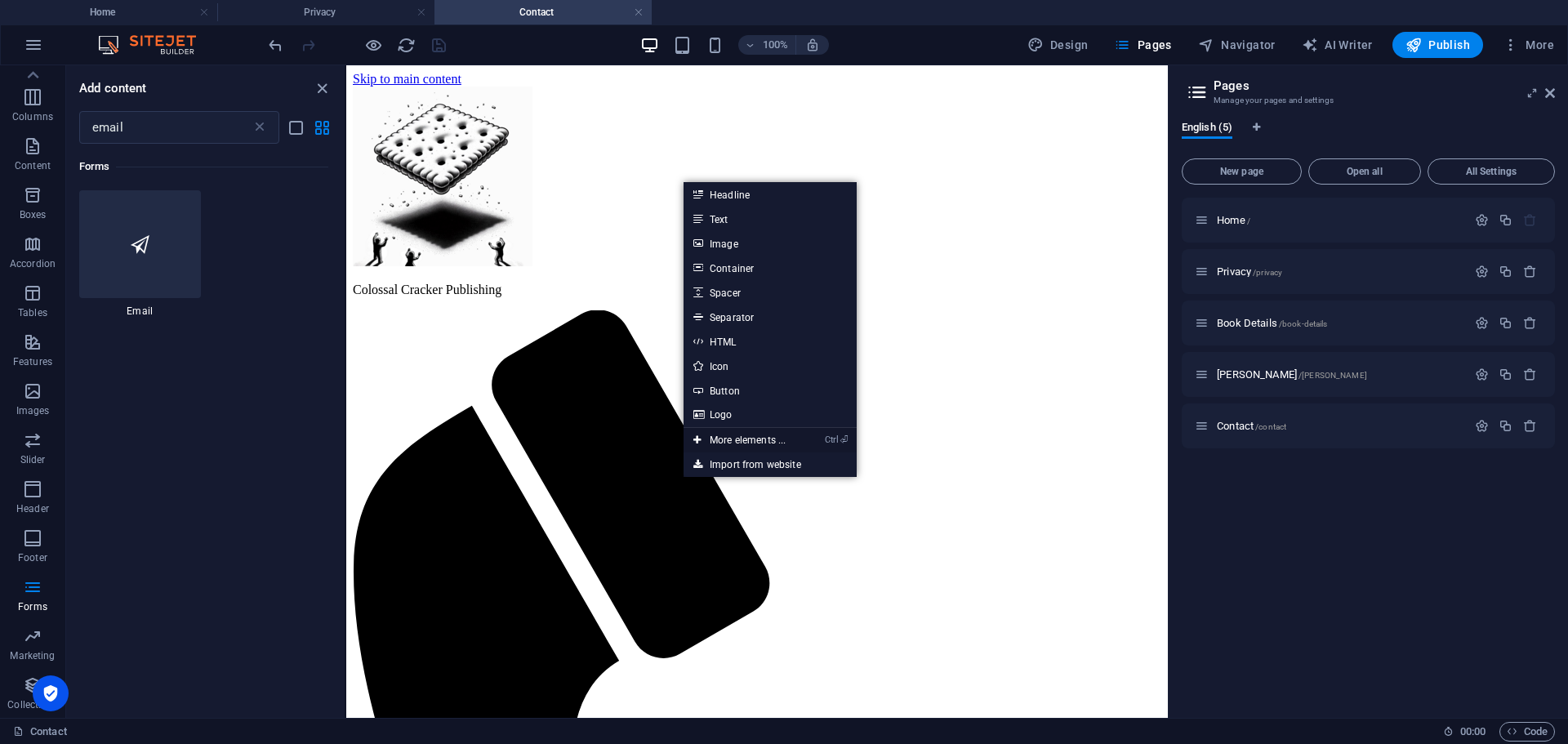 click on "Ctrl ⏎  More elements ..." at bounding box center (739, 440) 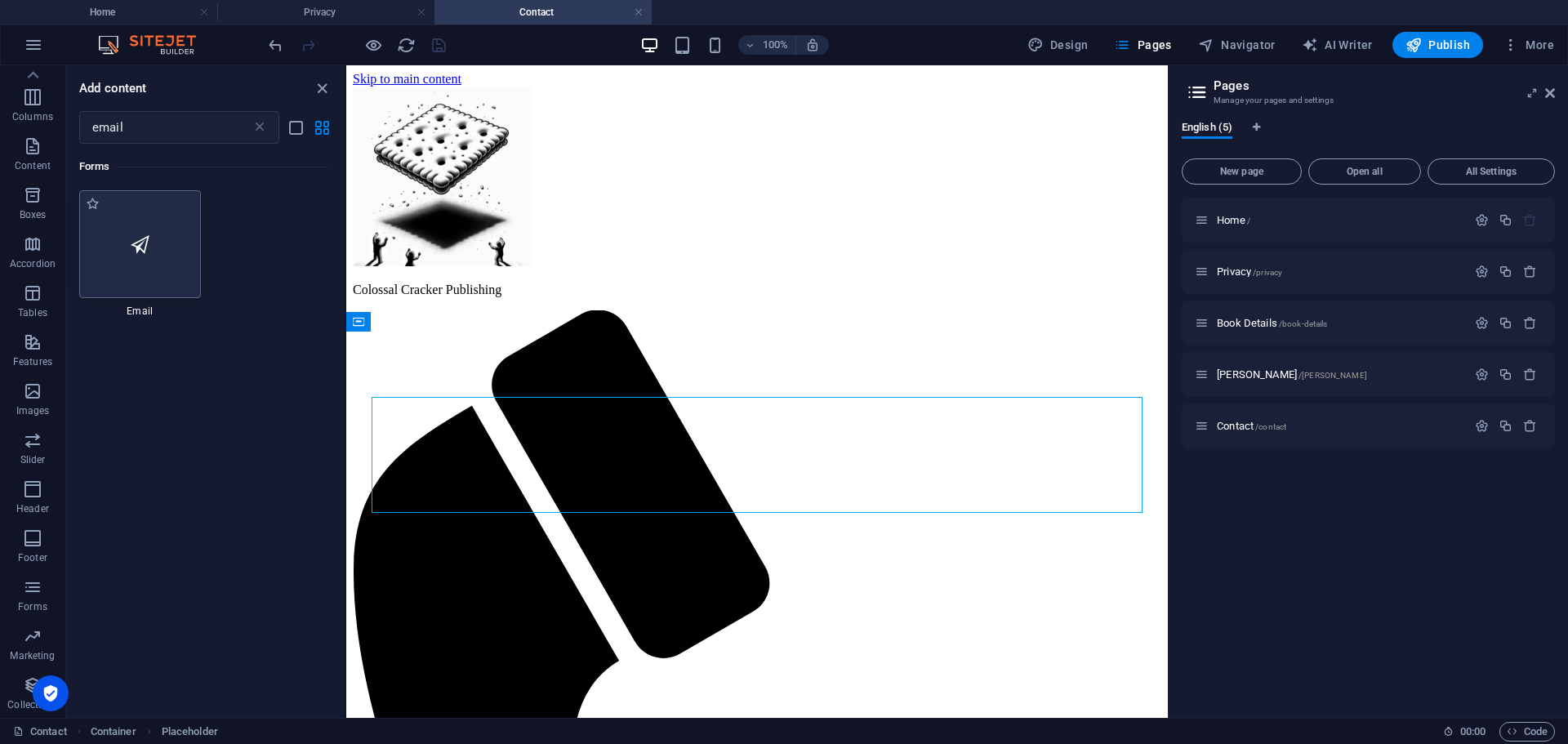 click at bounding box center (140, 244) 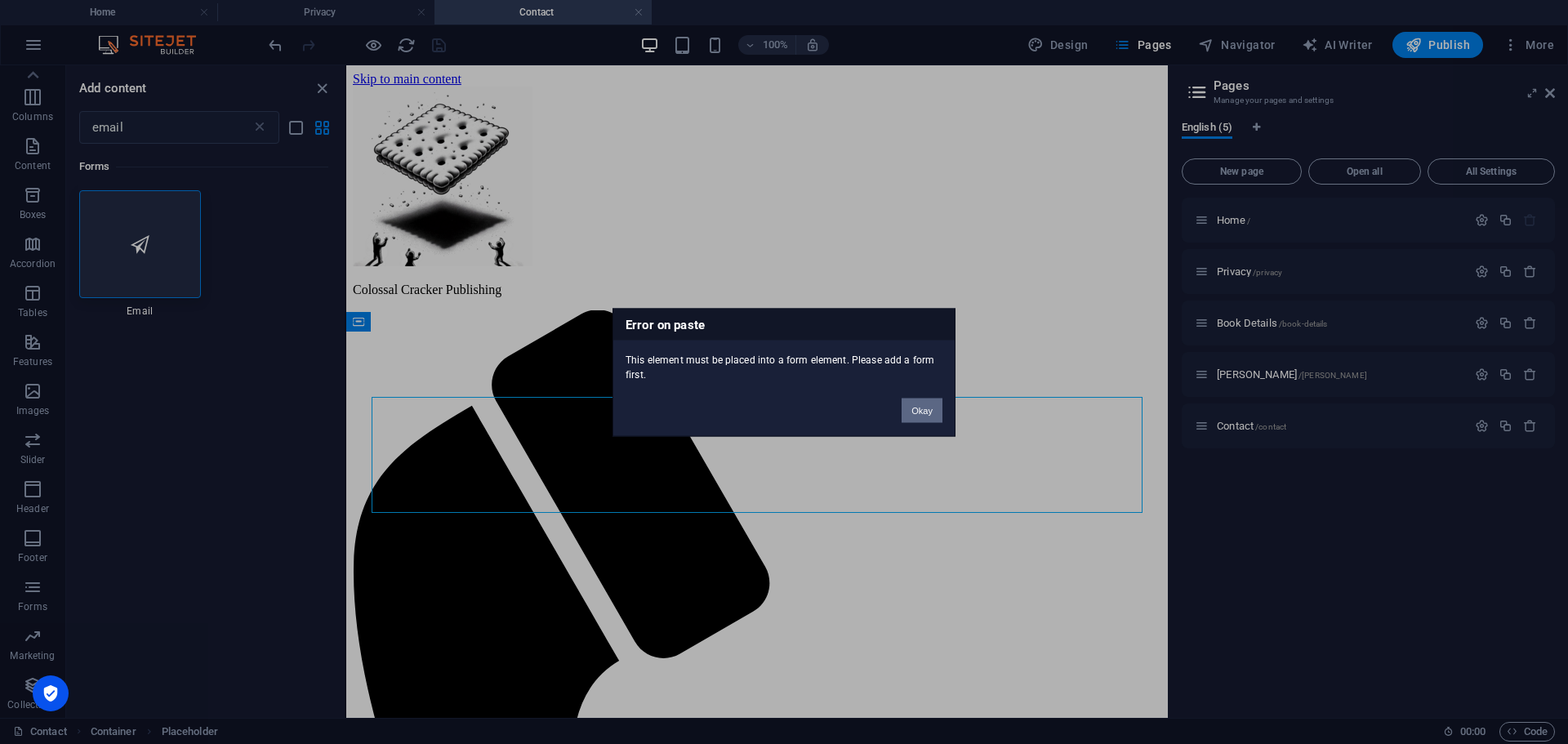 drag, startPoint x: 924, startPoint y: 410, endPoint x: 550, endPoint y: 342, distance: 380.13 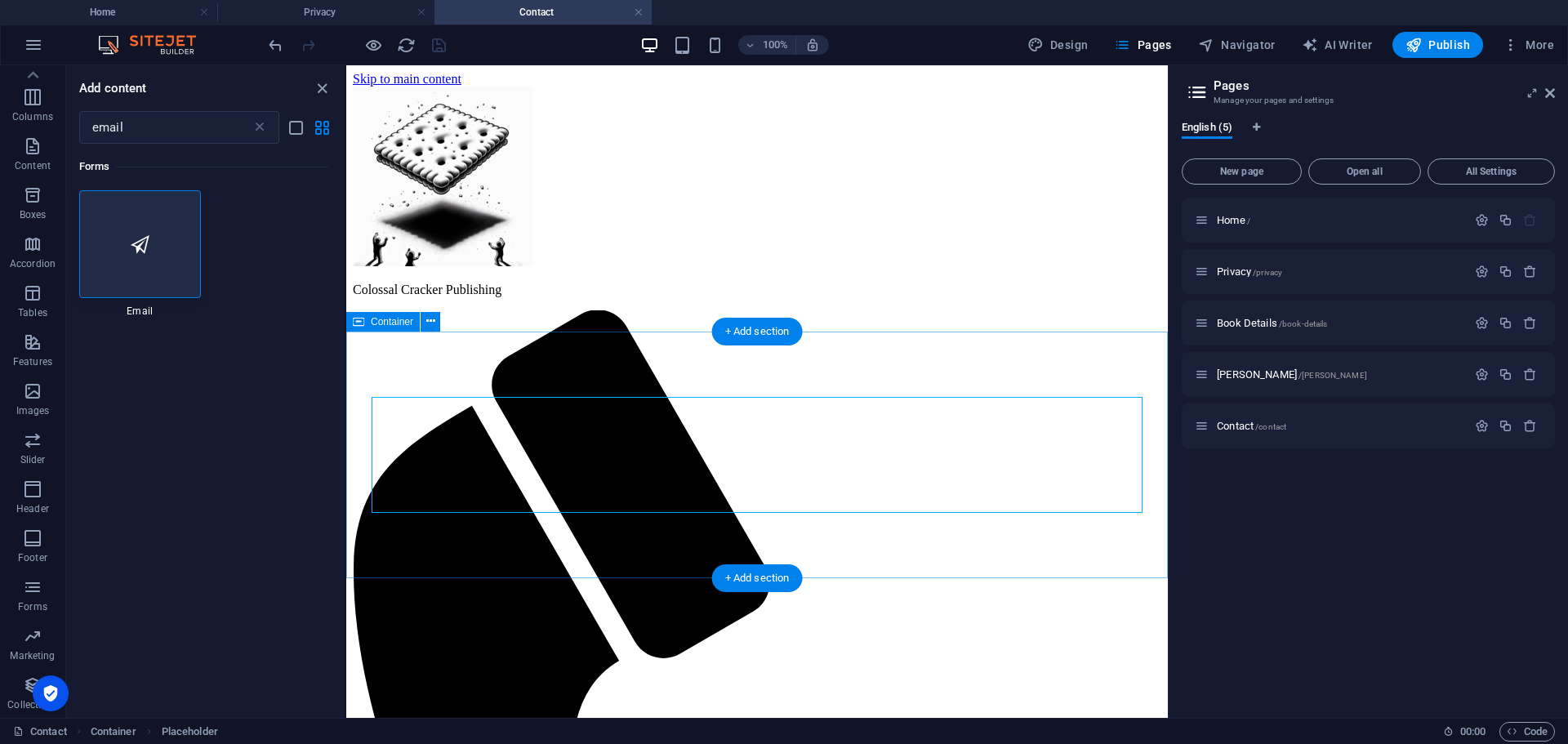 click on "Add elements" at bounding box center [709, 1554] 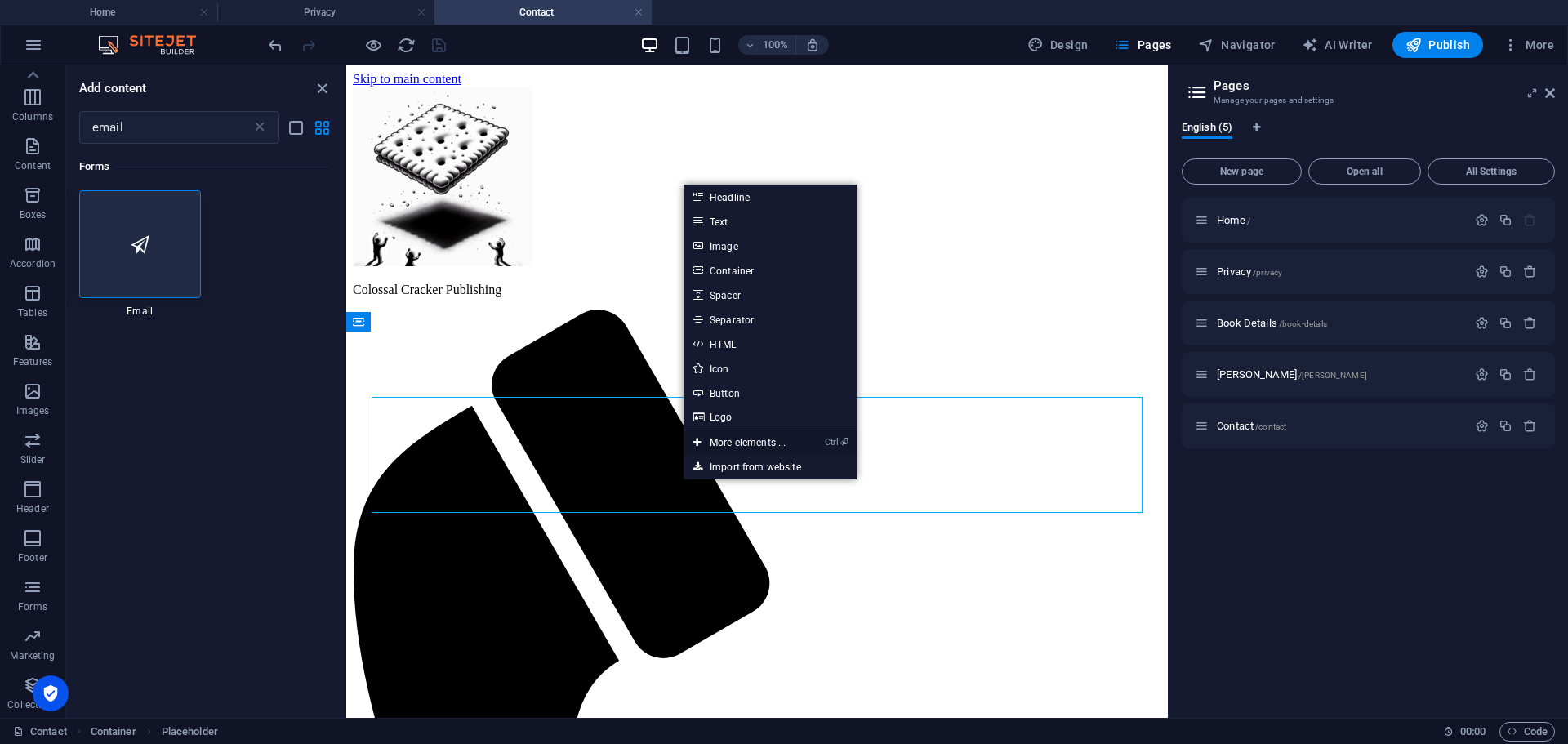 click on "Ctrl ⏎  More elements ..." at bounding box center (739, 443) 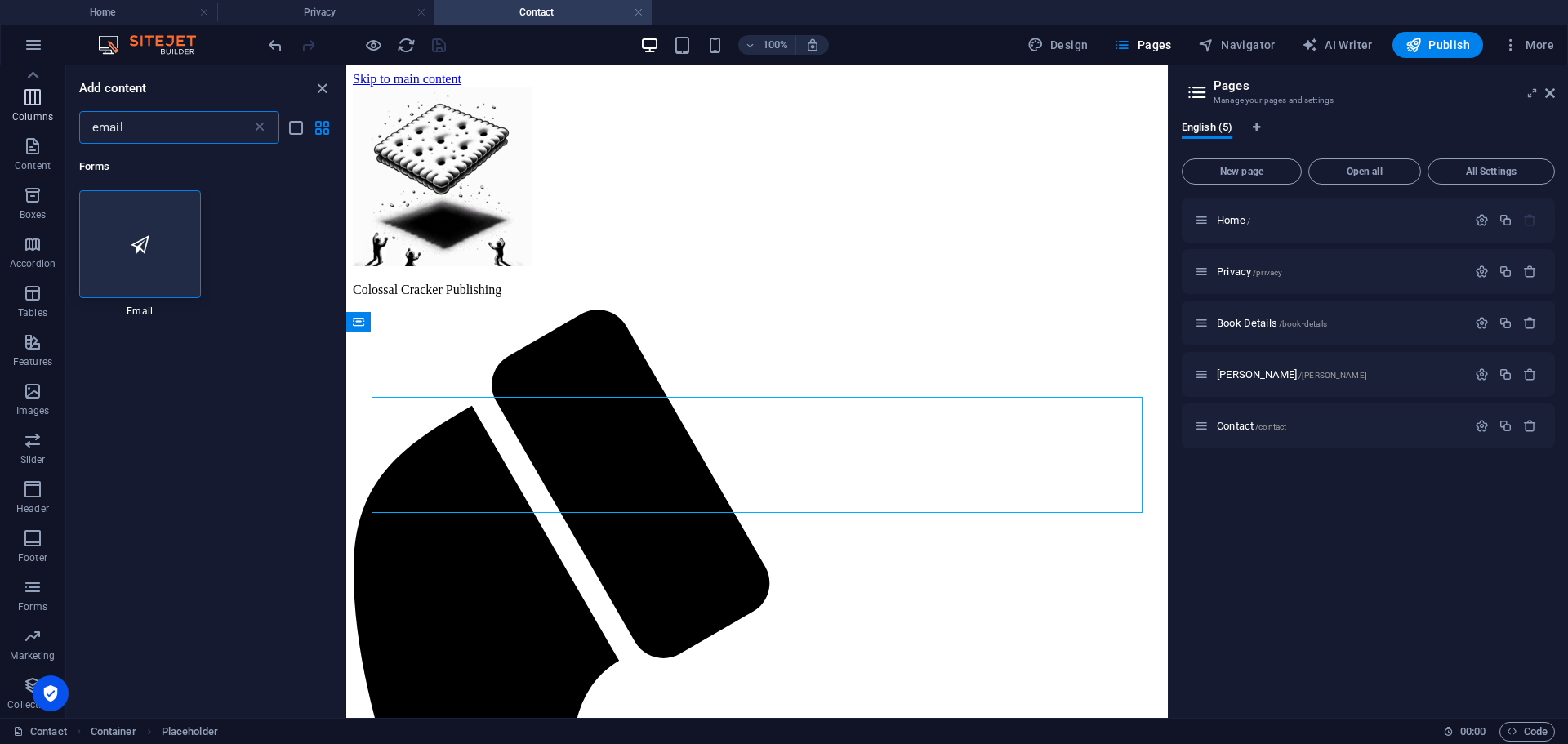 drag, startPoint x: 163, startPoint y: 123, endPoint x: 33, endPoint y: 123, distance: 130 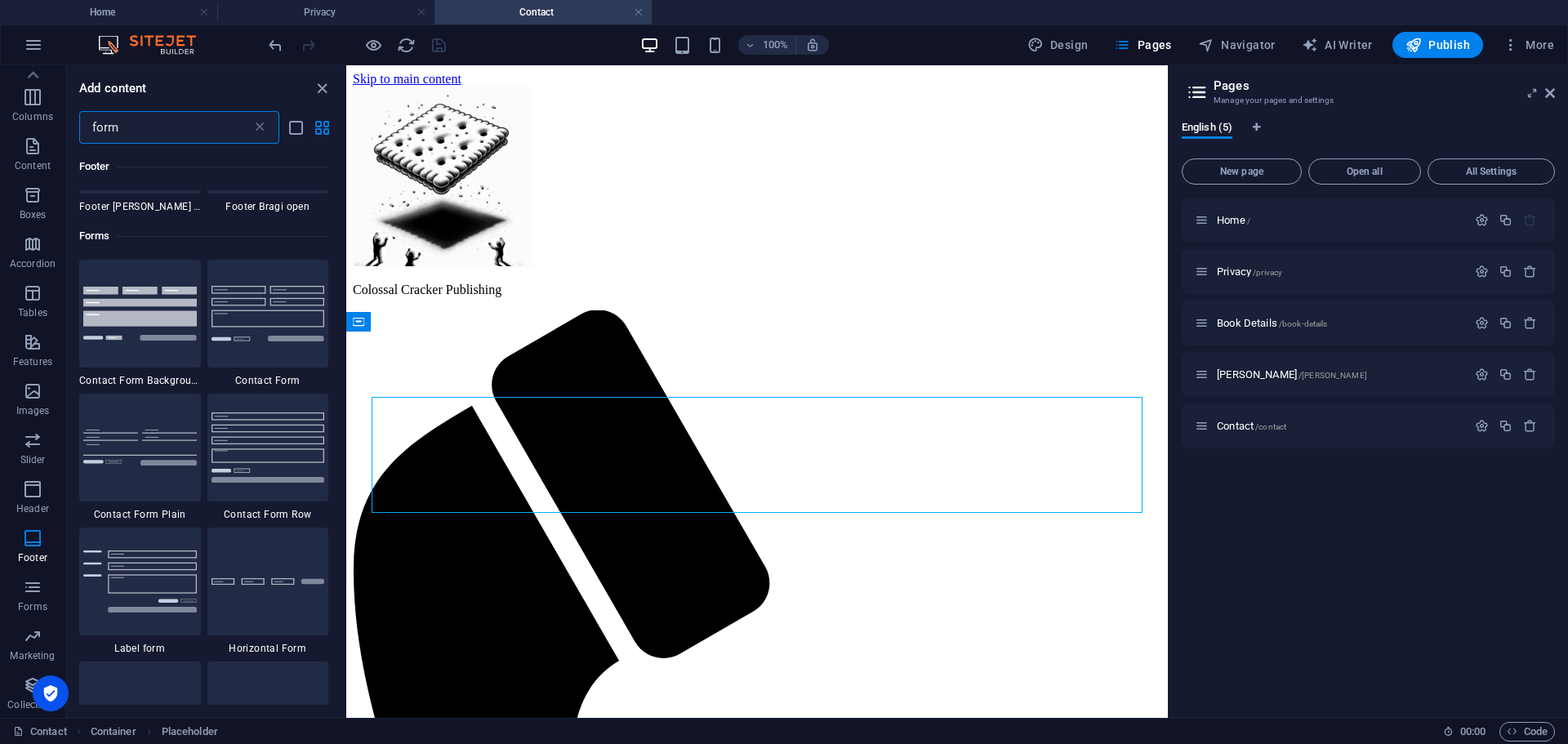 scroll, scrollTop: 572, scrollLeft: 0, axis: vertical 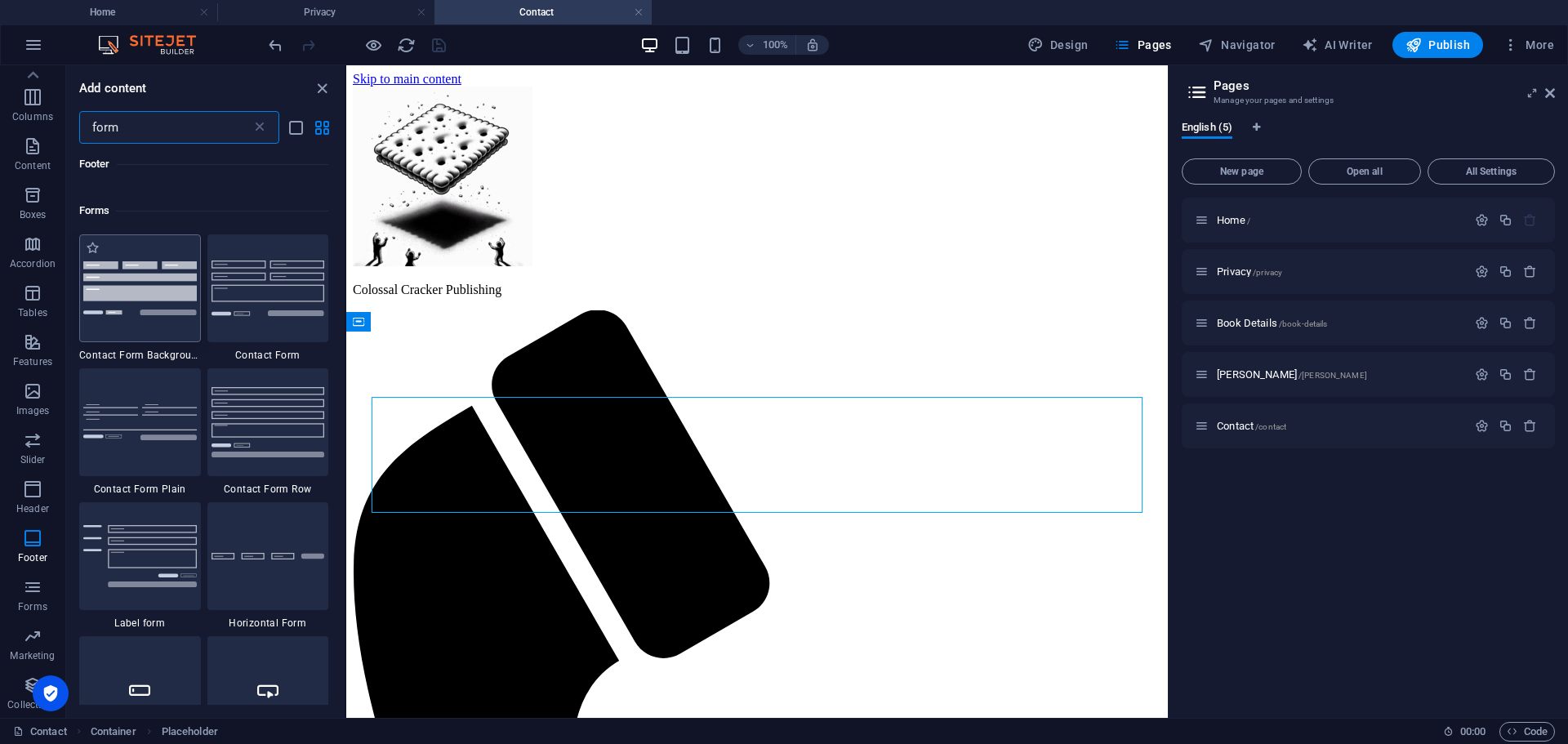 type on "form" 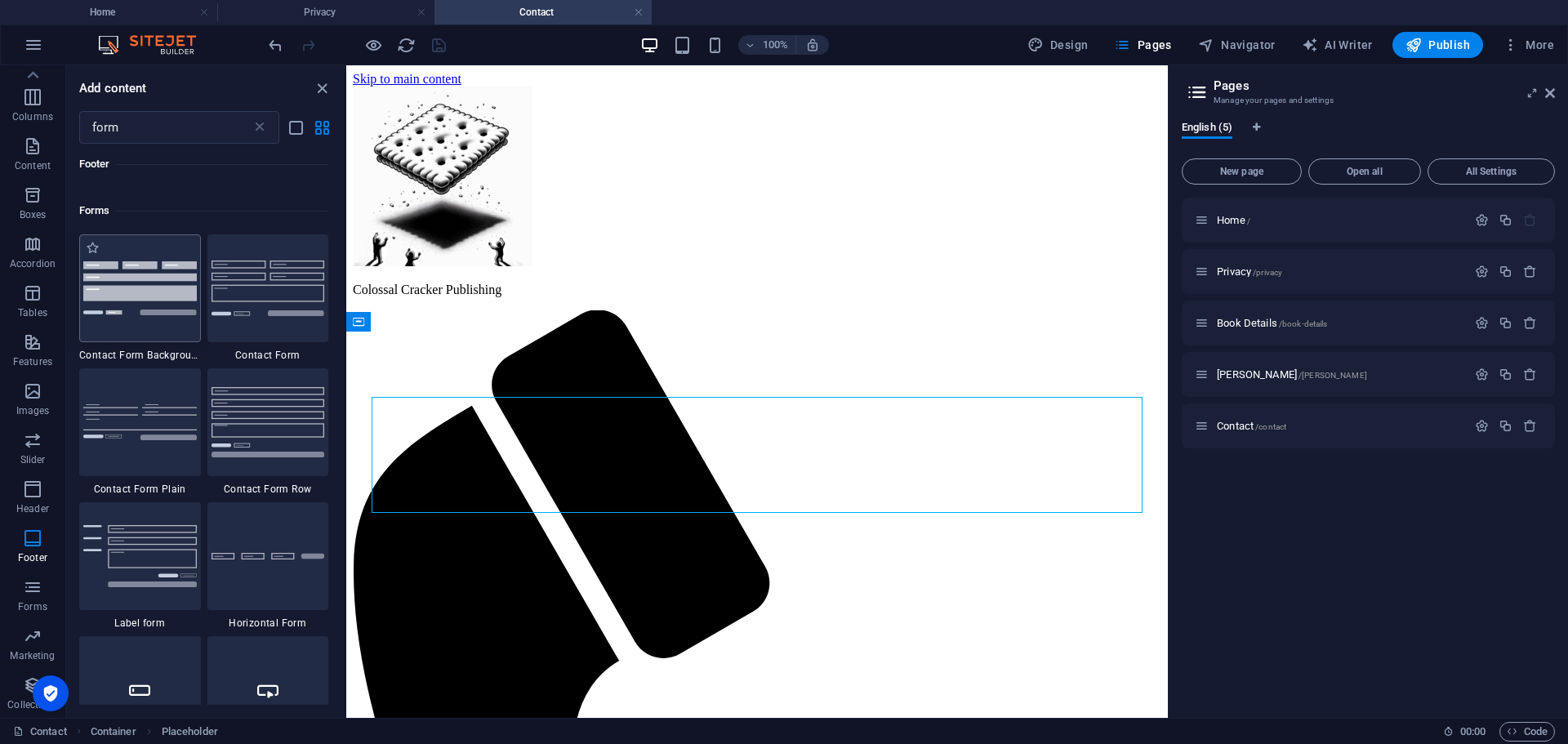 click at bounding box center (140, 287) 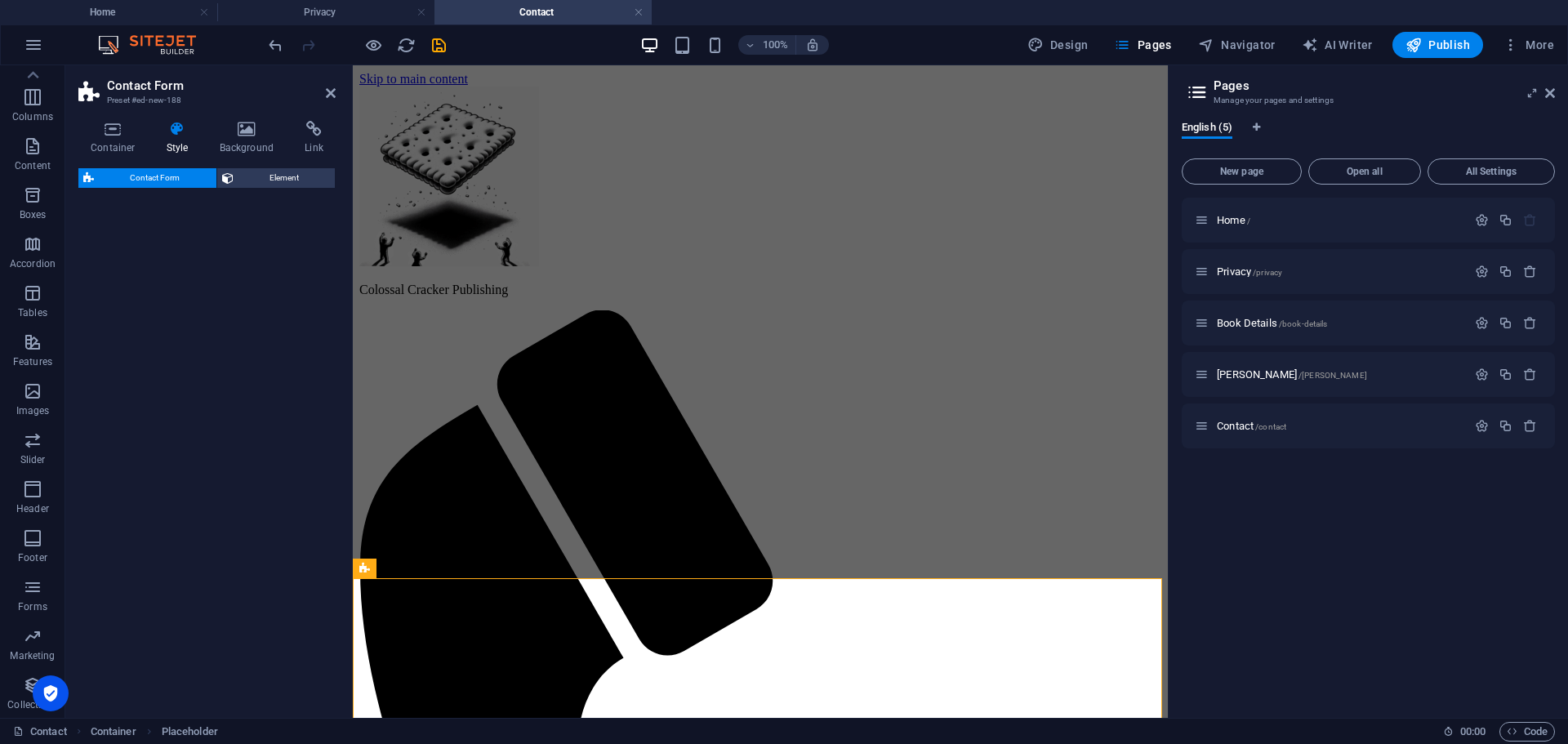 select on "rem" 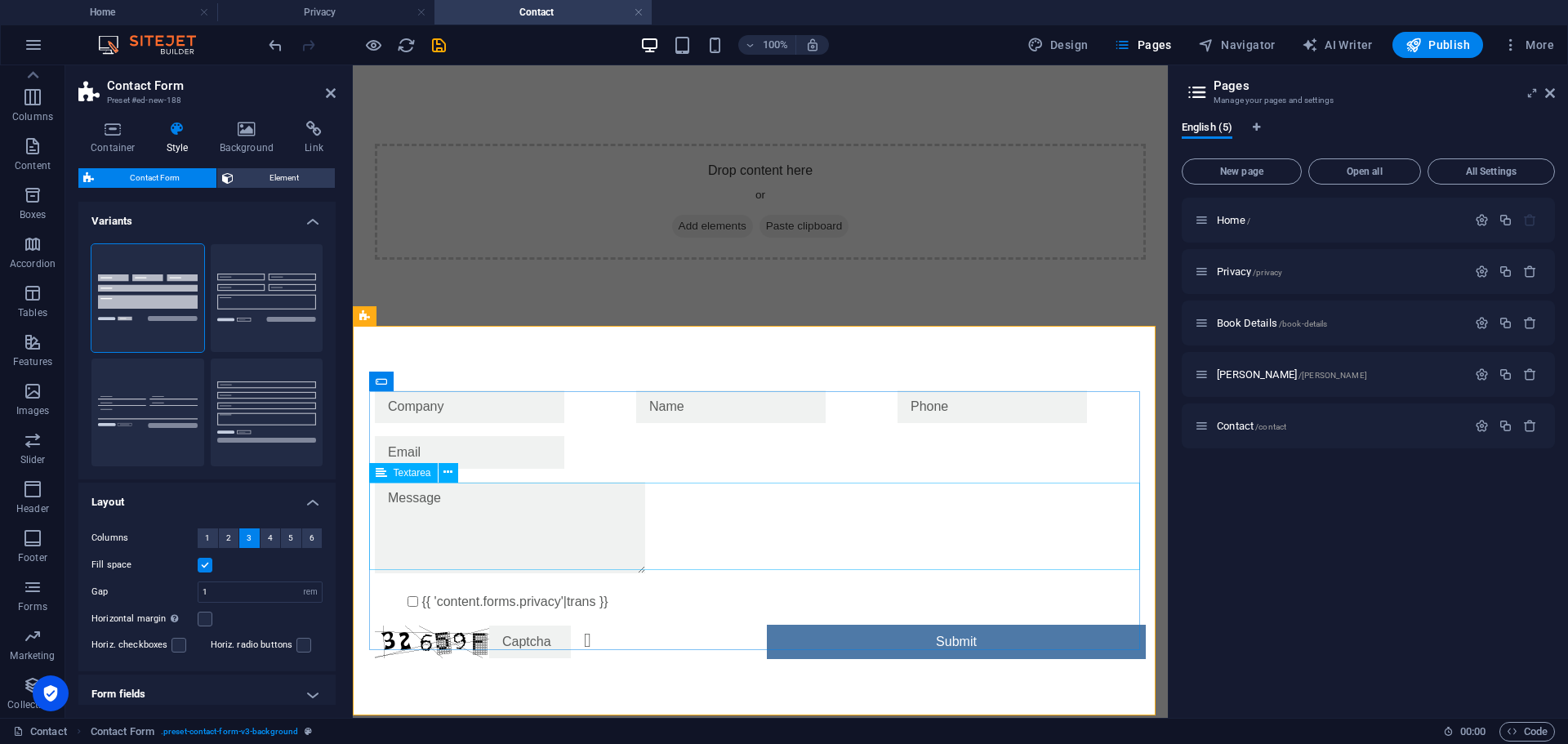 scroll, scrollTop: 254, scrollLeft: 0, axis: vertical 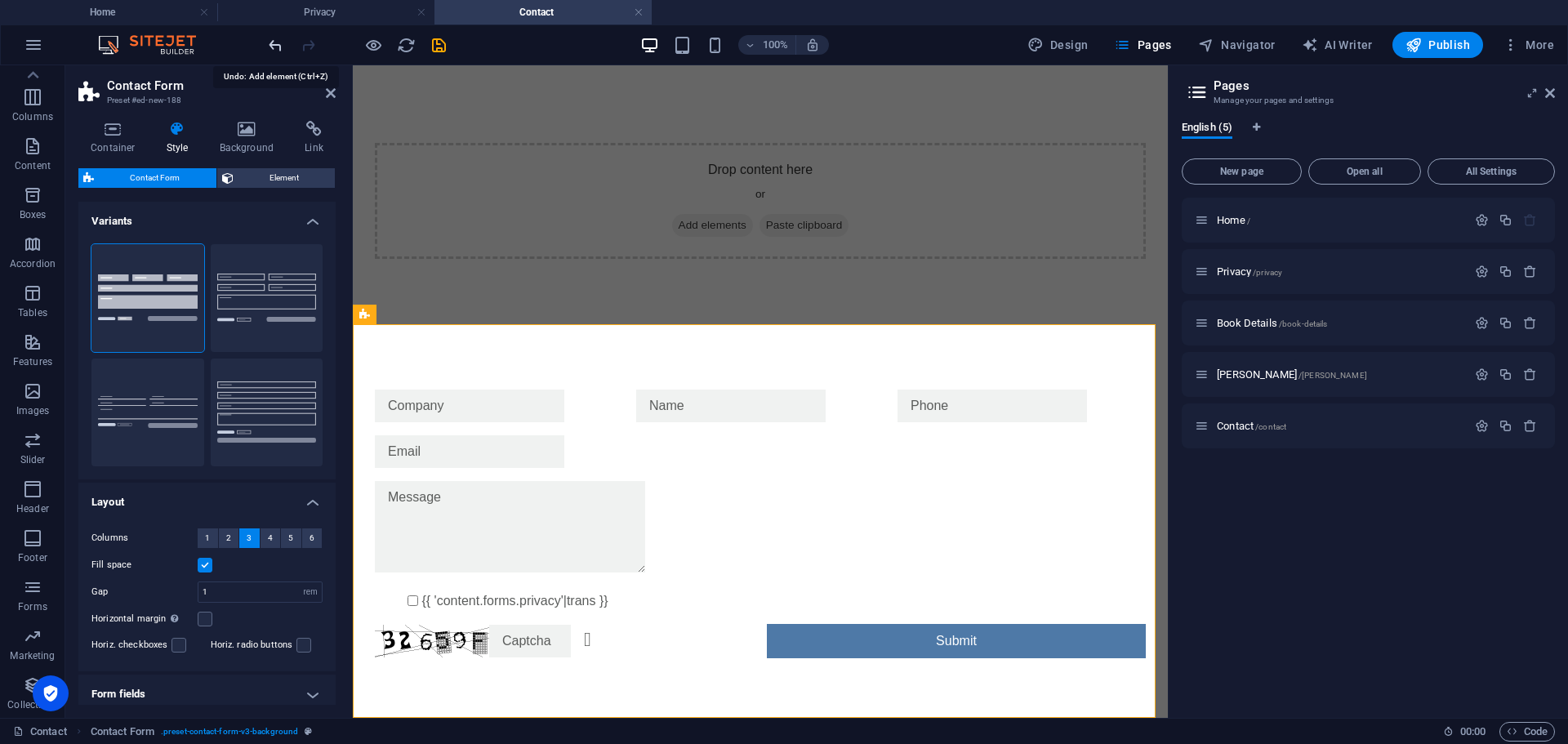 click at bounding box center [275, 45] 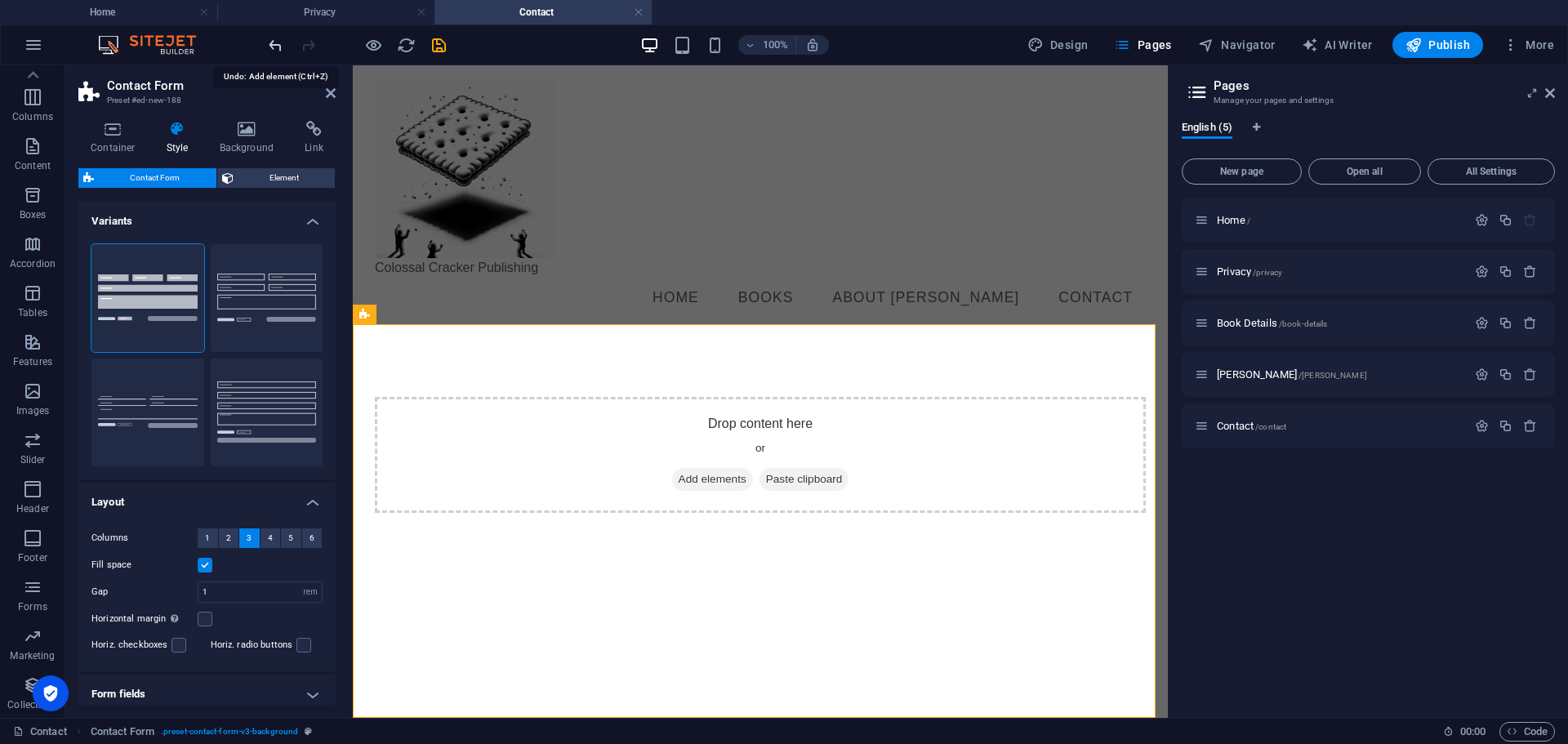 scroll, scrollTop: 0, scrollLeft: 0, axis: both 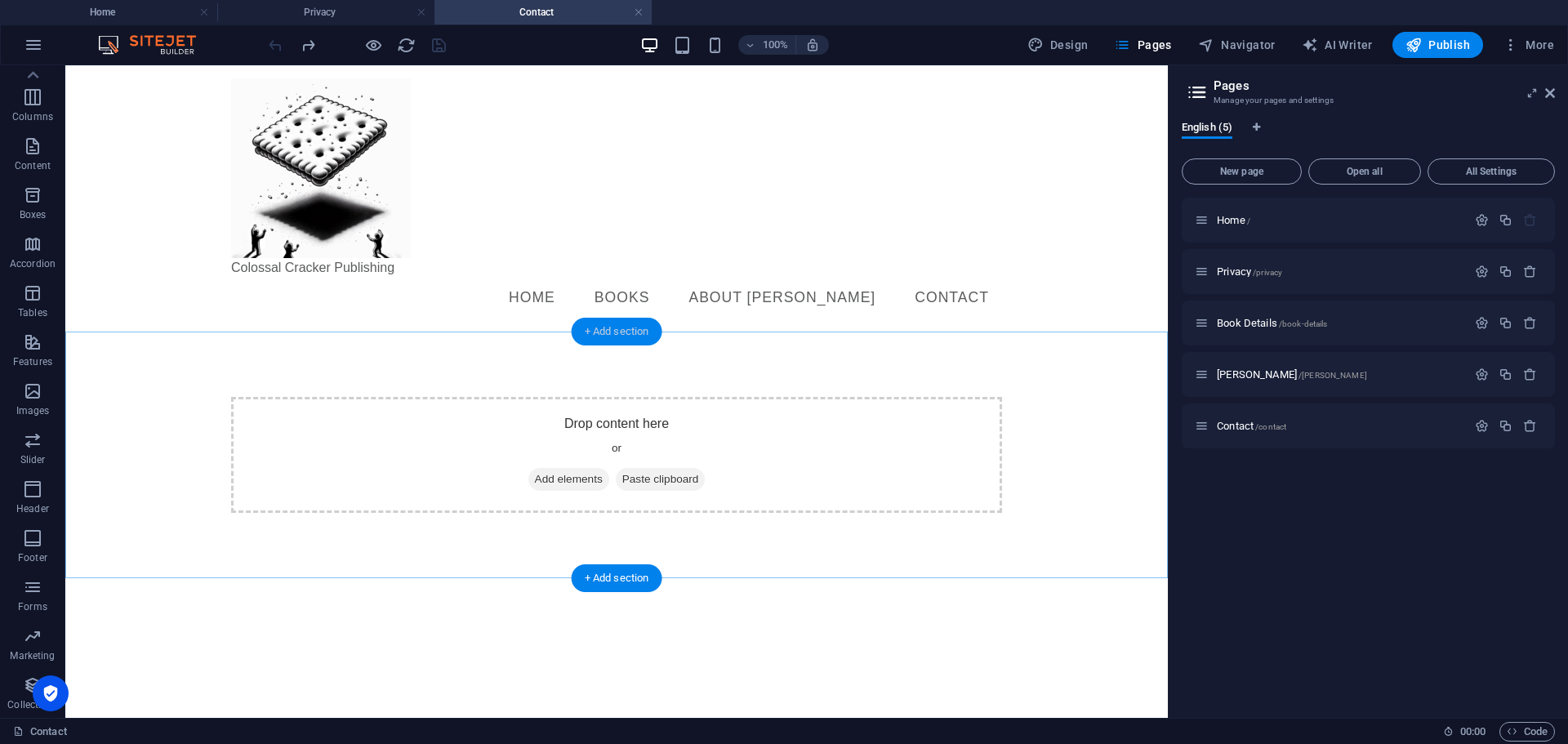 click on "+ Add section" at bounding box center [617, 332] 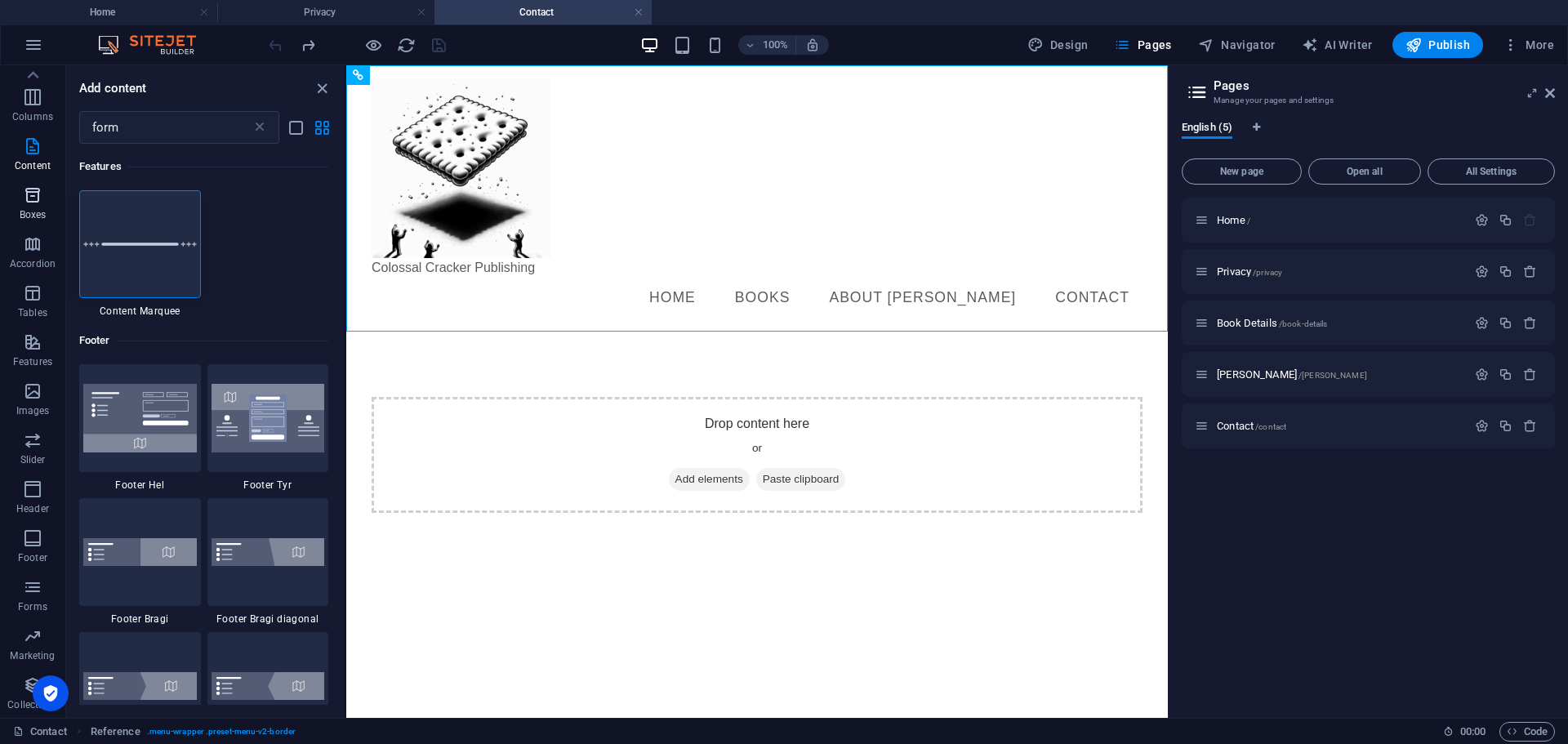 click at bounding box center [33, 195] 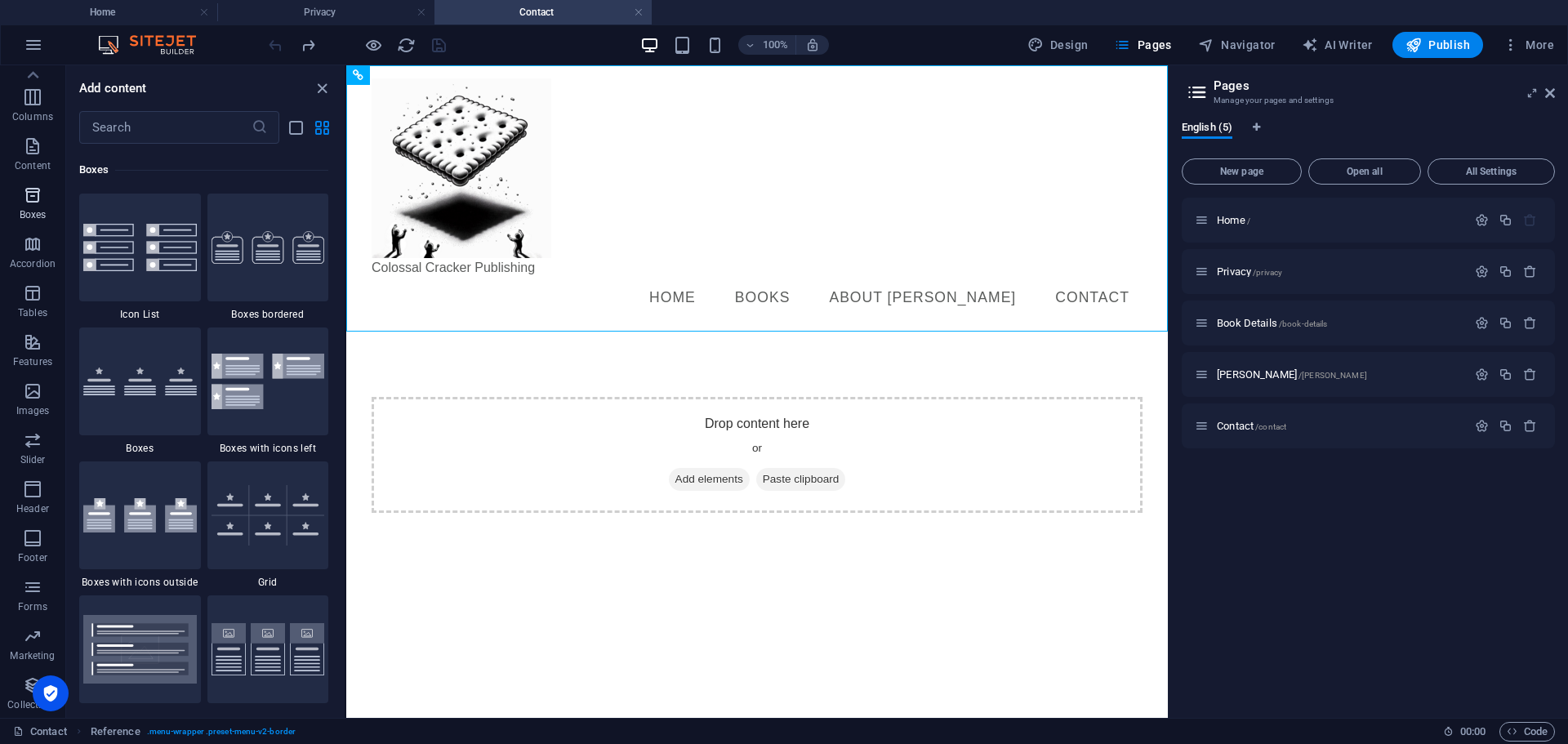 scroll, scrollTop: 4371, scrollLeft: 0, axis: vertical 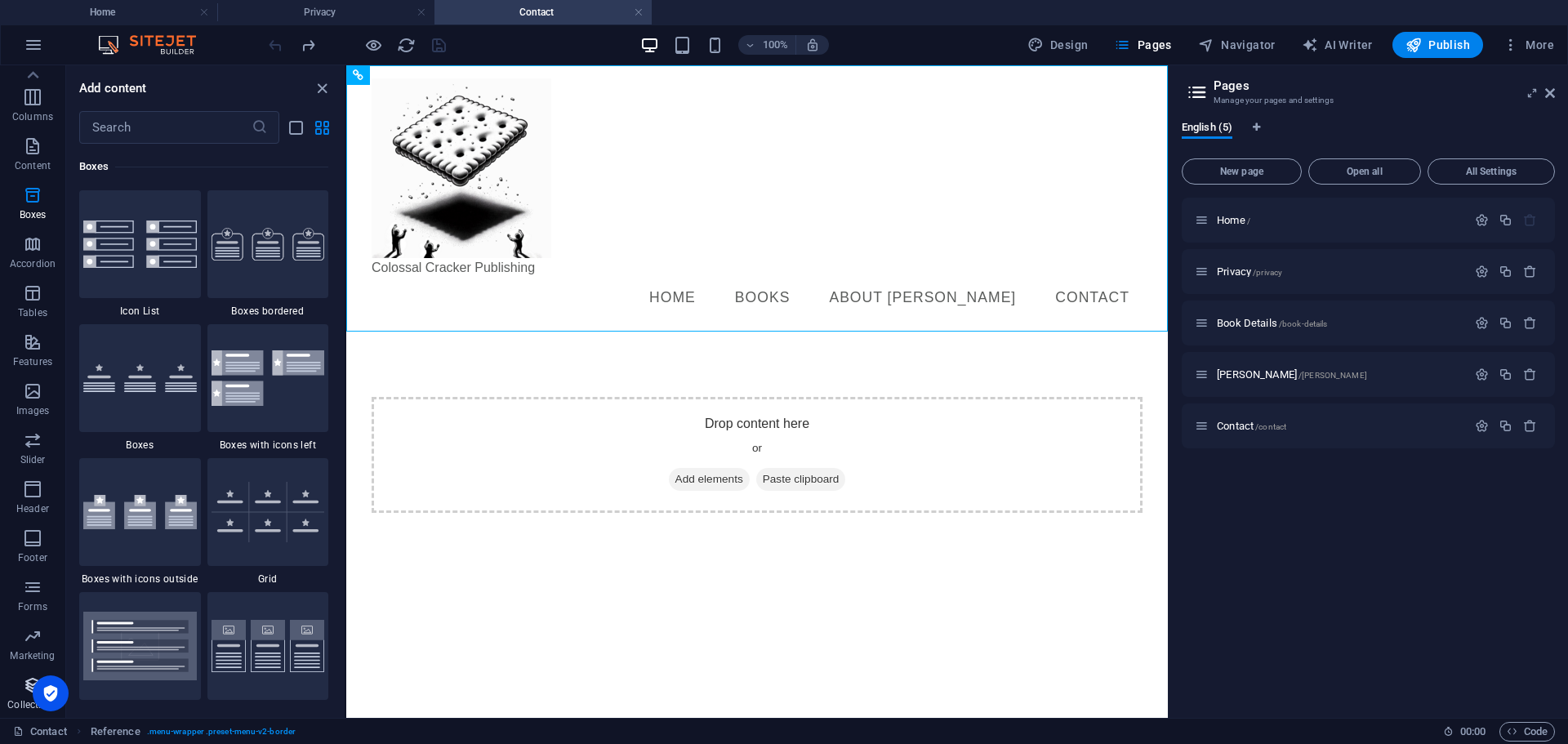 click on "Collections" at bounding box center [33, 695] 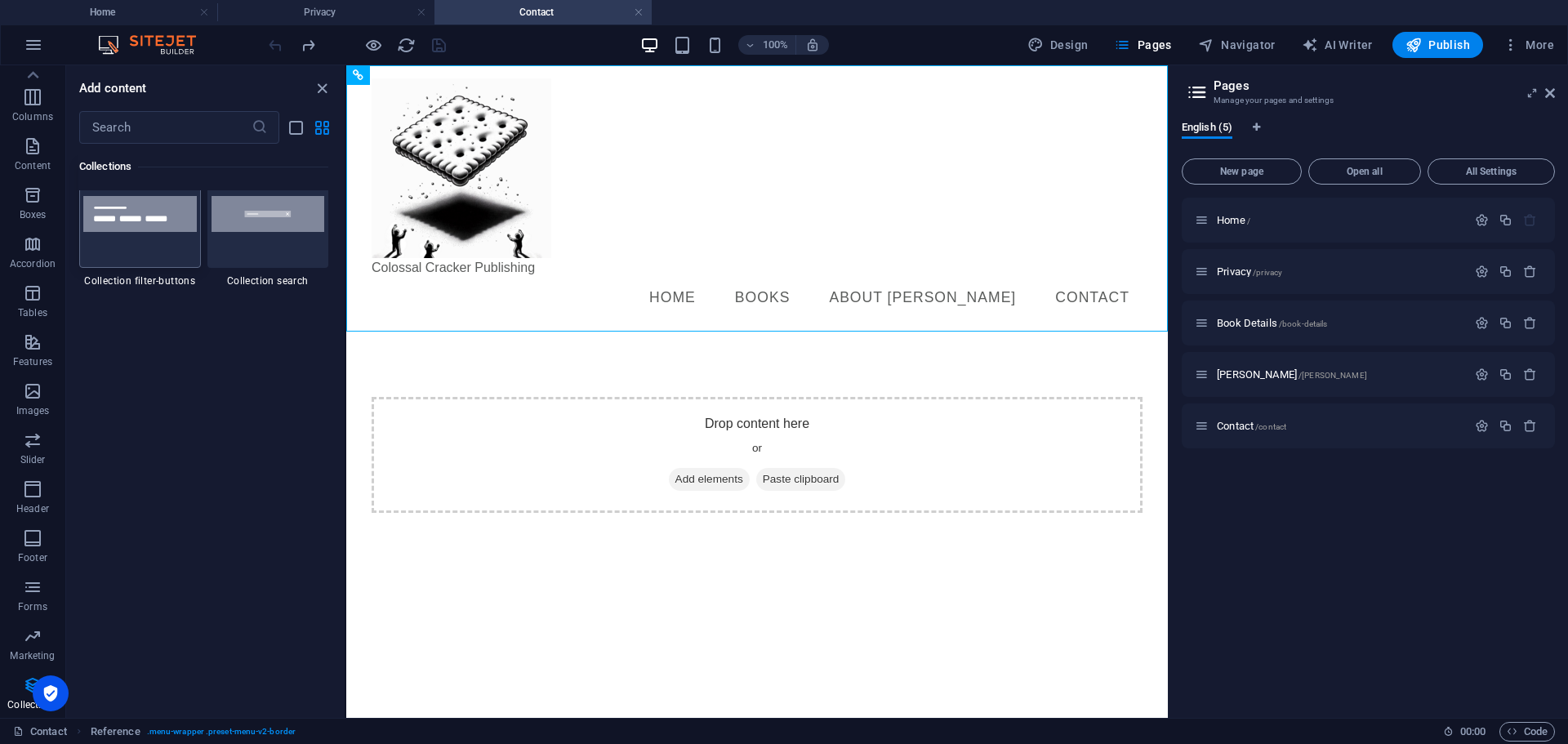 scroll, scrollTop: 15379, scrollLeft: 0, axis: vertical 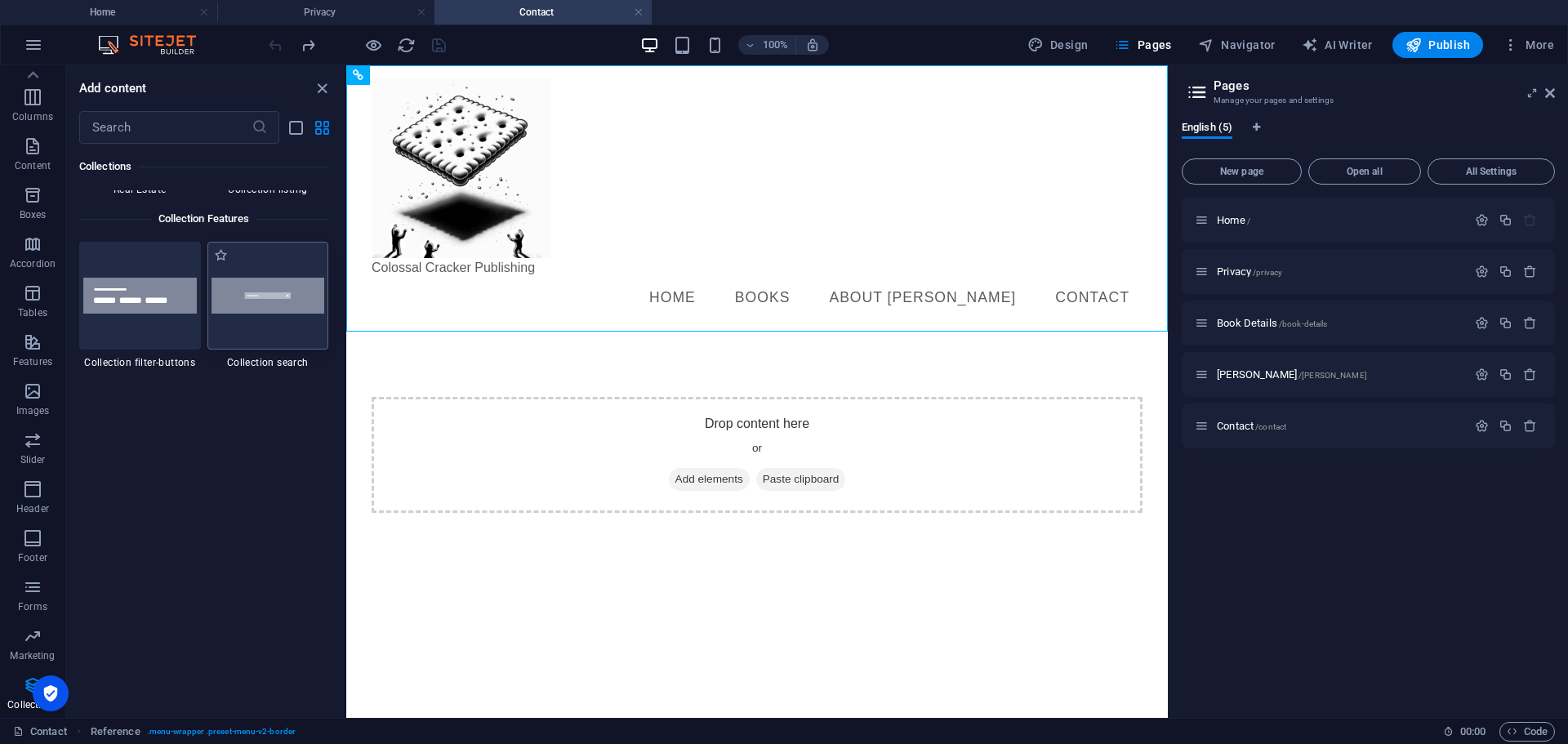 click at bounding box center [268, 296] 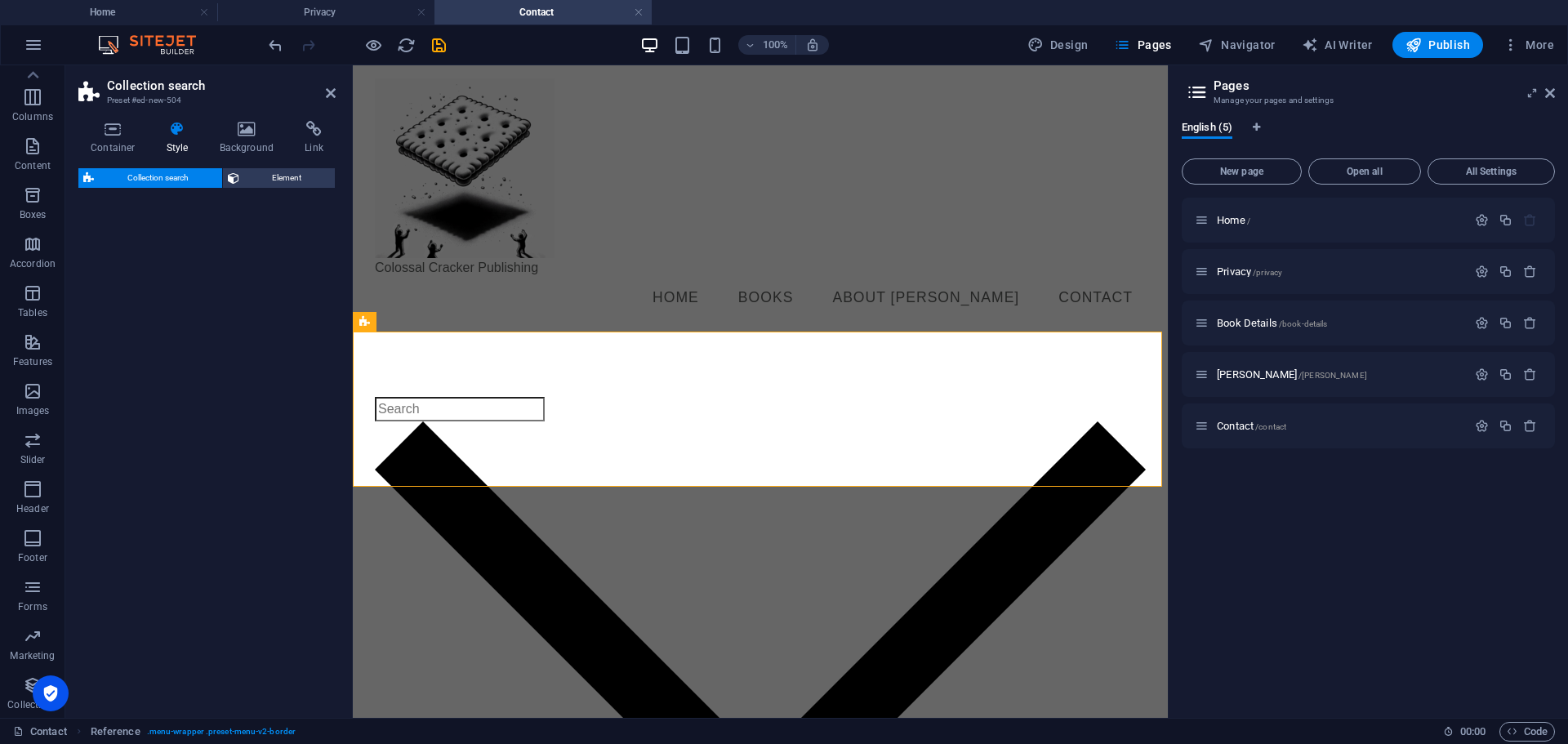 select on "px" 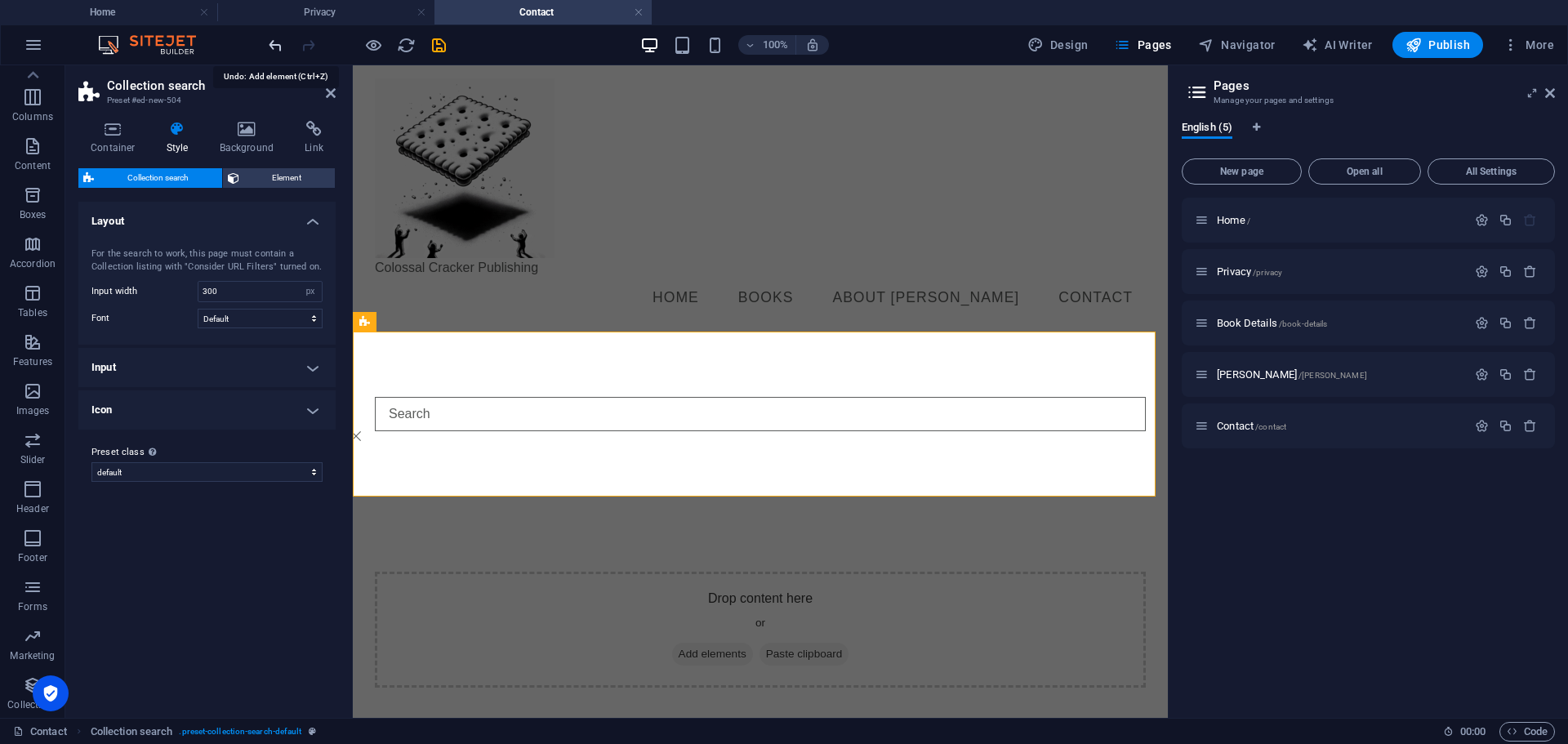 click at bounding box center [275, 45] 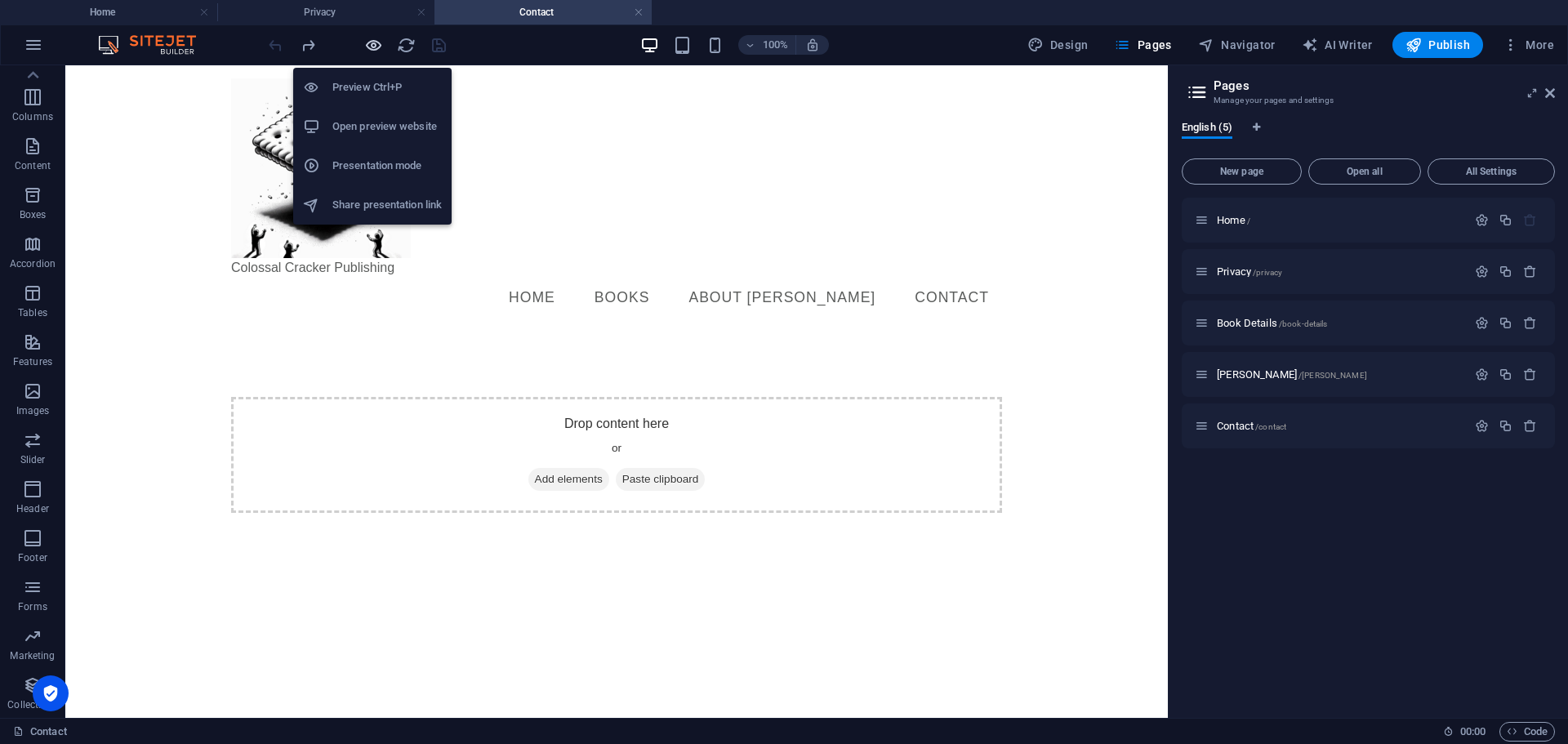 click at bounding box center (373, 45) 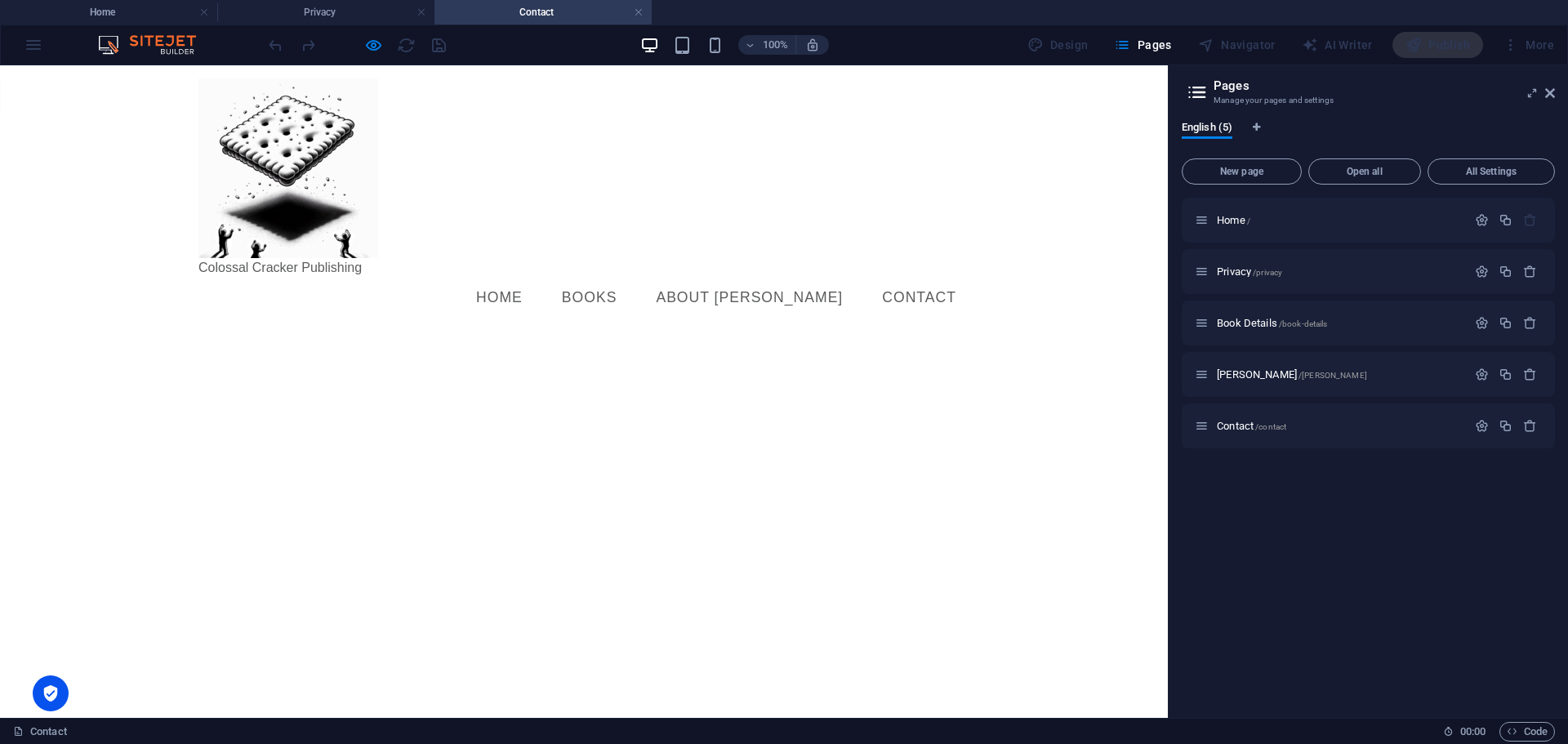 click on "Home" at bounding box center [499, 298] 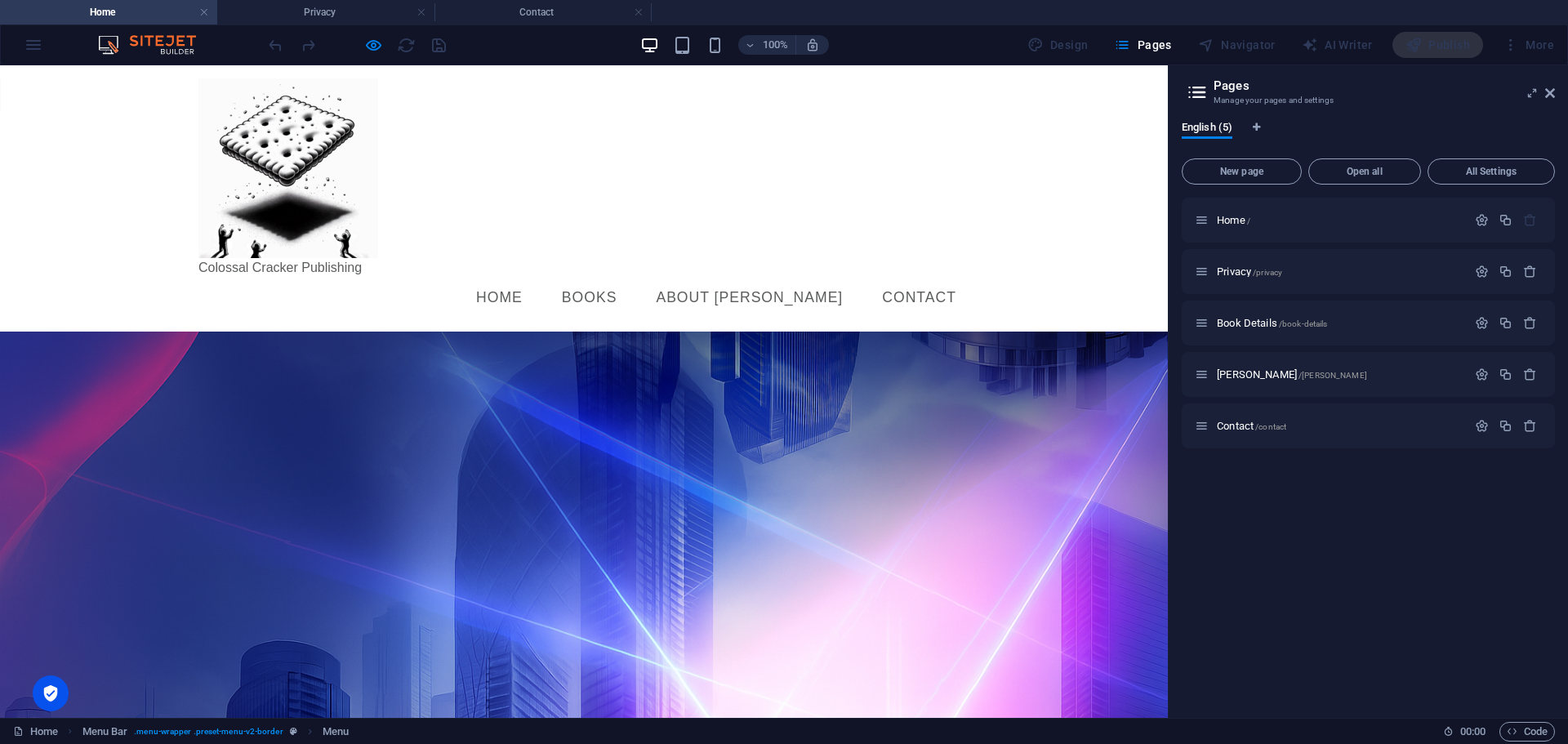click on "Contact" at bounding box center (919, 298) 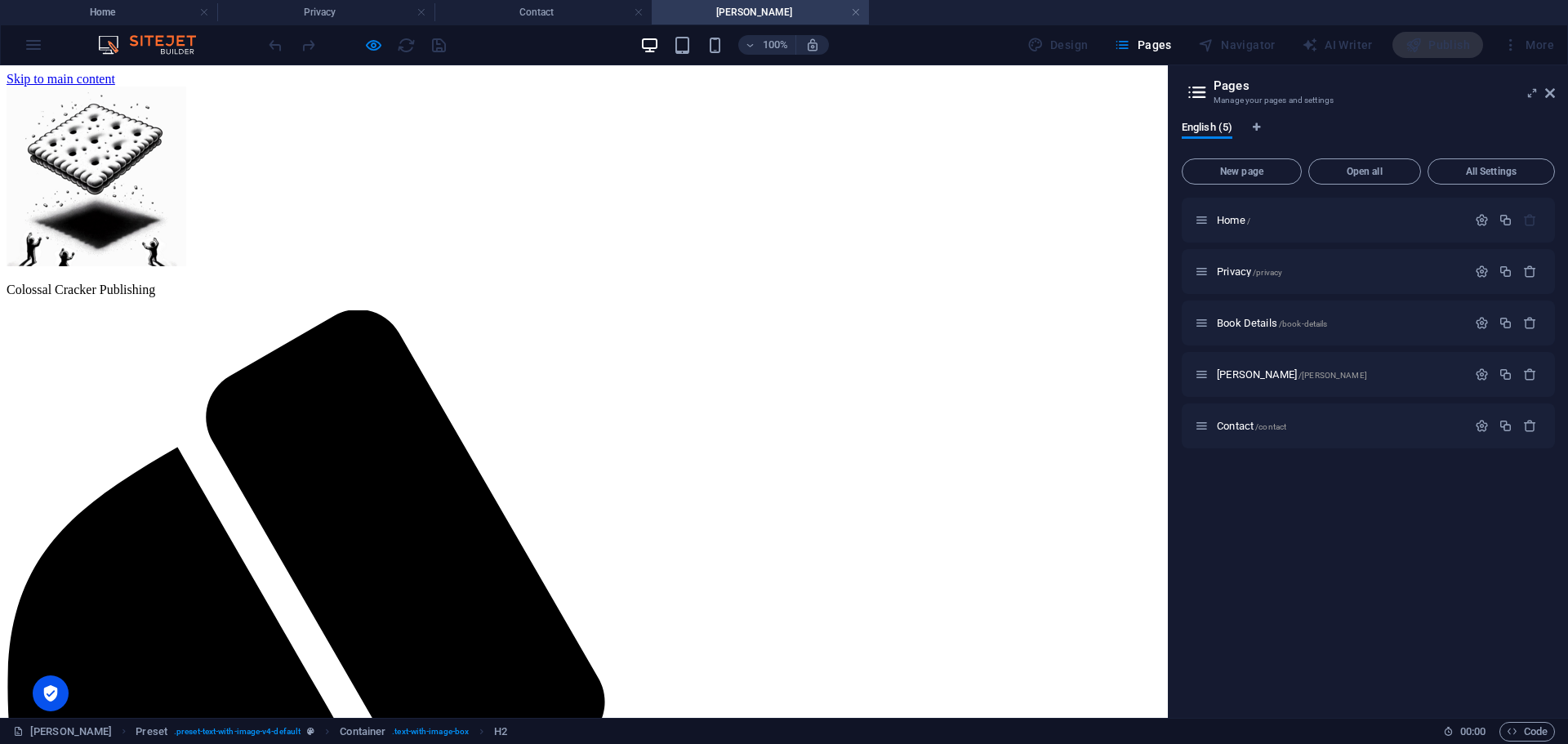 scroll, scrollTop: 0, scrollLeft: 0, axis: both 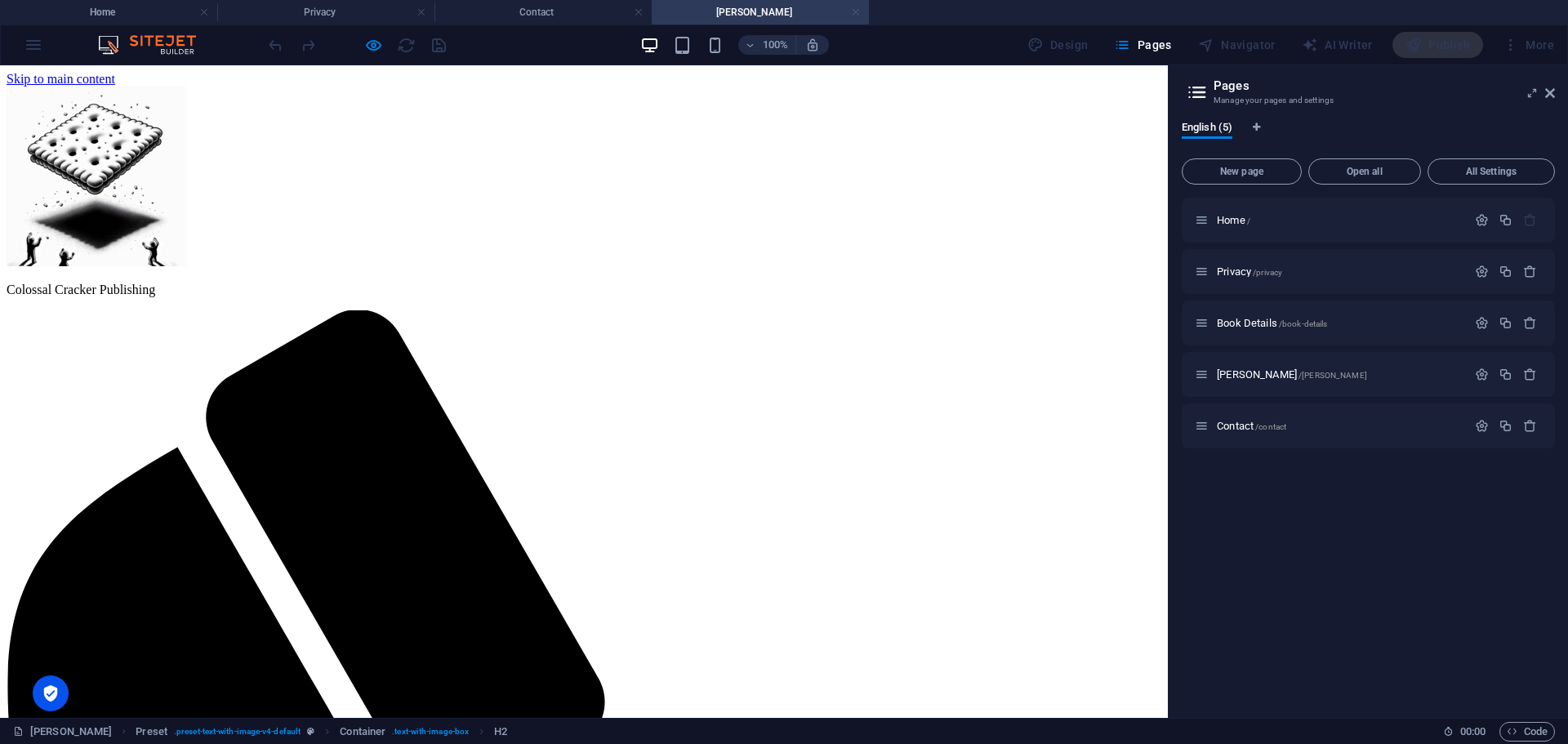 click at bounding box center [856, 12] 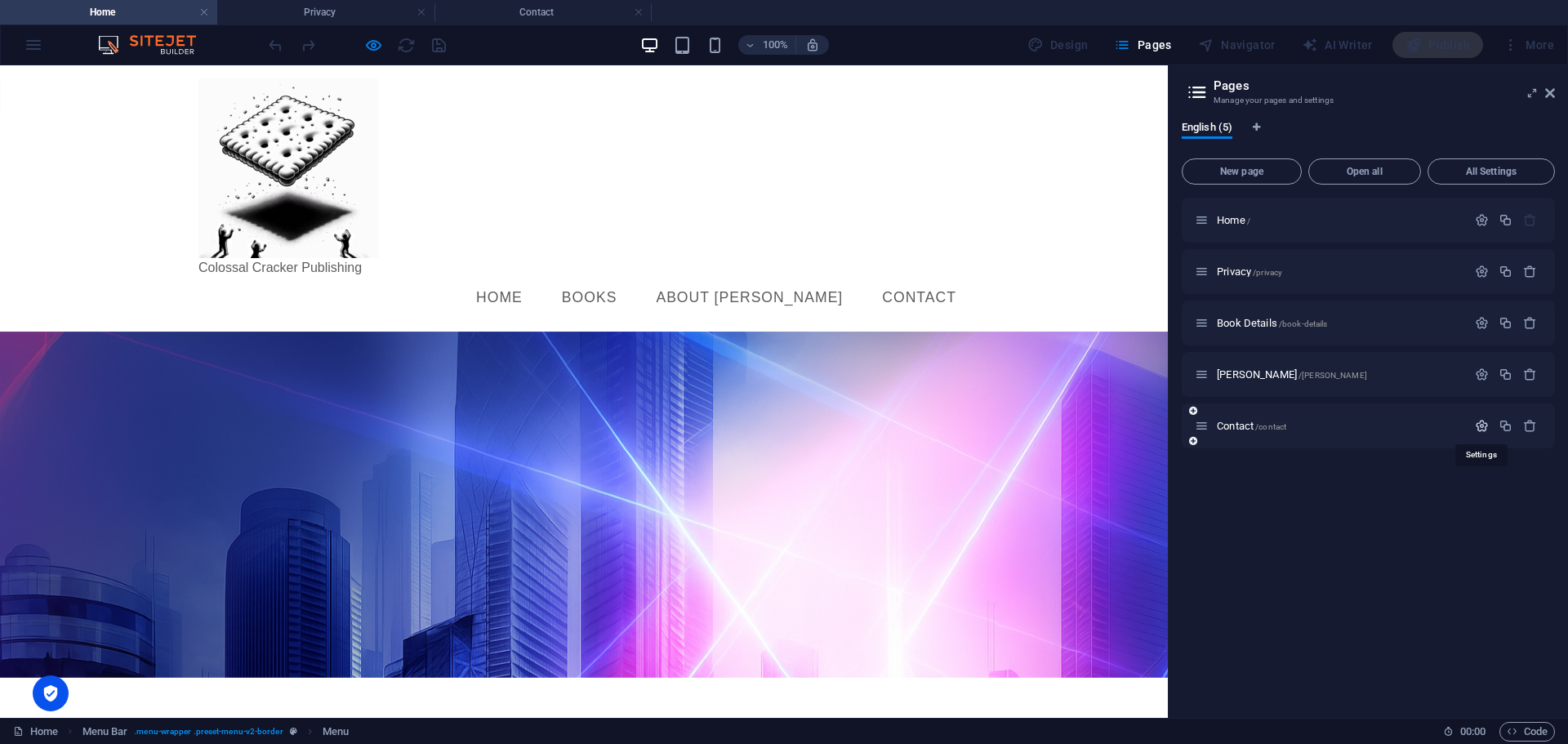 click at bounding box center (1481, 425) 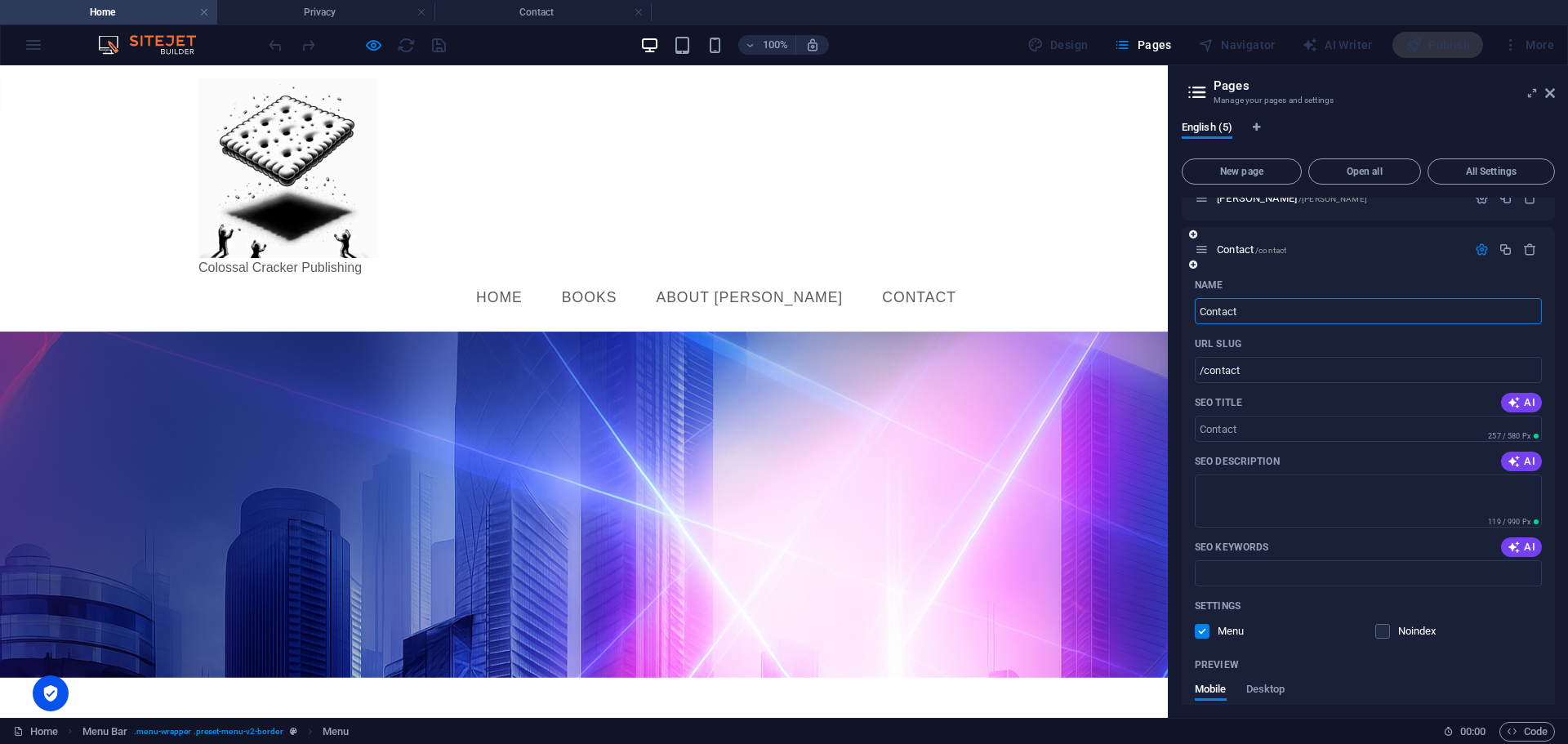 scroll, scrollTop: 0, scrollLeft: 0, axis: both 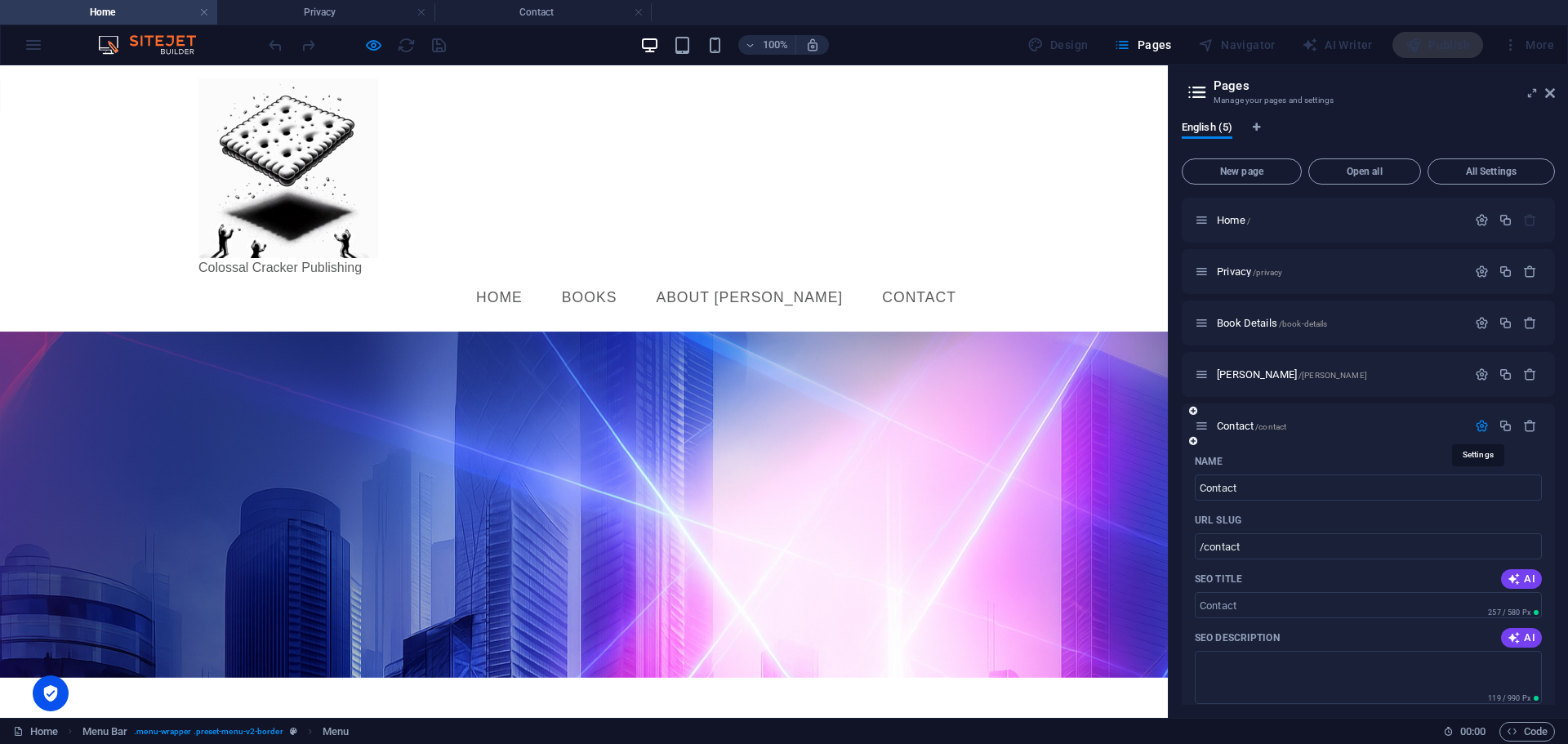 click at bounding box center (1481, 425) 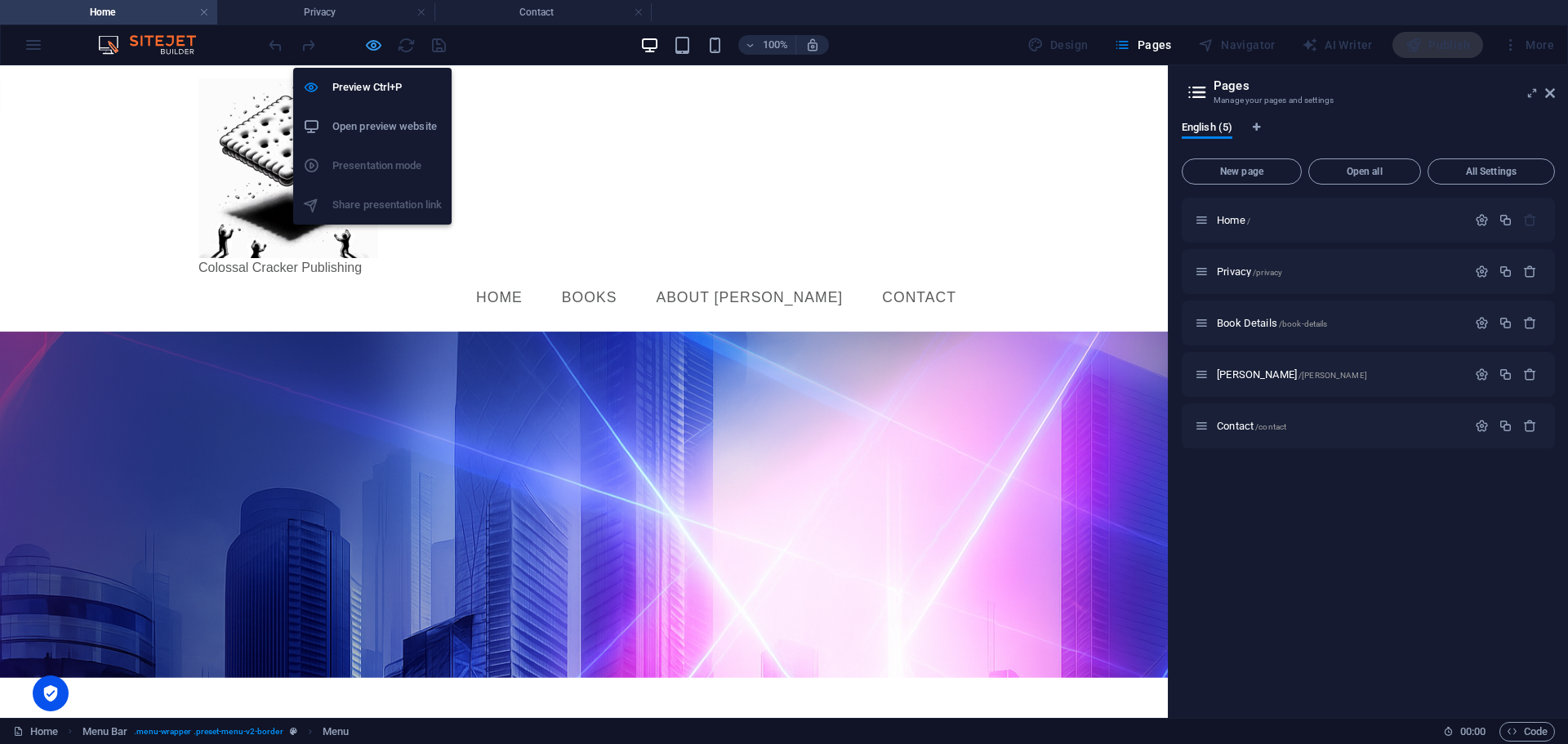 click at bounding box center (373, 45) 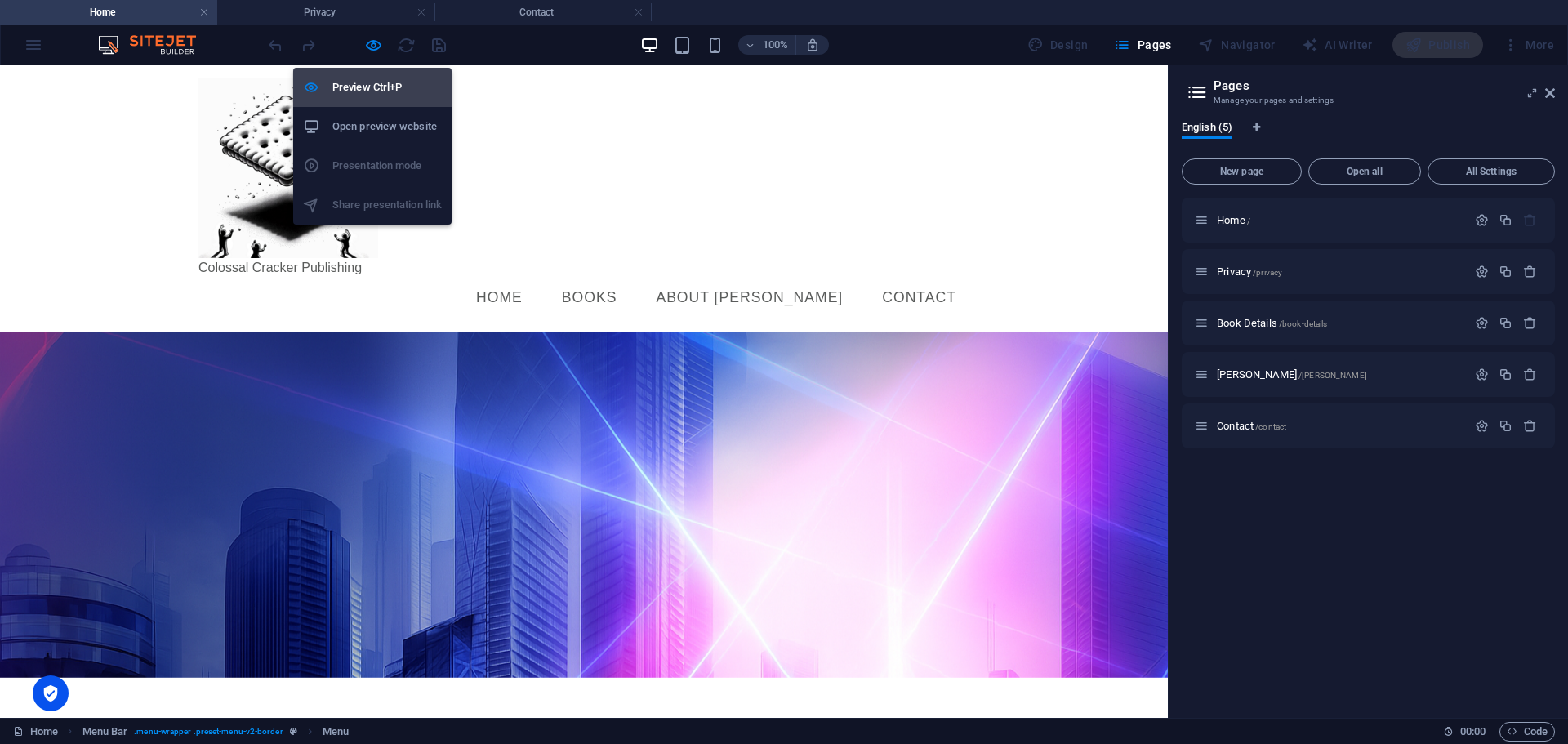 select 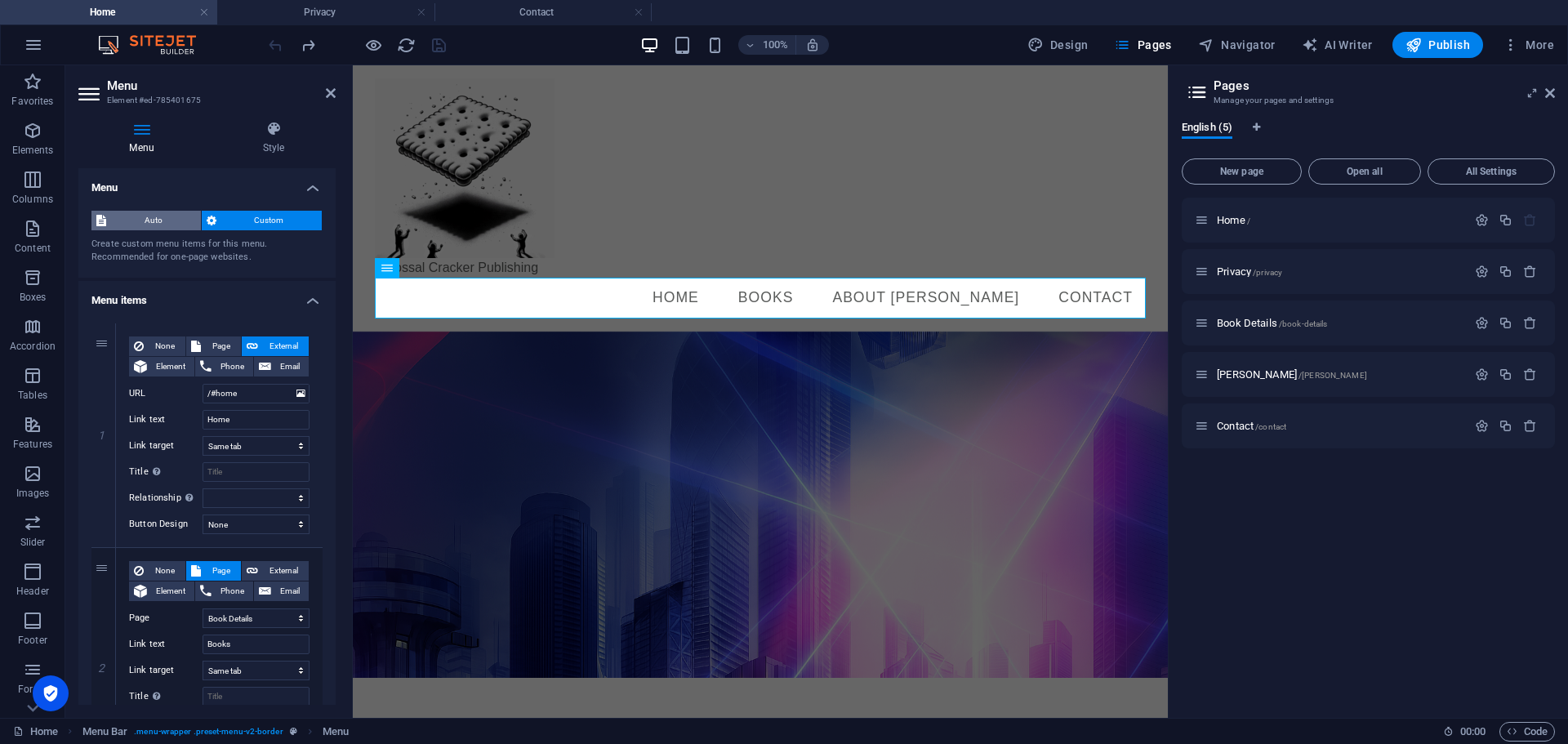 click on "Auto" at bounding box center (154, 221) 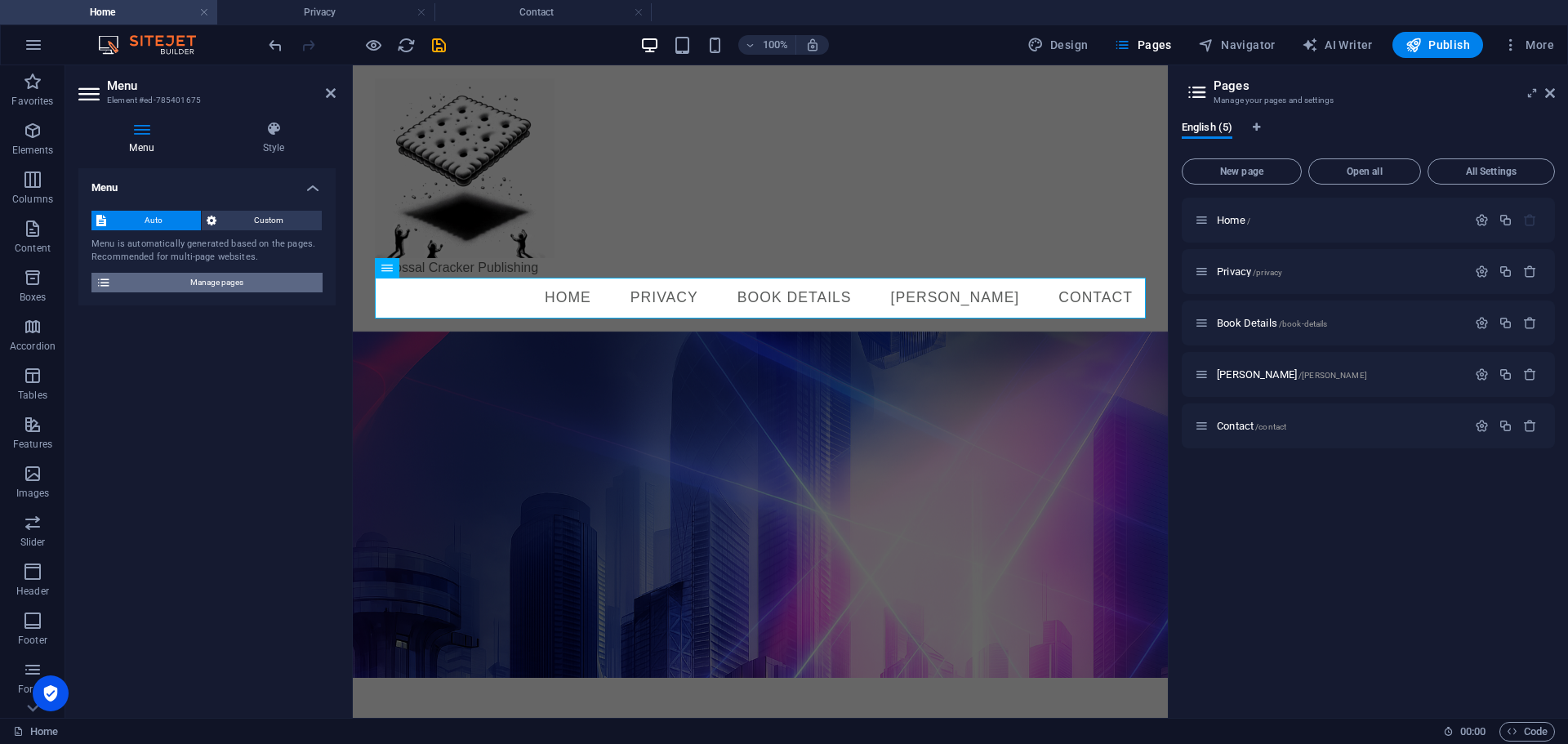 click on "Manage pages" at bounding box center [216, 283] 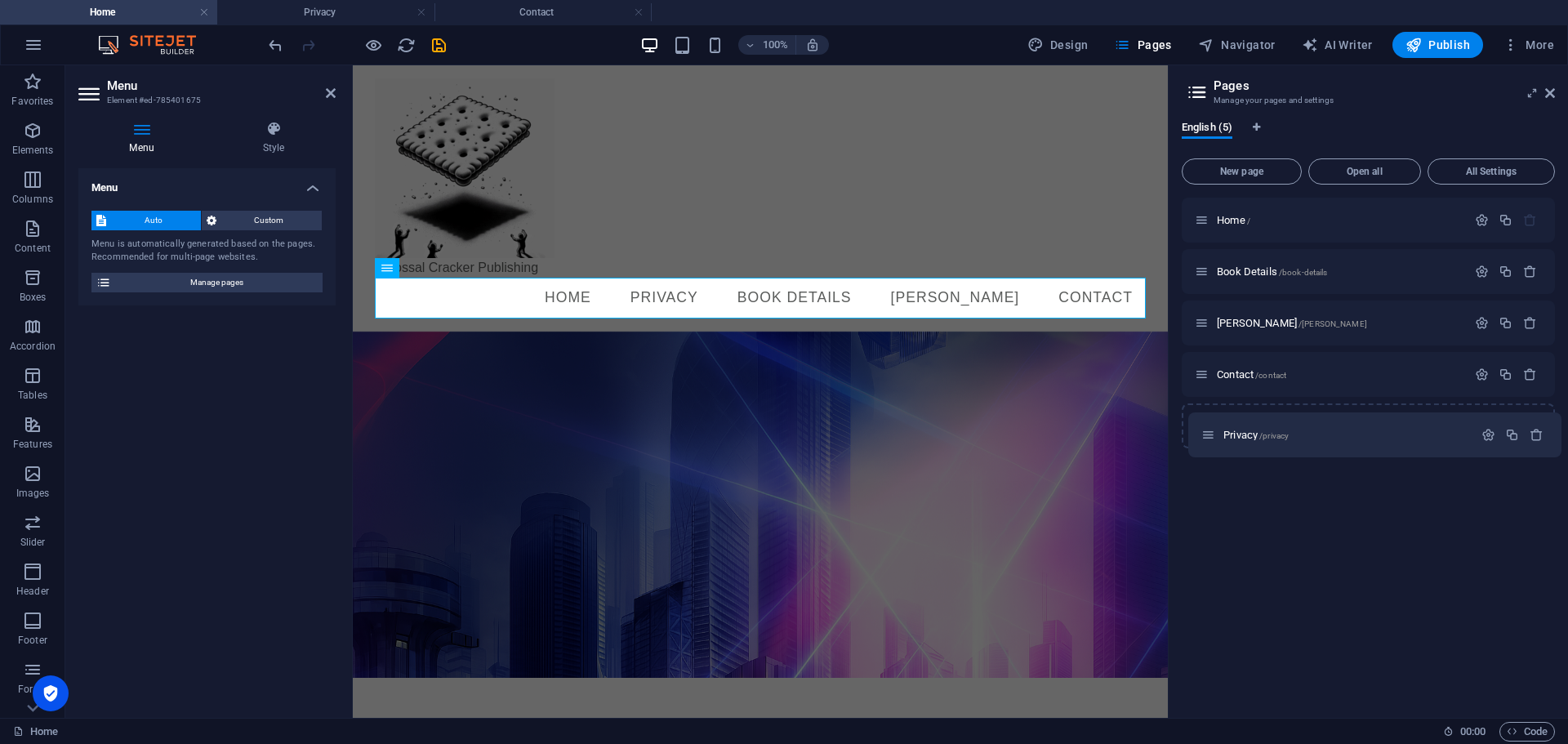 drag, startPoint x: 1203, startPoint y: 273, endPoint x: 1209, endPoint y: 444, distance: 171.10523 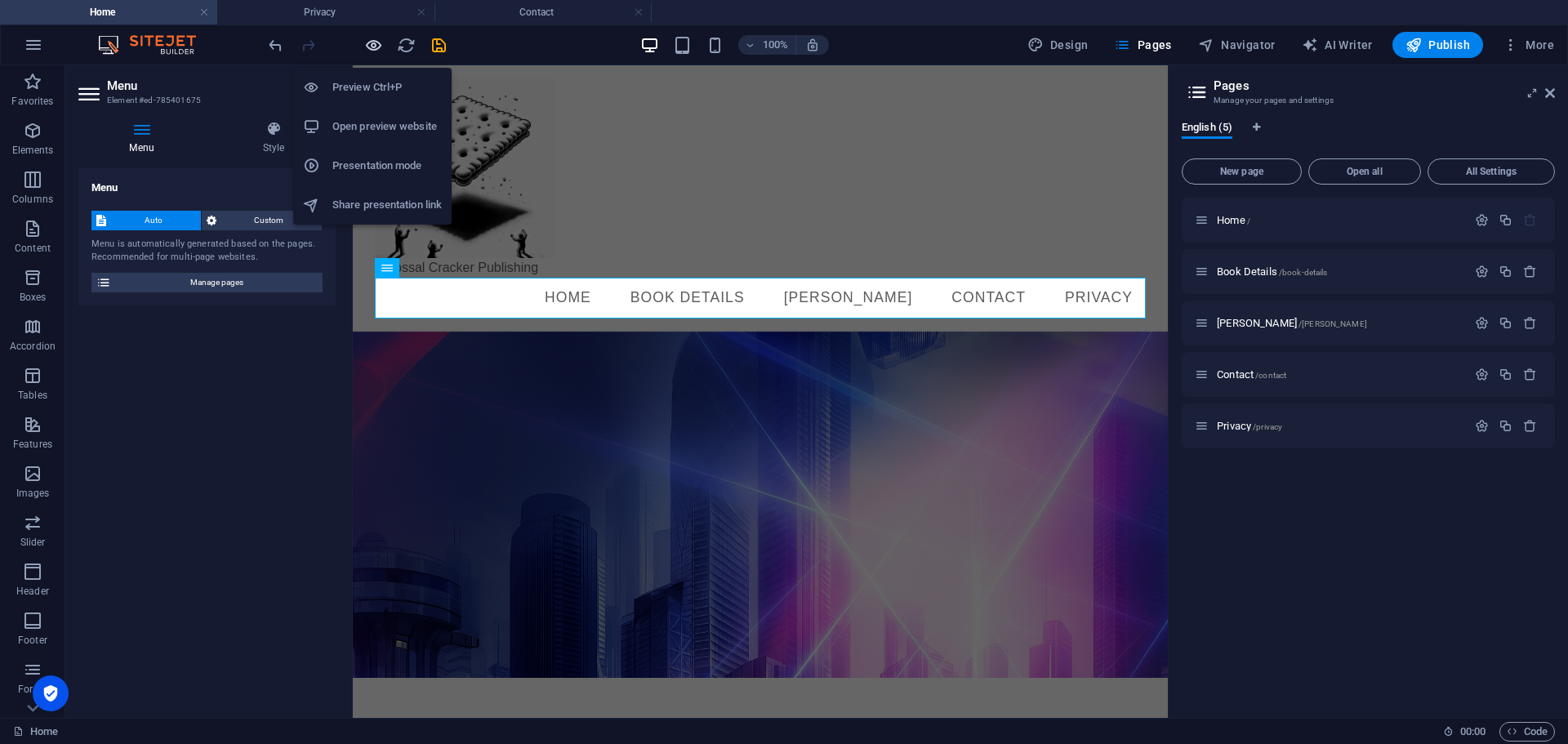 click at bounding box center [373, 45] 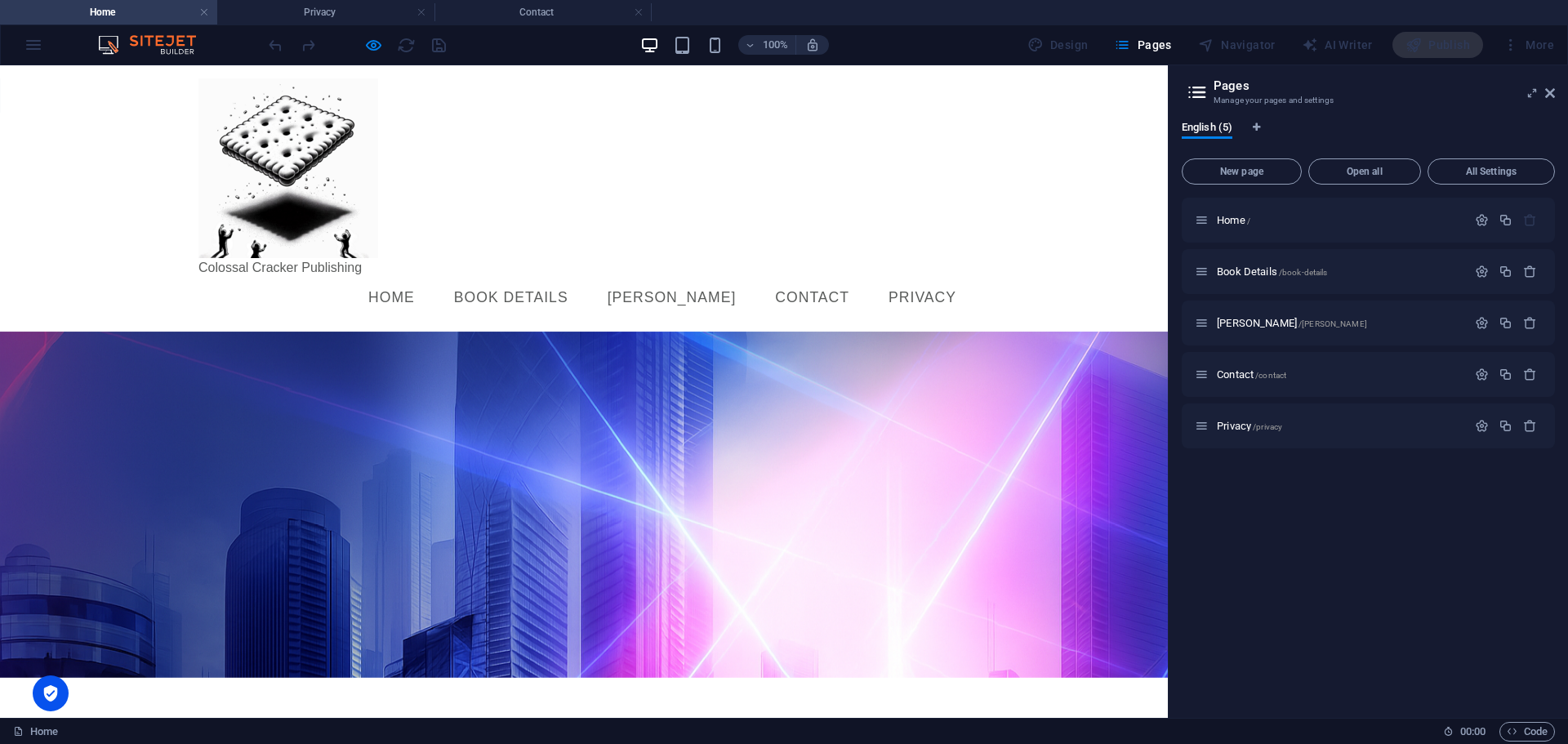 click on "Privacy" at bounding box center [922, 298] 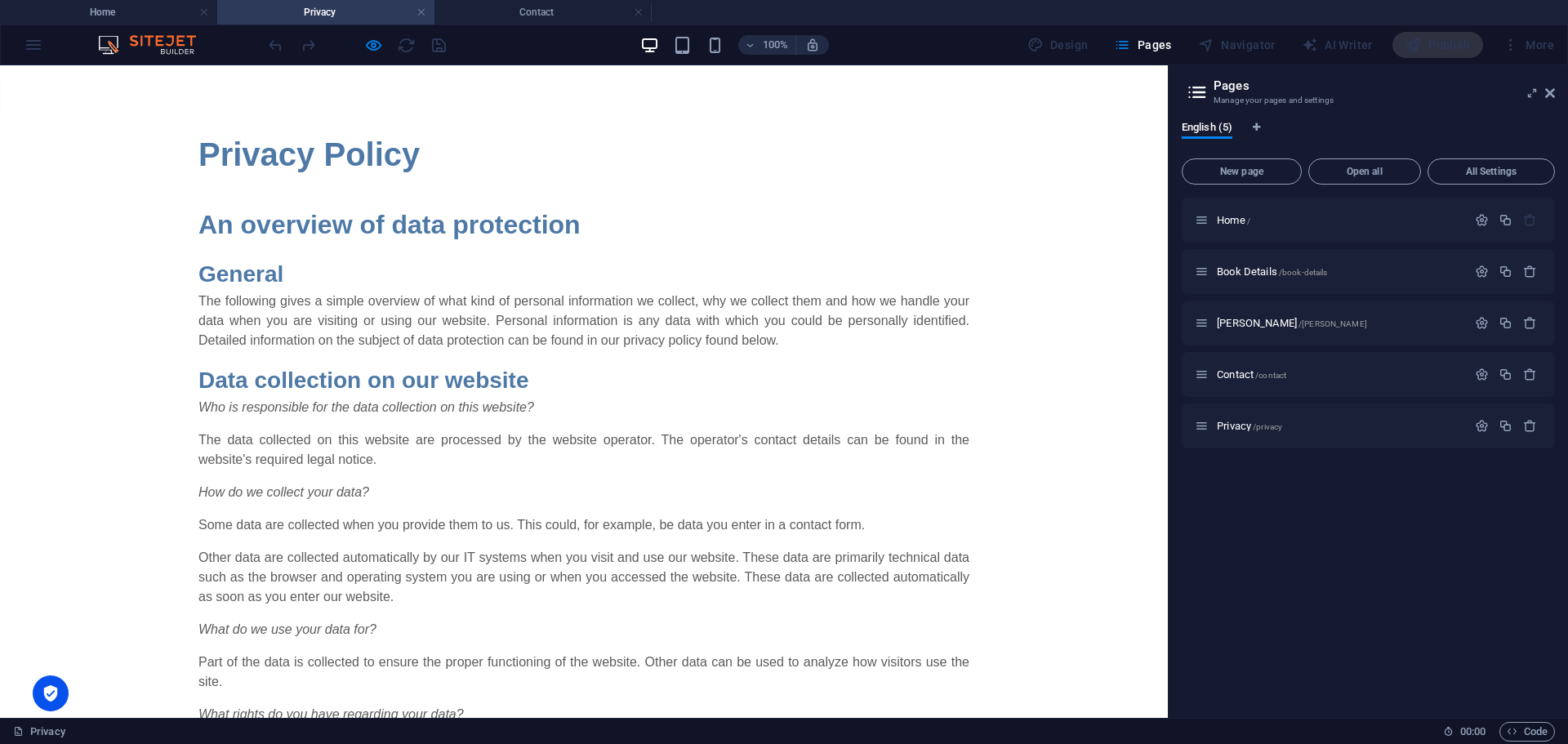 scroll, scrollTop: 0, scrollLeft: 0, axis: both 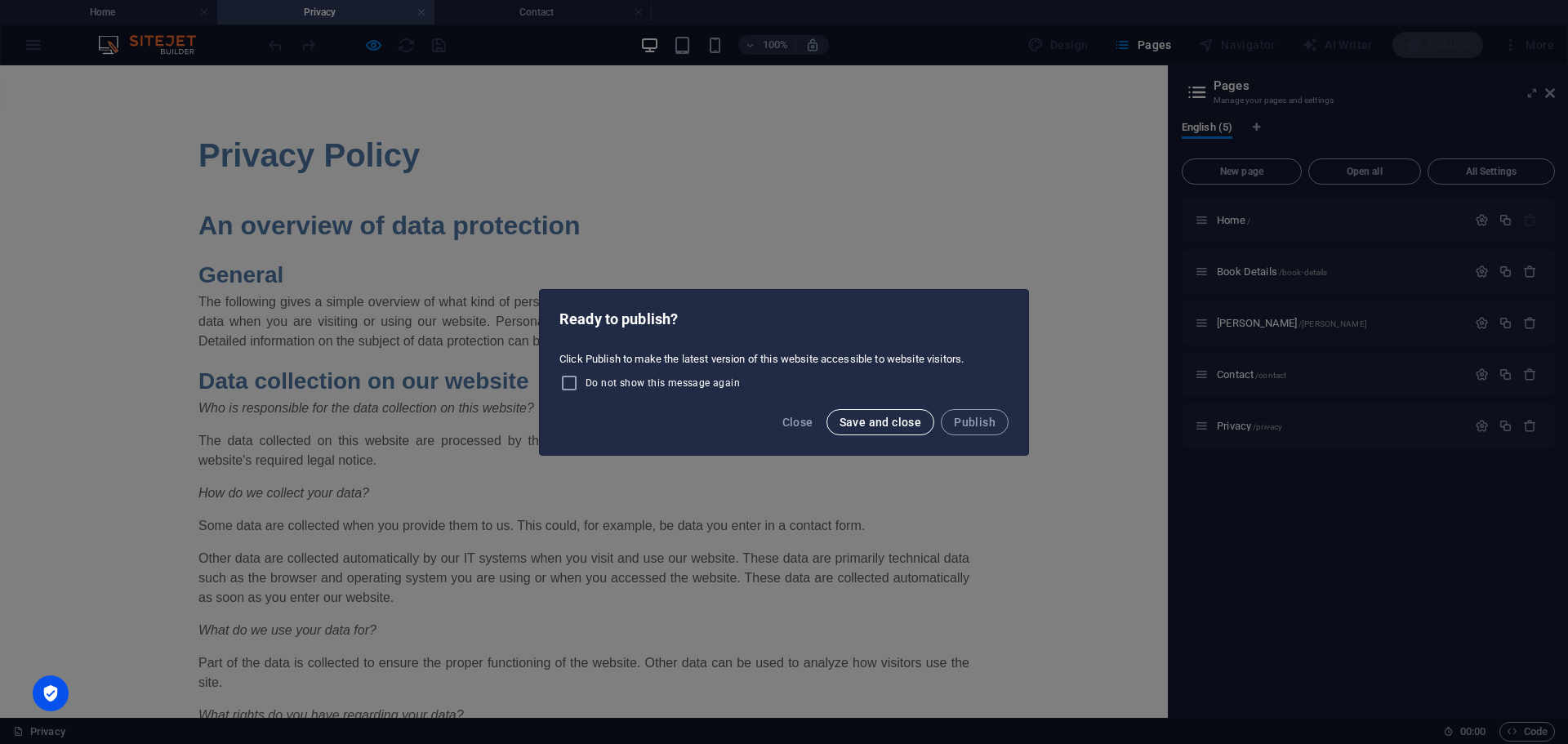 click on "Save and close" at bounding box center (880, 422) 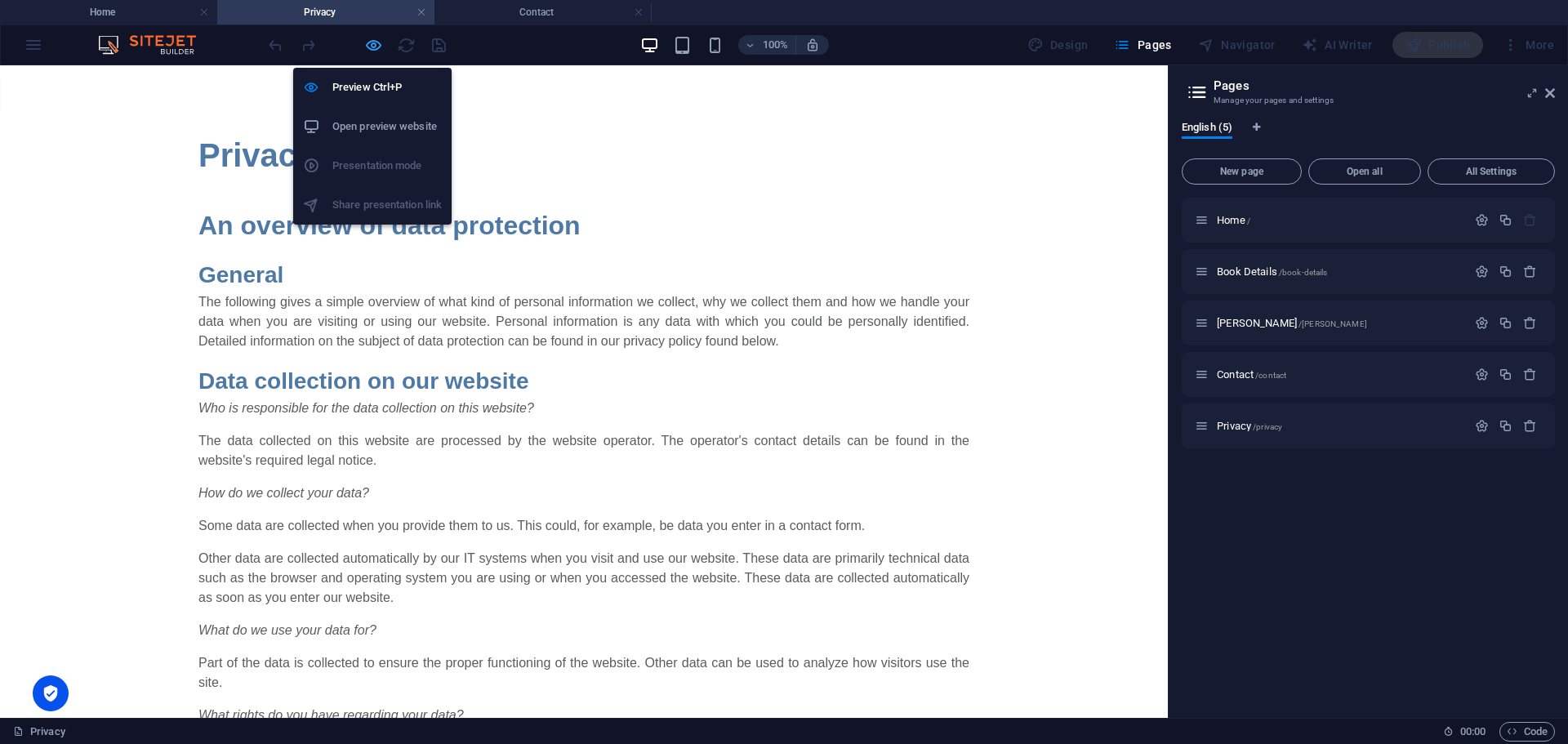 click at bounding box center [373, 45] 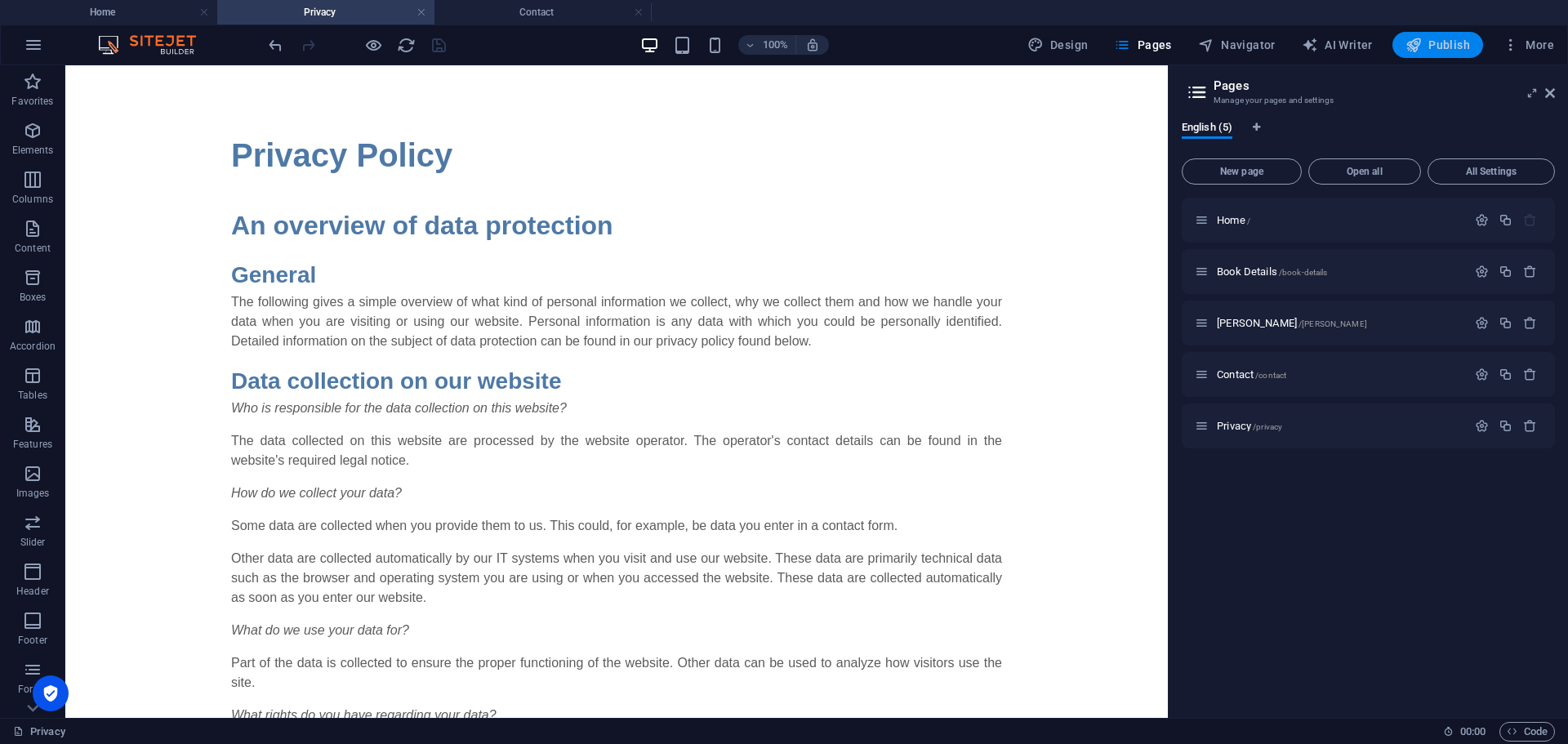 click on "Publish" at bounding box center [1437, 45] 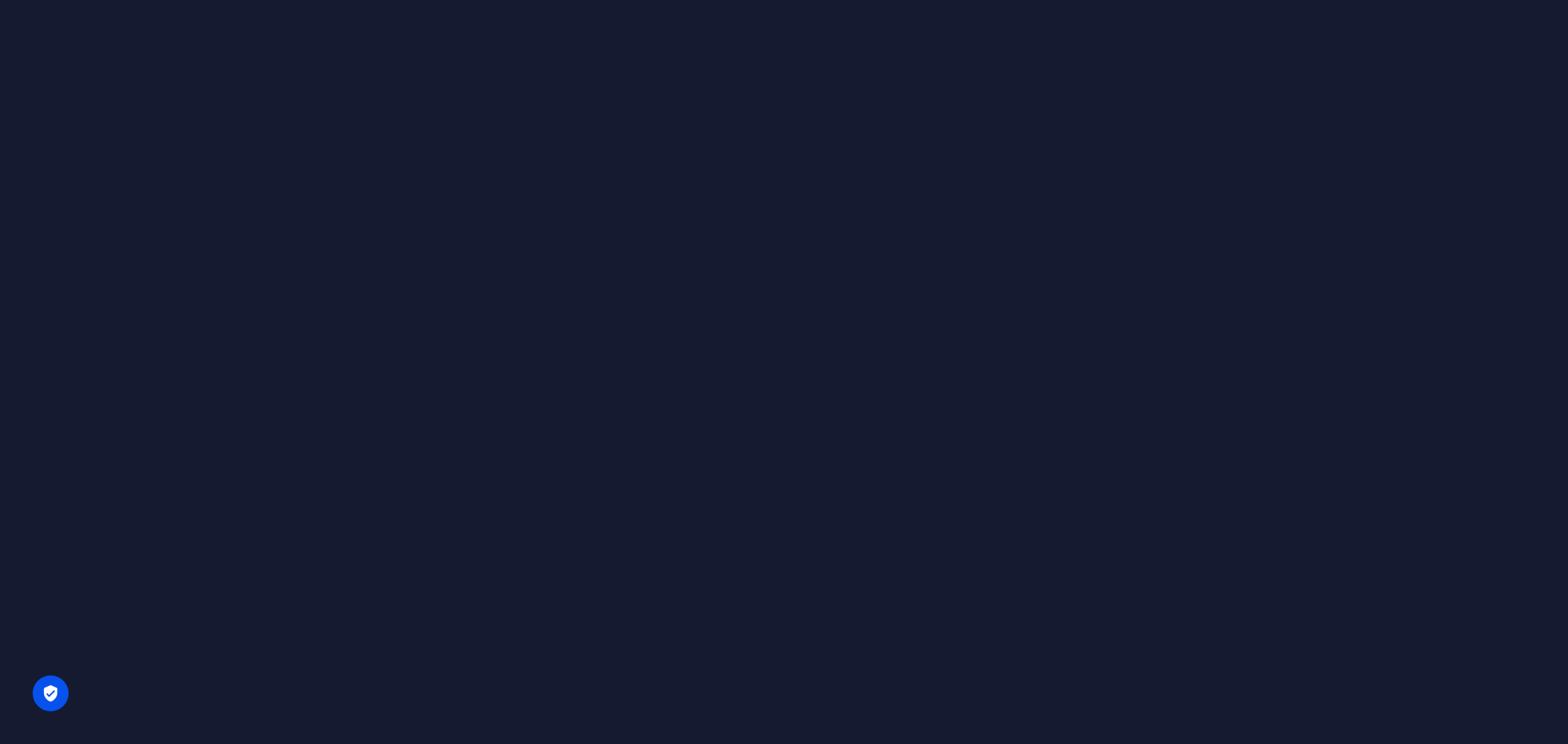 scroll, scrollTop: 0, scrollLeft: 0, axis: both 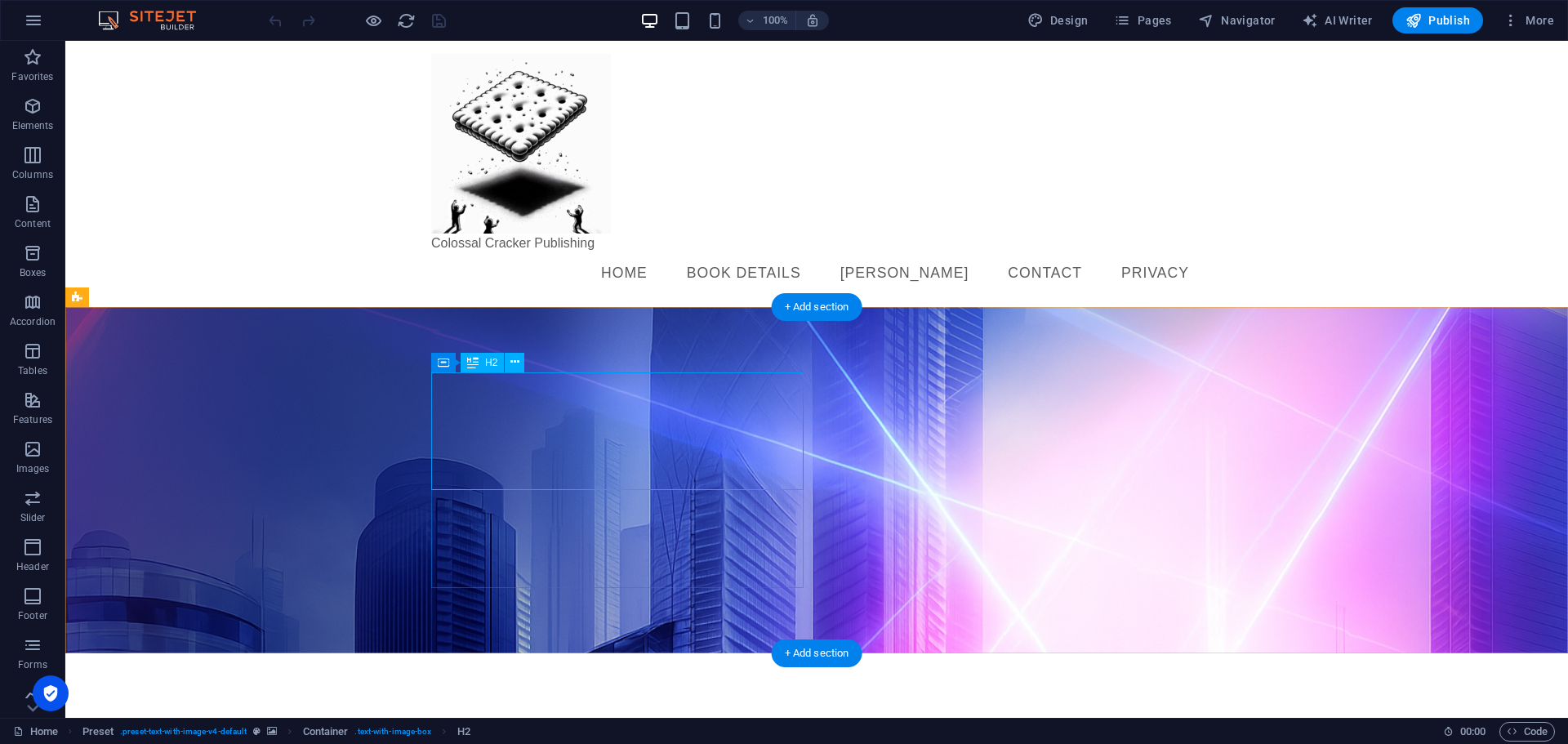 click on "Saving the multiverse was never the plan. Falling for my  best friend wasn’t either." at bounding box center [464, 758] 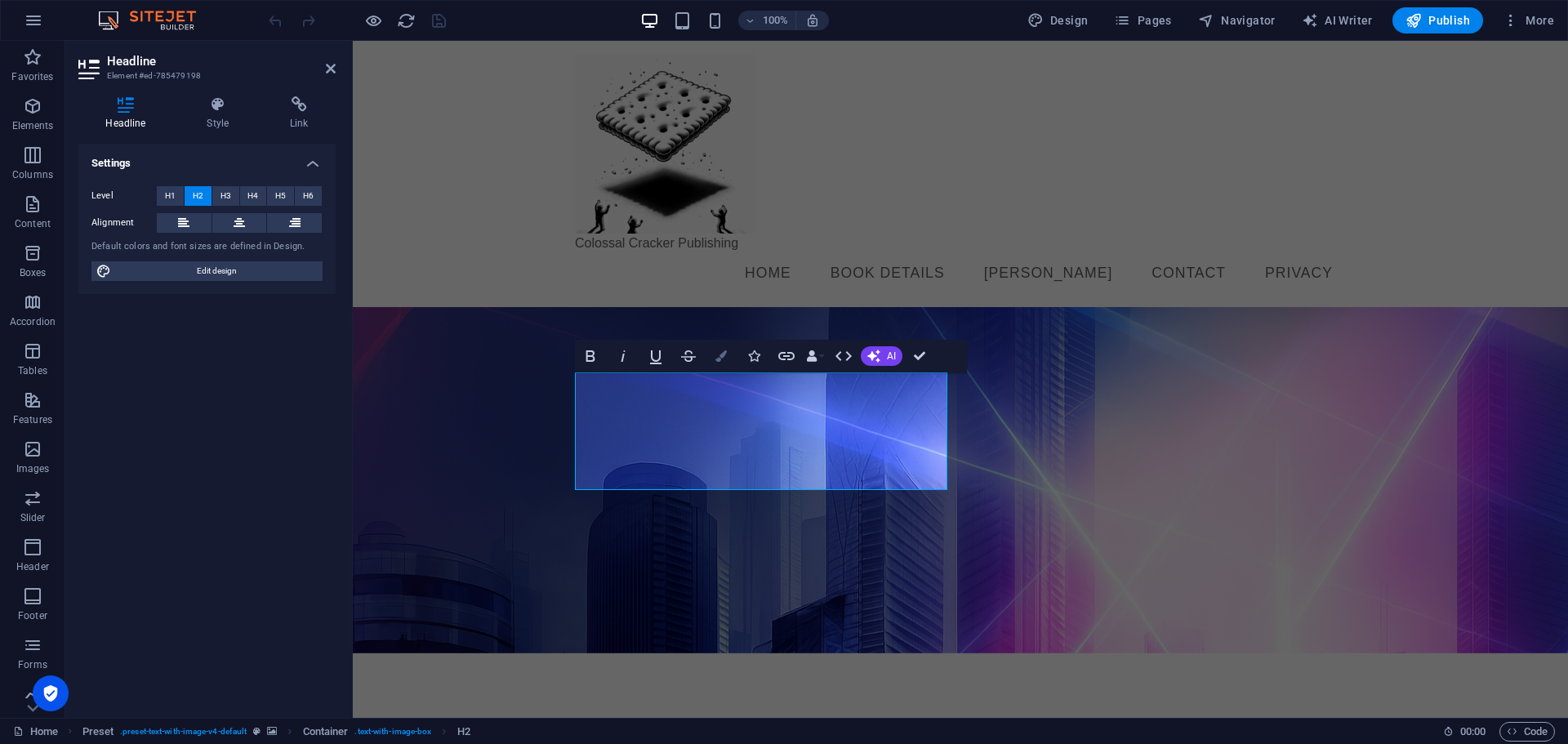 click at bounding box center (721, 356) 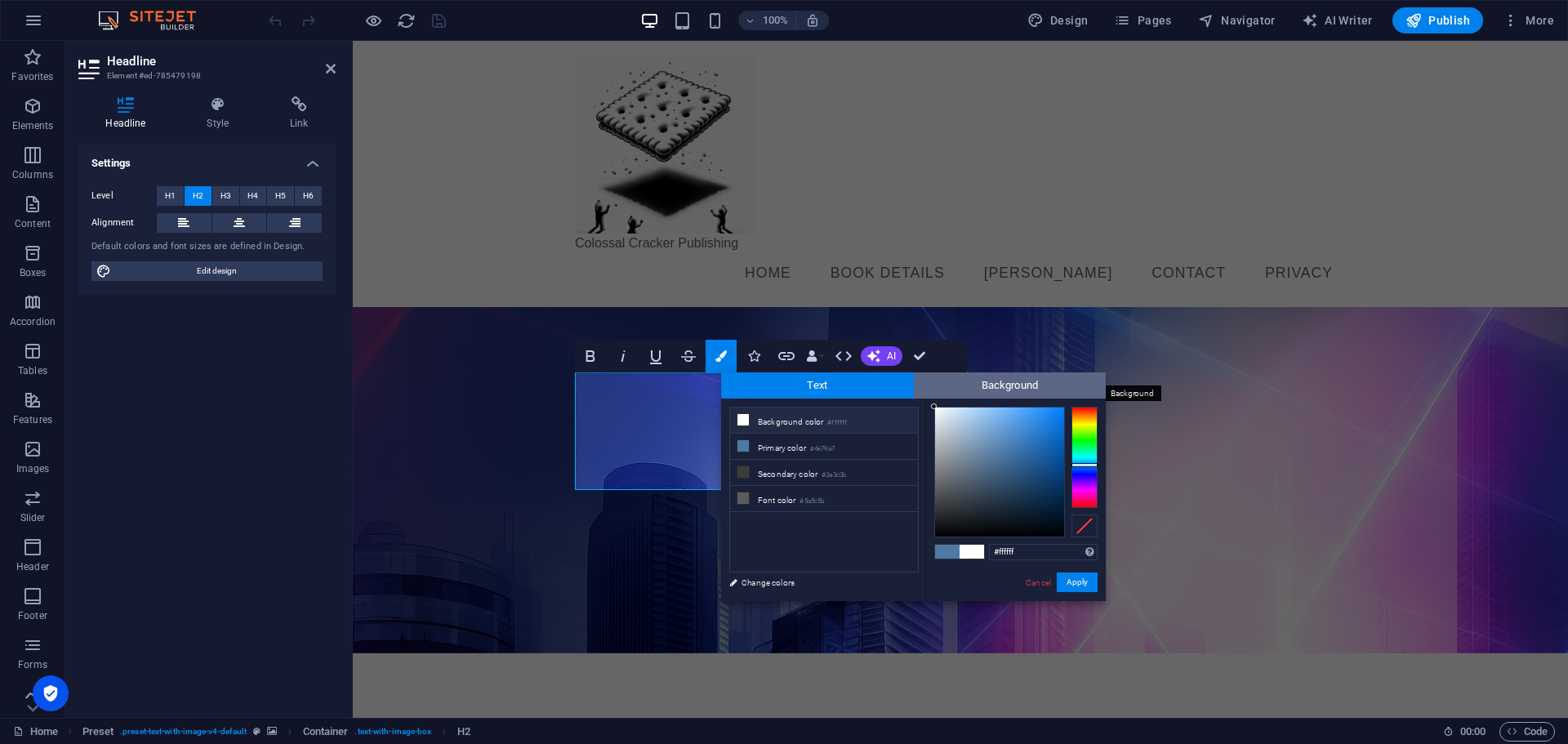 drag, startPoint x: 940, startPoint y: 430, endPoint x: 932, endPoint y: 394, distance: 36.878178 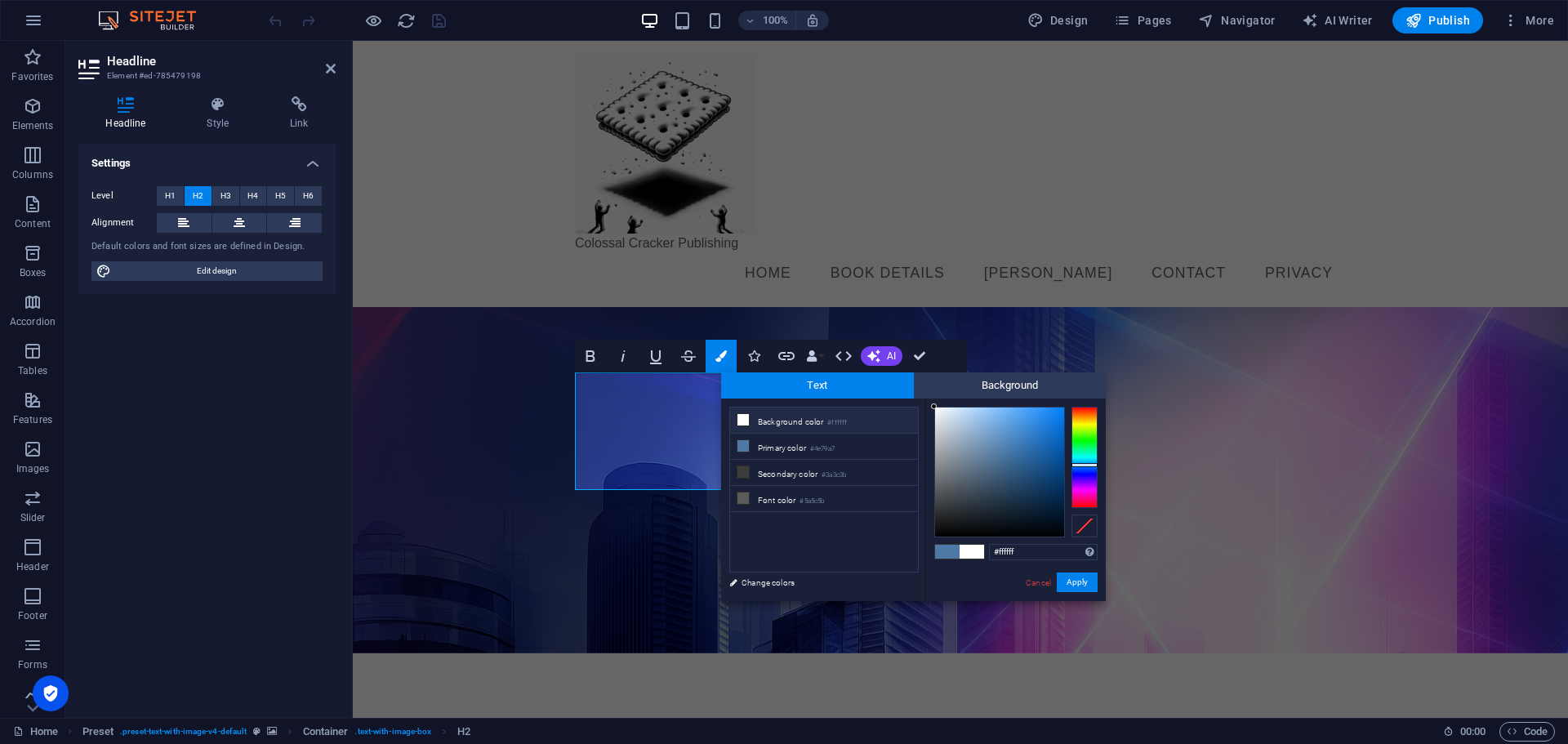 click on "less
Background color
#ffffff
Primary color
#4e79a7
Secondary color
#3a3c3b
Font color
Change colors #ffffff Supported formats" at bounding box center (913, 500) 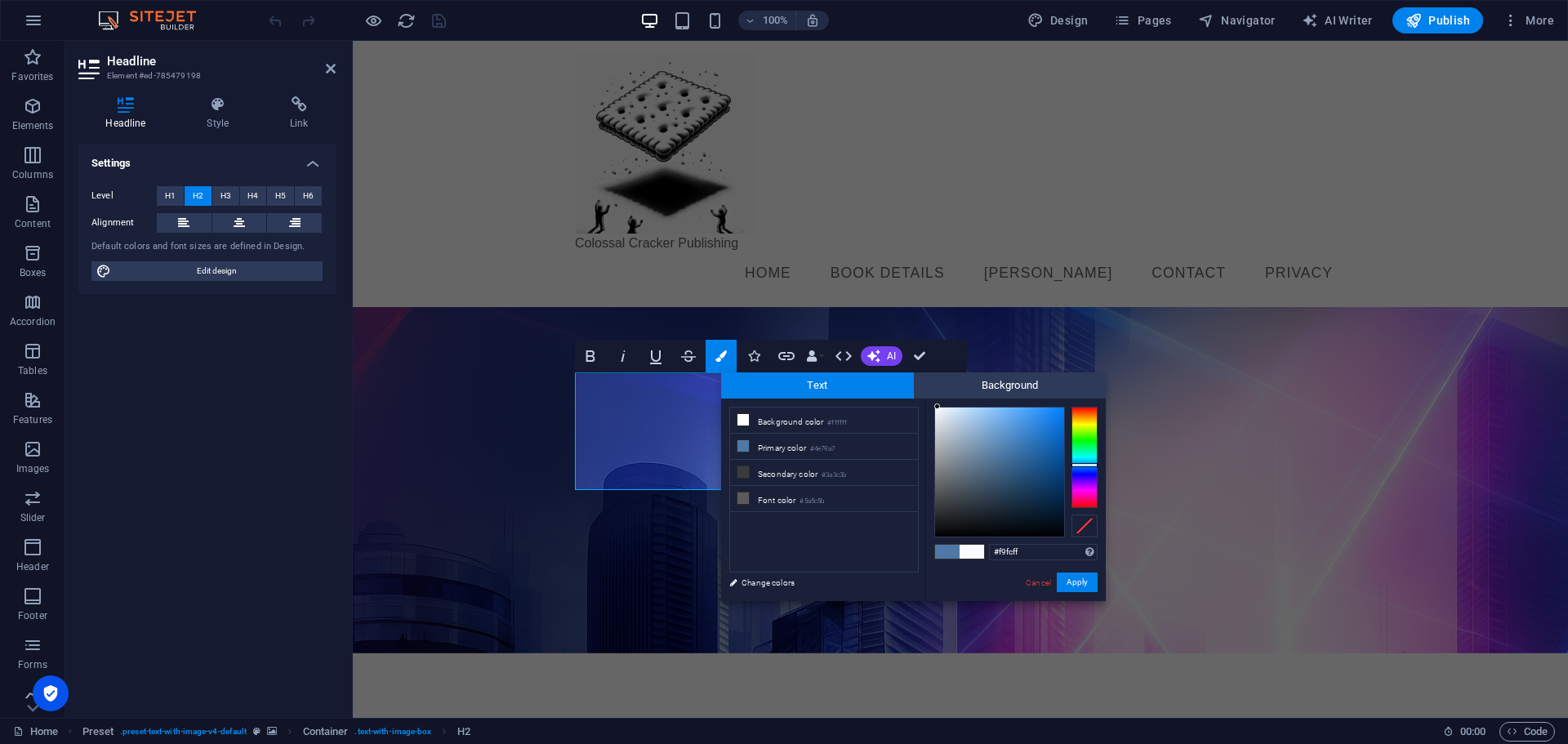 type on "#f8fbfe" 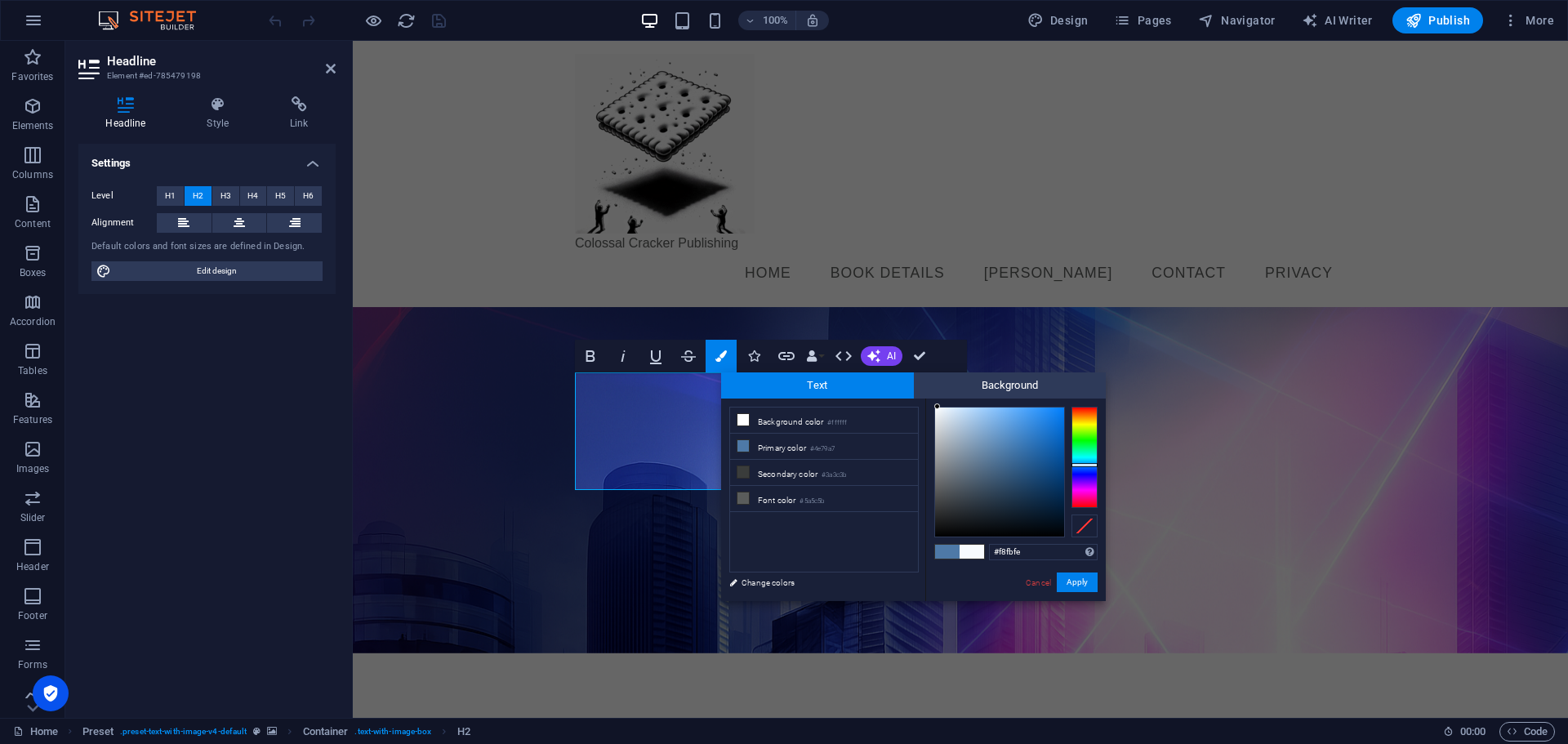 click at bounding box center [937, 406] 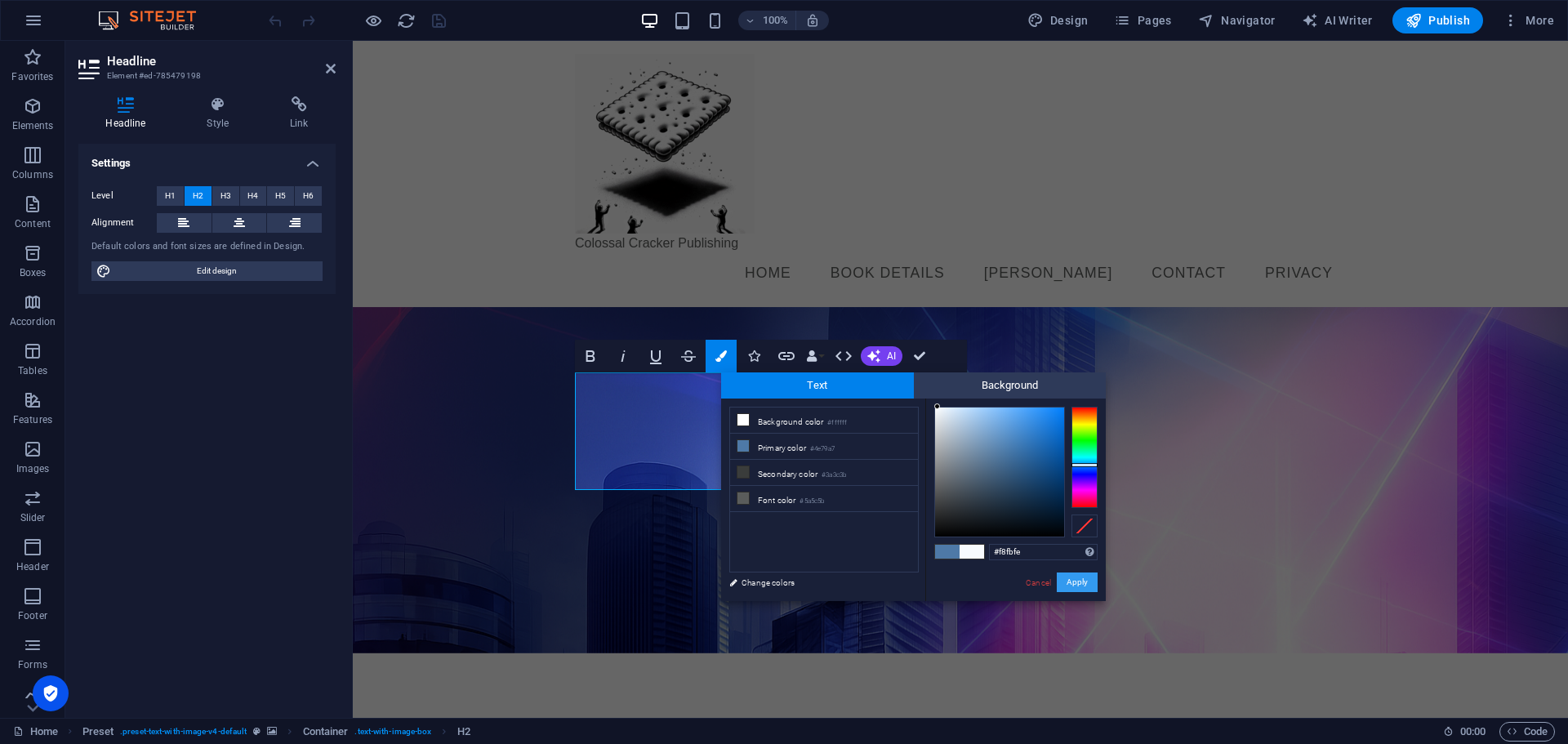 click on "Apply" at bounding box center (1077, 582) 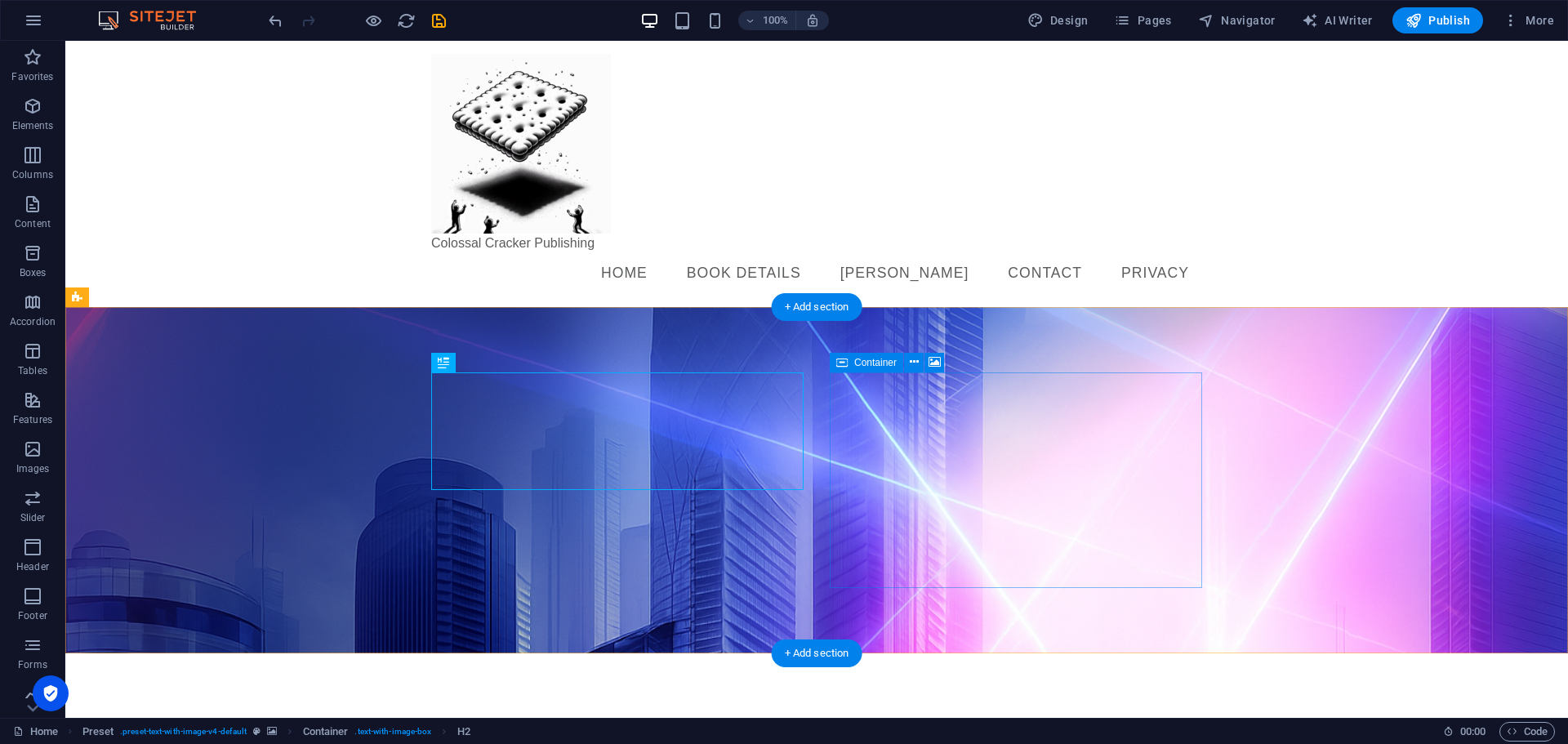 click on "Drop content here or  Add elements  Paste clipboard" at bounding box center (464, 1143) 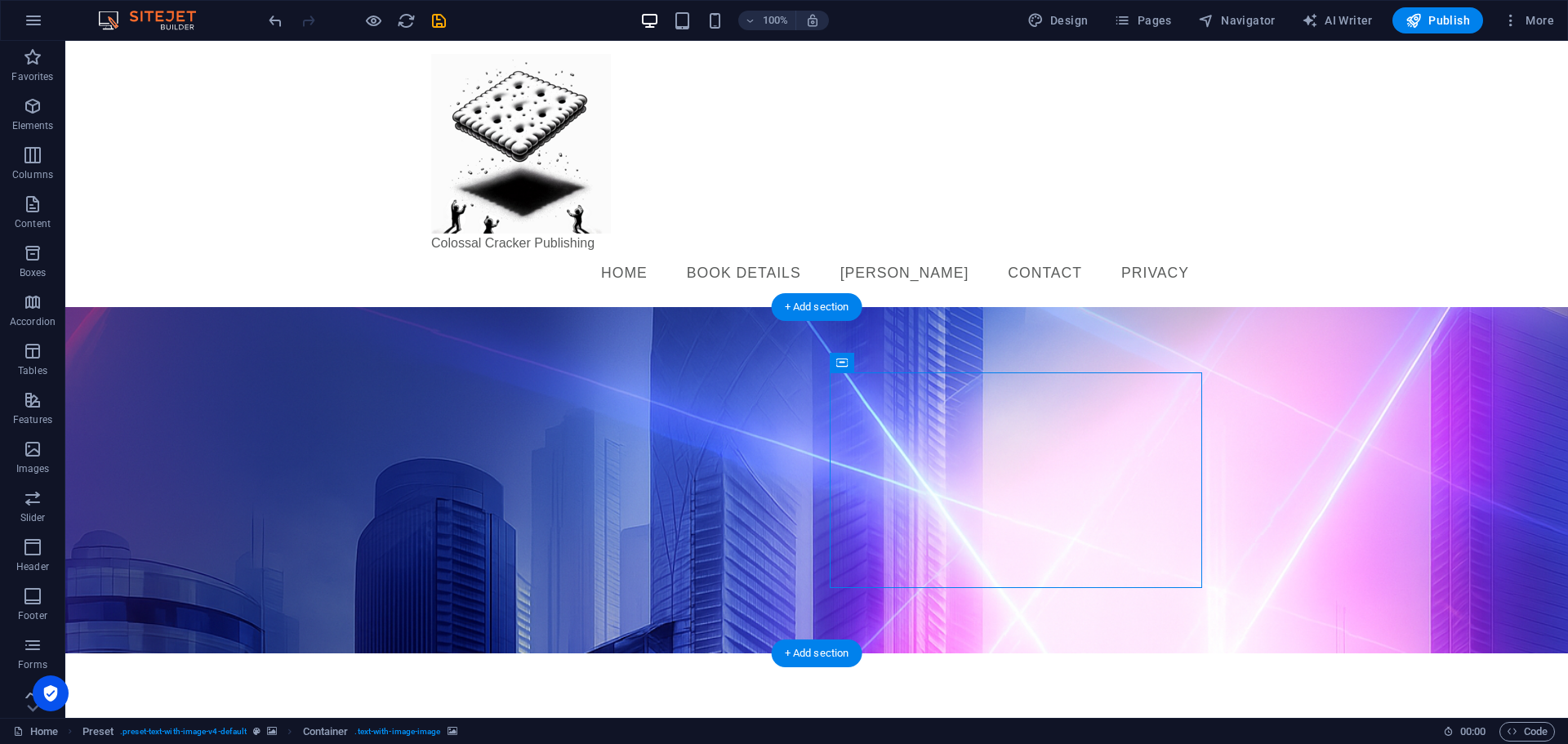 drag, startPoint x: 933, startPoint y: 406, endPoint x: 978, endPoint y: 366, distance: 60.207973 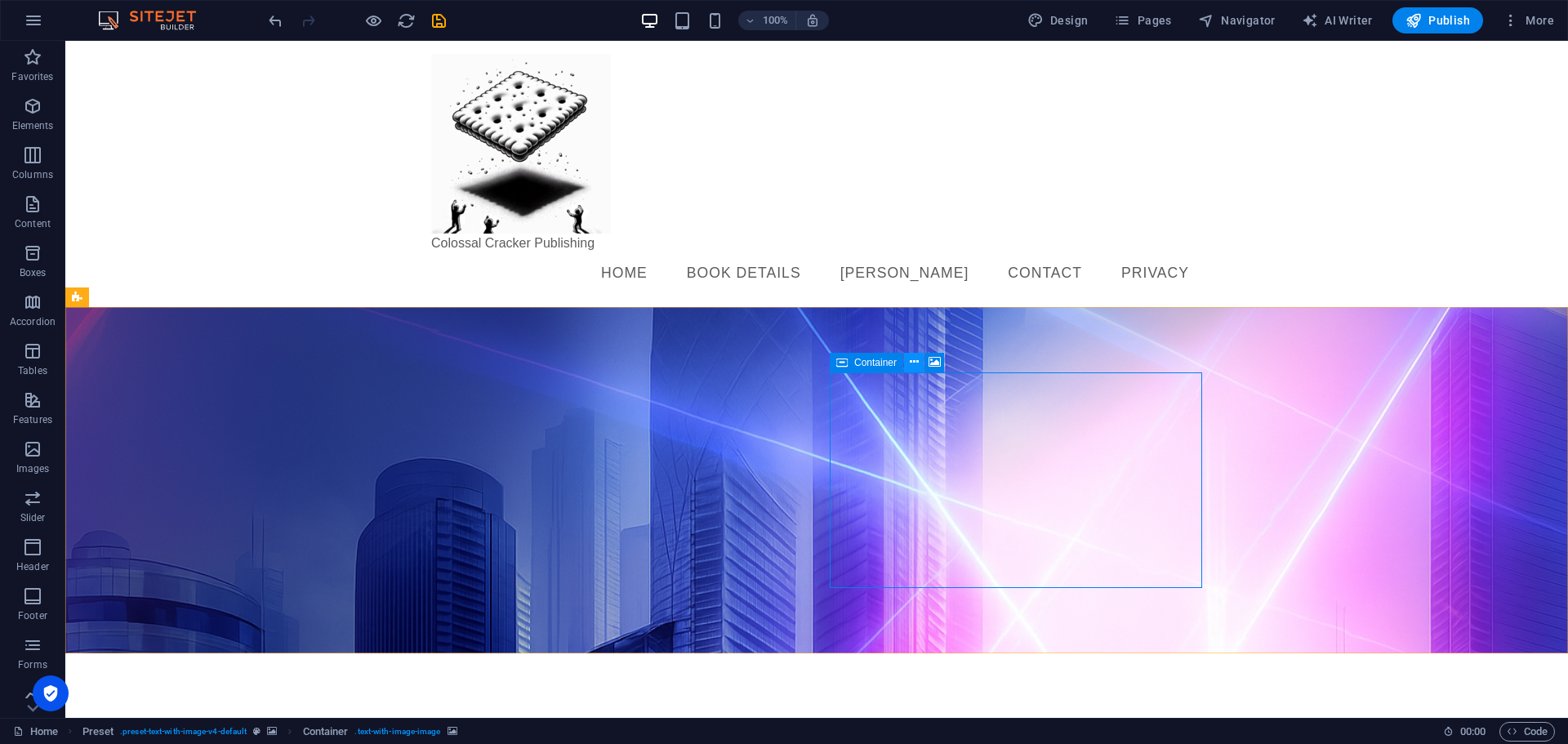 click at bounding box center [914, 362] 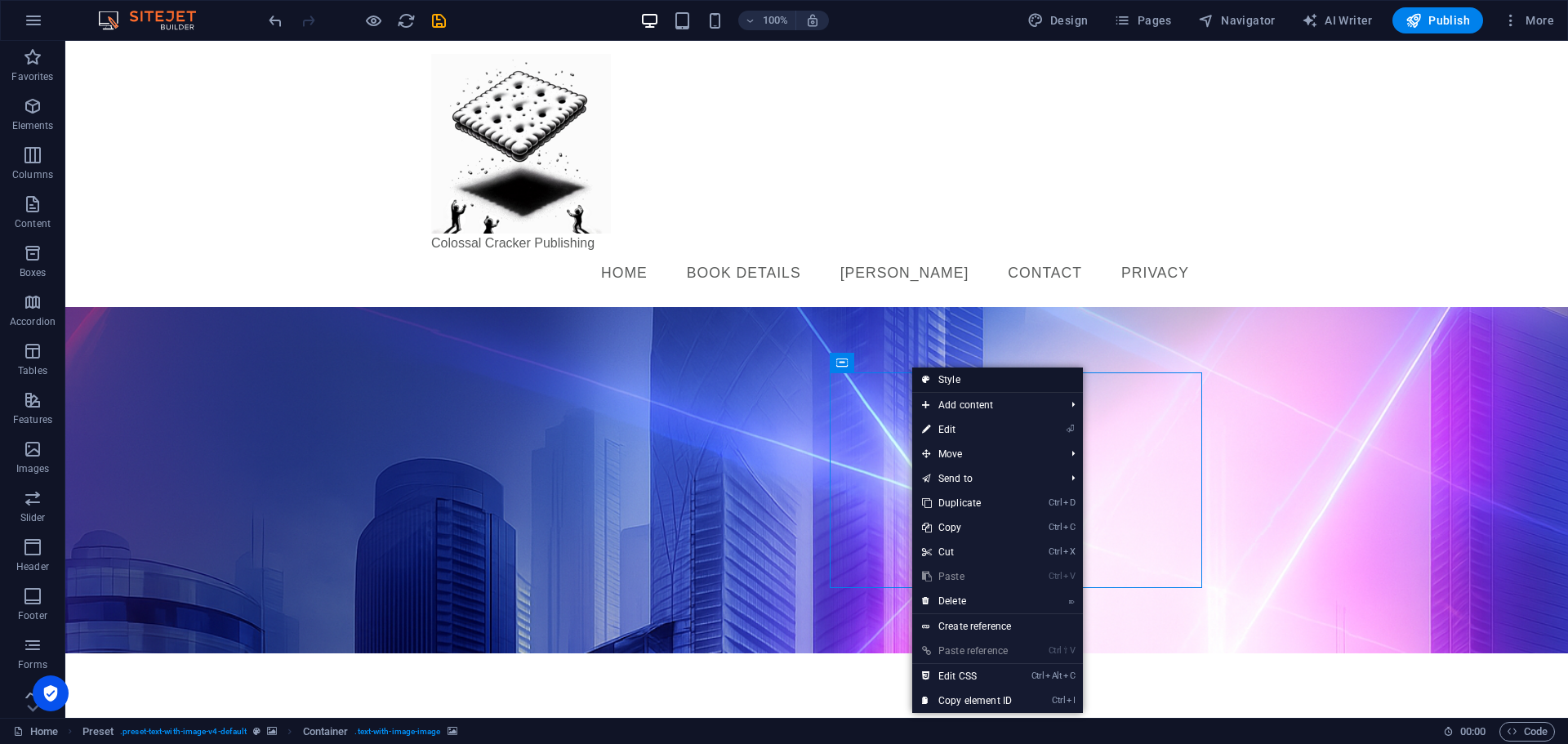 click on "Style" at bounding box center [997, 380] 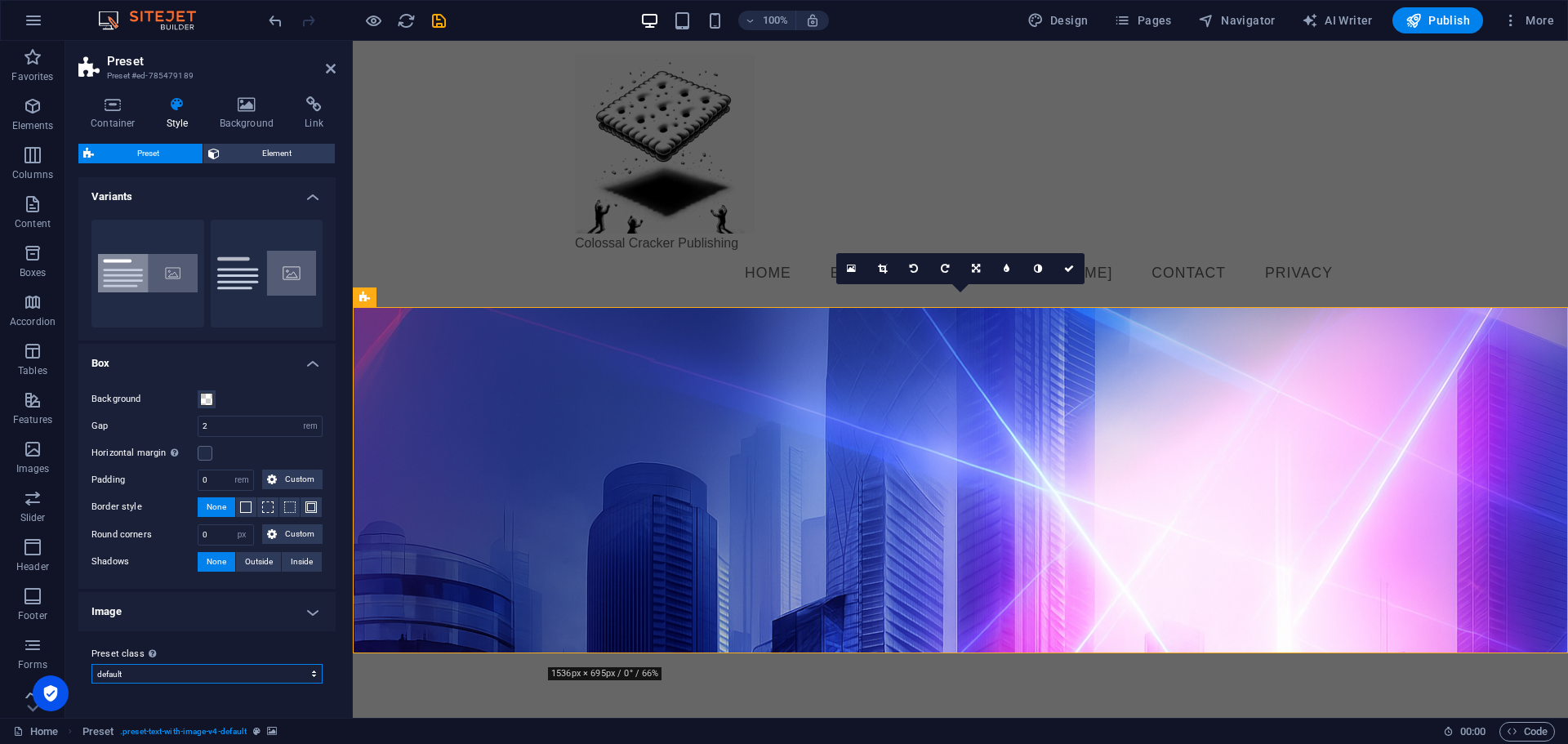 click on "default Add preset class" at bounding box center (207, 674) 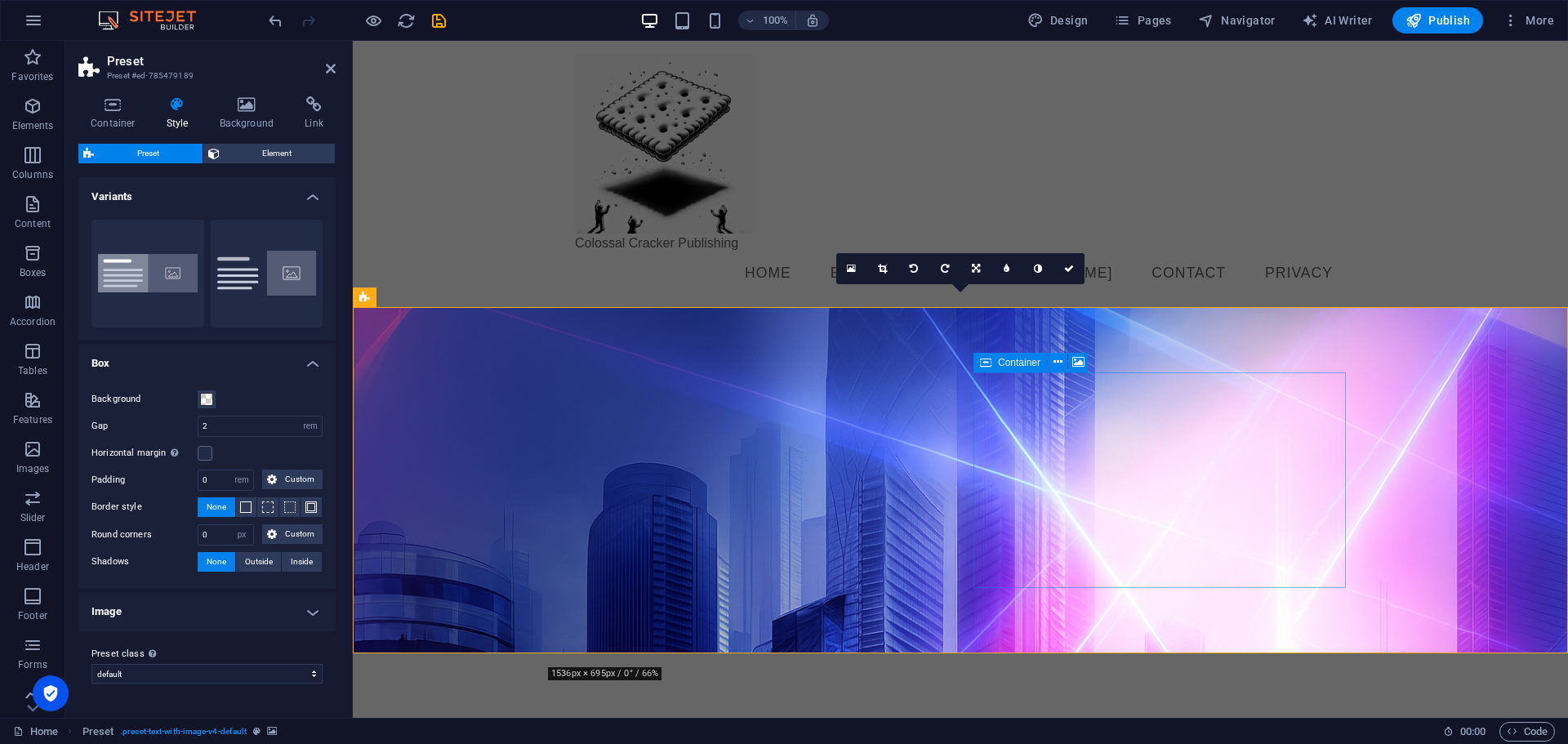 click on "Add elements" at bounding box center [703, 1167] 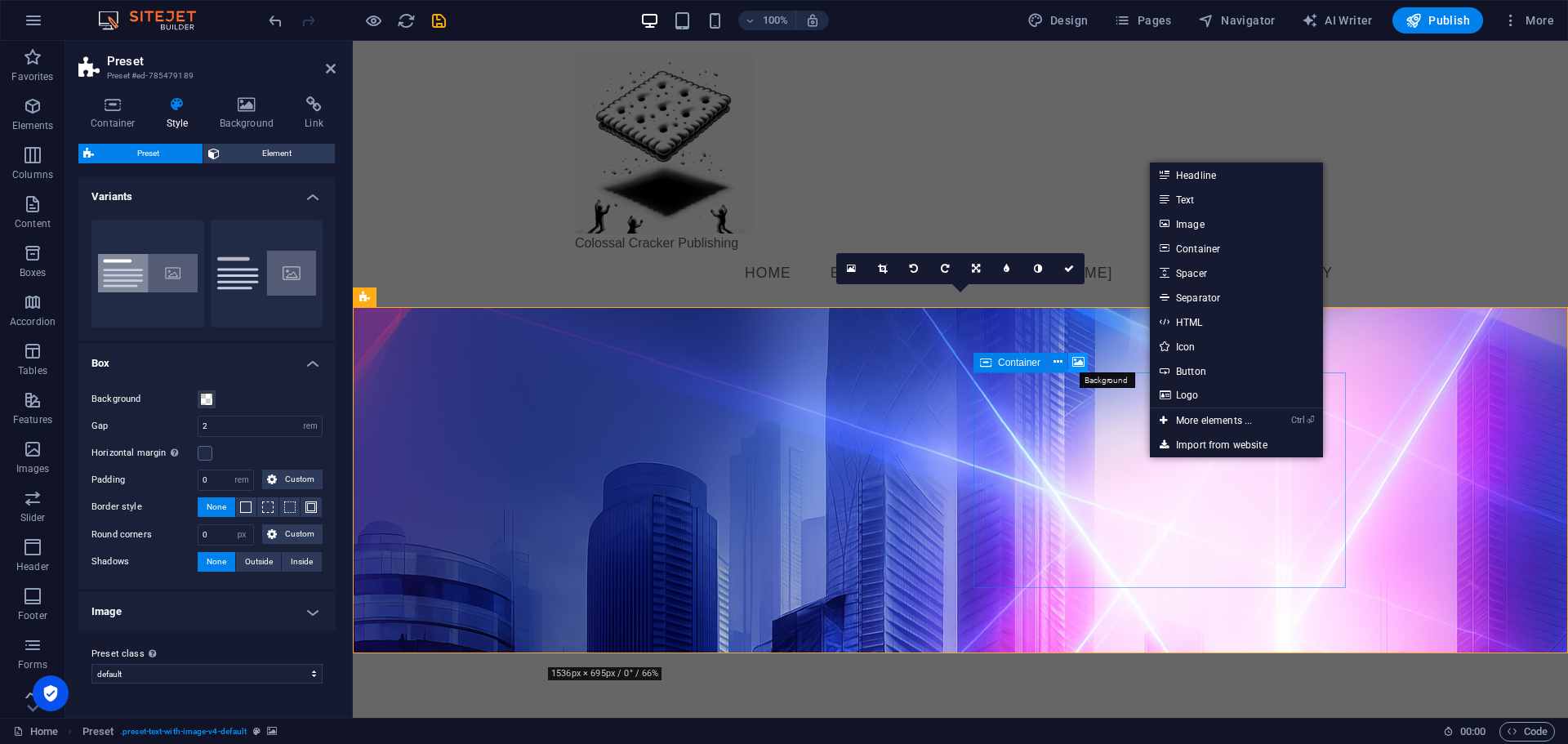 click at bounding box center (1078, 362) 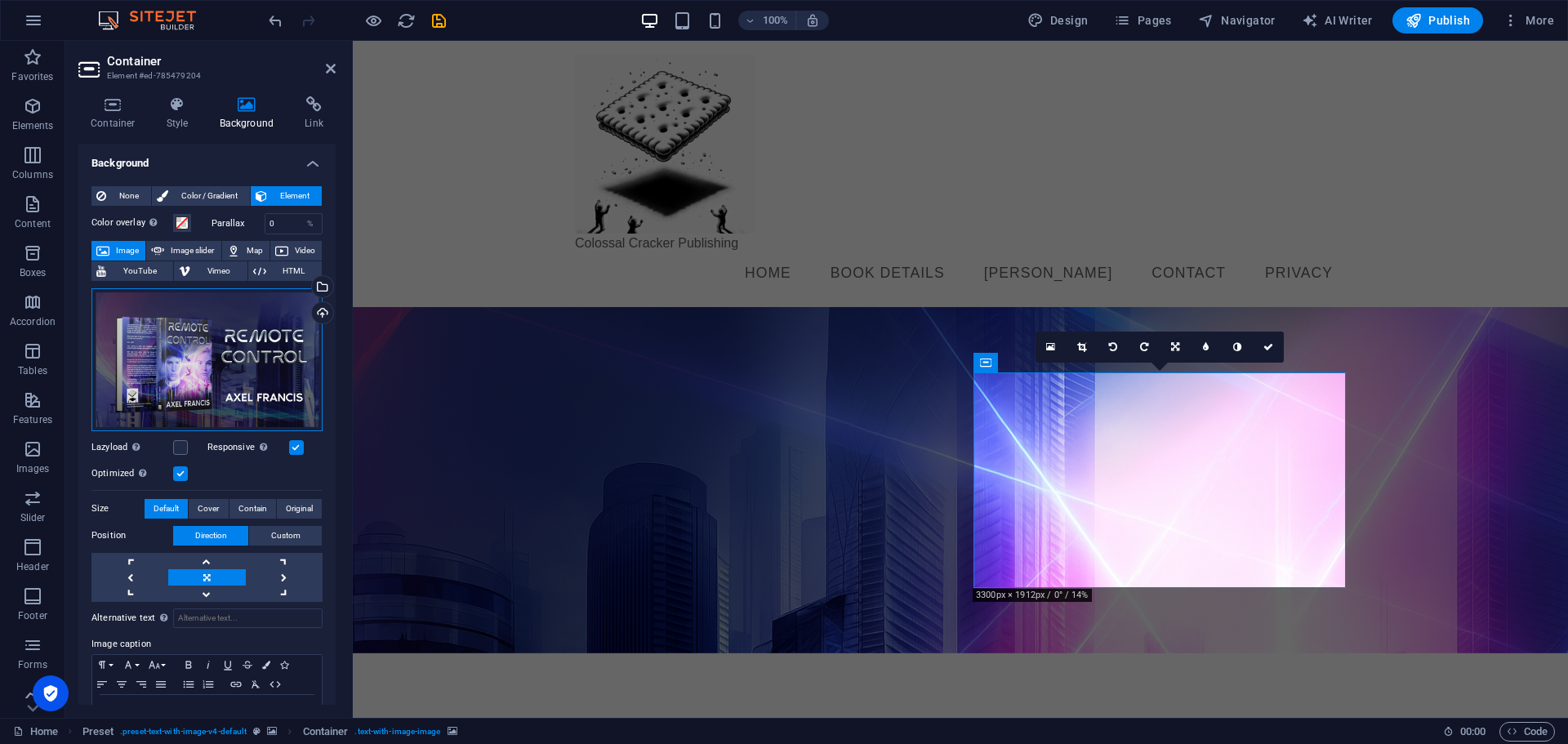 click on "Drag files here, click to choose files or select files from Files or our free stock photos & videos" at bounding box center (207, 359) 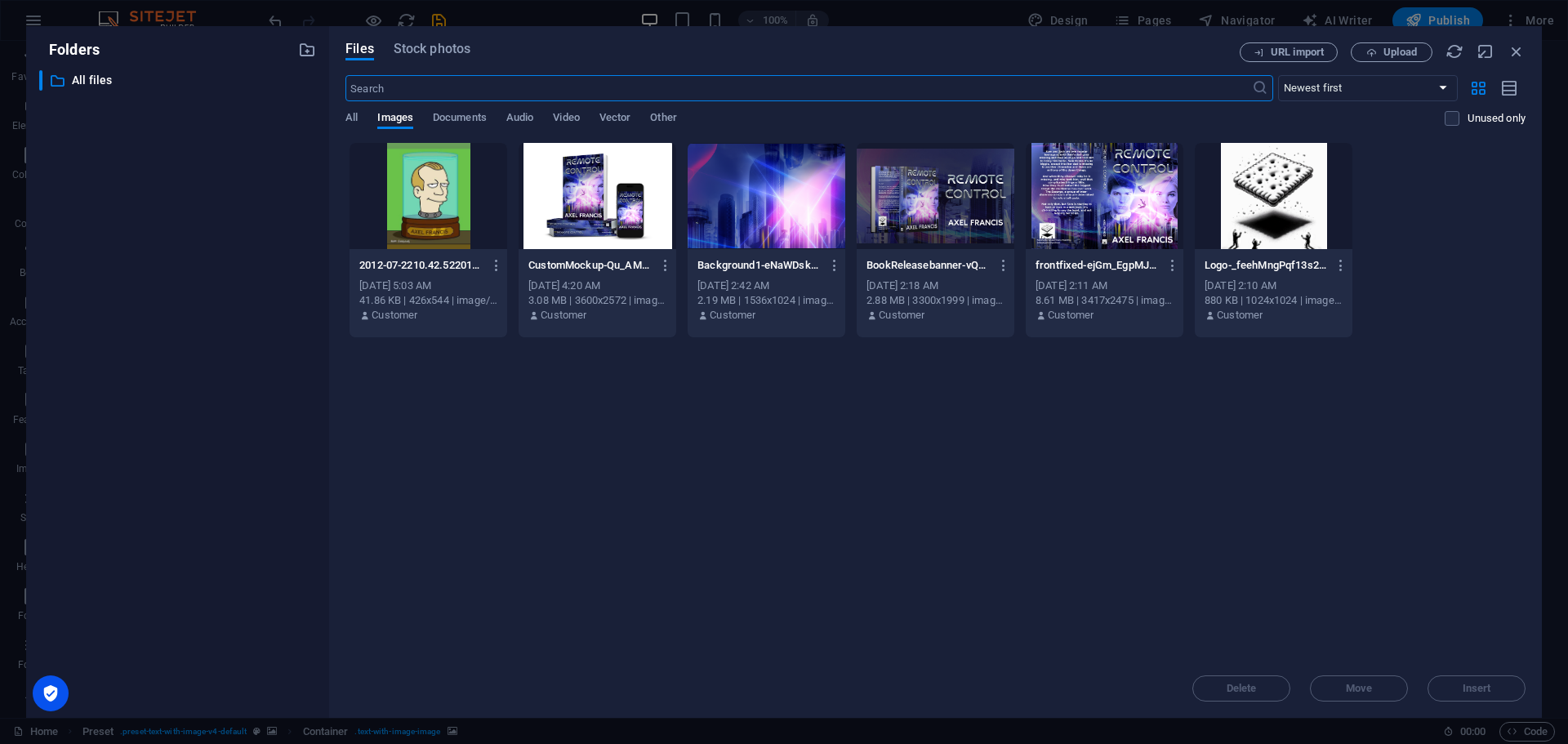 click at bounding box center (597, 196) 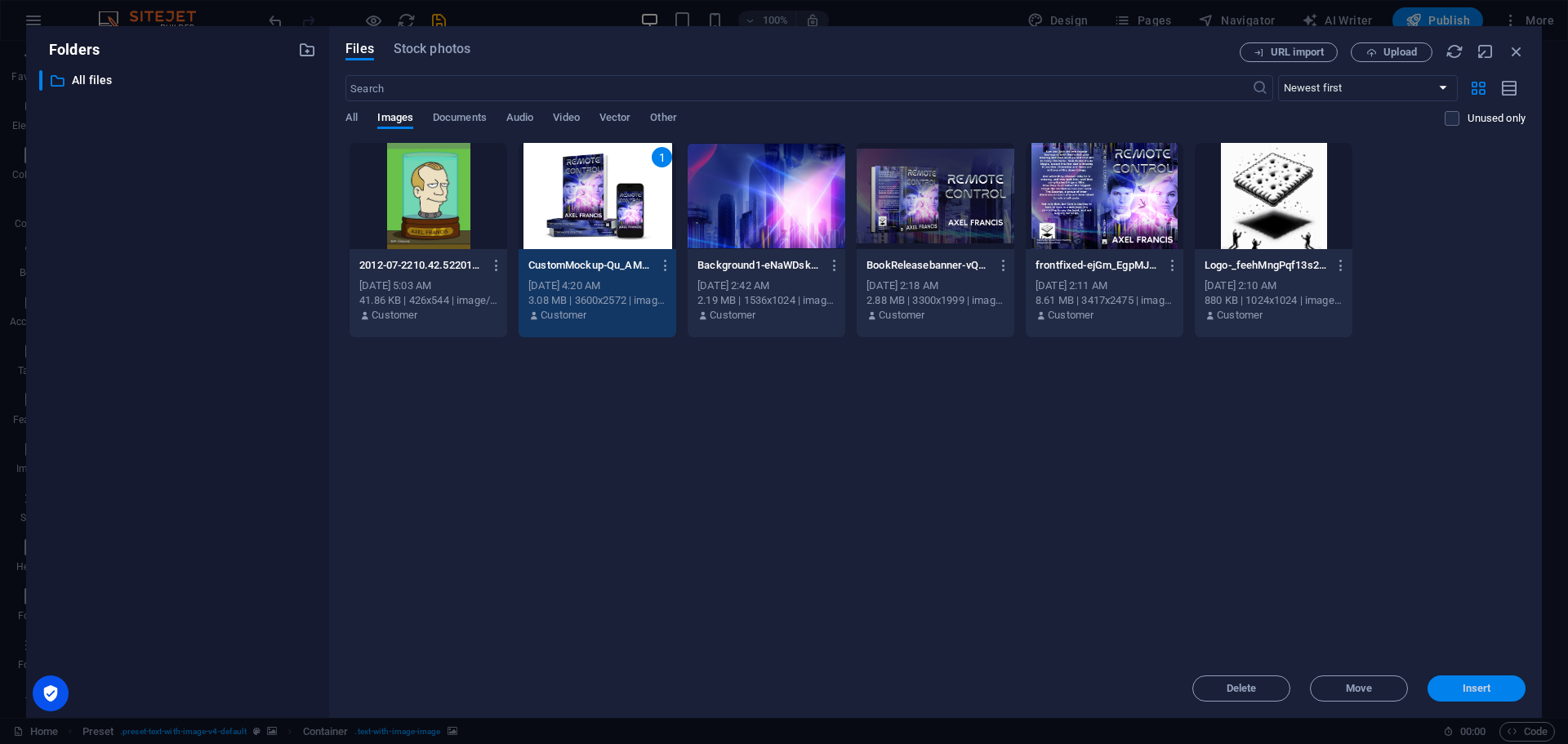 click on "Insert" at bounding box center [1477, 688] 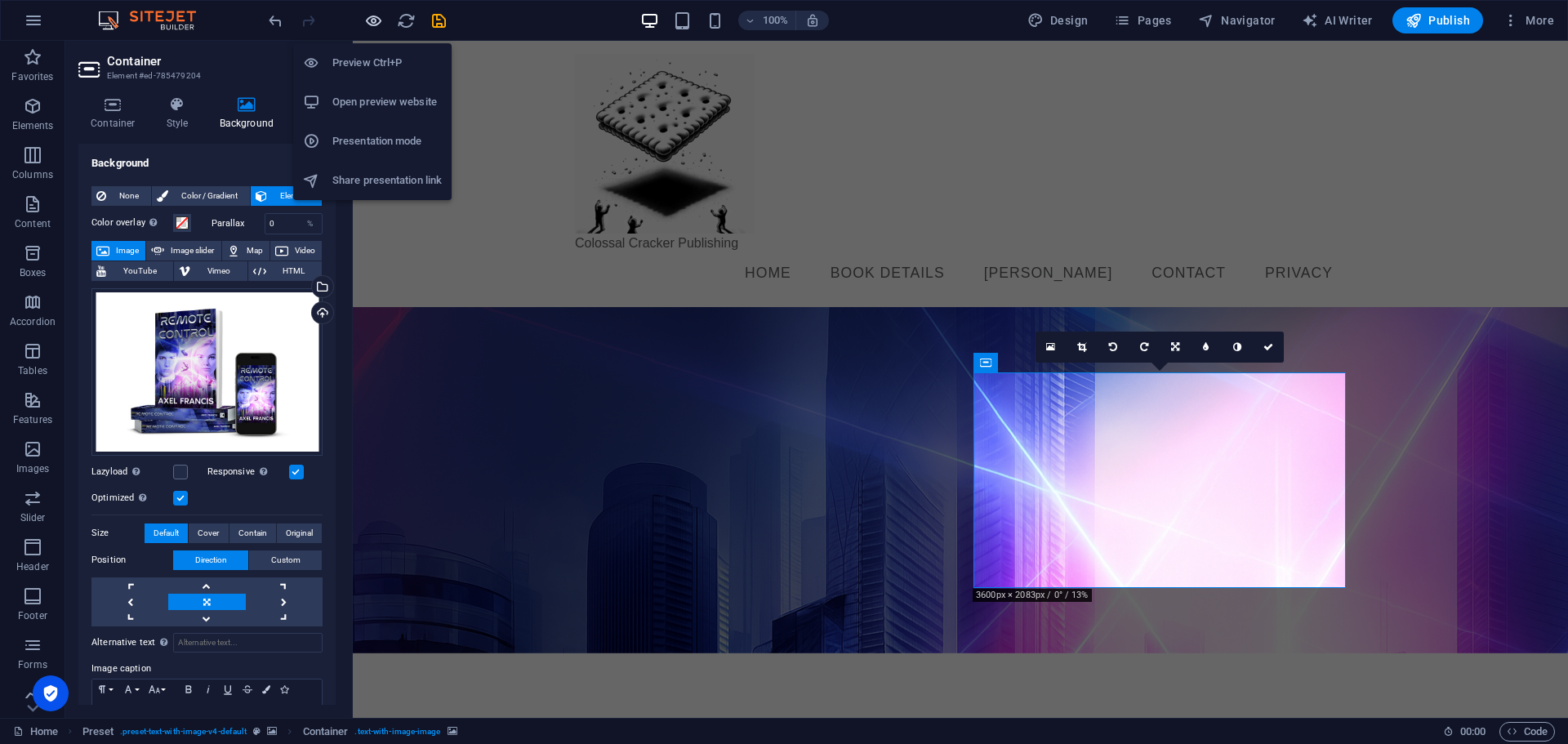 click at bounding box center (373, 20) 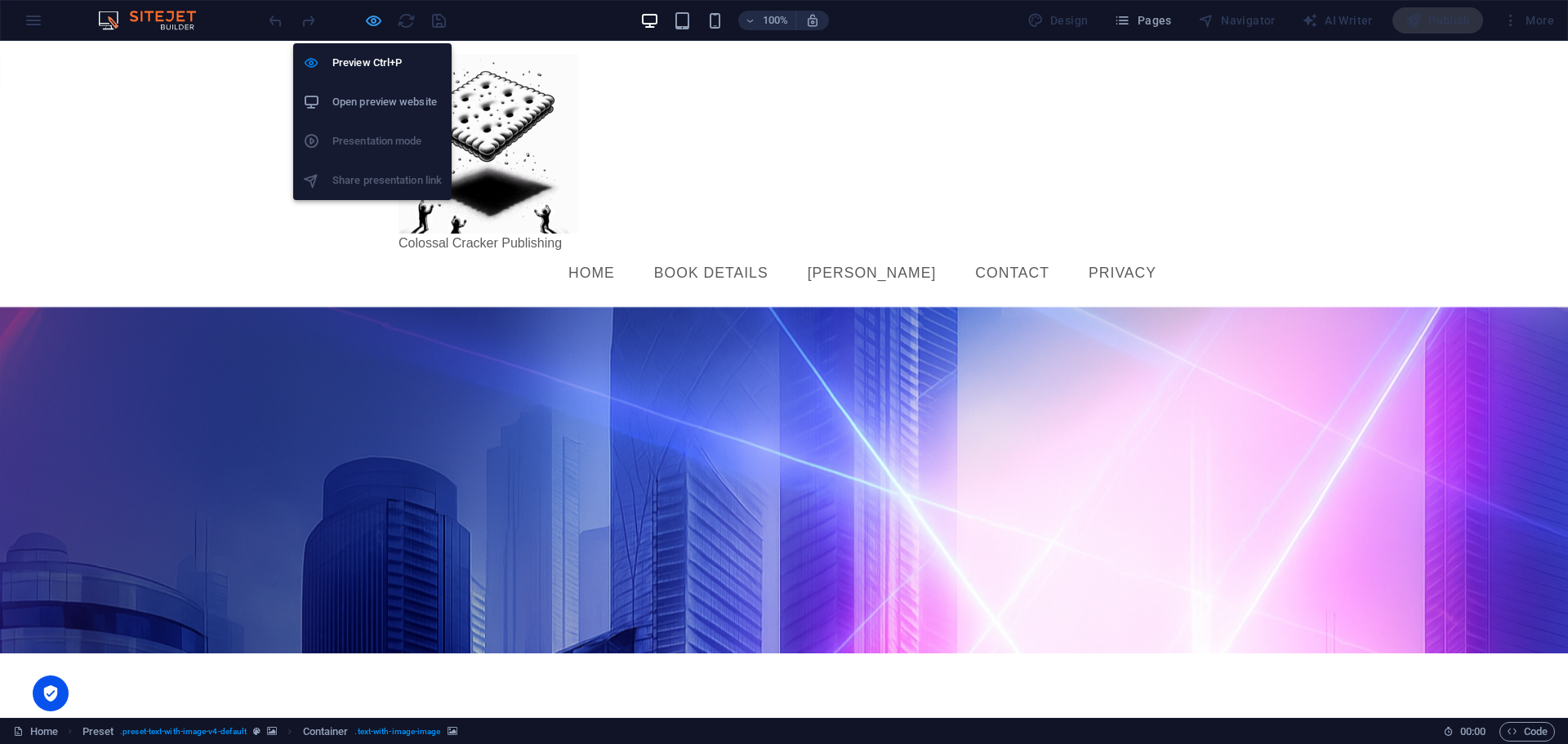 click at bounding box center [373, 20] 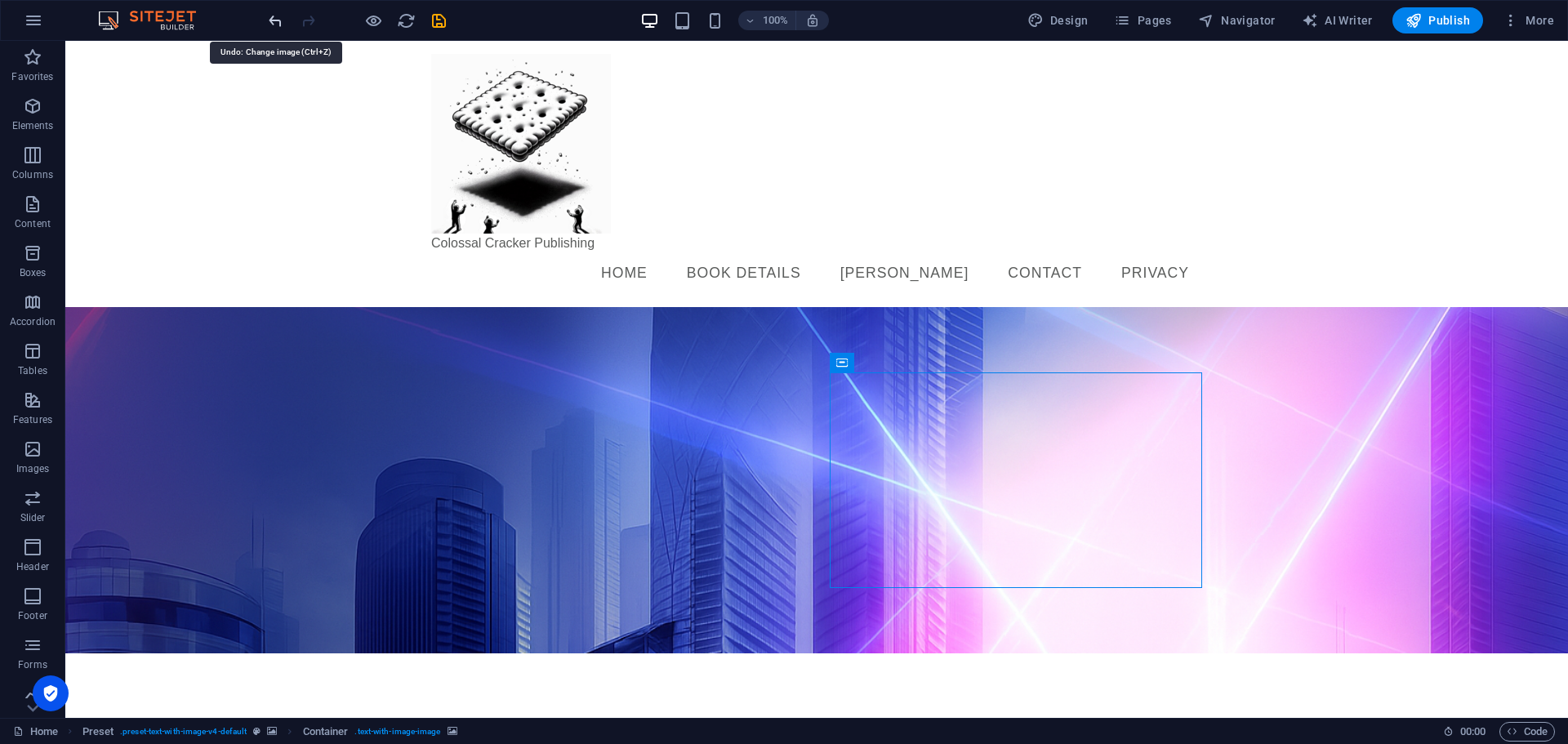 click at bounding box center [275, 20] 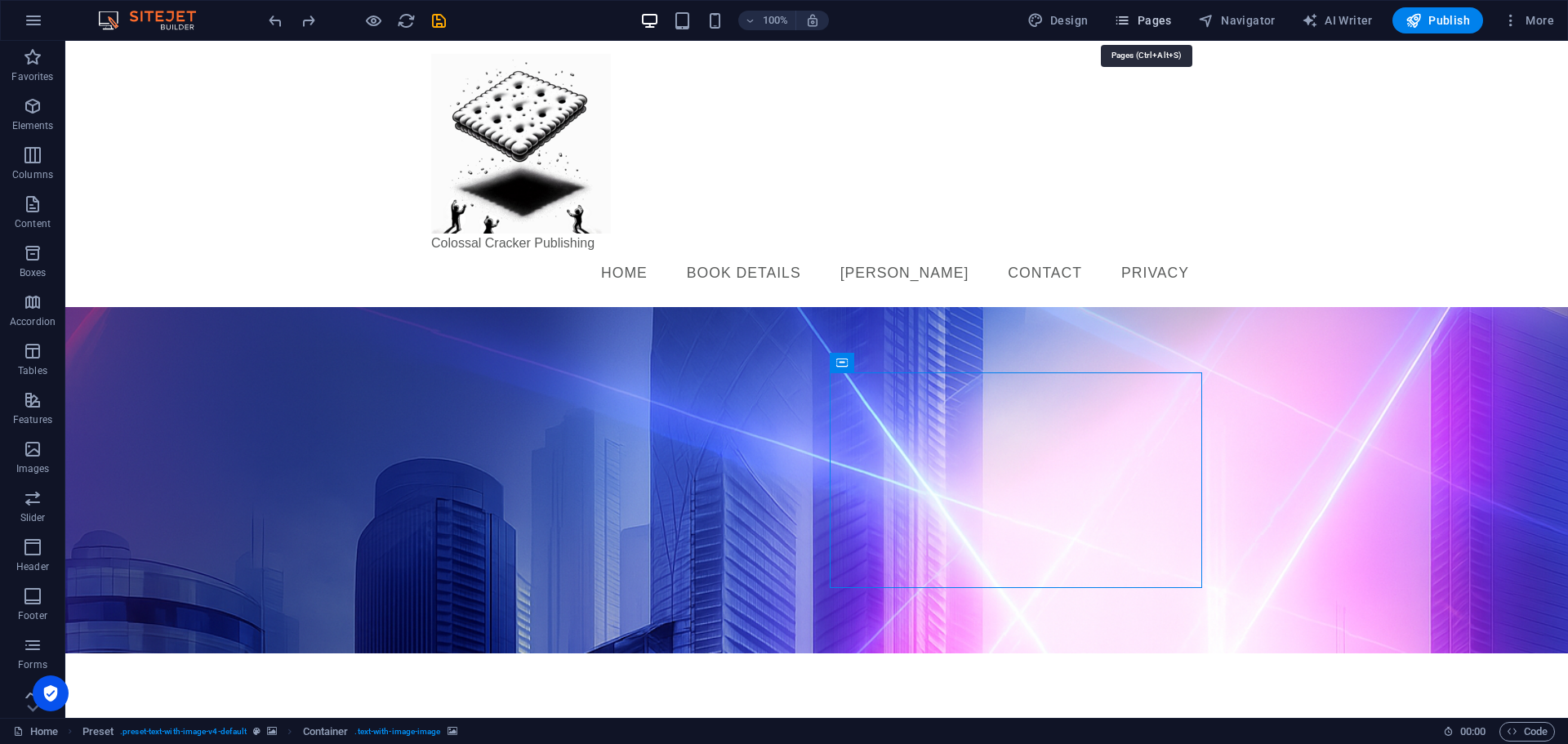 click on "Pages" at bounding box center (1143, 20) 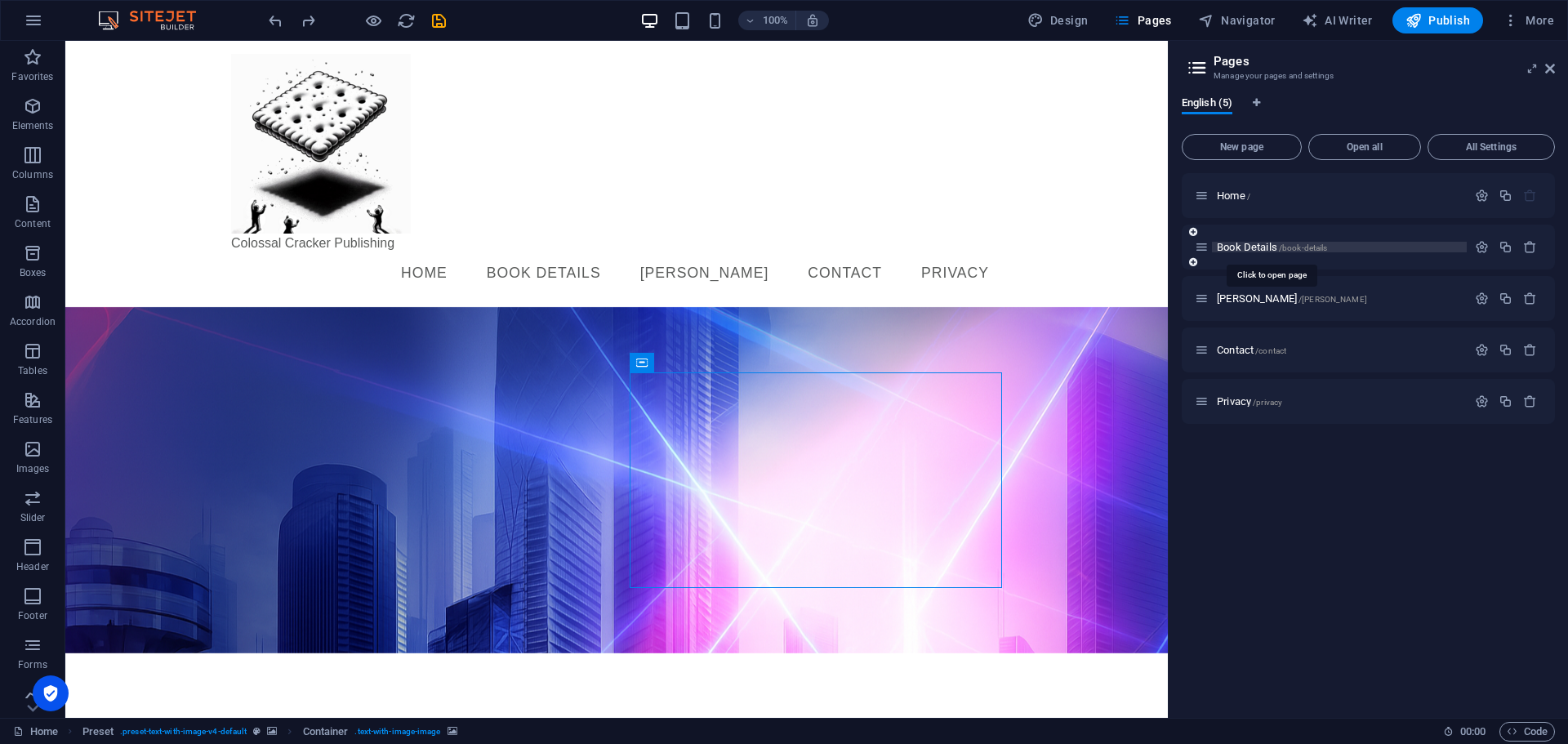 click on "Book Details /book-details" at bounding box center (1272, 247) 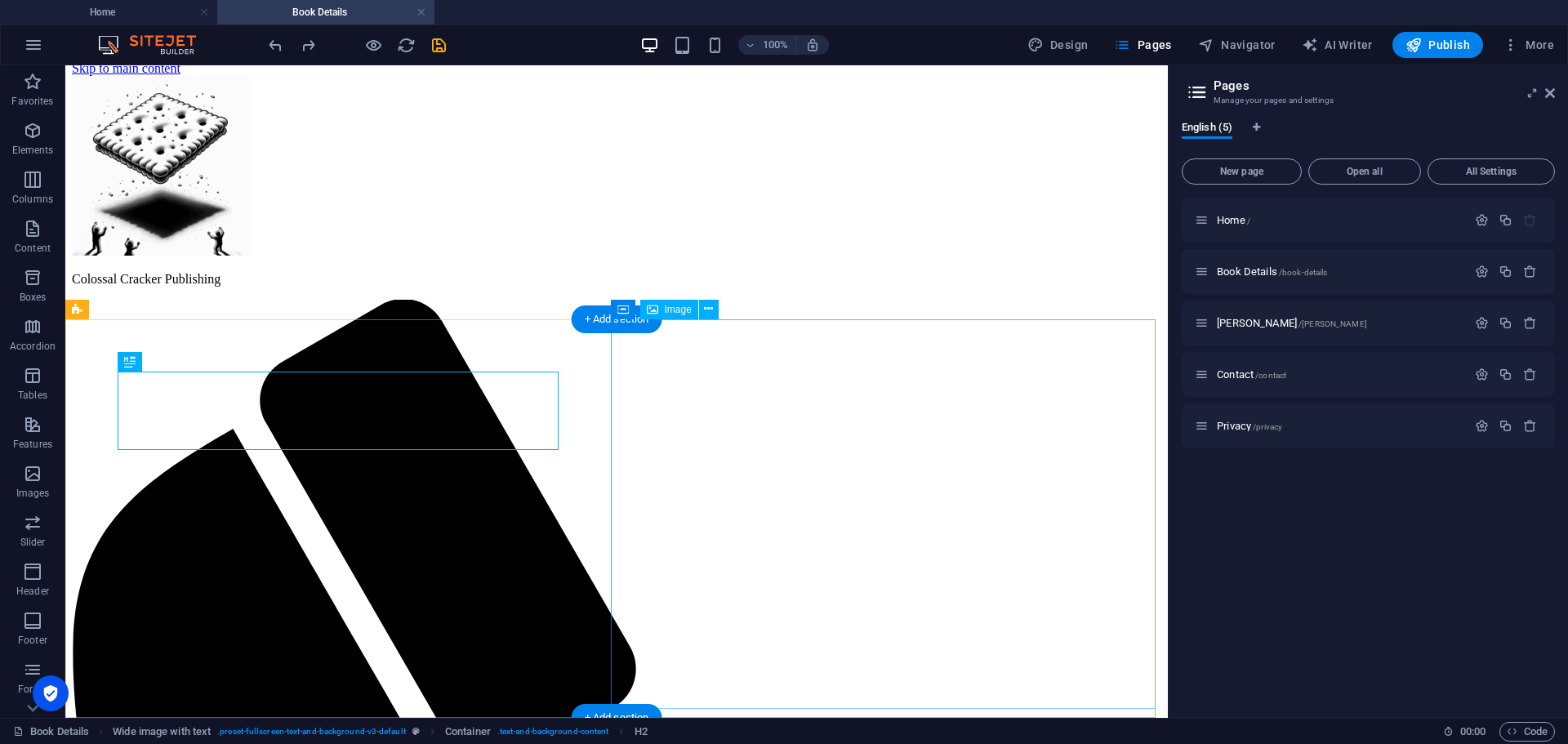 scroll, scrollTop: 12, scrollLeft: 0, axis: vertical 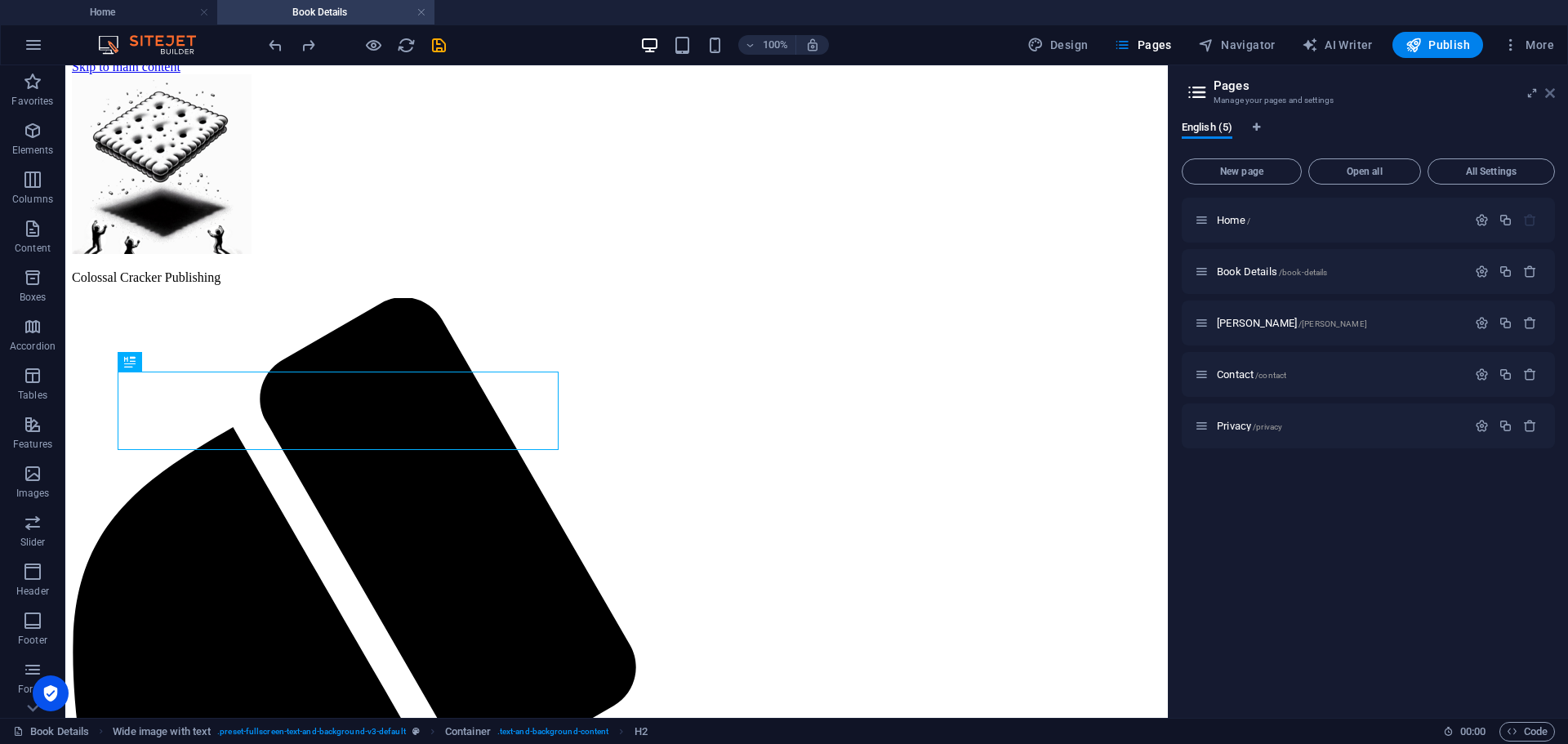 click at bounding box center [1550, 93] 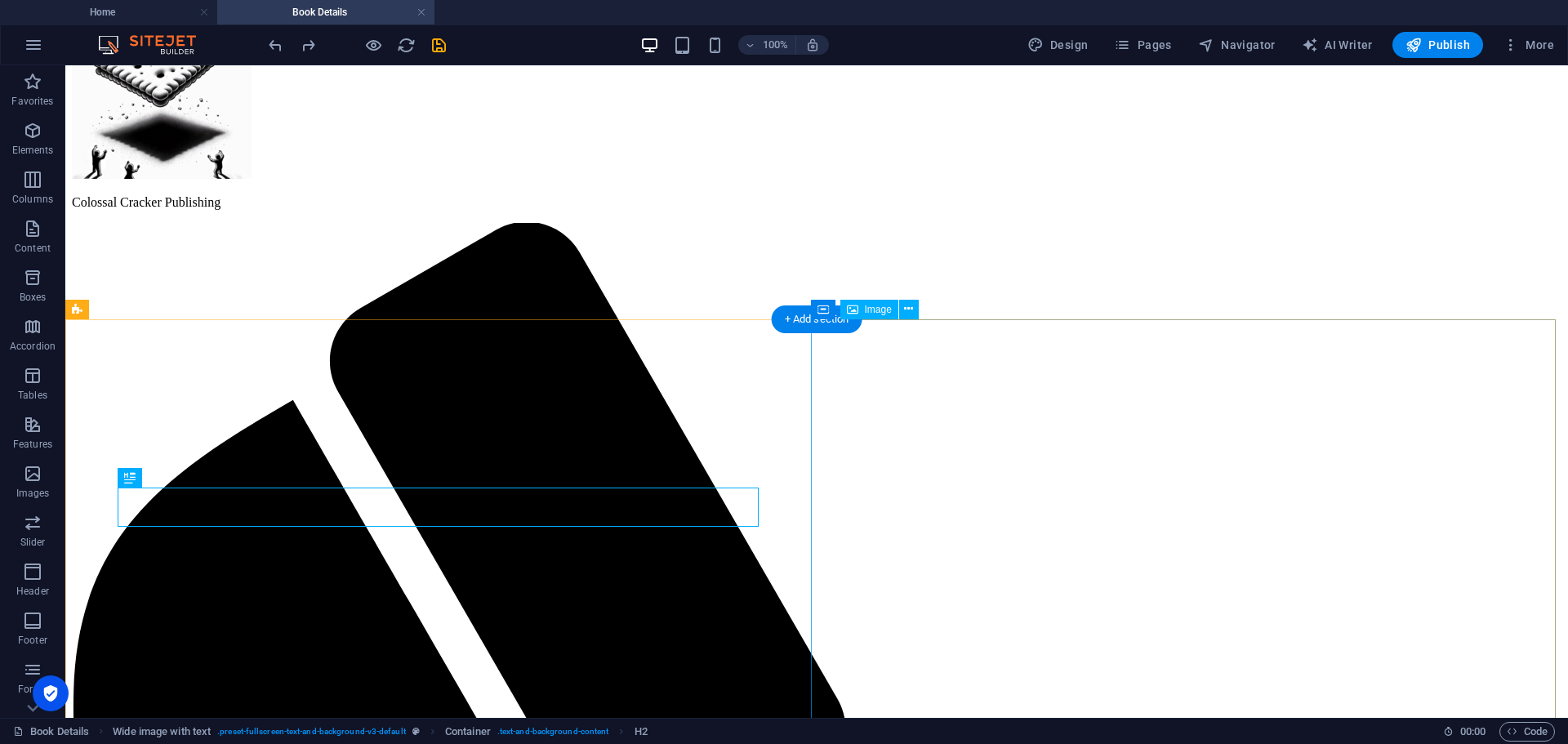 scroll, scrollTop: 146, scrollLeft: 0, axis: vertical 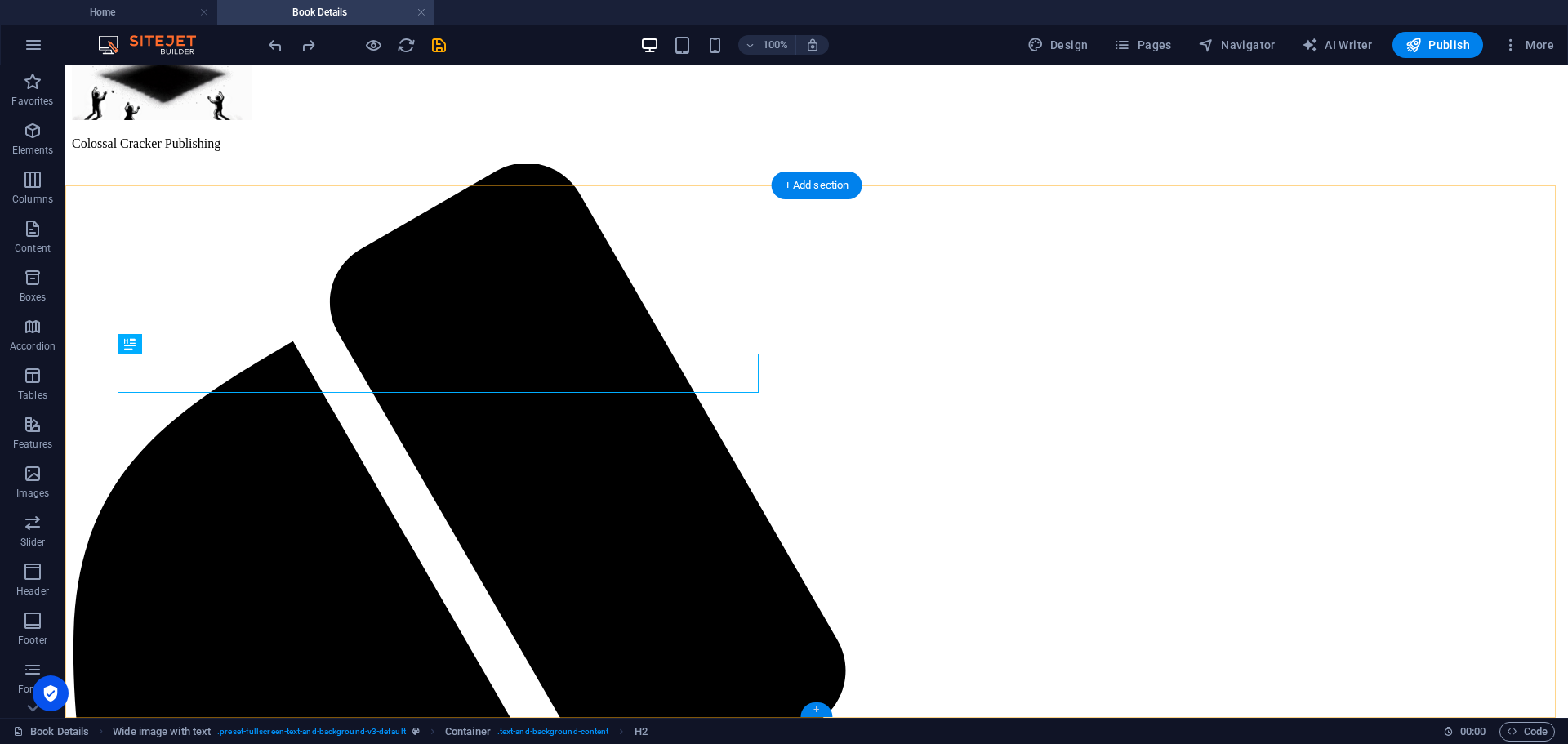 click on "+" at bounding box center [816, 710] 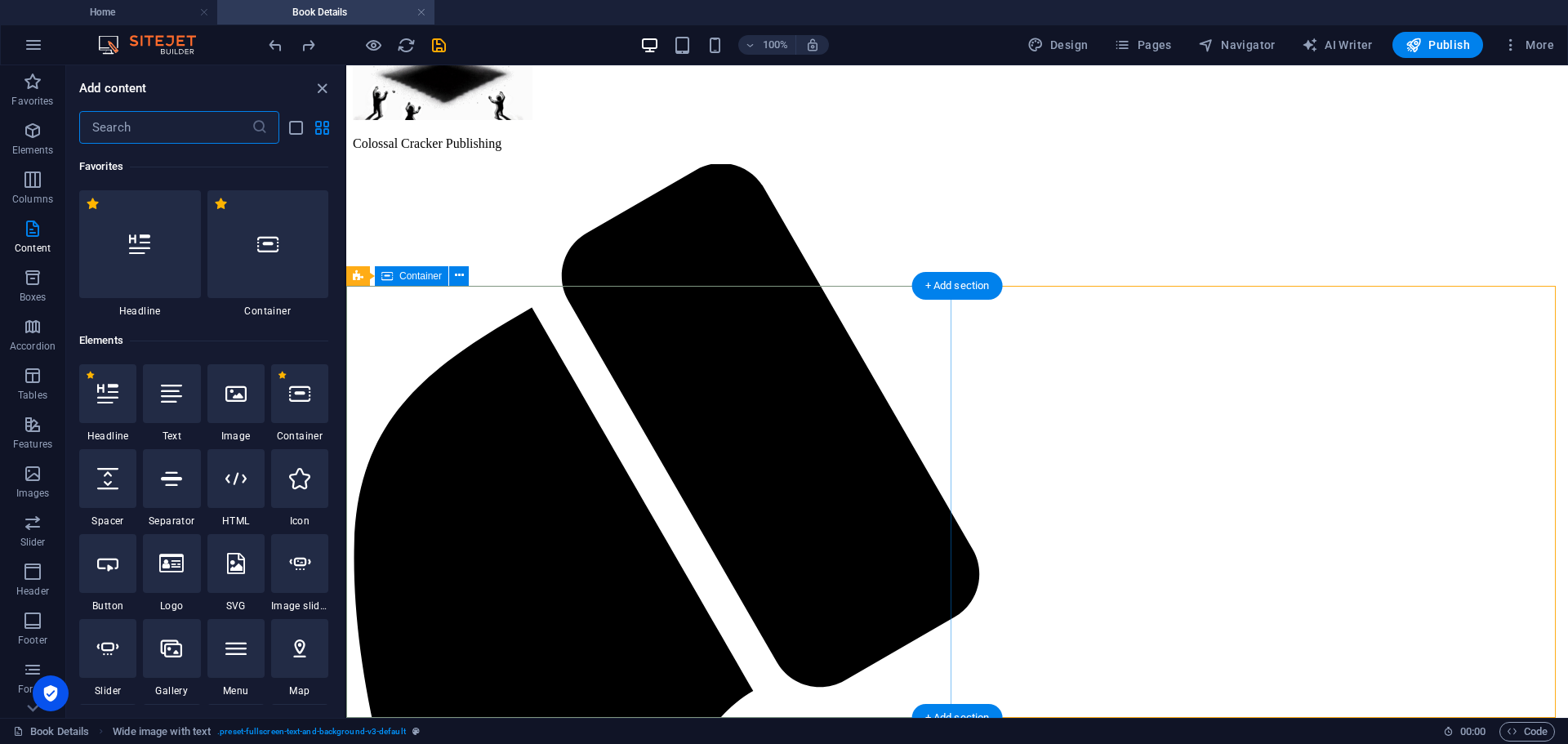 scroll, scrollTop: 46, scrollLeft: 0, axis: vertical 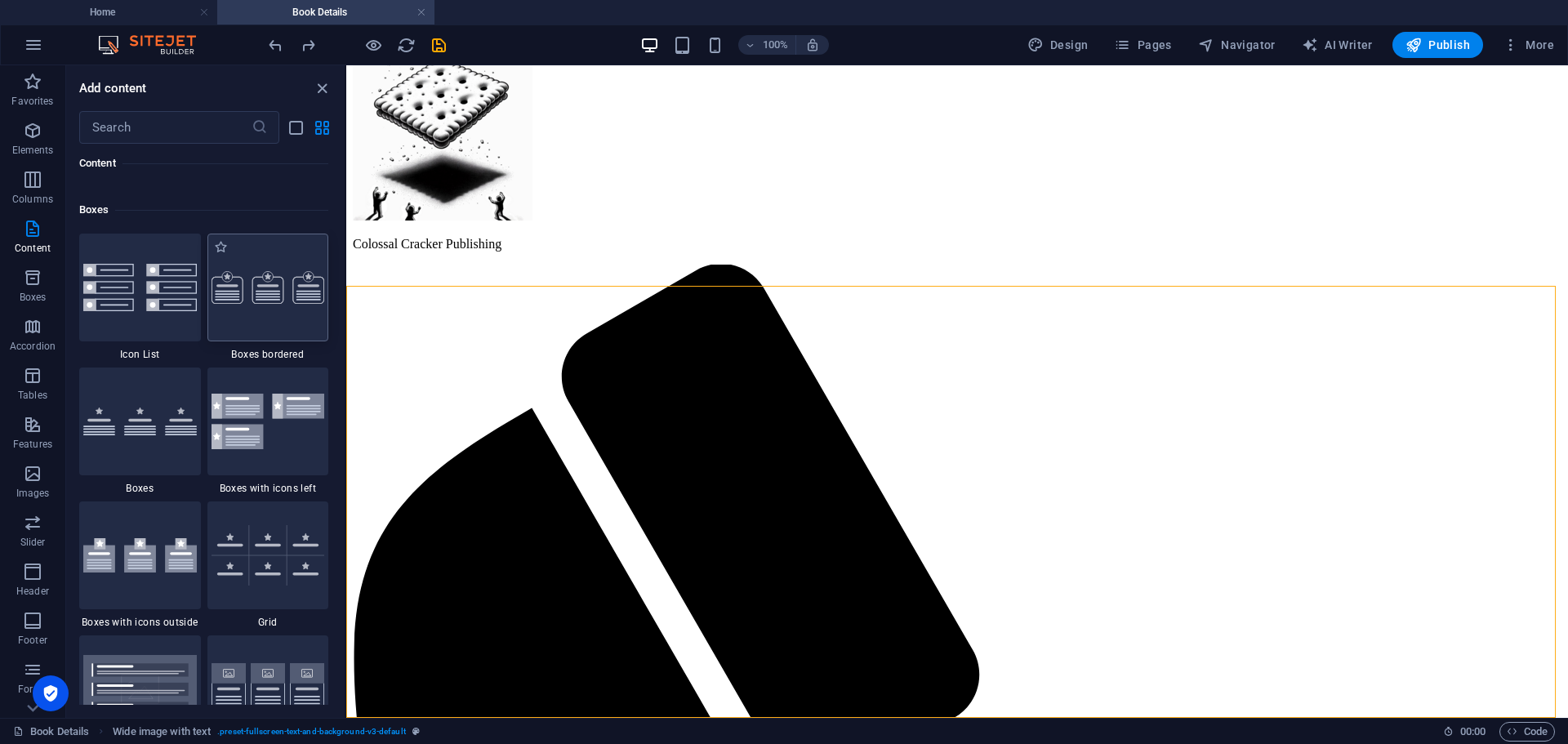 click at bounding box center [268, 287] 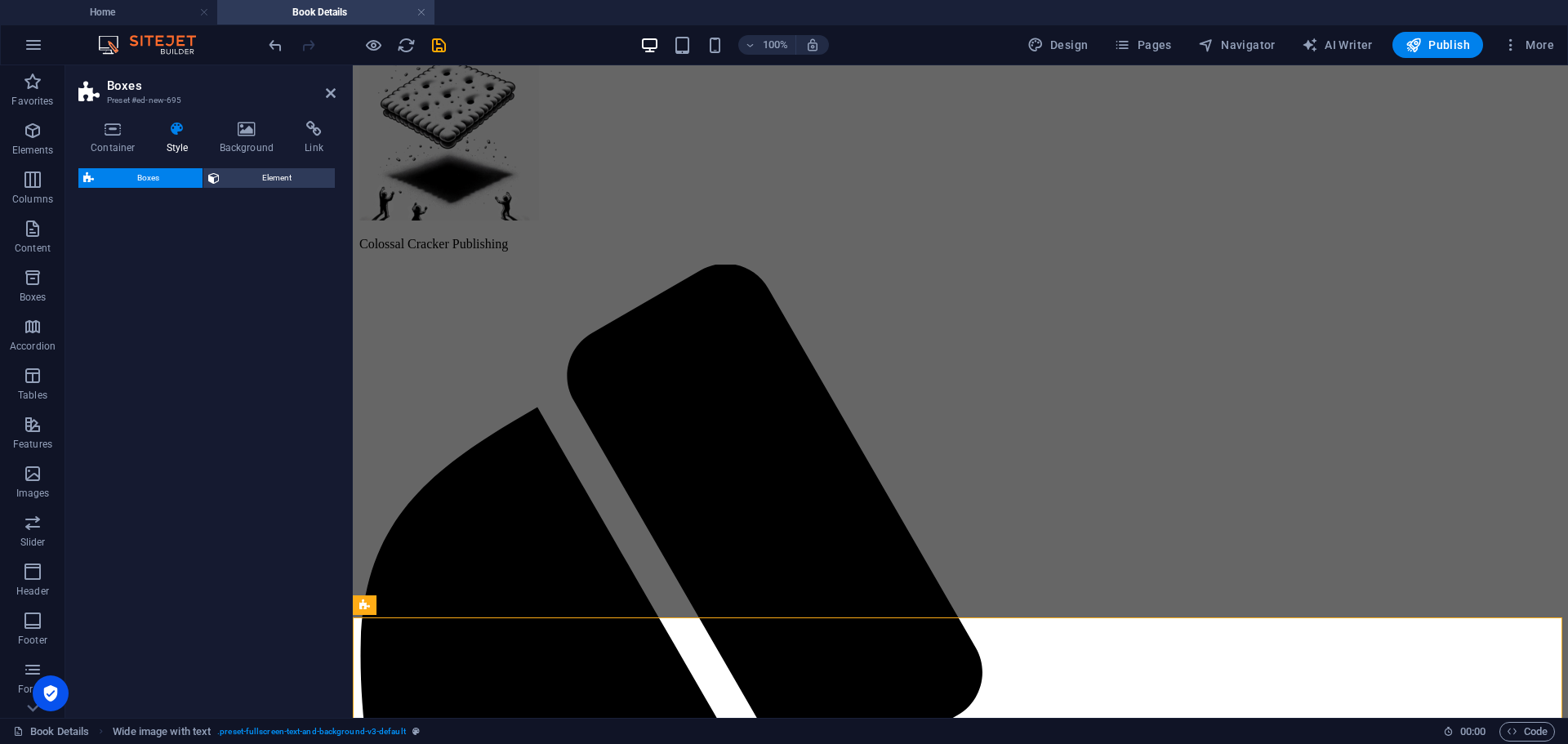 scroll, scrollTop: 146, scrollLeft: 0, axis: vertical 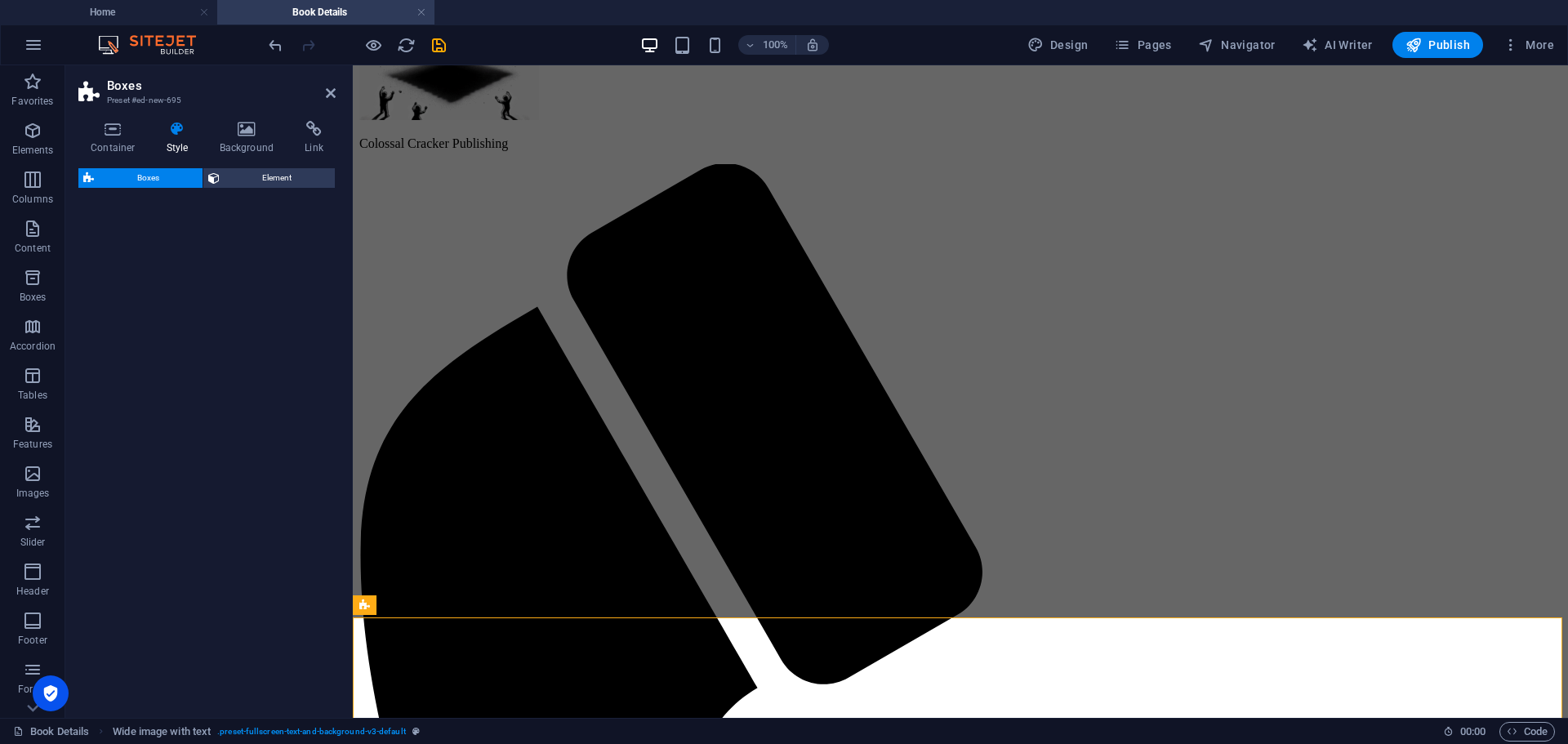 select on "rem" 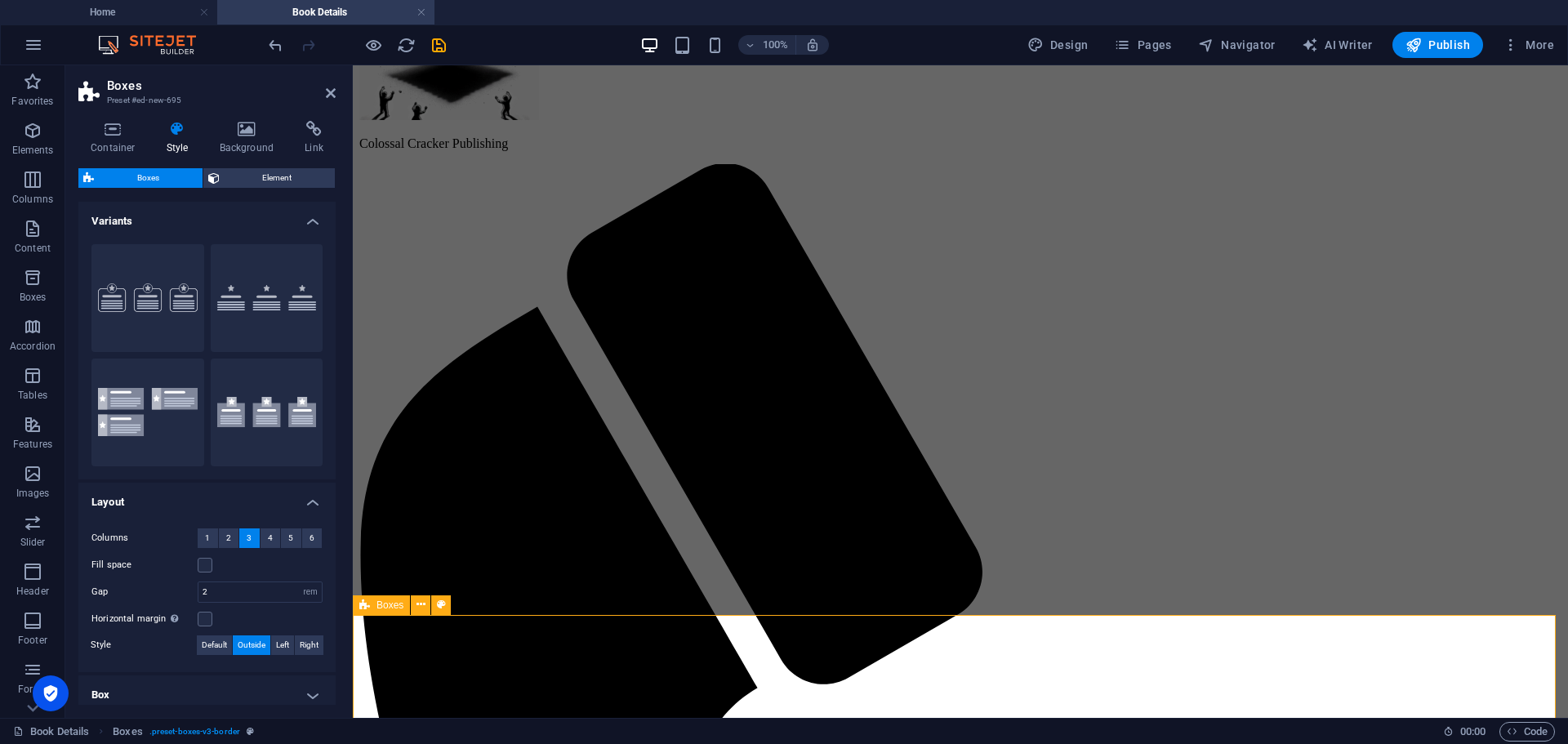 click on "Headline Lorem ipsum dolor sit amet, consectetuer adipiscing elit. Aenean commodo ligula eget dolor. Lorem ipsum dolor sit amet, consectetuer adipiscing elit leget dolor. Headline Lorem ipsum dolor sit amet, consectetuer adipiscing elit. Aenean commodo ligula eget dolor. Lorem ipsum dolor sit amet, consectetuer adipiscing elit leget dolor. Headline Lorem ipsum dolor sit amet, consectetuer adipiscing elit. Aenean commodo ligula eget dolor. Lorem ipsum dolor sit amet, consectetuer adipiscing elit leget dolor." at bounding box center [960, 5161] 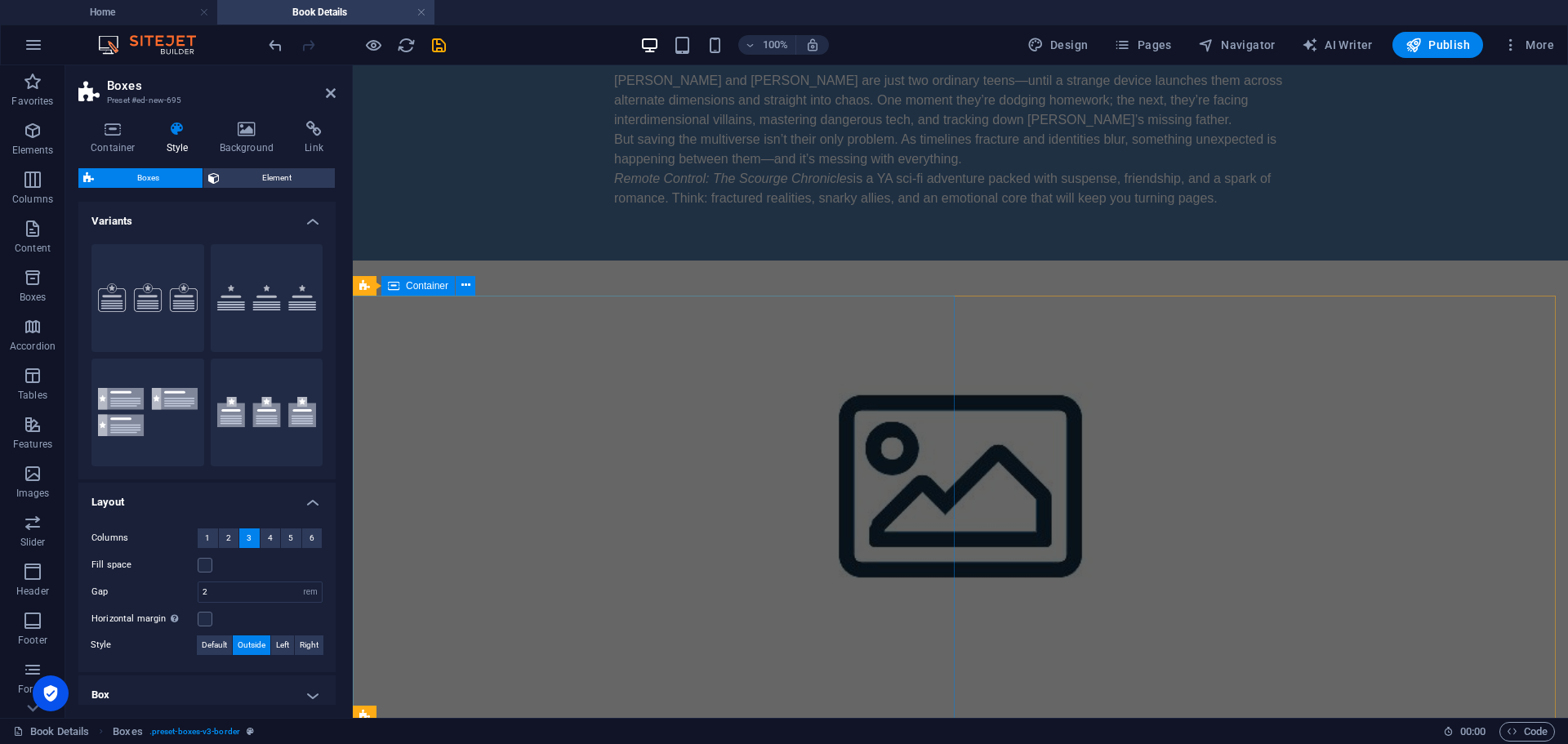 scroll, scrollTop: 381, scrollLeft: 0, axis: vertical 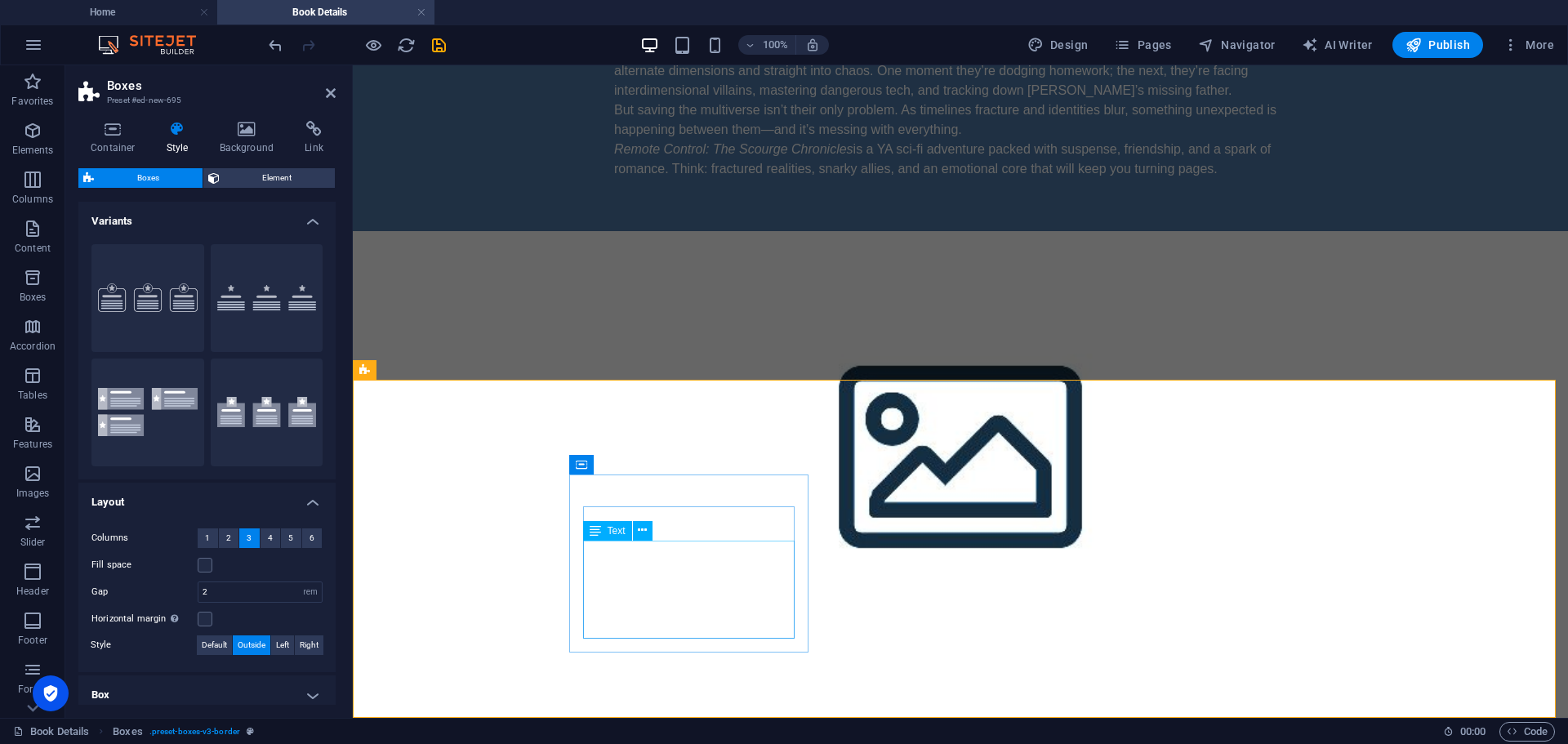 click on "Lorem ipsum dolor sit amet, consectetuer adipiscing elit. Aenean commodo ligula eget dolor. Lorem ipsum dolor sit amet, consectetuer adipiscing elit leget dolor." at bounding box center [485, 1739] 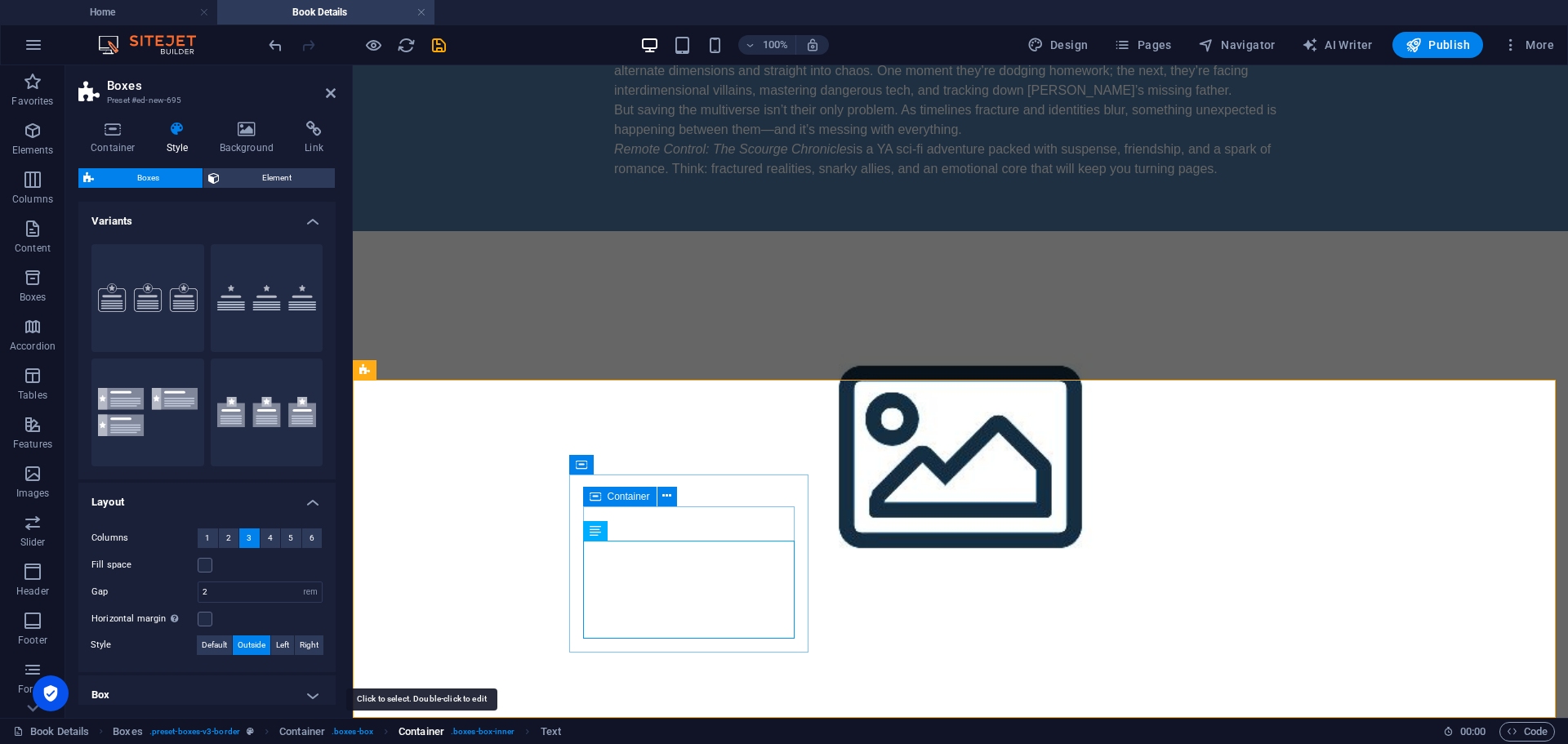 click on "Container" at bounding box center (421, 732) 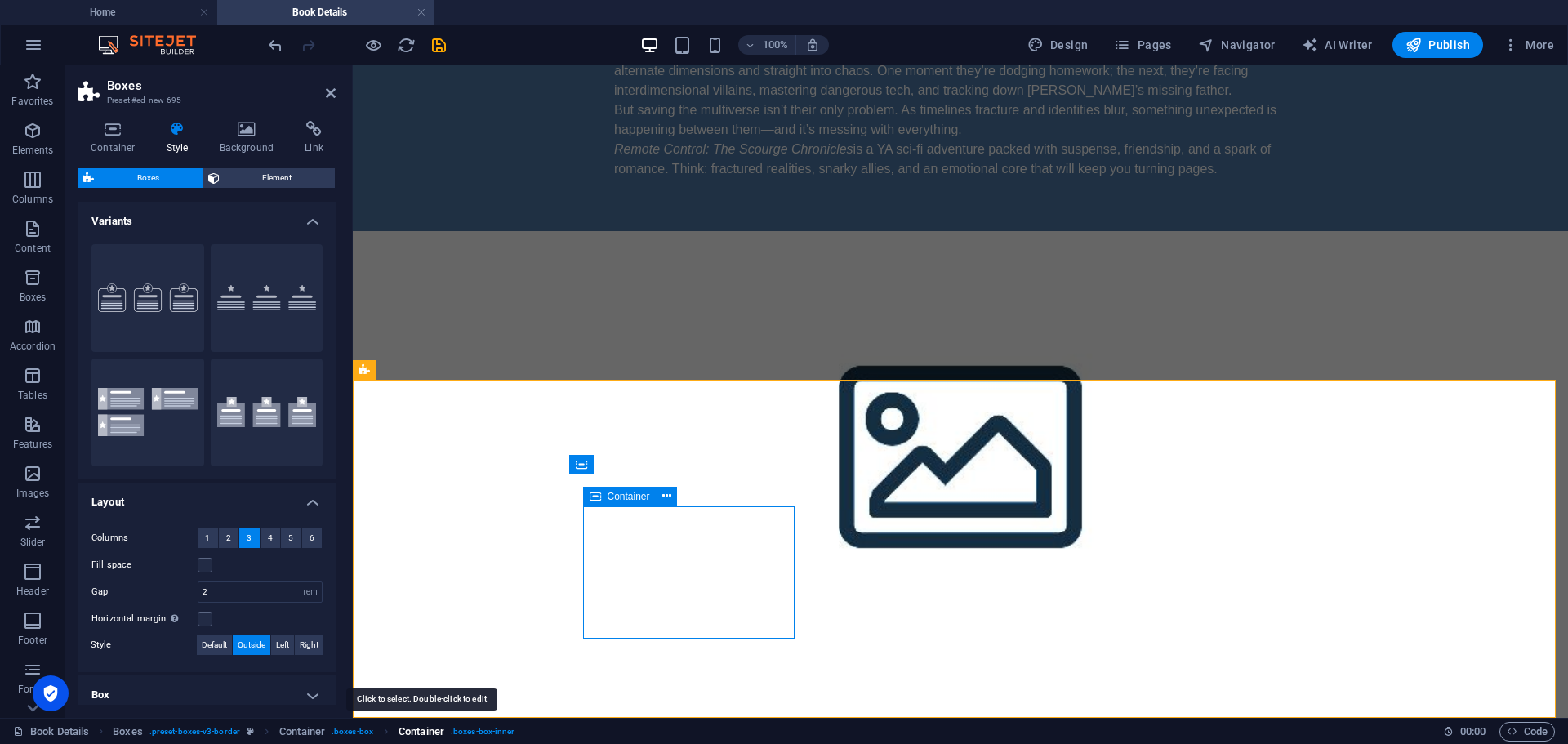 click on "Container" at bounding box center (421, 732) 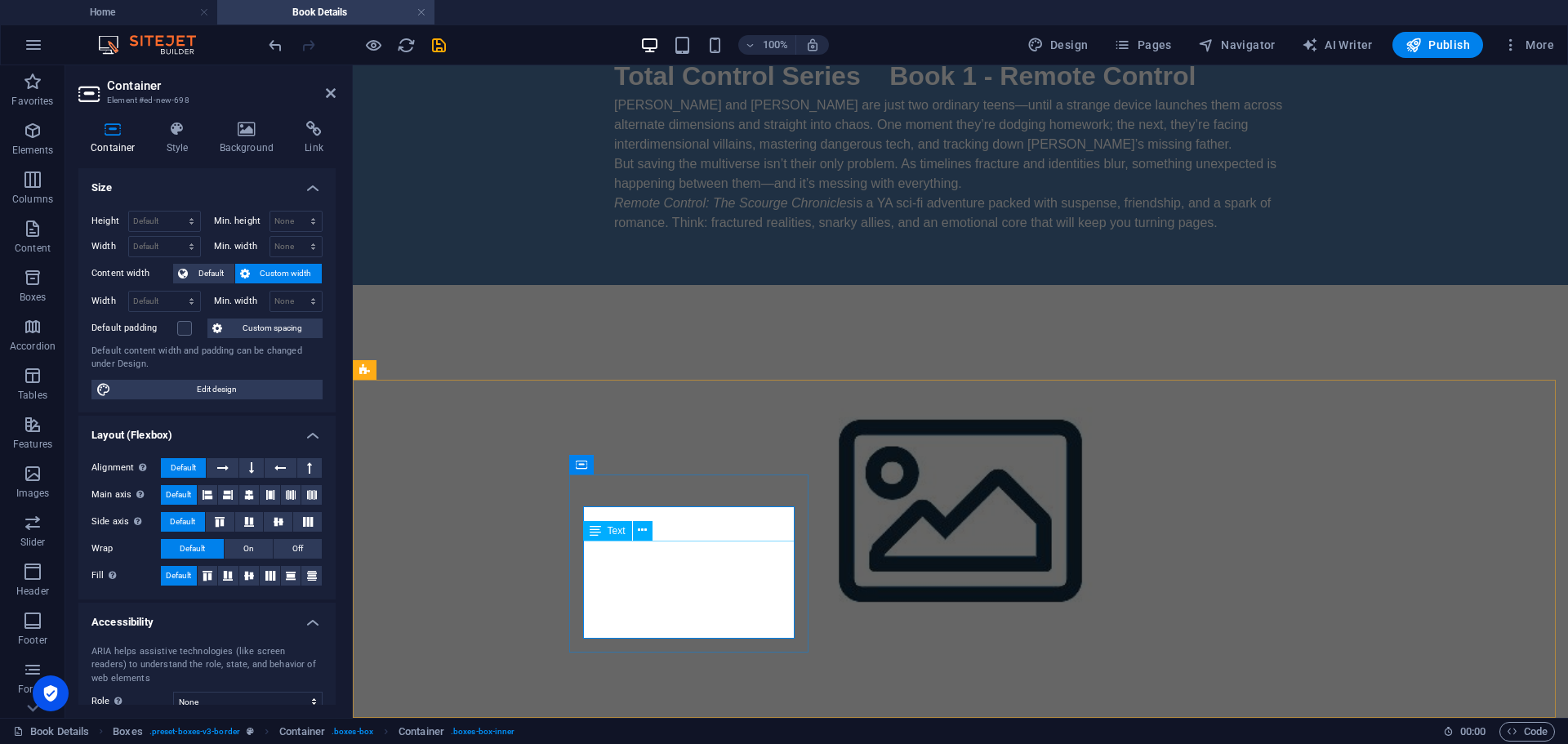 scroll, scrollTop: 381, scrollLeft: 0, axis: vertical 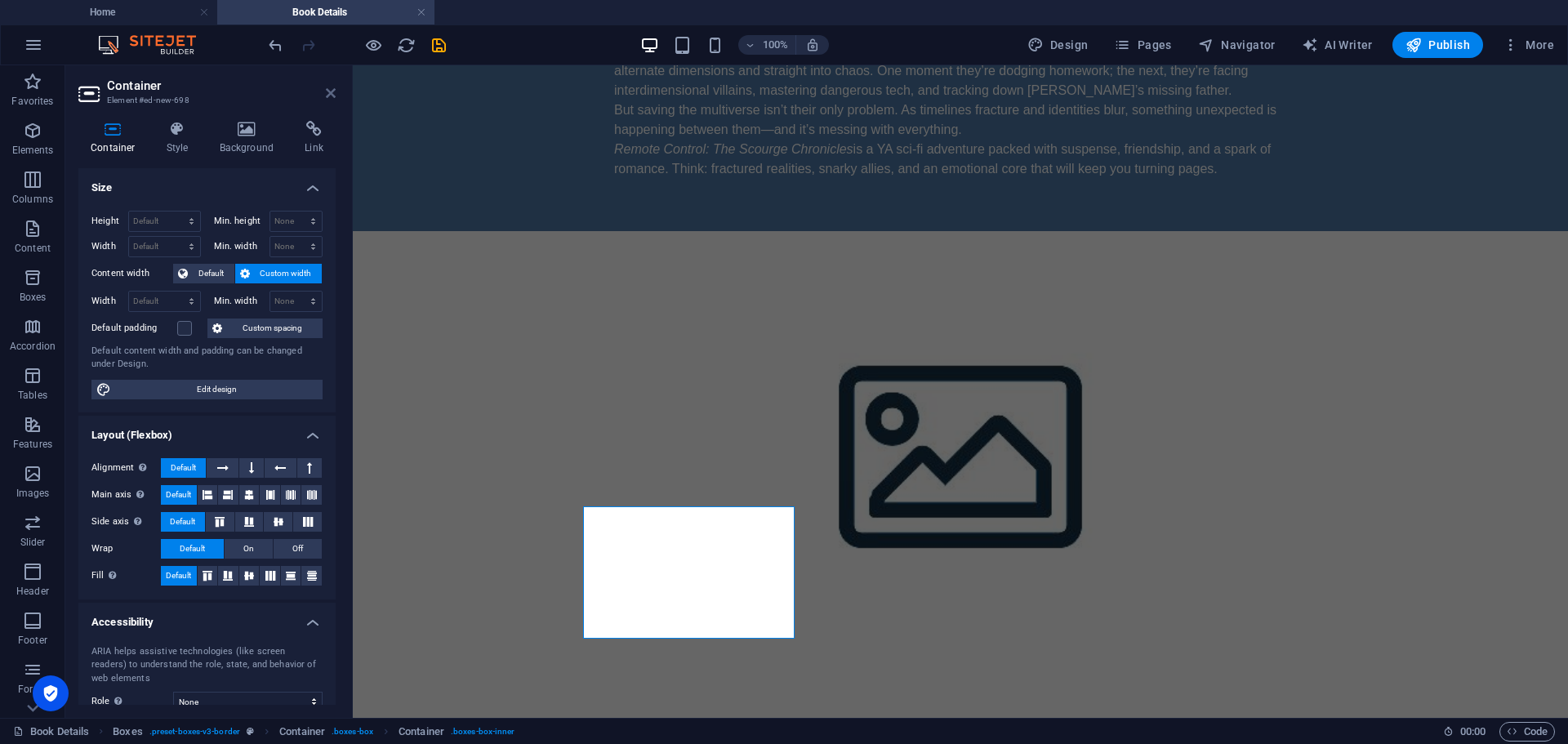 click at bounding box center (331, 93) 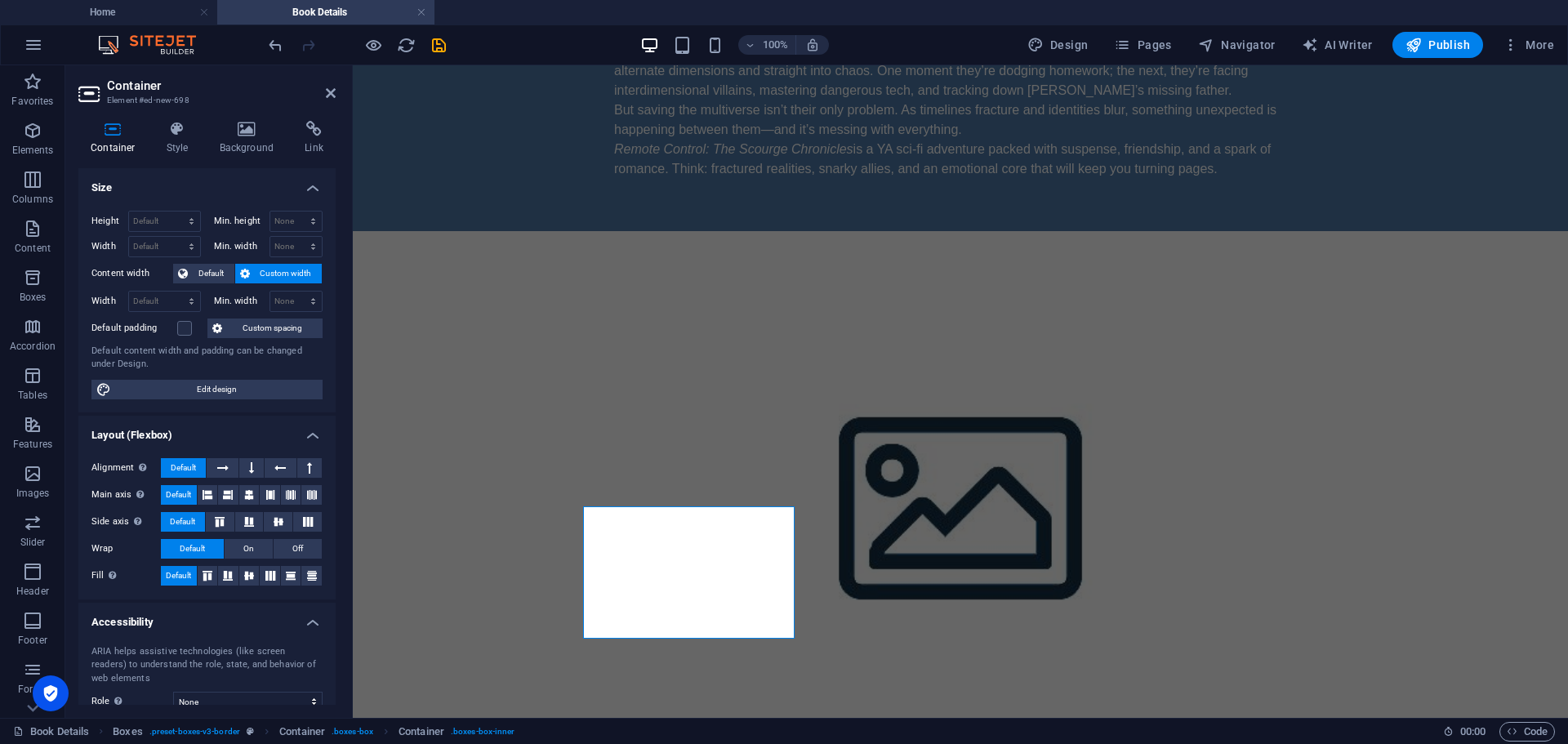 scroll, scrollTop: 472, scrollLeft: 0, axis: vertical 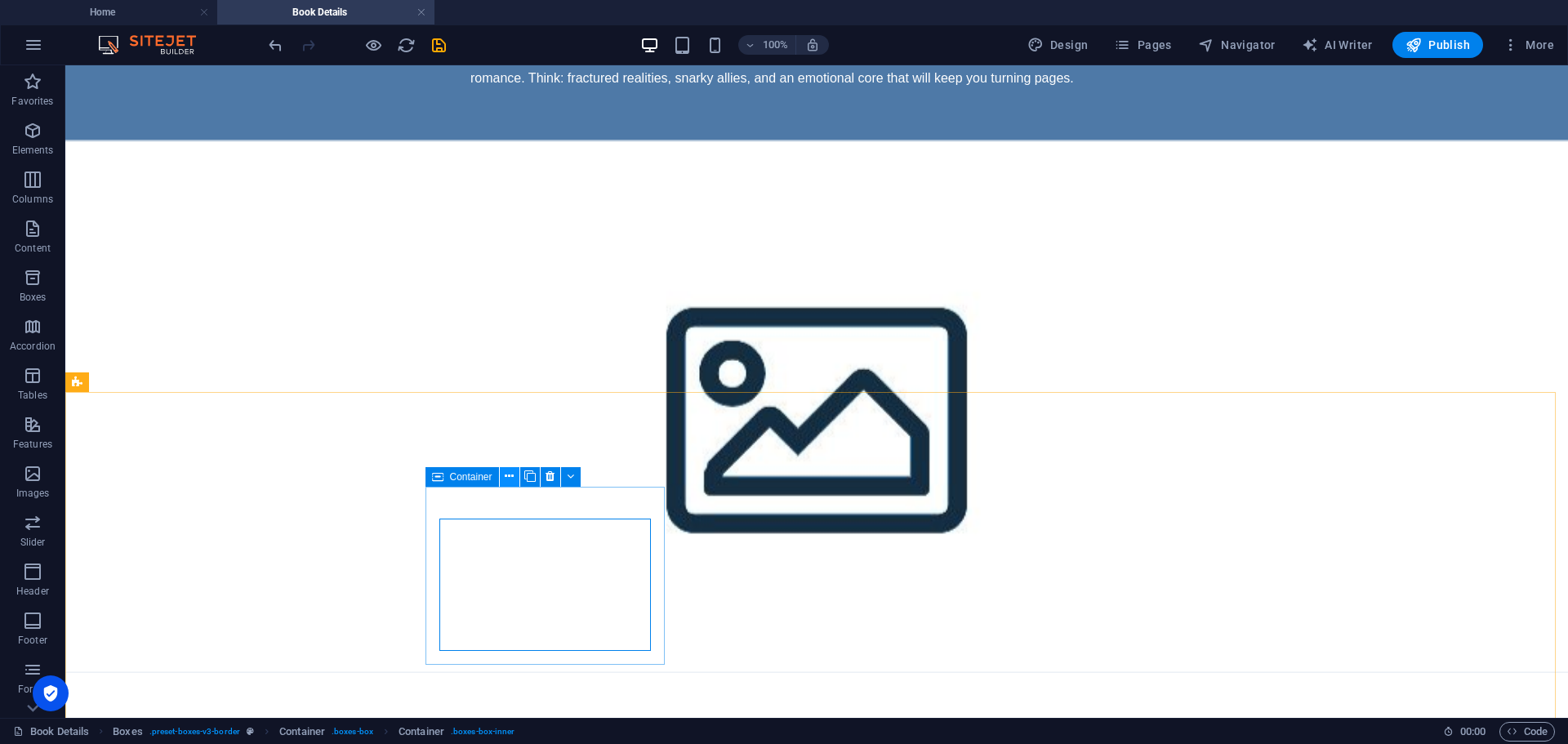 click at bounding box center [509, 476] 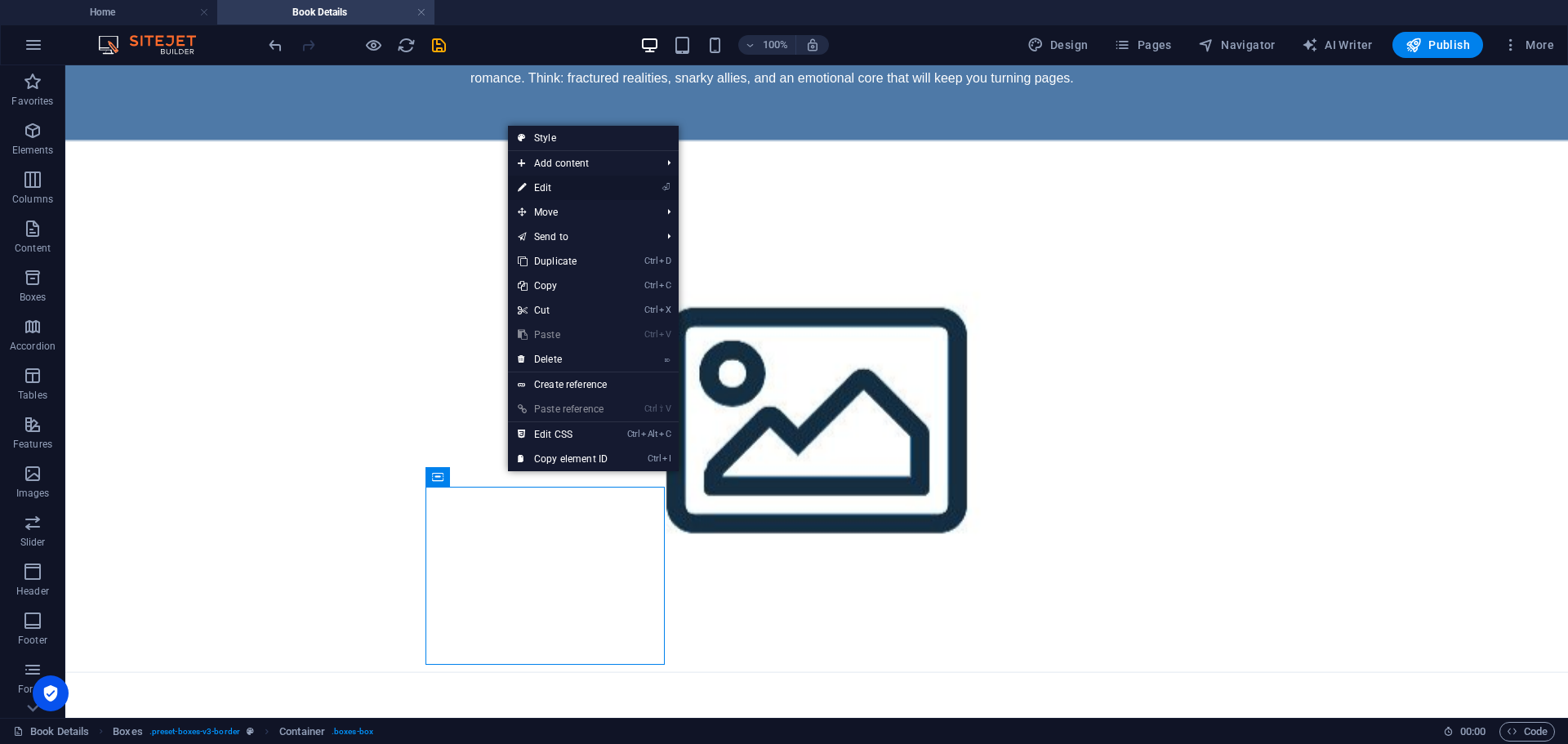 click on "⏎  Edit" at bounding box center (563, 188) 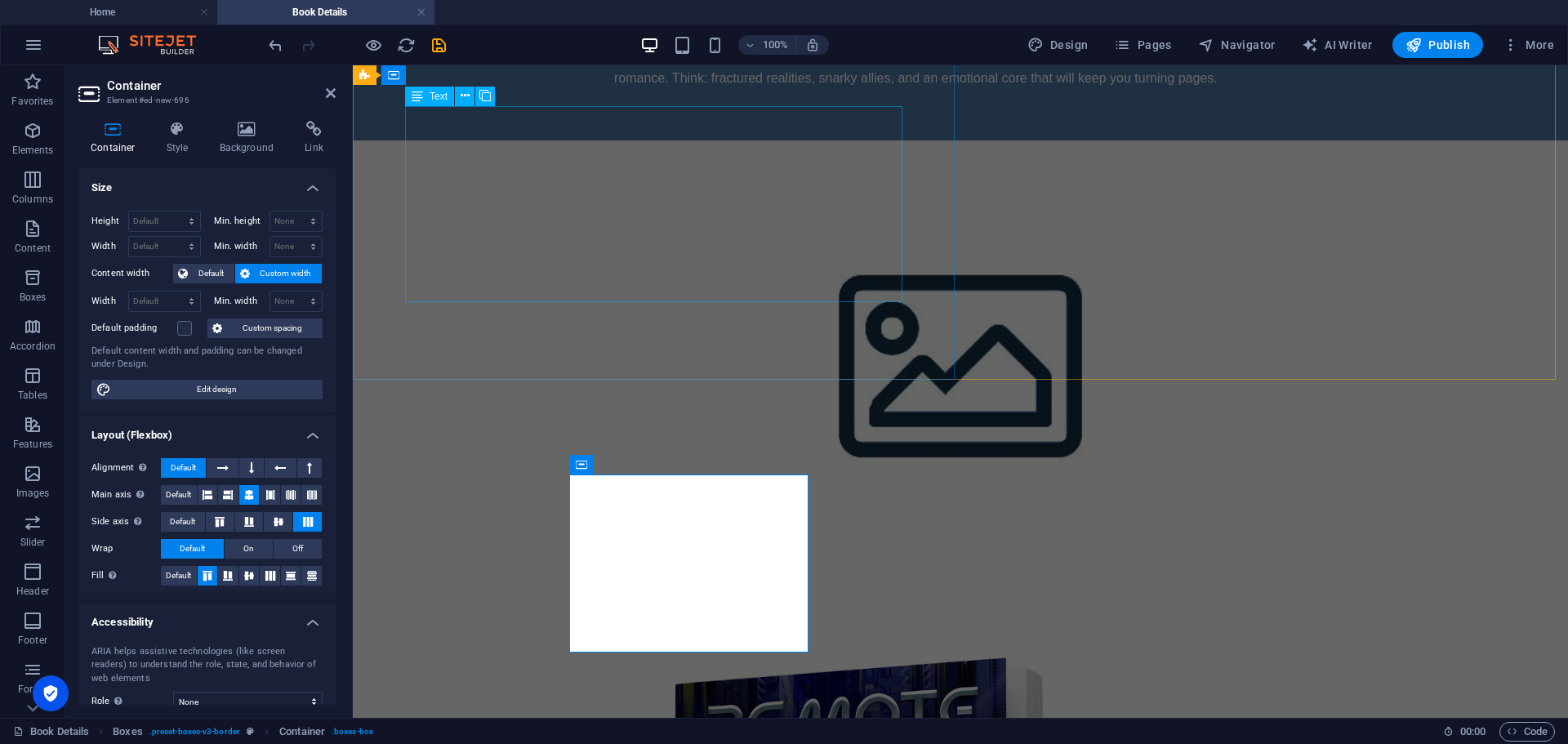 scroll, scrollTop: 381, scrollLeft: 0, axis: vertical 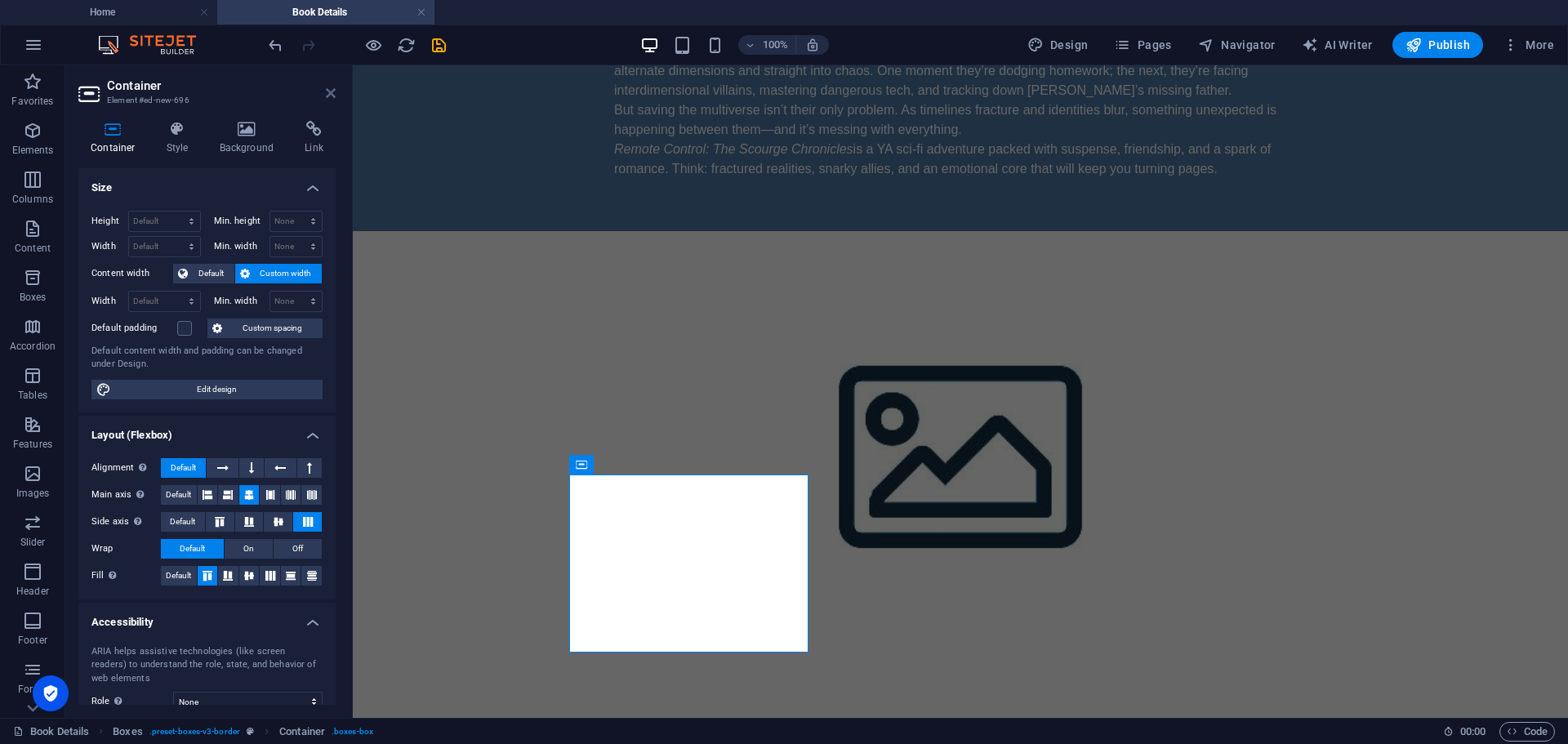 click at bounding box center (331, 93) 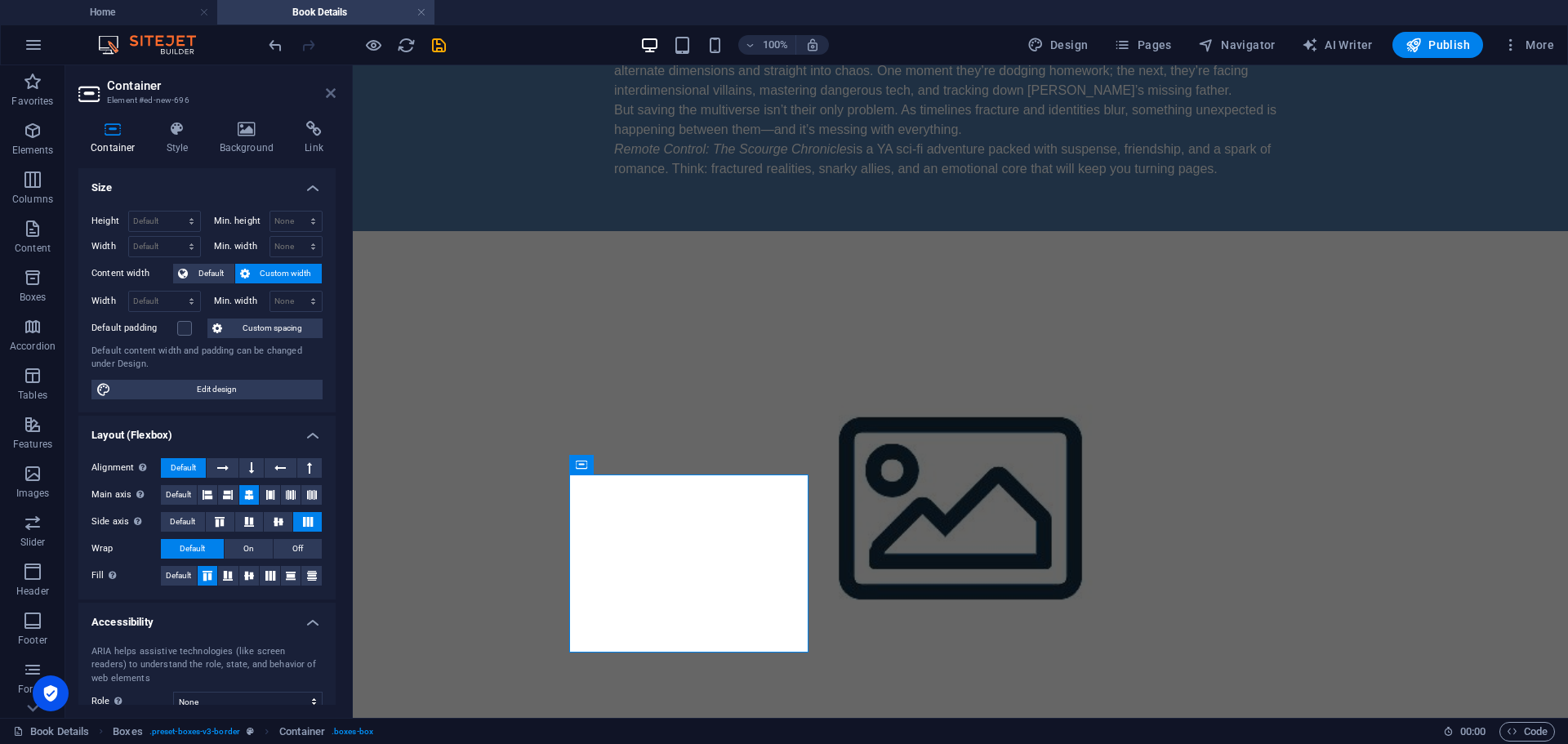 scroll, scrollTop: 472, scrollLeft: 0, axis: vertical 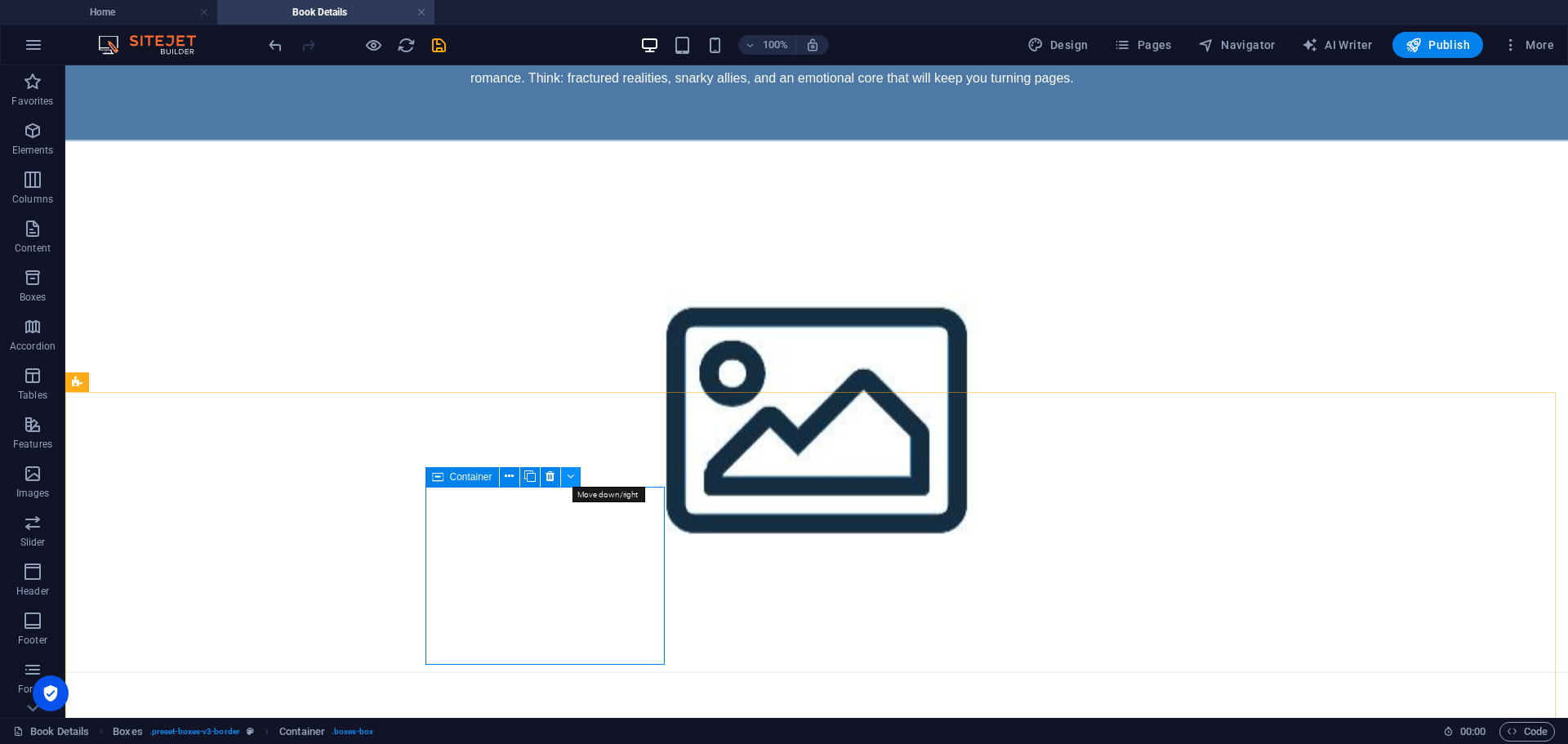 click at bounding box center [570, 476] 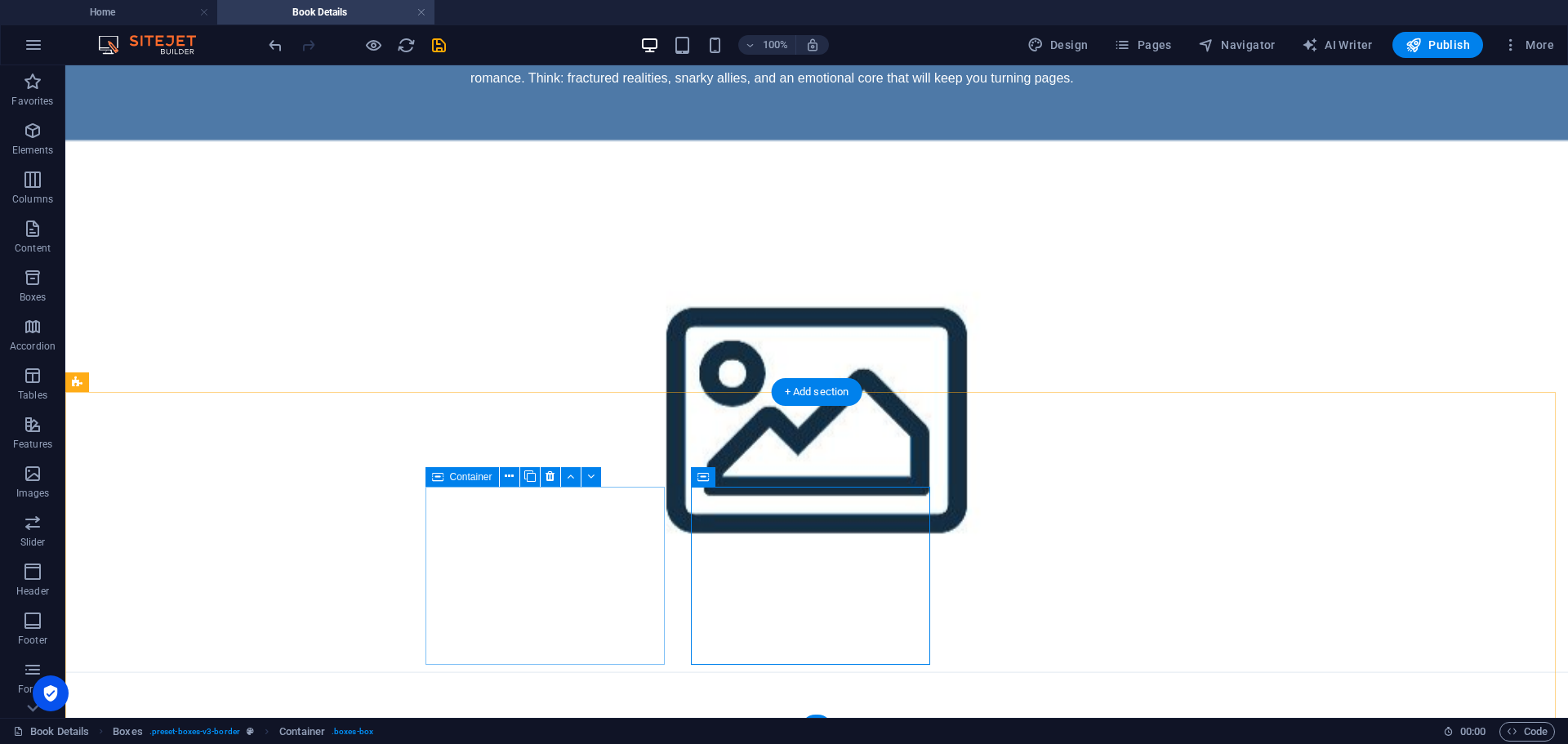 click on "Headline Lorem ipsum dolor sit amet, consectetuer adipiscing elit. Aenean commodo ligula eget dolor. Lorem ipsum dolor sit amet, consectetuer adipiscing elit leget dolor." at bounding box center [198, 1930] 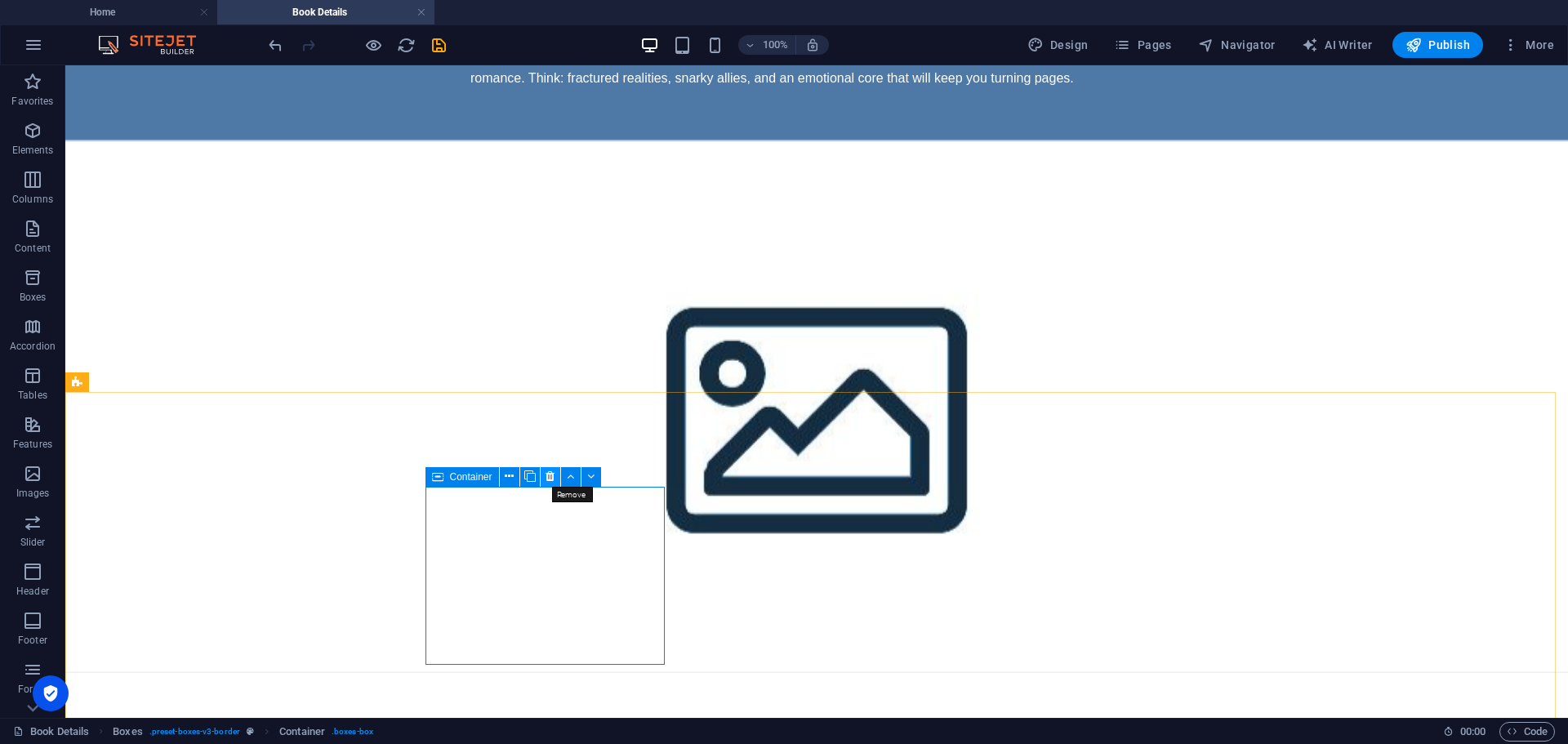 click at bounding box center [550, 476] 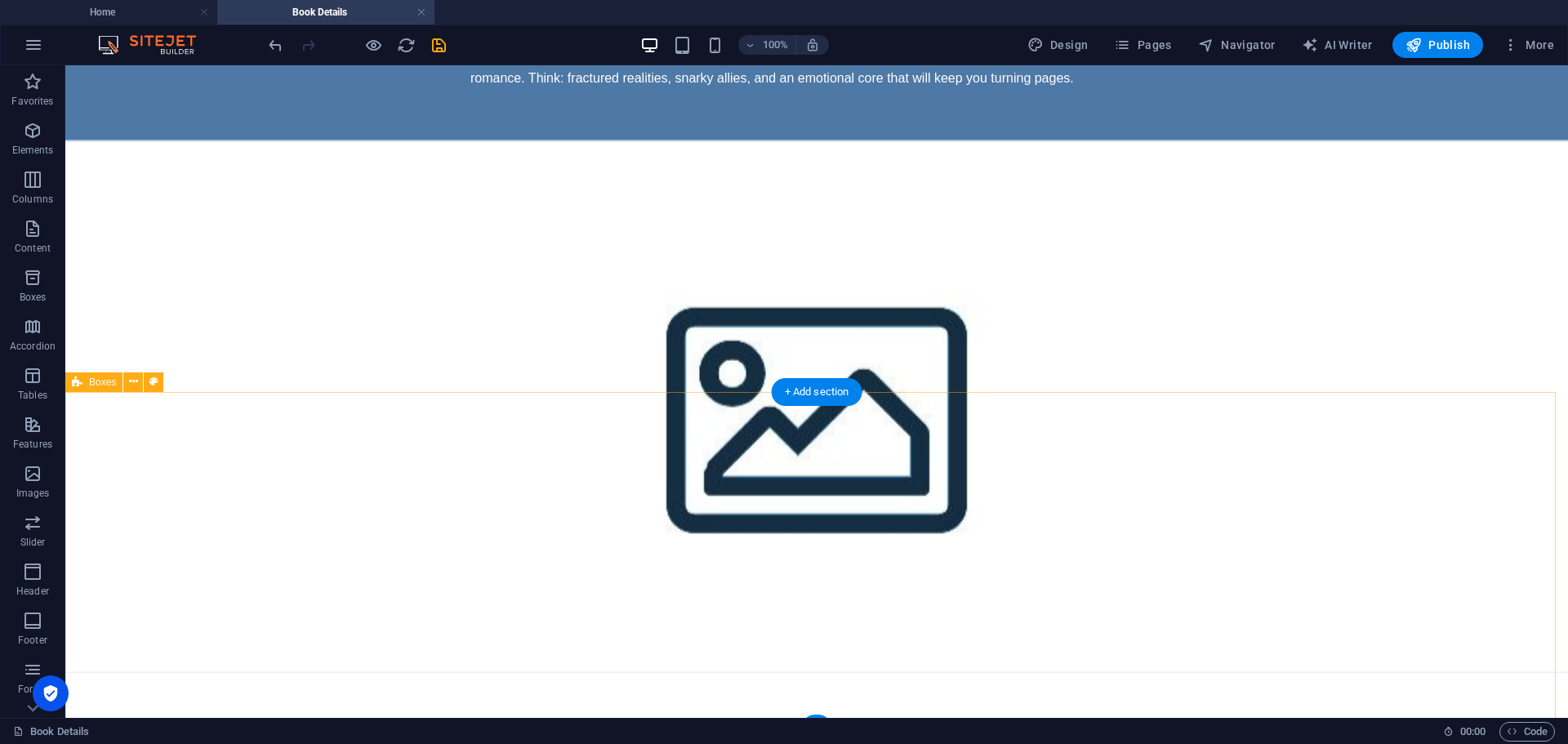 click on "Headline Lorem ipsum dolor sit amet, consectetuer adipiscing elit. Aenean commodo ligula eget dolor. Lorem ipsum dolor sit amet, consectetuer adipiscing elit leget dolor. Headline Lorem ipsum dolor sit amet, consectetuer adipiscing elit. Aenean commodo ligula eget dolor. Lorem ipsum dolor sit amet, consectetuer adipiscing elit leget dolor." at bounding box center [817, 2025] 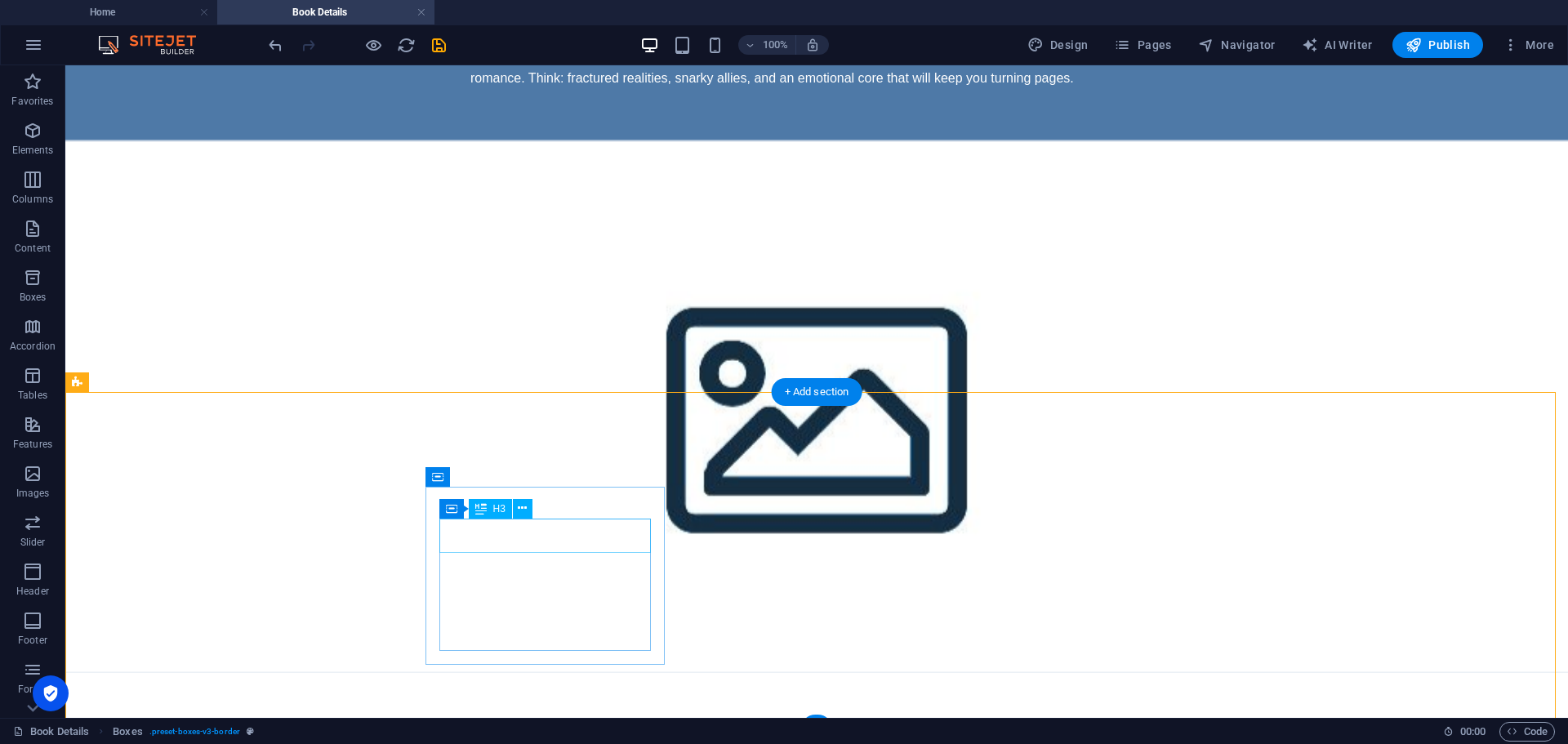 click on "Headline" at bounding box center [198, 1890] 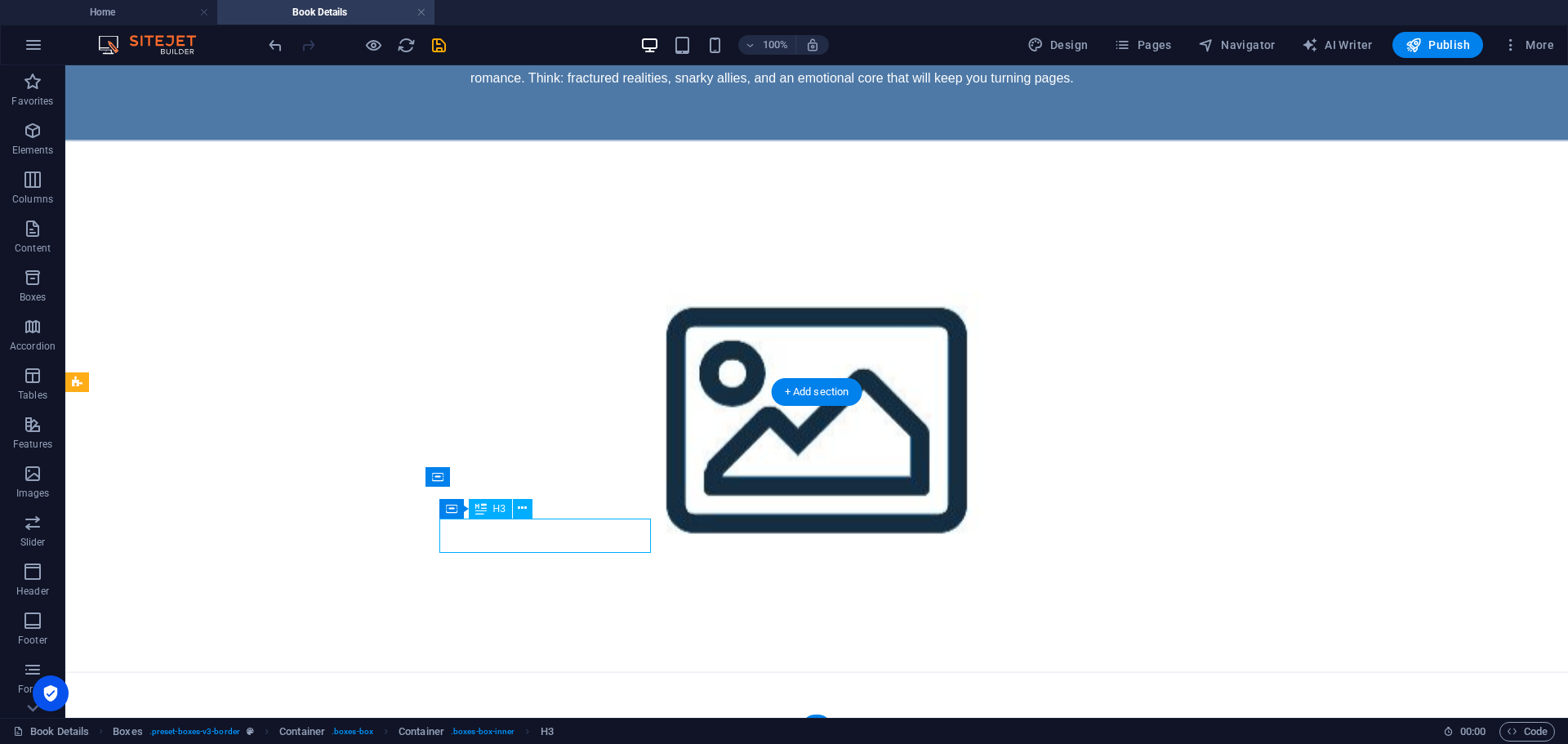 click on "Headline" at bounding box center [198, 1890] 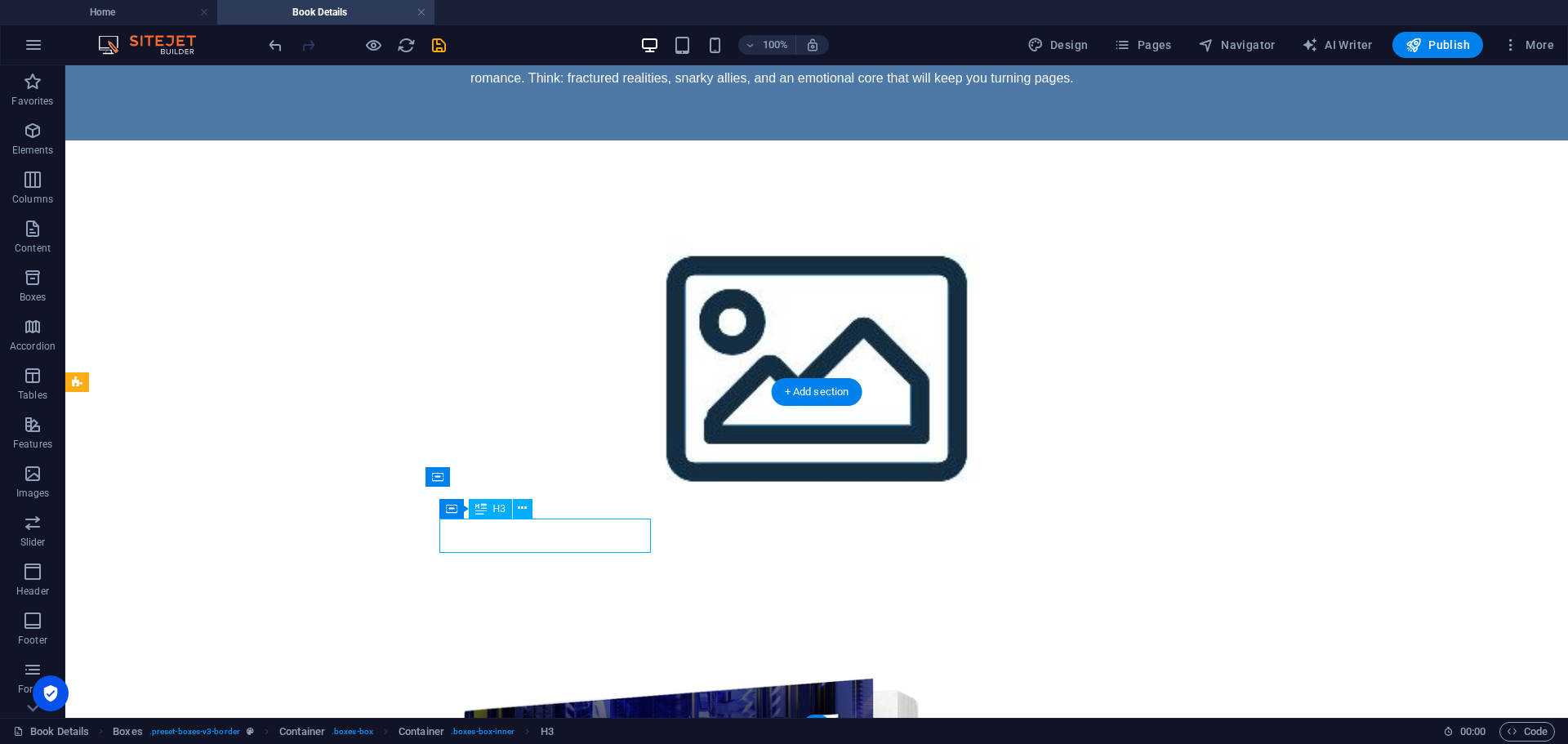 scroll, scrollTop: 381, scrollLeft: 0, axis: vertical 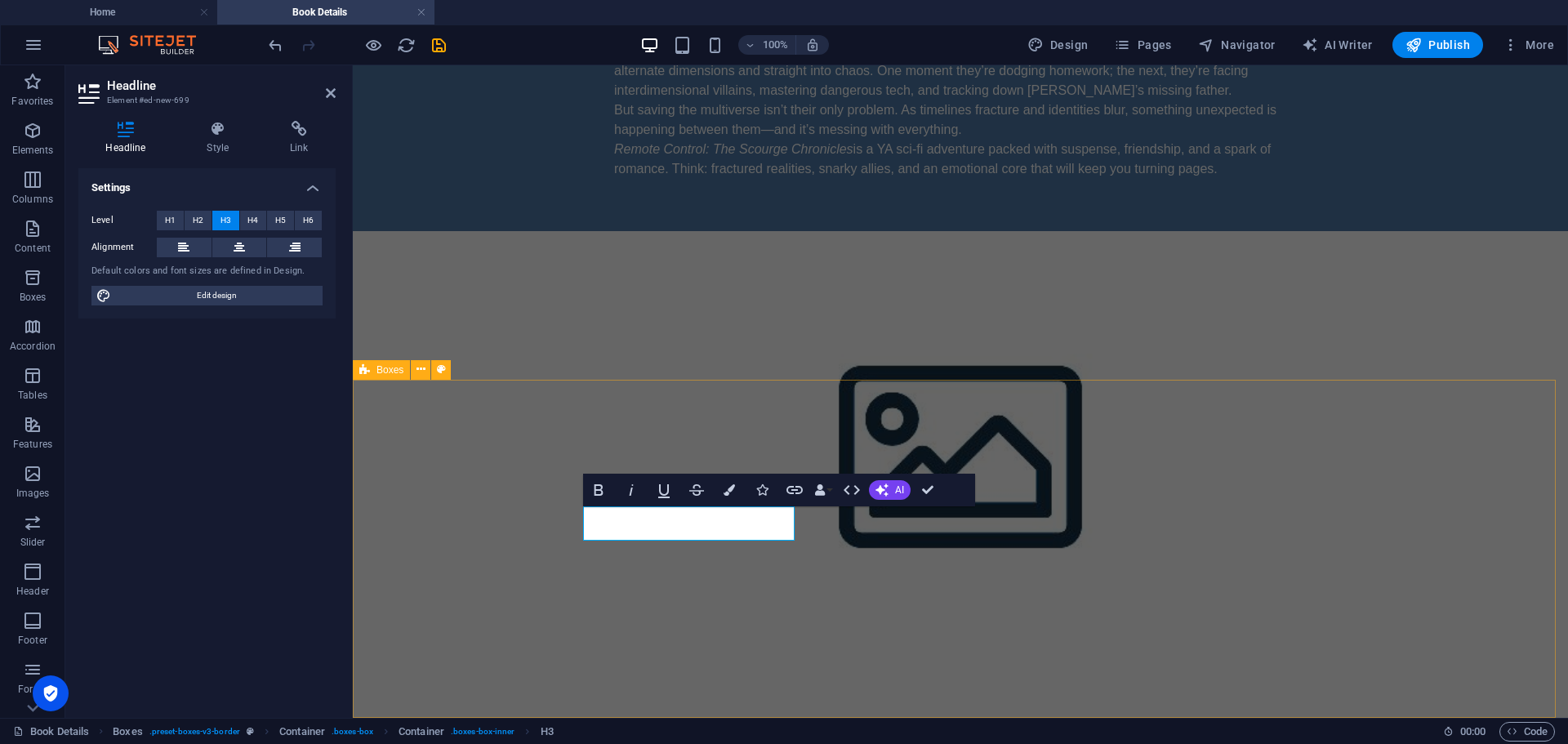 type 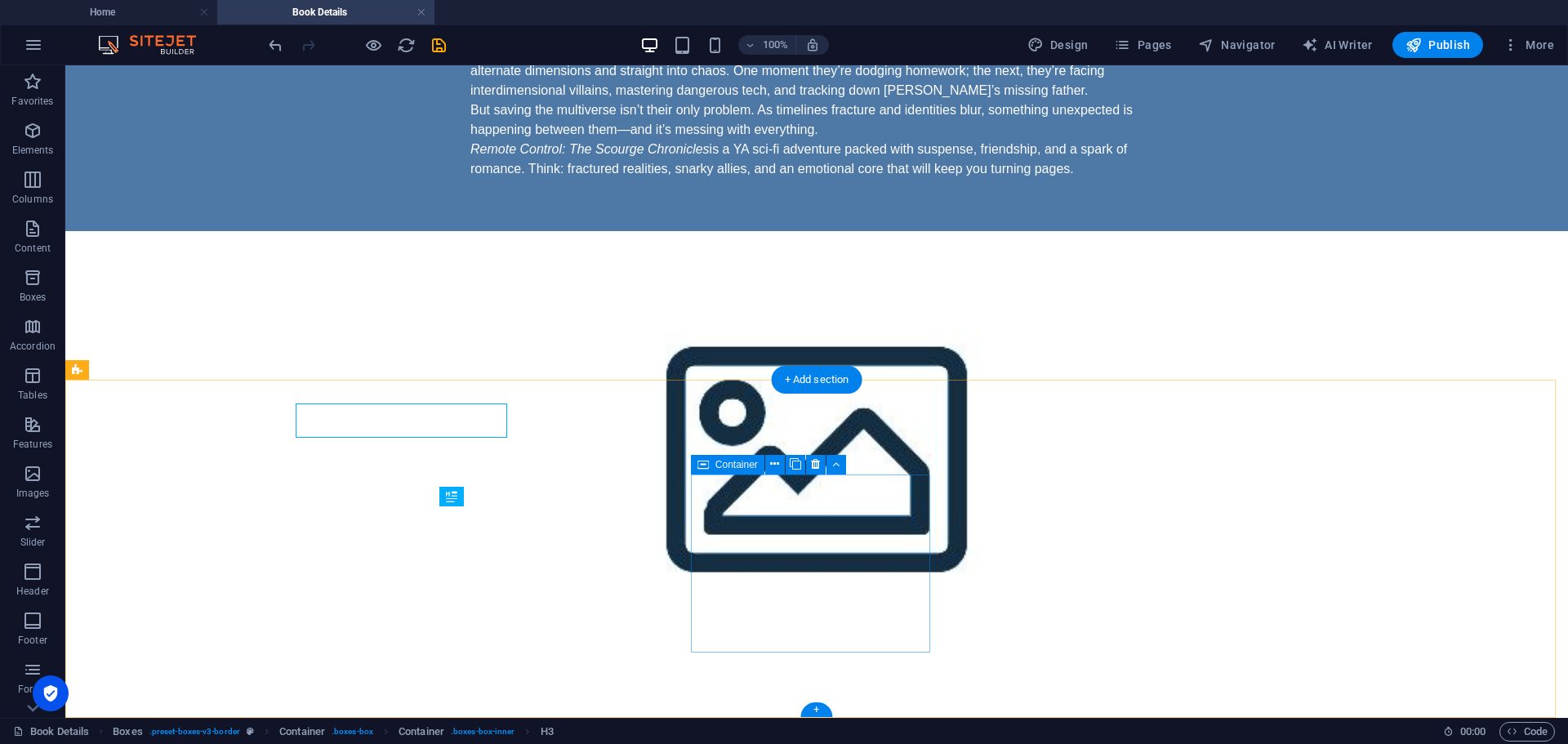 scroll, scrollTop: 484, scrollLeft: 0, axis: vertical 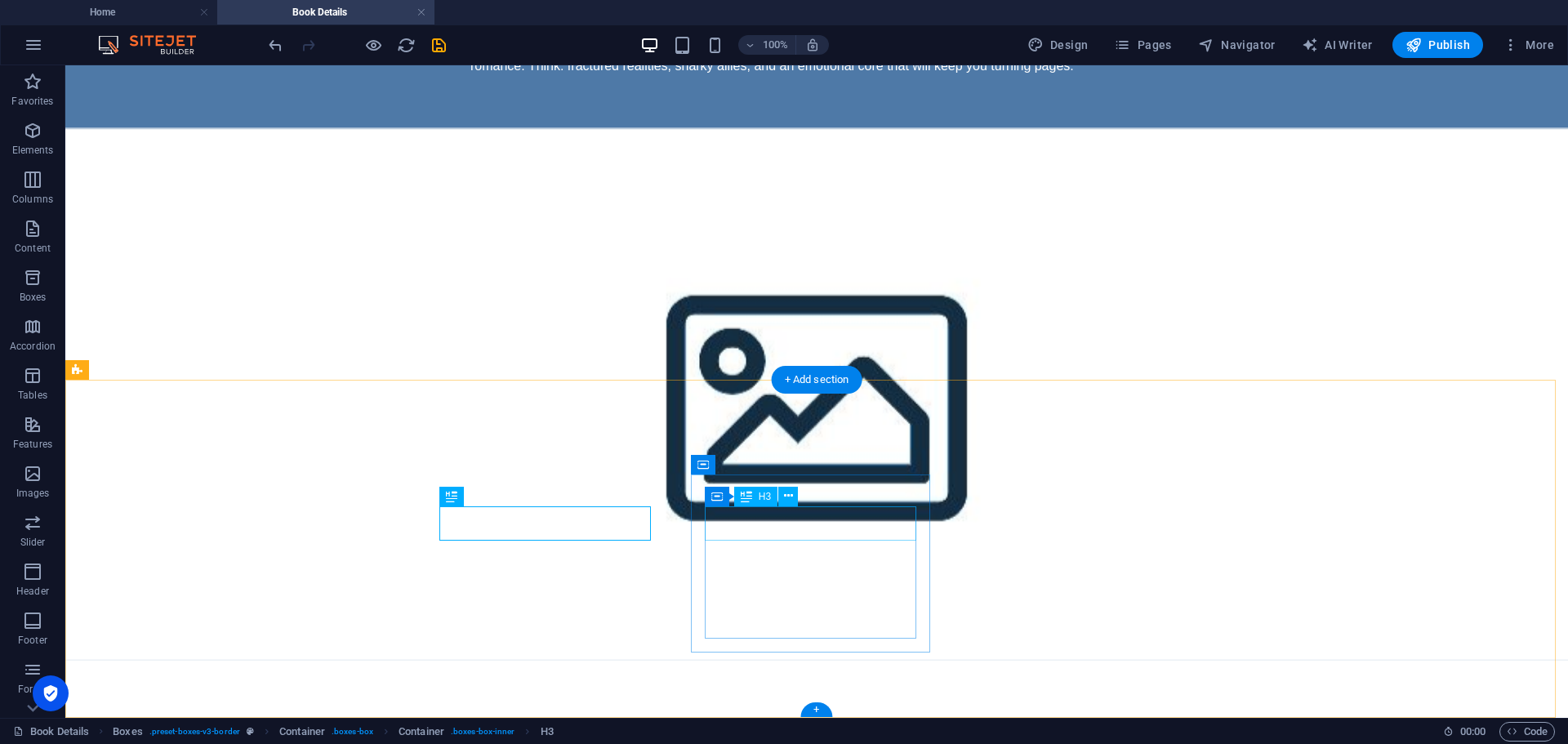 click on "Headline" at bounding box center [198, 2098] 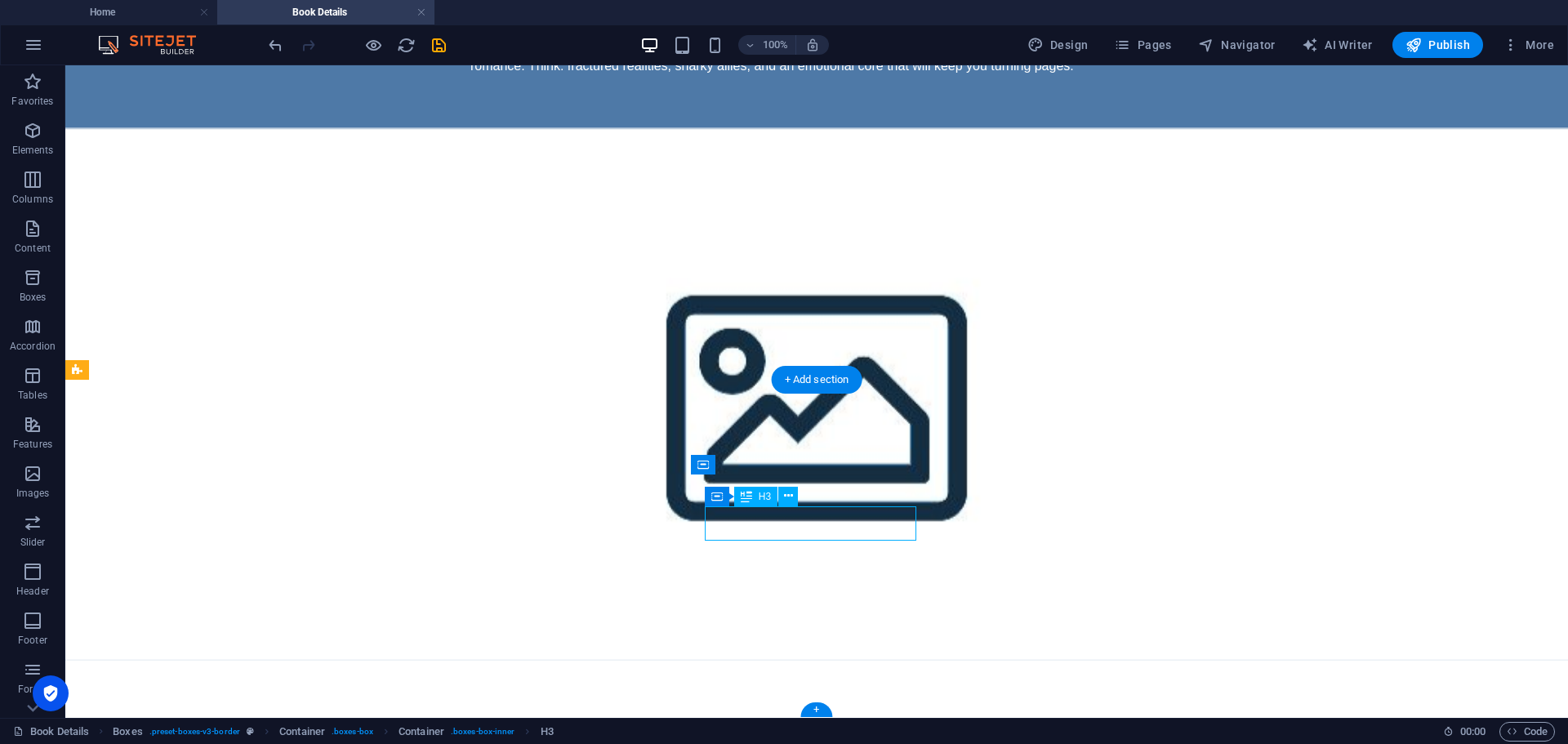 click on "Headline" at bounding box center [198, 2098] 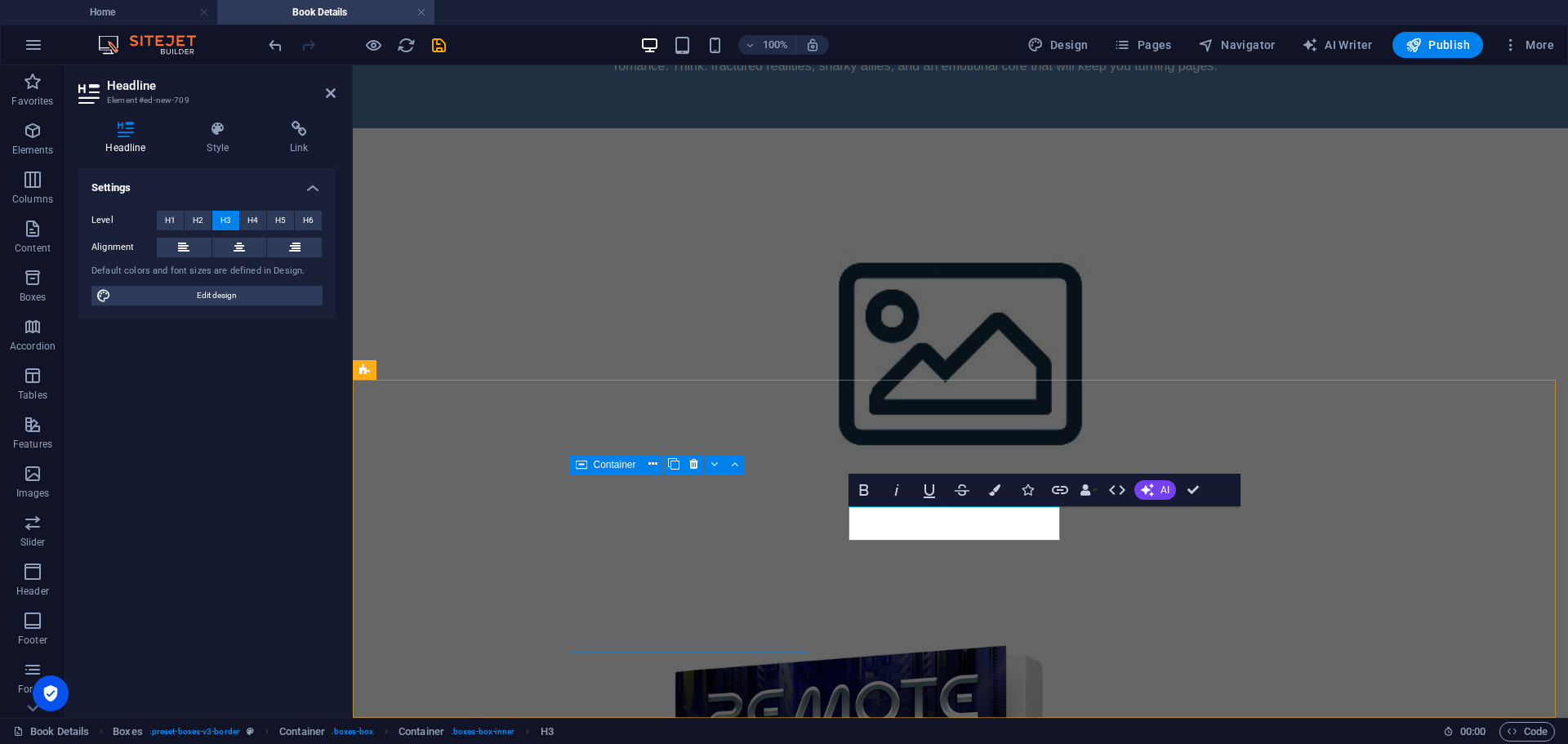 scroll, scrollTop: 381, scrollLeft: 0, axis: vertical 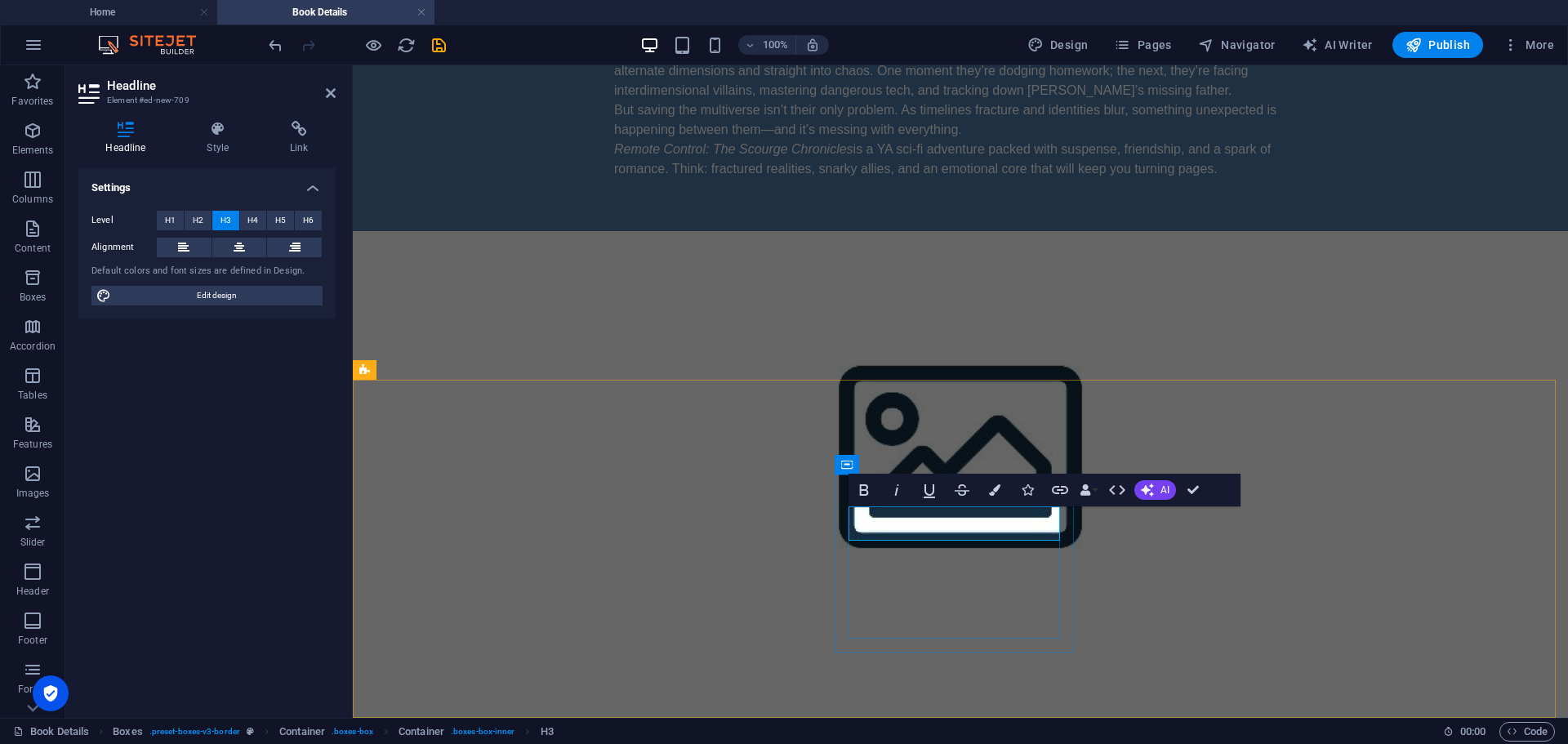 type 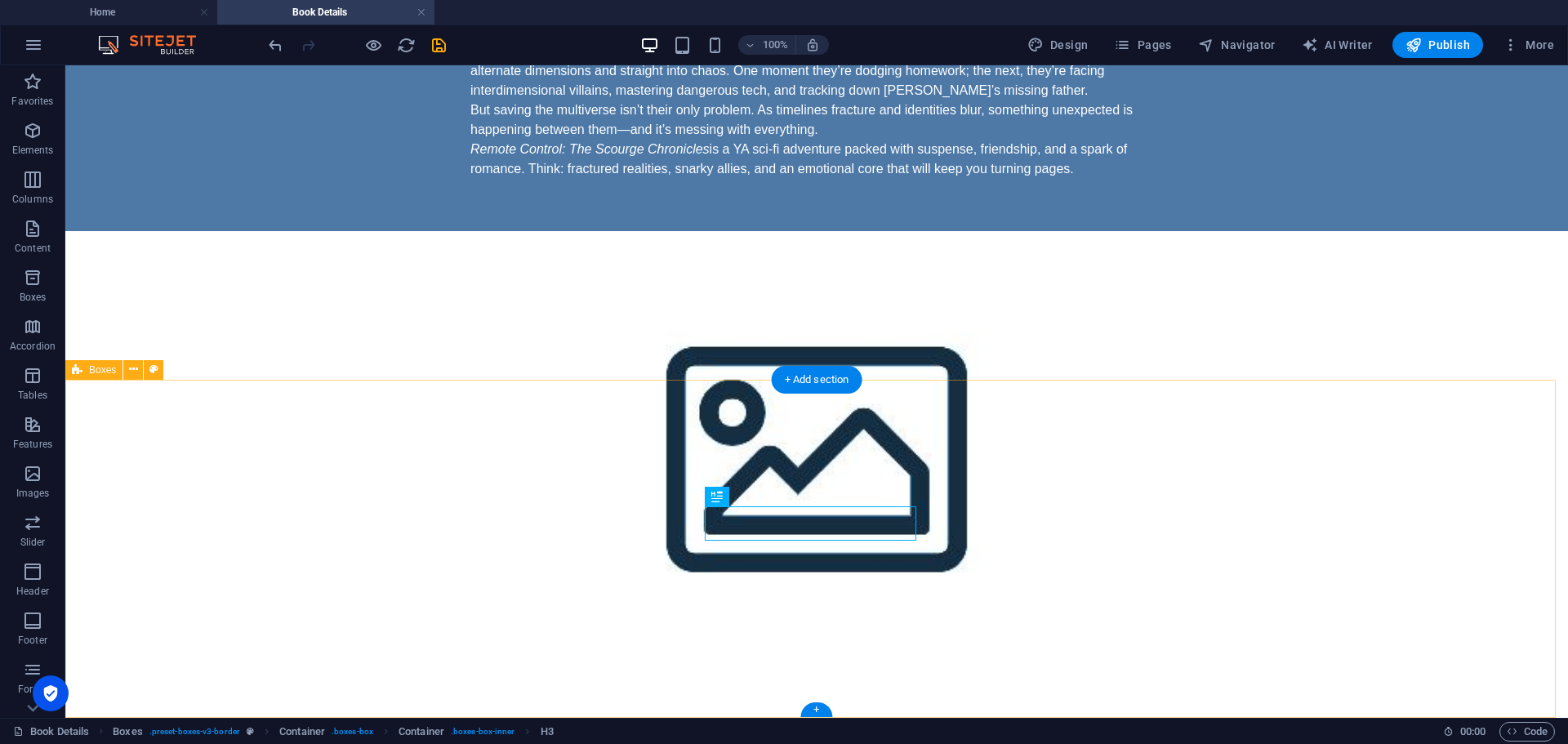 scroll, scrollTop: 484, scrollLeft: 0, axis: vertical 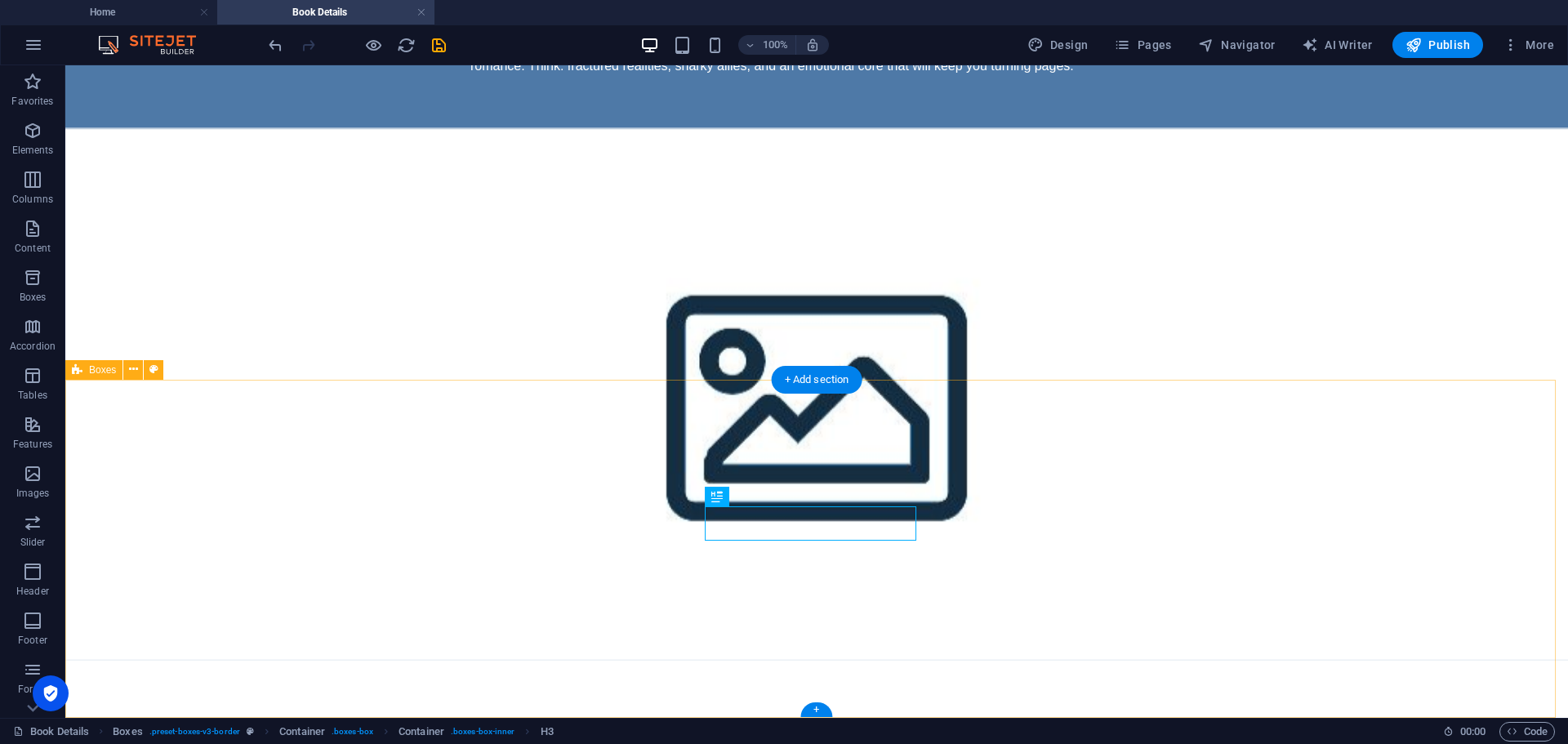 click on "Amazon US Lorem ipsum dolor sit amet, consectetuer adipiscing elit. Aenean commodo ligula eget dolor. Lorem ipsum dolor sit amet, consectetuer adipiscing elit leget dolor. Amazon AUS Lorem ipsum dolor sit amet, consectetuer adipiscing elit. Aenean commodo ligula eget dolor. Lorem ipsum dolor sit amet, consectetuer adipiscing elit leget dolor." at bounding box center [817, 2013] 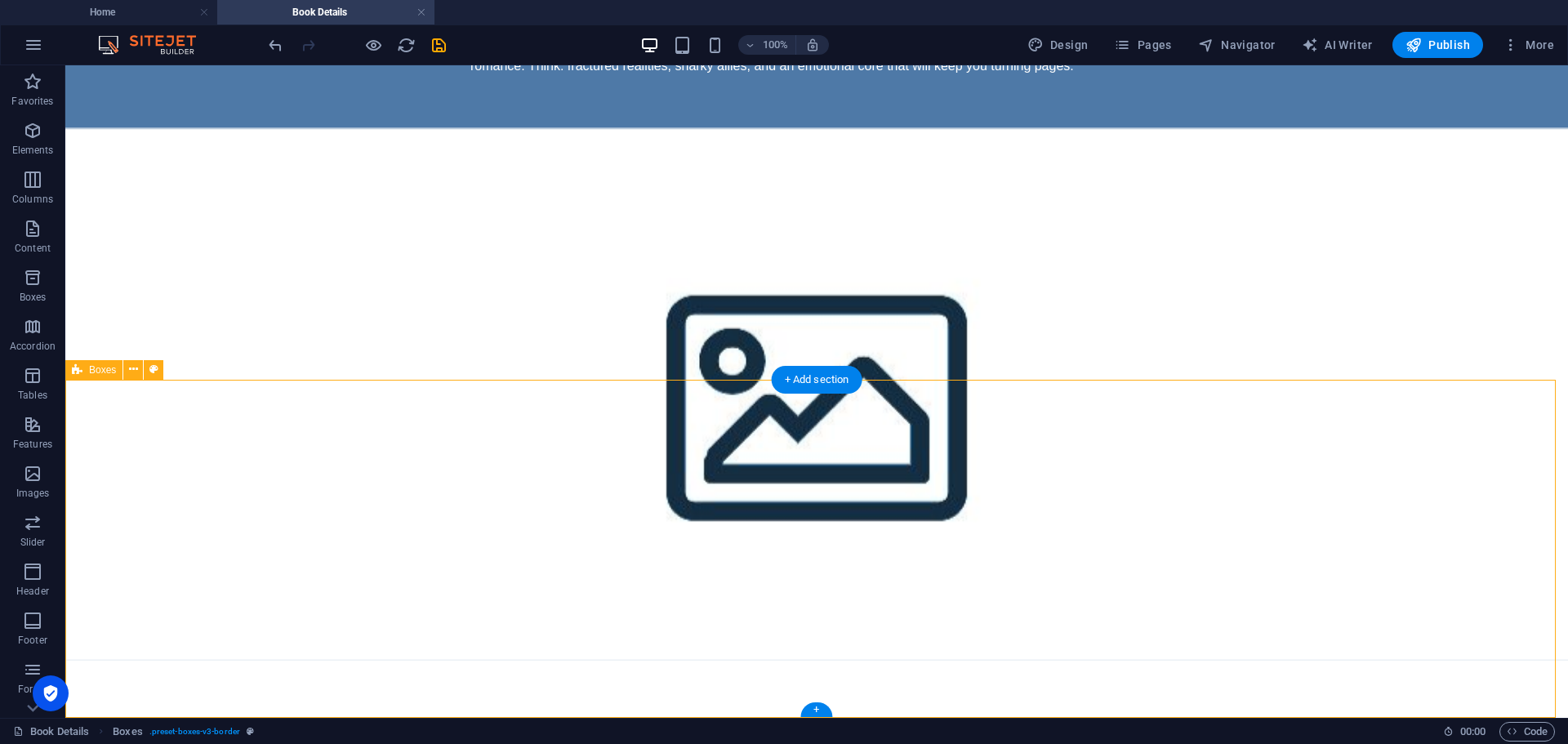 drag, startPoint x: 1080, startPoint y: 690, endPoint x: 745, endPoint y: 553, distance: 361.93093 